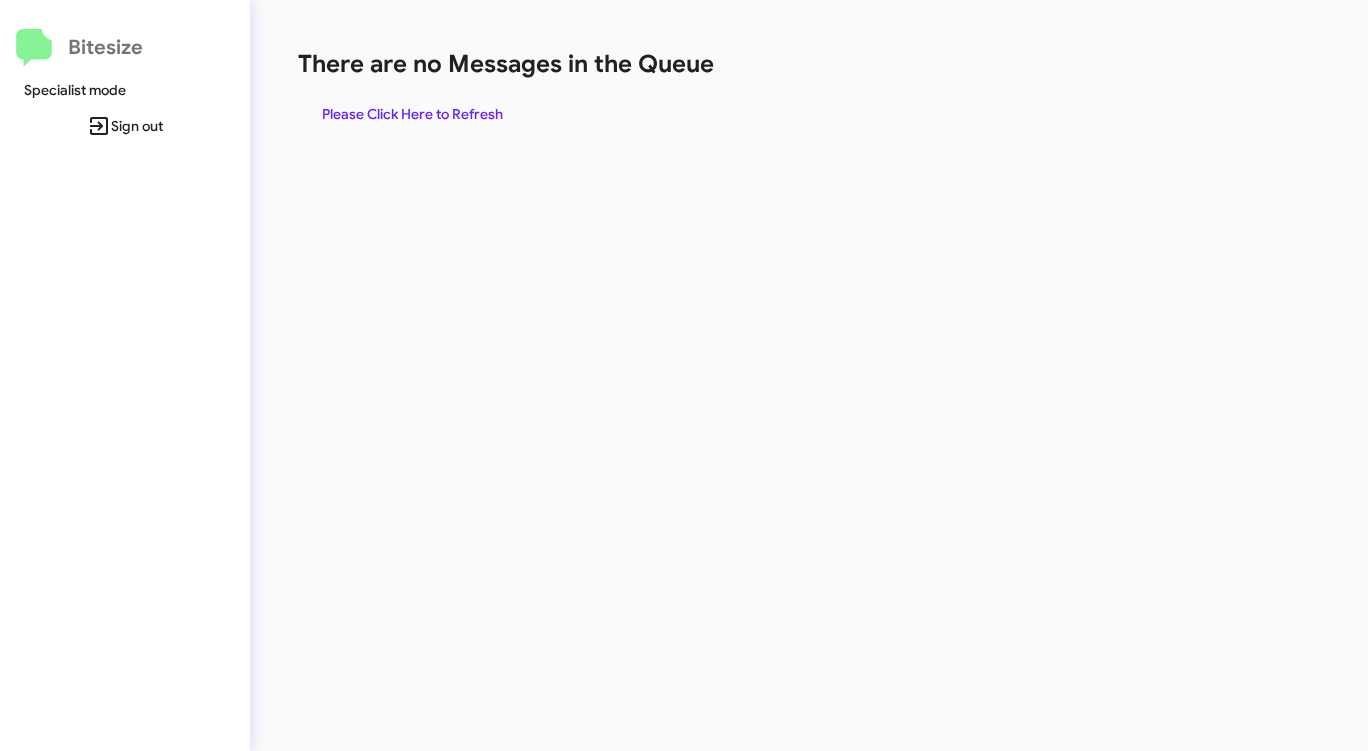 scroll, scrollTop: 0, scrollLeft: 0, axis: both 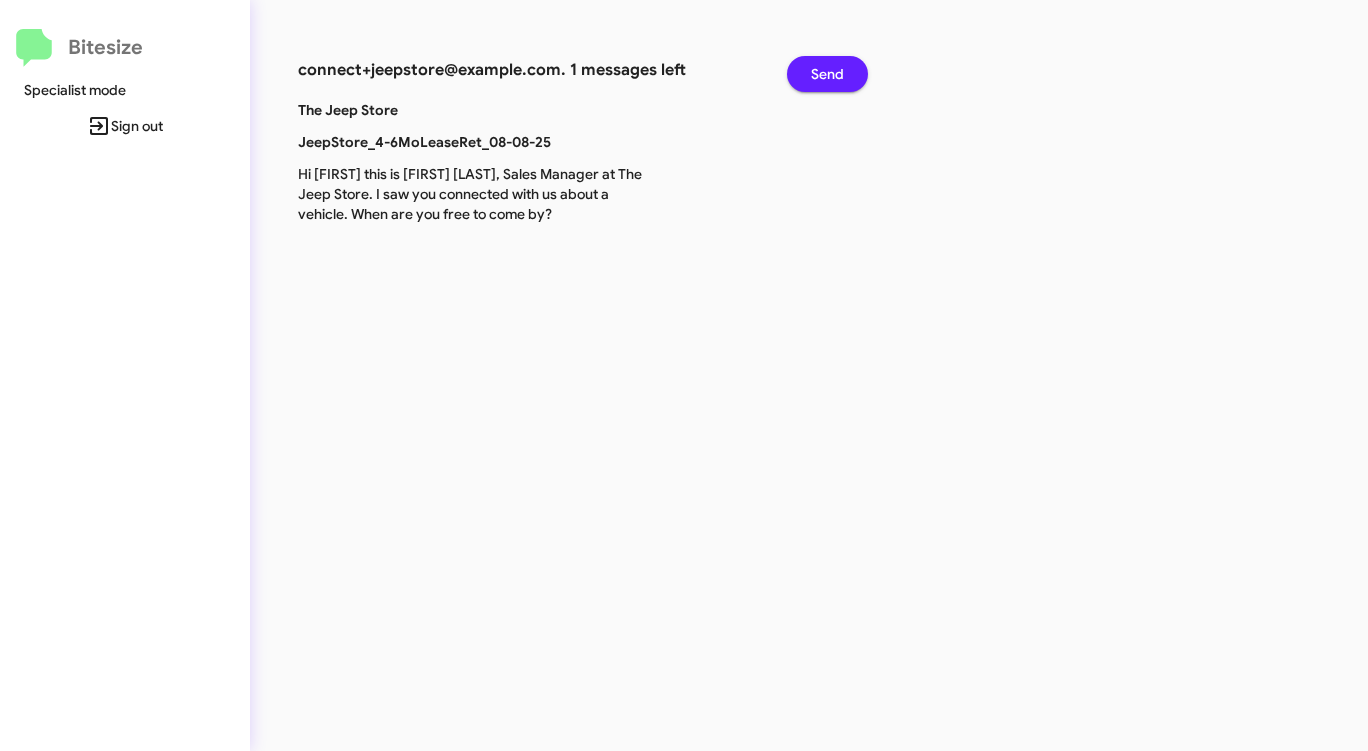 click on "Send" 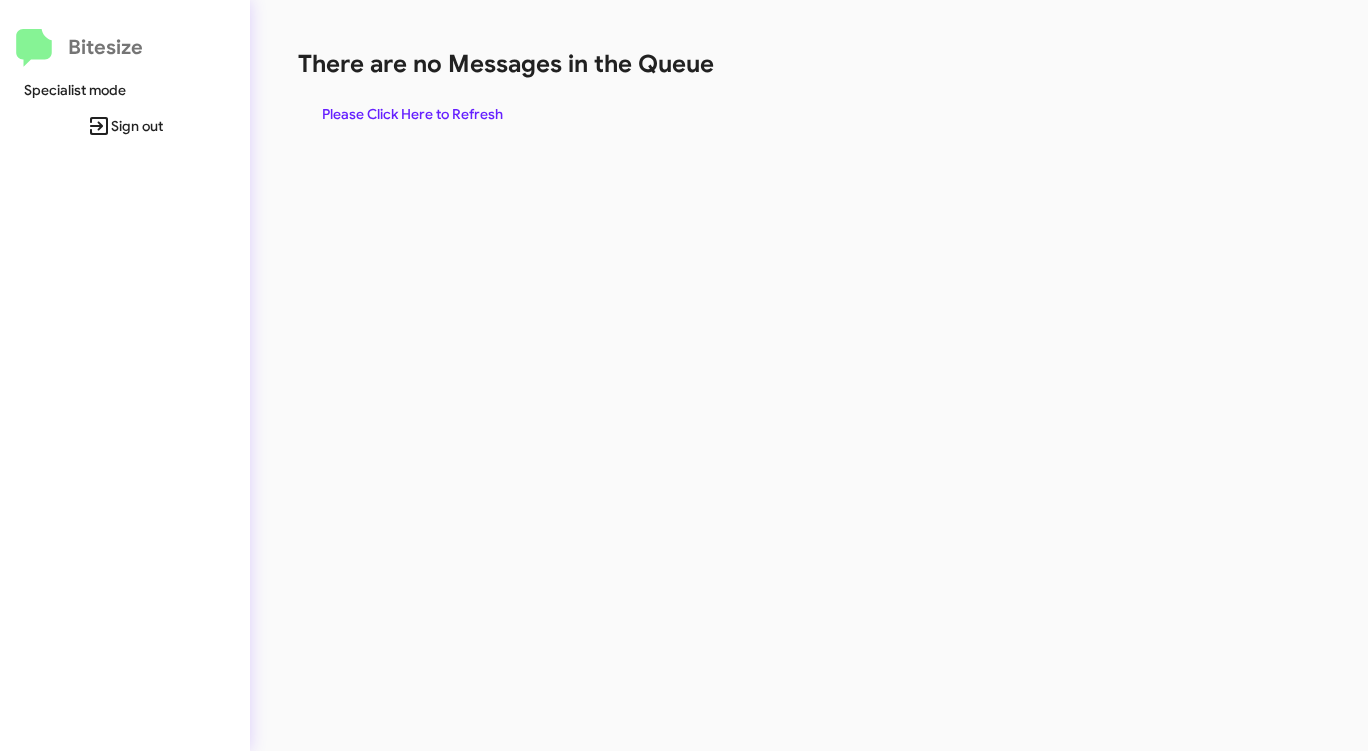 click on "Please Click Here to Refresh" 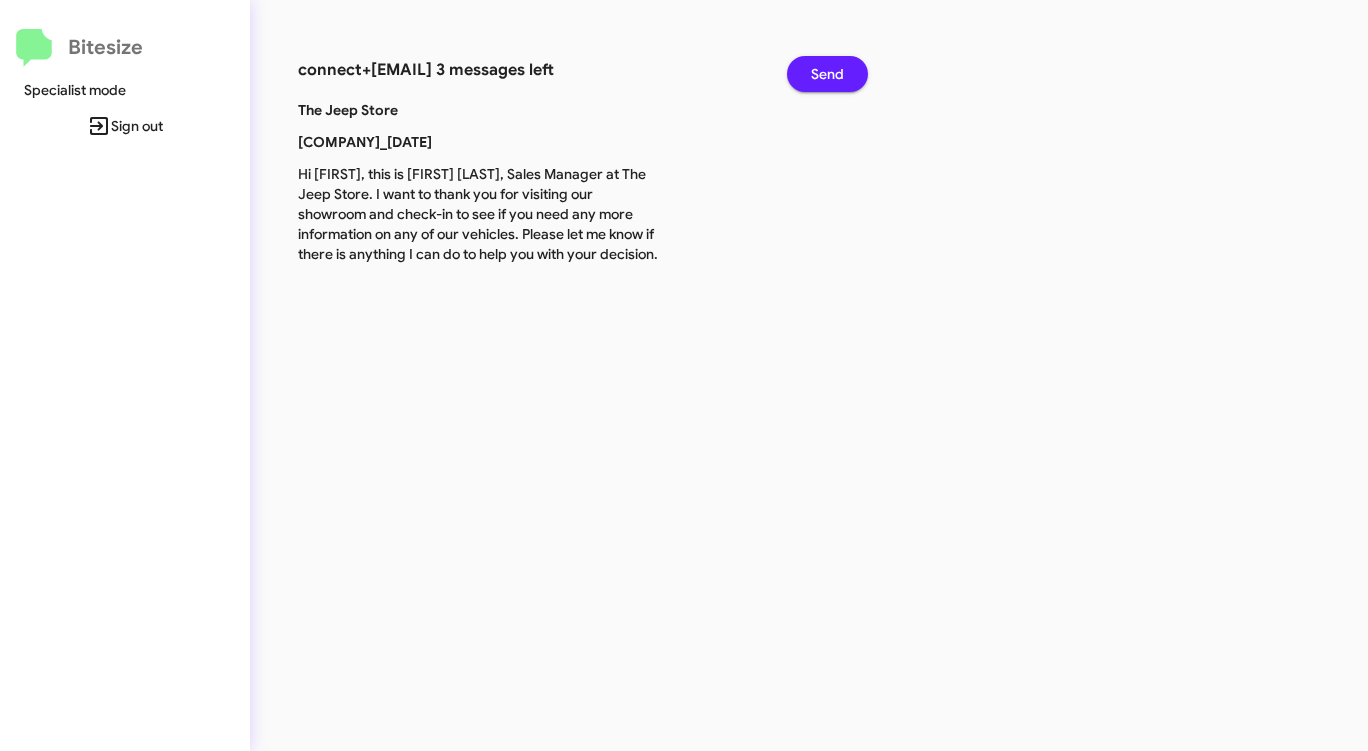 click on "Send" 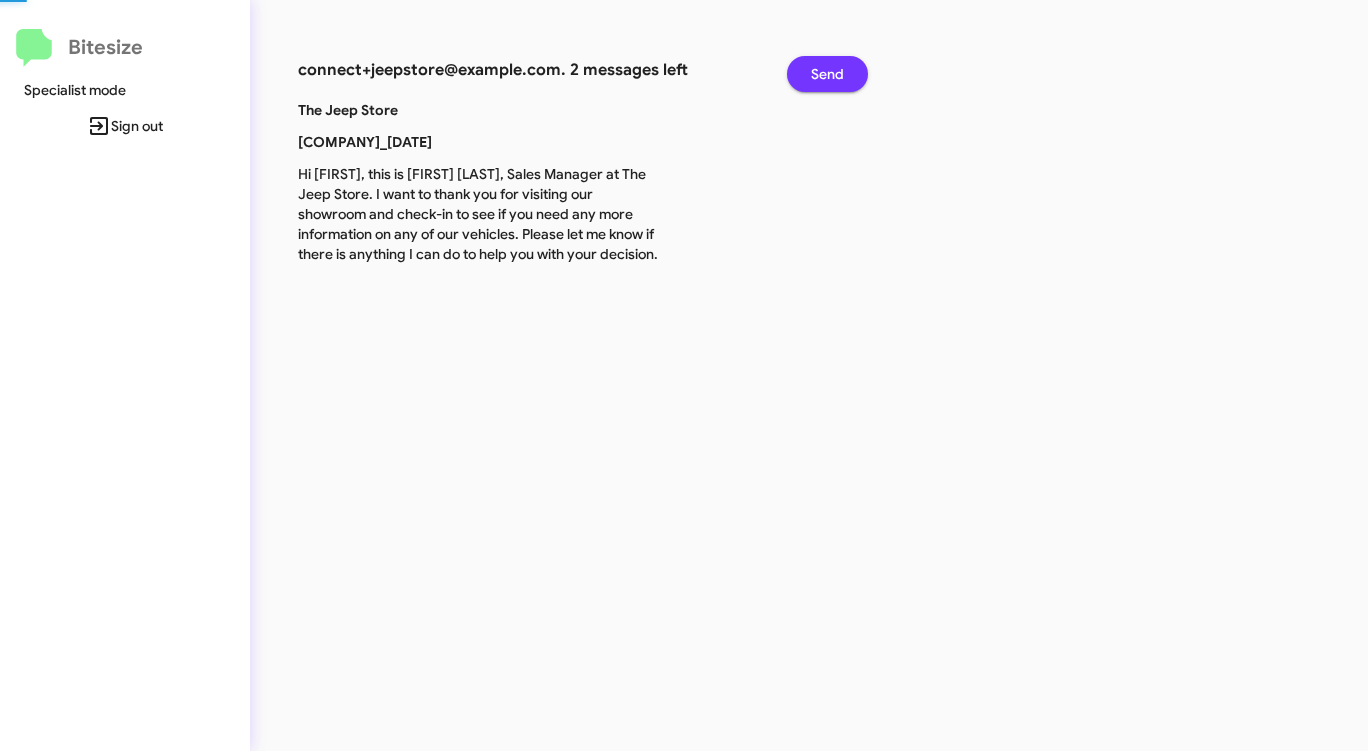 click on "Send" 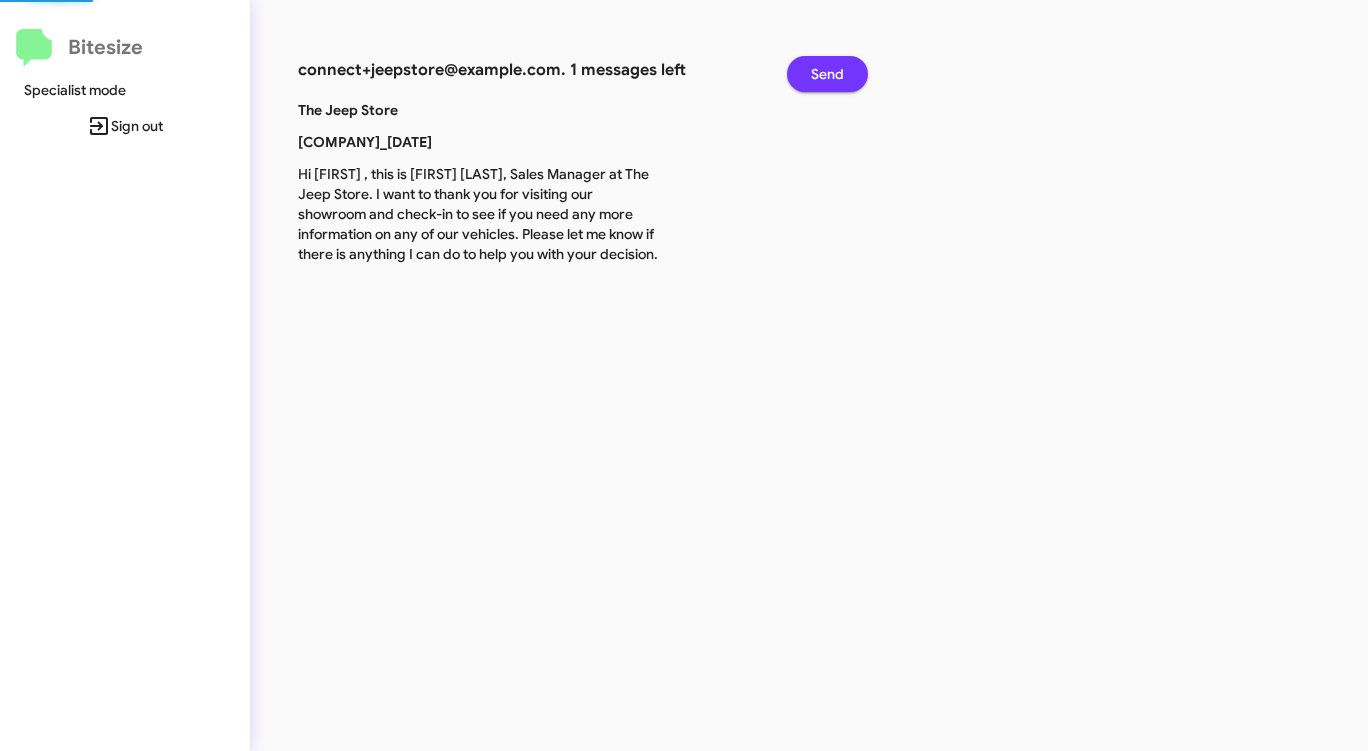 click on "Send" 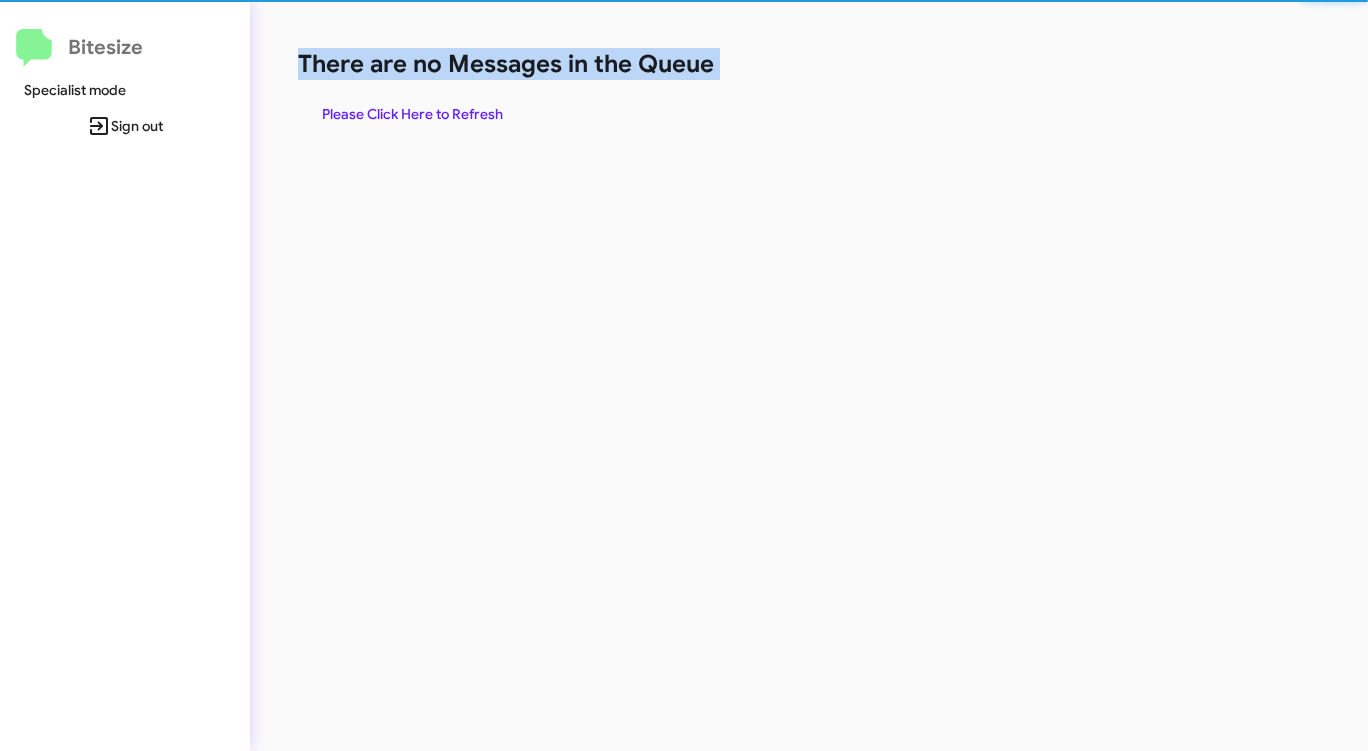 click on "There are no Messages in the Queue" 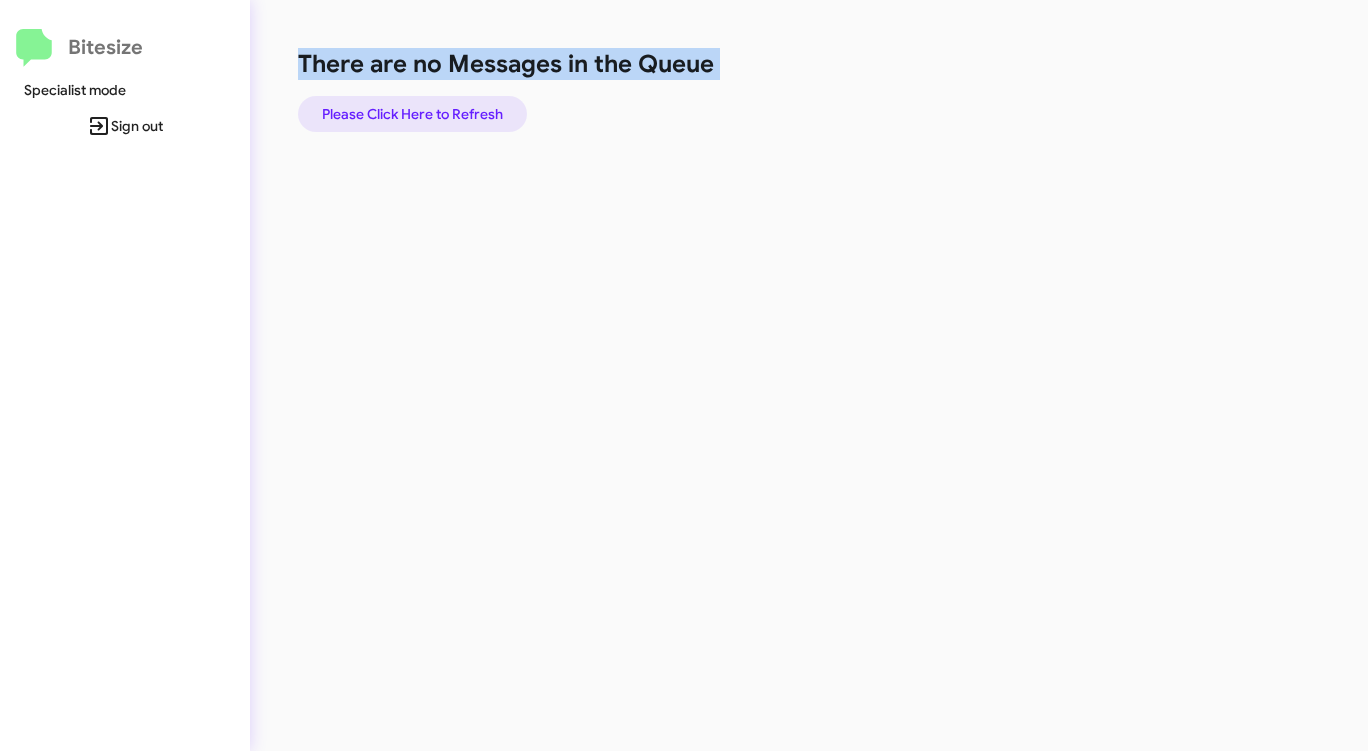click on "Please Click Here to Refresh" 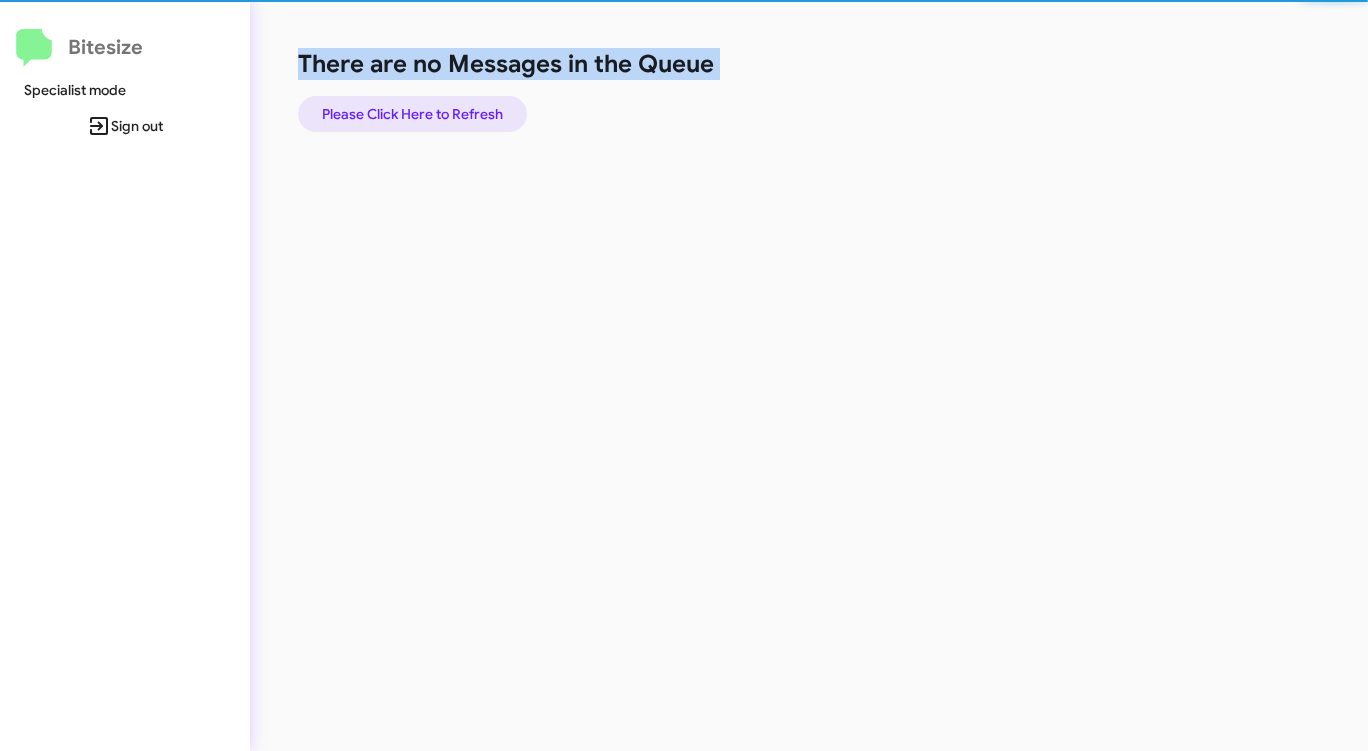 click on "Please Click Here to Refresh" 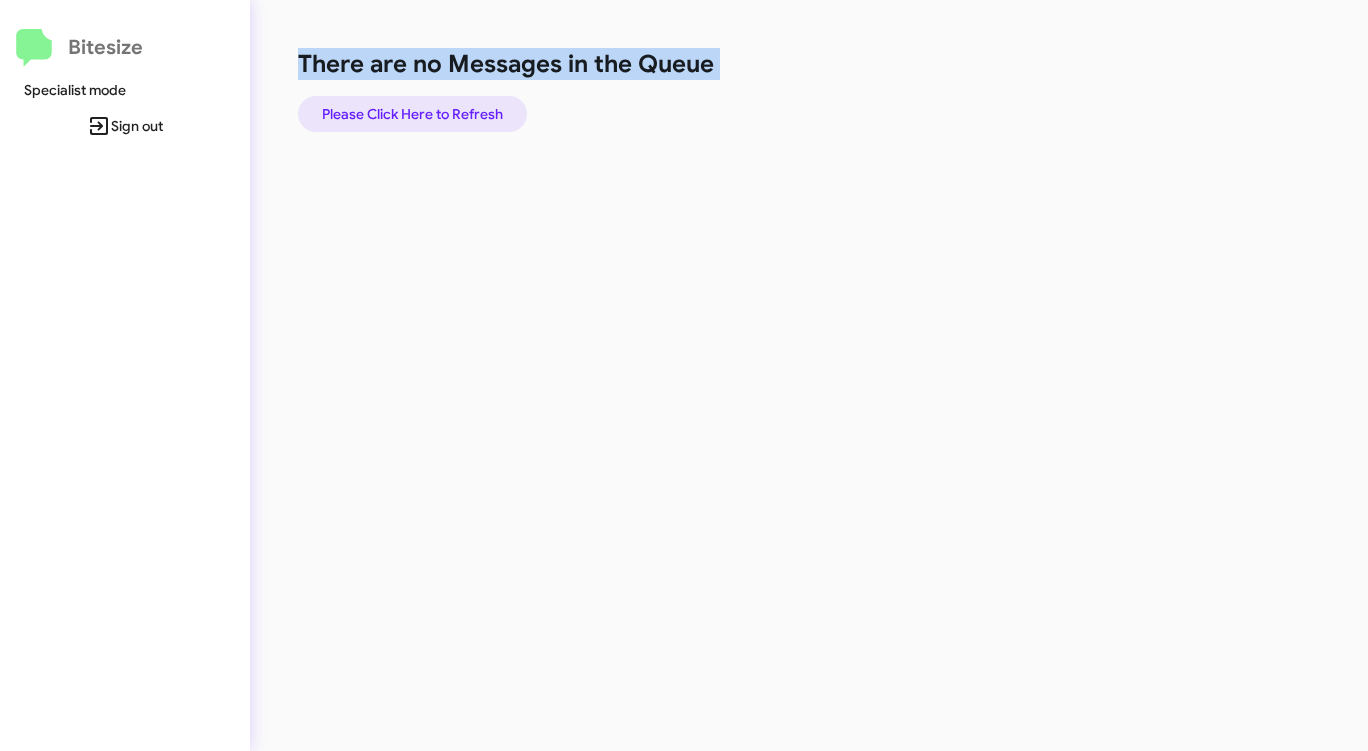 click on "Please Click Here to Refresh" 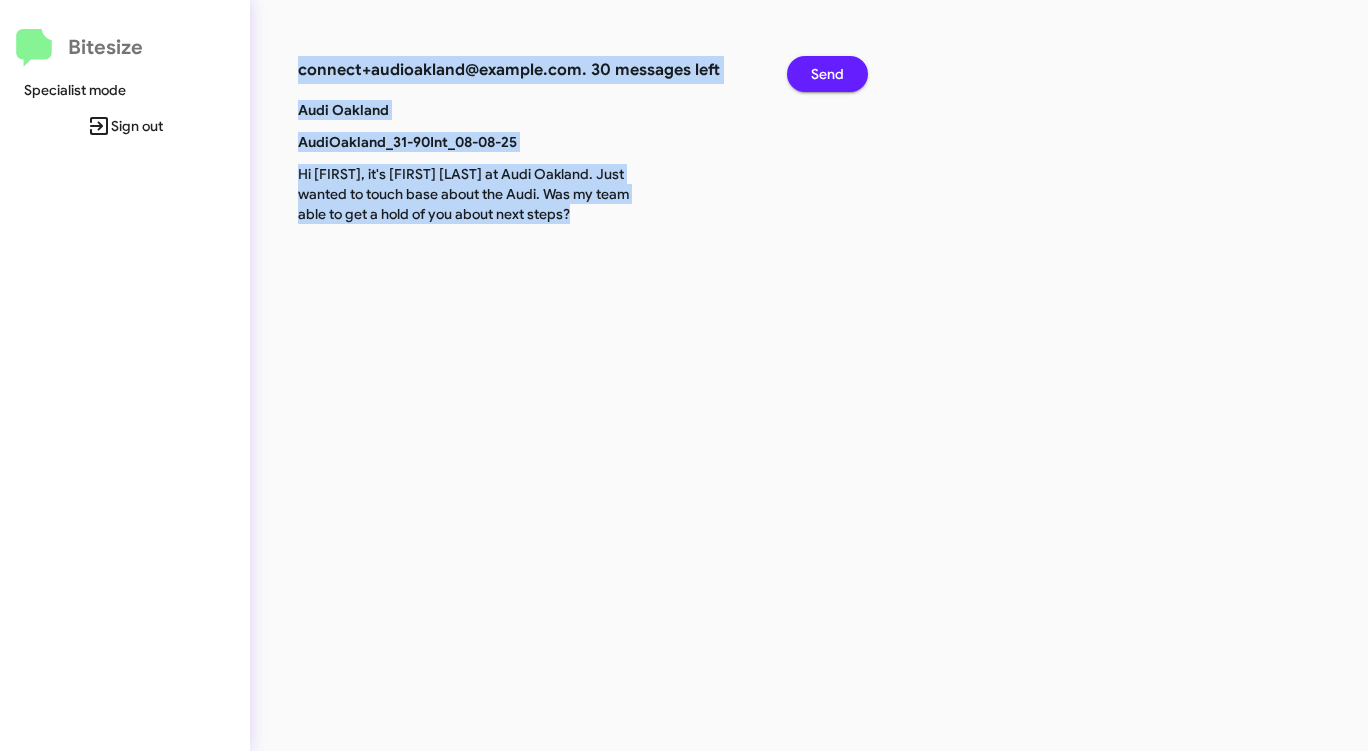 click on "Send" 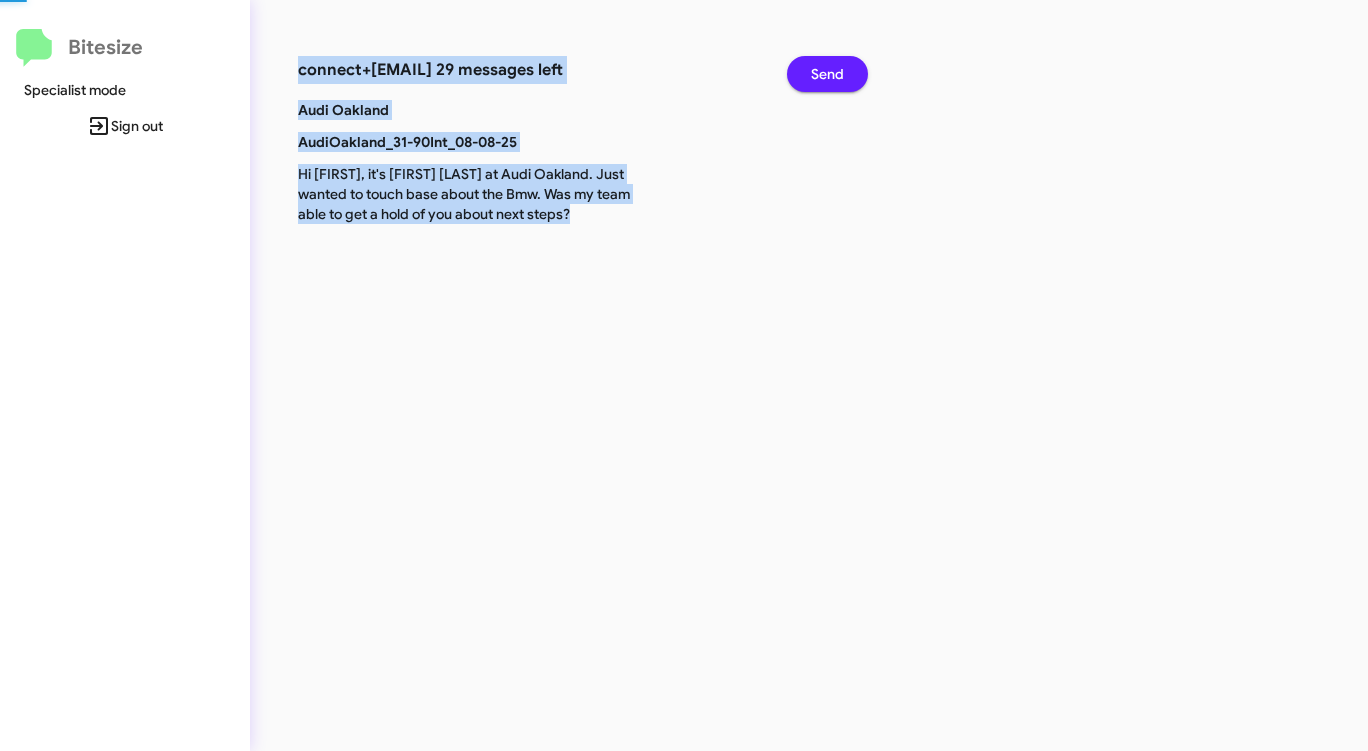 click on "Send" 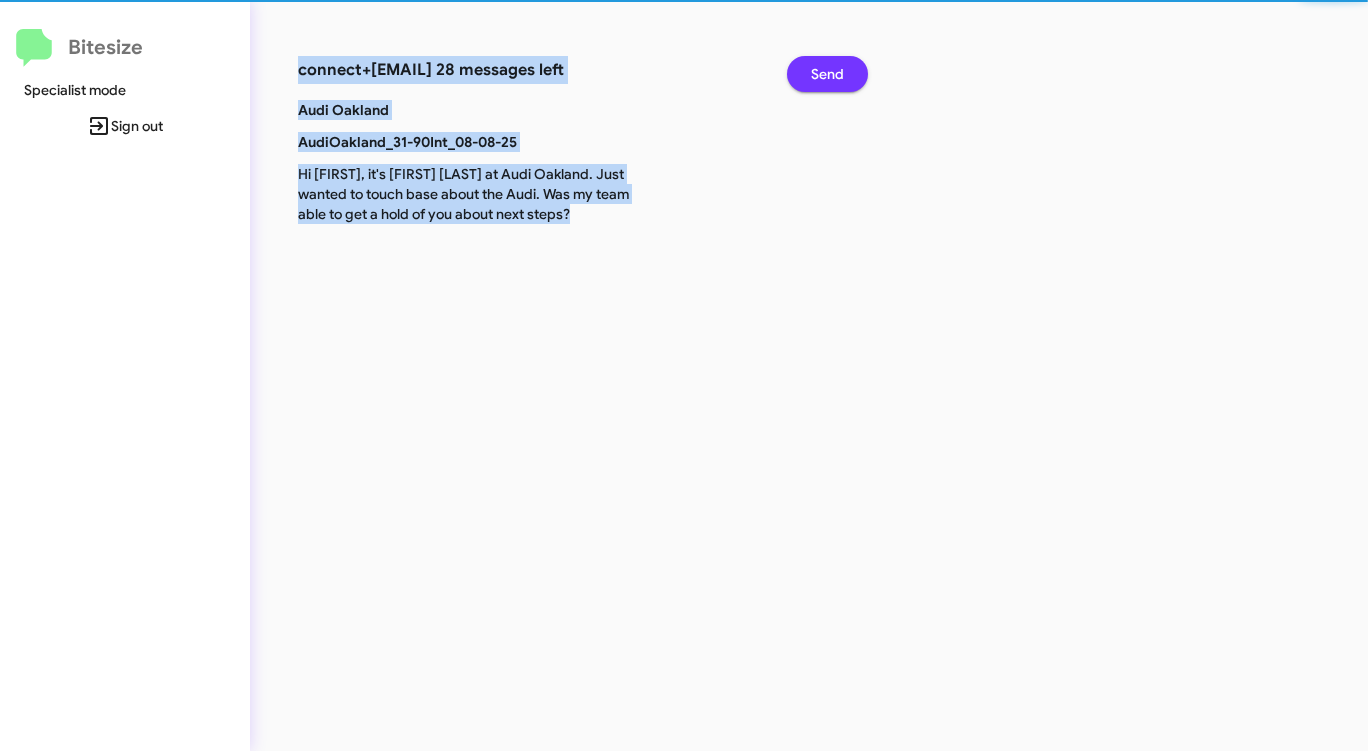 click on "Send" 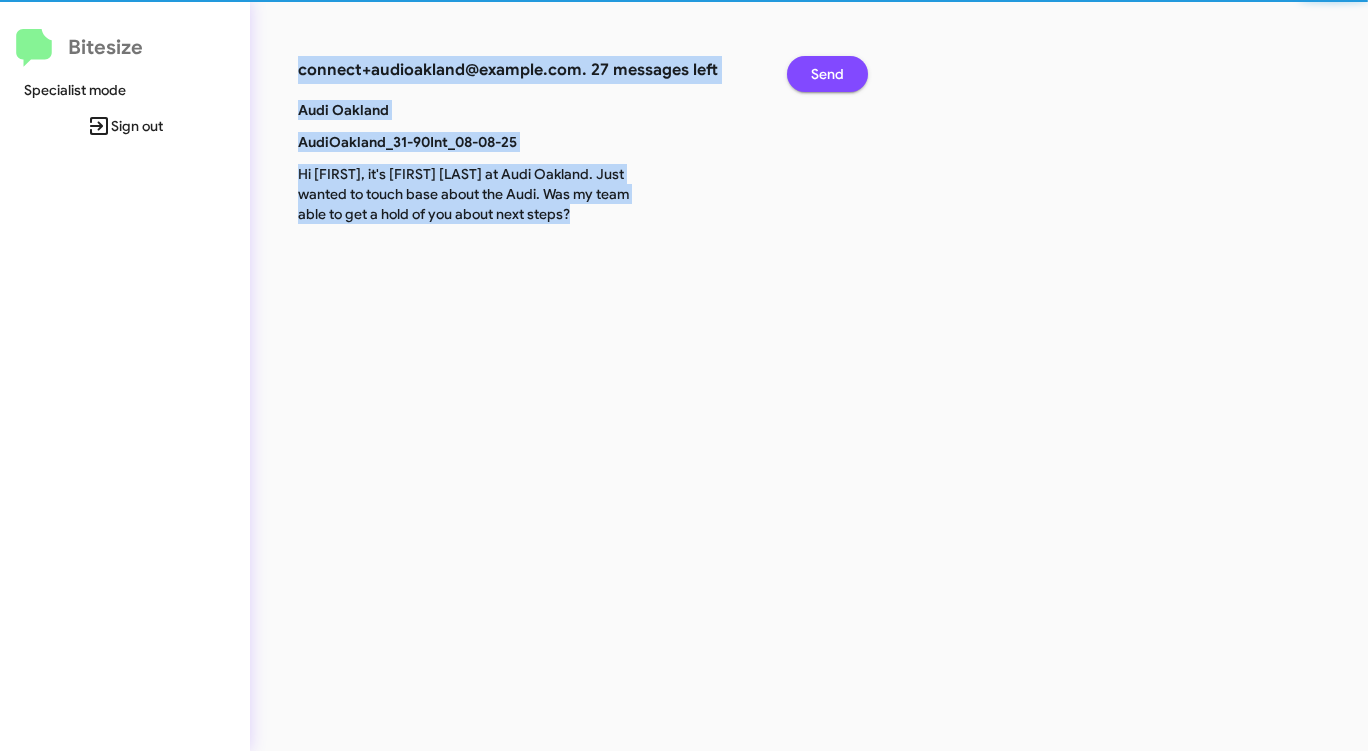 click on "Send" 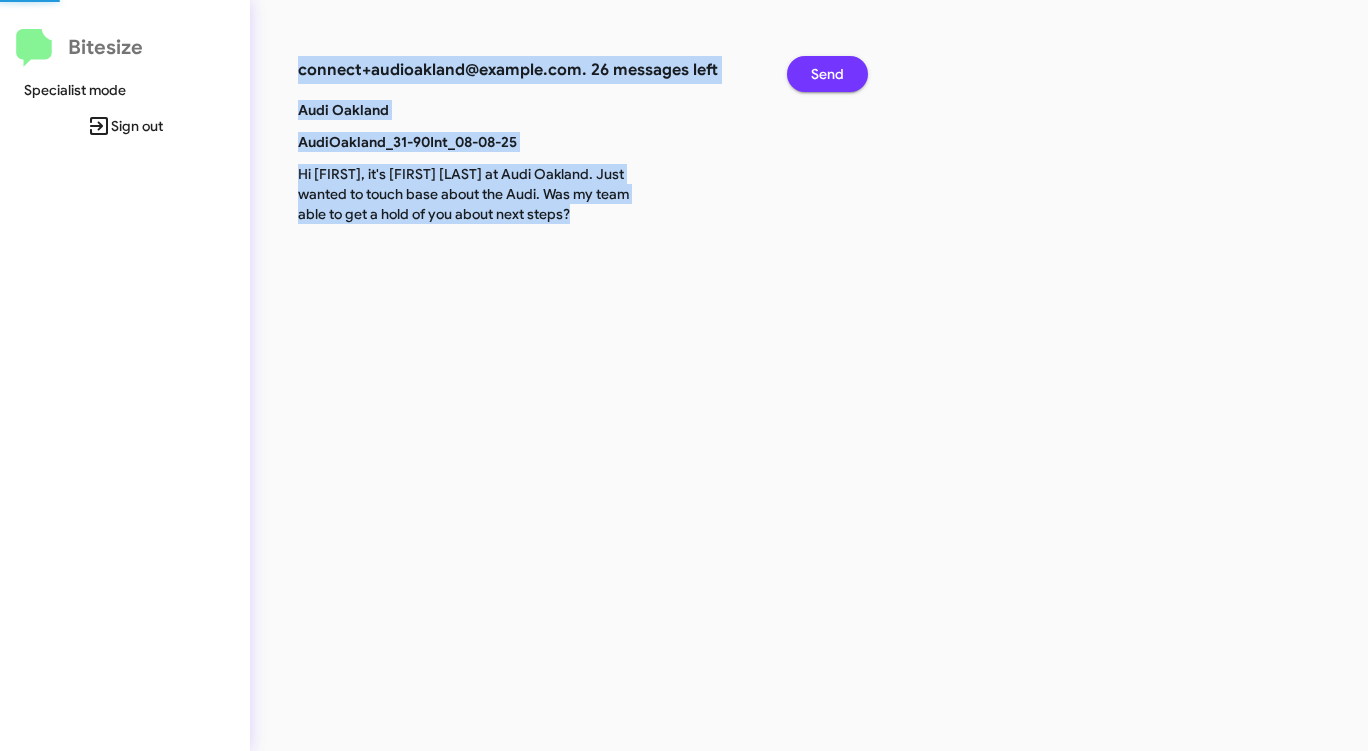 click on "Send" 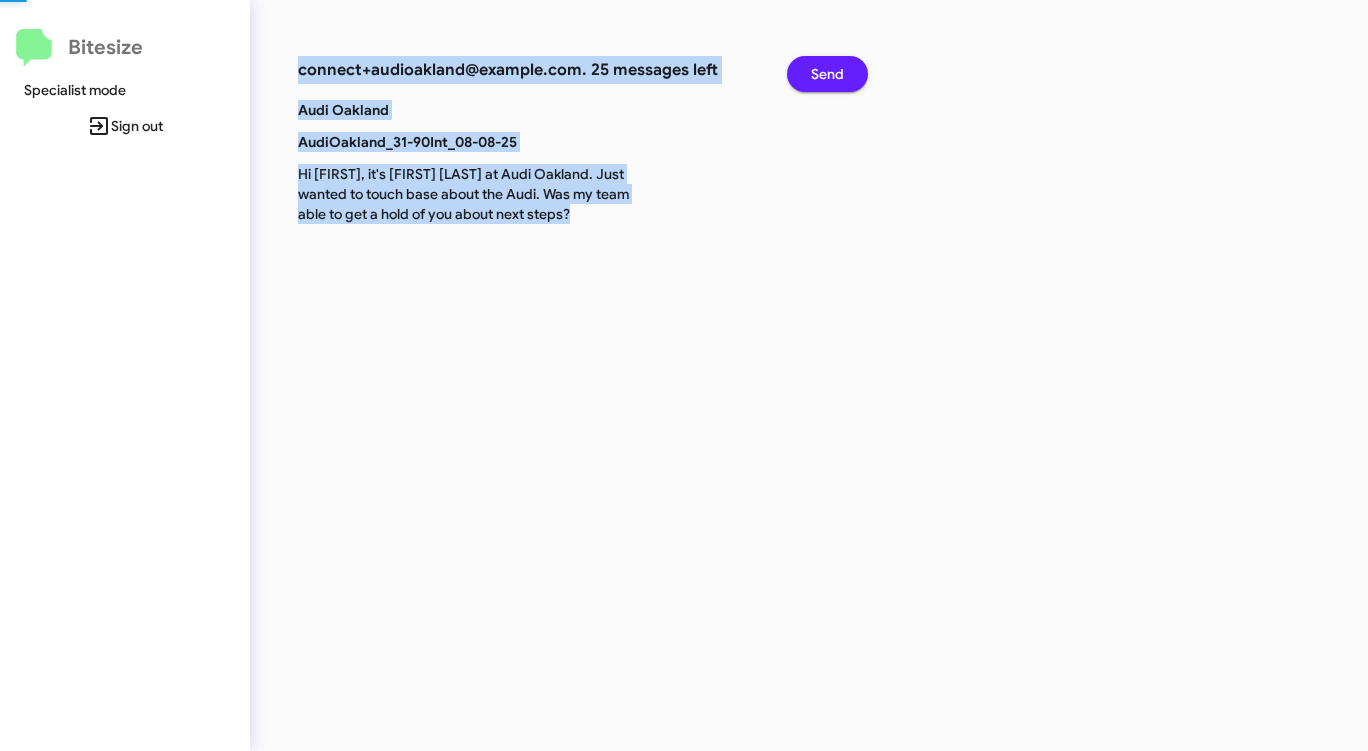 click on "Send" 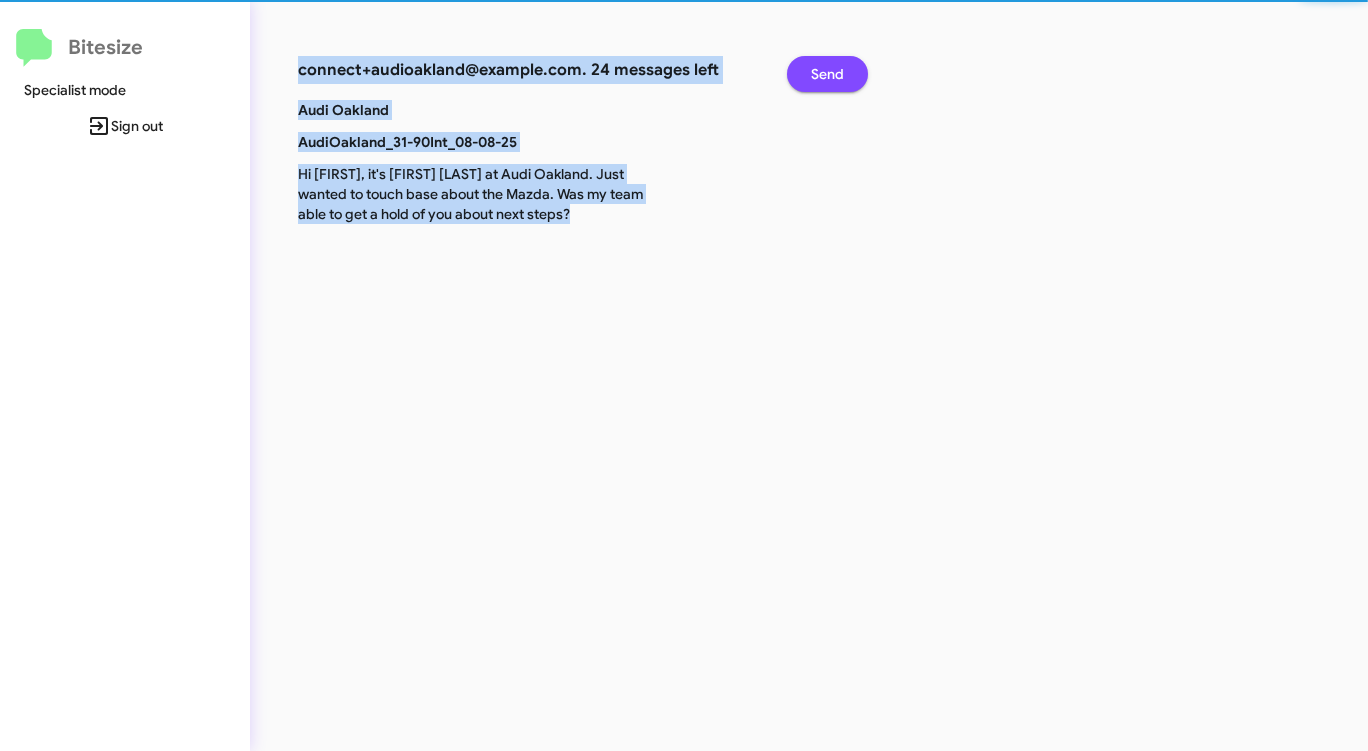 click on "Send" 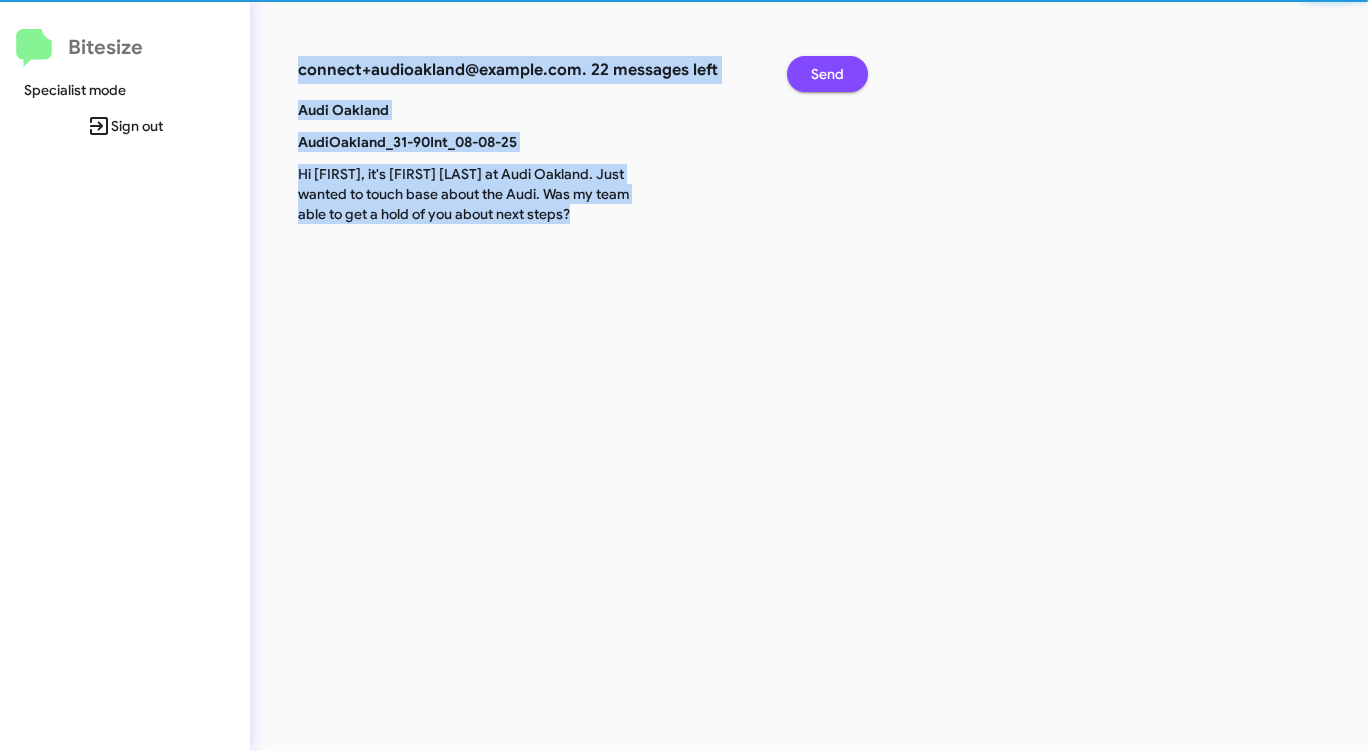 click on "Send" 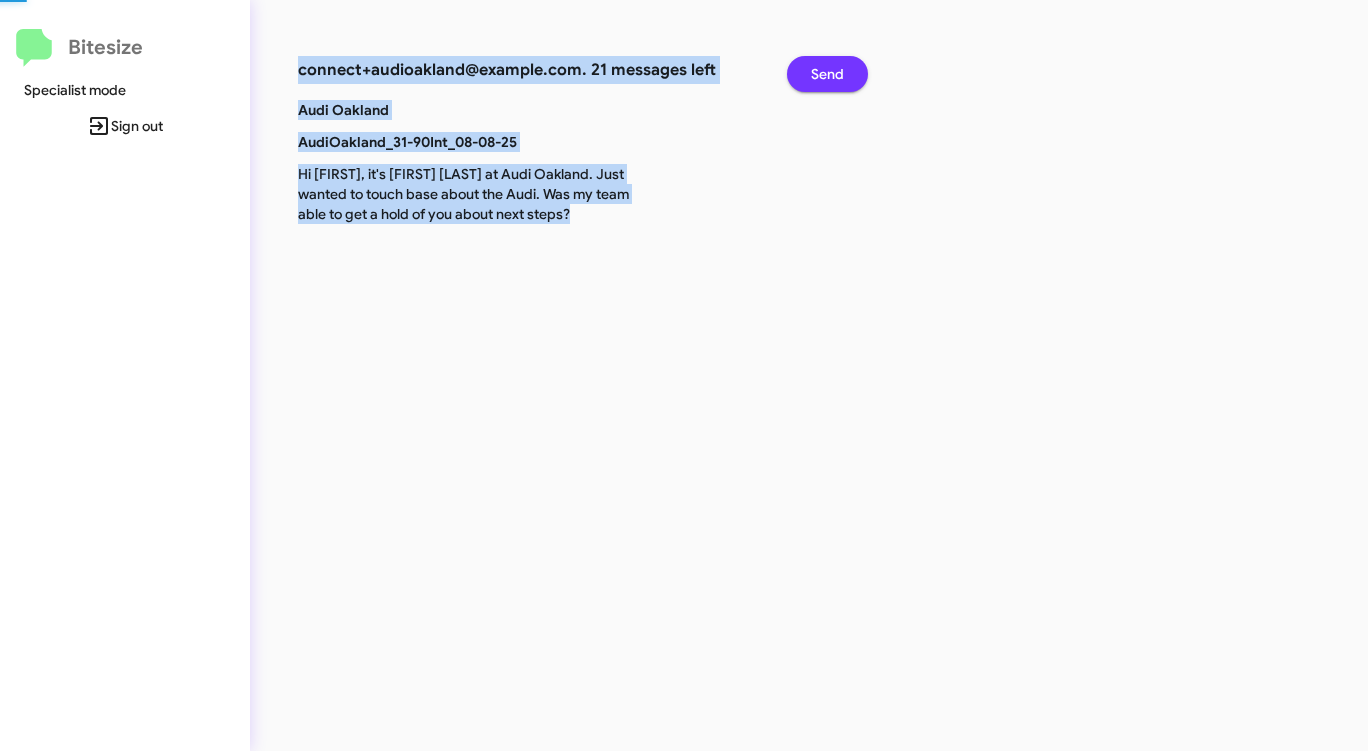 click on "Send" 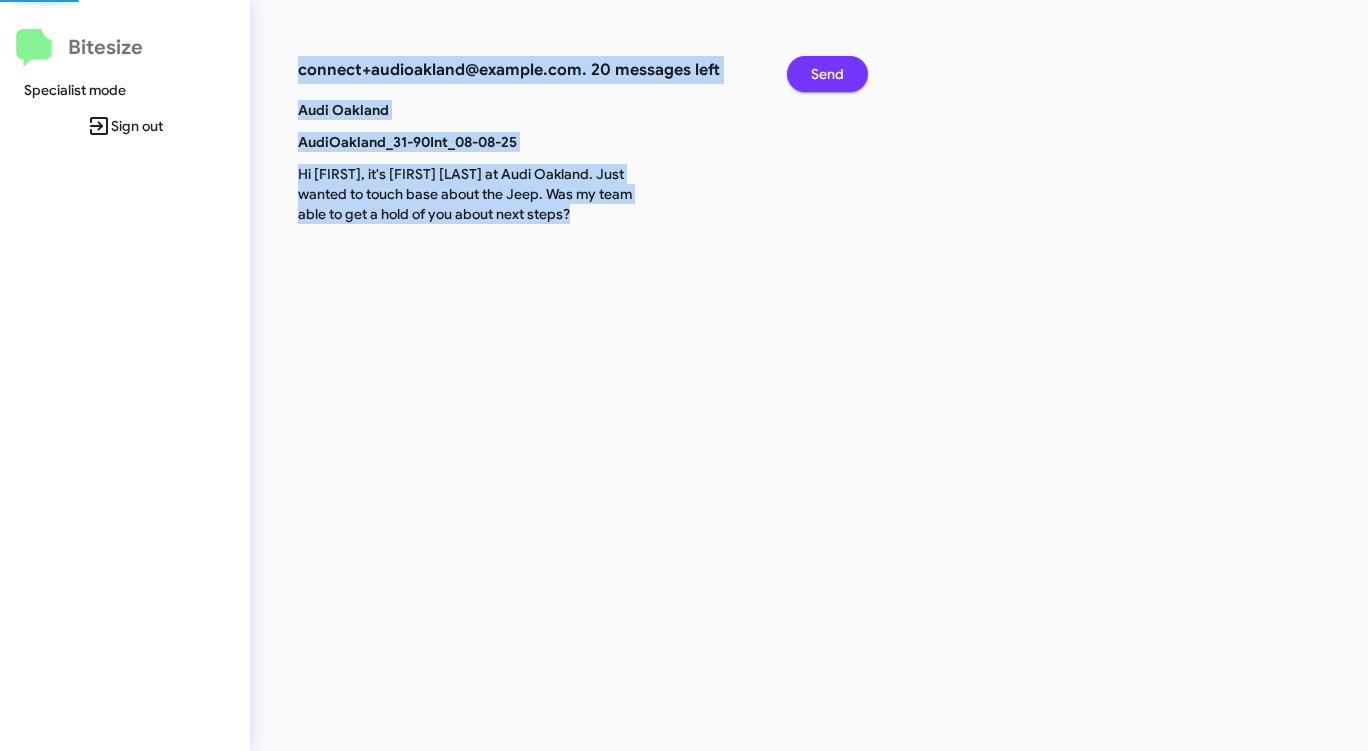 click on "Send" 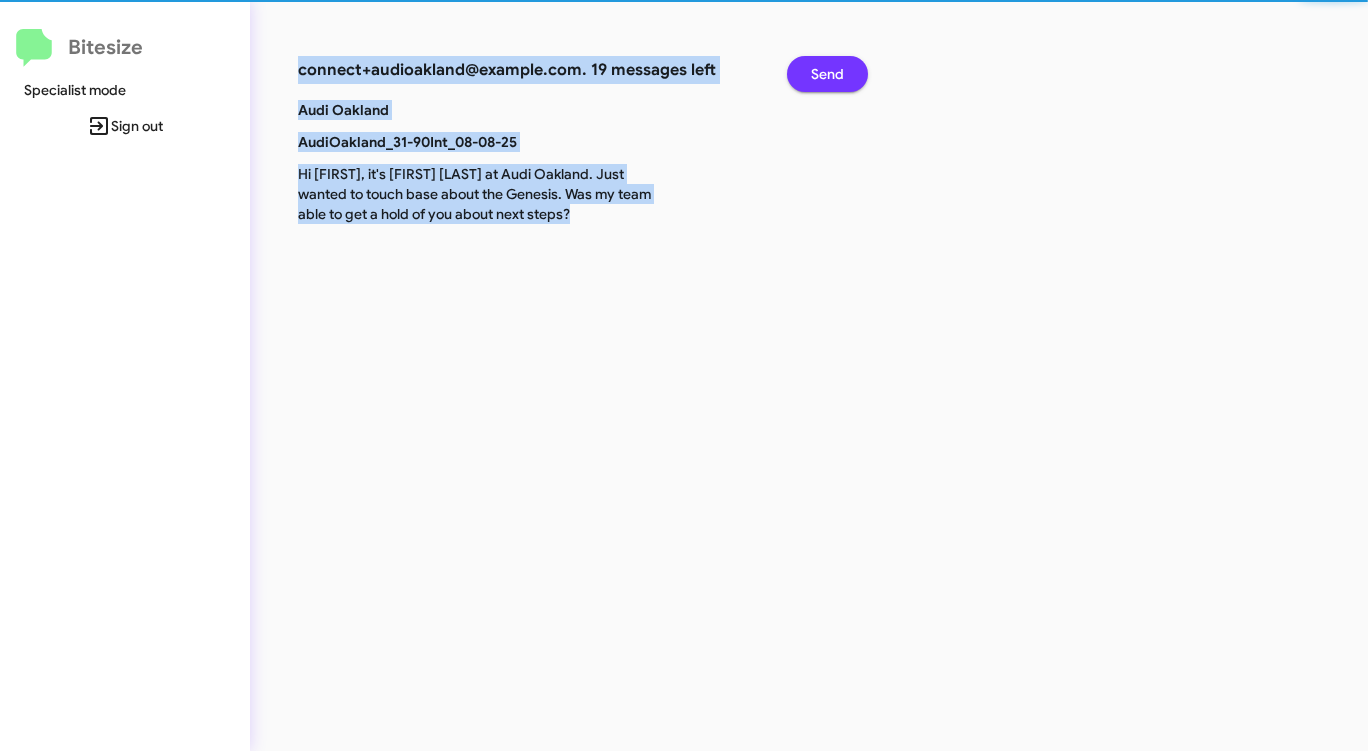 click on "Send" 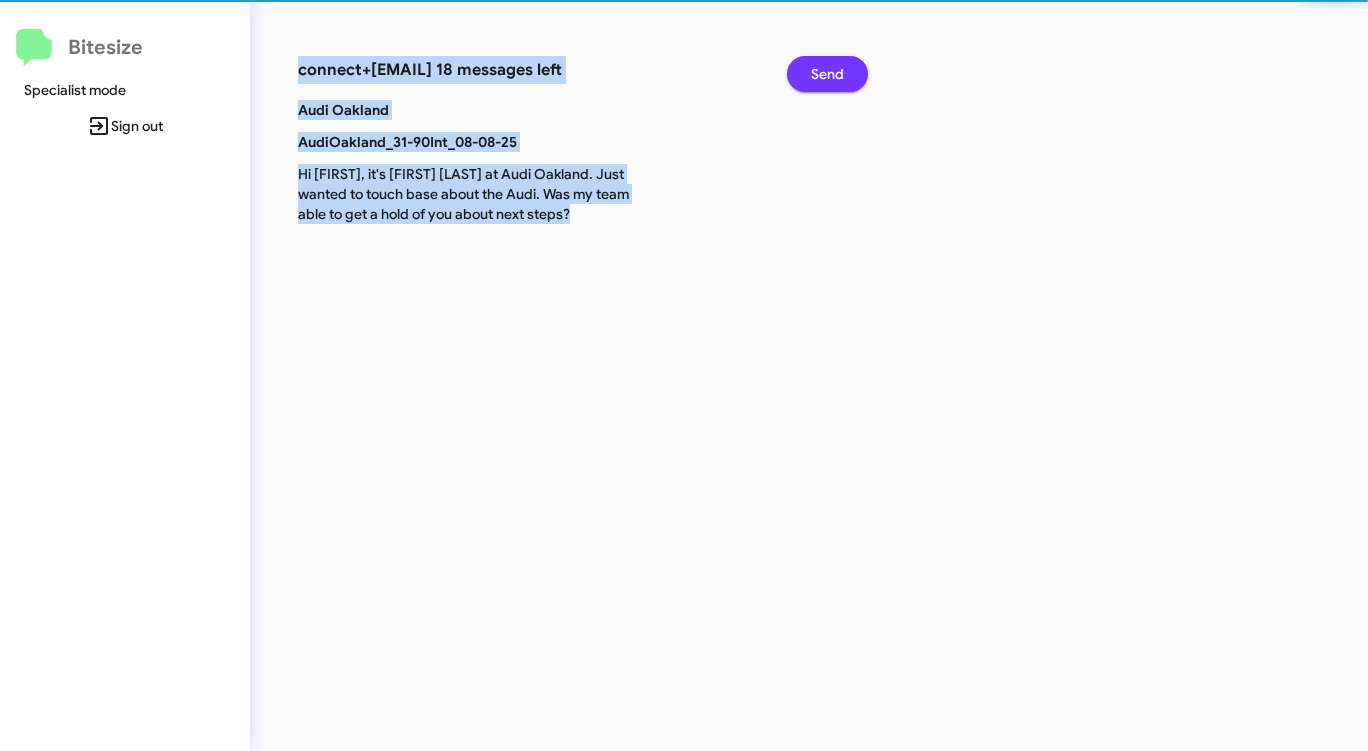 click on "Send" 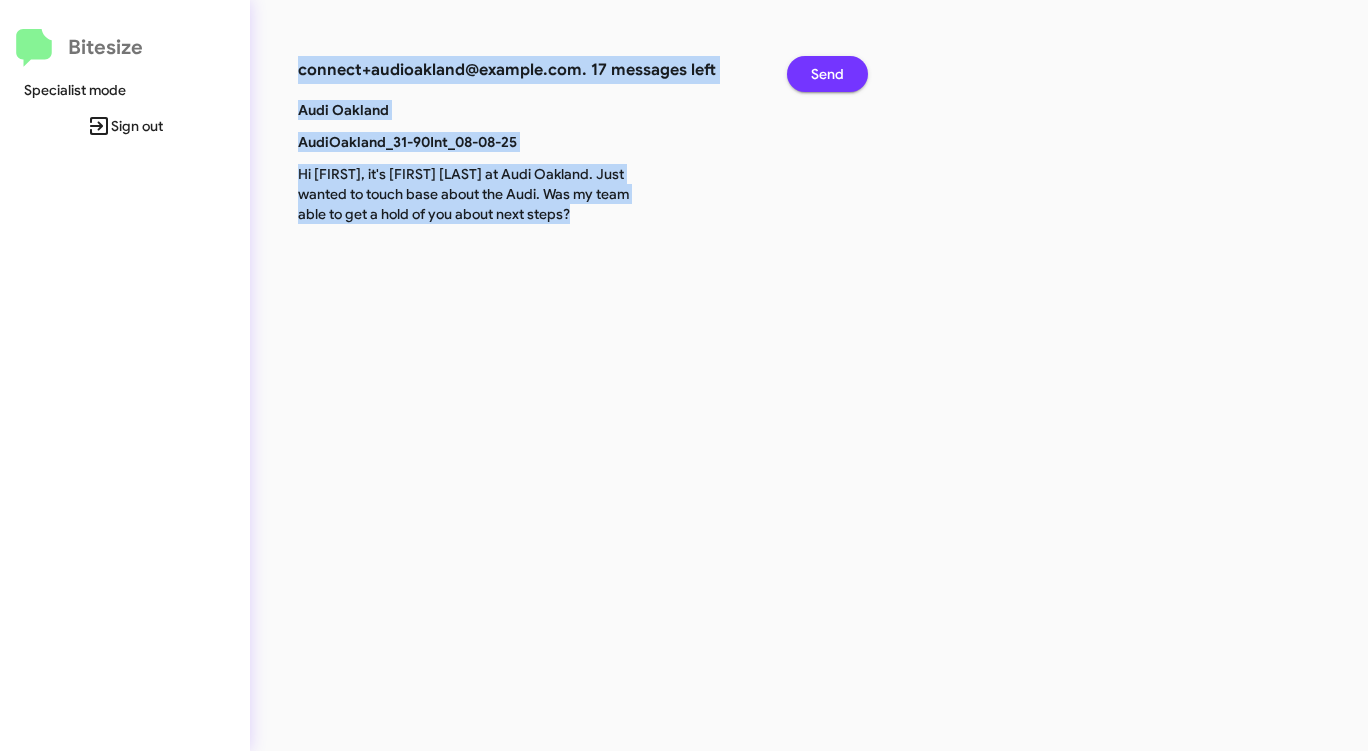 click on "Send" 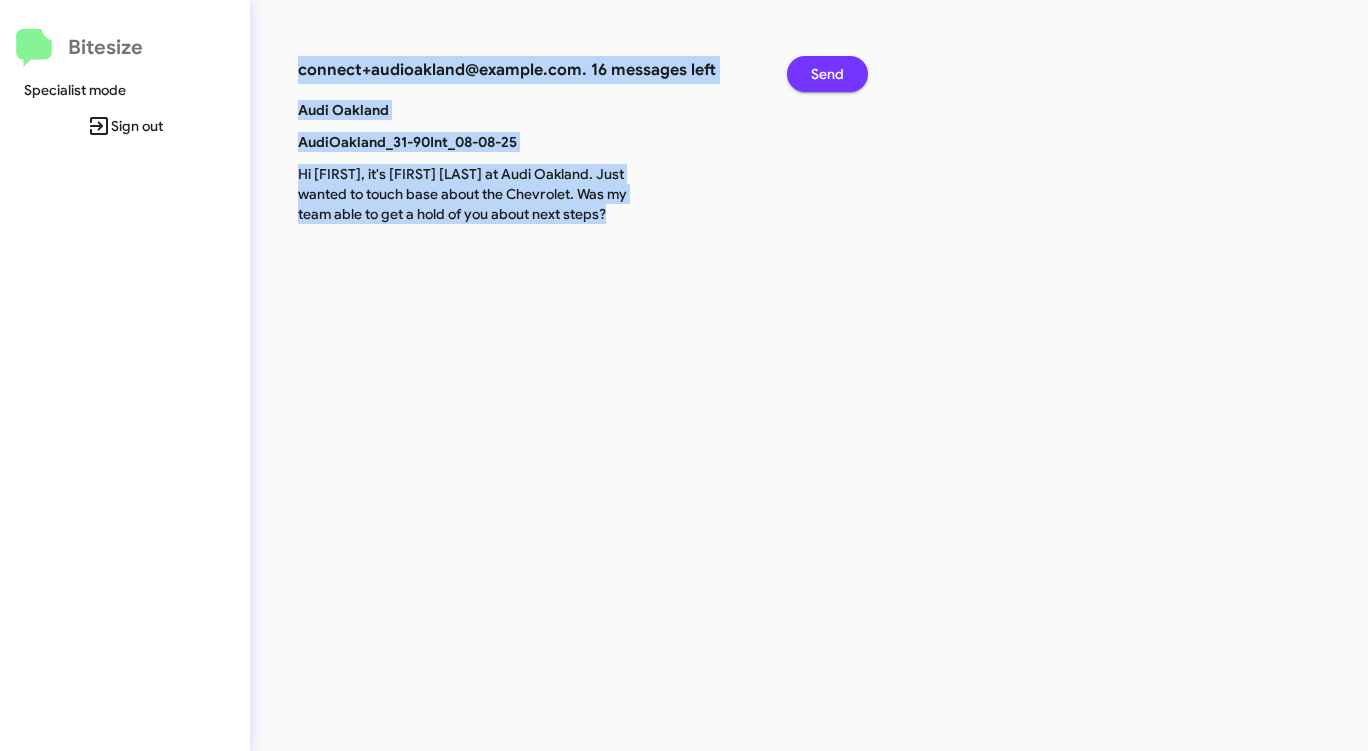 click on "Send" 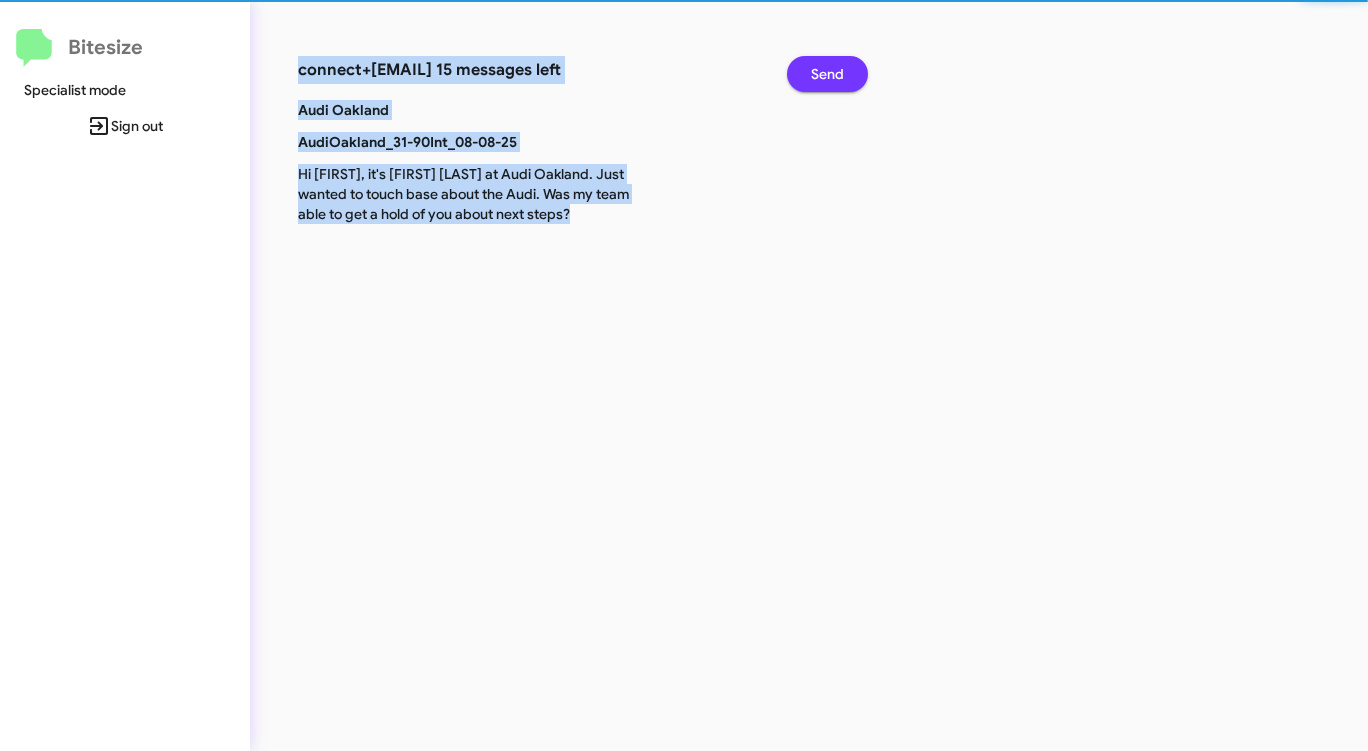 click on "Send" 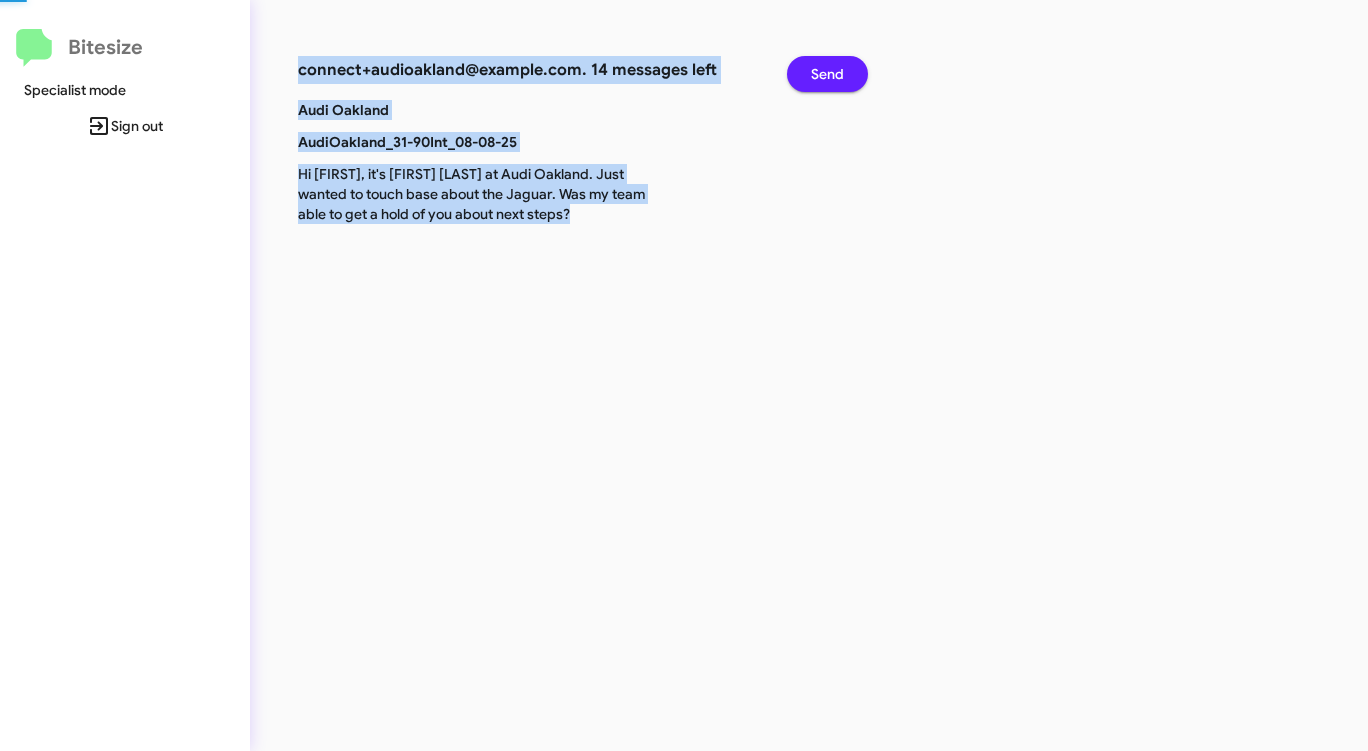 click on "Send" 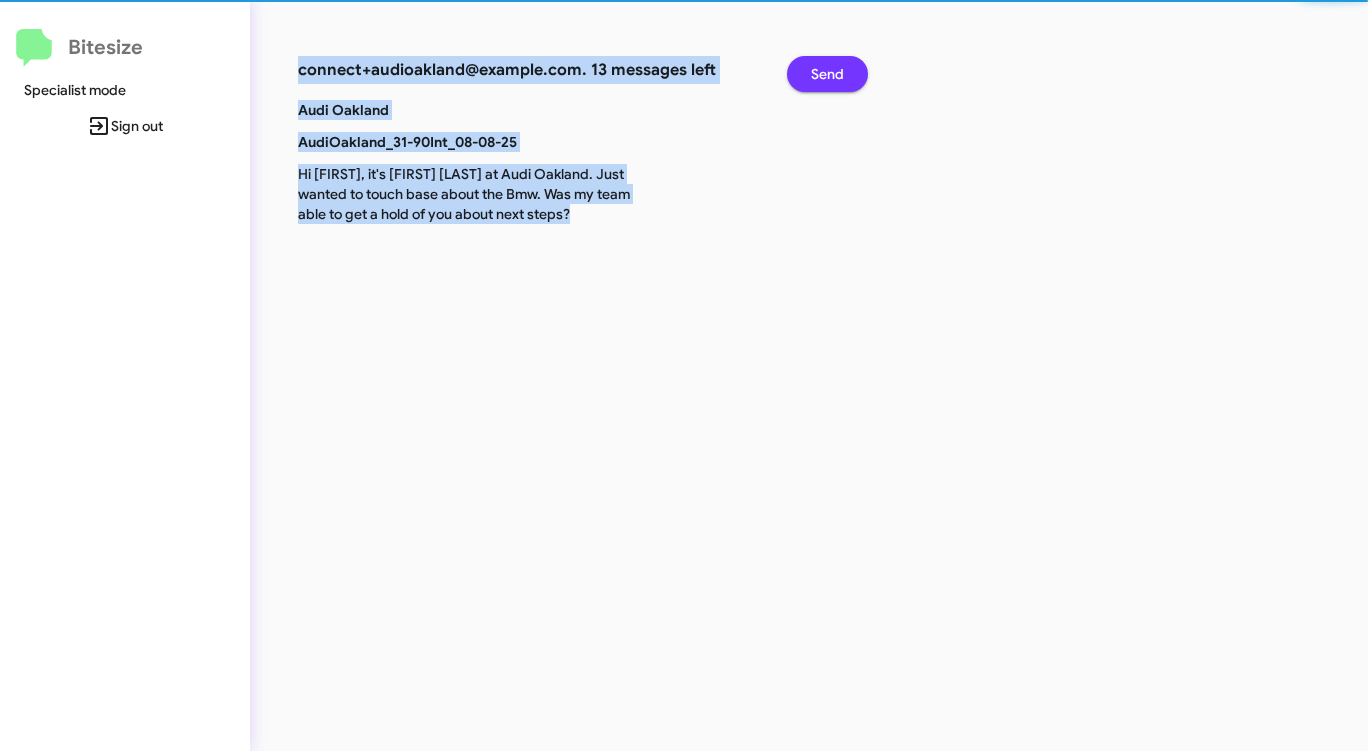 click on "Send" 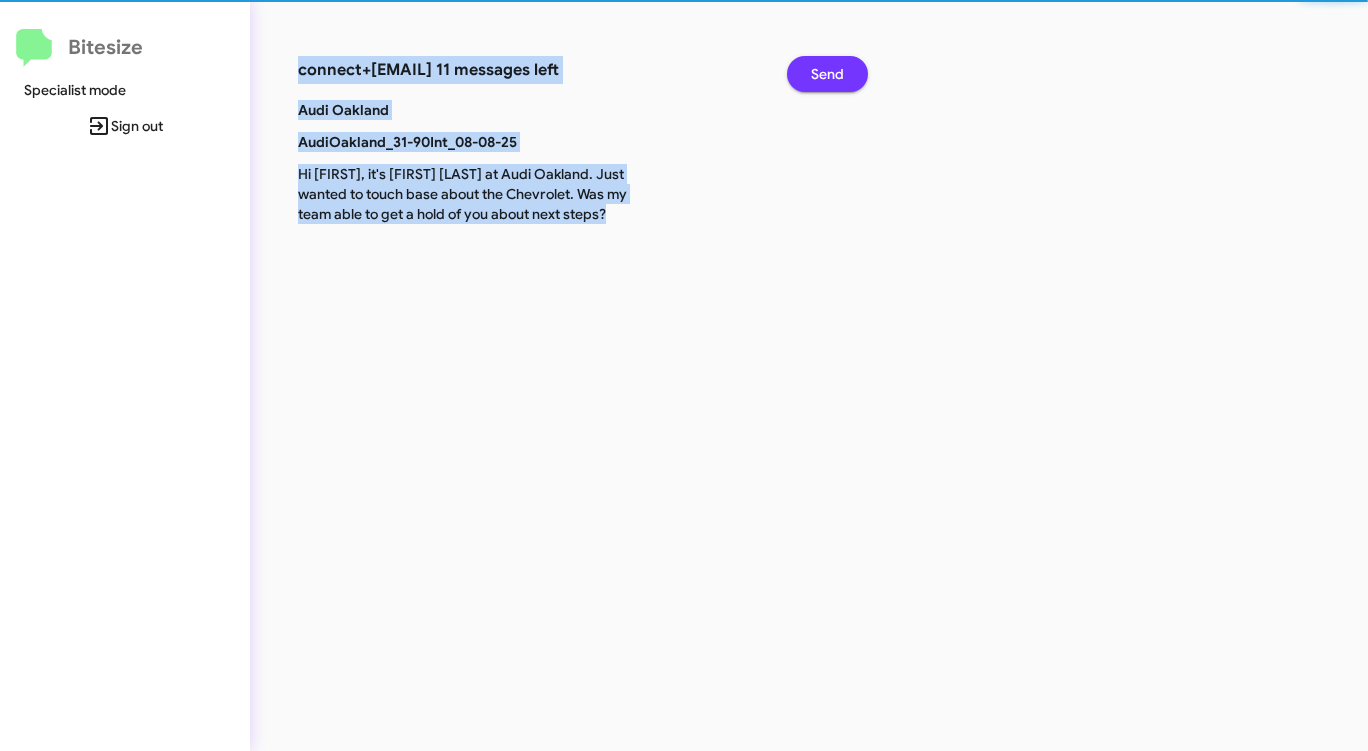 click on "Send" 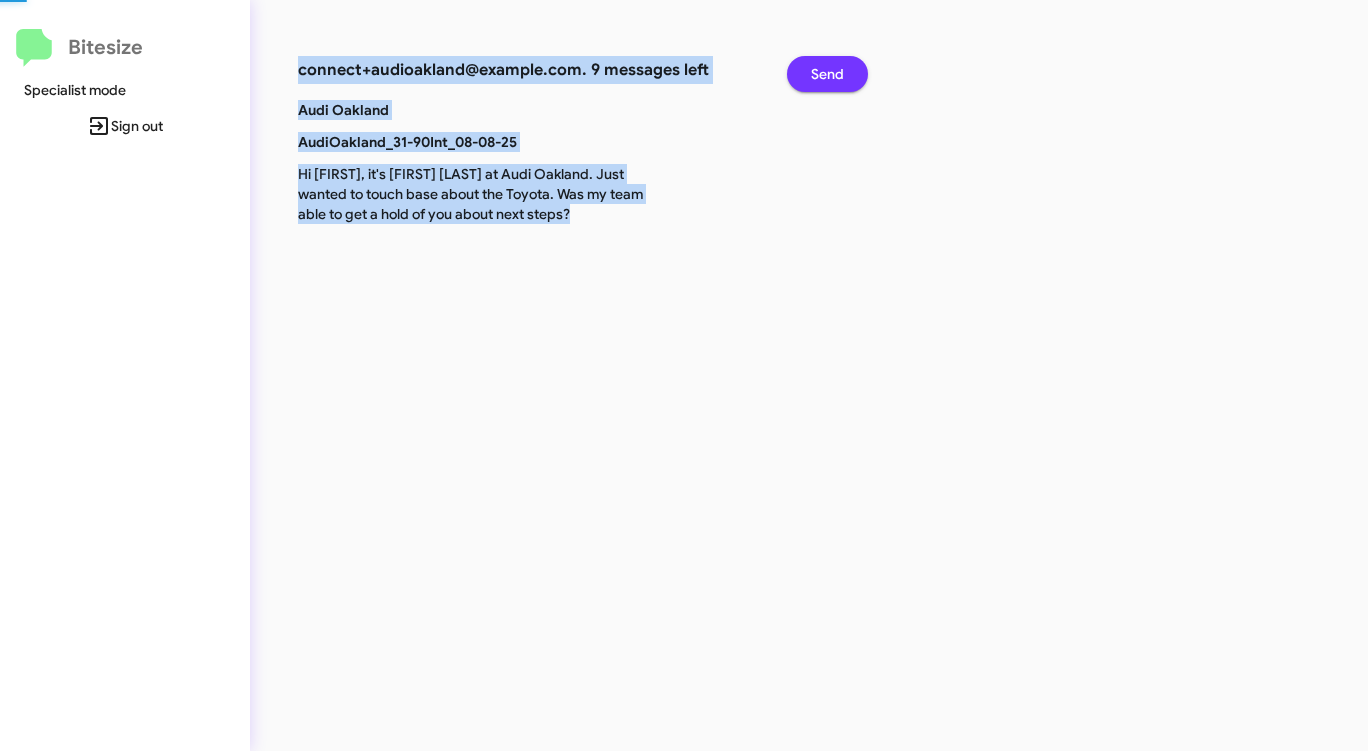 click on "Send" 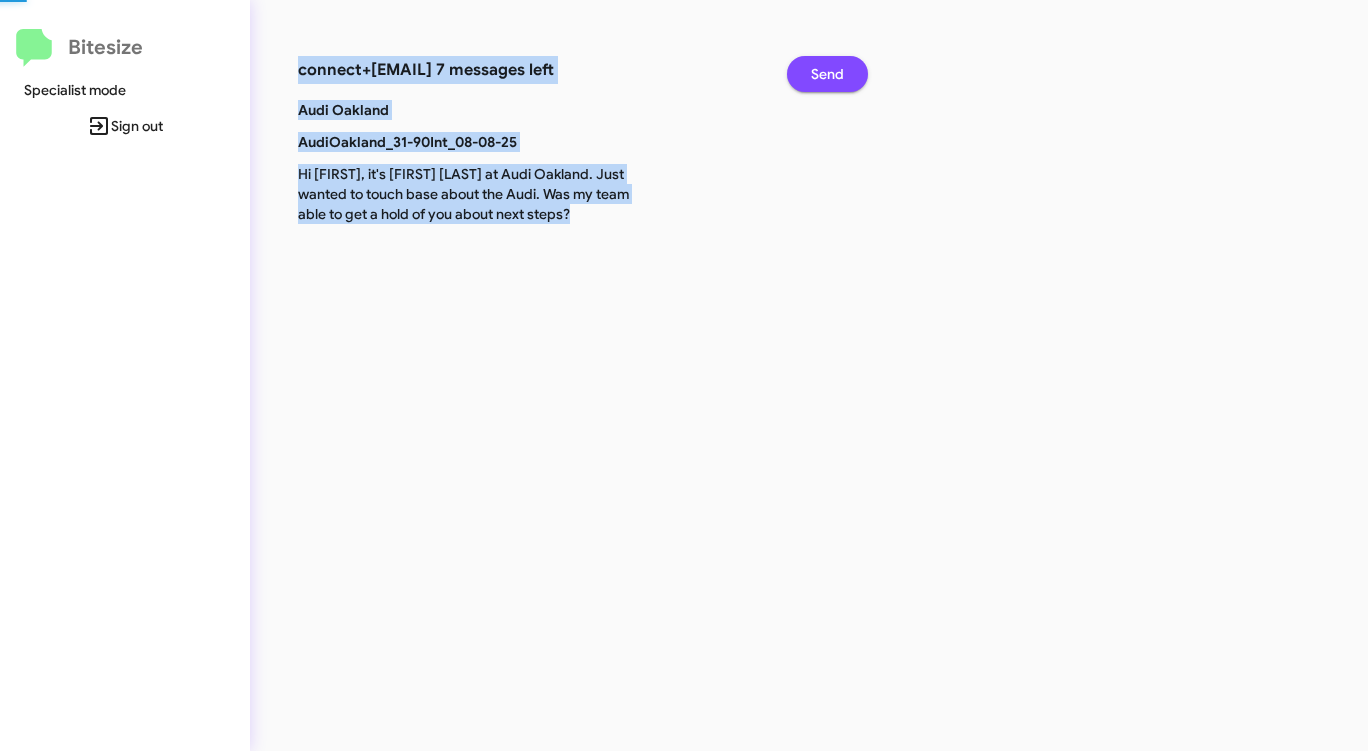 click on "Send" 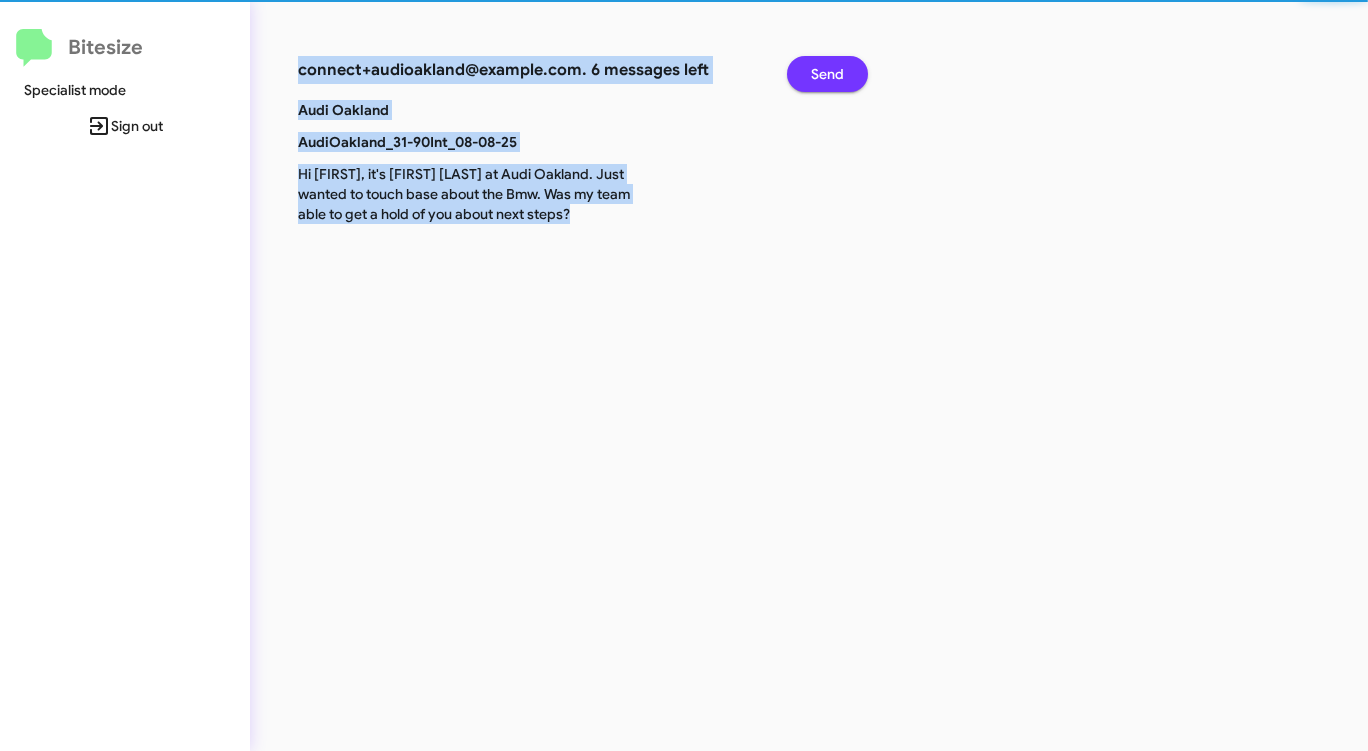 click on "Send" 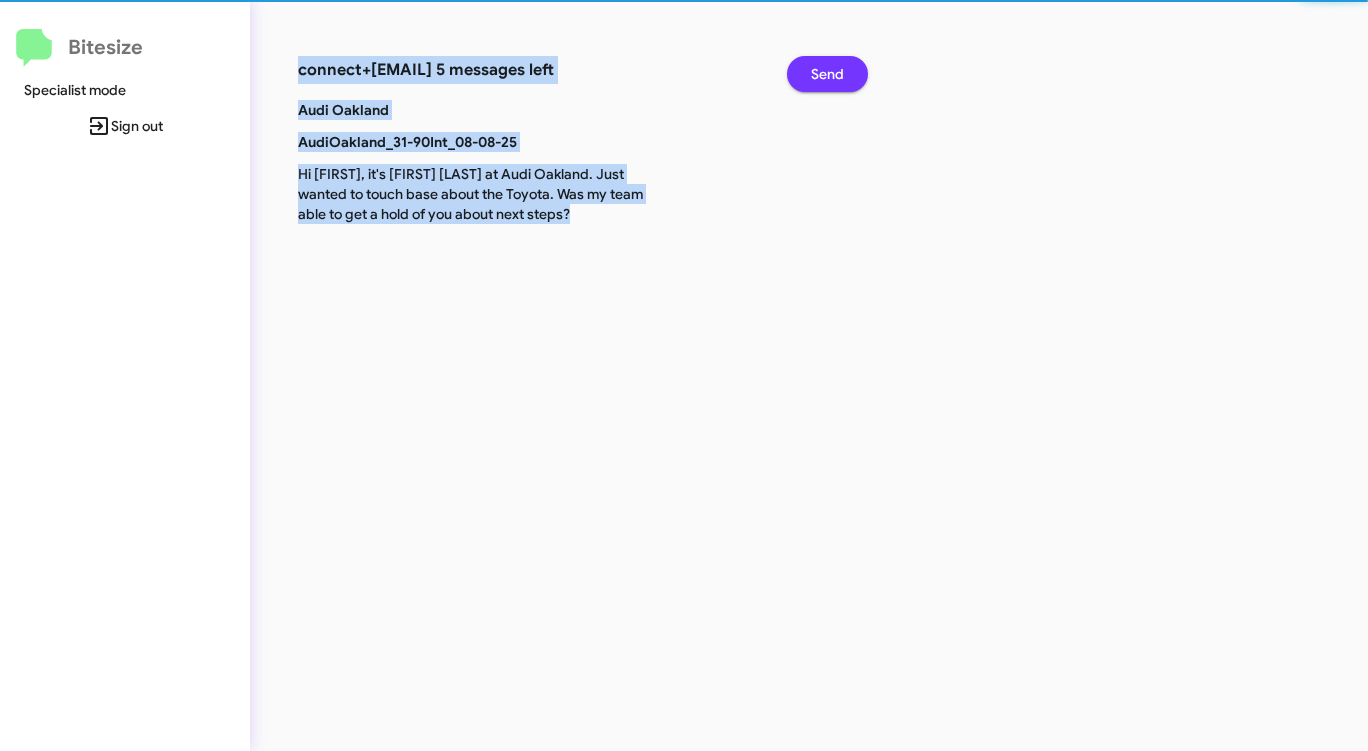 click on "Send" 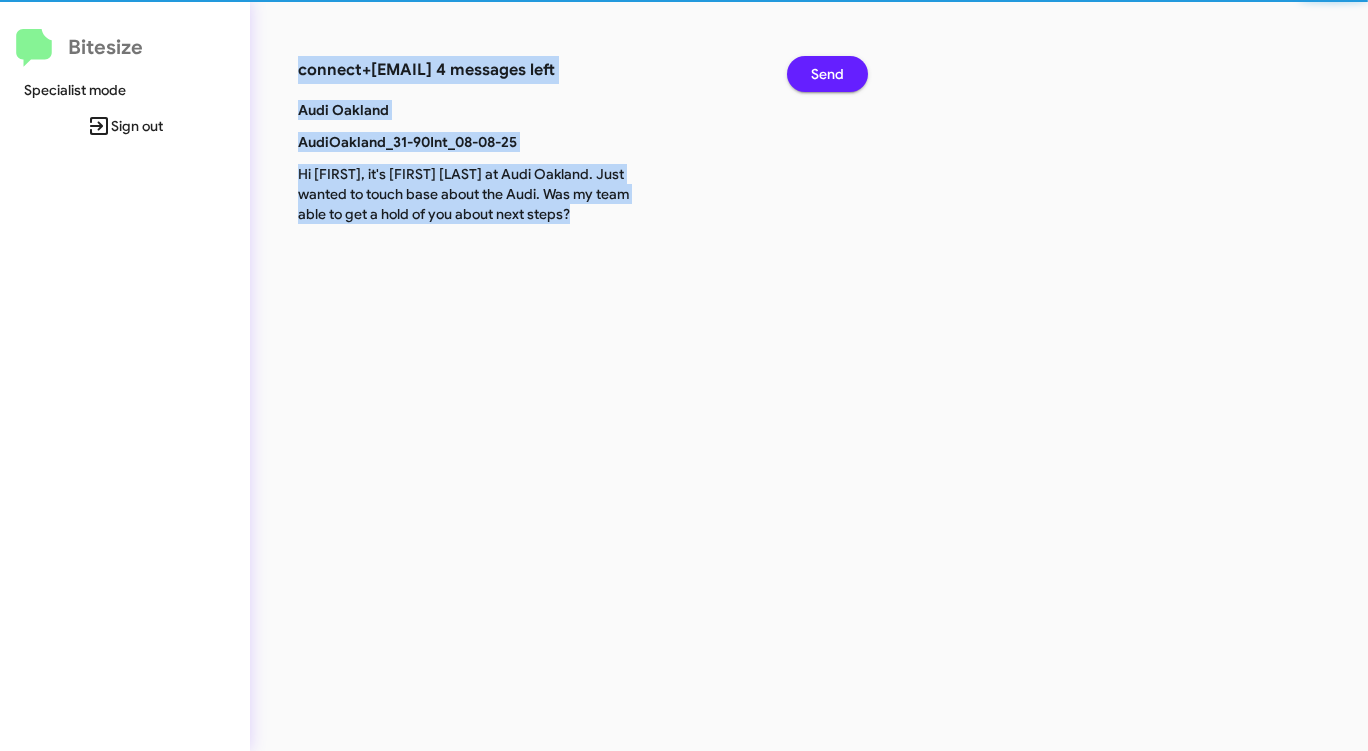 click on "Send" 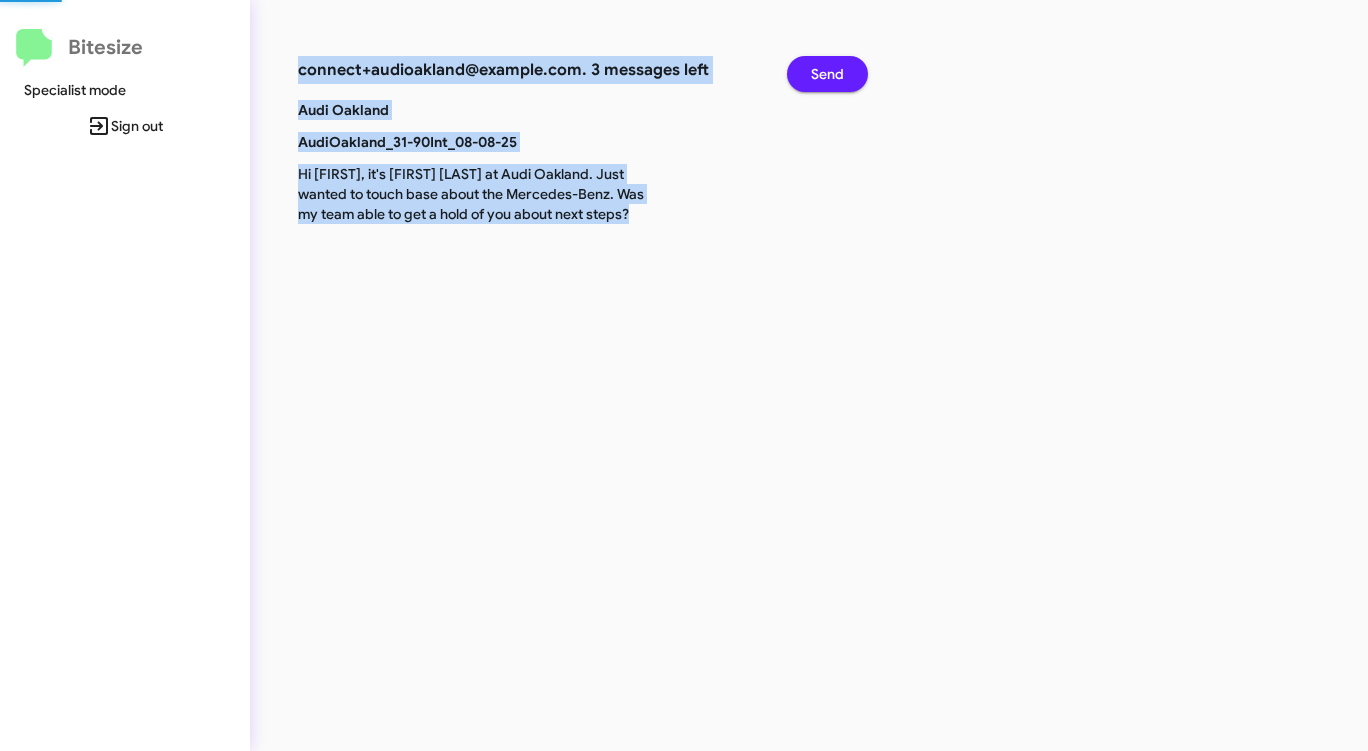 click on "Send" 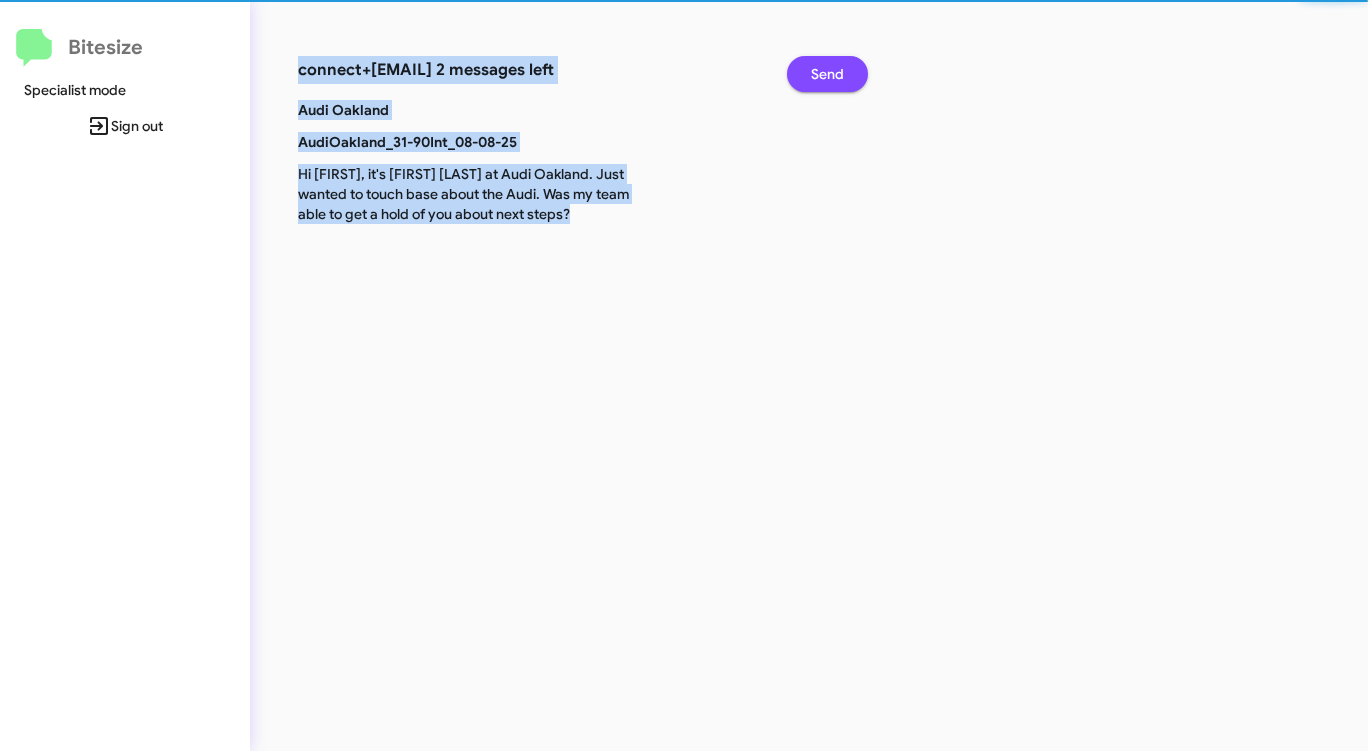 click on "Send" 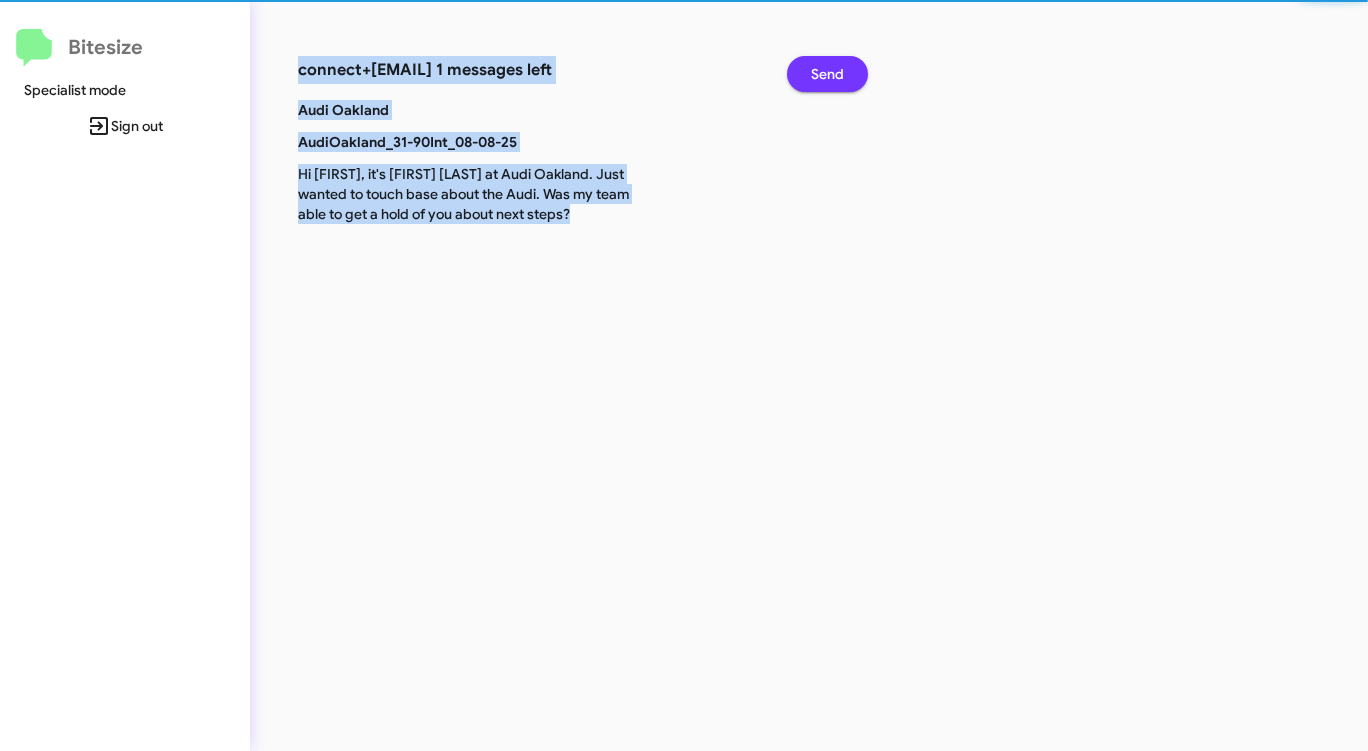 click on "Send" 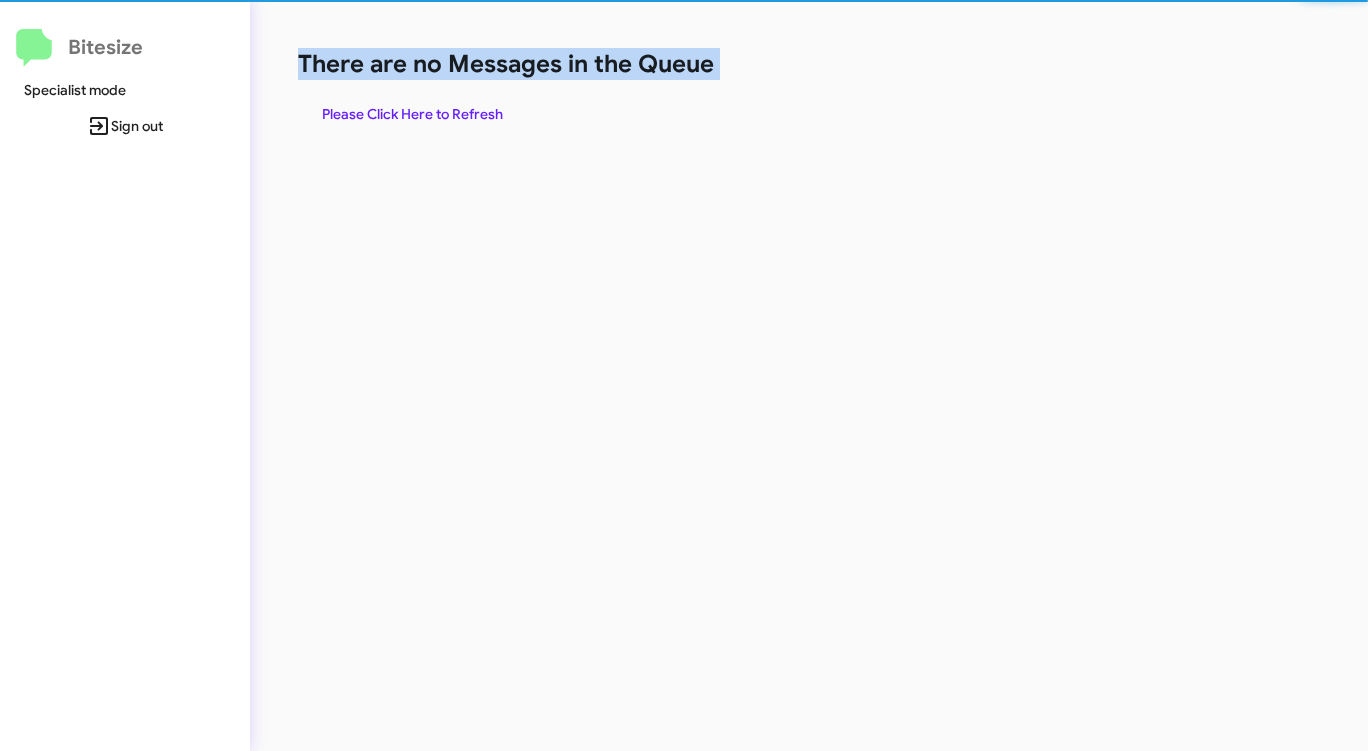 click on "There are no Messages in the Queue  Please Click Here to Refresh" 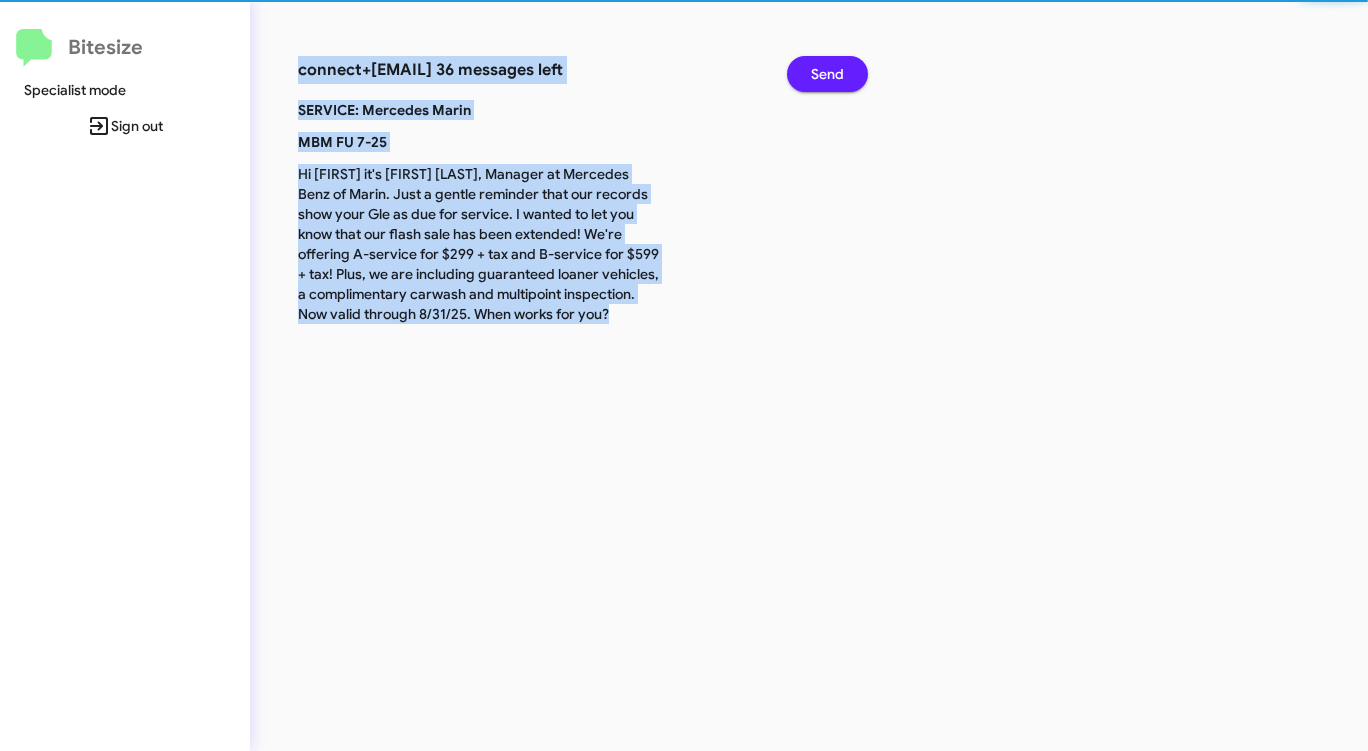 click on "Send" 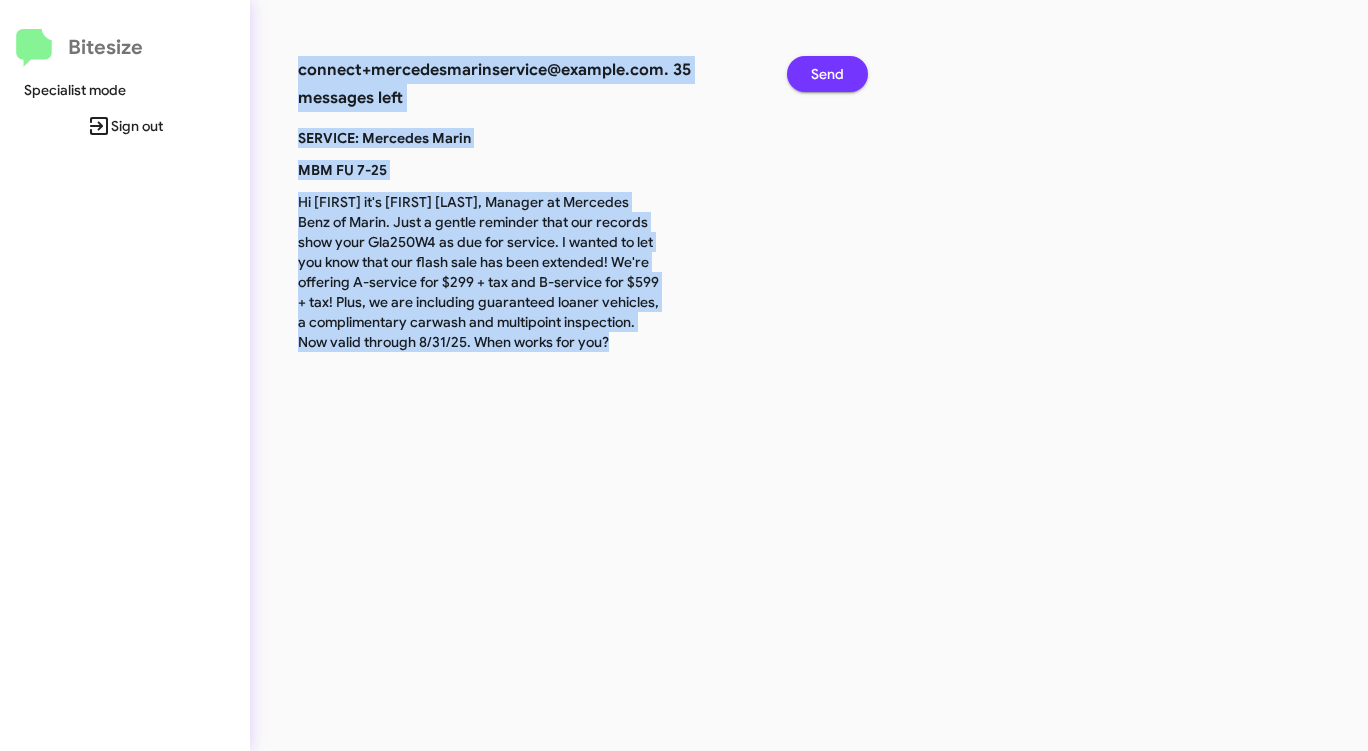 click on "Send" 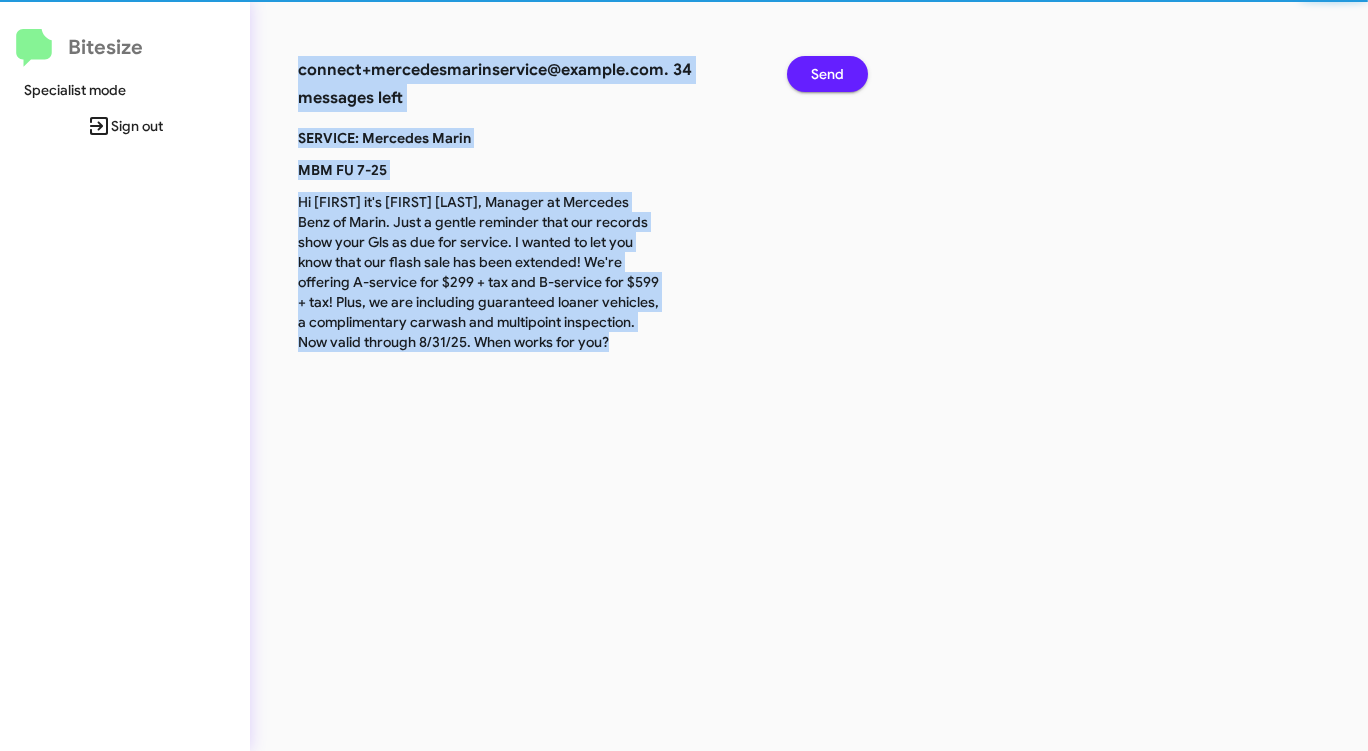 click on "Send" 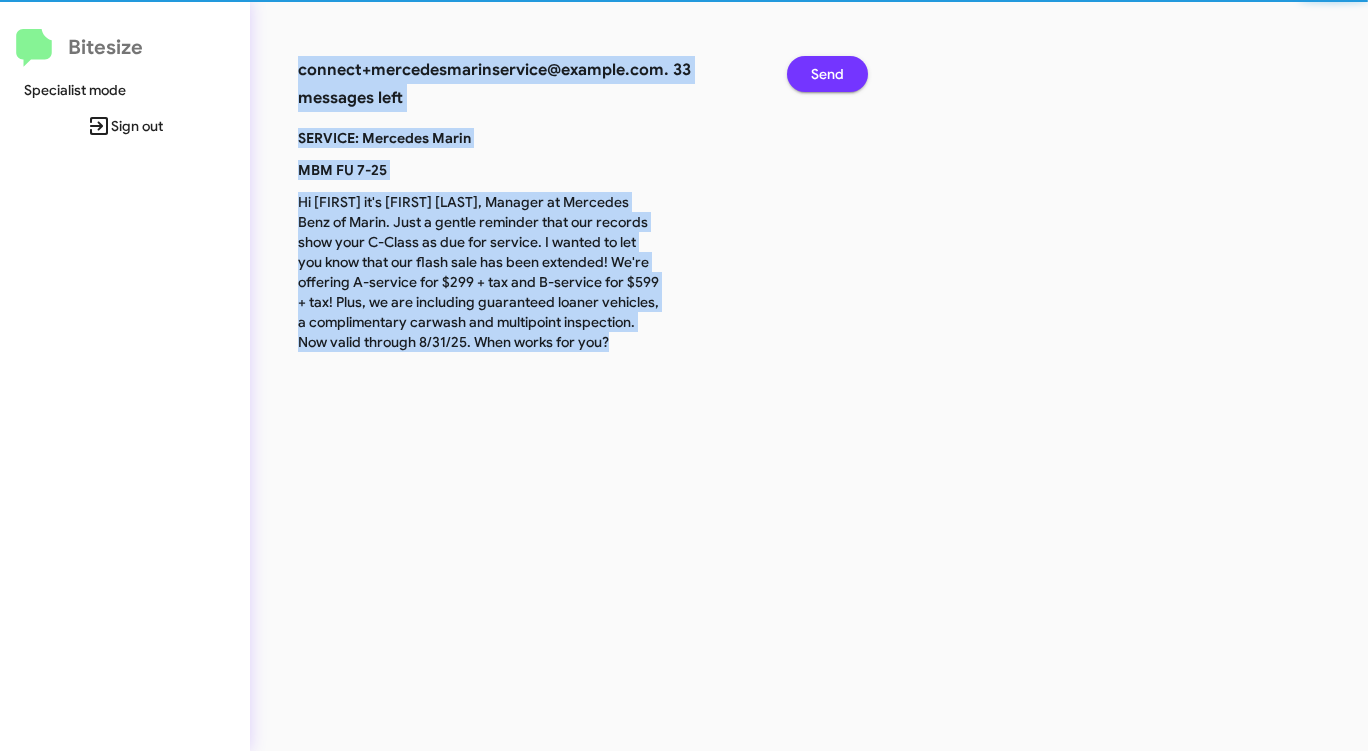 click on "Send" 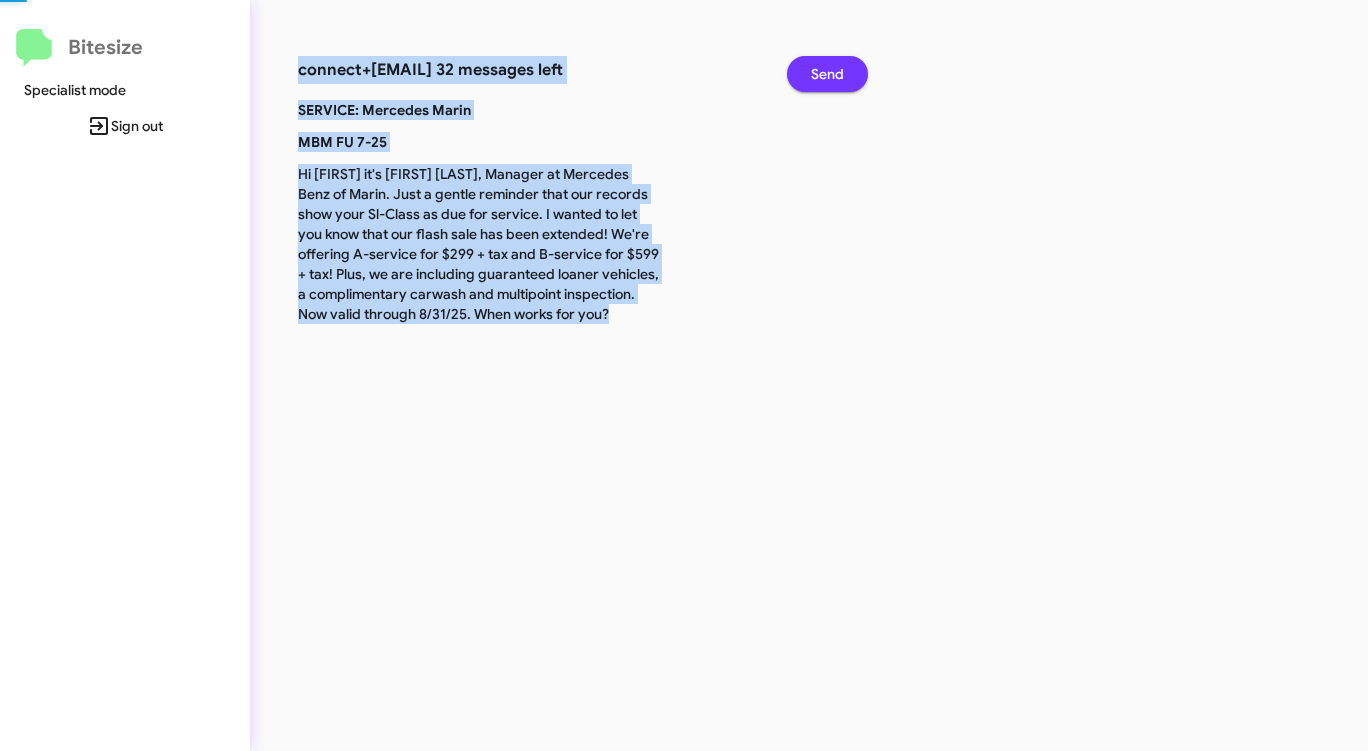 click on "Send" 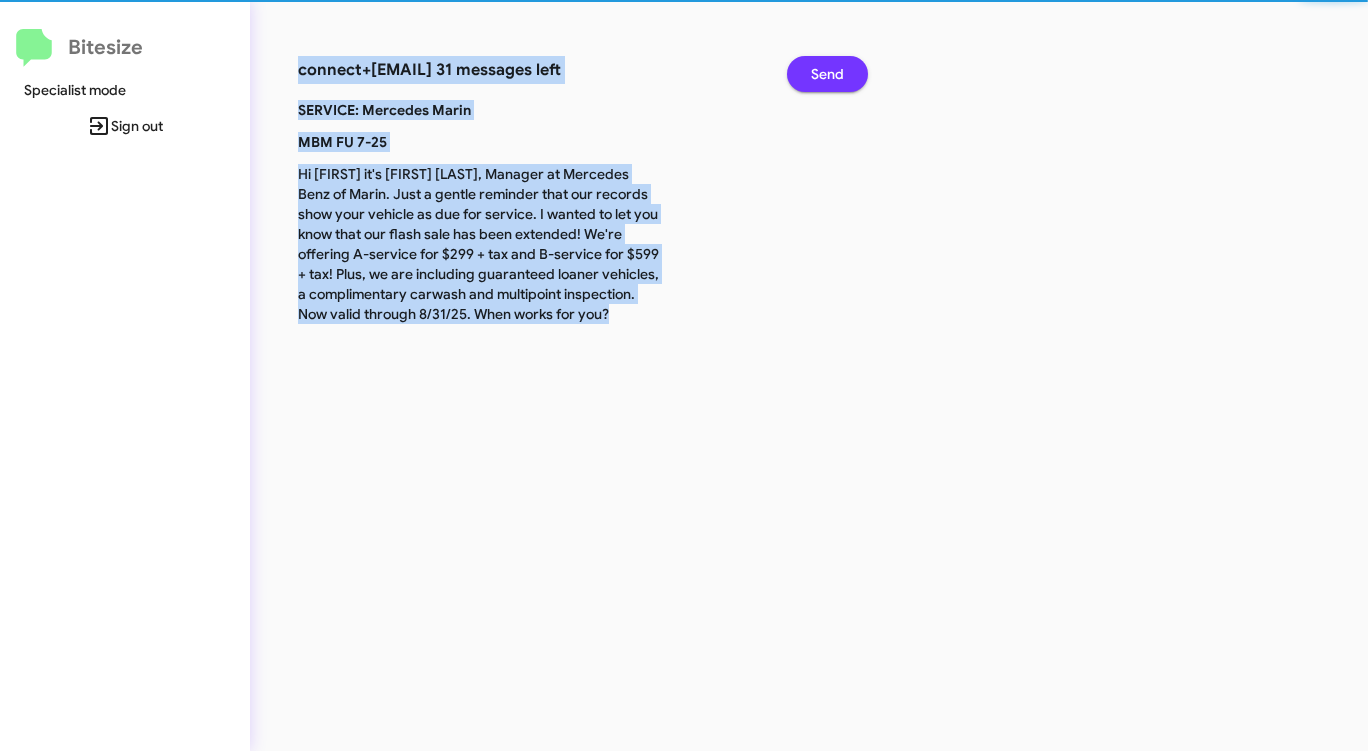 click on "Send" 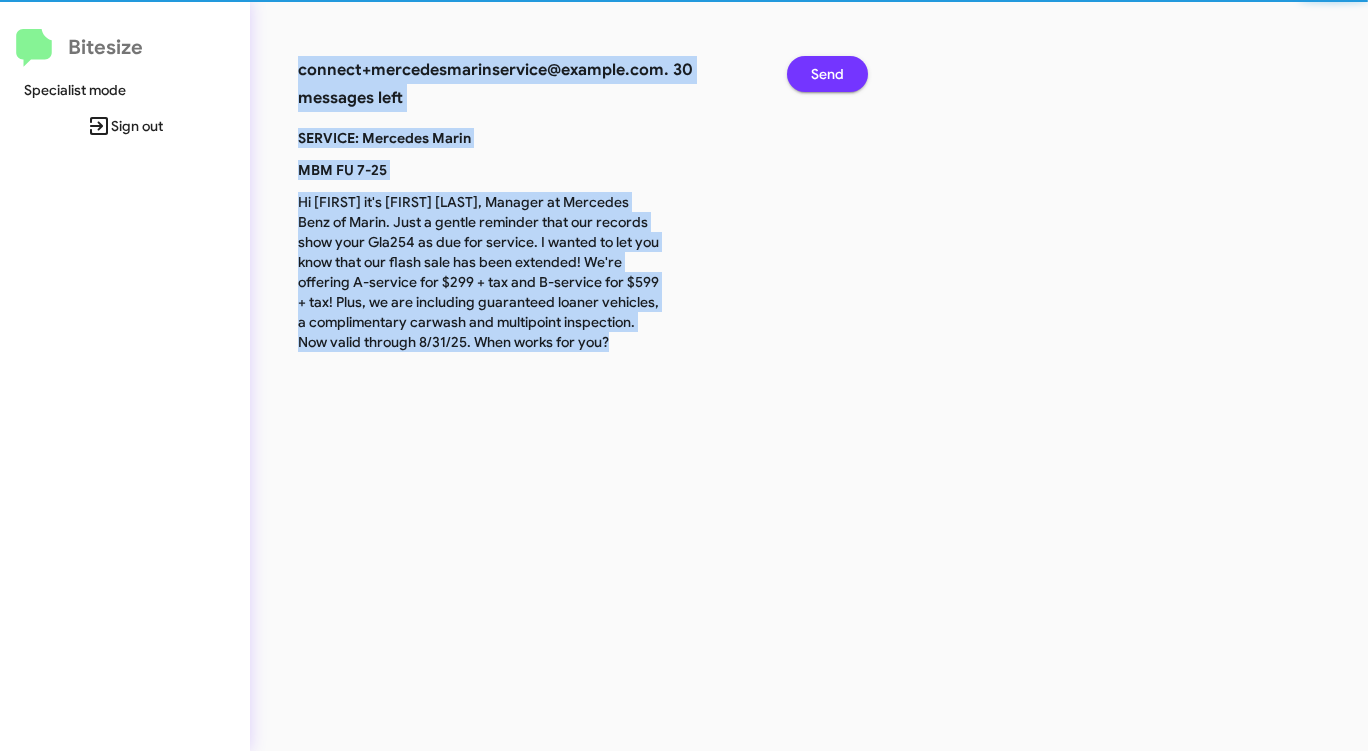 click on "Send" 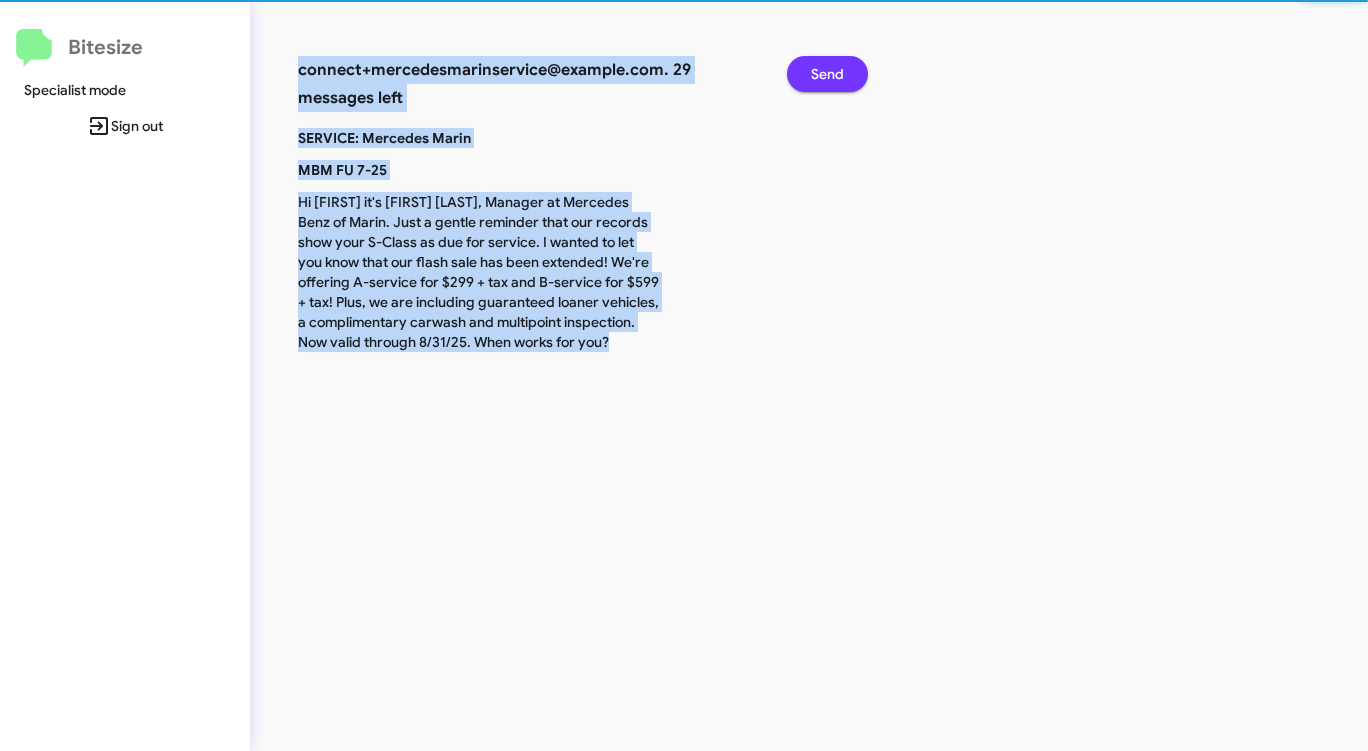 click on "Send" 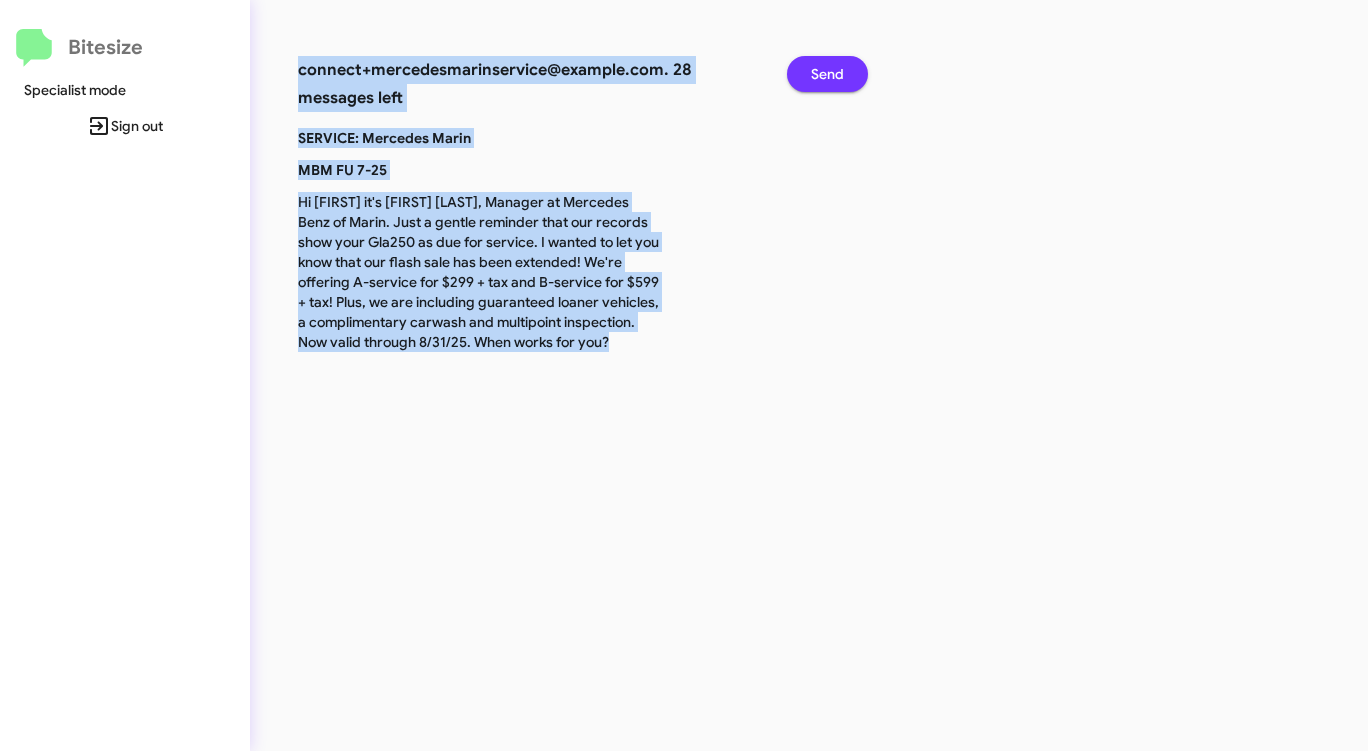 click on "Send" 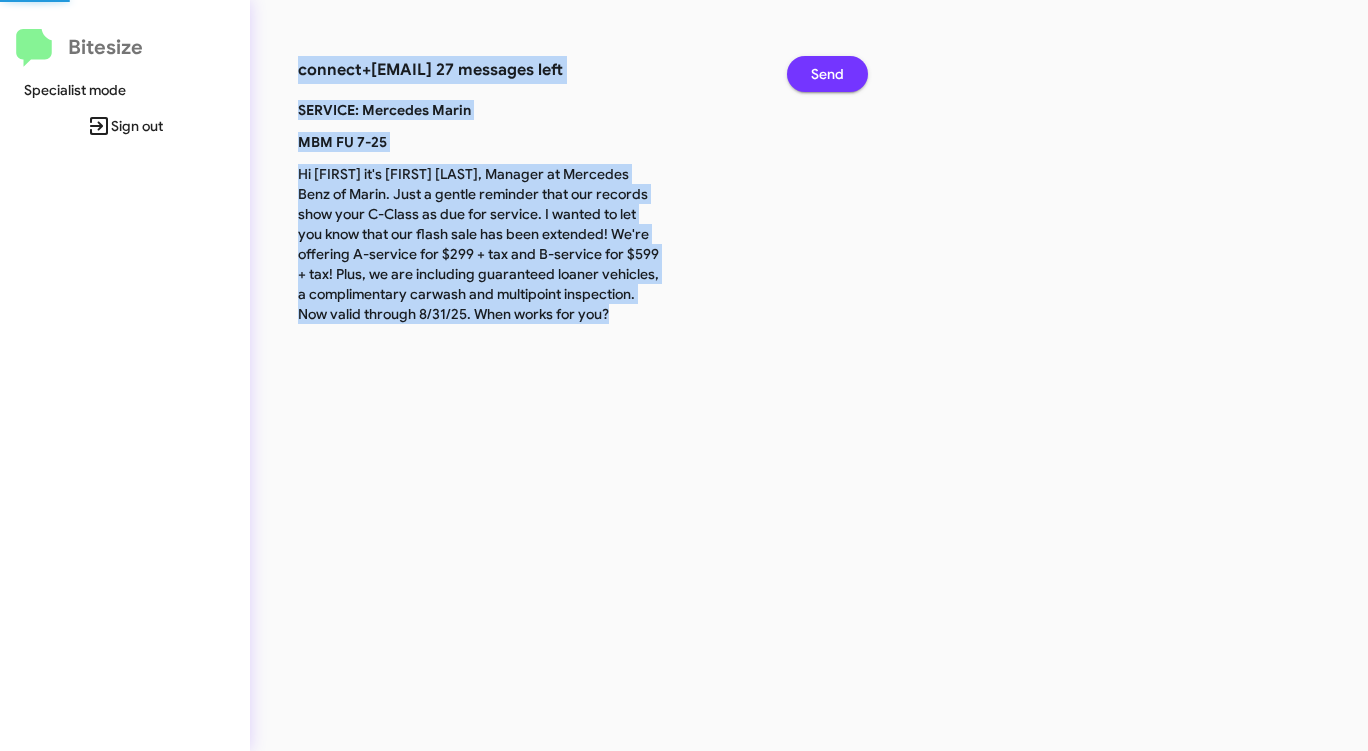 click on "Send" 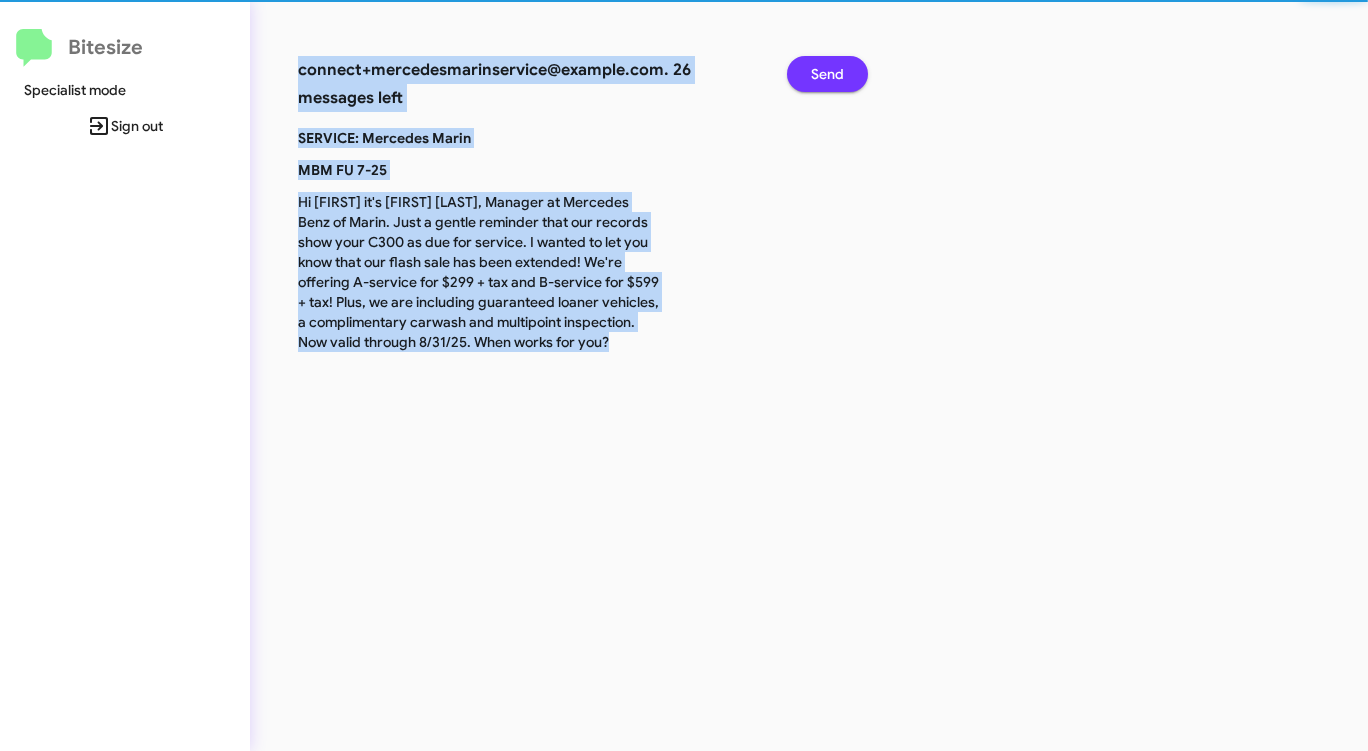click on "Send" 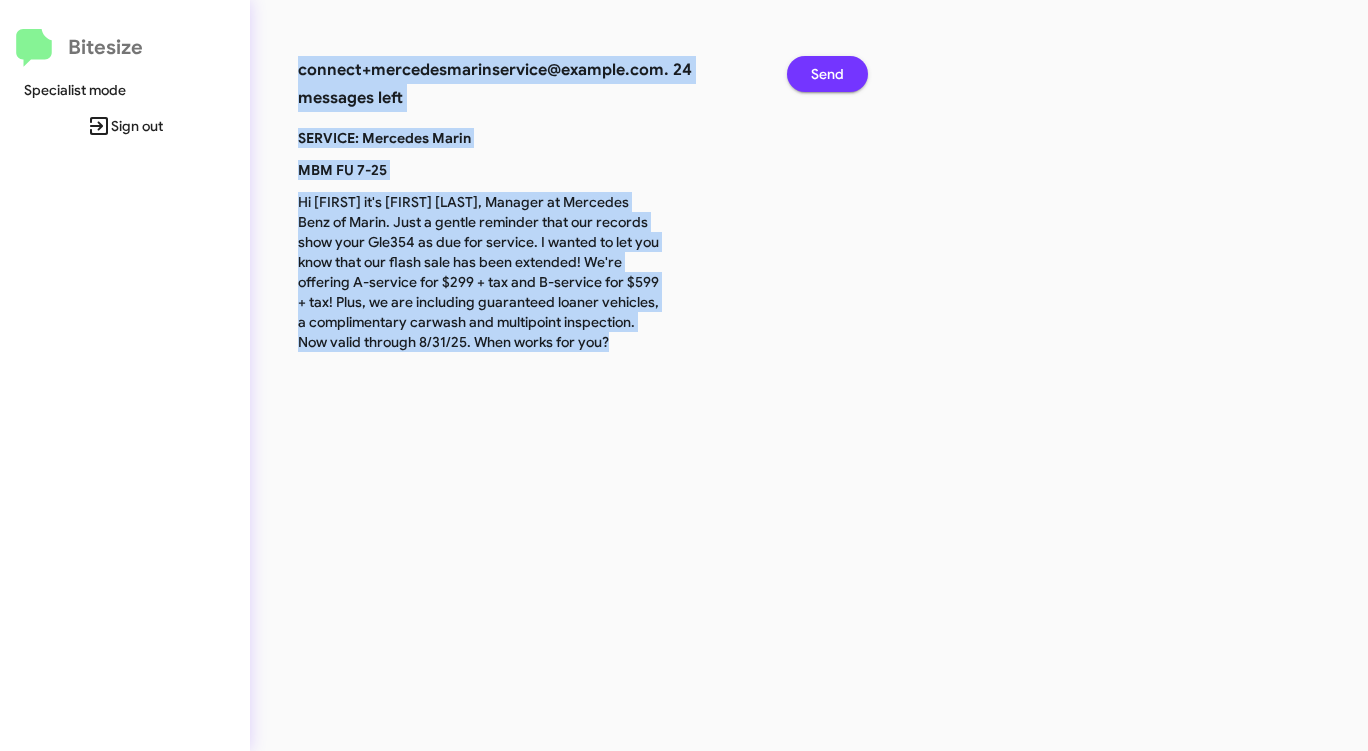 click on "Send" 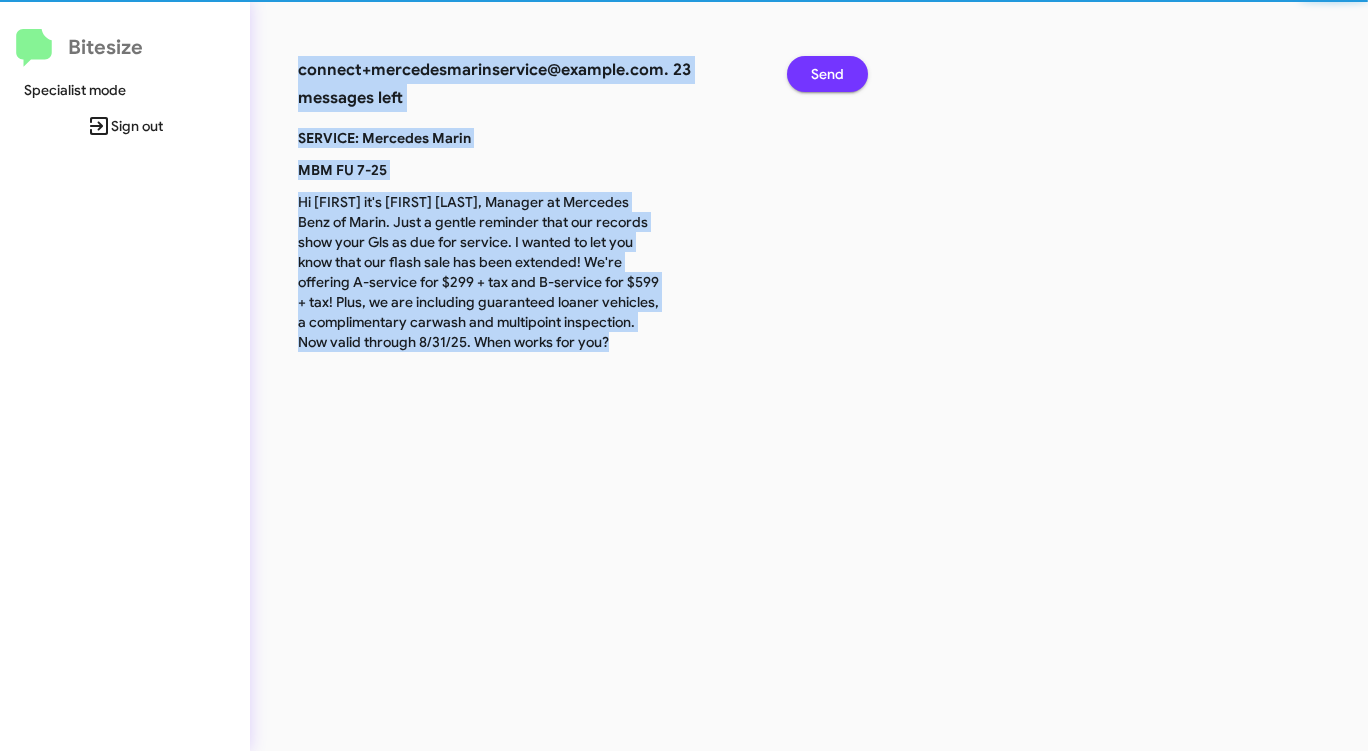 click on "Send" 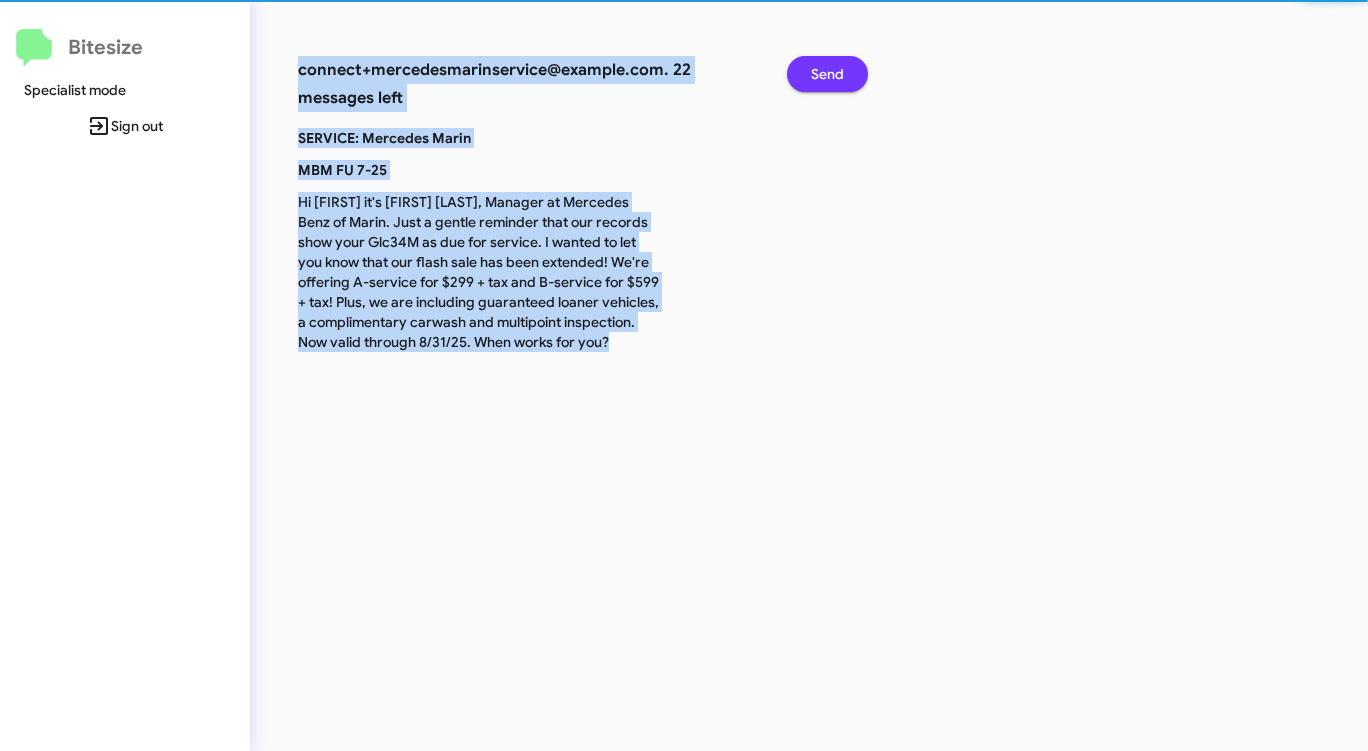 click on "Send" 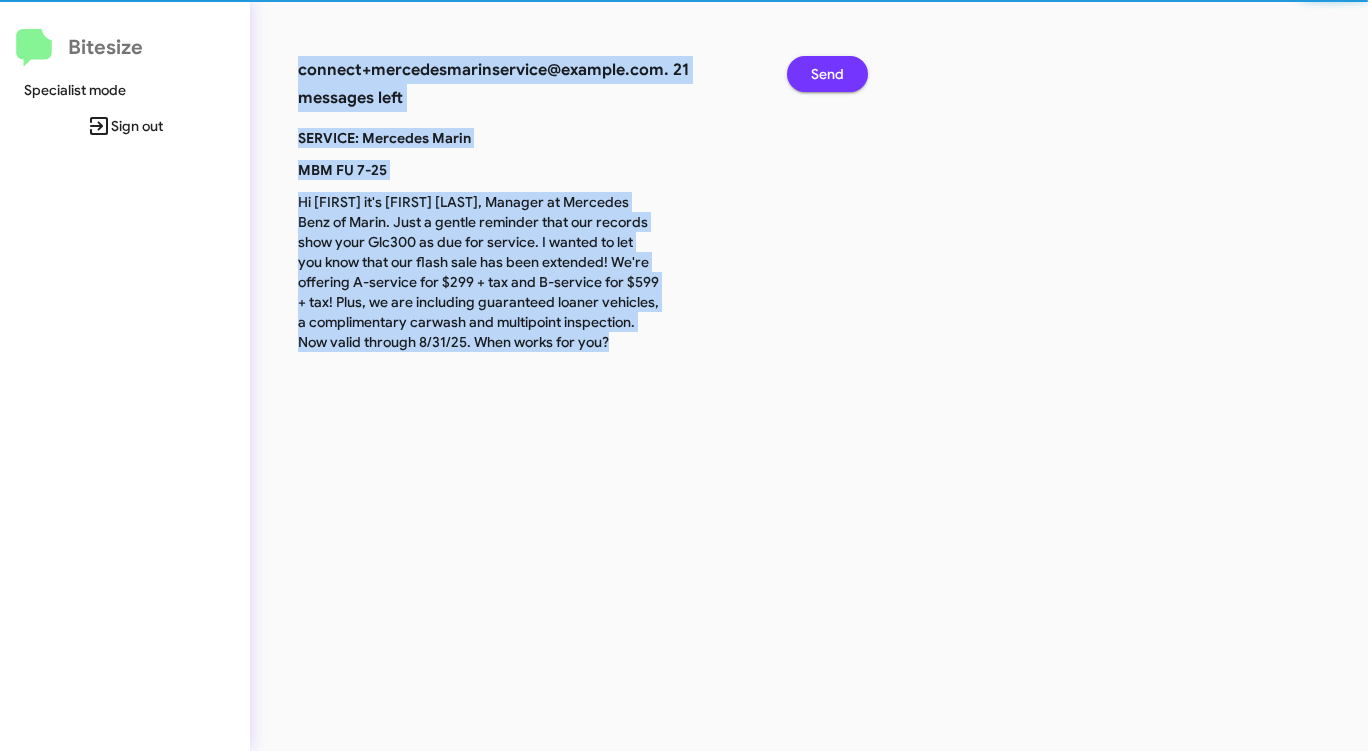 click on "Send" 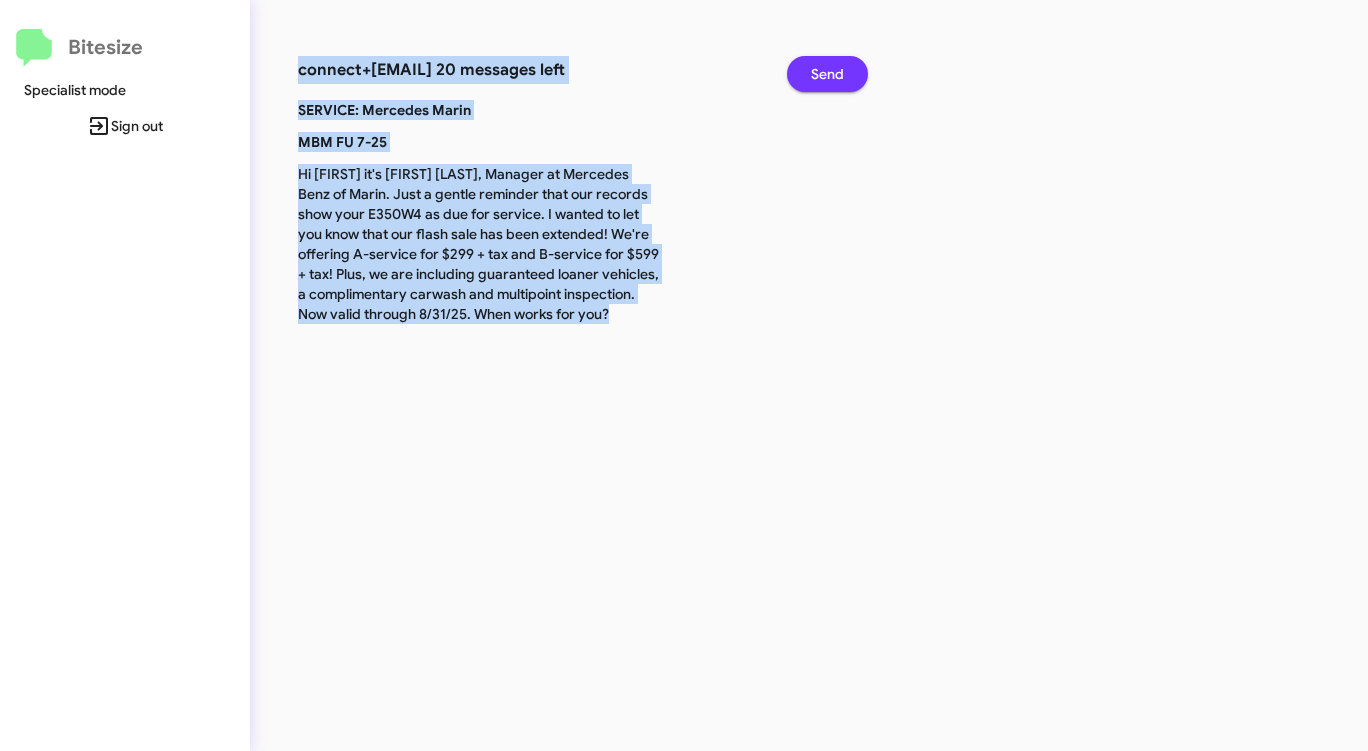 click on "Send" 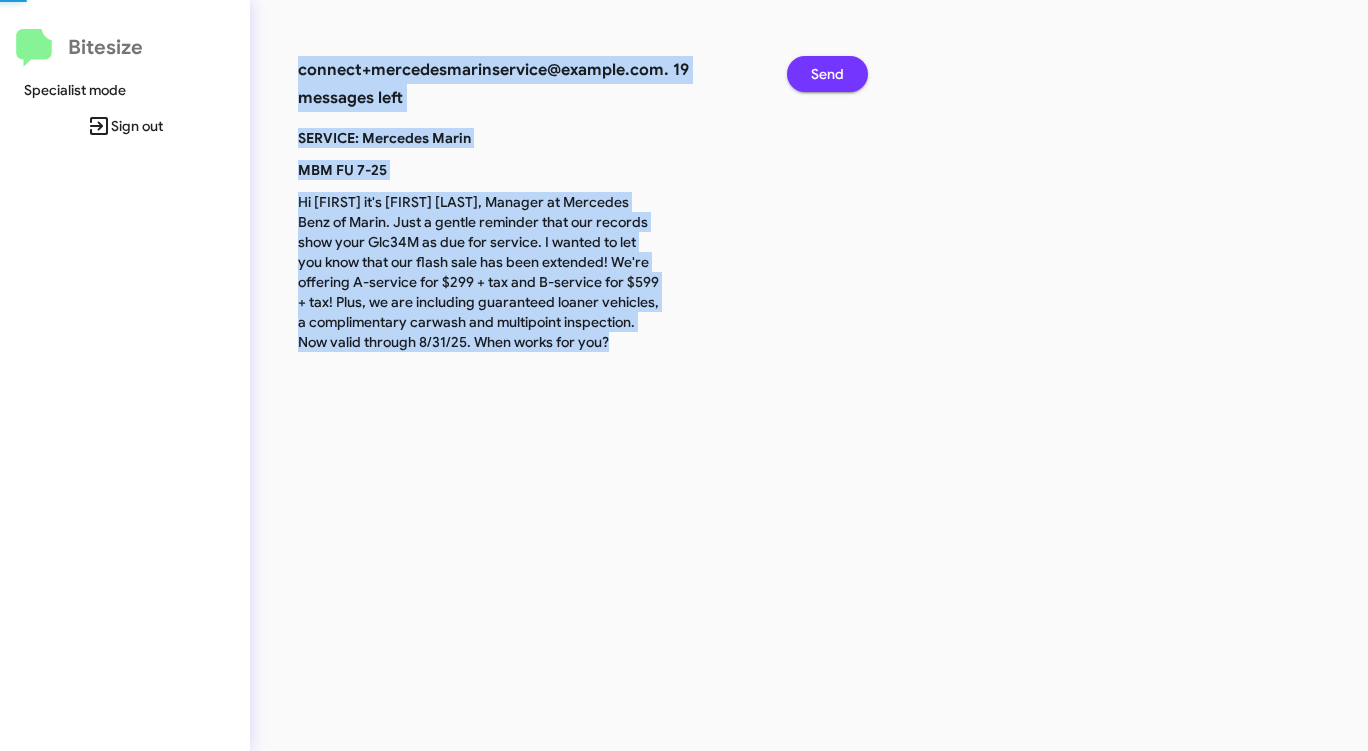 click on "Send" 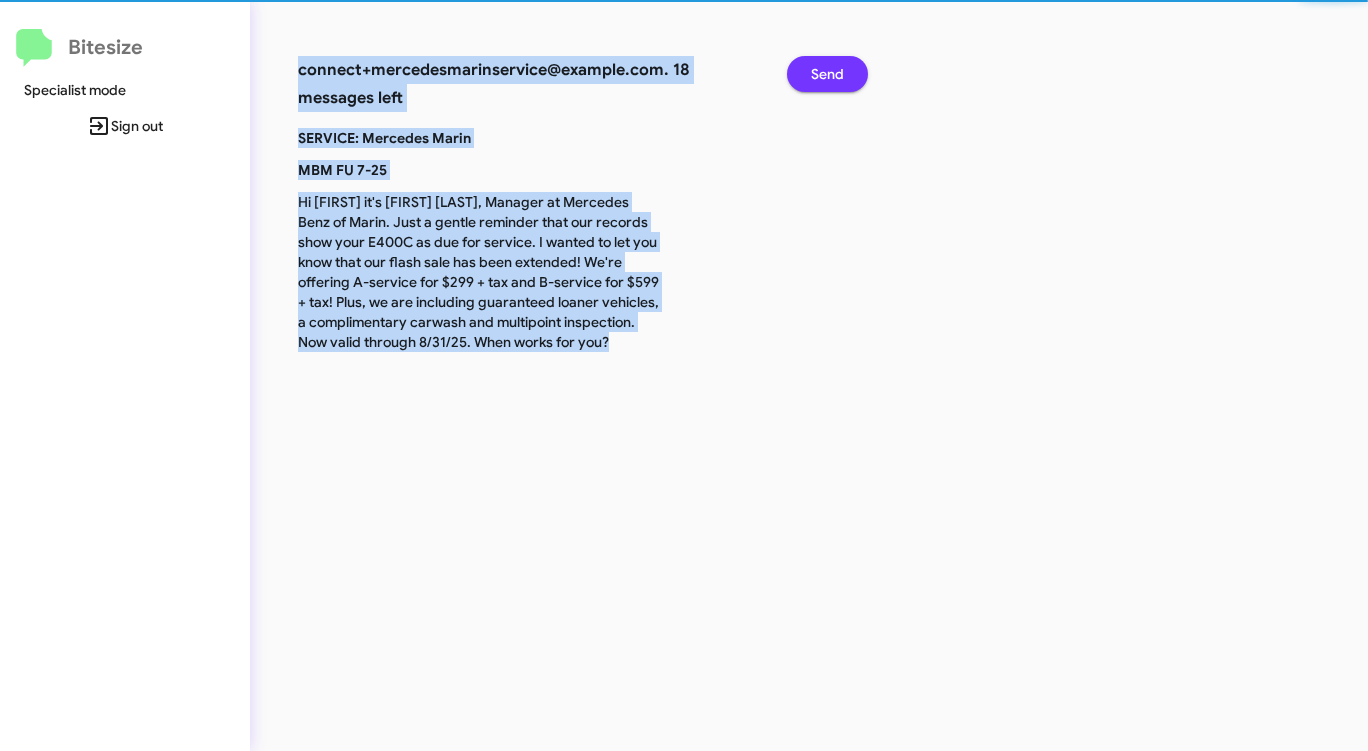 click on "Send" 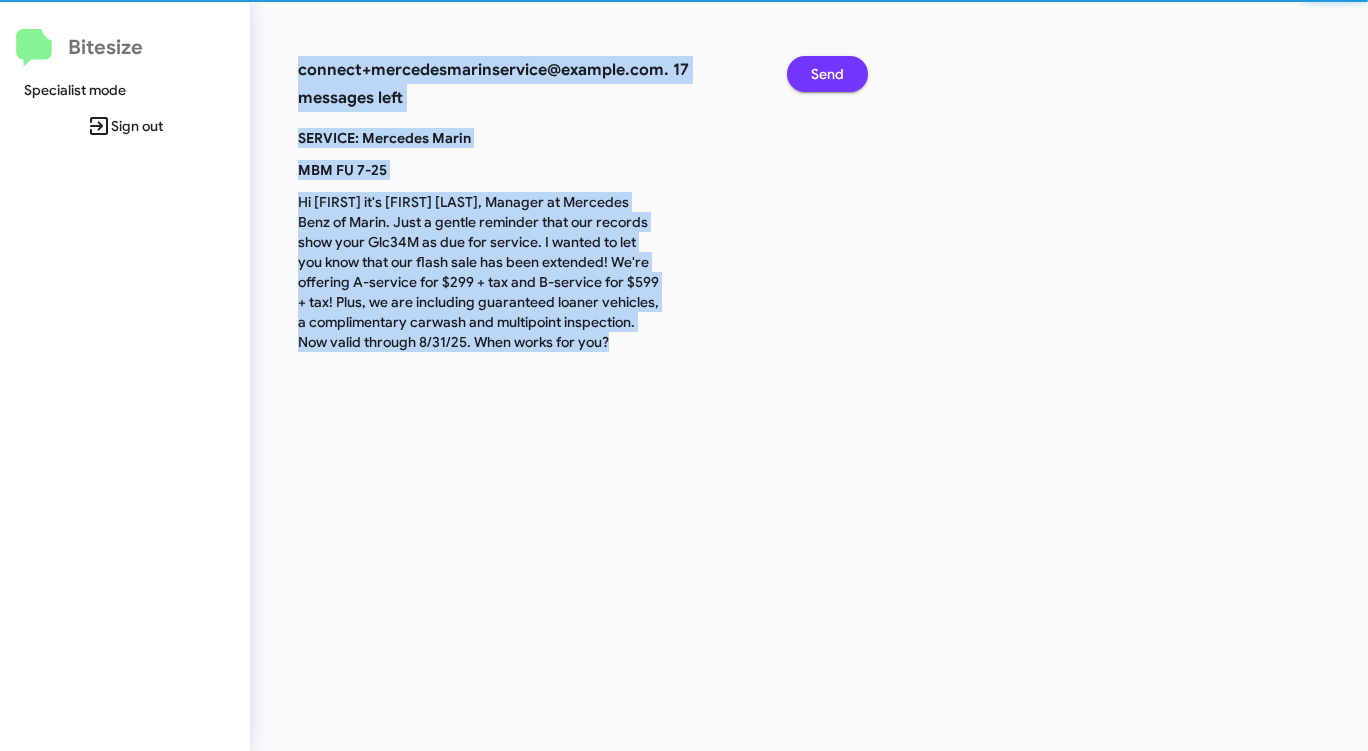 click on "Send" 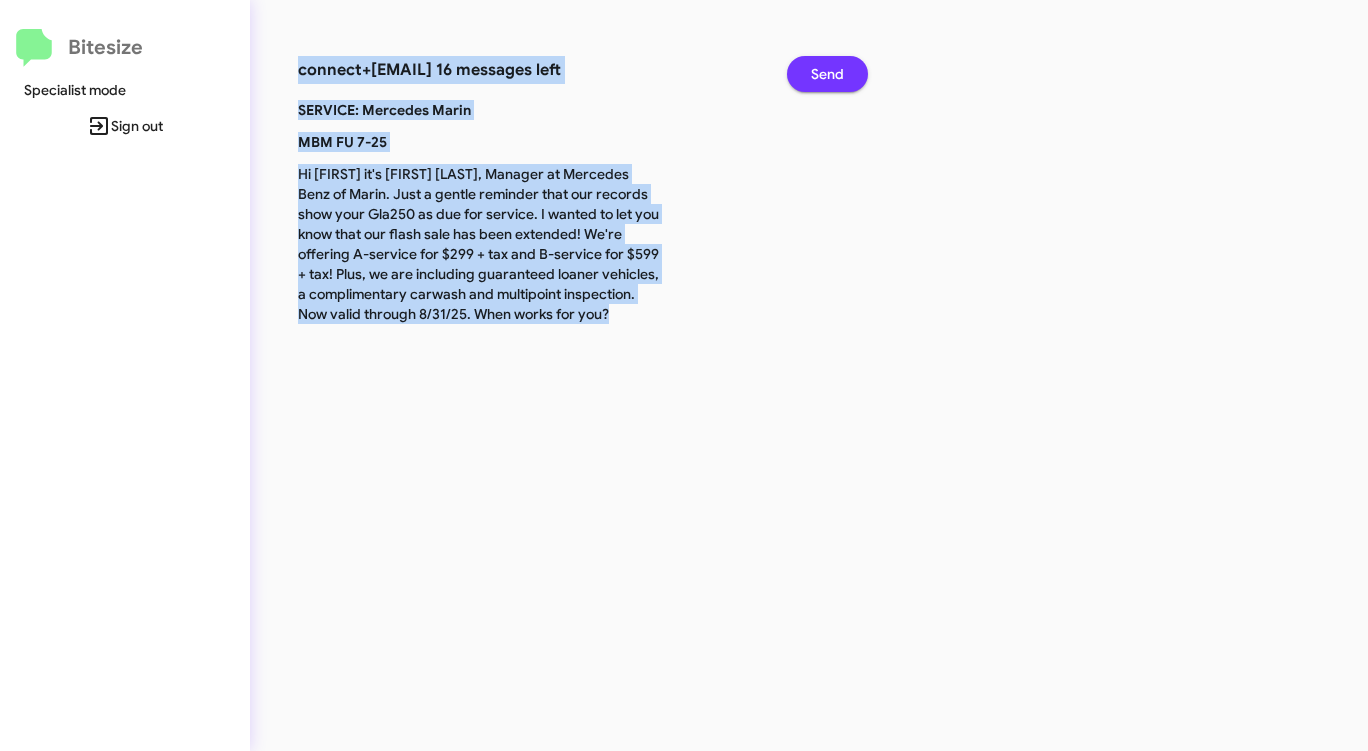 click on "Send" 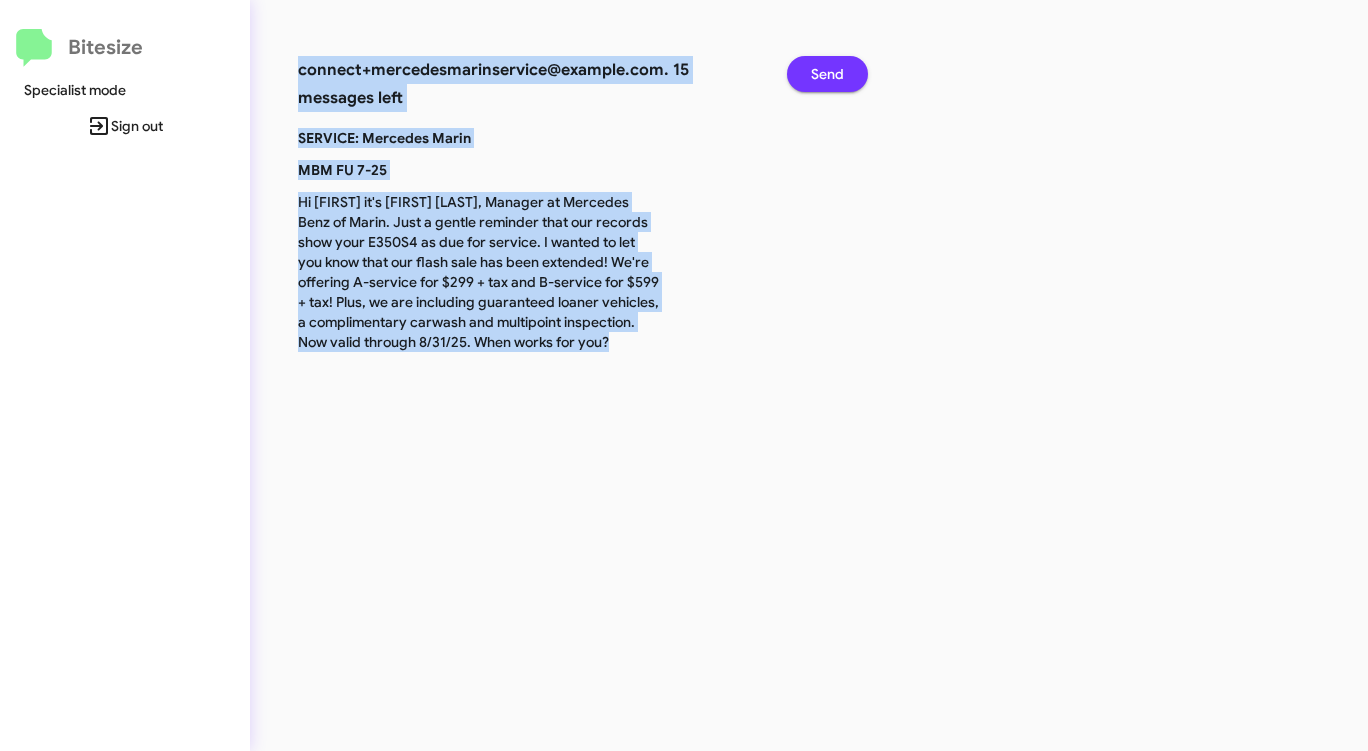 click on "Send" 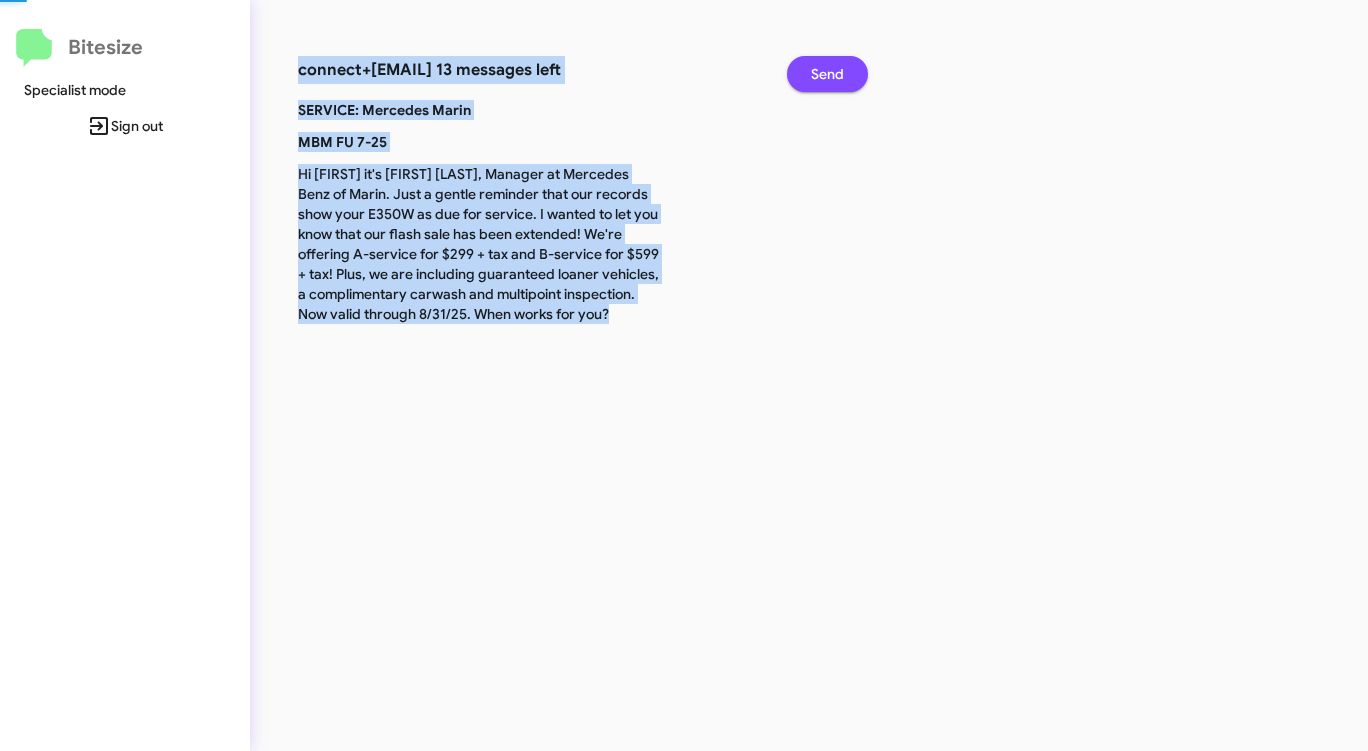 click on "Send" 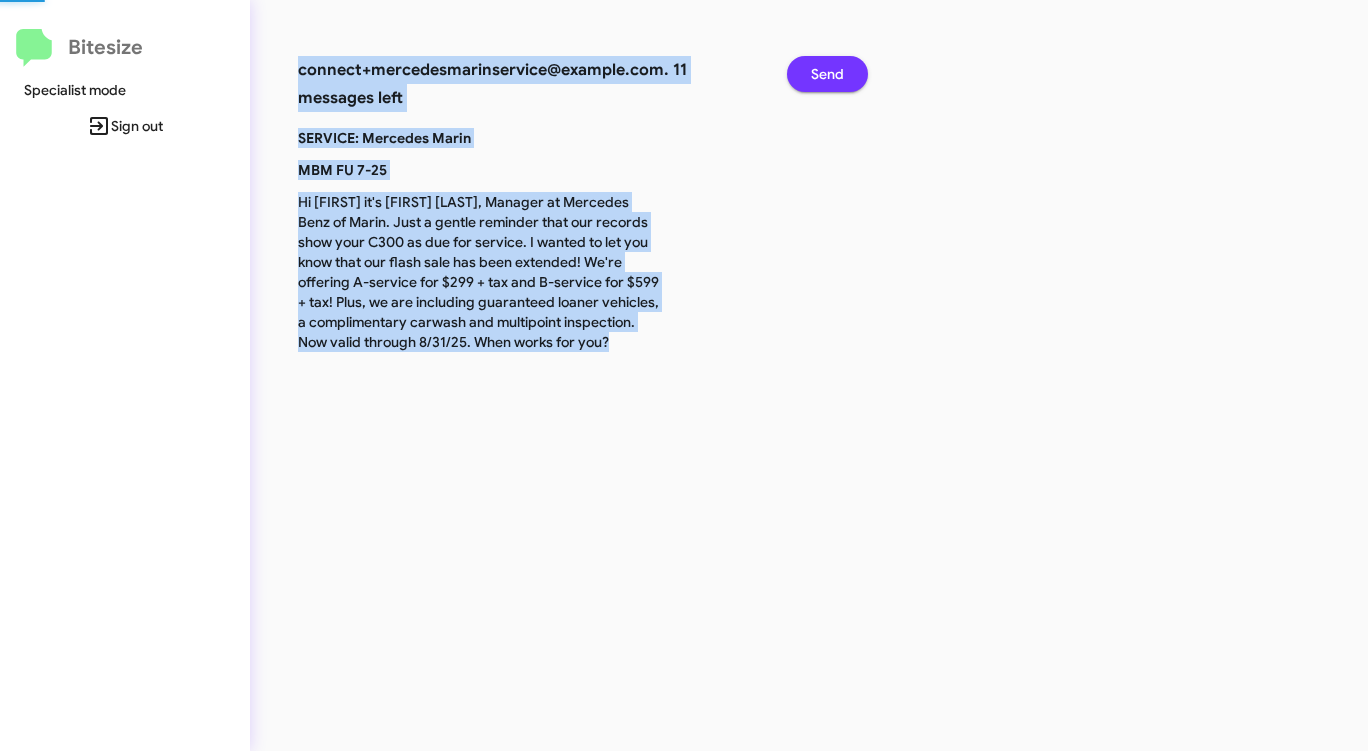 click on "Send" 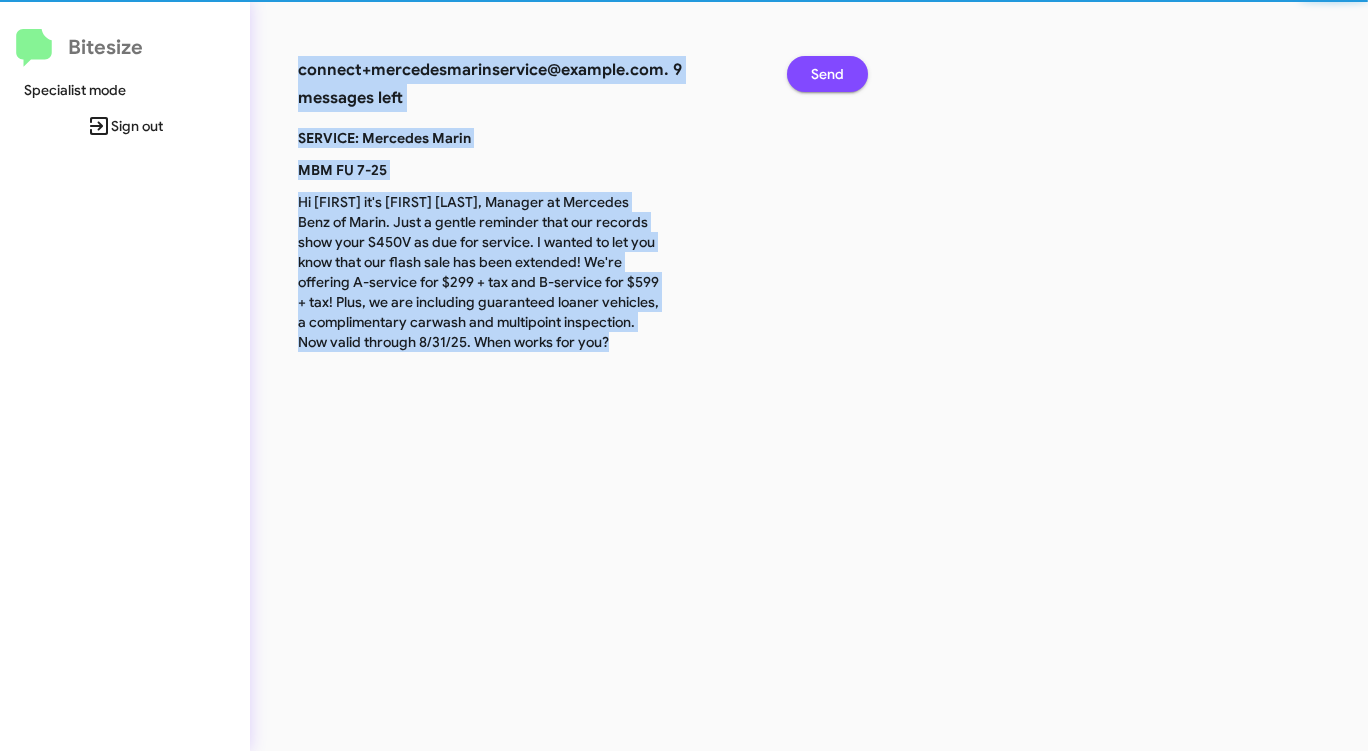 click on "Send" 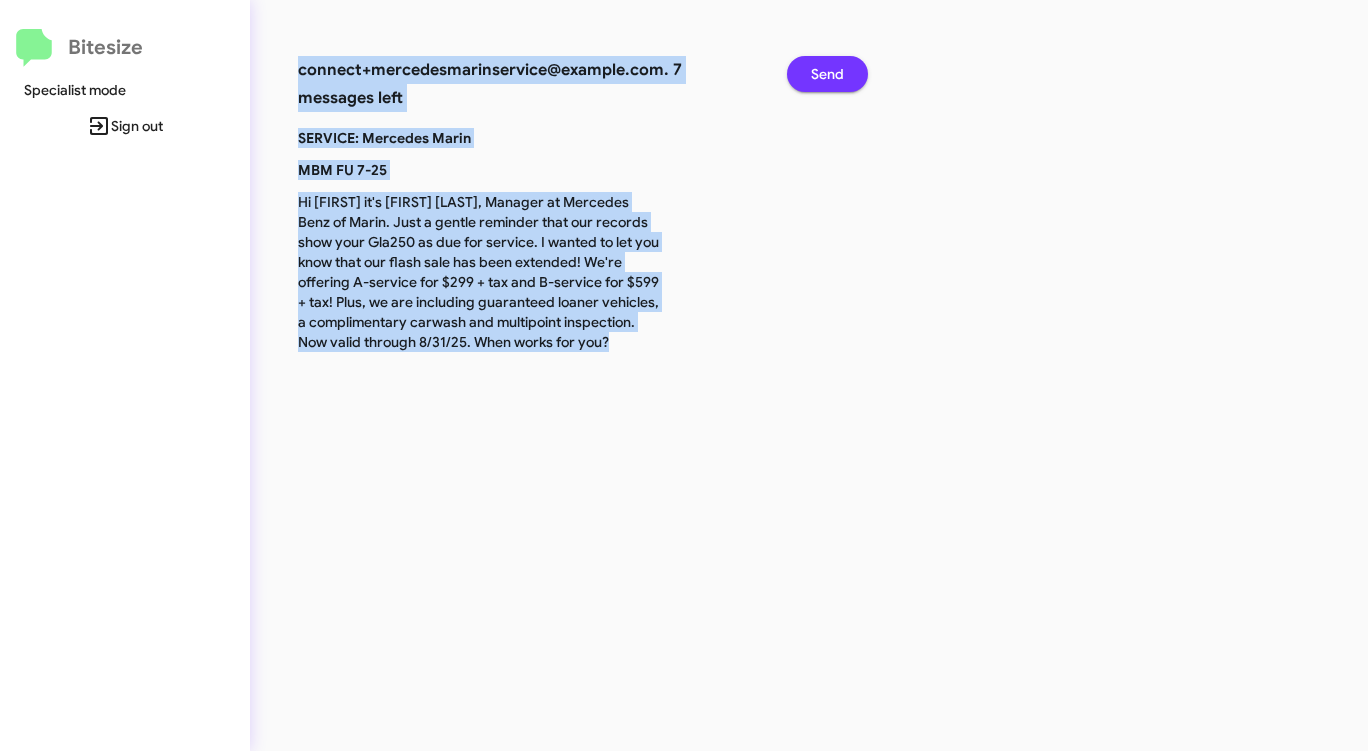 click on "Send" 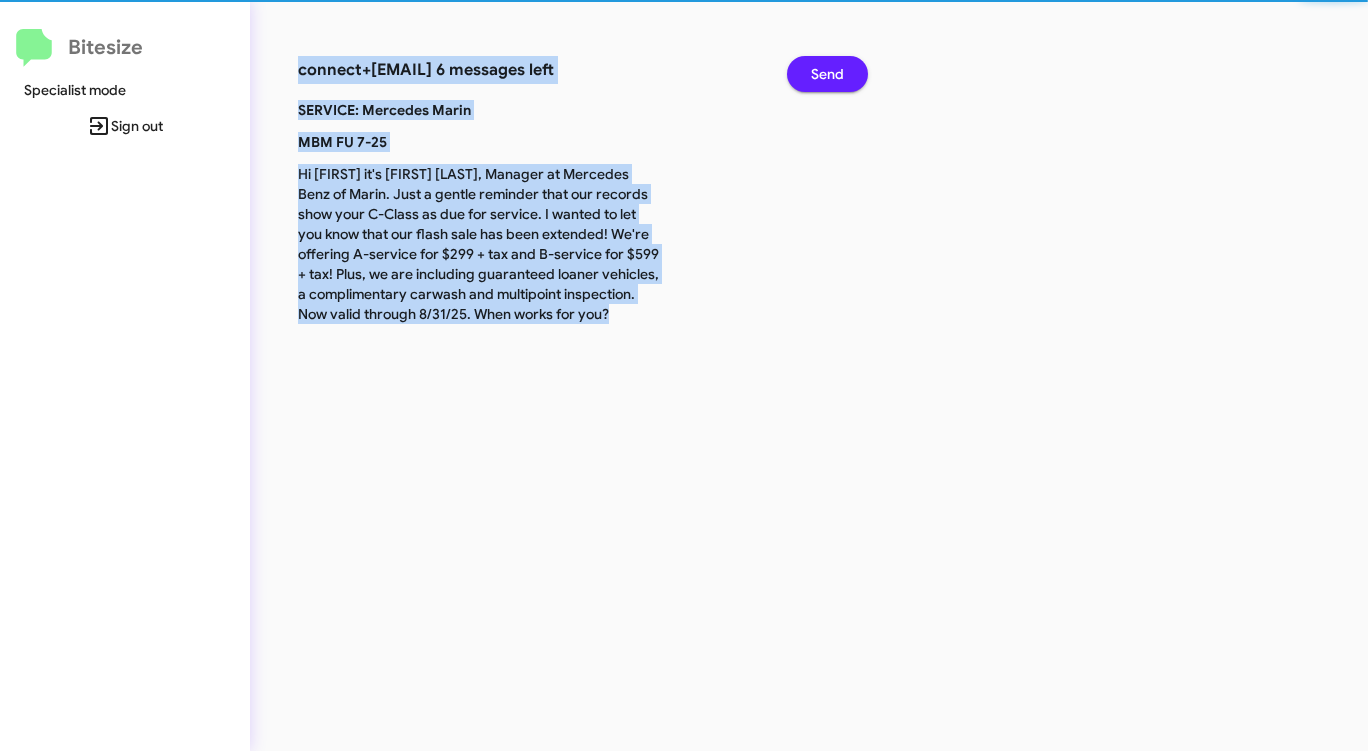 click on "Send" 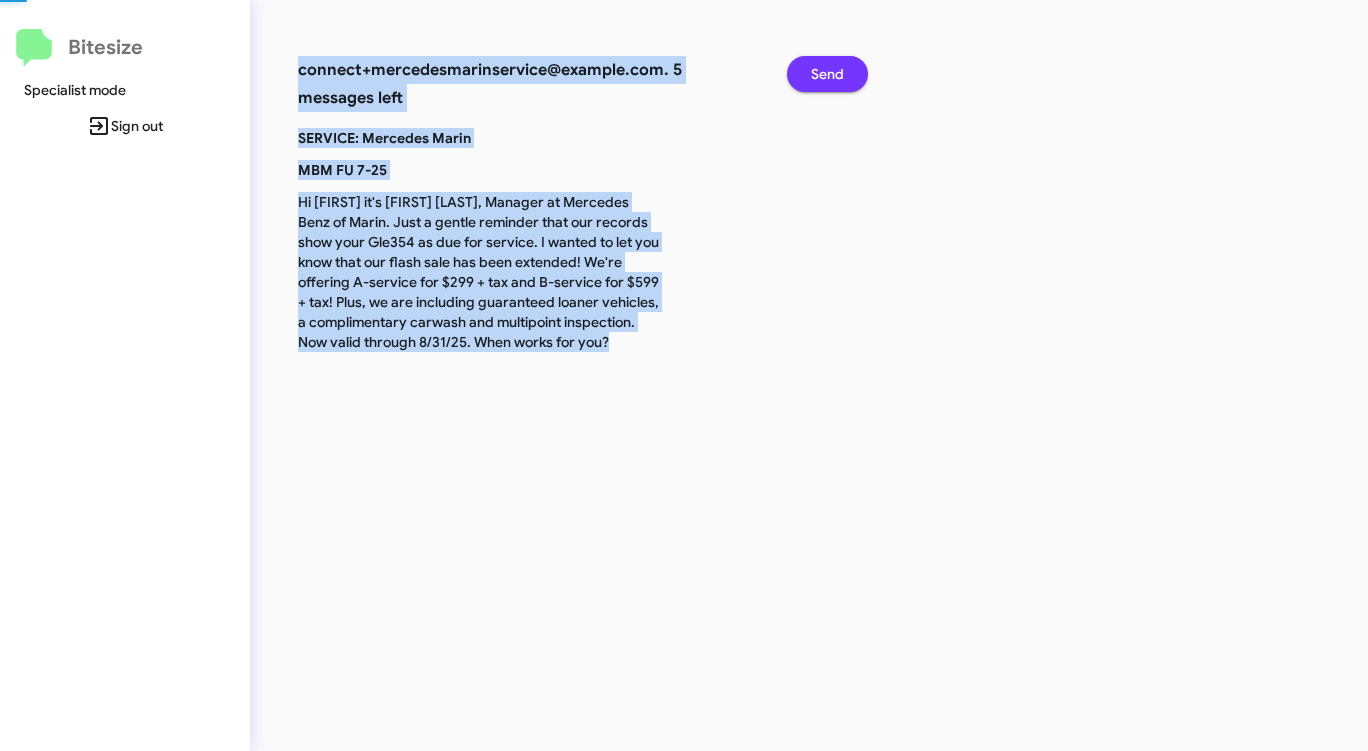 click on "Send" 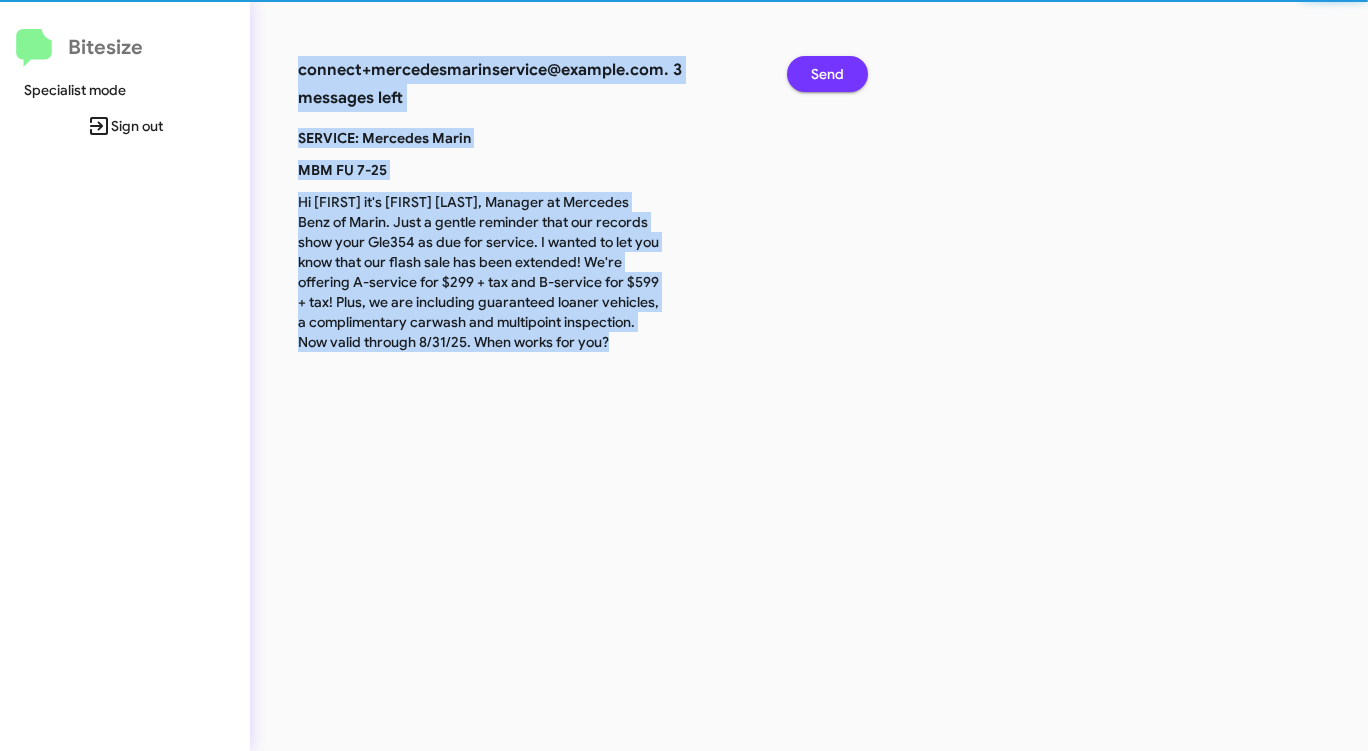click on "Send" 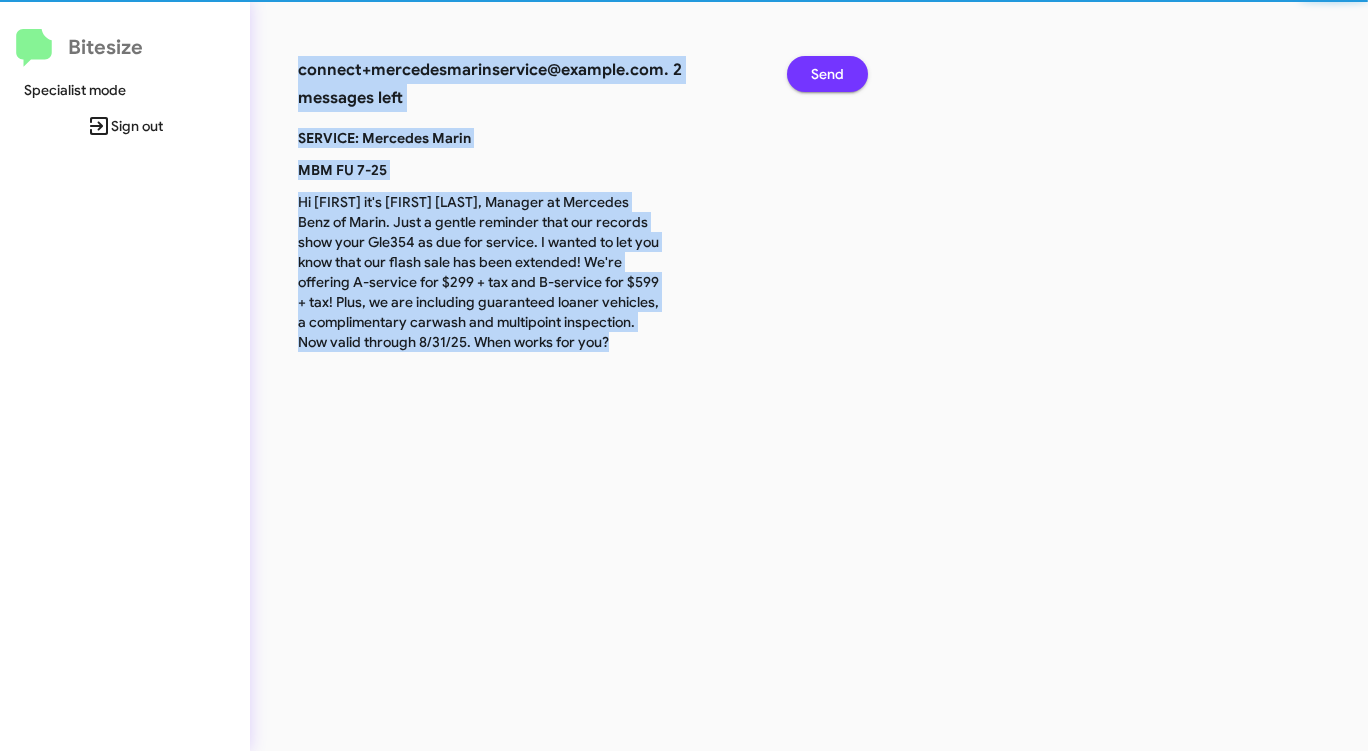 click on "Send" 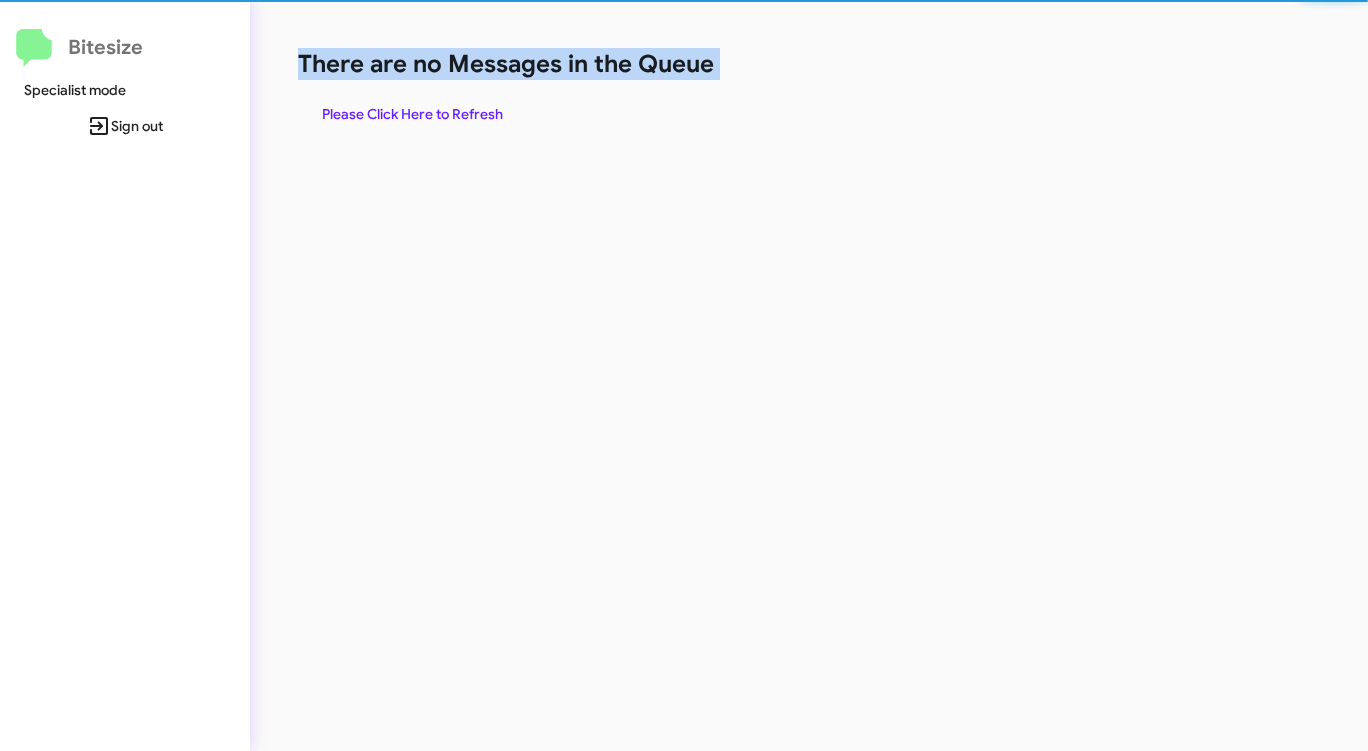 click on "There are no Messages in the Queue" 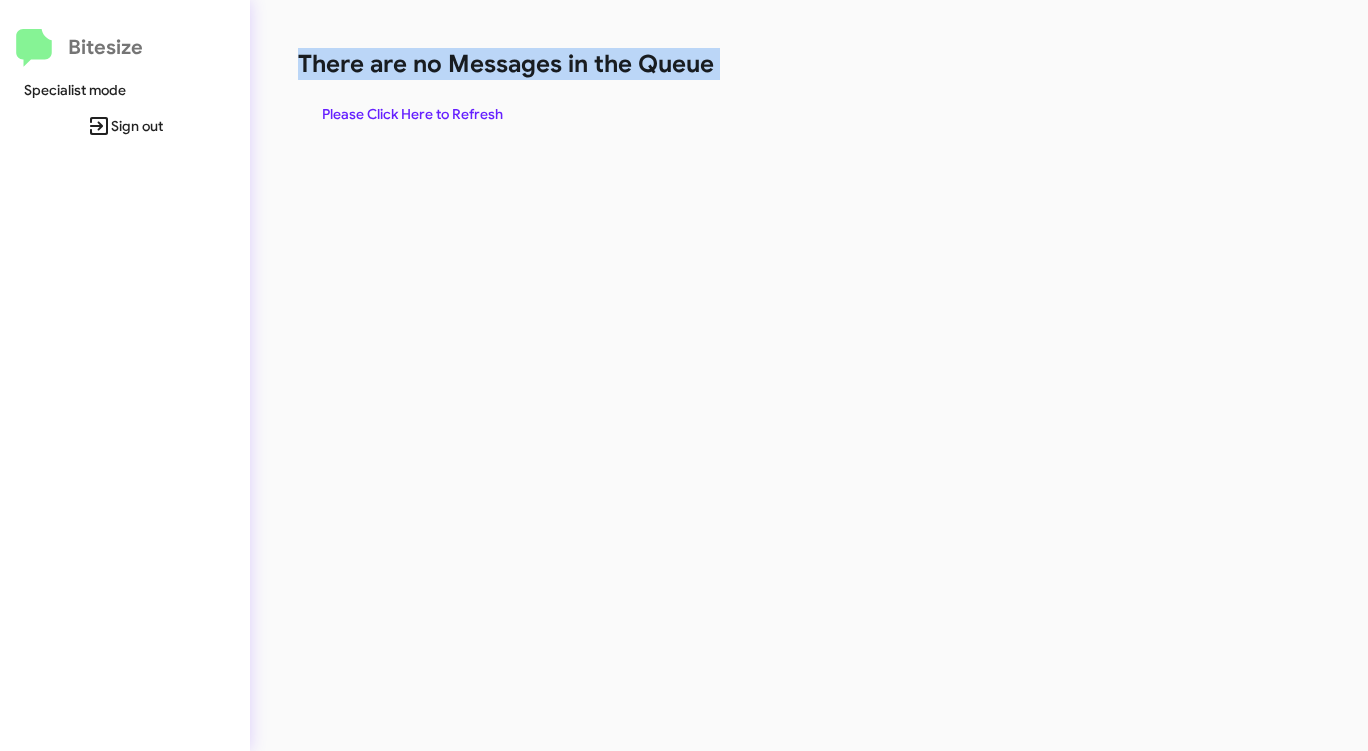 click on "There are no Messages in the Queue" 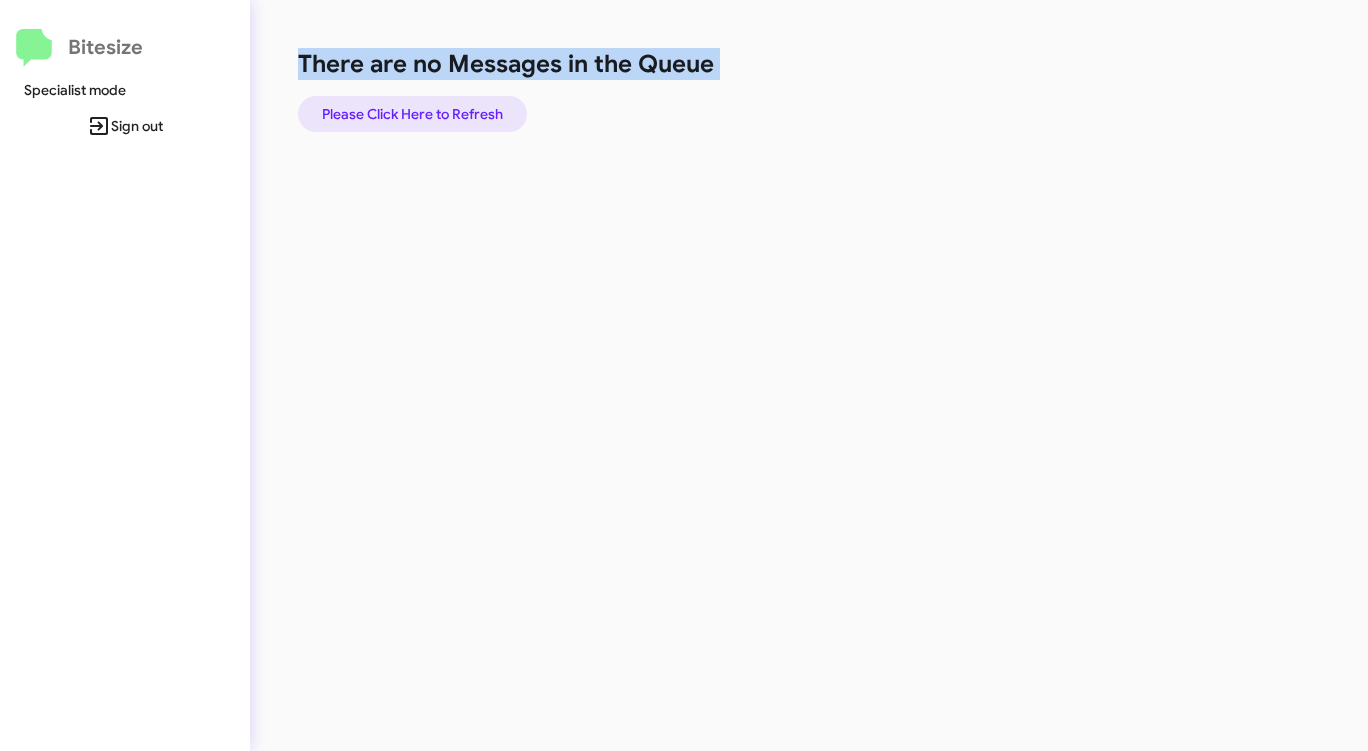 click on "Please Click Here to Refresh" 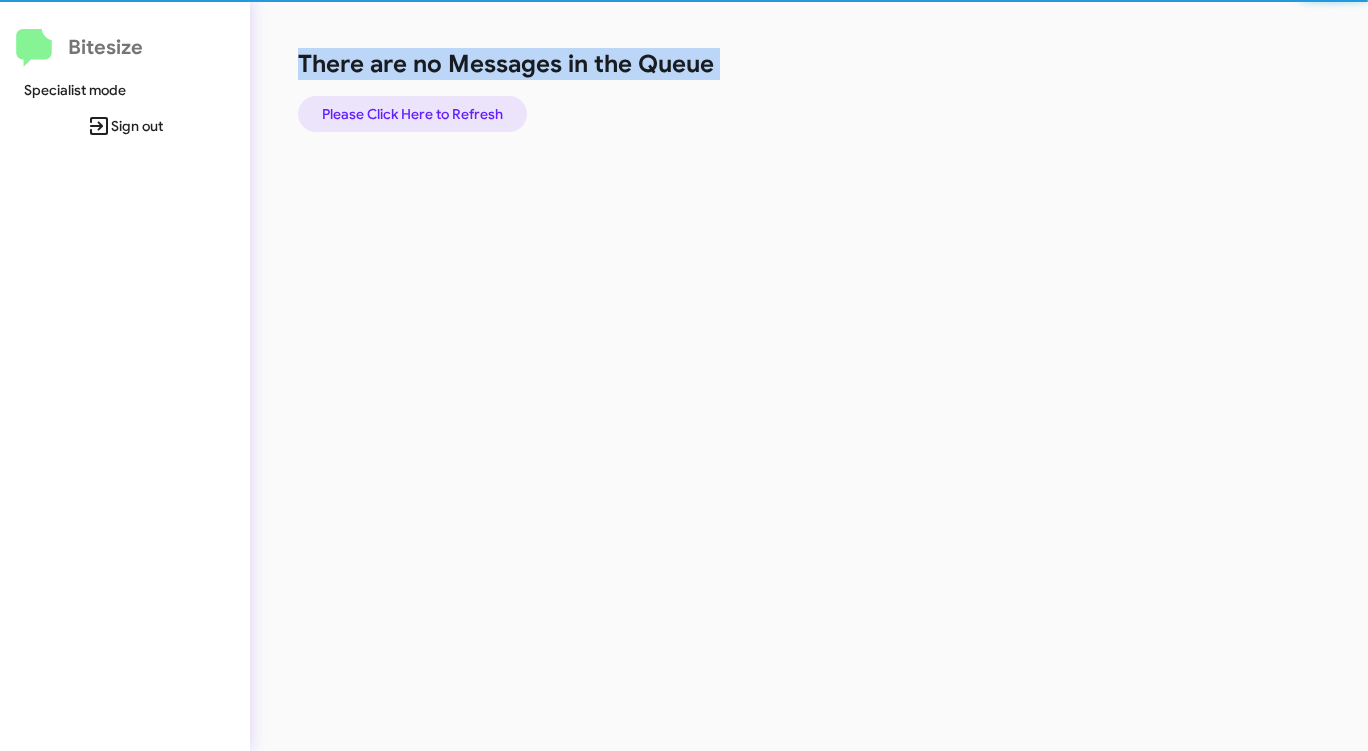 click on "Please Click Here to Refresh" 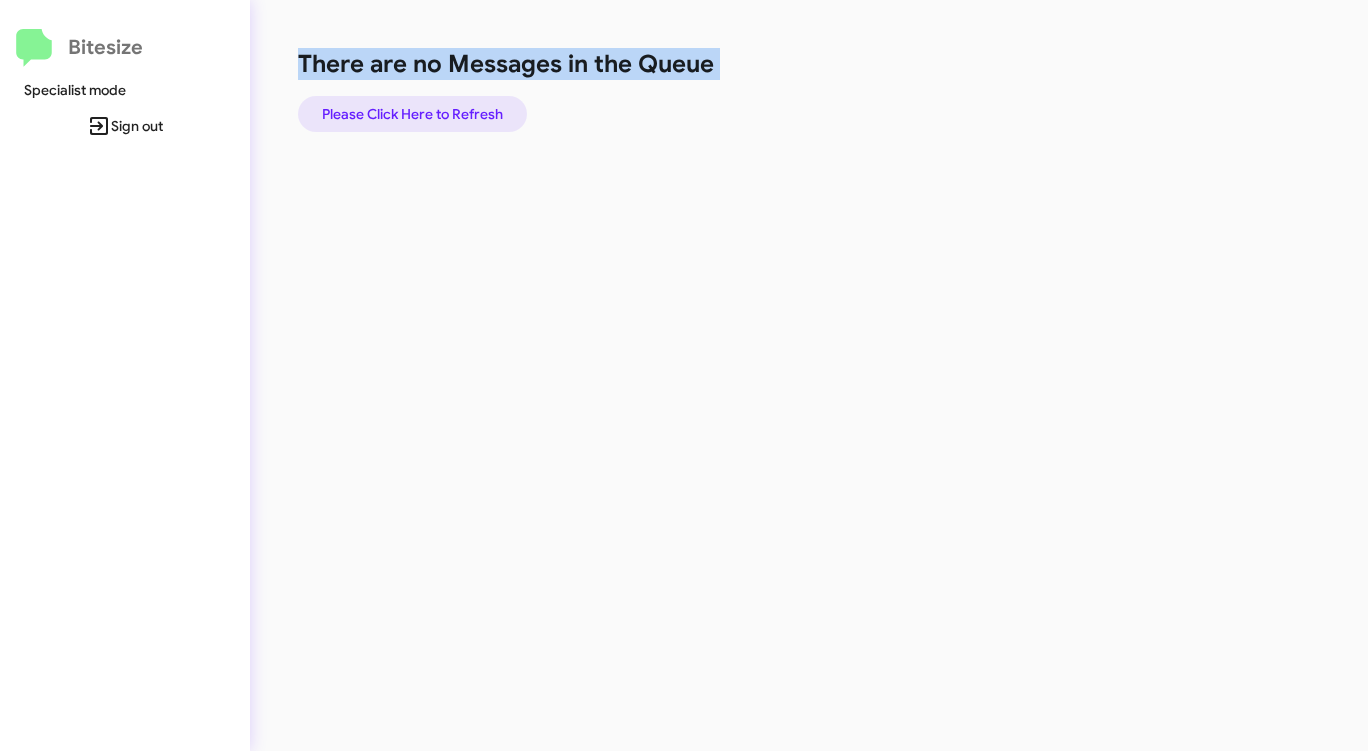click on "Please Click Here to Refresh" 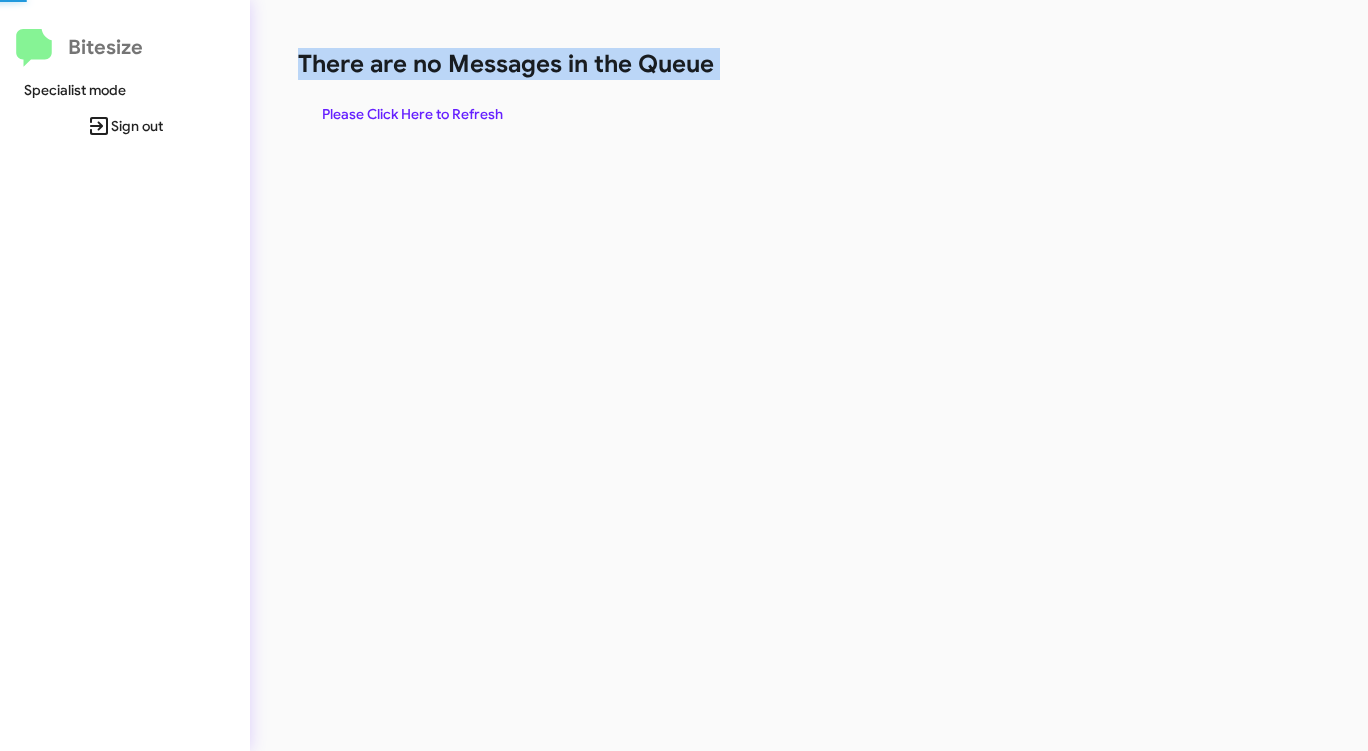 click on "Please Click Here to Refresh" 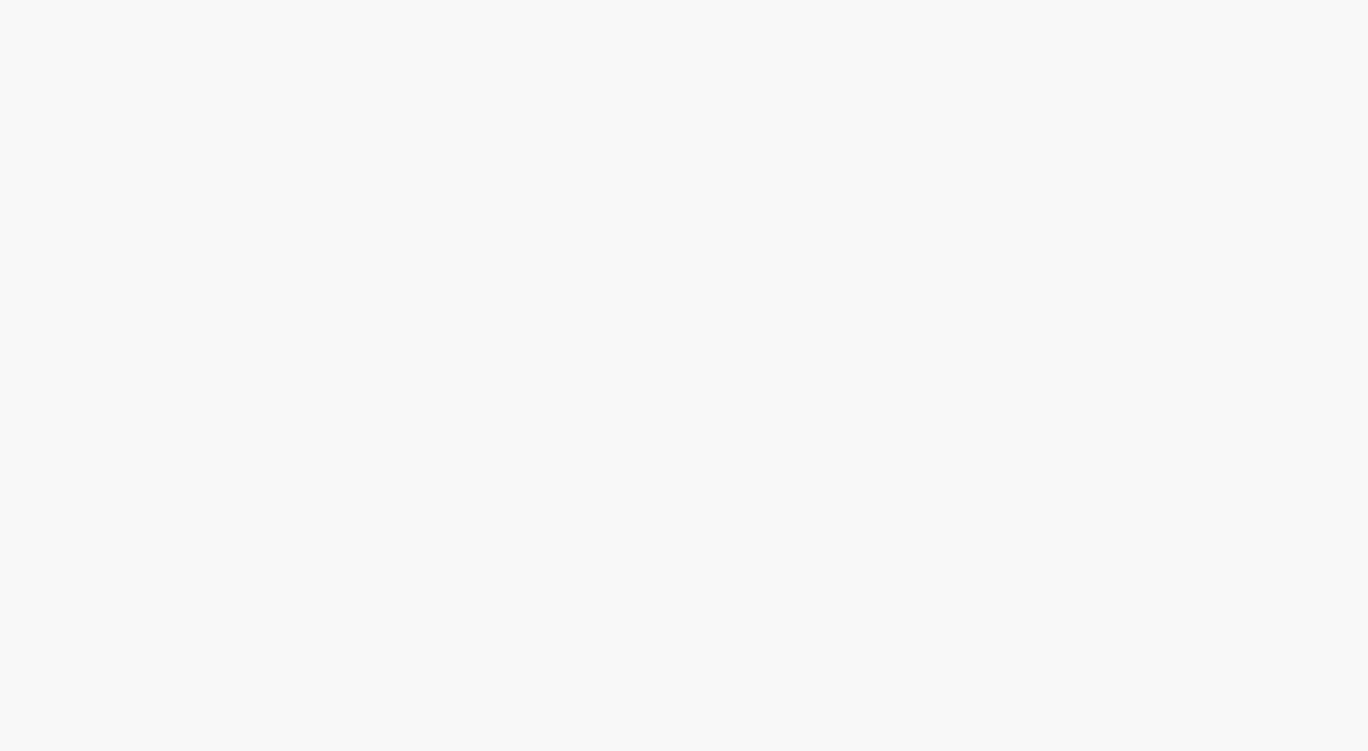 scroll, scrollTop: 0, scrollLeft: 0, axis: both 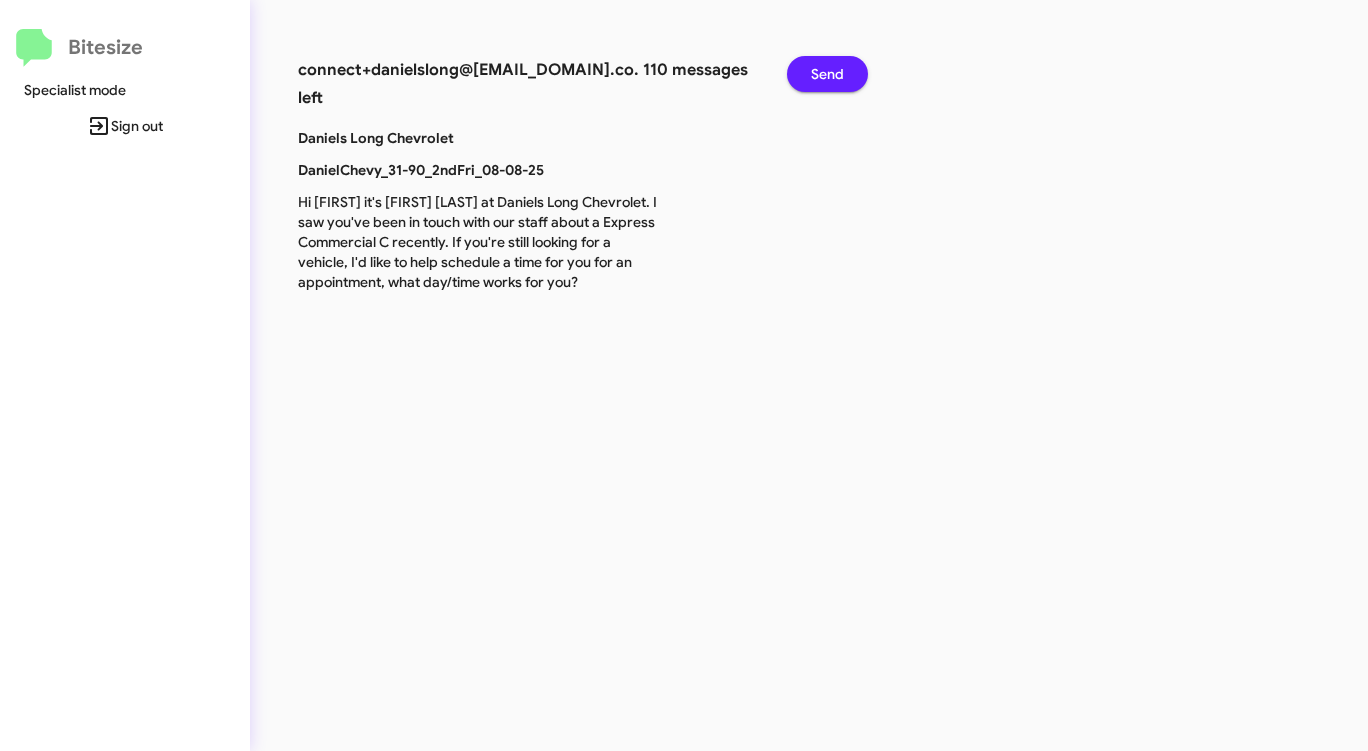 click on "Send" 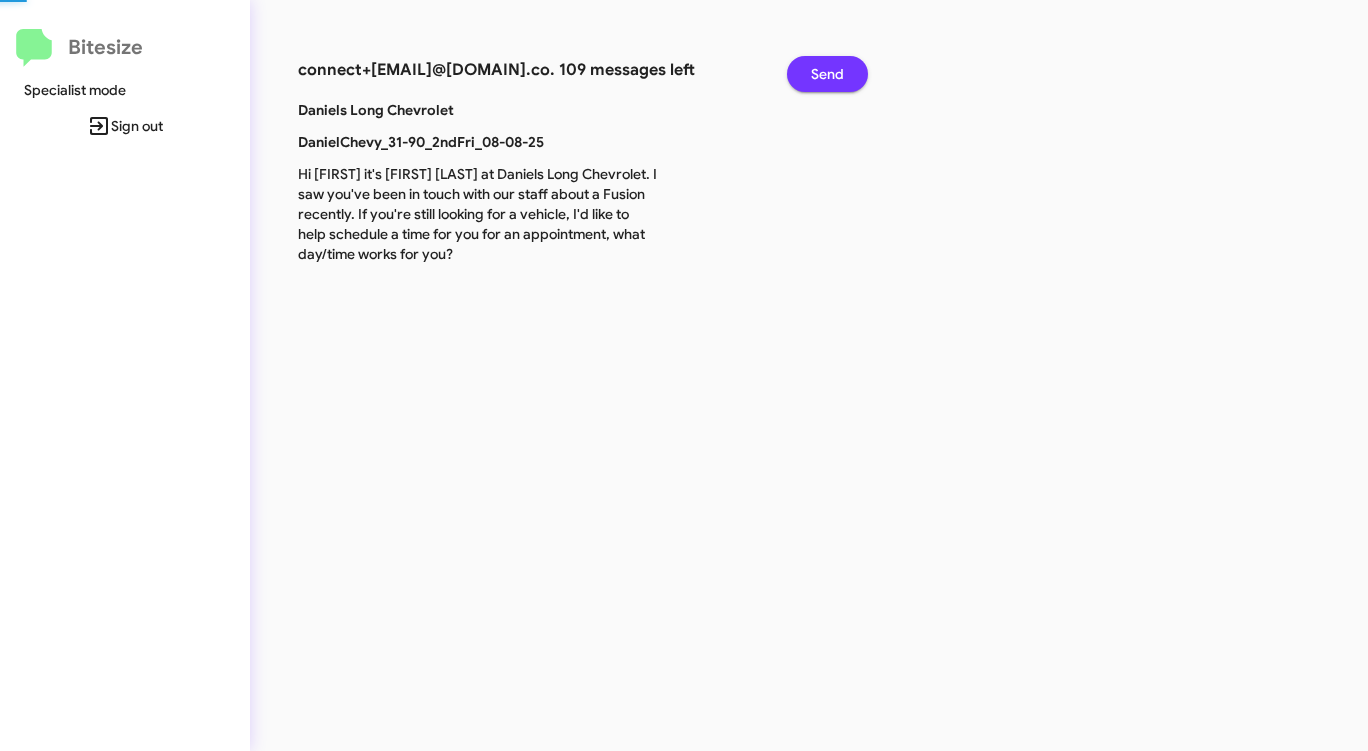 click on "Send" 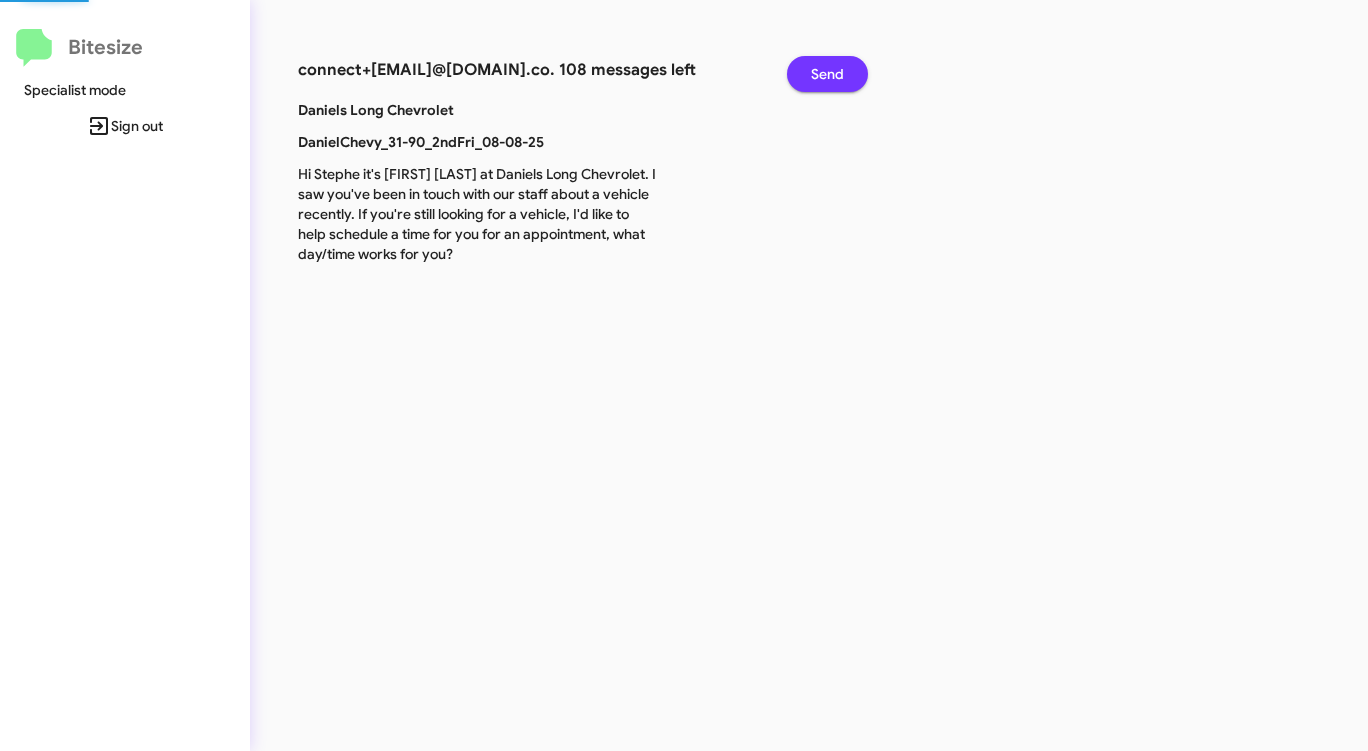 click on "Send" 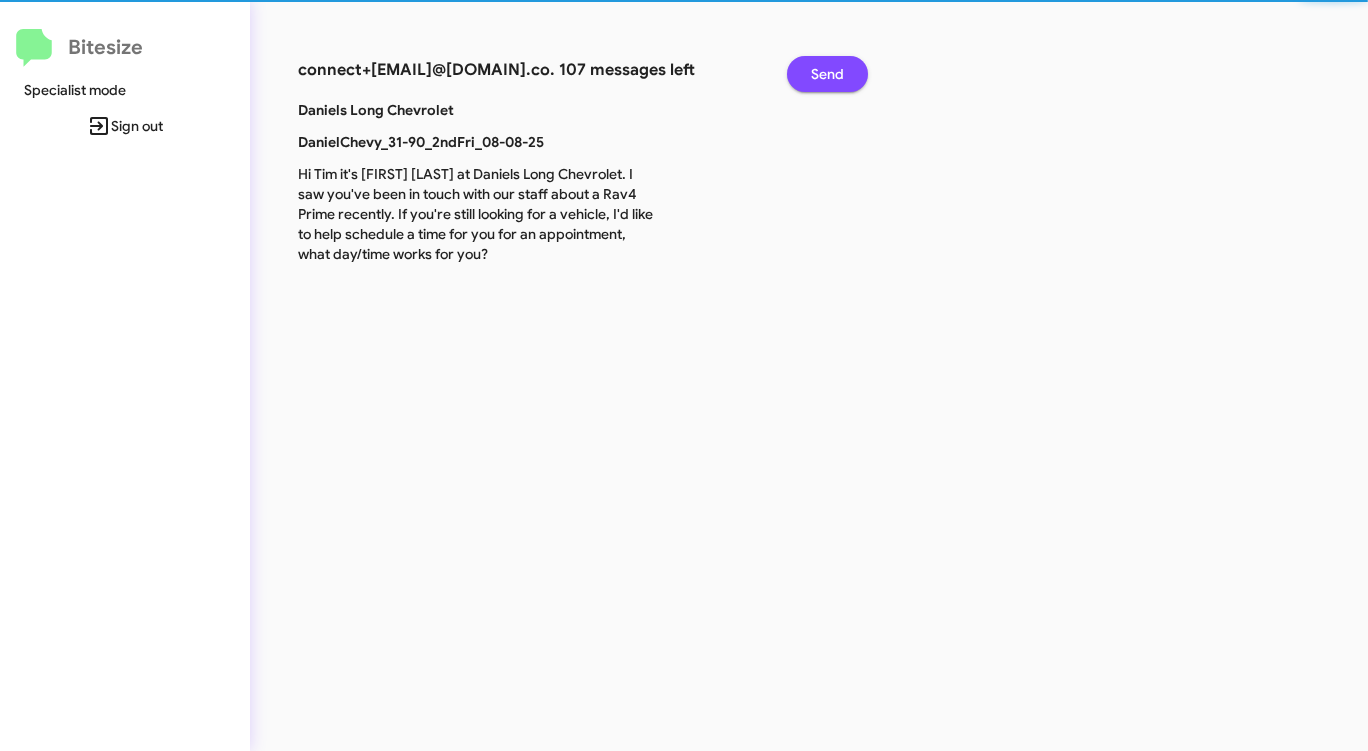 click on "Send" 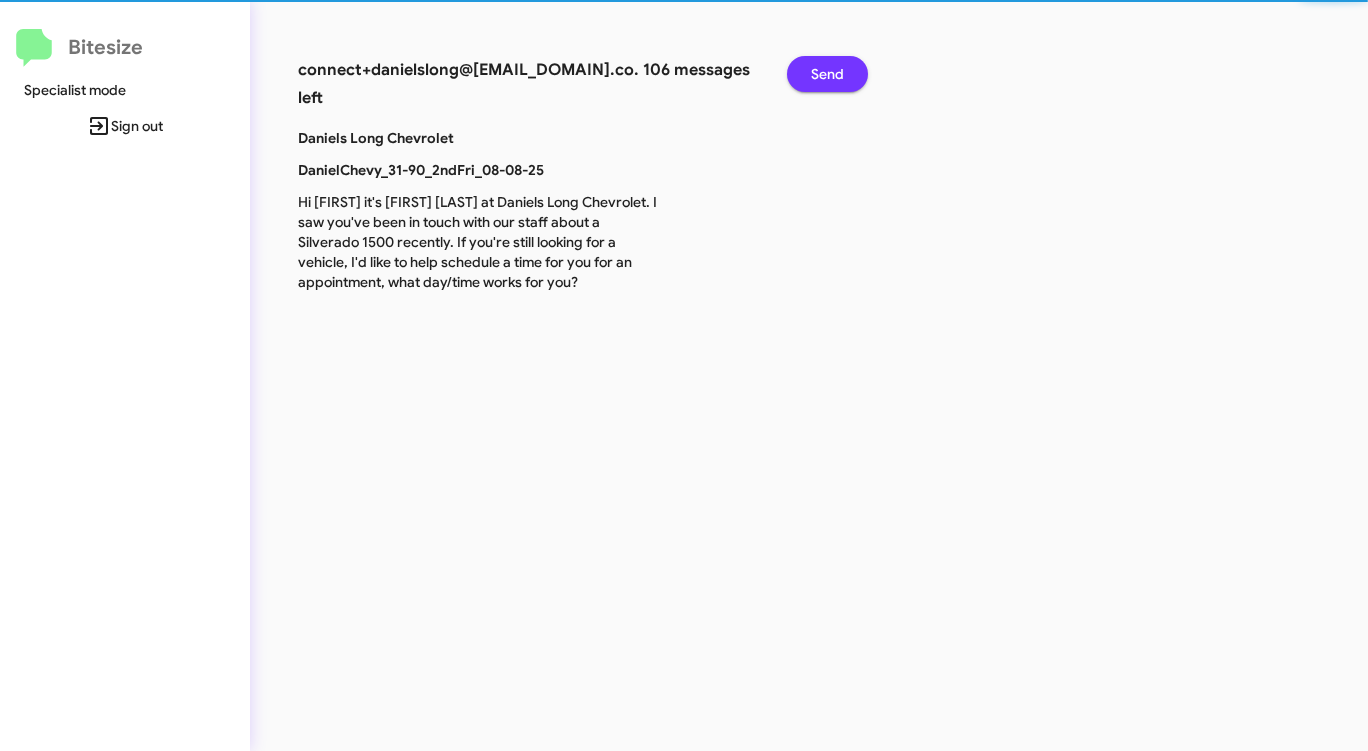 click on "Send" 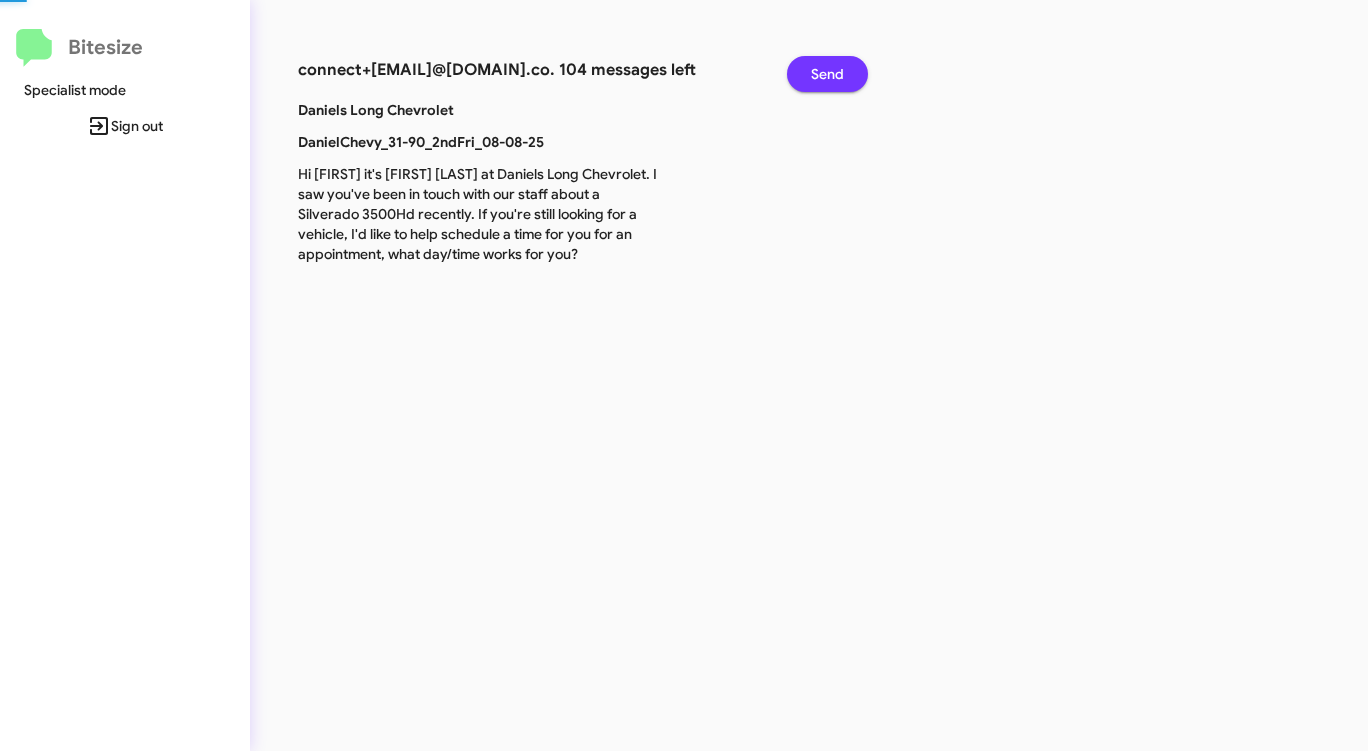 click on "Send" 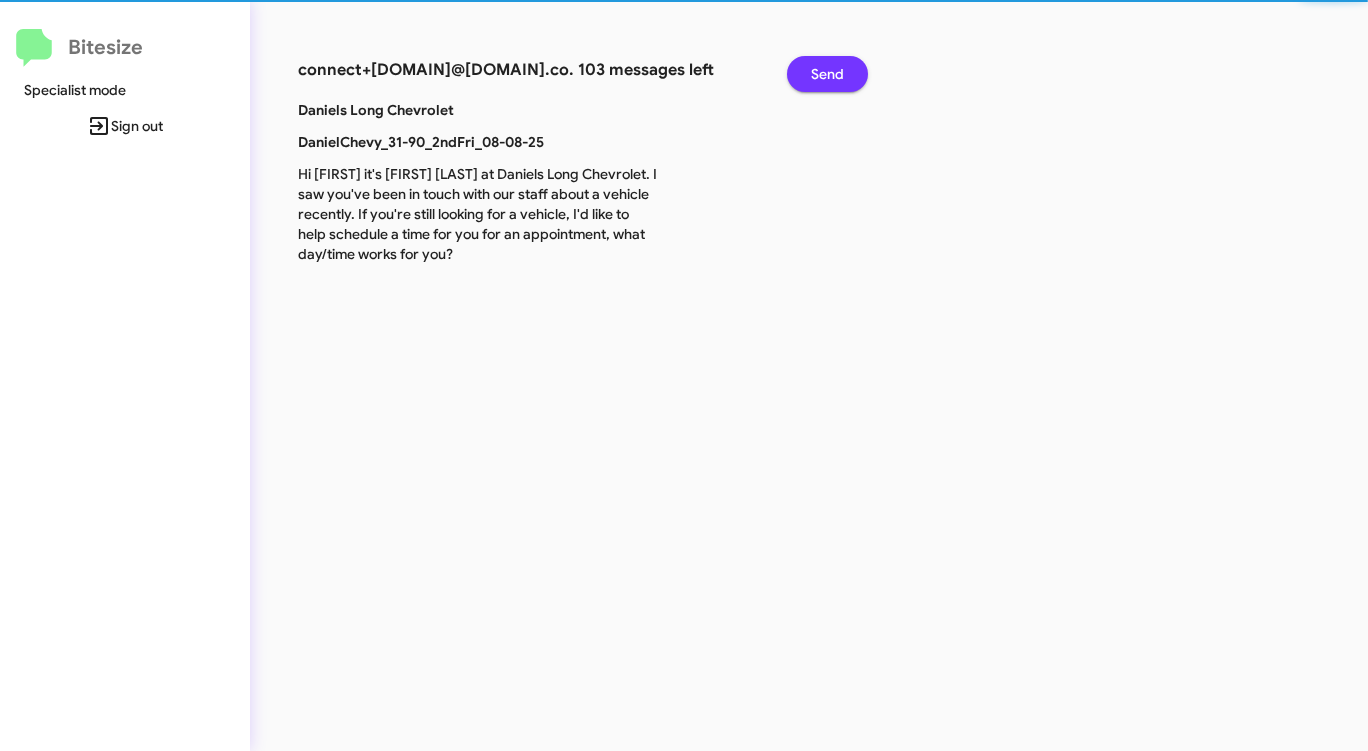 click on "Send" 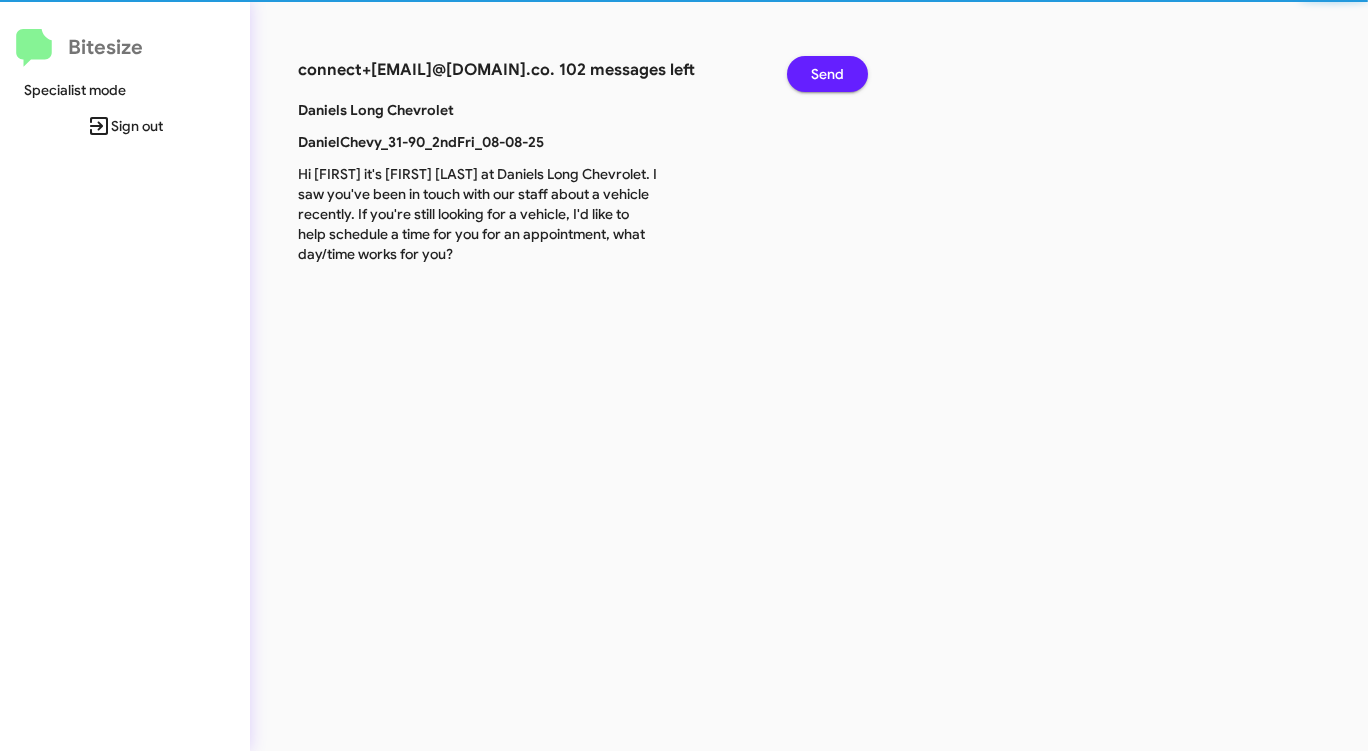 click on "Send" 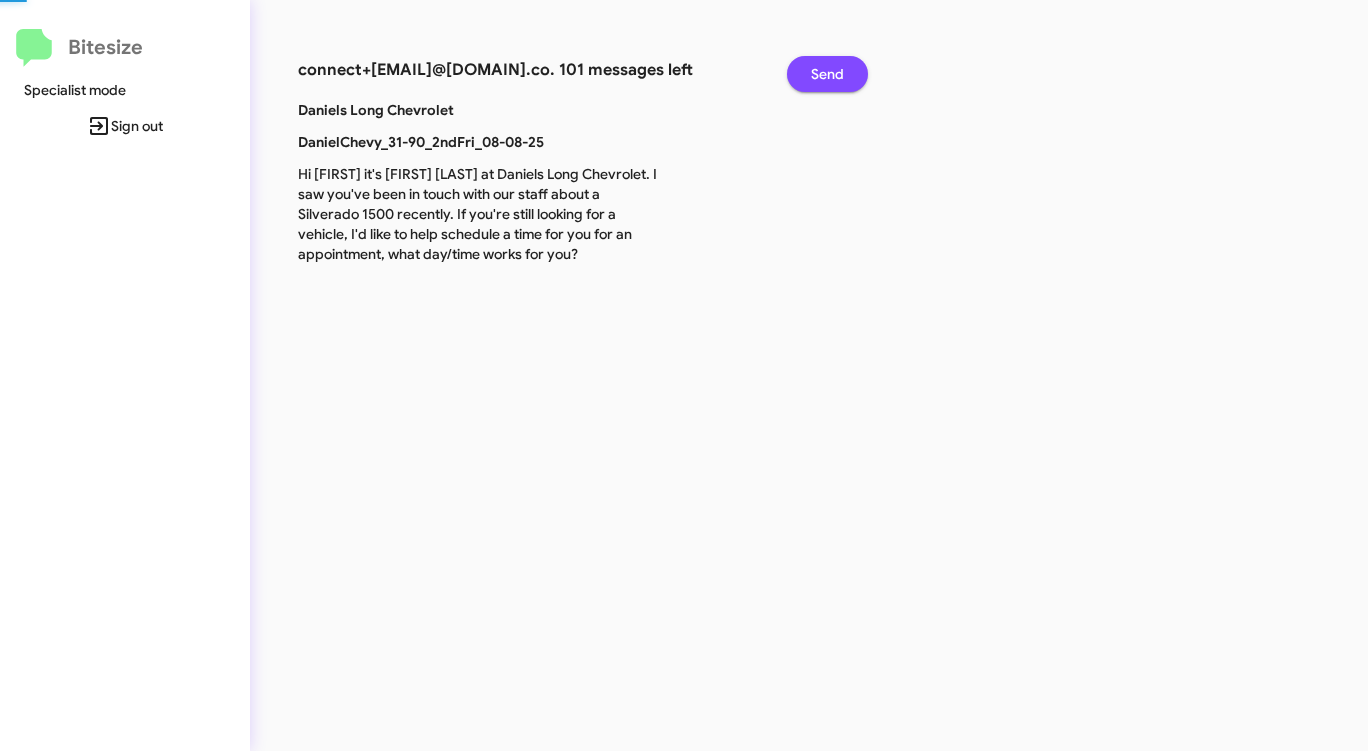 click on "Send" 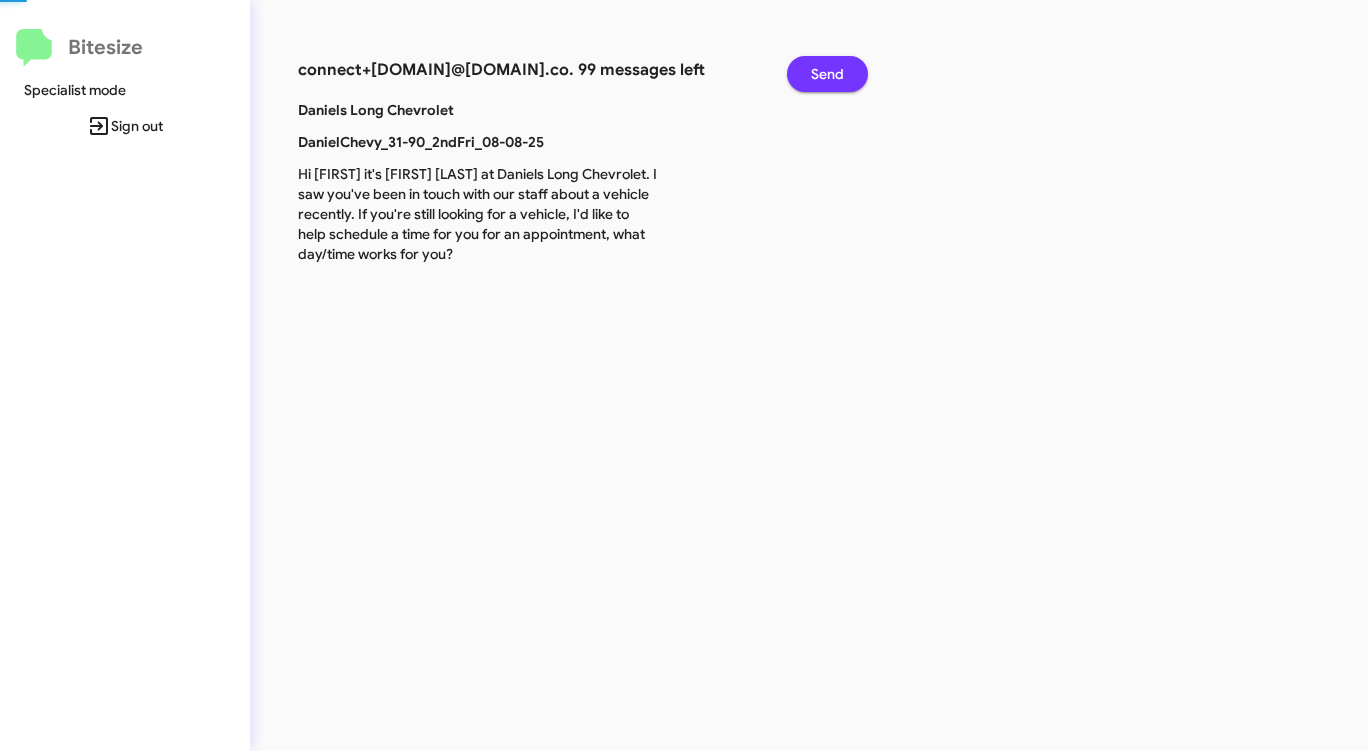 click on "Send" 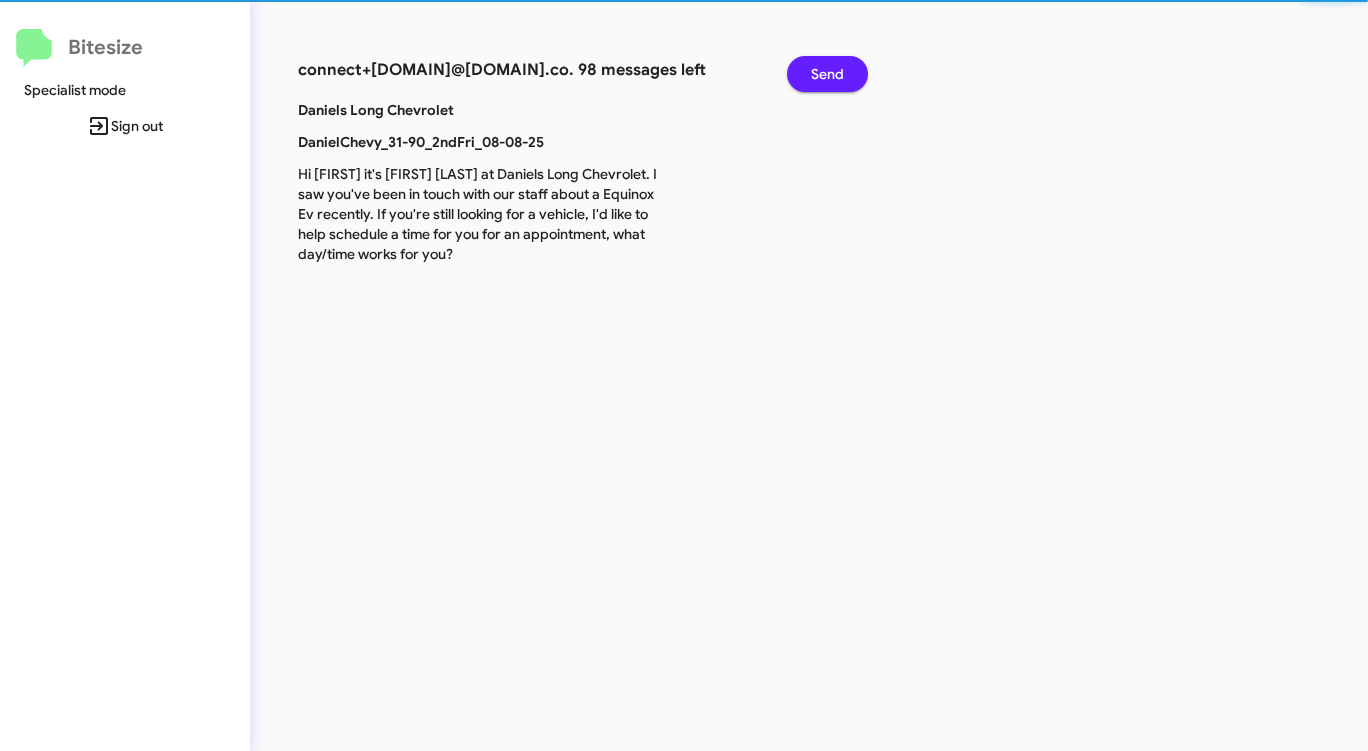 click on "Send" 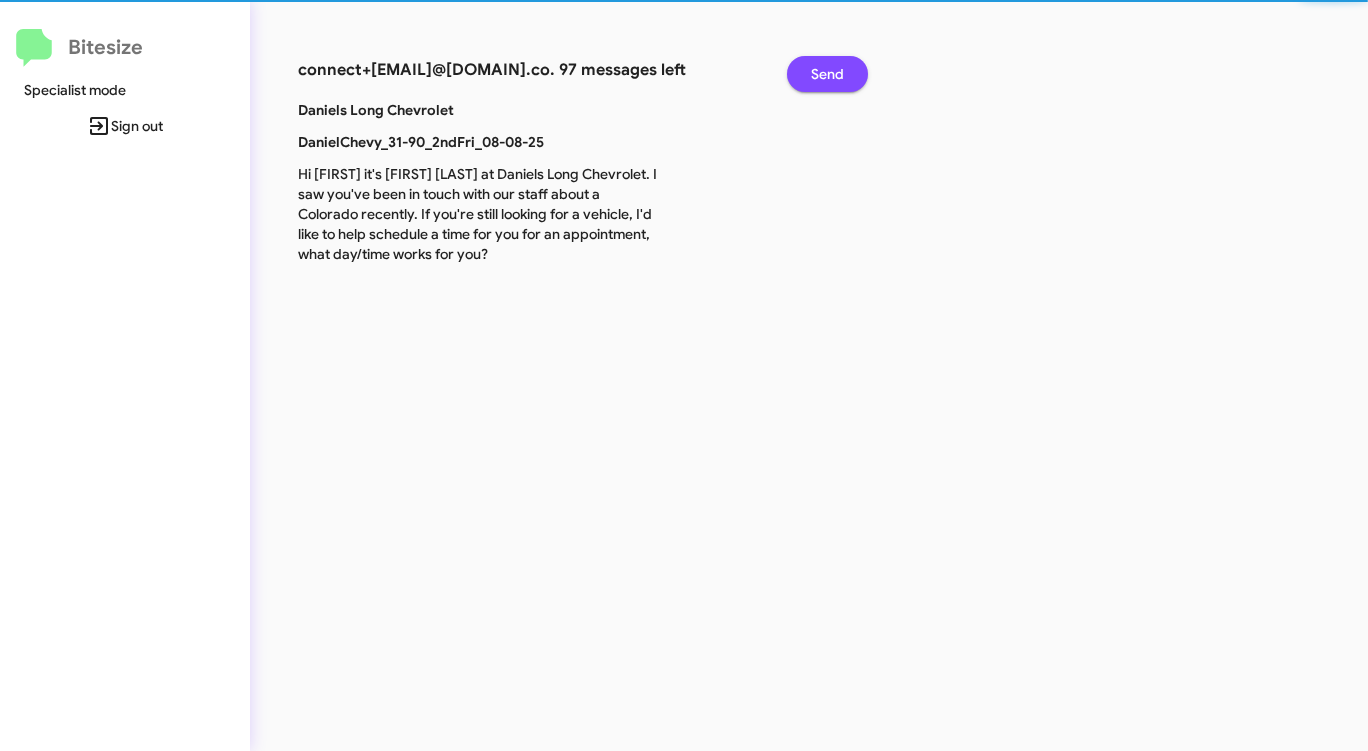 click on "Send" 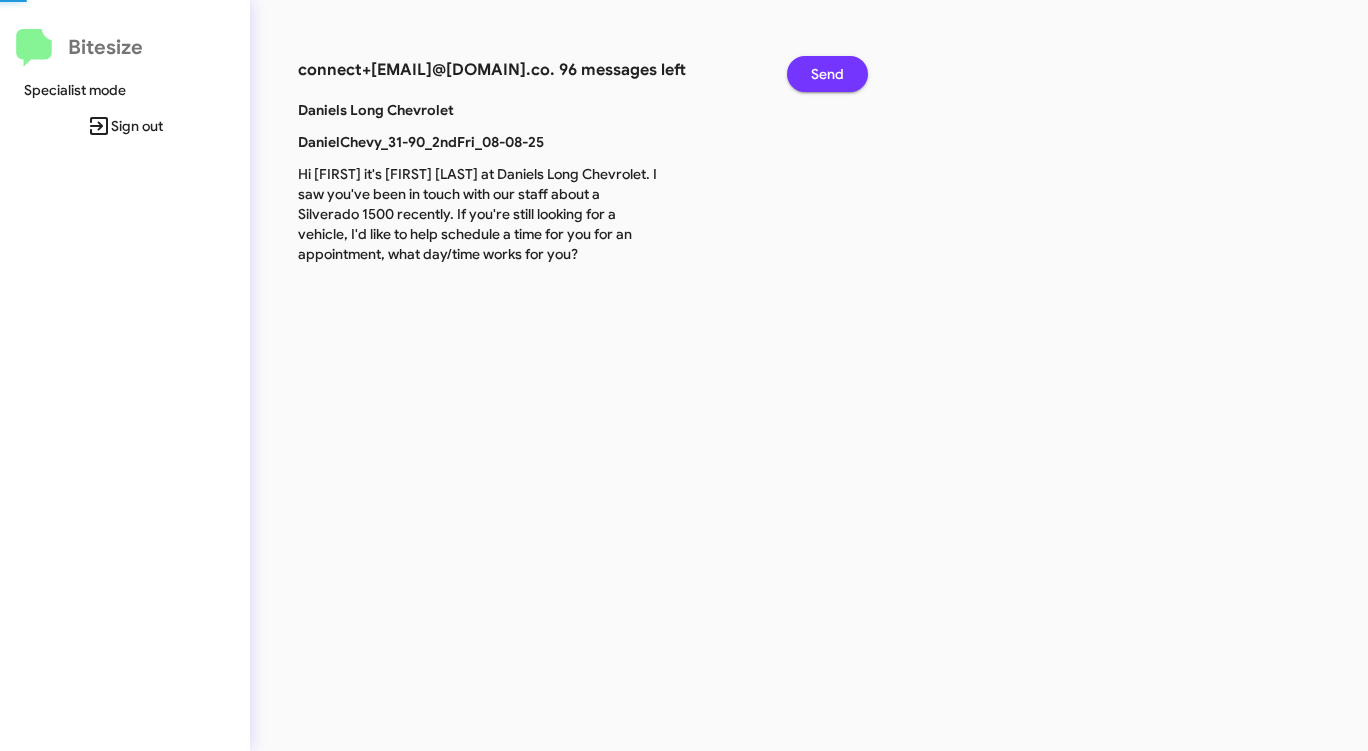 click on "Send" 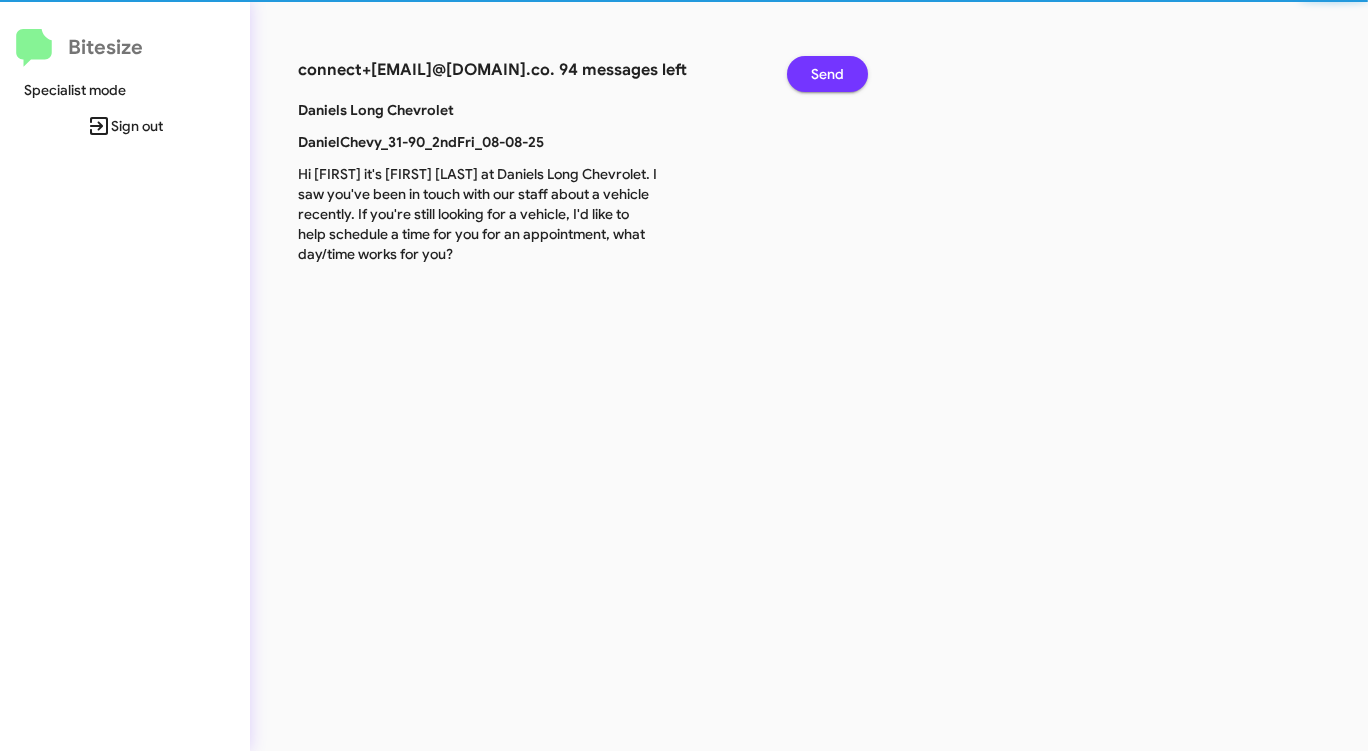 click on "Send" 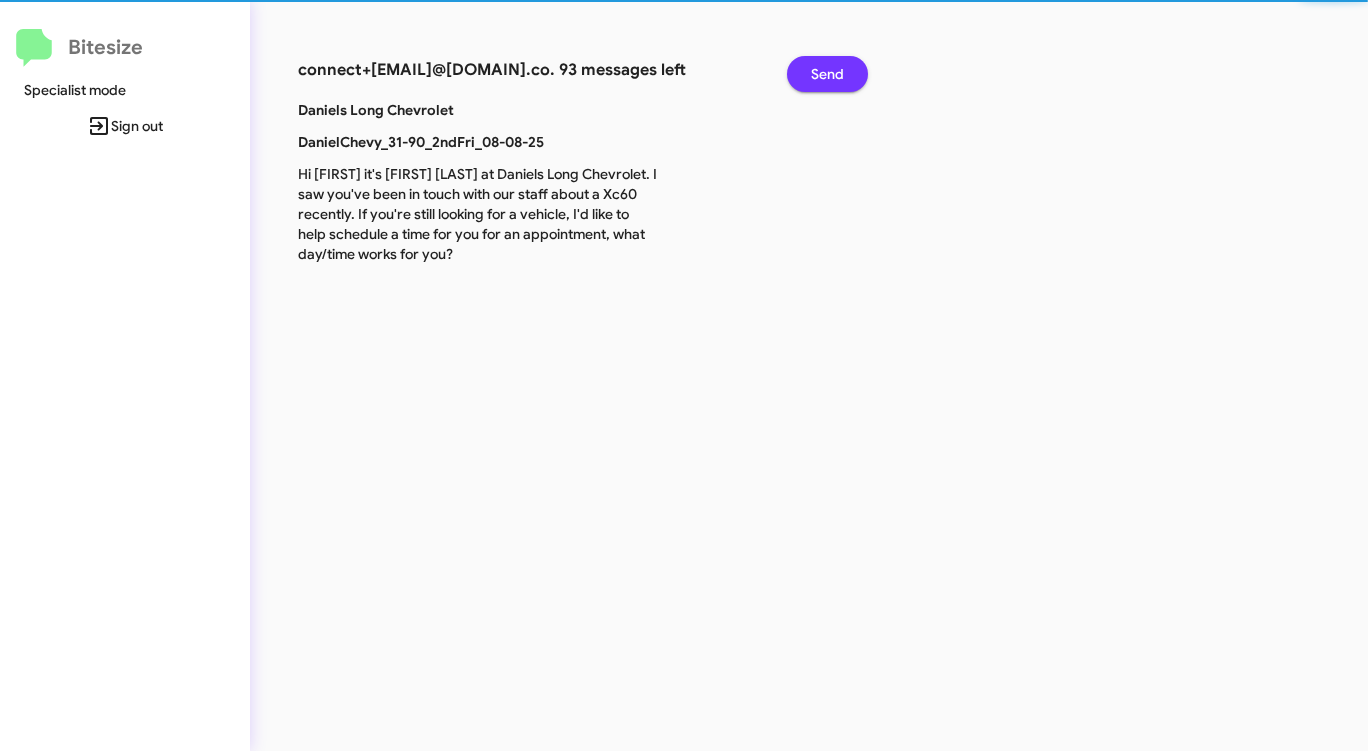 click on "Send" 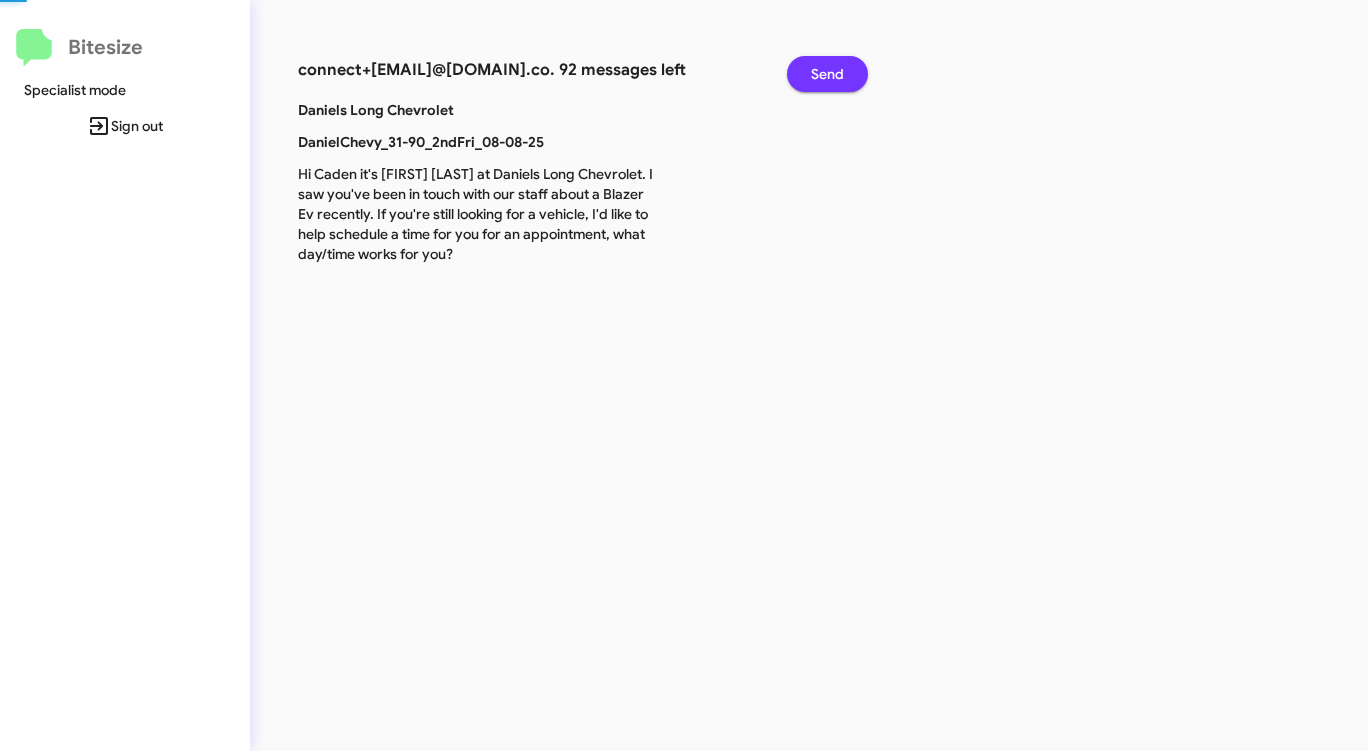 click on "Send" 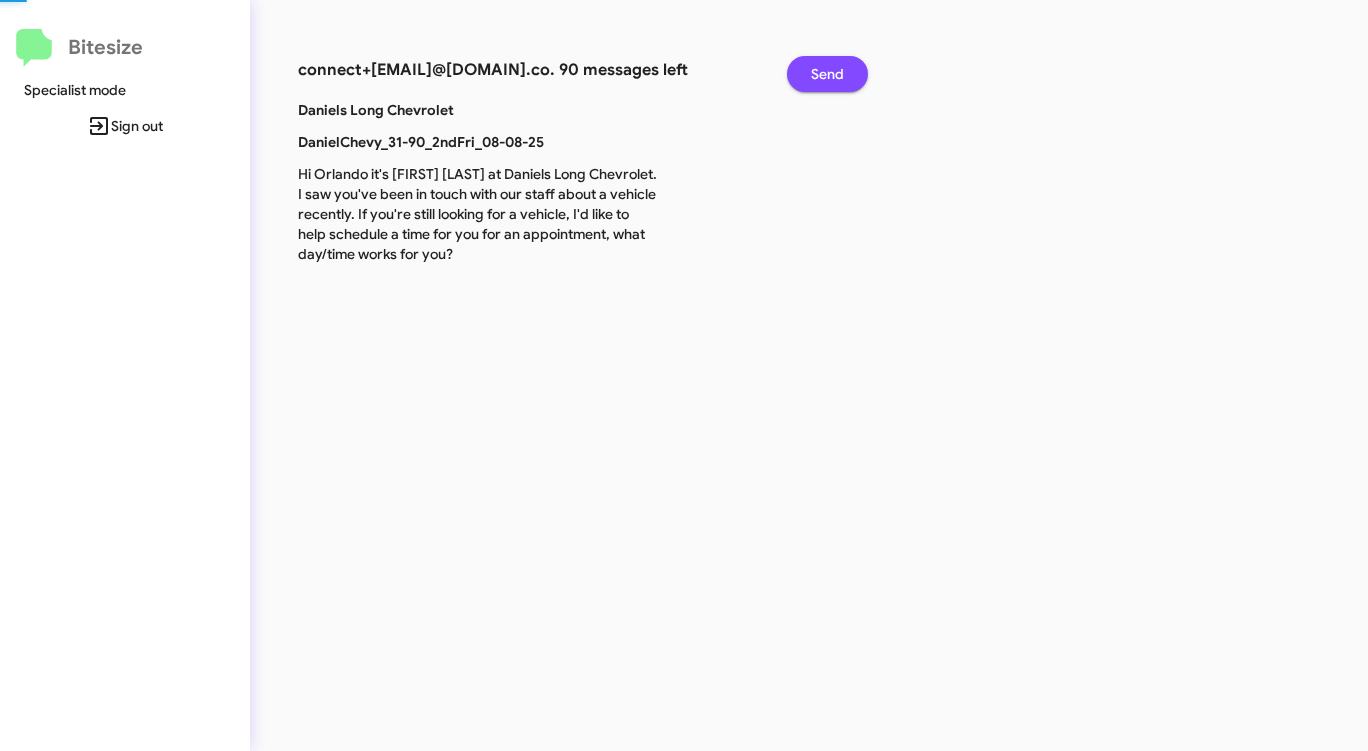 click on "Send" 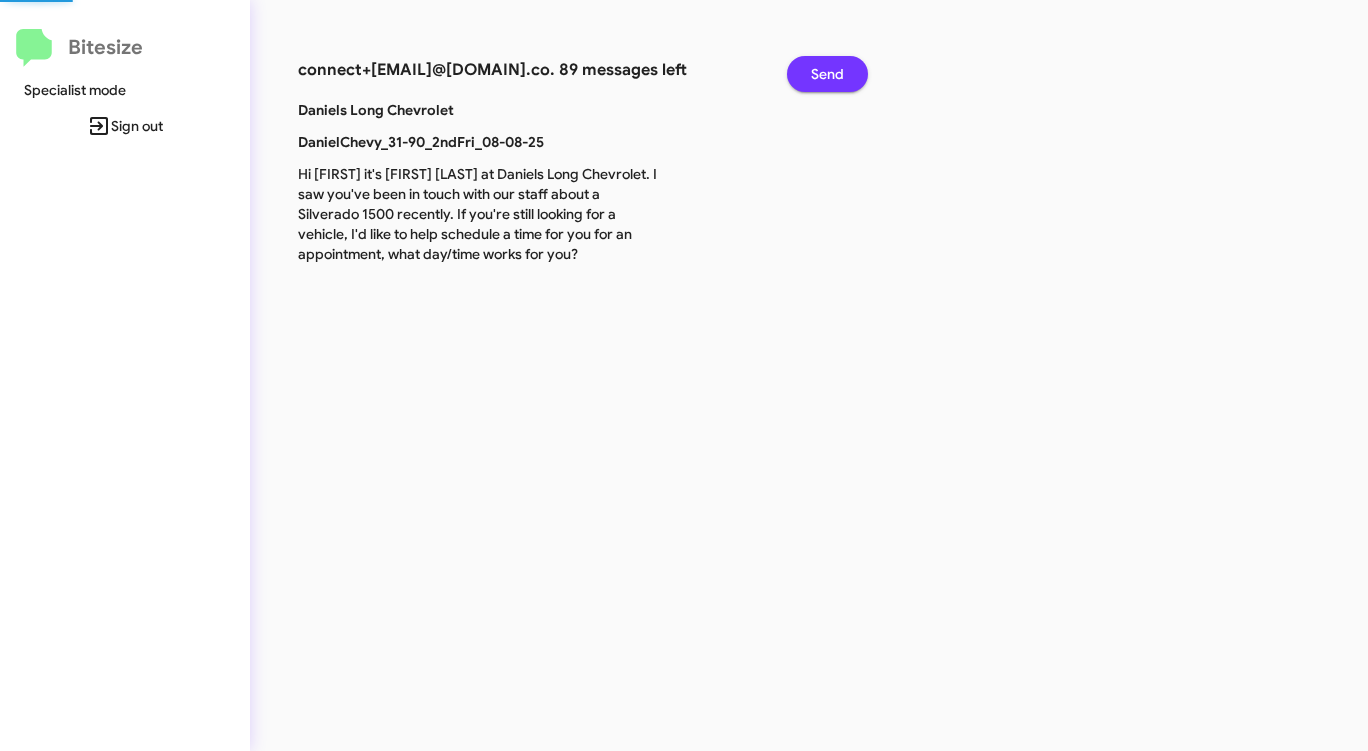 click on "Send" 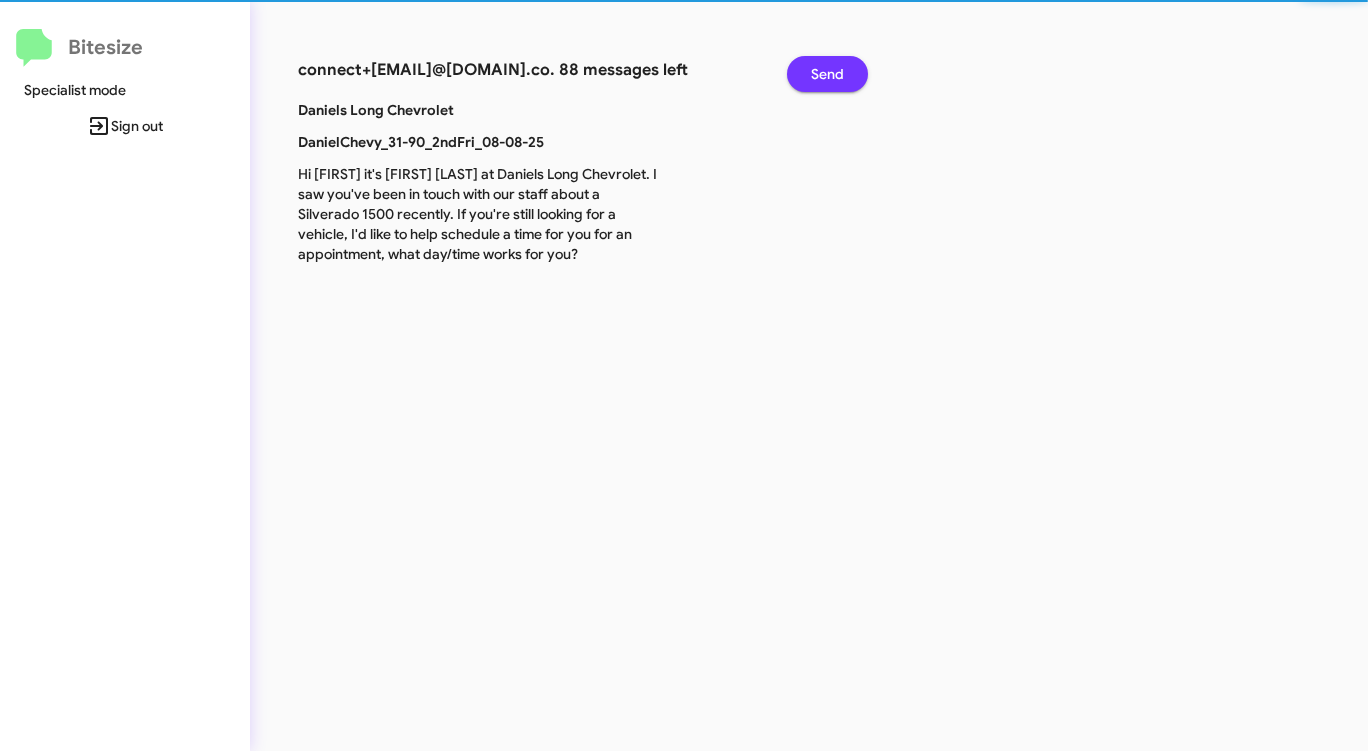 click on "Send" 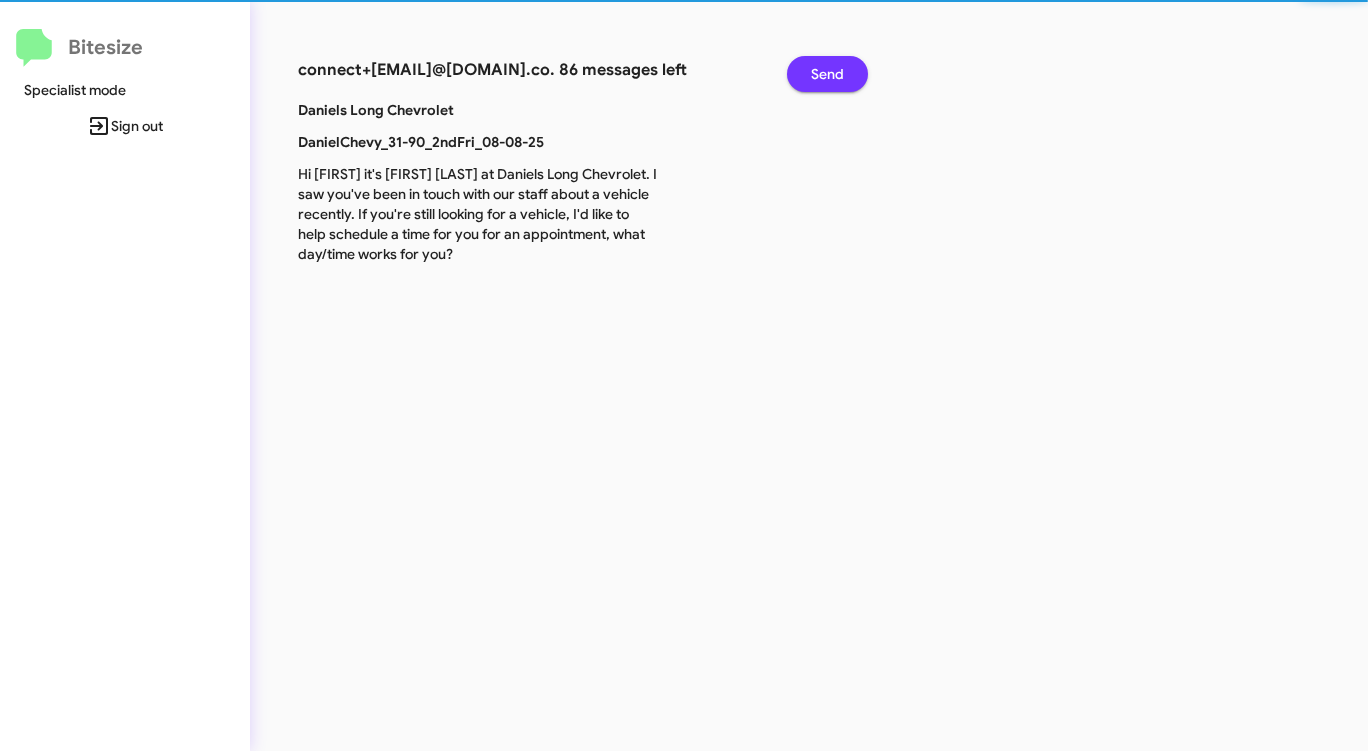 click on "Send" 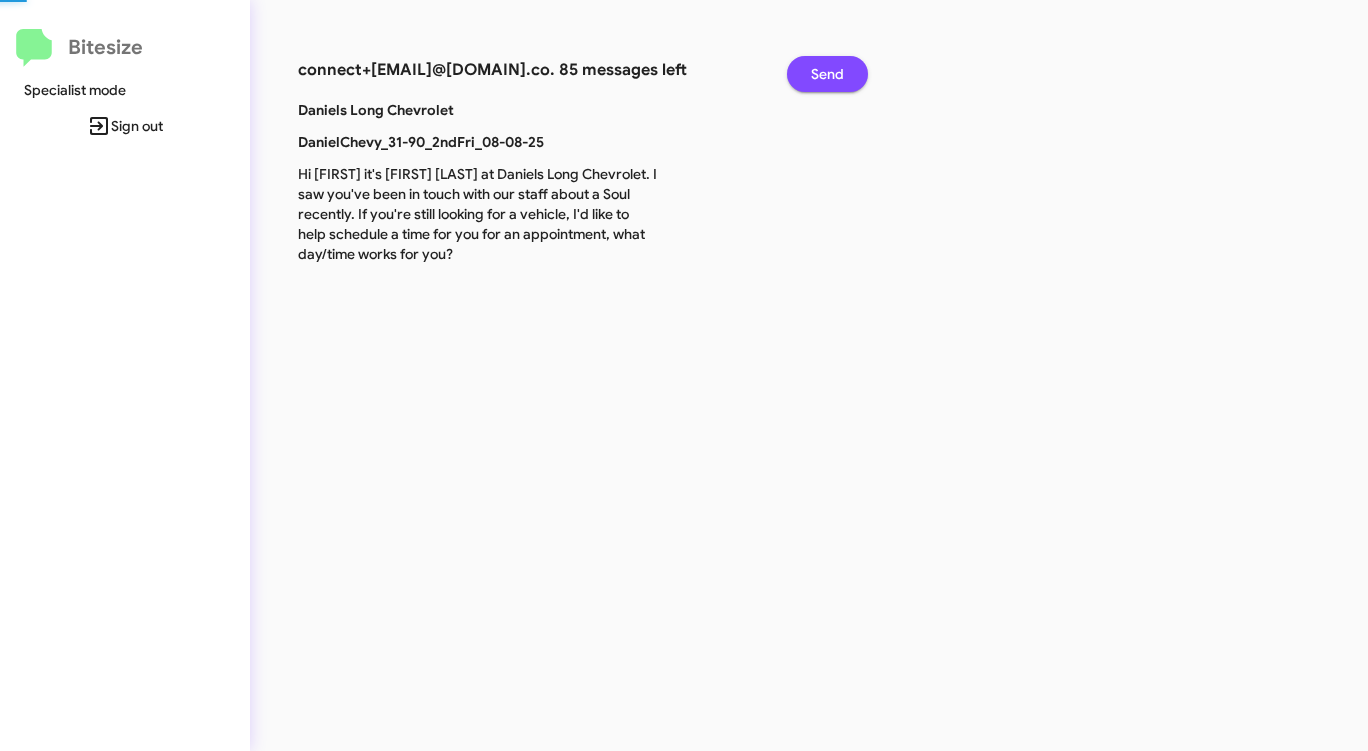 click on "Send" 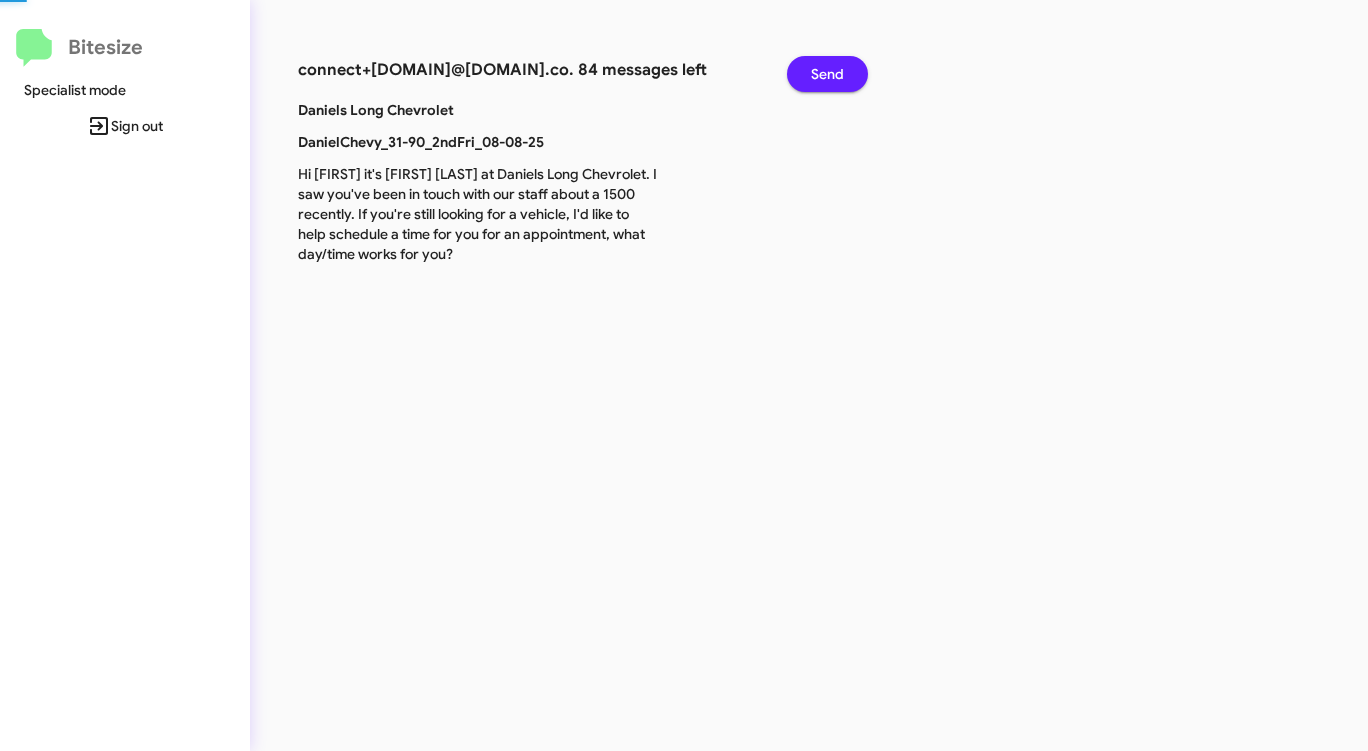 click on "Send" 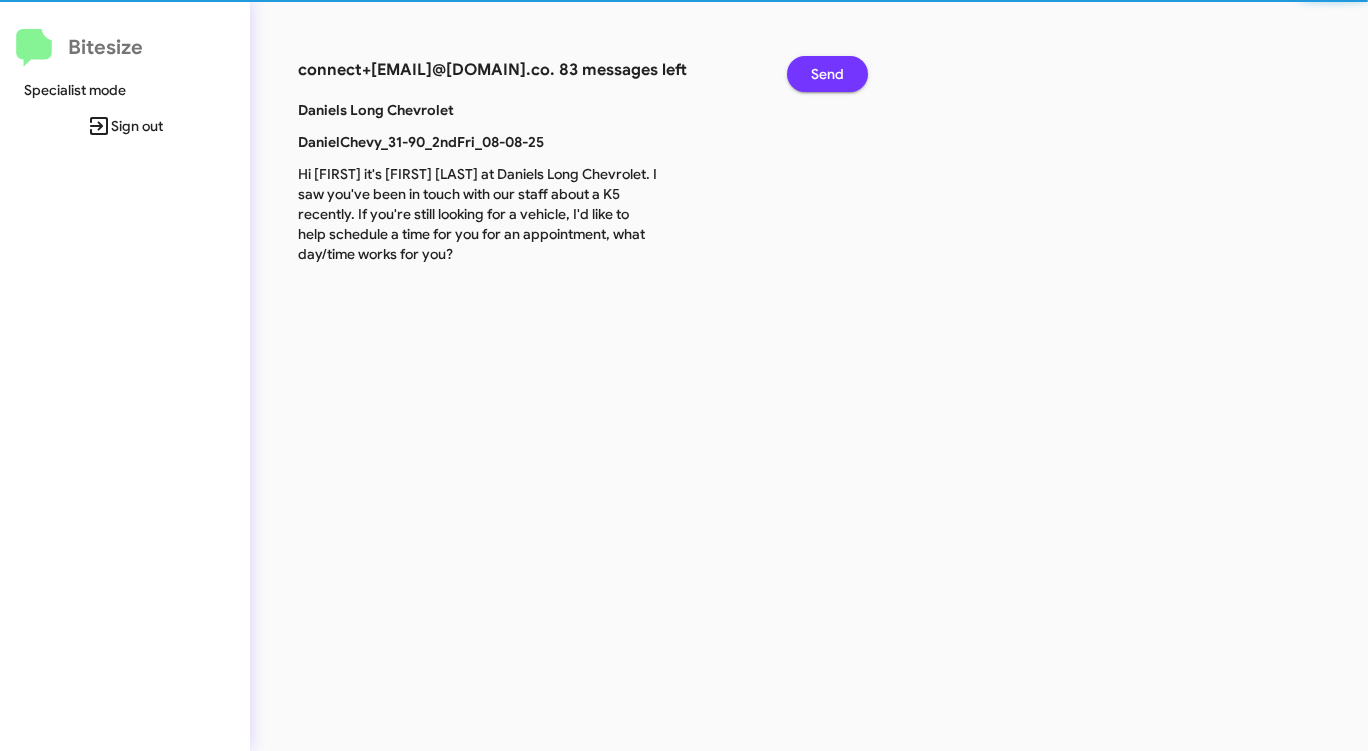 click on "Send" 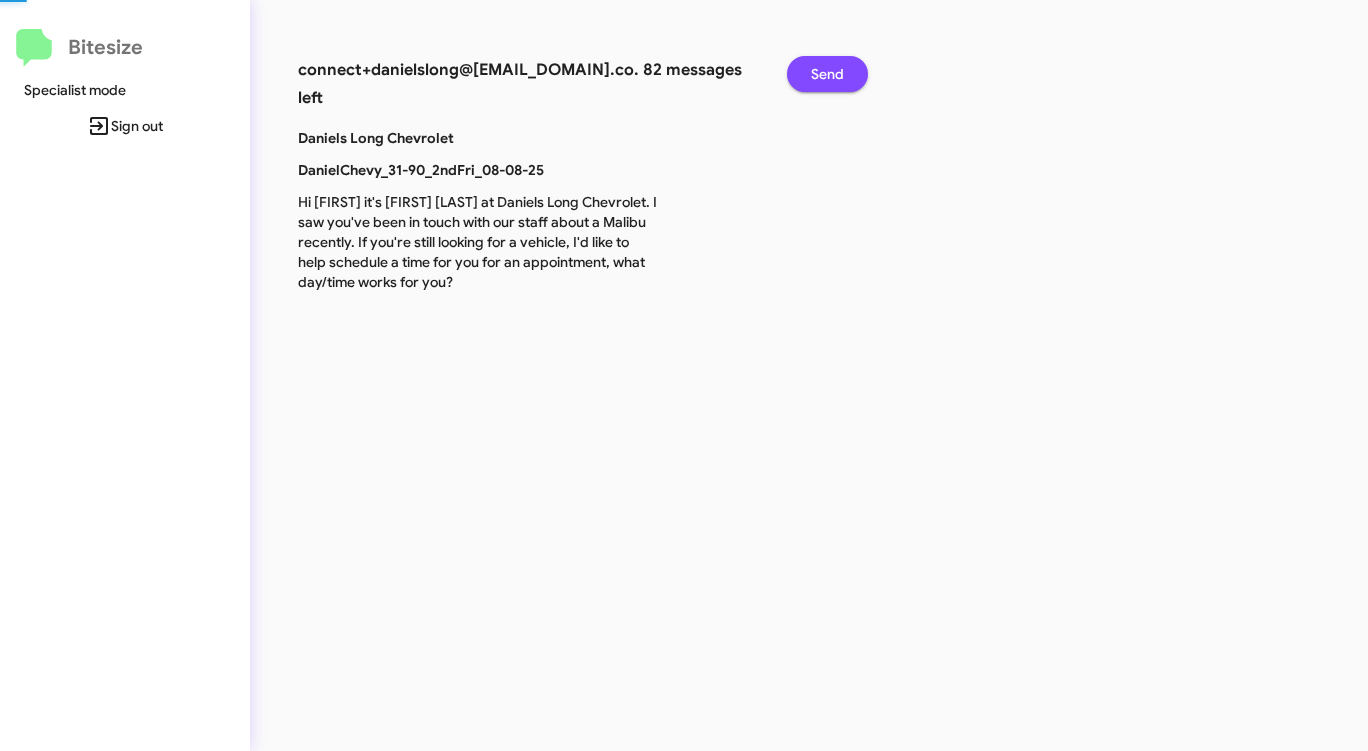 click on "Send" 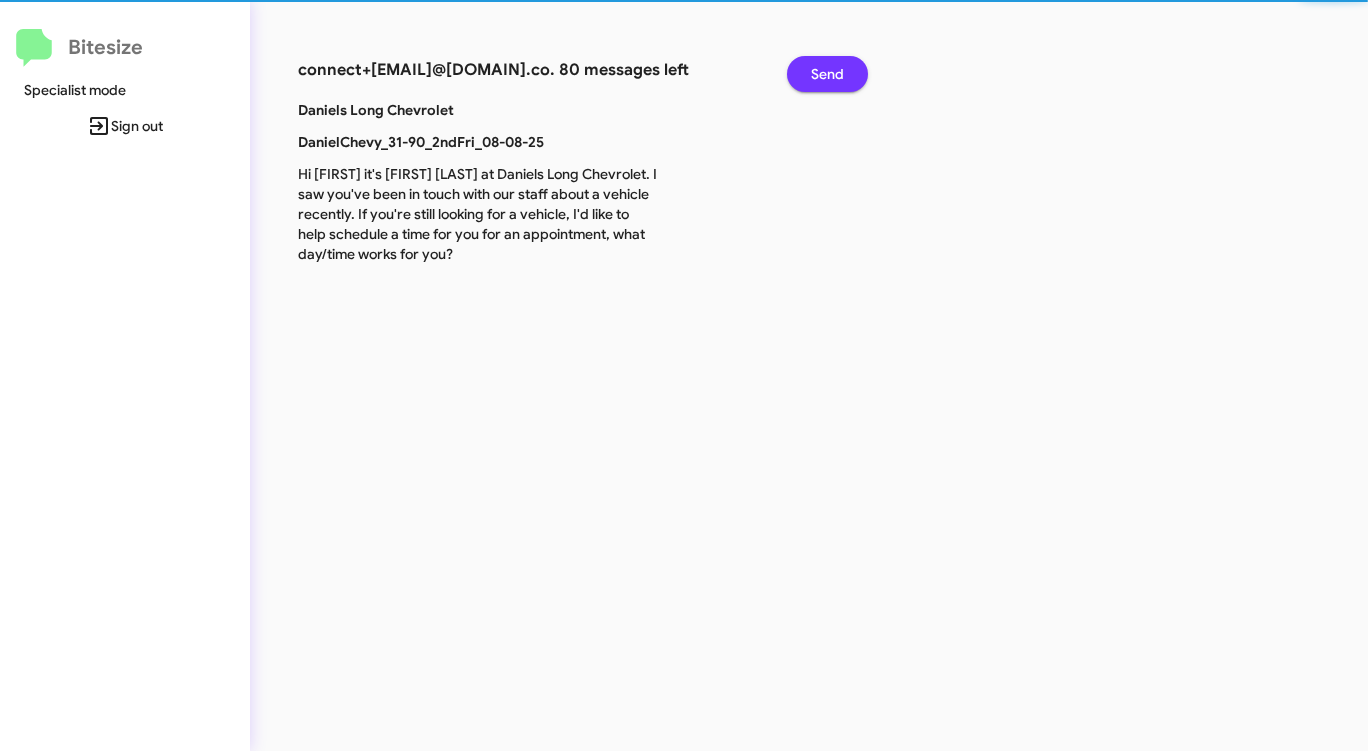 click on "Send" 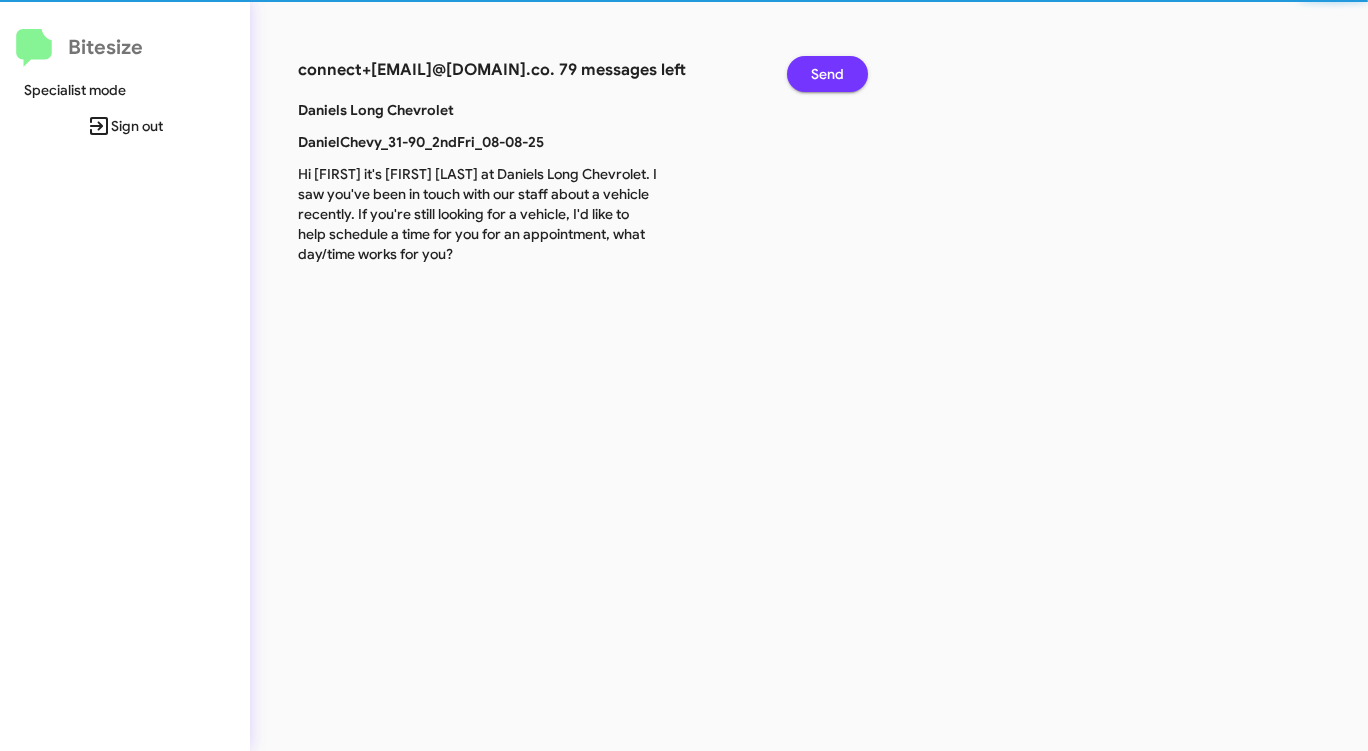 click on "Send" 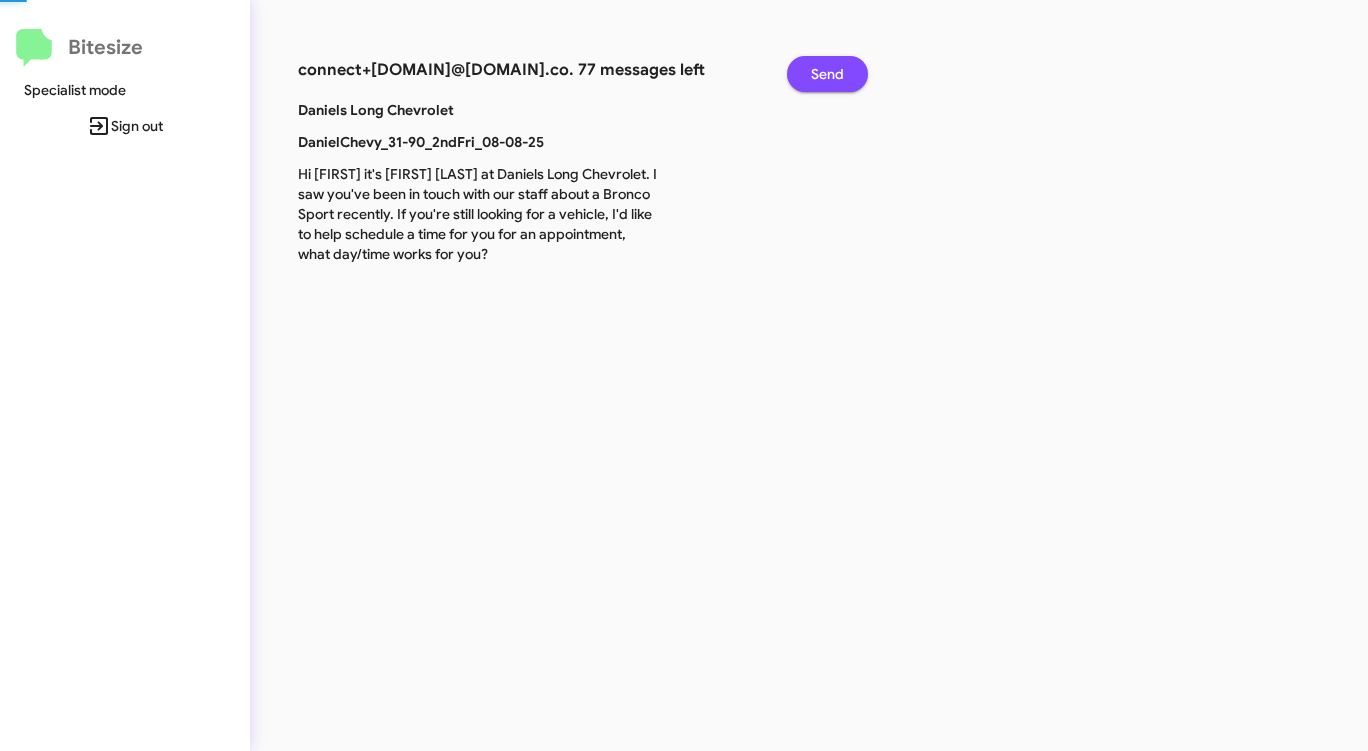 click on "Send" 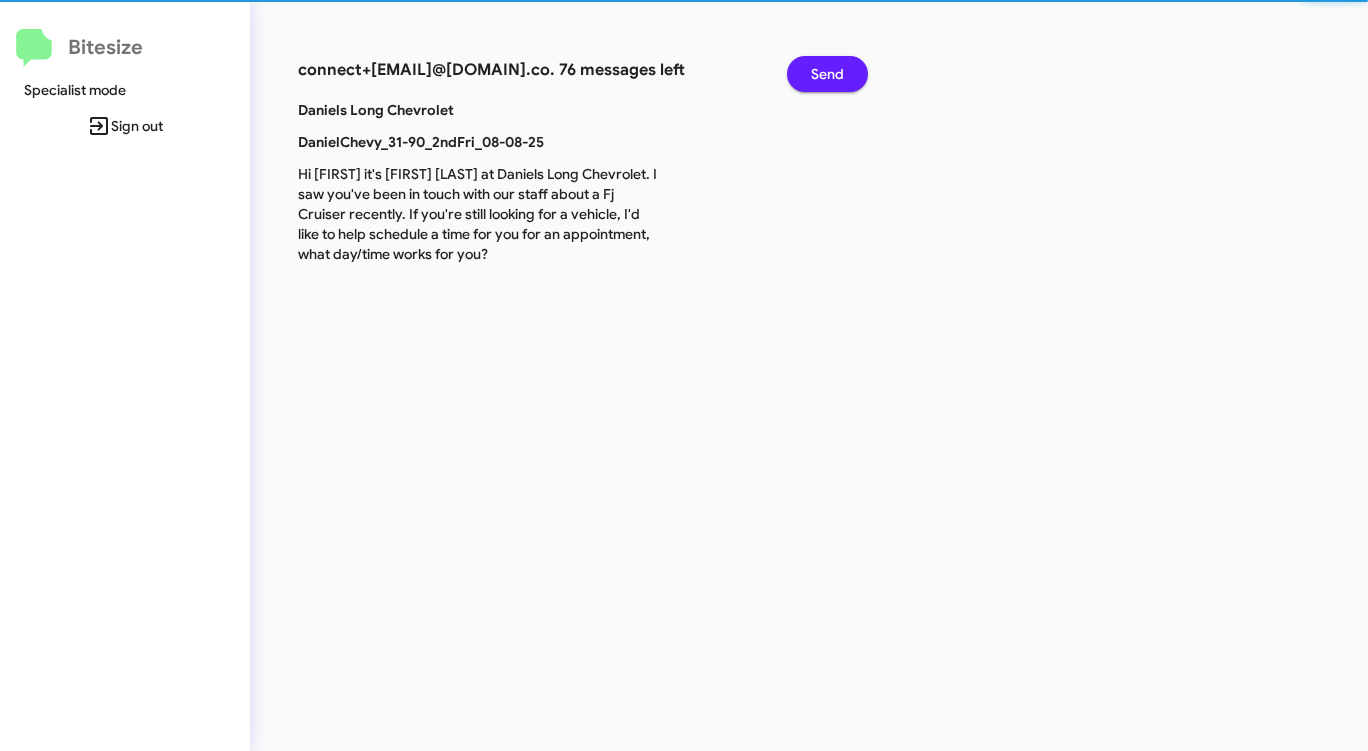 click on "Send" 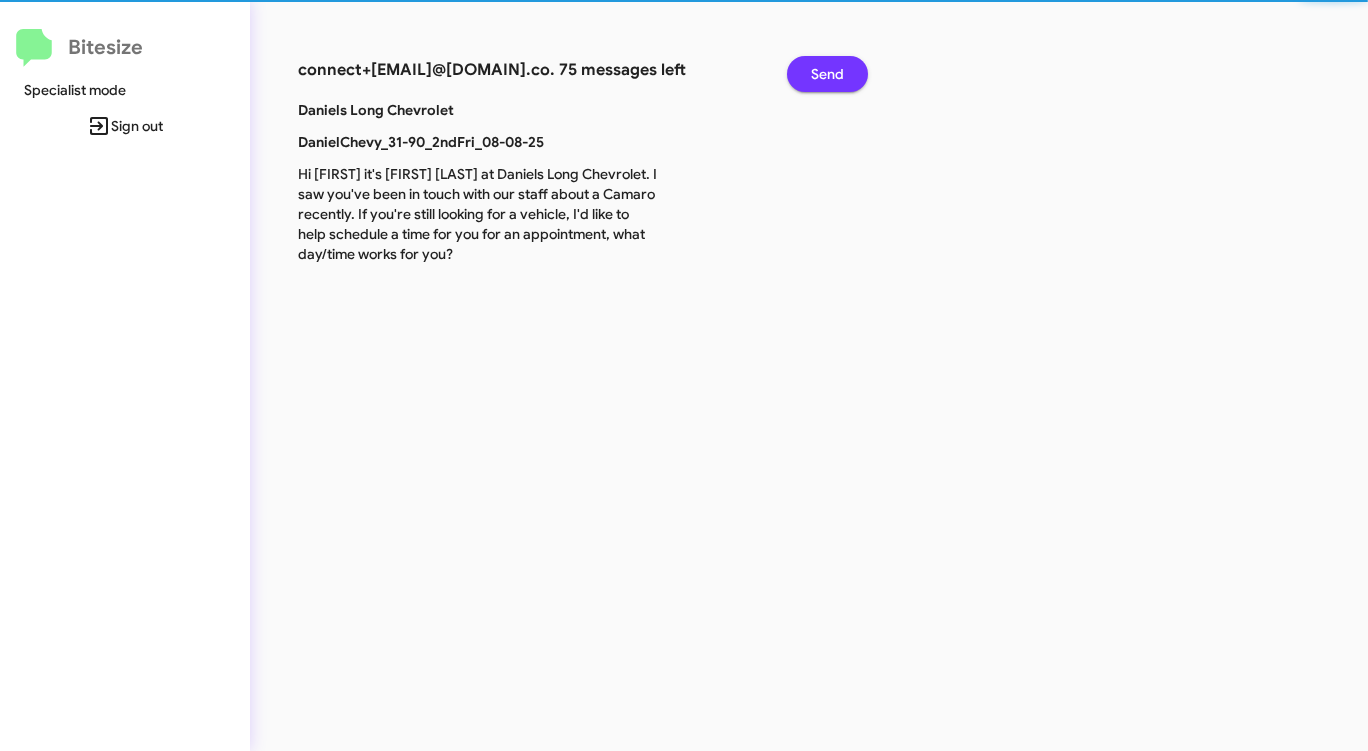 click on "Send" 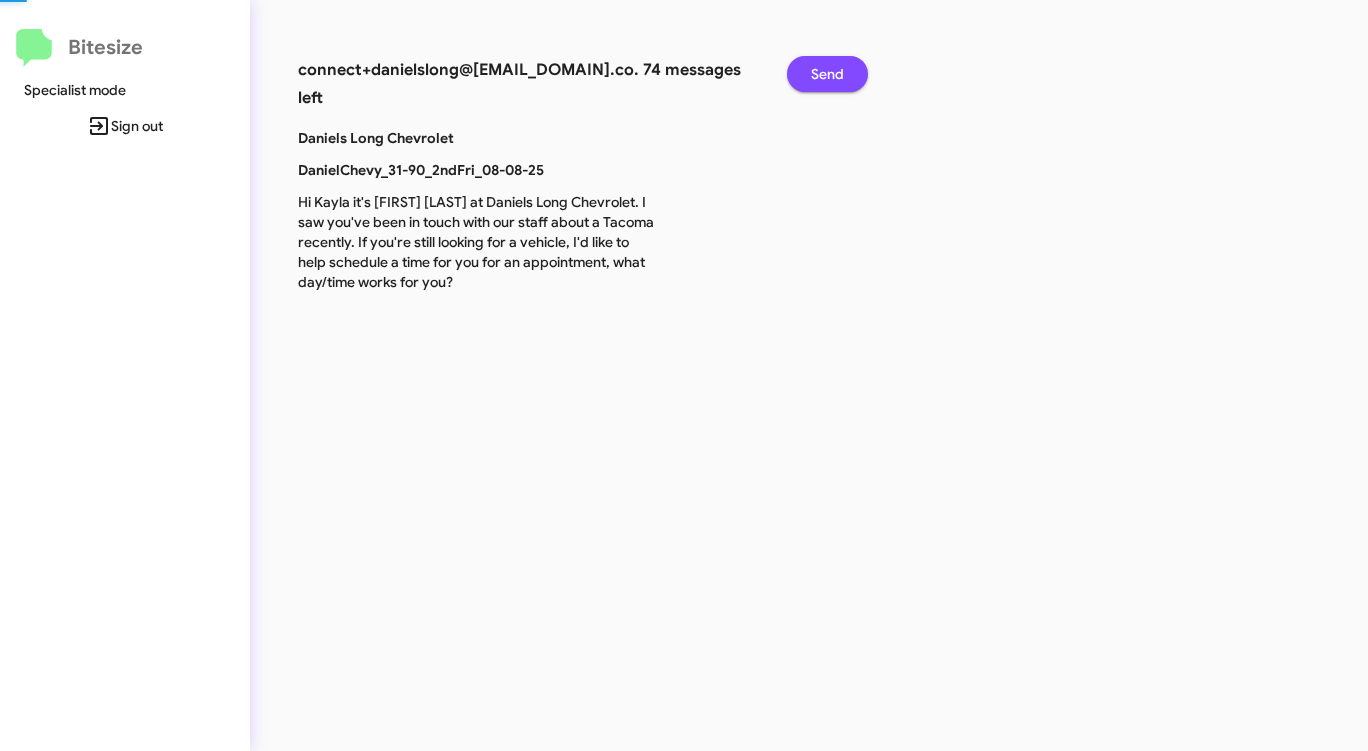 click on "Send" 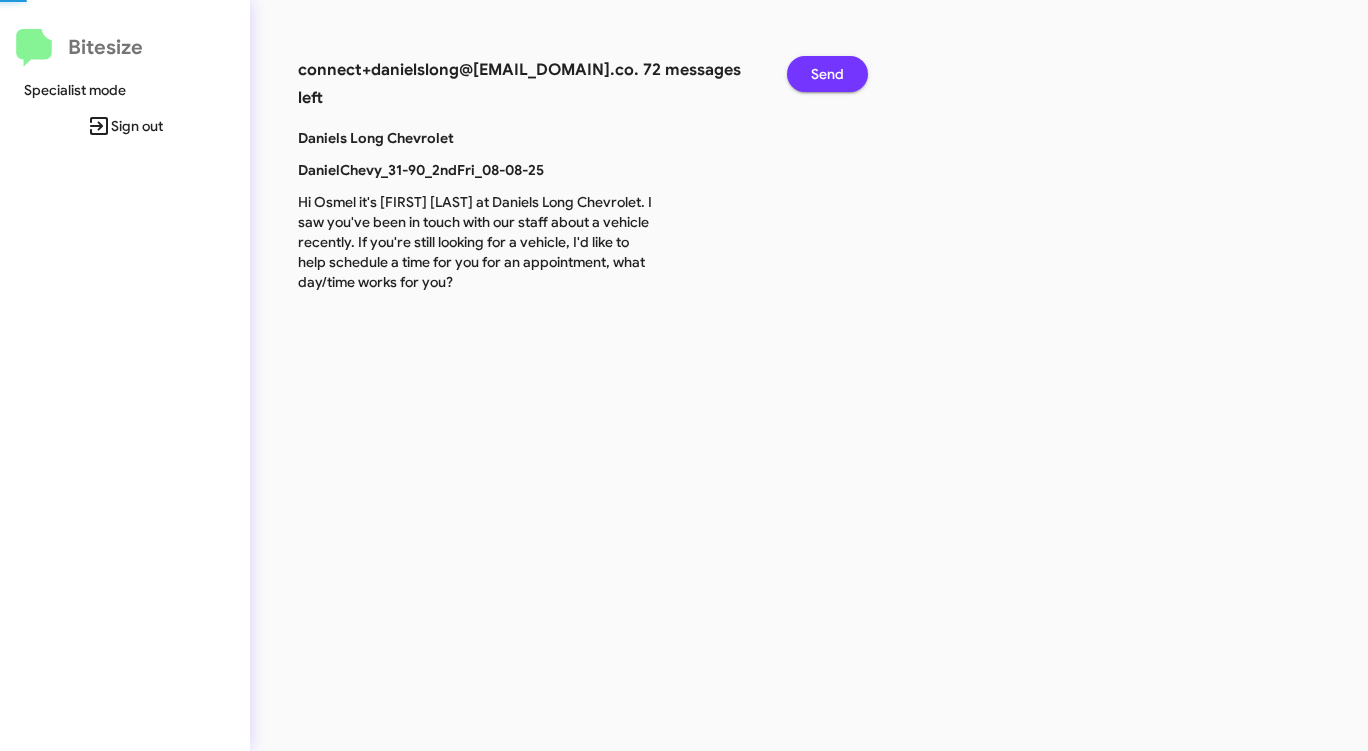 click on "Send" 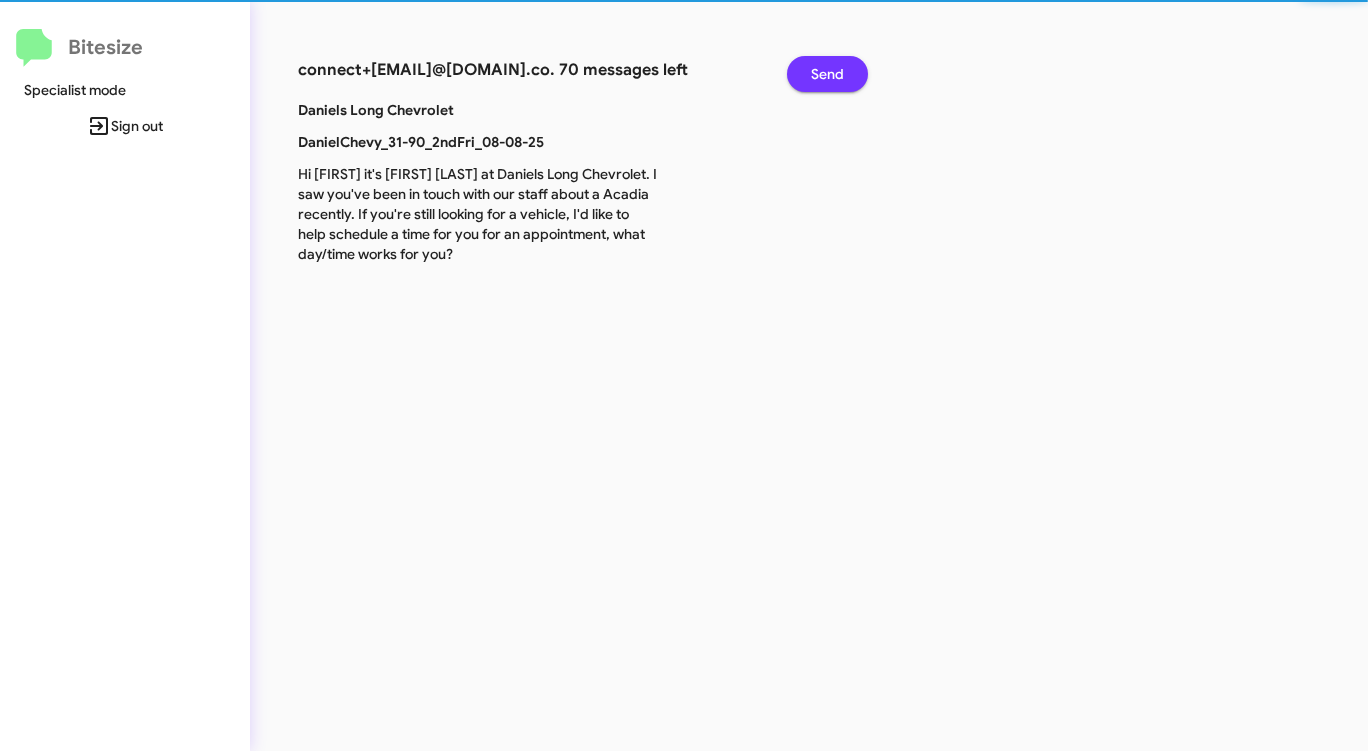click on "Send" 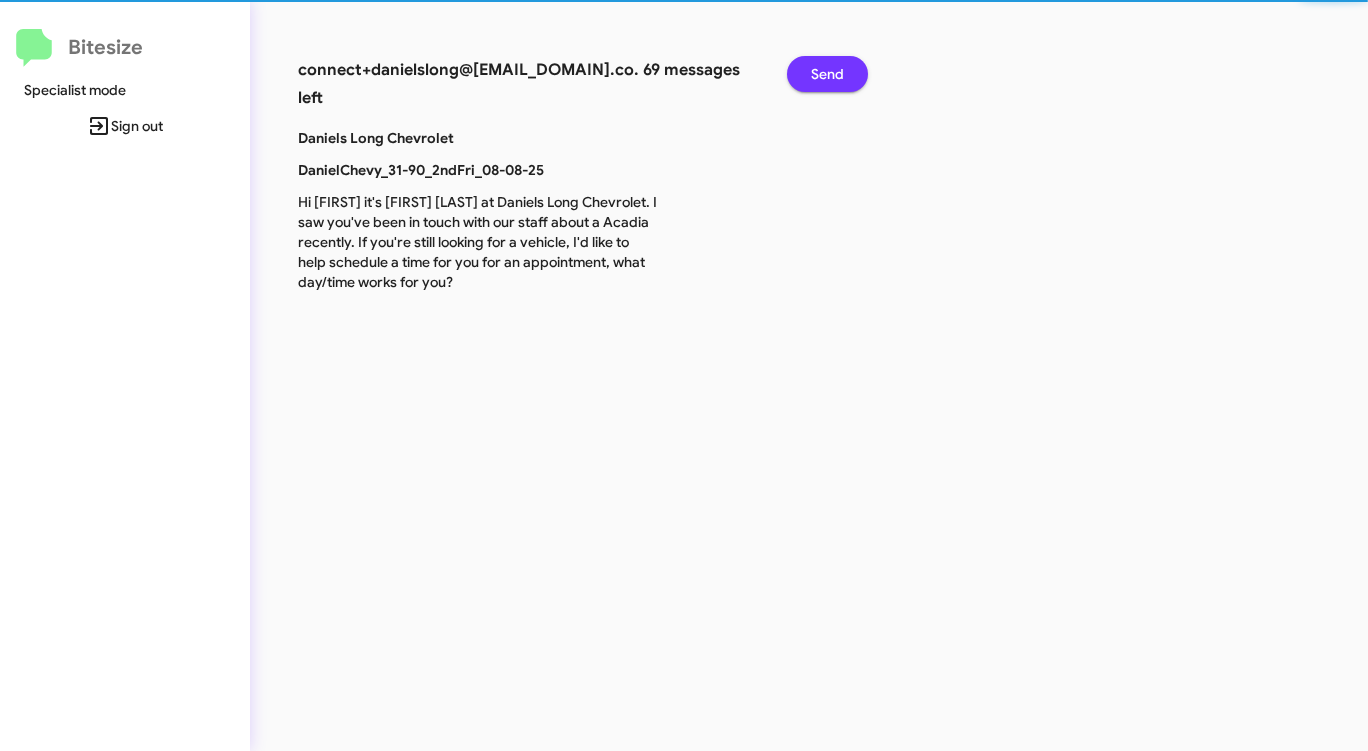 click on "Send" 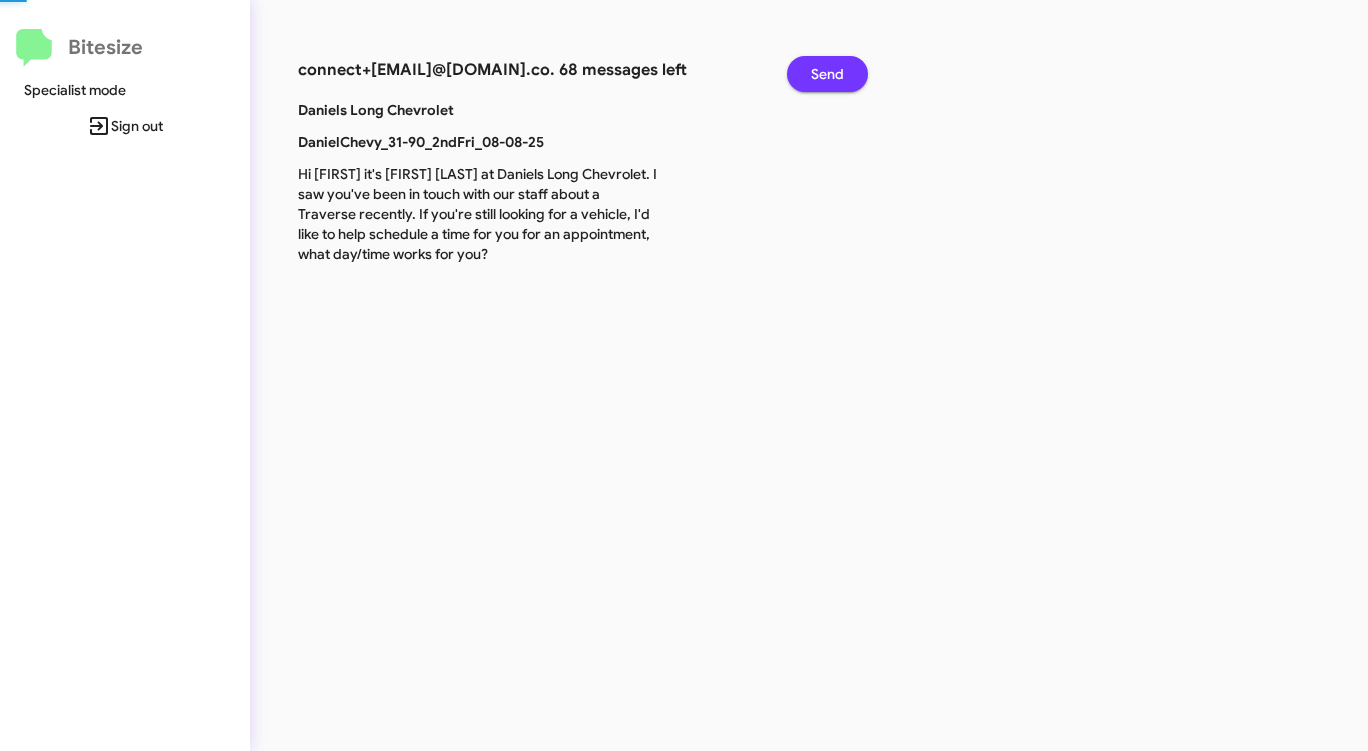 click on "Send" 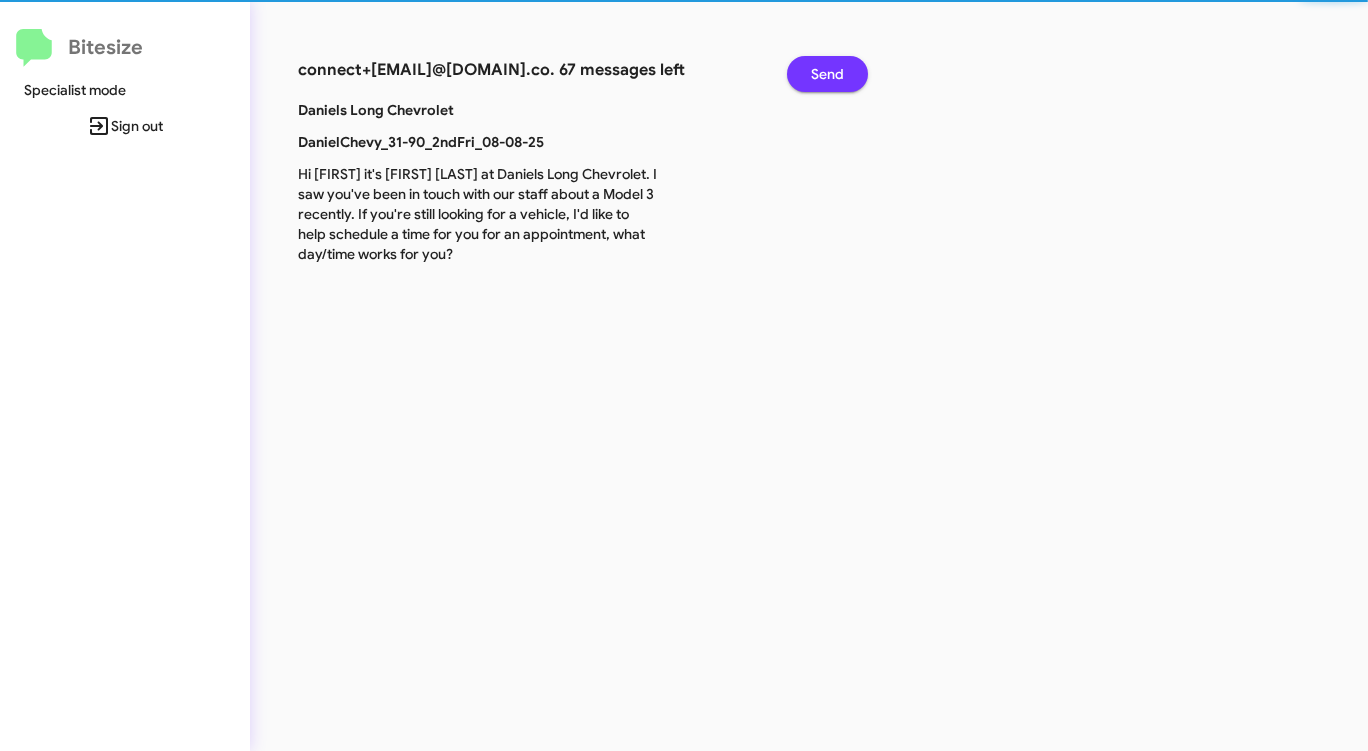 click on "Send" 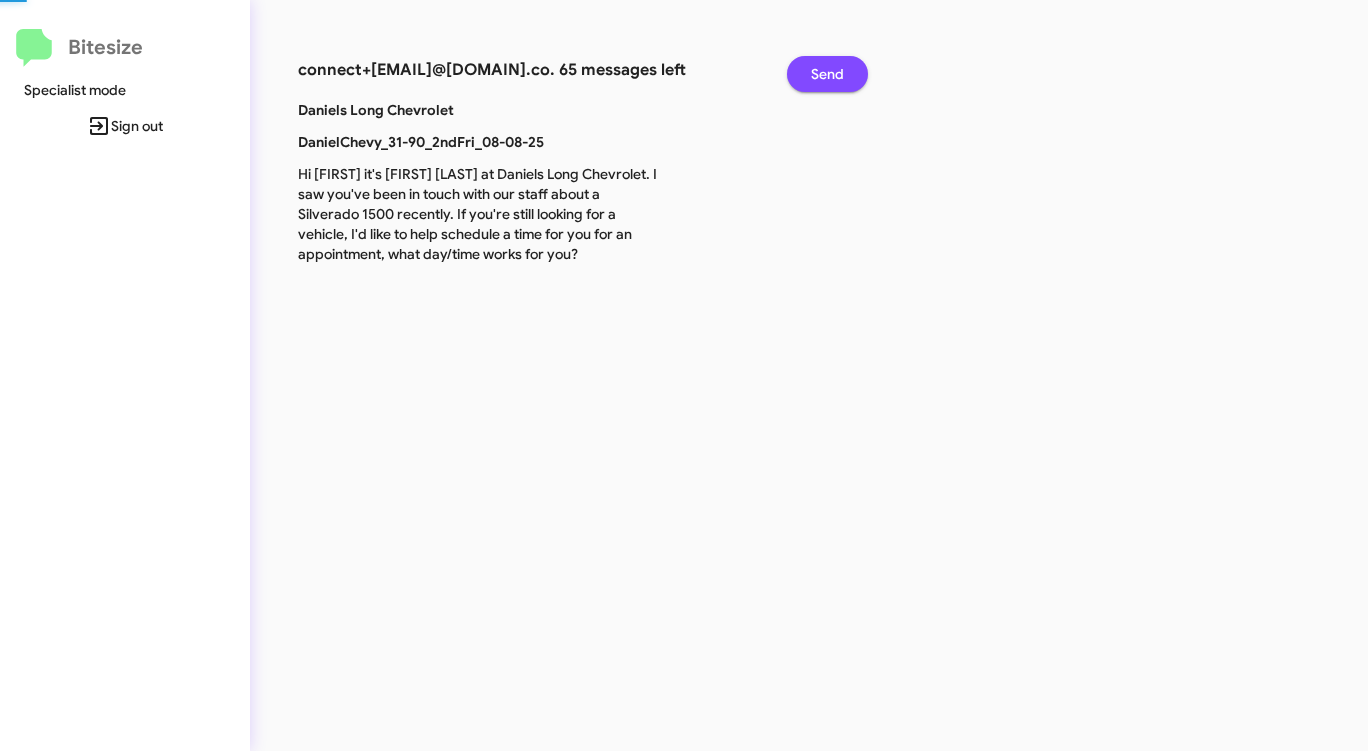 click on "Send" 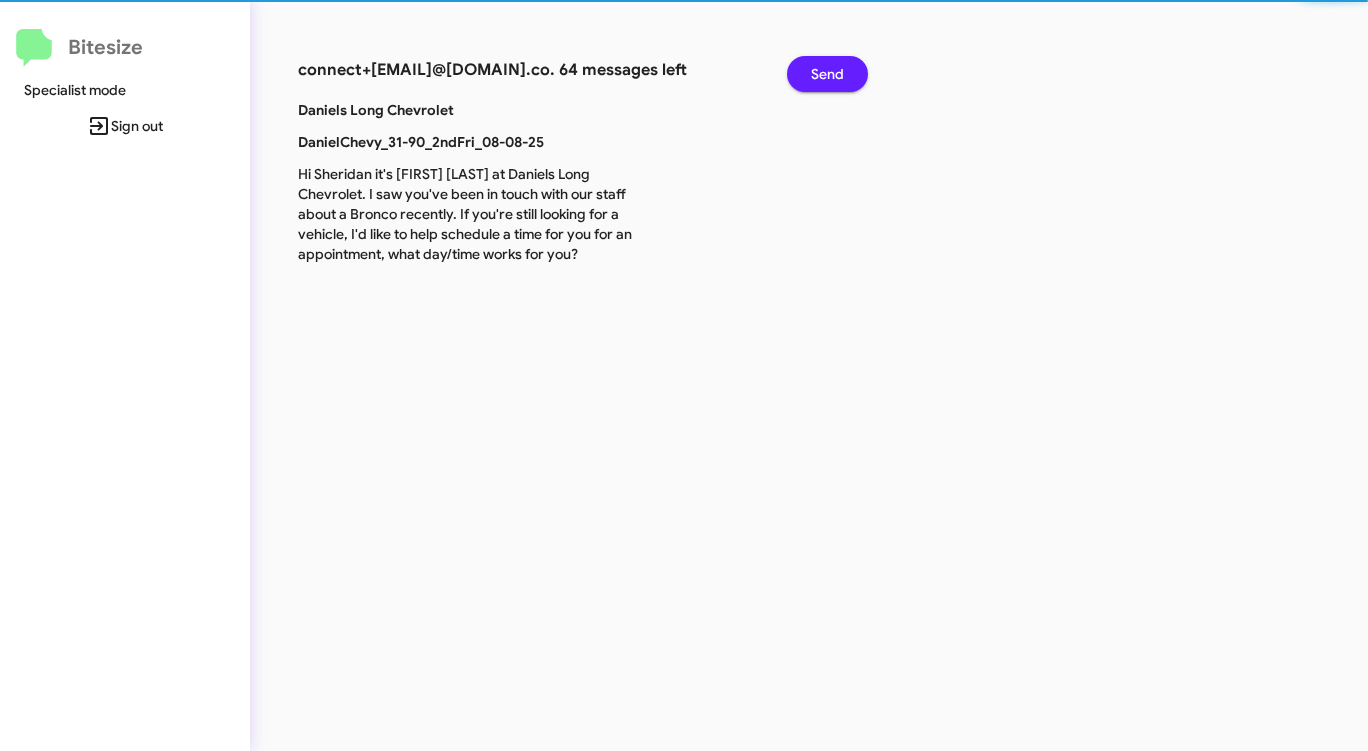click on "Send" 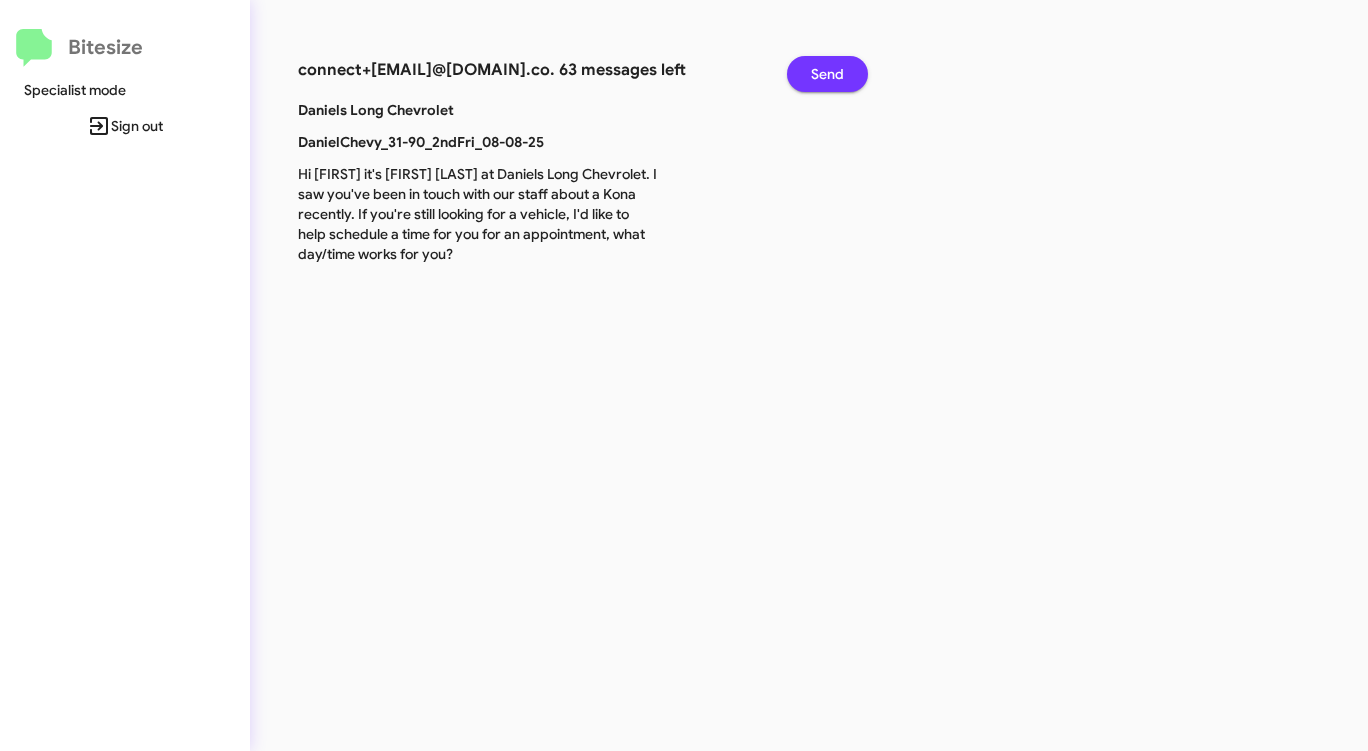click on "Send" 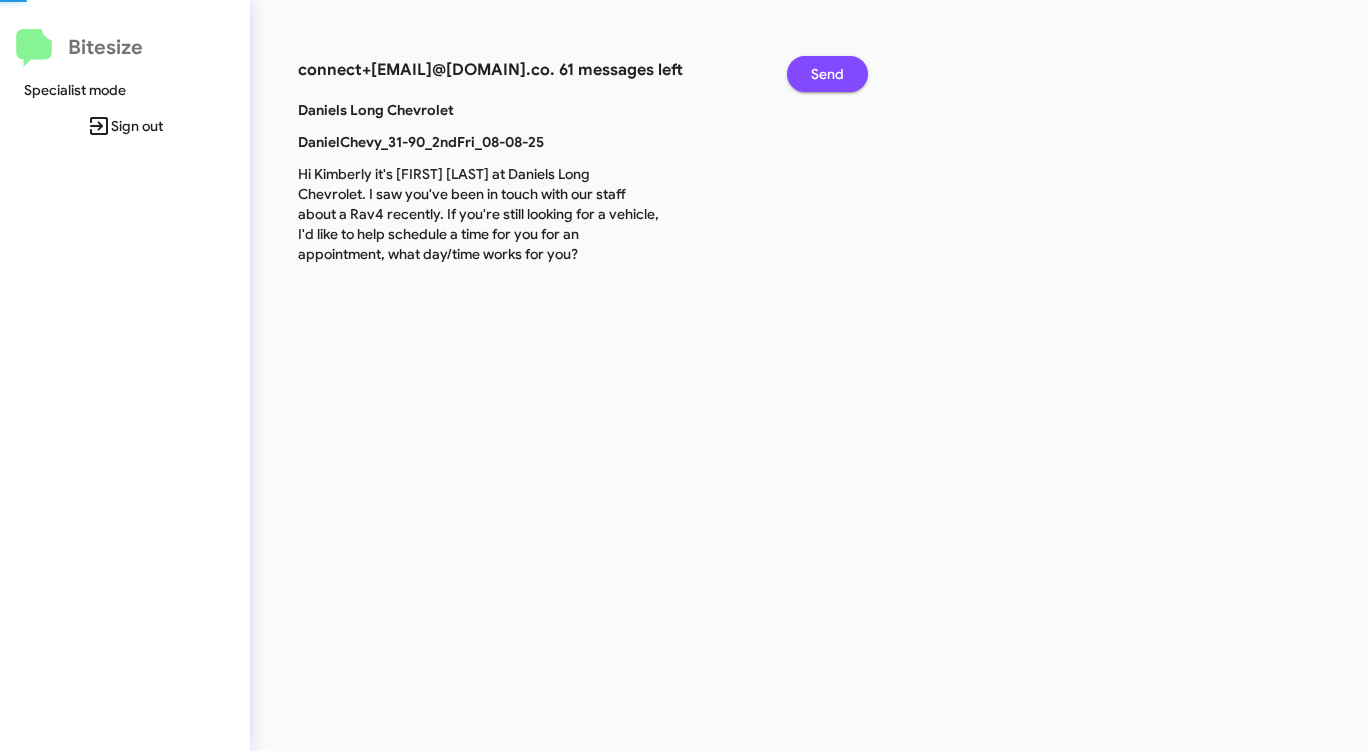 click on "Send" 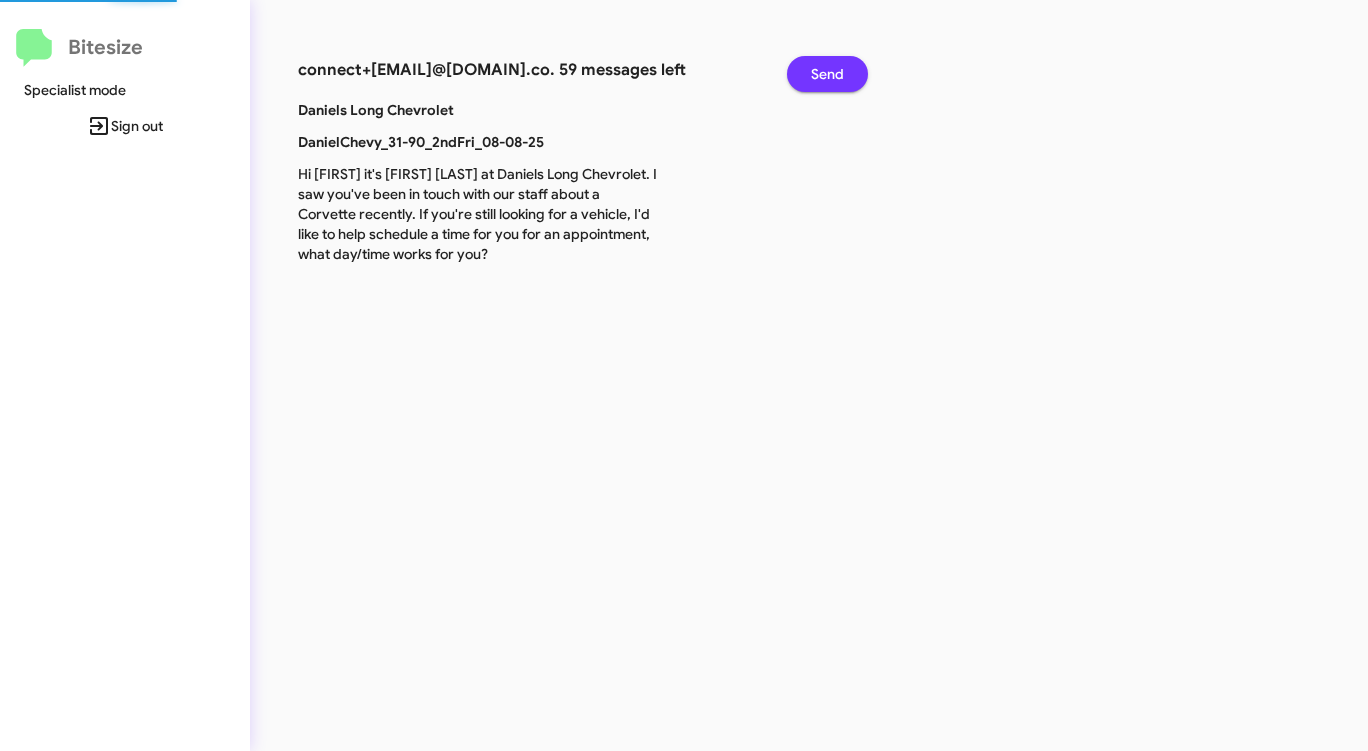 click on "Send" 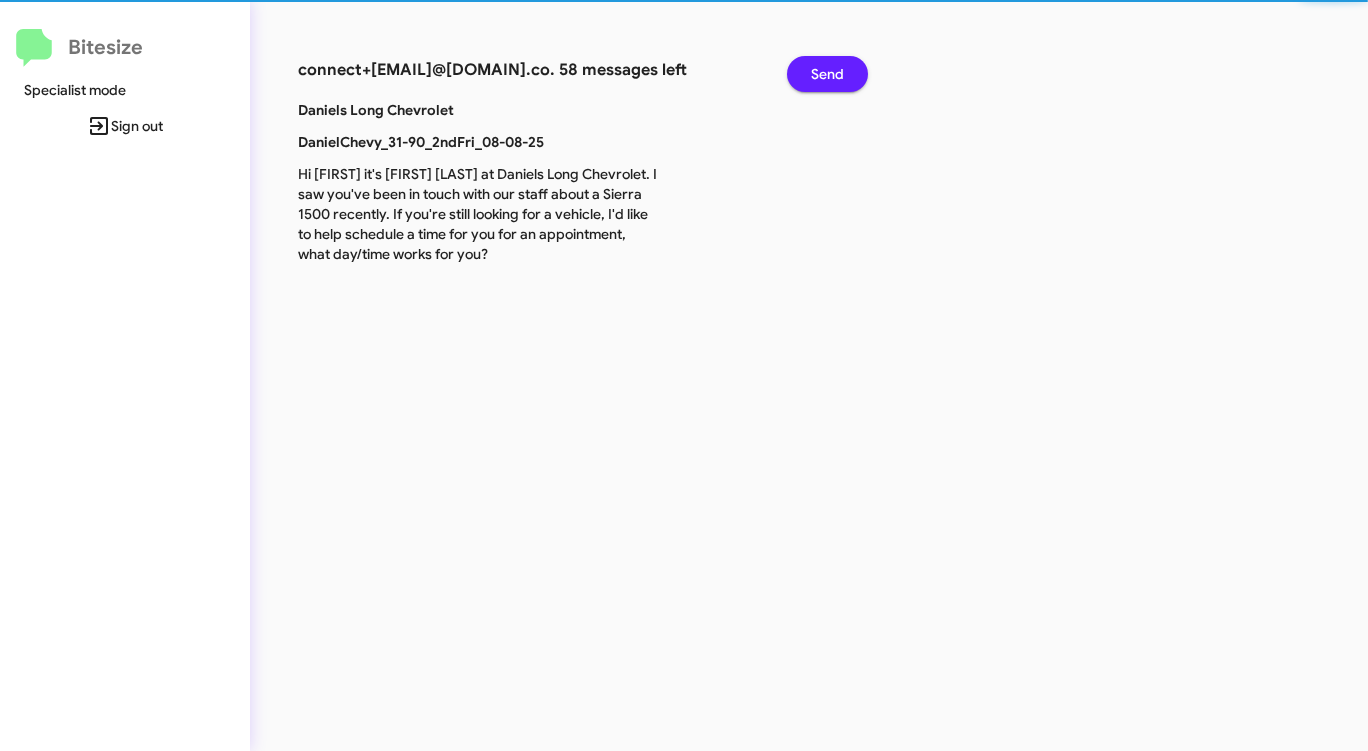 click on "Send" 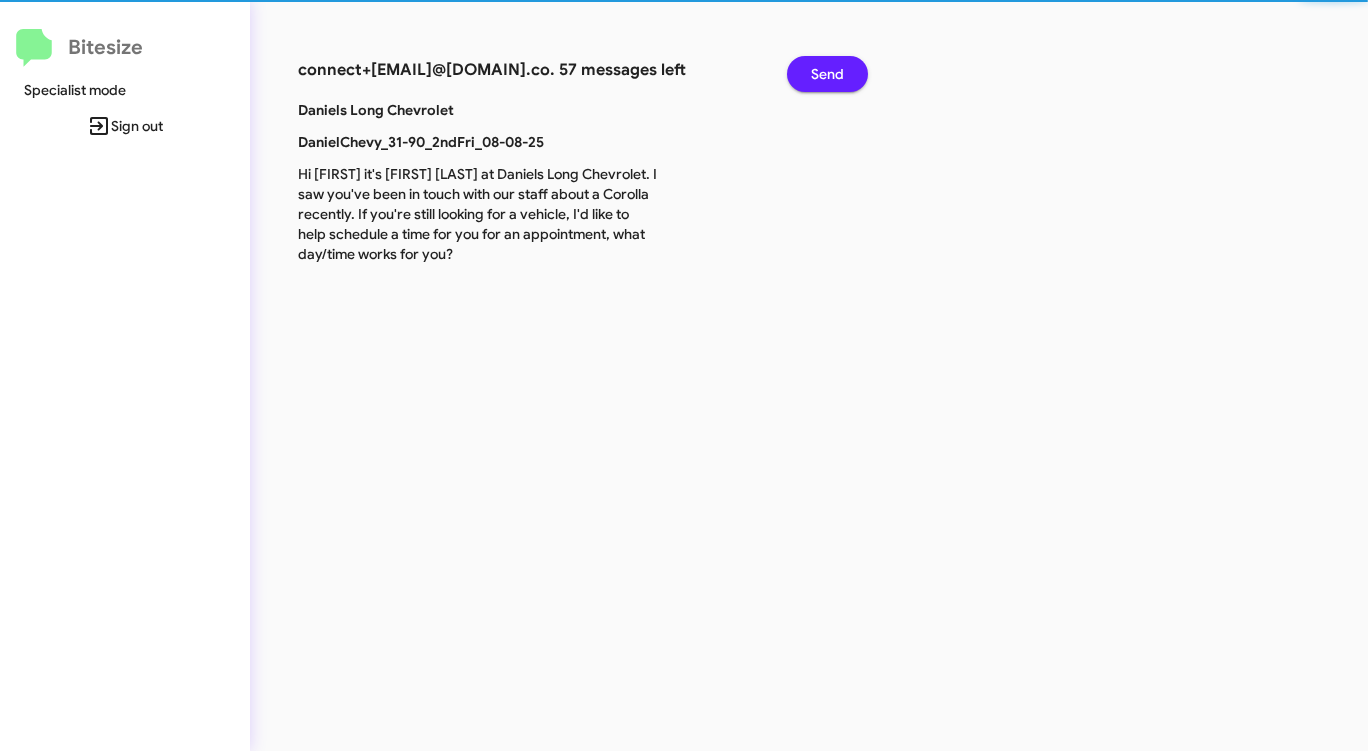 click on "Send" 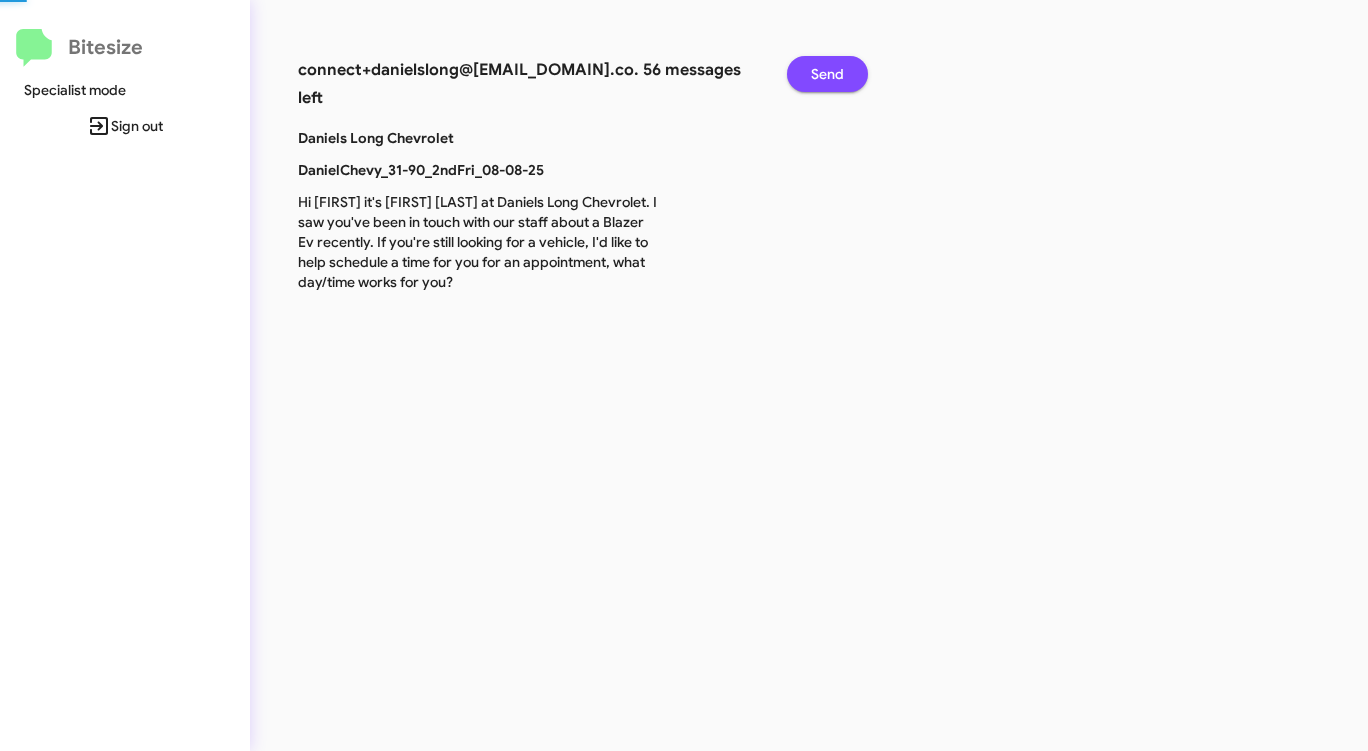 click on "Send" 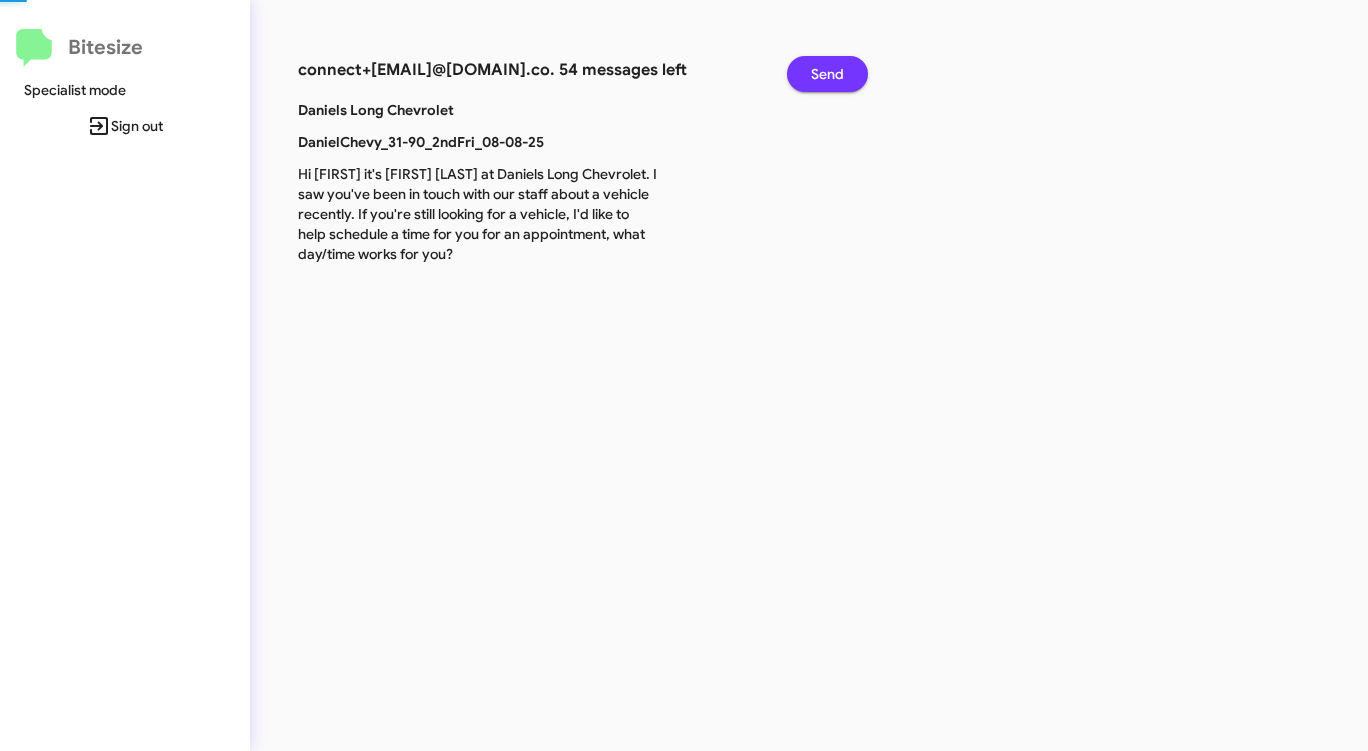 click on "Send" 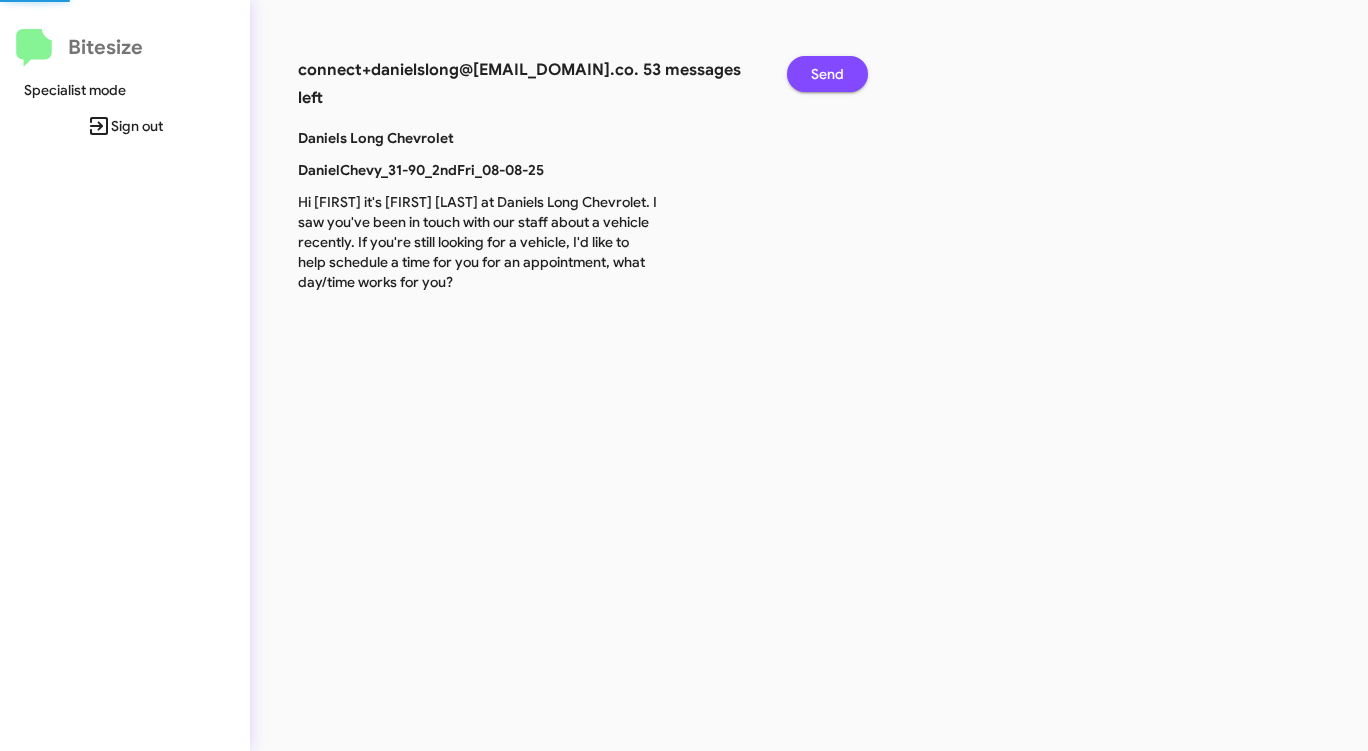 click on "Send" 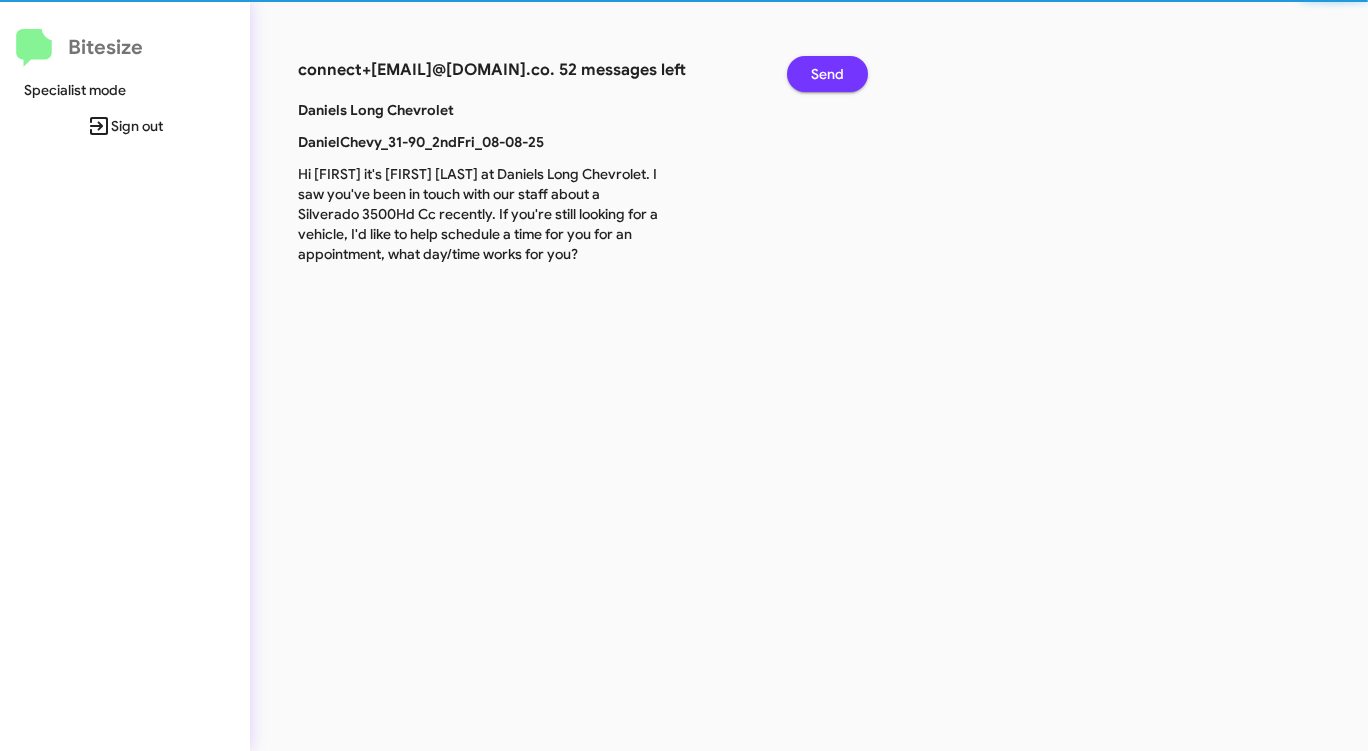 click on "Send" 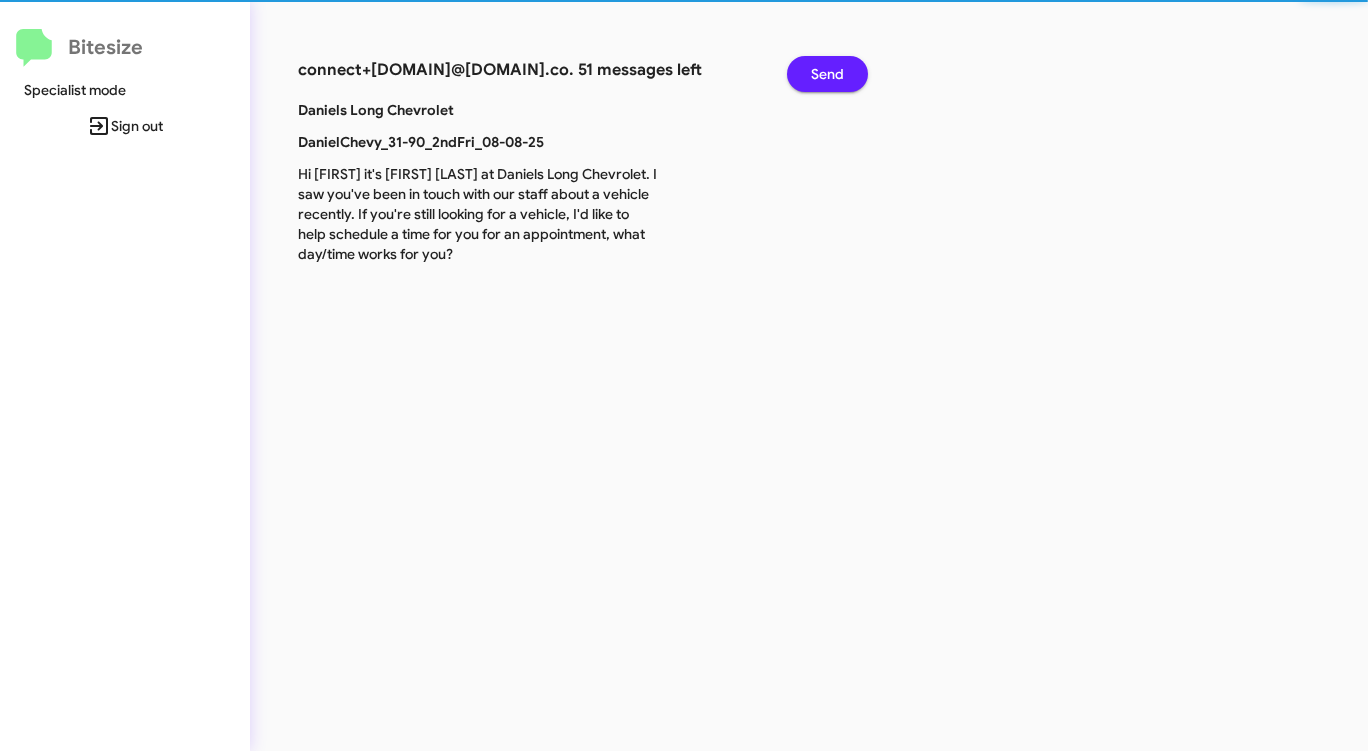 click on "Send" 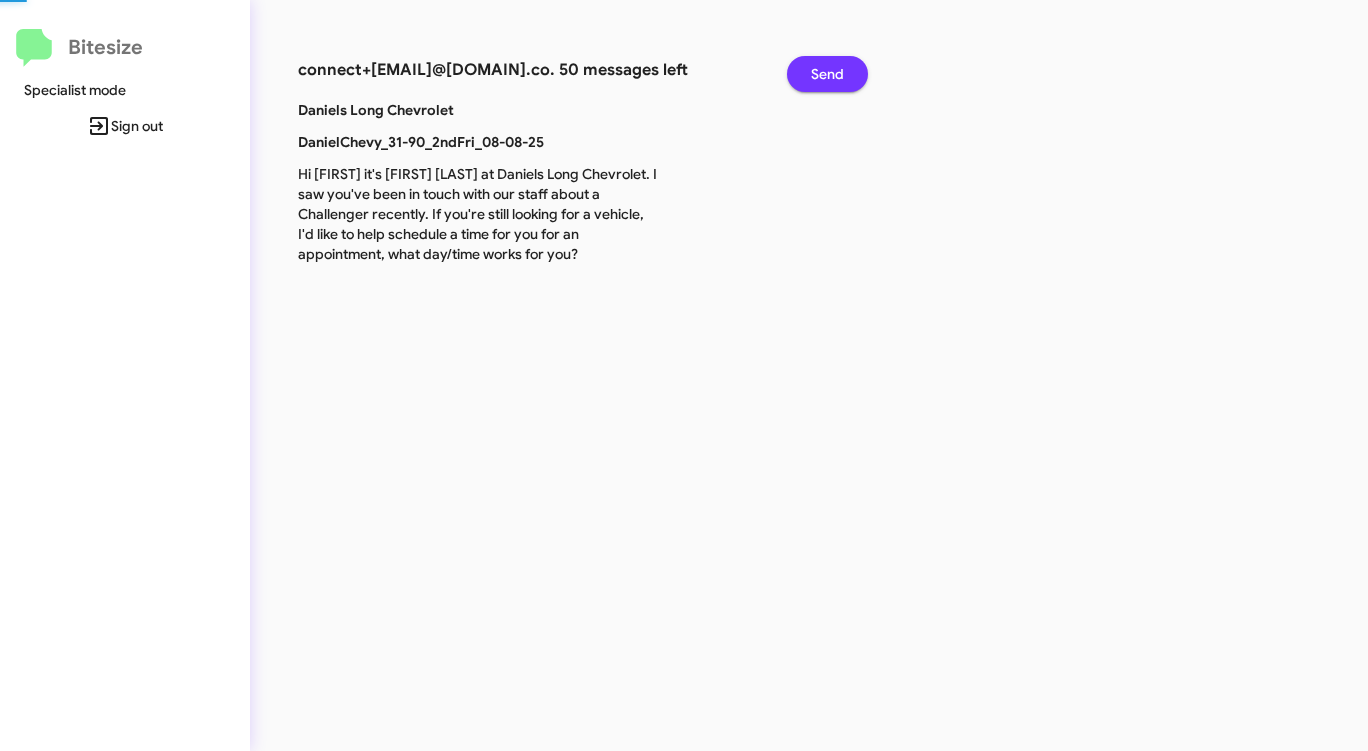 click on "Send" 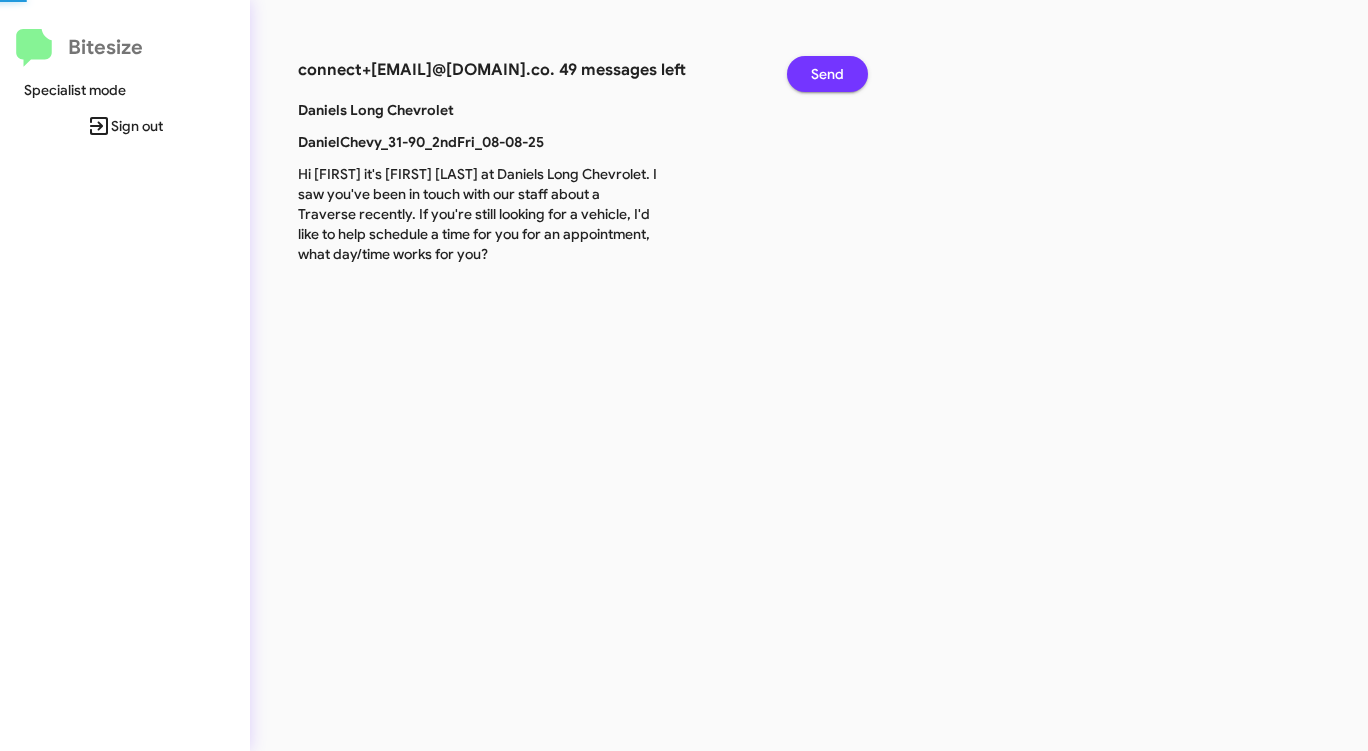 click on "Send" 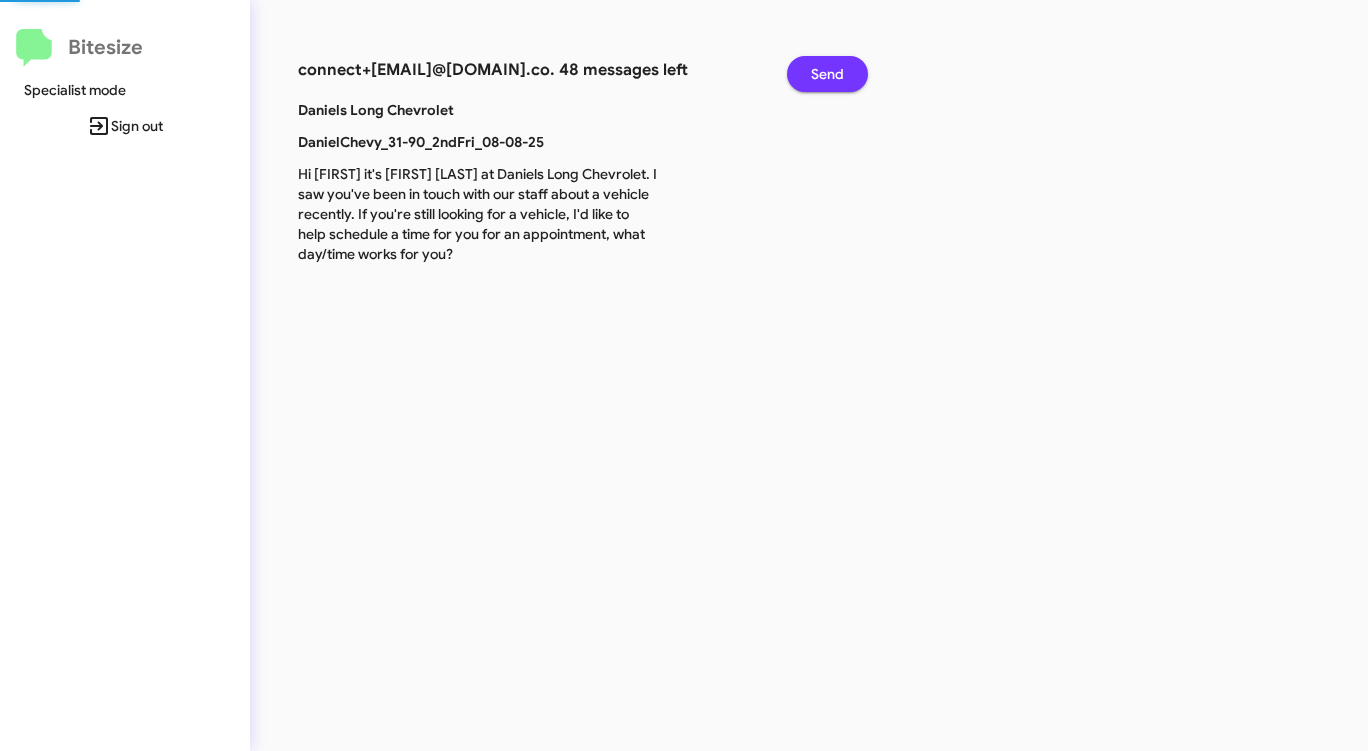 click on "Send" 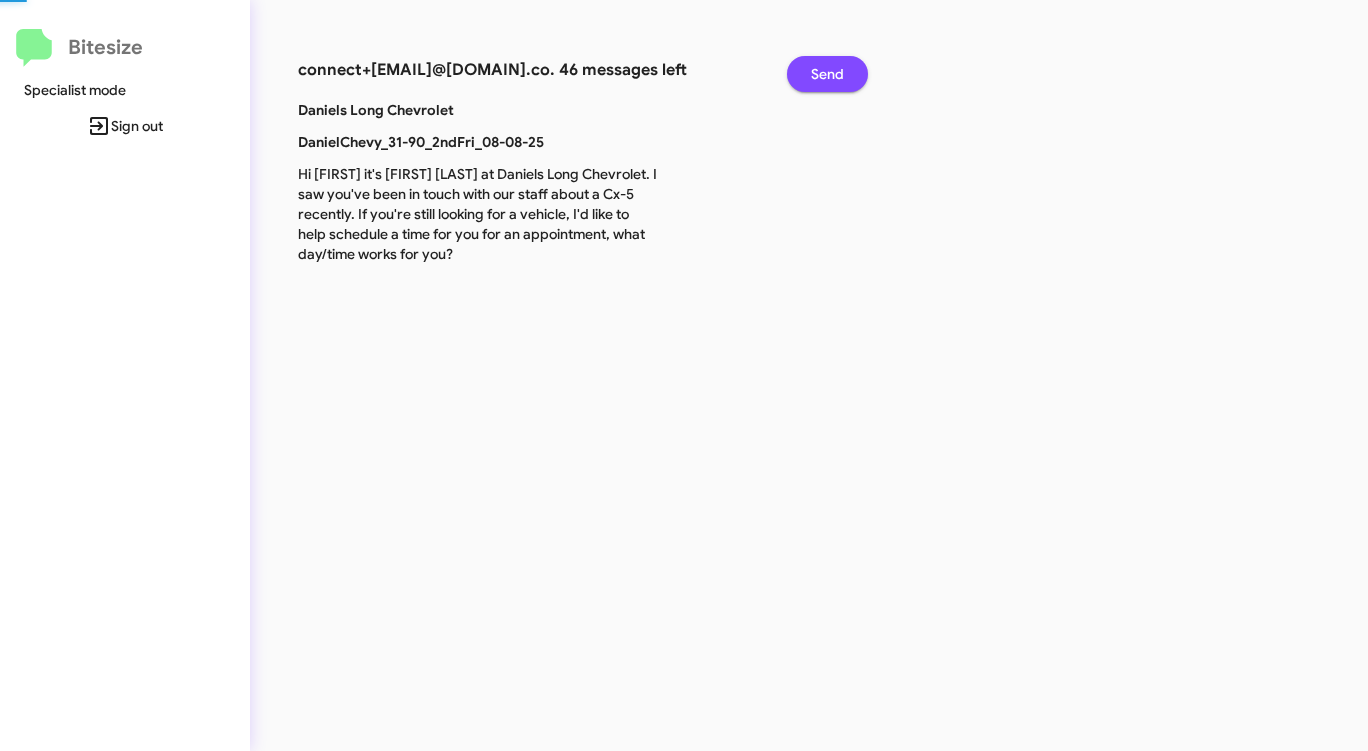 click on "Send" 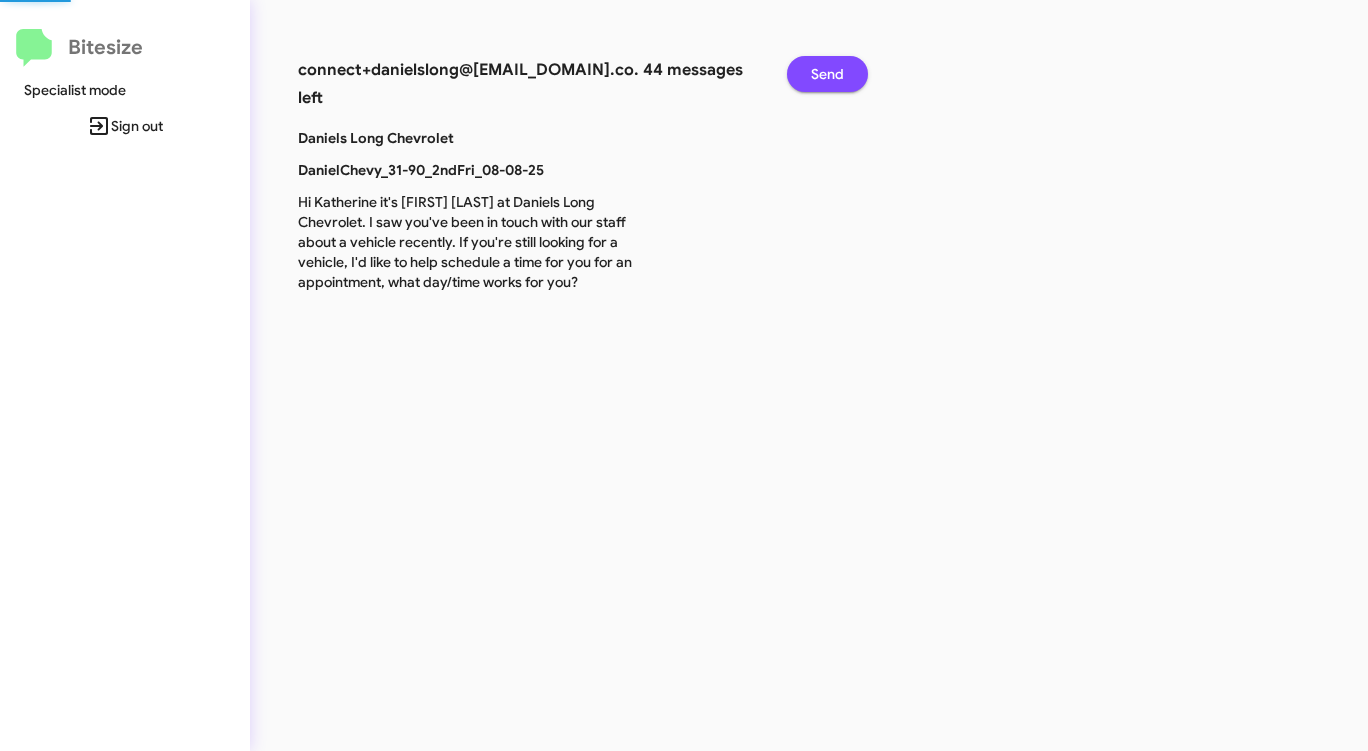 click on "Send" 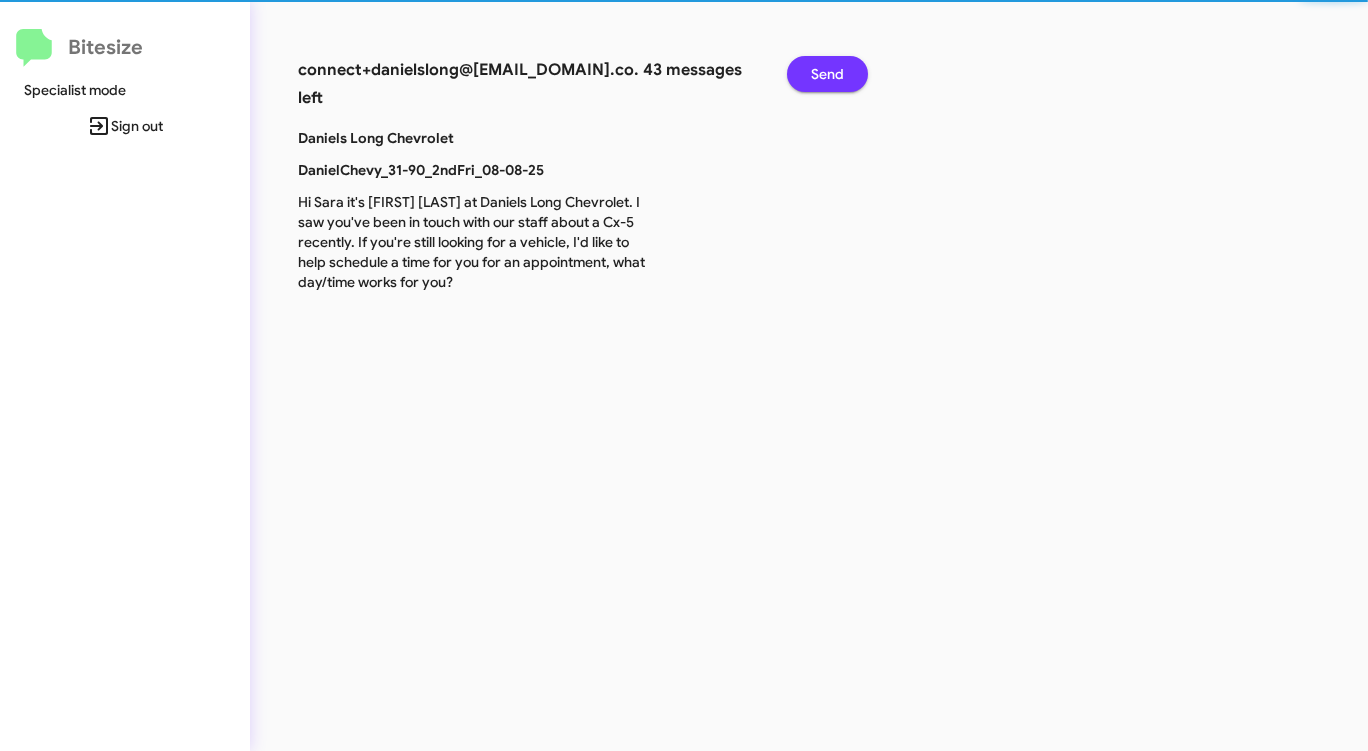 click on "Send" 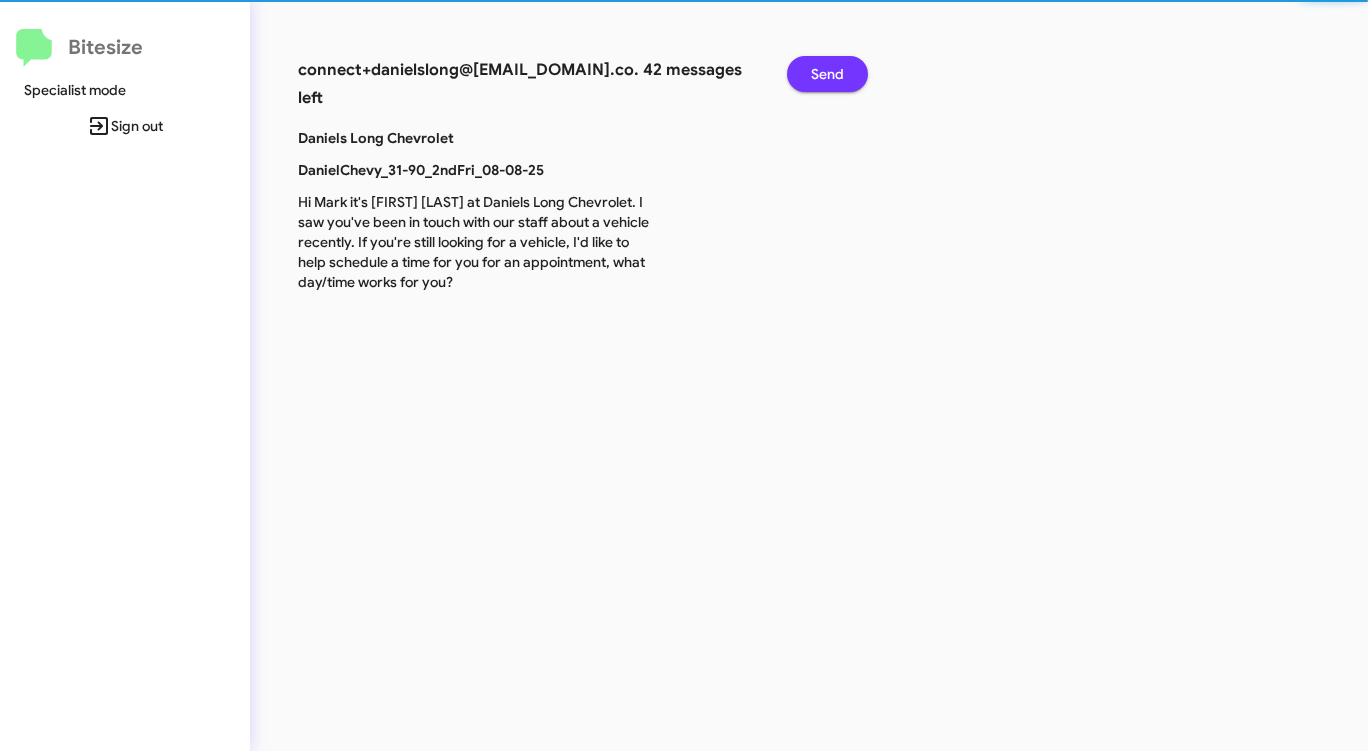 click on "Send" 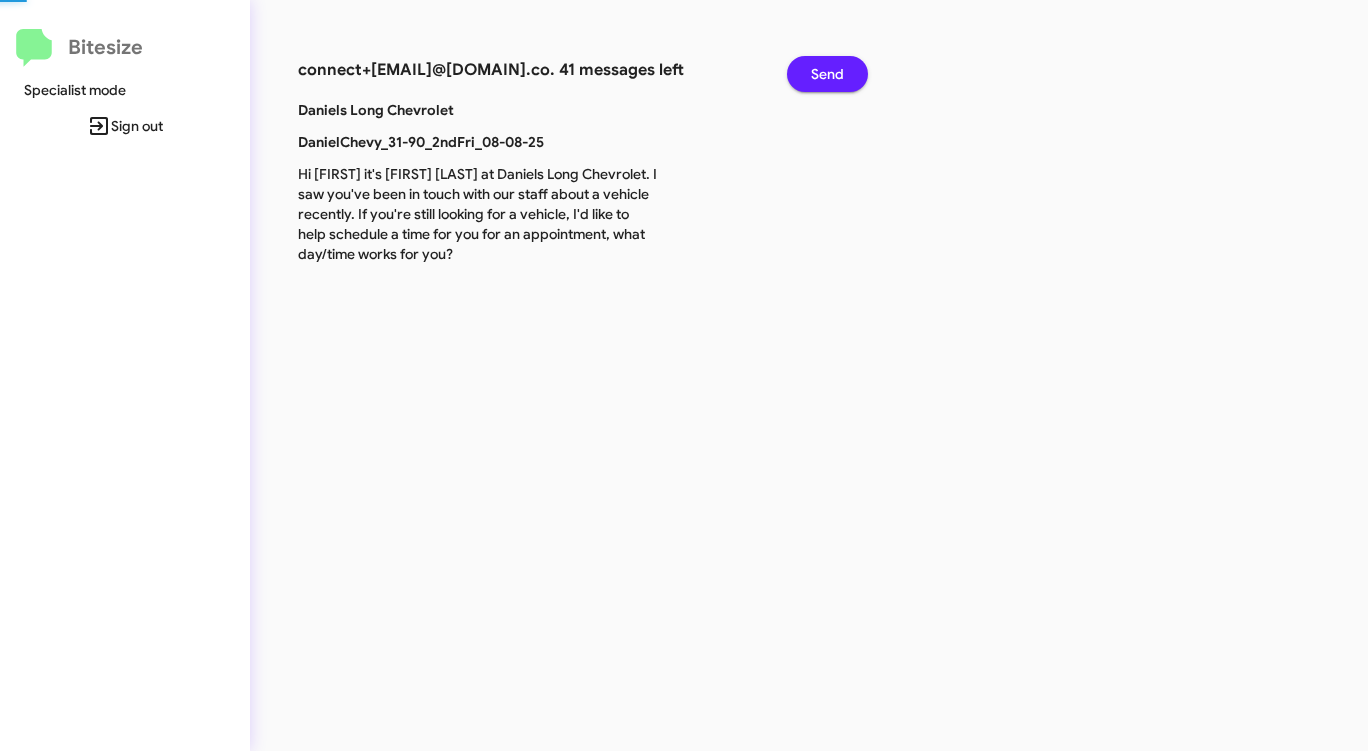click on "Send" 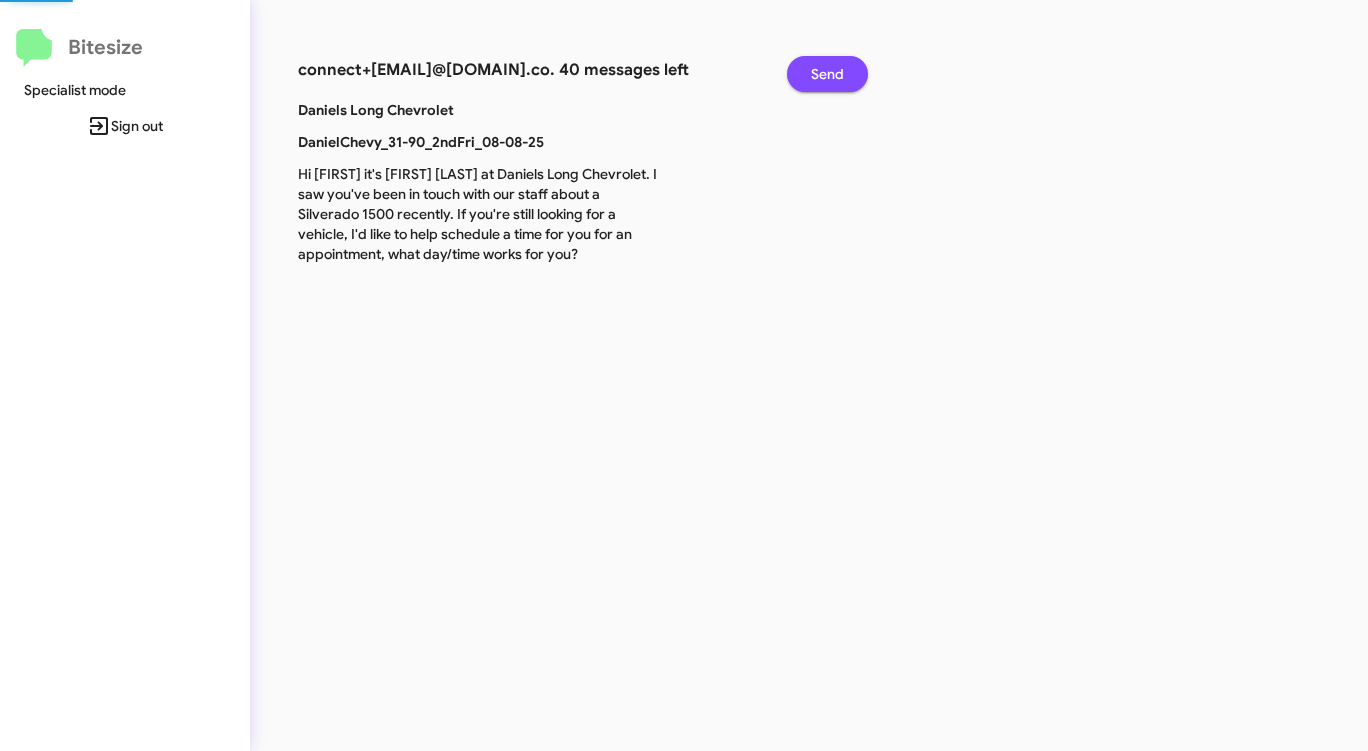 click on "Send" 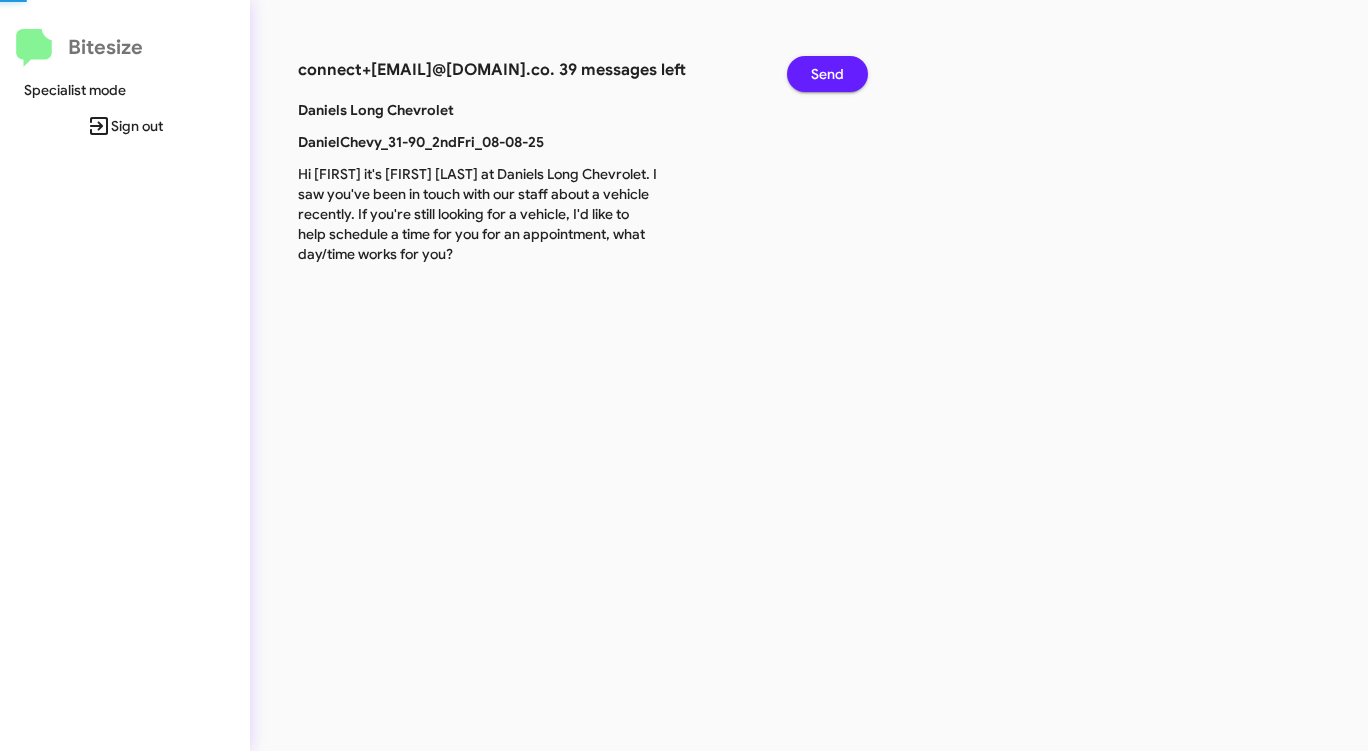 click on "Send" 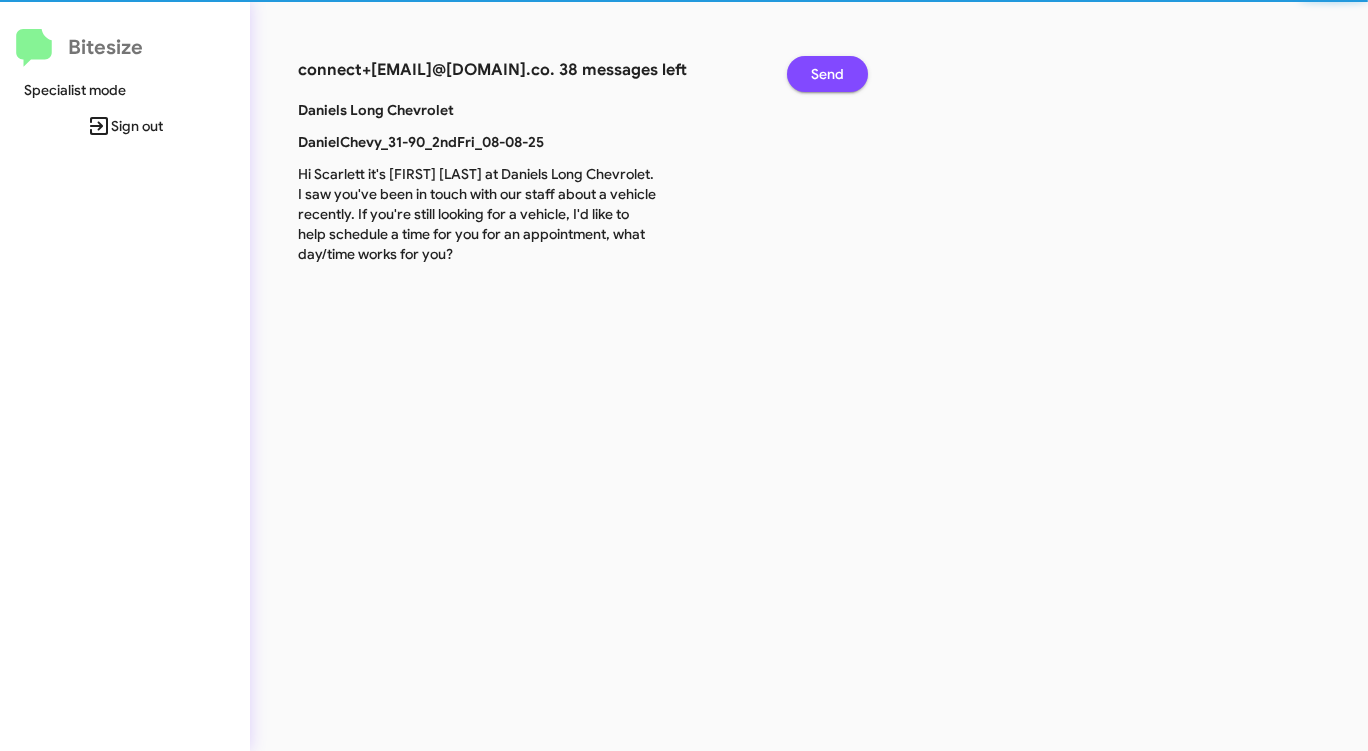click on "Send" 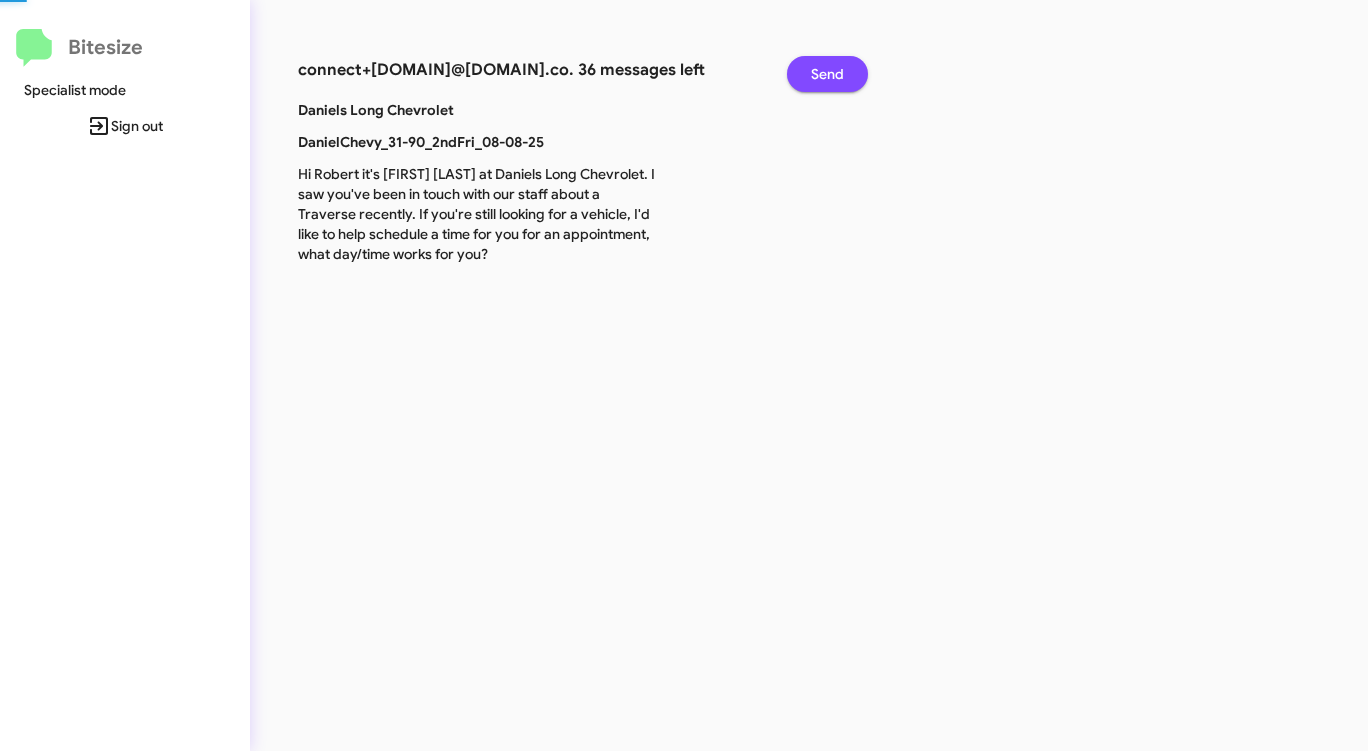 click on "Send" 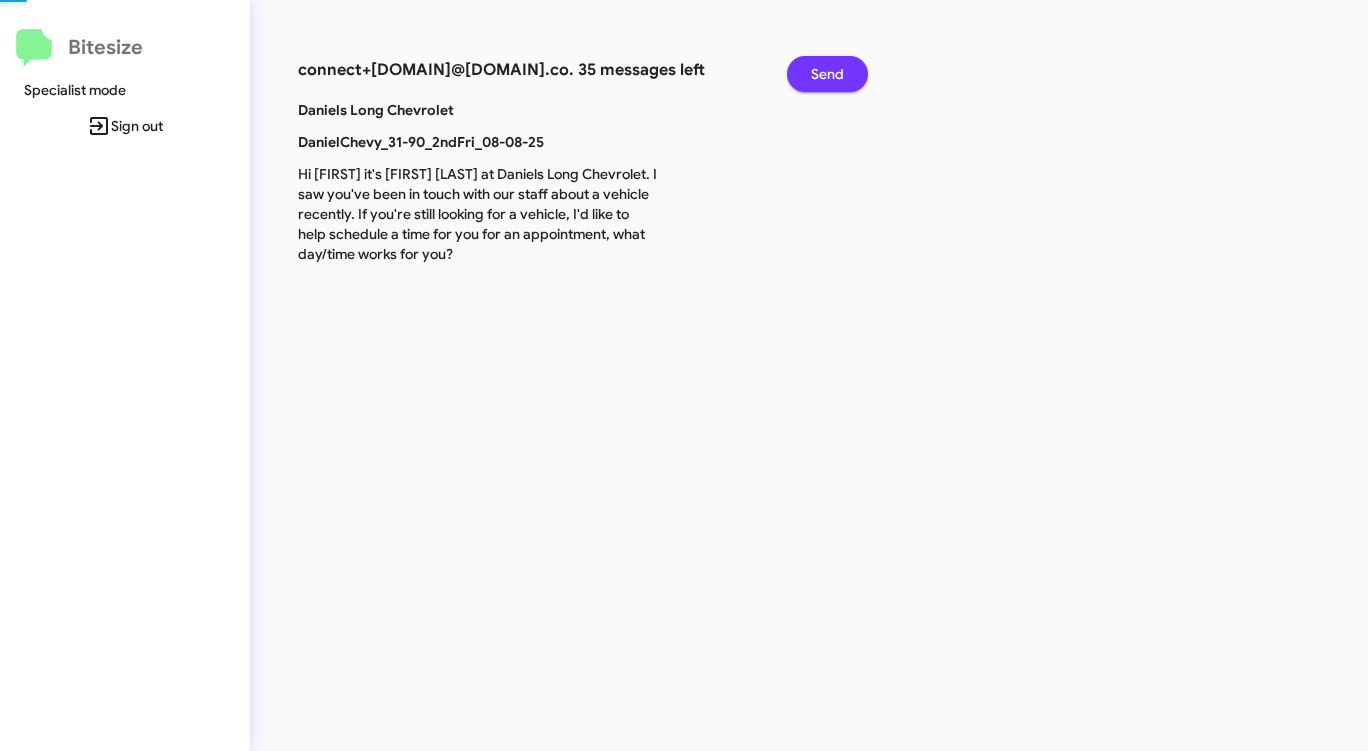 click on "Send" 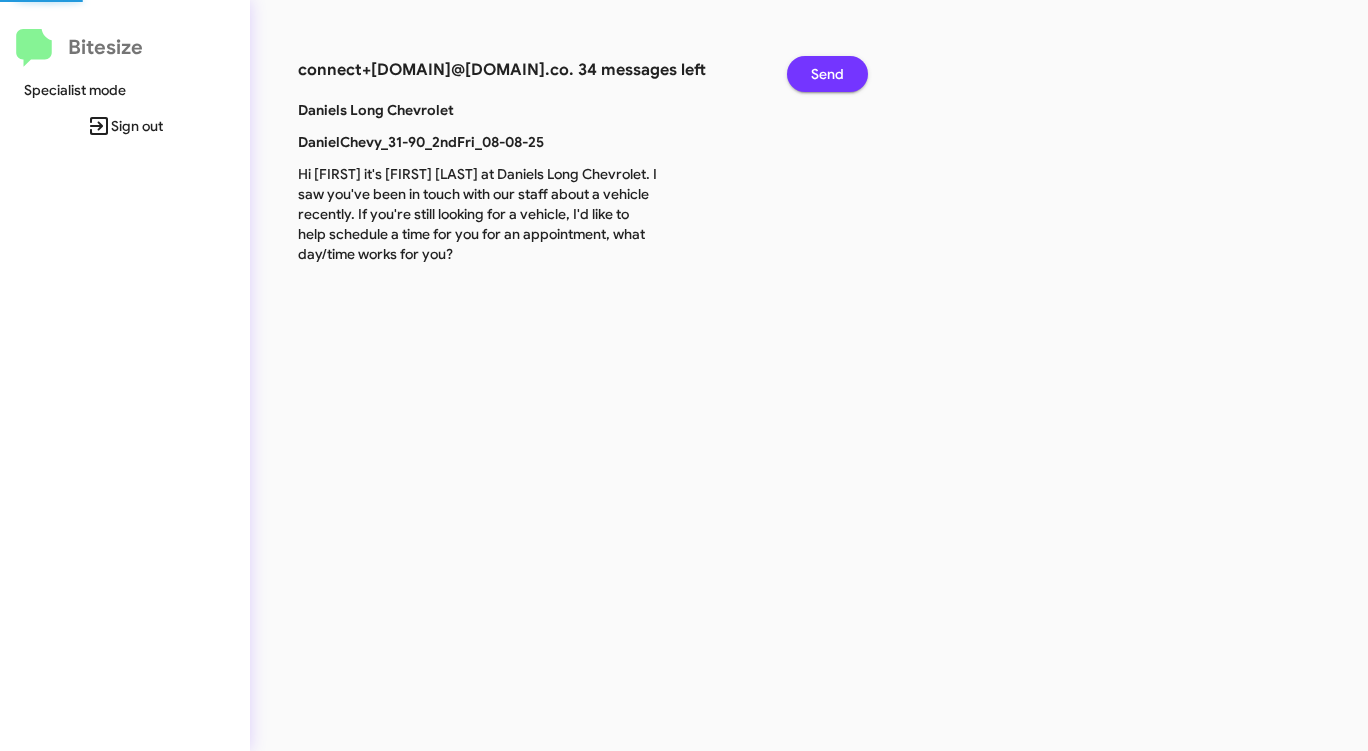 click on "Send" 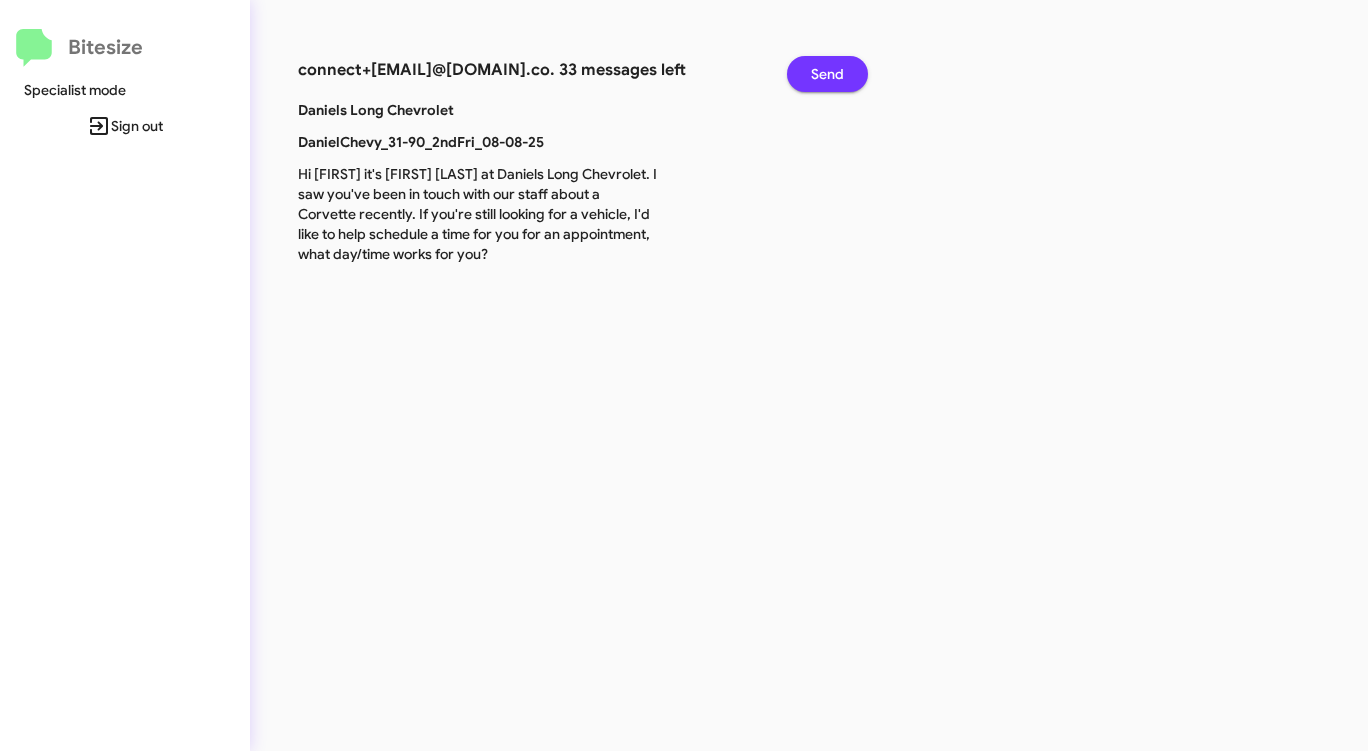 click on "Send" 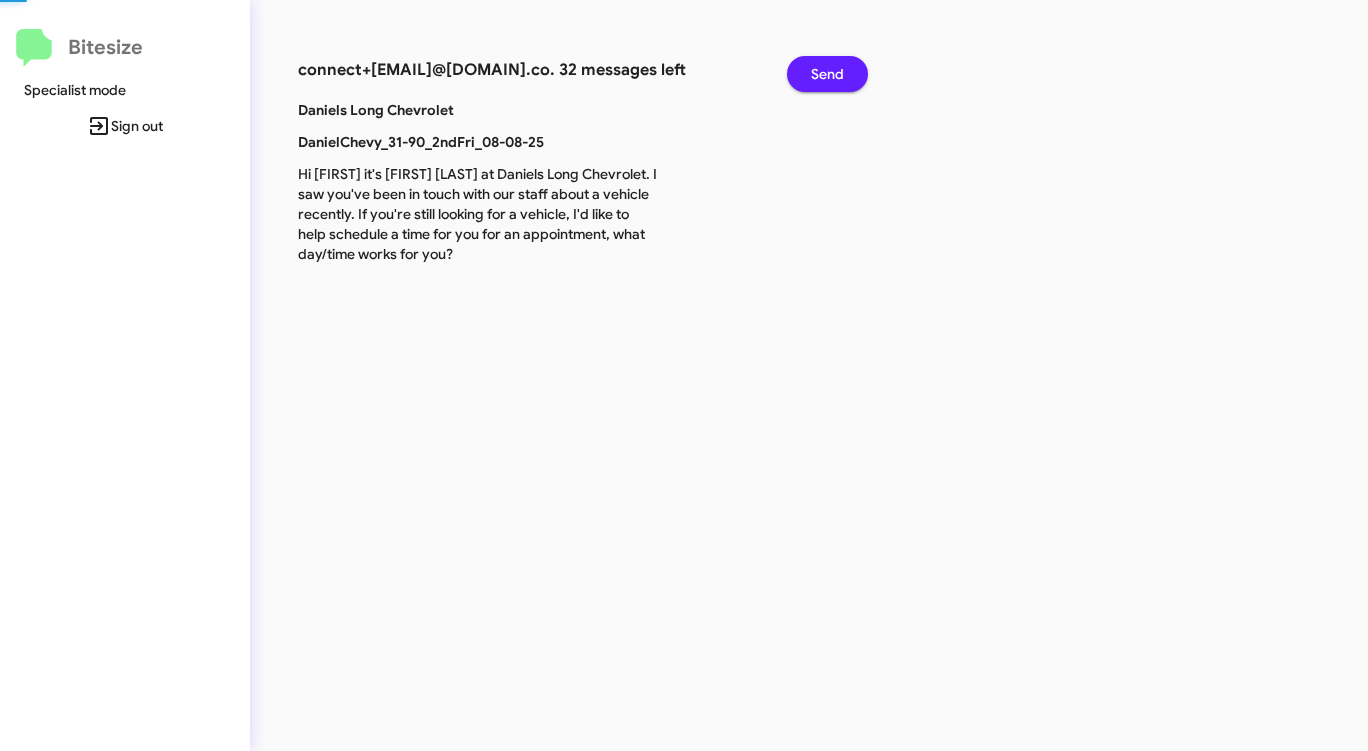 click on "Send" 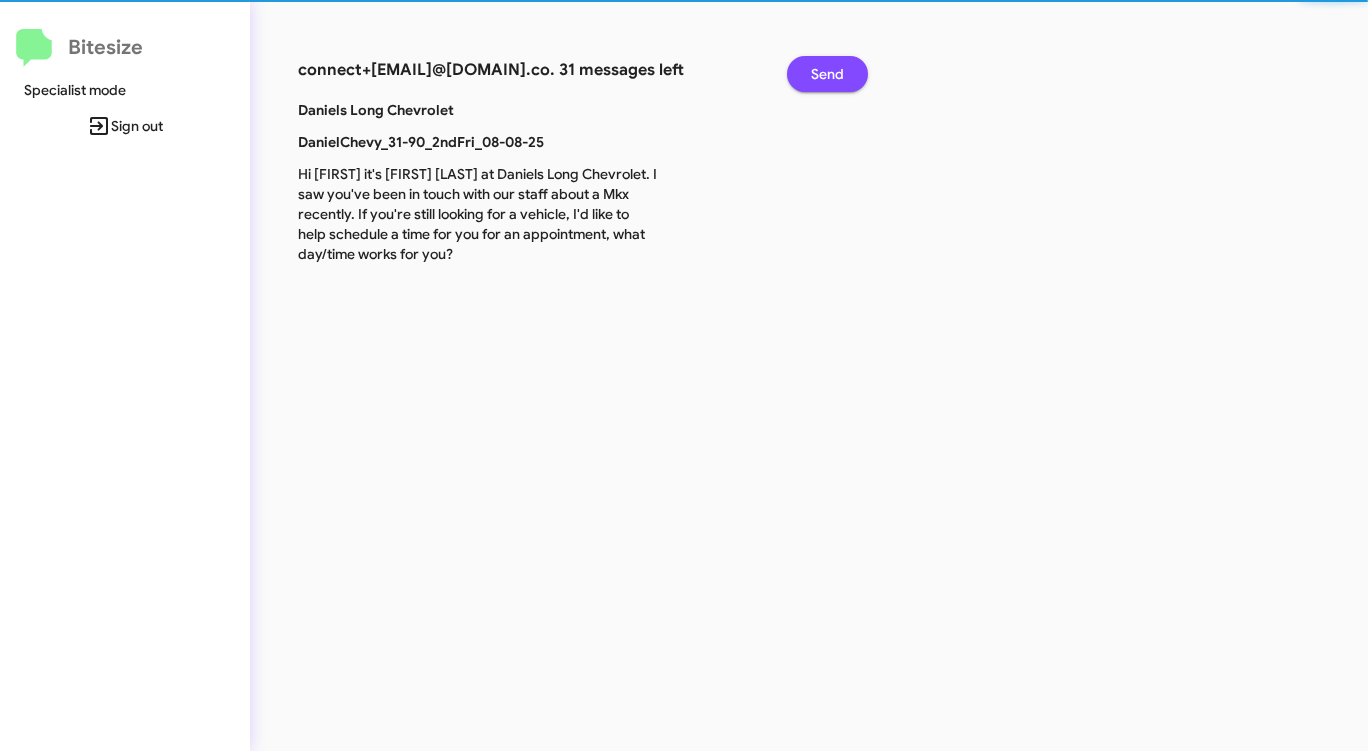 click on "Send" 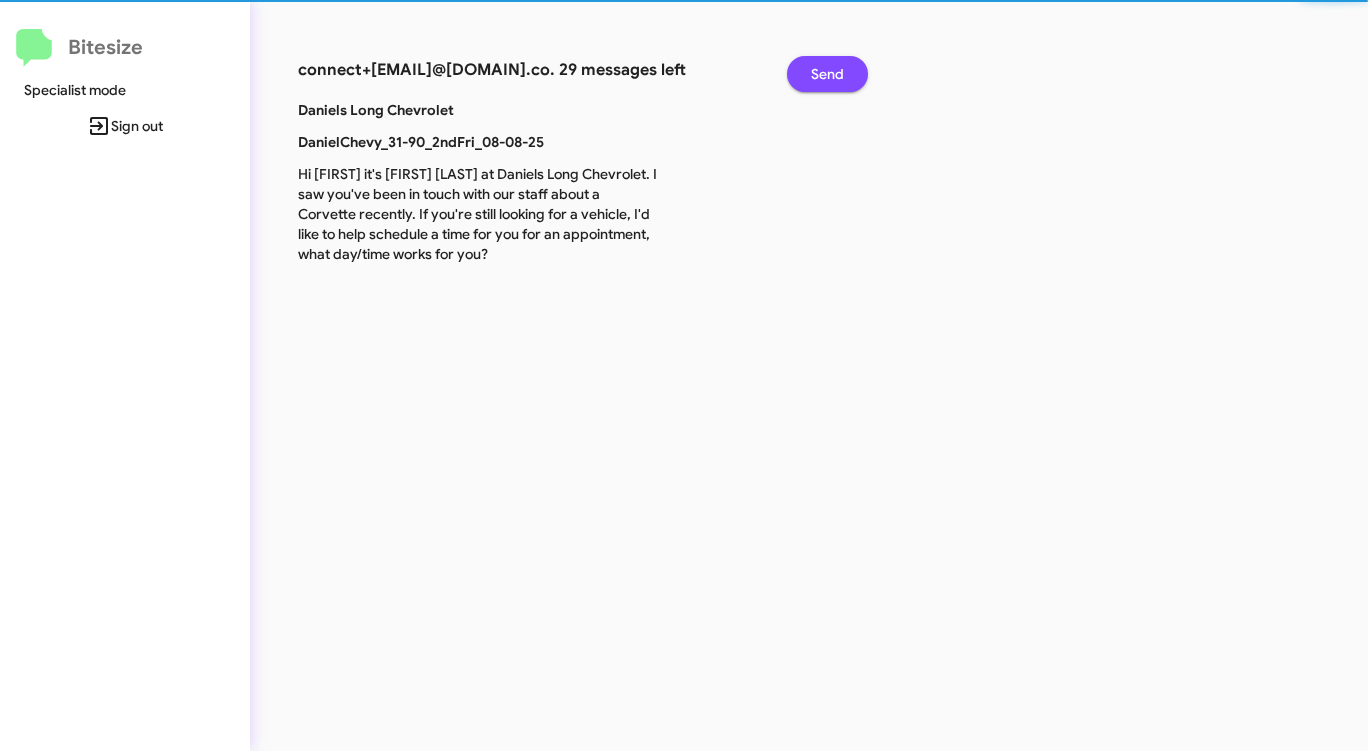 click on "Send" 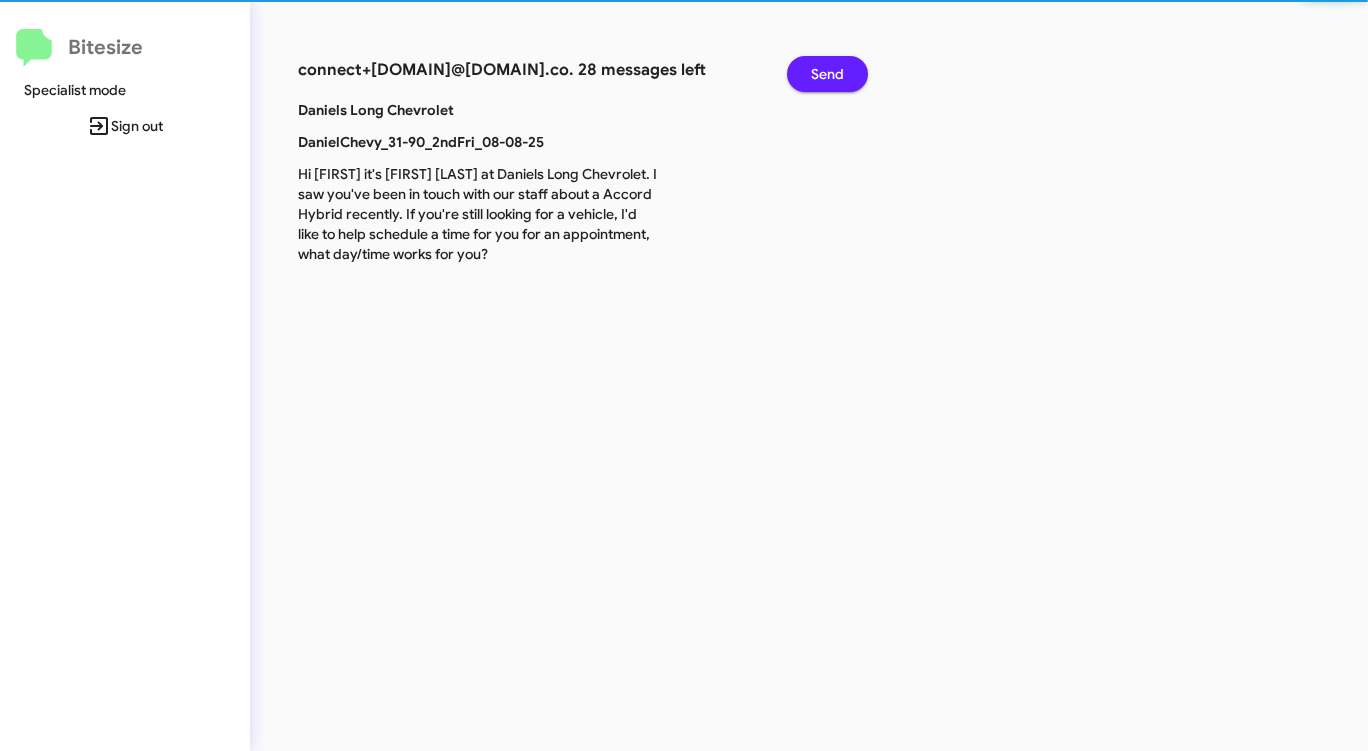 click on "Send" 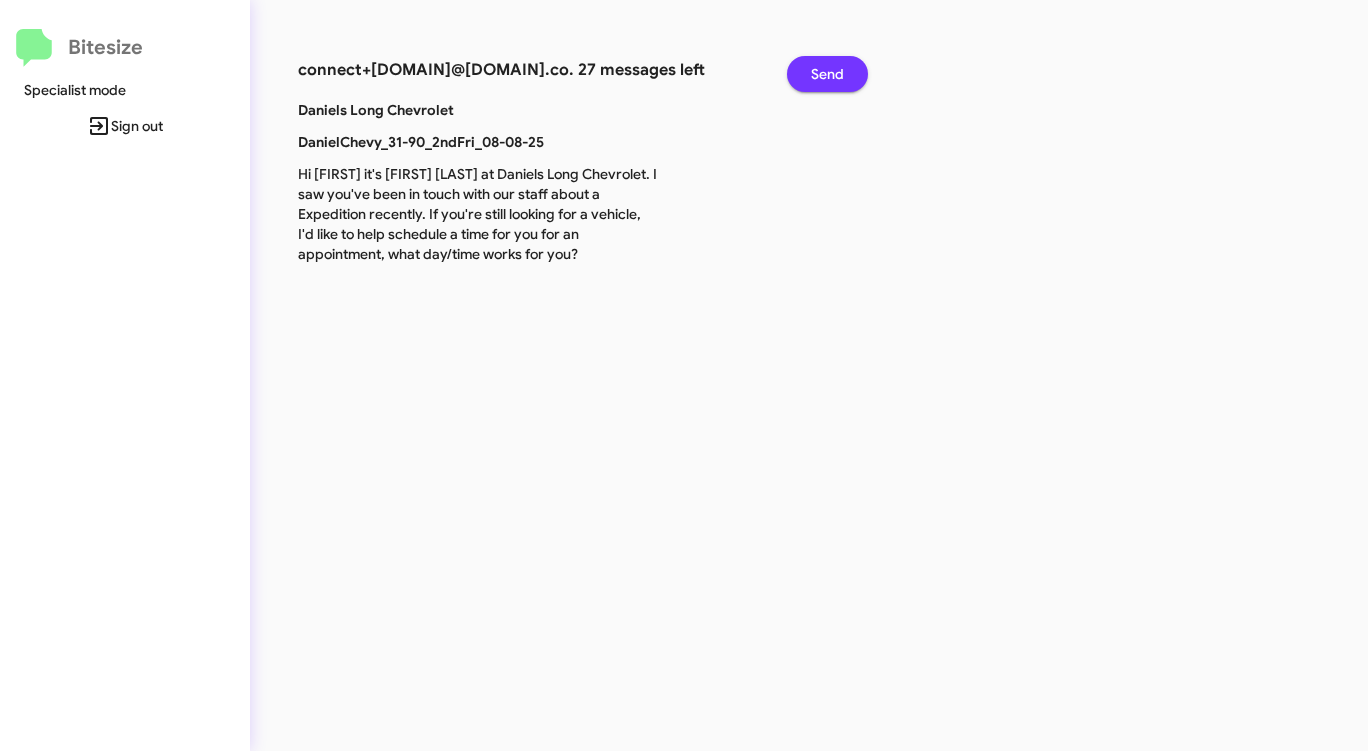 click on "Send" 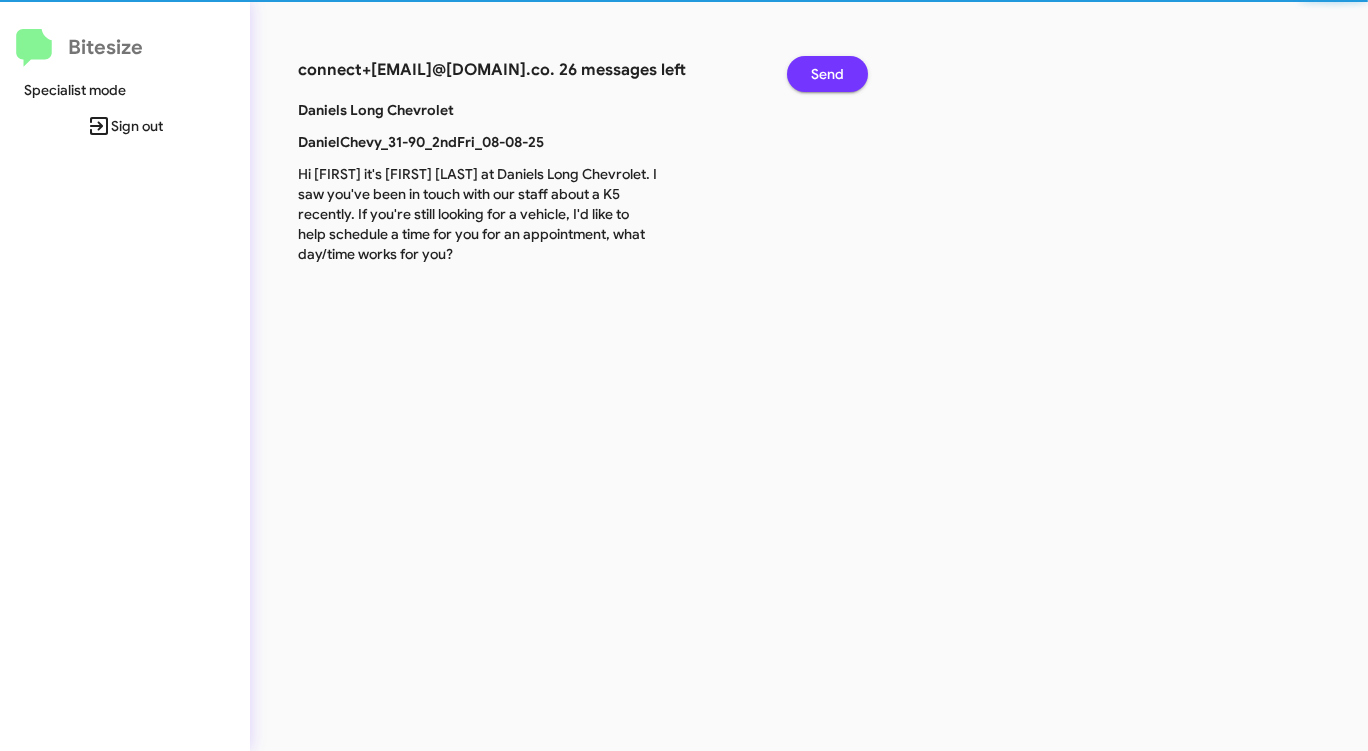 click on "Send" 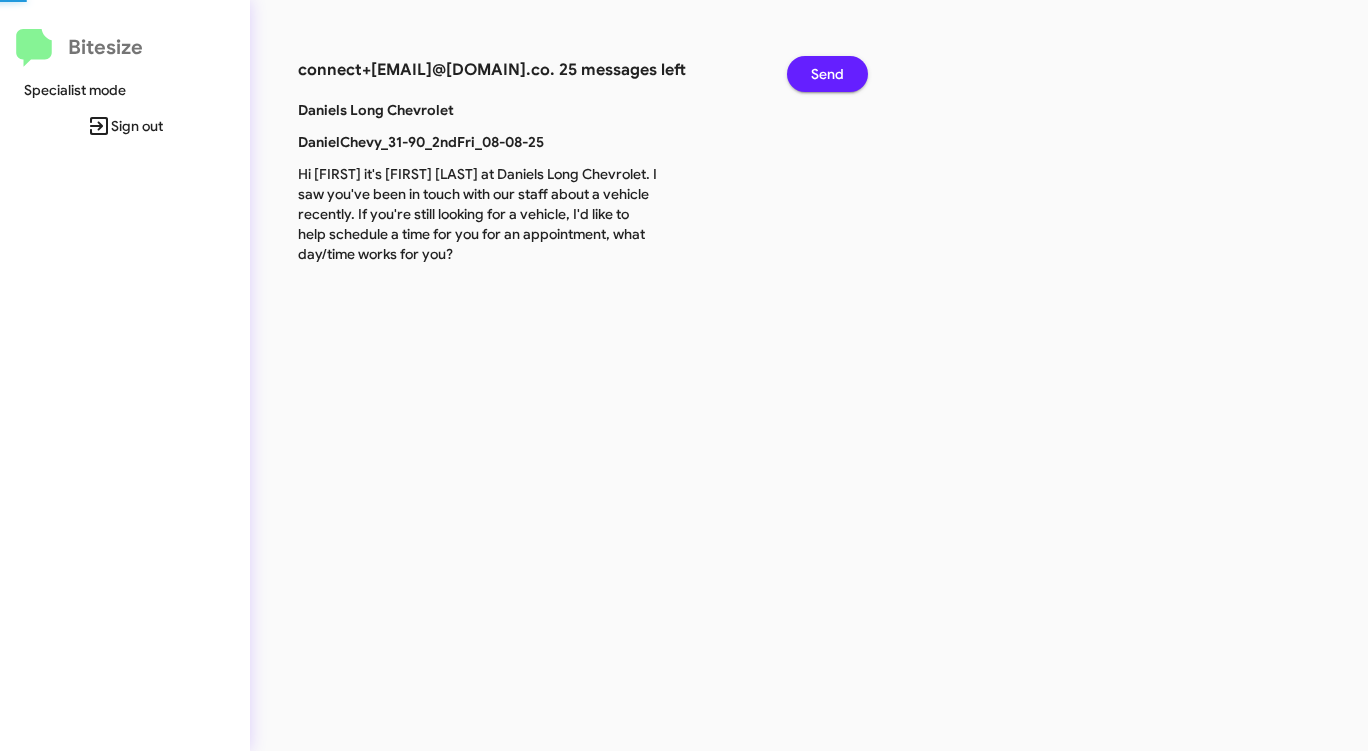 click on "Send" 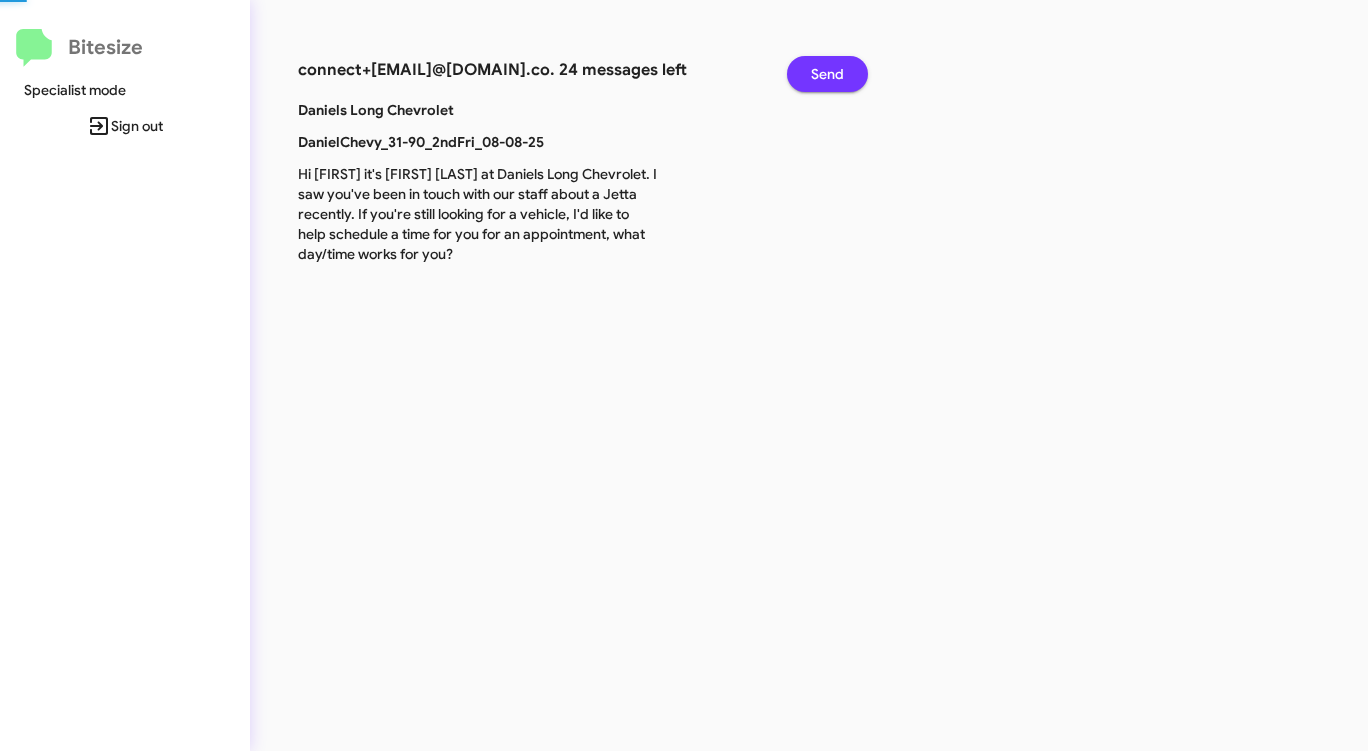 click on "Send" 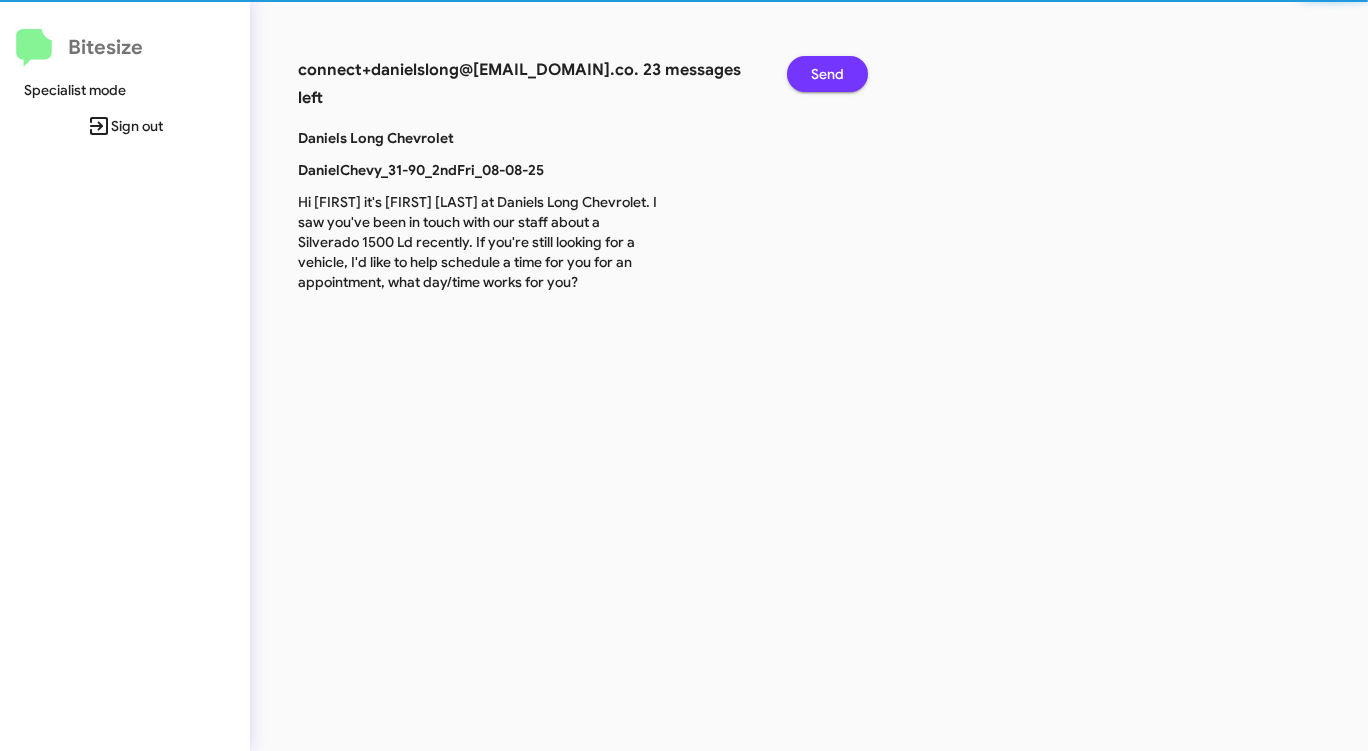 click on "Send" 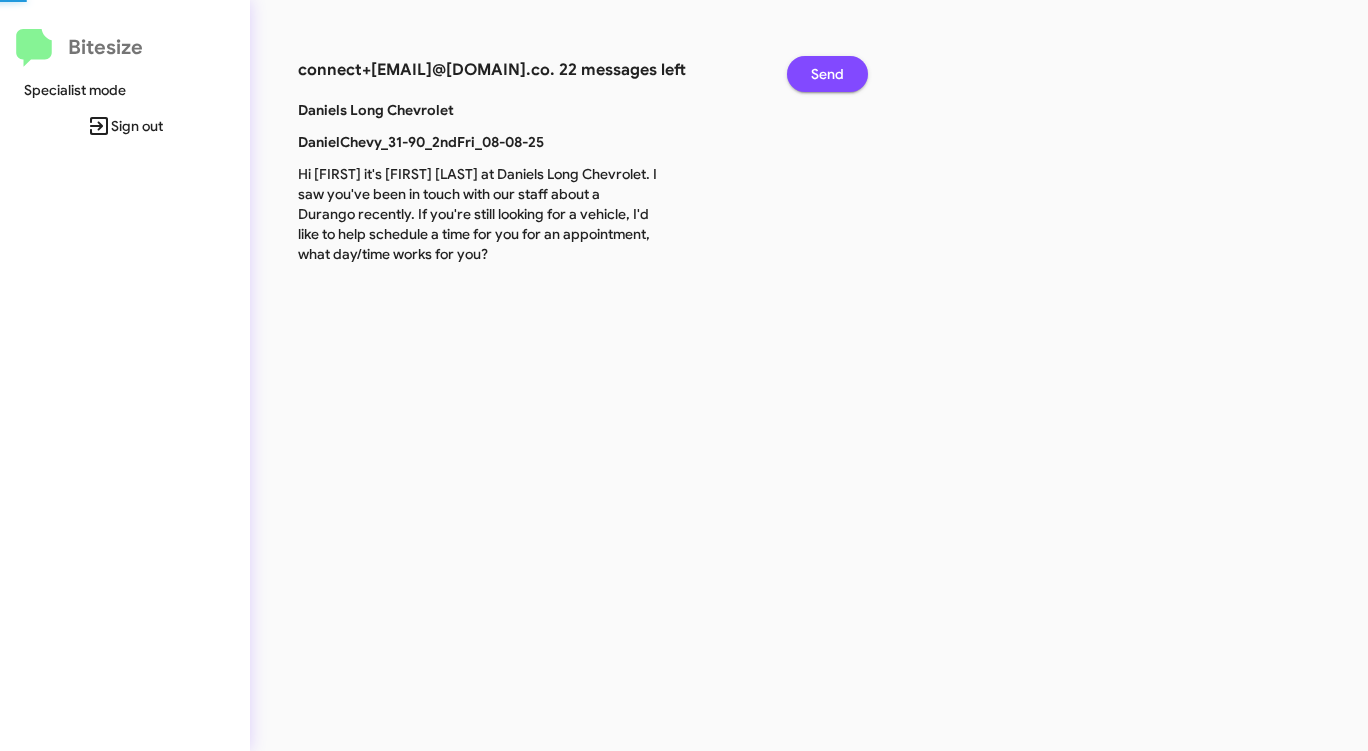 click on "Send" 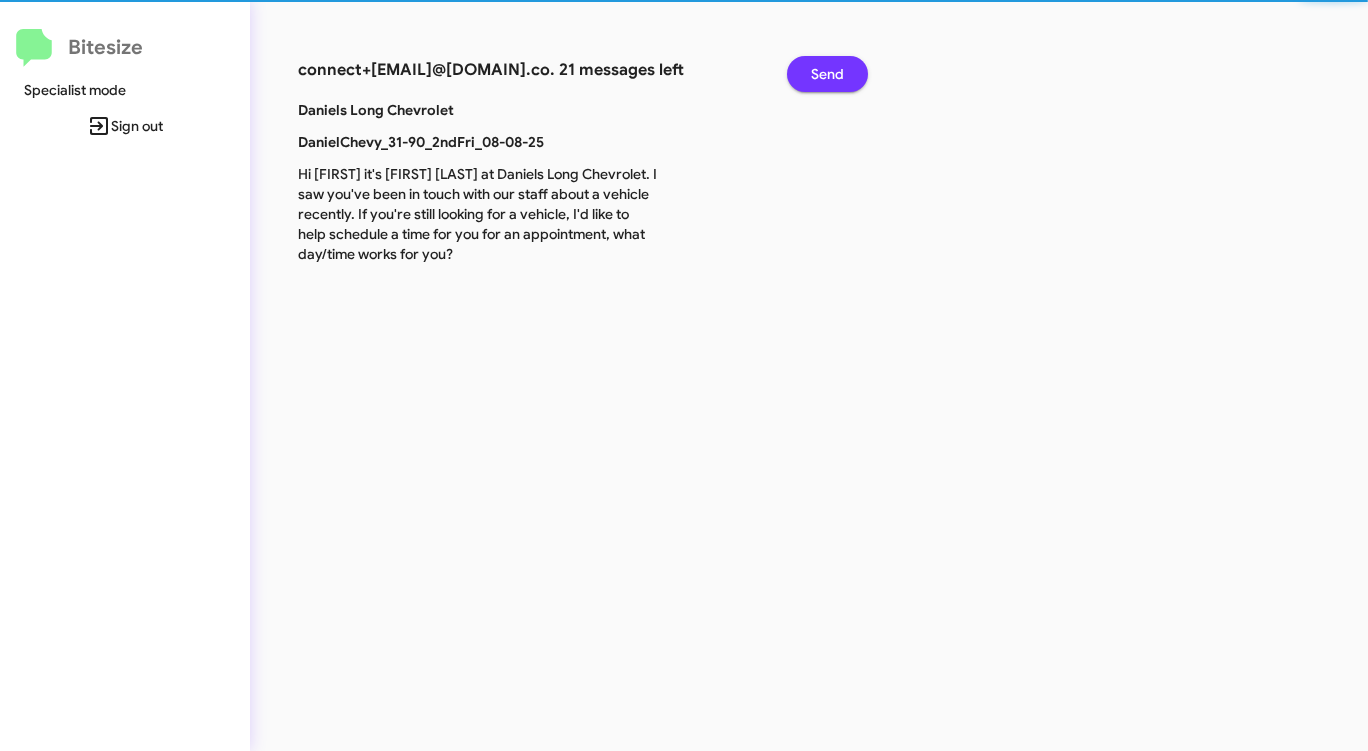 click on "Send" 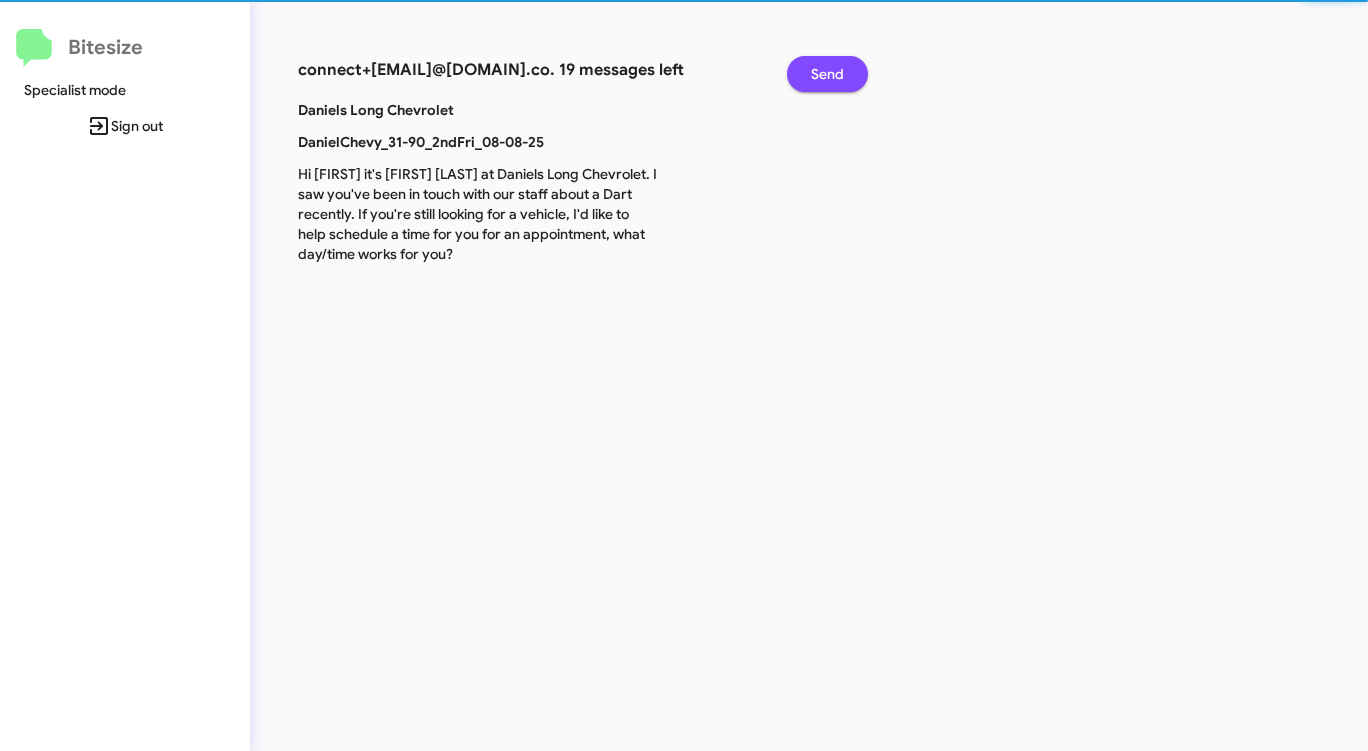 click on "Send" 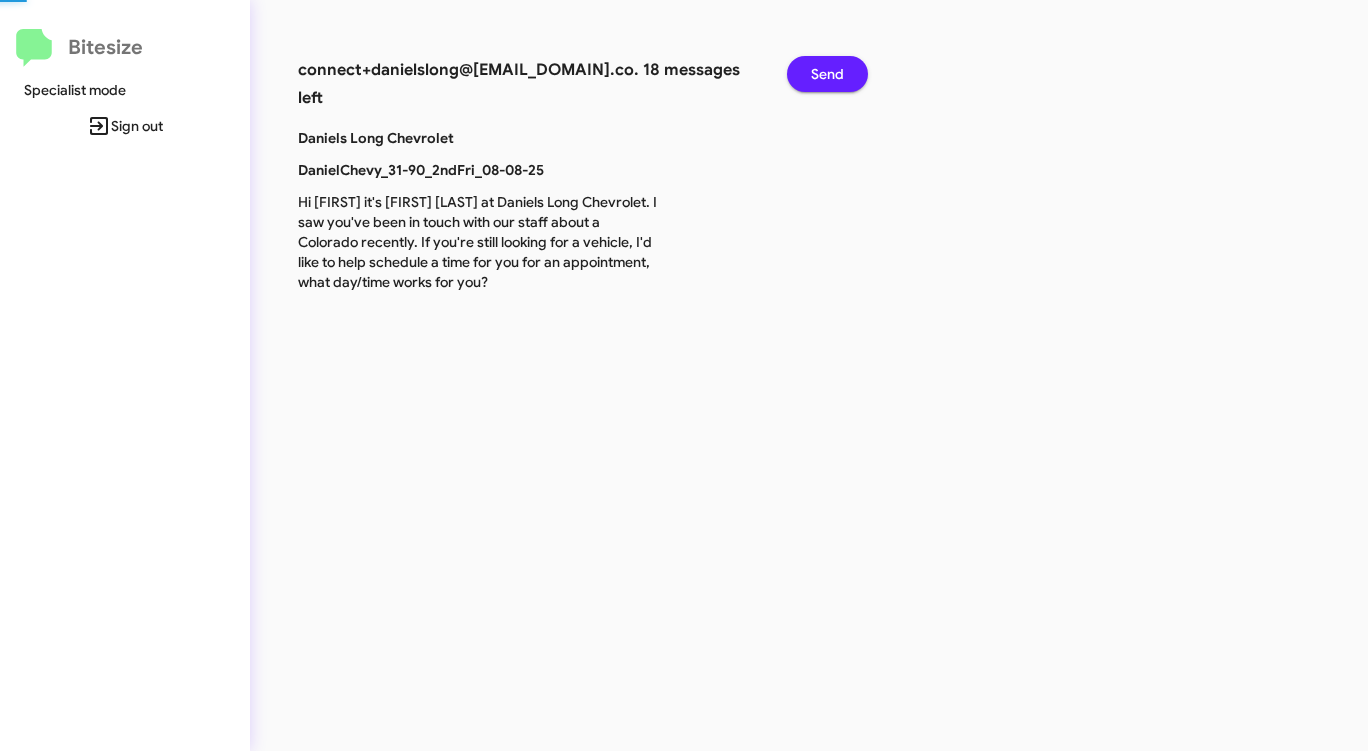 click on "Send" 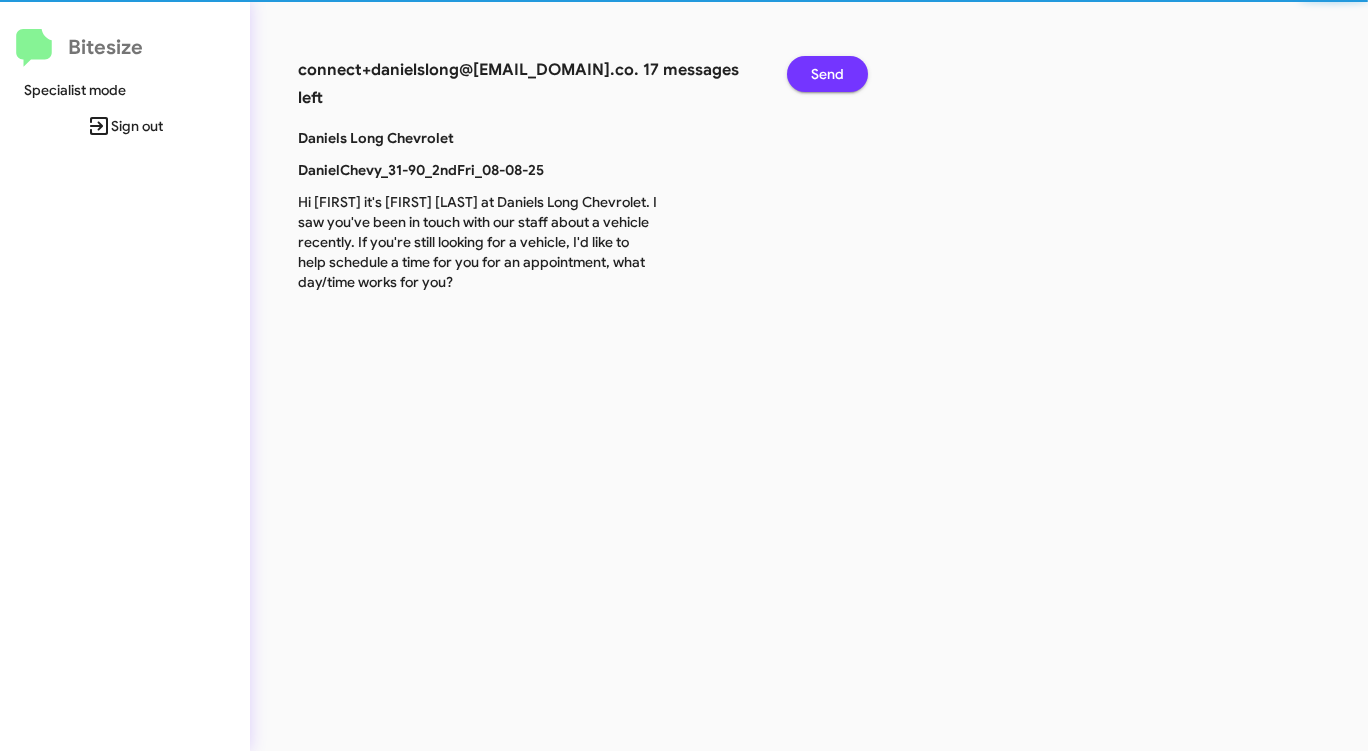 click on "Send" 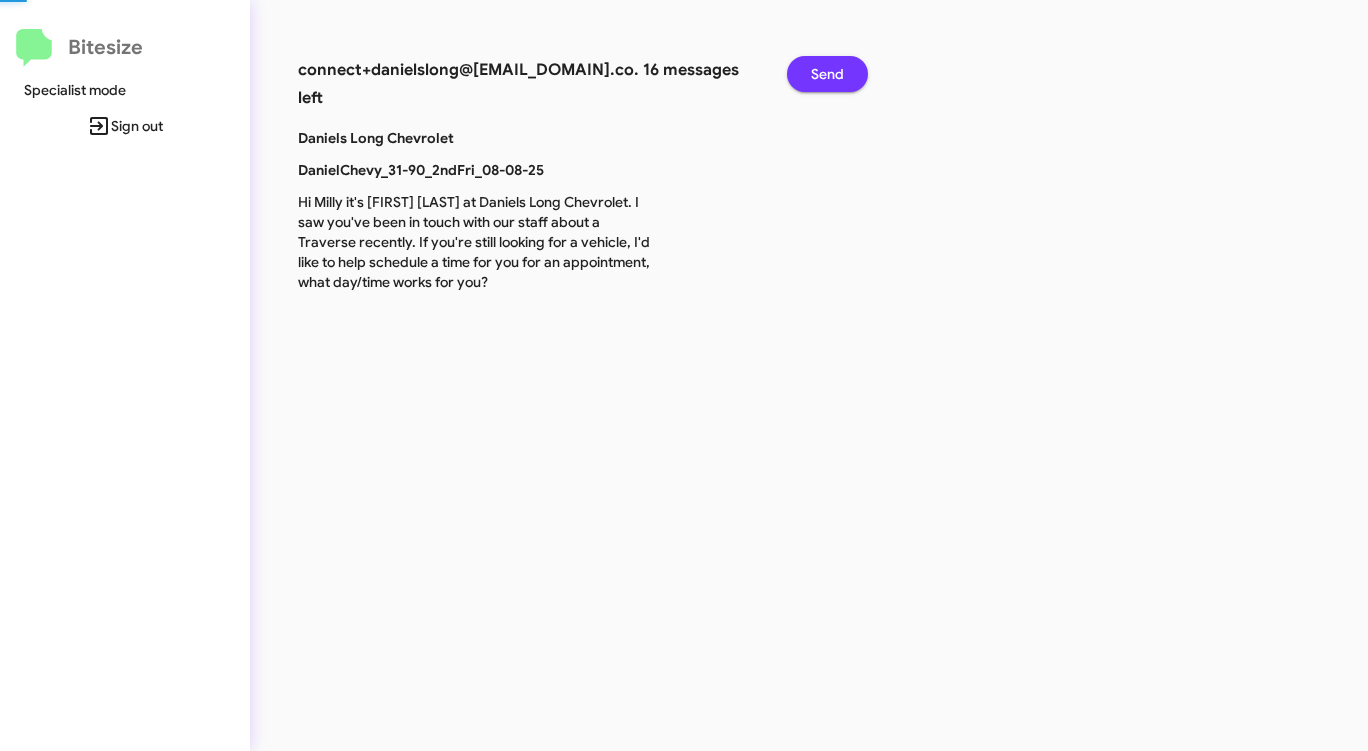 click on "Send" 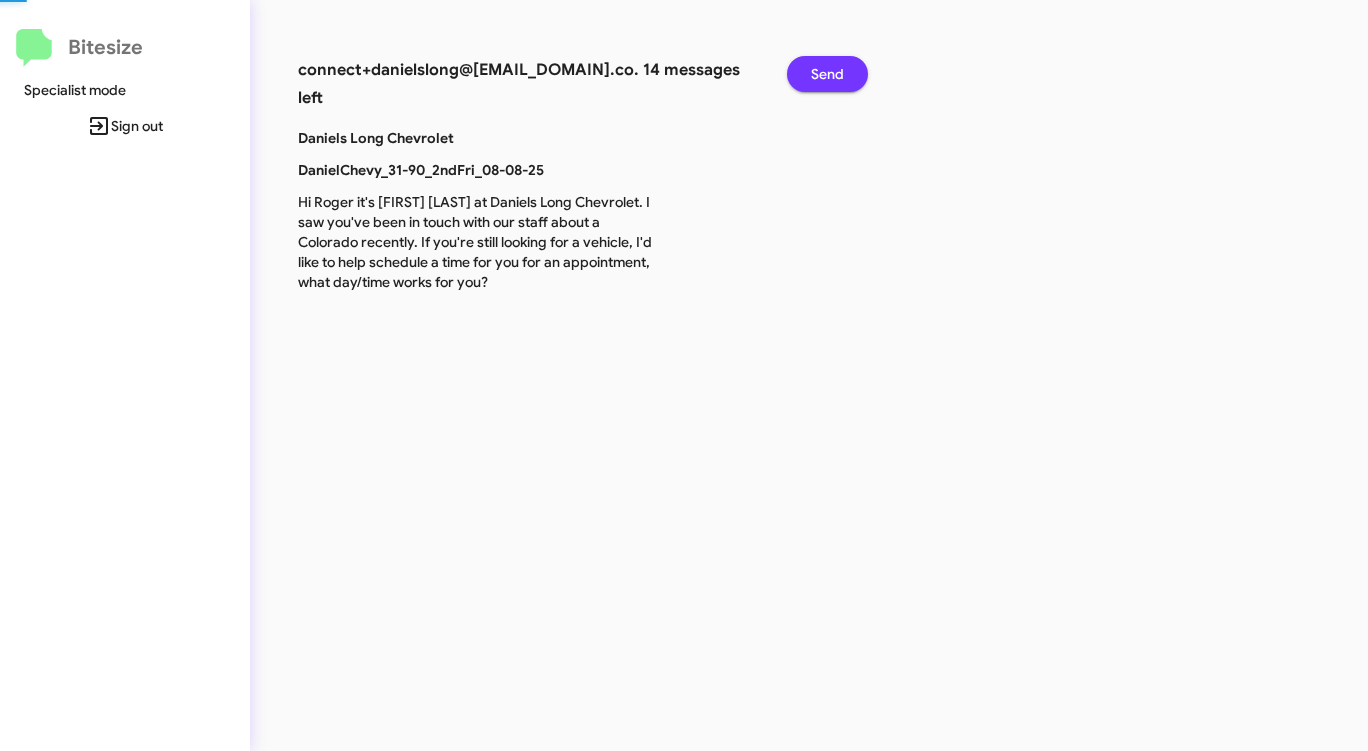 click on "Send" 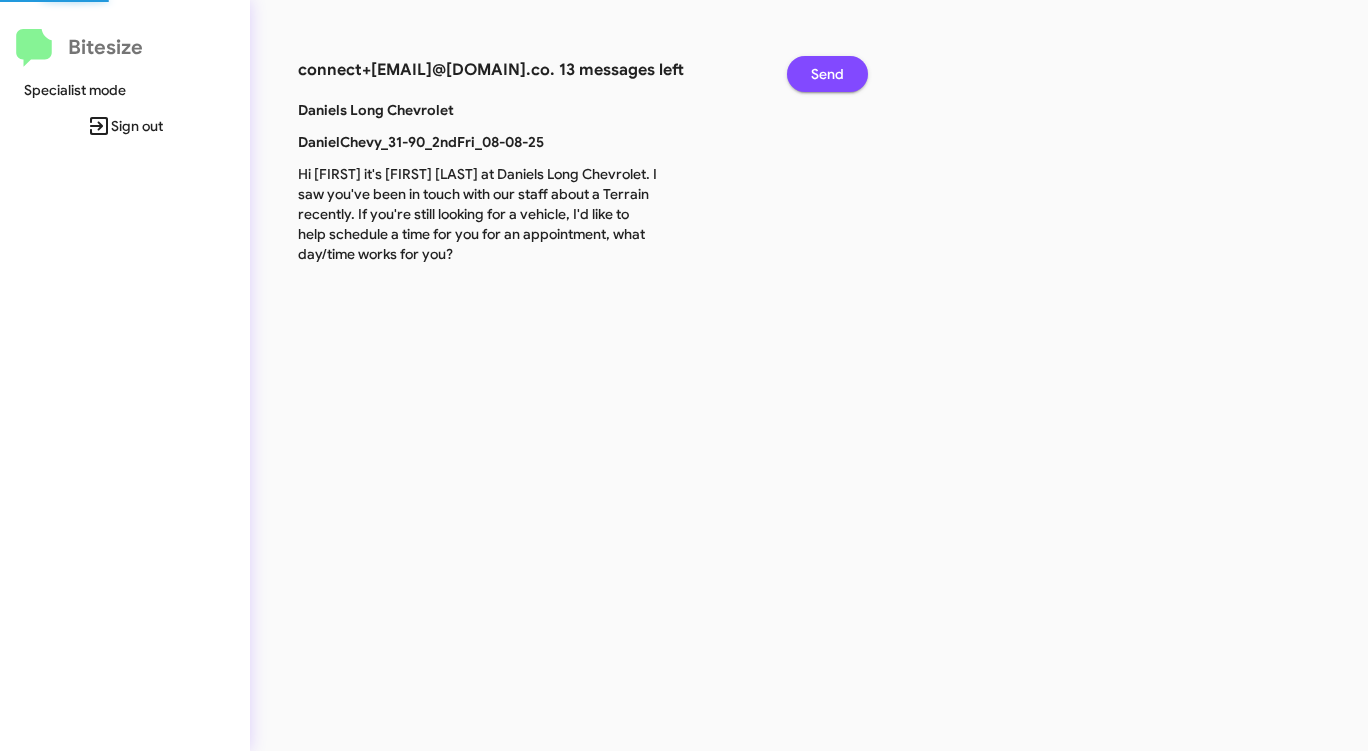 click on "Send" 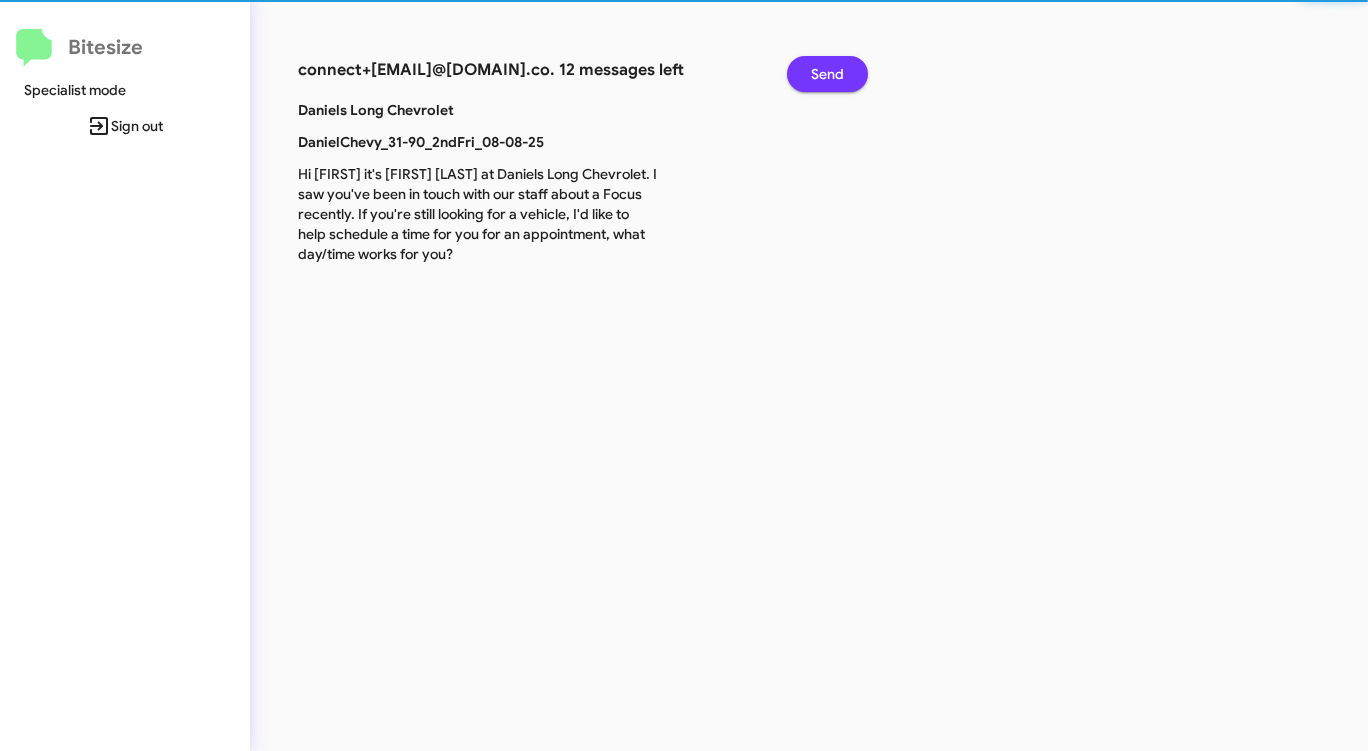 click on "Send" 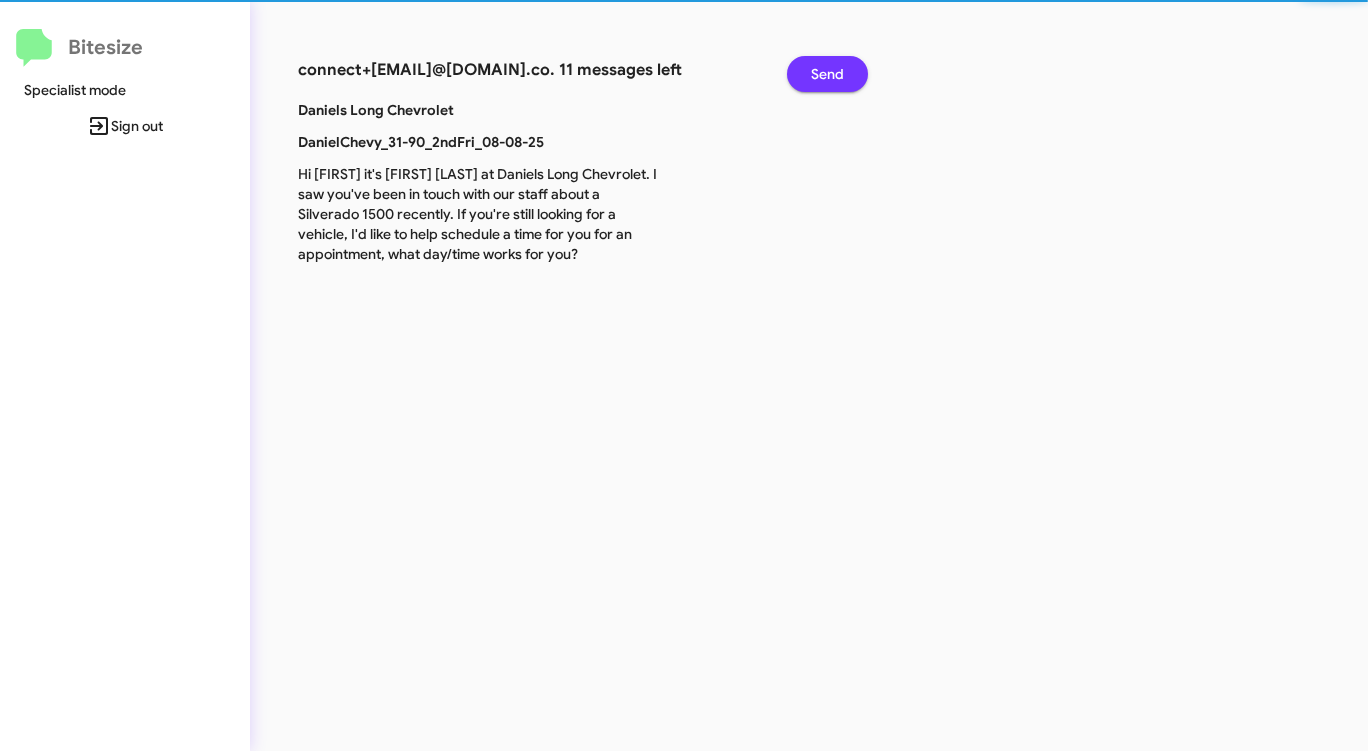 click on "Send" 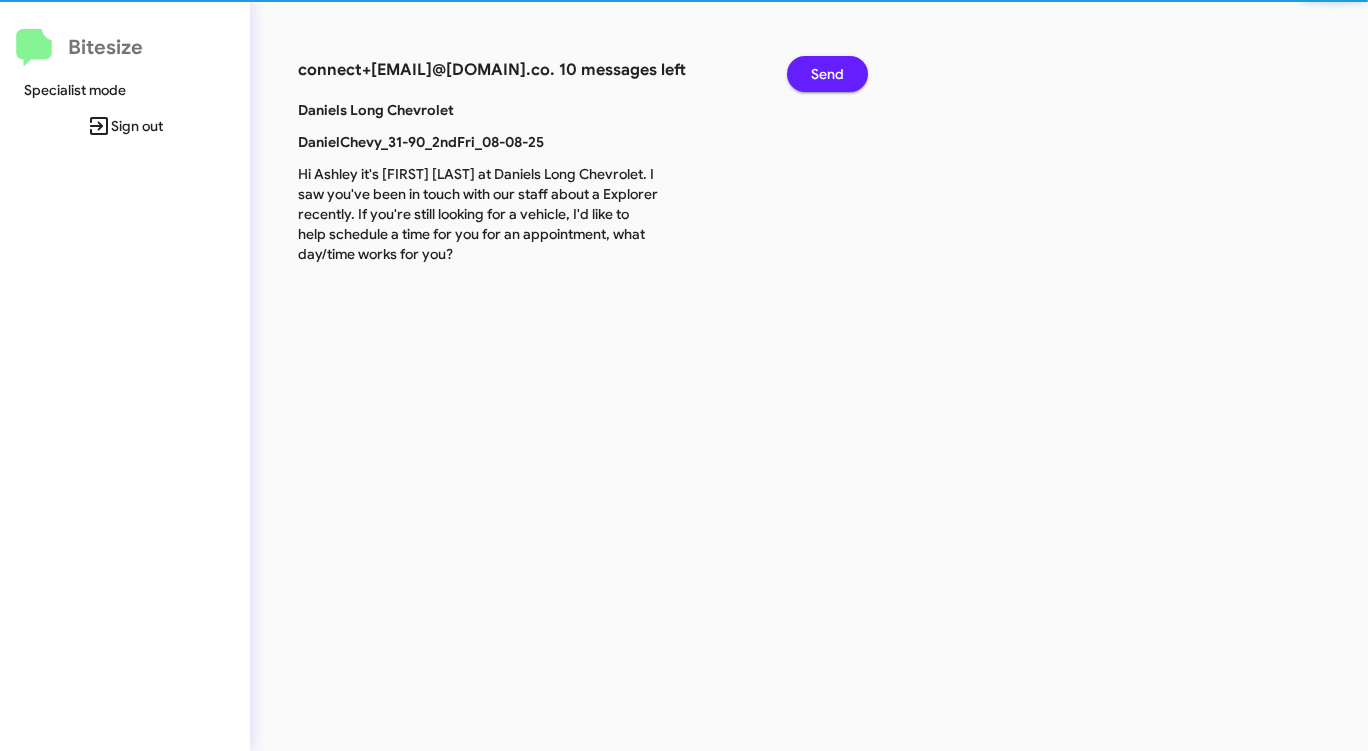 click on "Send" 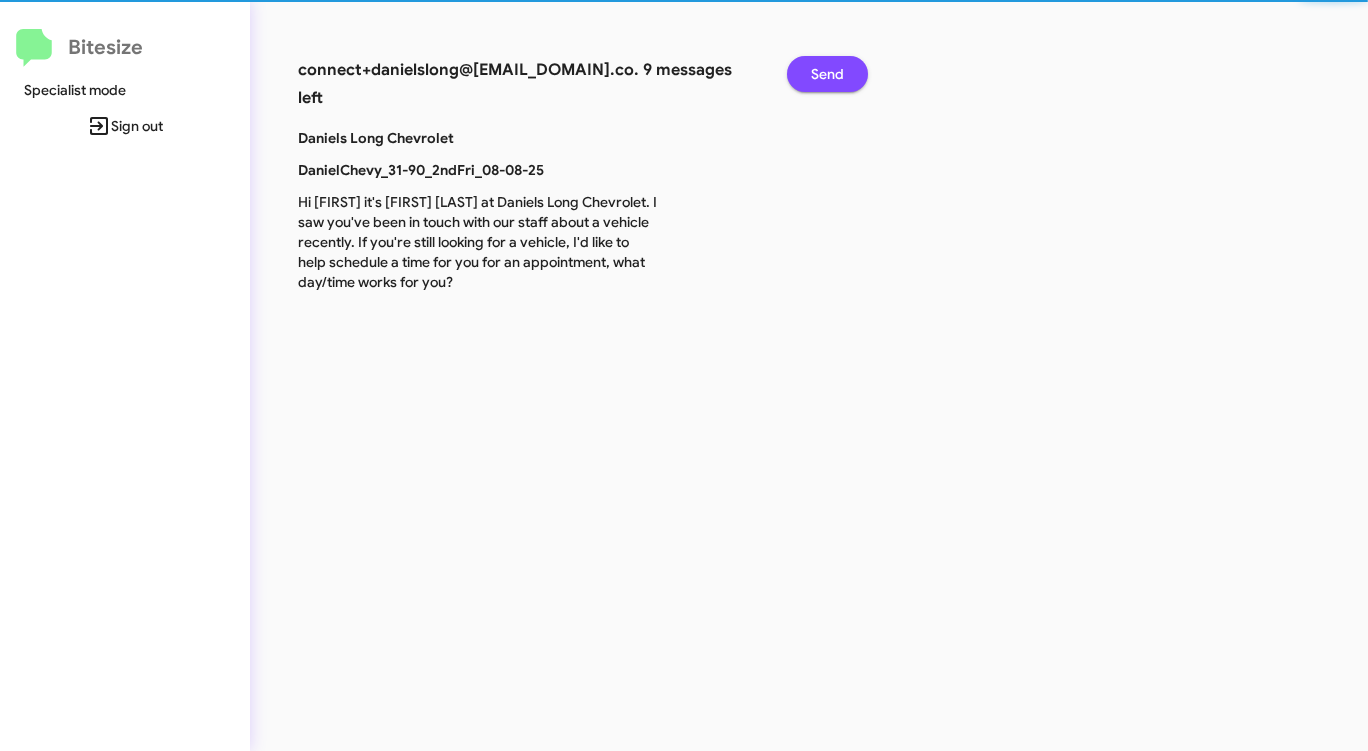 click on "Send" 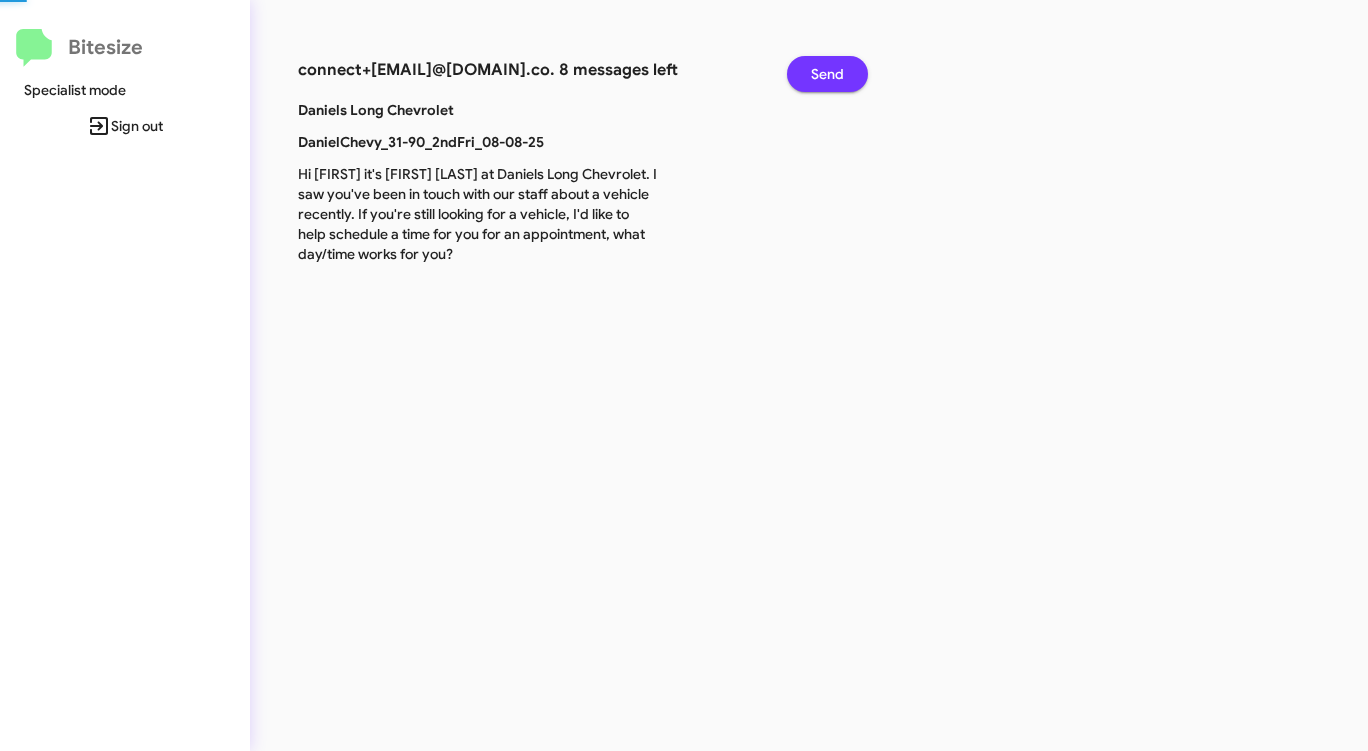 click on "Send" 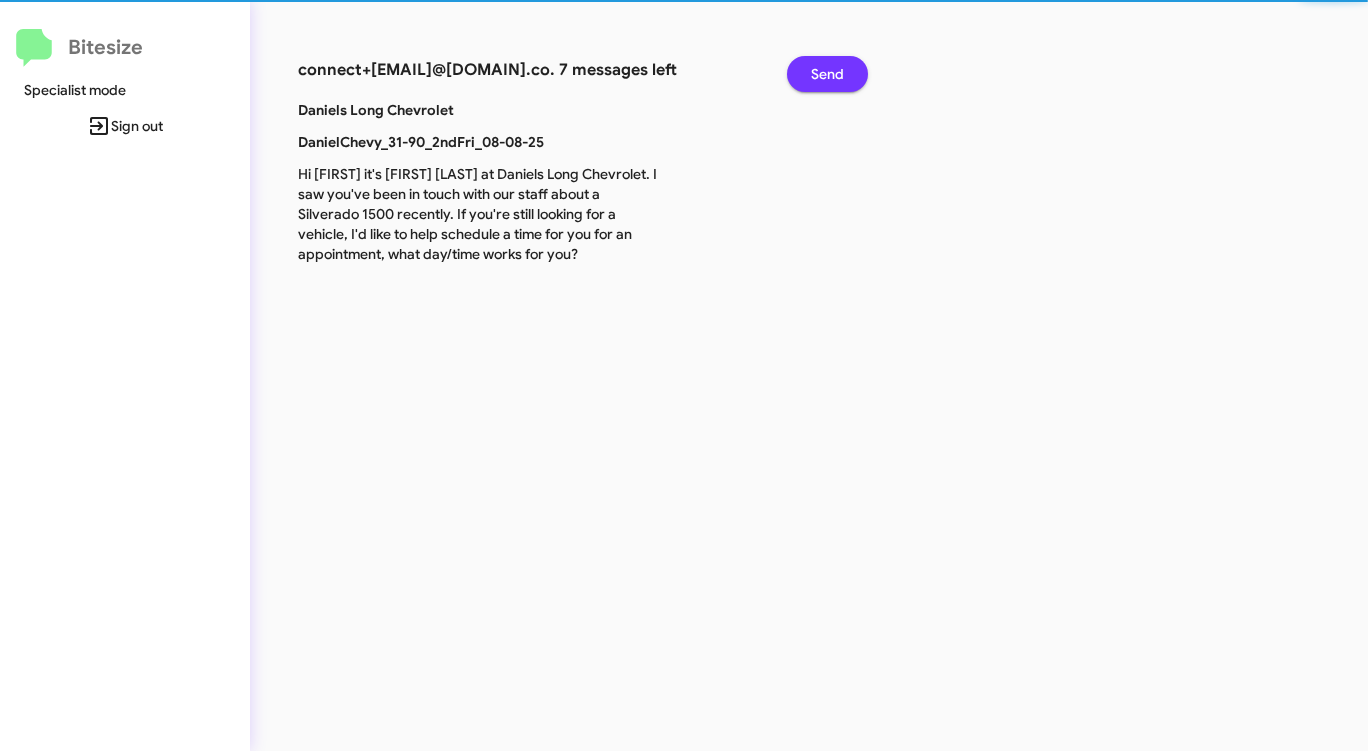 click on "Send" 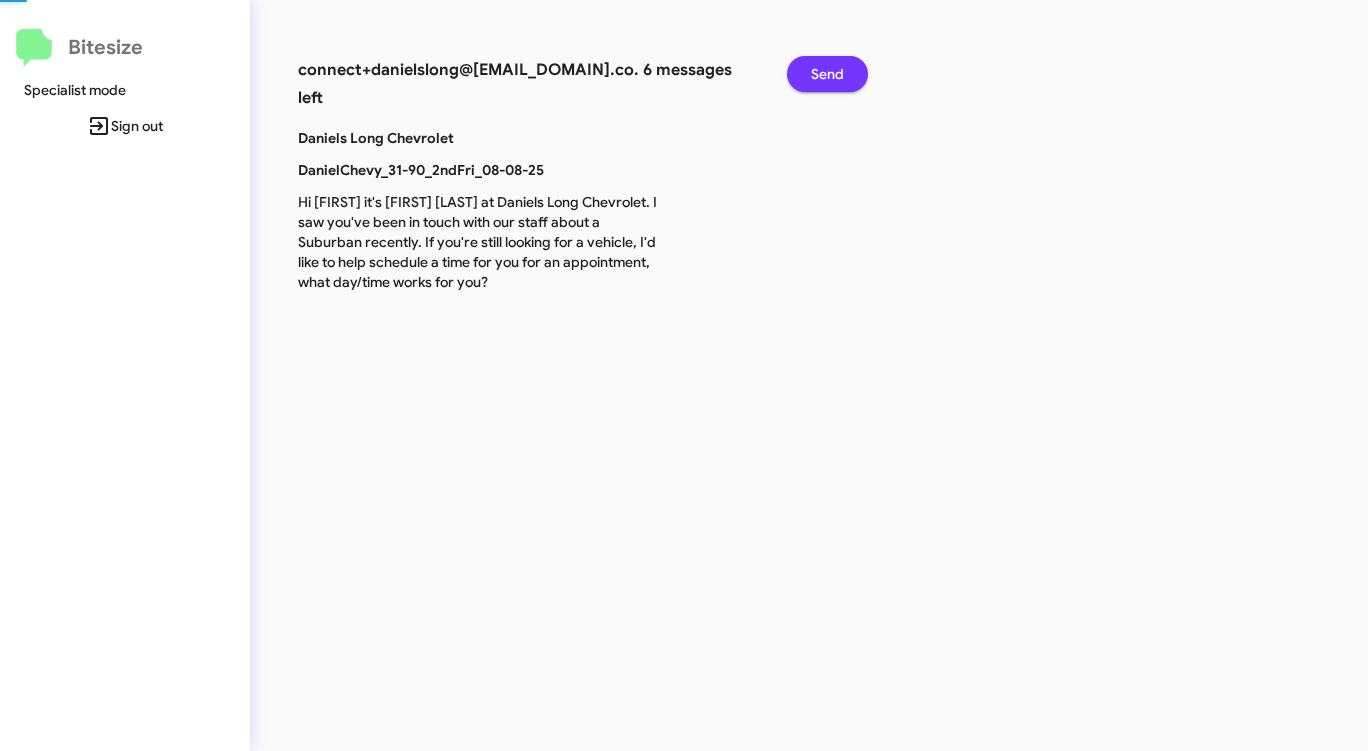 click on "Send" 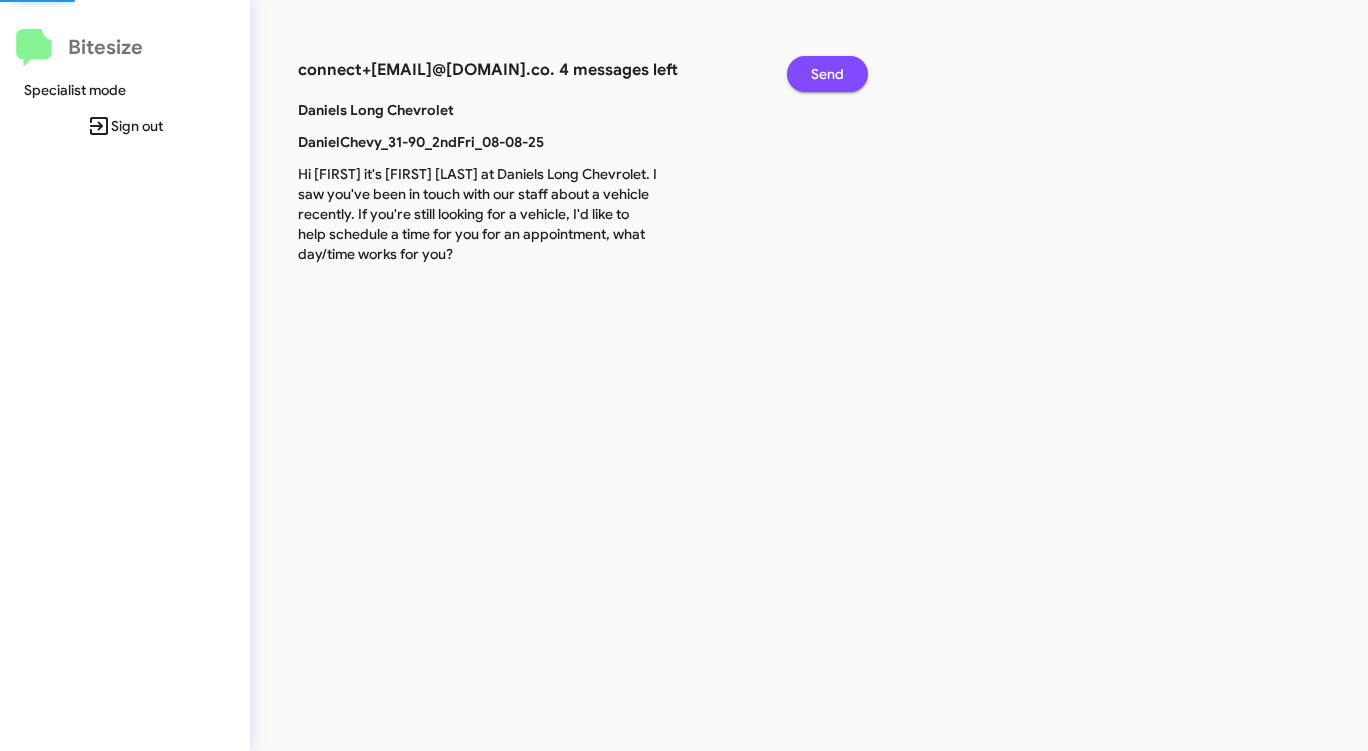 click on "Send" 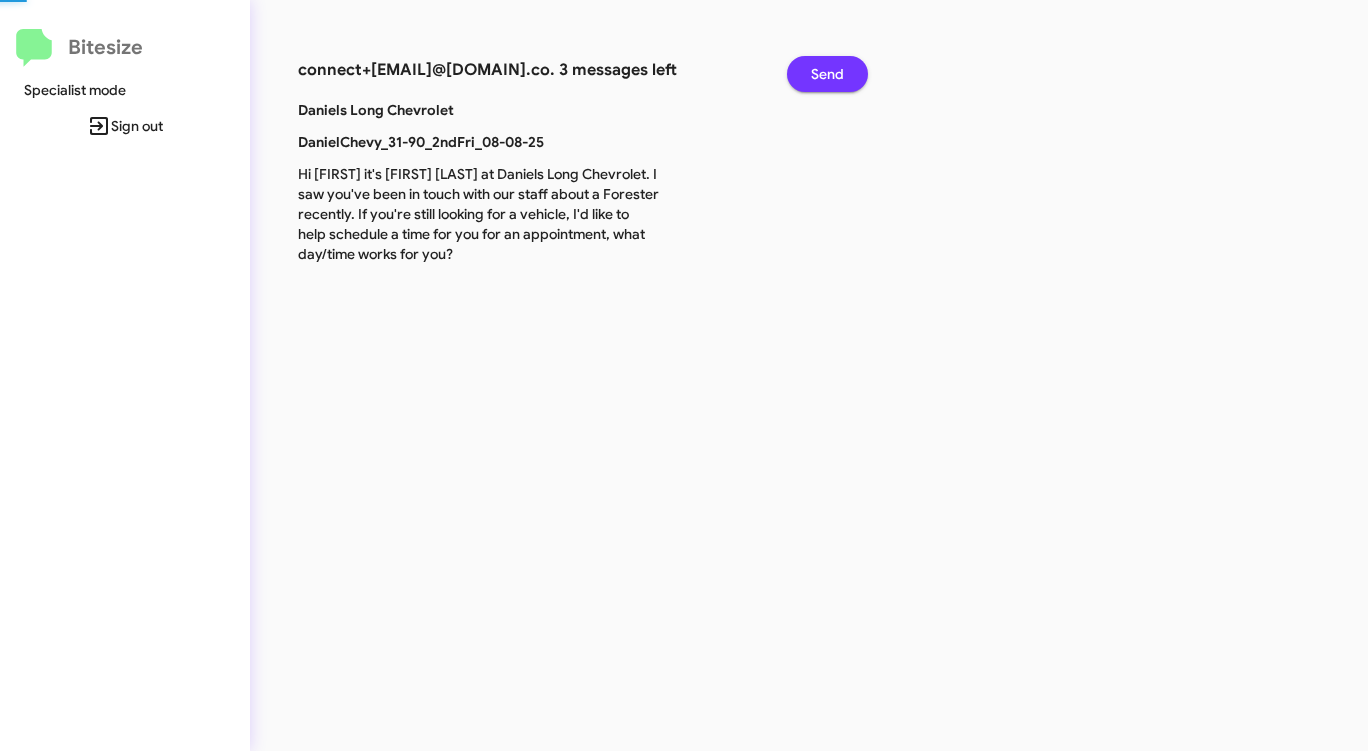 click on "Send" 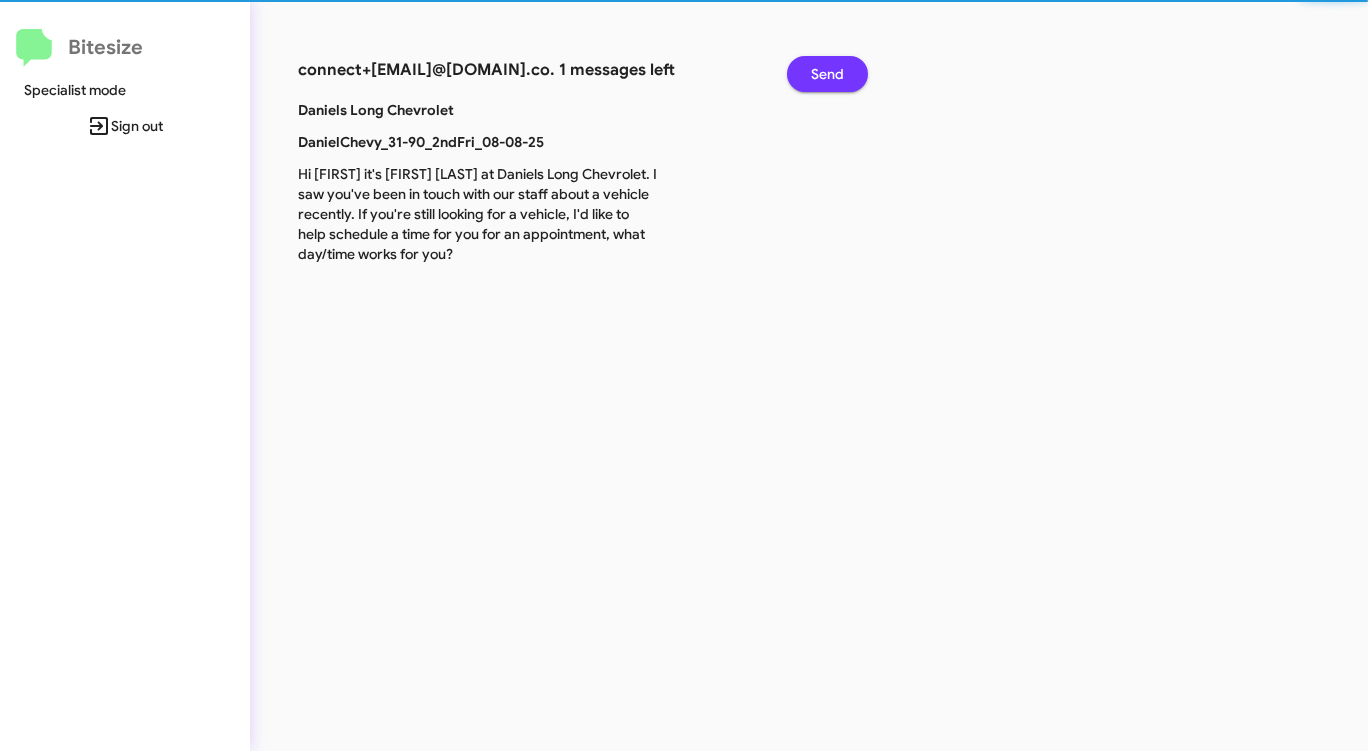 click on "Send" 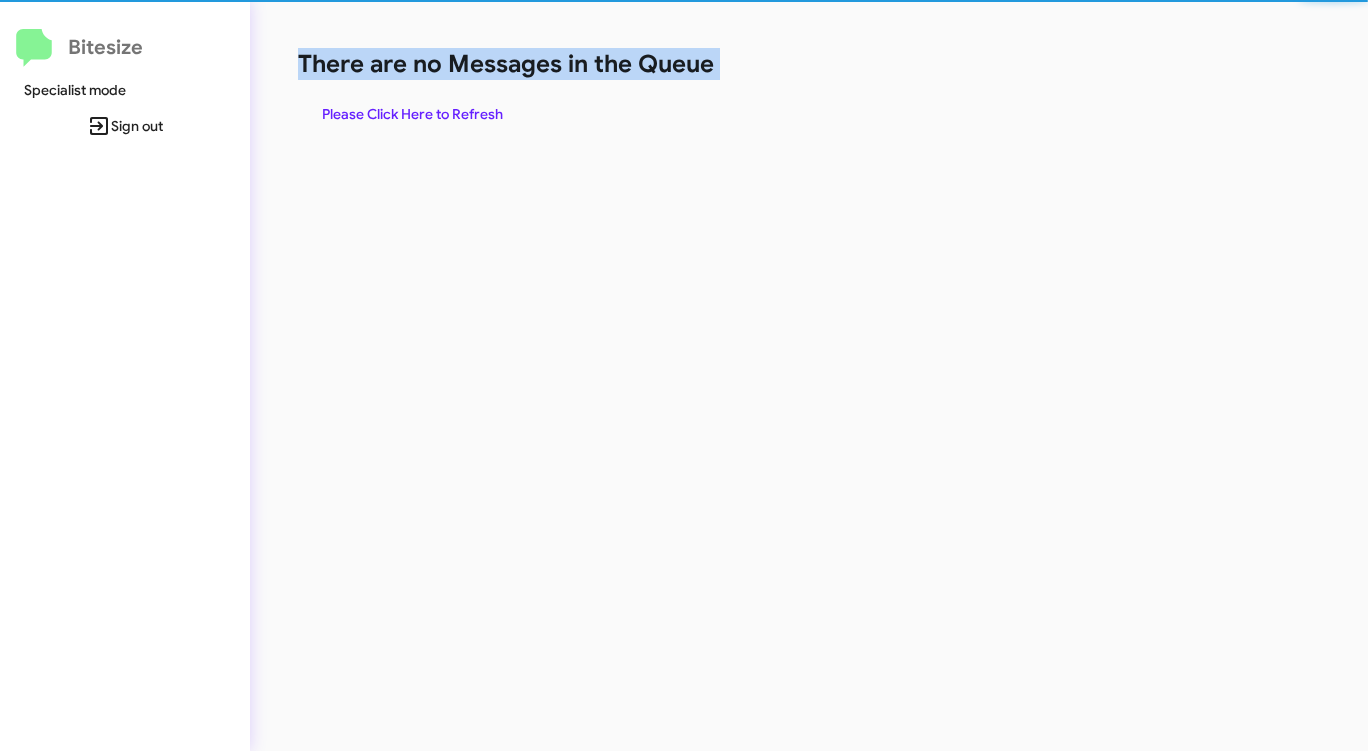 click on "There are no Messages in the Queue" 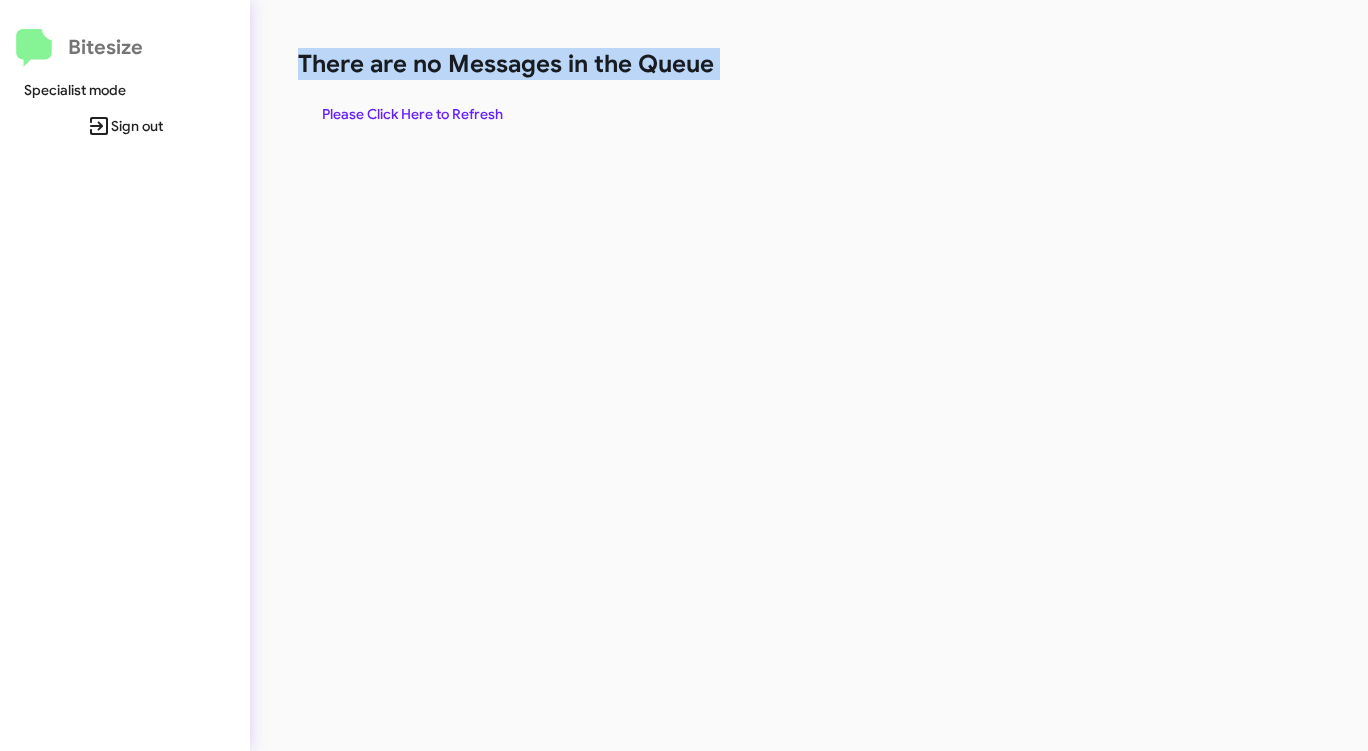 click on "There are no Messages in the Queue" 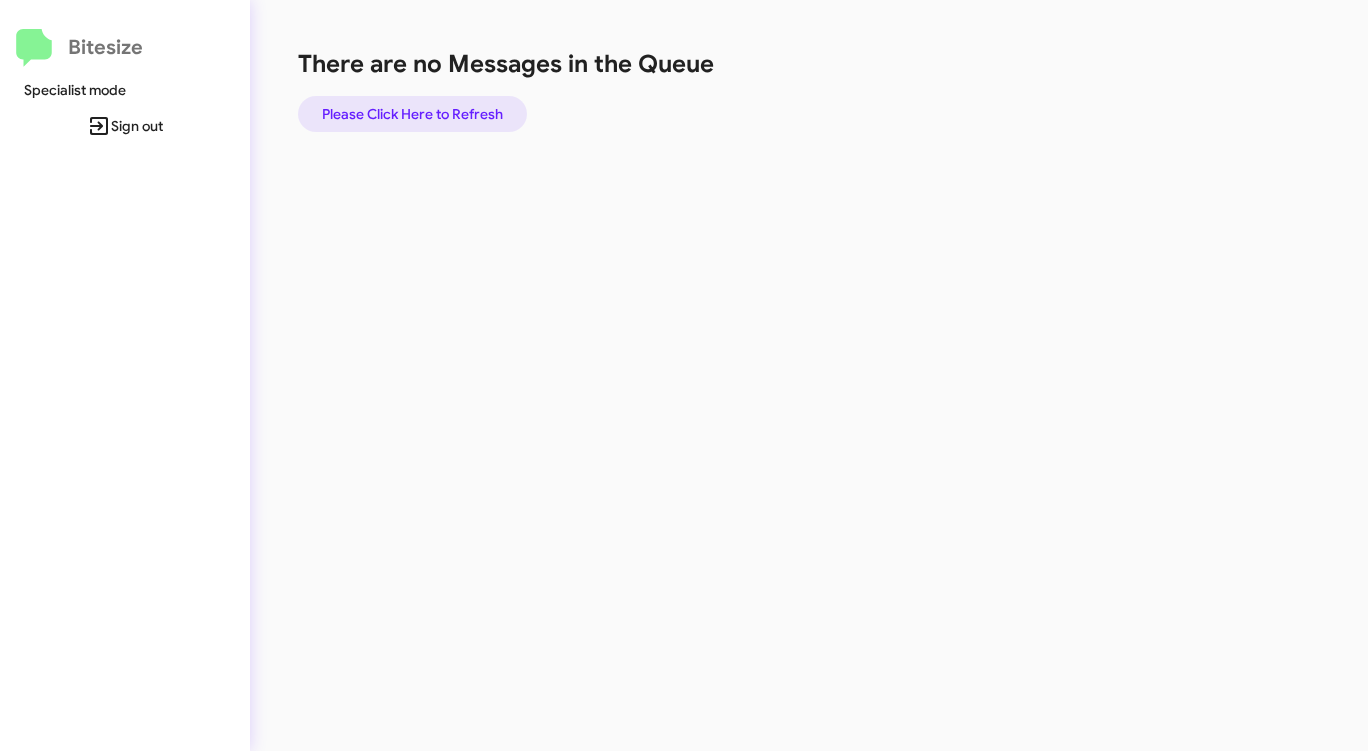 click on "Please Click Here to Refresh" 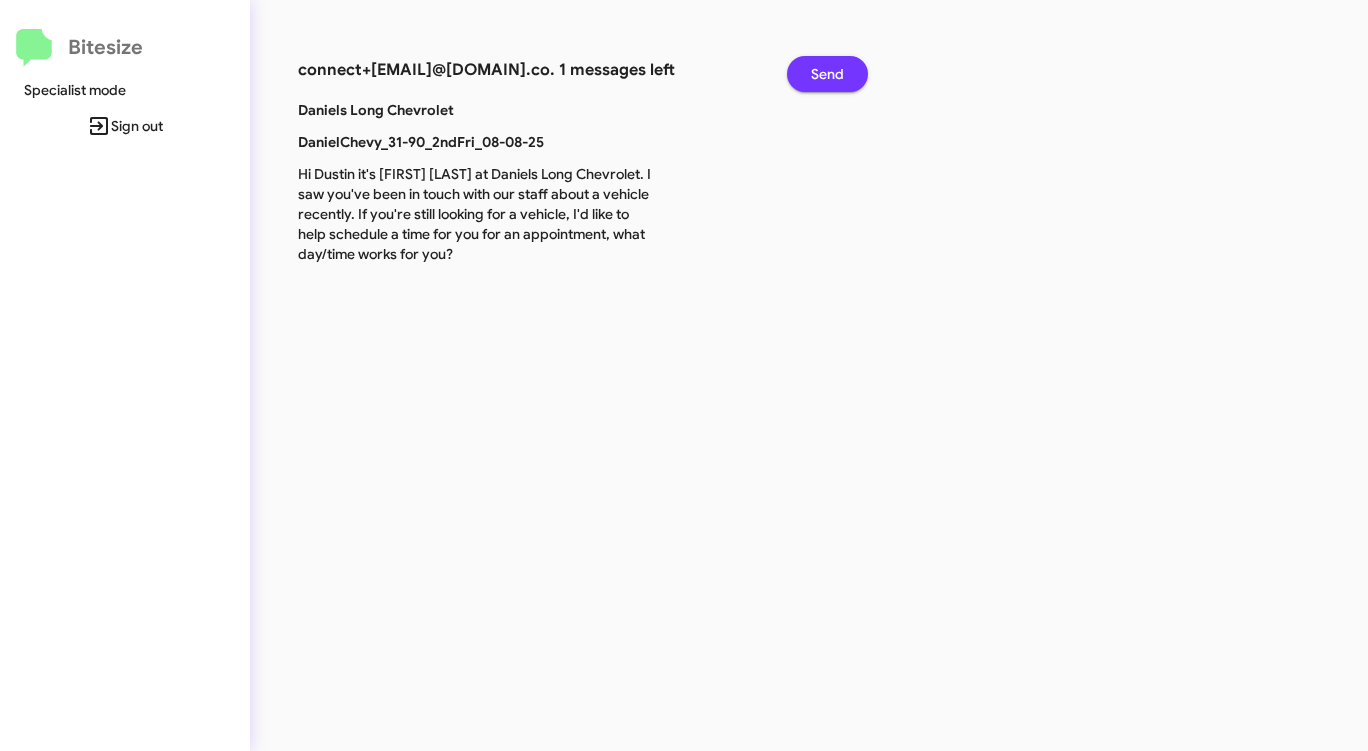 click on "Send" 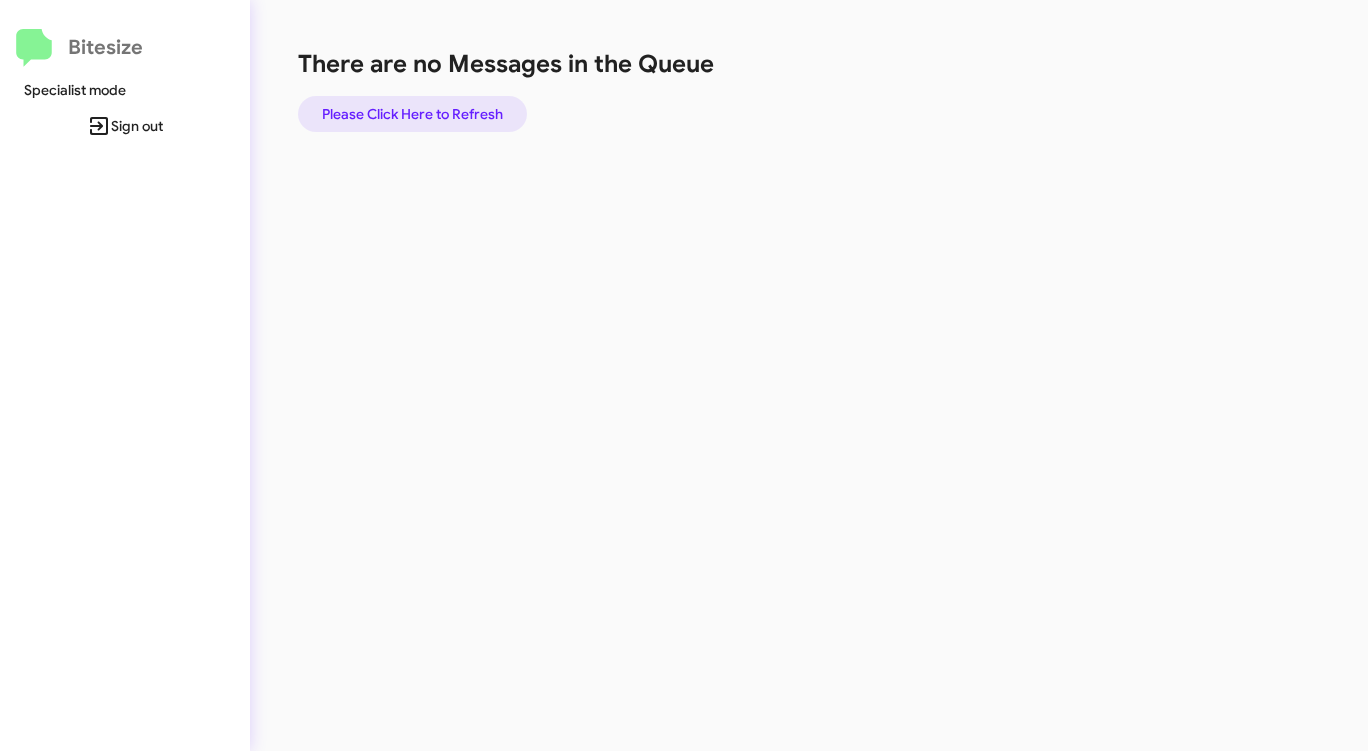 click on "Please Click Here to Refresh" 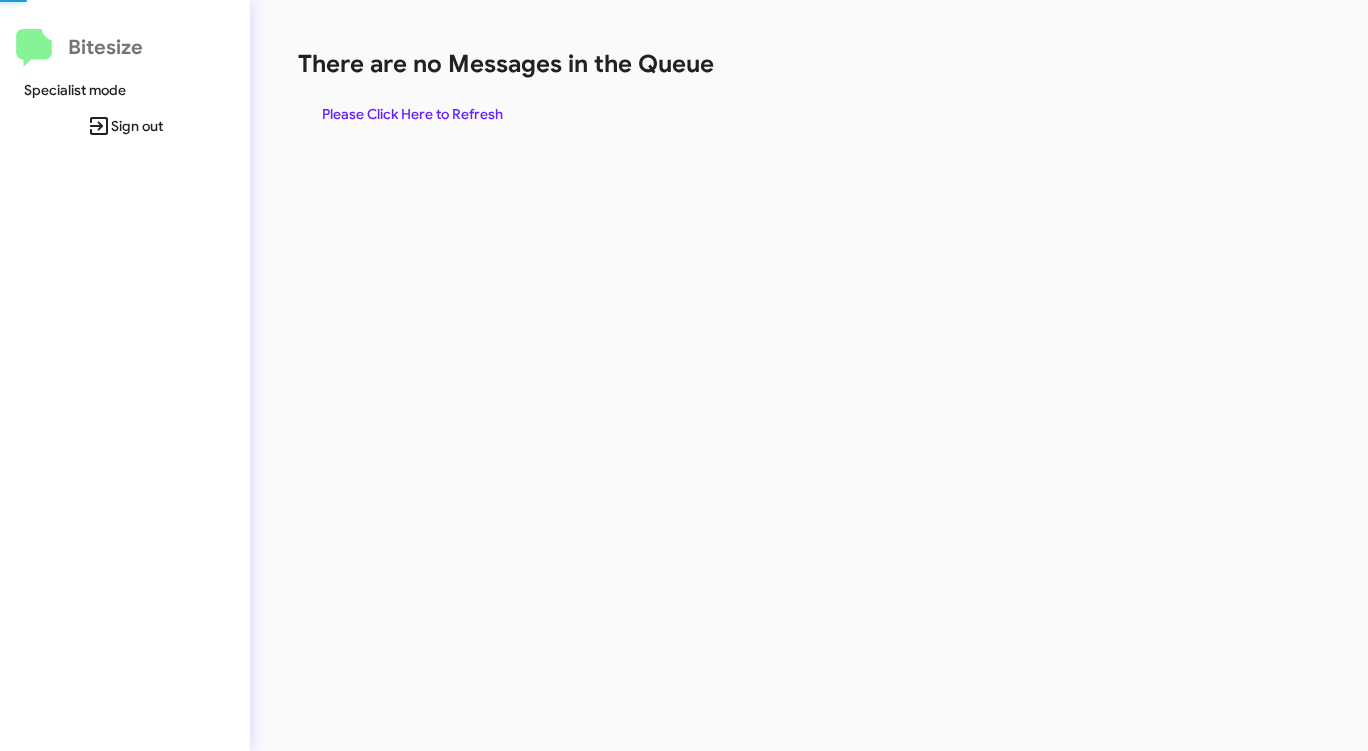 click on "Please Click Here to Refresh" 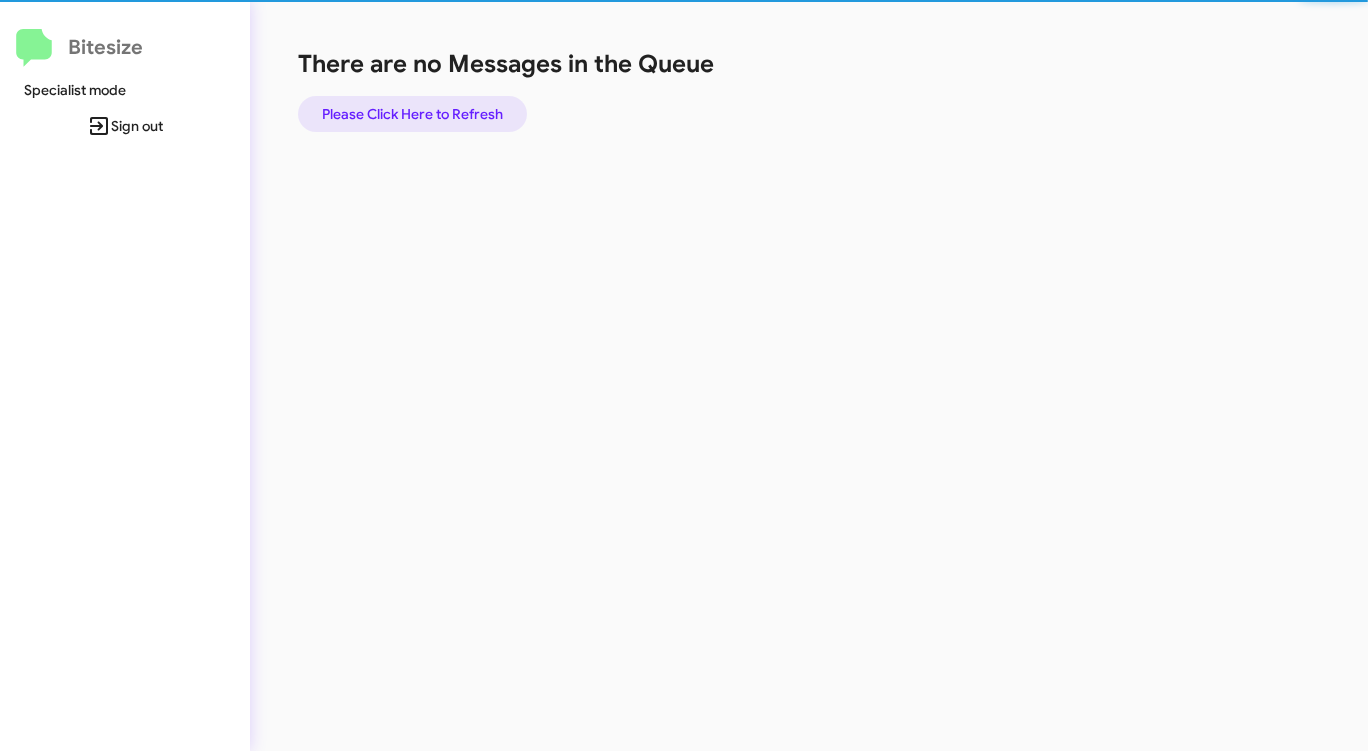 click on "Please Click Here to Refresh" 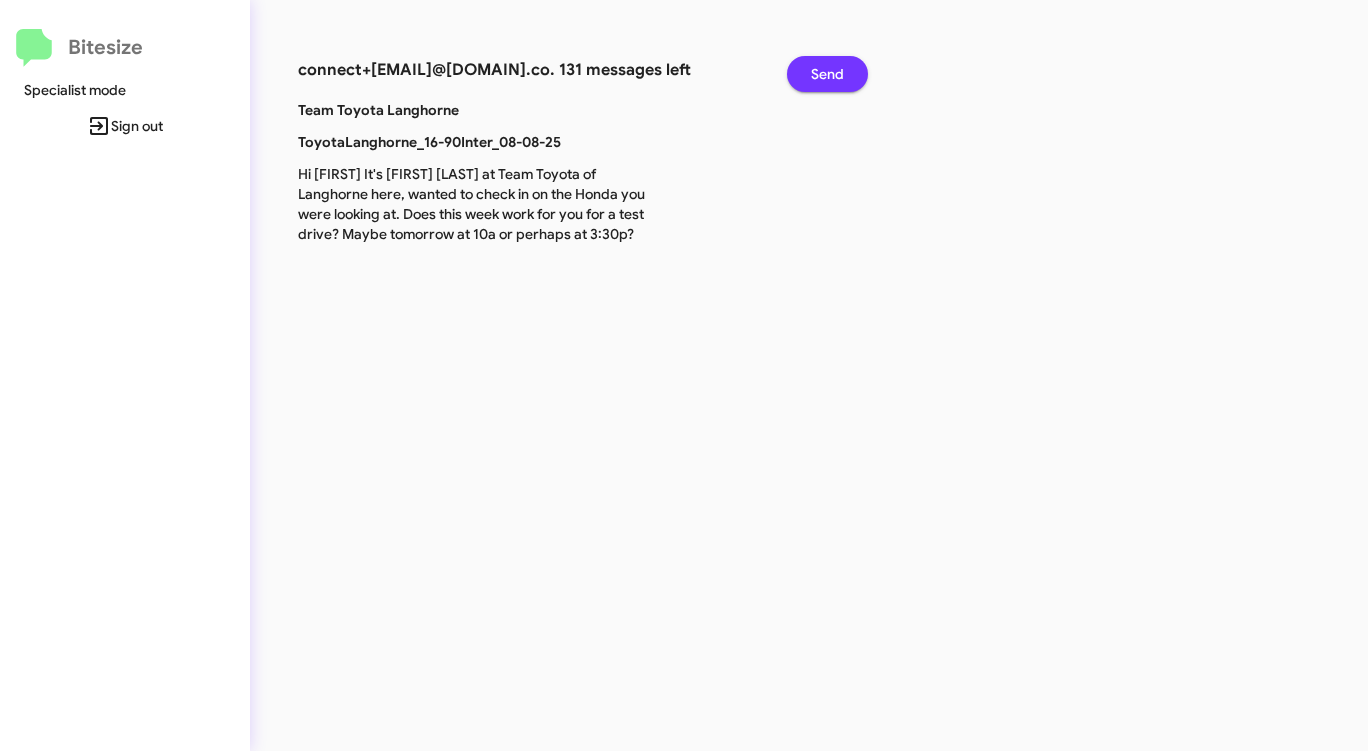 click on "Send" 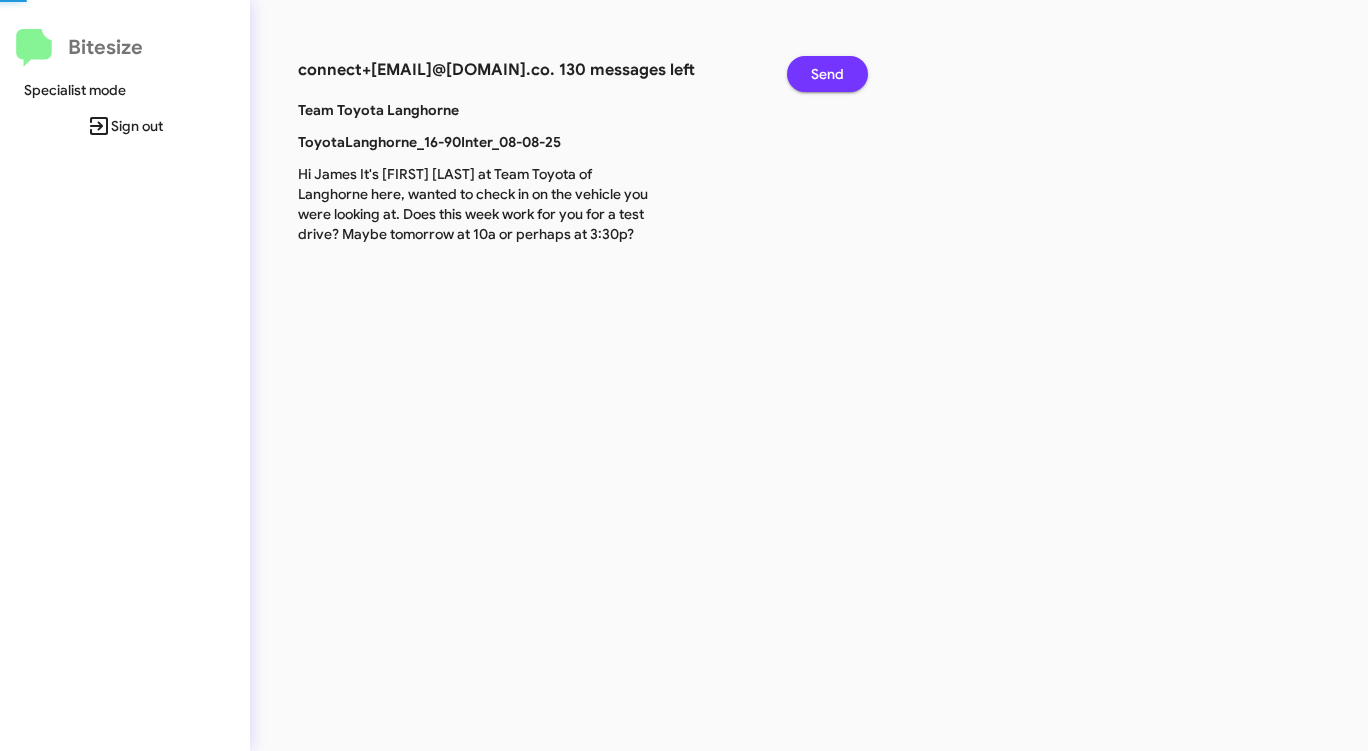 click on "Send" 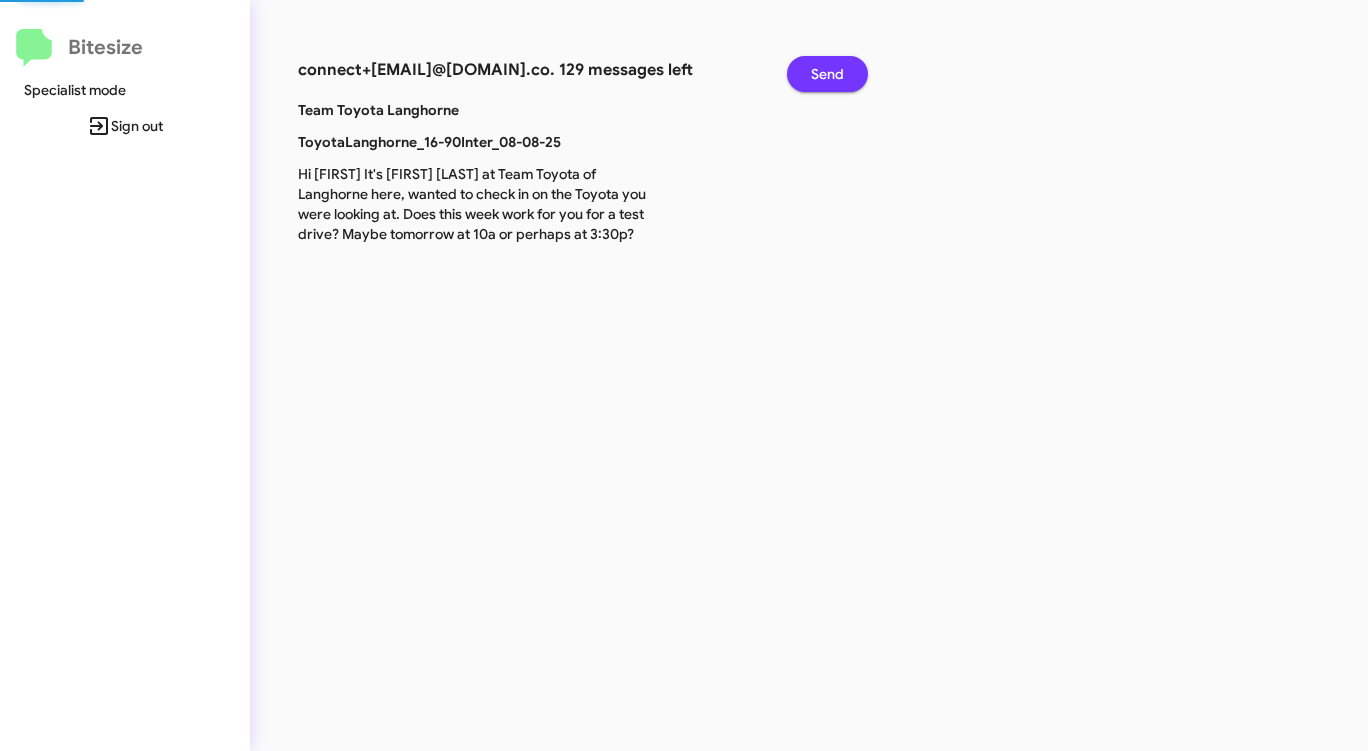 click on "Send" 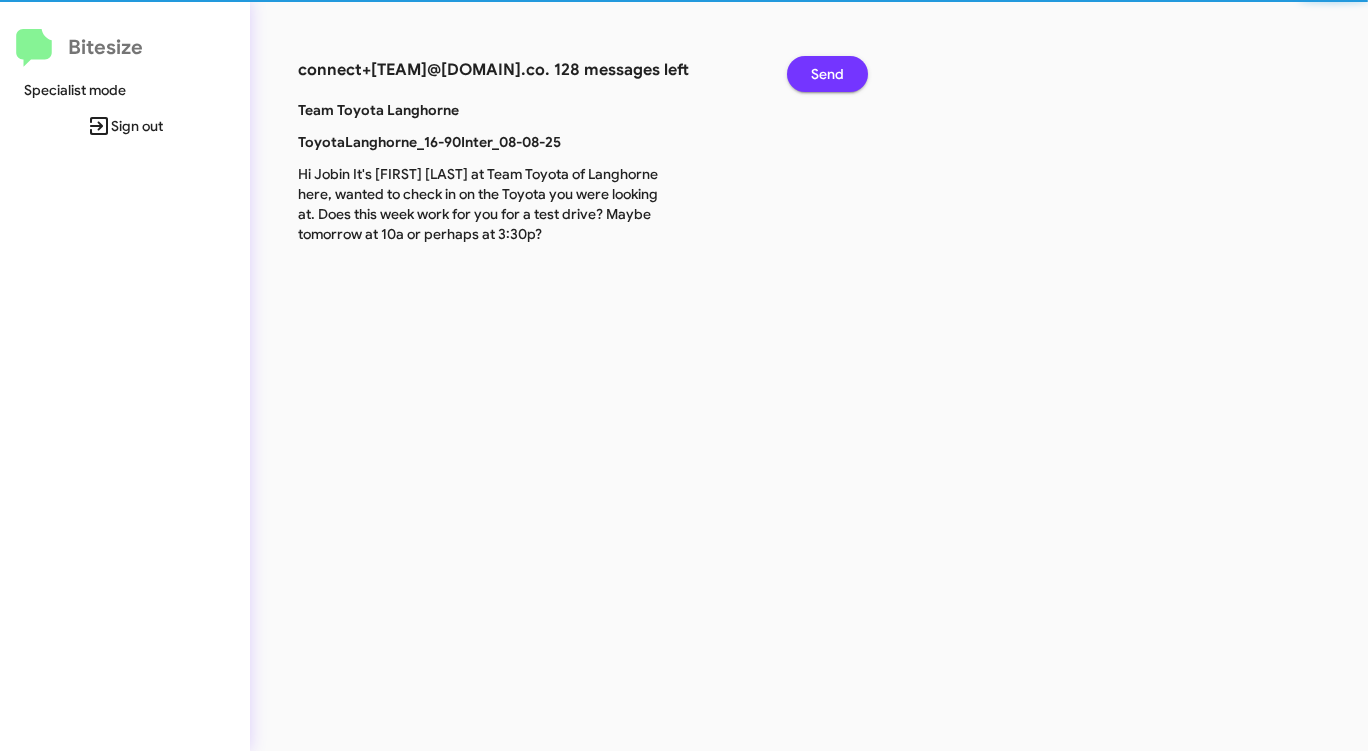 click on "Send" 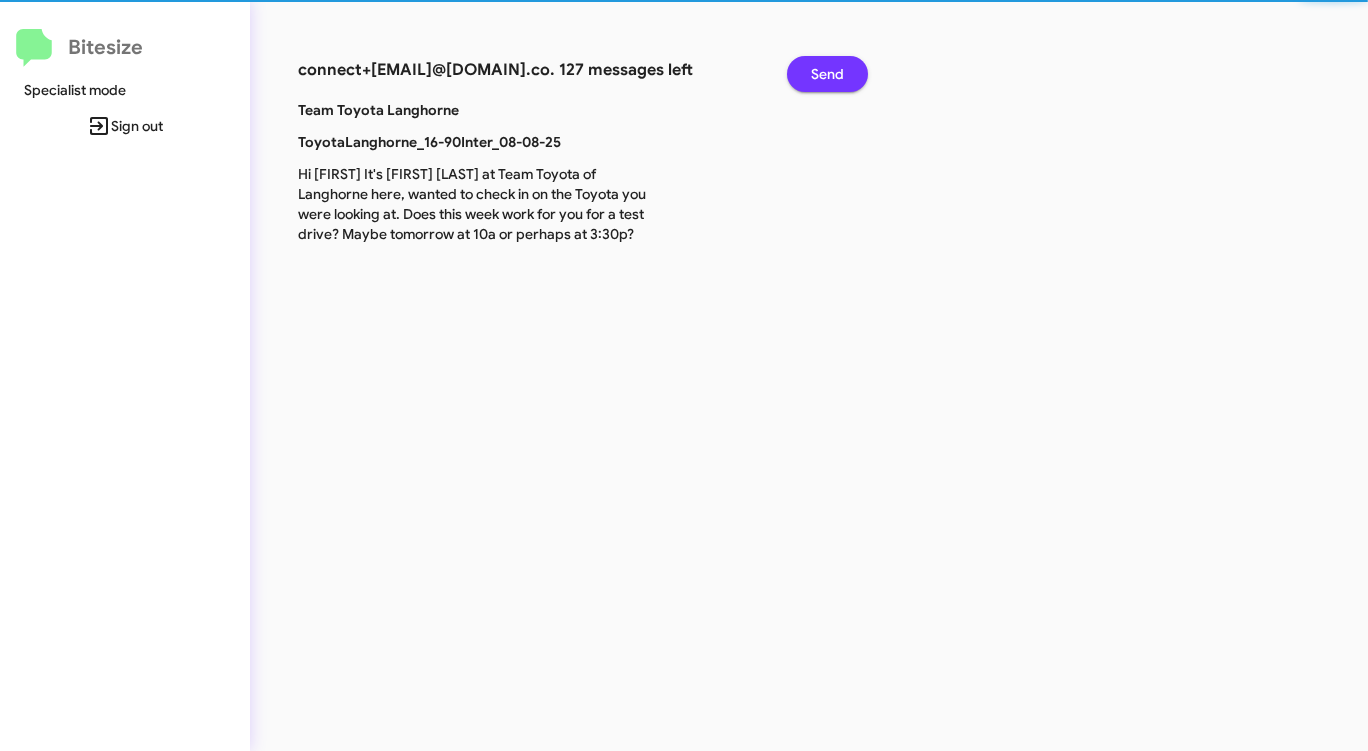 click on "Send" 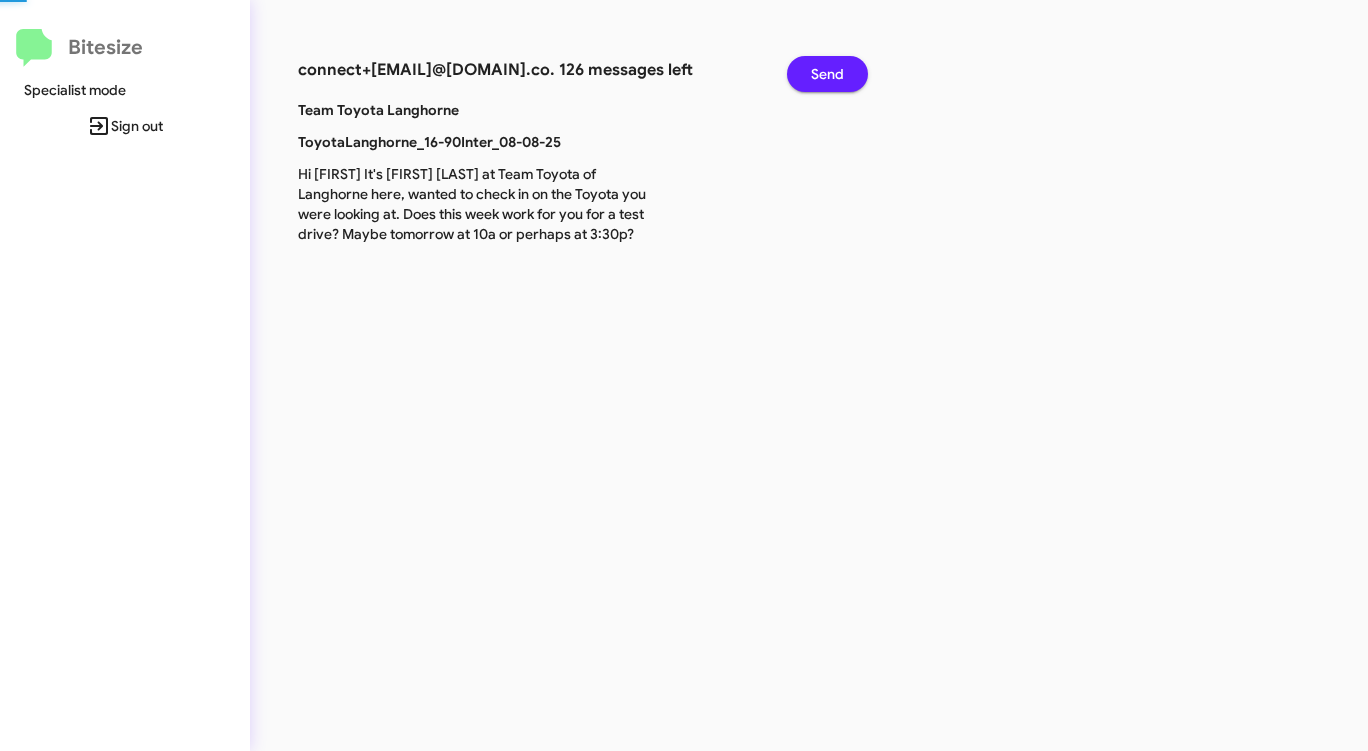 click on "Send" 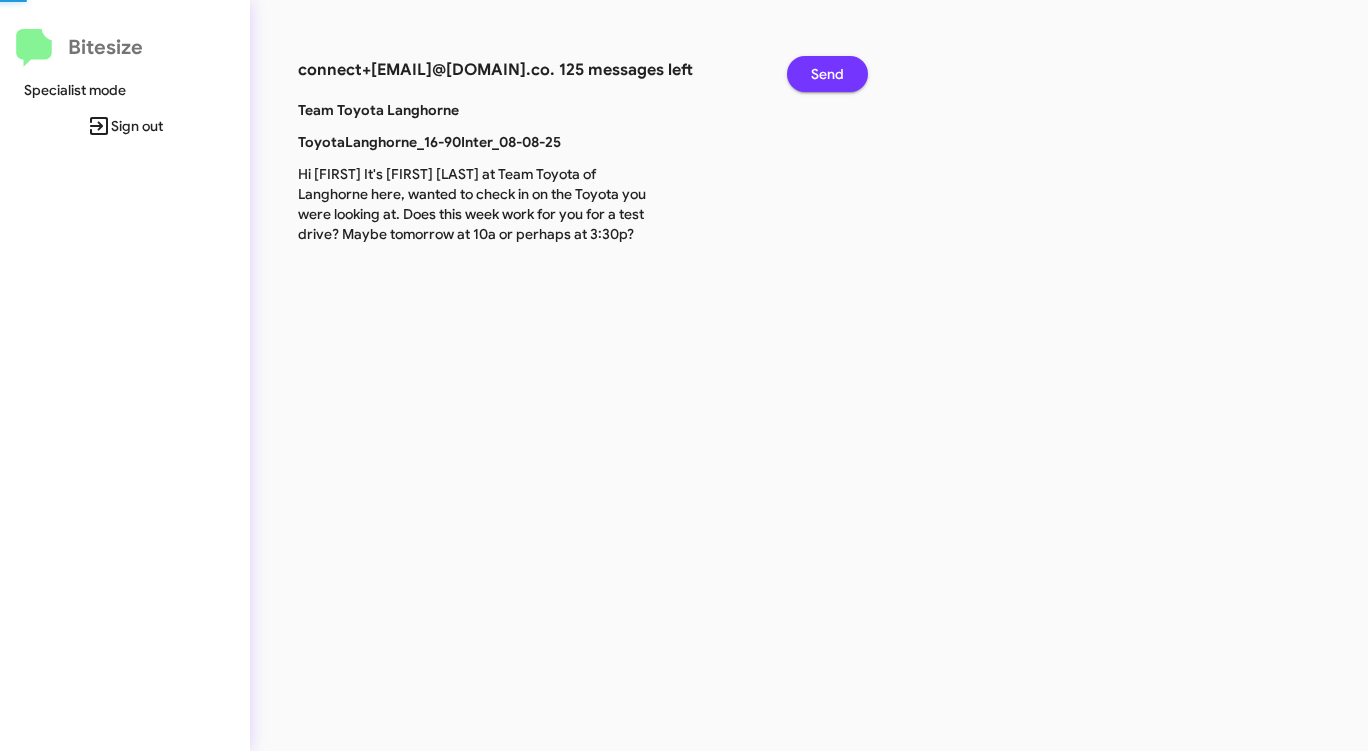 click on "Send" 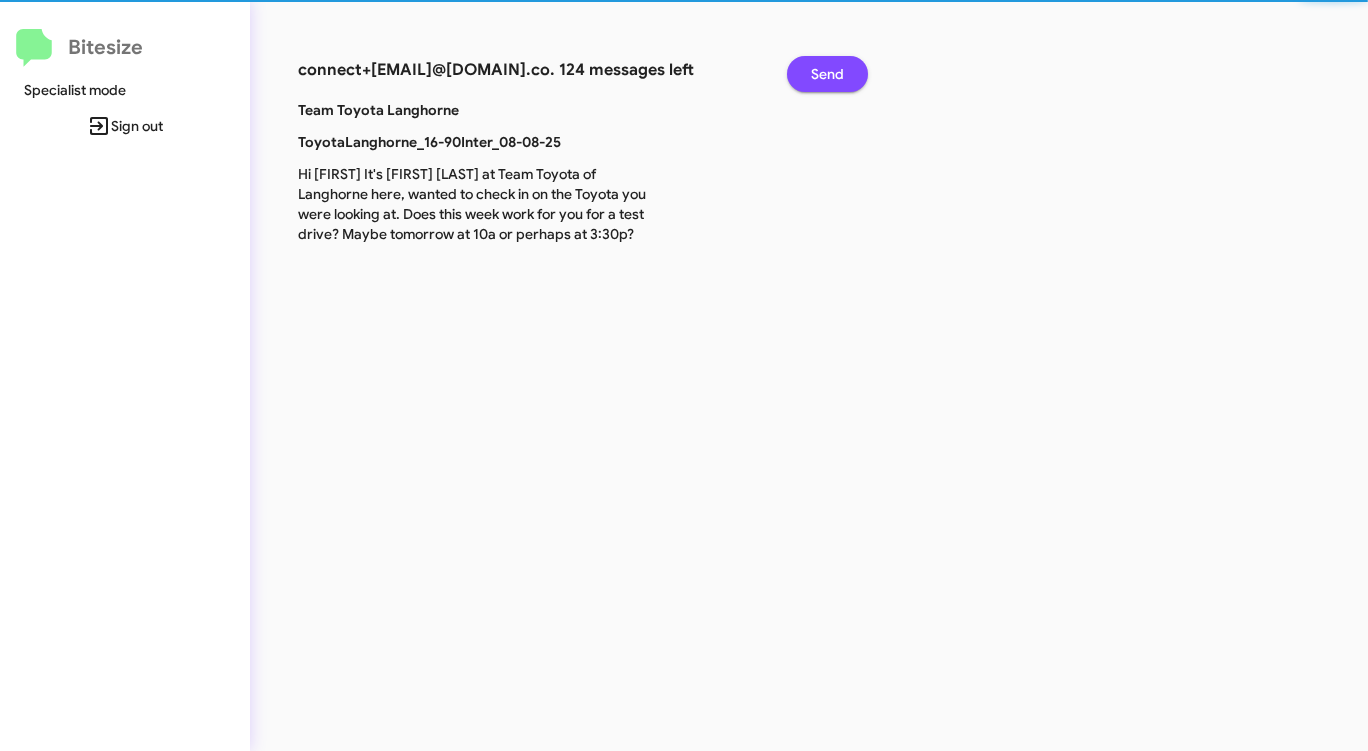 click on "Send" 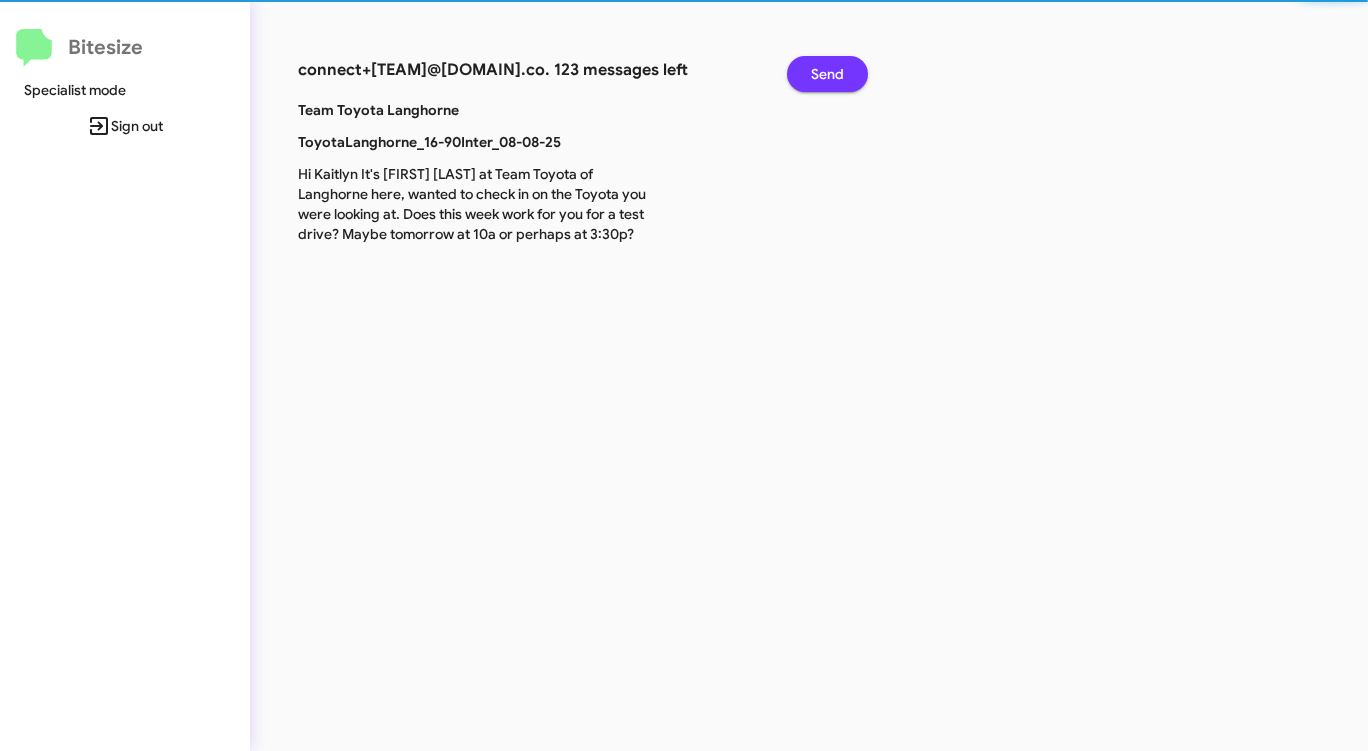 click on "Send" 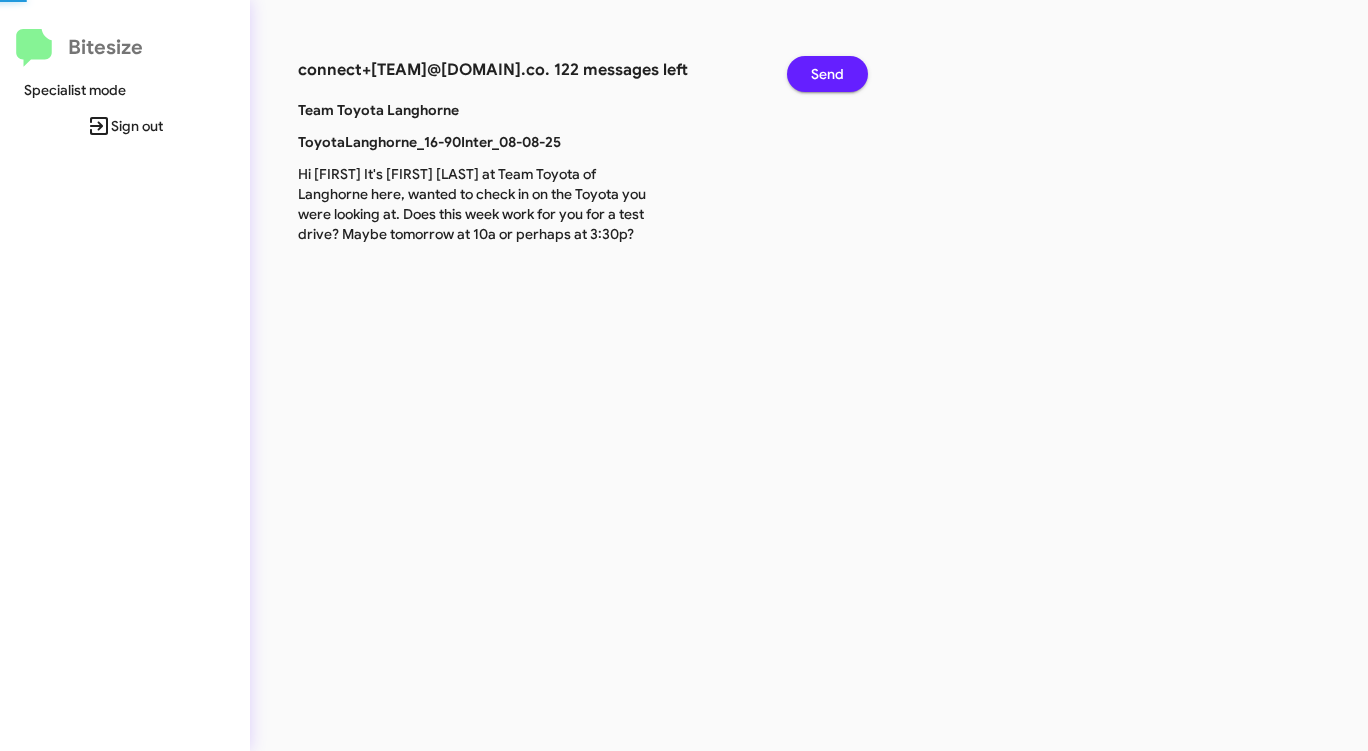 click on "Send" 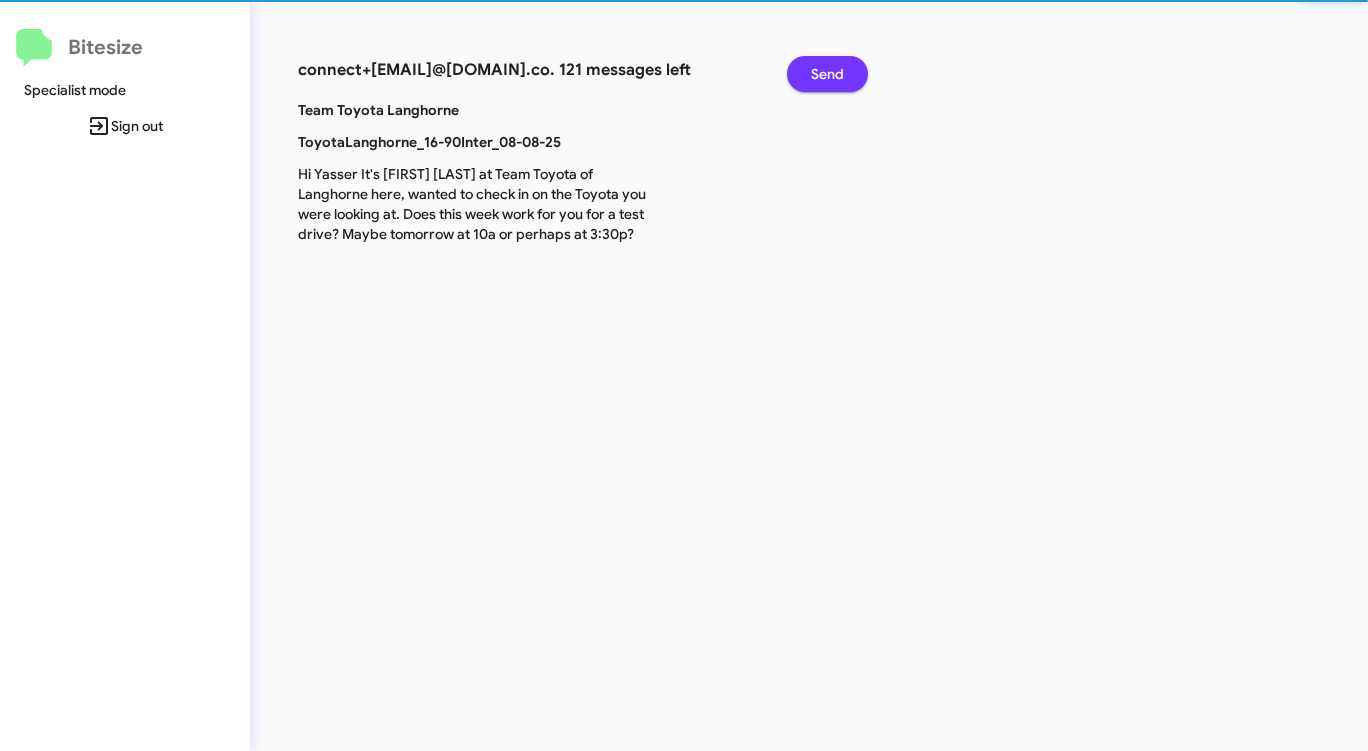 click on "Send" 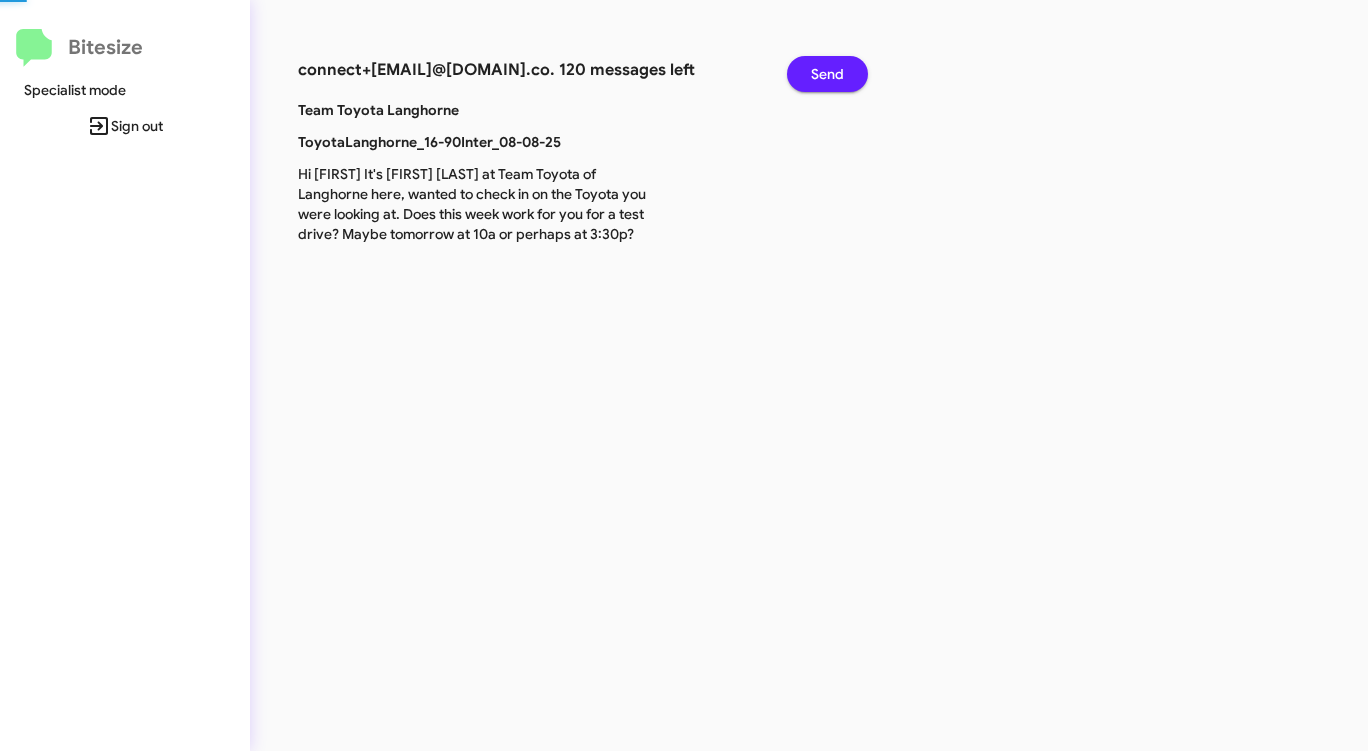 click on "Send" 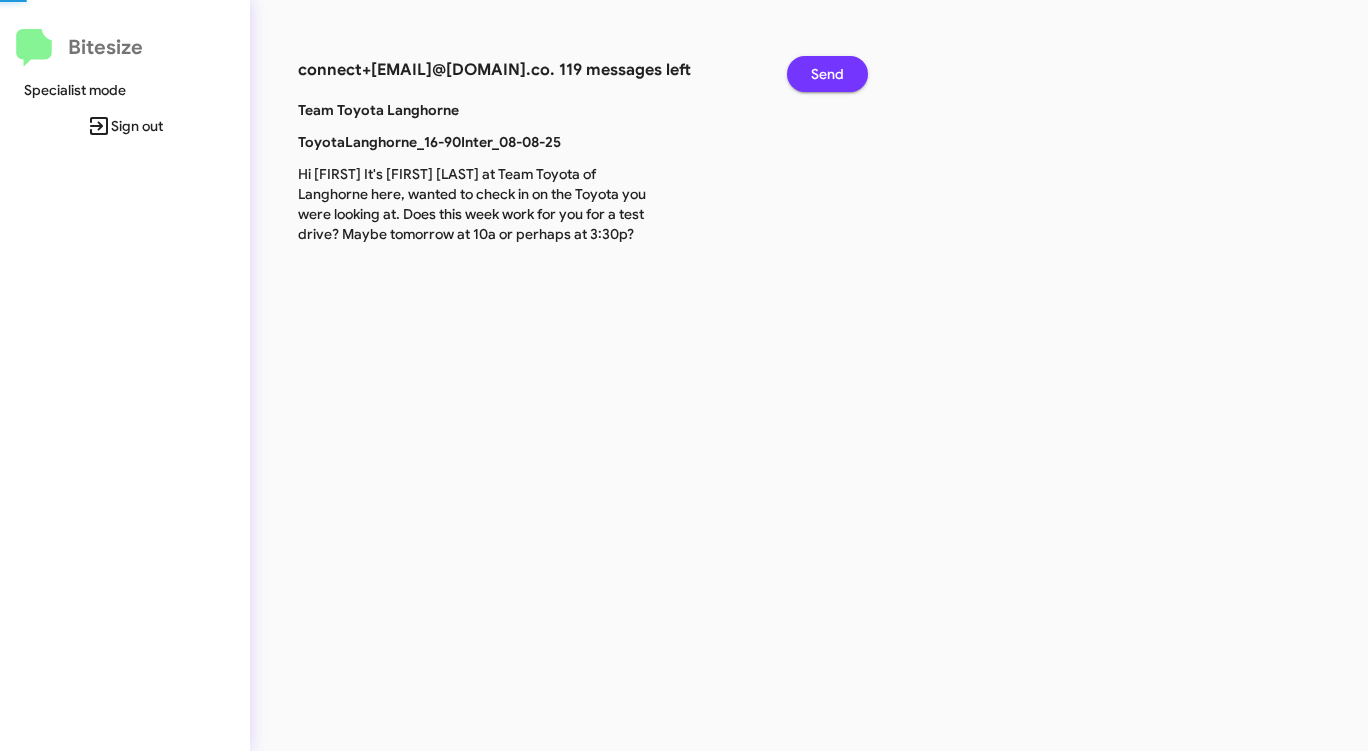 click on "Send" 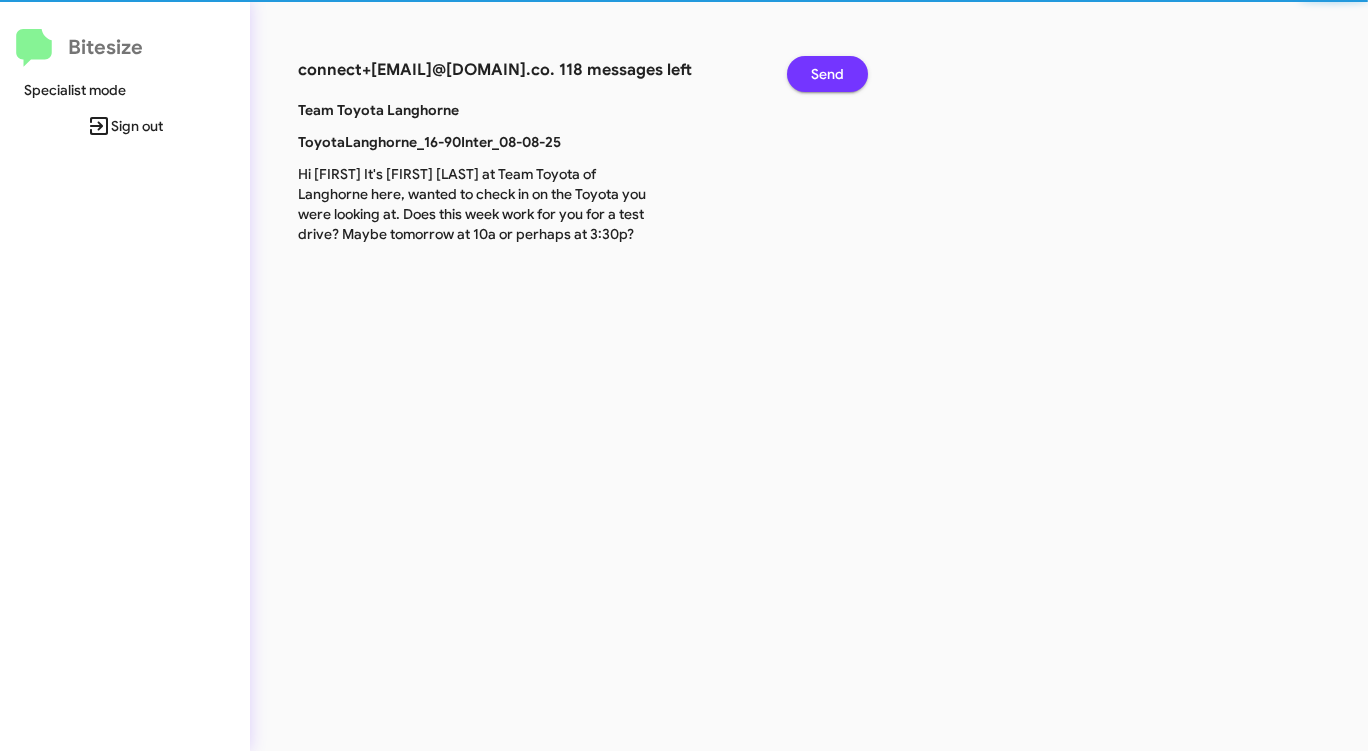 click on "Send" 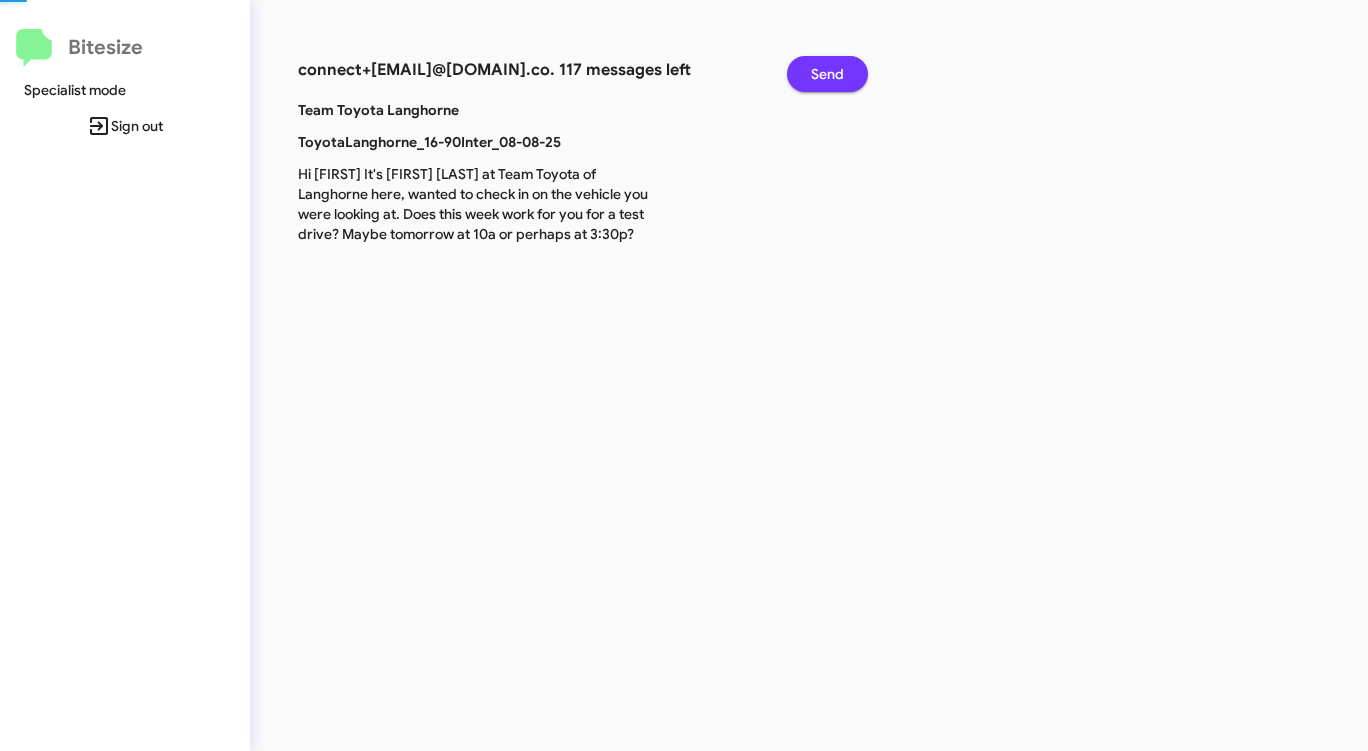 click on "Send" 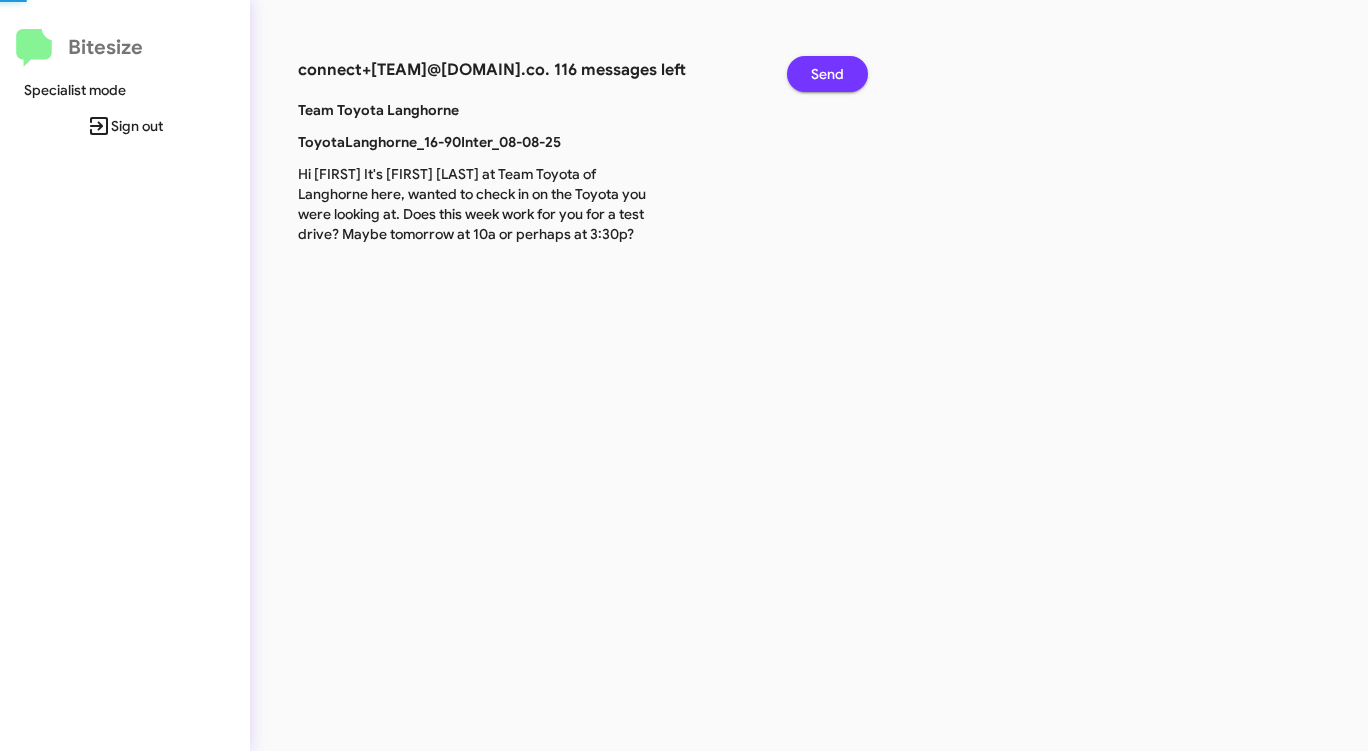 click on "Send" 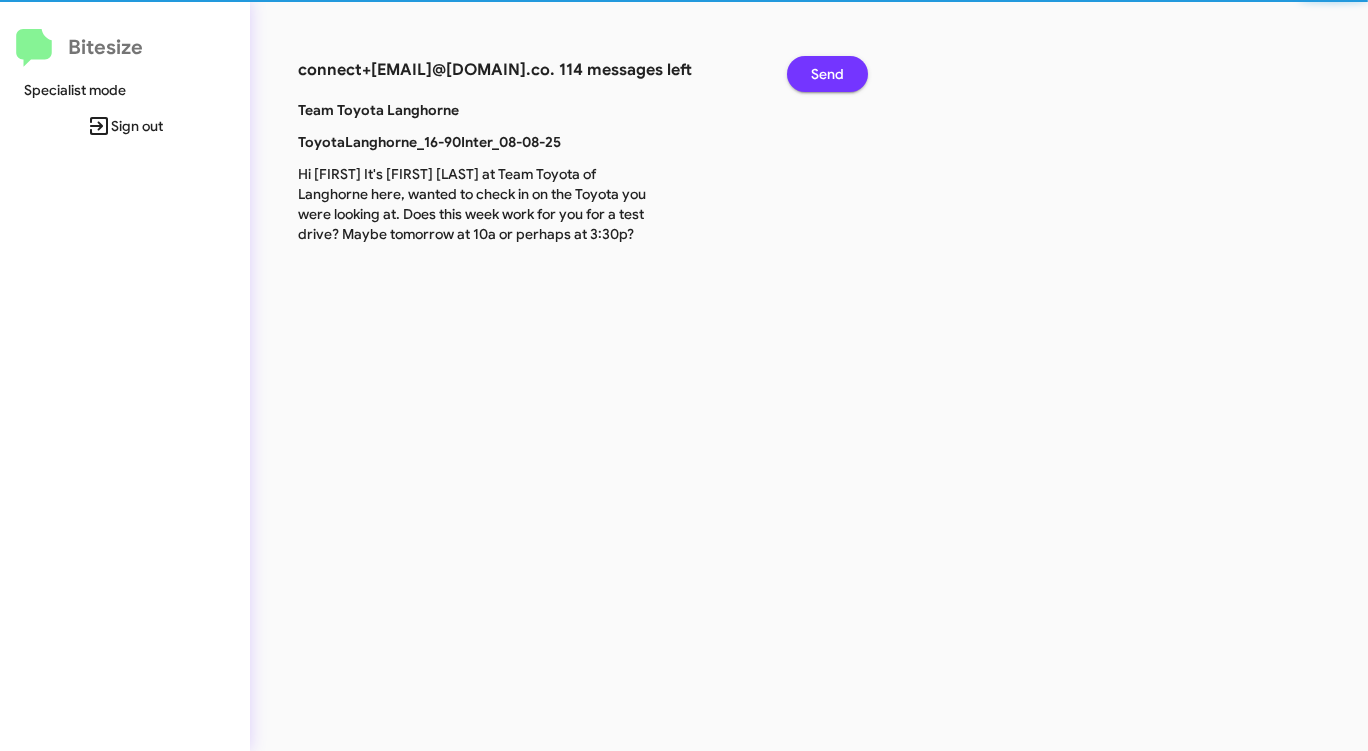 click on "Send" 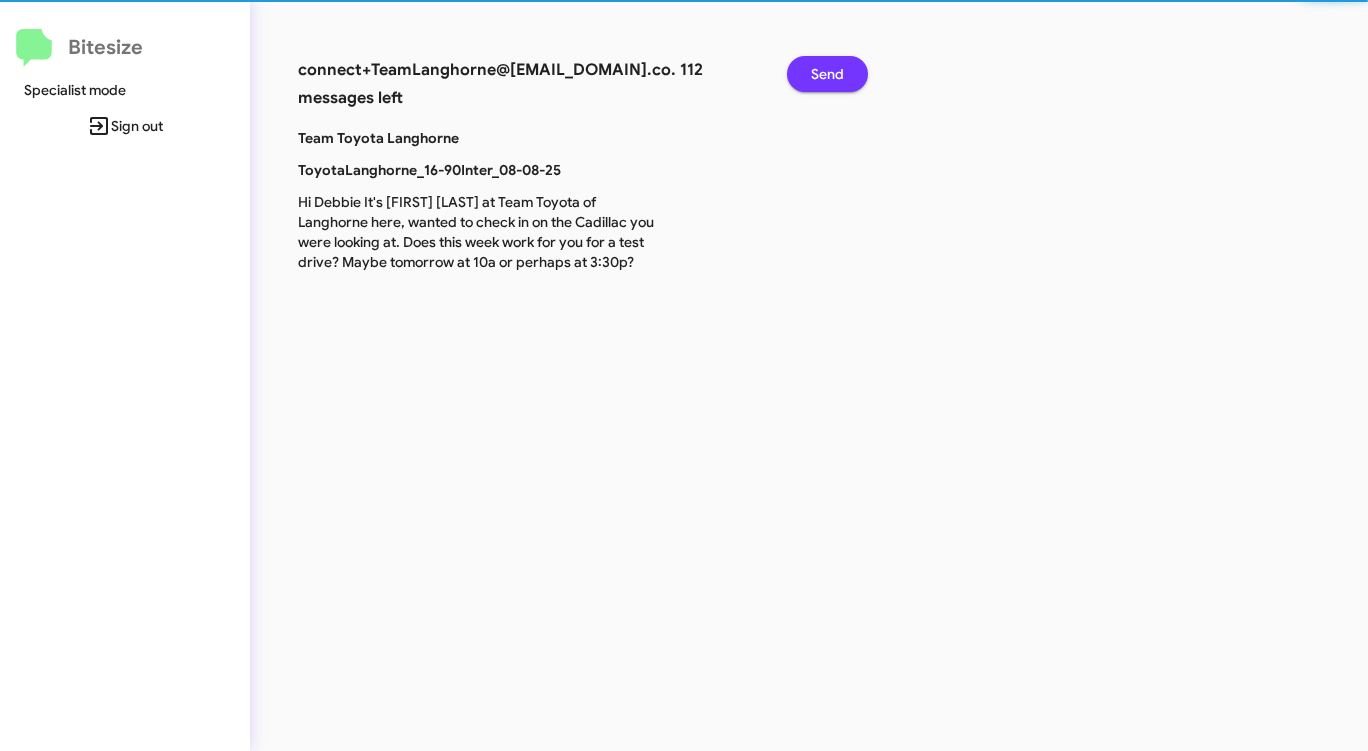 click on "Send" 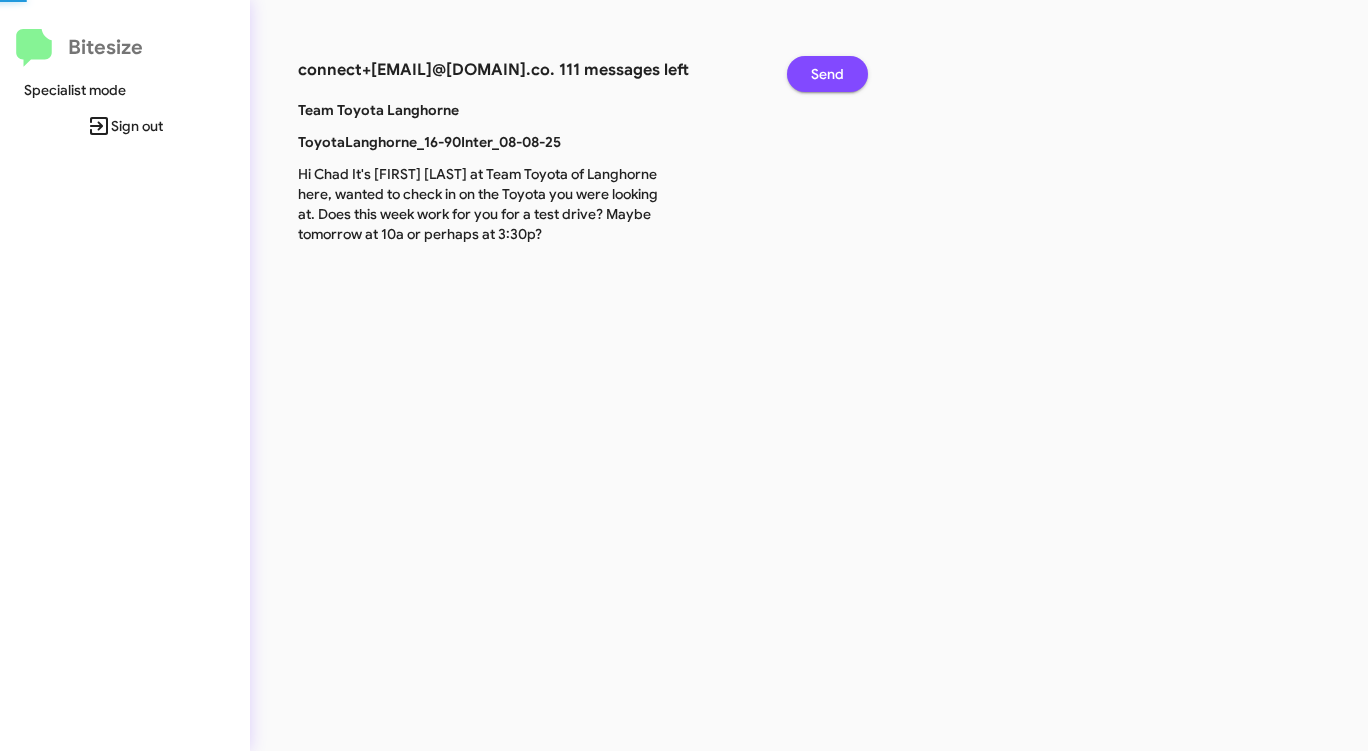 click on "Send" 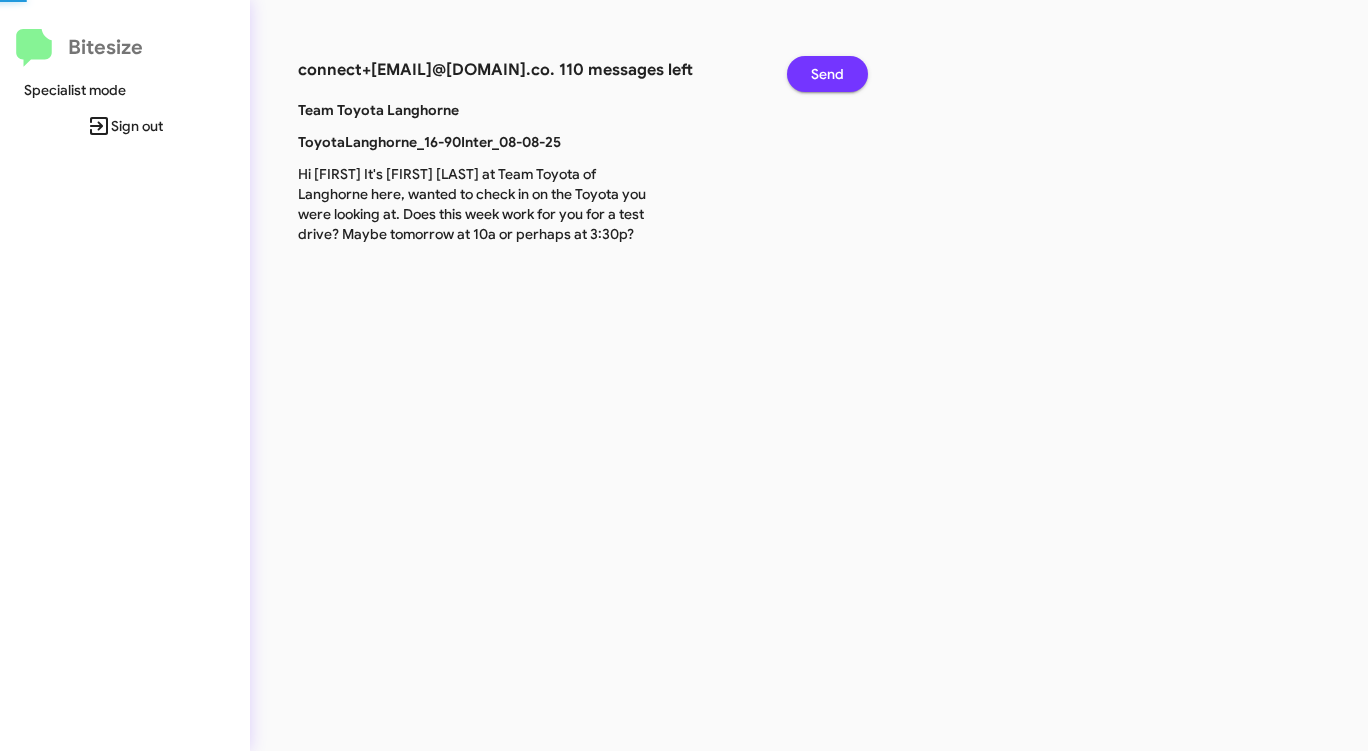 click on "Send" 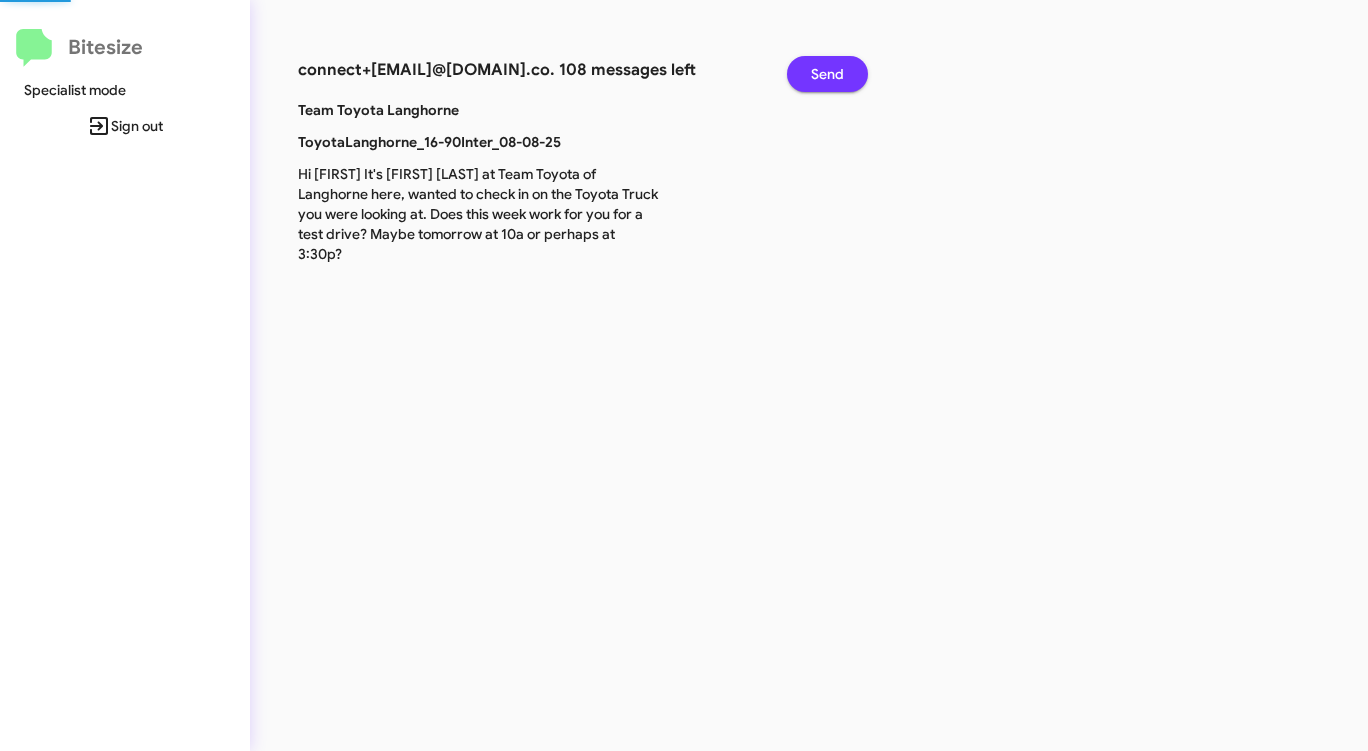click on "Send" 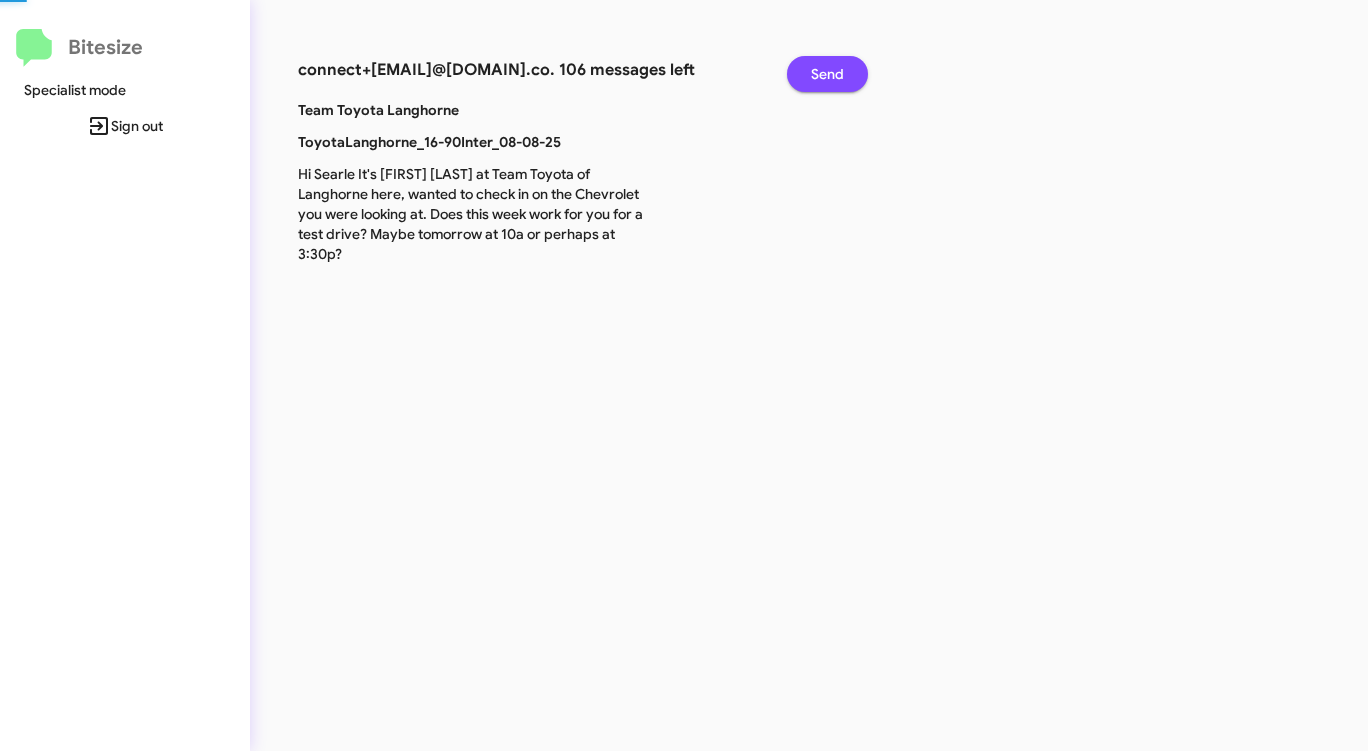 click on "Send" 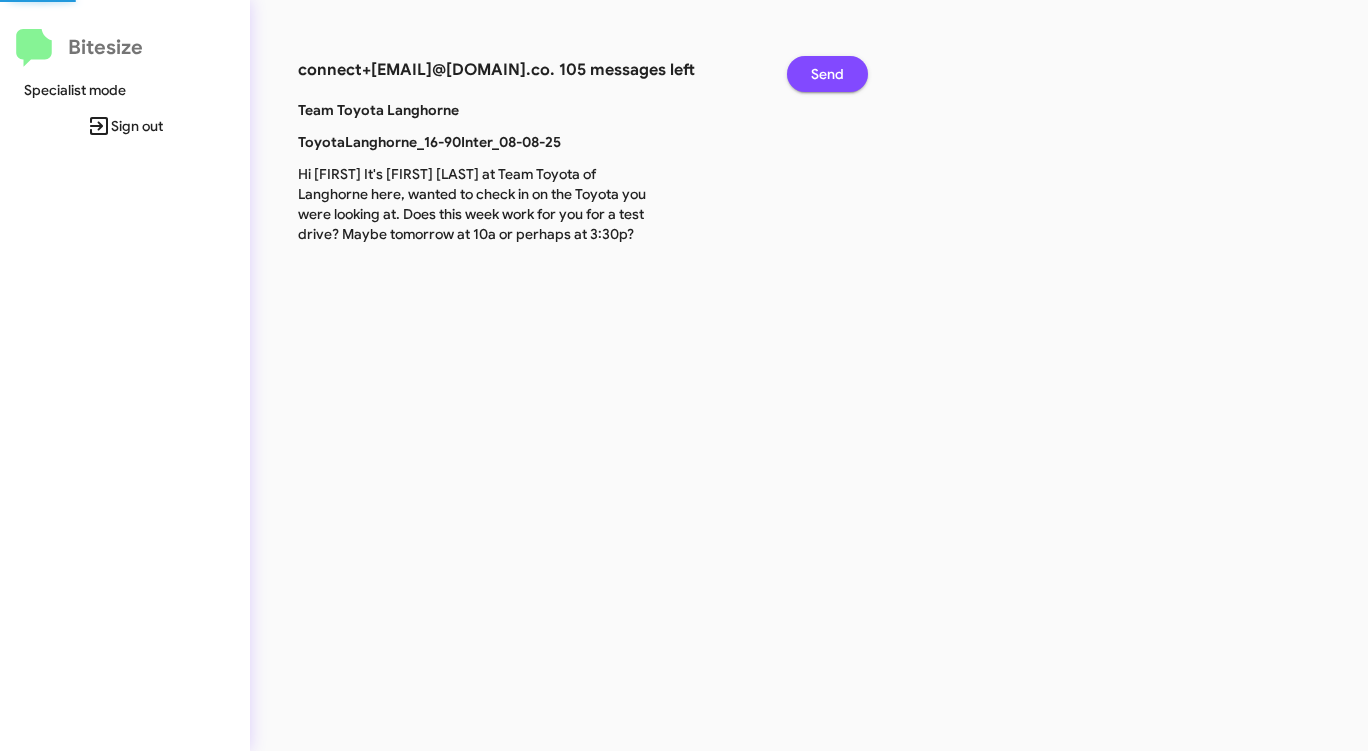 click on "Send" 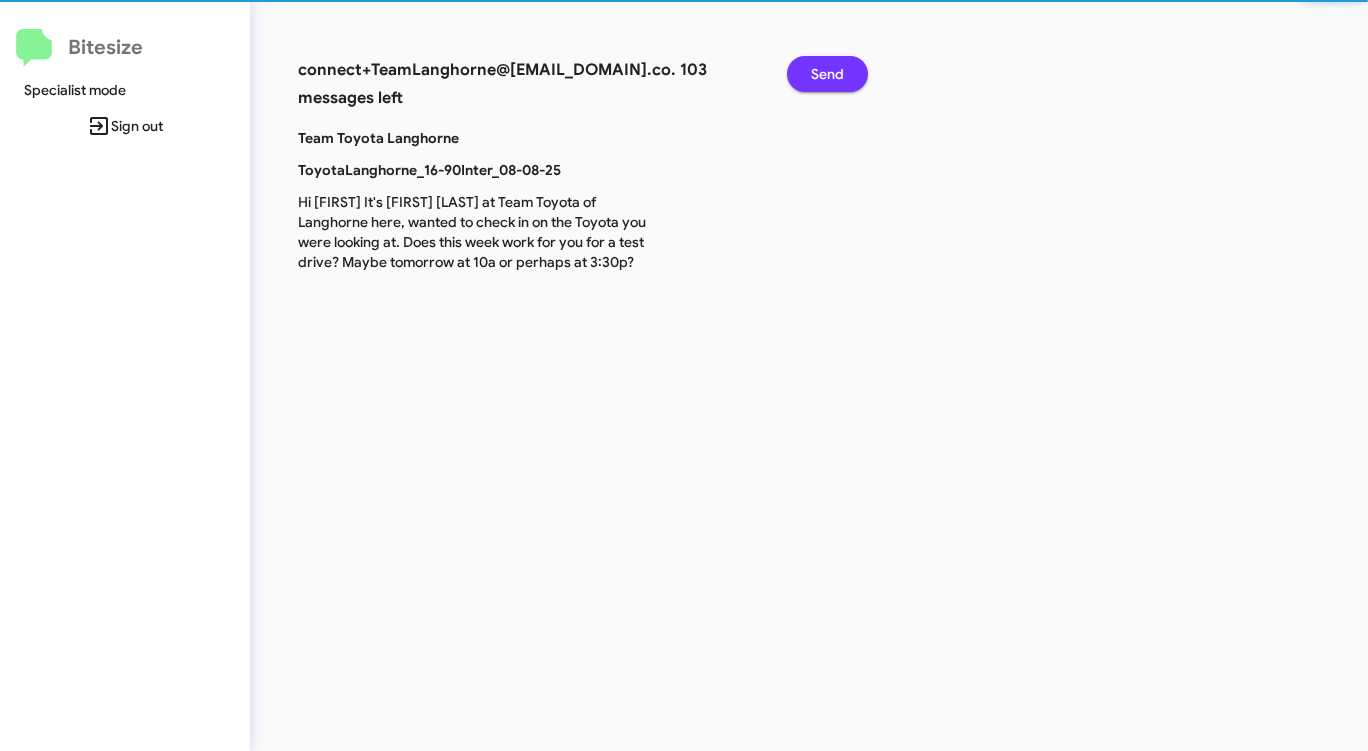 click on "Send" 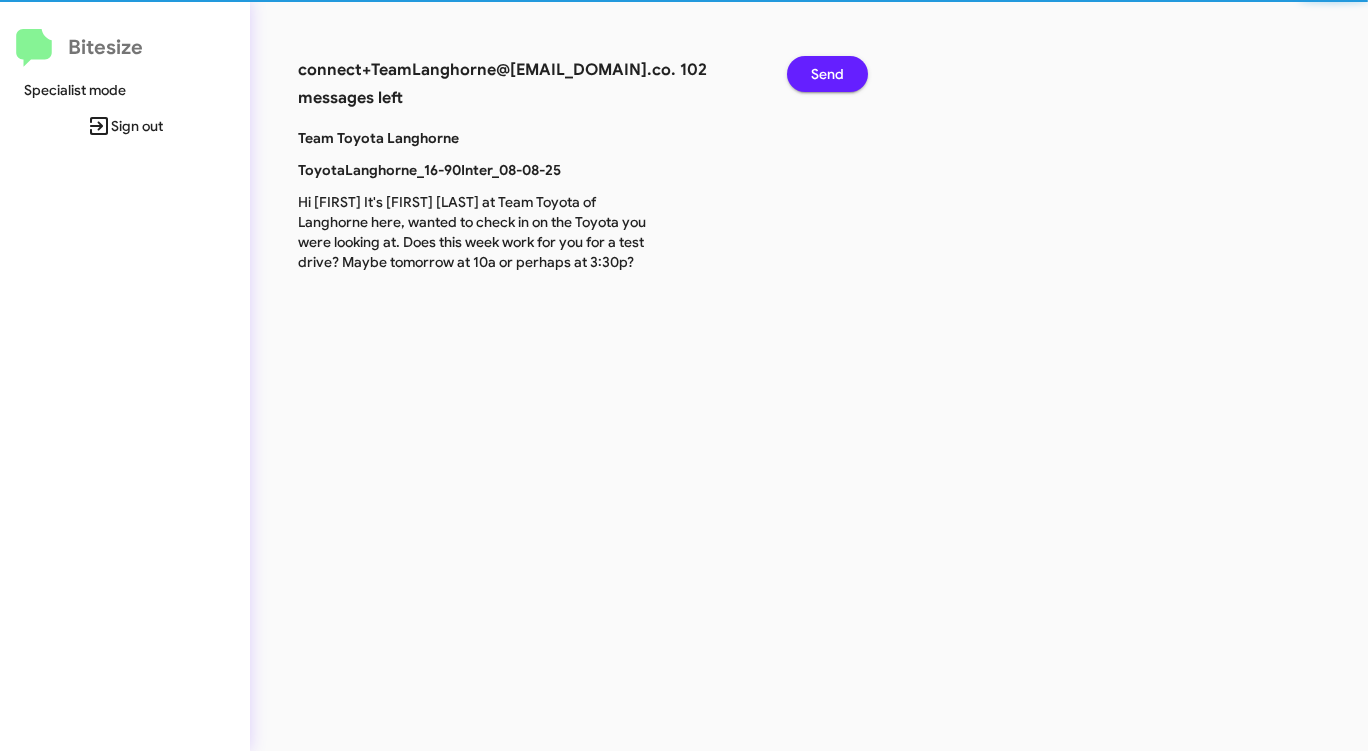 click on "Send" 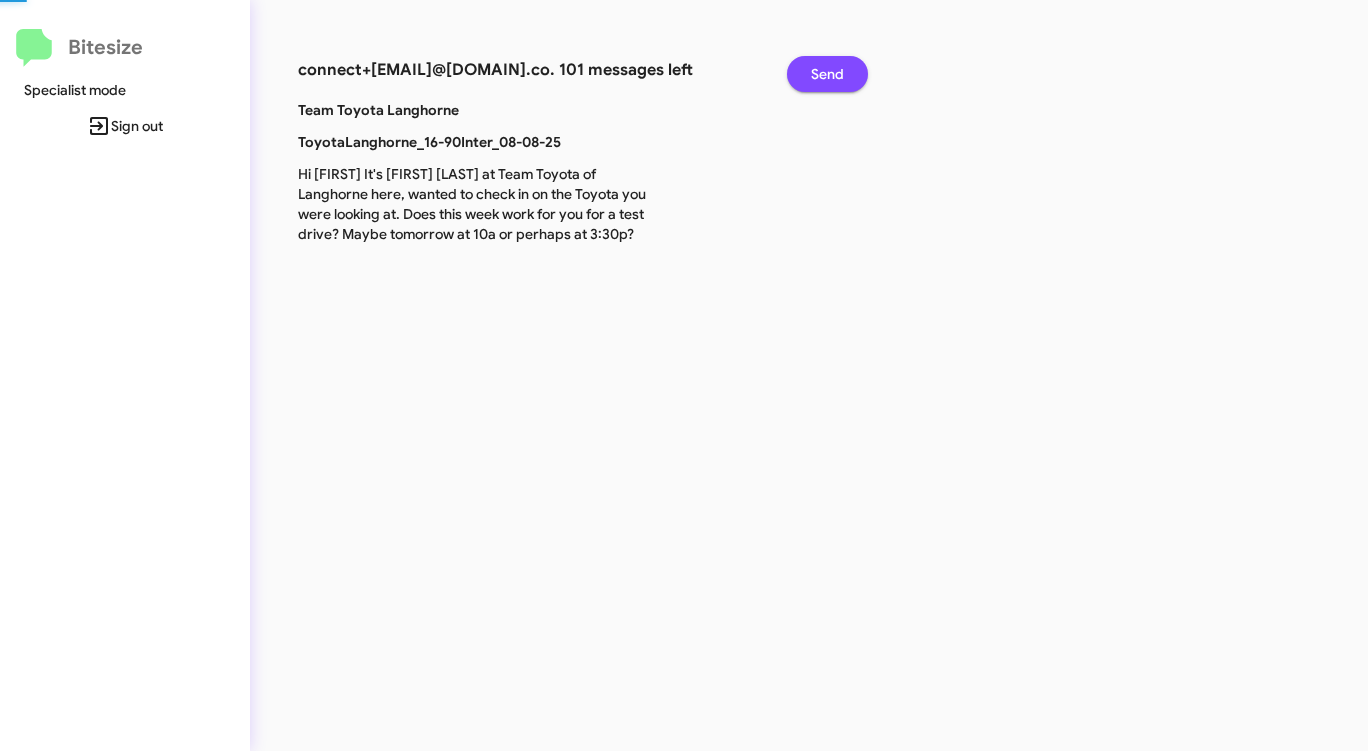 click on "Send" 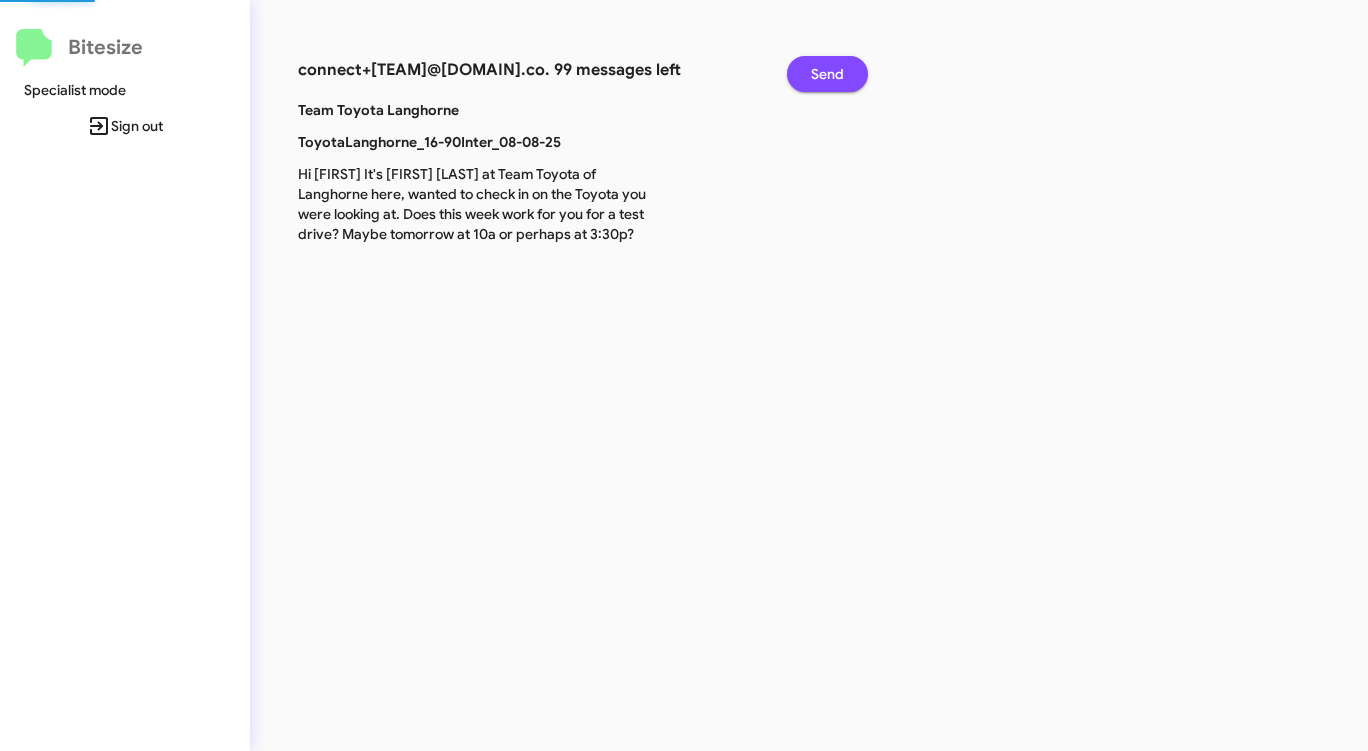 click on "Send" 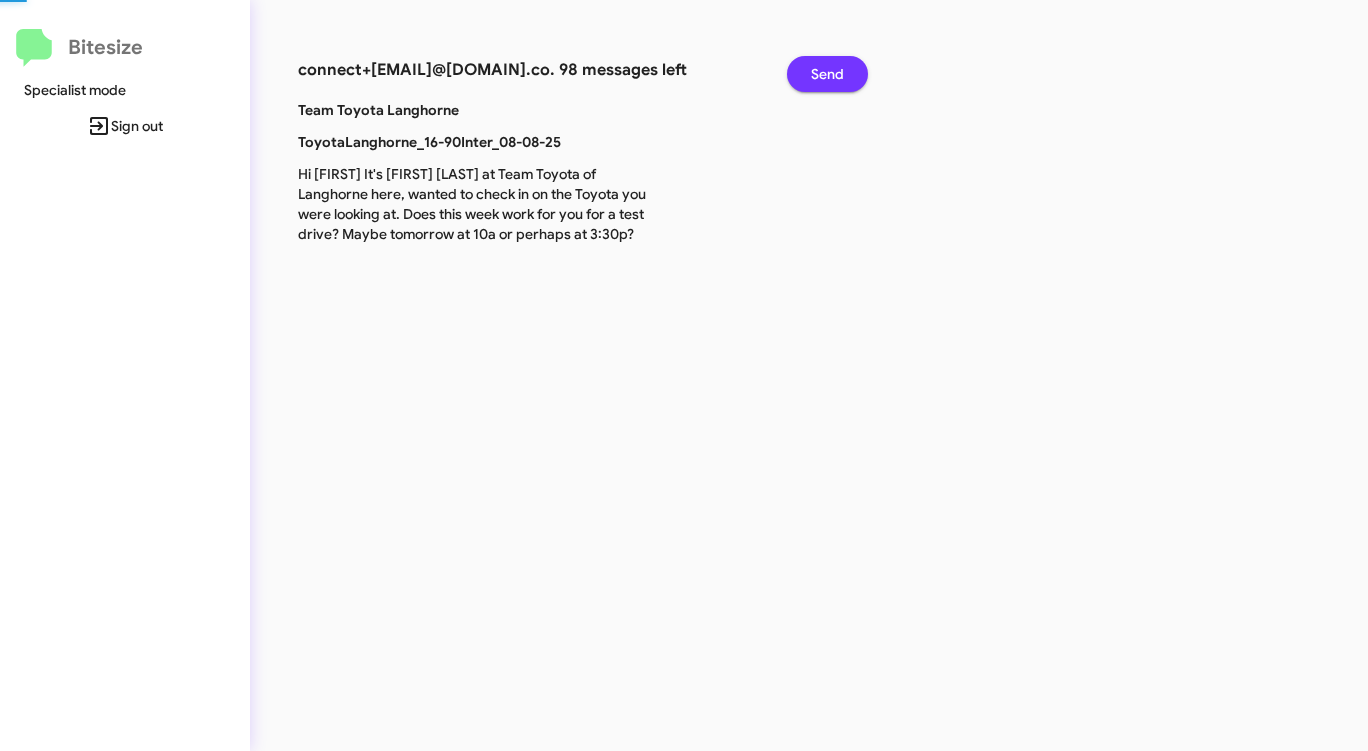click on "Send" 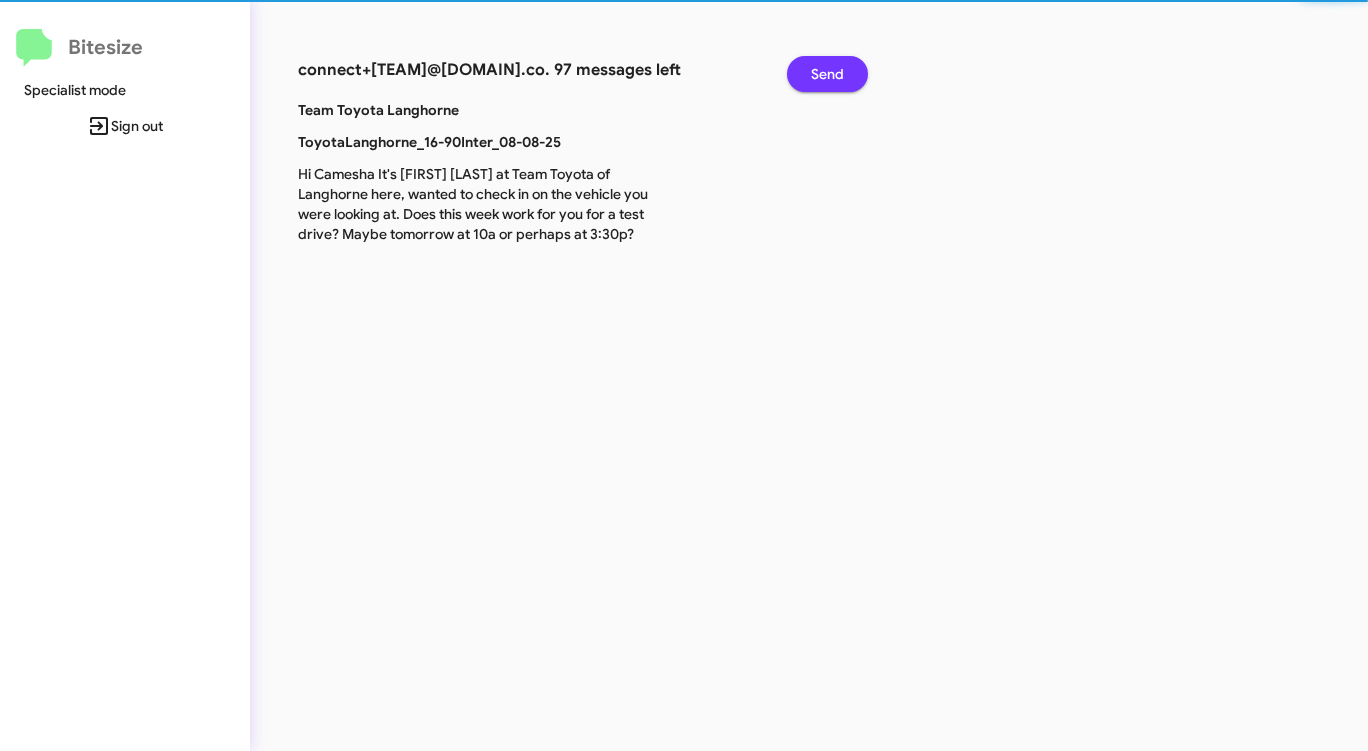click on "Send" 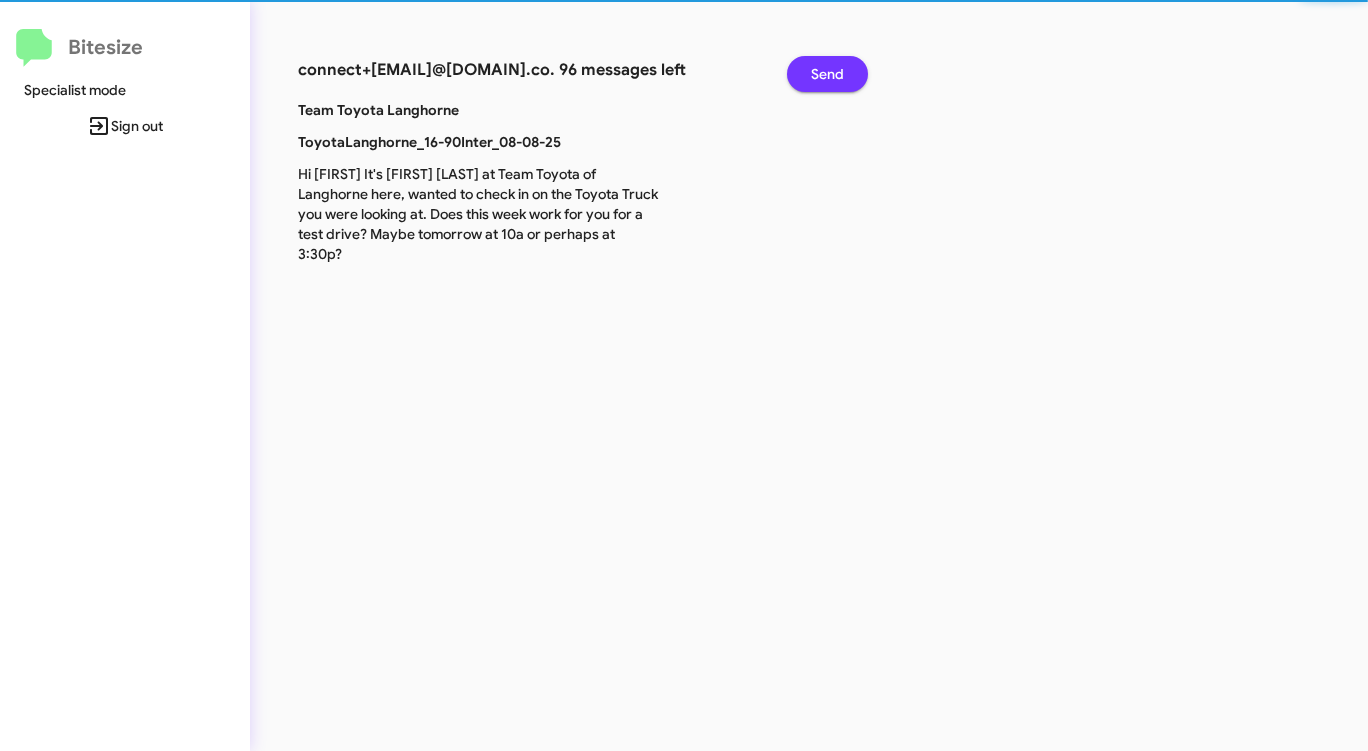 click on "Send" 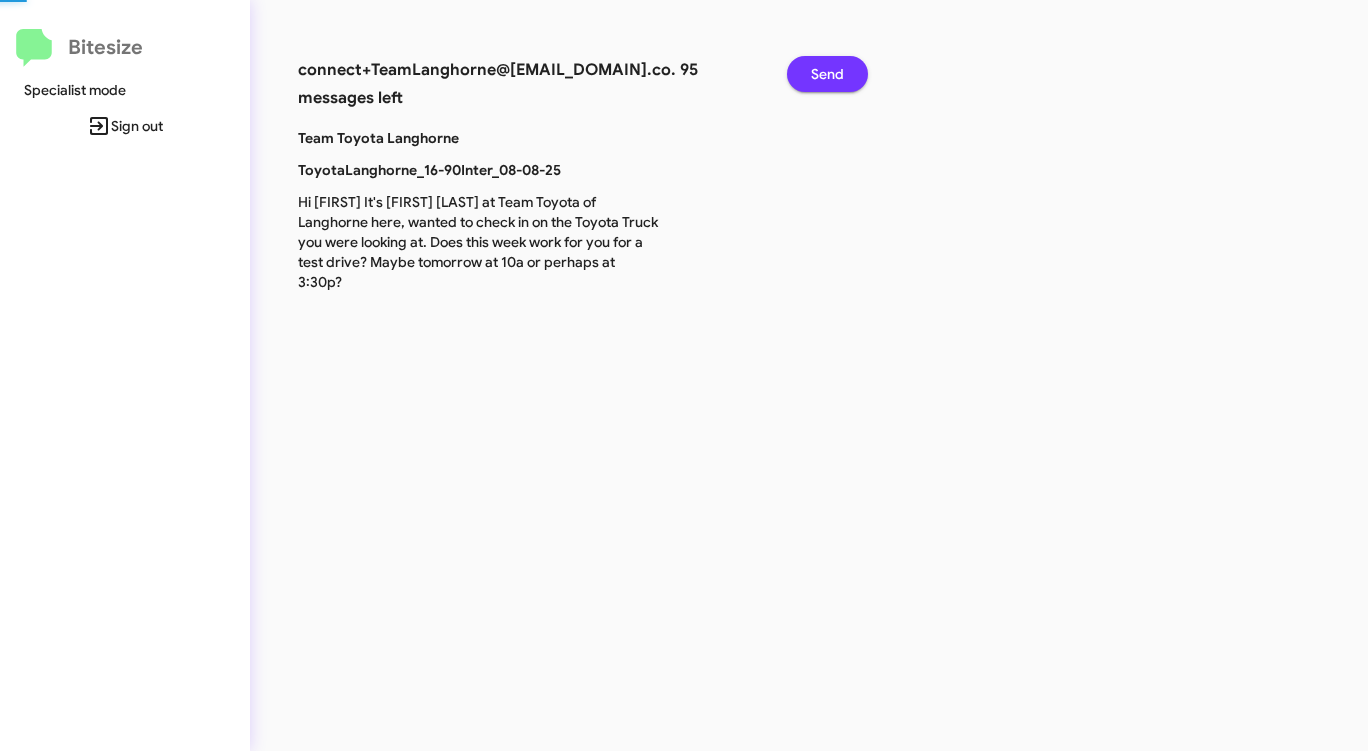 click on "Send" 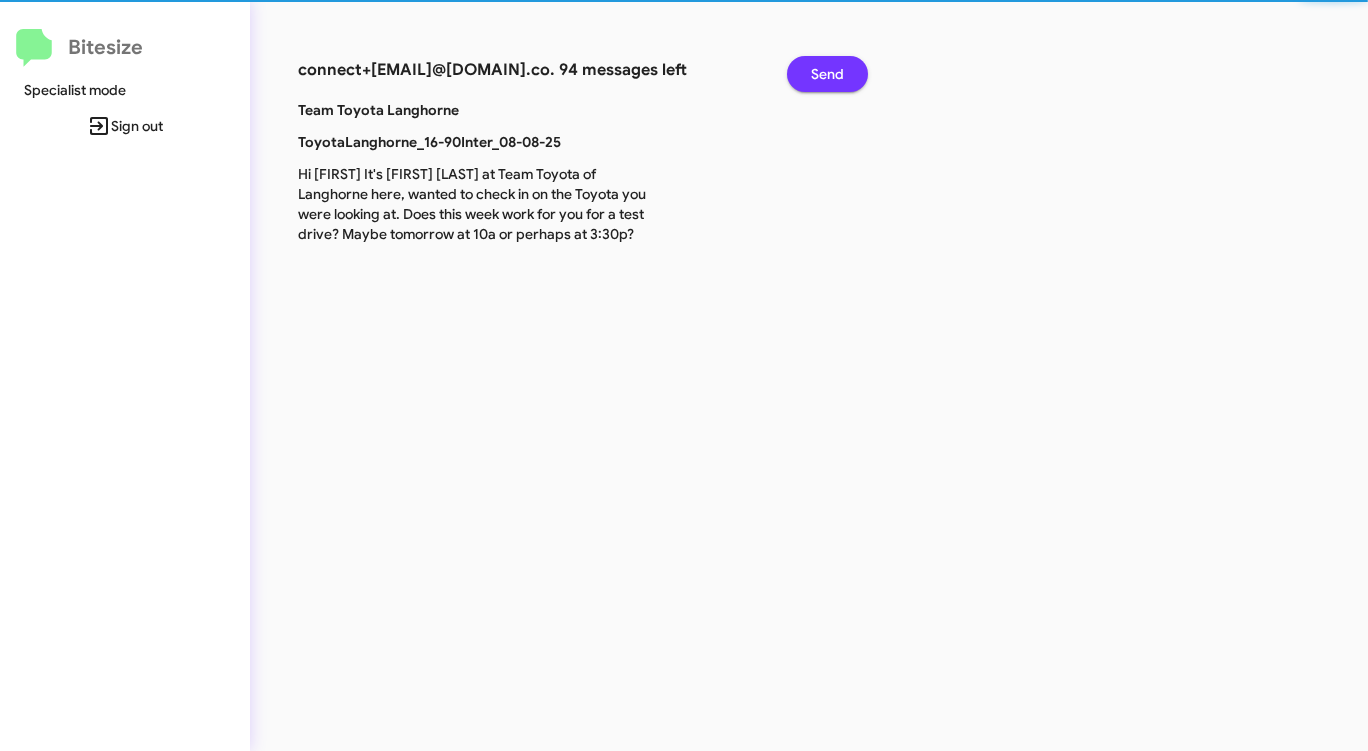 click on "Send" 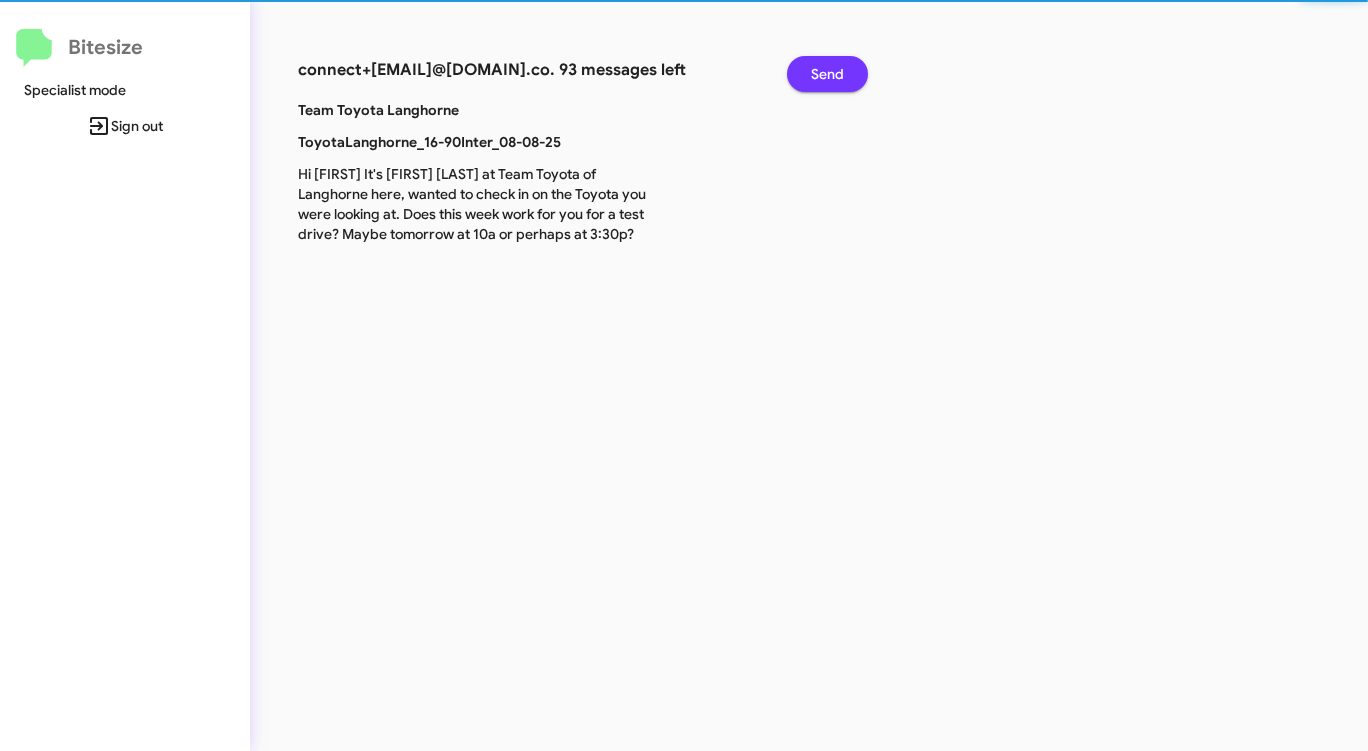 click on "Send" 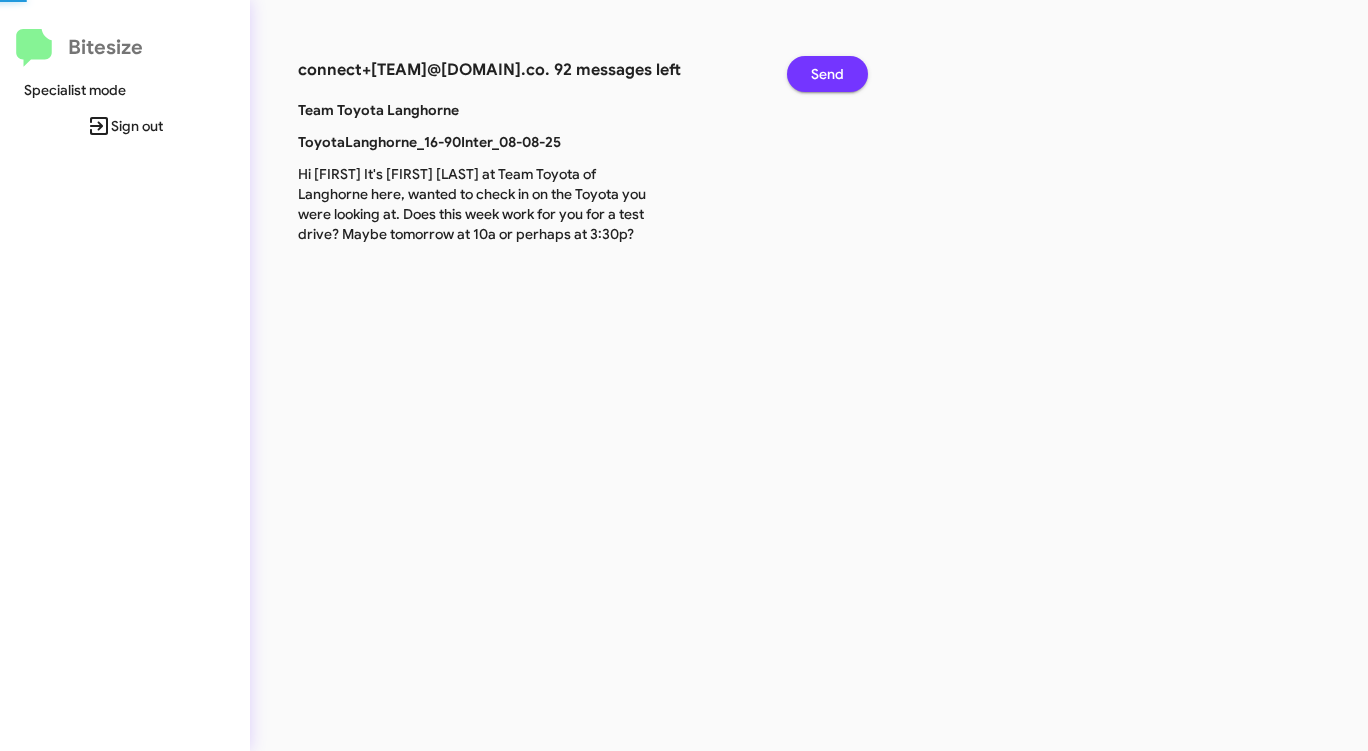 click on "Send" 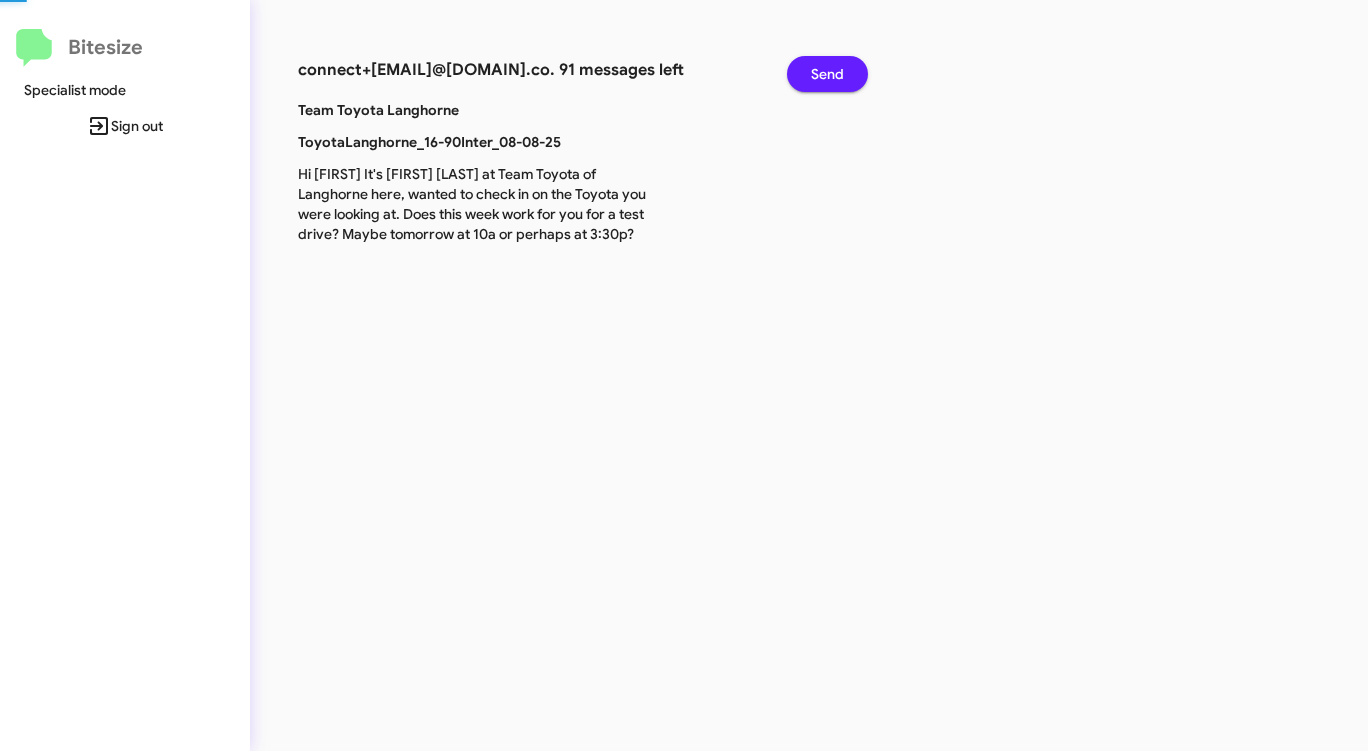 click on "Send" 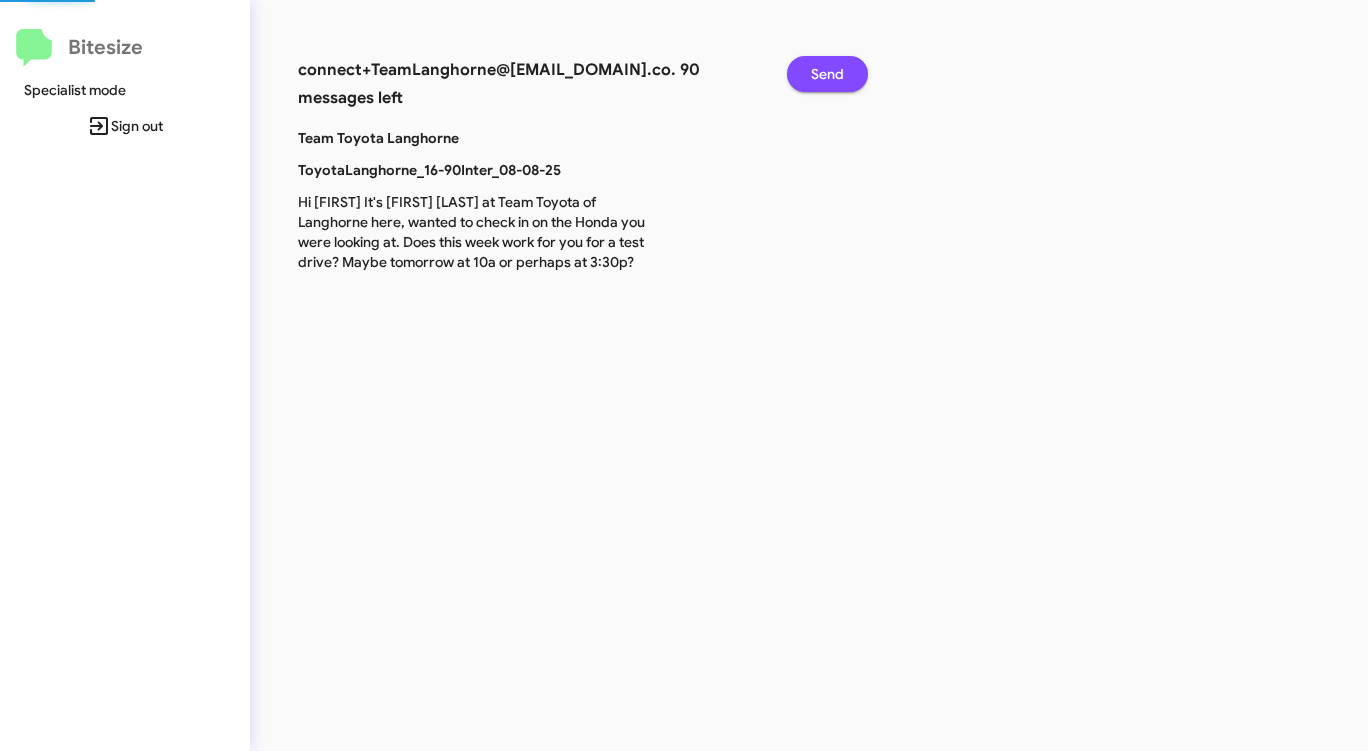 click on "Send" 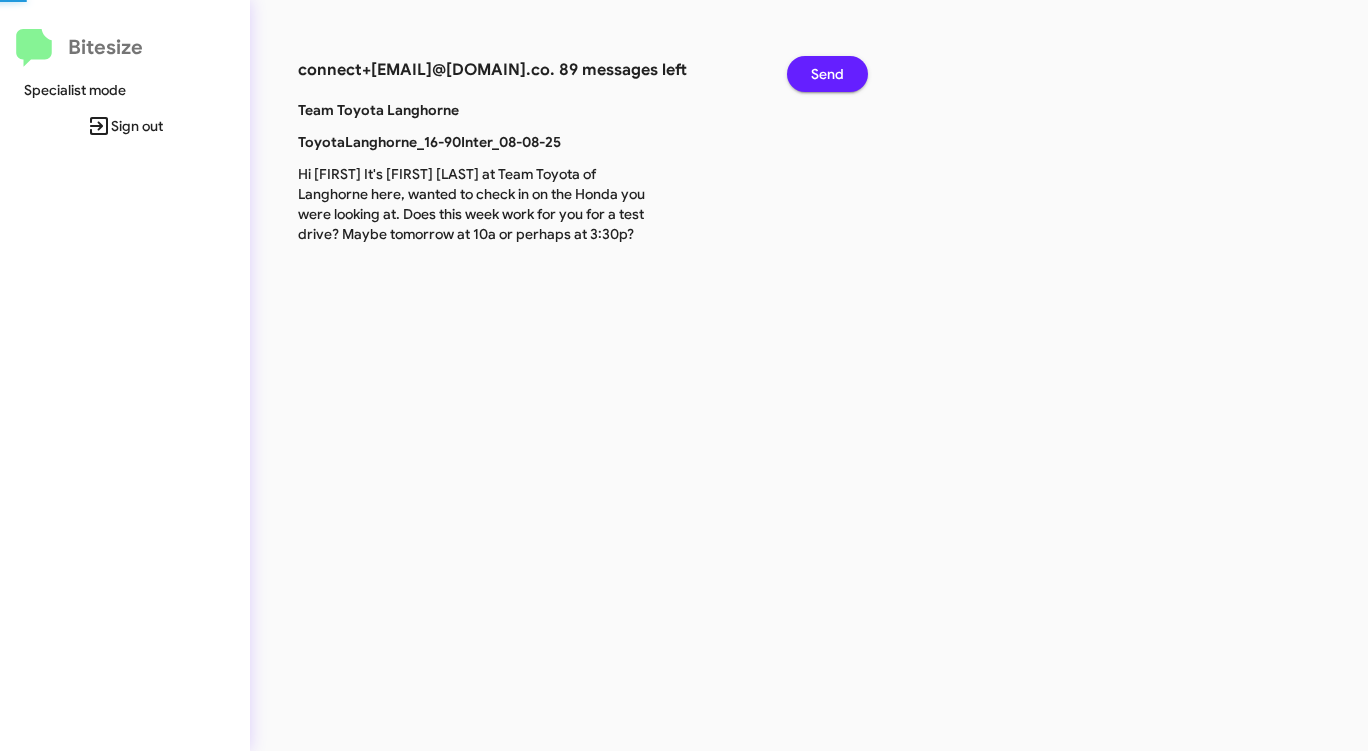 click on "Send" 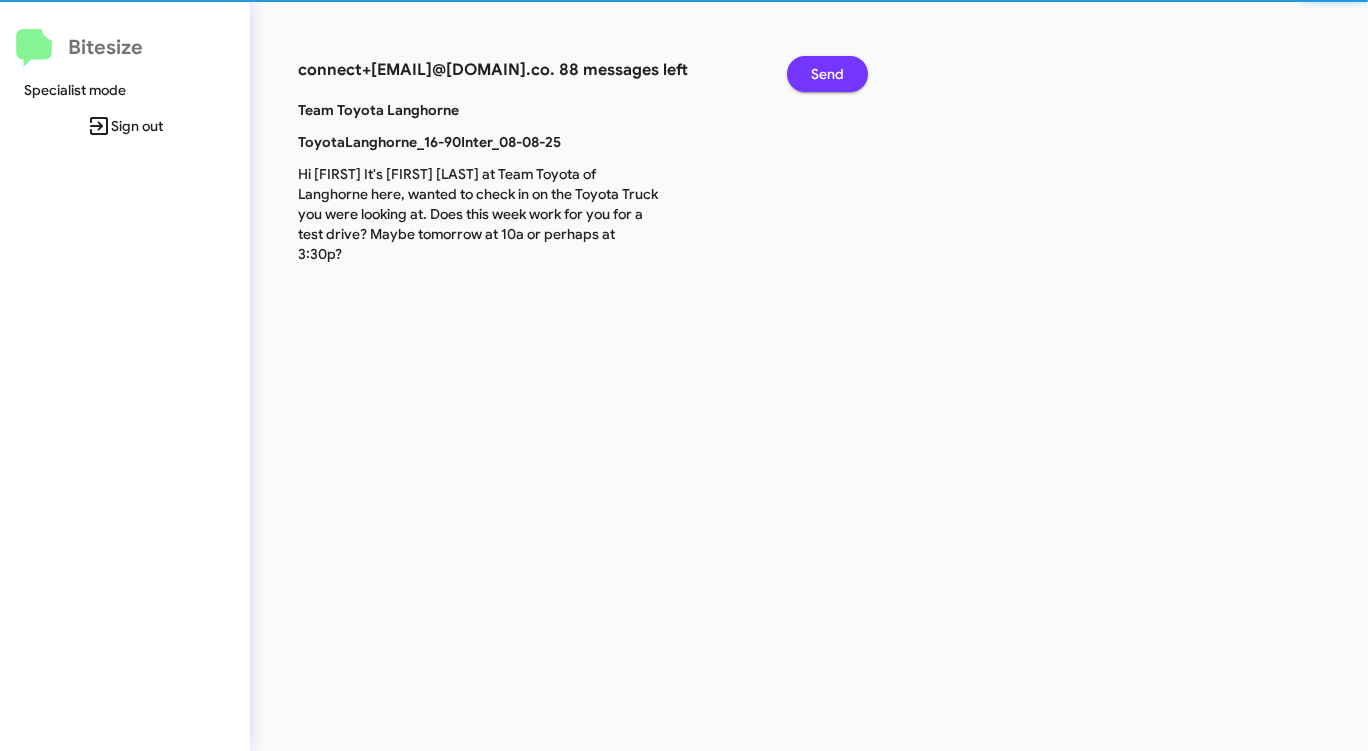click on "Send" 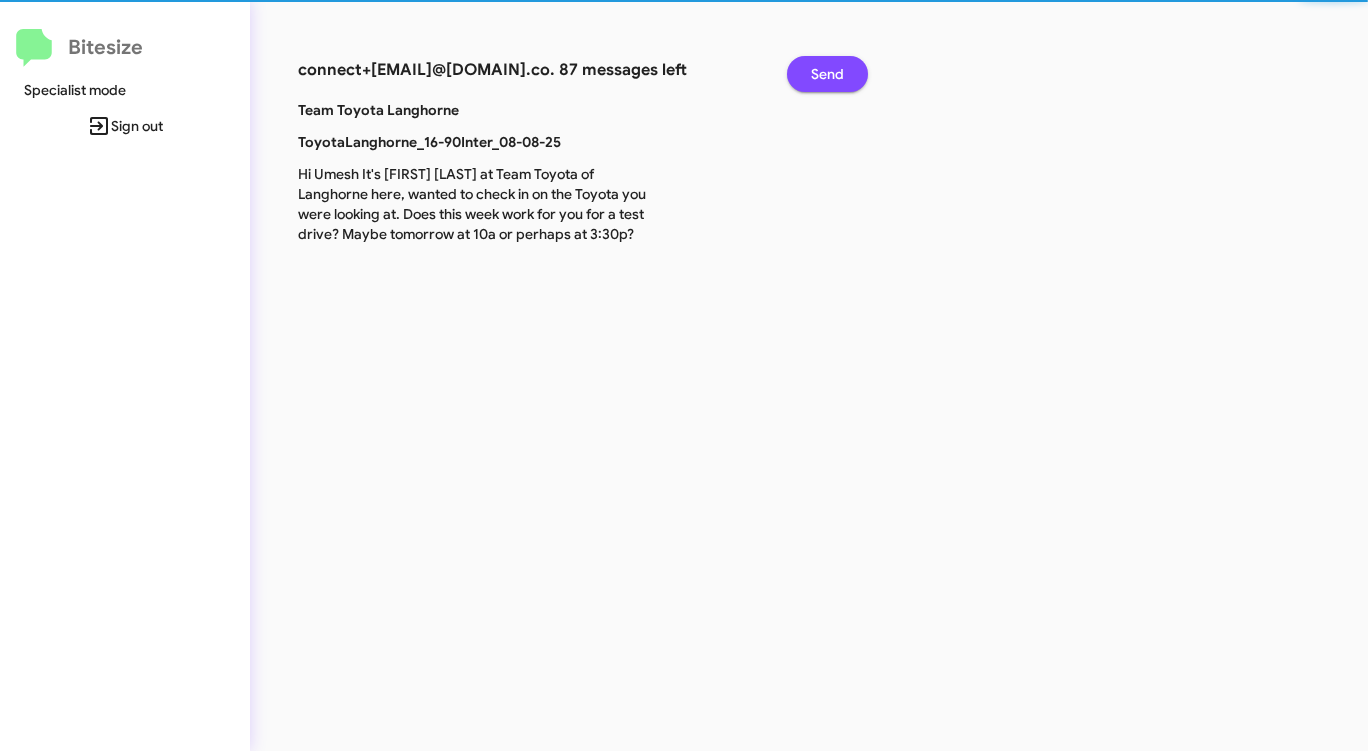 click on "Send" 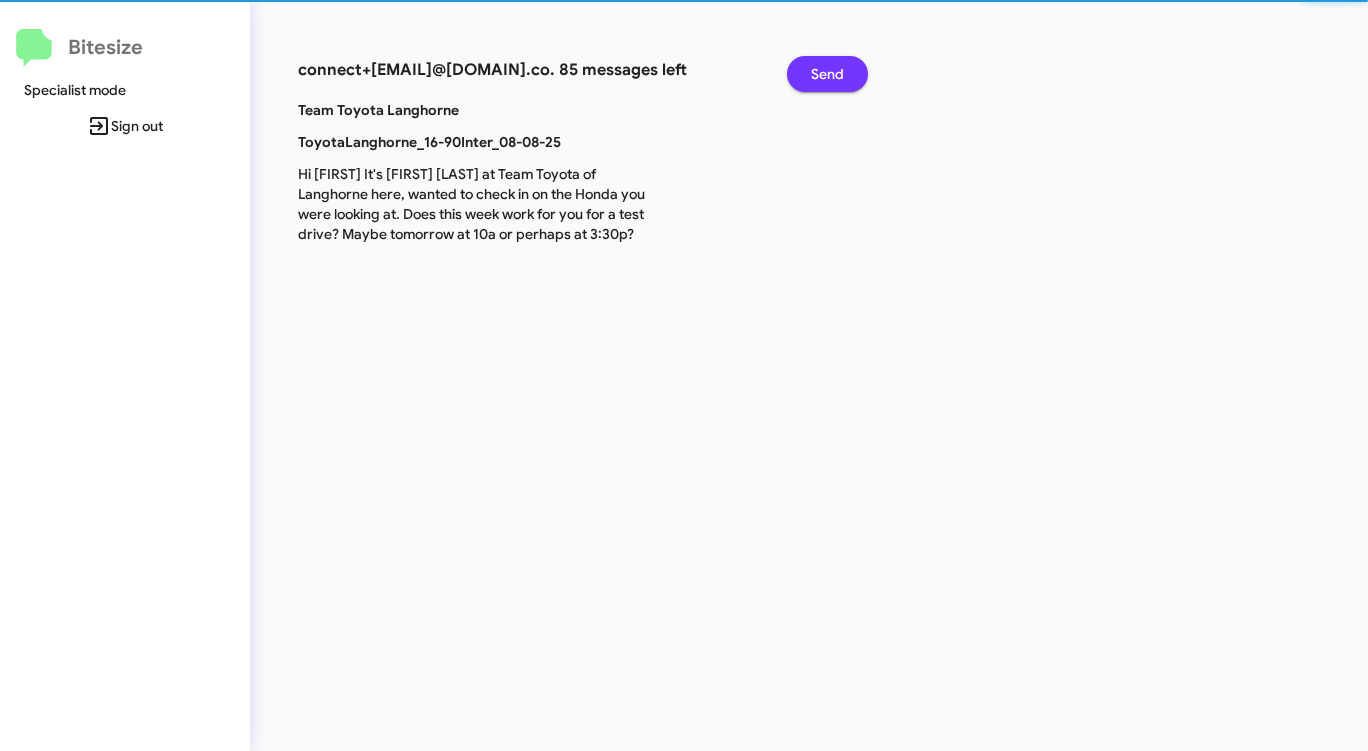 click on "Send" 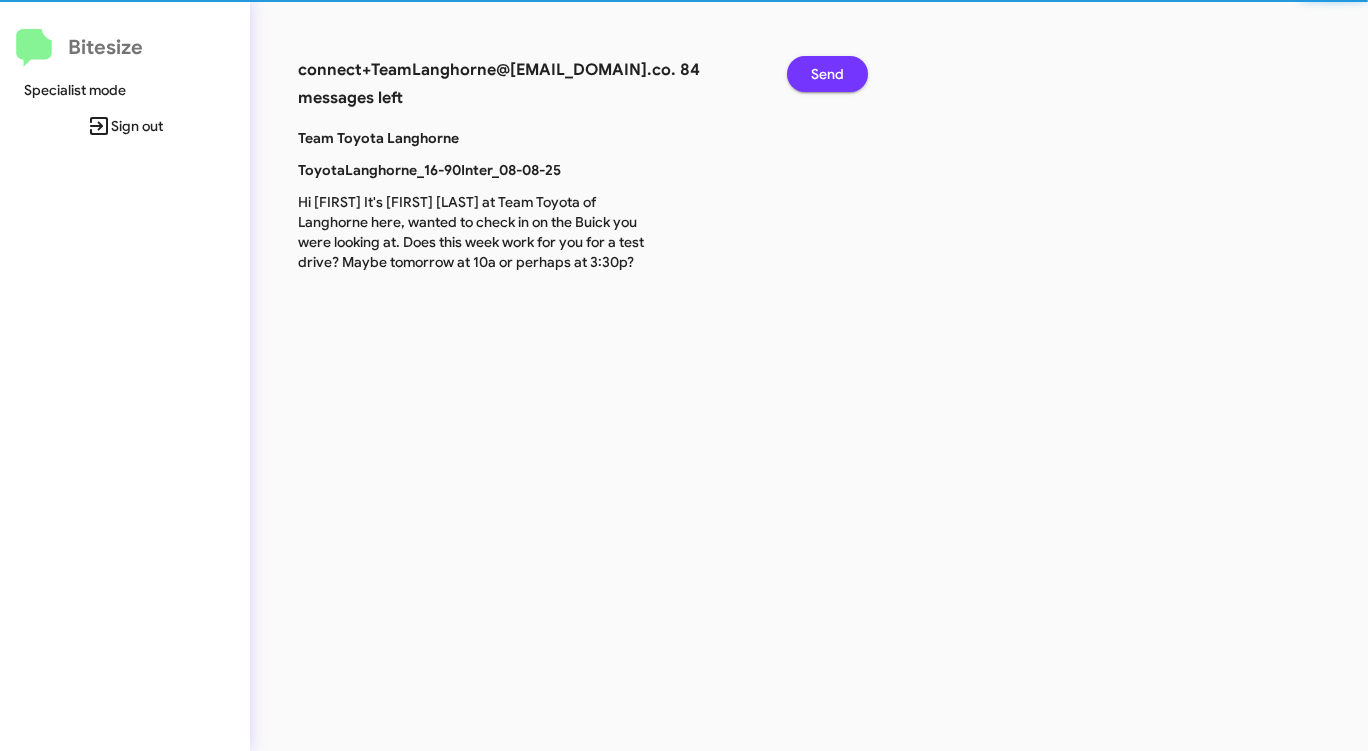 click on "Send" 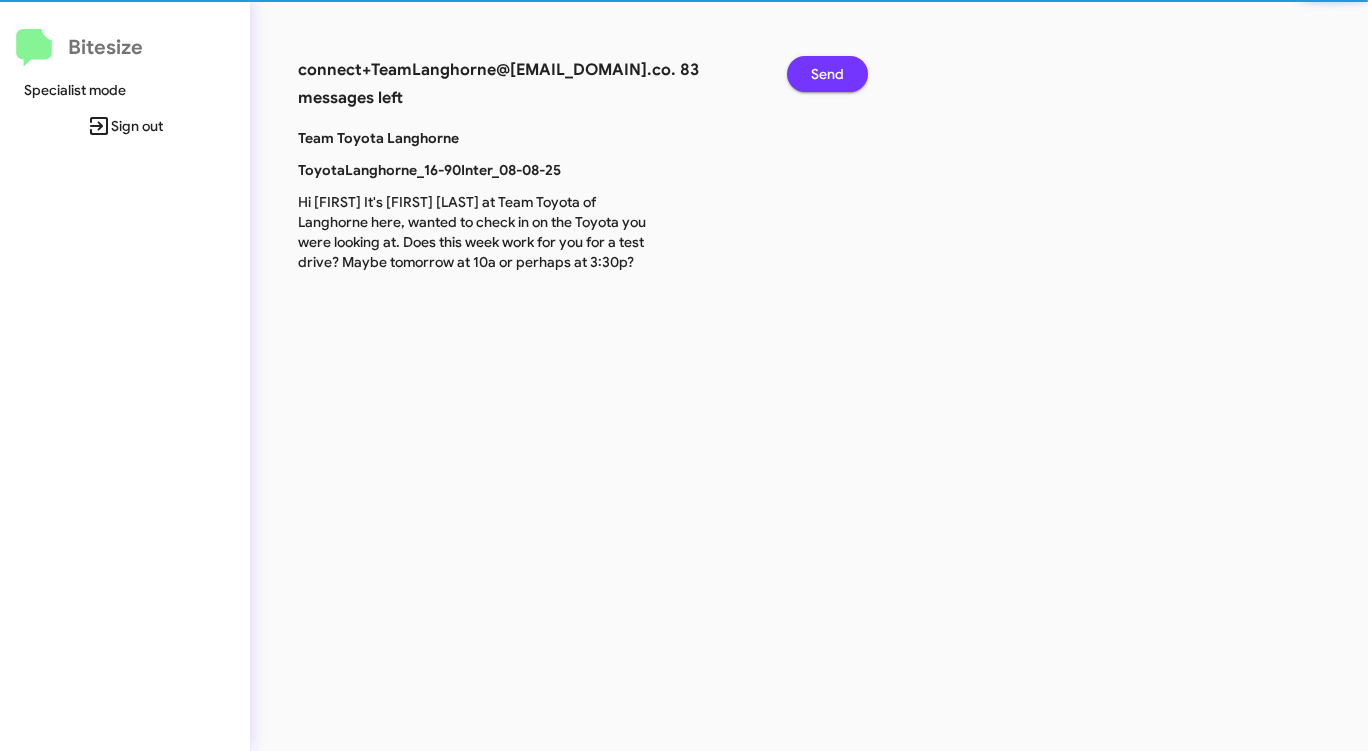 click on "Send" 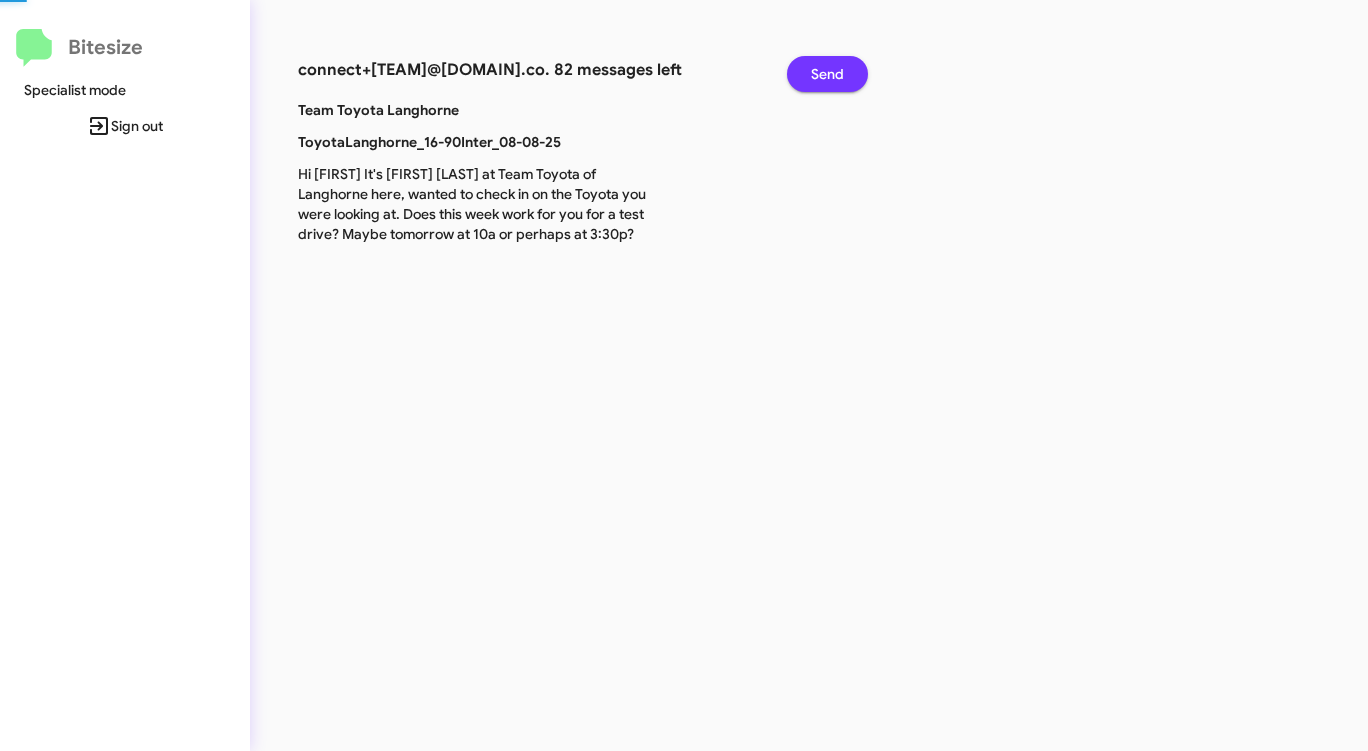 click on "Send" 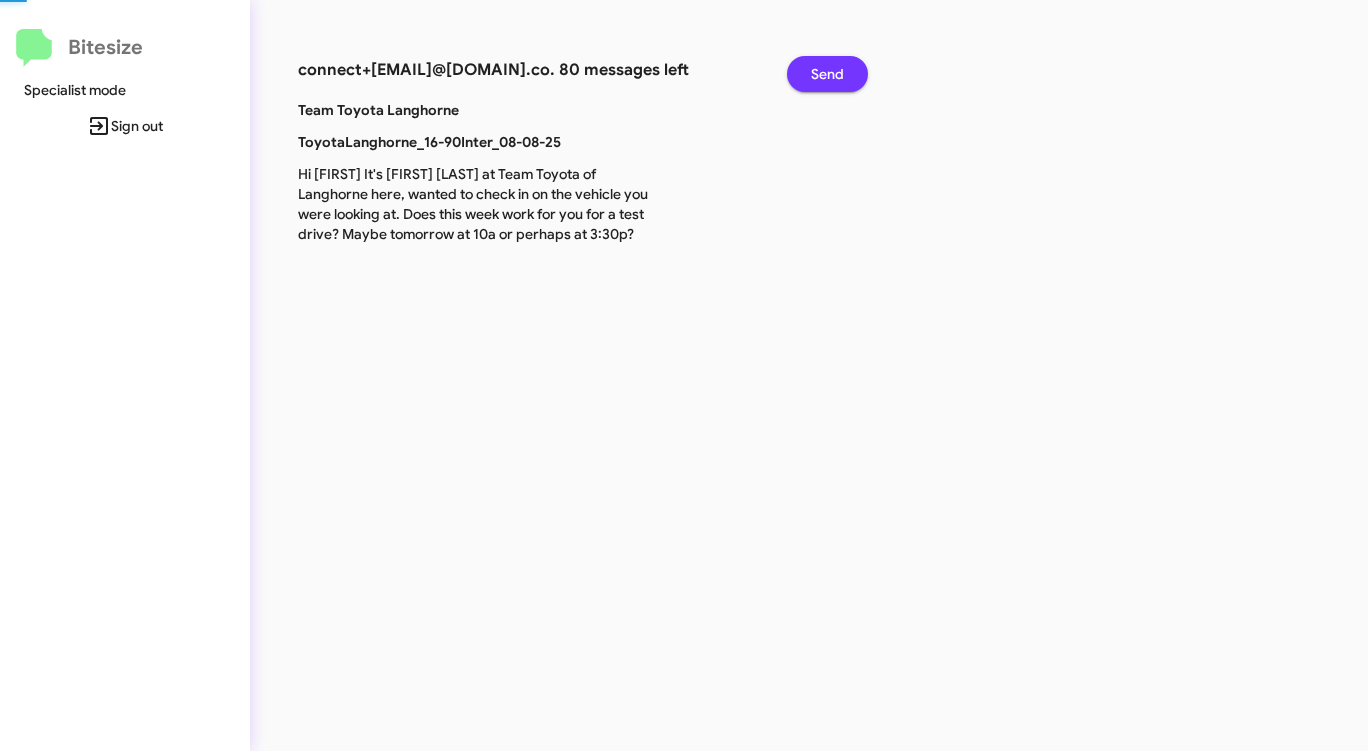 click on "Send" 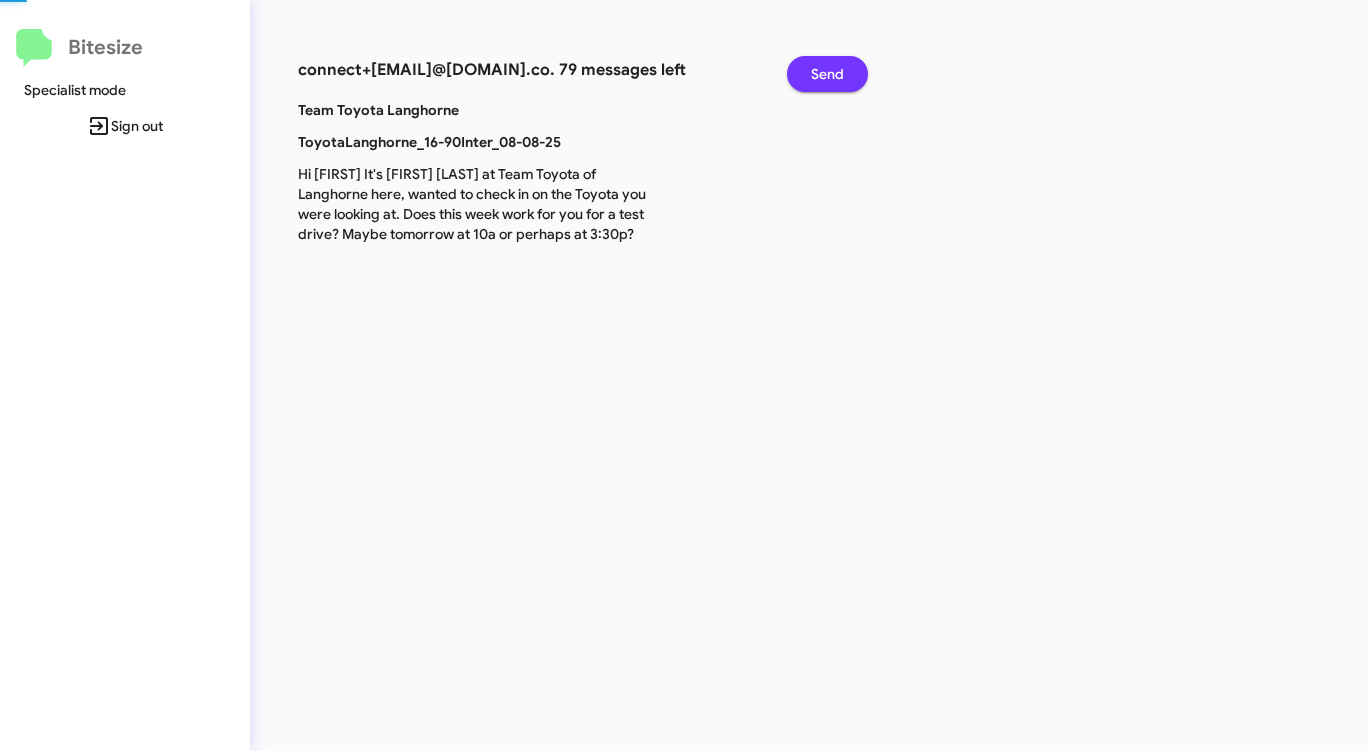 click on "Send" 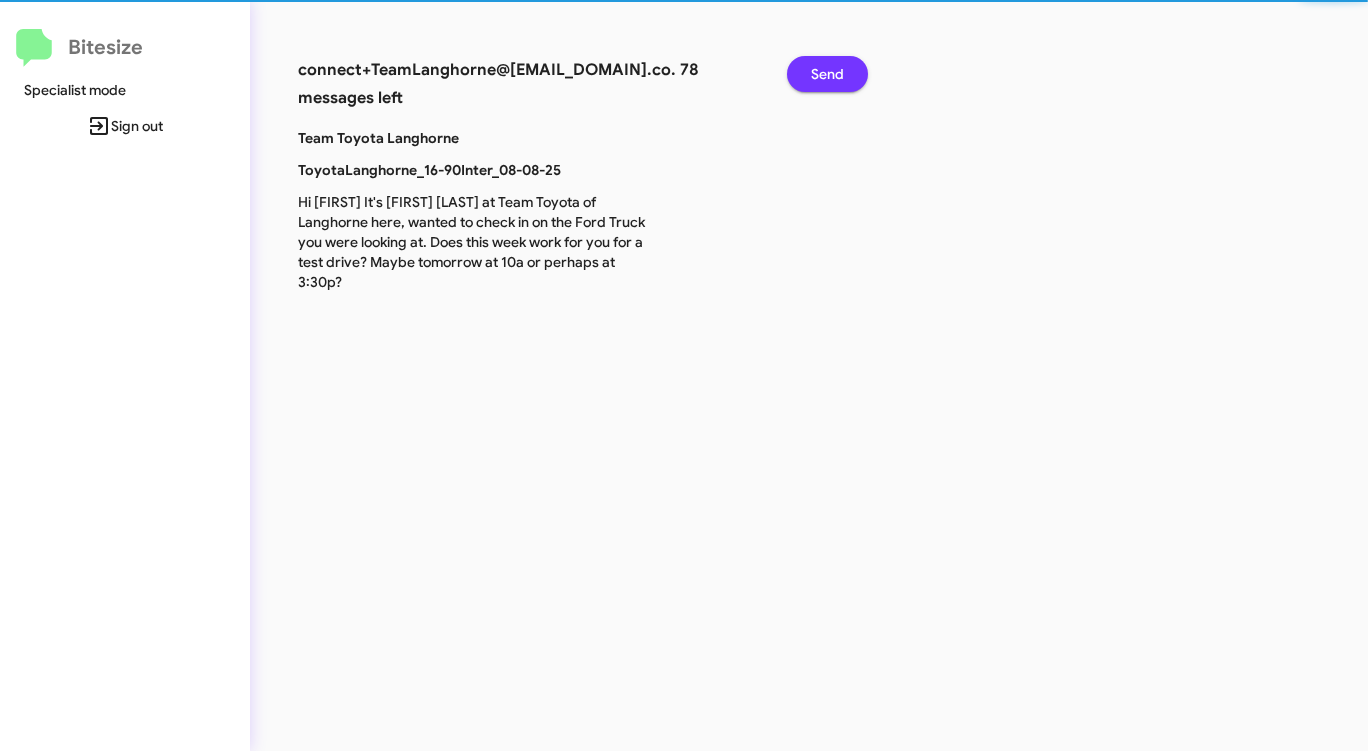 click on "Send" 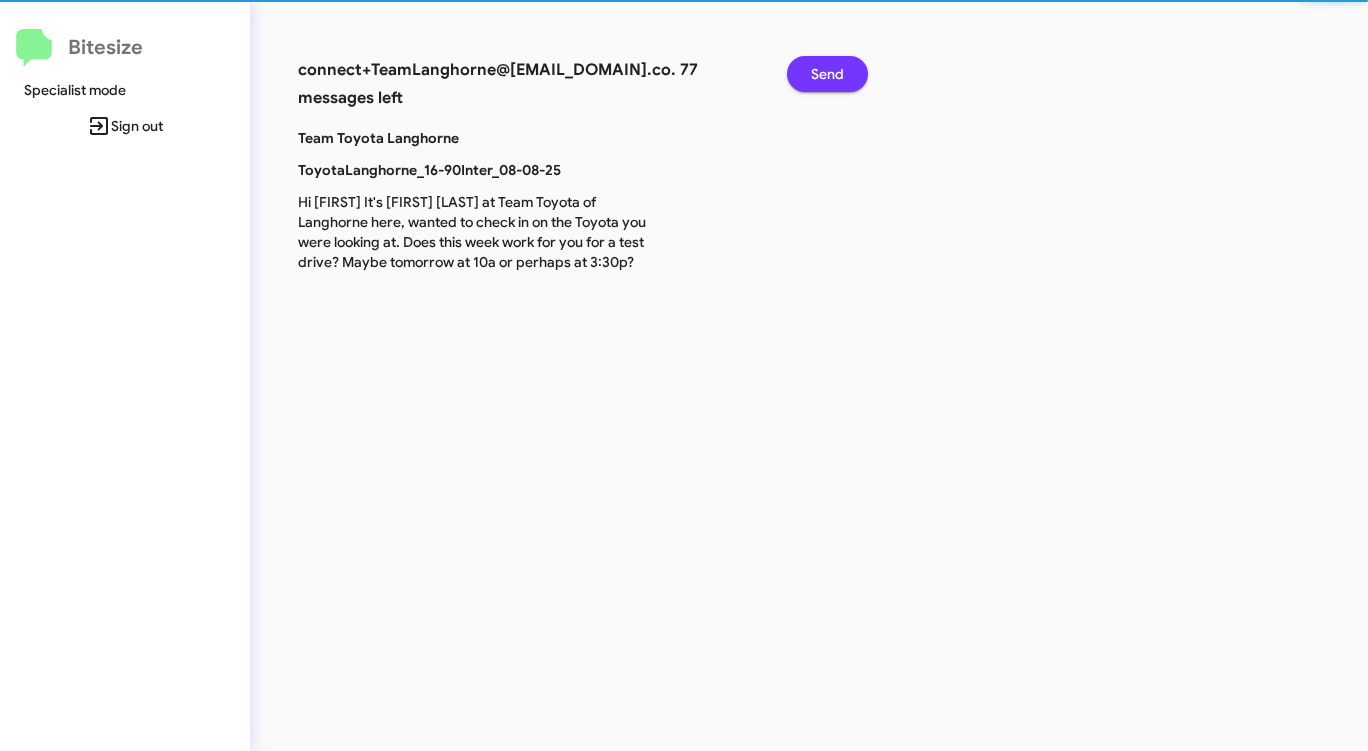 click on "Send" 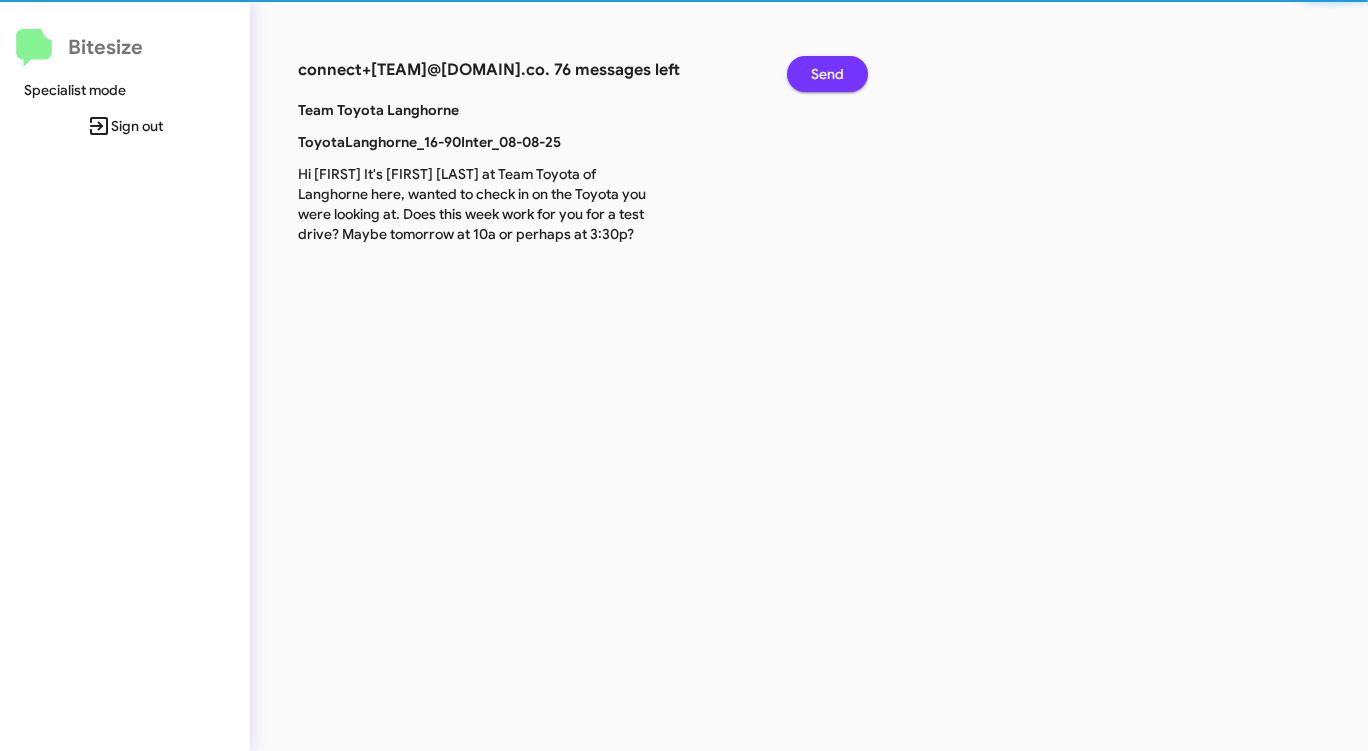 click on "Send" 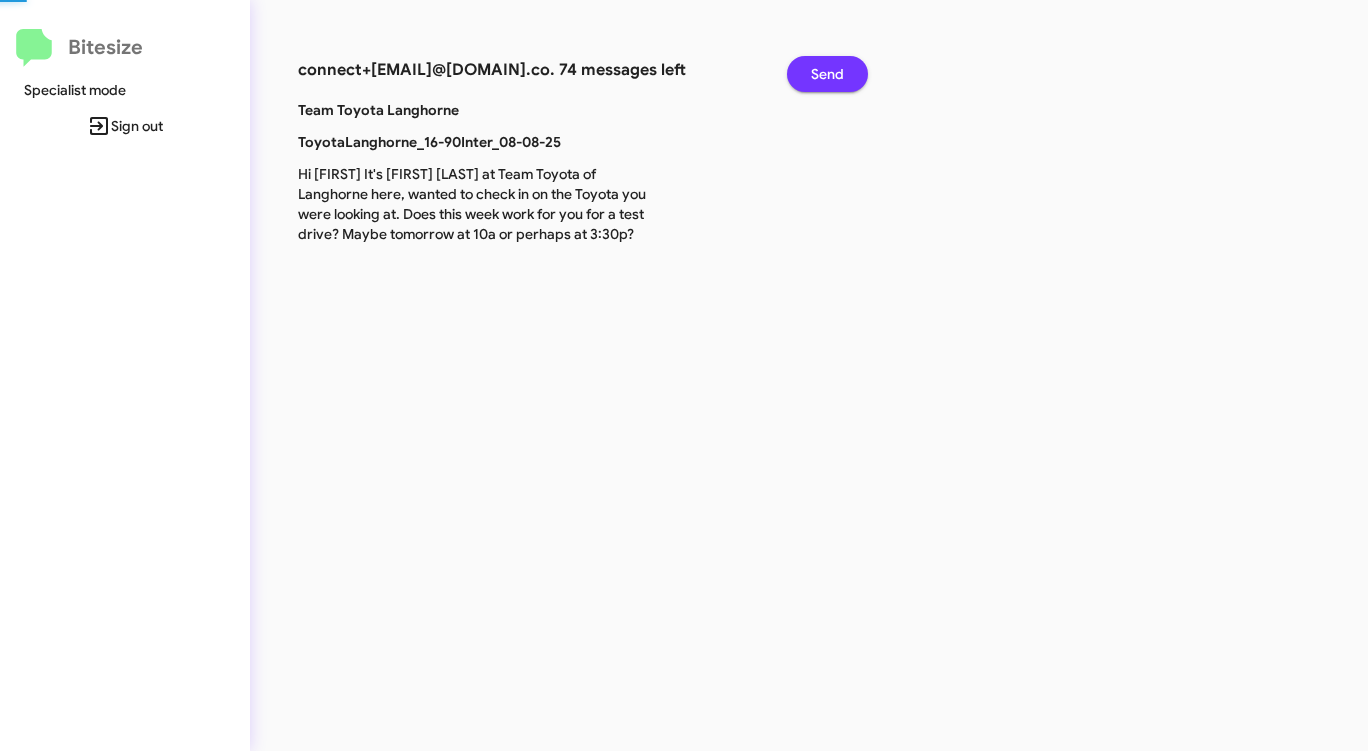 click on "Send" 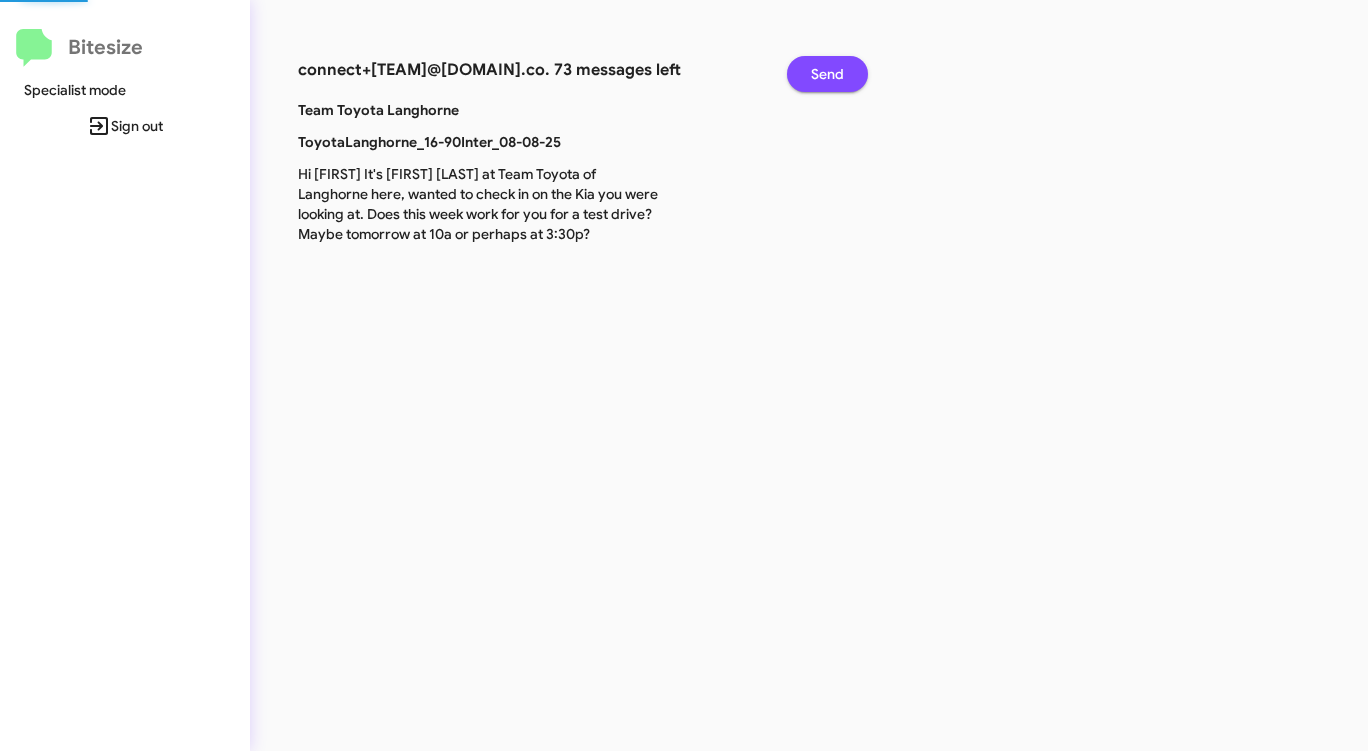 click on "Send" 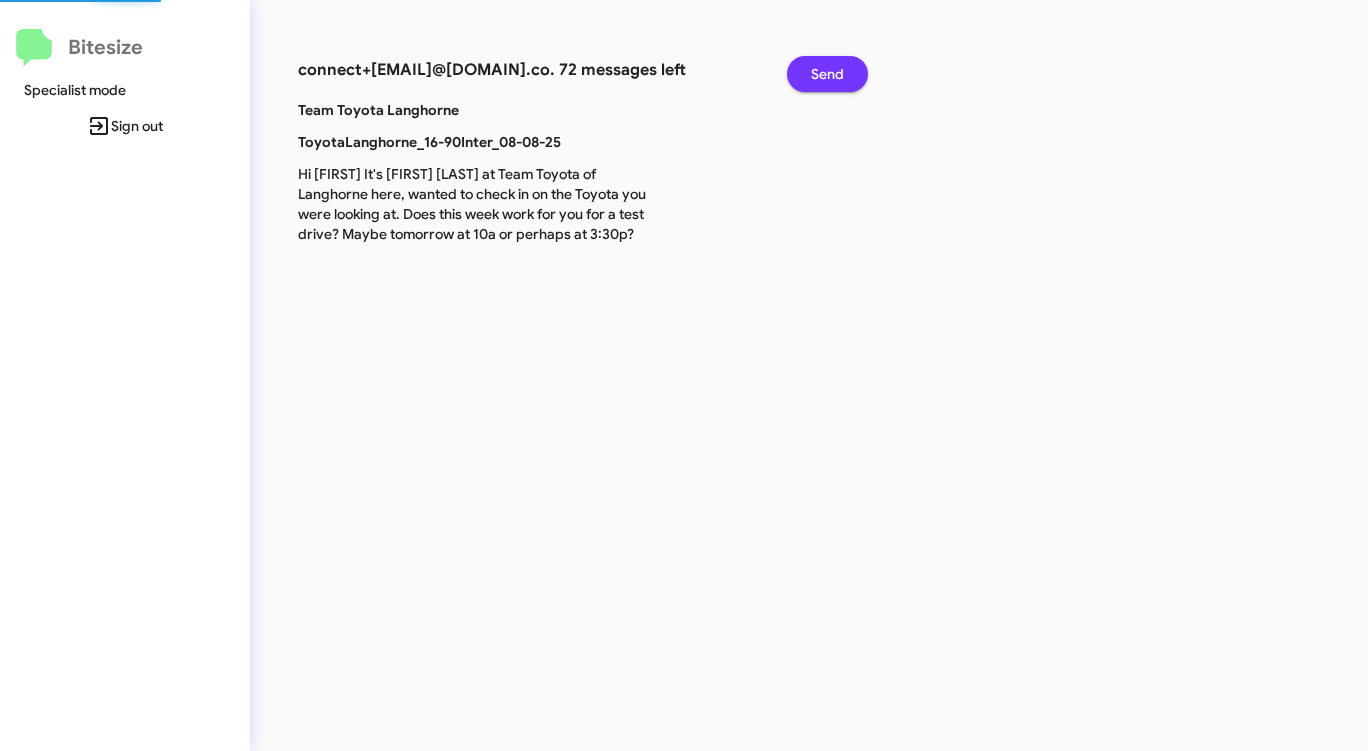 click on "Send" 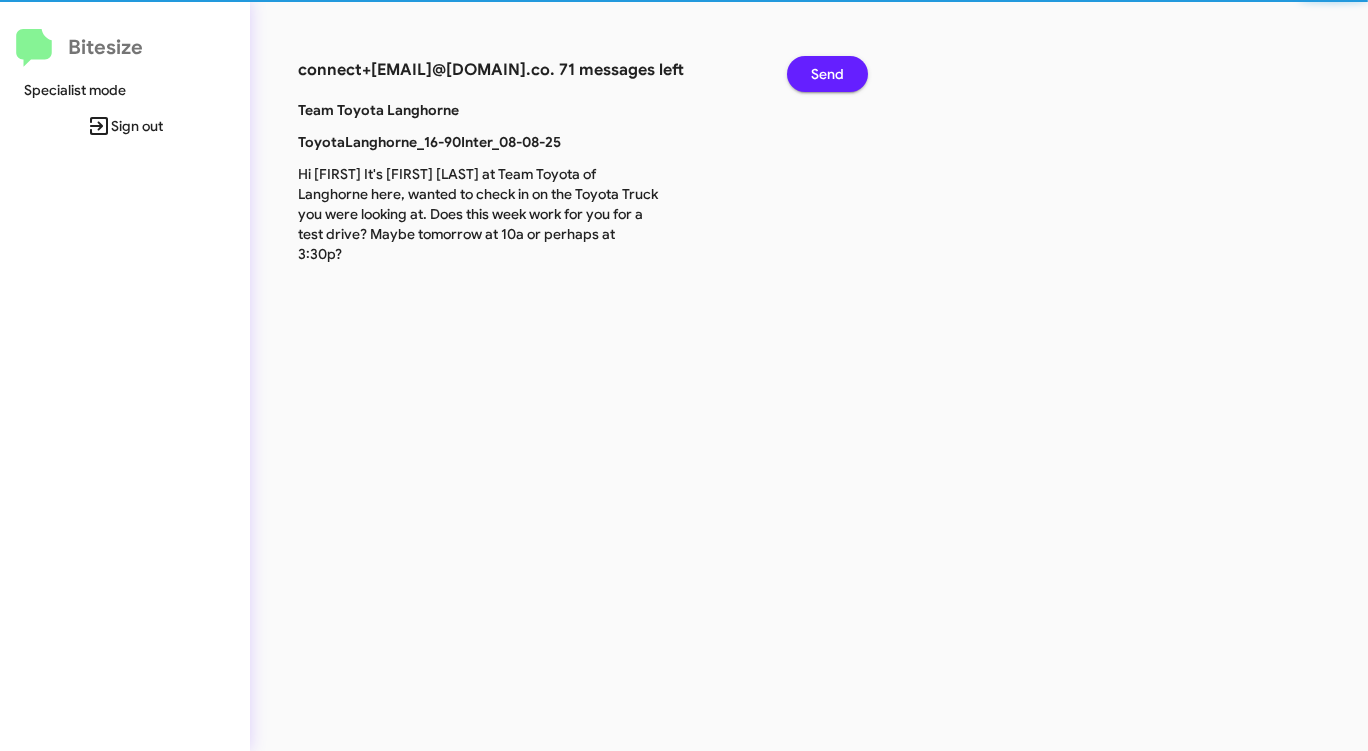 click on "Send" 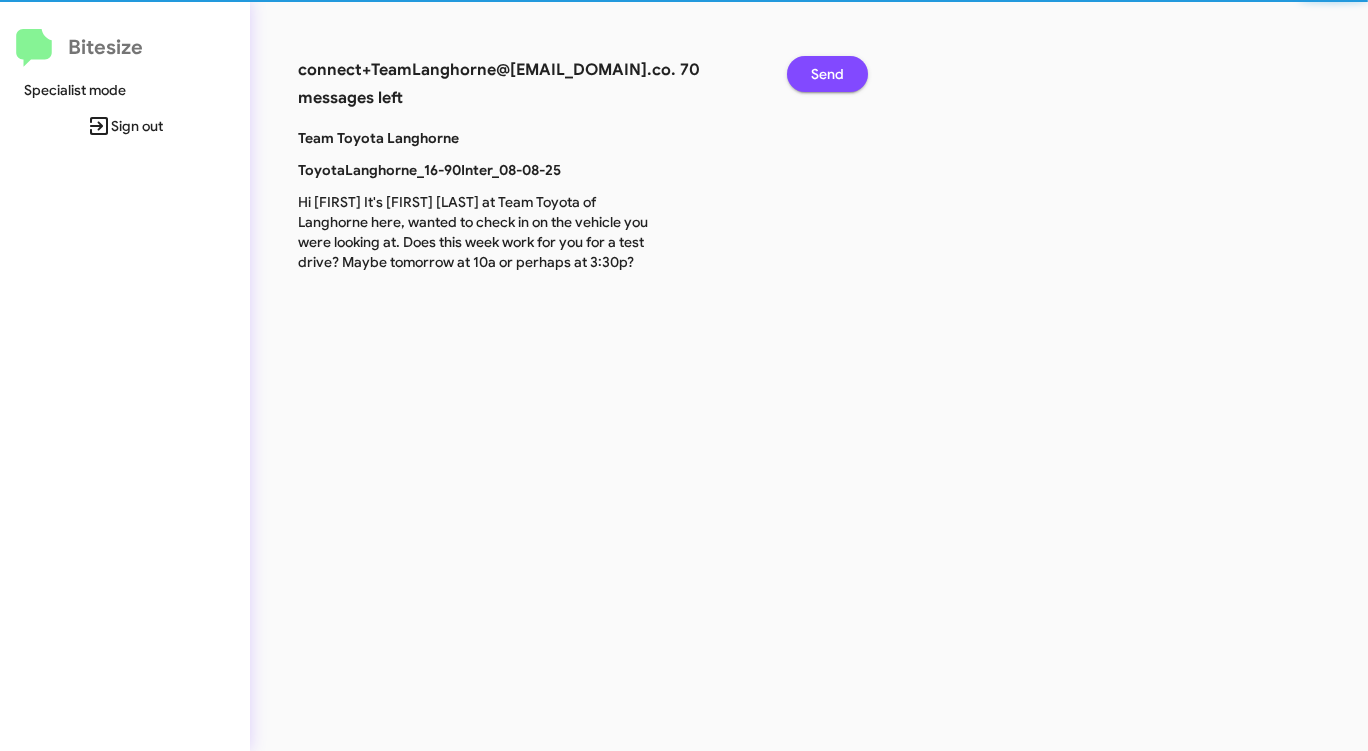 click on "Send" 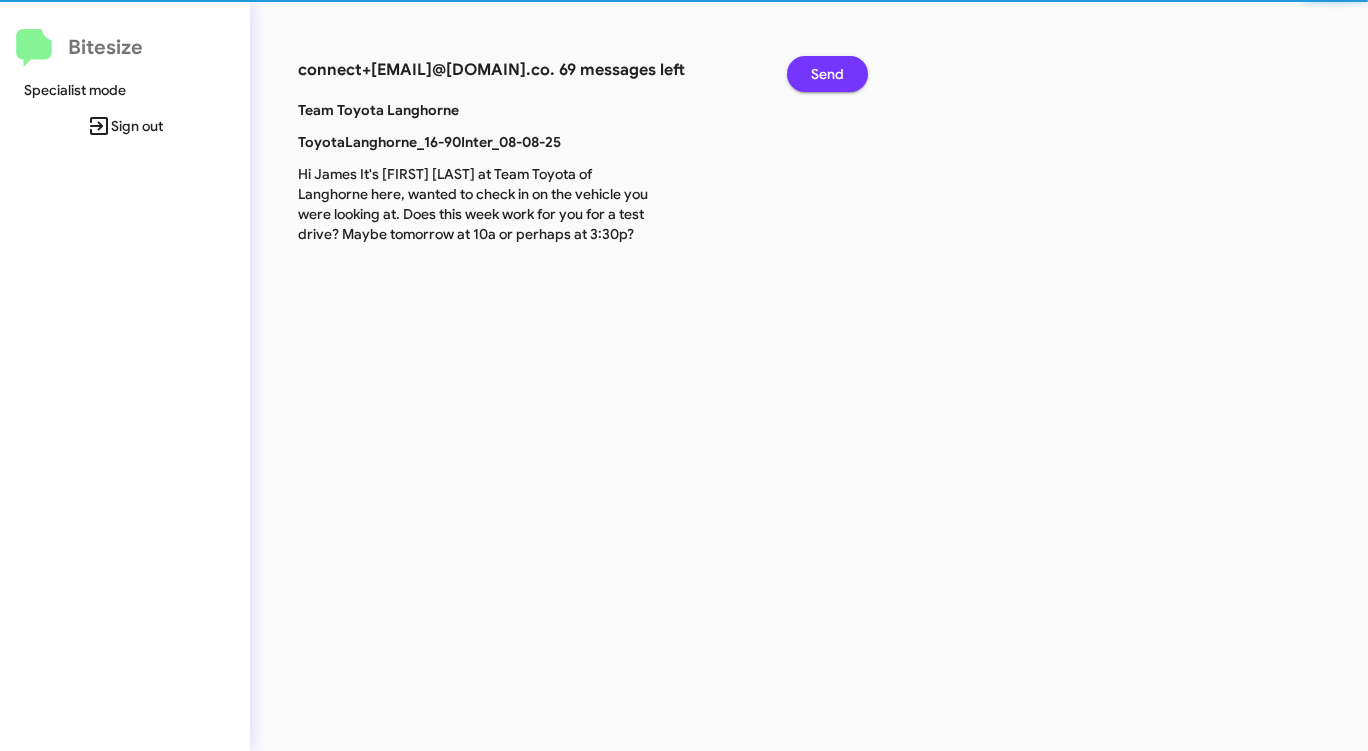 click on "Send" 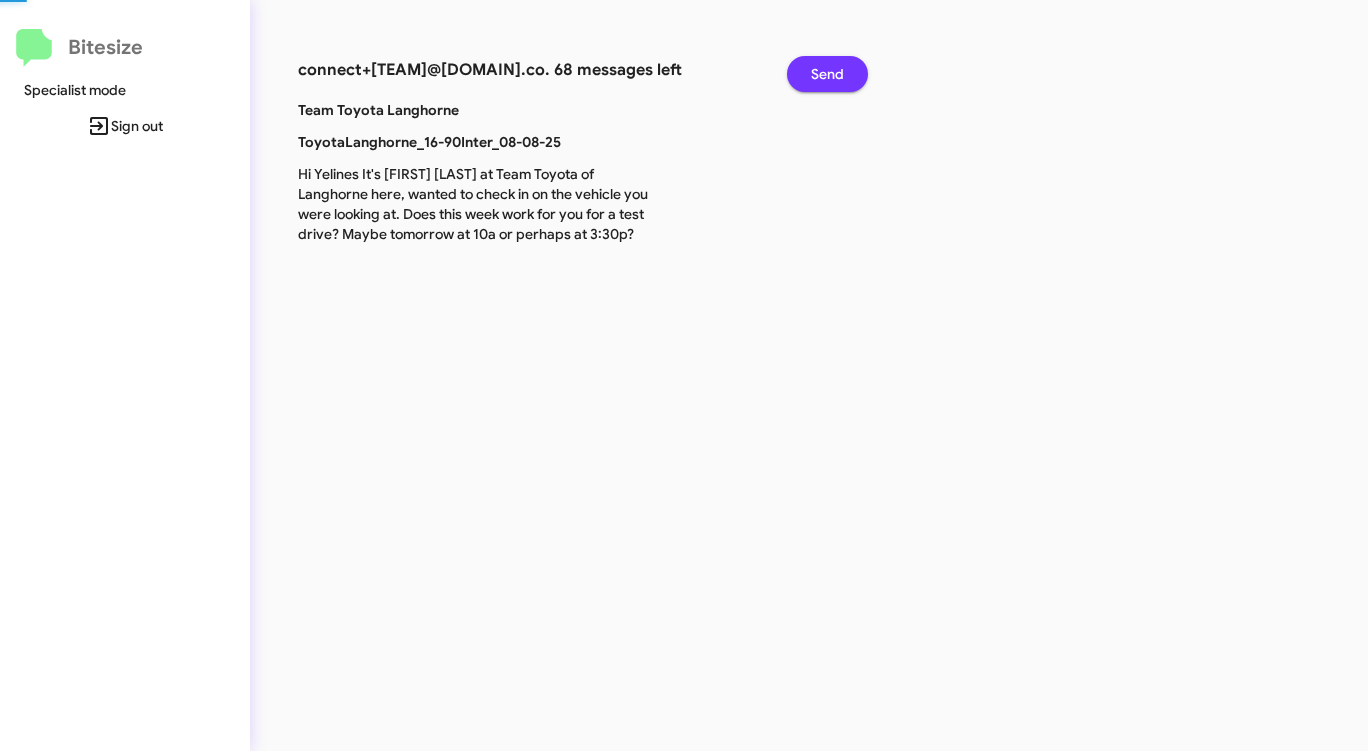 click on "Send" 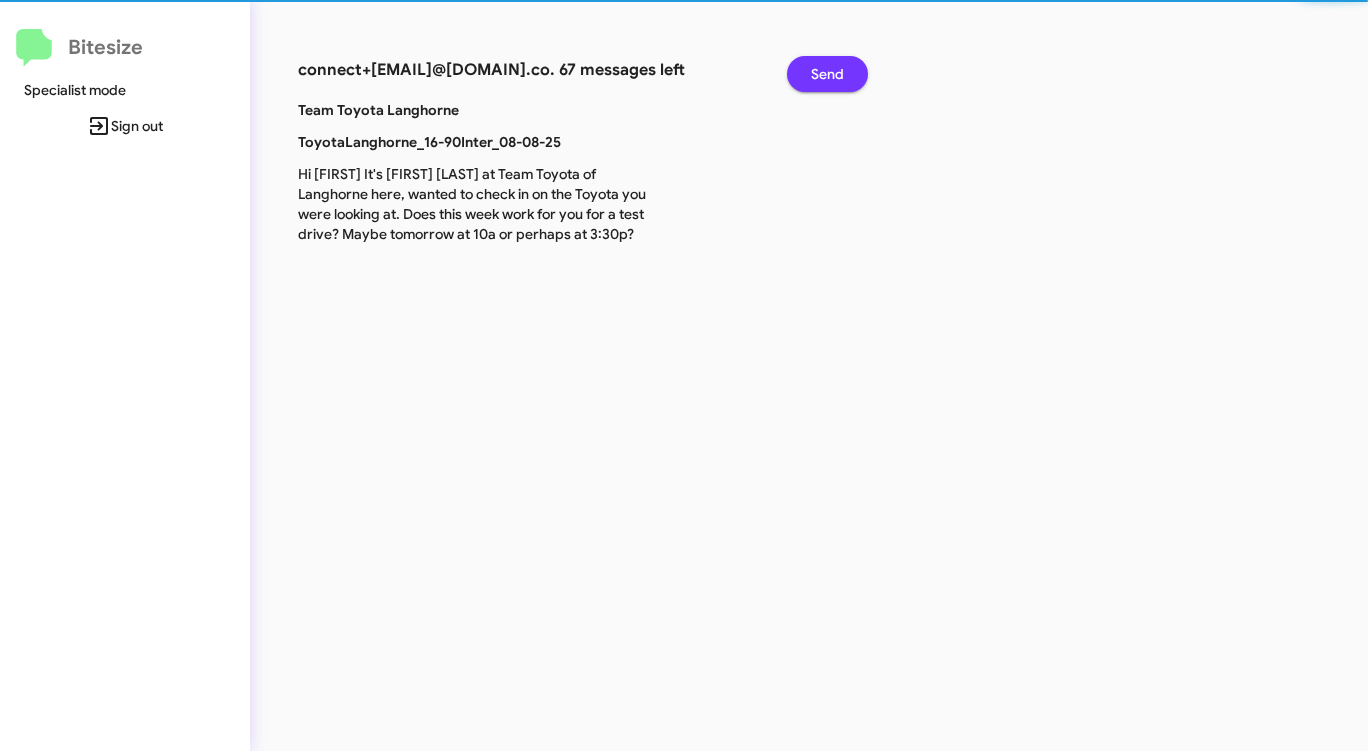 click on "Send" 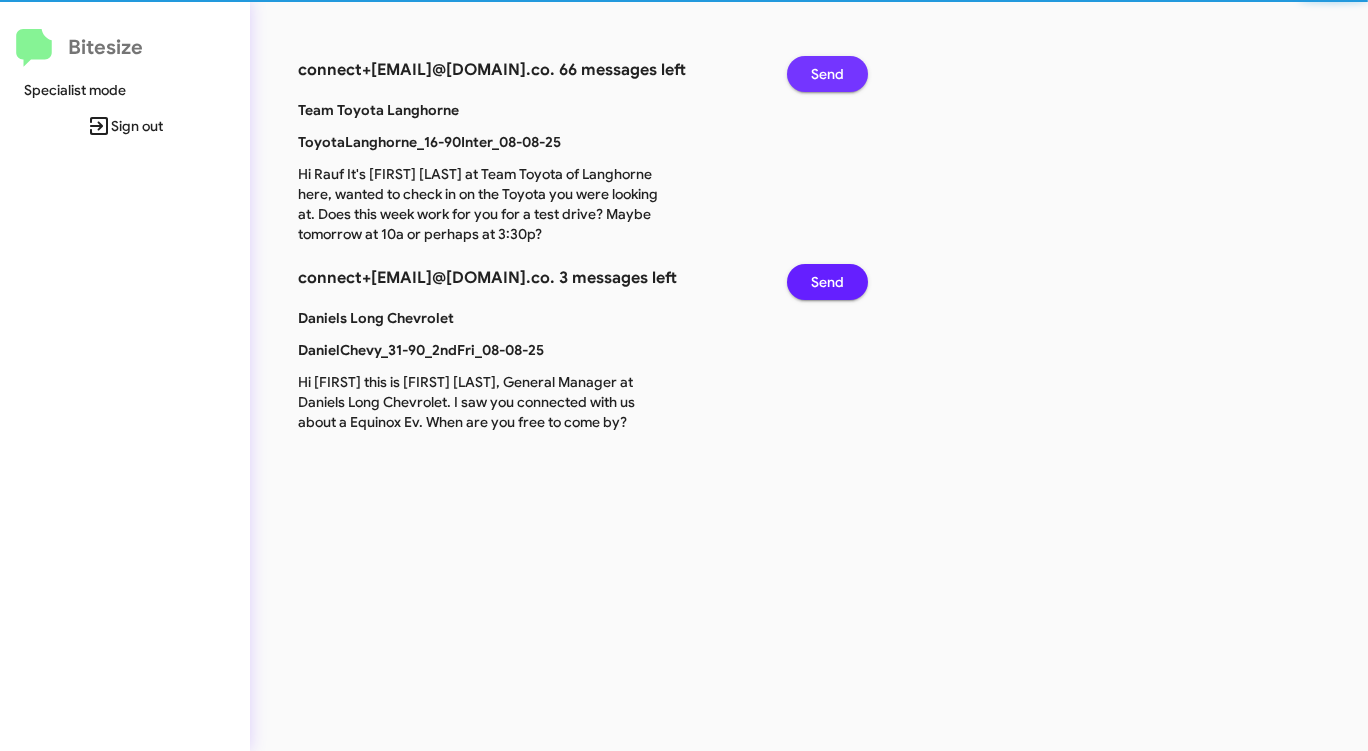 click on "Send" 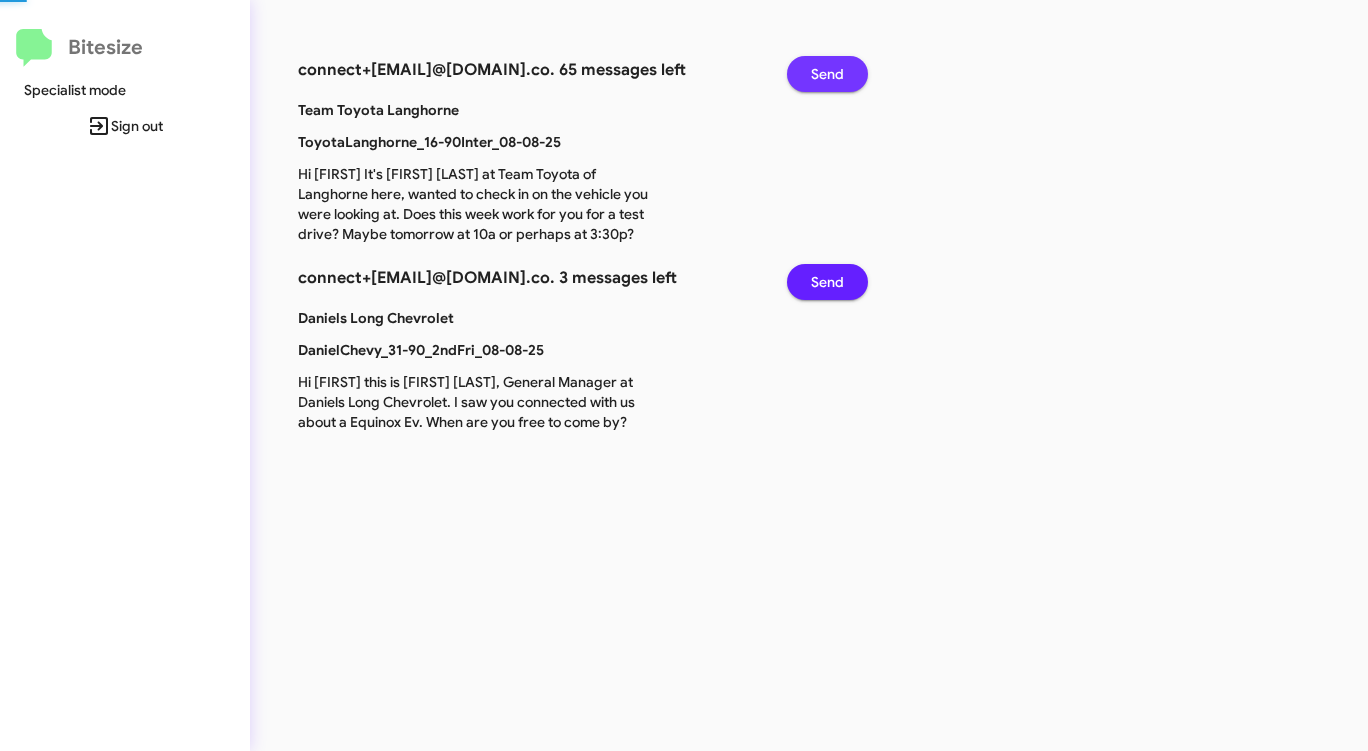click on "Send" 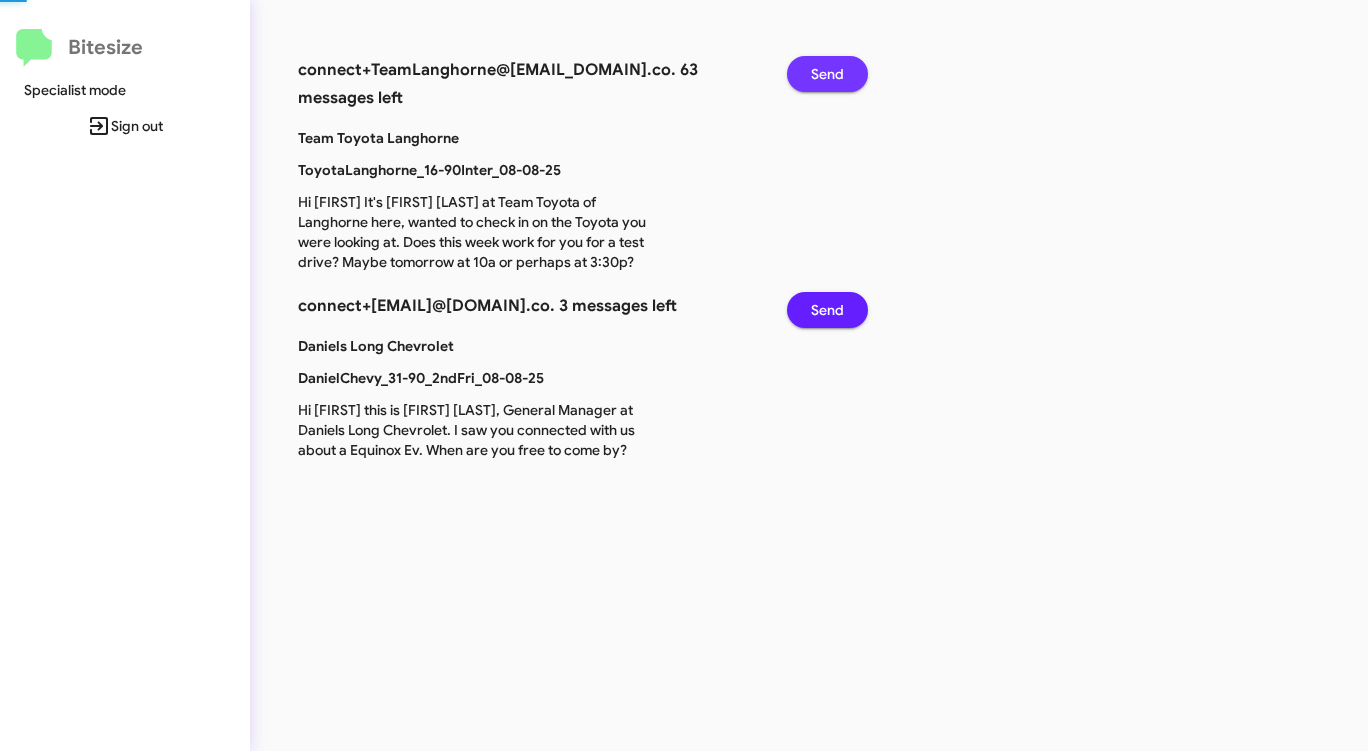 click on "Send" 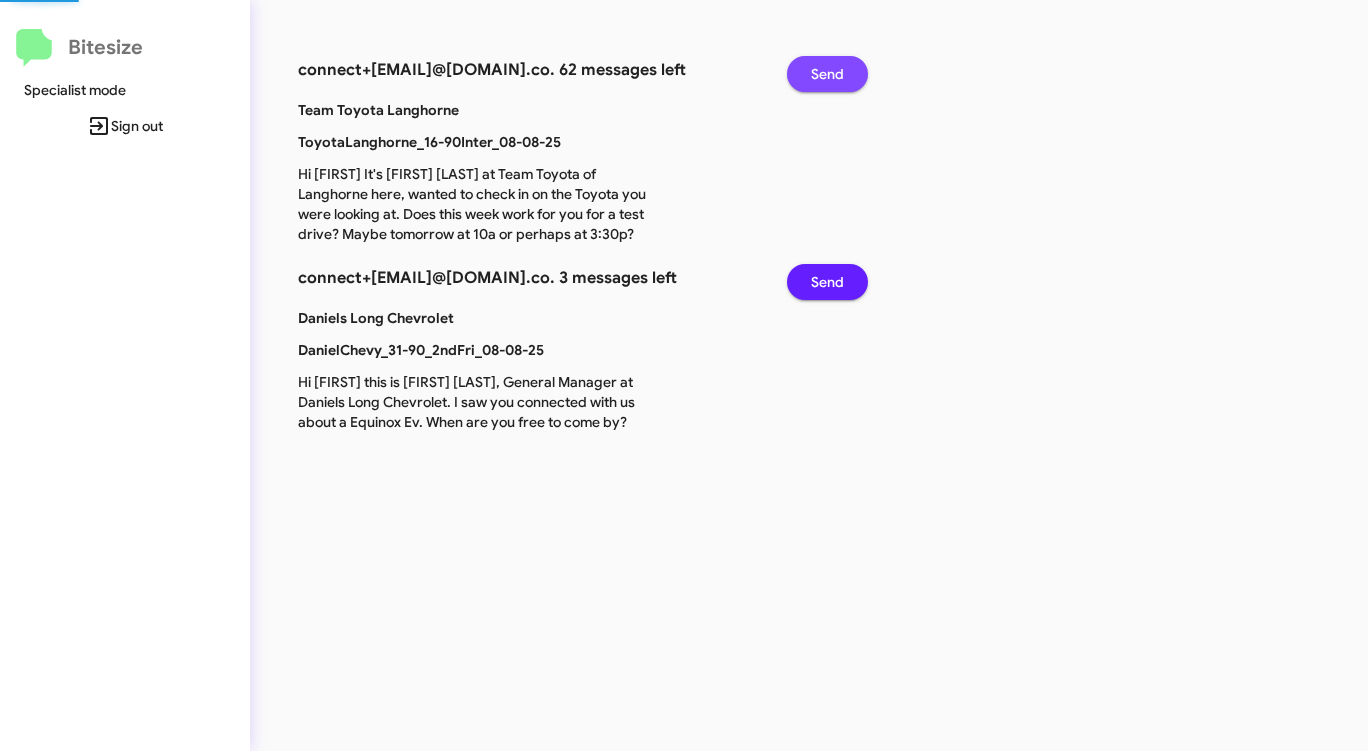 click on "Send" 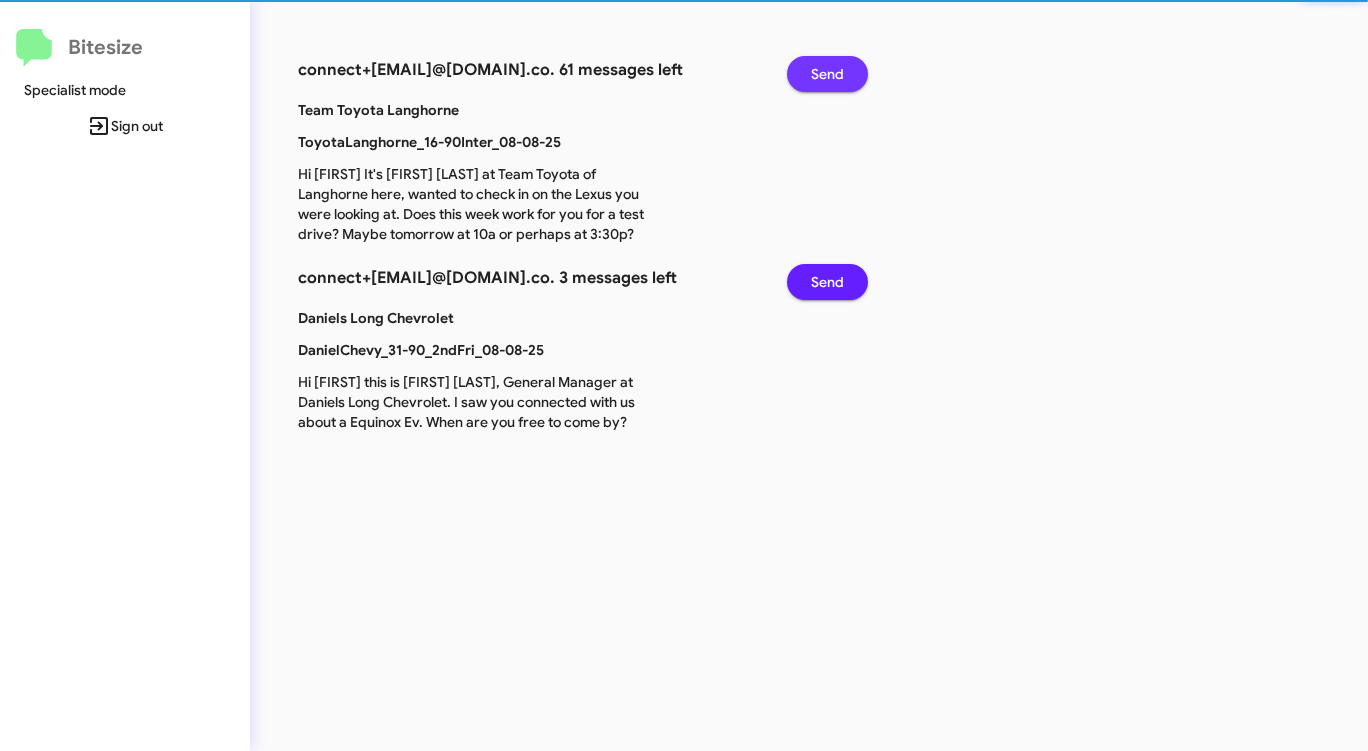 click on "Send" 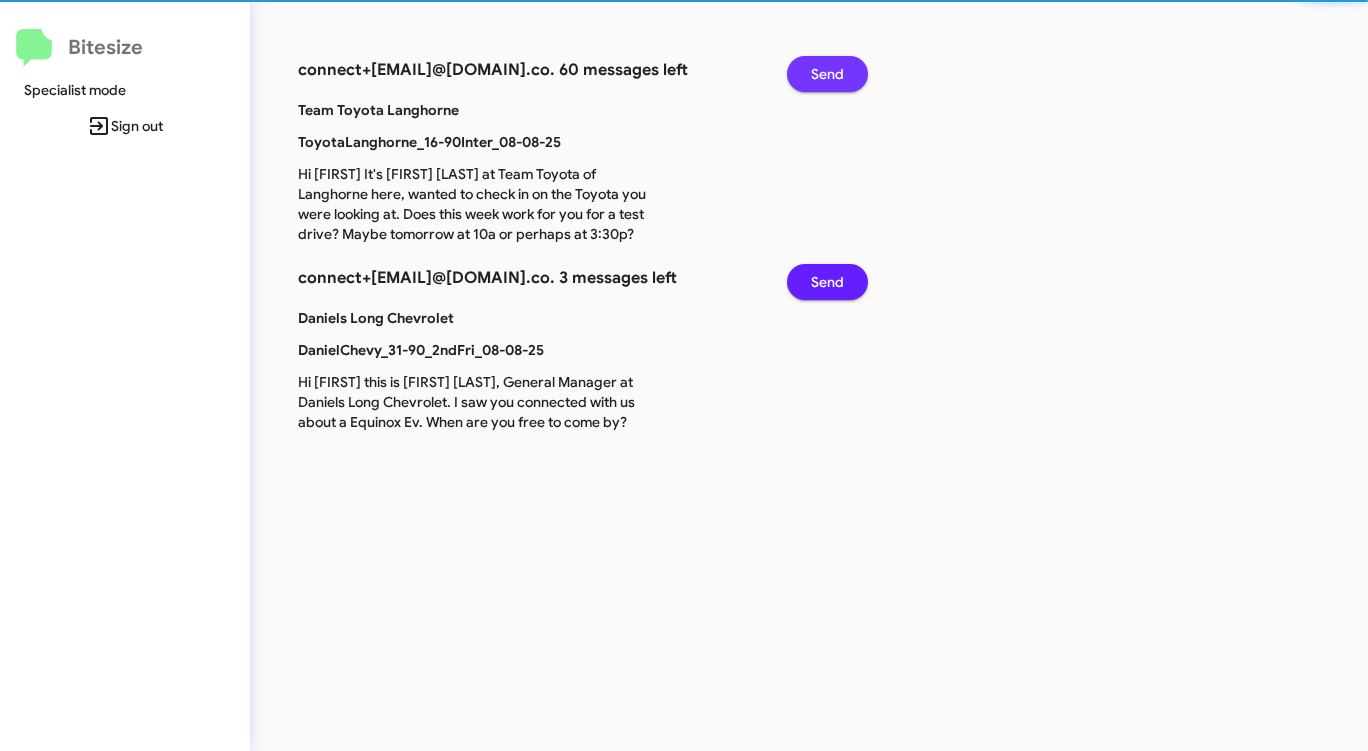 click on "Send" 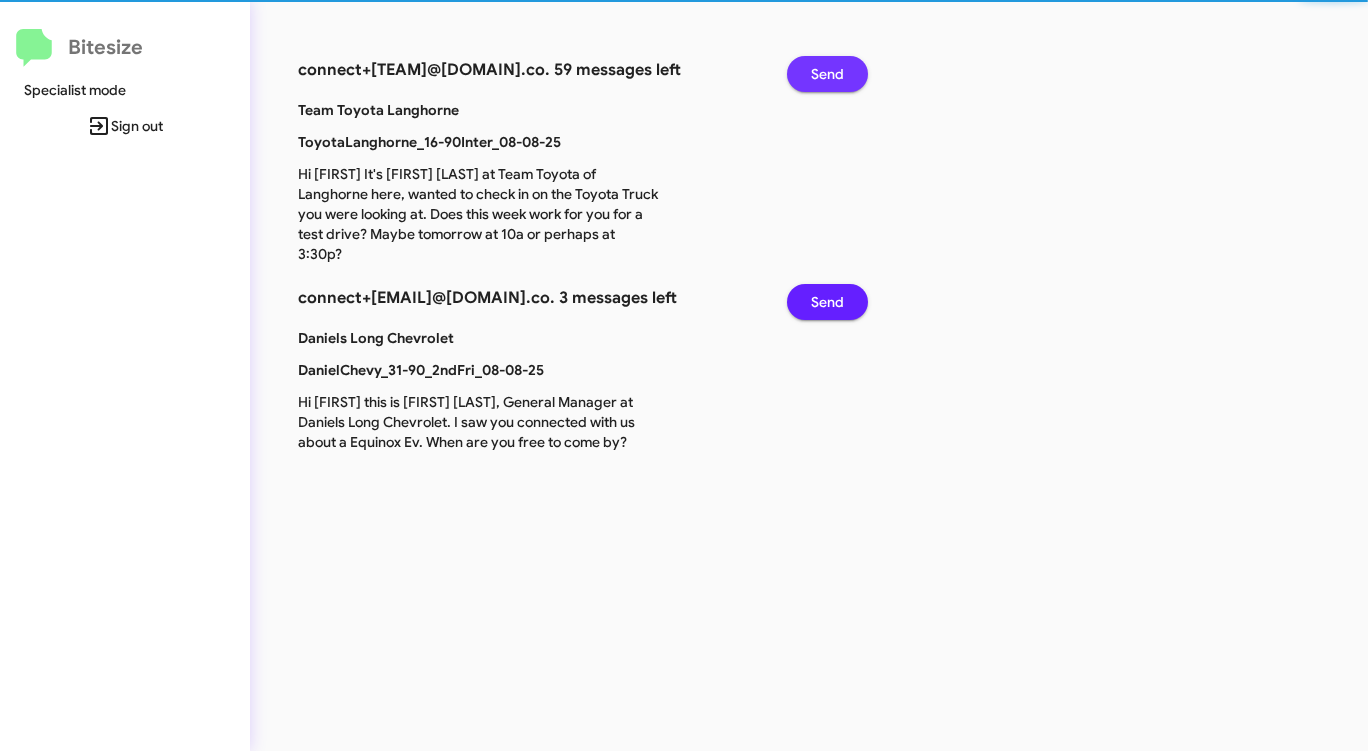 click on "Send" 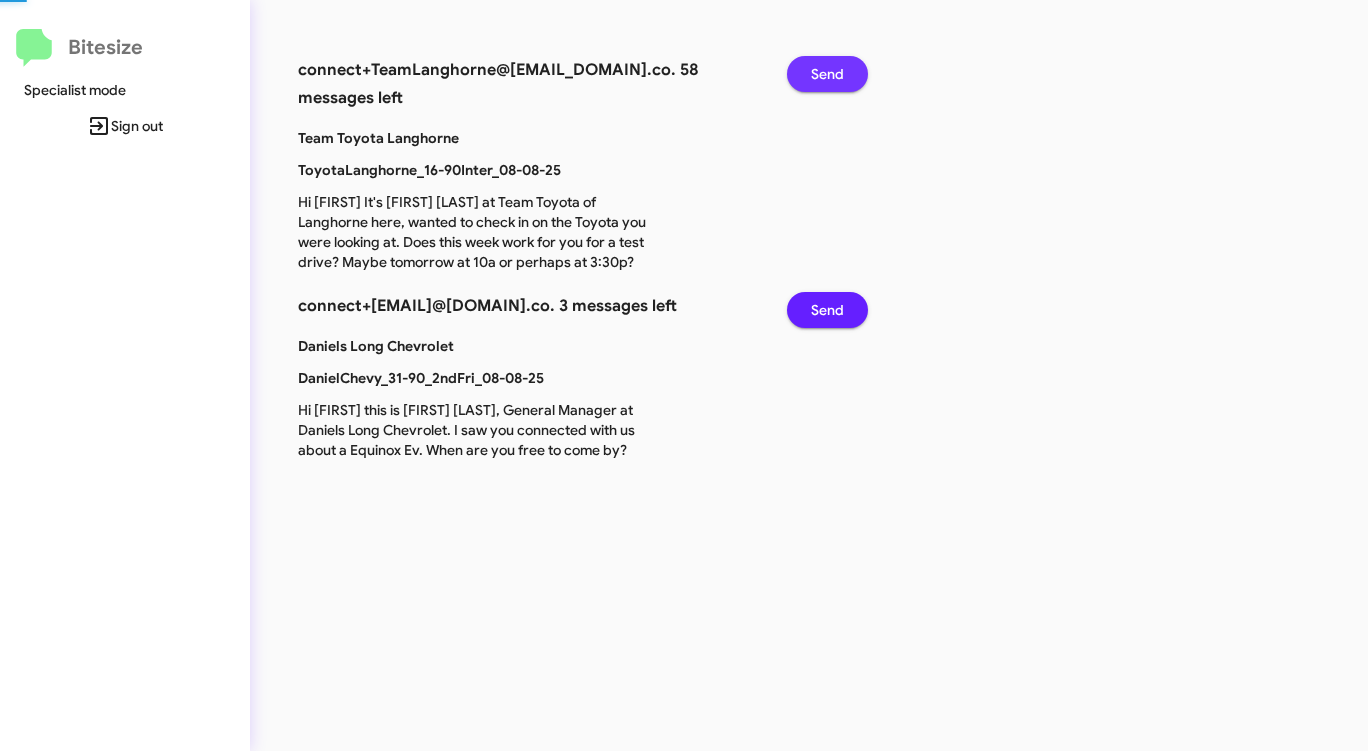 click on "Send" 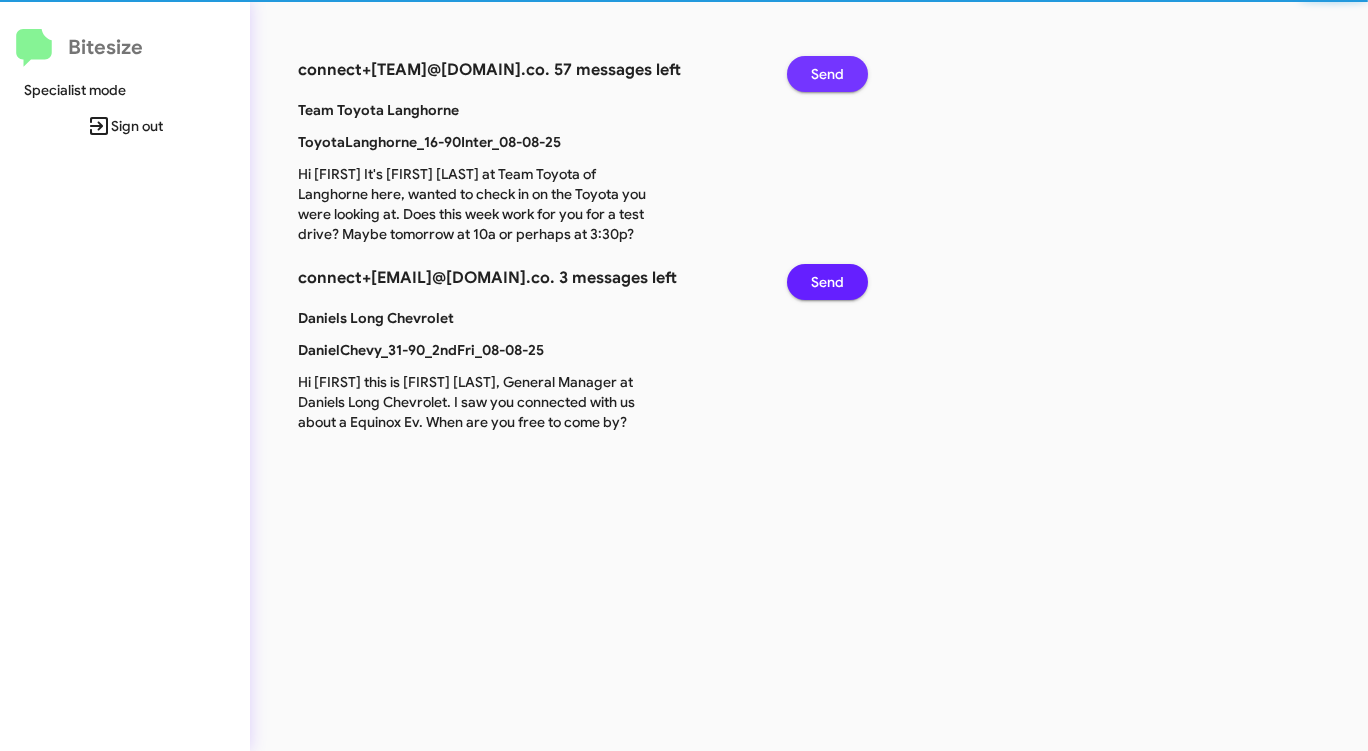 click on "Send" 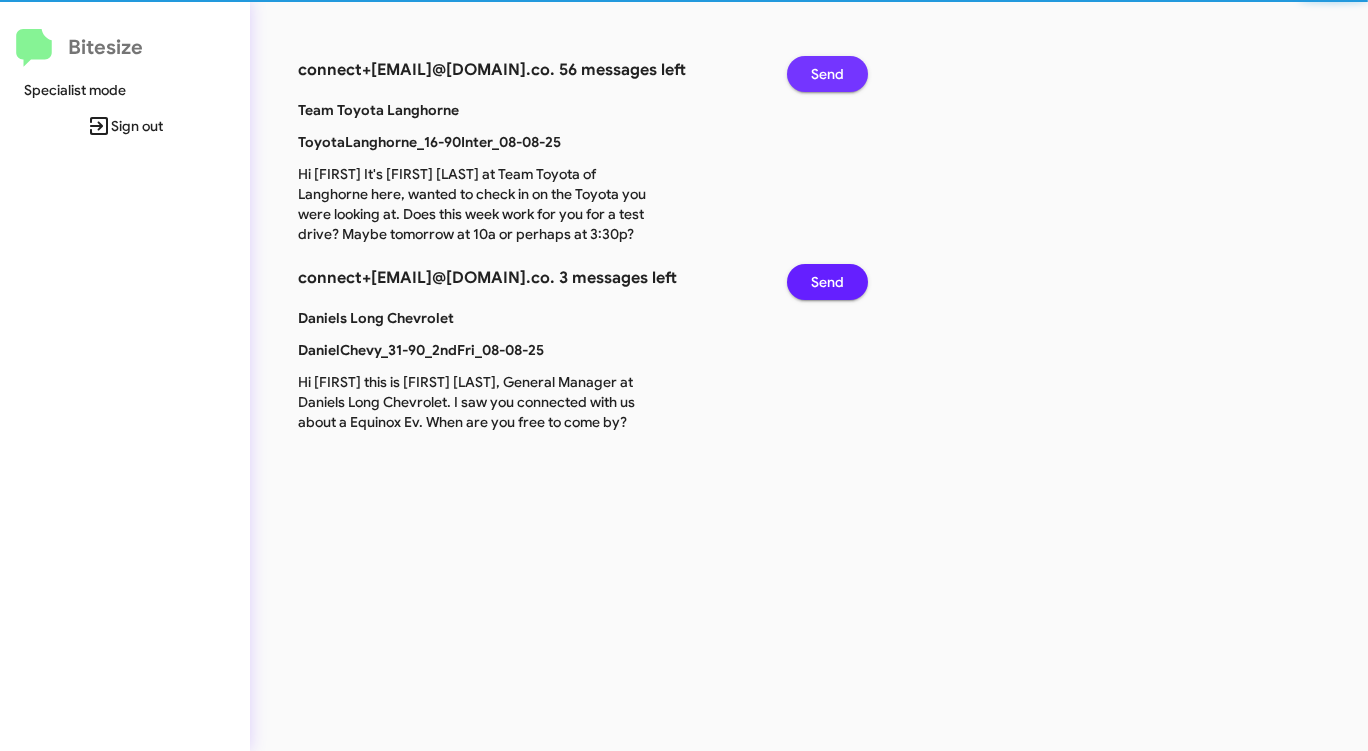 click on "Send" 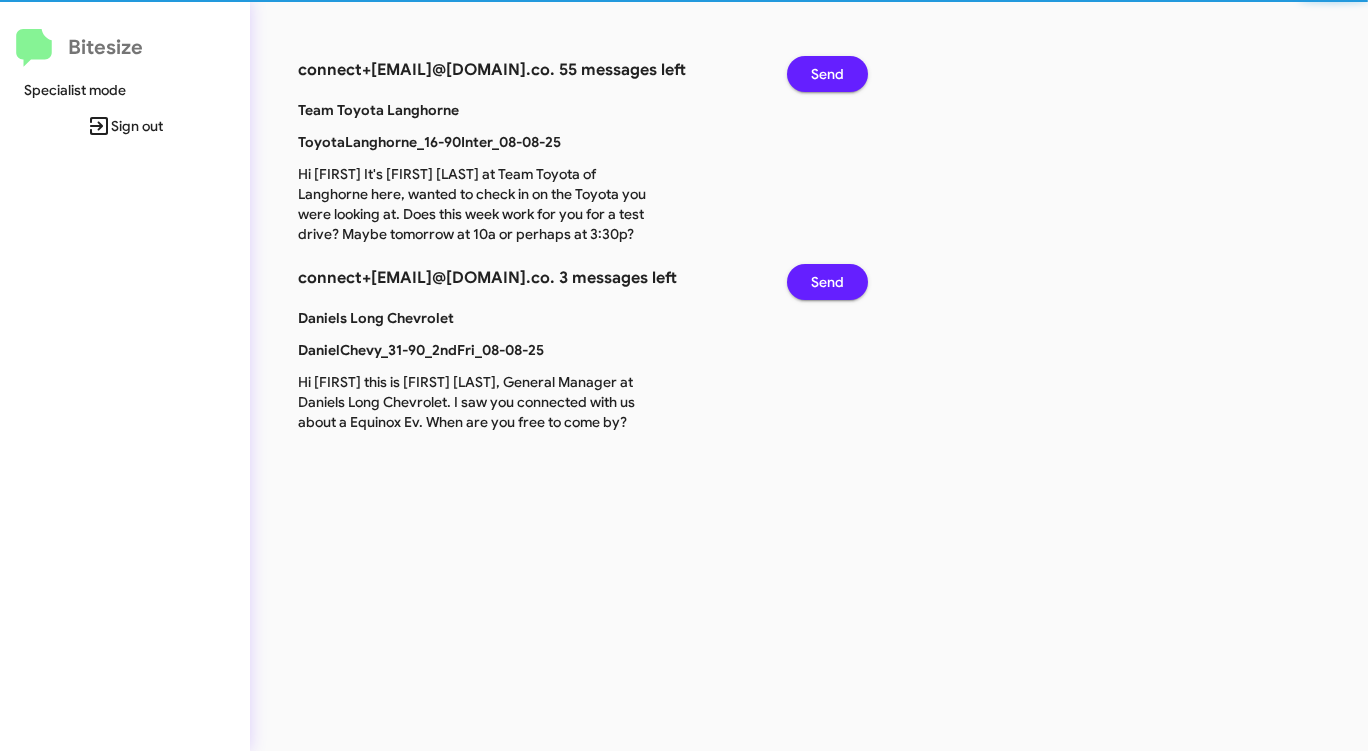 click on "Send" 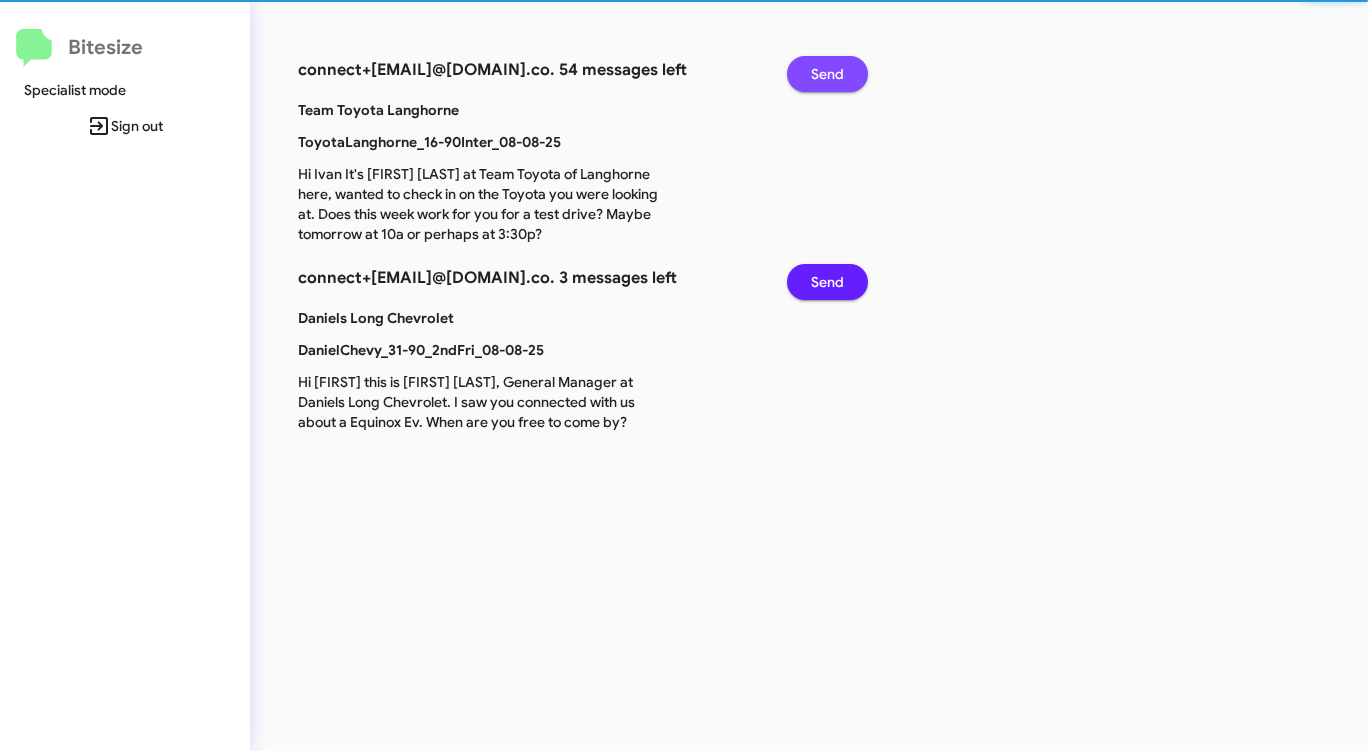 click on "Send" 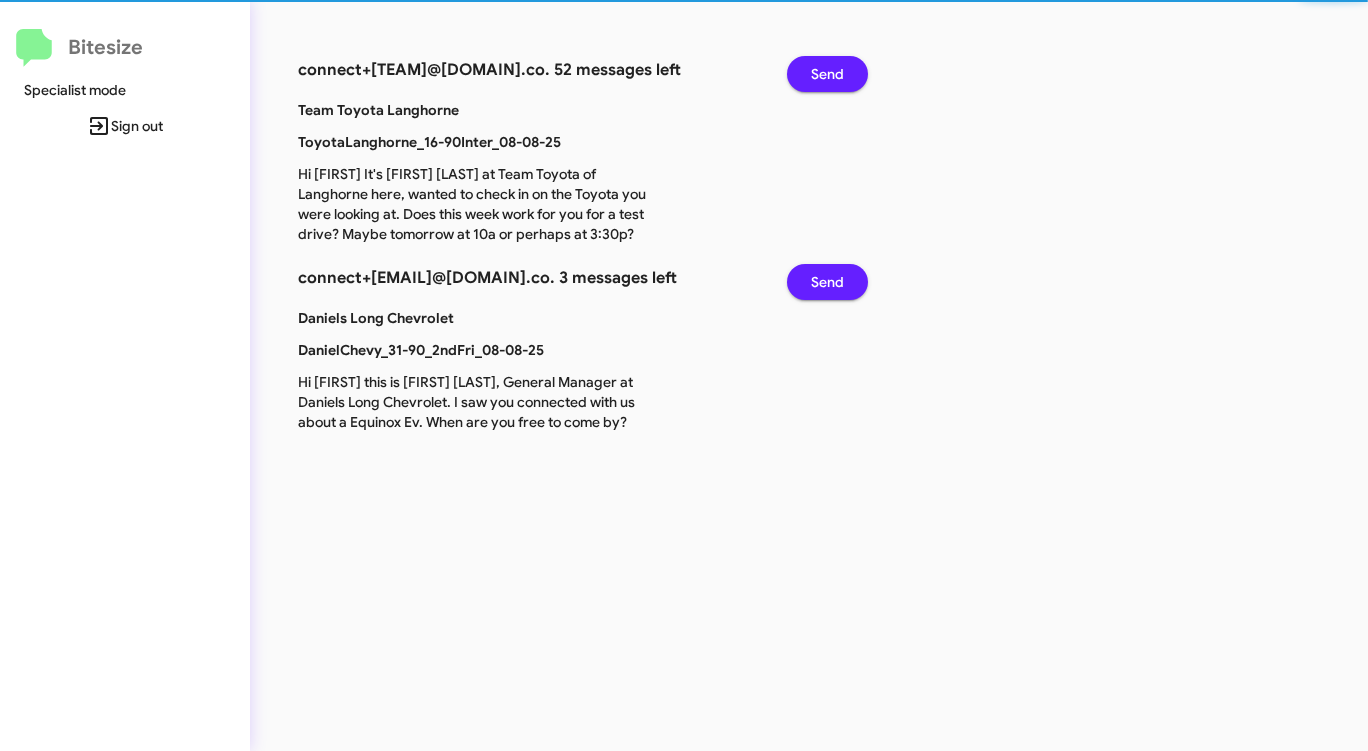 click on "Send" 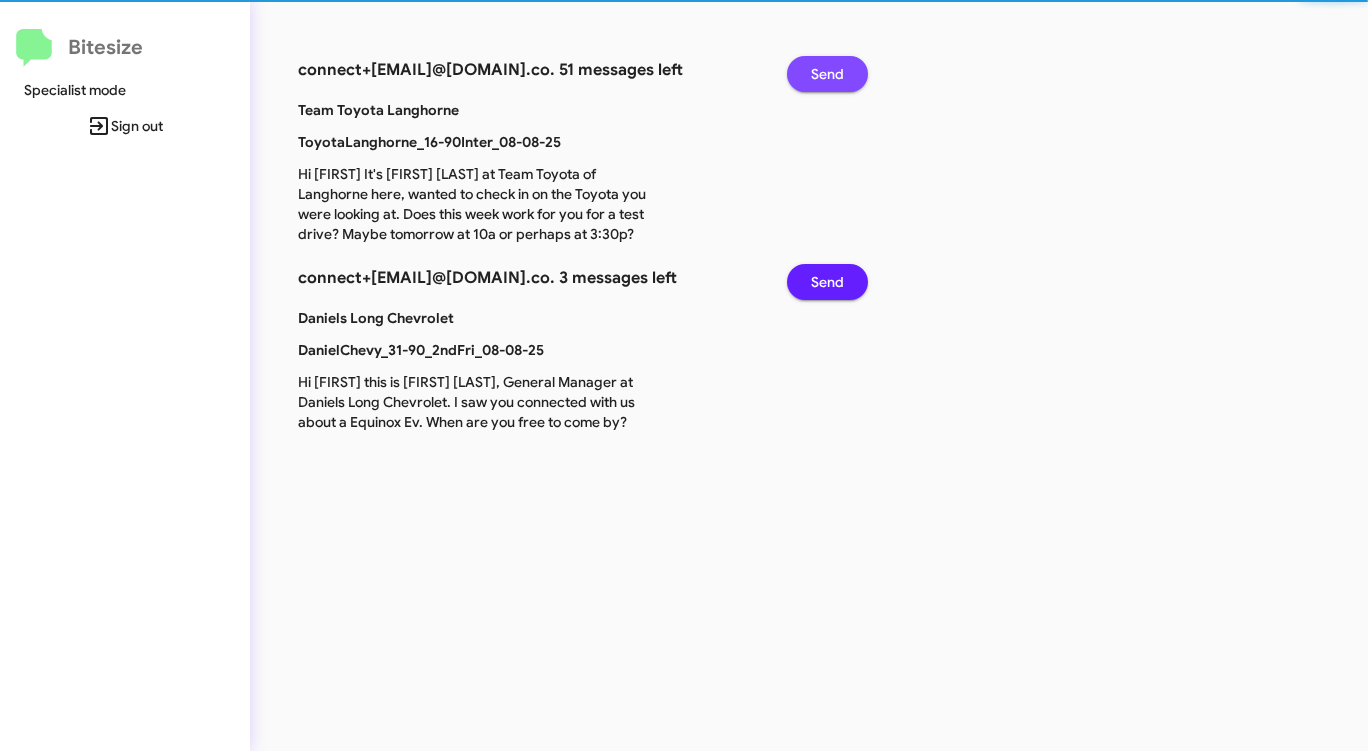 click on "Send" 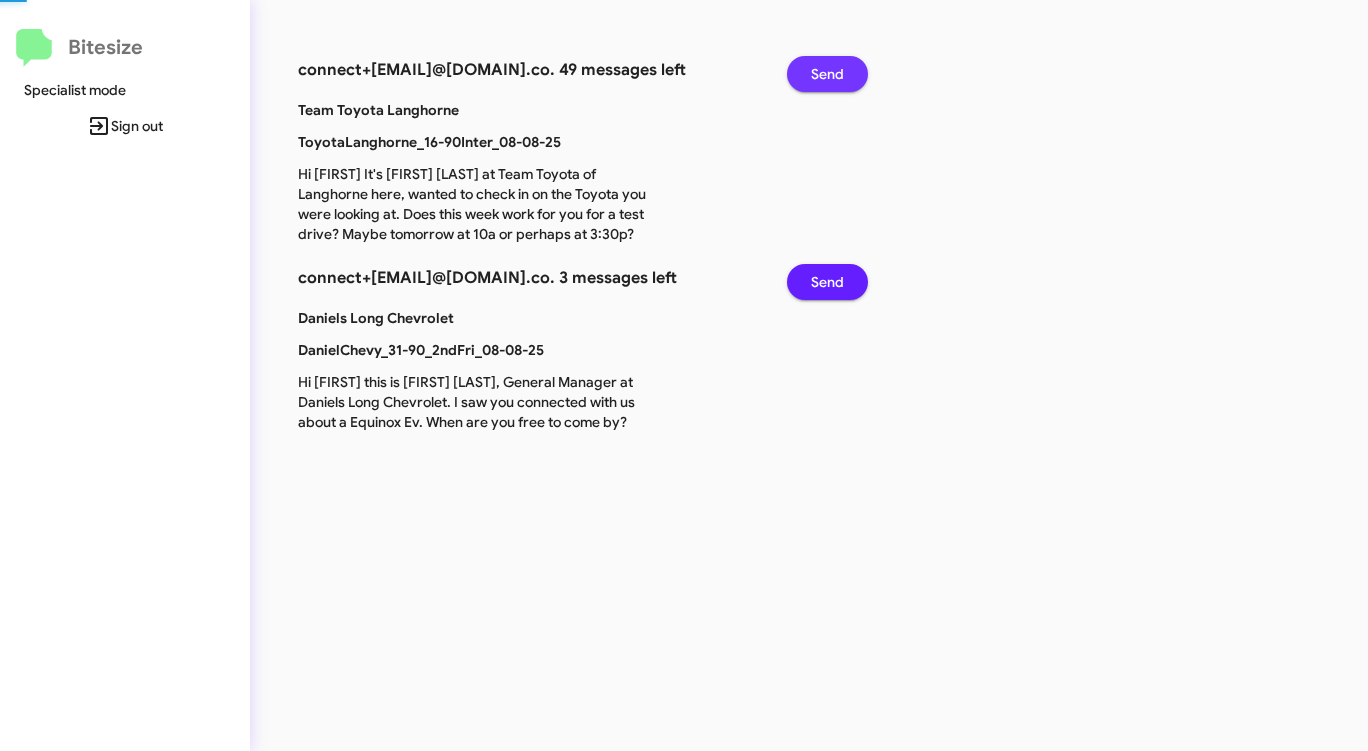 click on "Send" 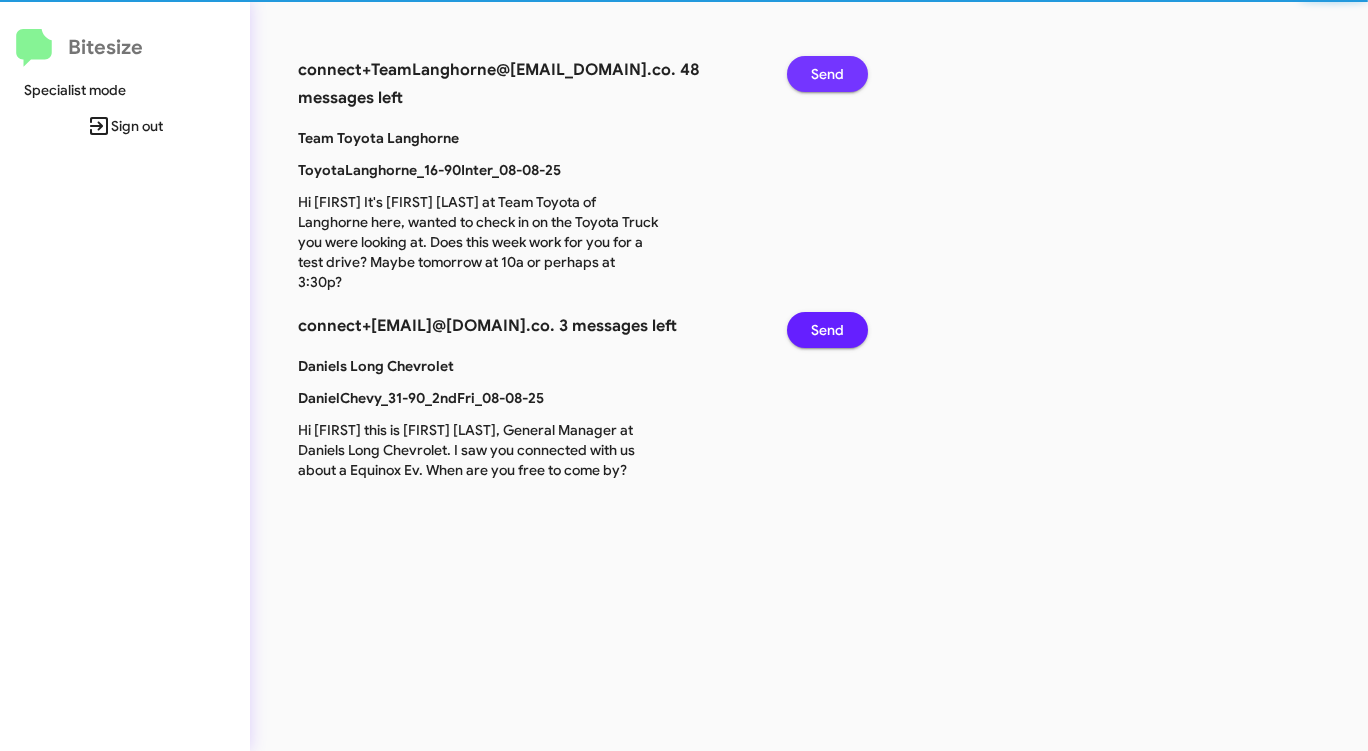 click on "Send" 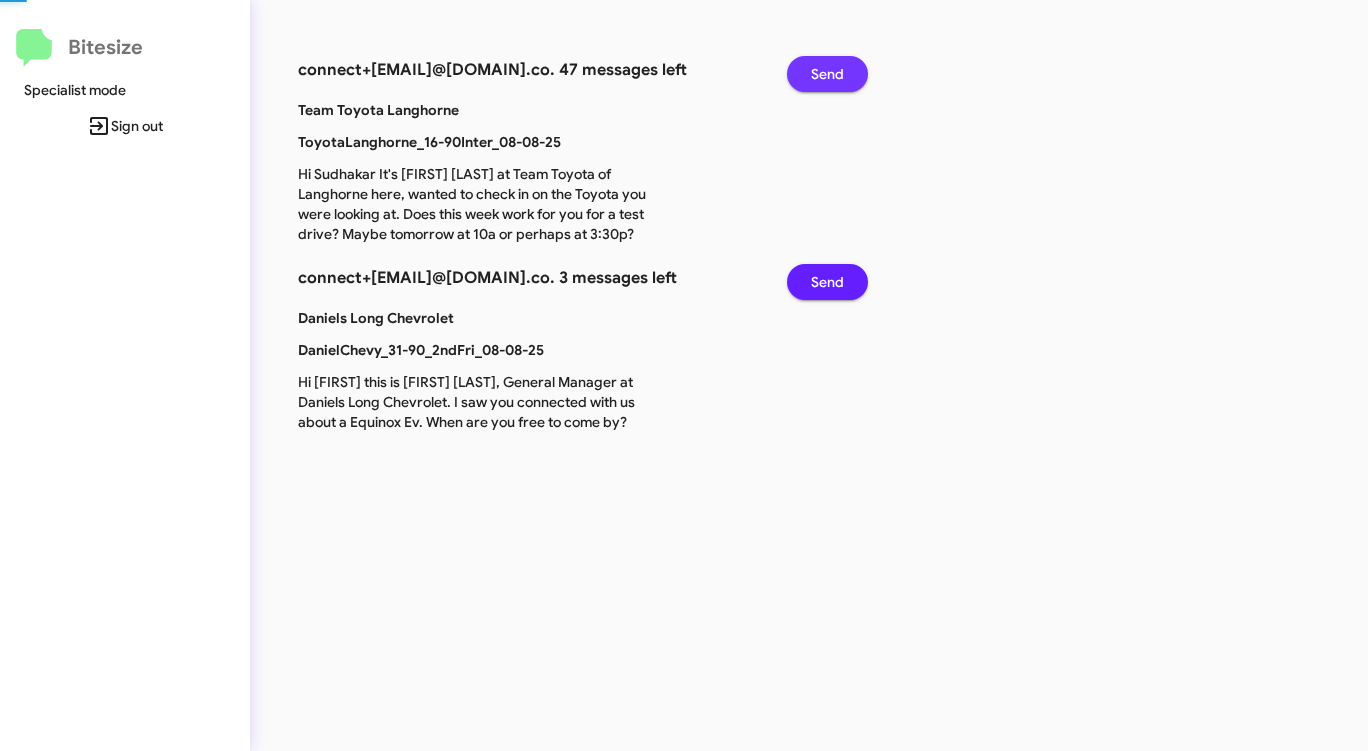 click on "Send" 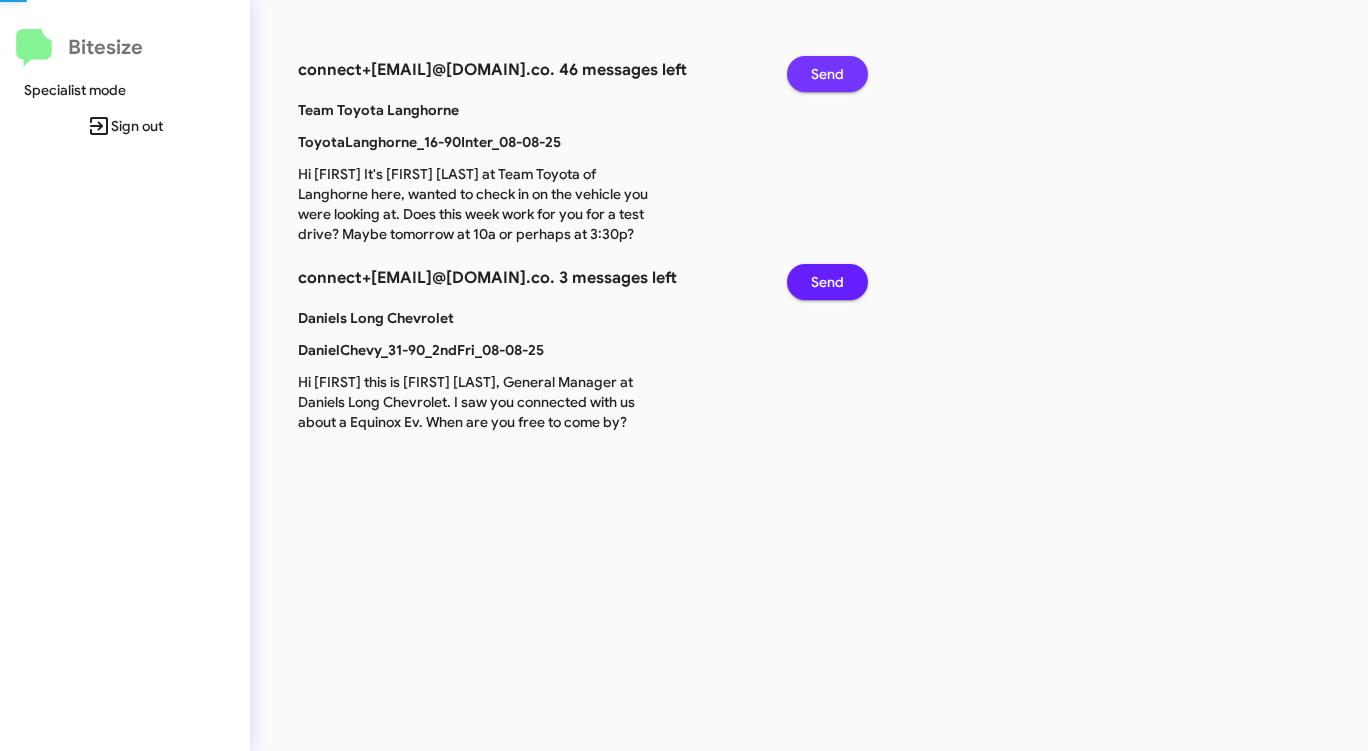 click on "Send" 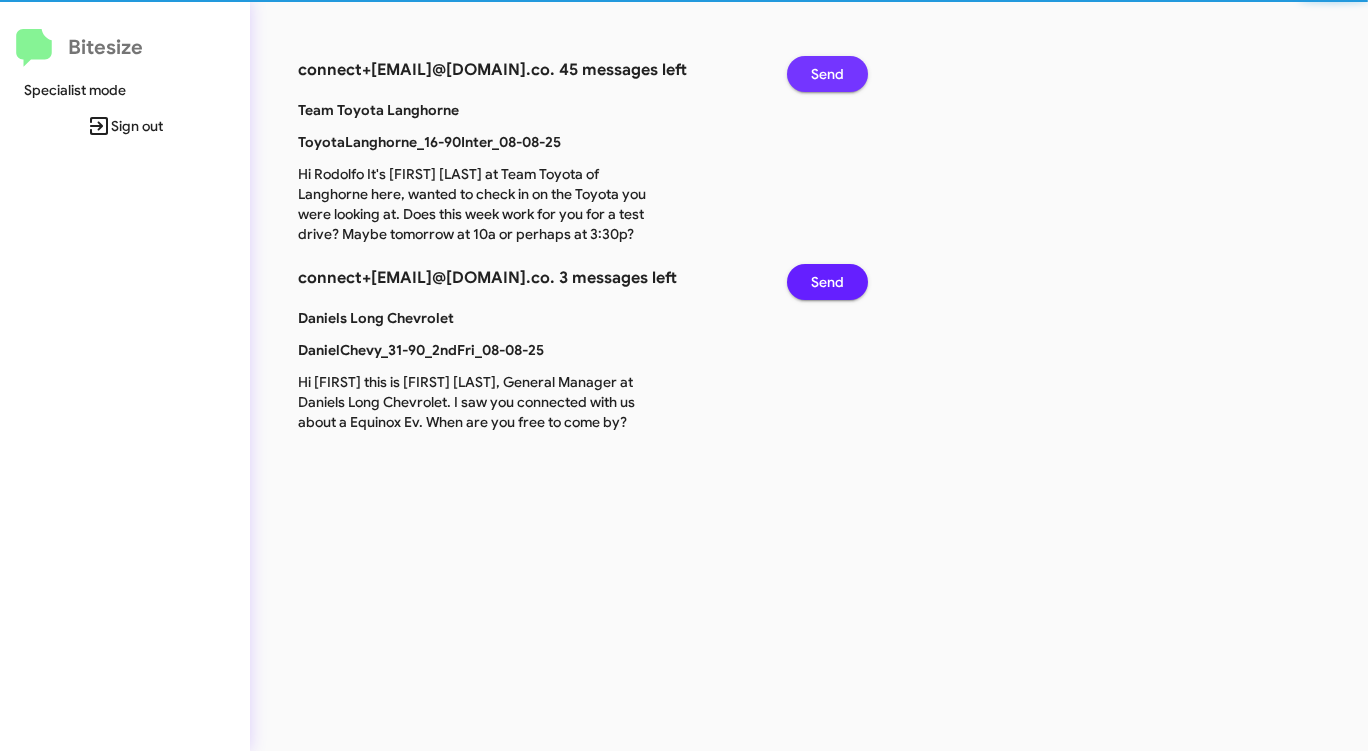 click on "Send" 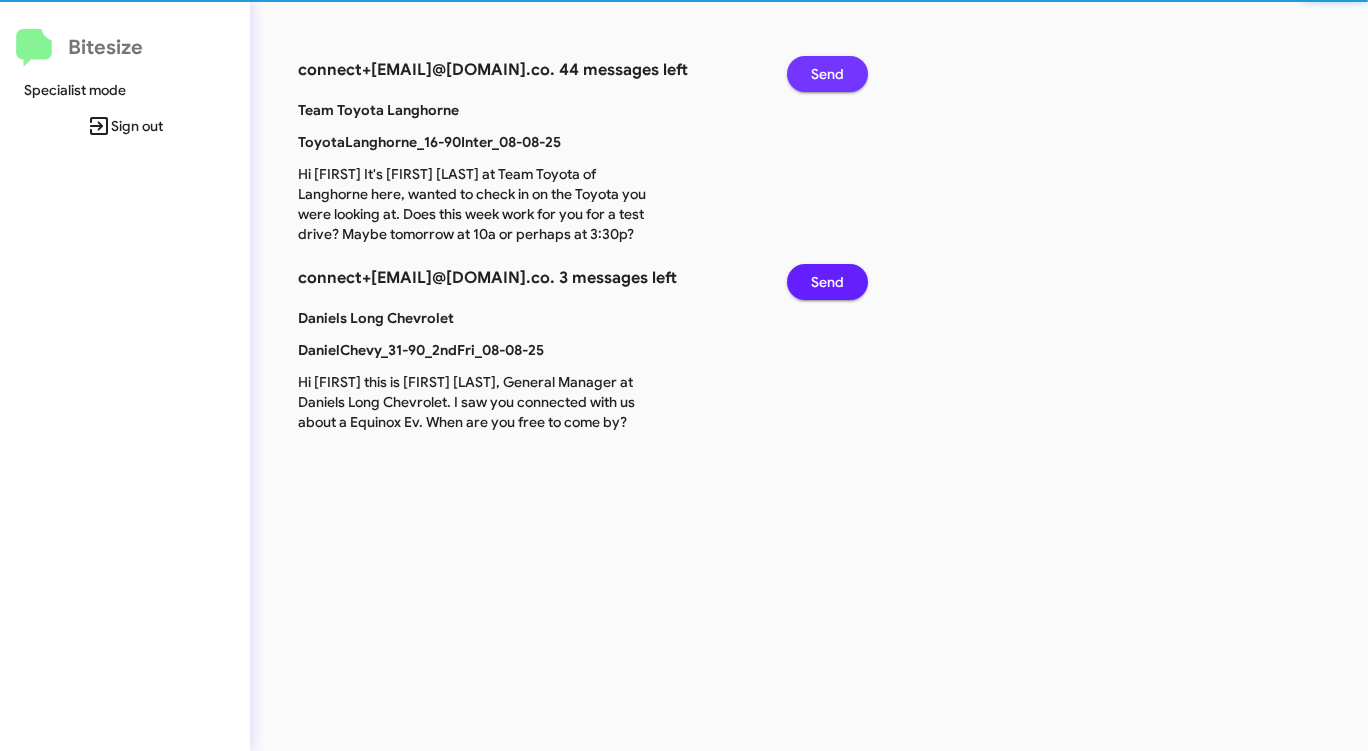 click on "Send" 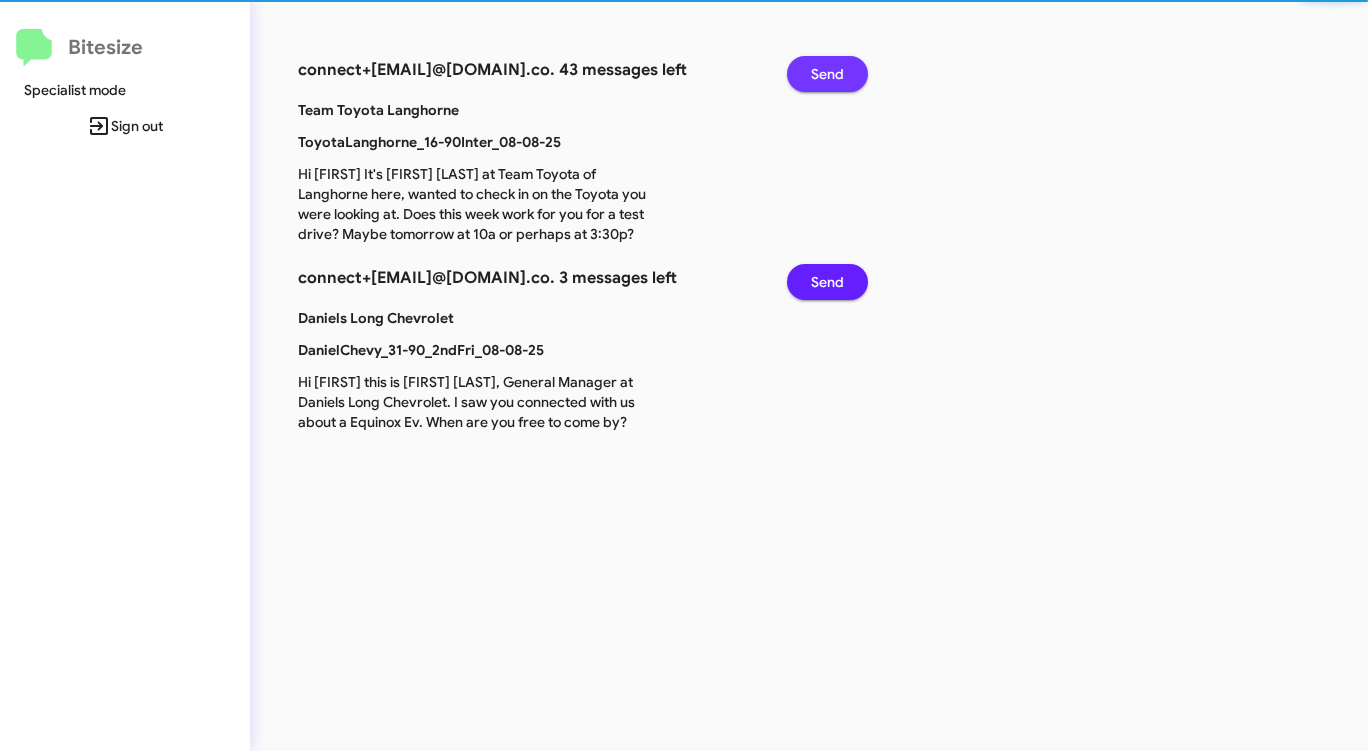 click on "Send" 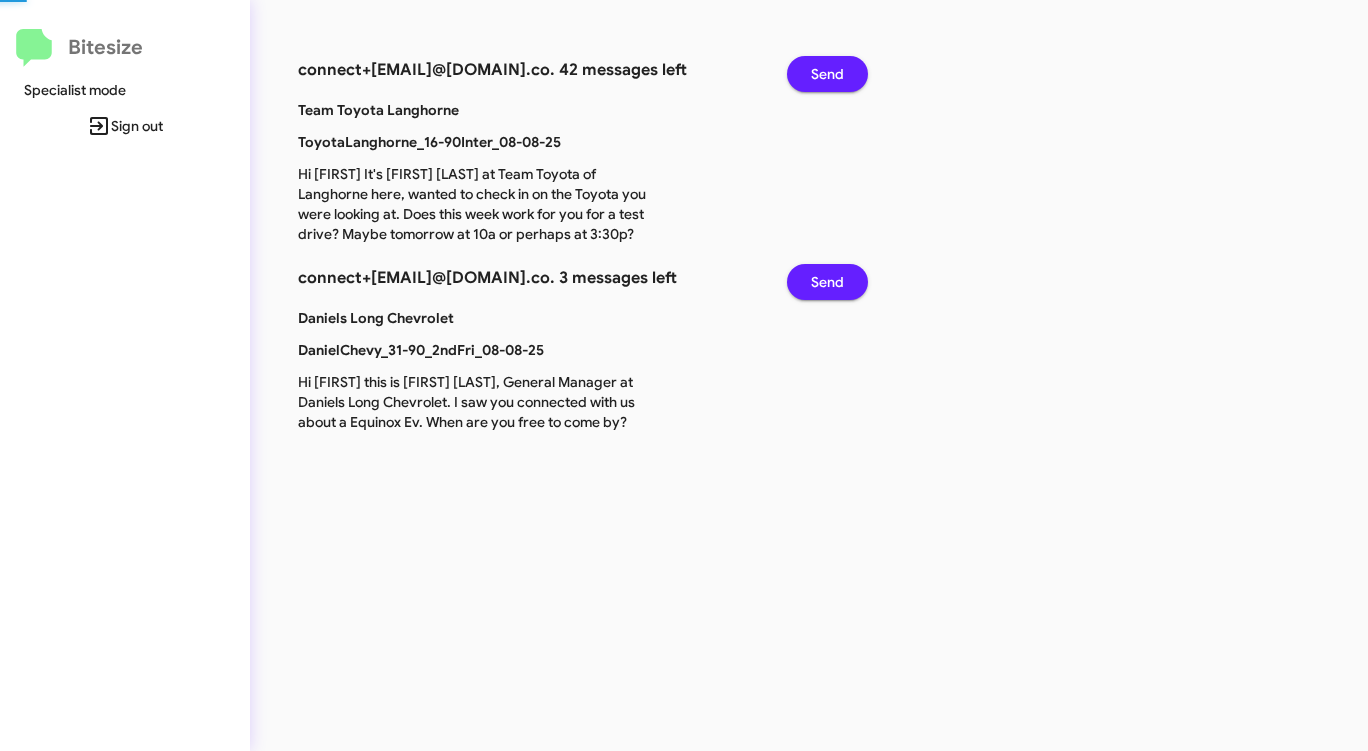 click on "Send" 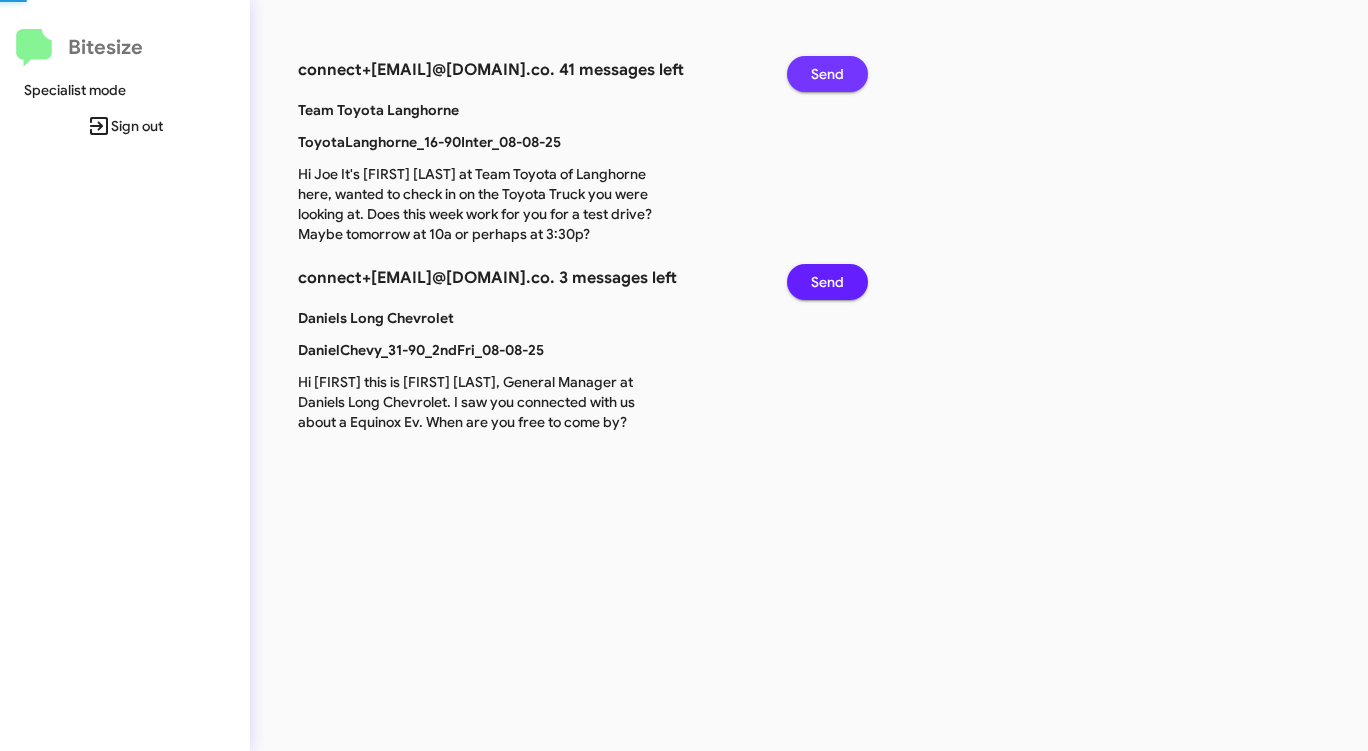 click on "Send" 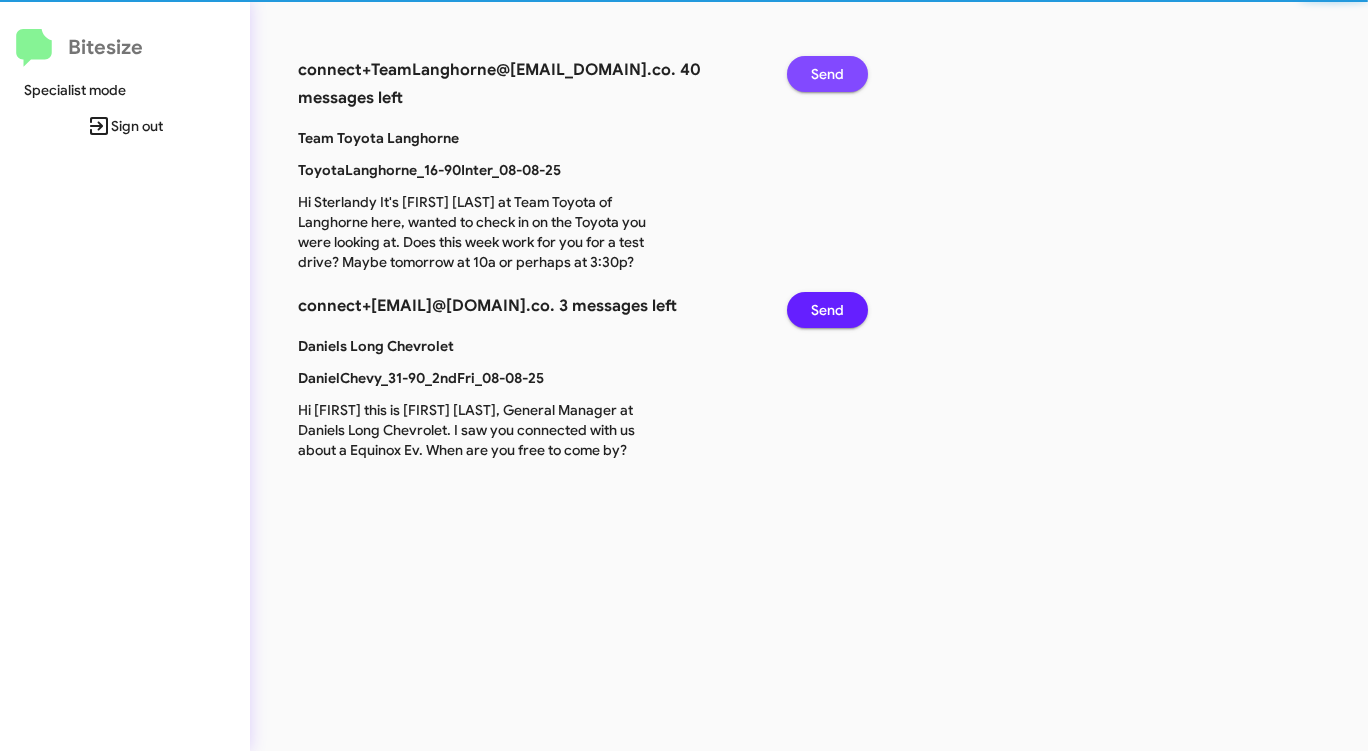 click on "Send" 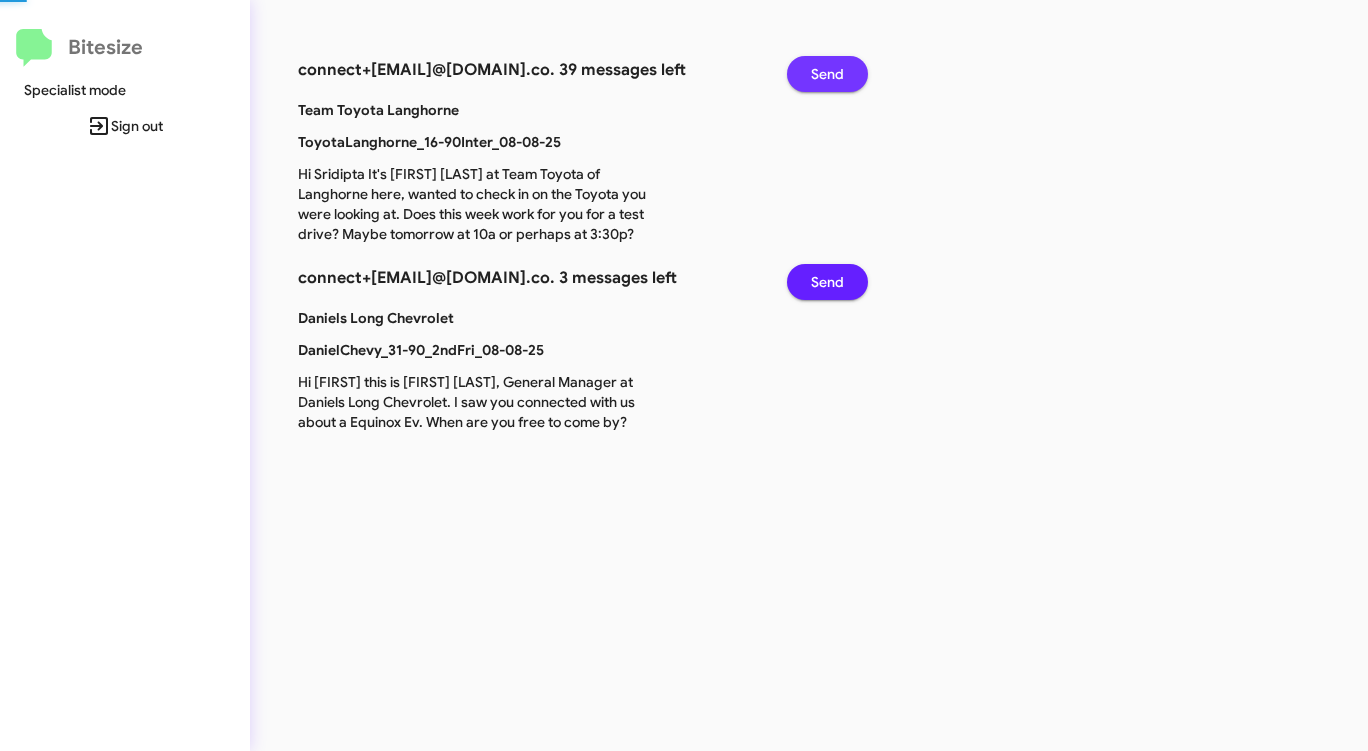click on "Send" 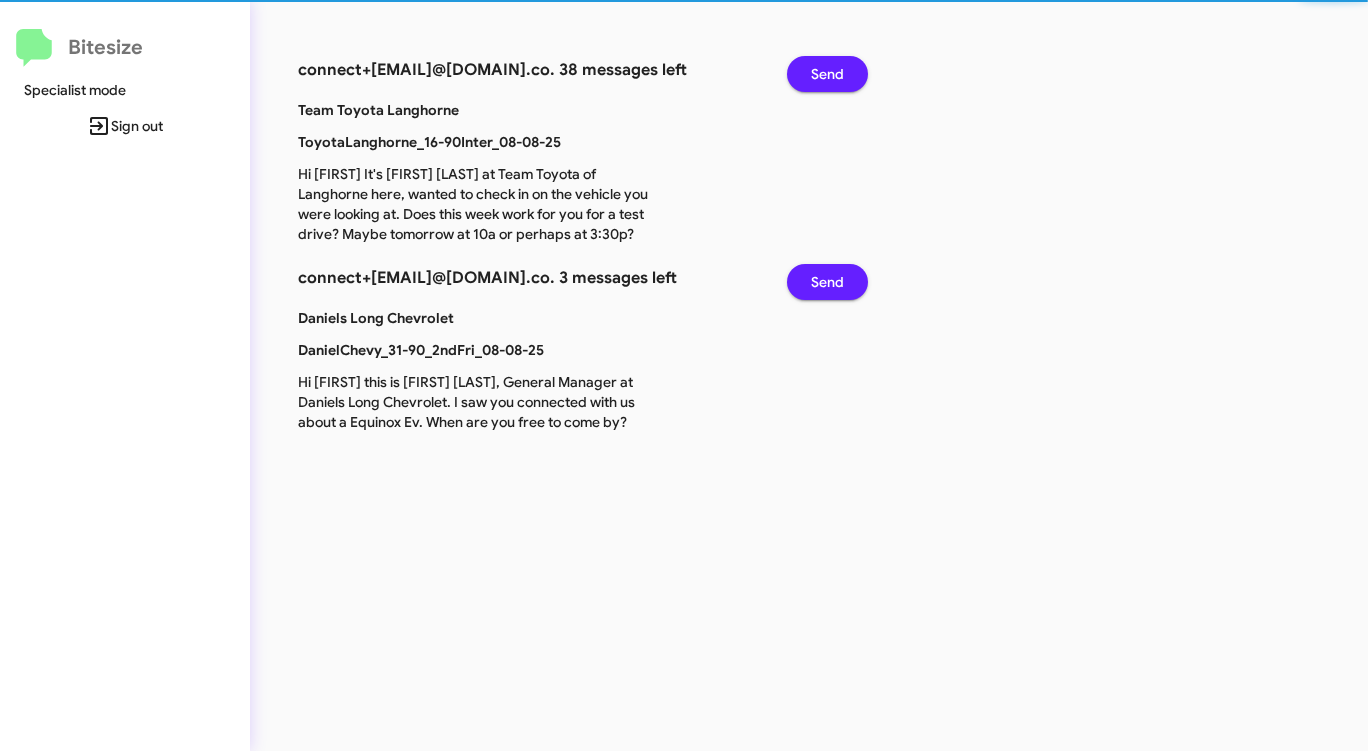 click on "Send" 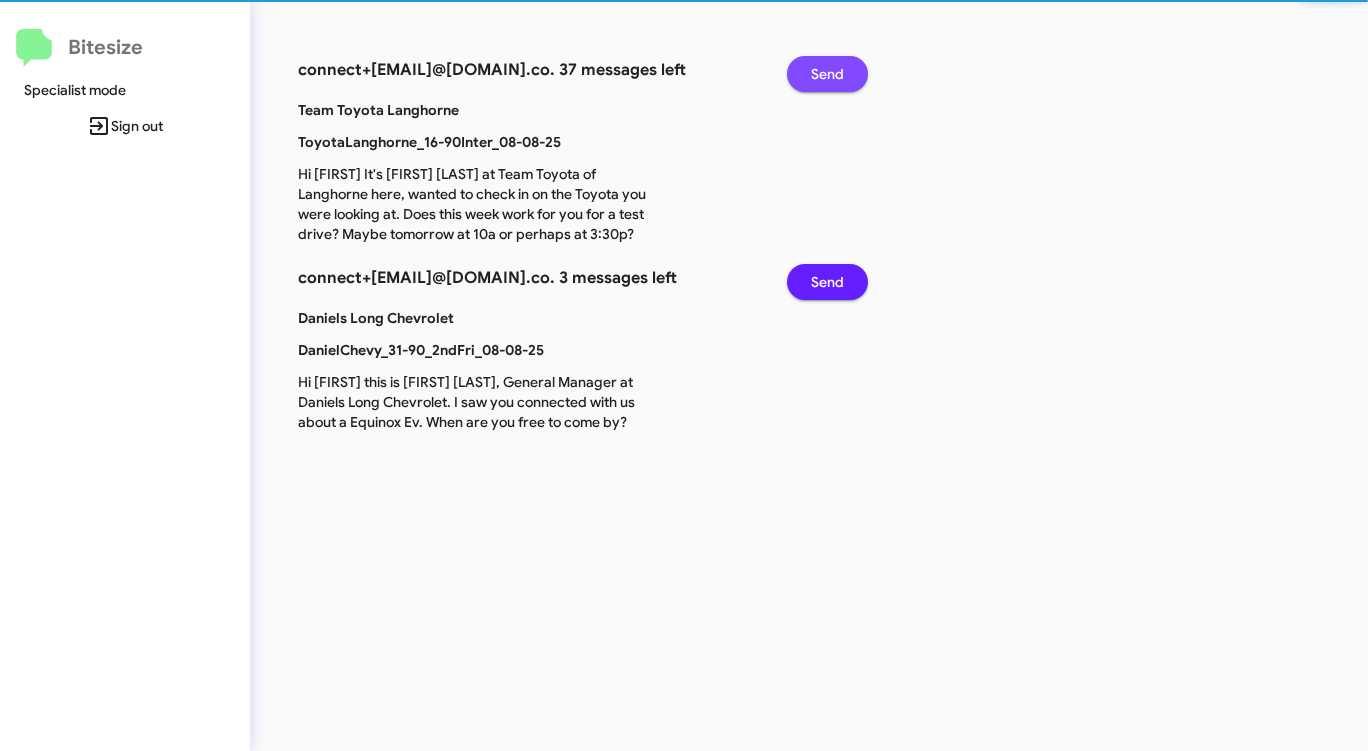click on "Send" 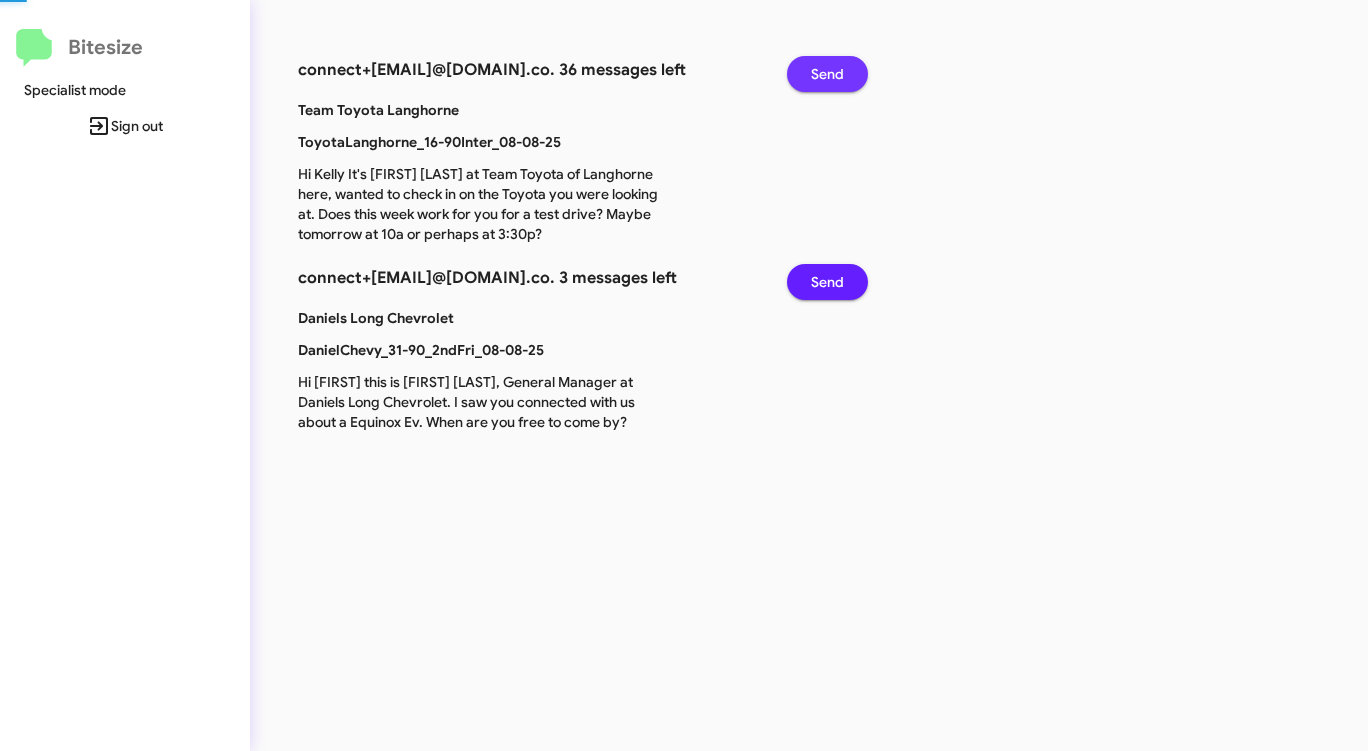 click on "Send" 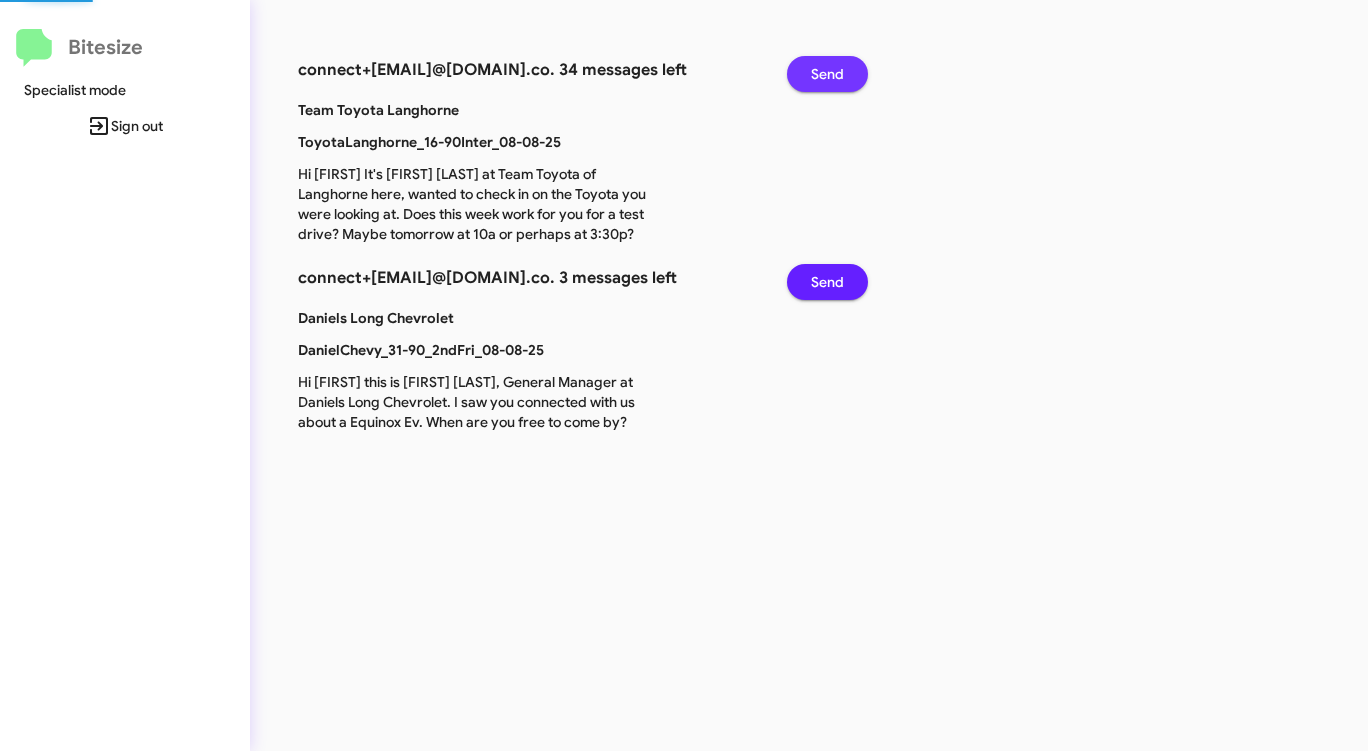 click on "Send" 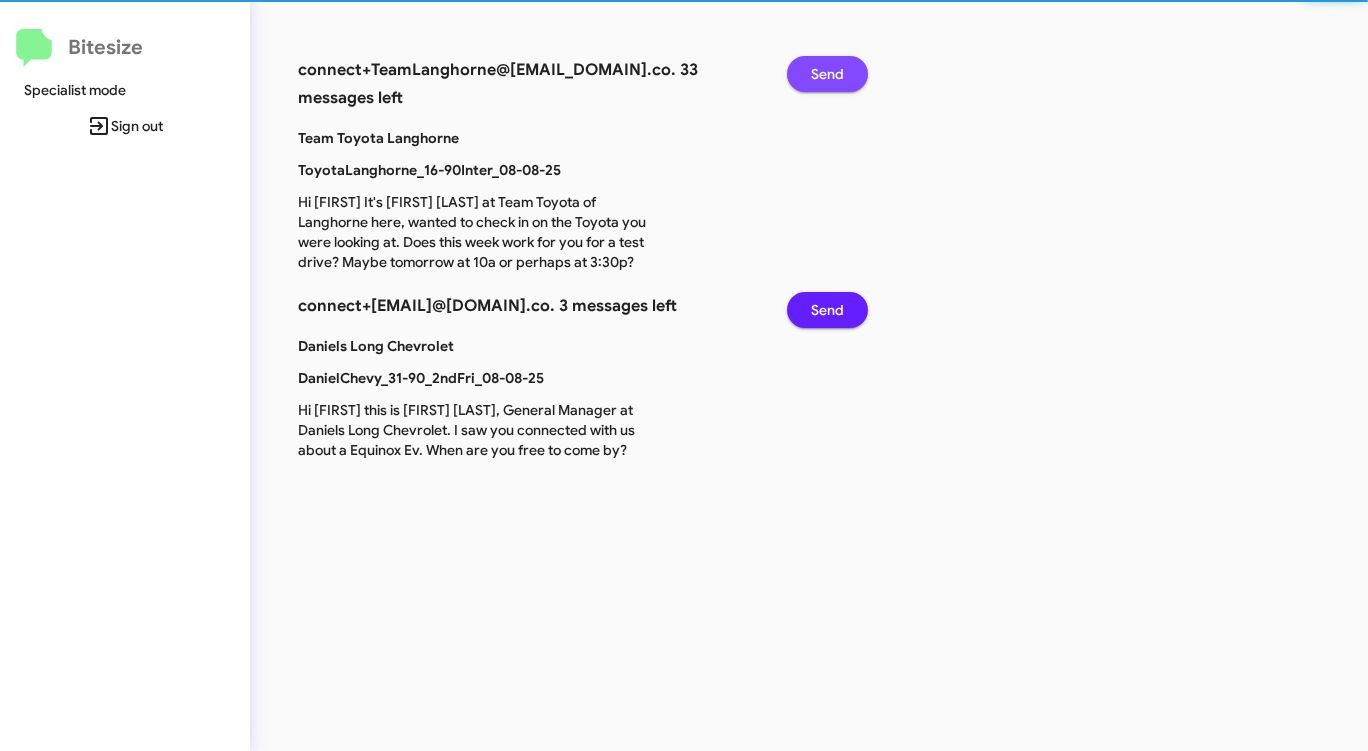 click on "Send" 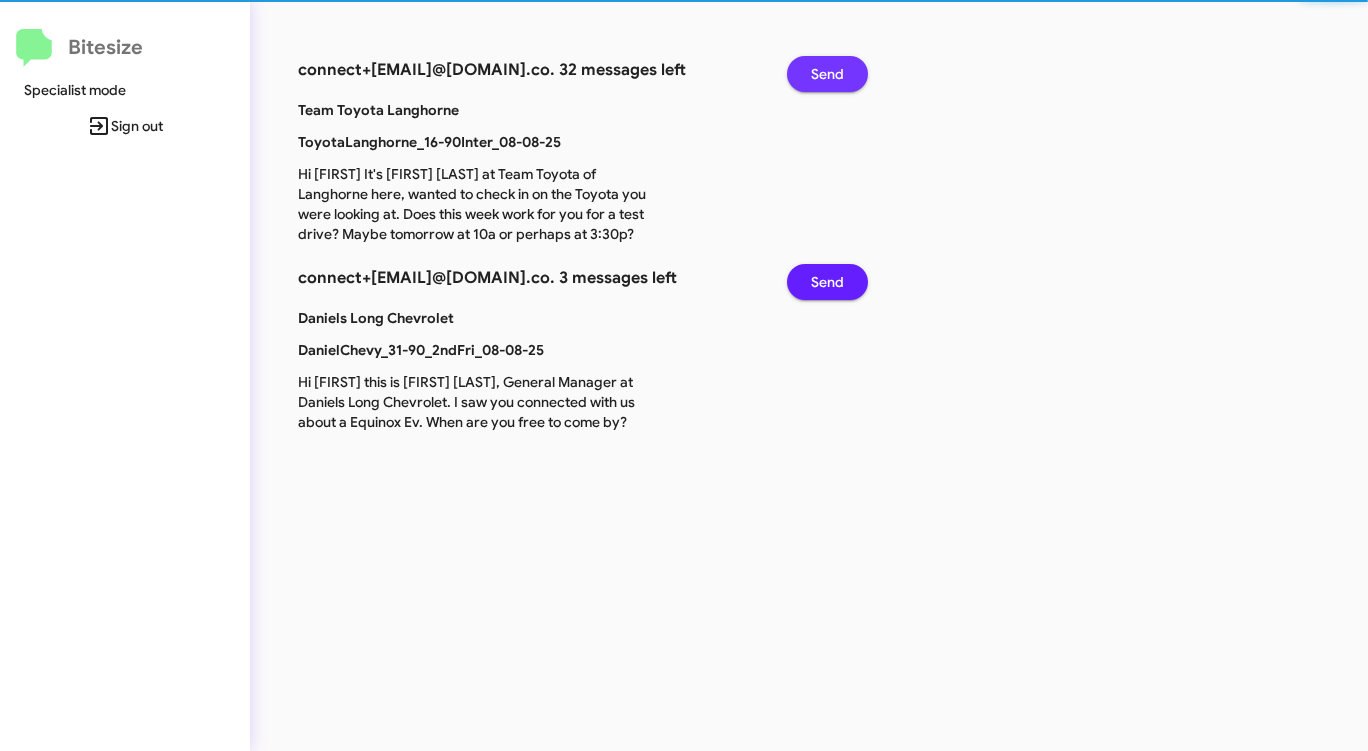 click on "Send" 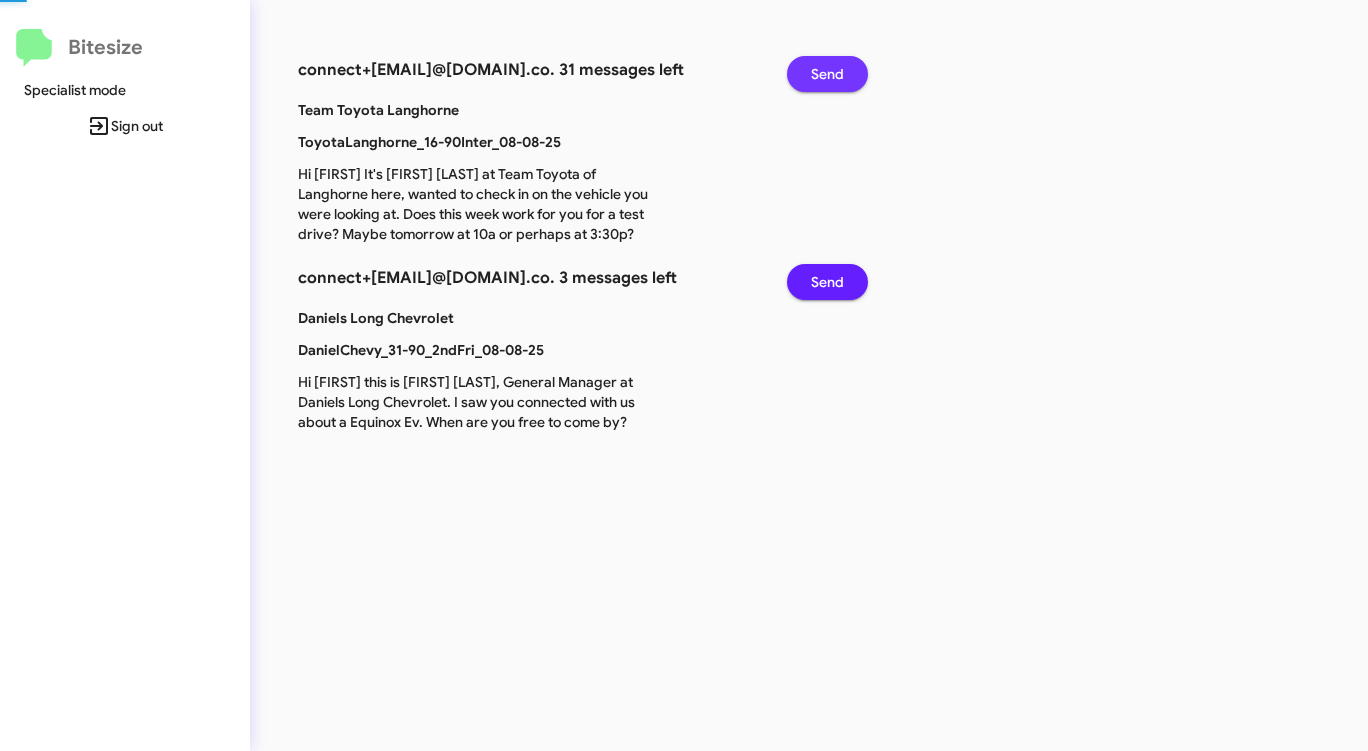 click on "Send" 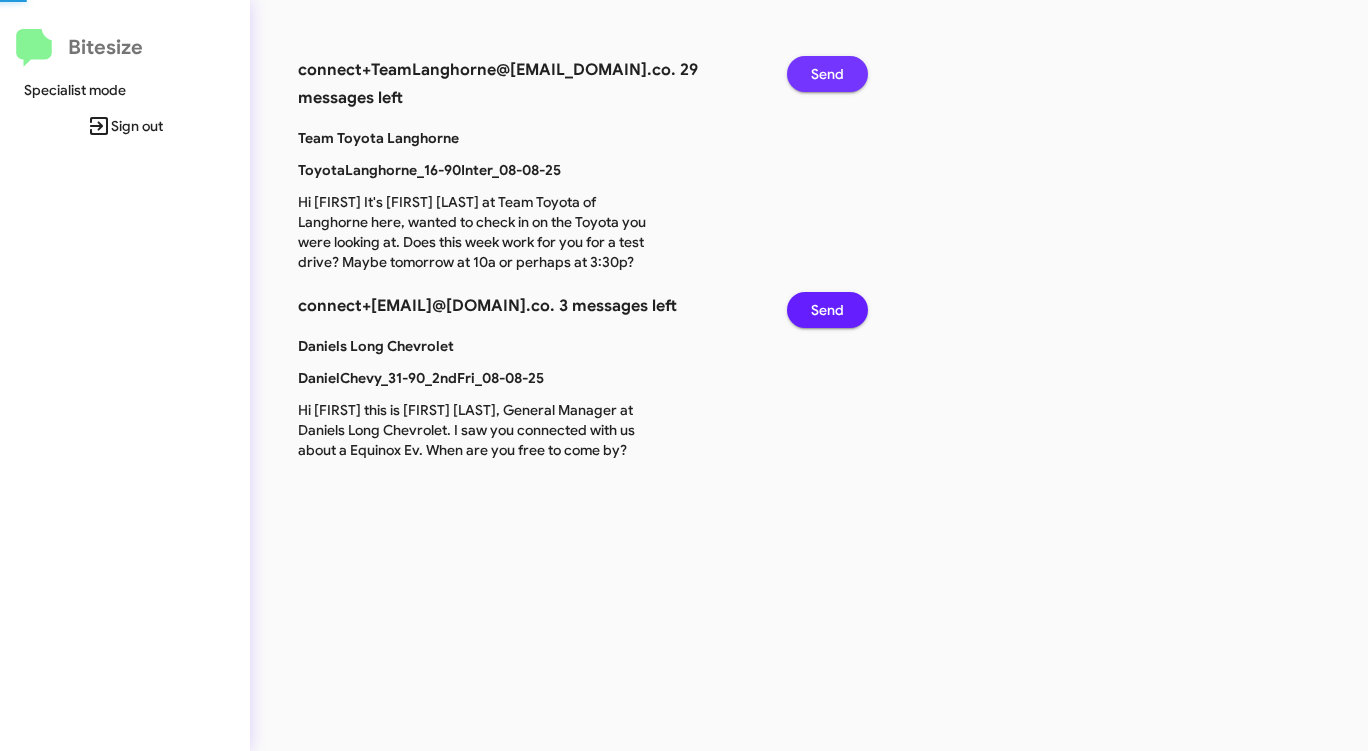 click on "Send" 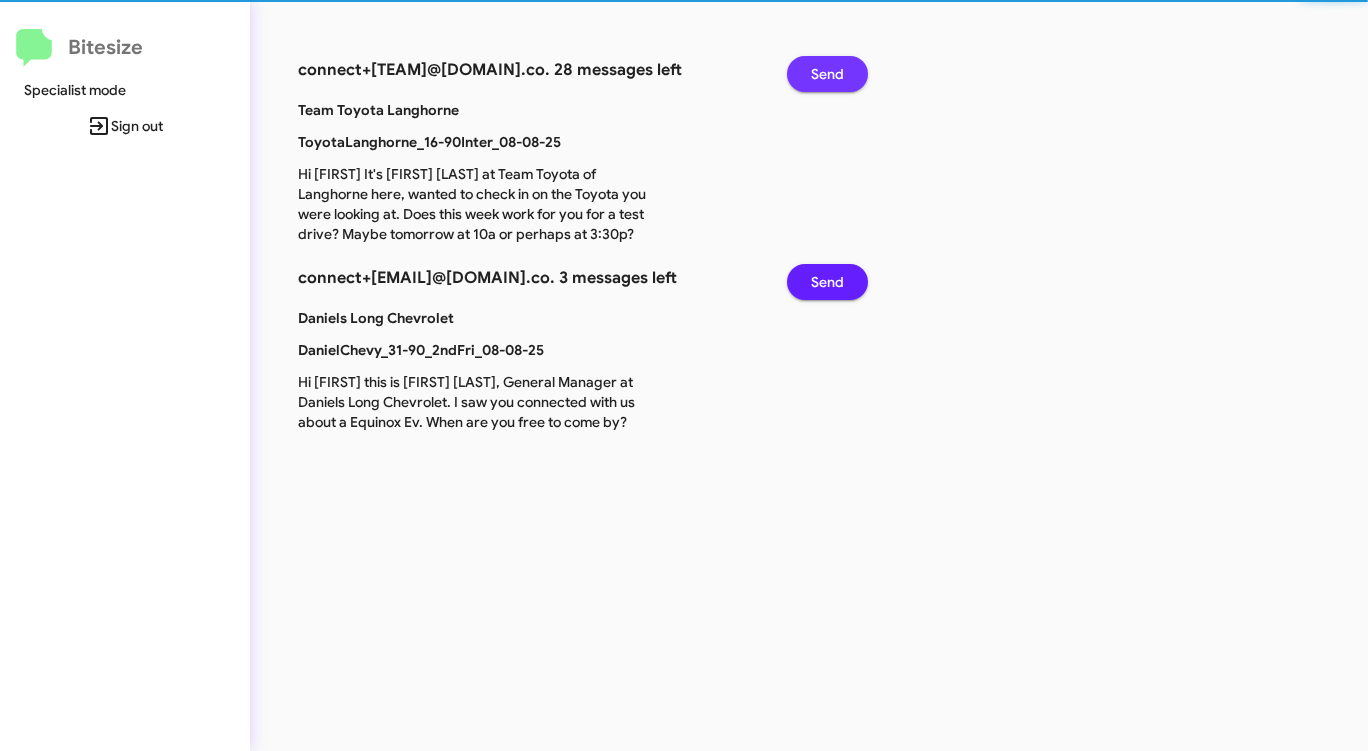click on "Send" 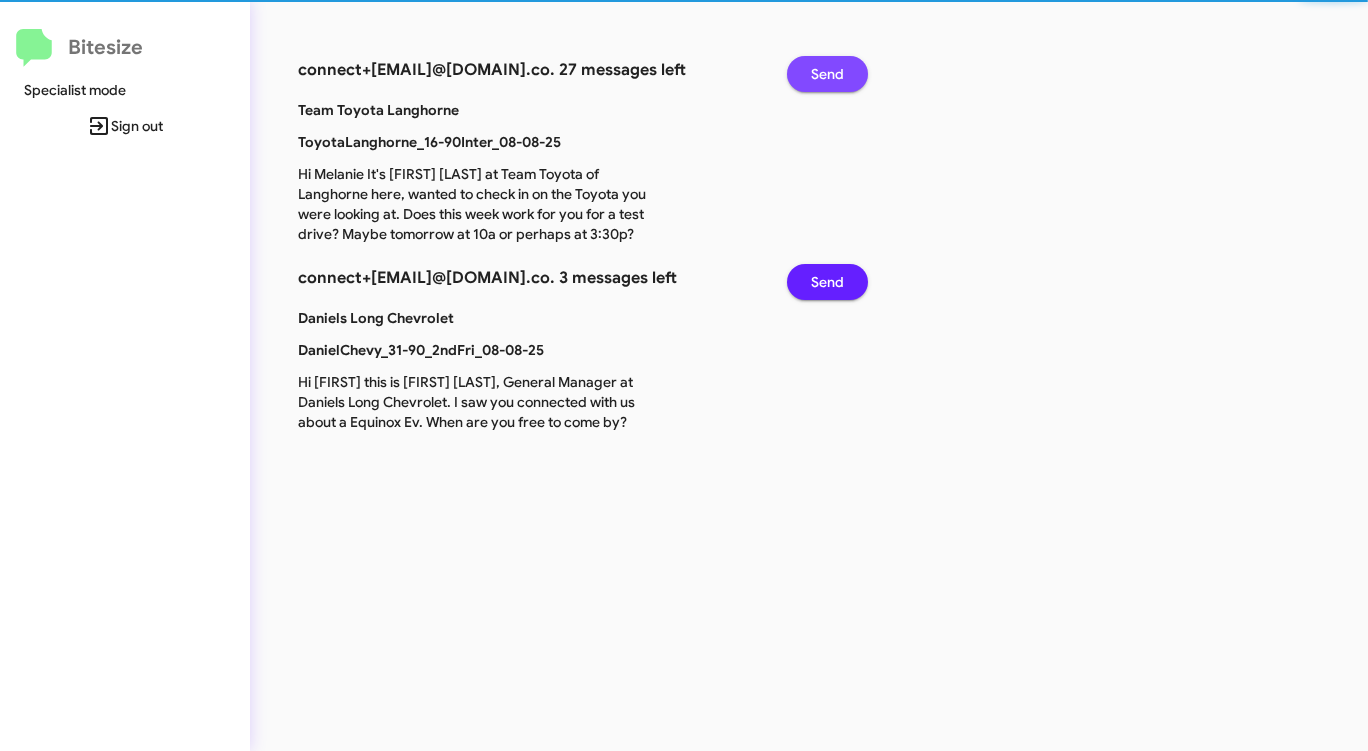 click on "Send" 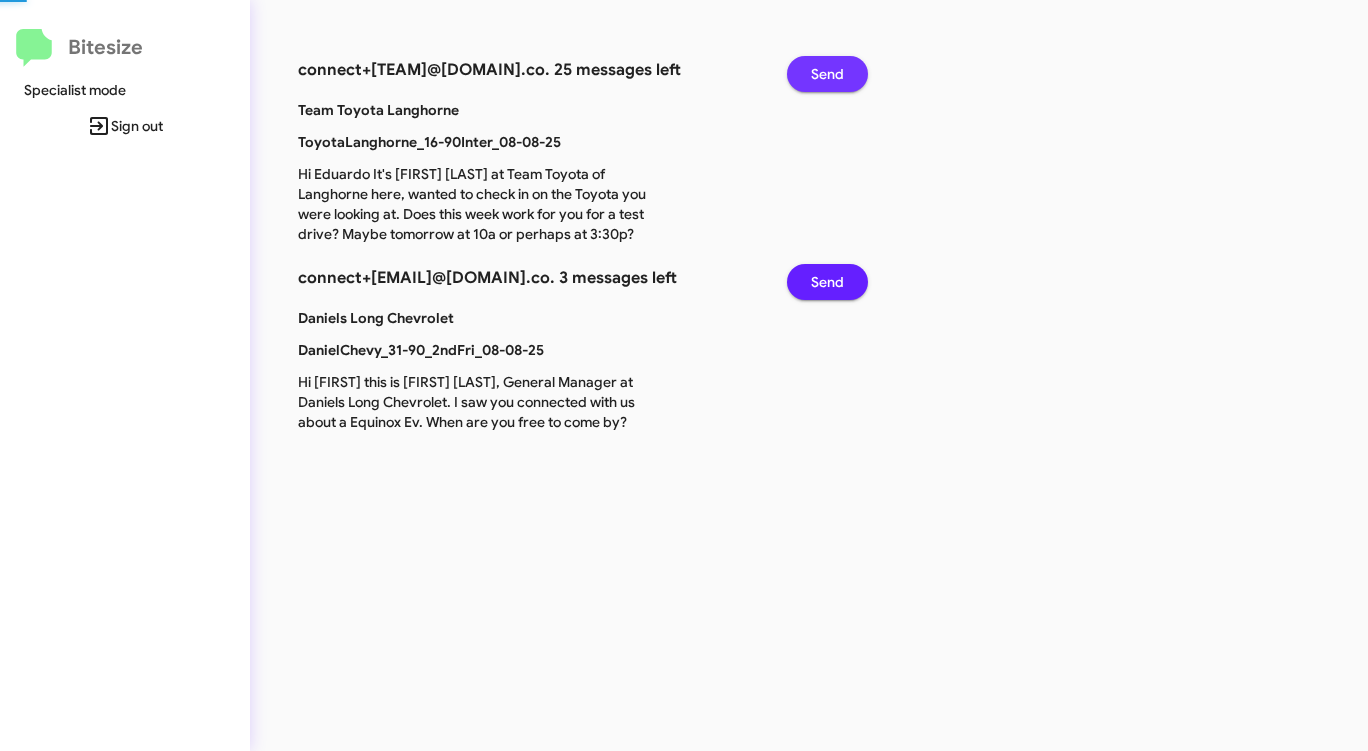 click on "Send" 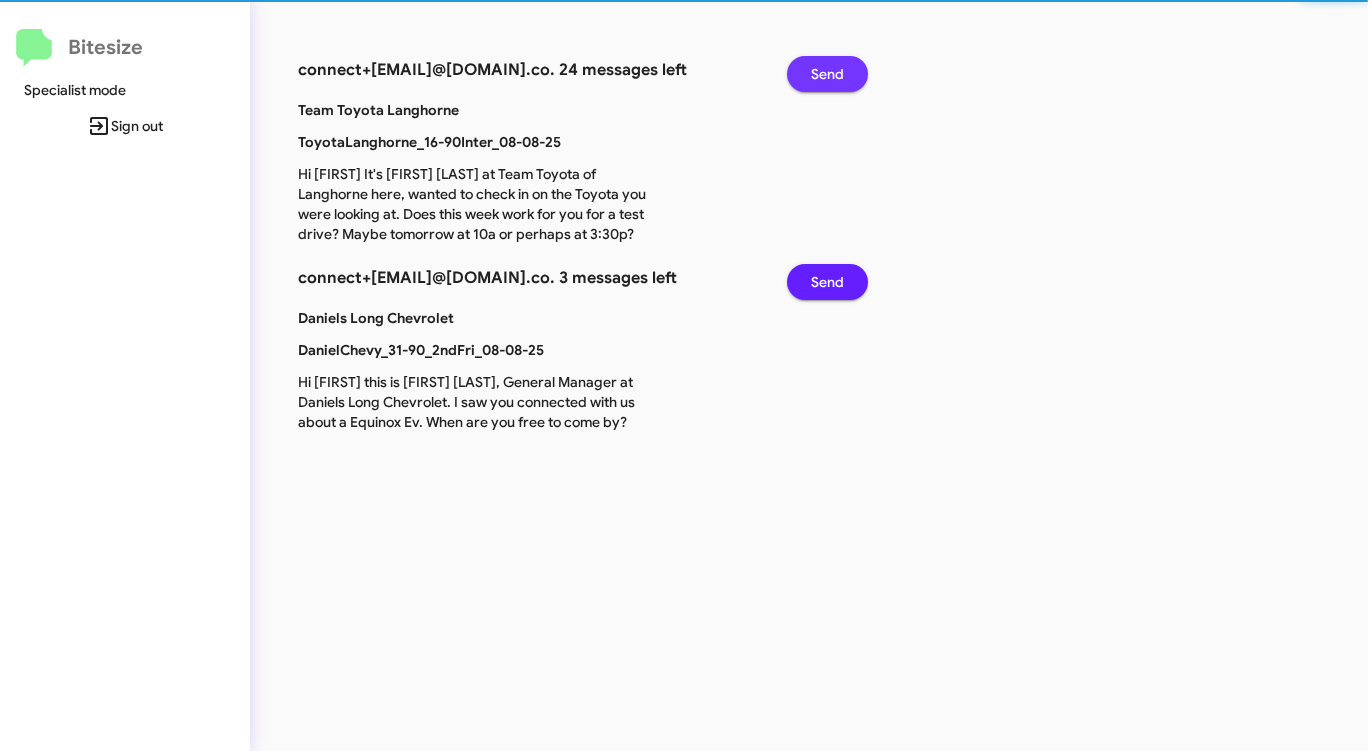 click on "Send" 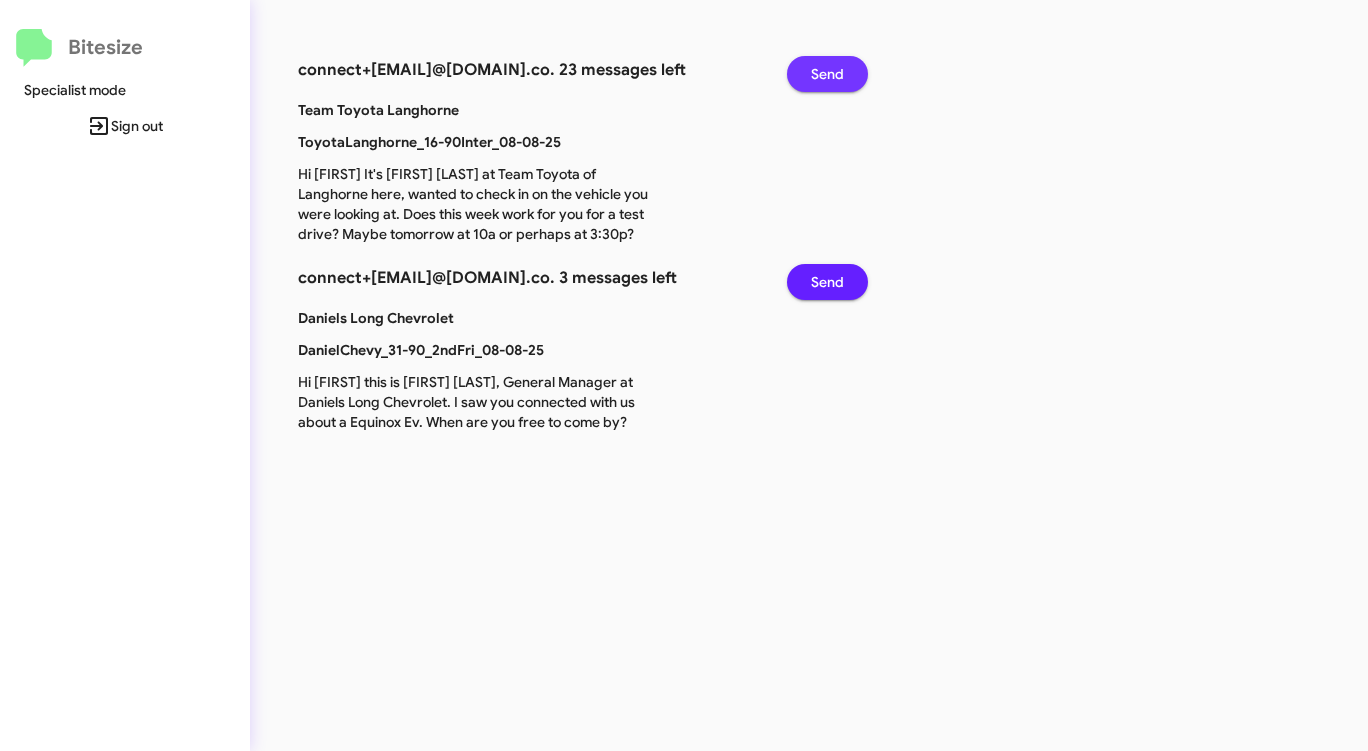 click on "Send" 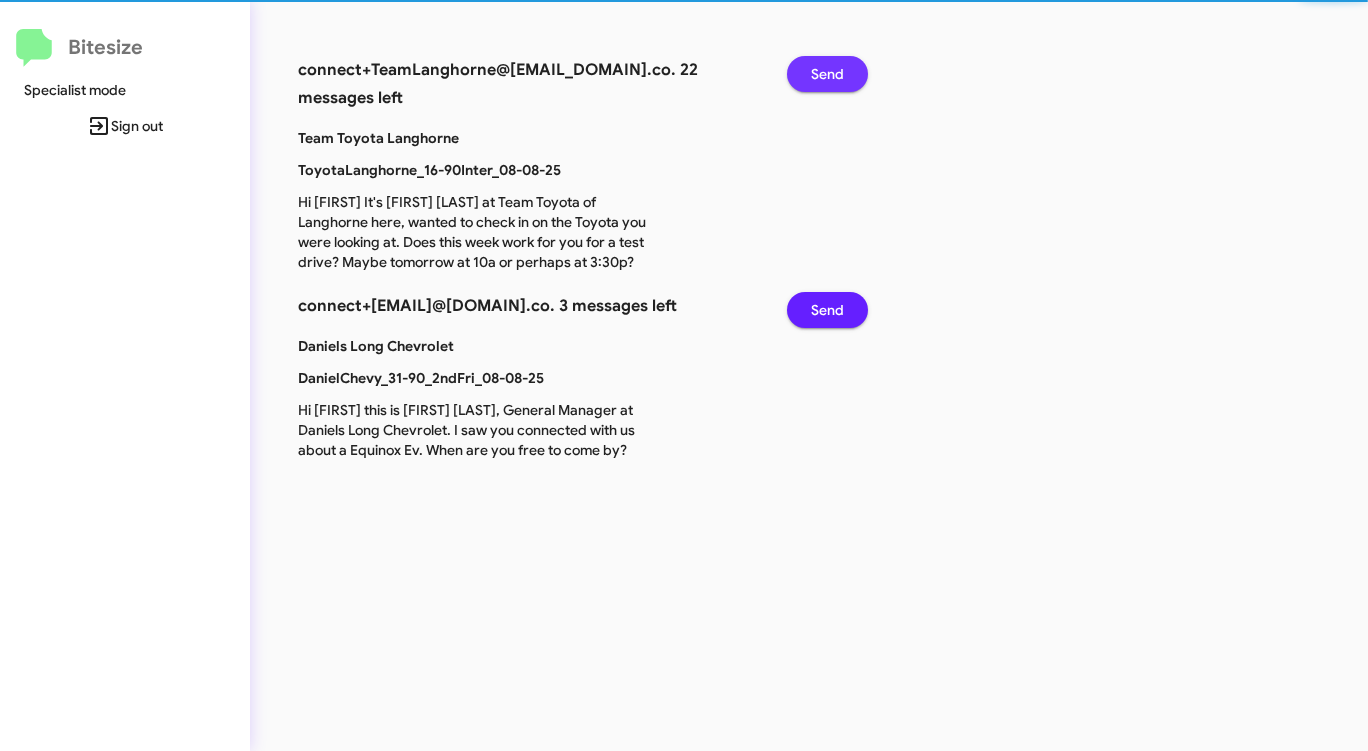 click on "Send" 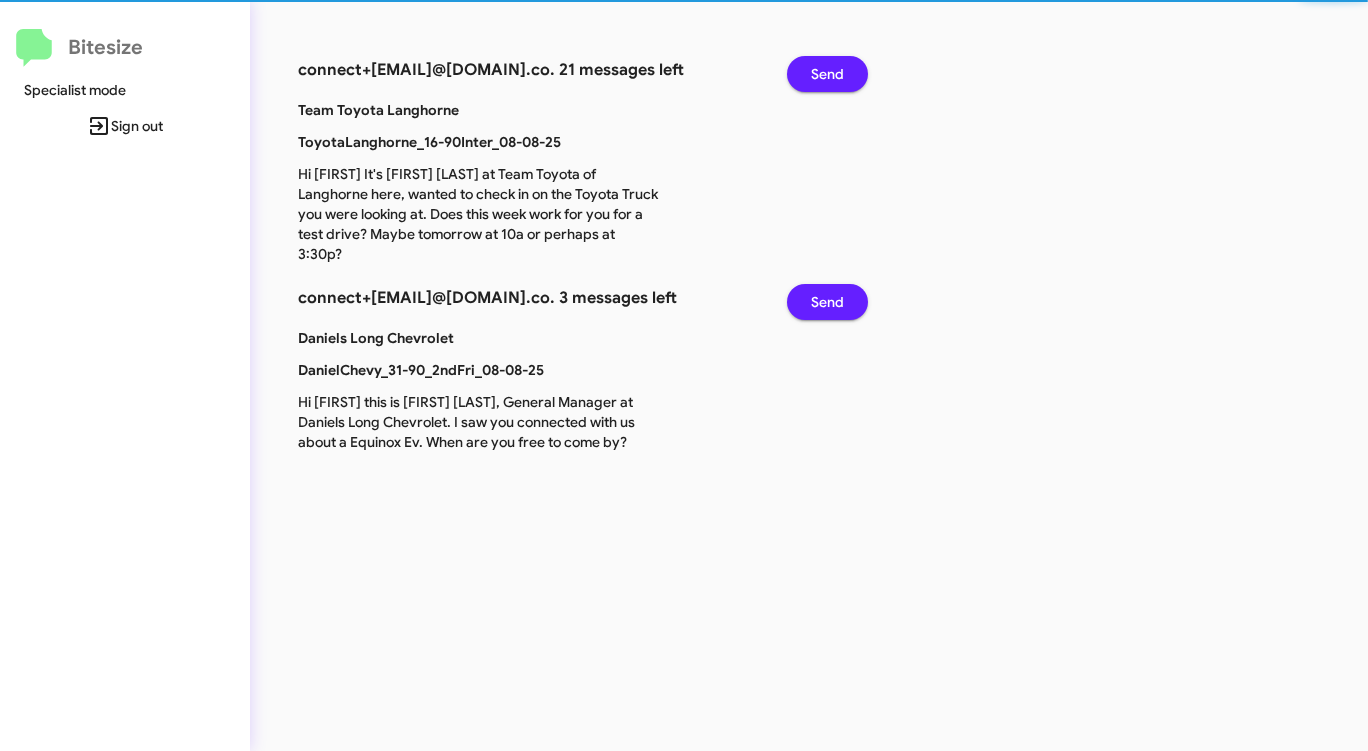 click on "Send" 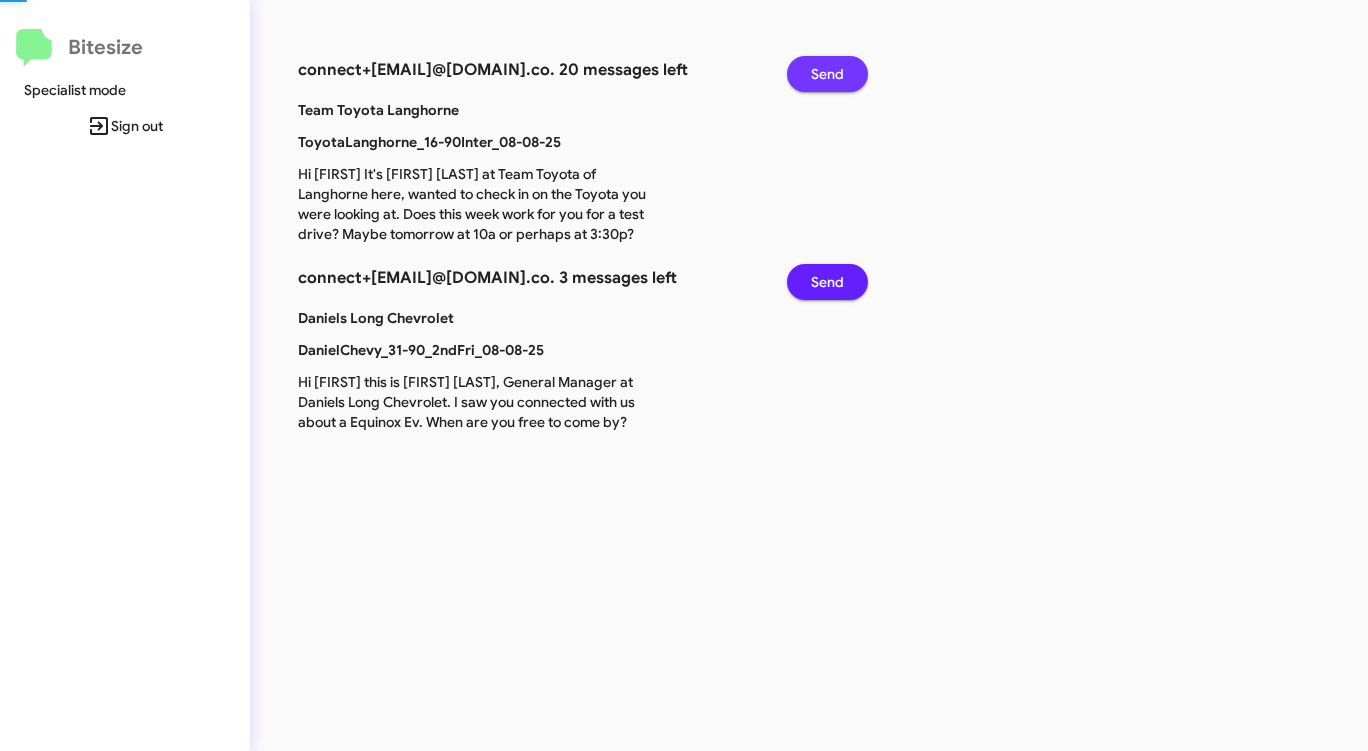 click on "Send" 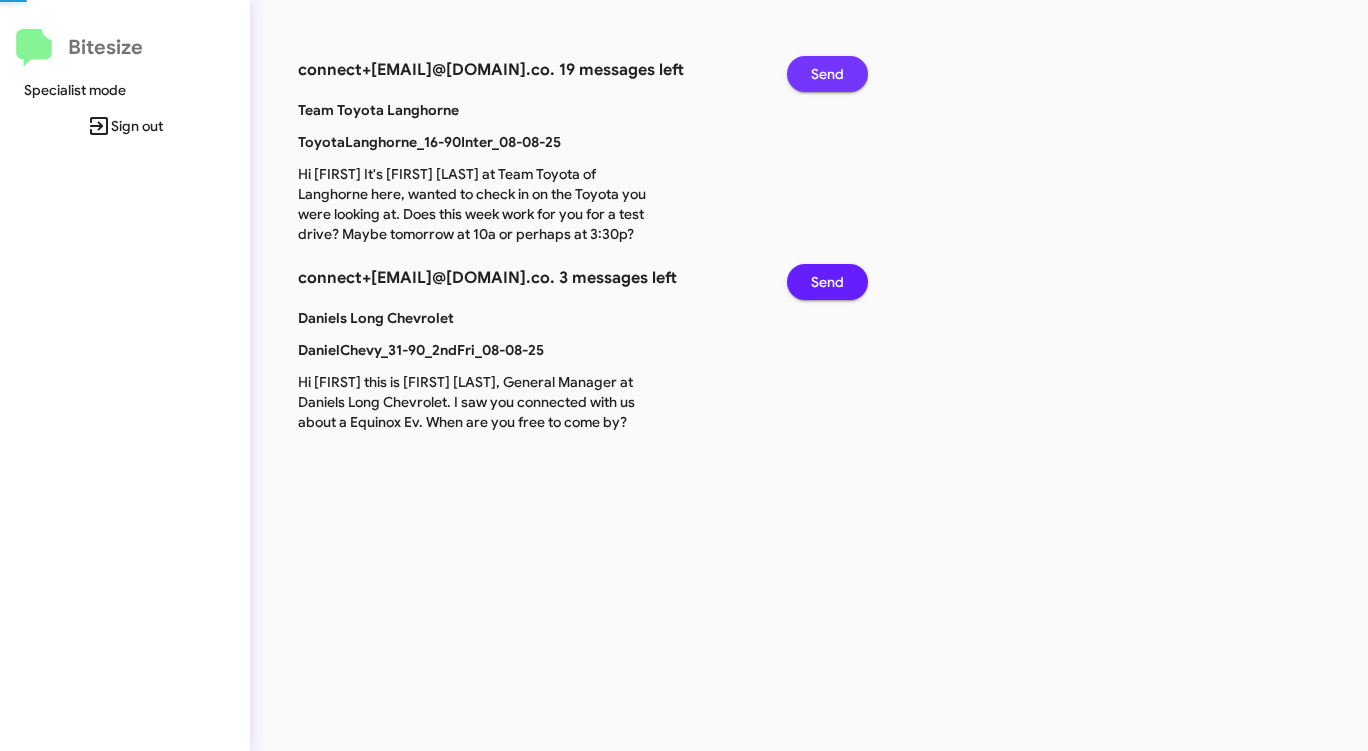 click on "Send" 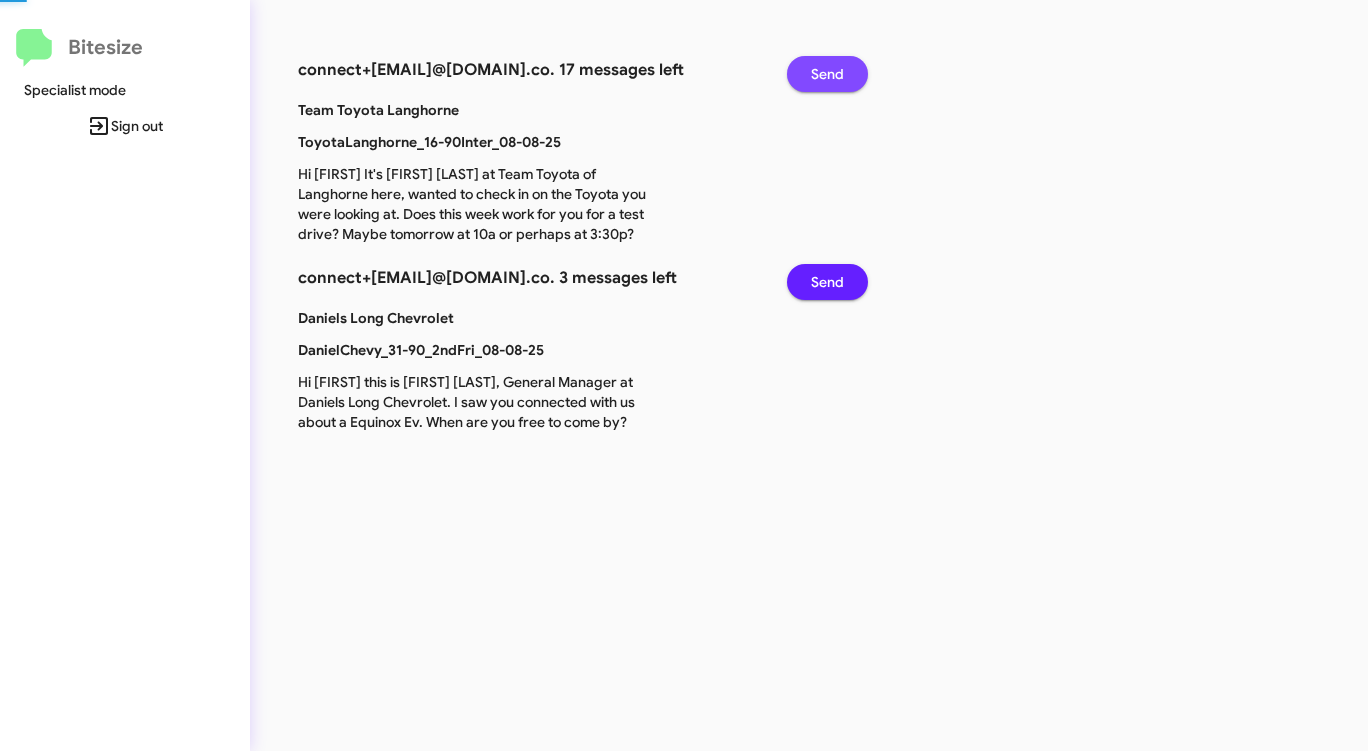 click on "Send" 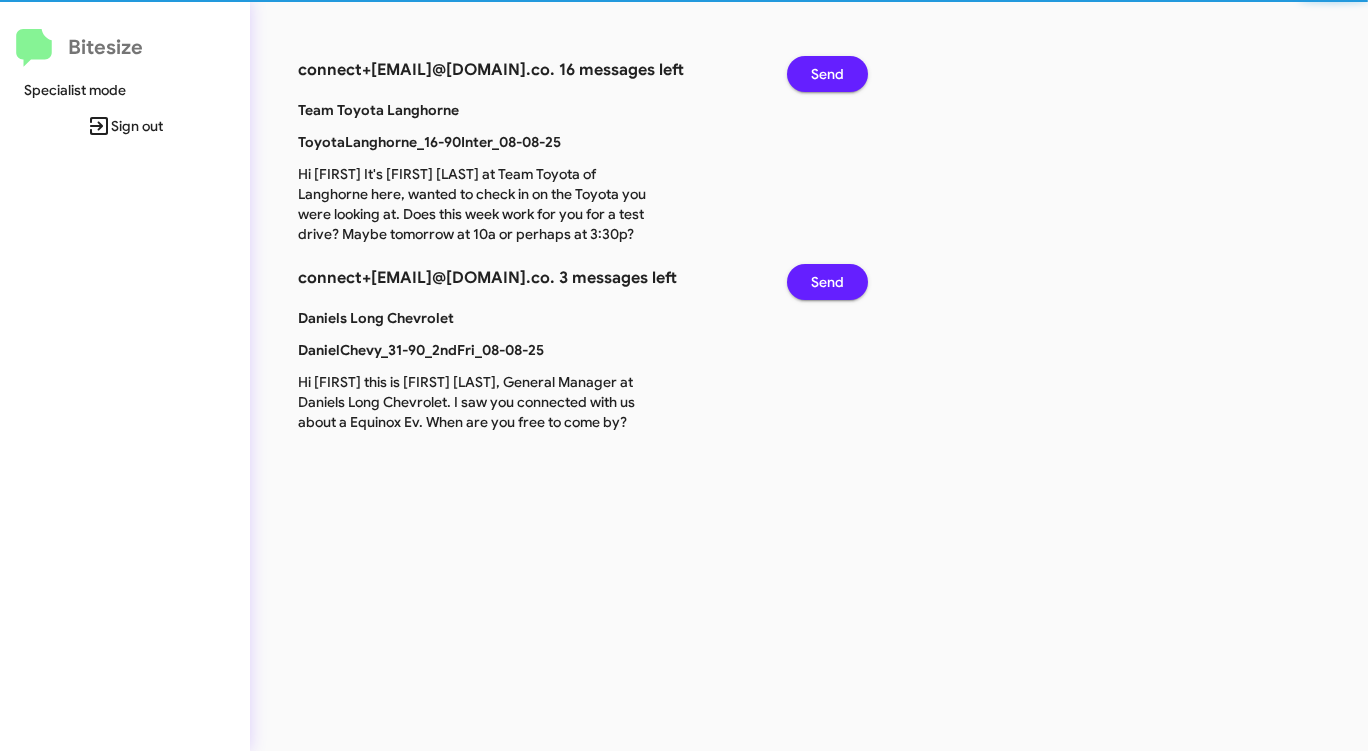 click on "Send" 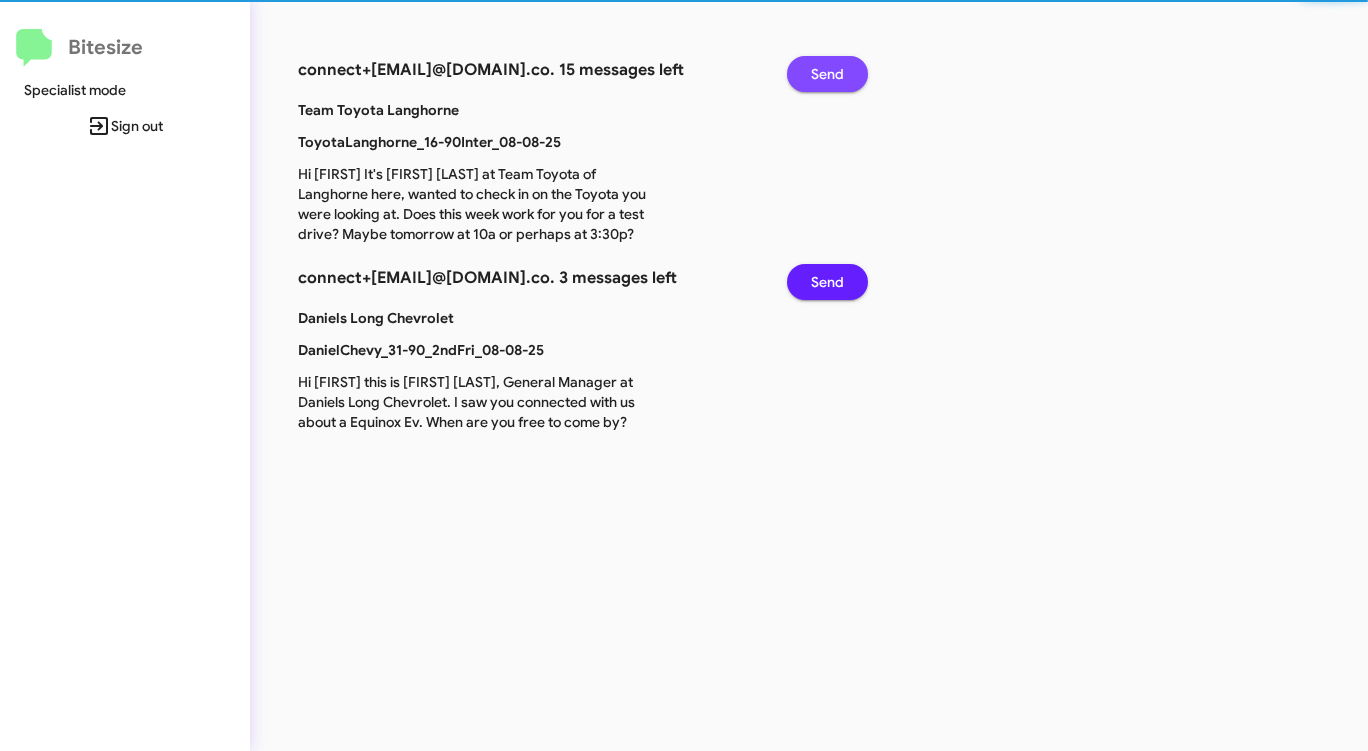 click on "Send" 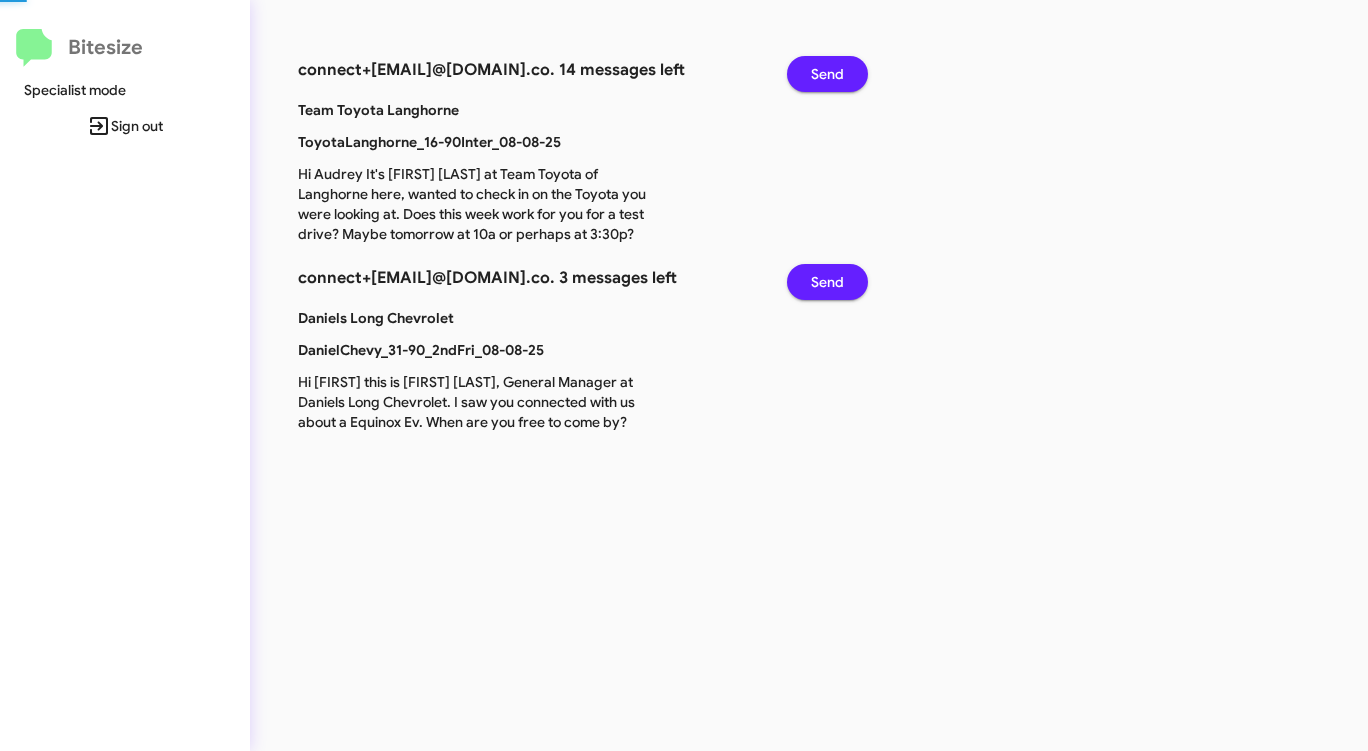 click on "Send" 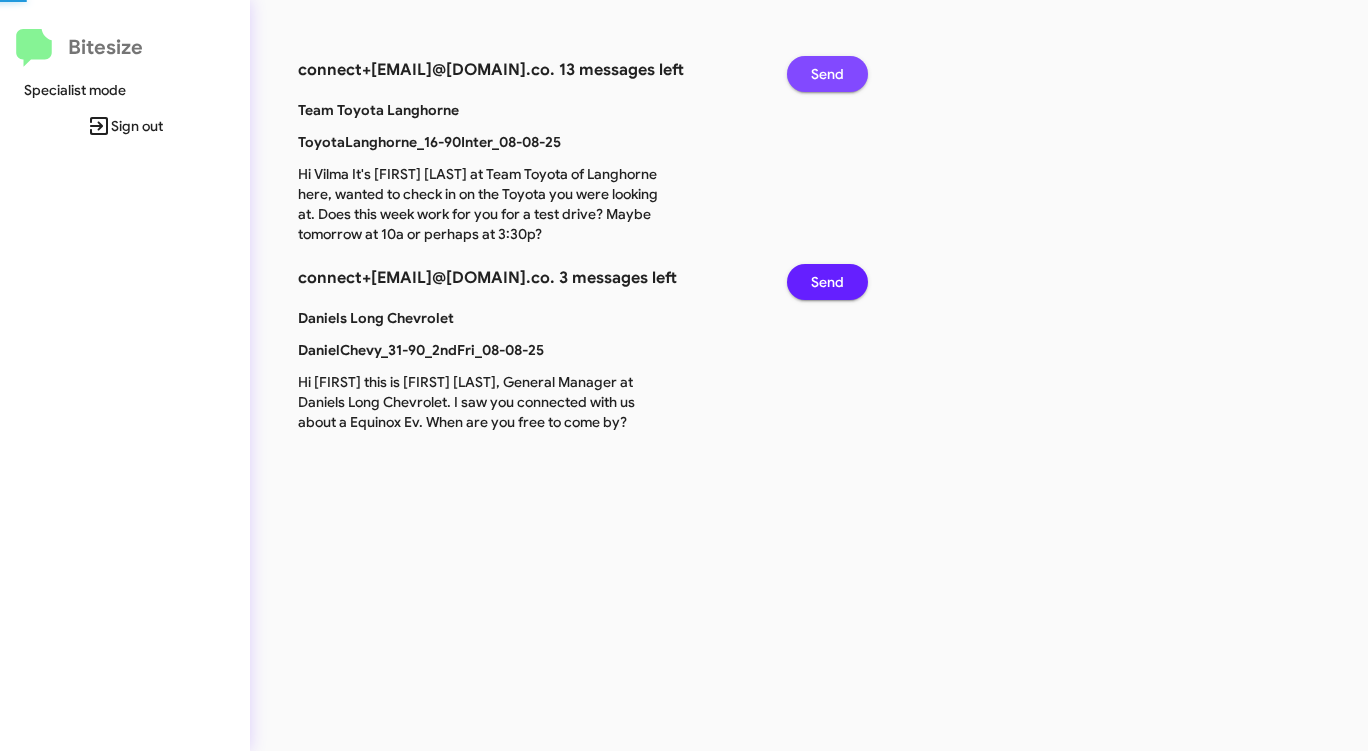 click on "Send" 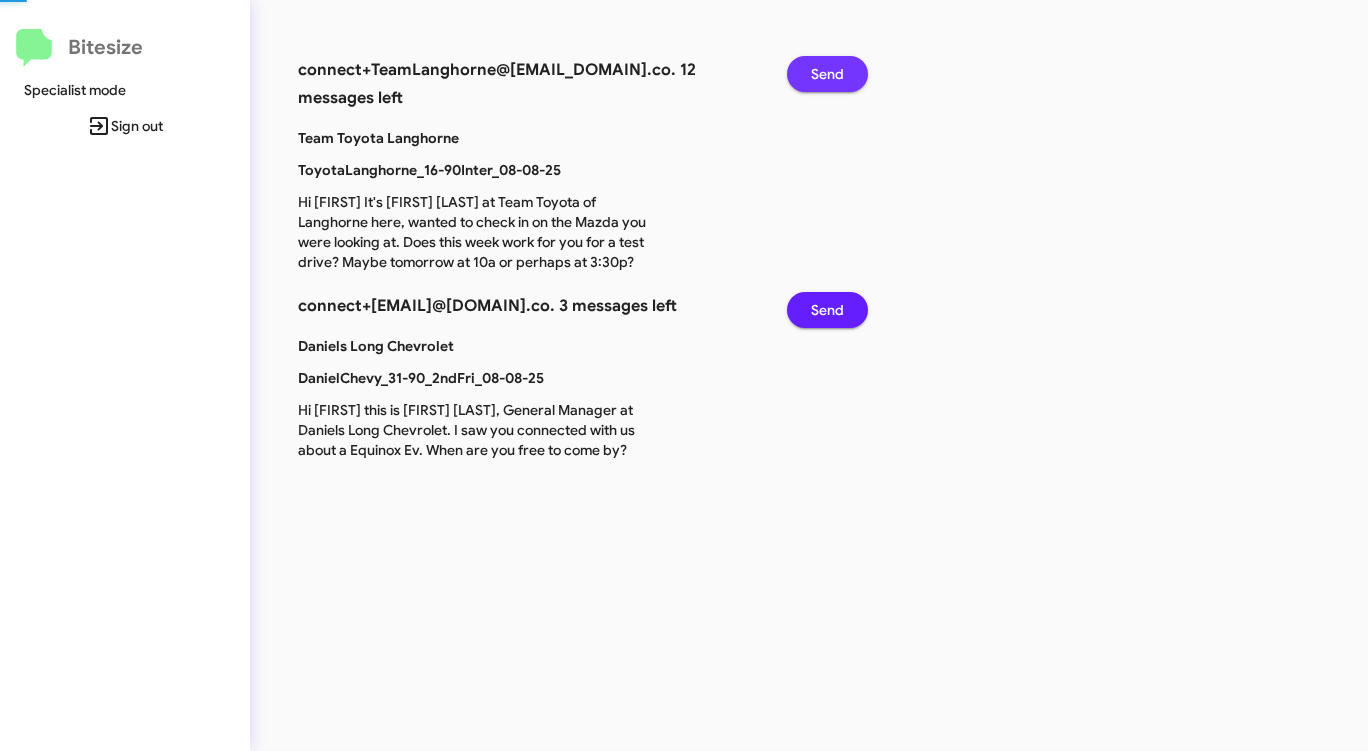 click on "Send" 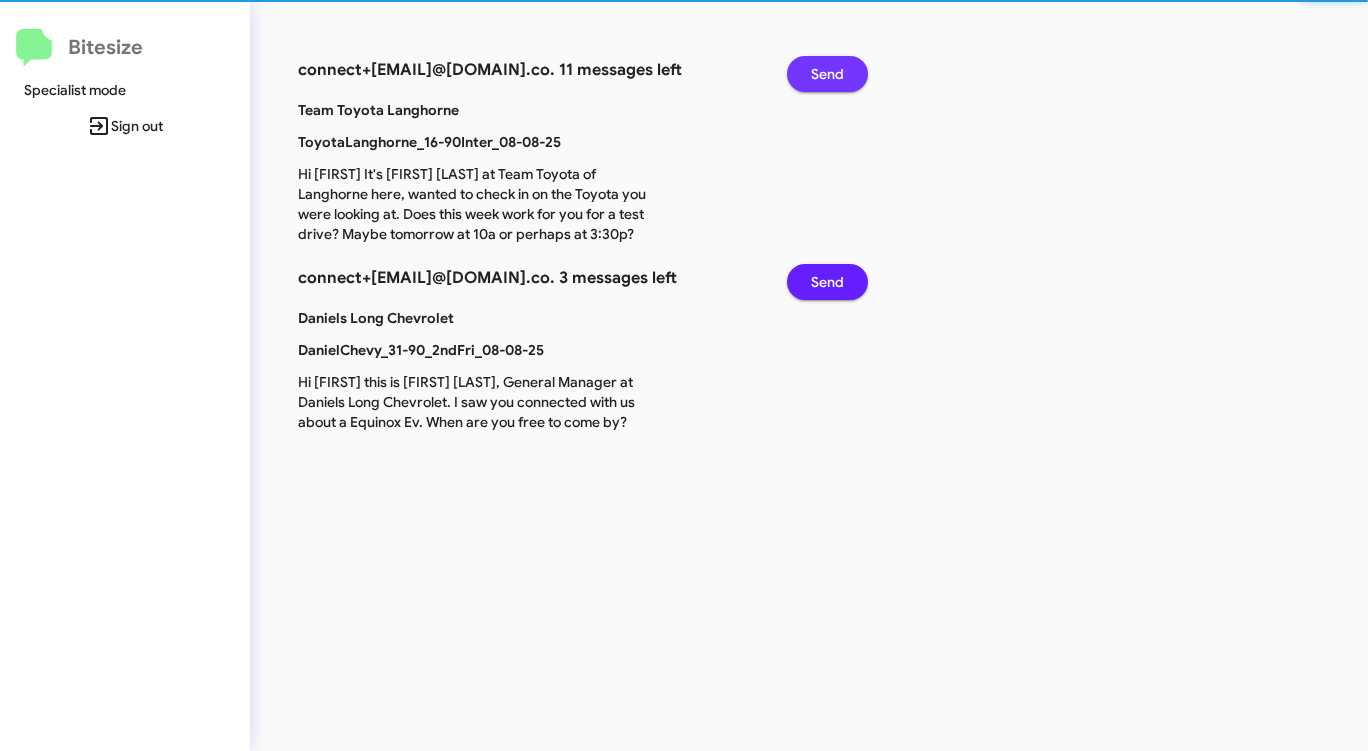 click on "Send" 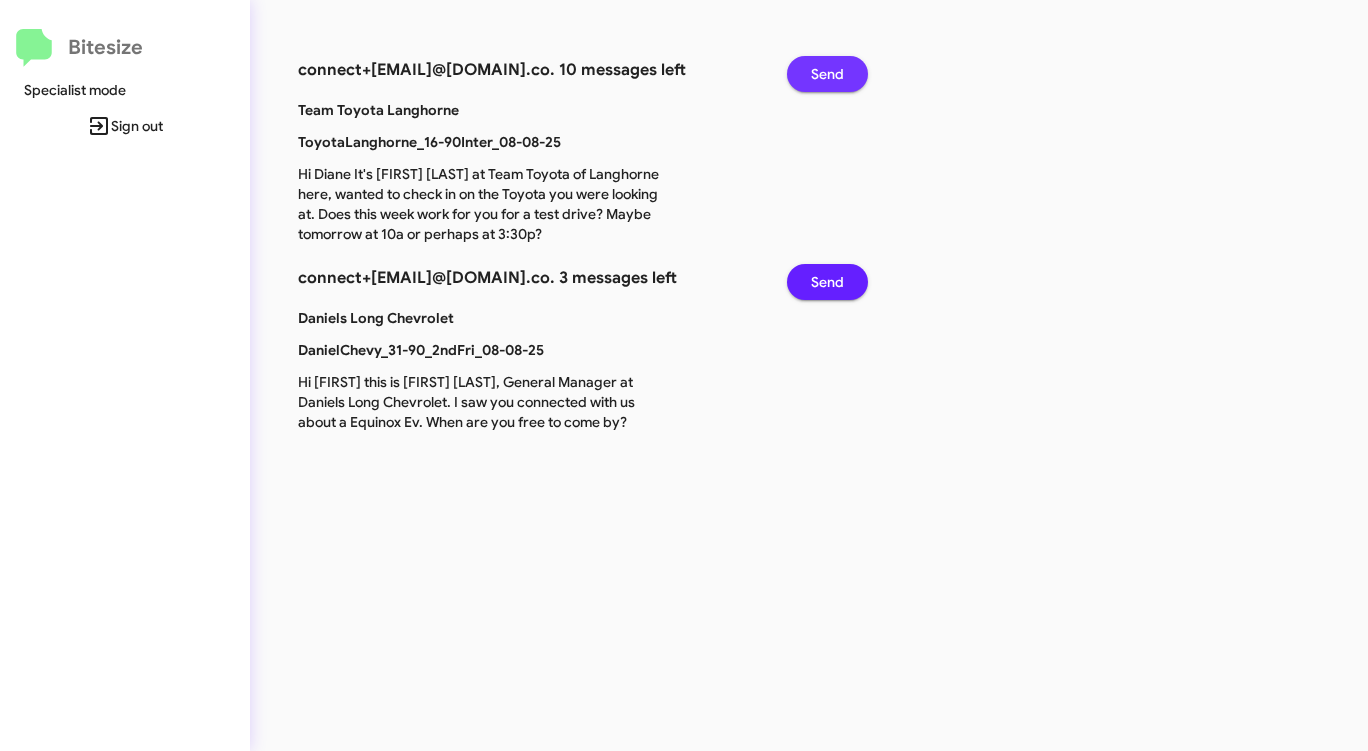 click on "Send" 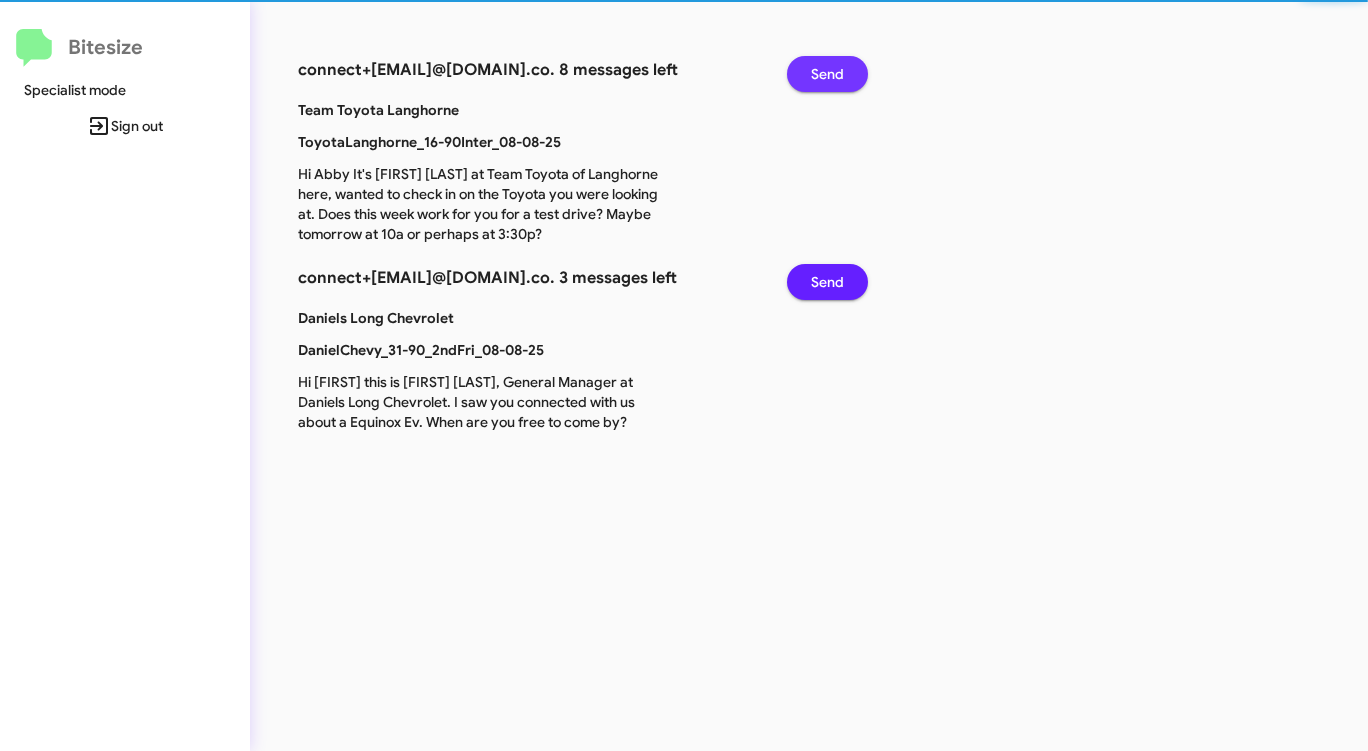 click on "Send" 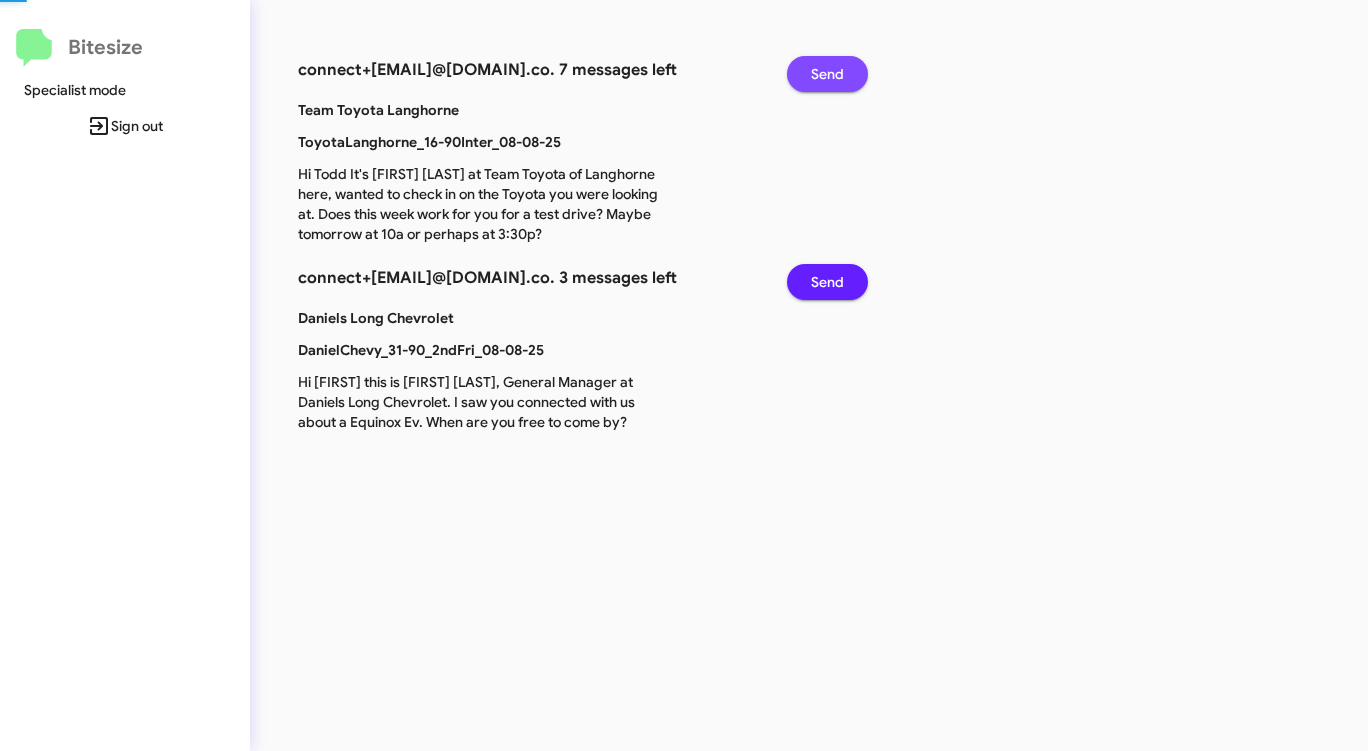 click on "Send" 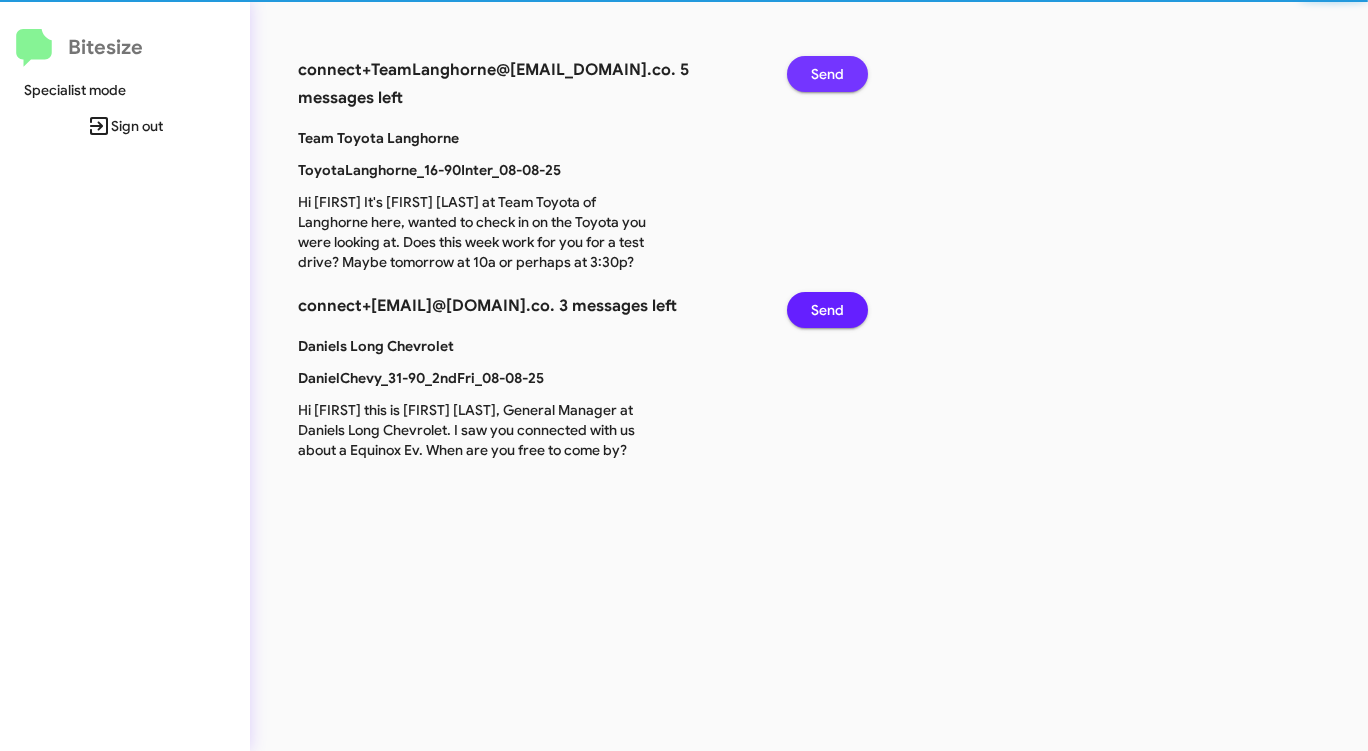 click on "Send" 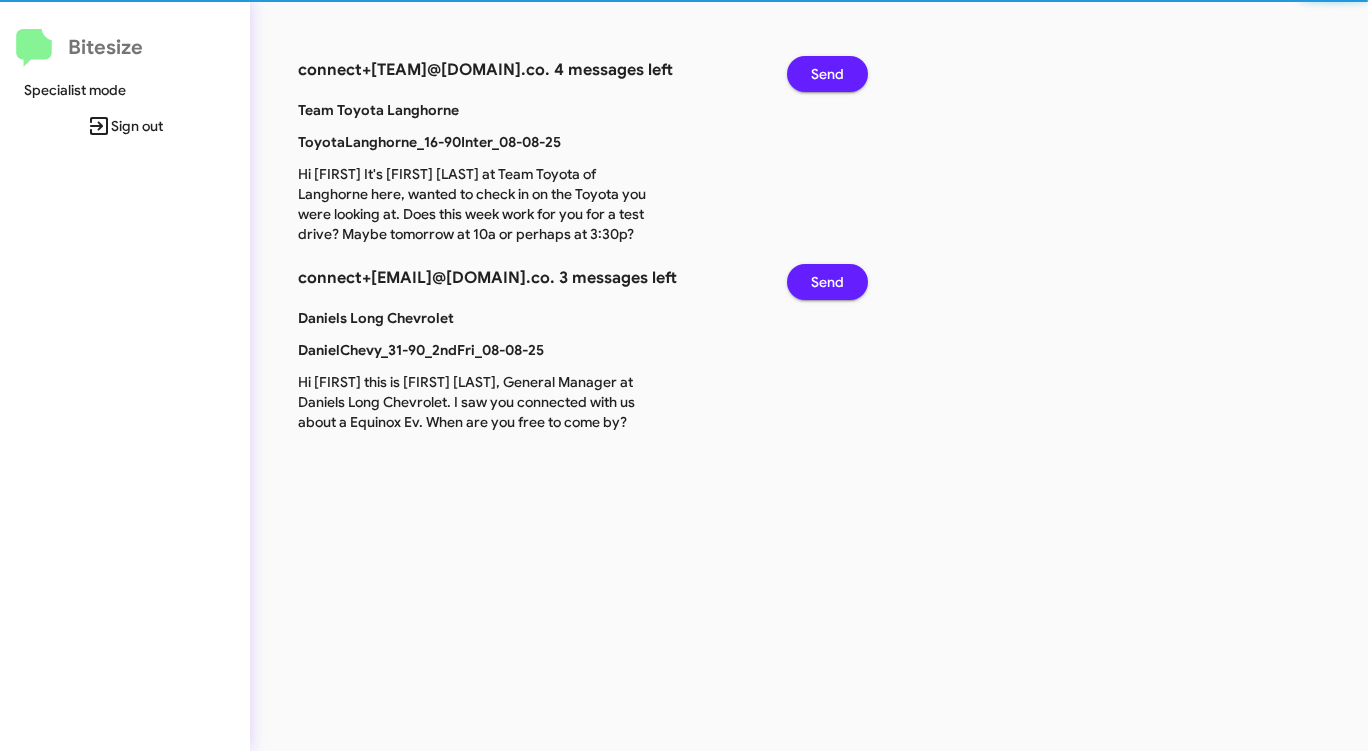 click on "Send" 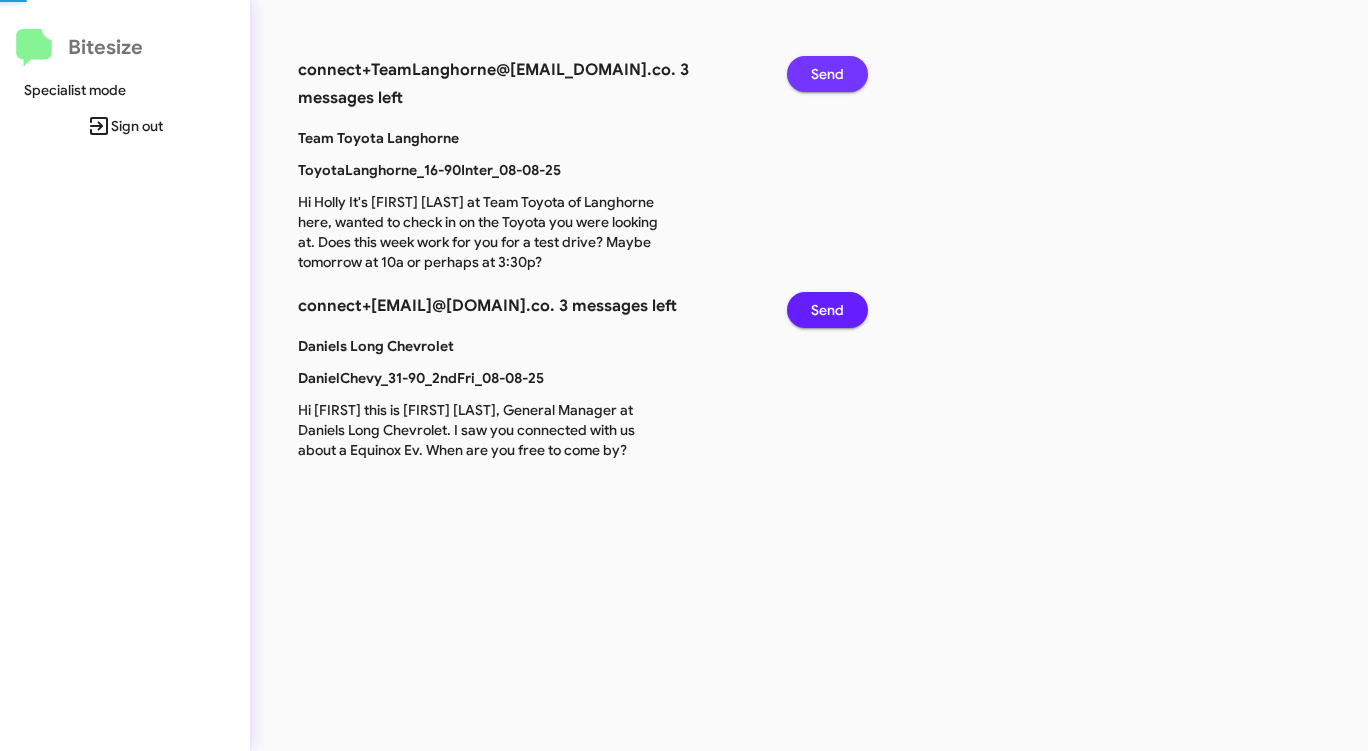click on "Send" 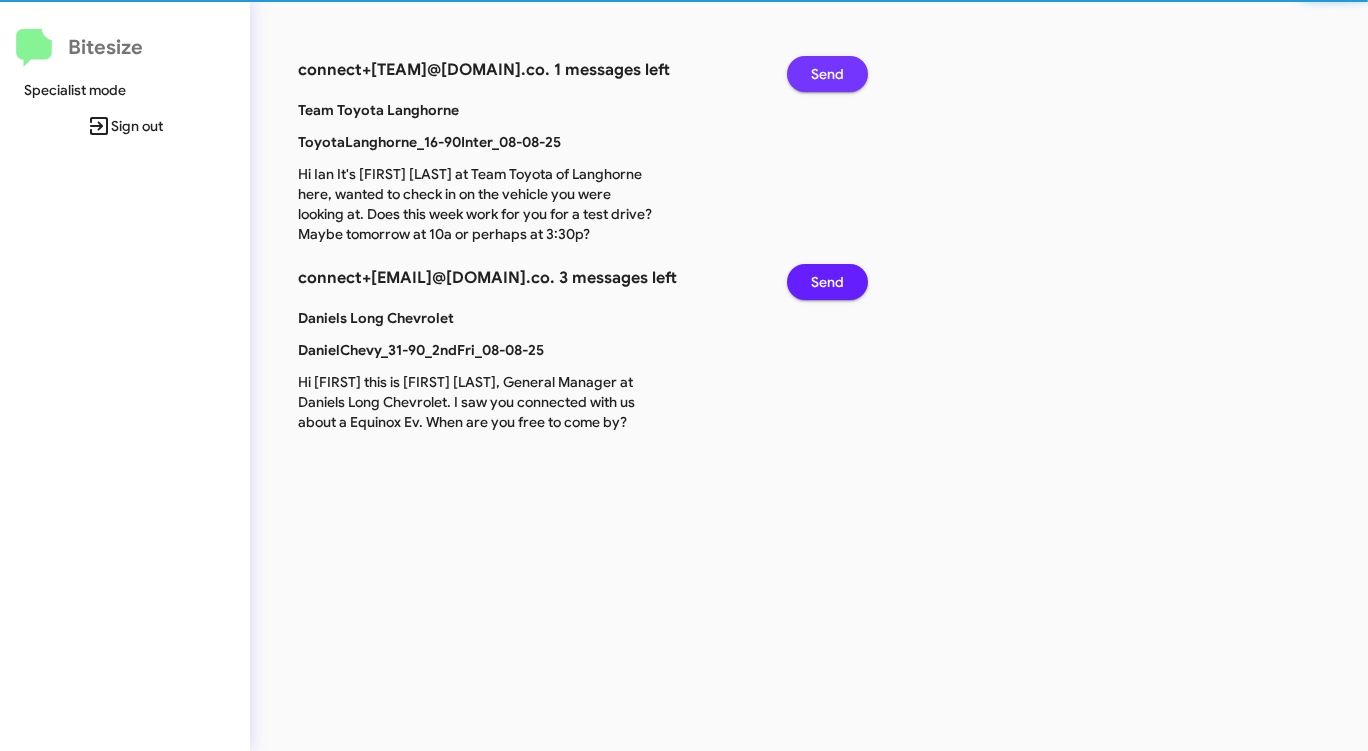 click on "Send" 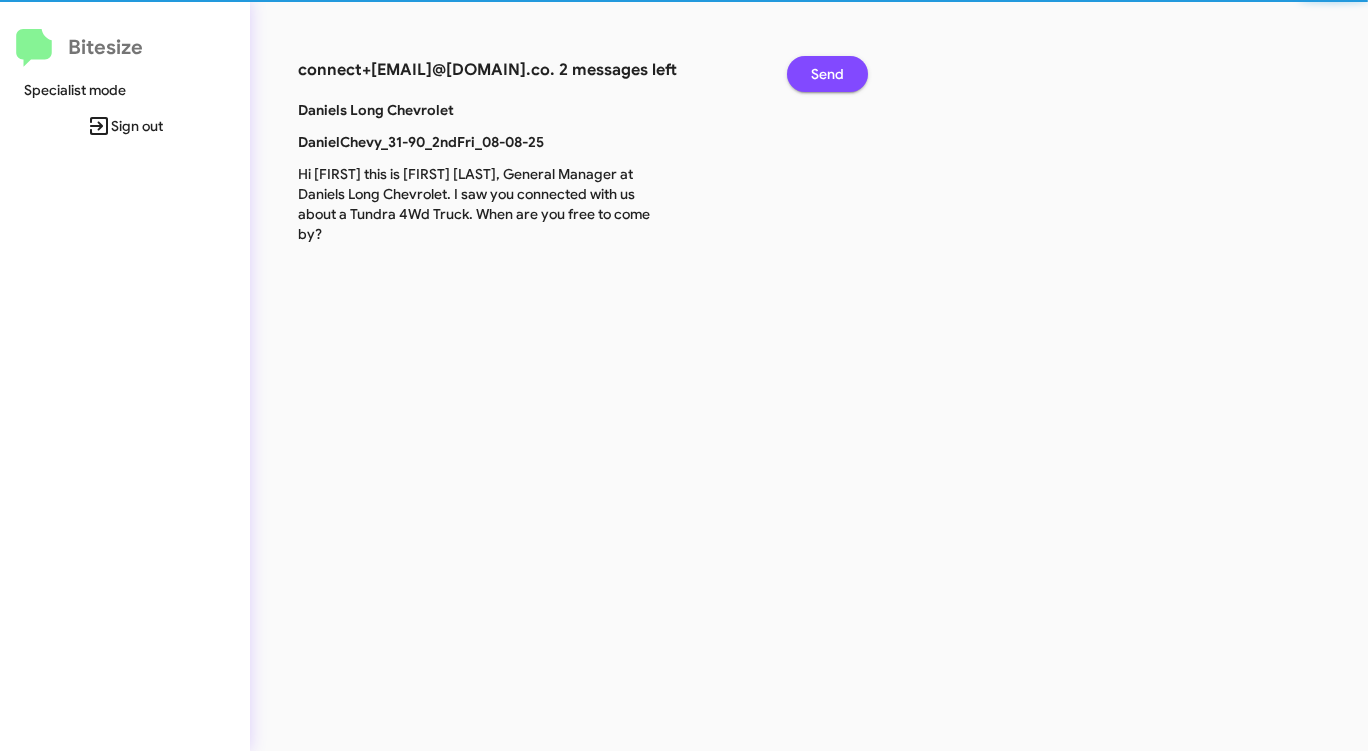 click on "Send" 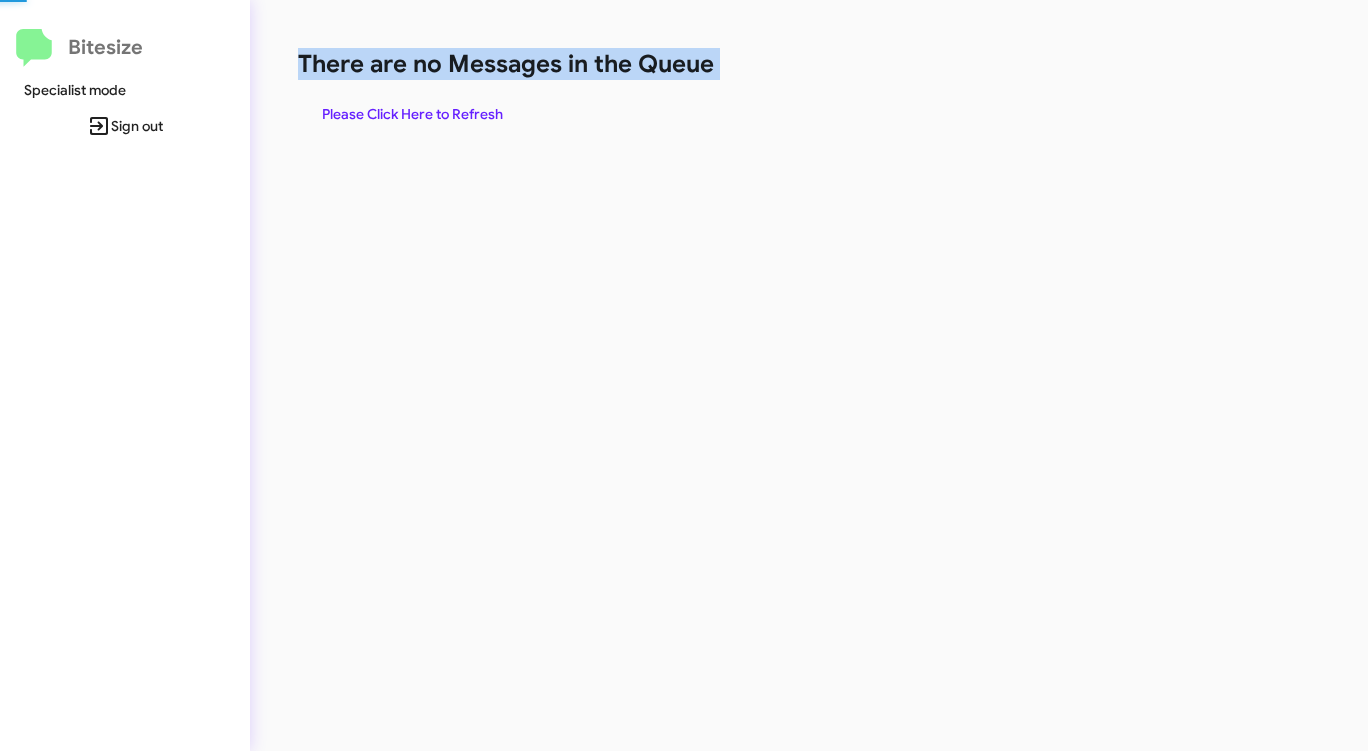 click on "There are no Messages in the Queue" 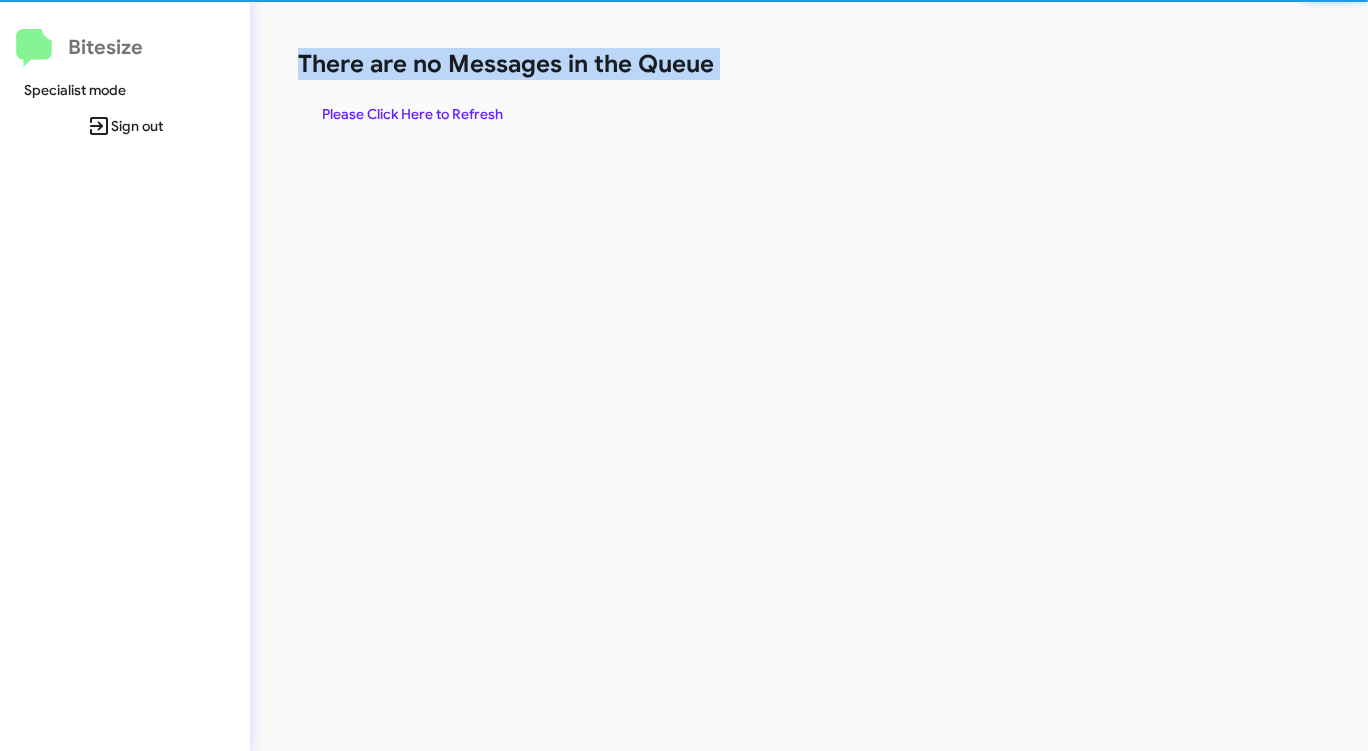 click on "There are no Messages in the Queue" 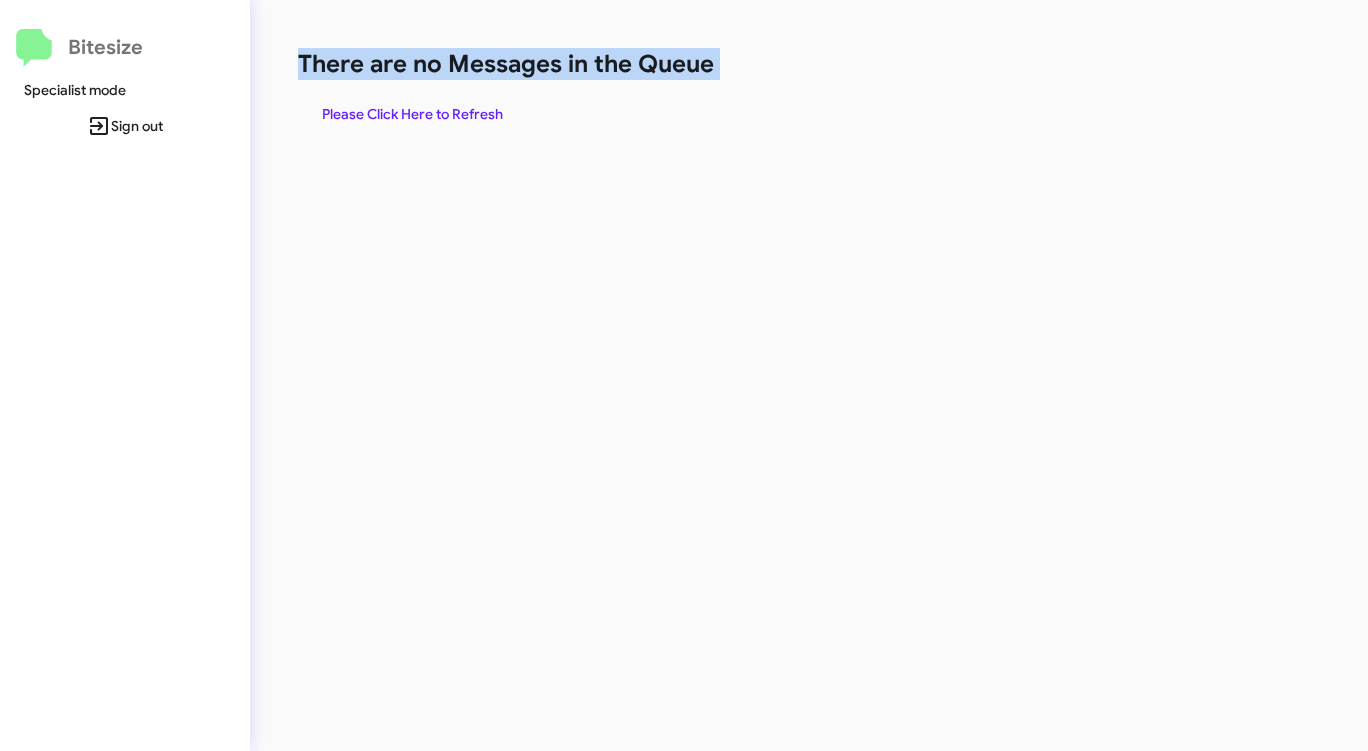 click on "There are no Messages in the Queue" 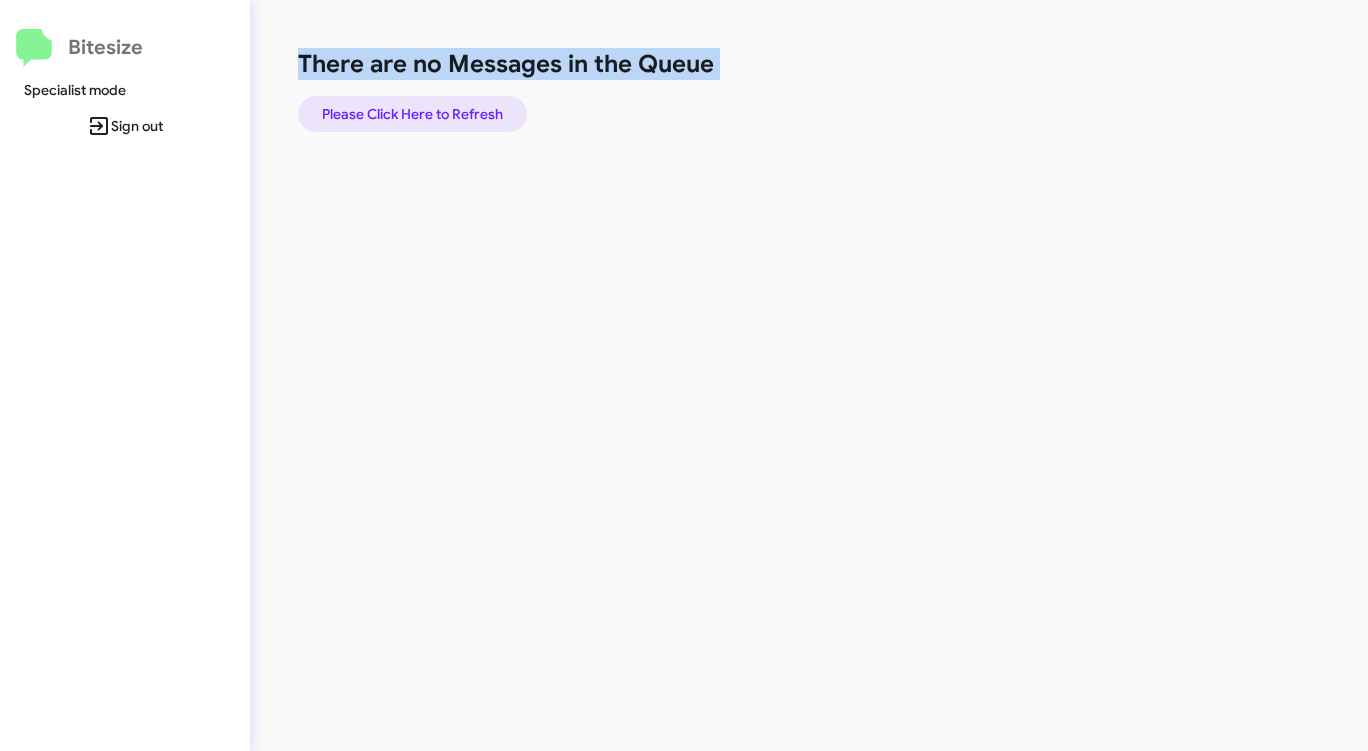 click on "Please Click Here to Refresh" 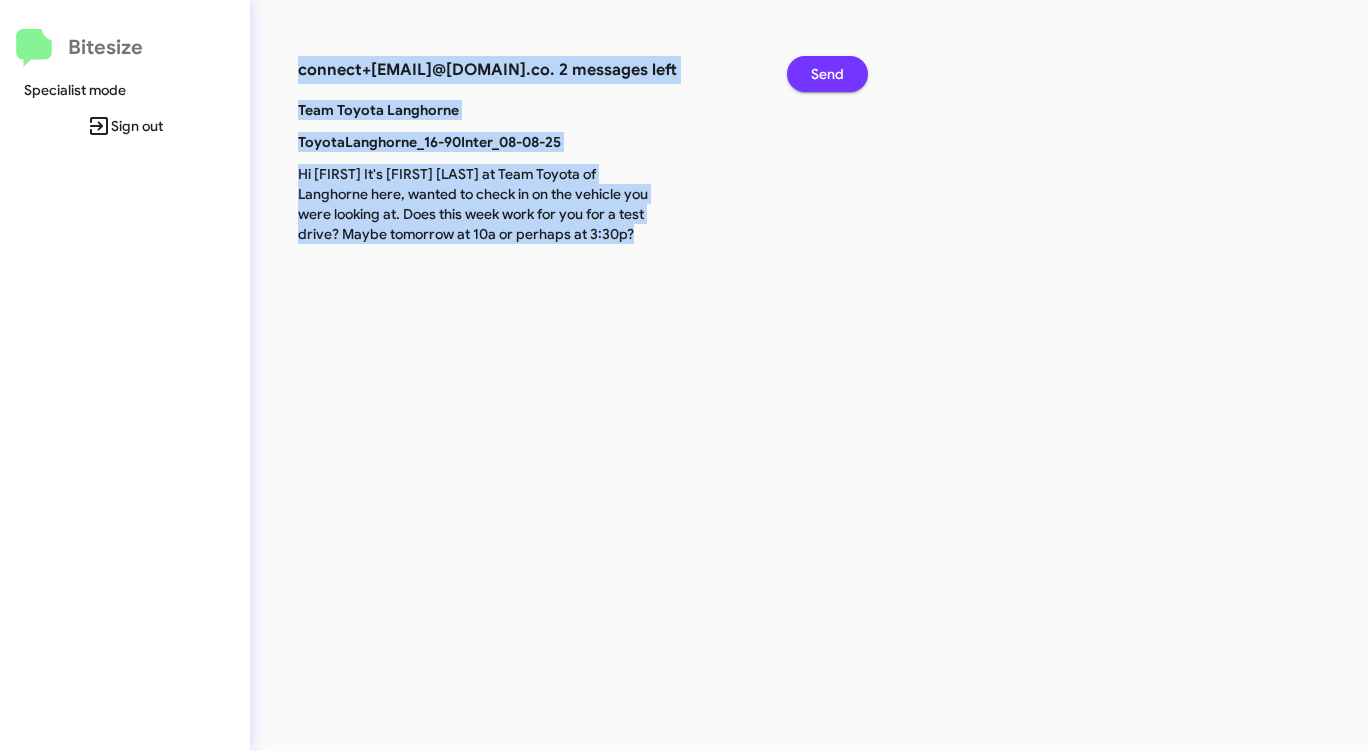 click on "Send" 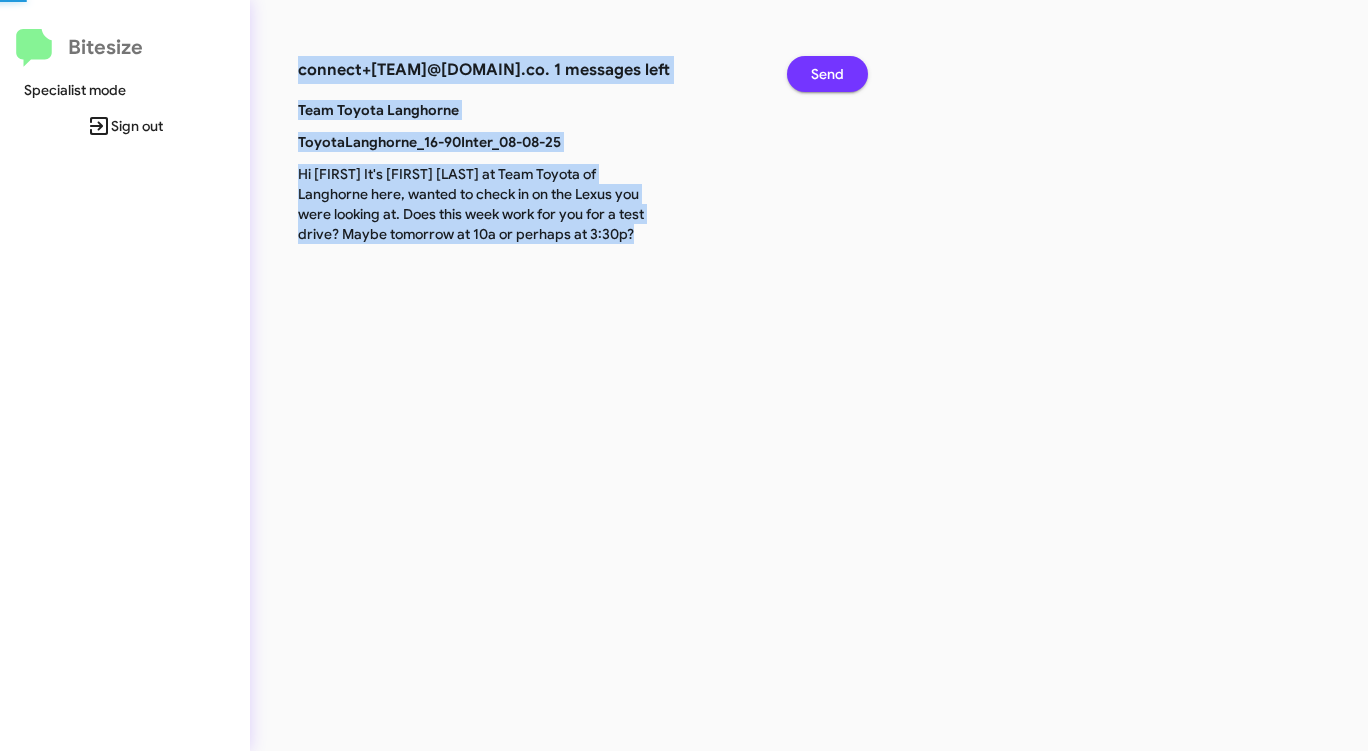 click on "Send" 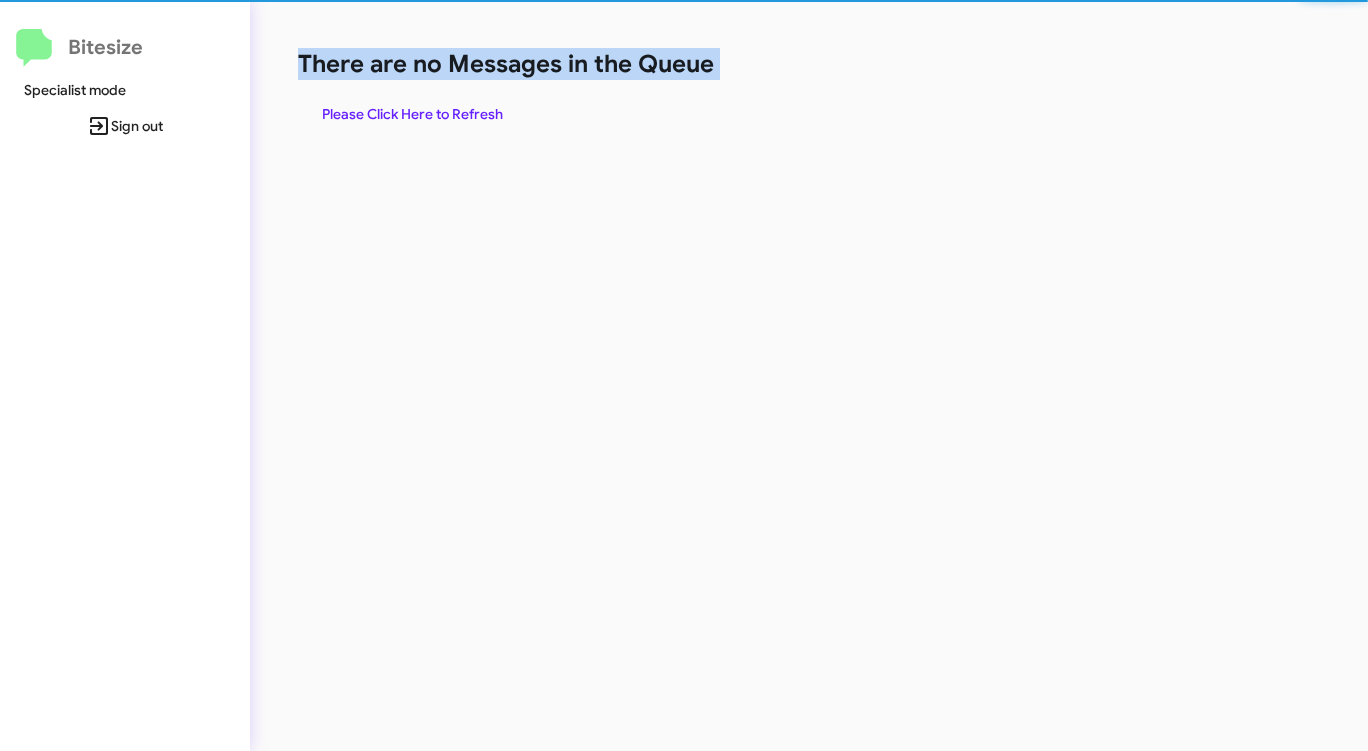 click on "There are no Messages in the Queue" 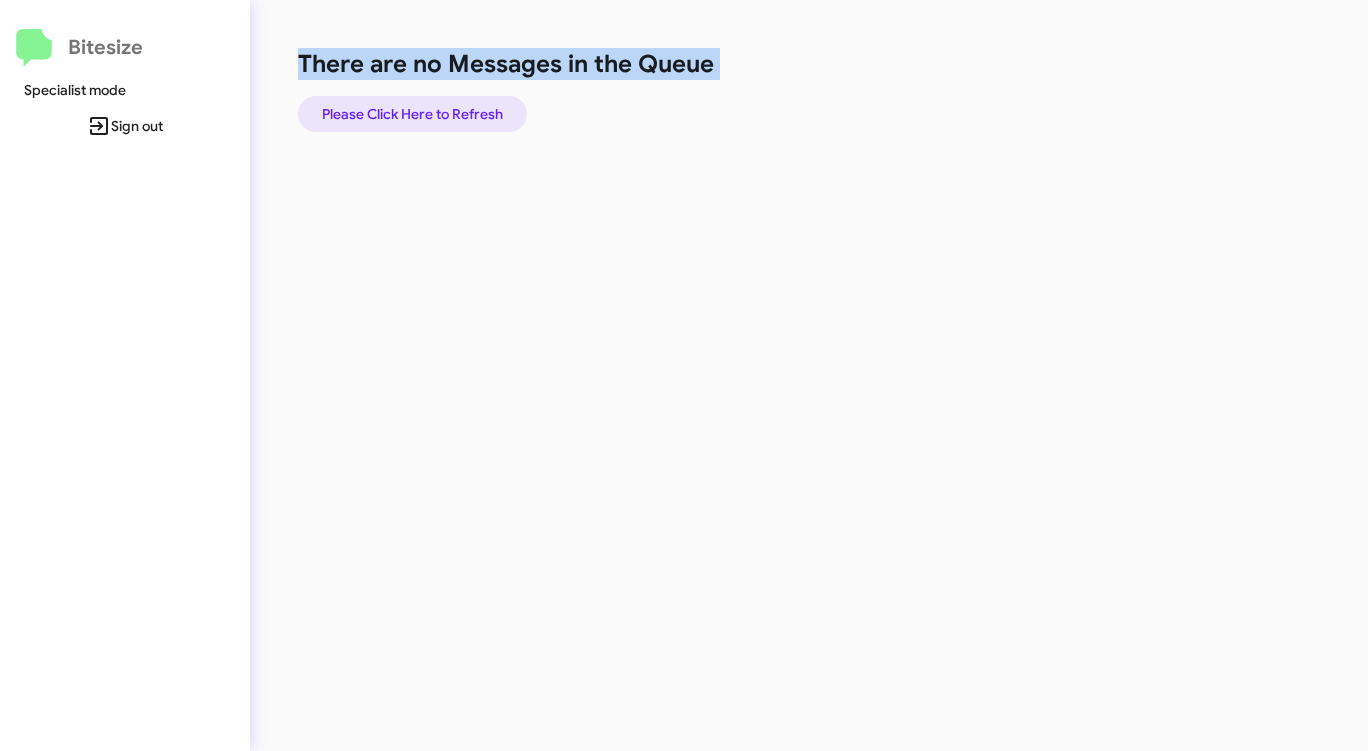 click on "Please Click Here to Refresh" 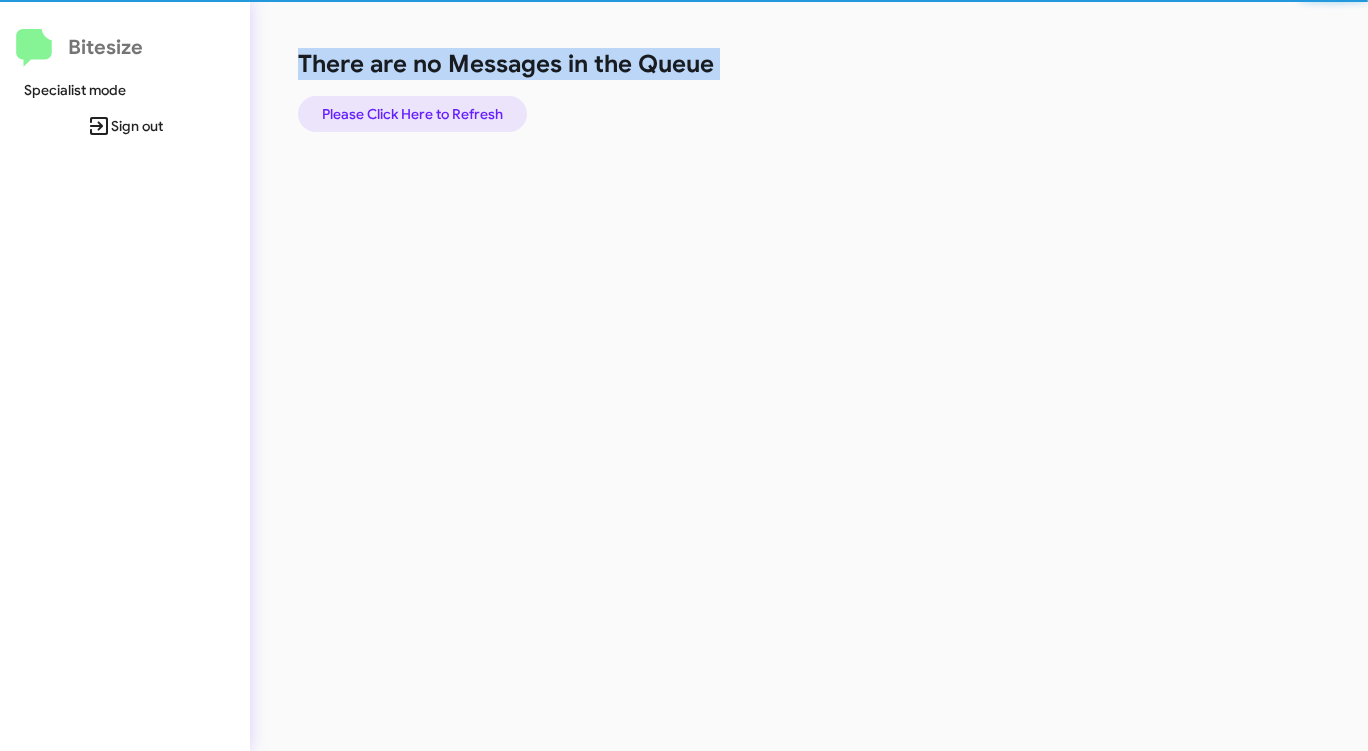 click on "Please Click Here to Refresh" 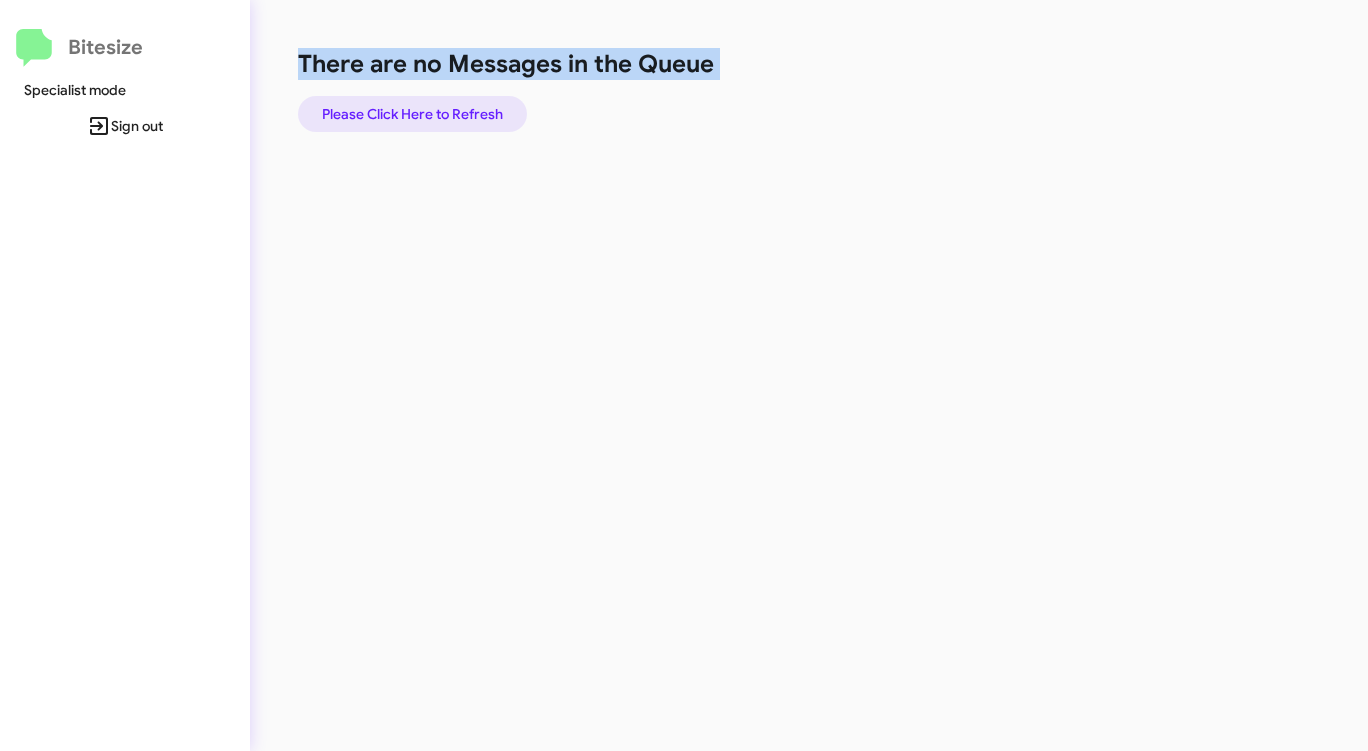 click on "Please Click Here to Refresh" 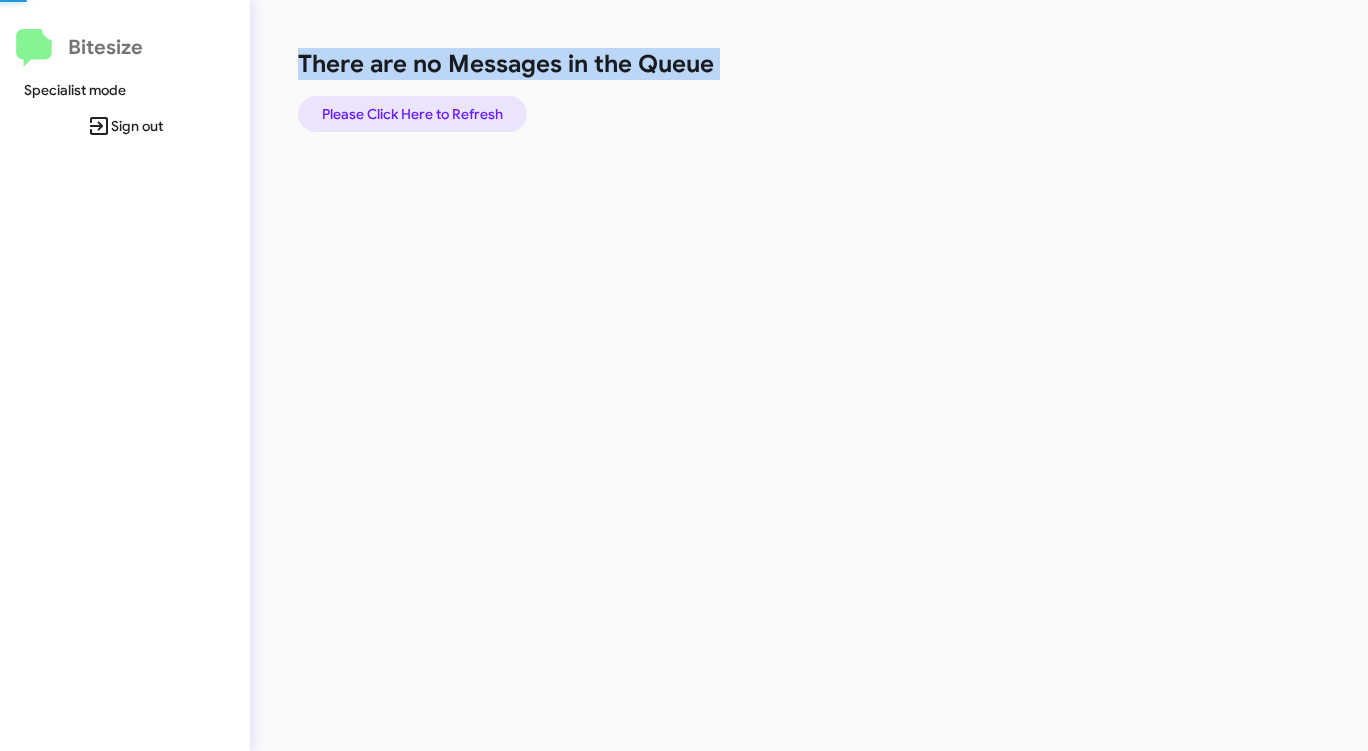 click on "Please Click Here to Refresh" 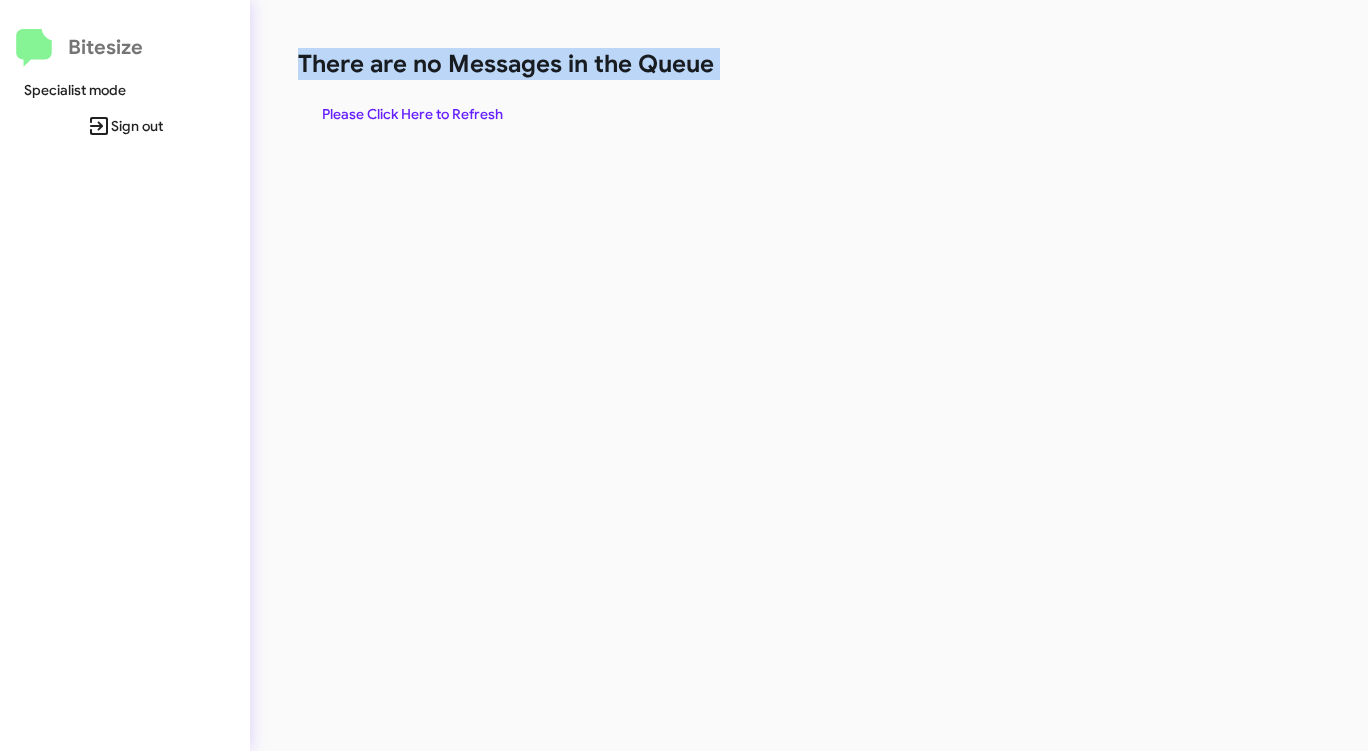 click on "Please Click Here to Refresh" 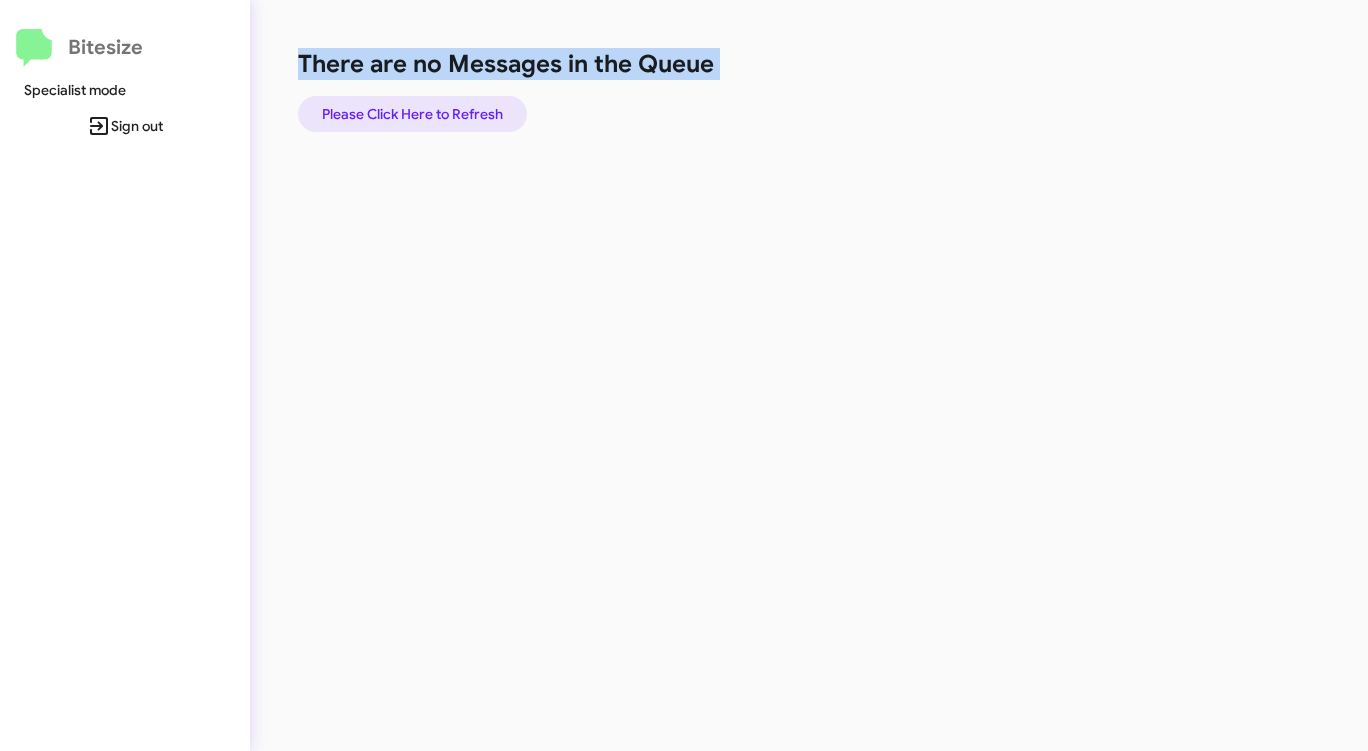 click on "Please Click Here to Refresh" 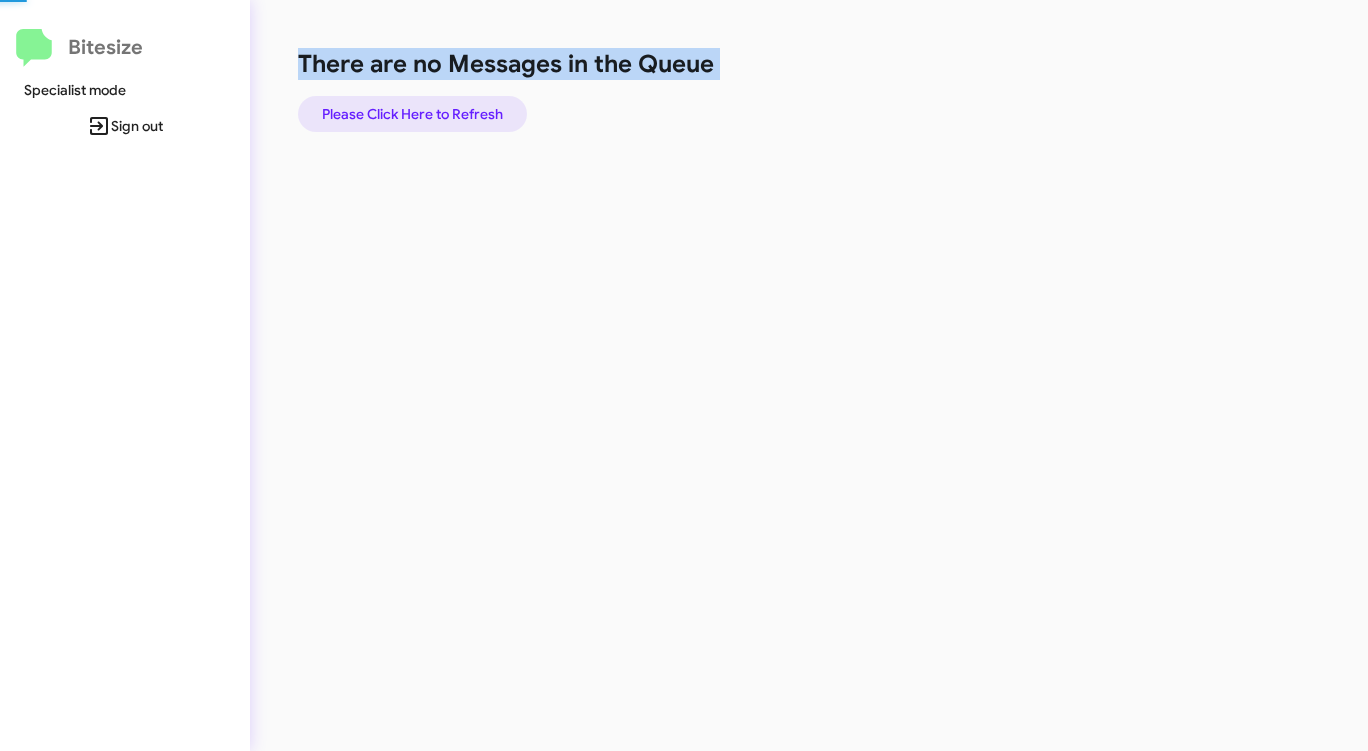 click on "Please Click Here to Refresh" 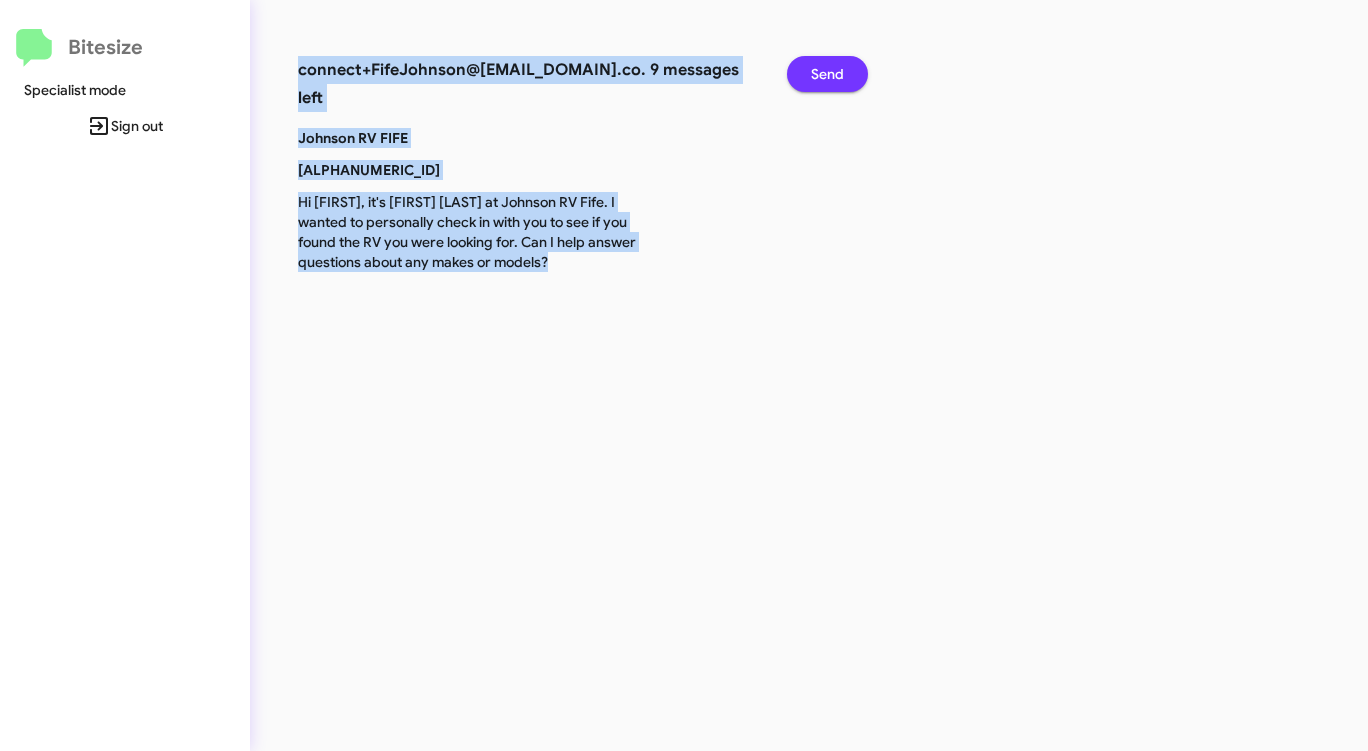 click on "Send" 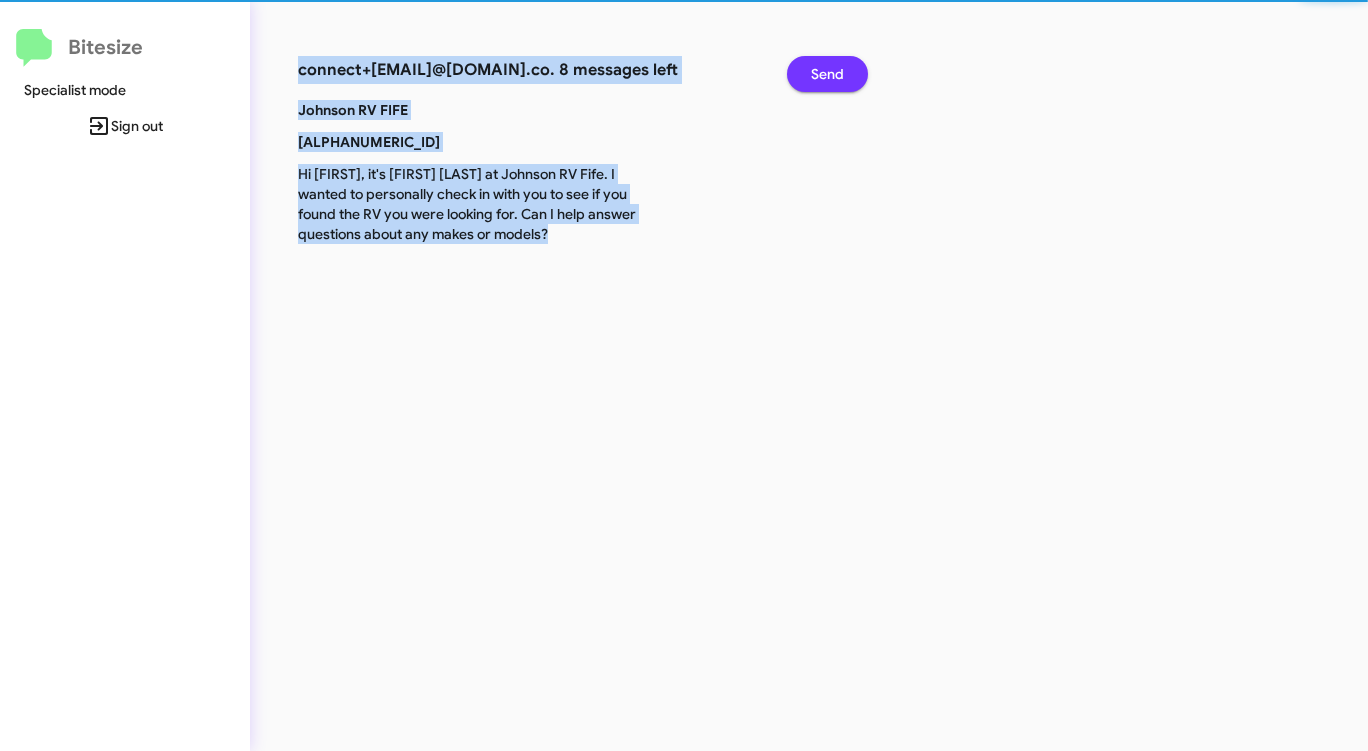 click on "Send" 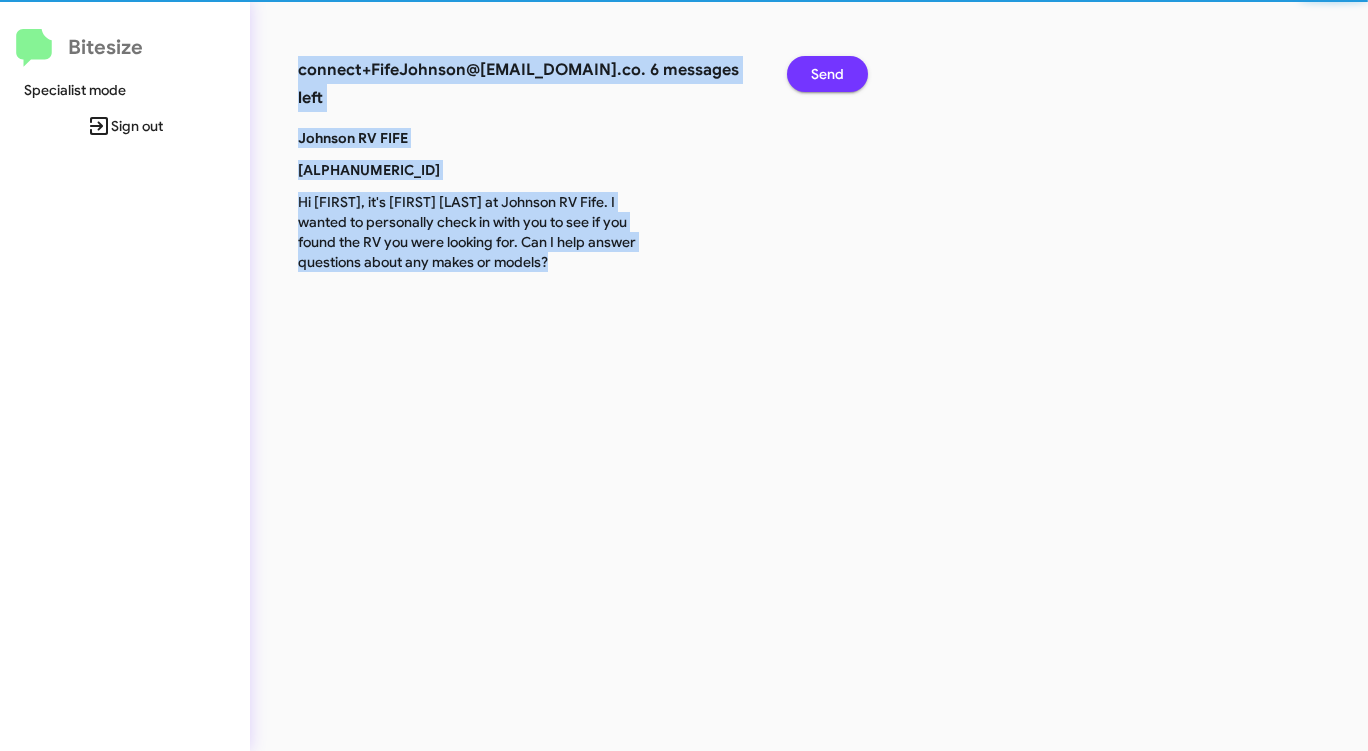 click on "Send" 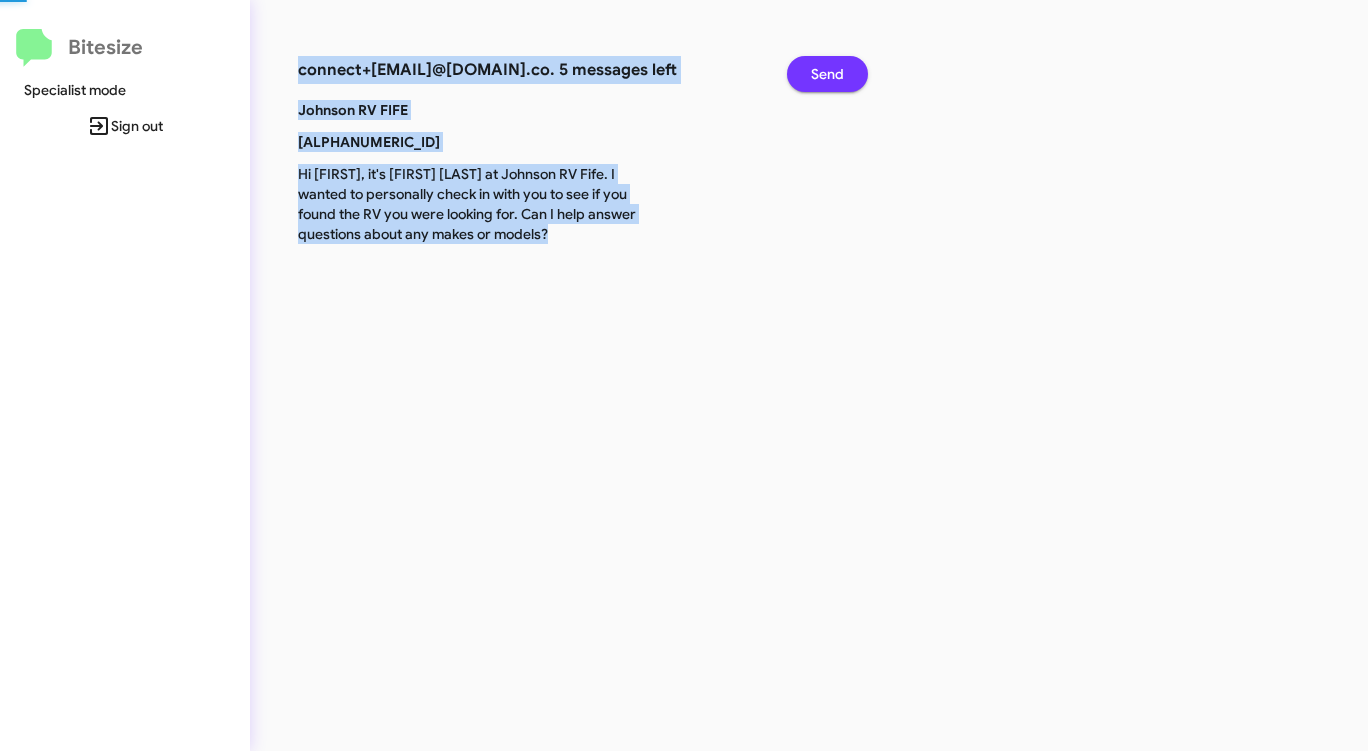 click on "Send" 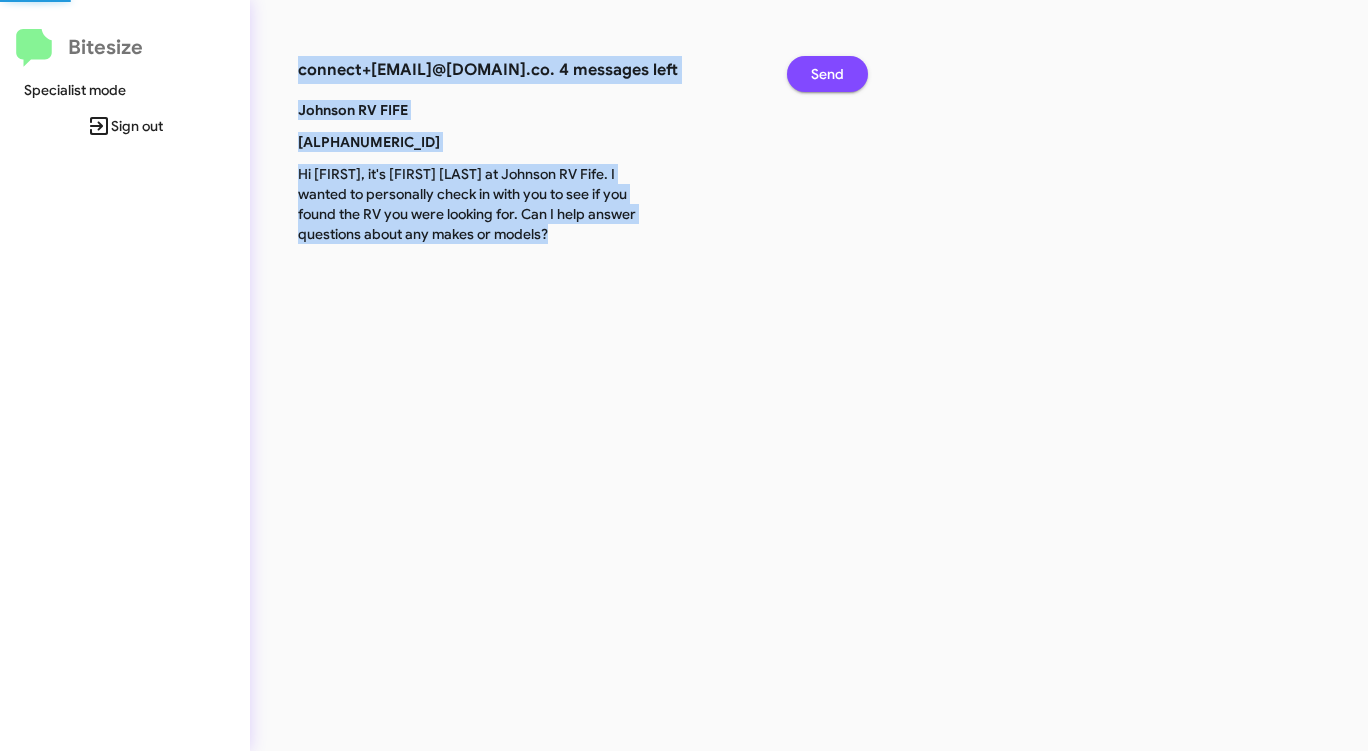 click on "Send" 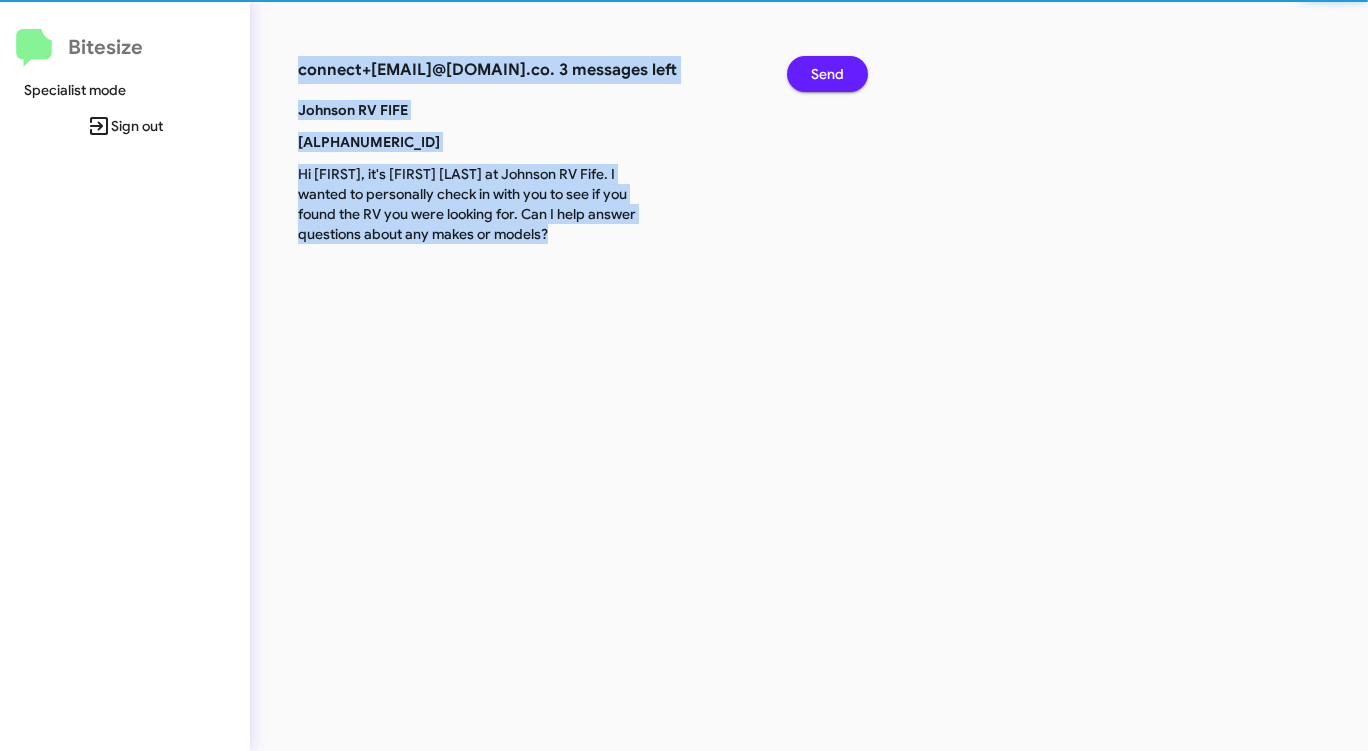 click on "Send" 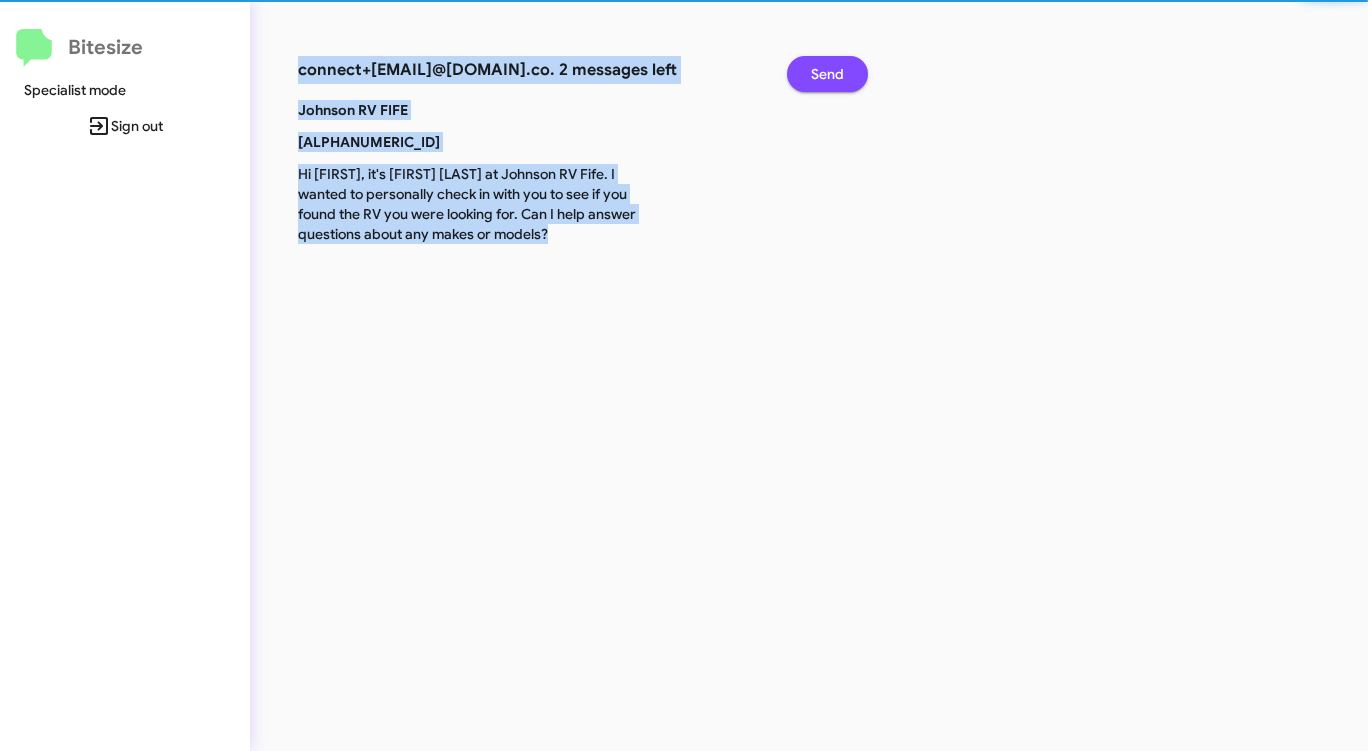click on "Send" 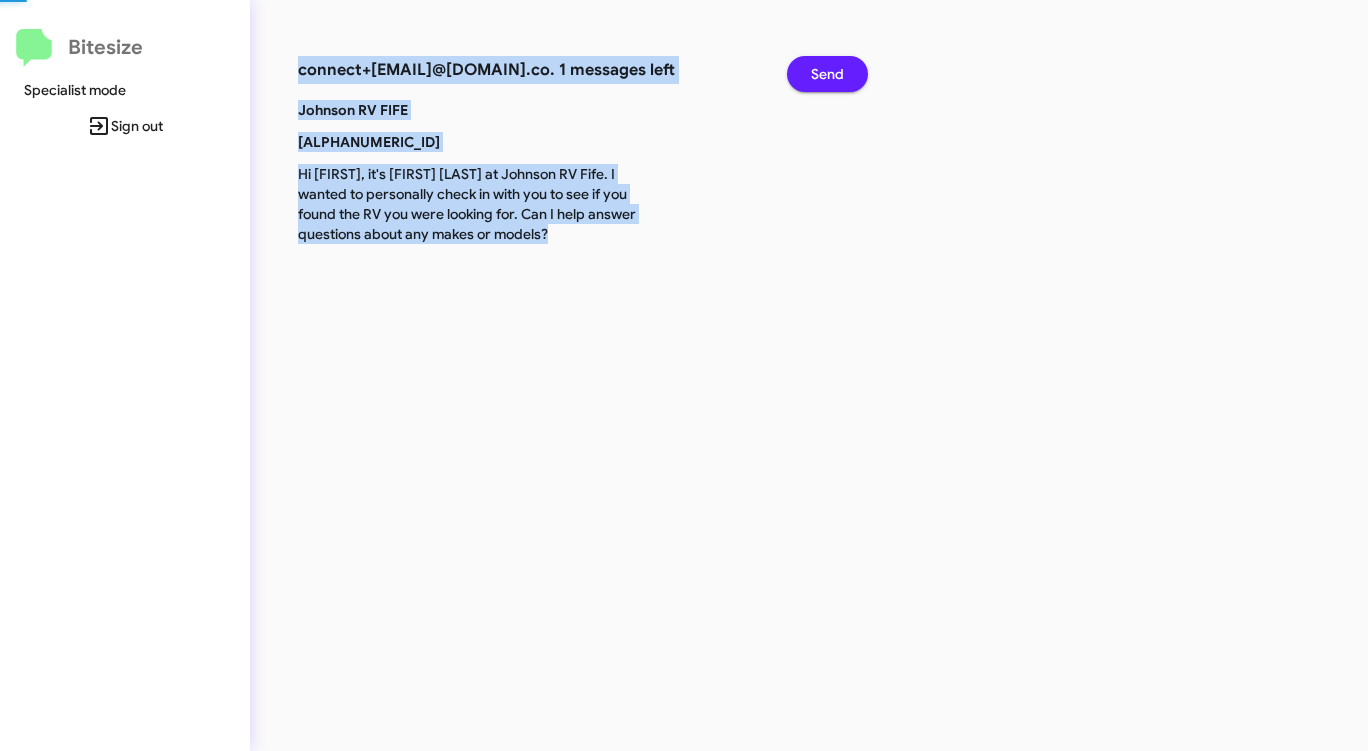 click on "Send" 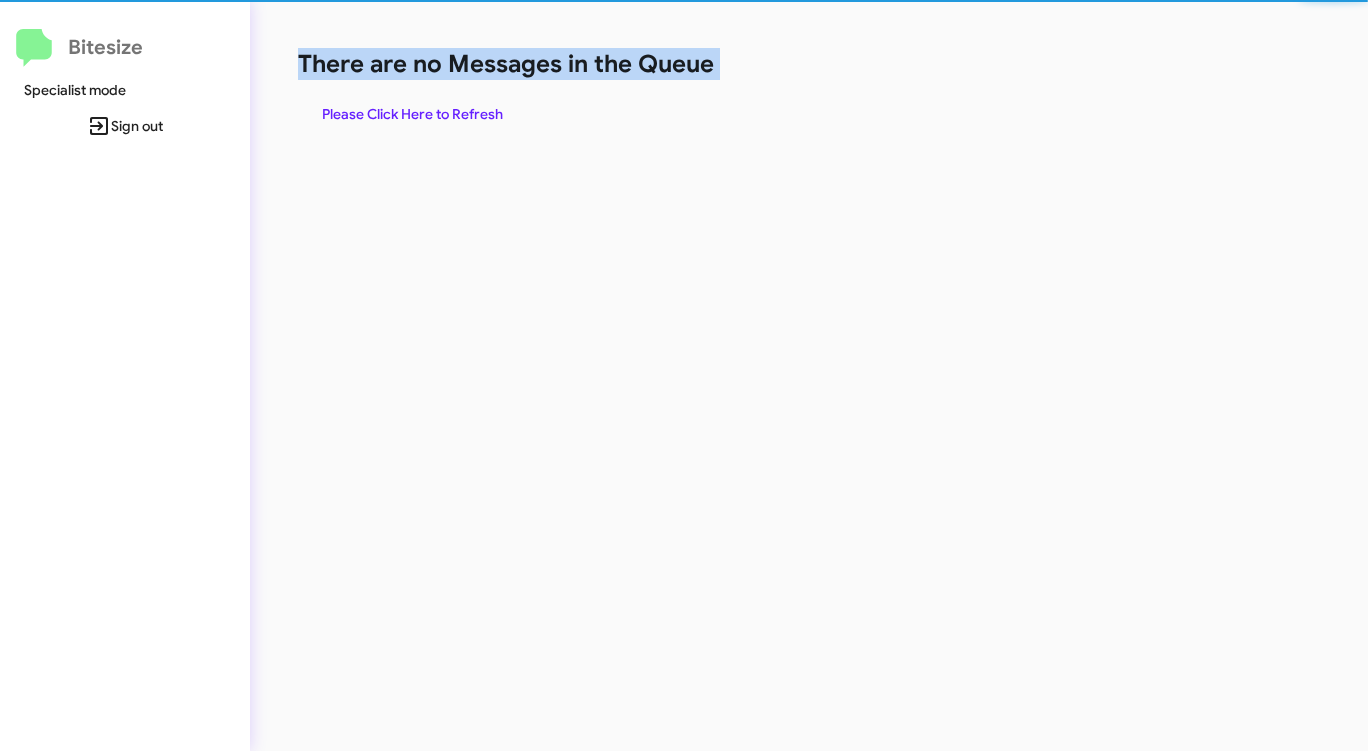 click on "There are no Messages in the Queue" 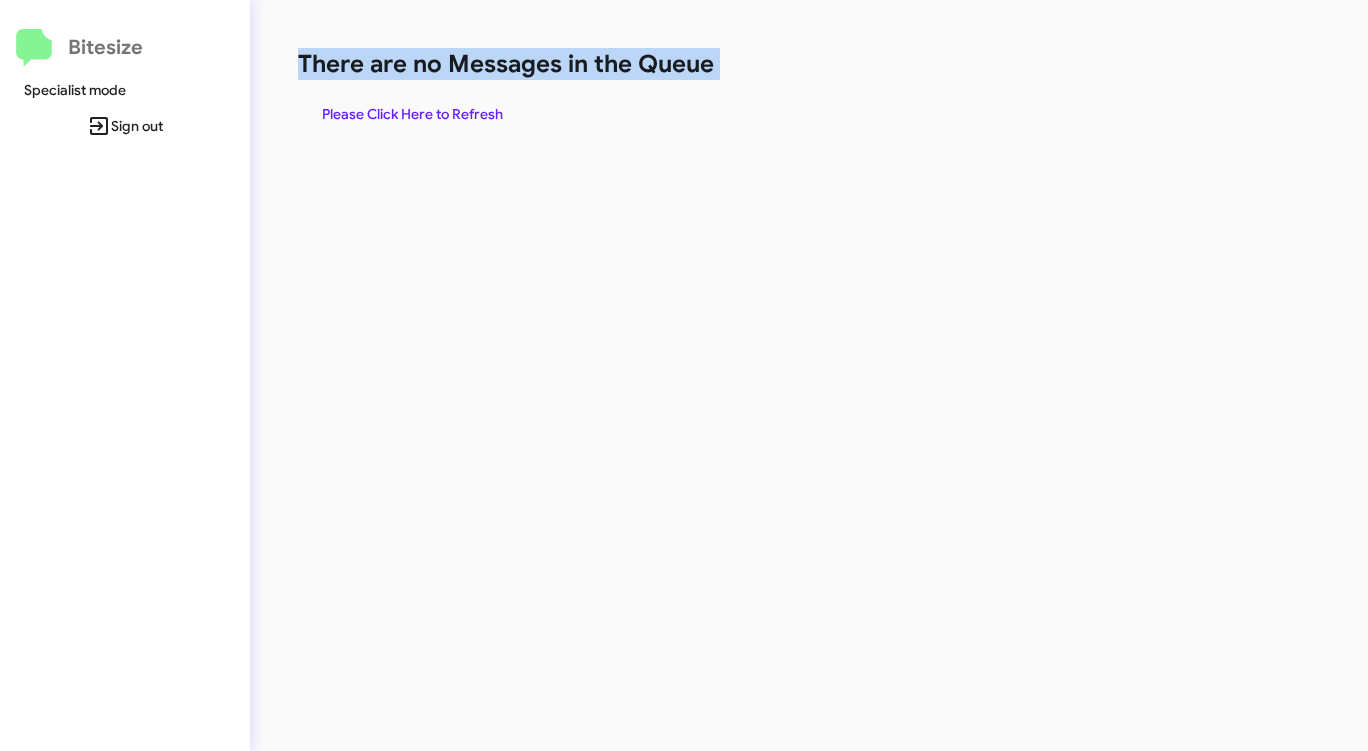click on "There are no Messages in the Queue" 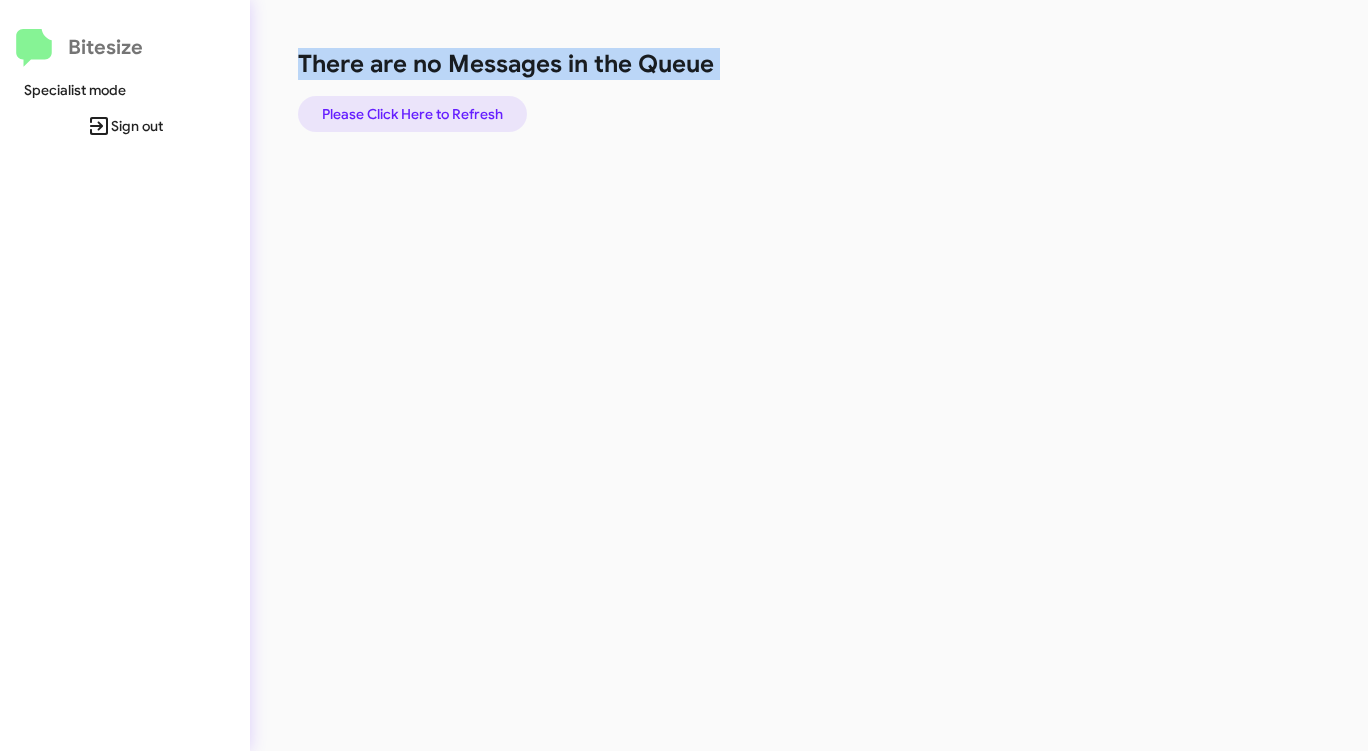 click on "Please Click Here to Refresh" 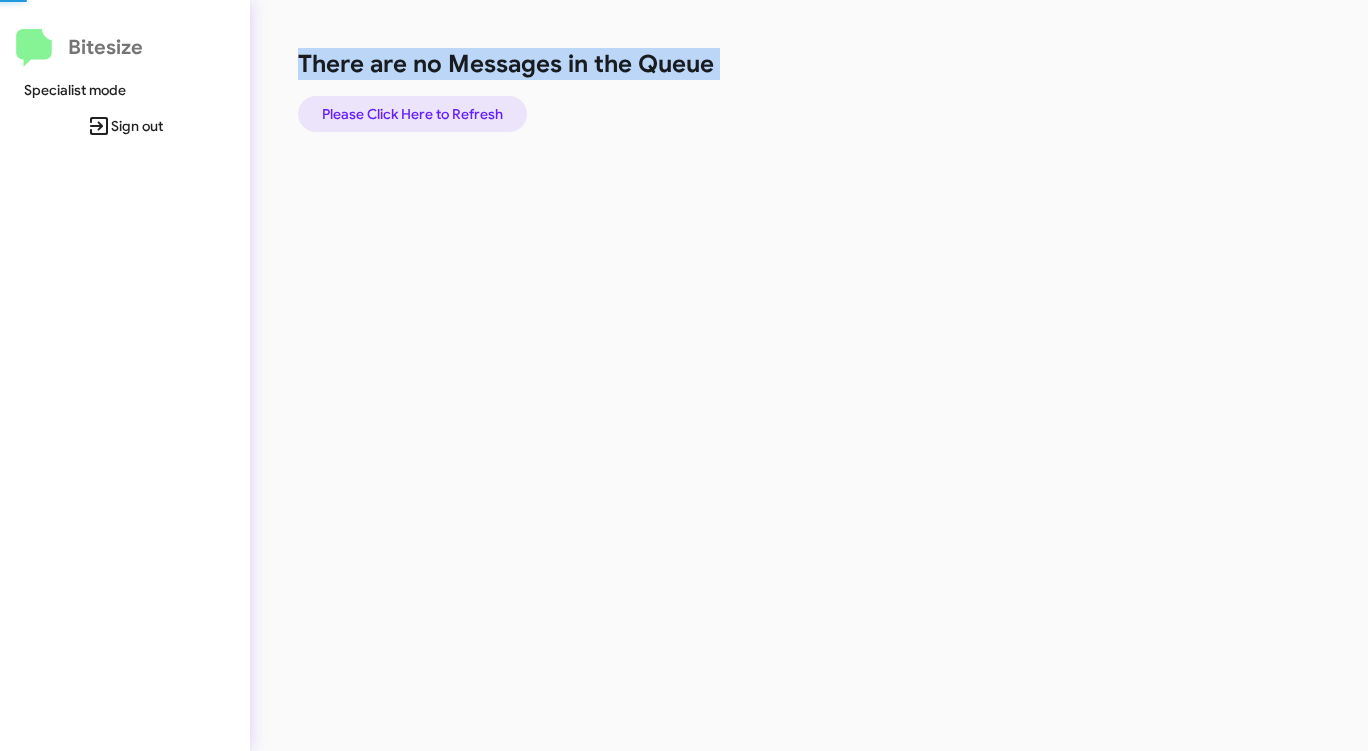 click on "Please Click Here to Refresh" 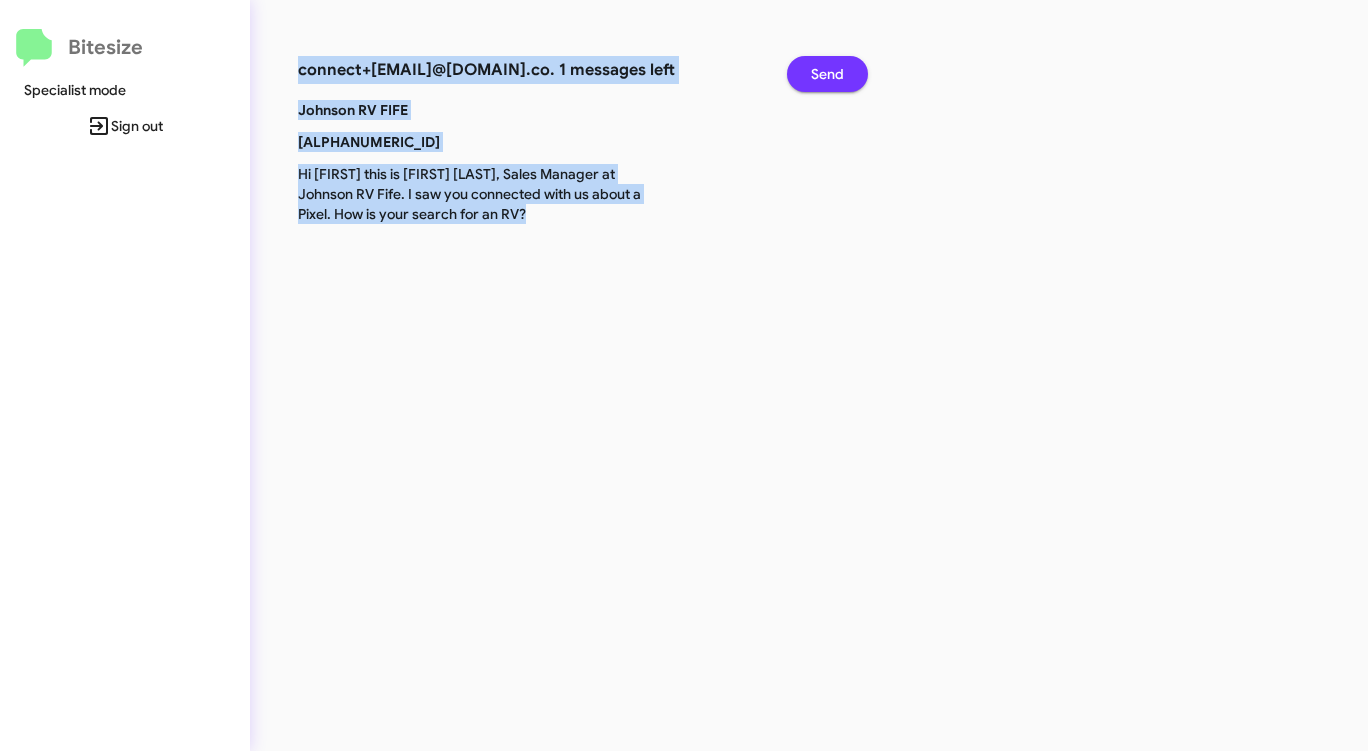 click on "Send" 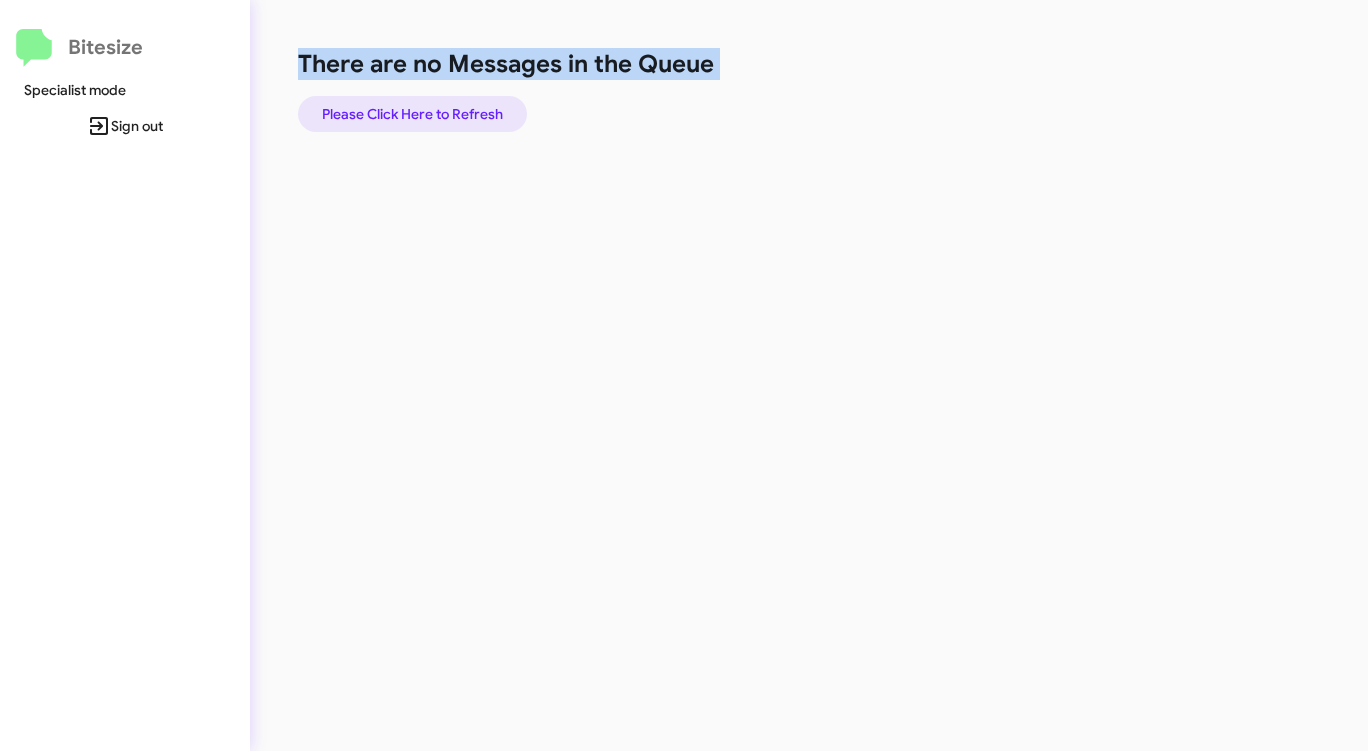 click on "Please Click Here to Refresh" 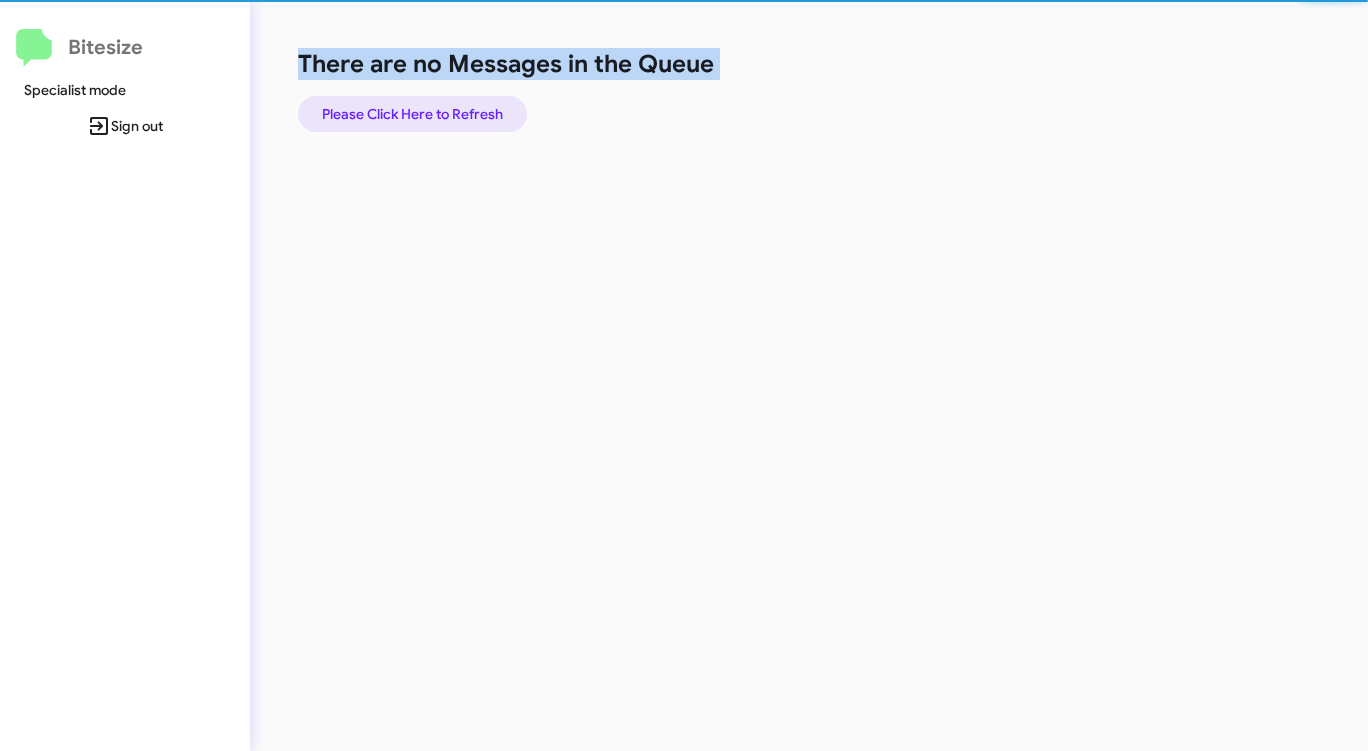 click on "Please Click Here to Refresh" 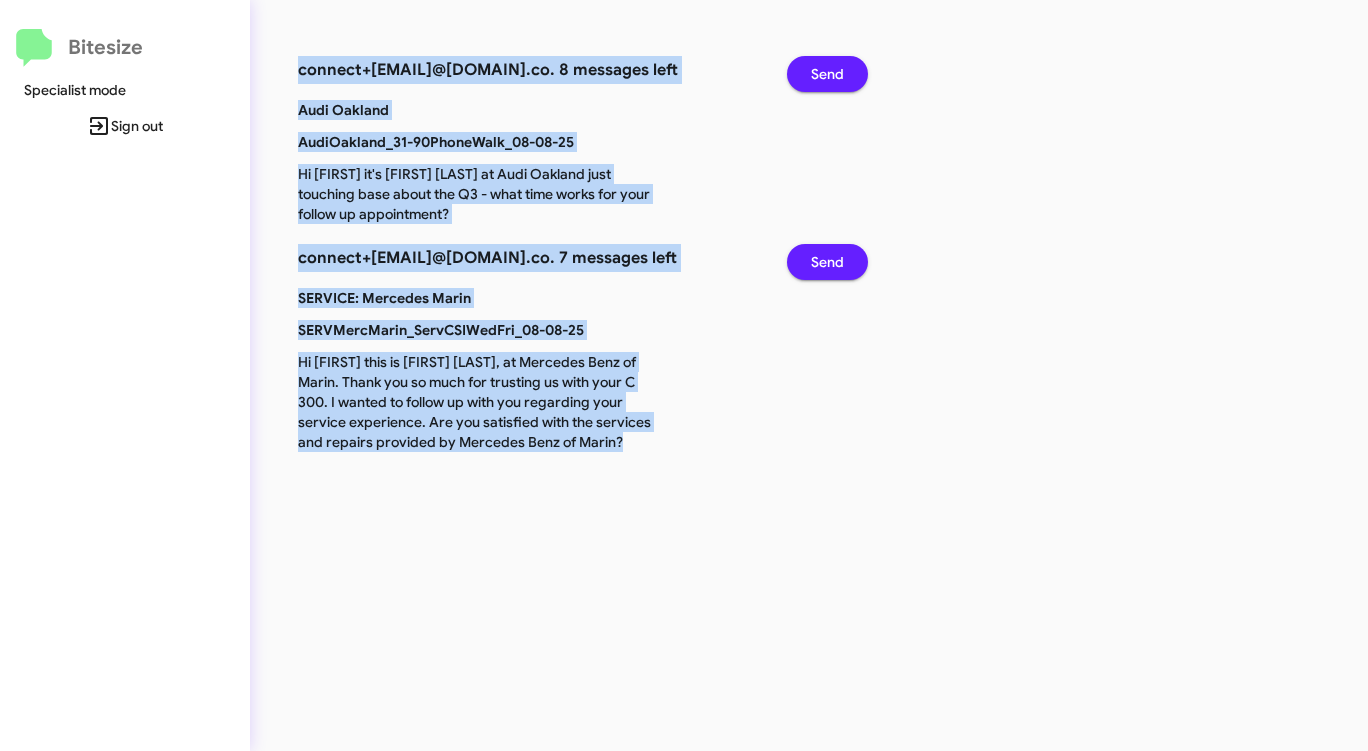click on "Send" 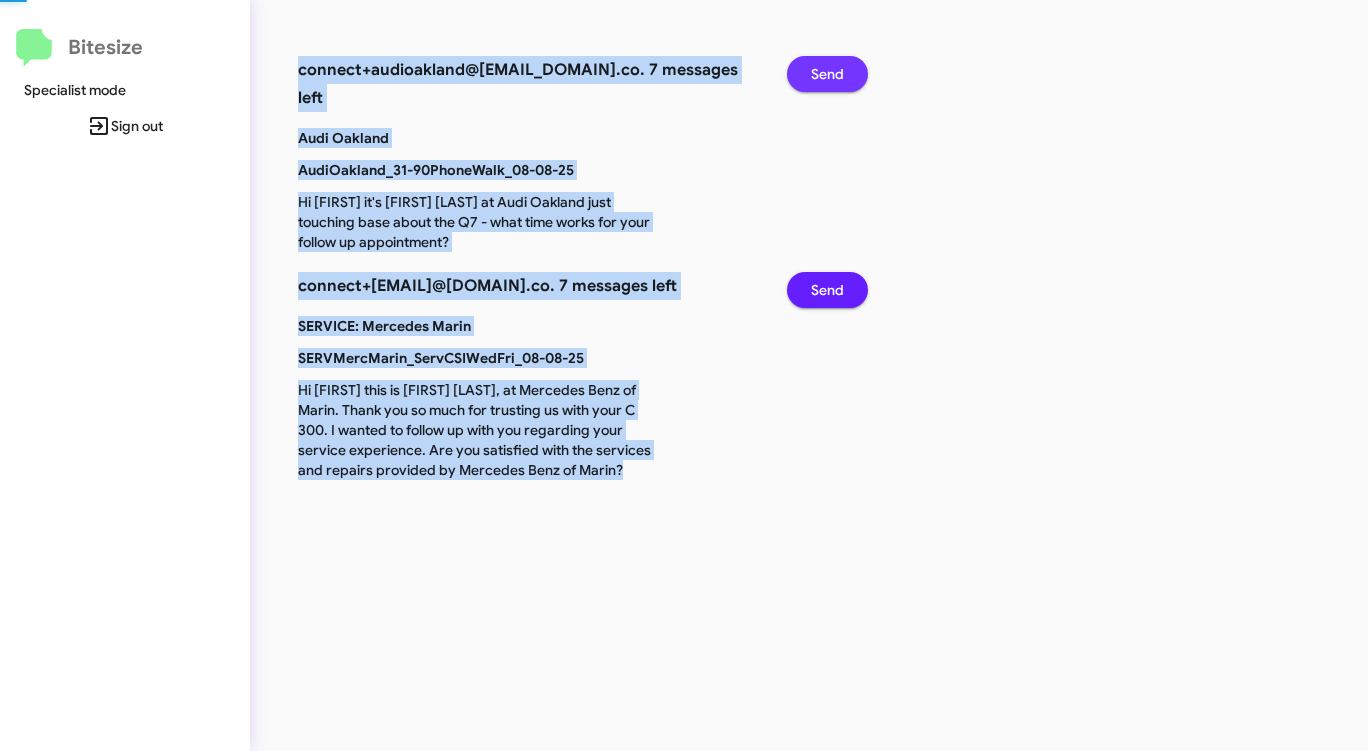 click on "Send" 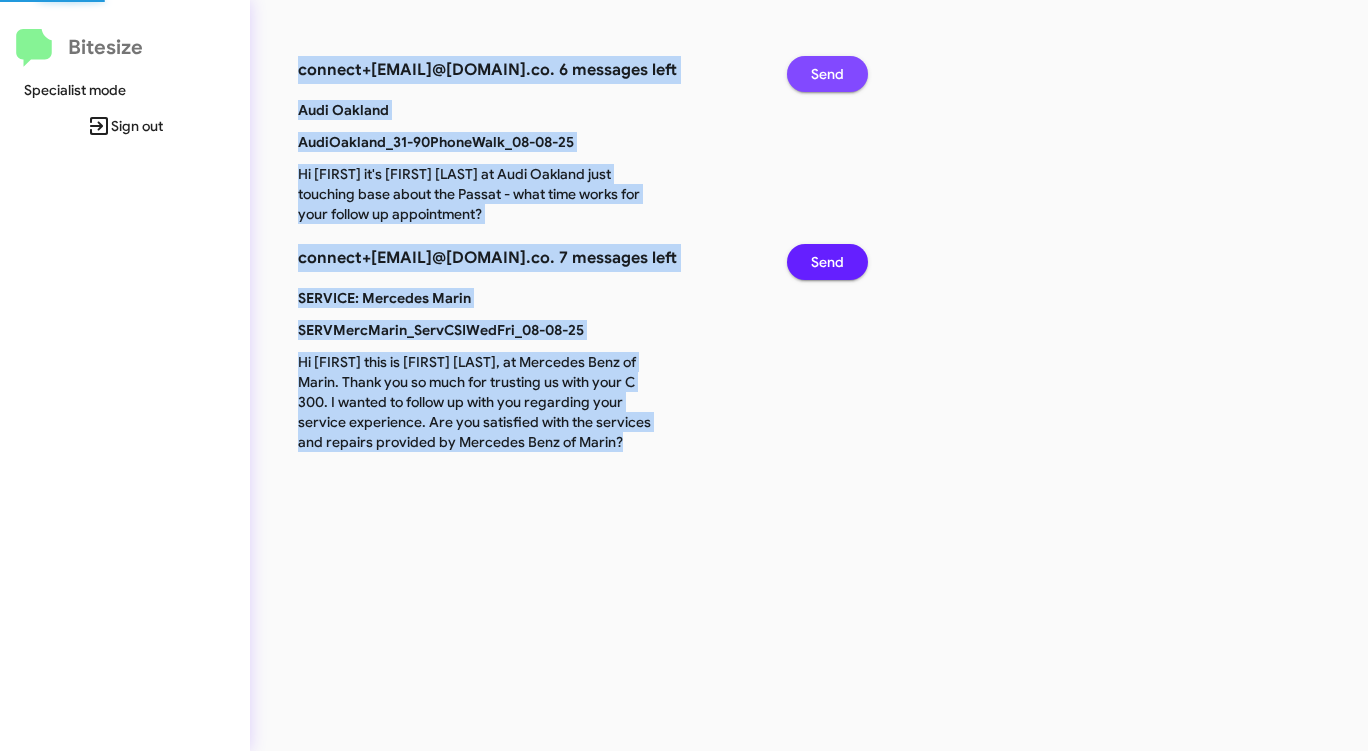 click on "Send" 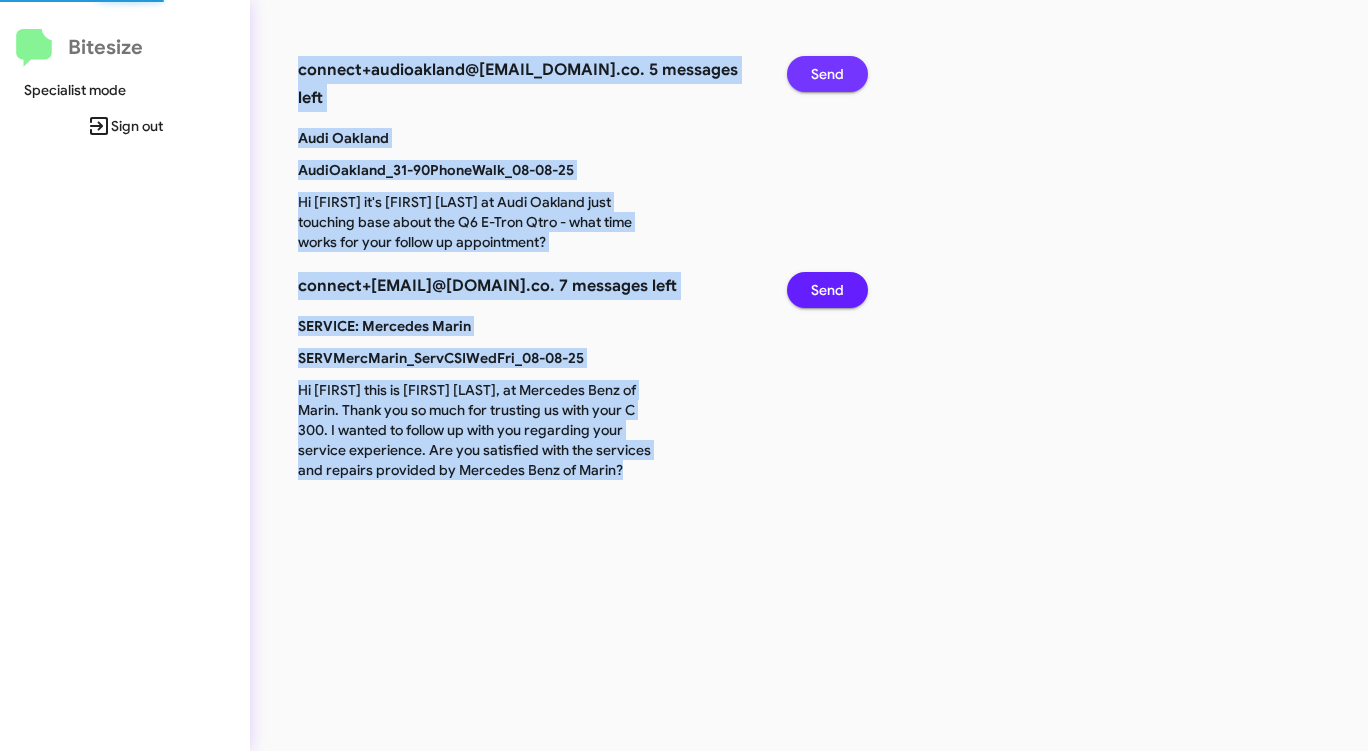 click on "Send" 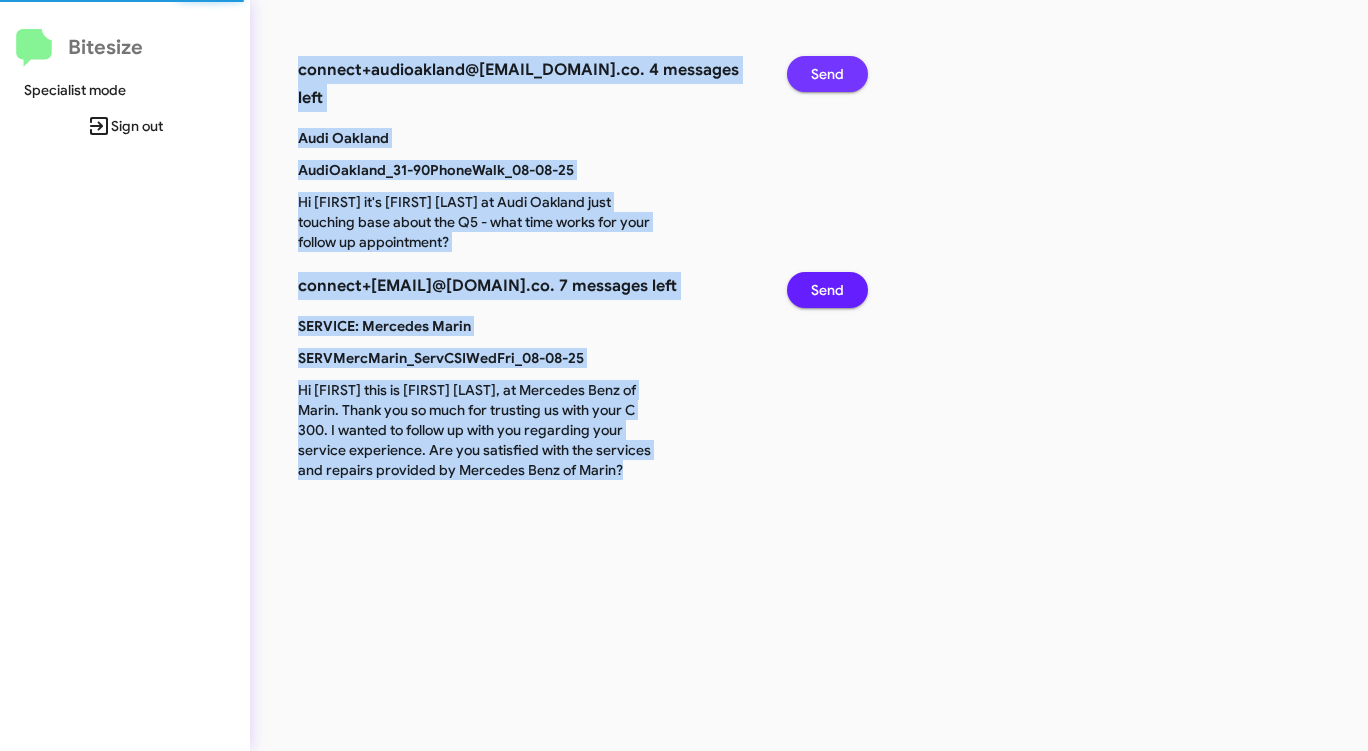 click on "Send" 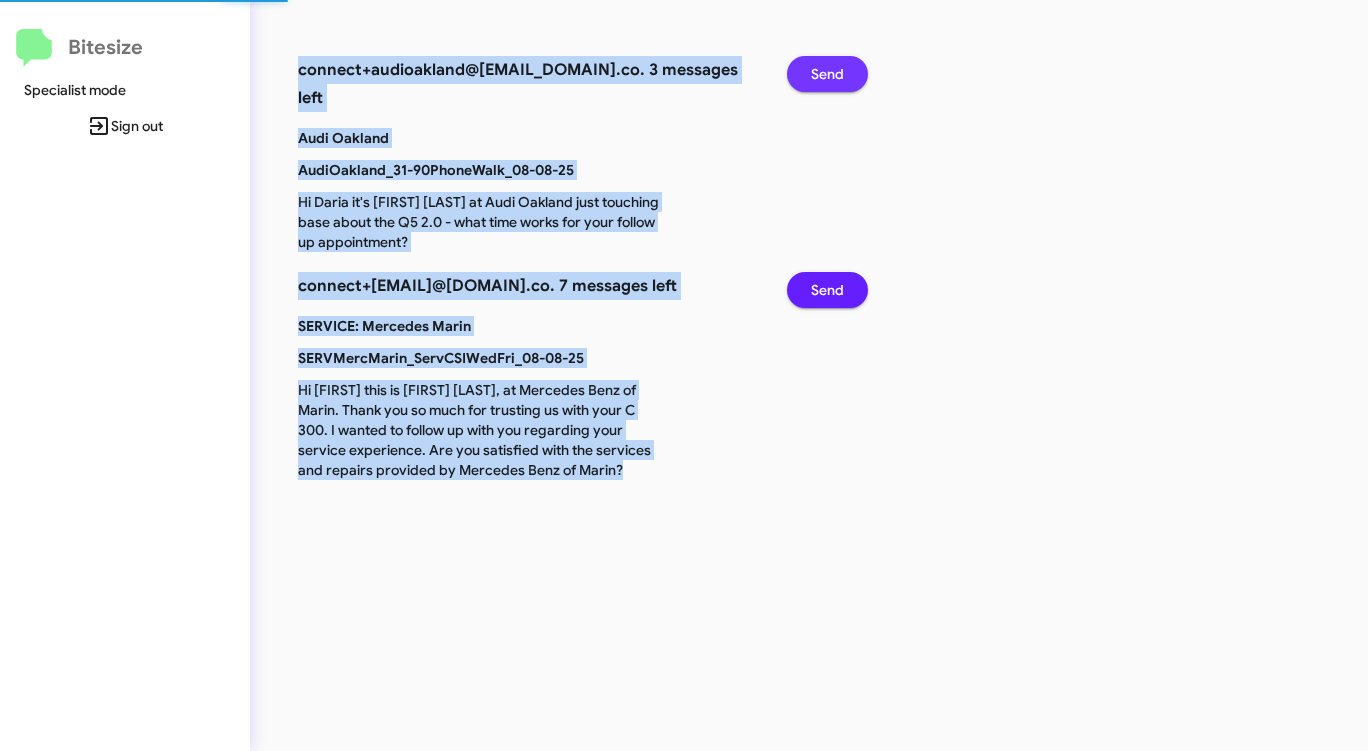 click on "Send" 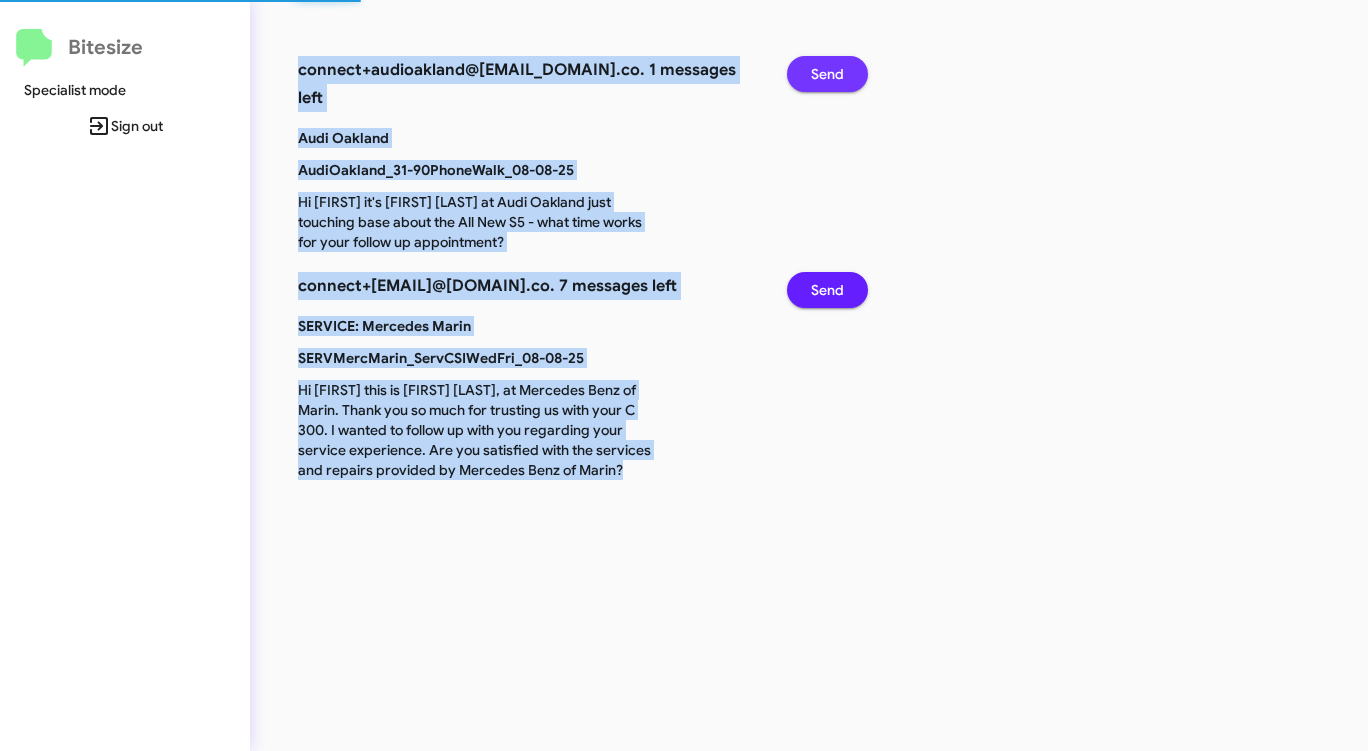 click on "Send" 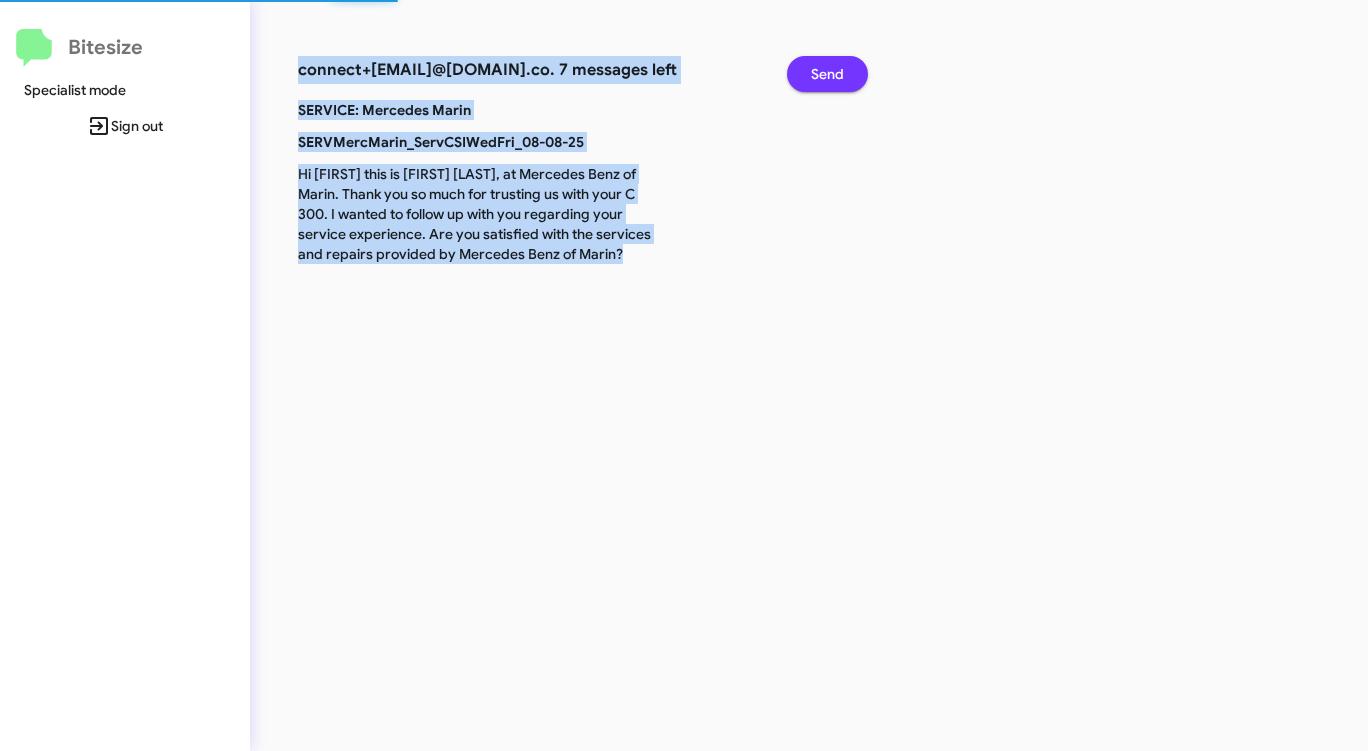 click on "Send" 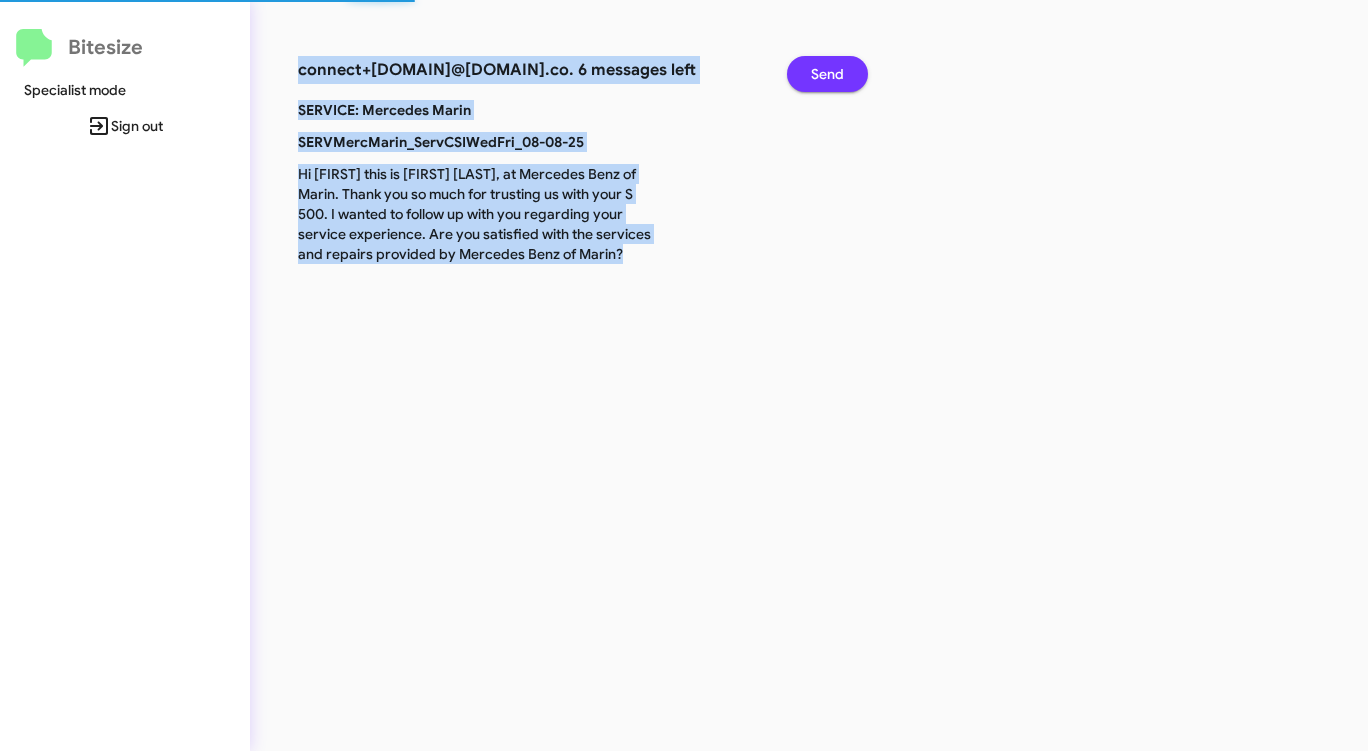 click on "Send" 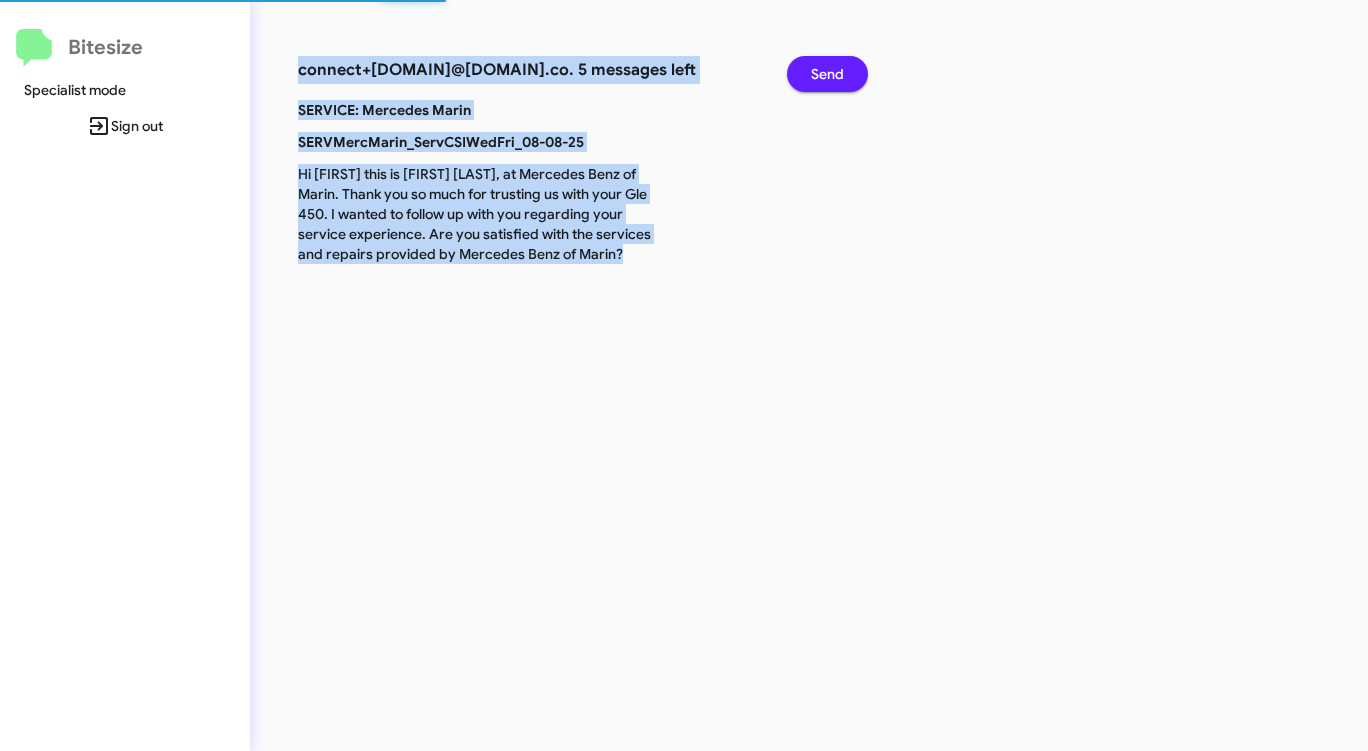 click on "Send" 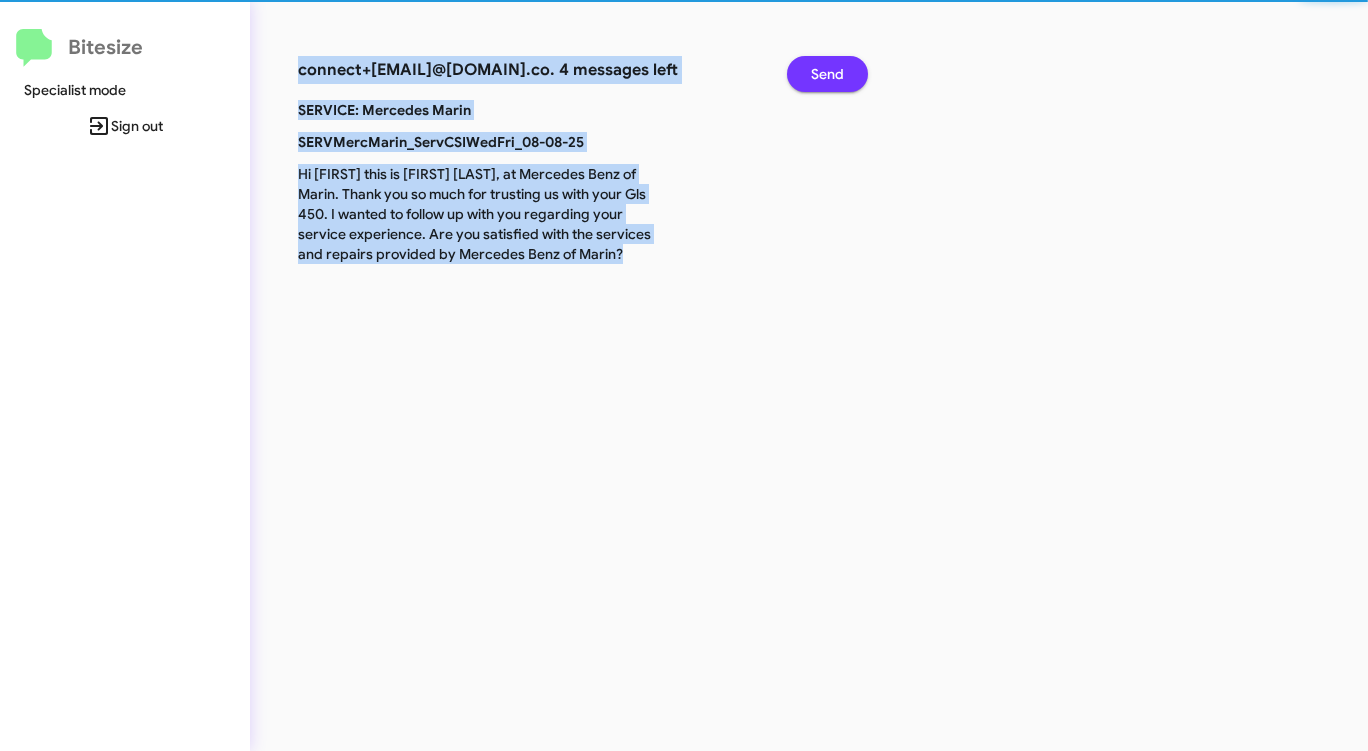 click on "Send" 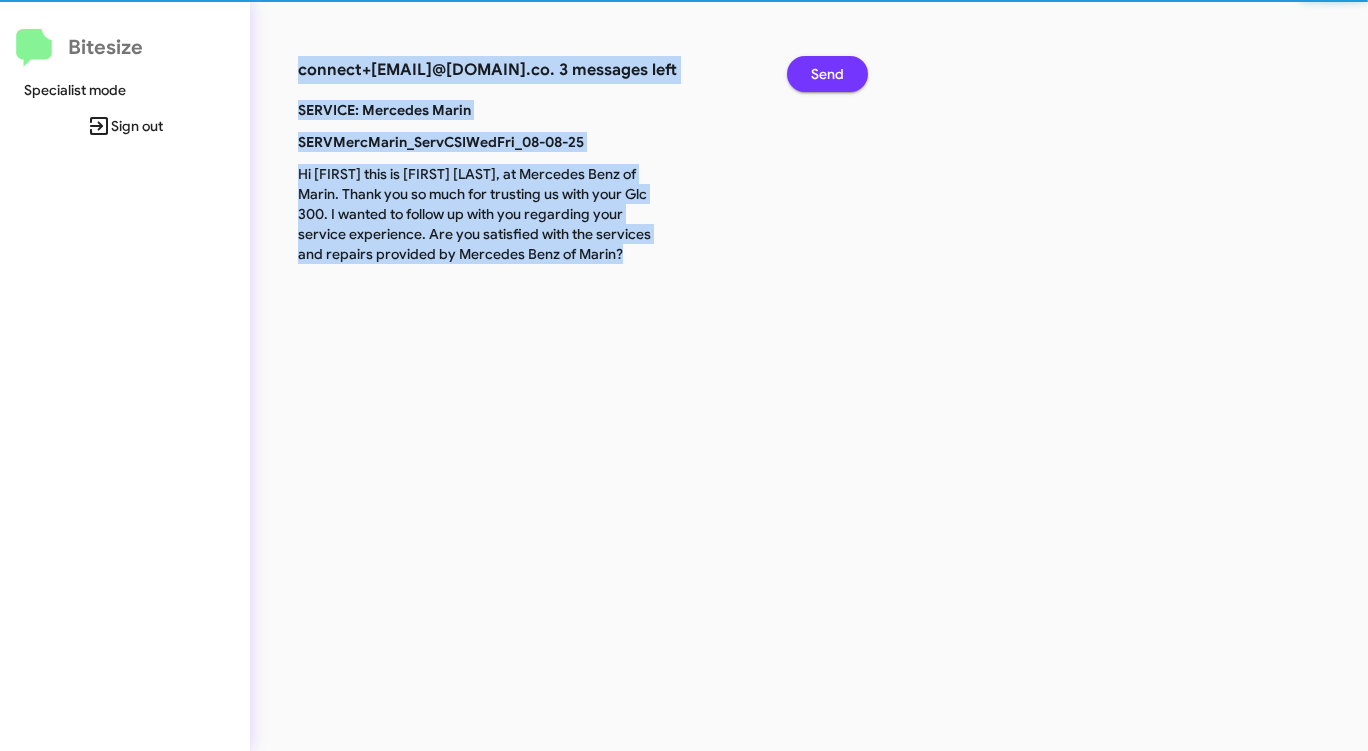 click on "Send" 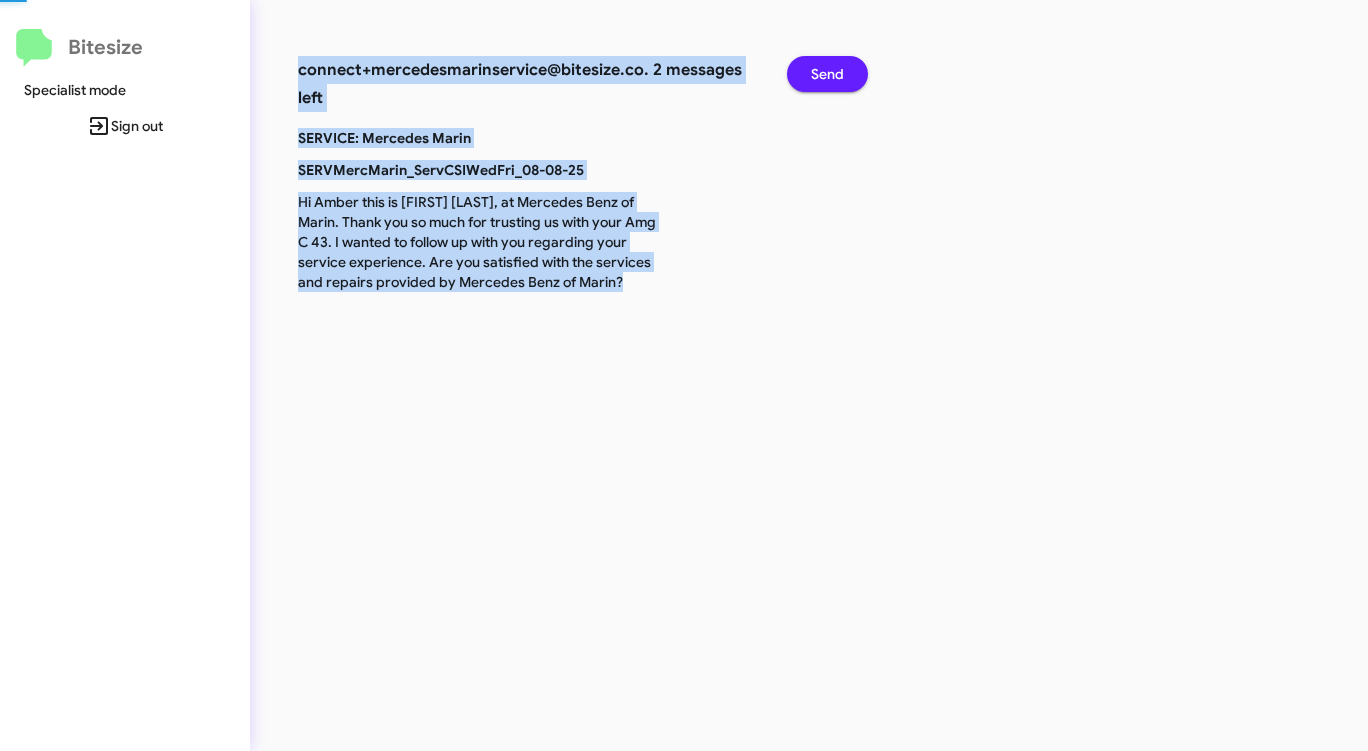 click on "Send" 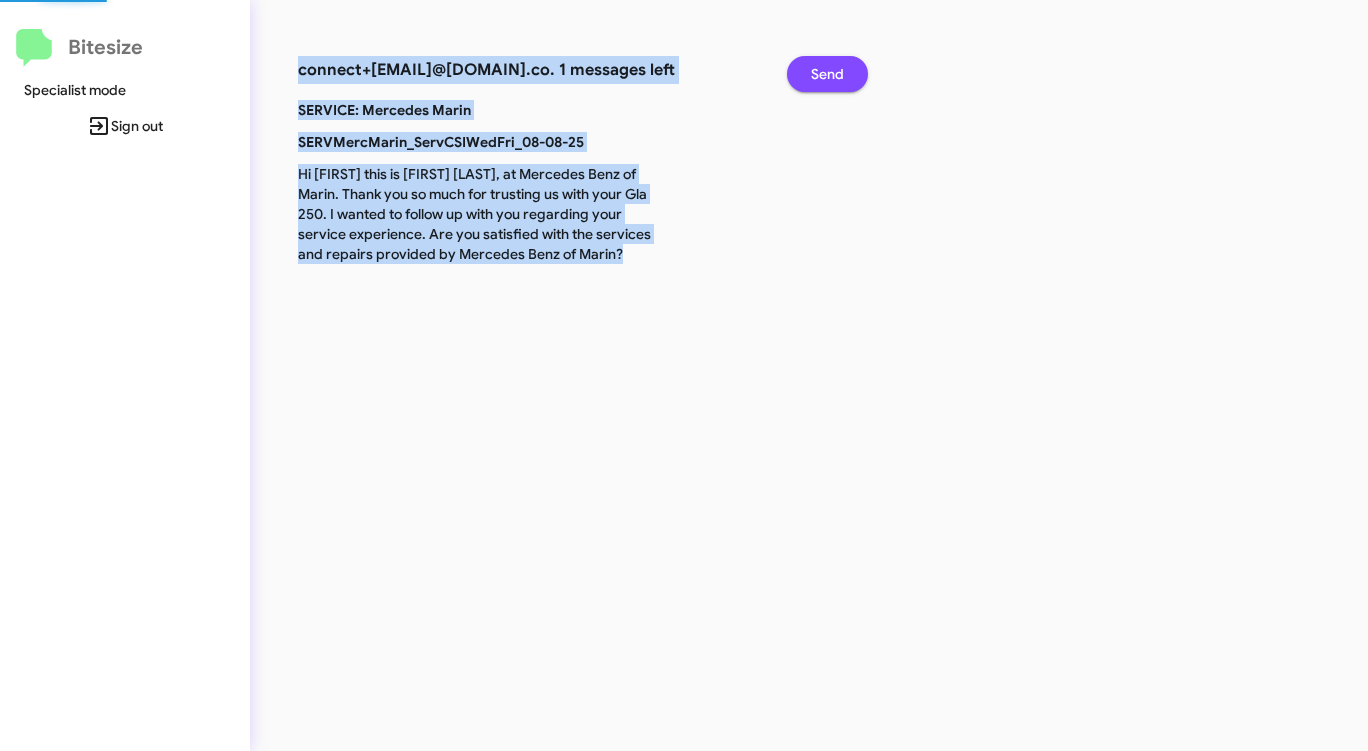 click on "Send" 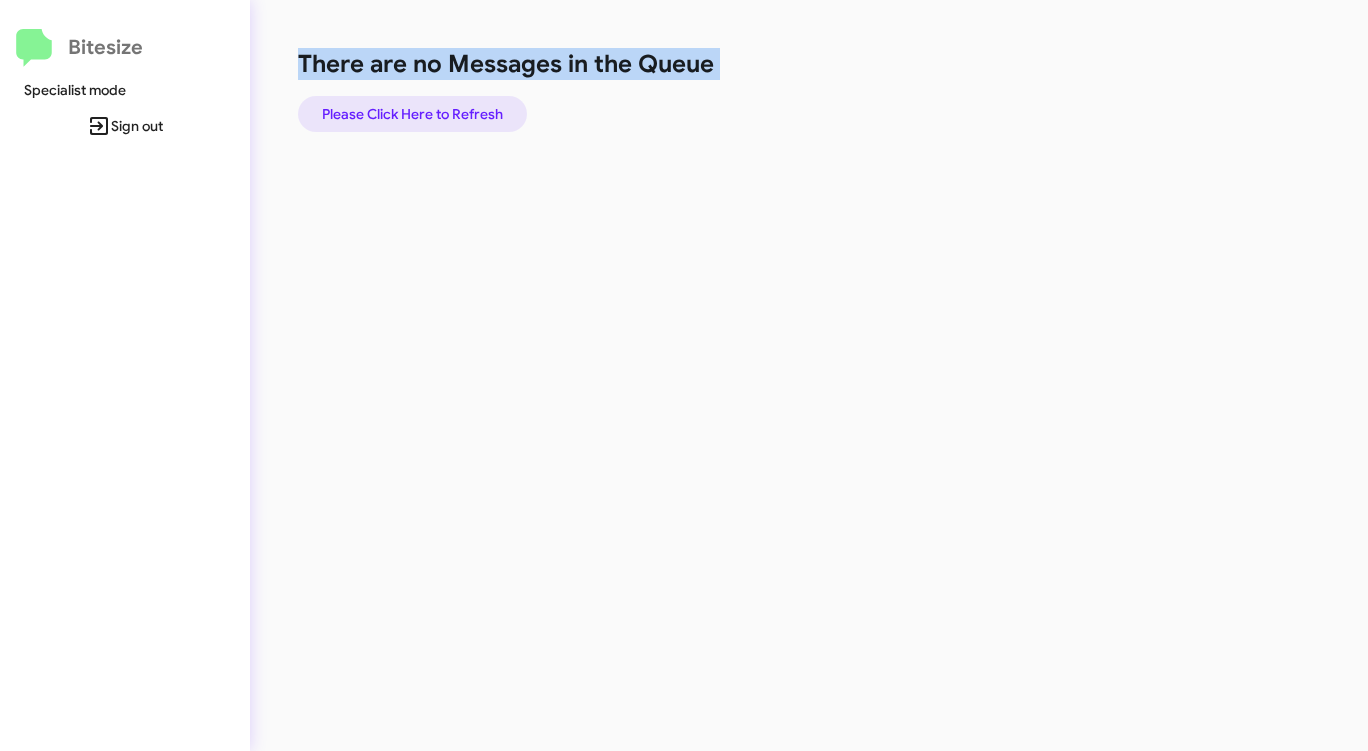 click on "Please Click Here to Refresh" 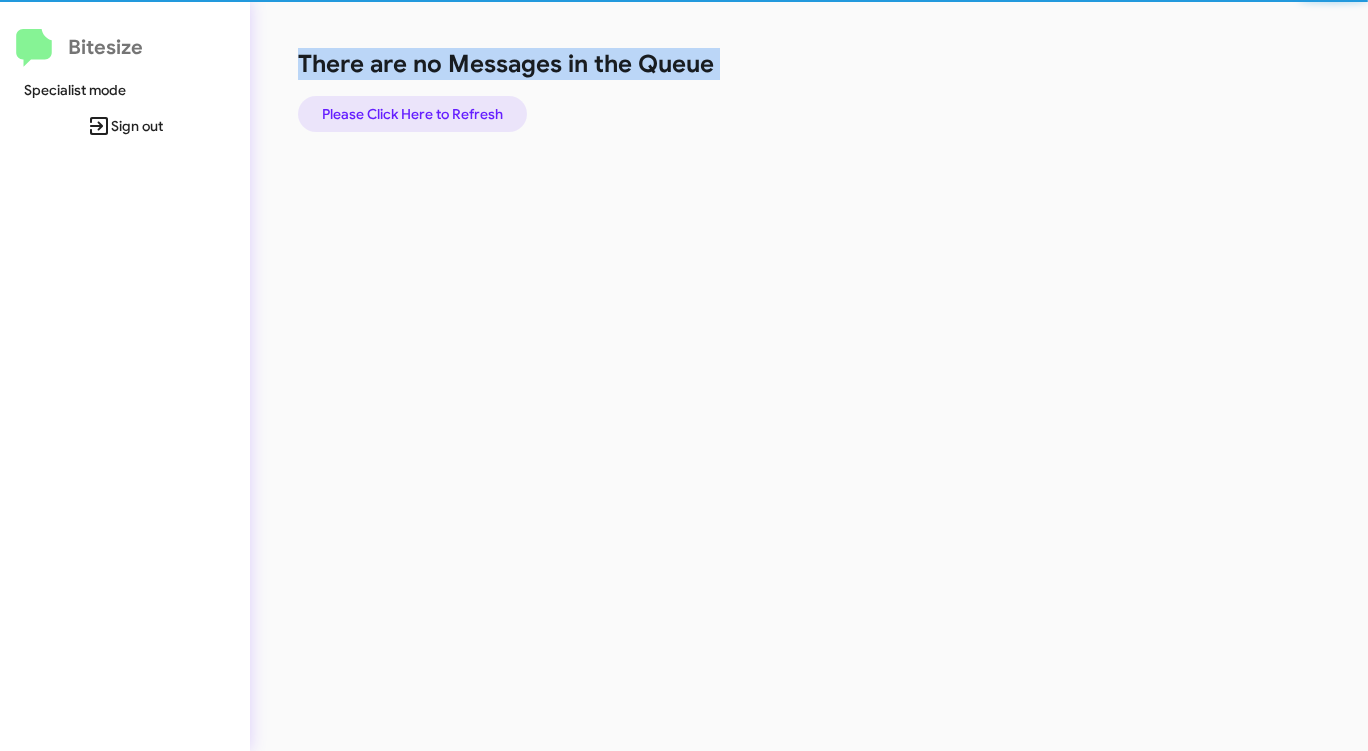 click on "Please Click Here to Refresh" 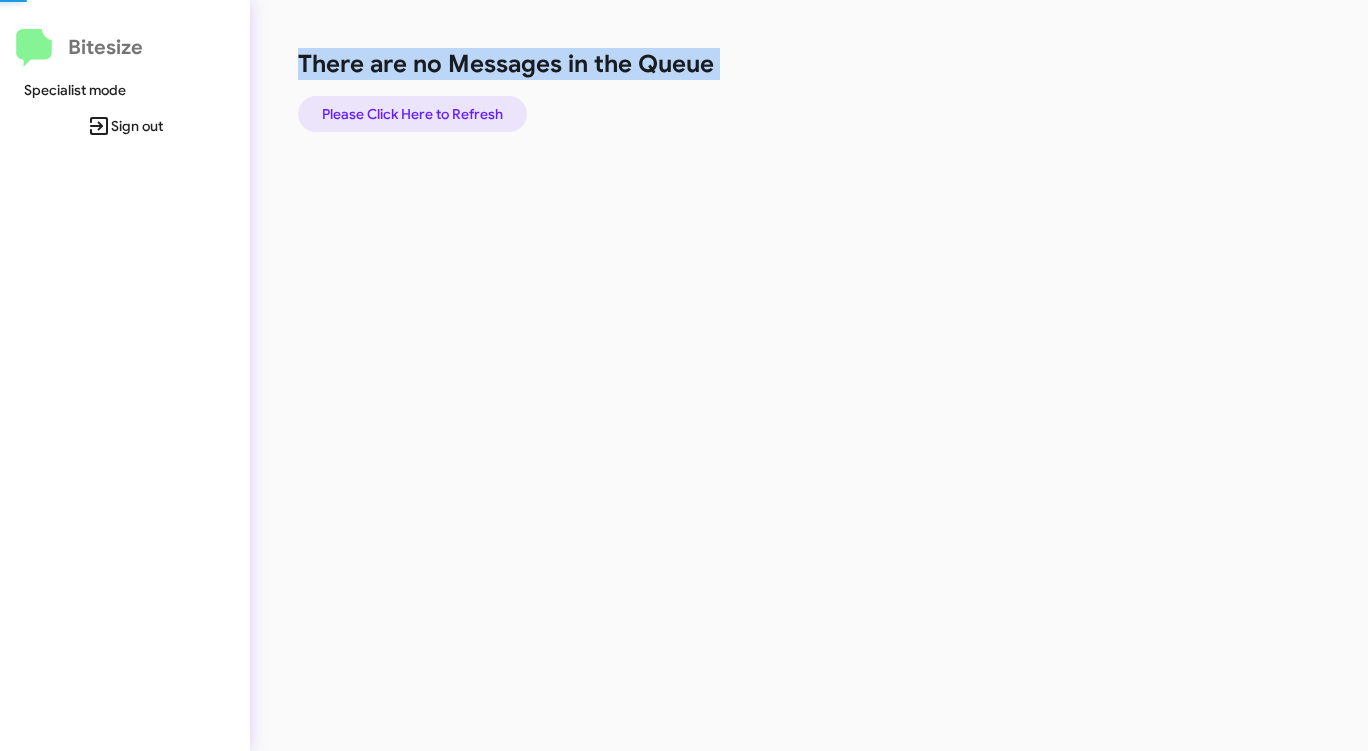 click on "Please Click Here to Refresh" 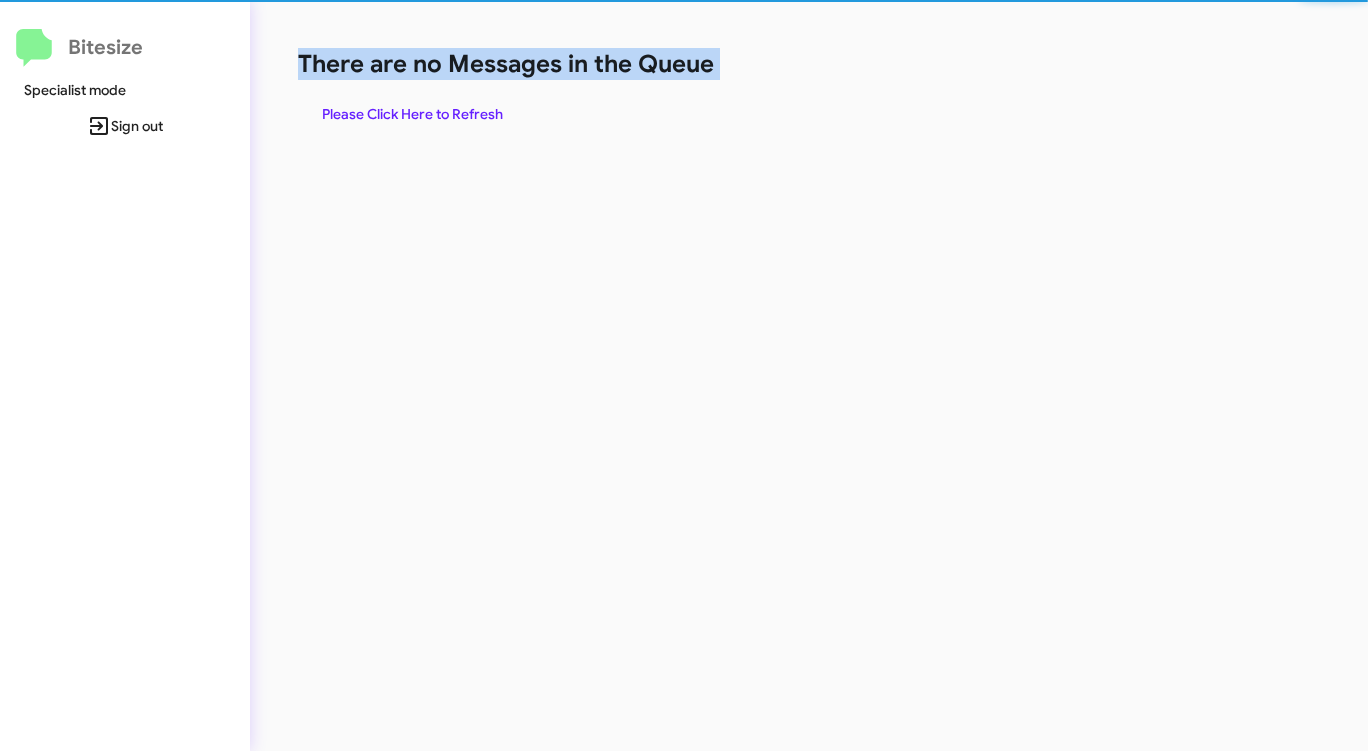 click on "Please Click Here to Refresh" 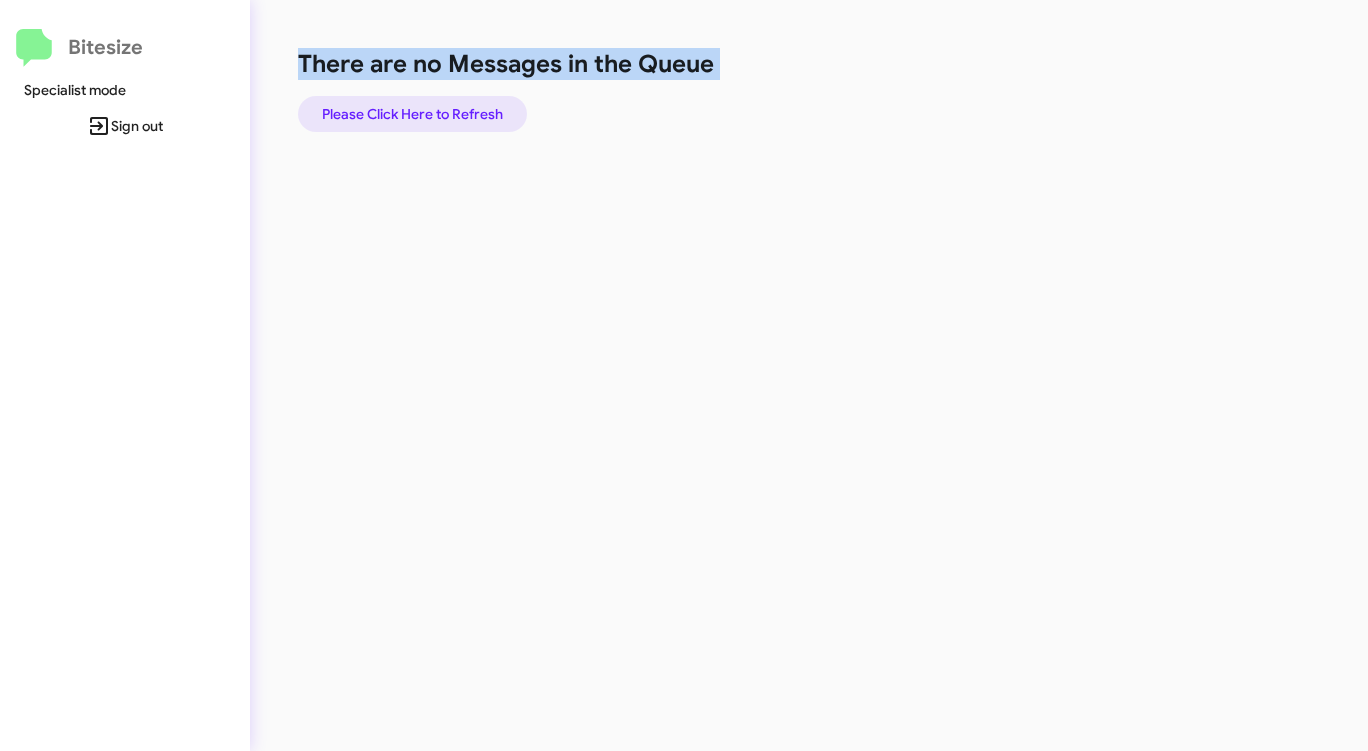 click on "Please Click Here to Refresh" 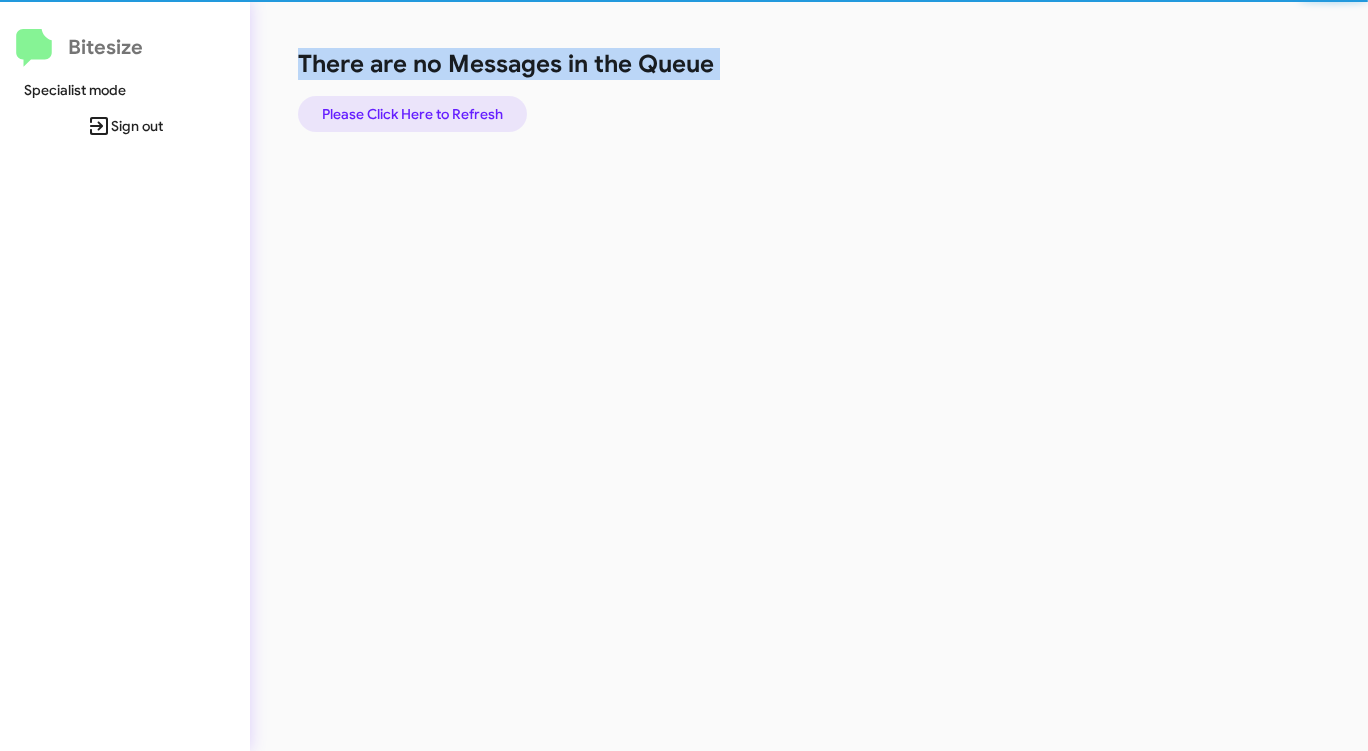 click on "Please Click Here to Refresh" 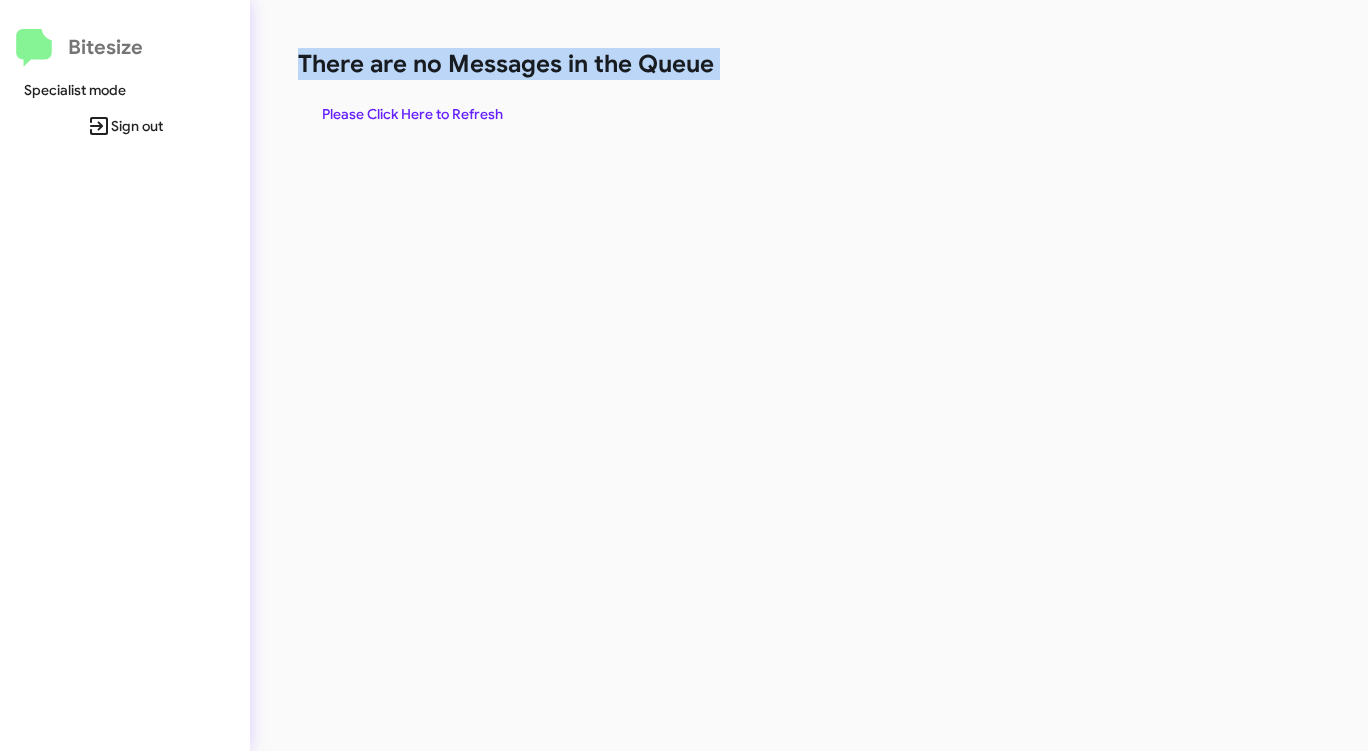 click on "Please Click Here to Refresh" 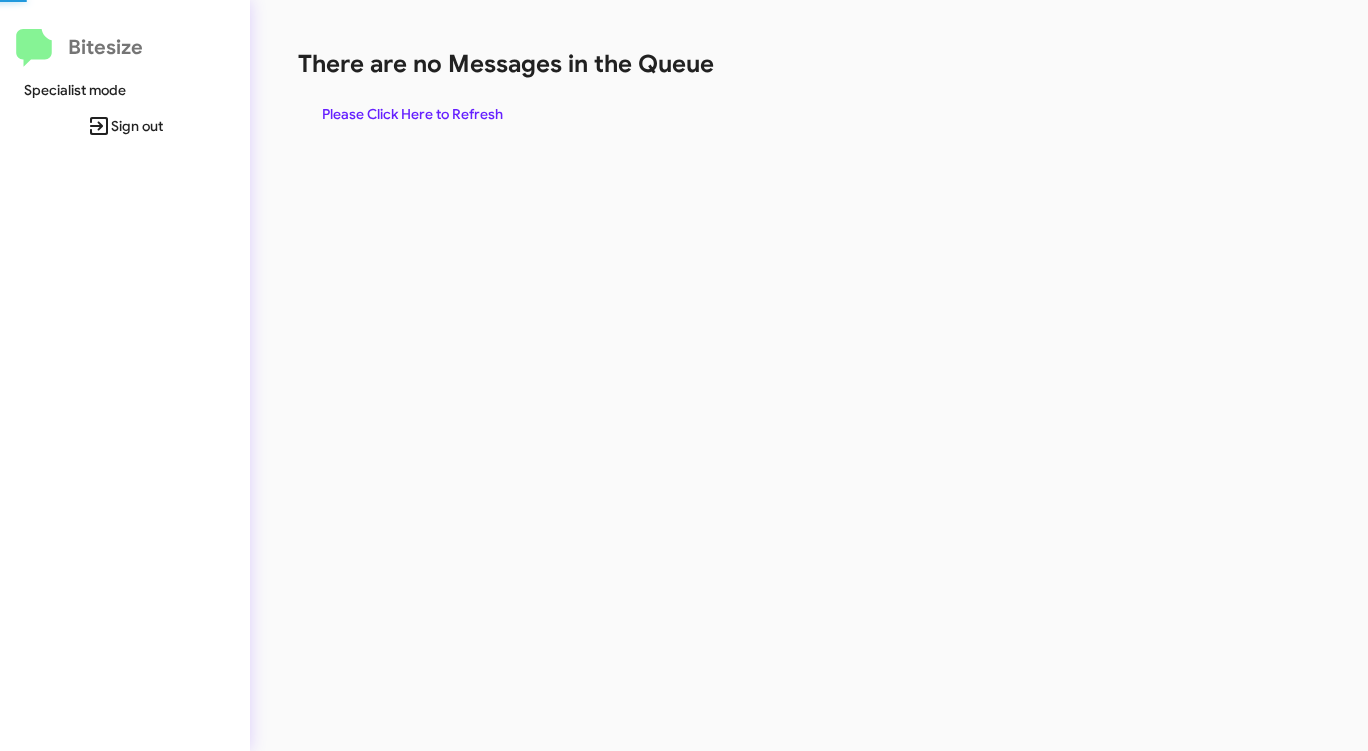 scroll, scrollTop: 0, scrollLeft: 0, axis: both 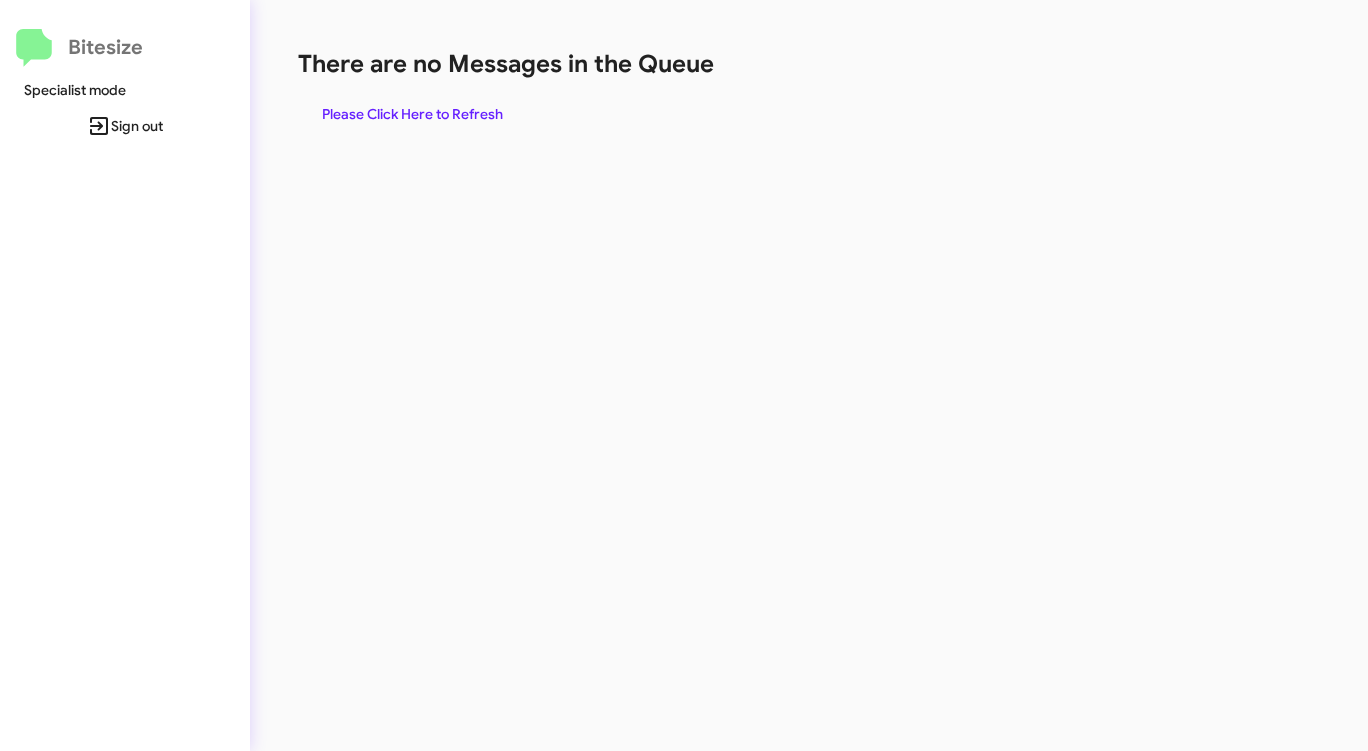 click on "Please Click Here to Refresh" 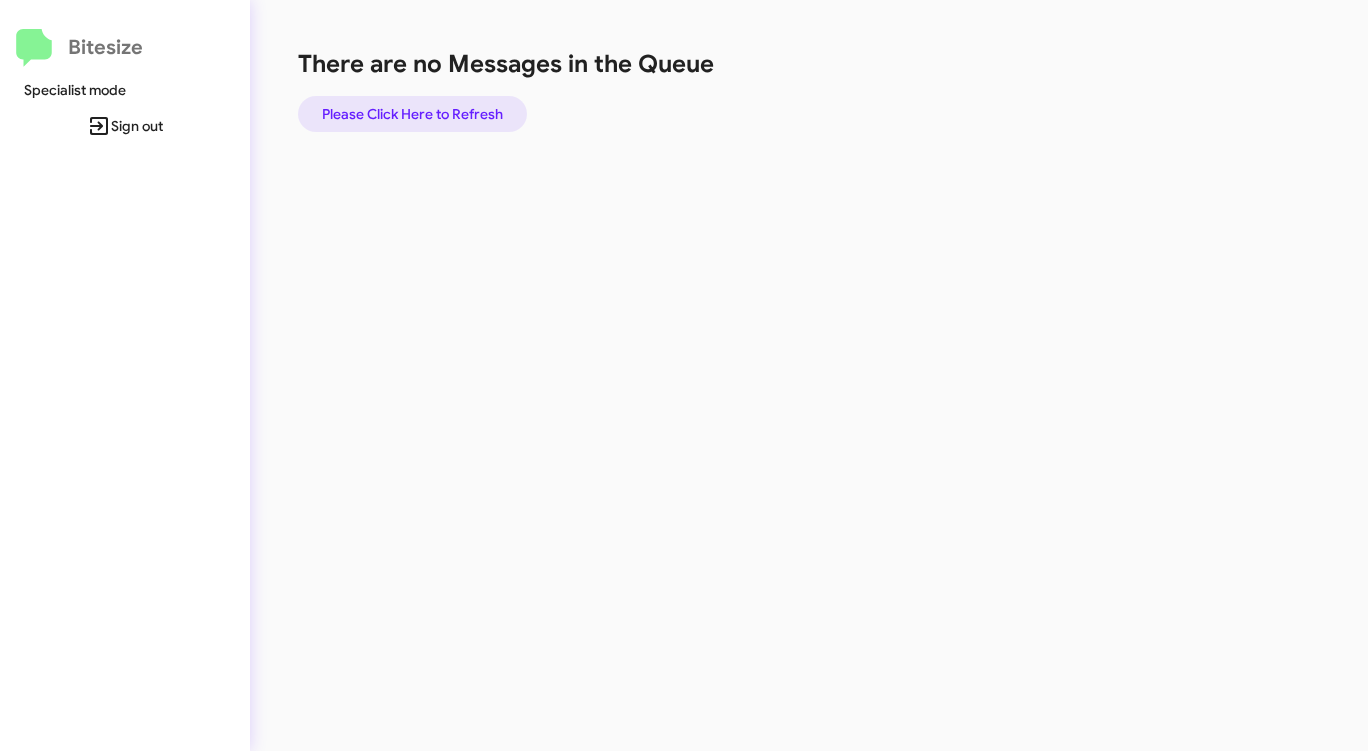 click on "Please Click Here to Refresh" 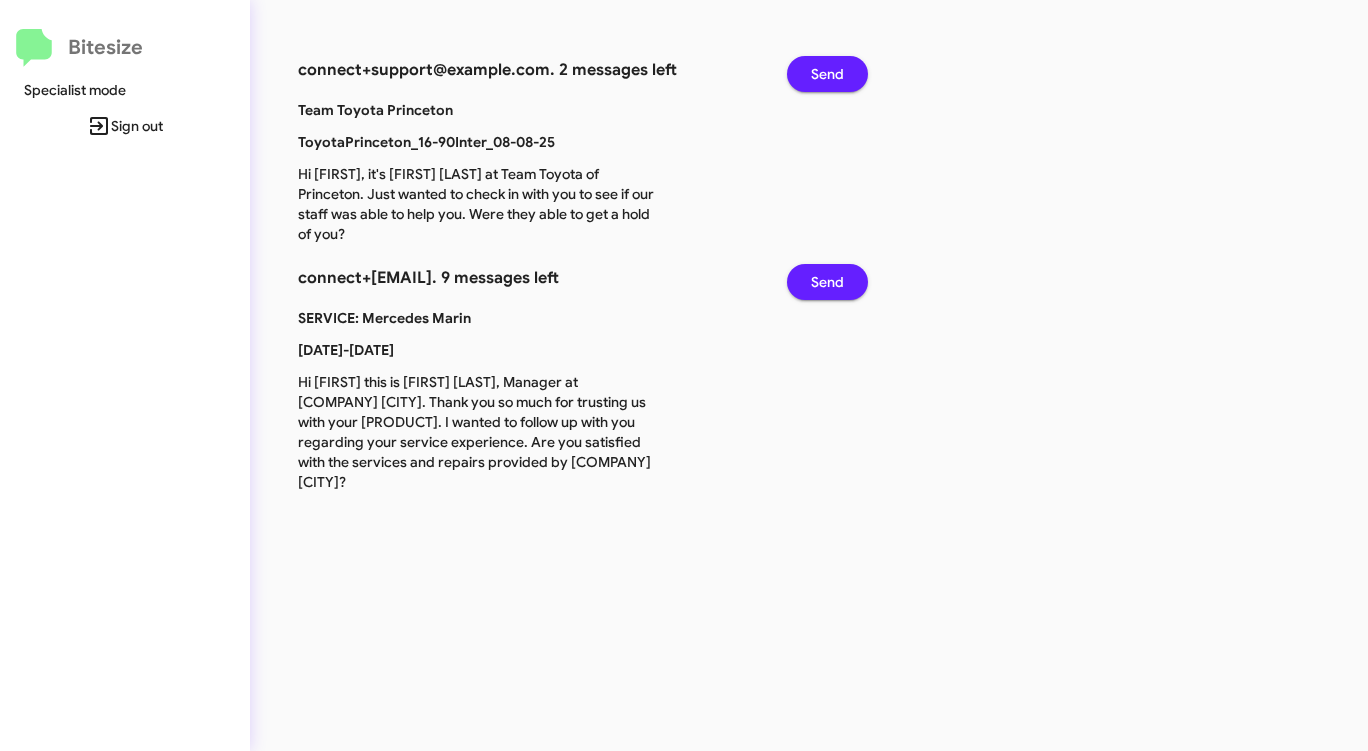 click on "Send" 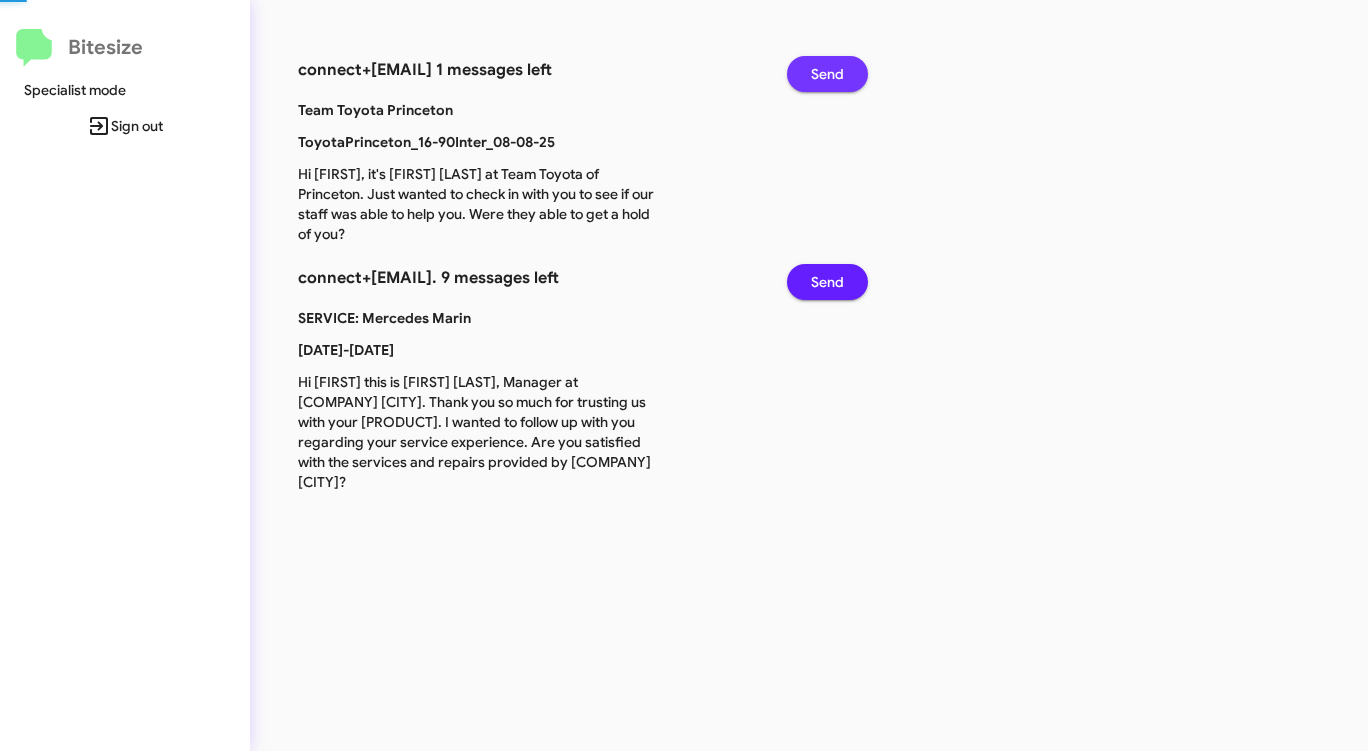 click on "Send" 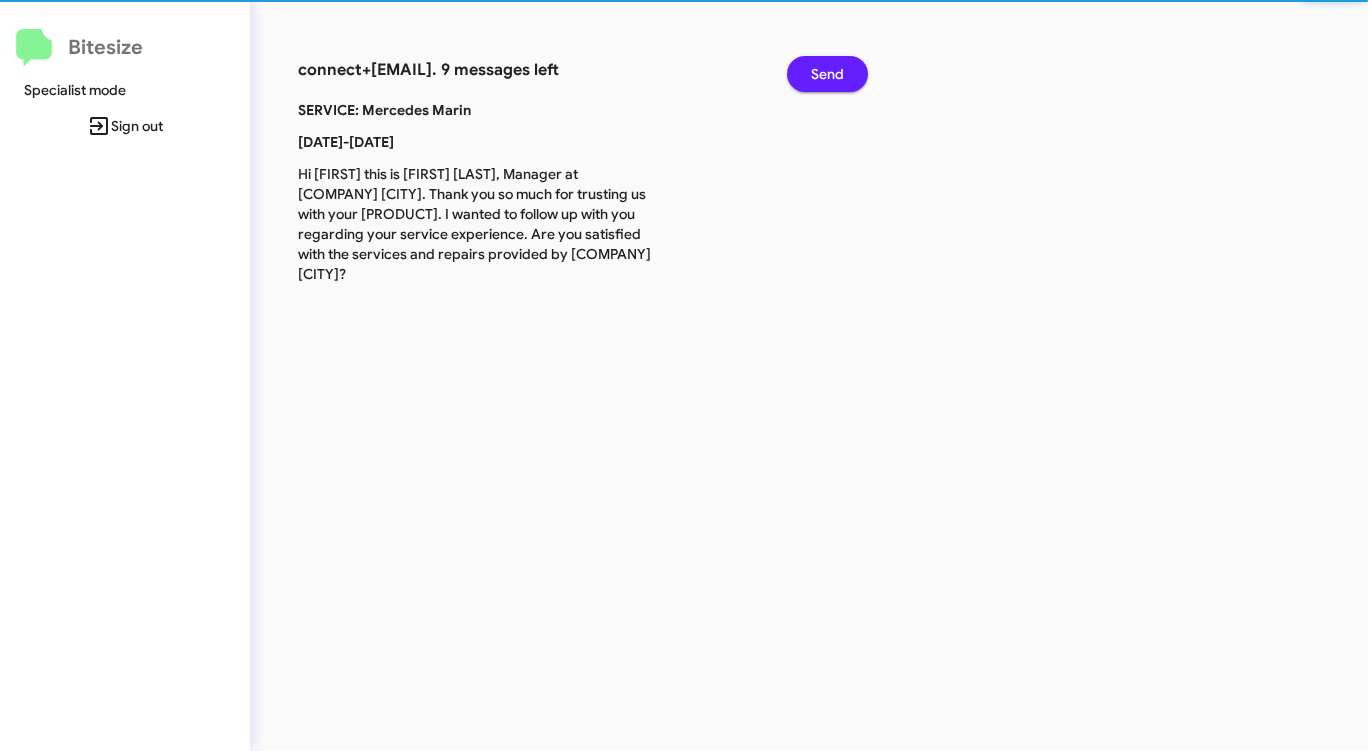 click on "Send" 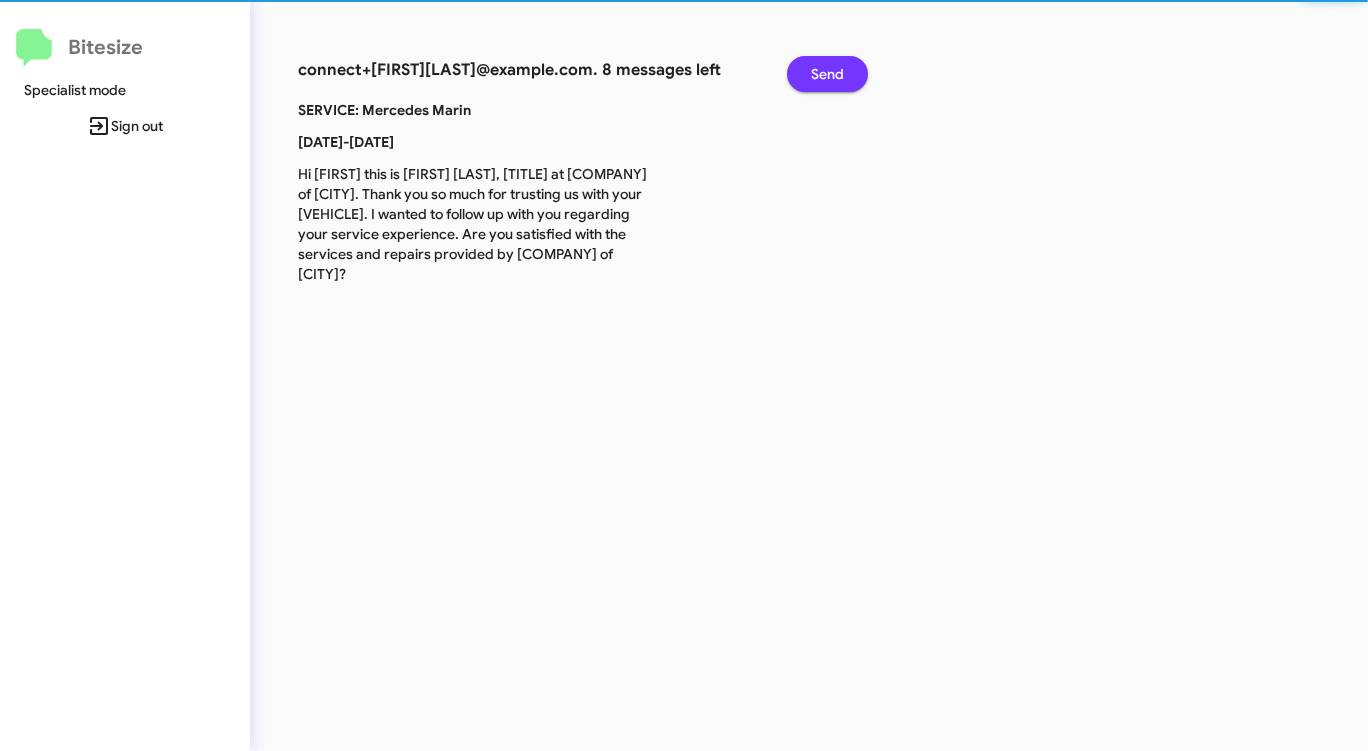 click on "Send" 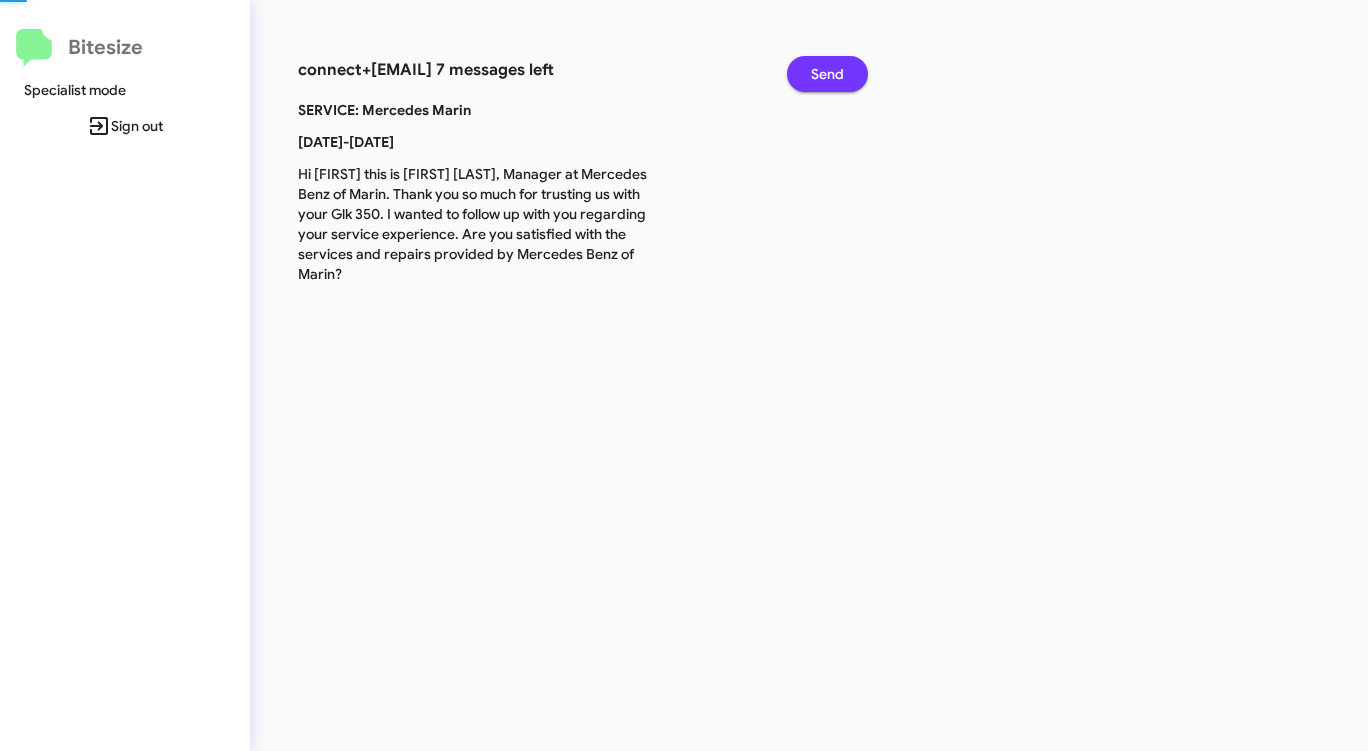 click on "Send" 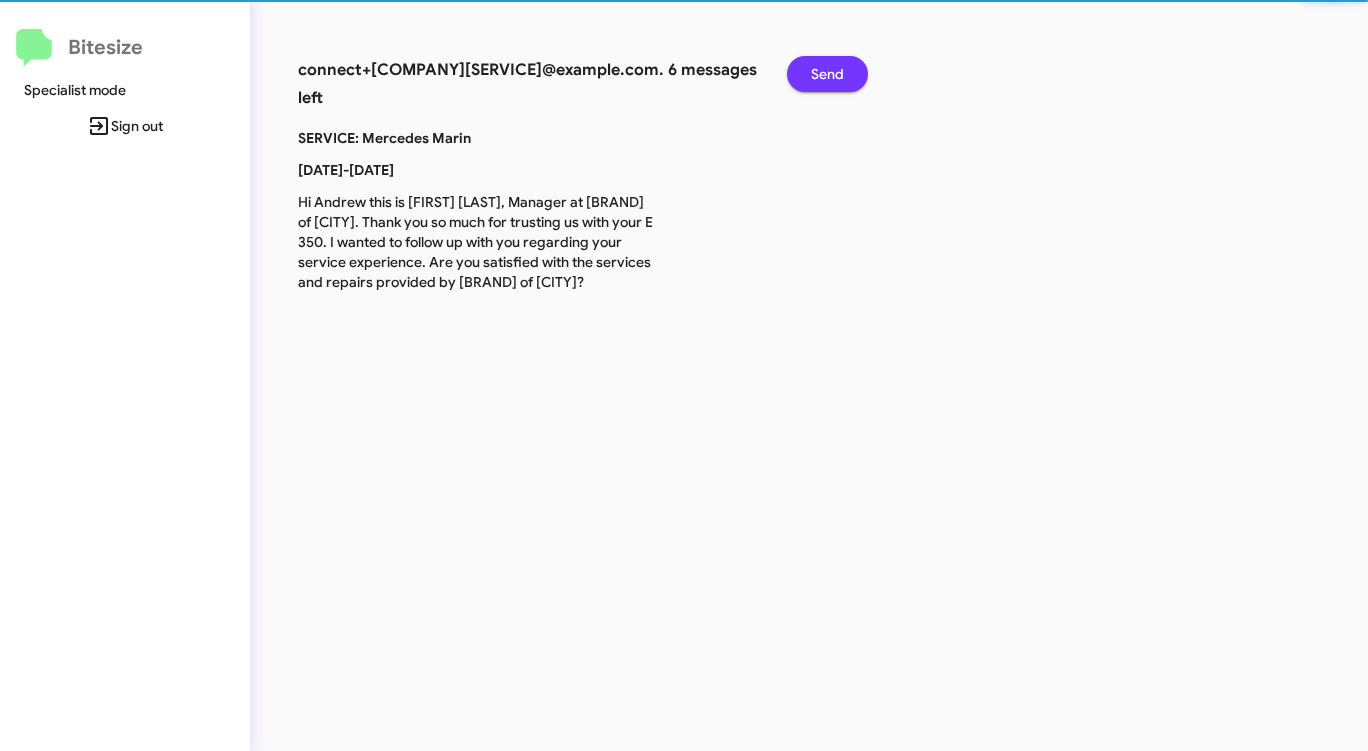 click on "Send" 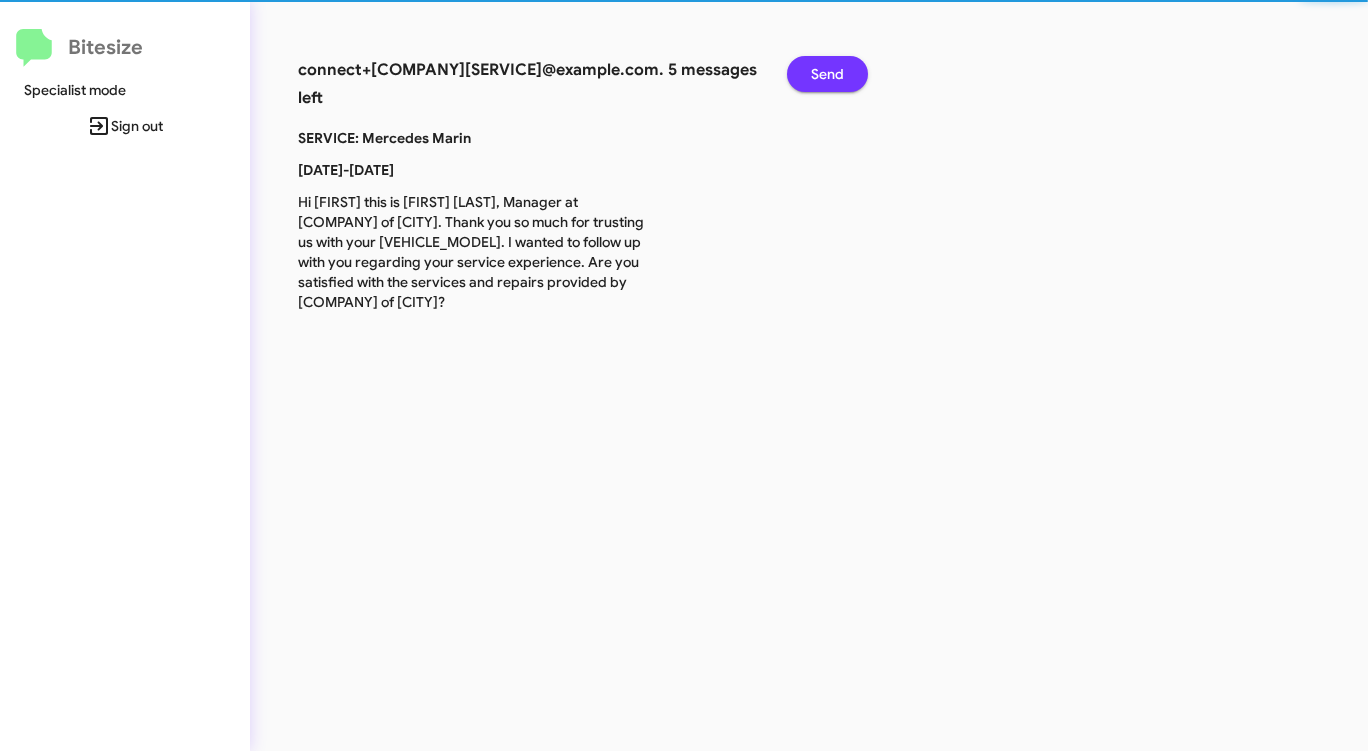 click on "Send" 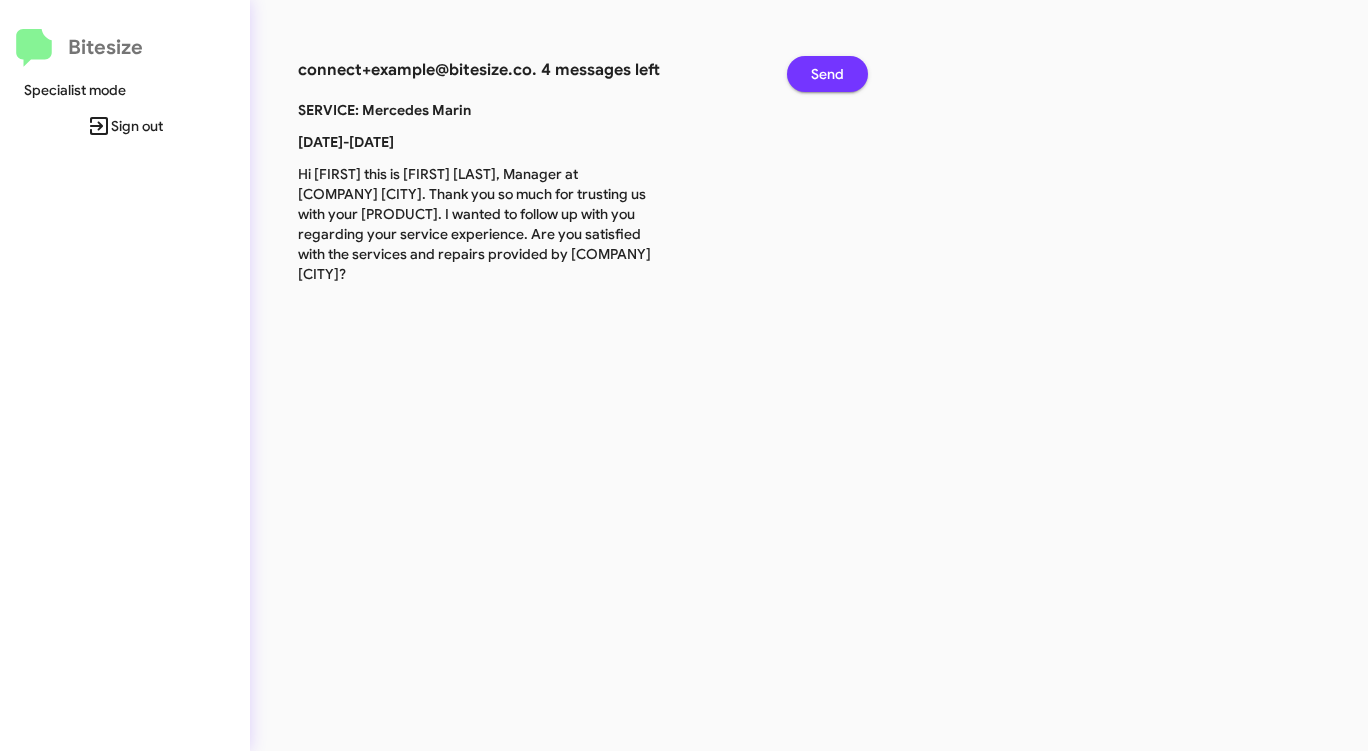 click on "Send" 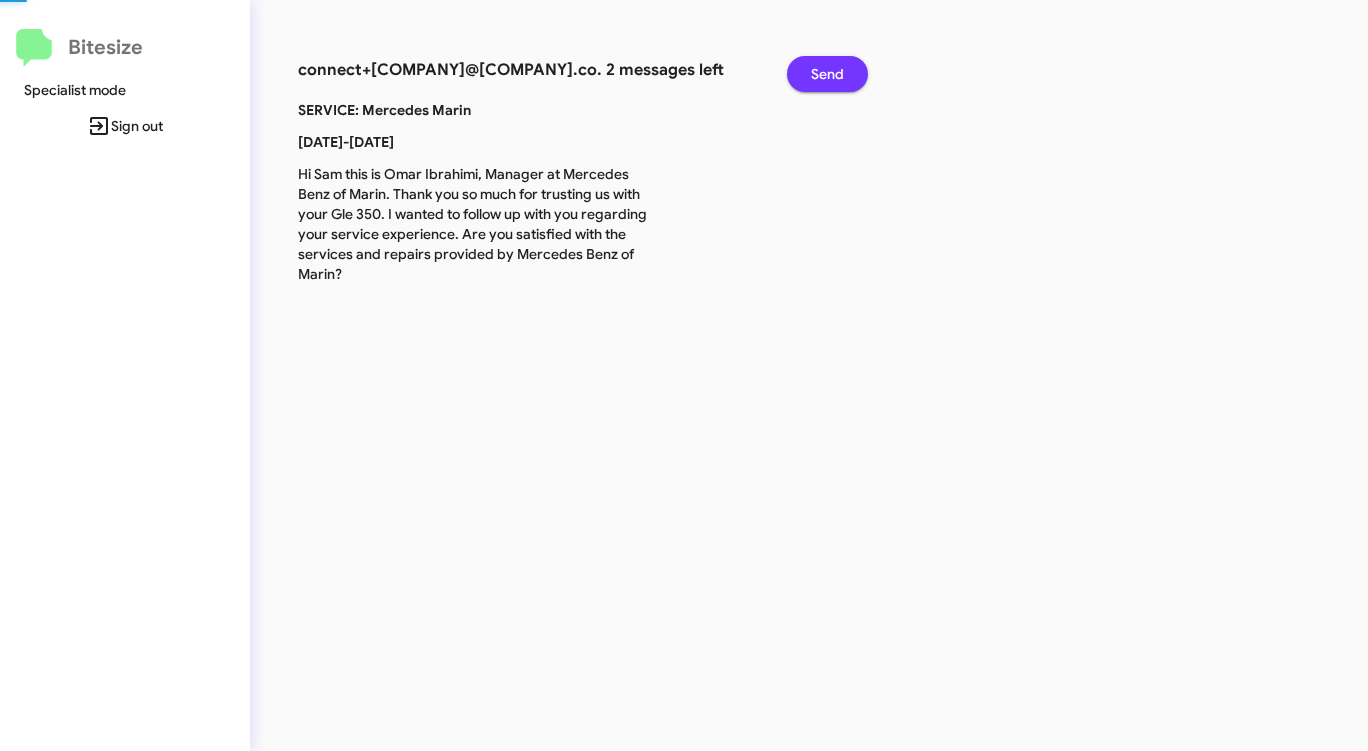 click on "Send" 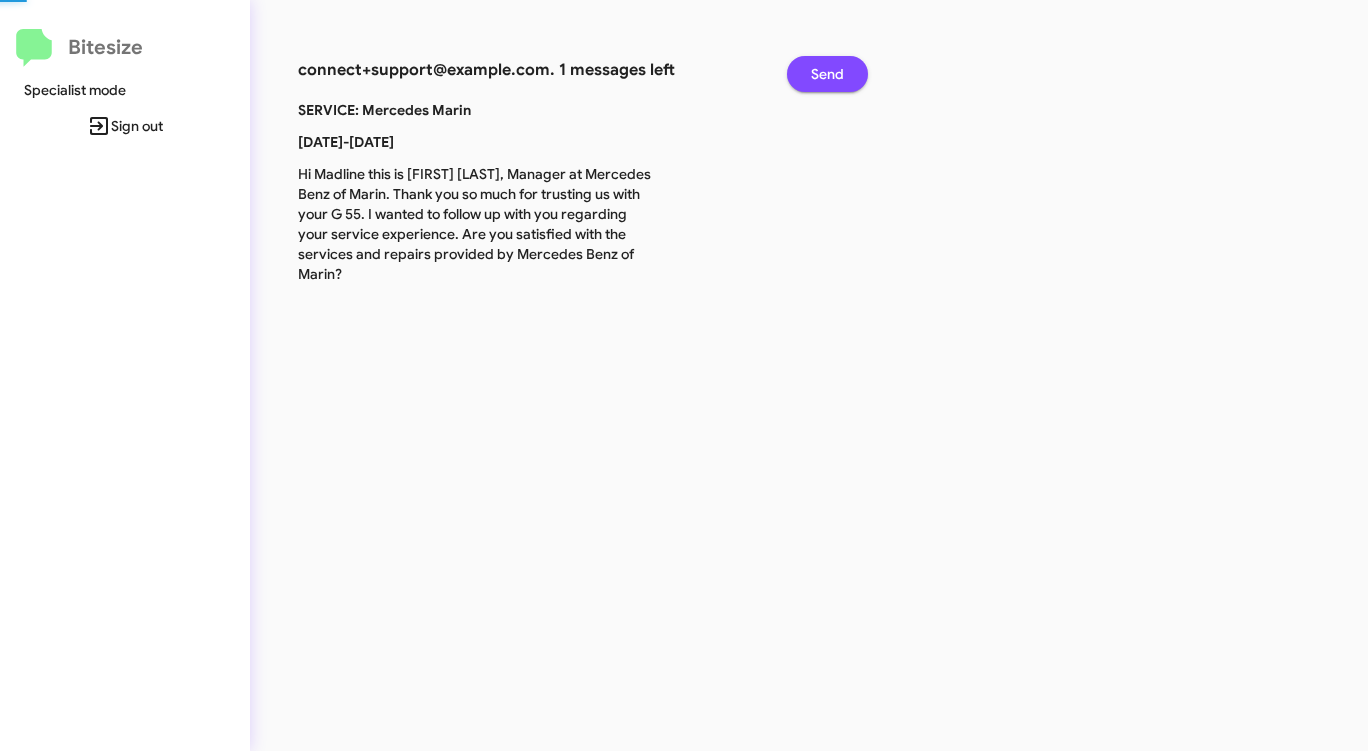click on "Send" 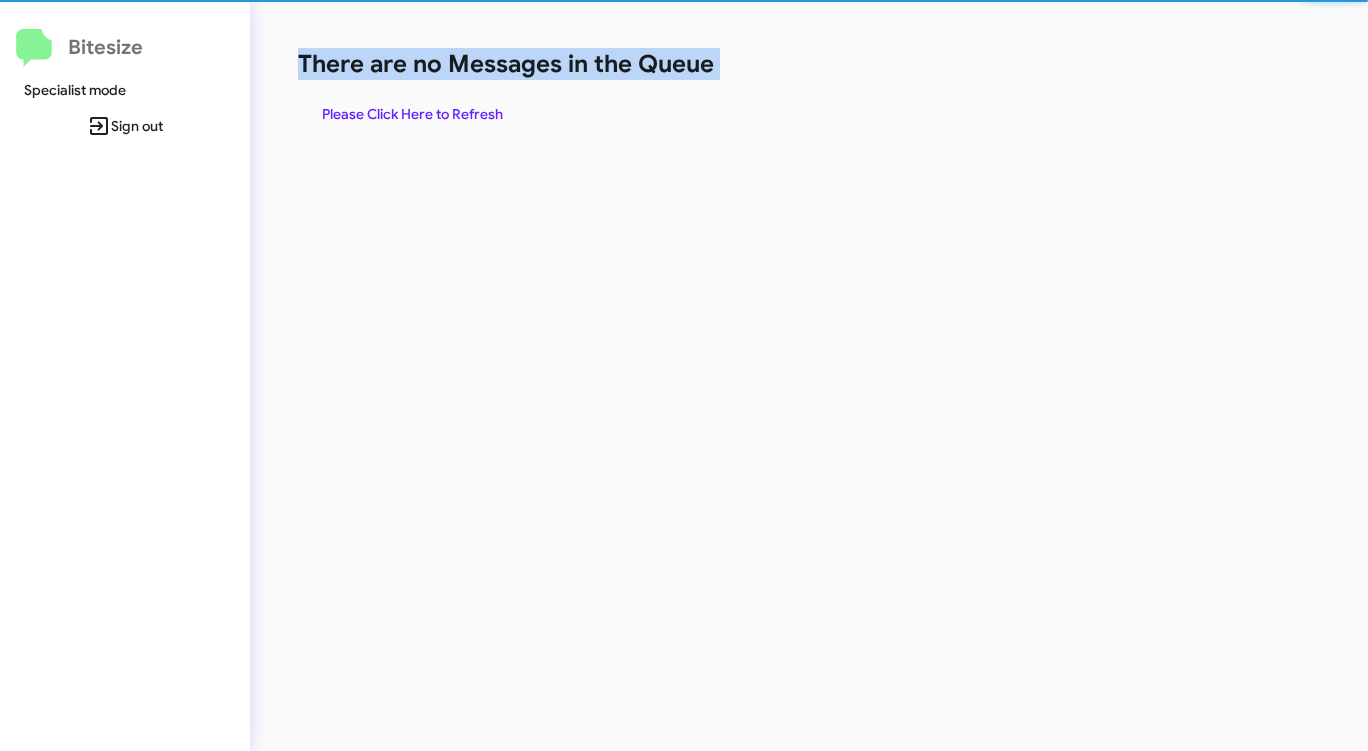 click on "There are no Messages in the Queue" 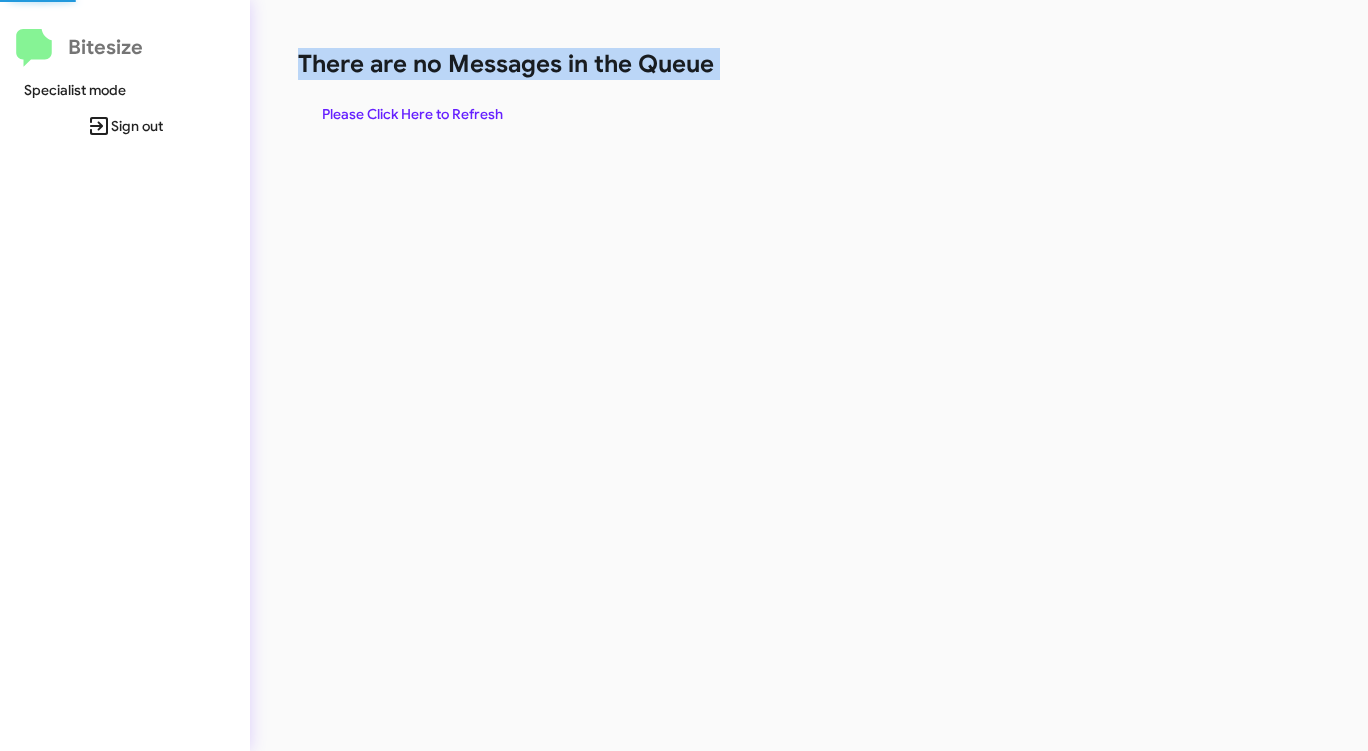click on "There are no Messages in the Queue" 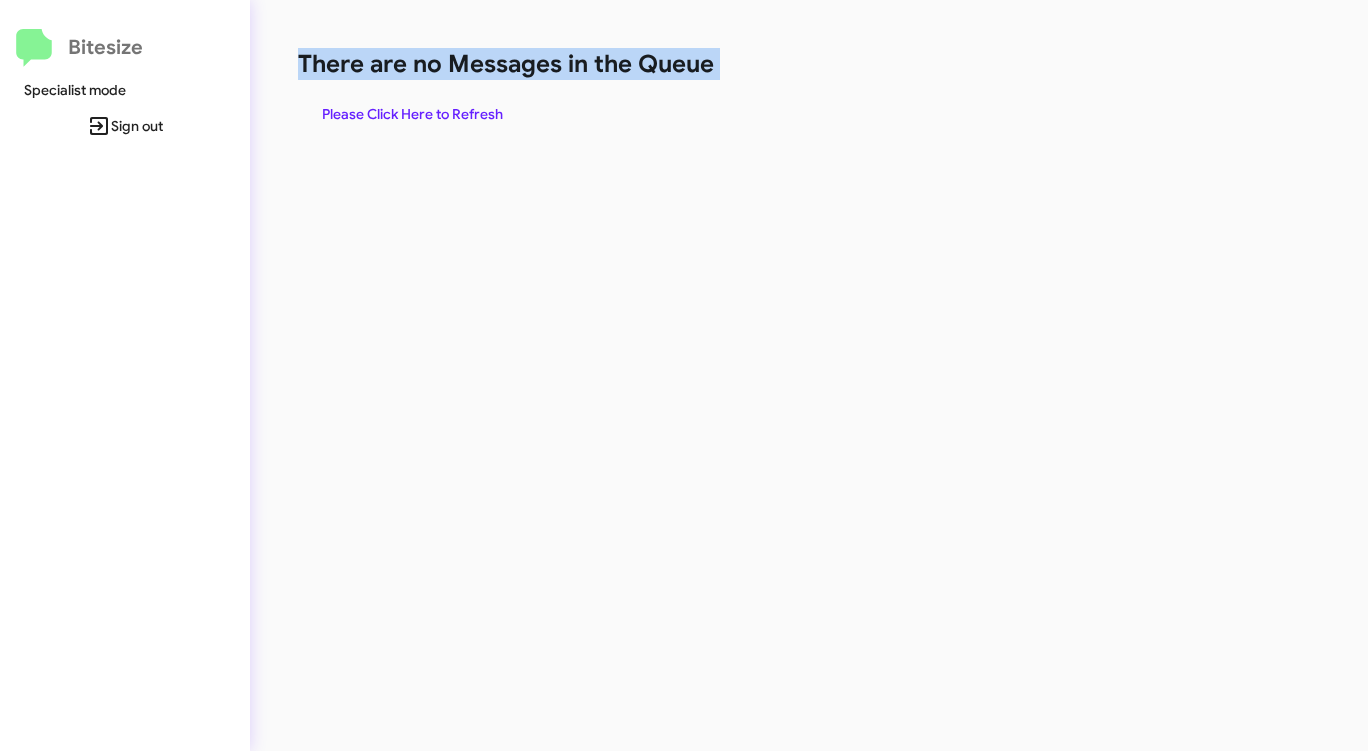 click on "There are no Messages in the Queue  Please Click Here to Refresh" 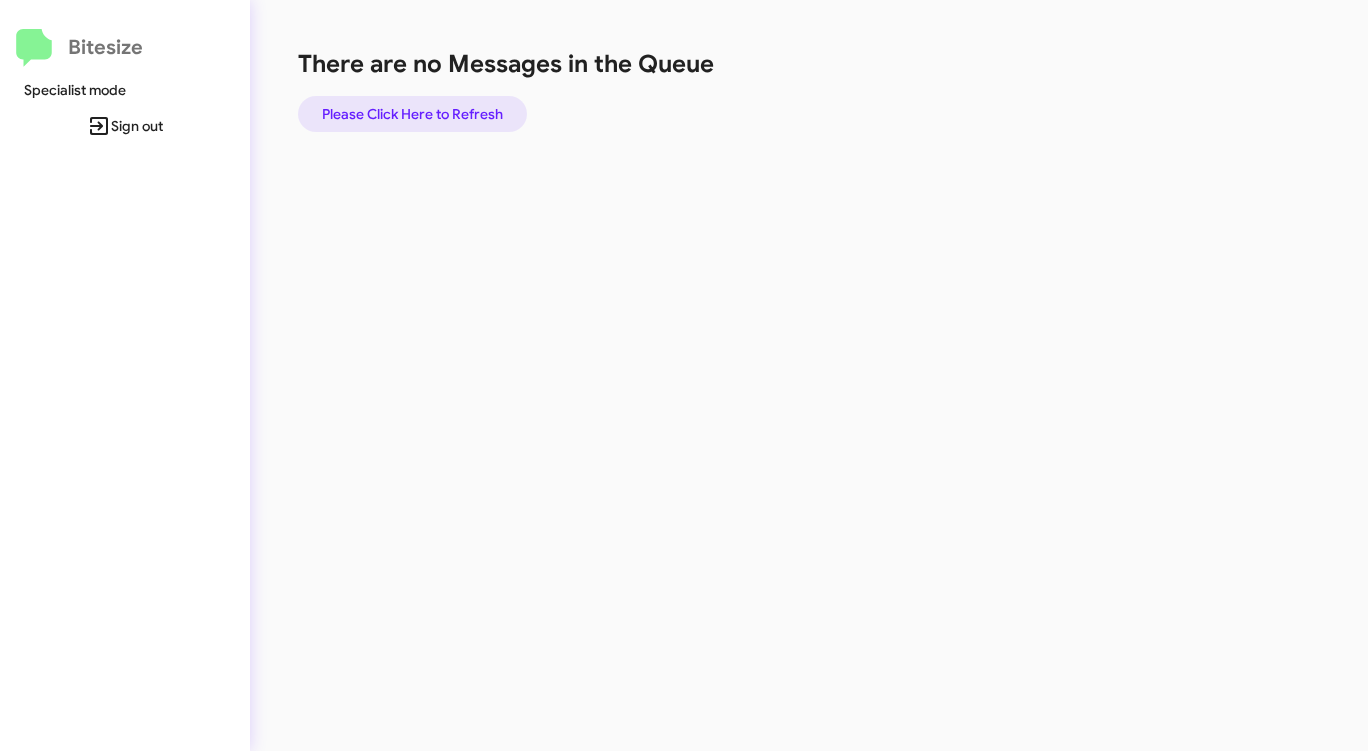 click on "Please Click Here to Refresh" 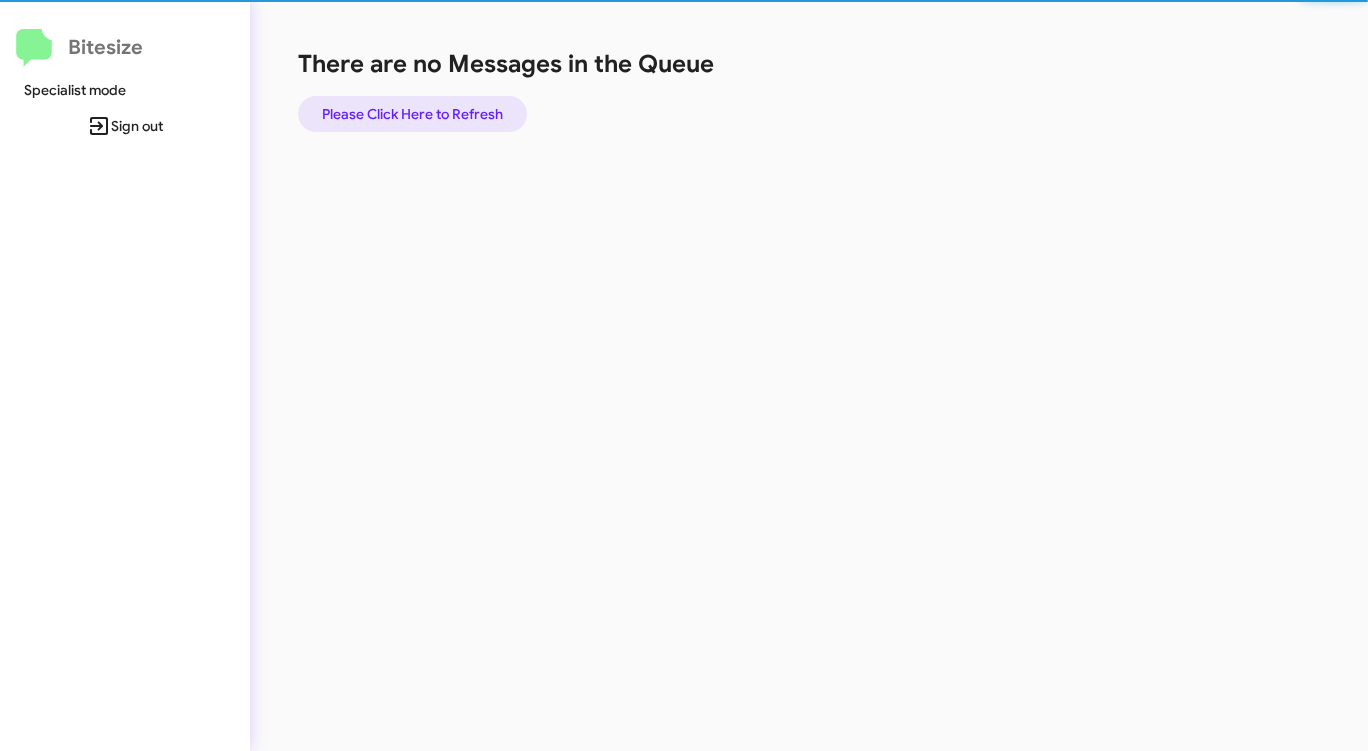 click on "Please Click Here to Refresh" 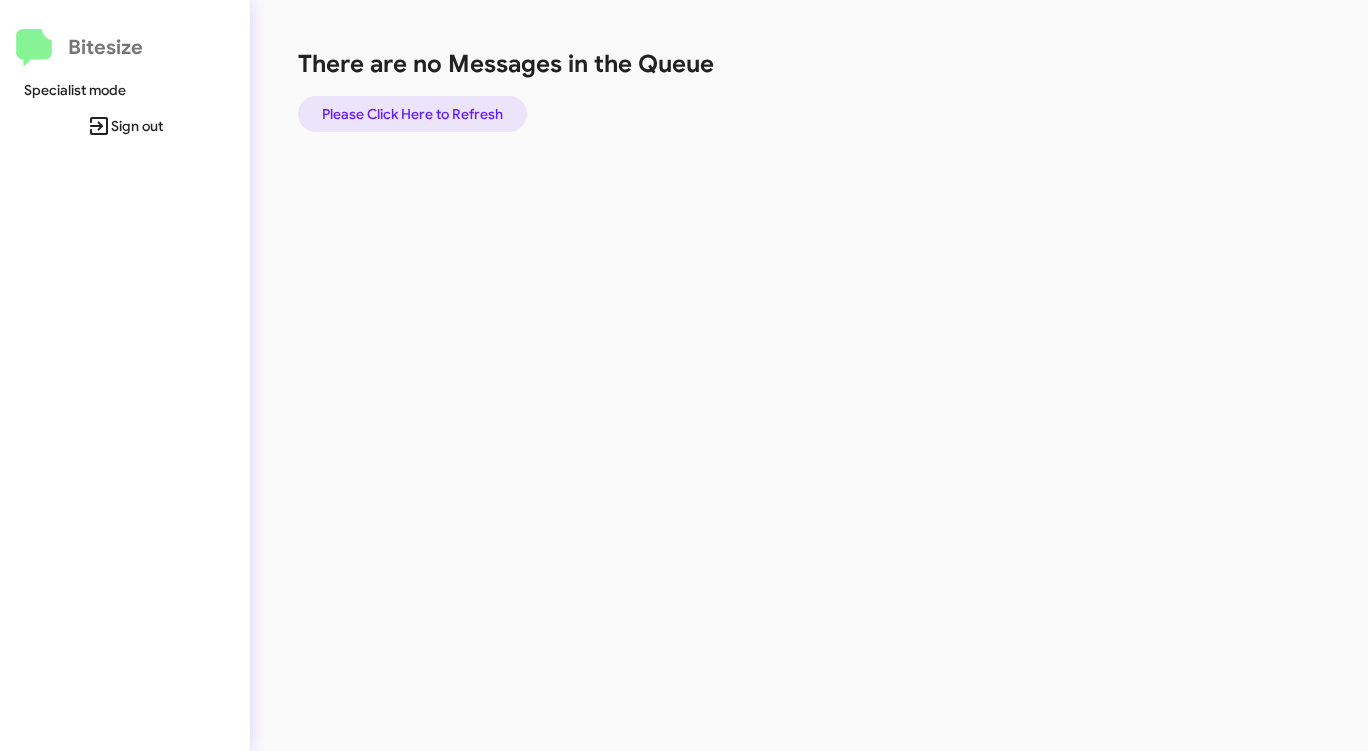 click on "Please Click Here to Refresh" 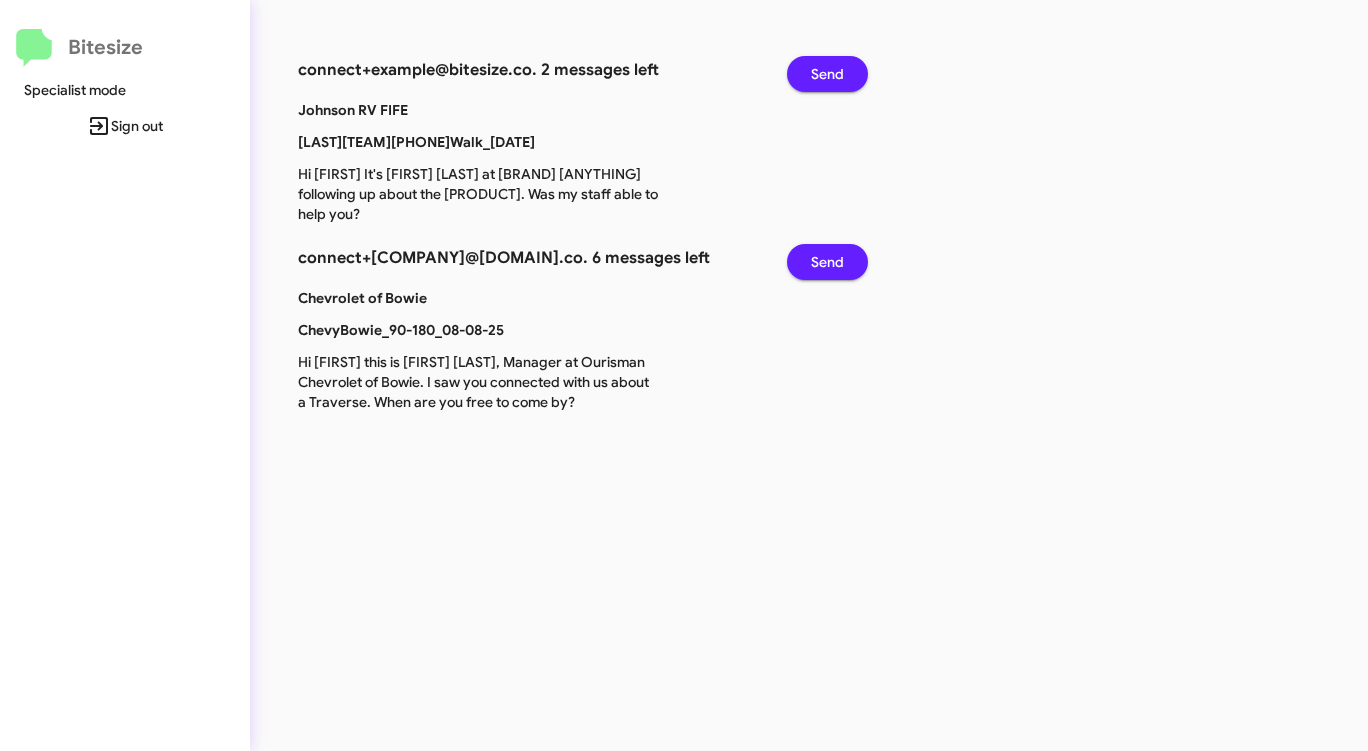 click on "Send" 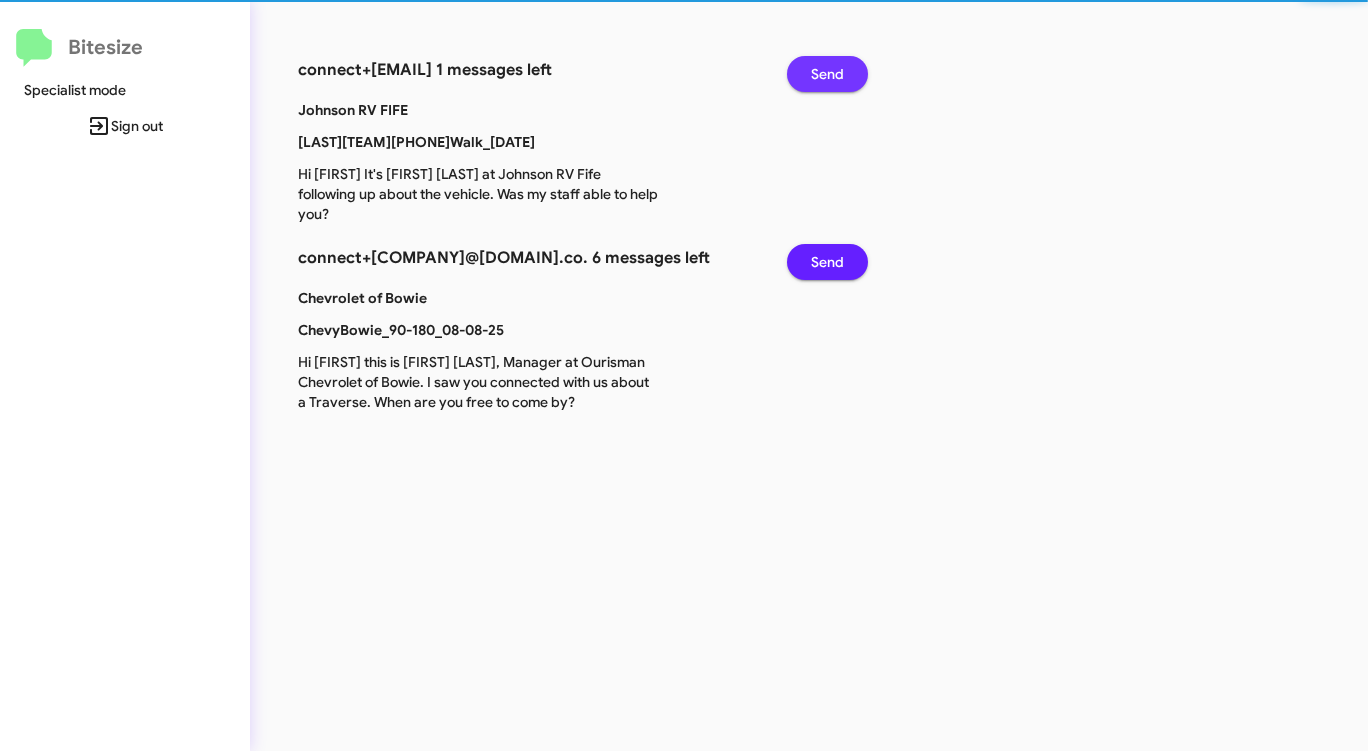 click on "Send" 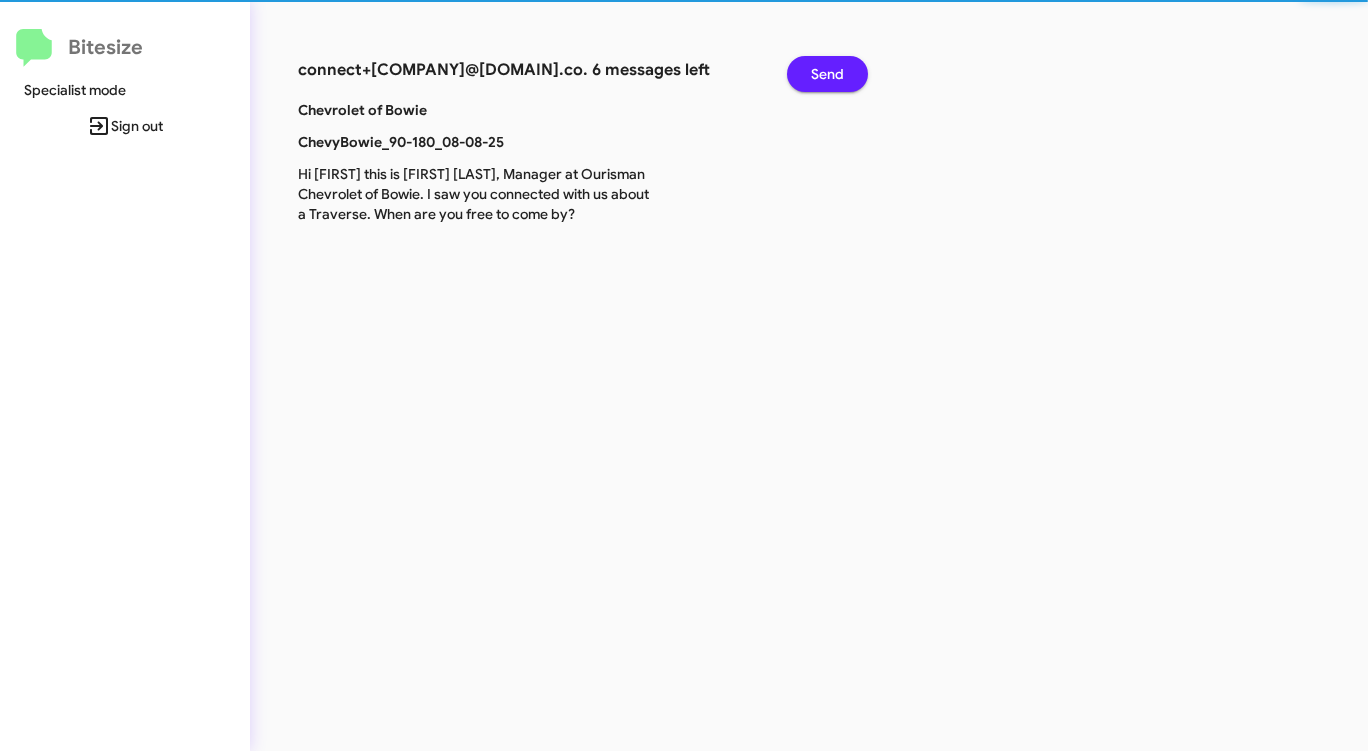 click on "Send" 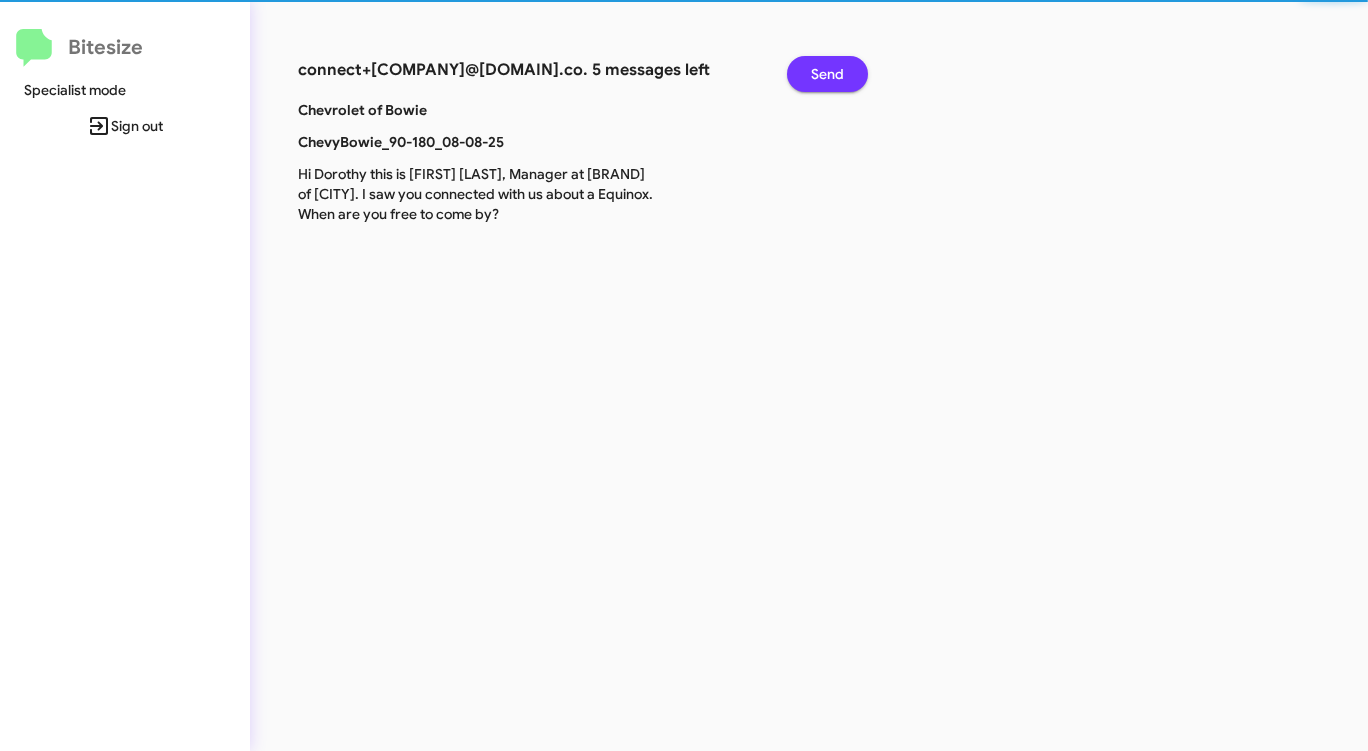 click on "Send" 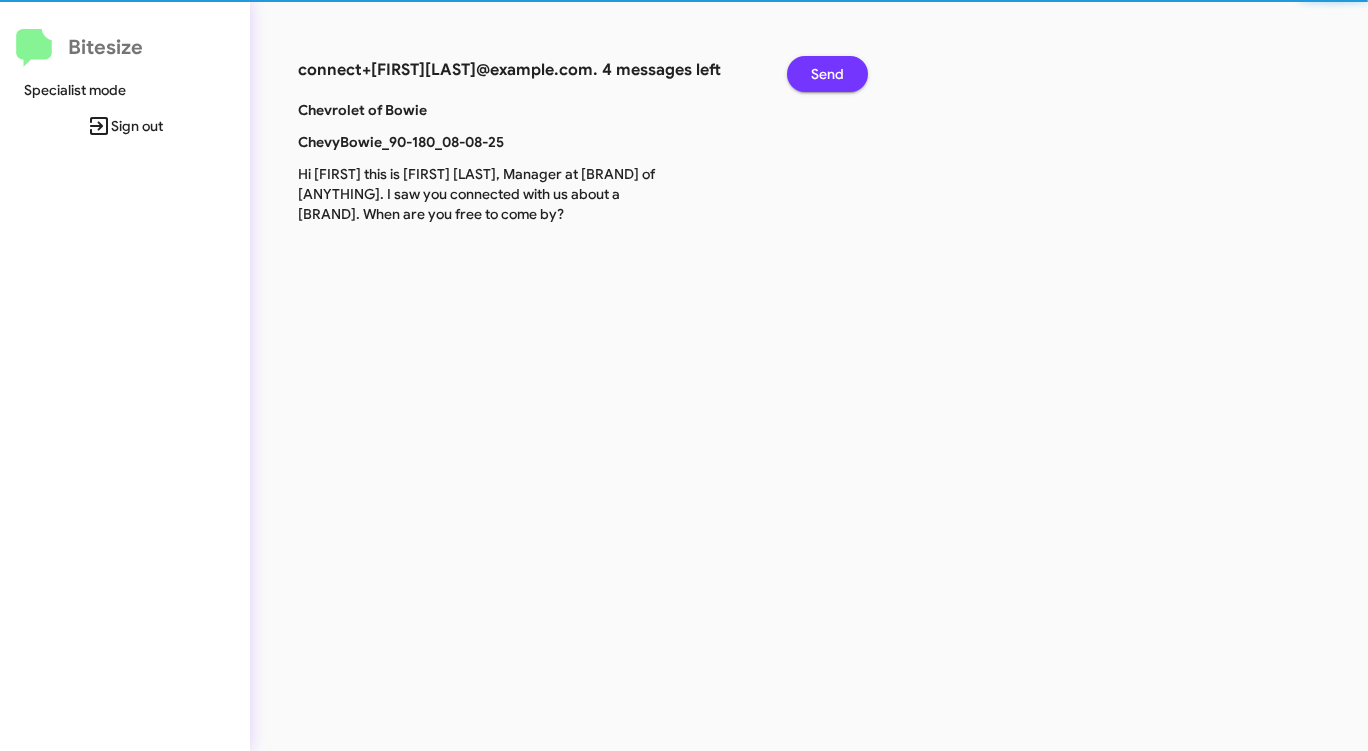 click on "Send" 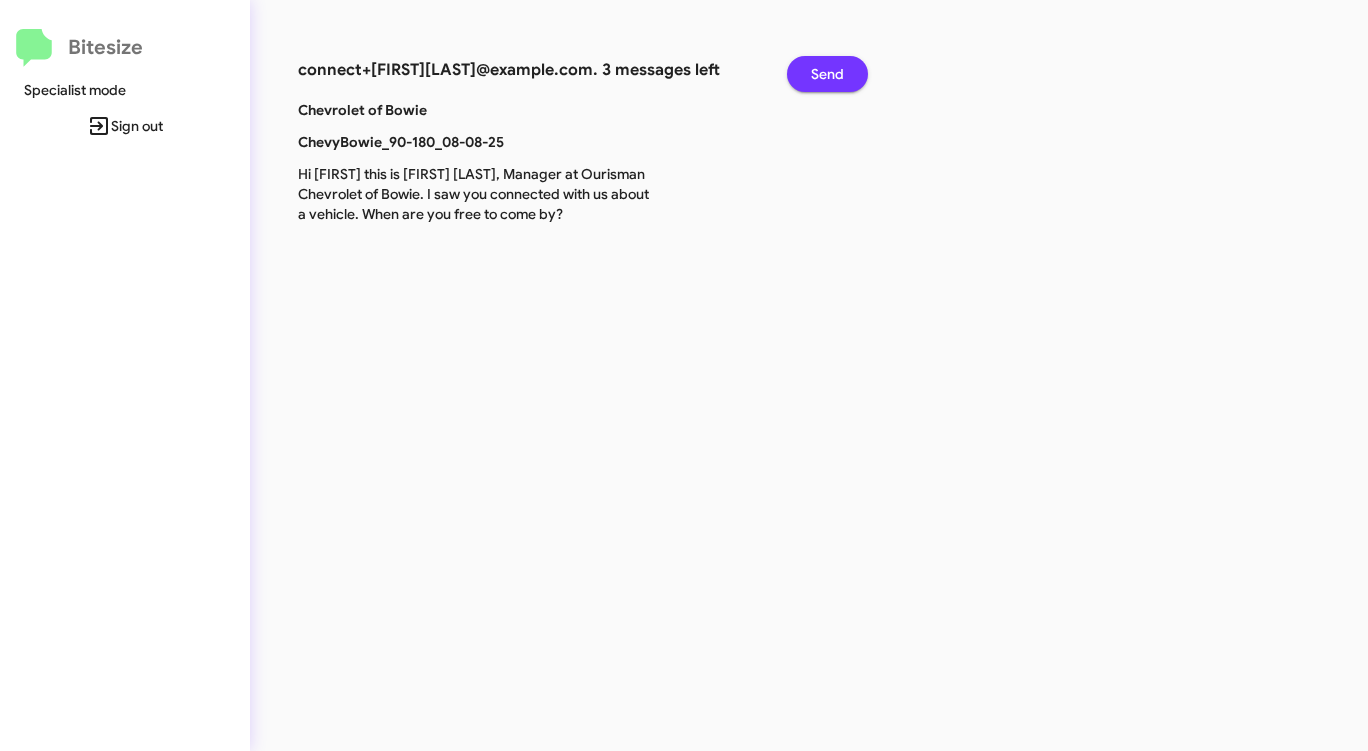 click on "Send" 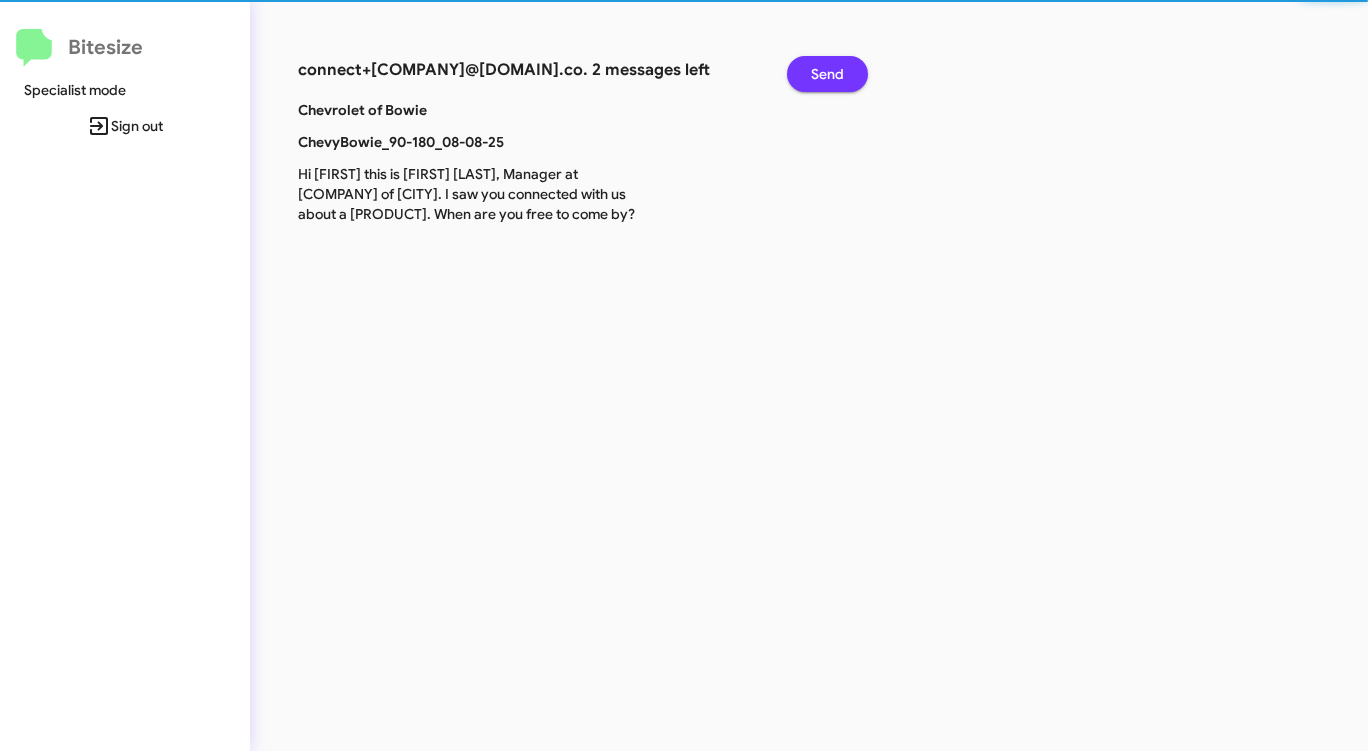 click on "Send" 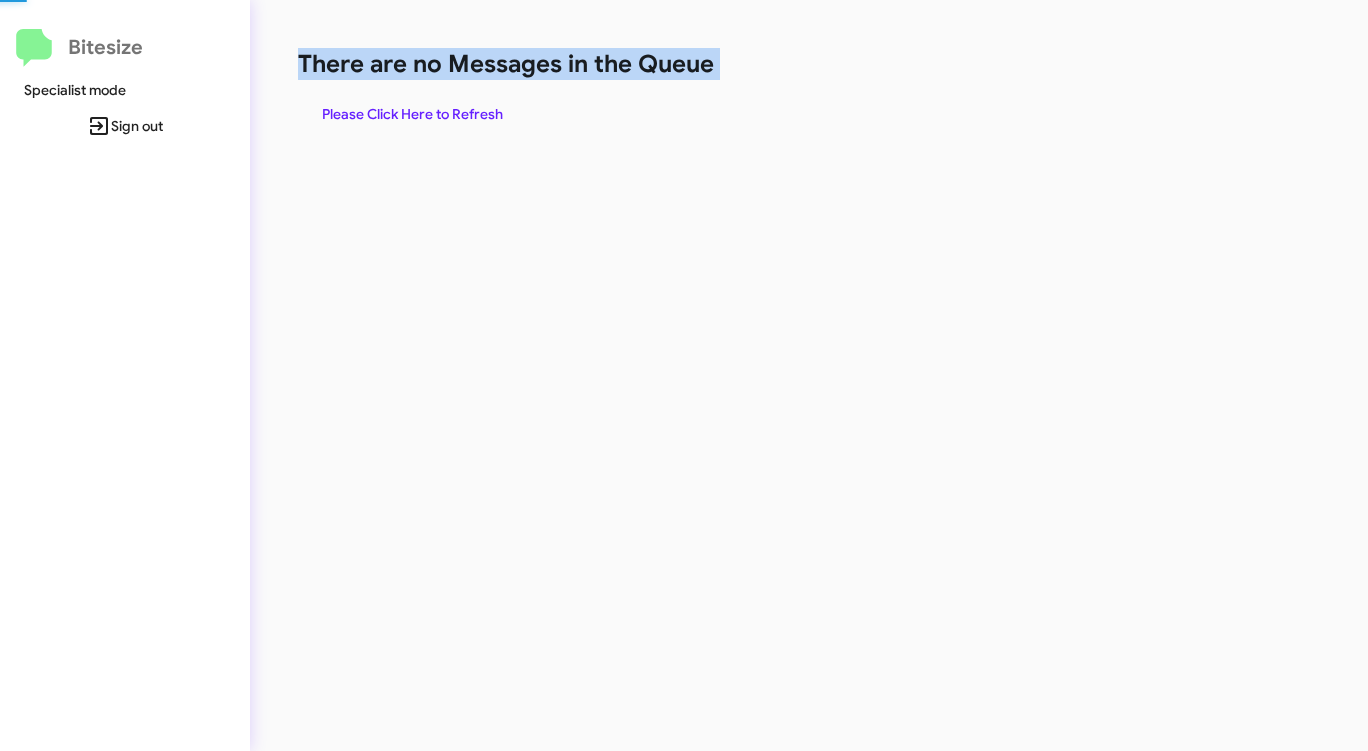 click on "There are no Messages in the Queue" 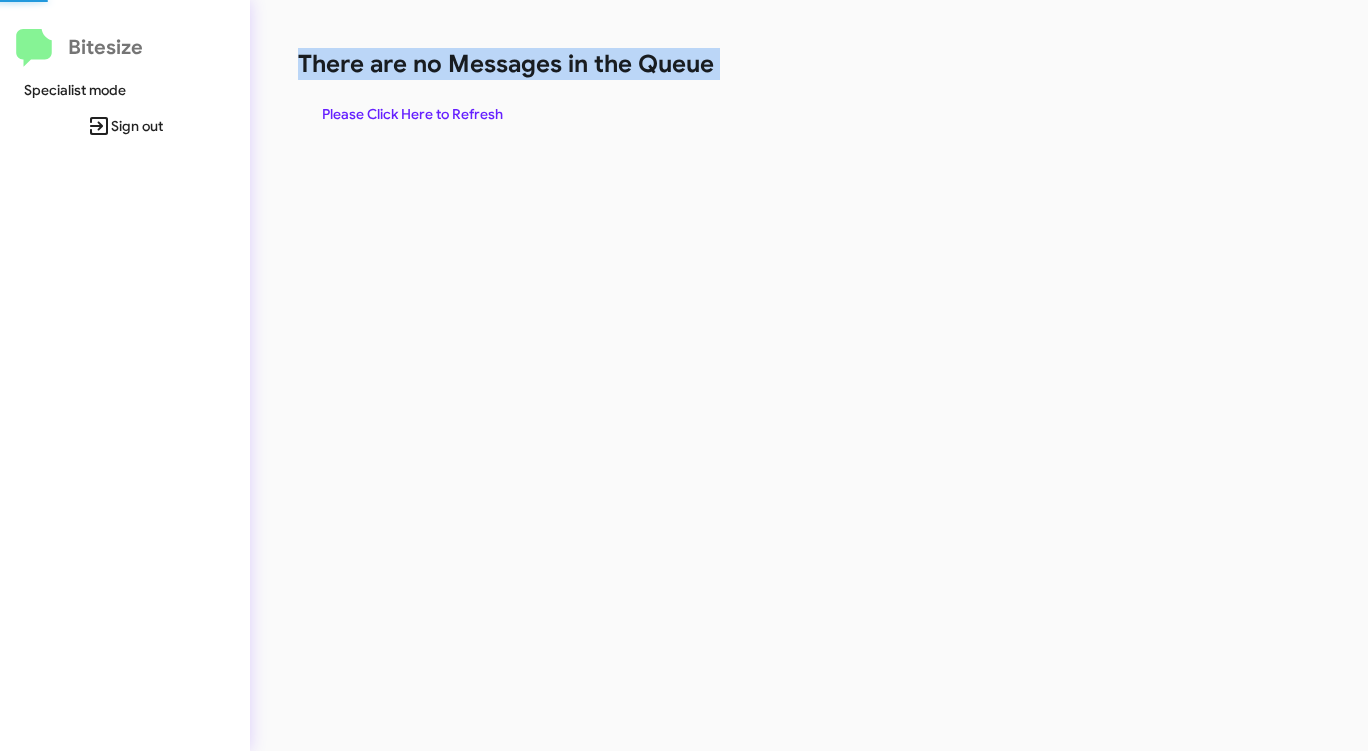click on "There are no Messages in the Queue" 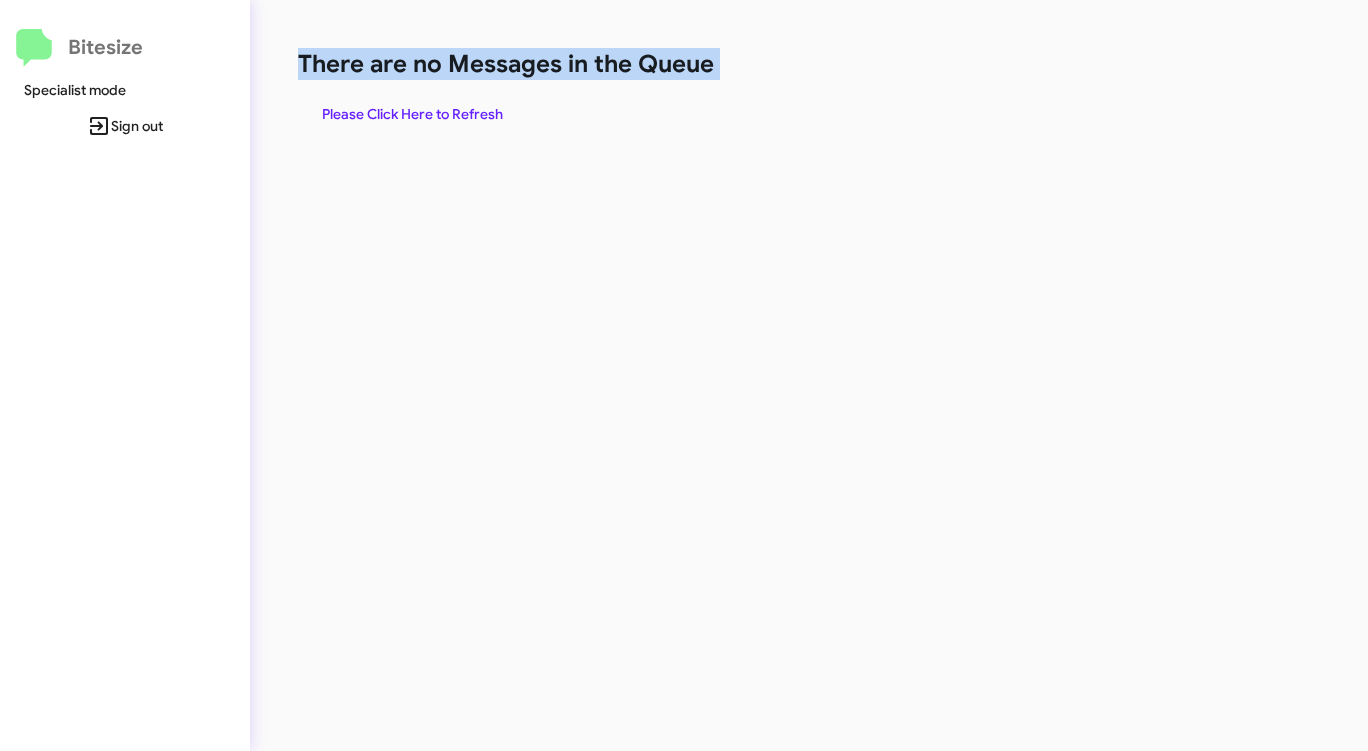 click on "There are no Messages in the Queue" 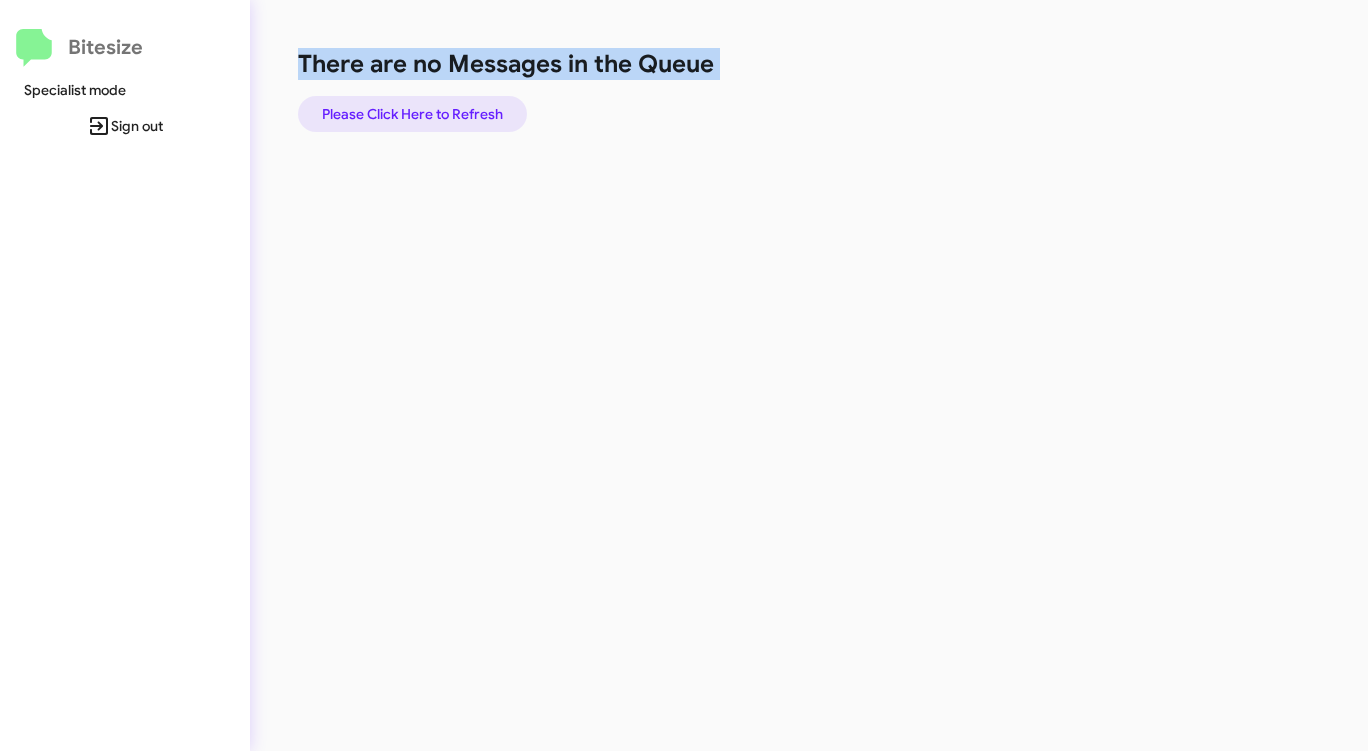 click on "Please Click Here to Refresh" 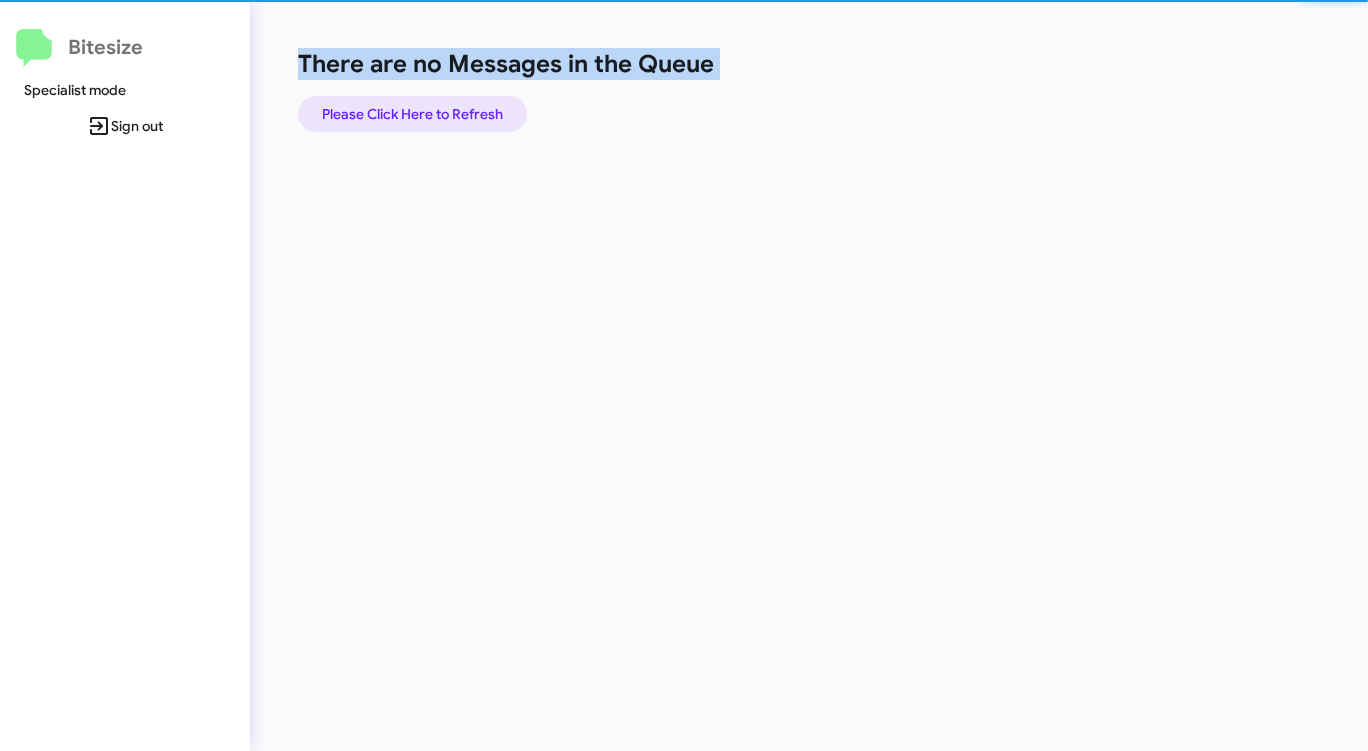click on "Please Click Here to Refresh" 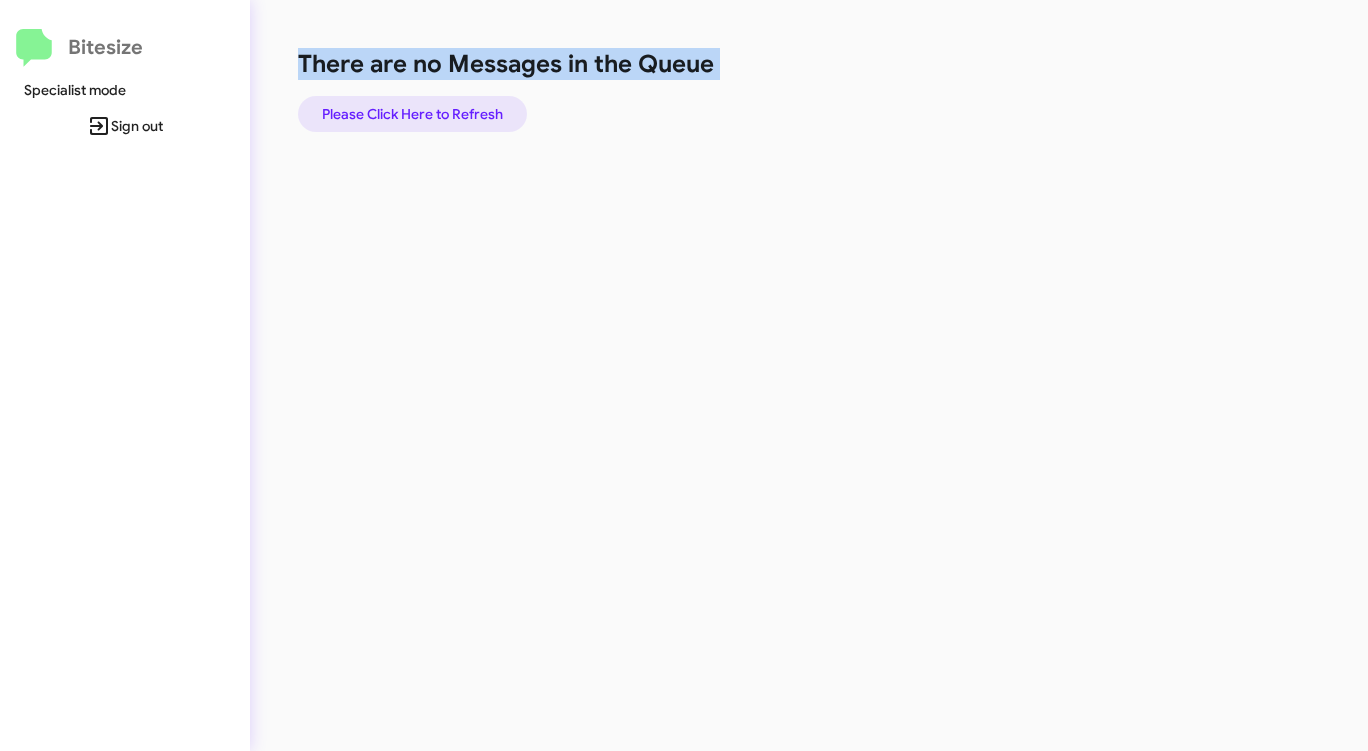 click on "Please Click Here to Refresh" 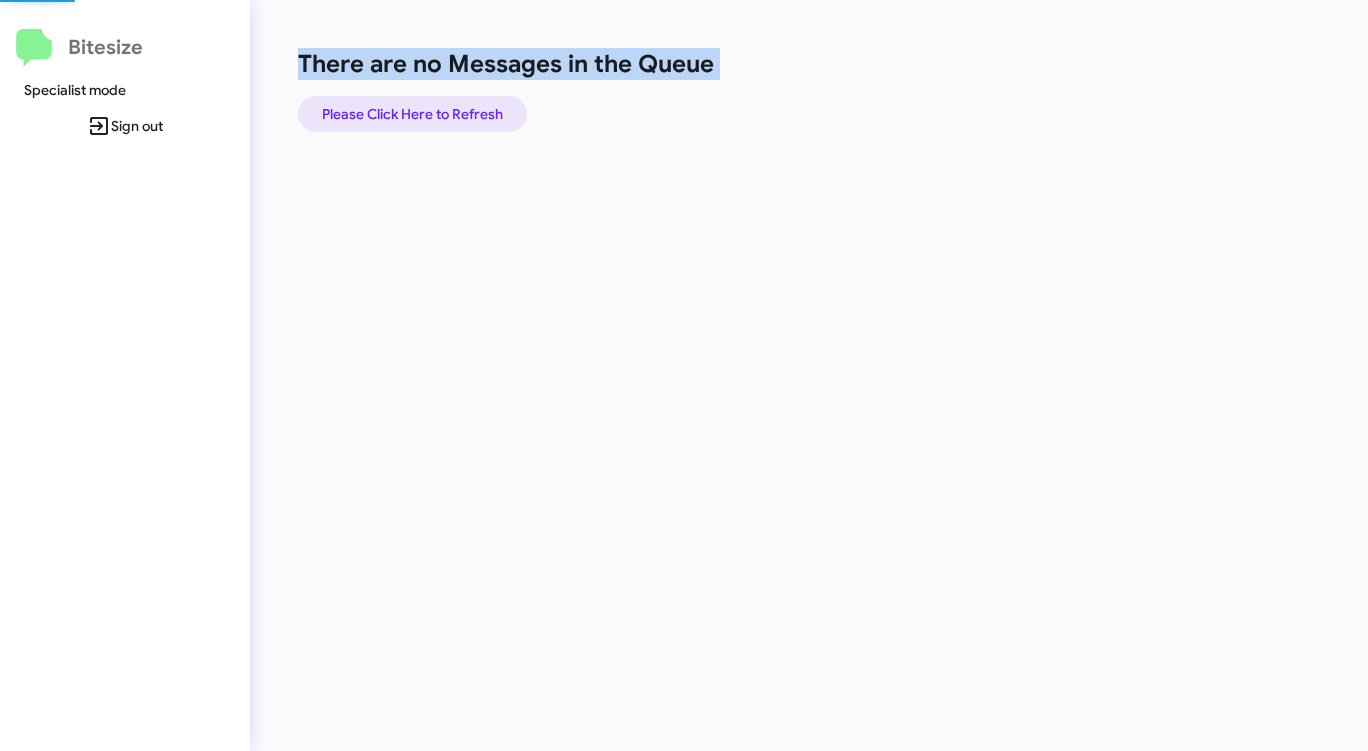 click on "Please Click Here to Refresh" 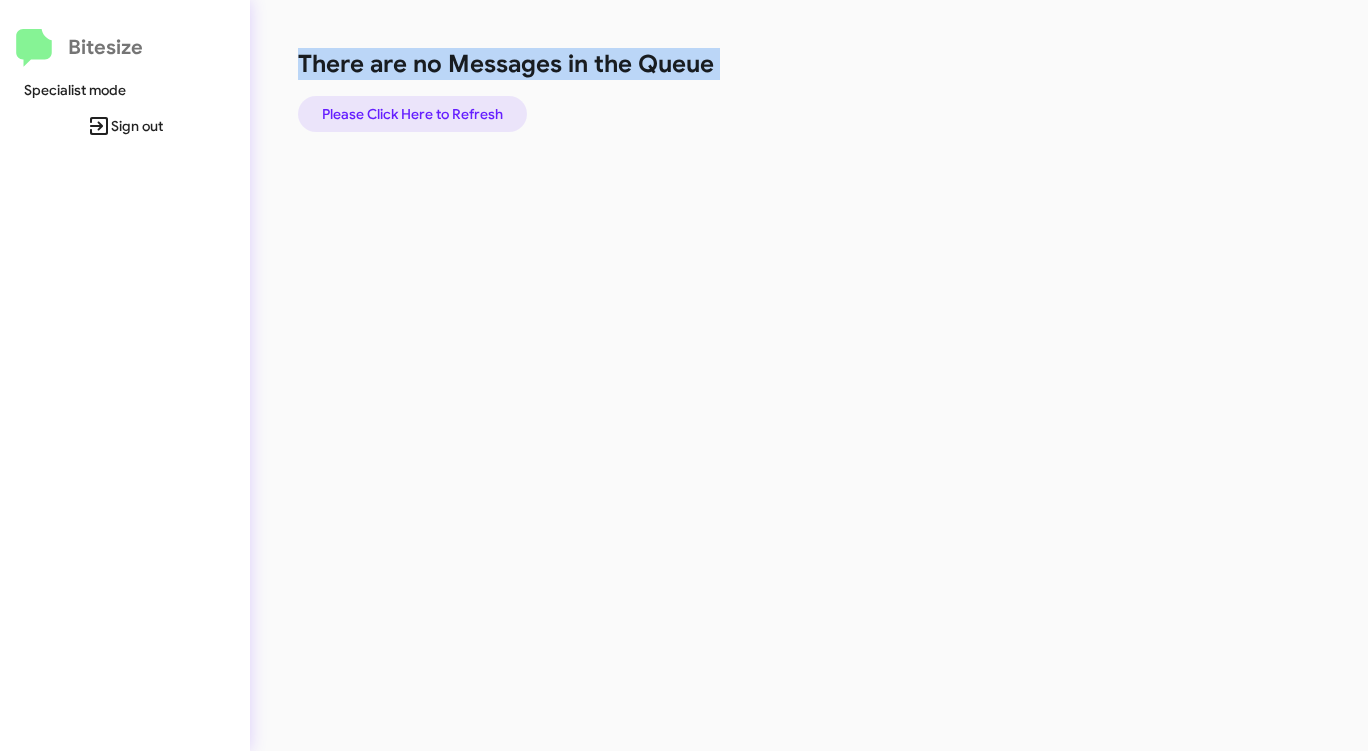 click on "Please Click Here to Refresh" 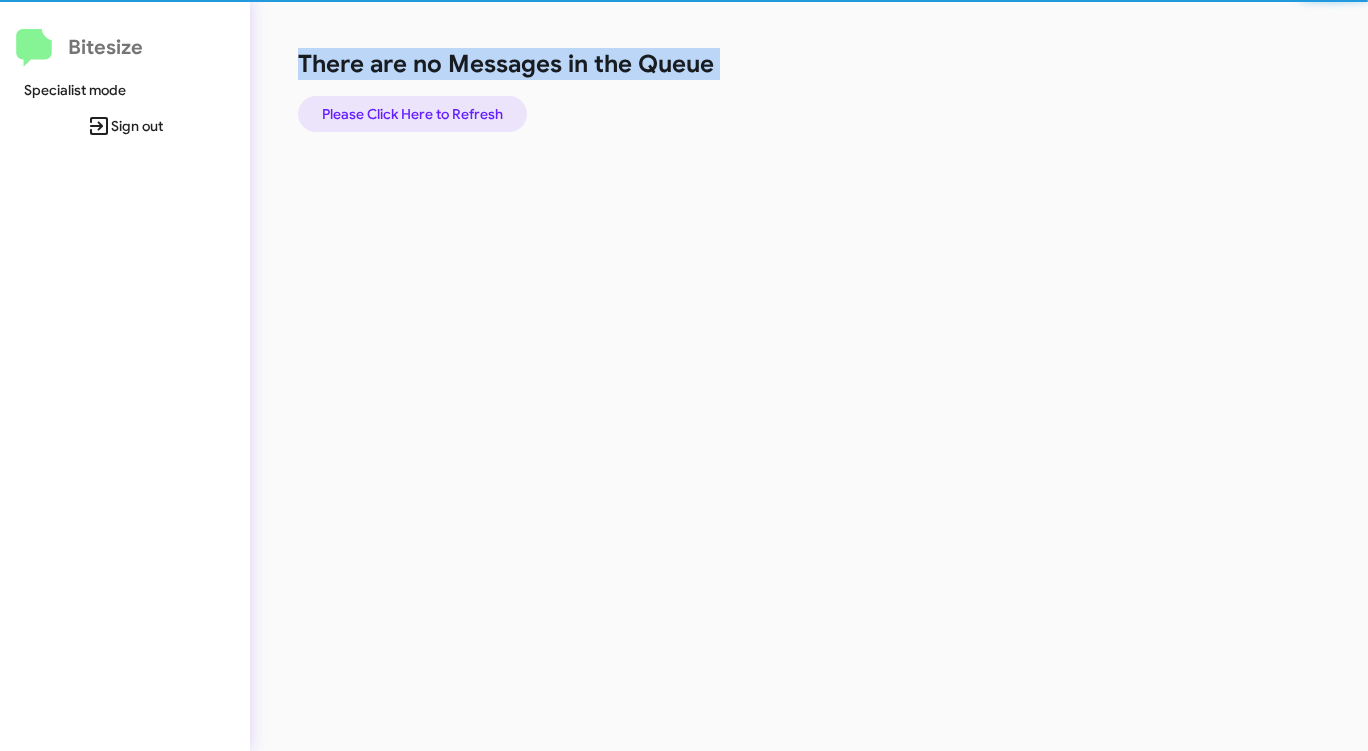 click on "Please Click Here to Refresh" 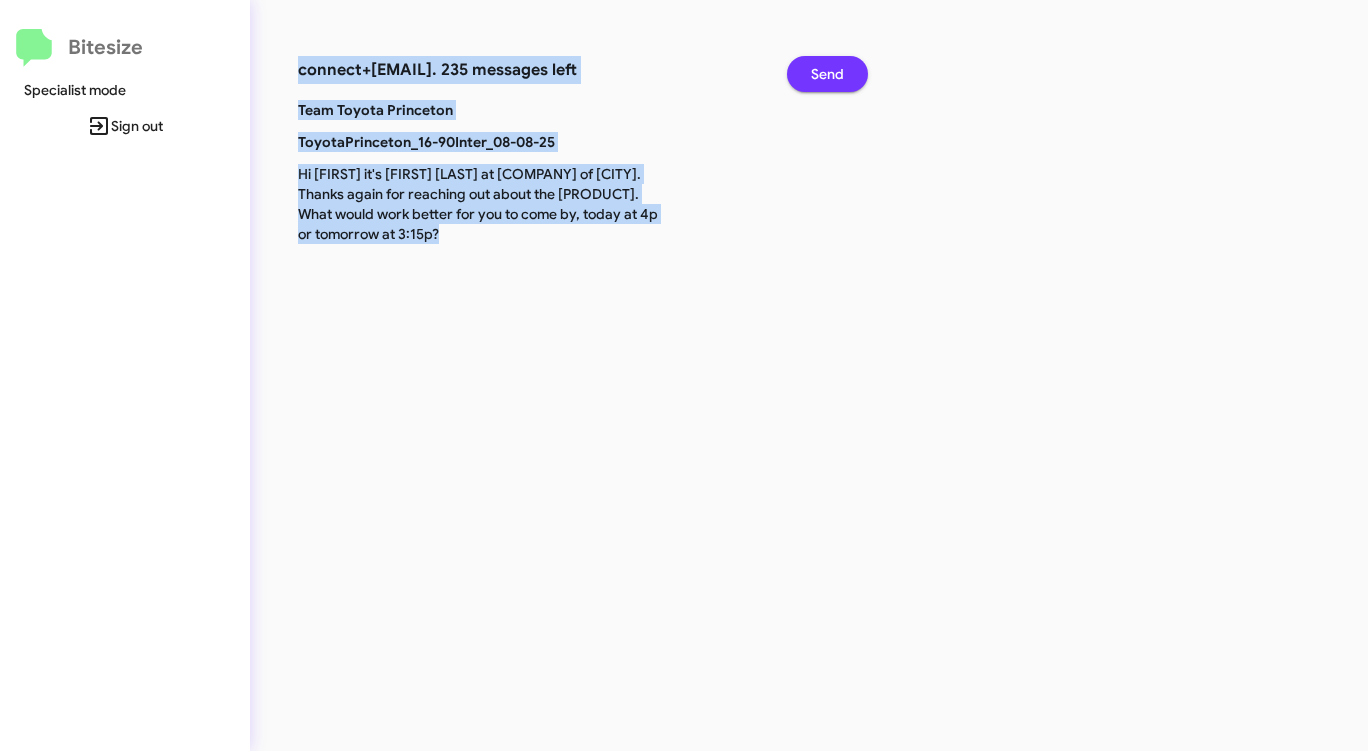 click on "Send" 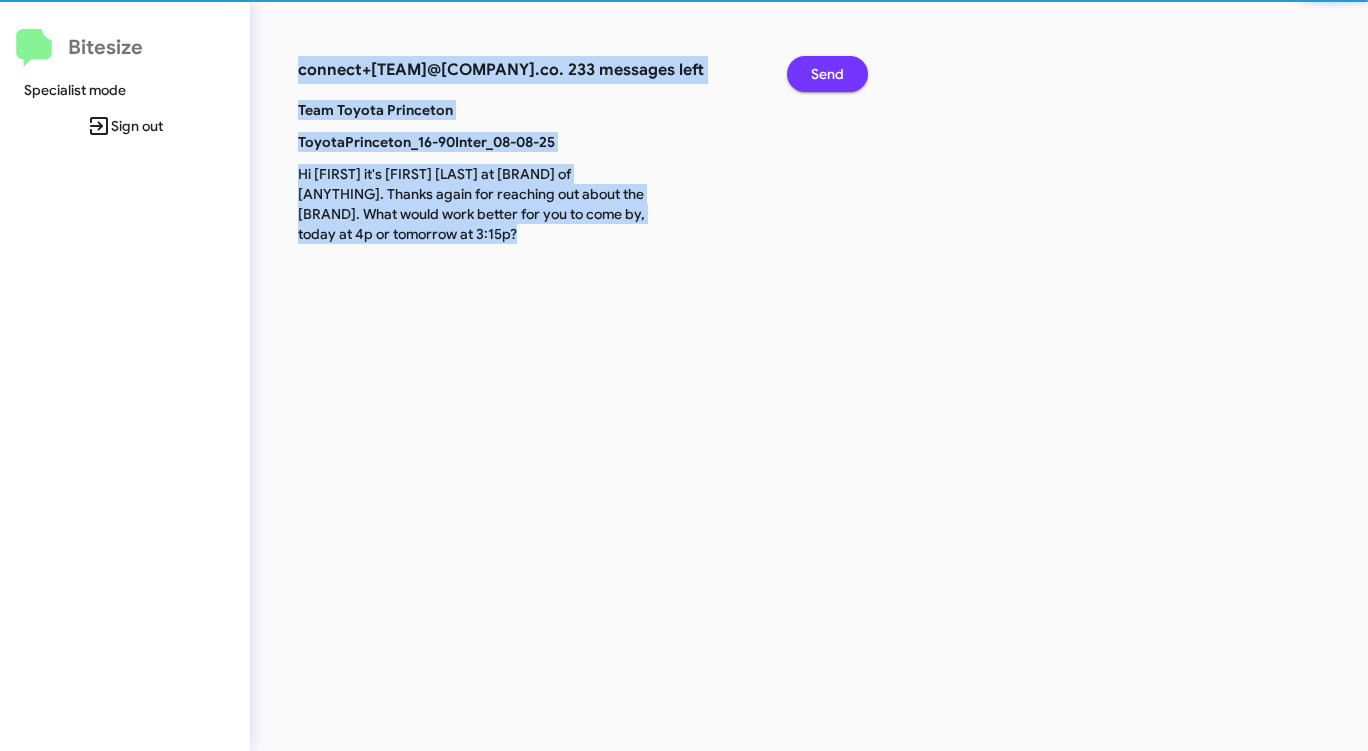 click on "Send" 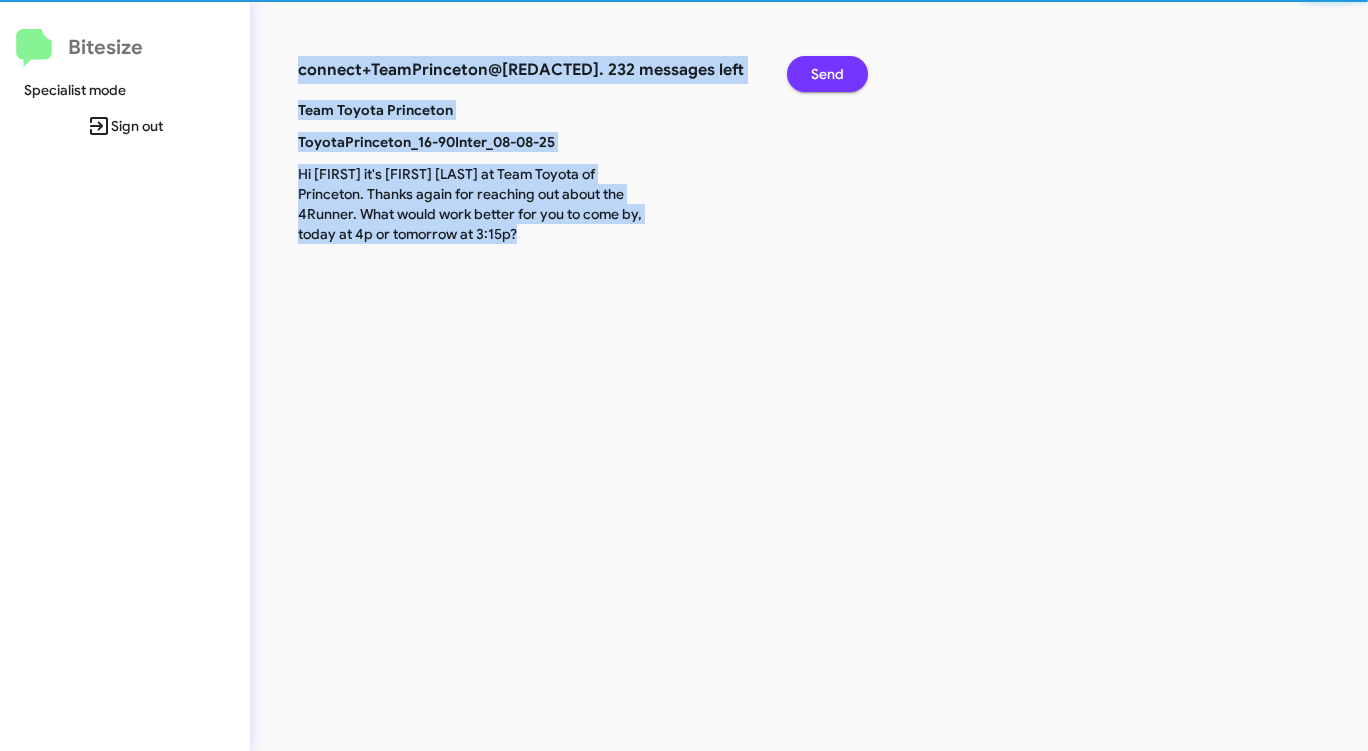 click on "Send" 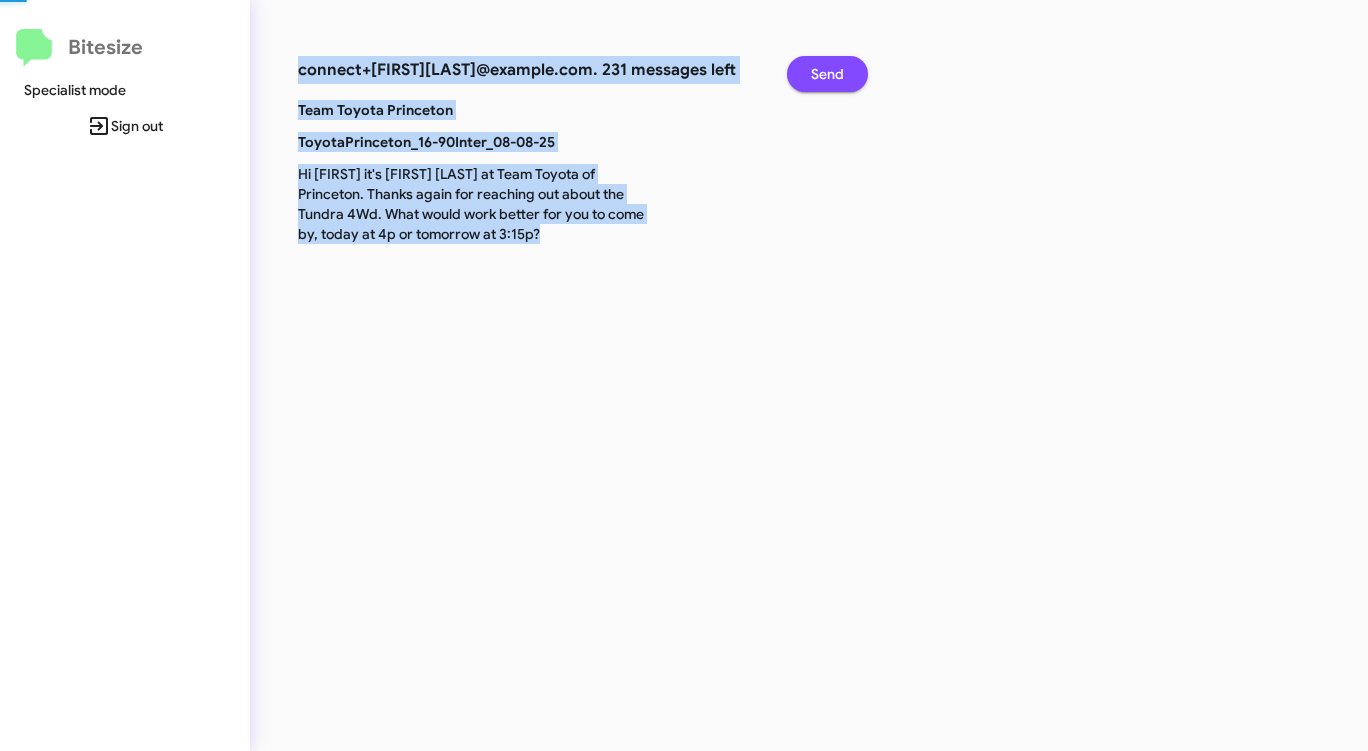 click on "Send" 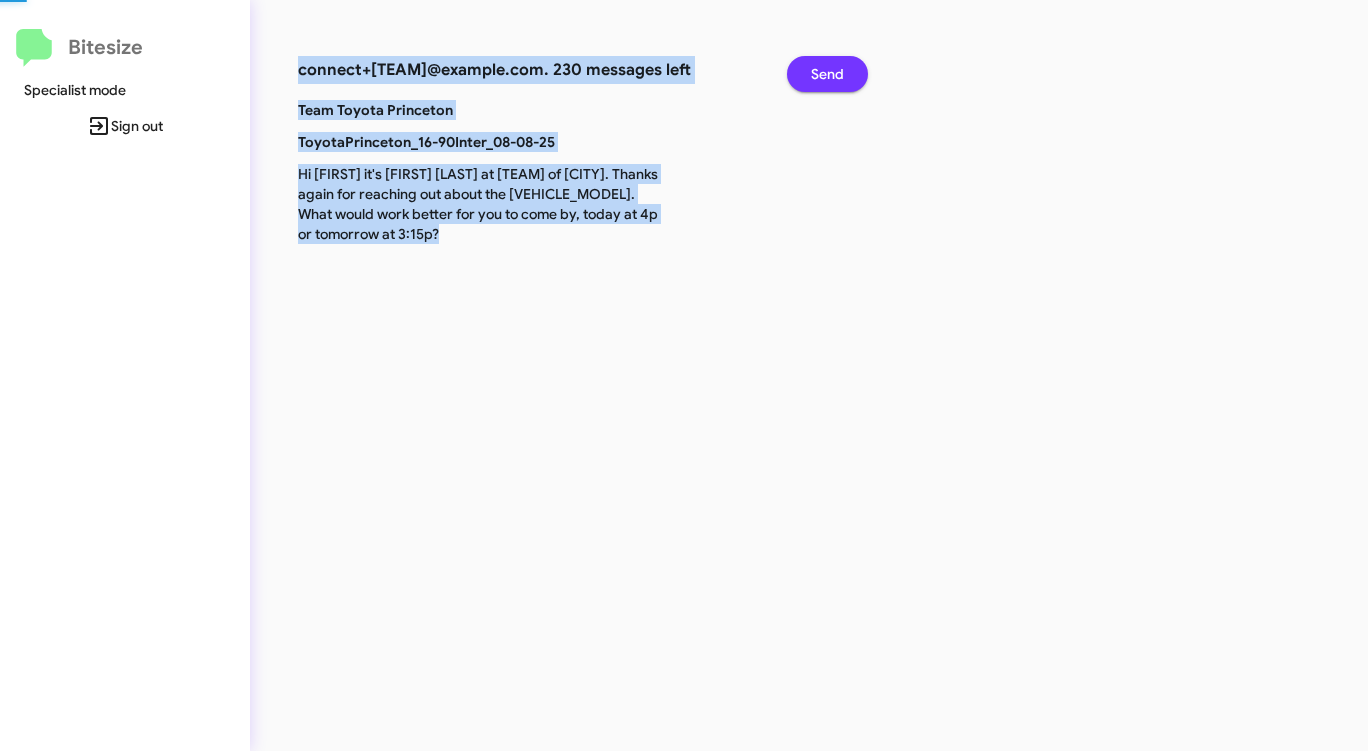 click on "Send" 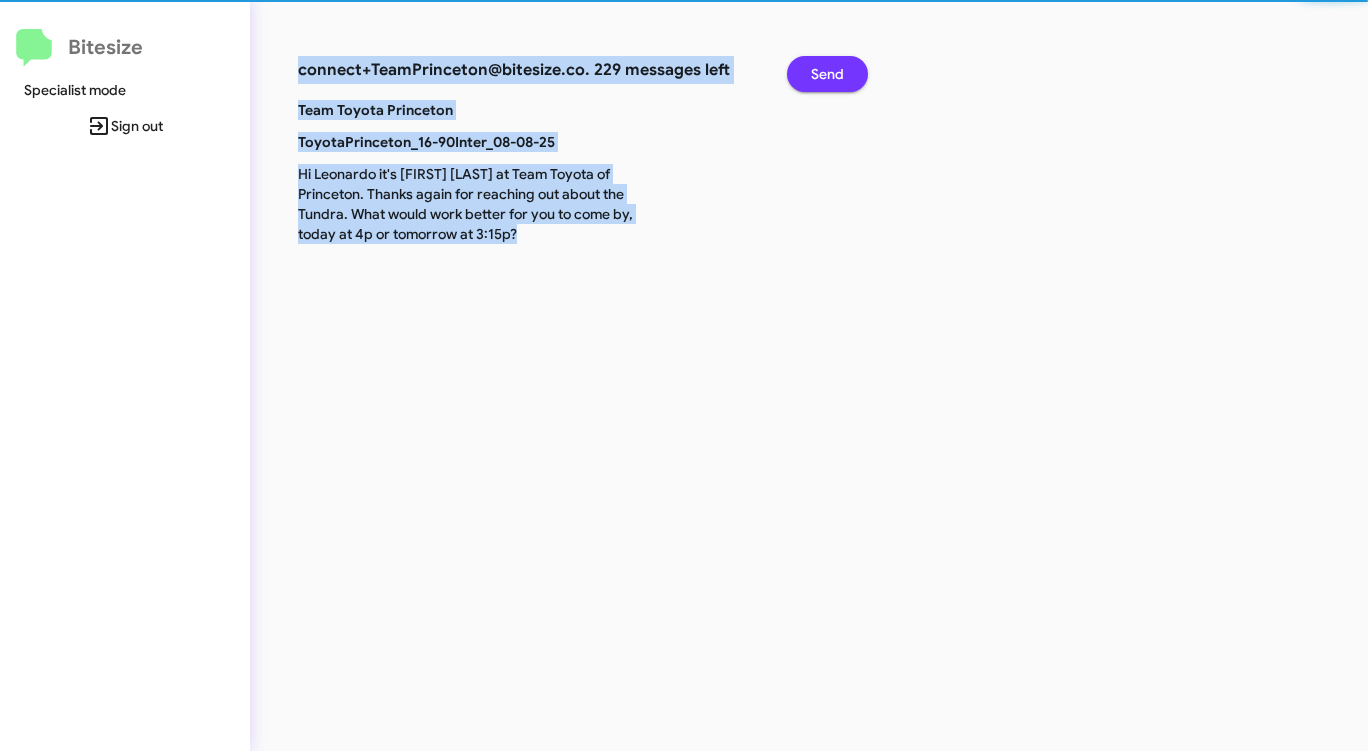 click on "Send" 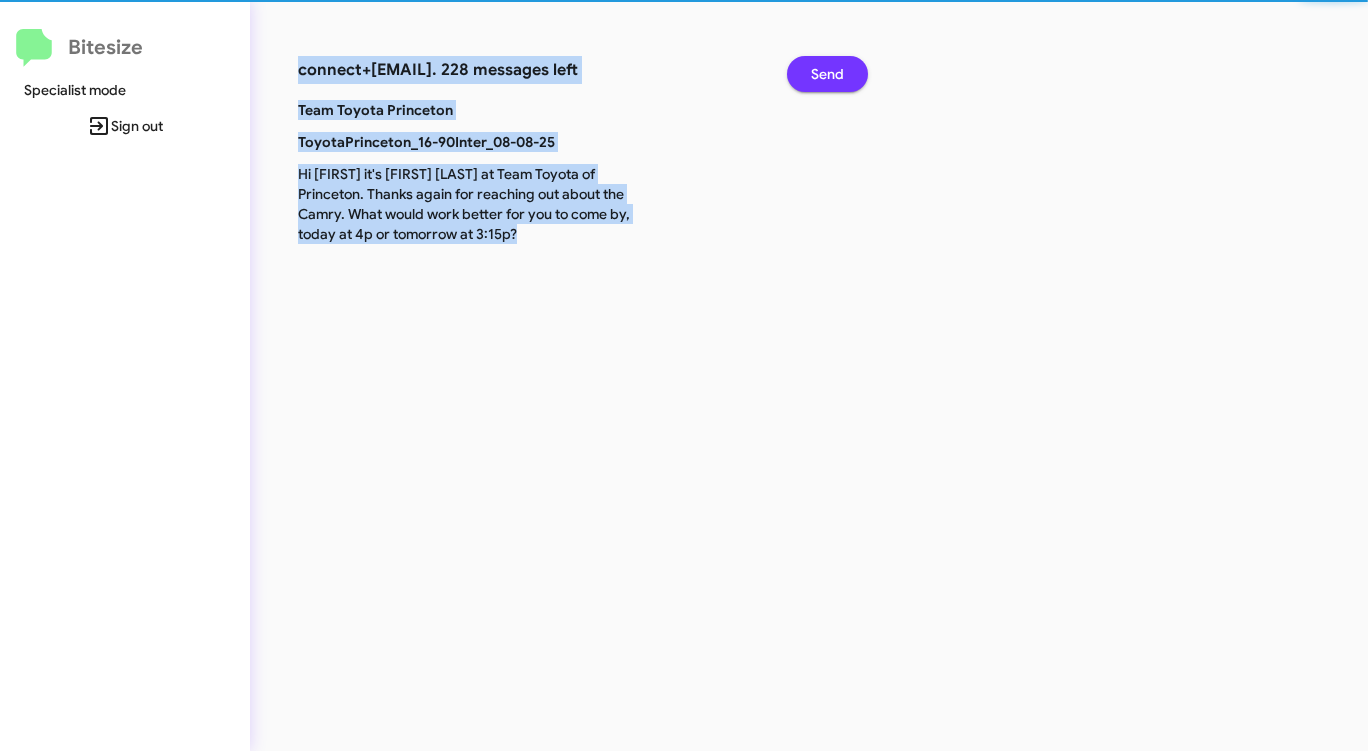 click on "Send" 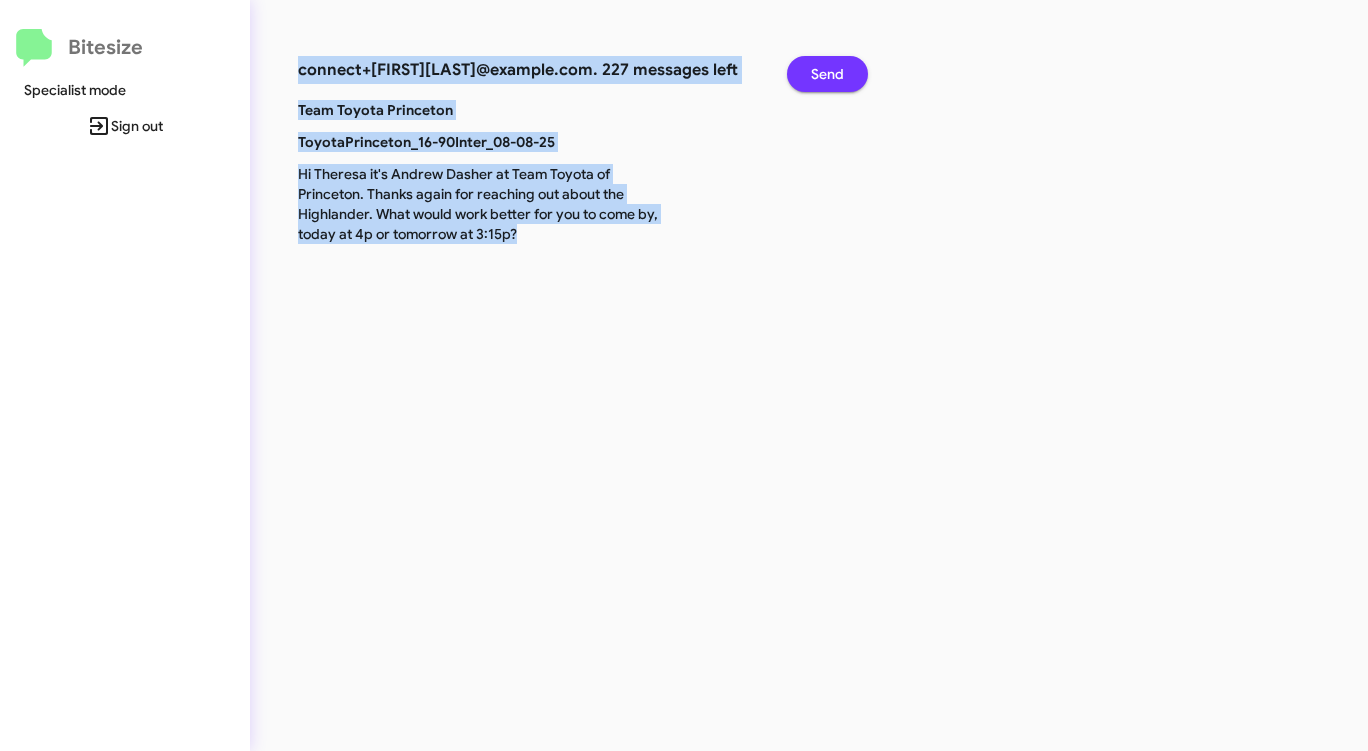 click on "Send" 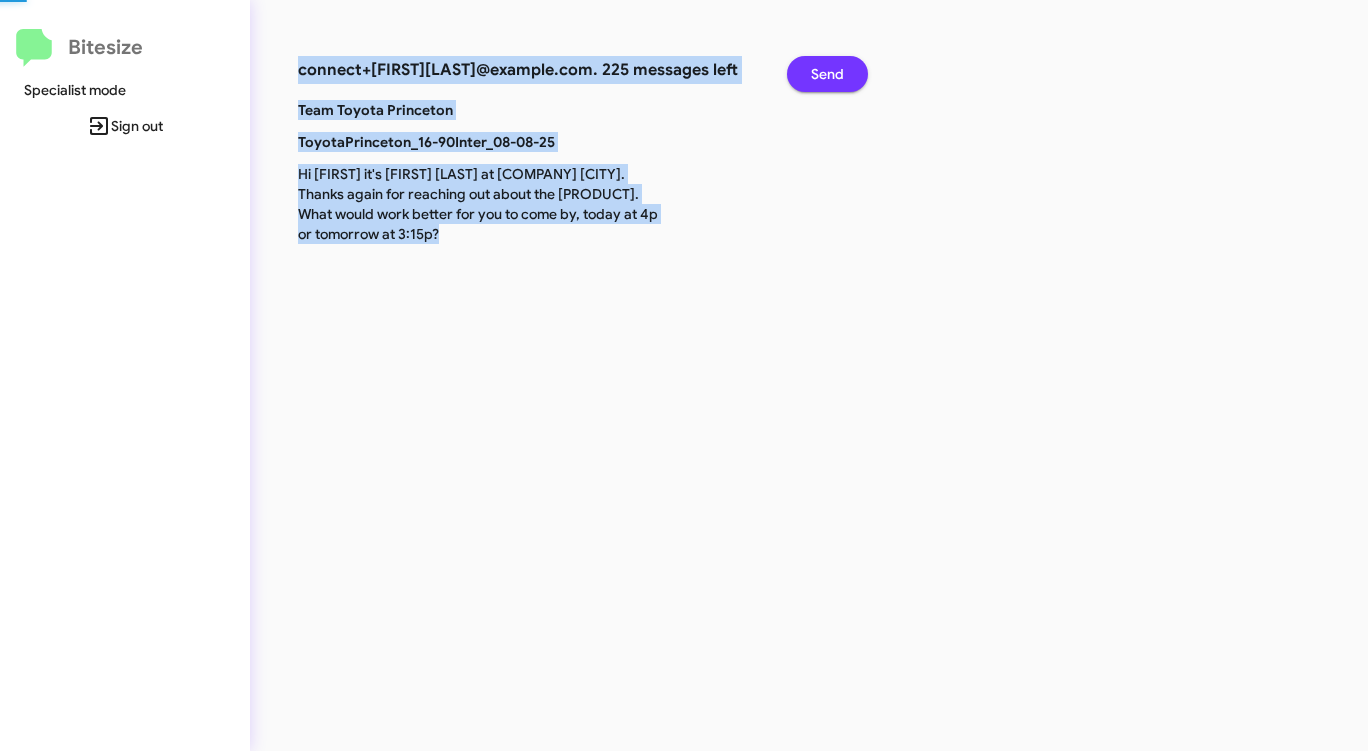 click on "Send" 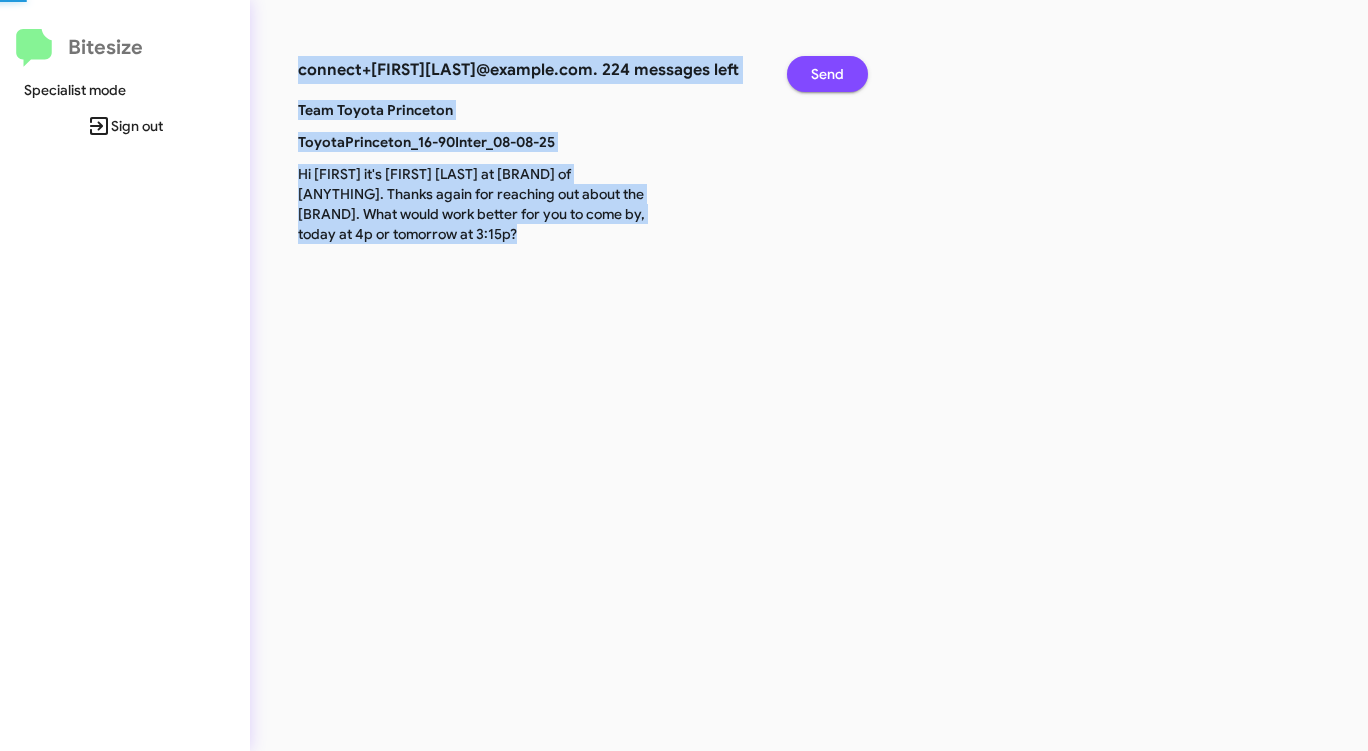 click on "Send" 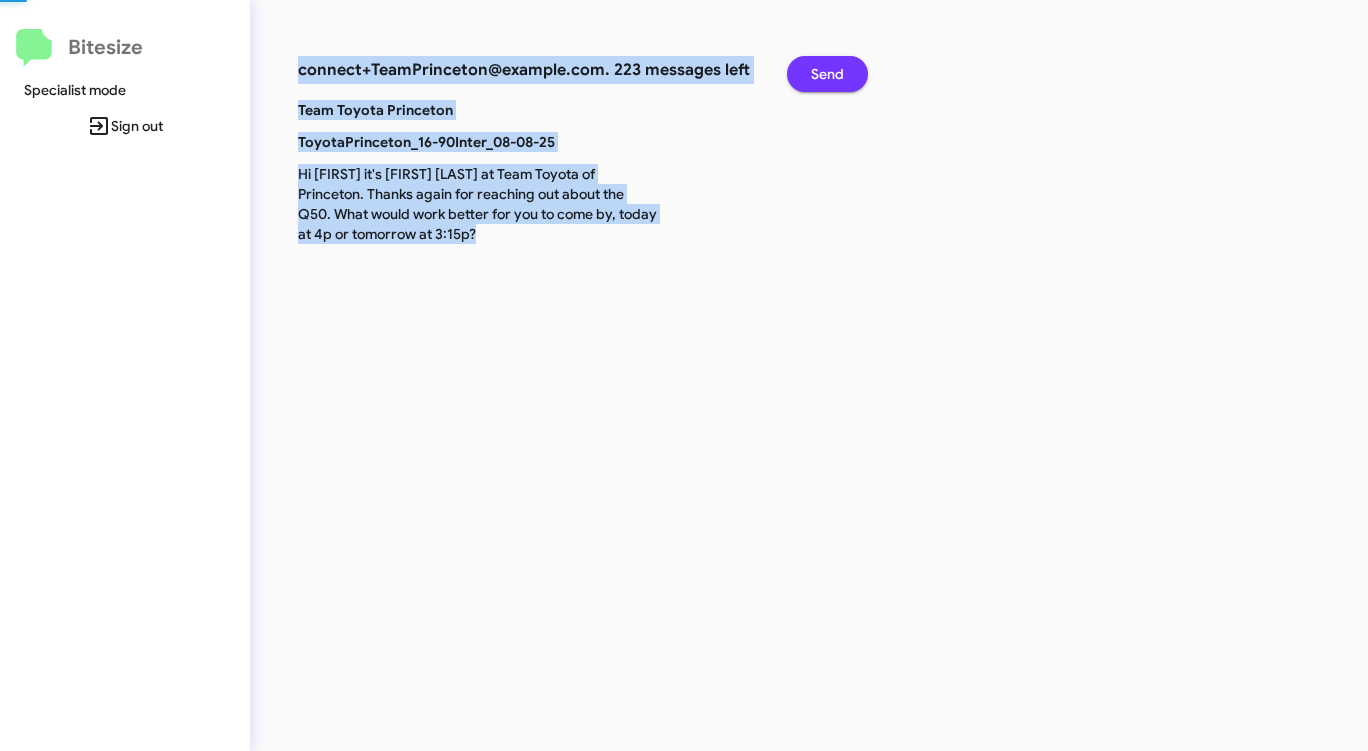 click on "Send" 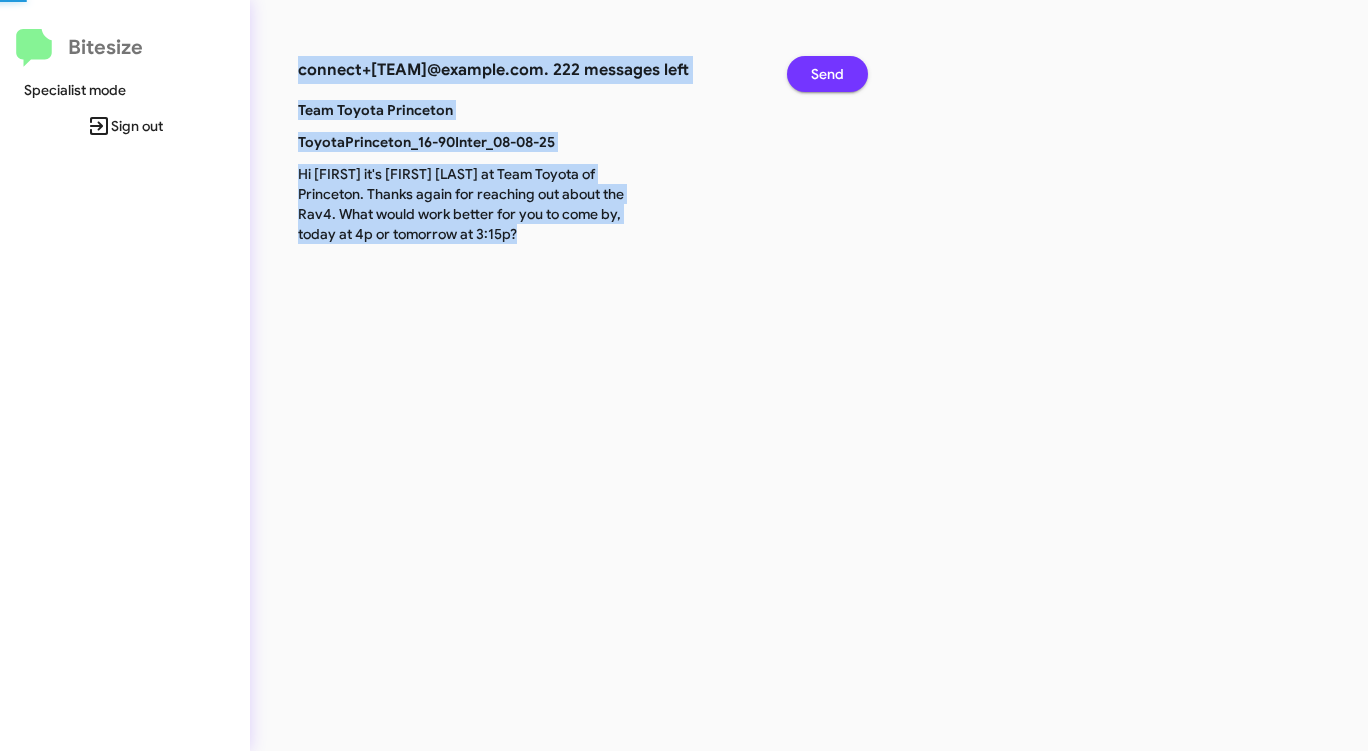 click on "Send" 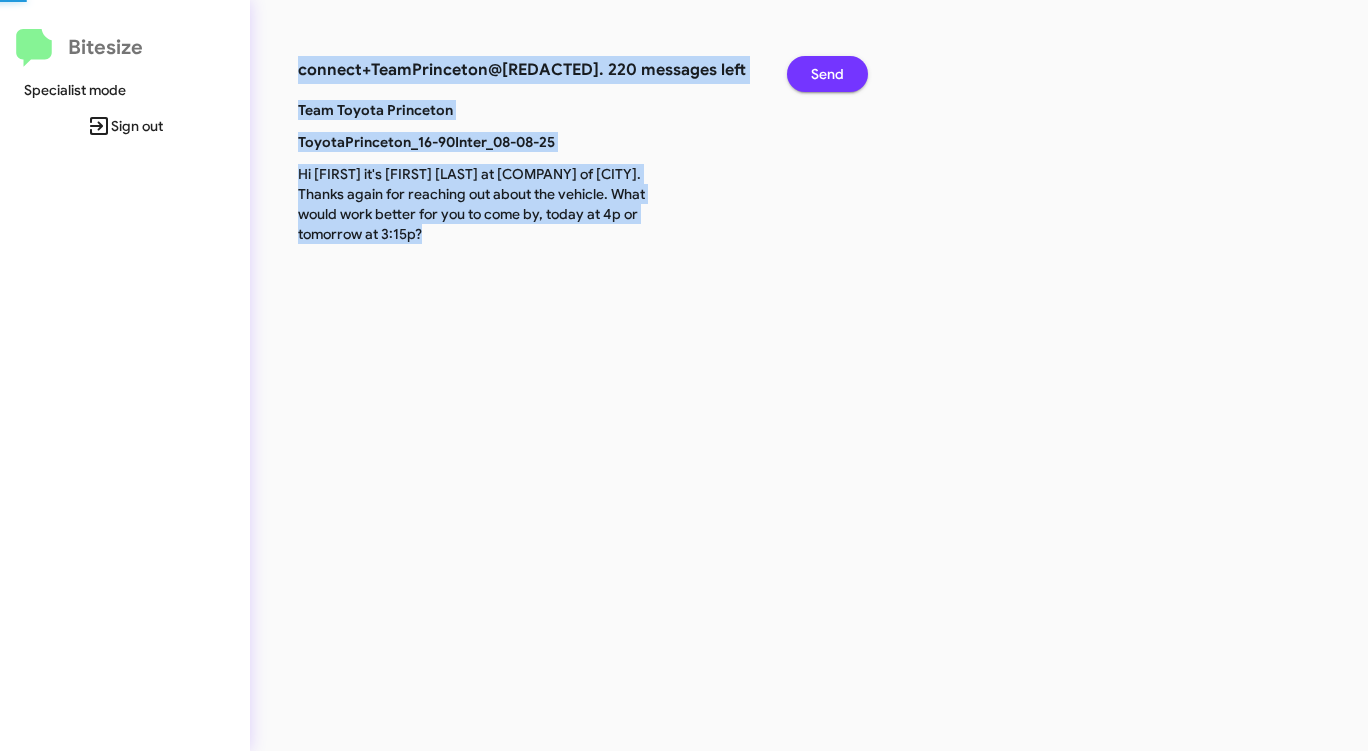 click on "Send" 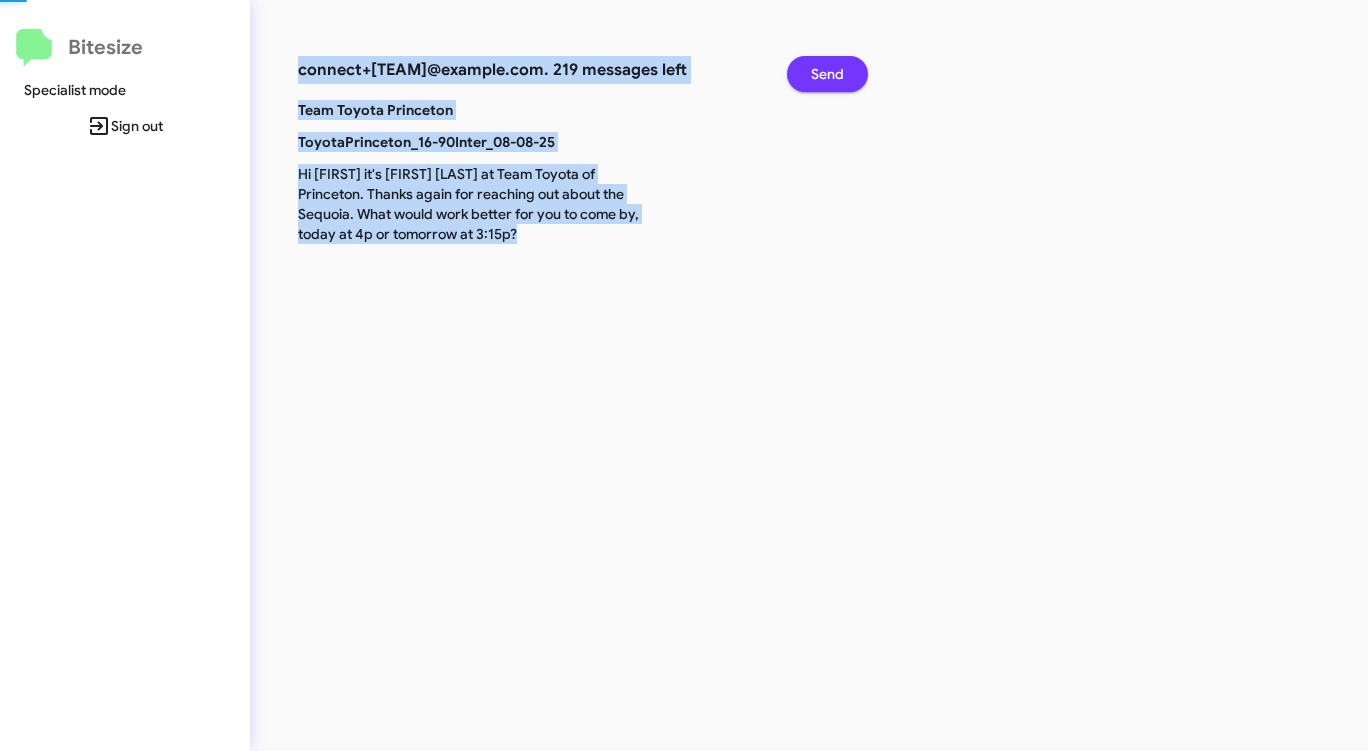 click on "Send" 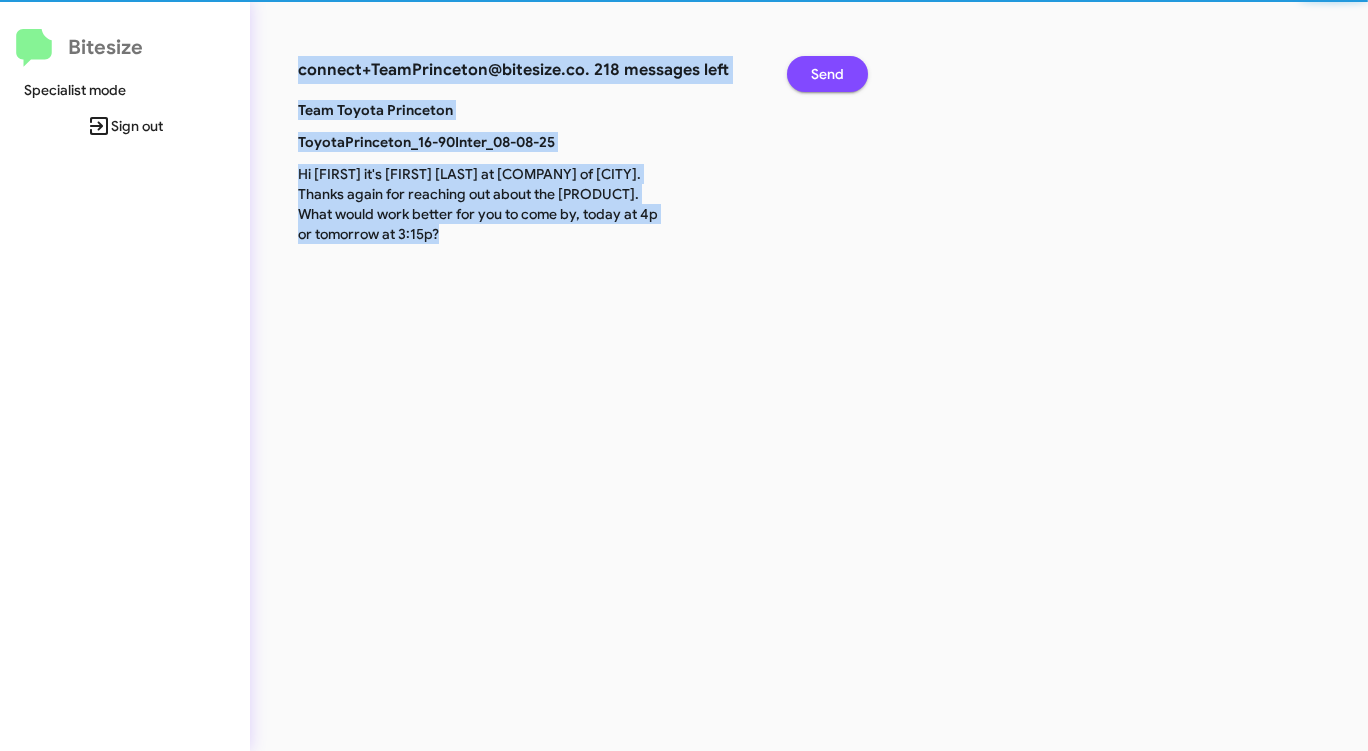 click on "Send" 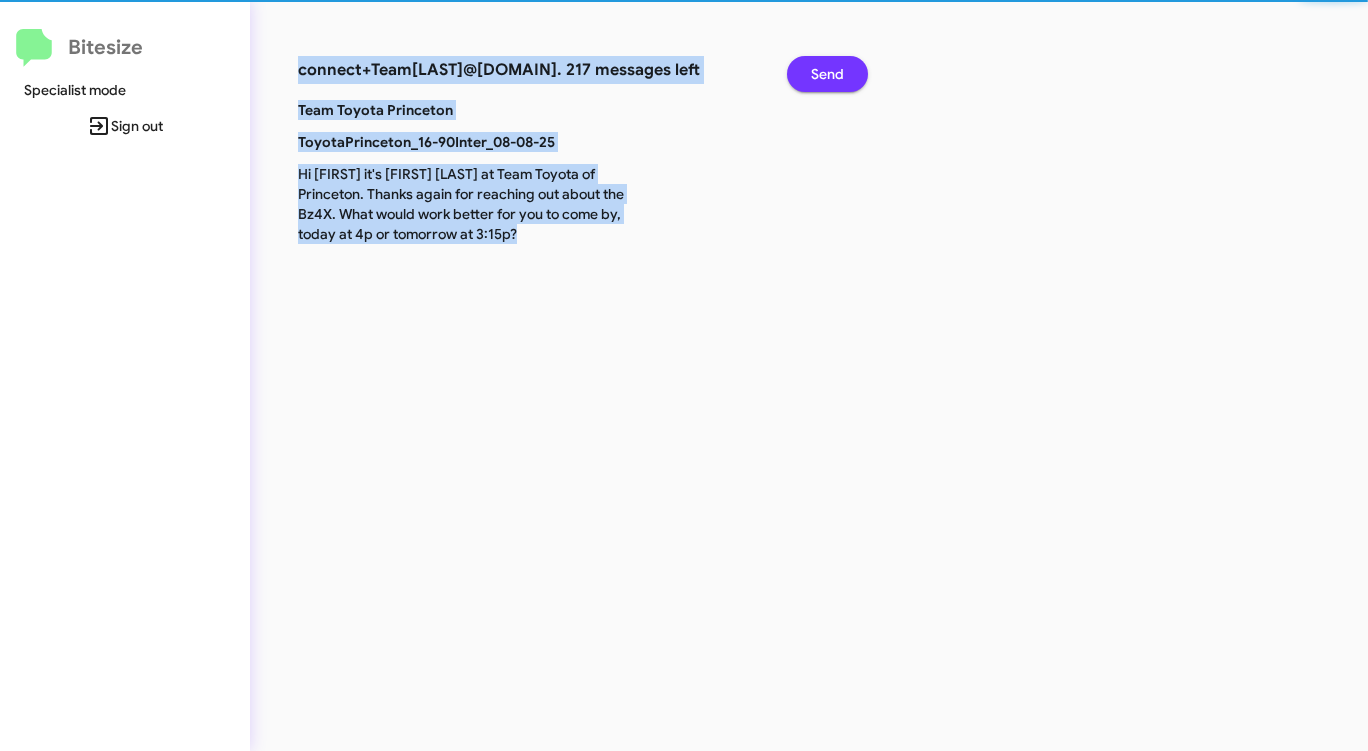 click on "Send" 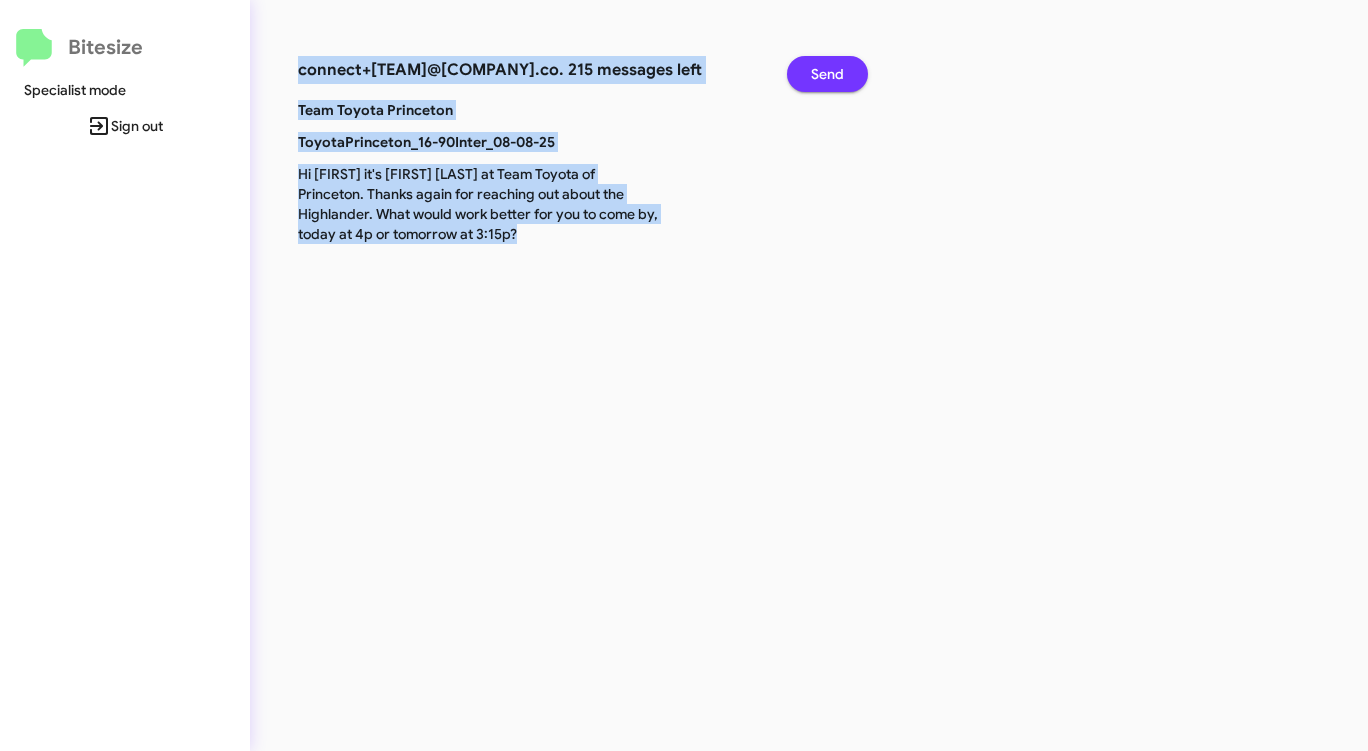 click on "Send" 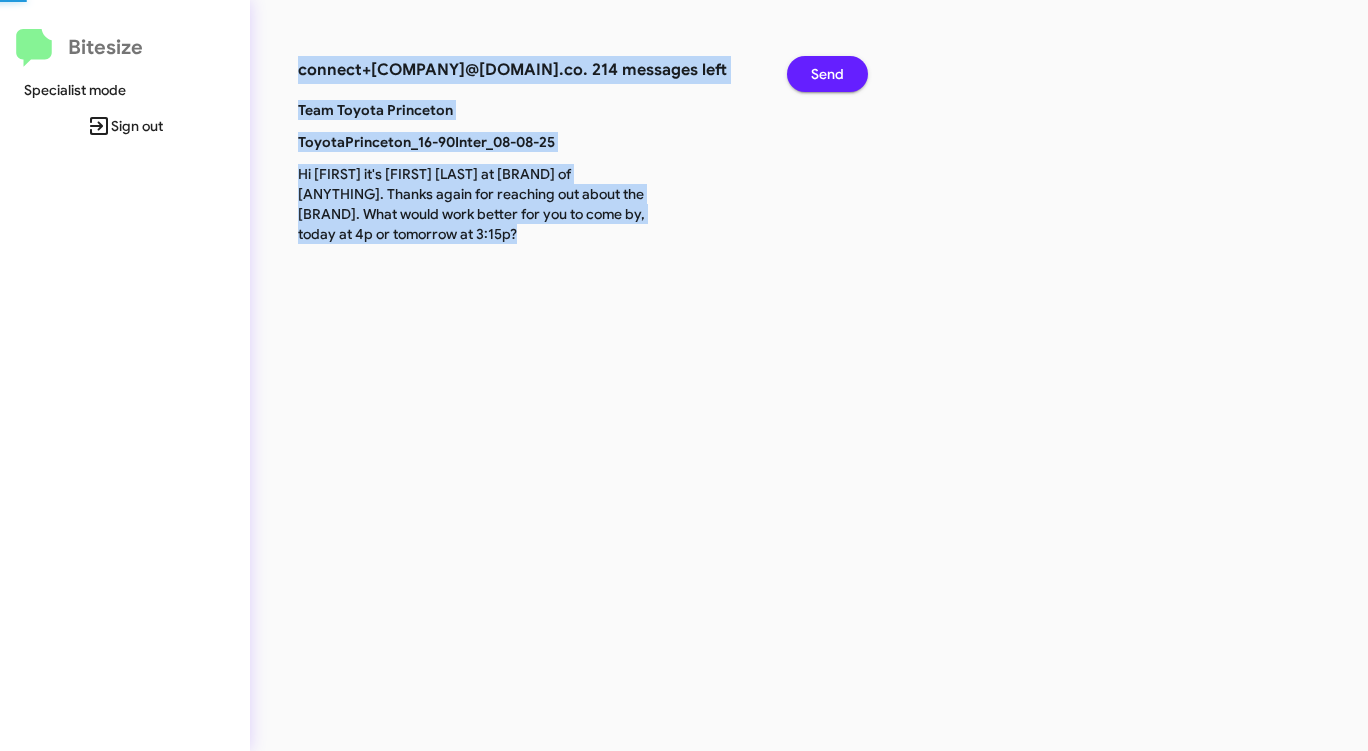 click on "Send" 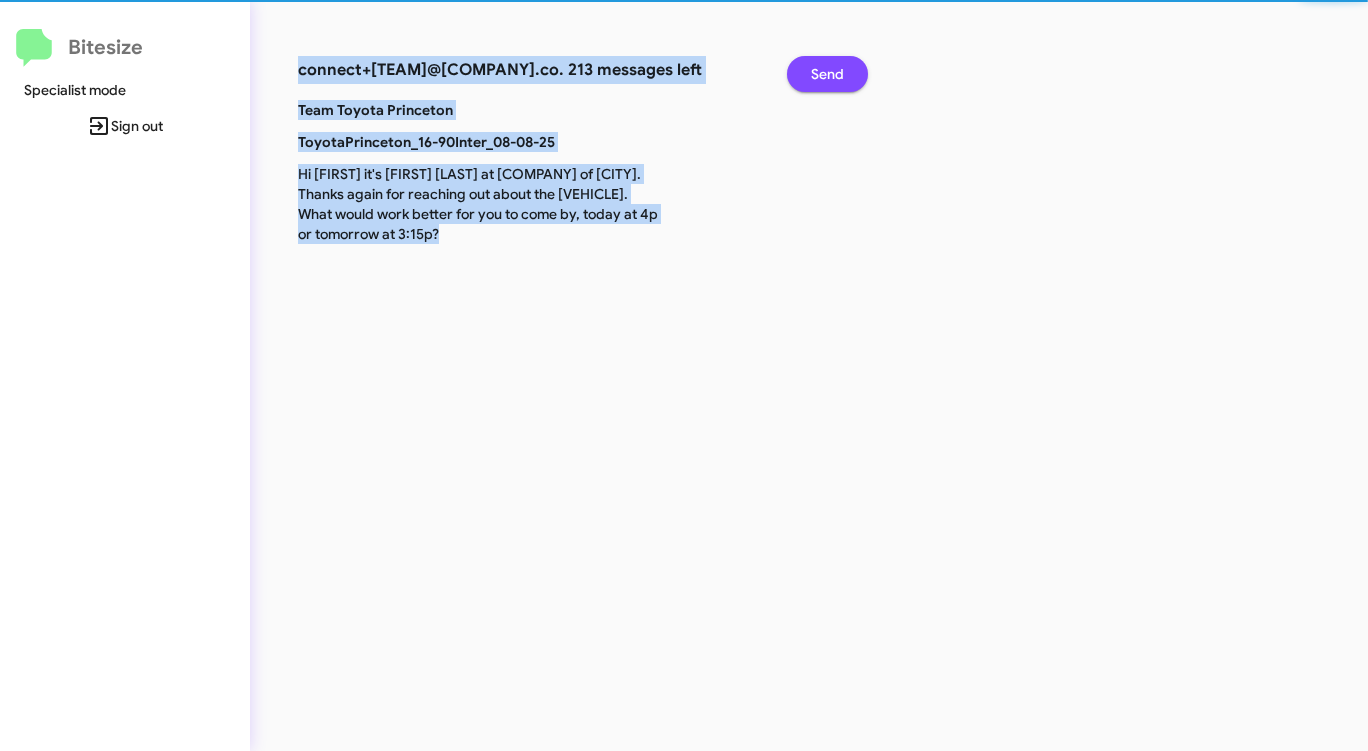 click on "Send" 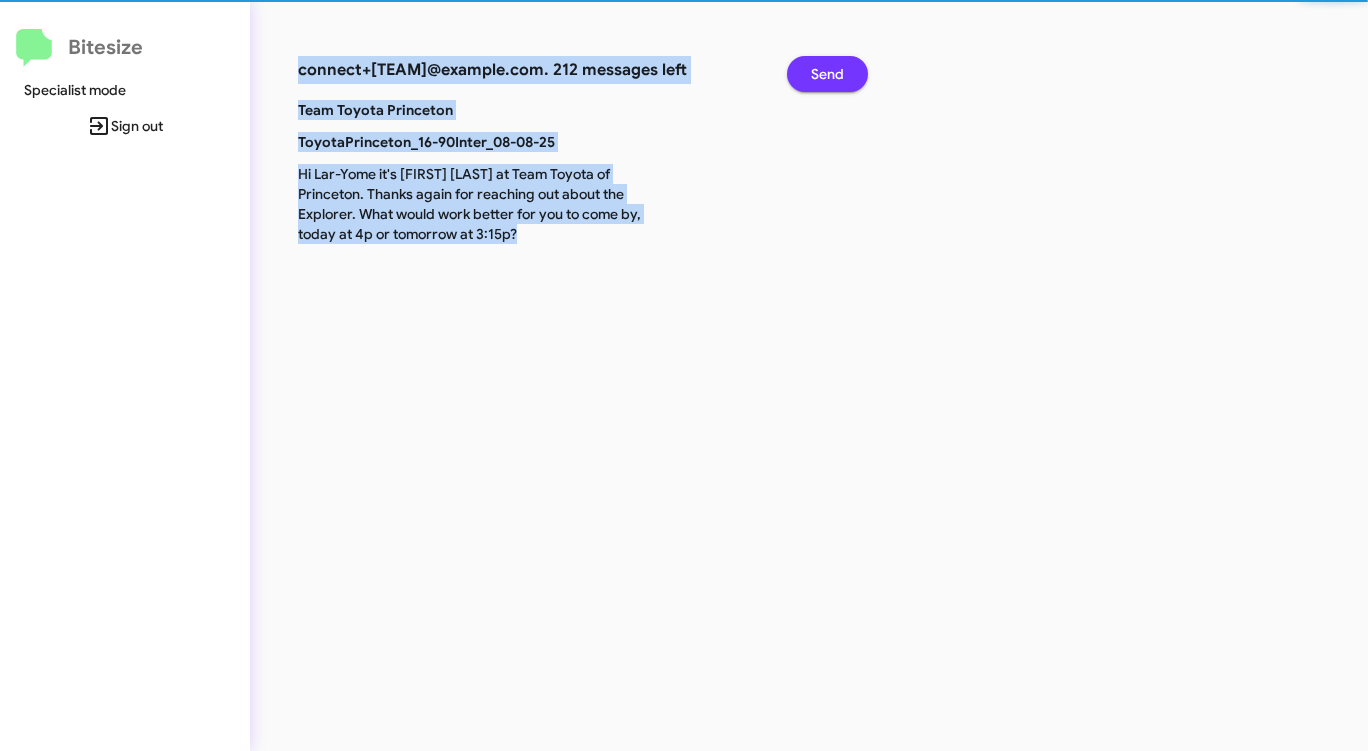 click on "Send" 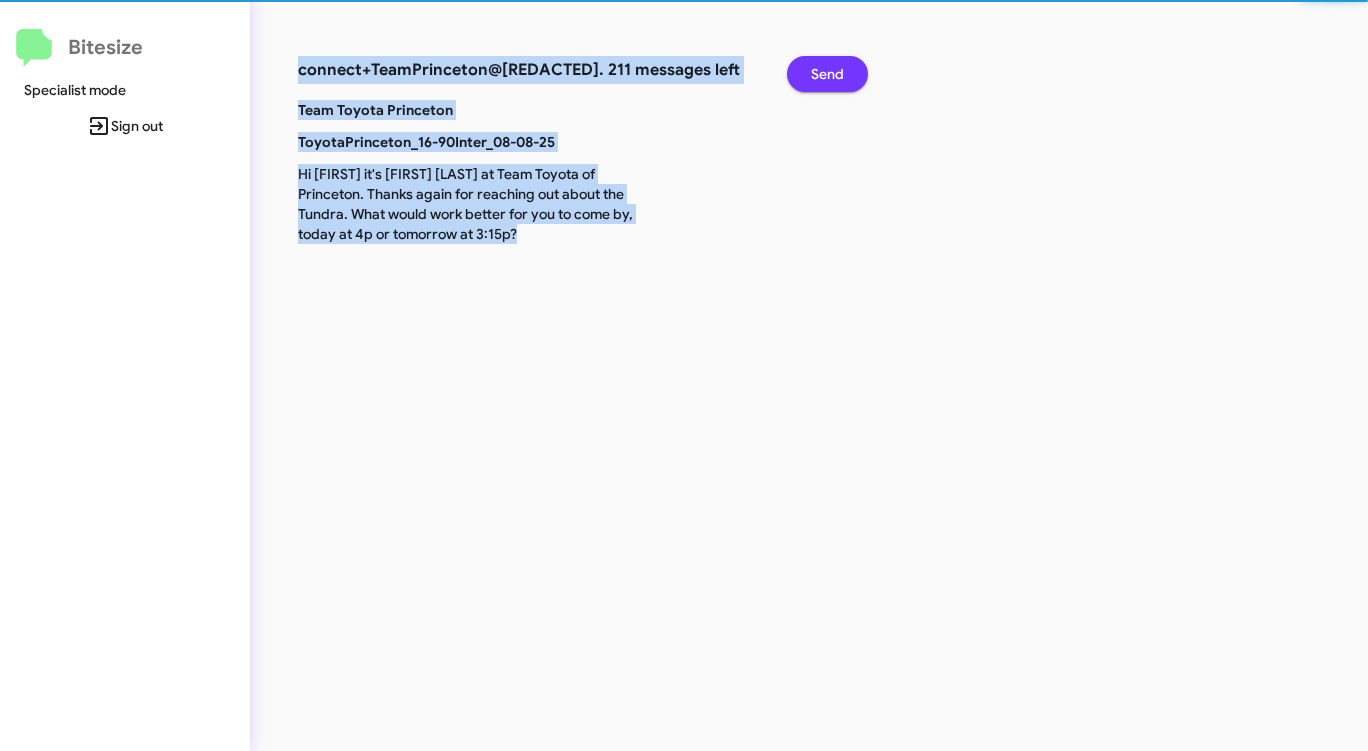 click on "Send" 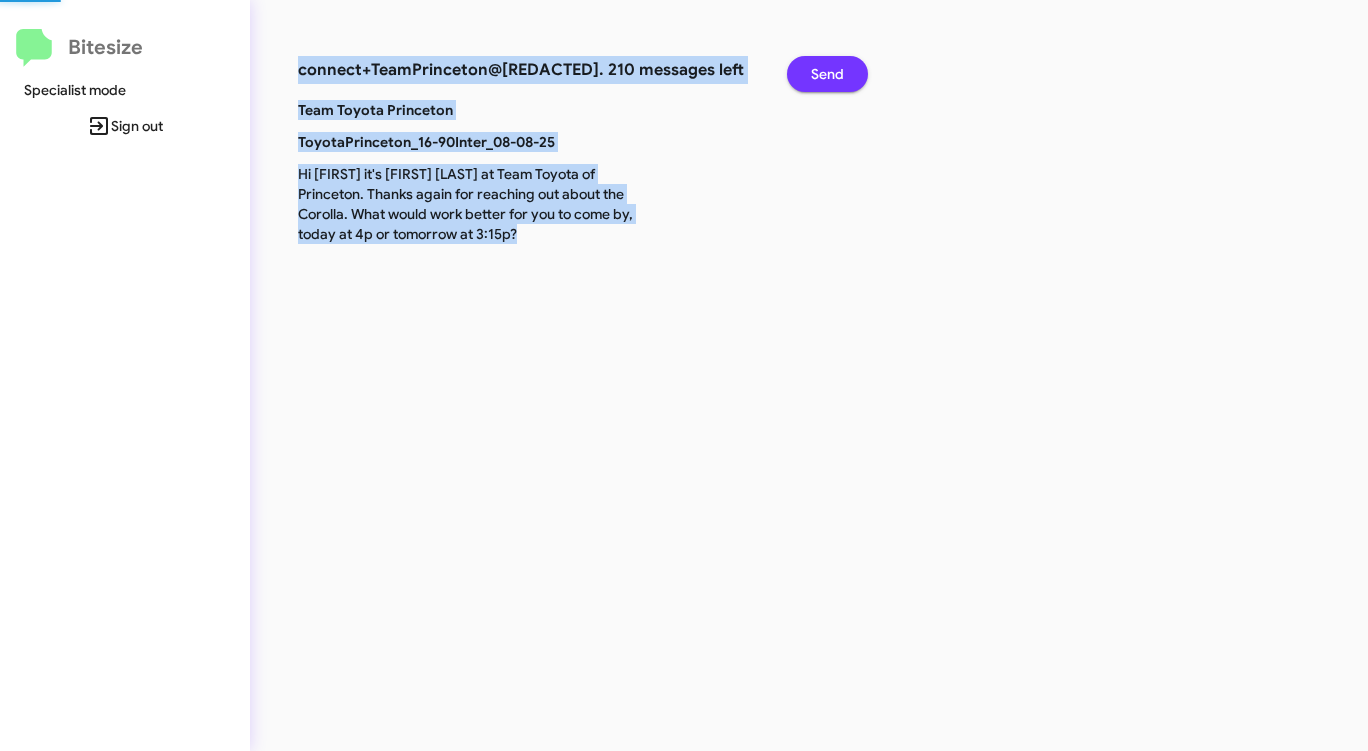 click on "Send" 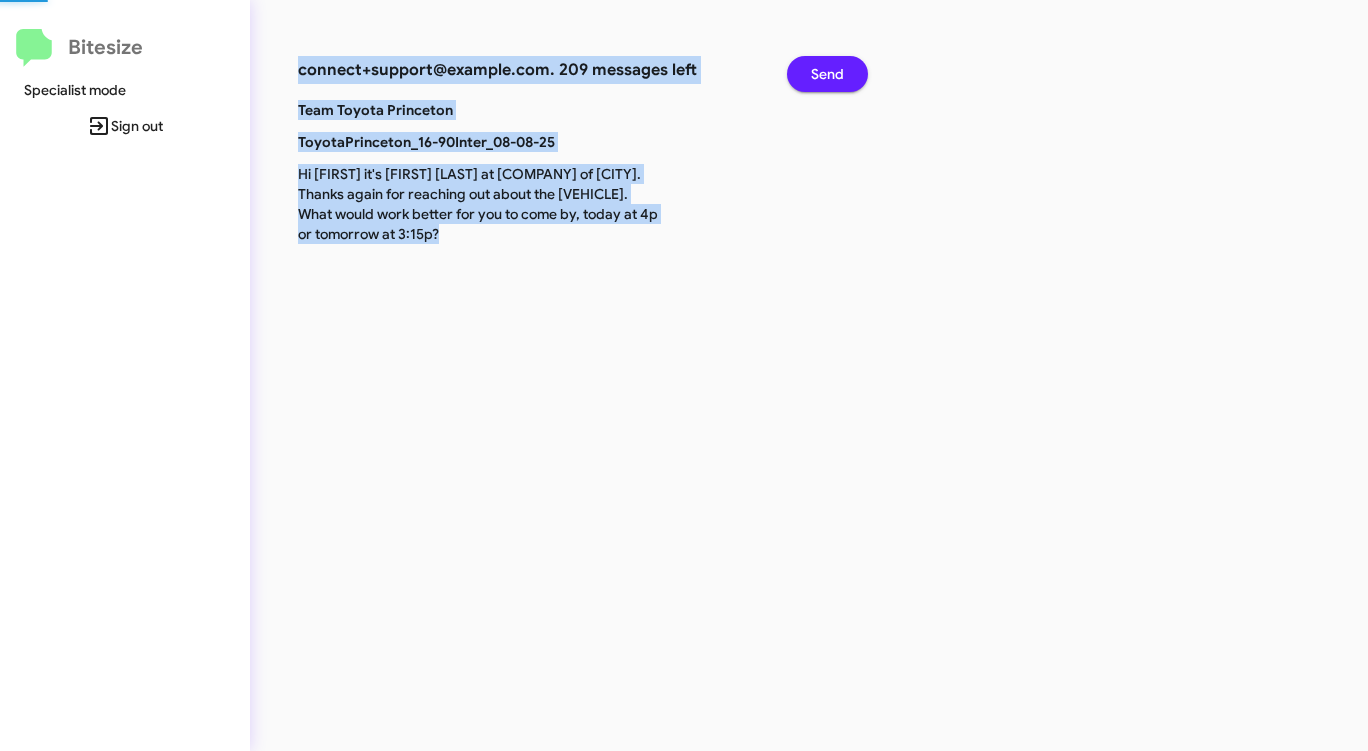 click on "Send" 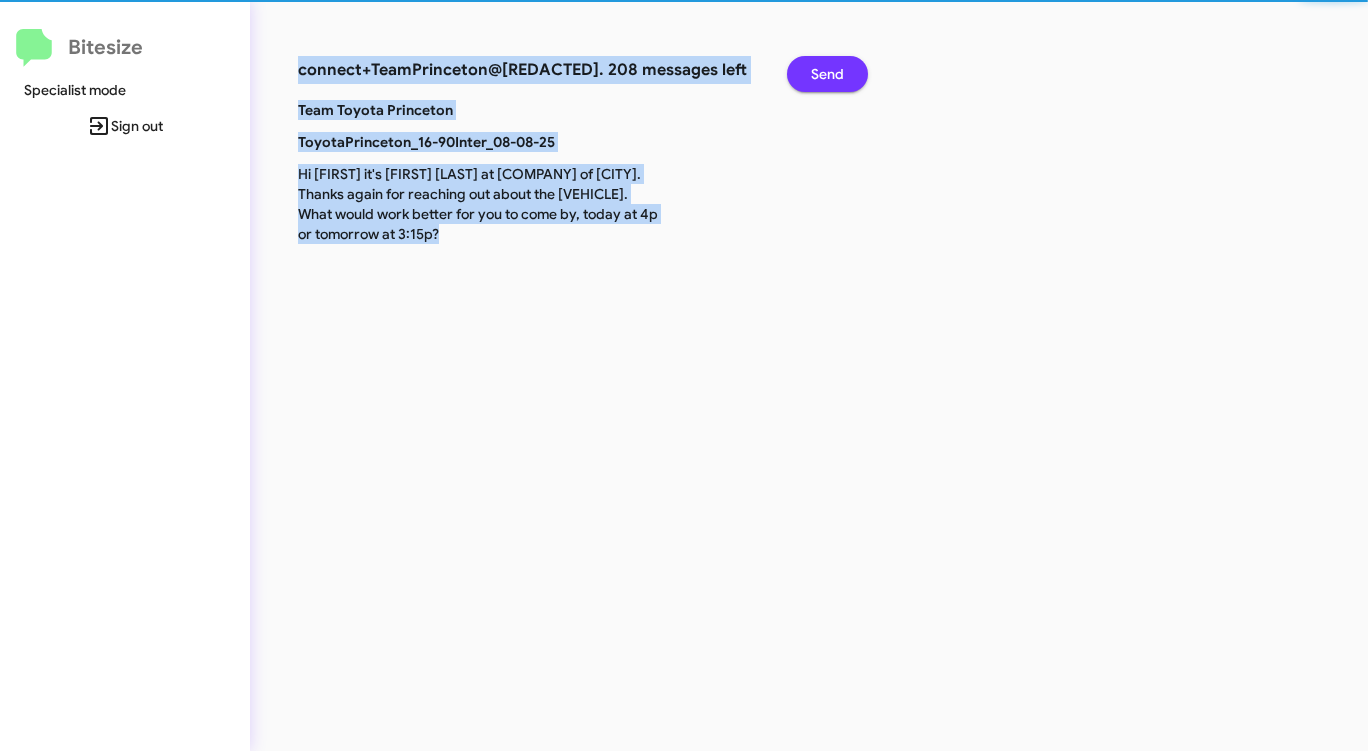 click on "Send" 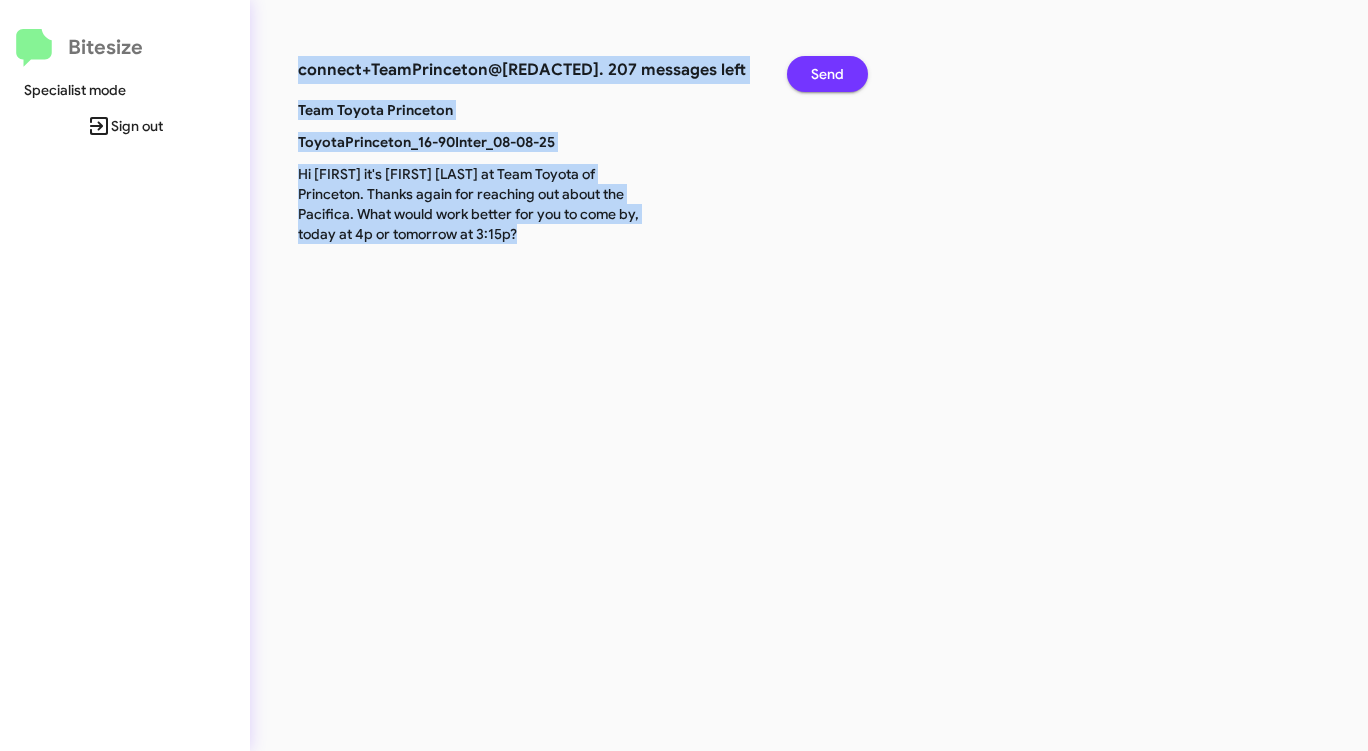 click on "Send" 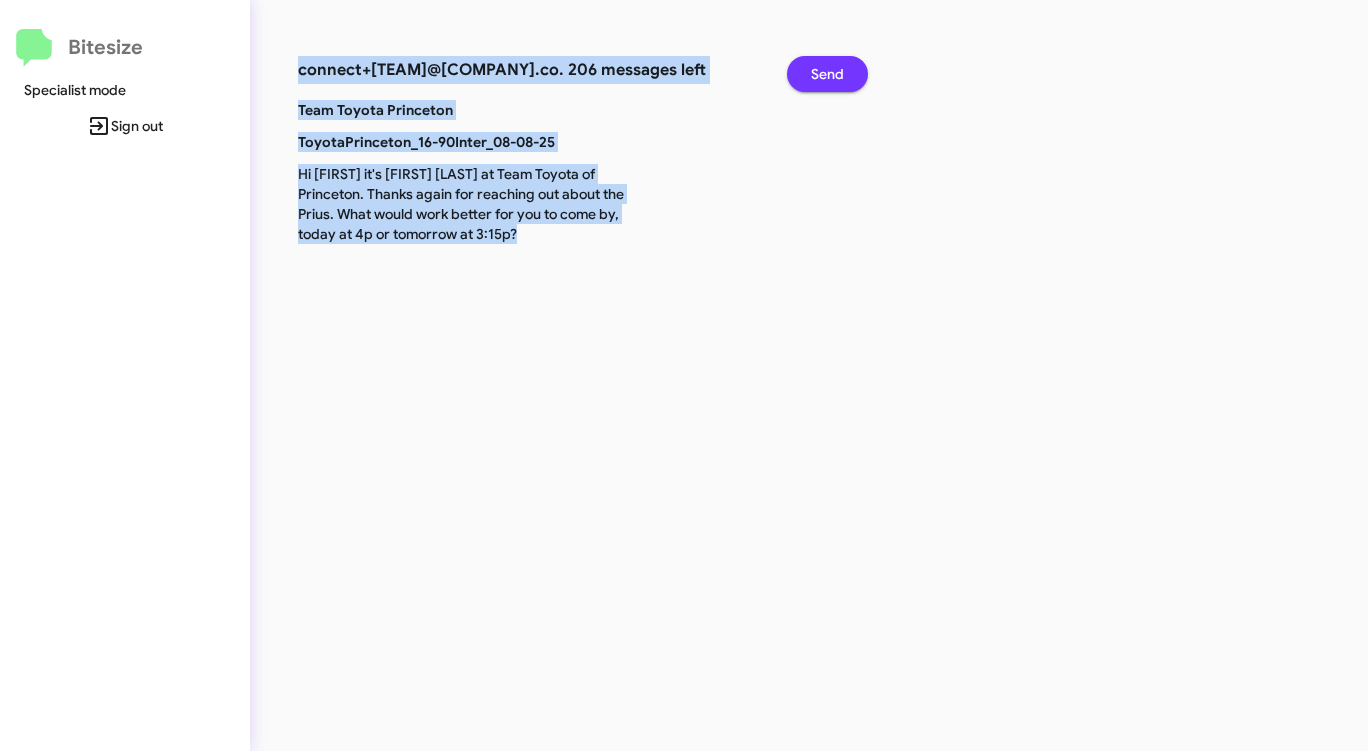 click on "Send" 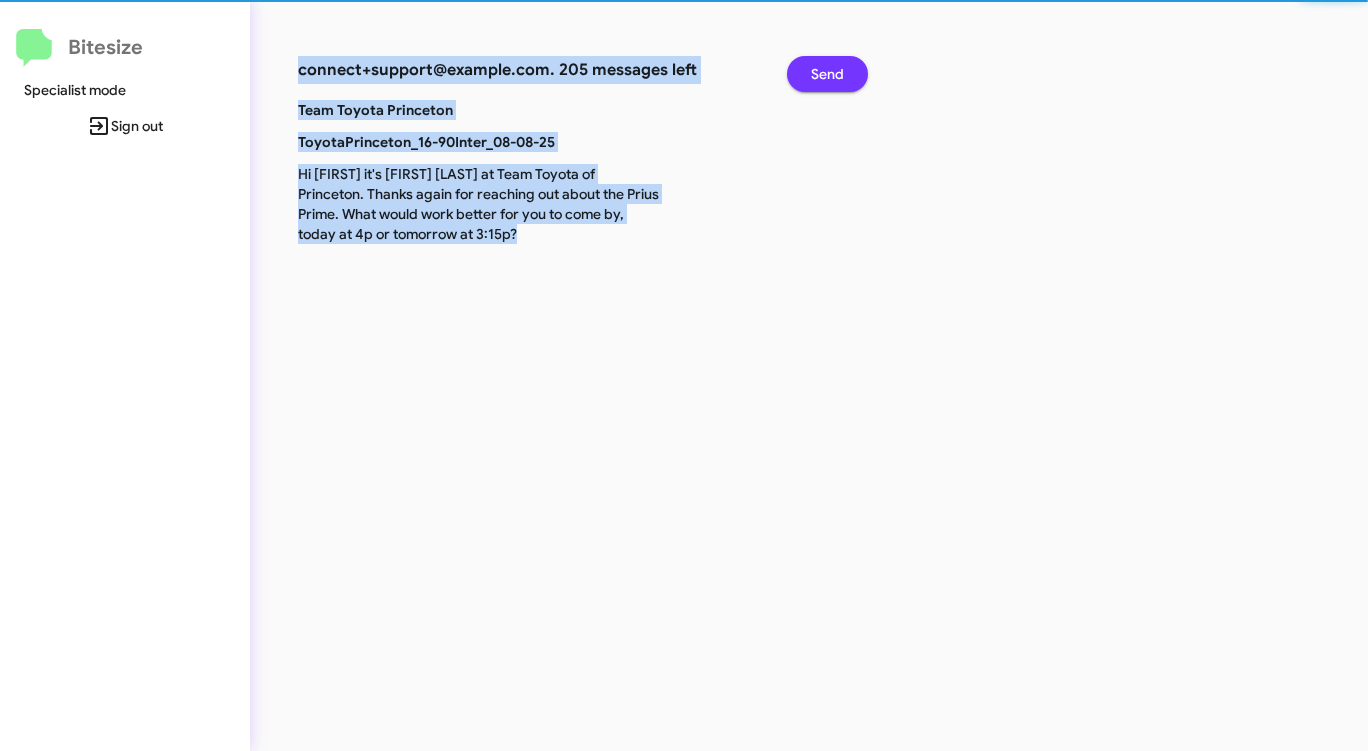 click on "Send" 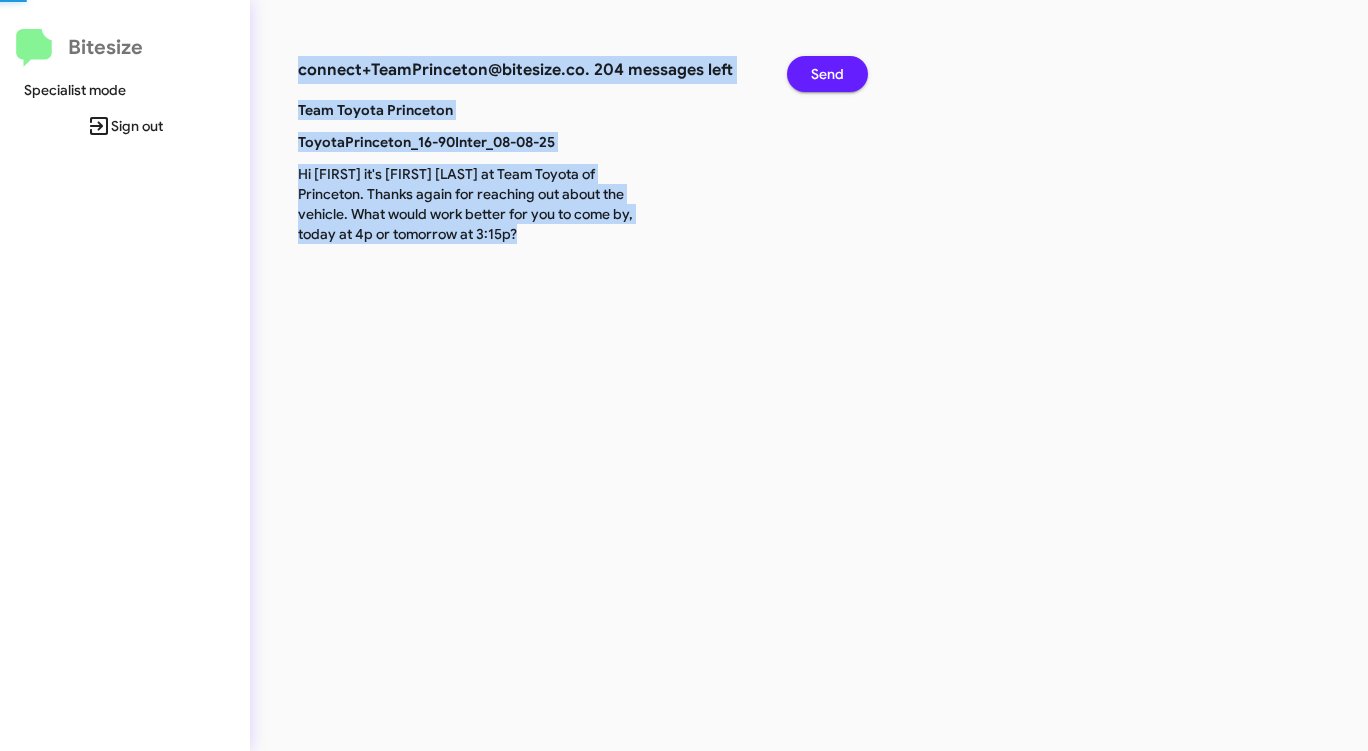 click on "Send" 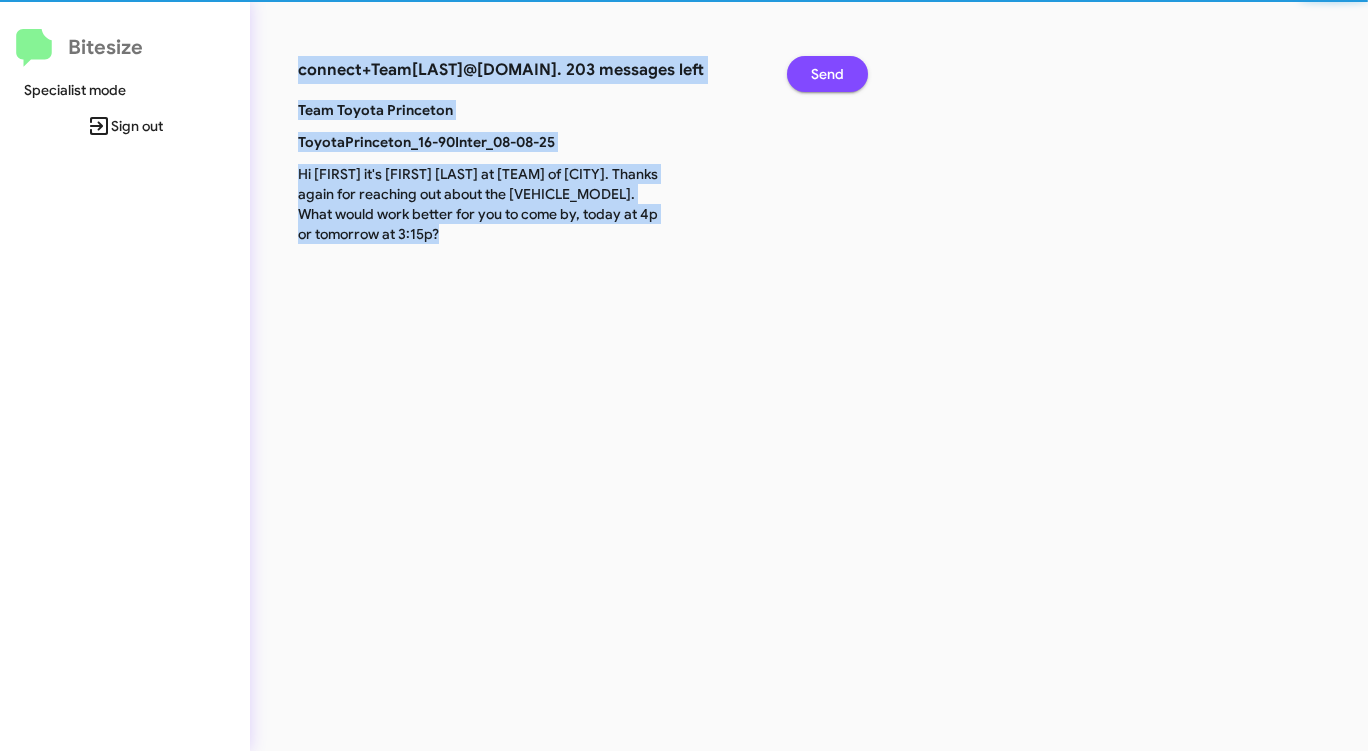 click on "Send" 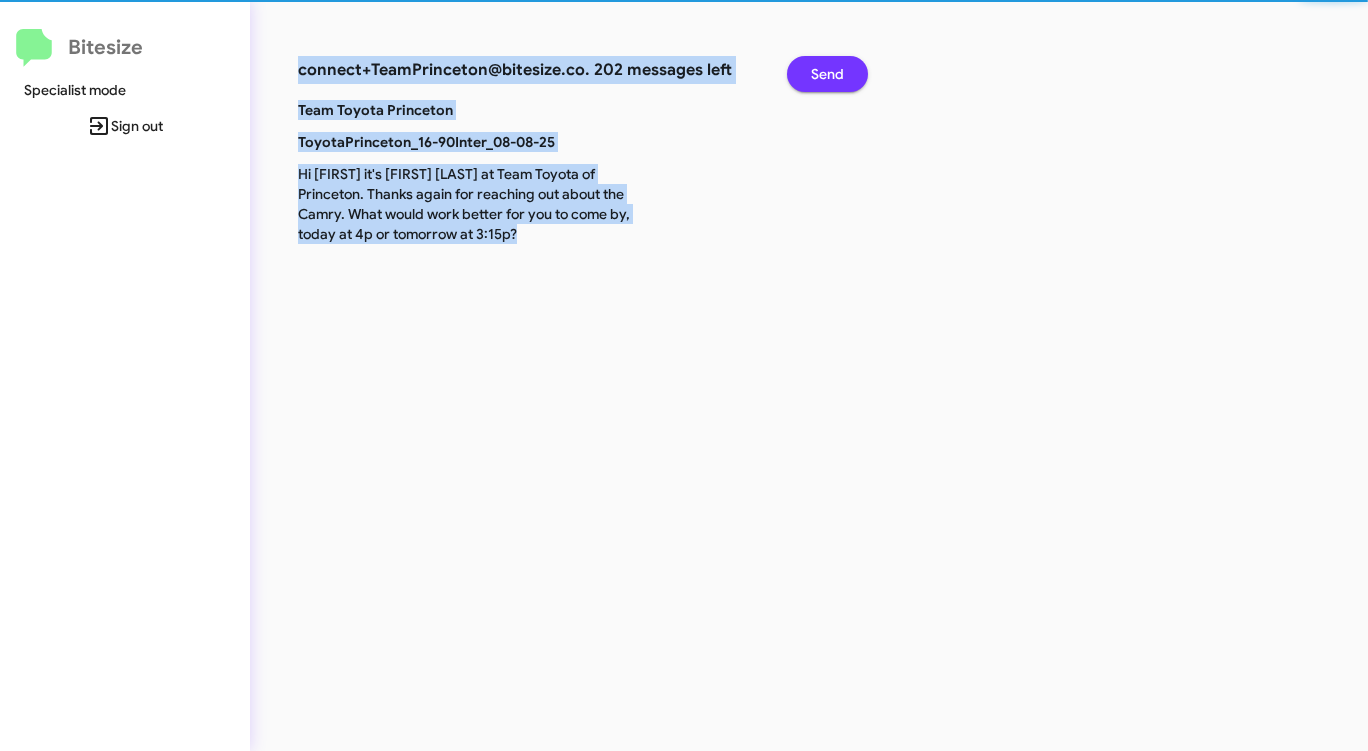 click on "Send" 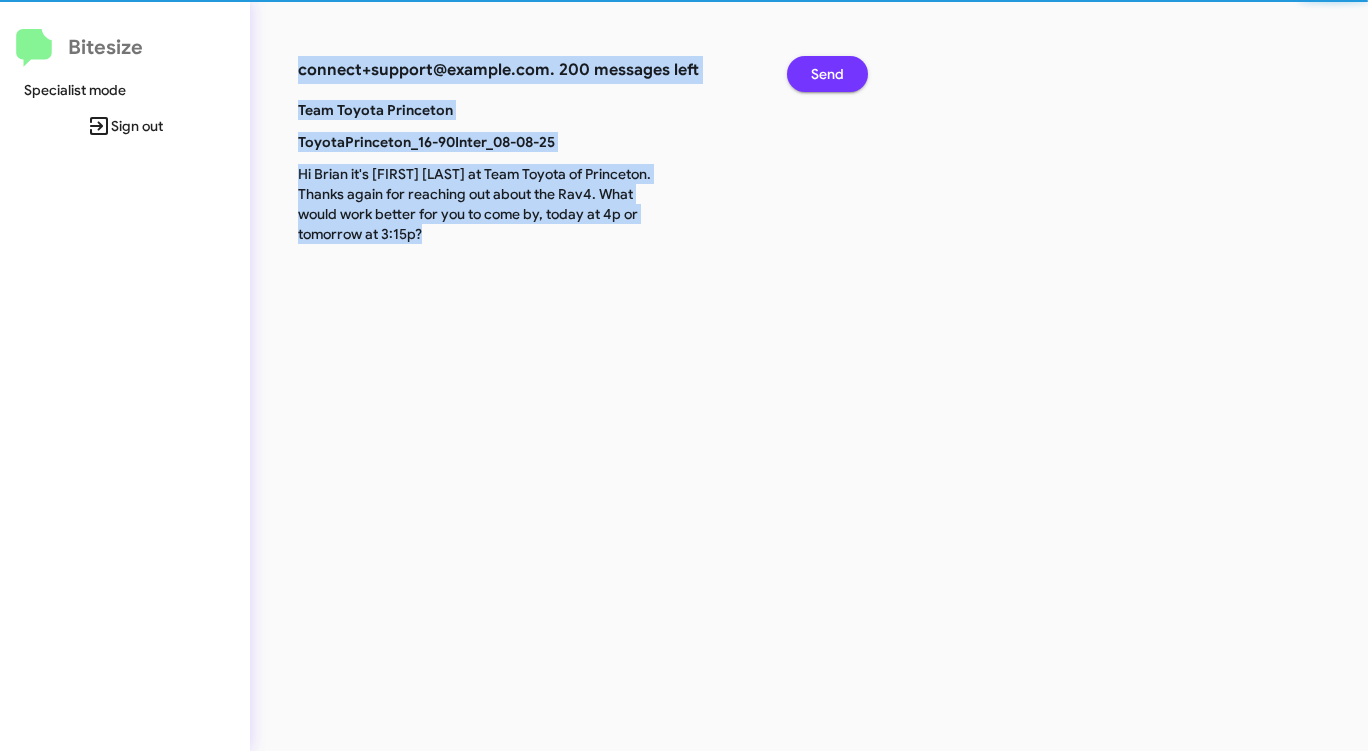 click on "Send" 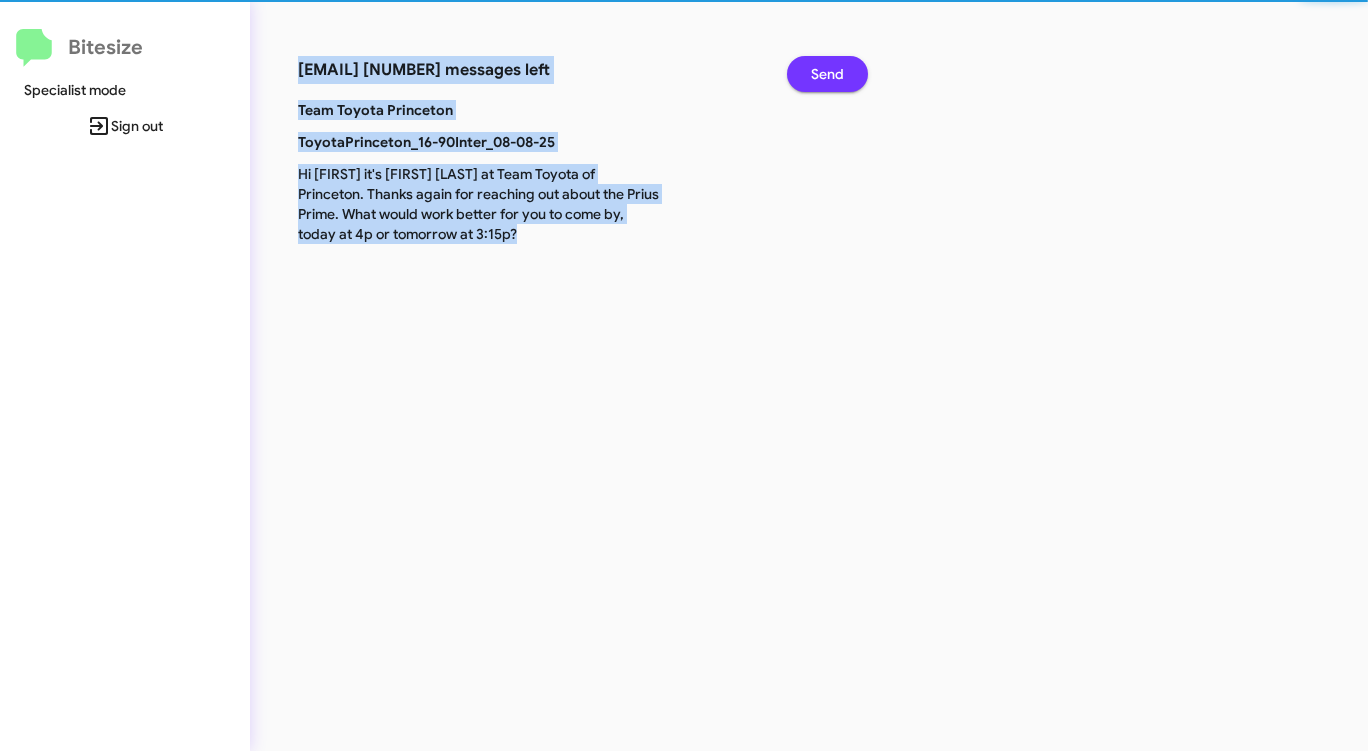 click on "Send" 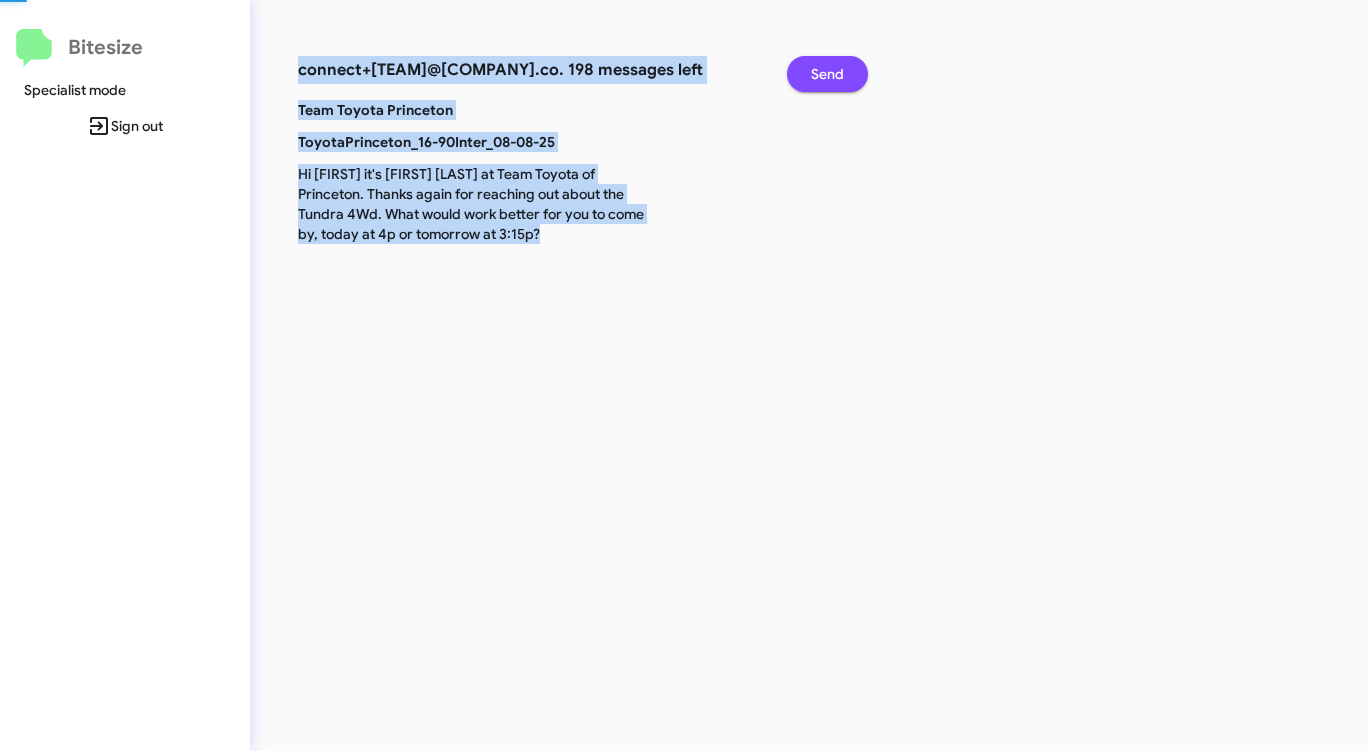 click on "Send" 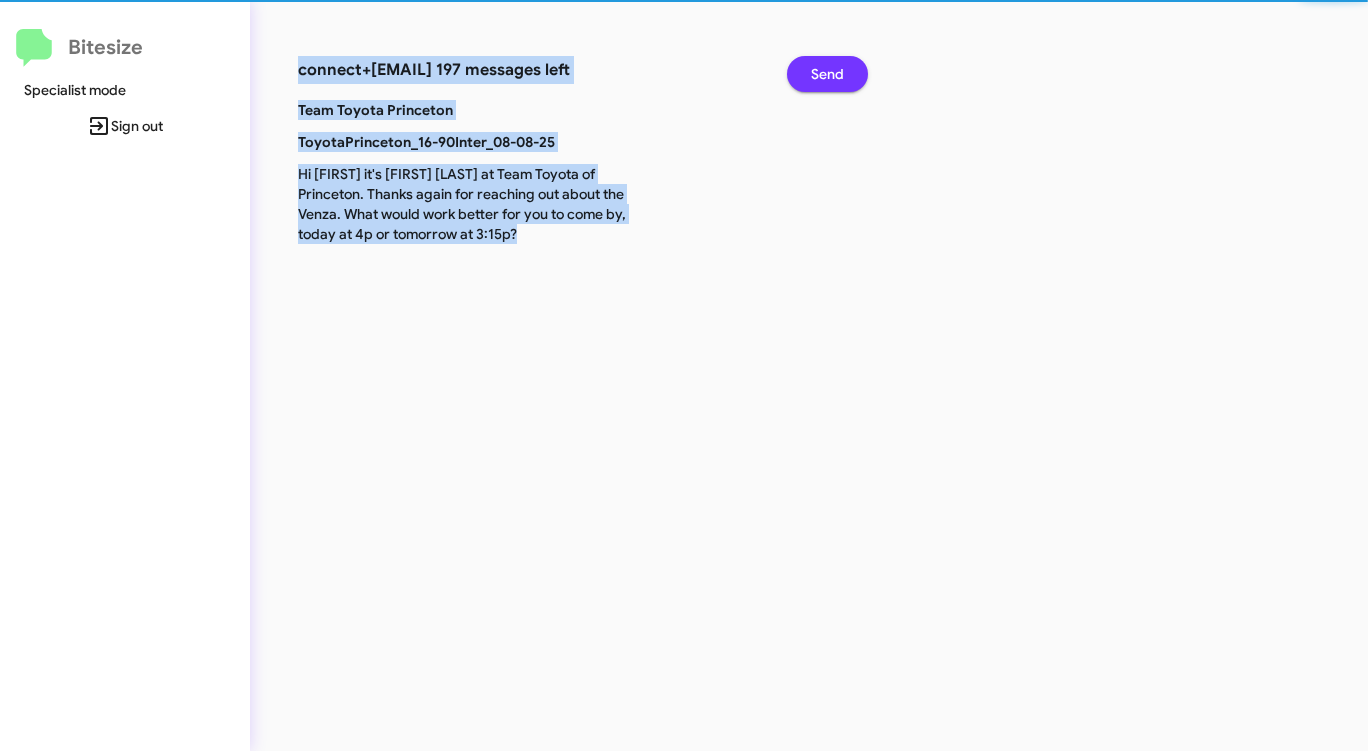 click on "Send" 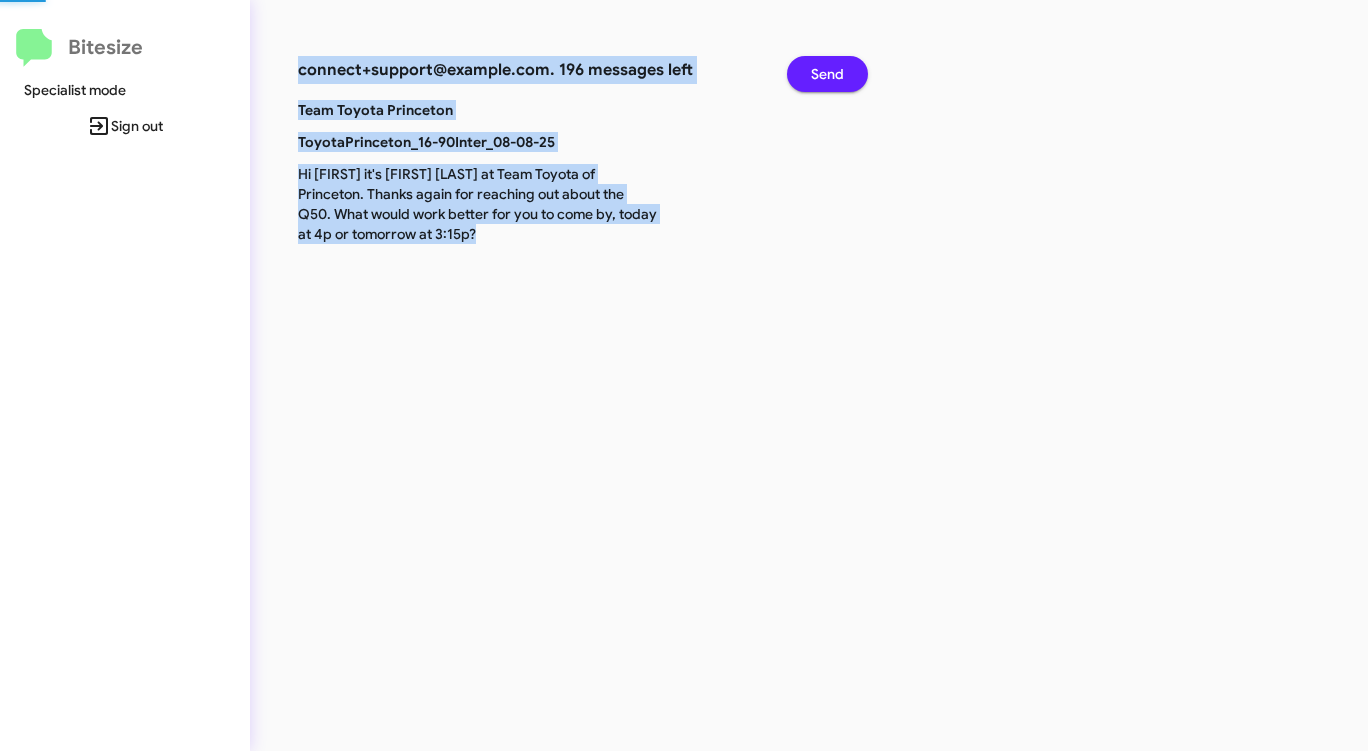 click on "Send" 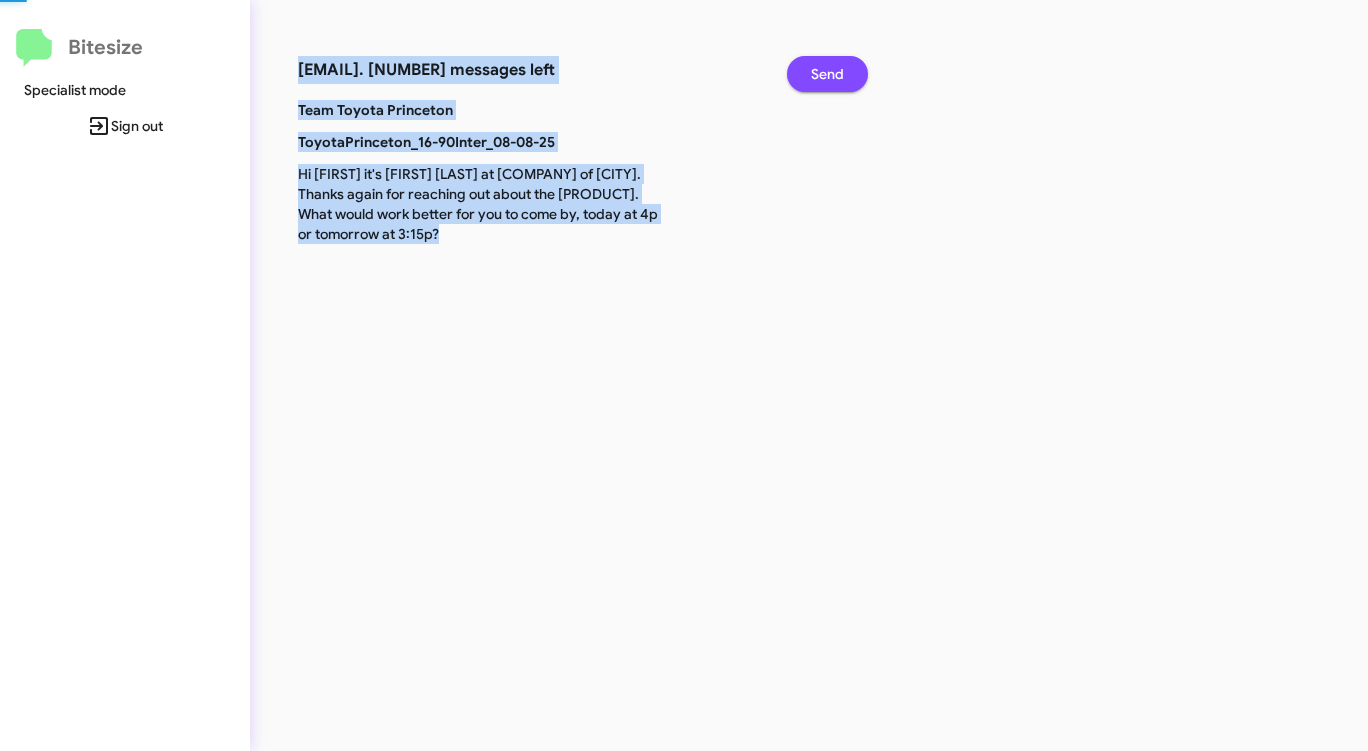 click on "Send" 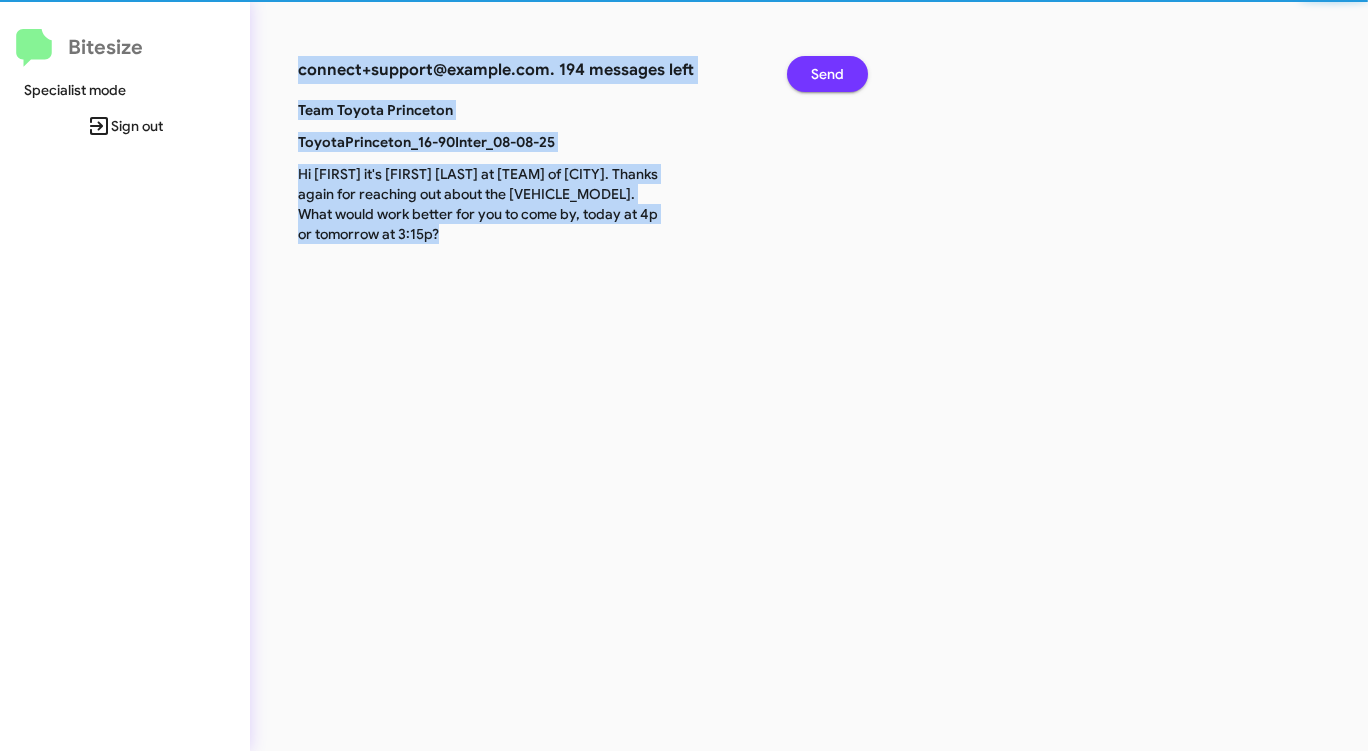 click on "Send" 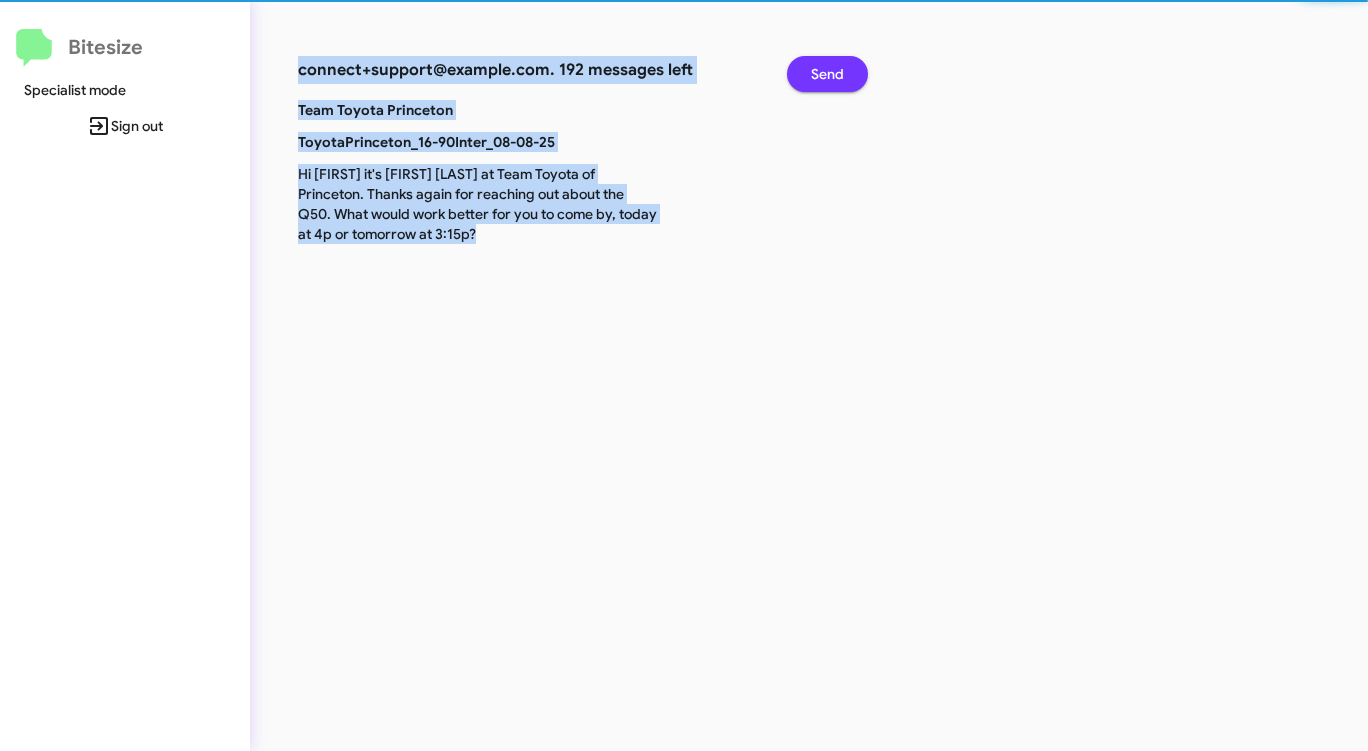 click on "Send" 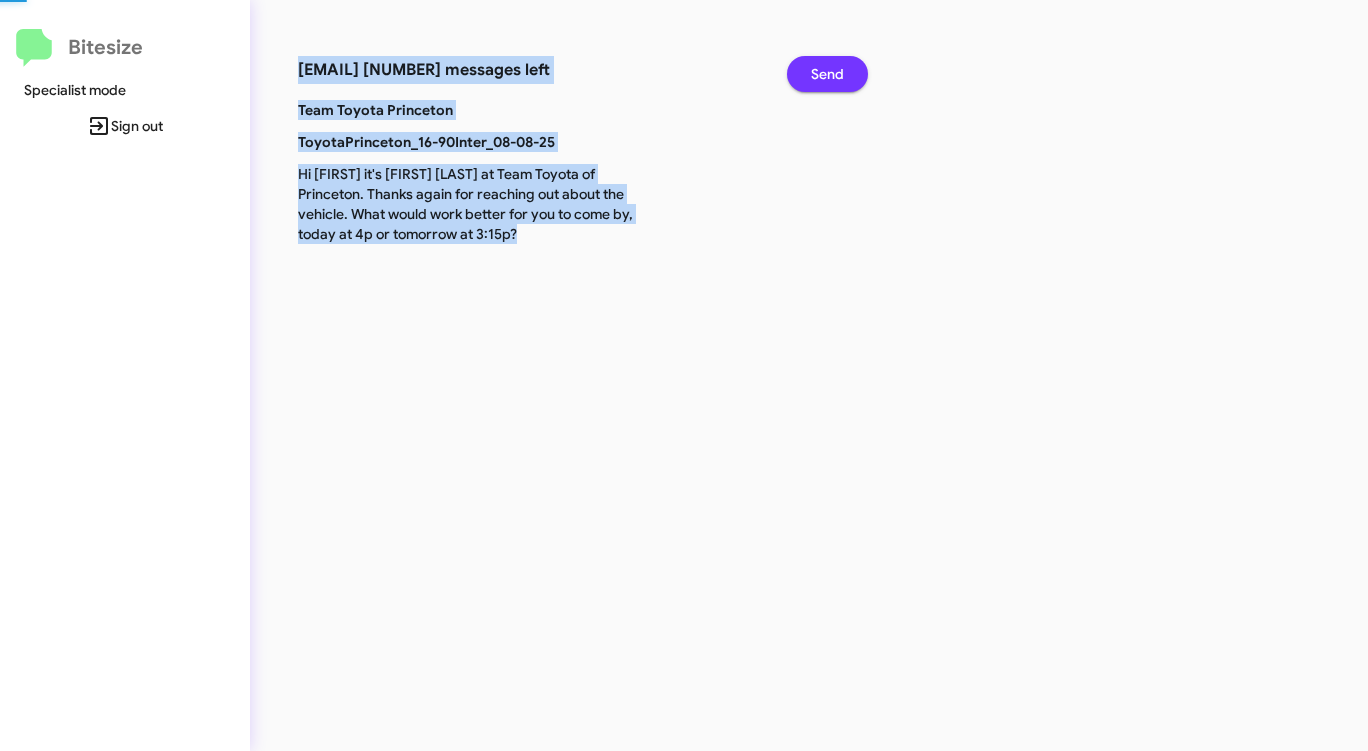 click on "Send" 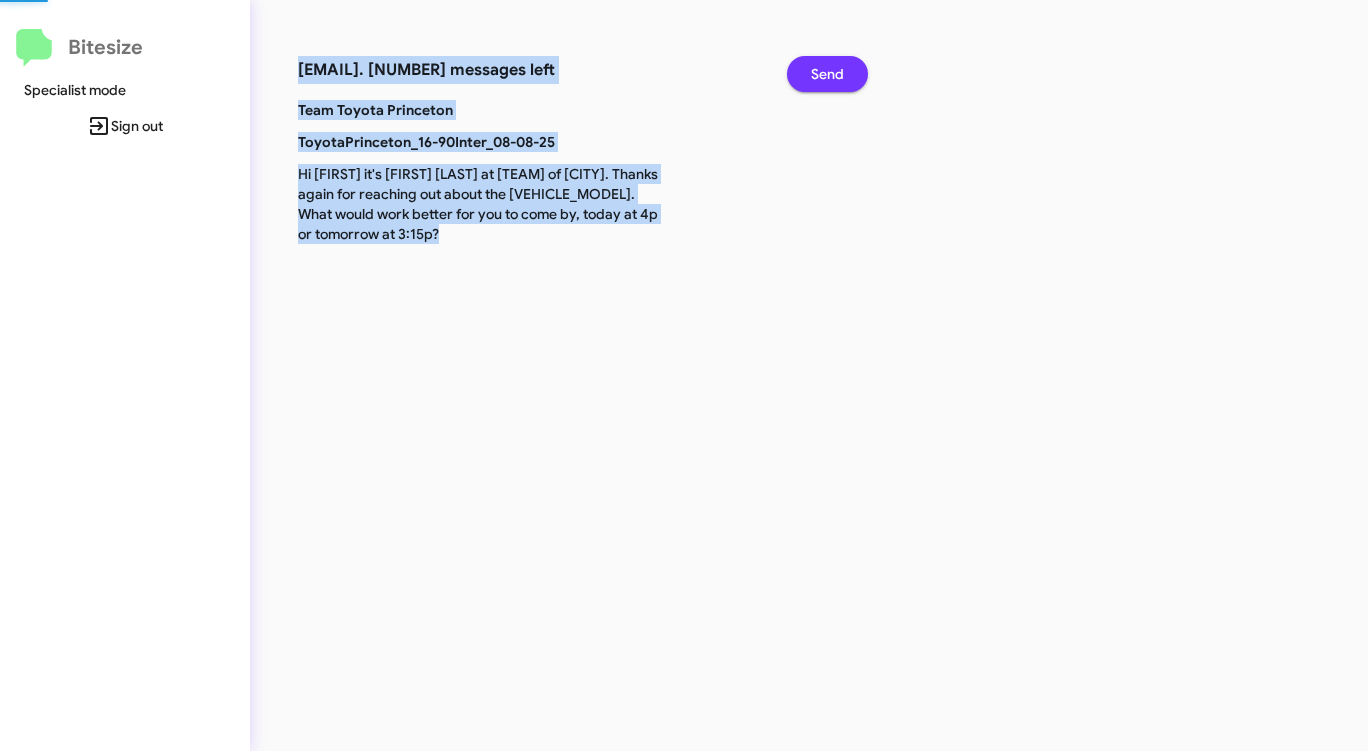 click on "Send" 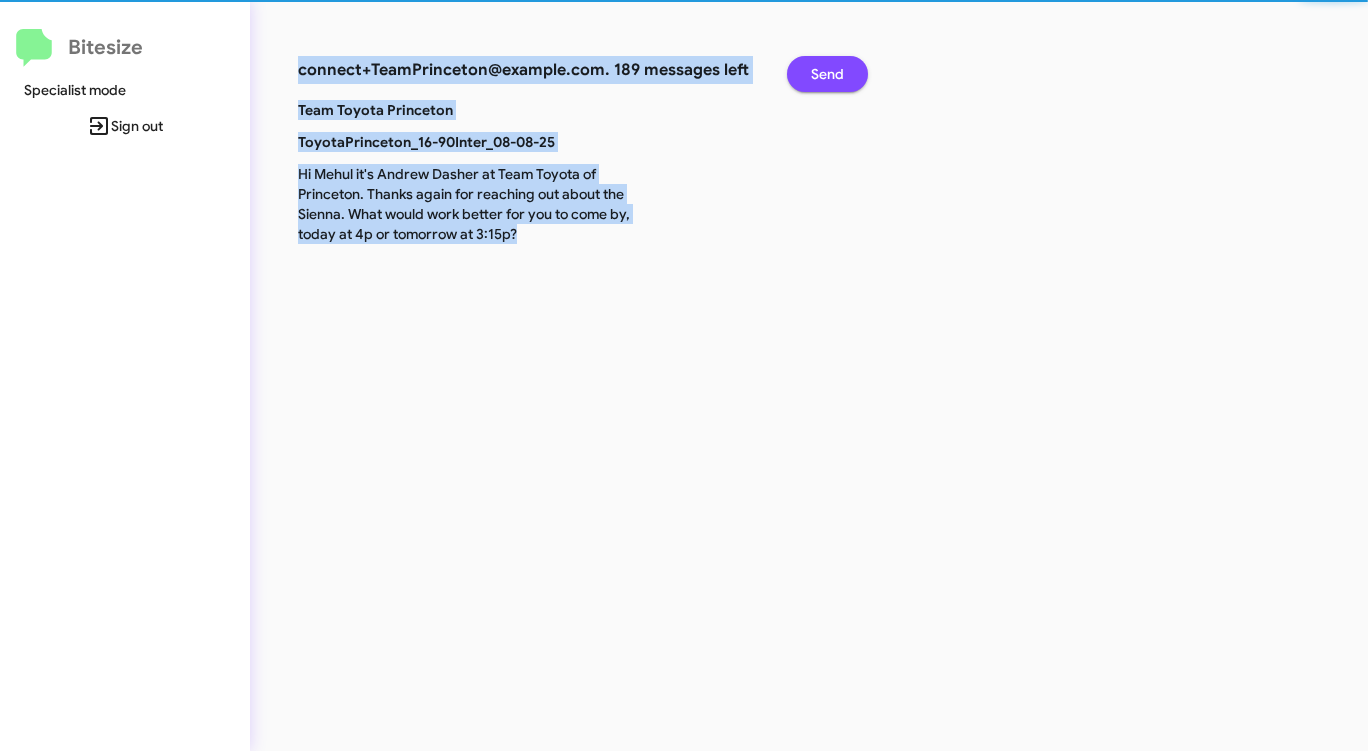 click on "Send" 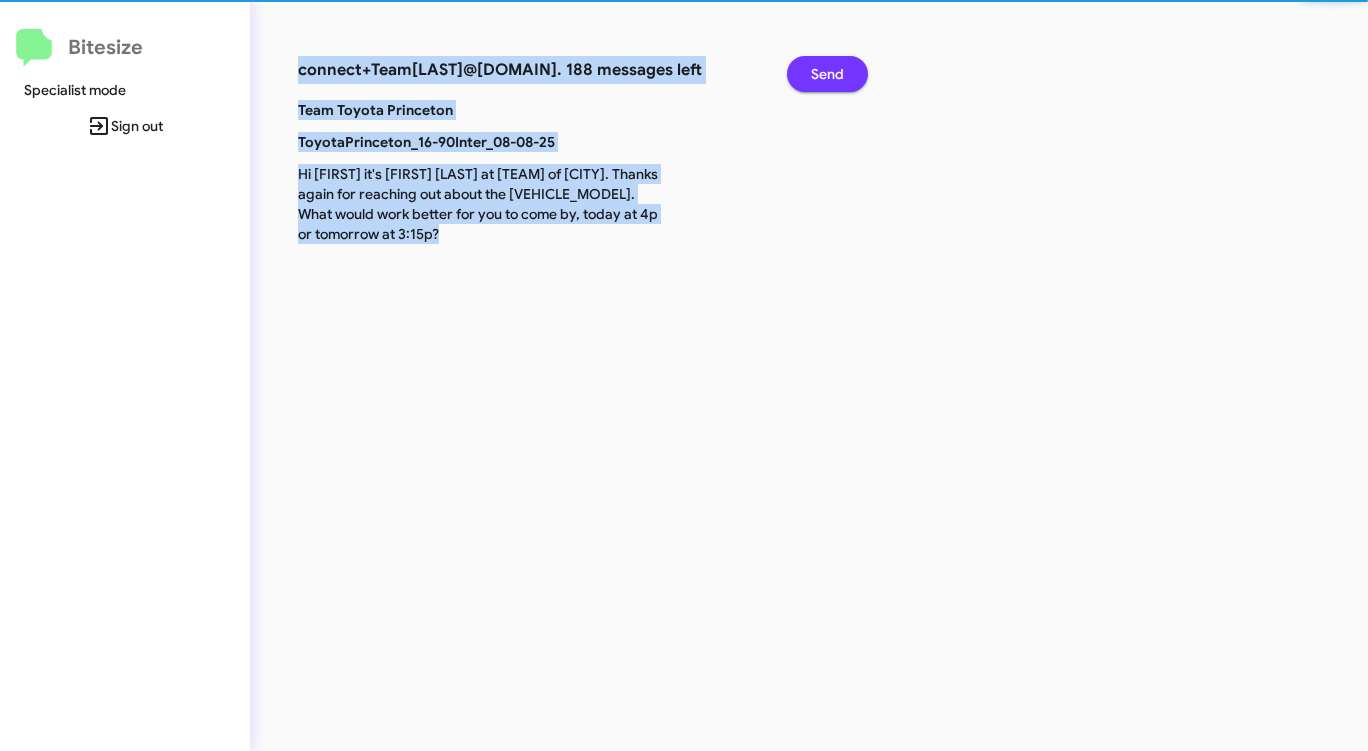 click on "Send" 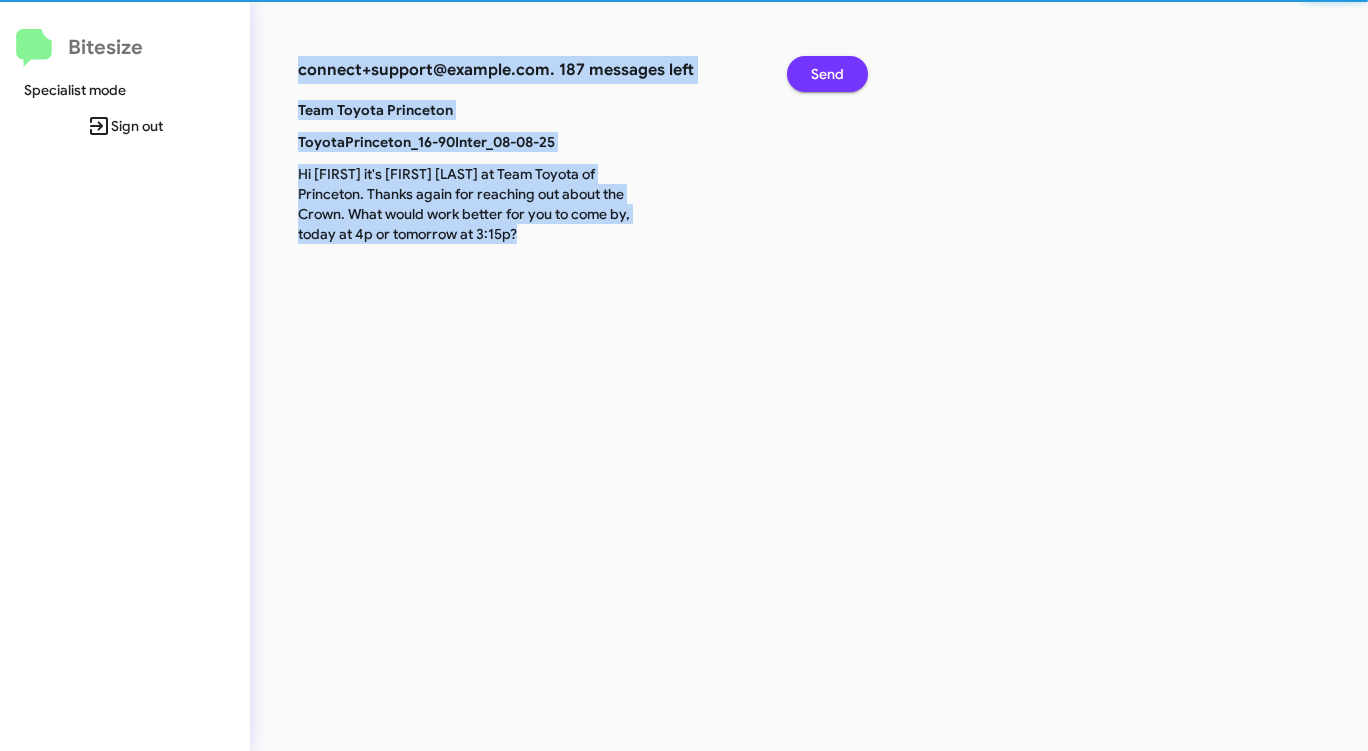 click on "Send" 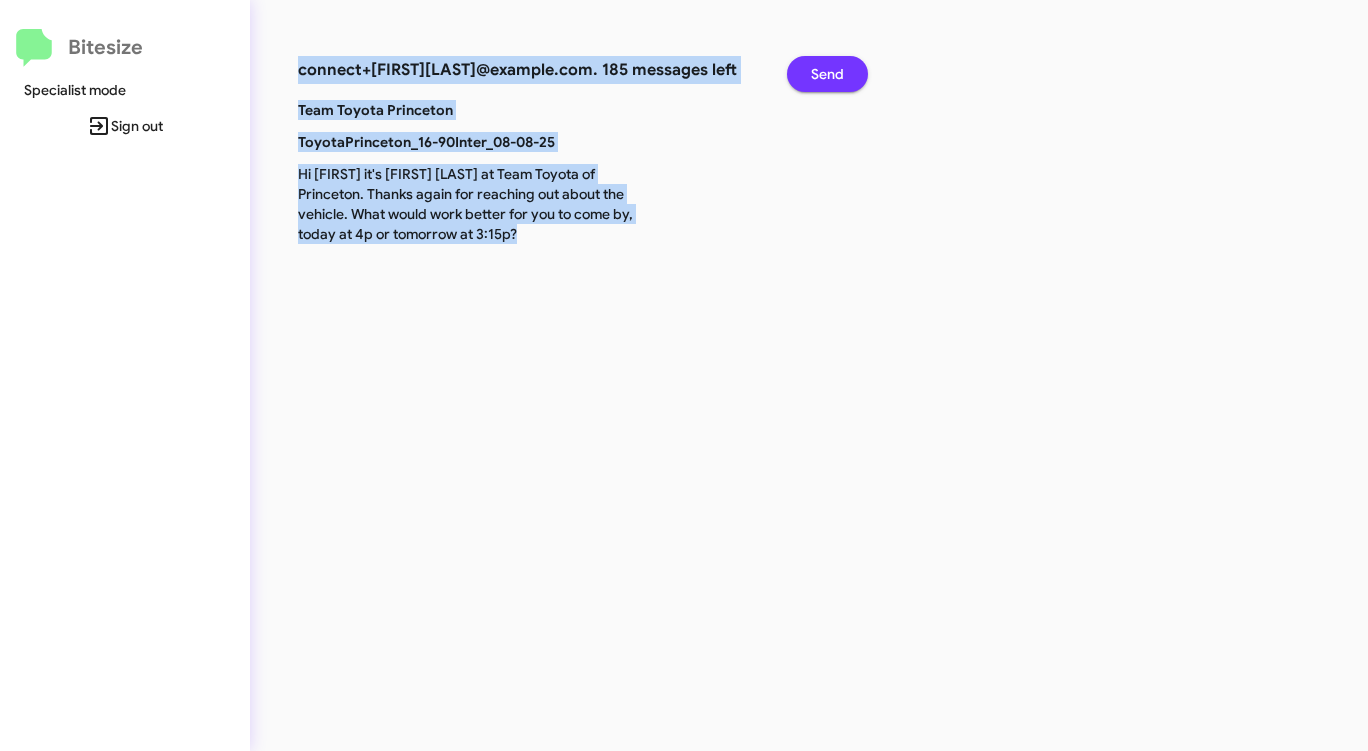 click on "Send" 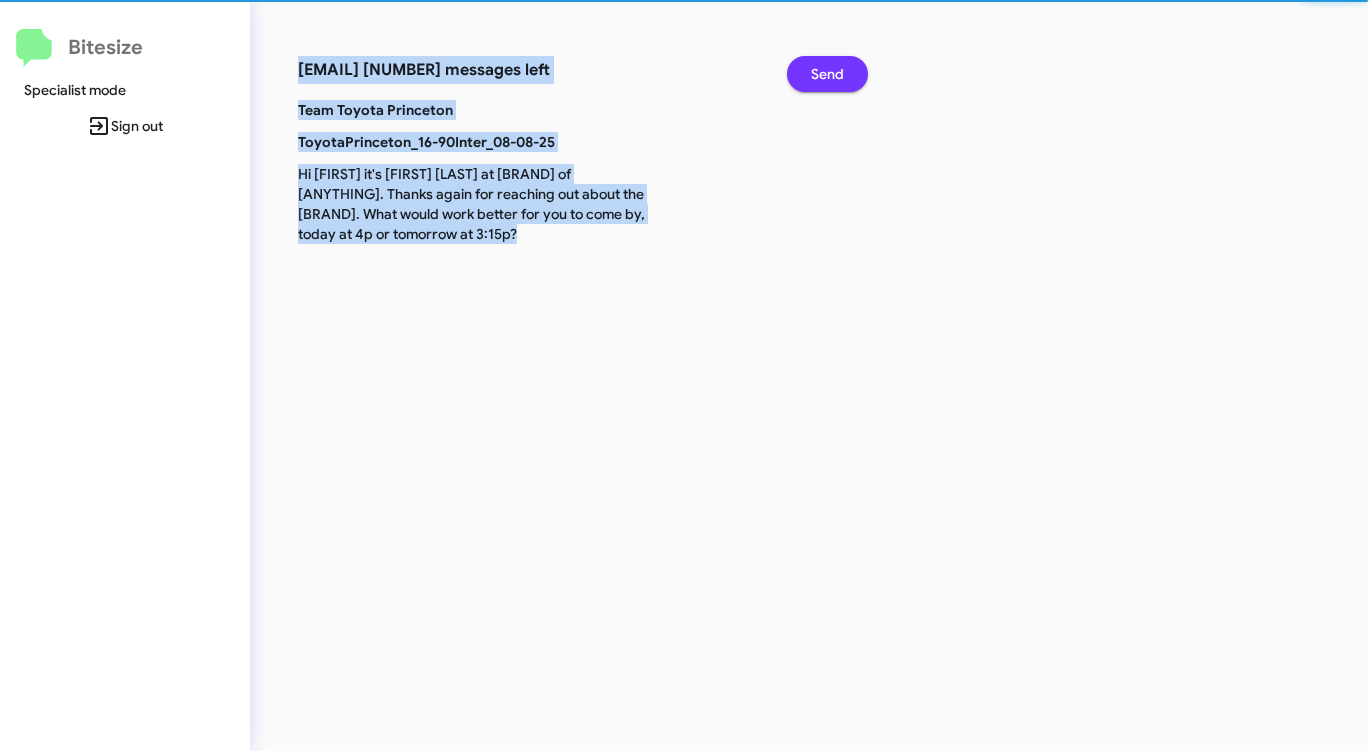 click on "Send" 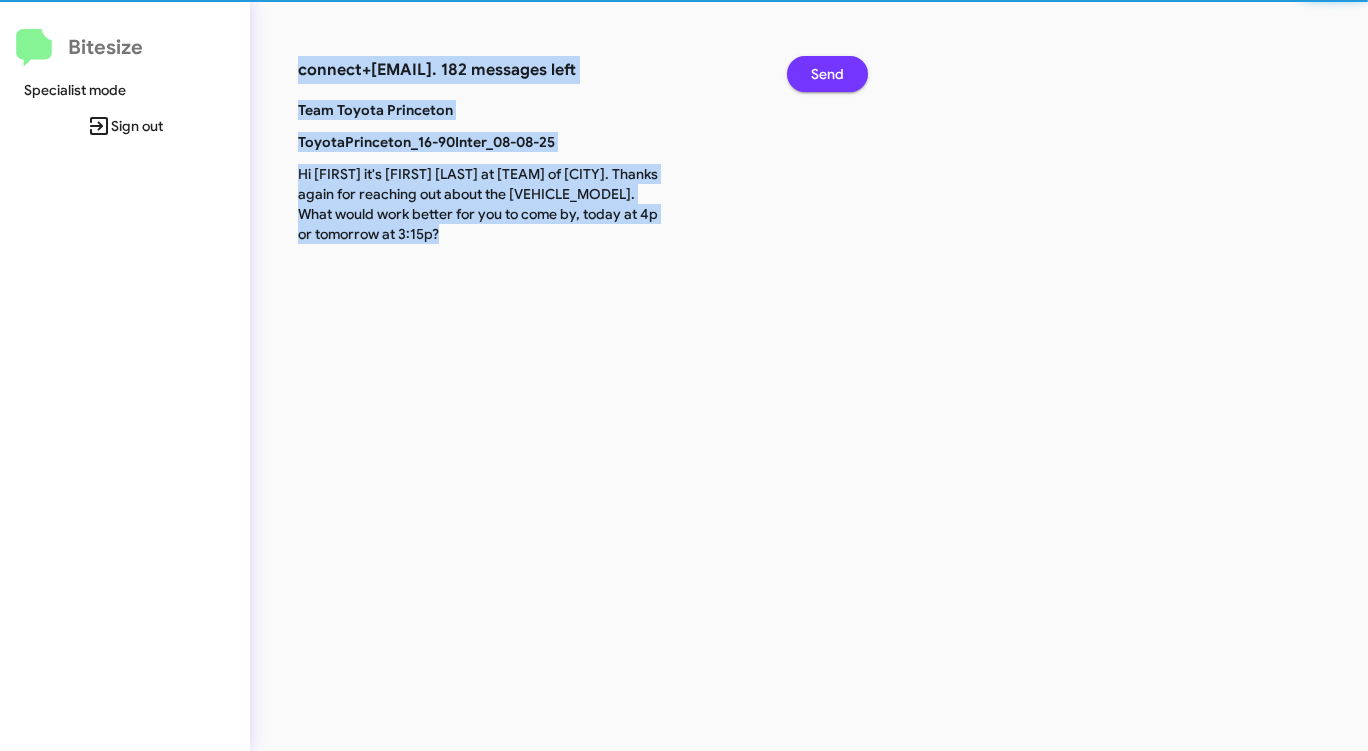 click on "Send" 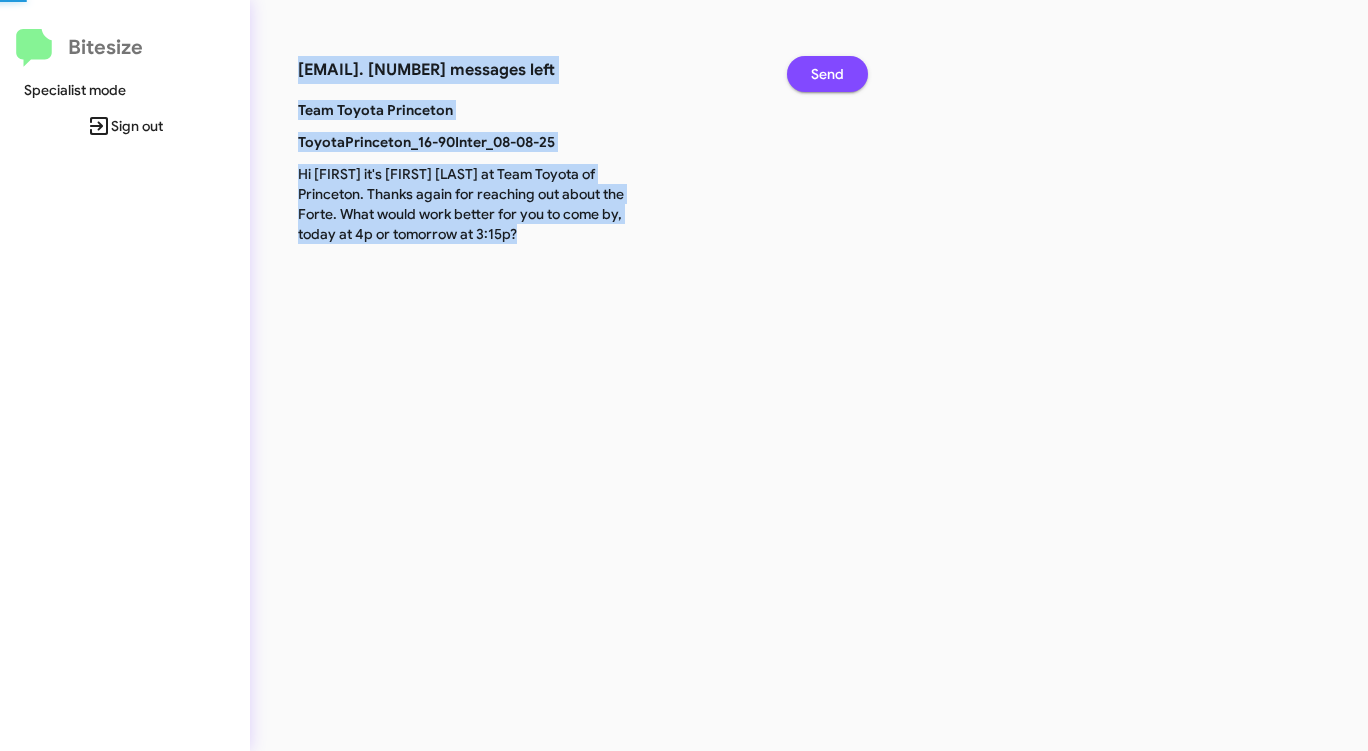 click on "Send" 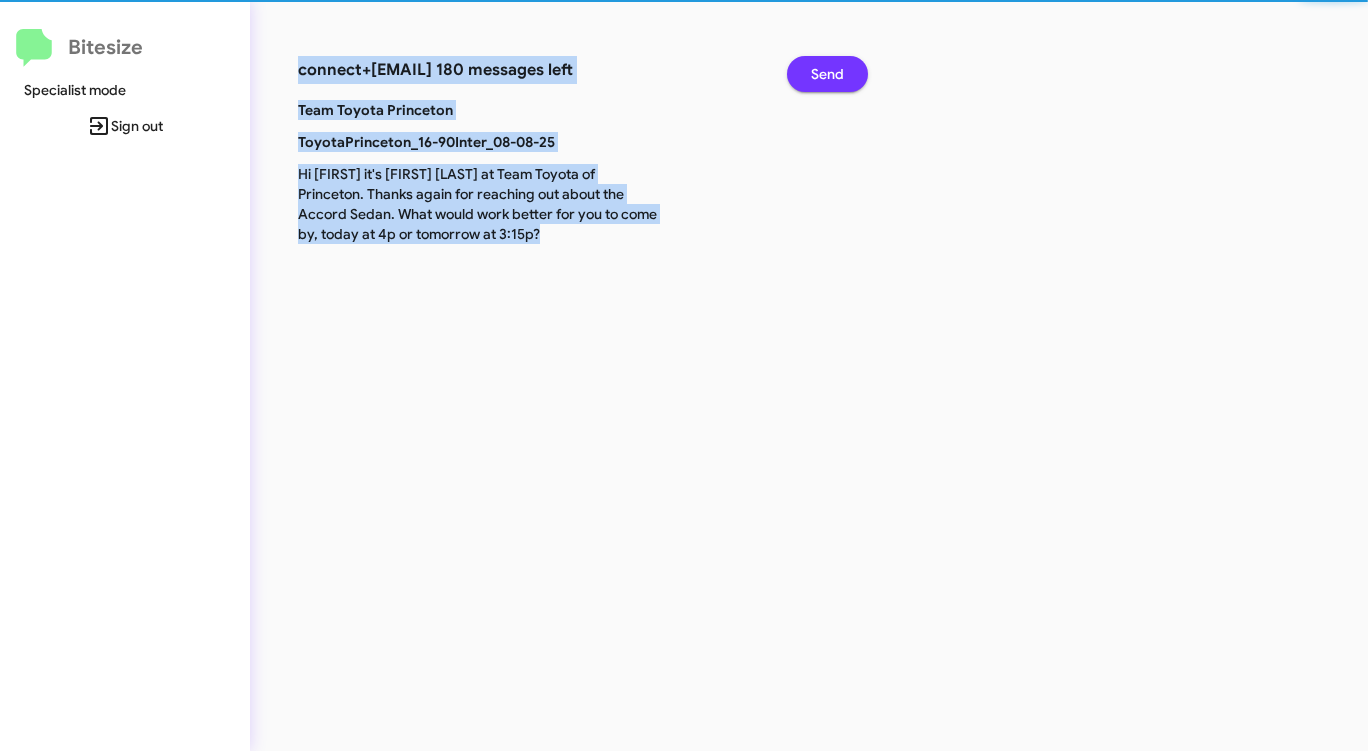 click on "Send" 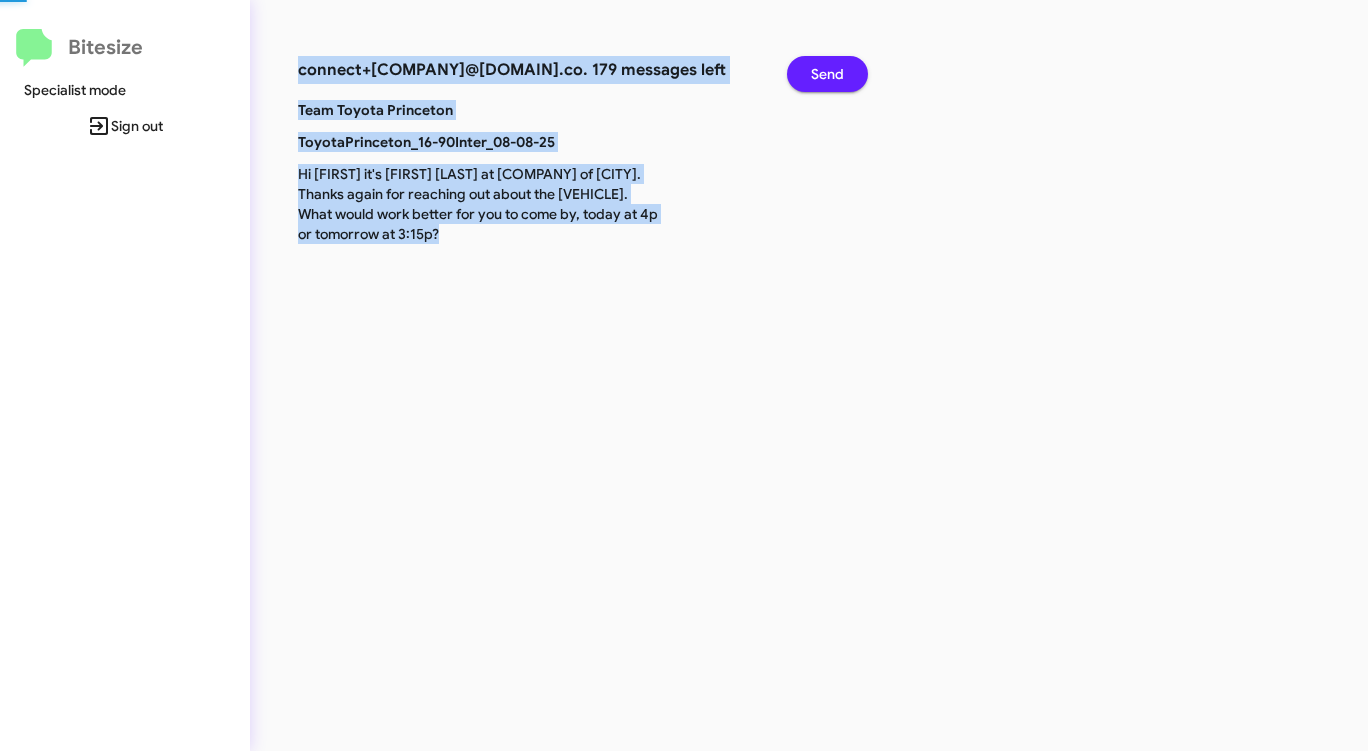 click on "Send" 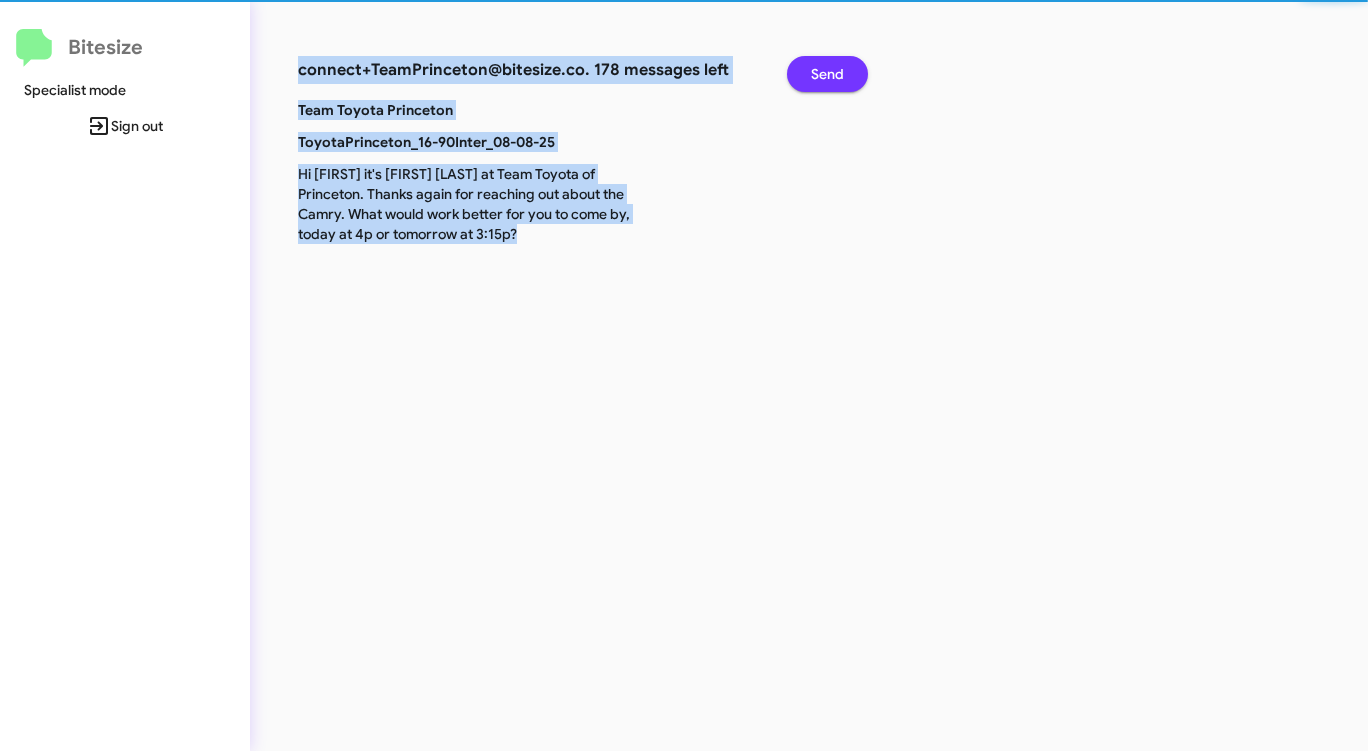 click on "Send" 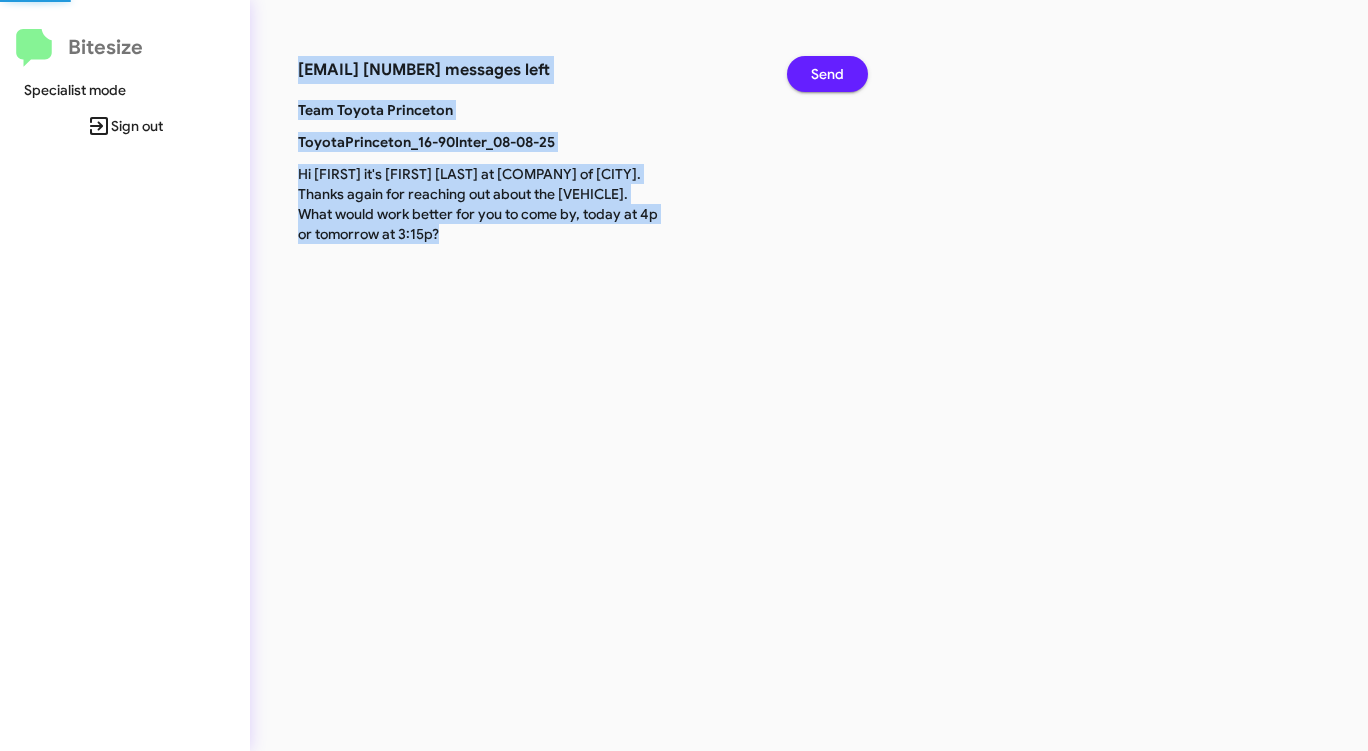 click on "Send" 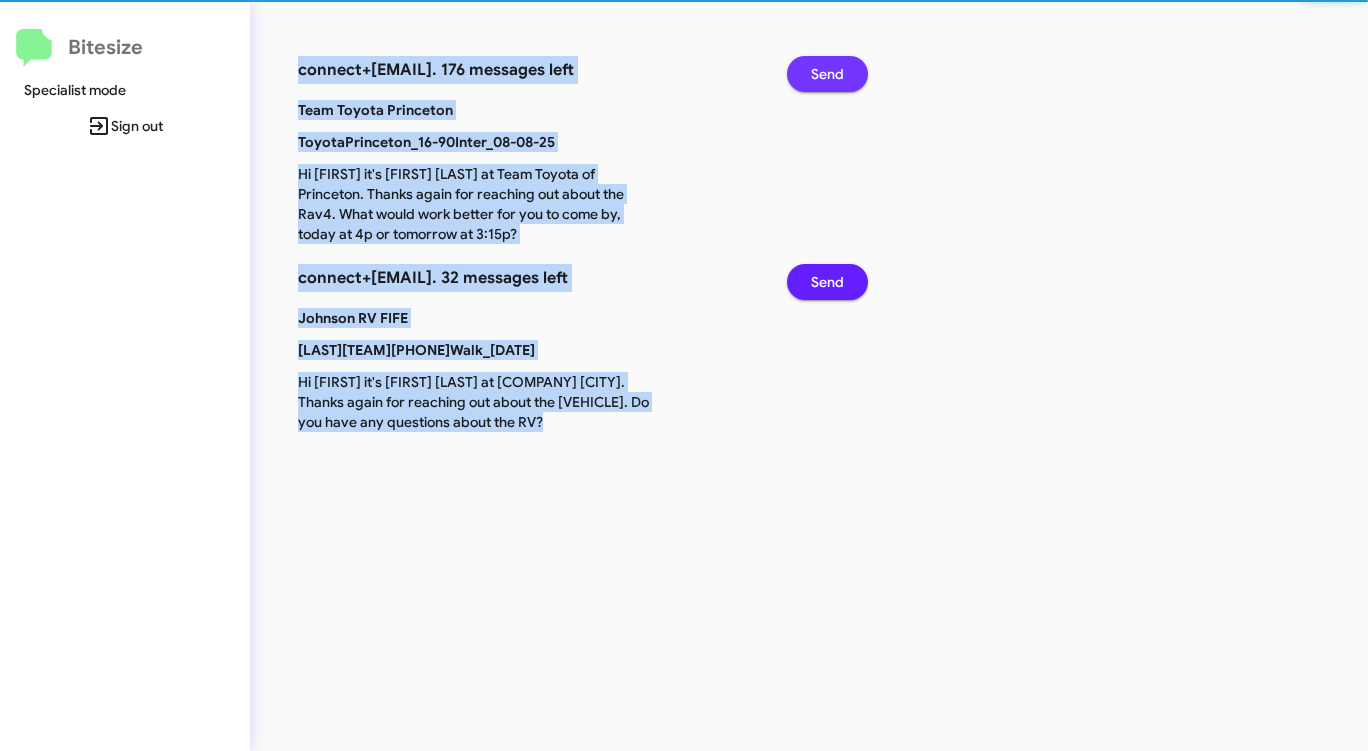 click on "Send" 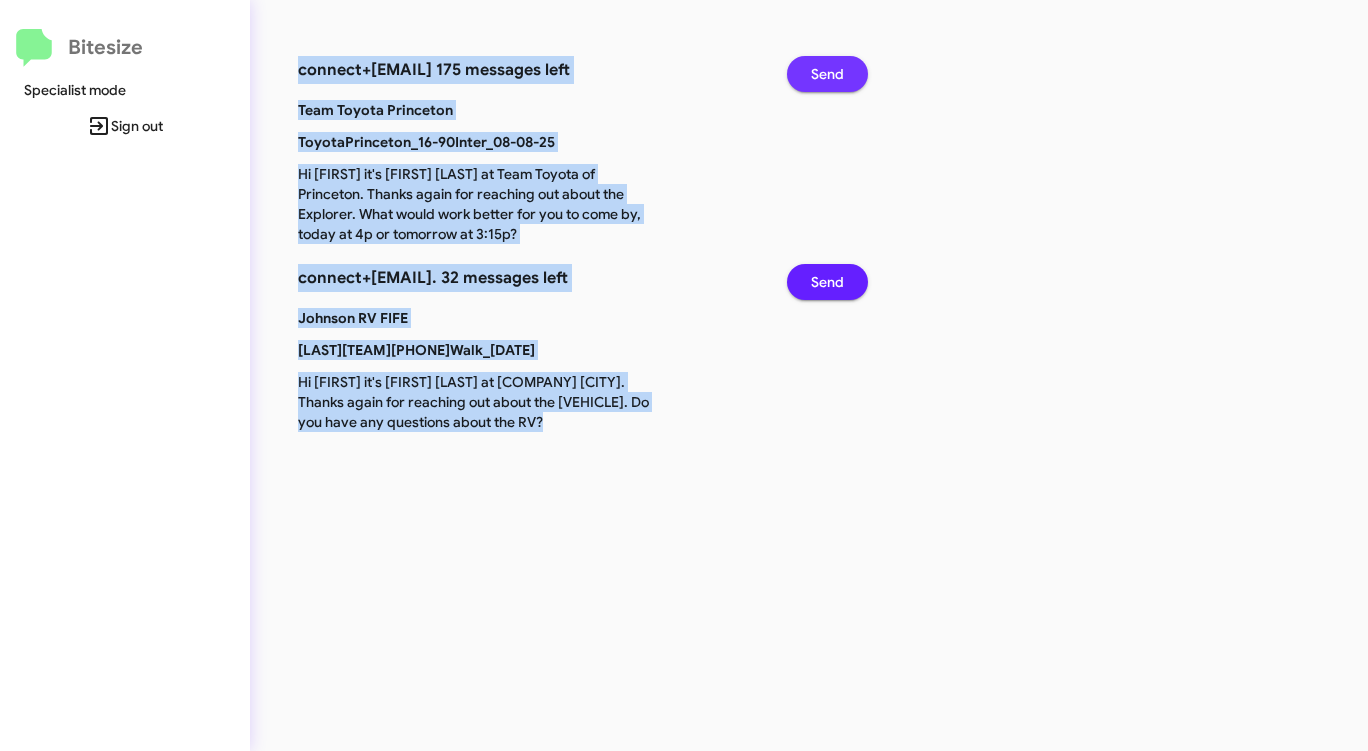 click on "Send" 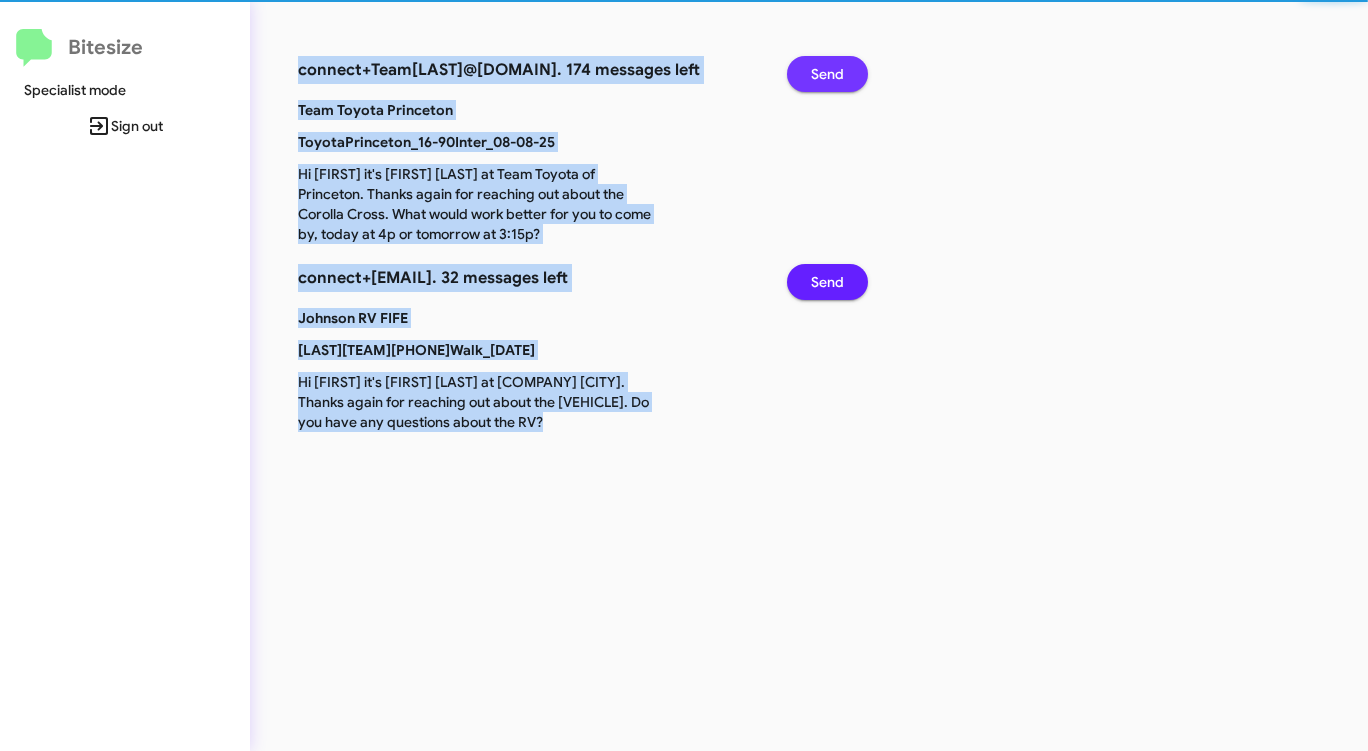 click on "Send" 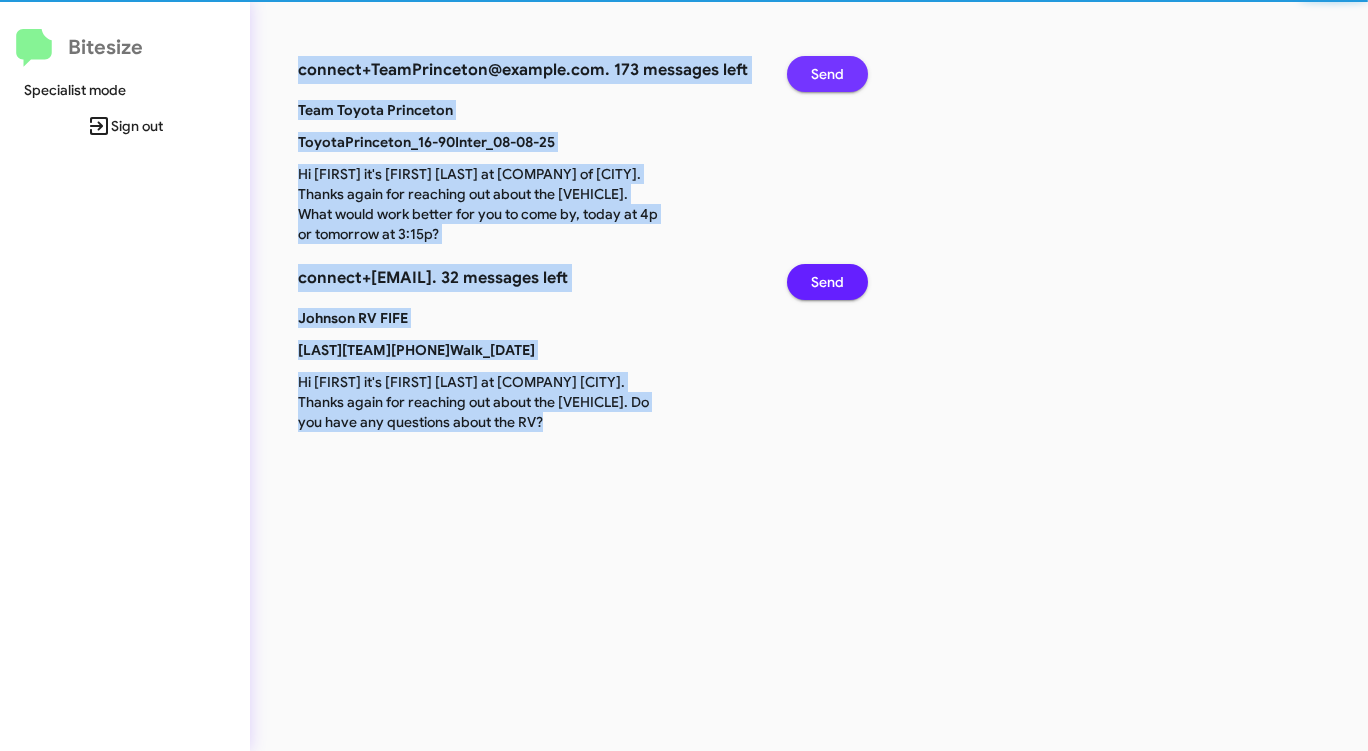 click on "Send" 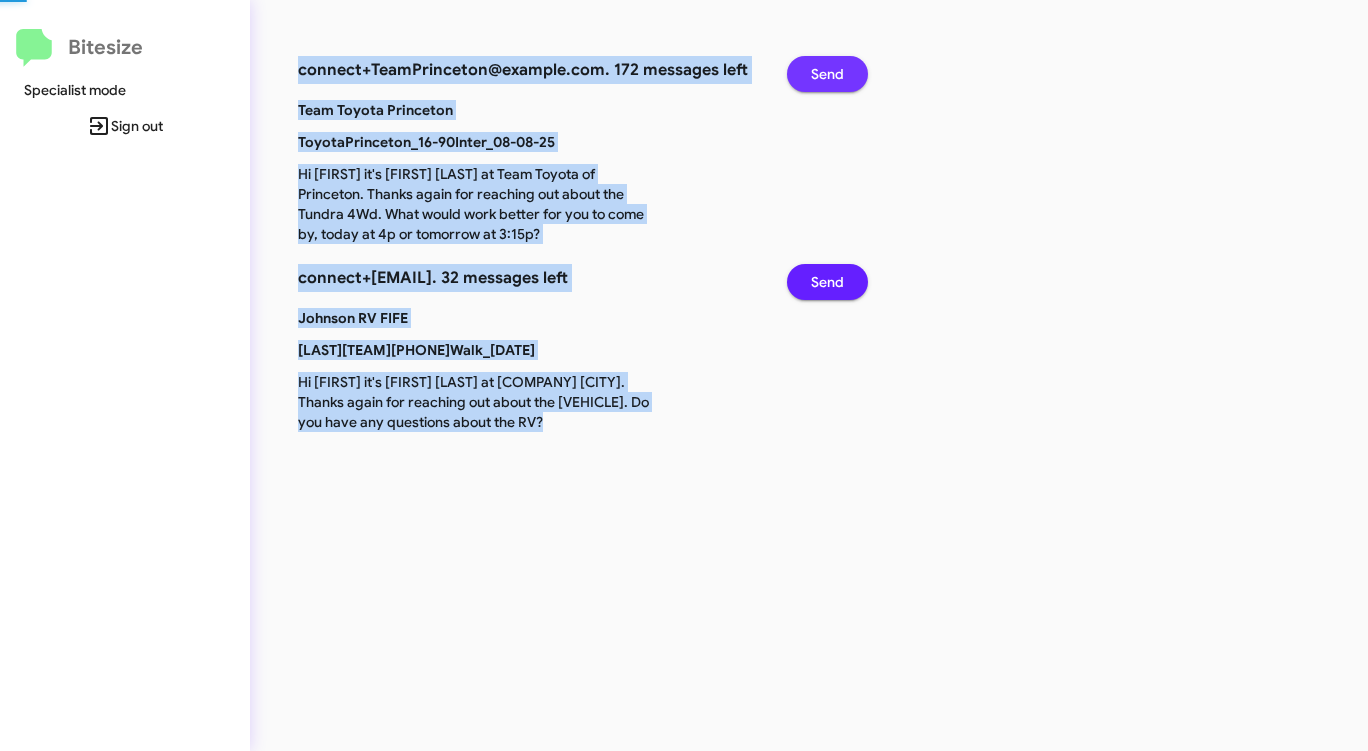 click on "Send" 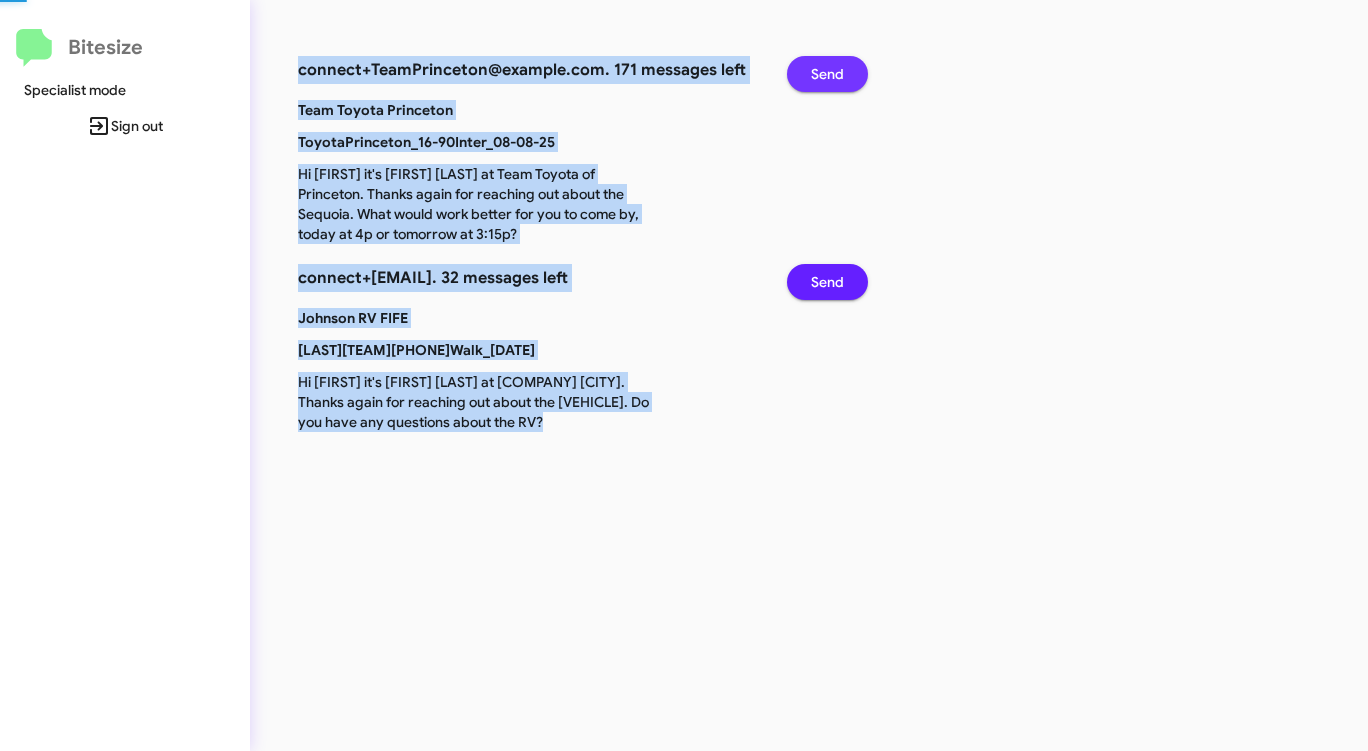 click on "Send" 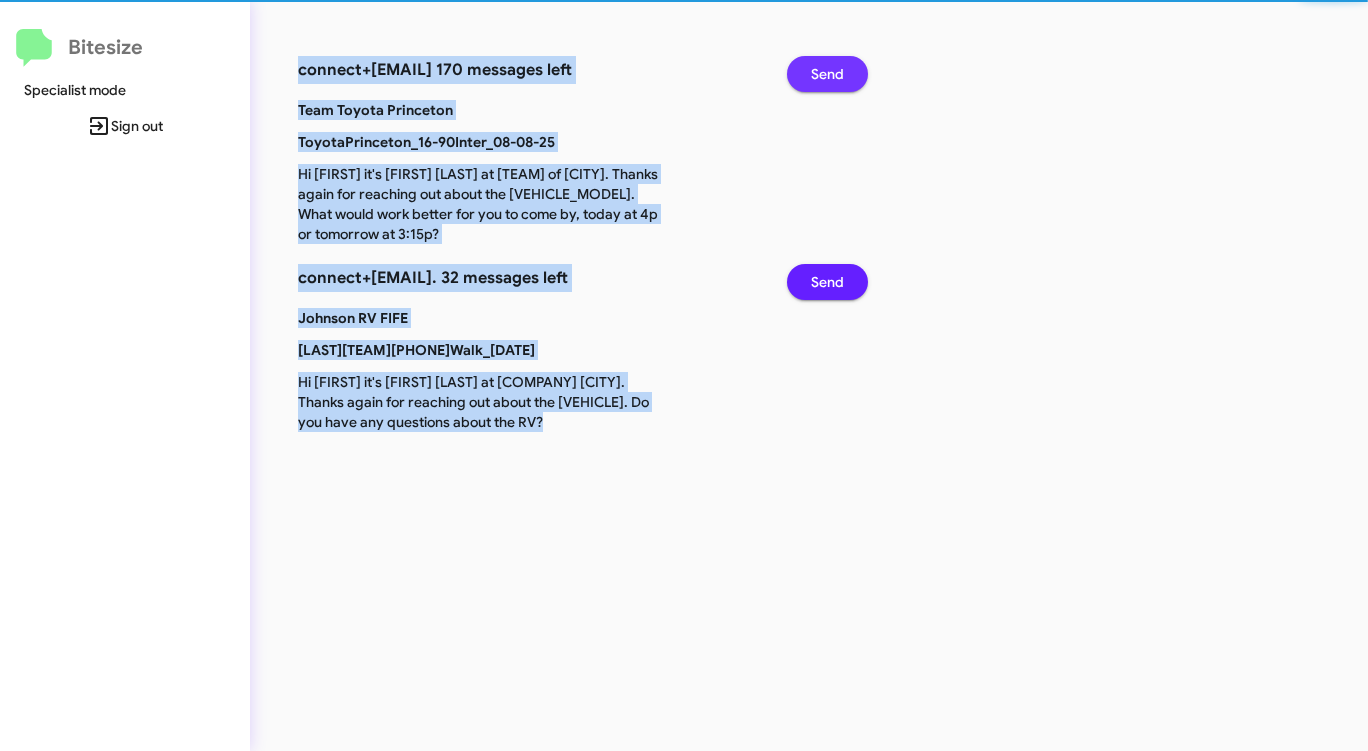 click on "Send" 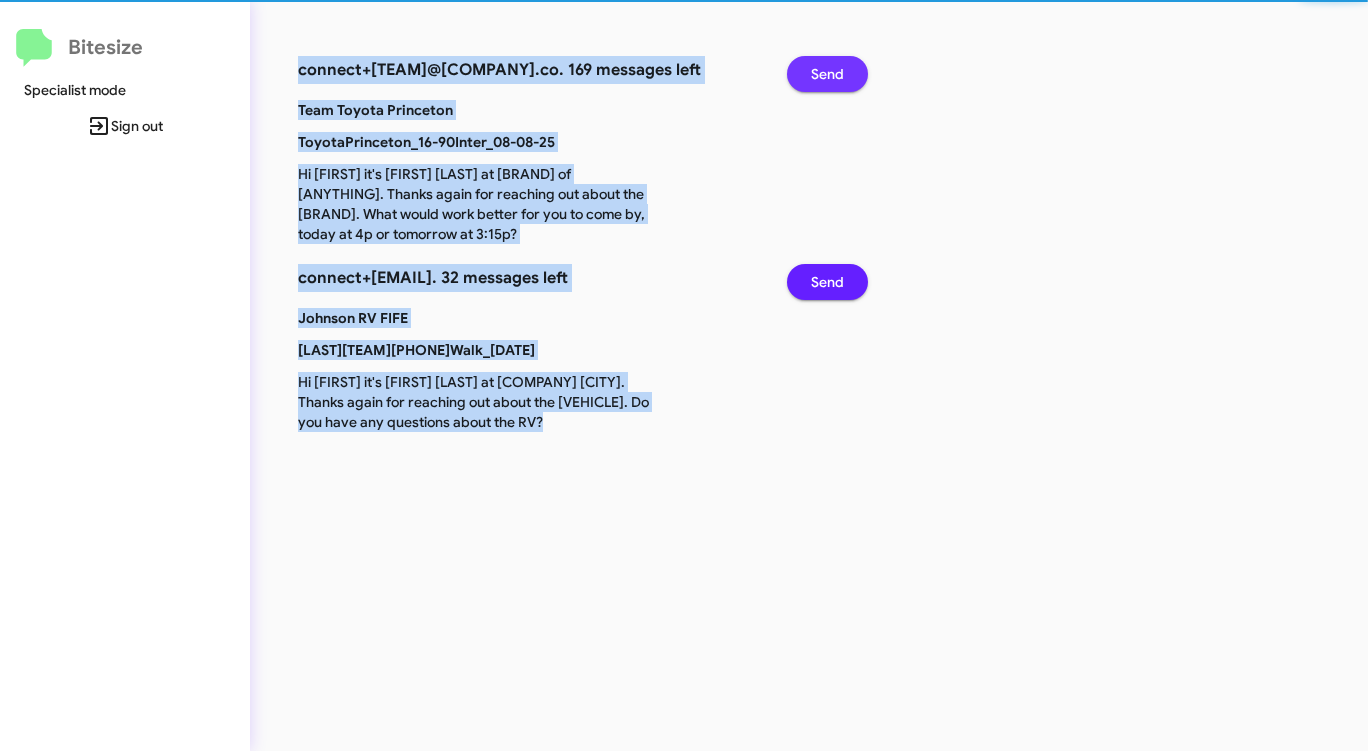 click on "Send" 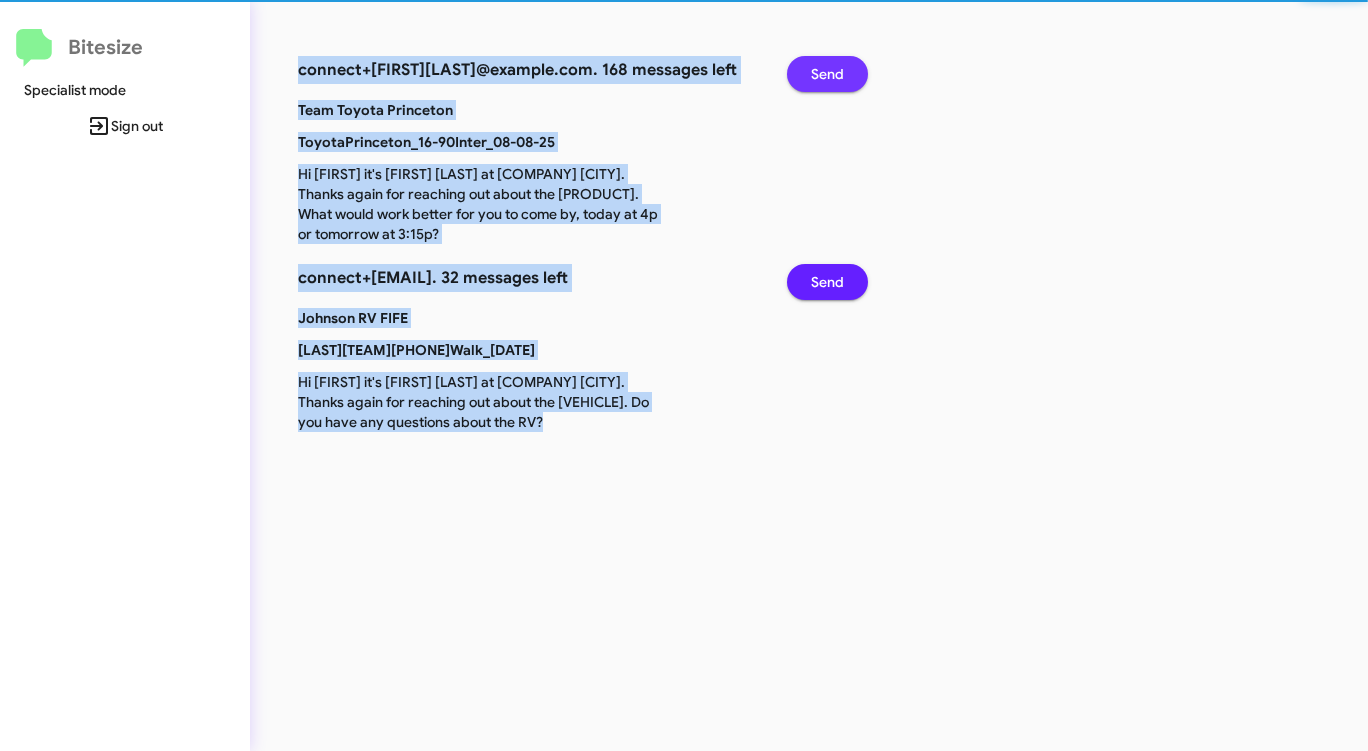 click on "Send" 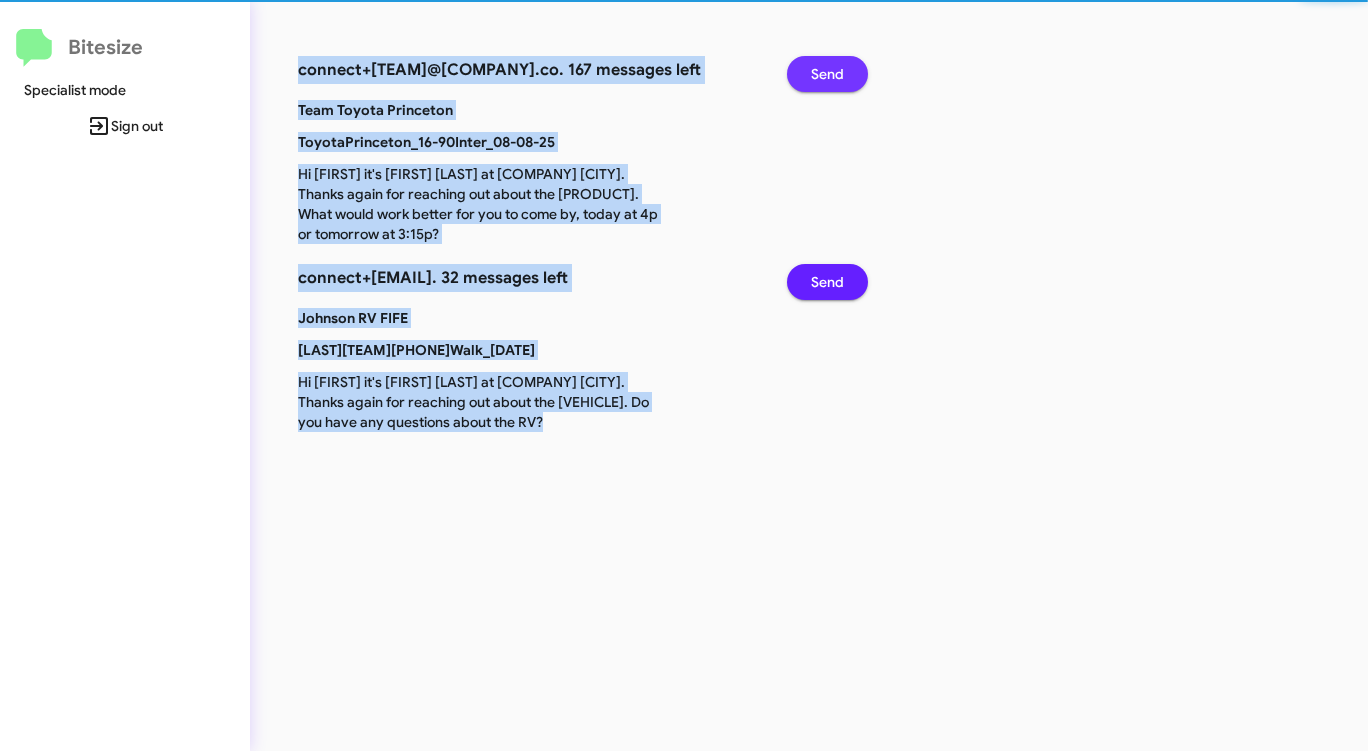 click on "Send" 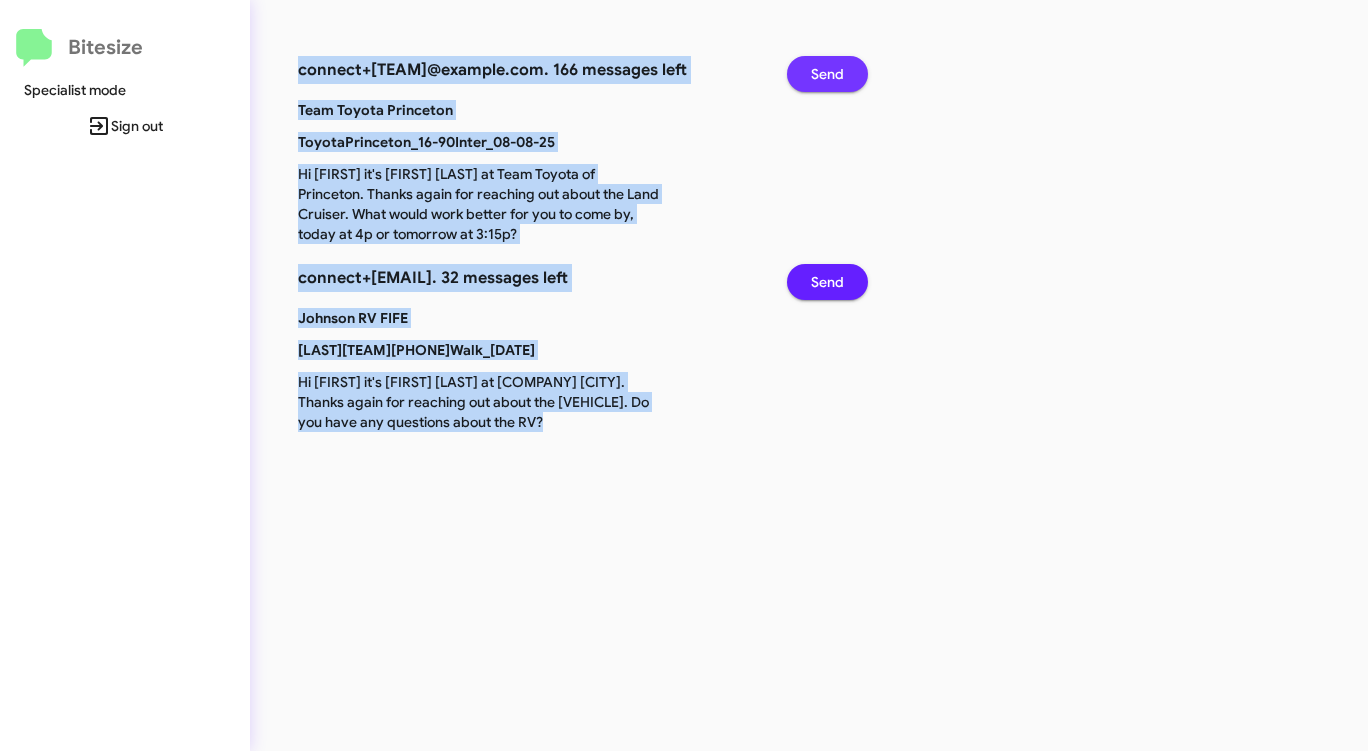 click on "Send" 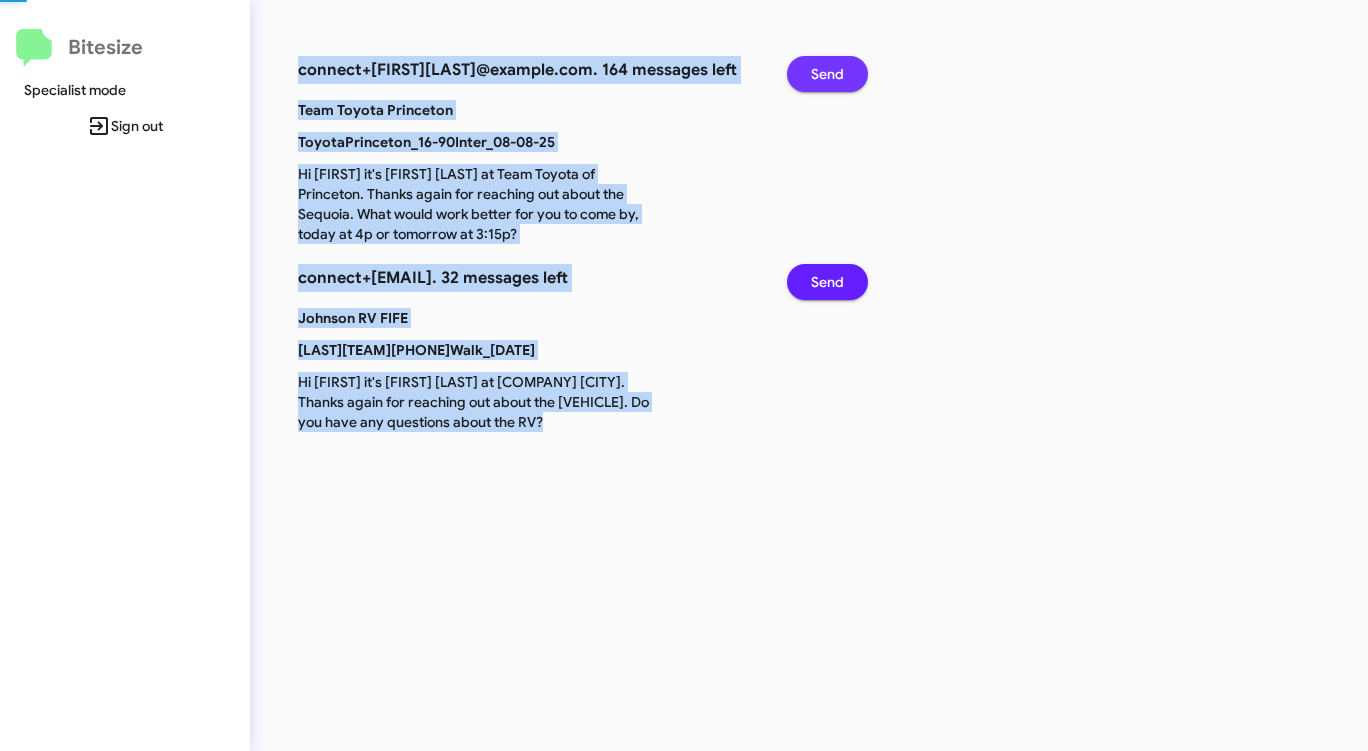 click on "Send" 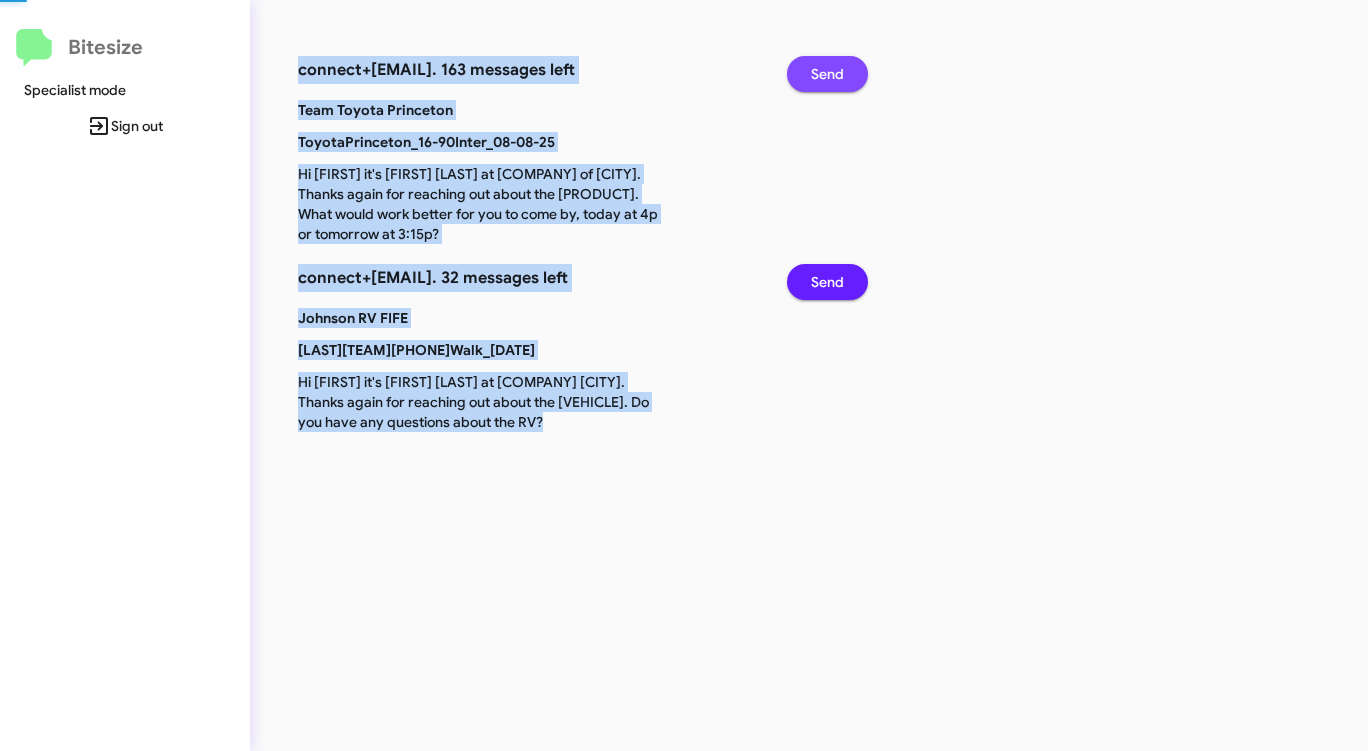 click on "Send" 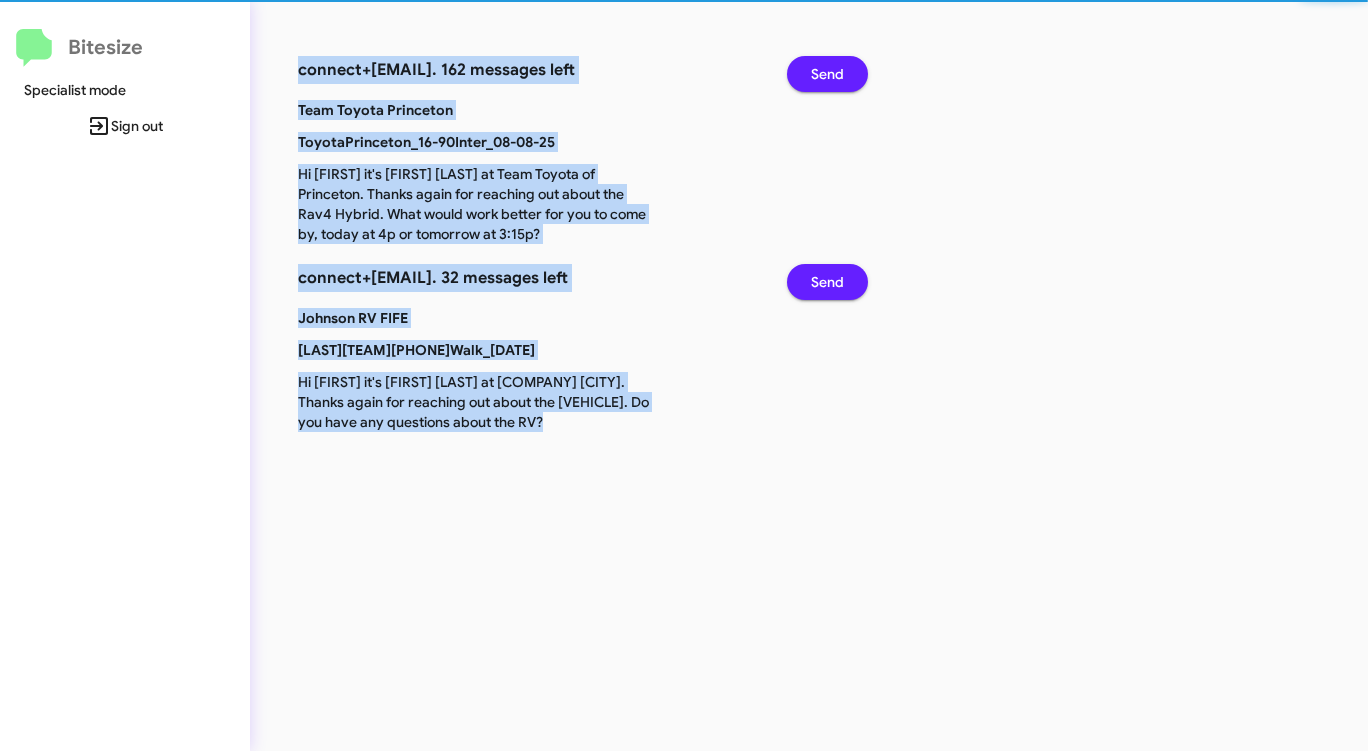 click on "Send" 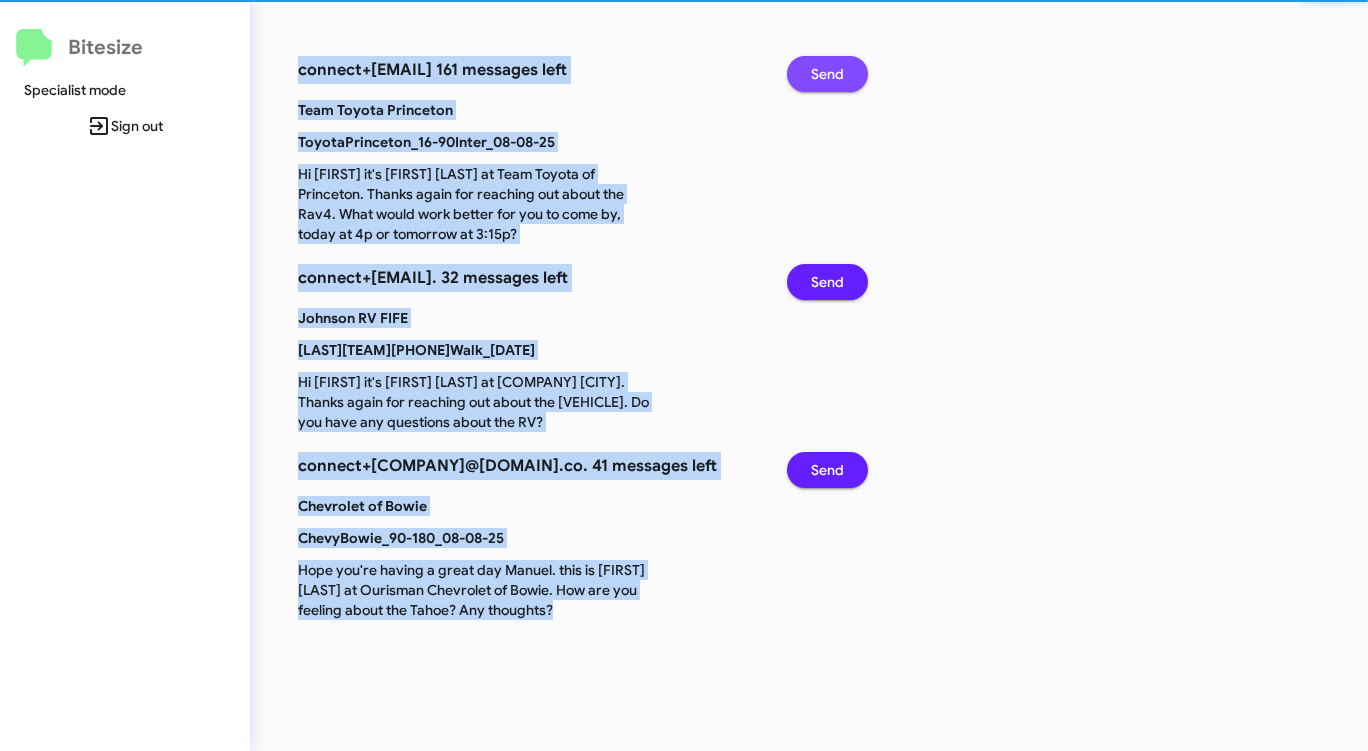 click on "Send" 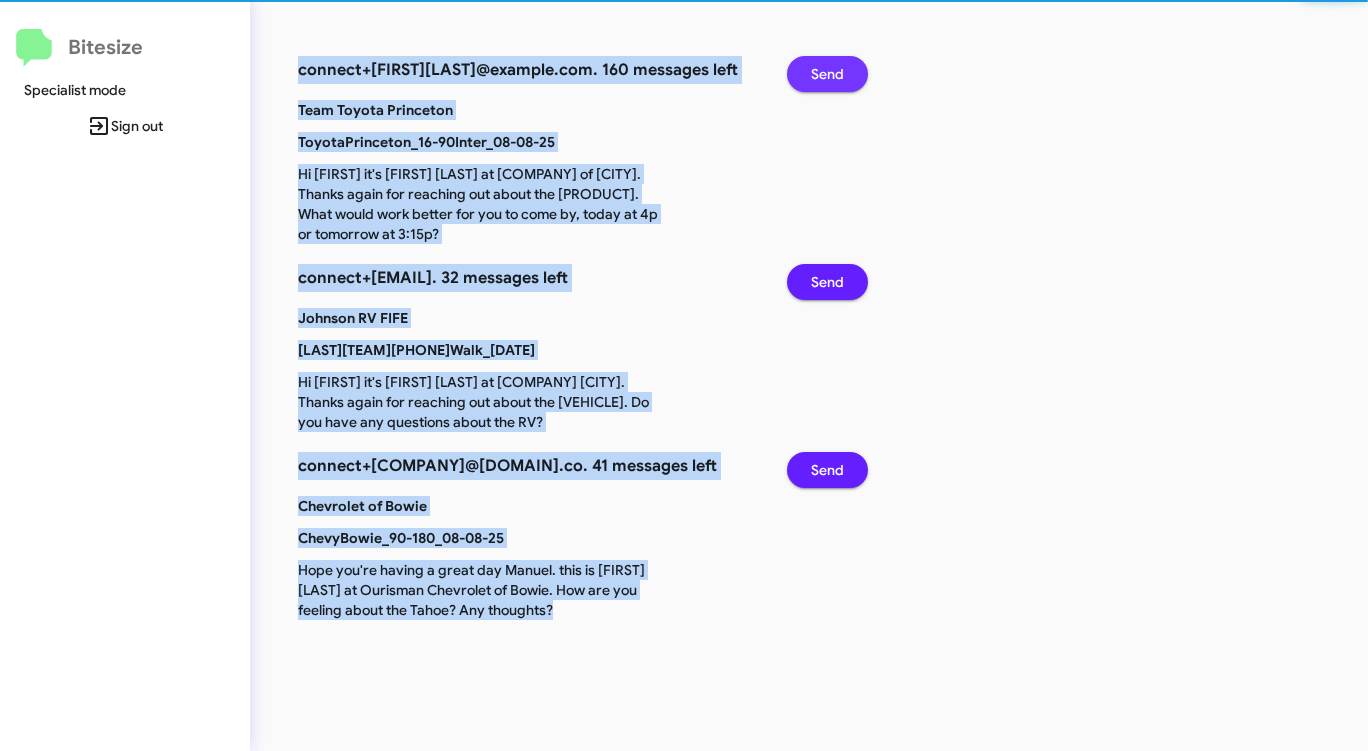 click on "Send" 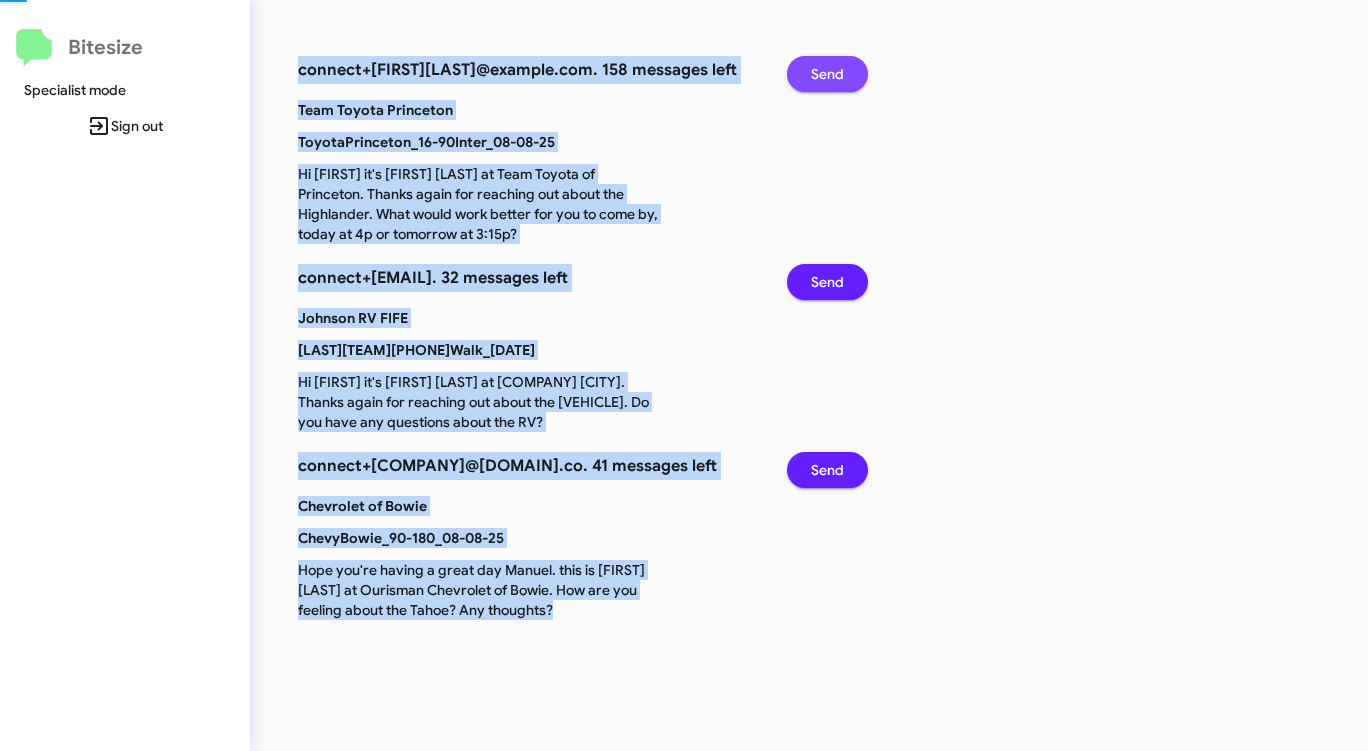 click on "Send" 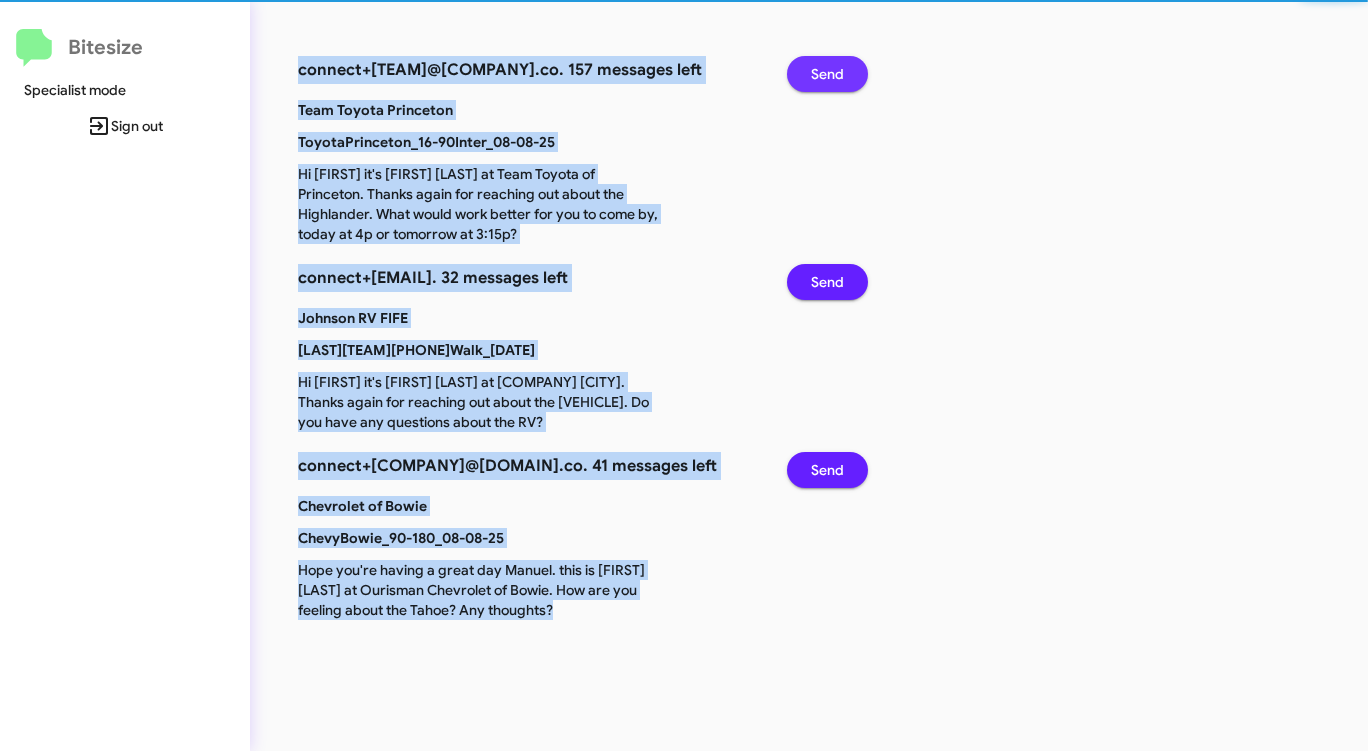 click on "Send" 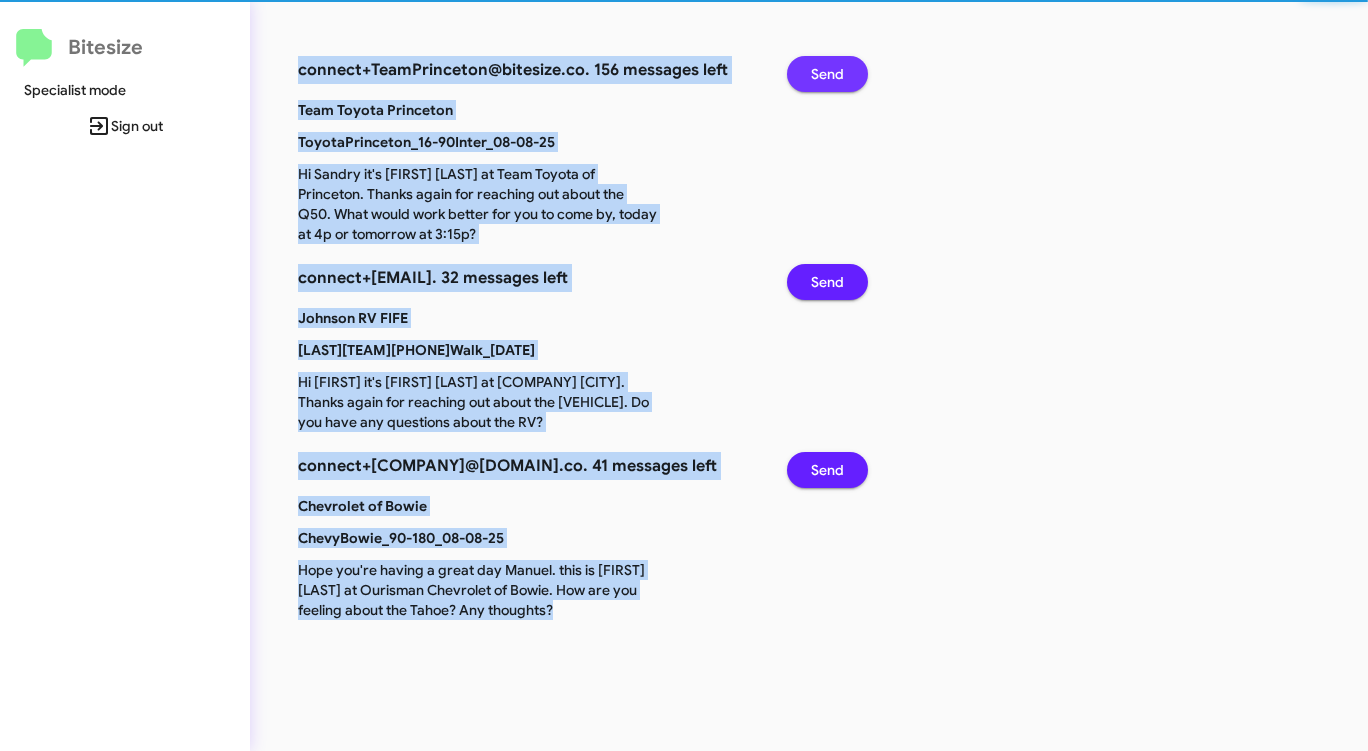 click on "Send" 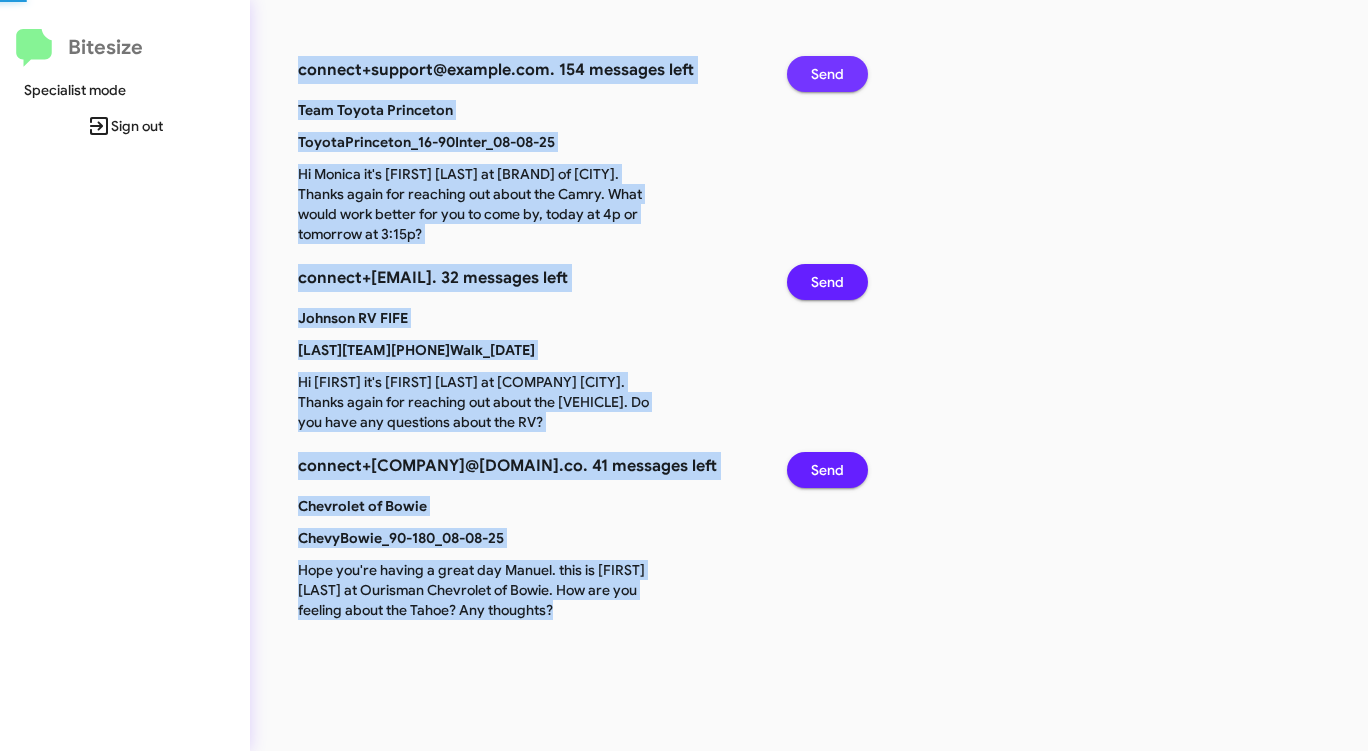 click on "Send" 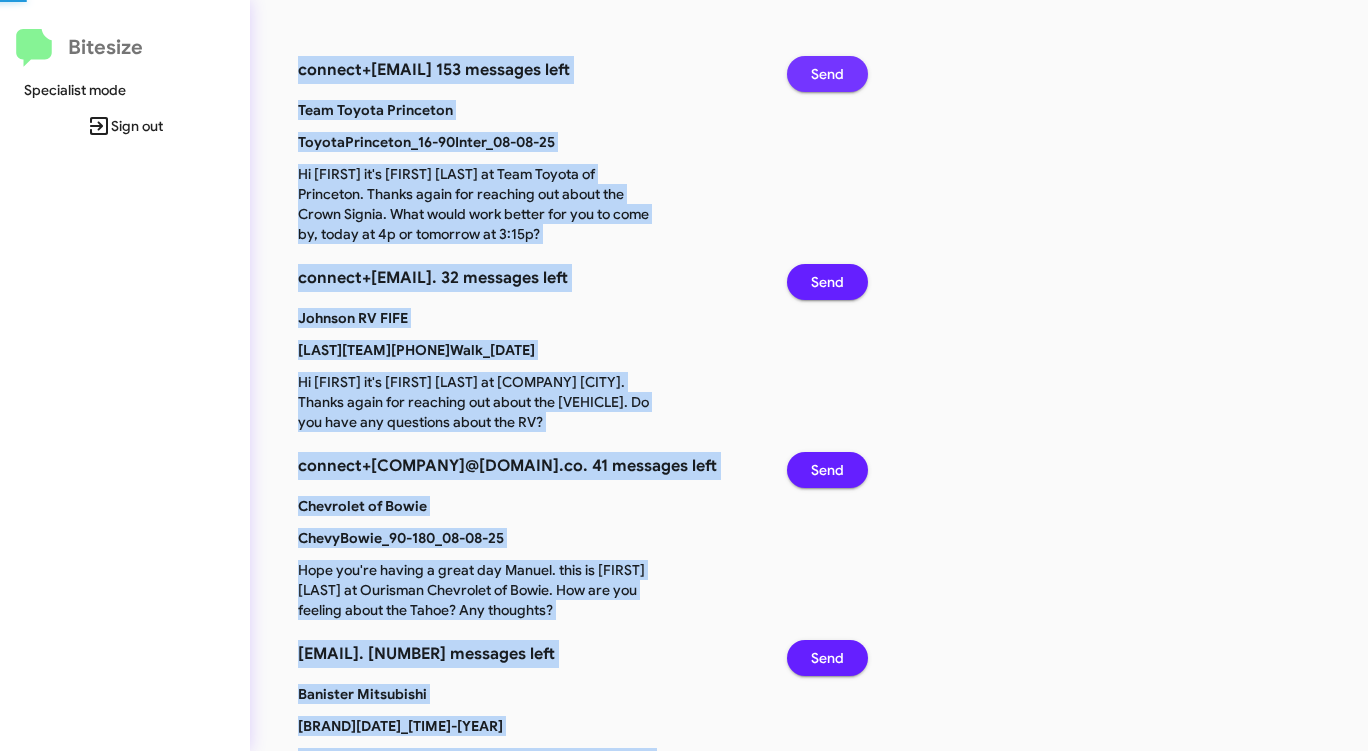 click on "Send" 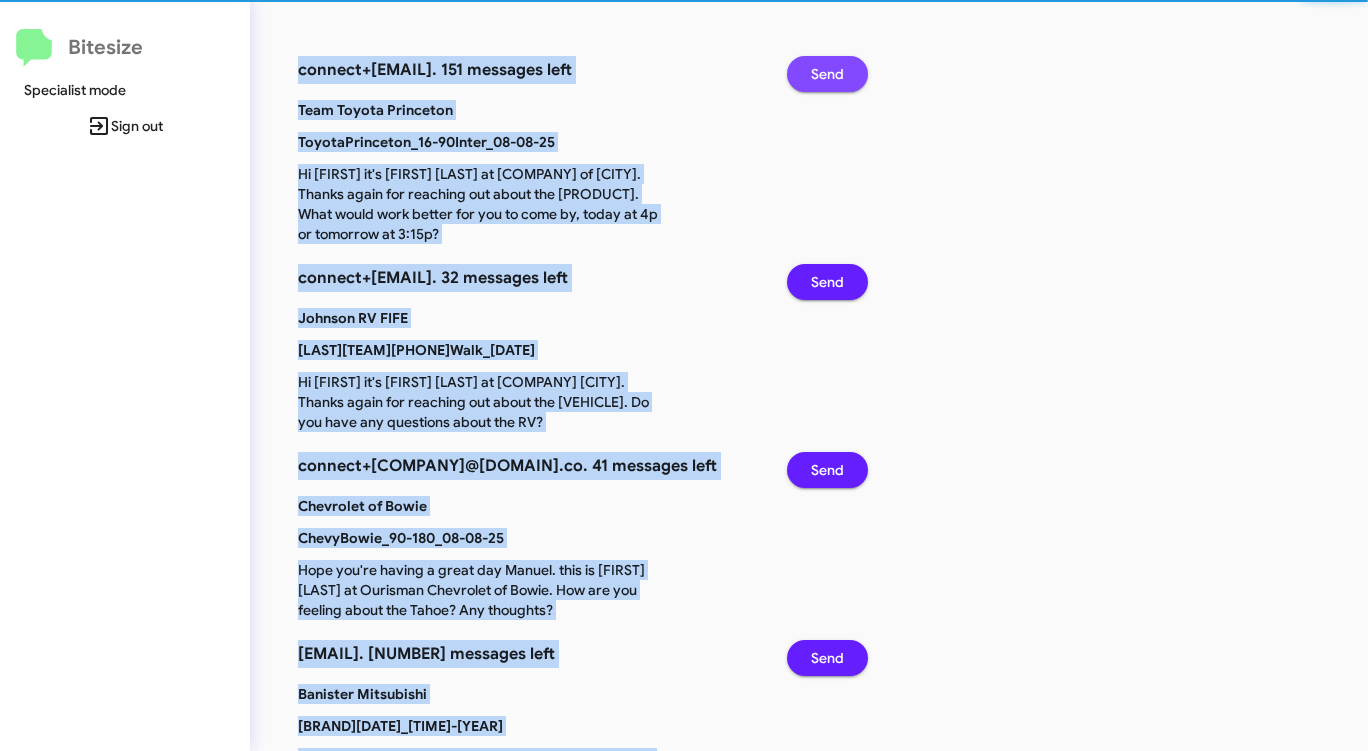click on "Send" 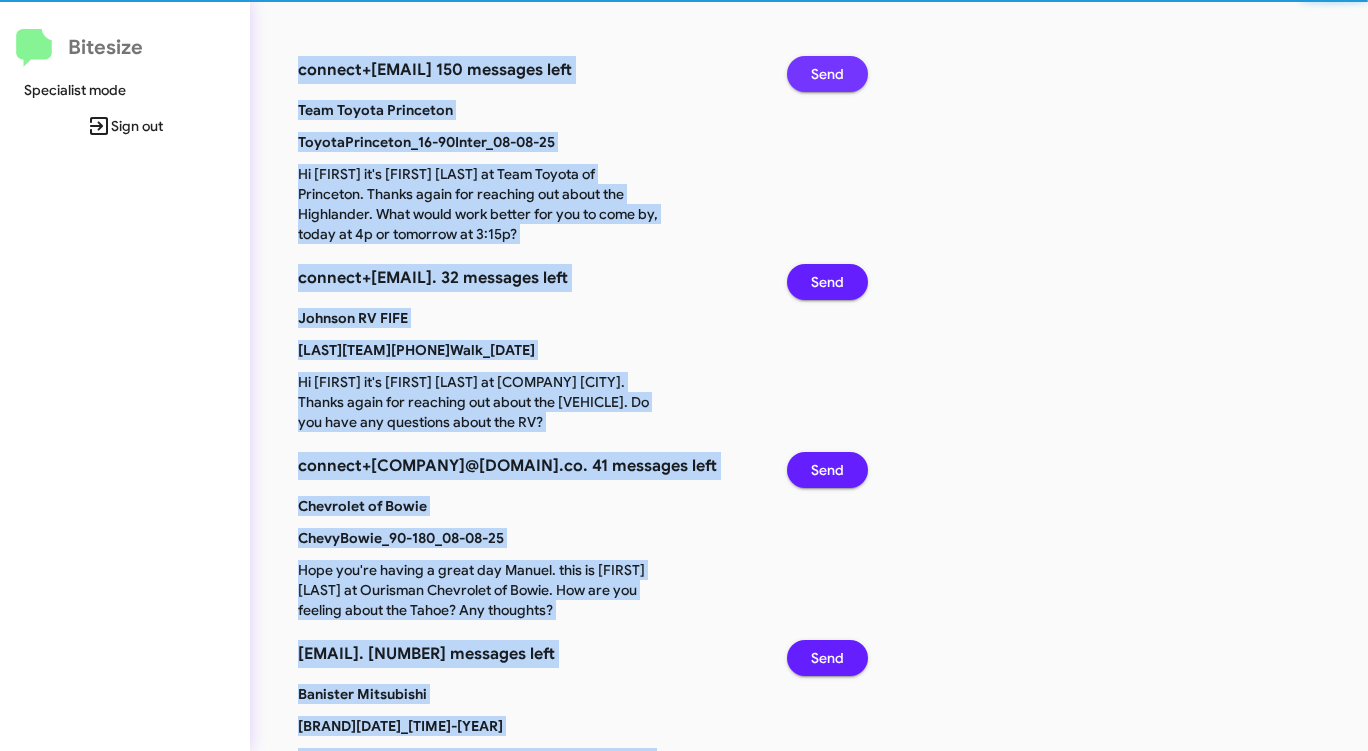 click on "Send" 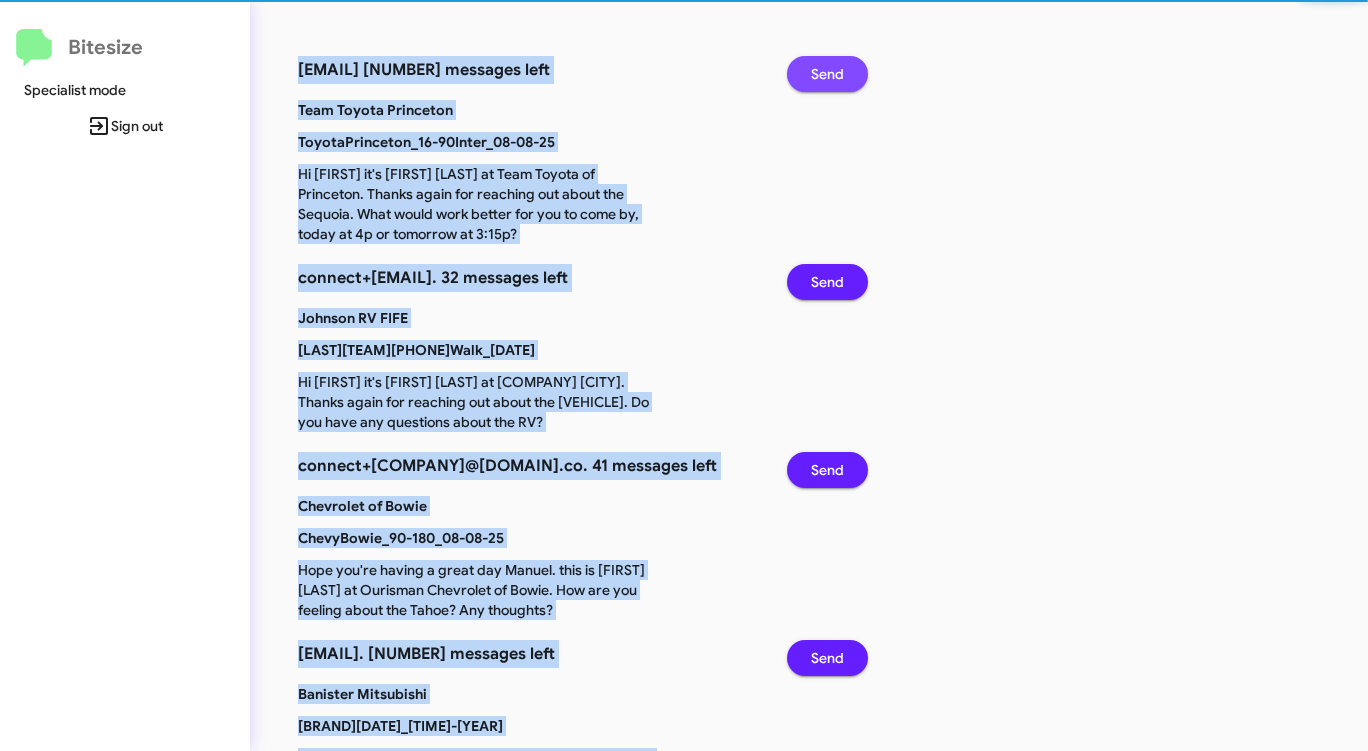 click on "Send" 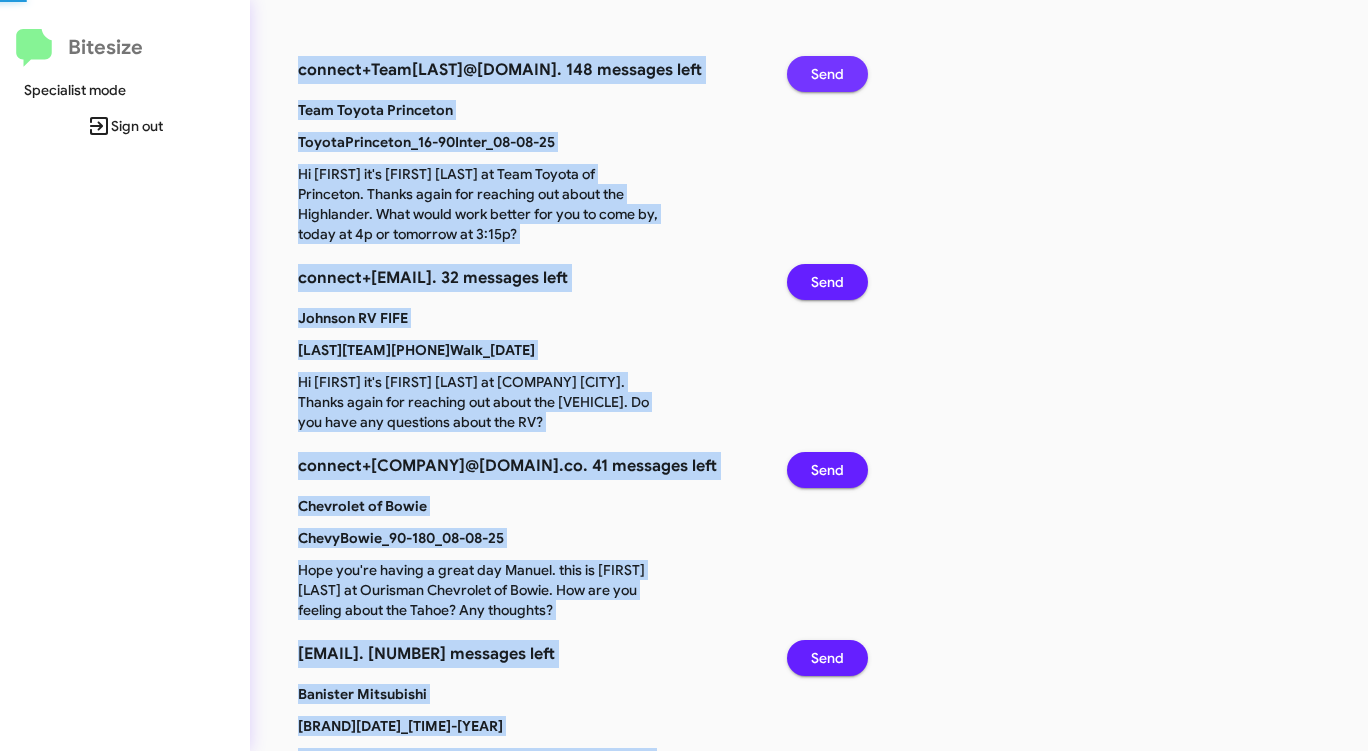 click on "Send" 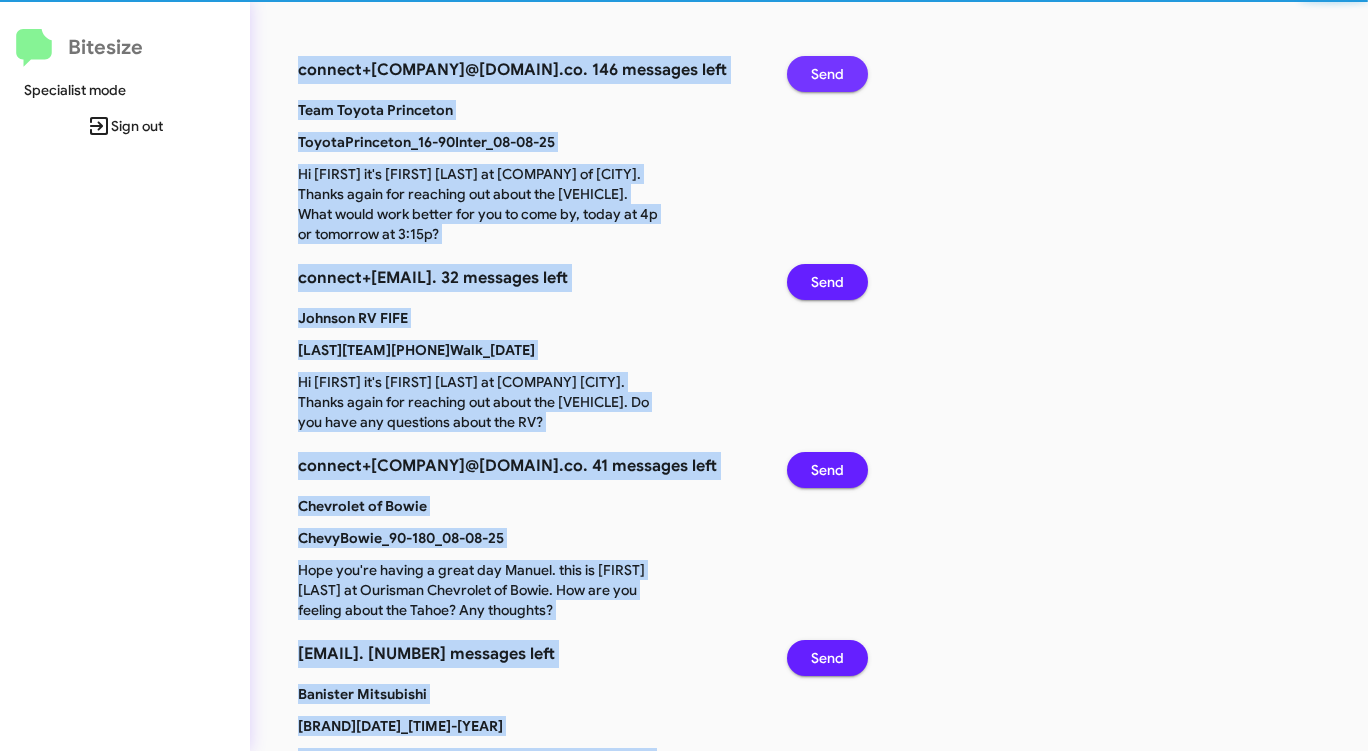 click on "Send" 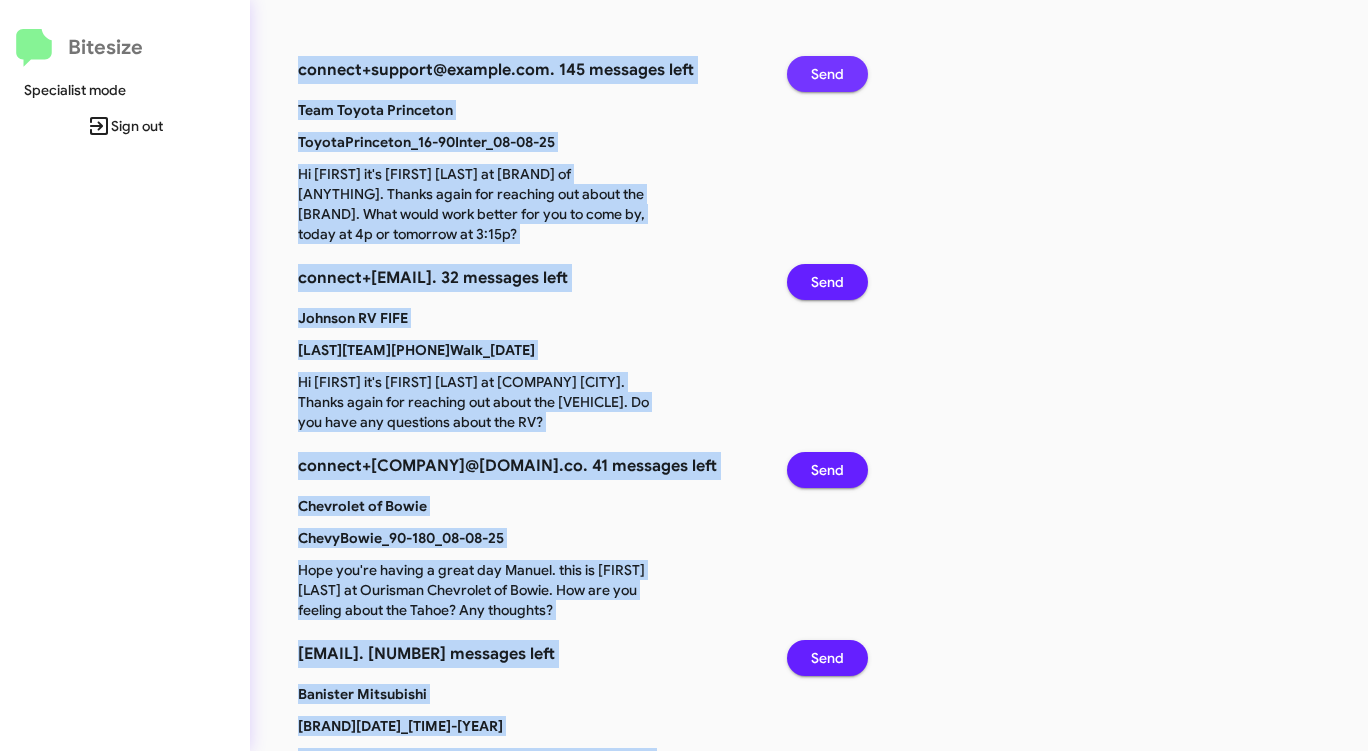 click on "Send" 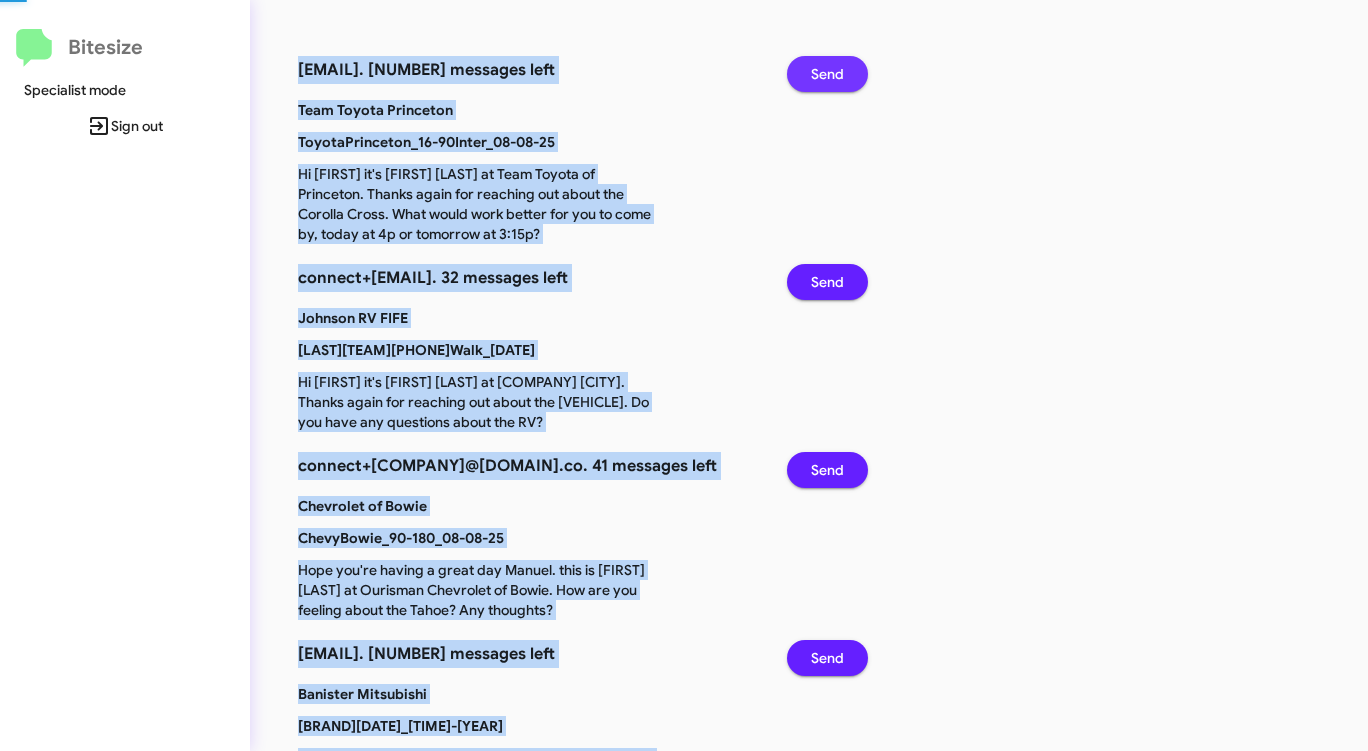 click on "Send" 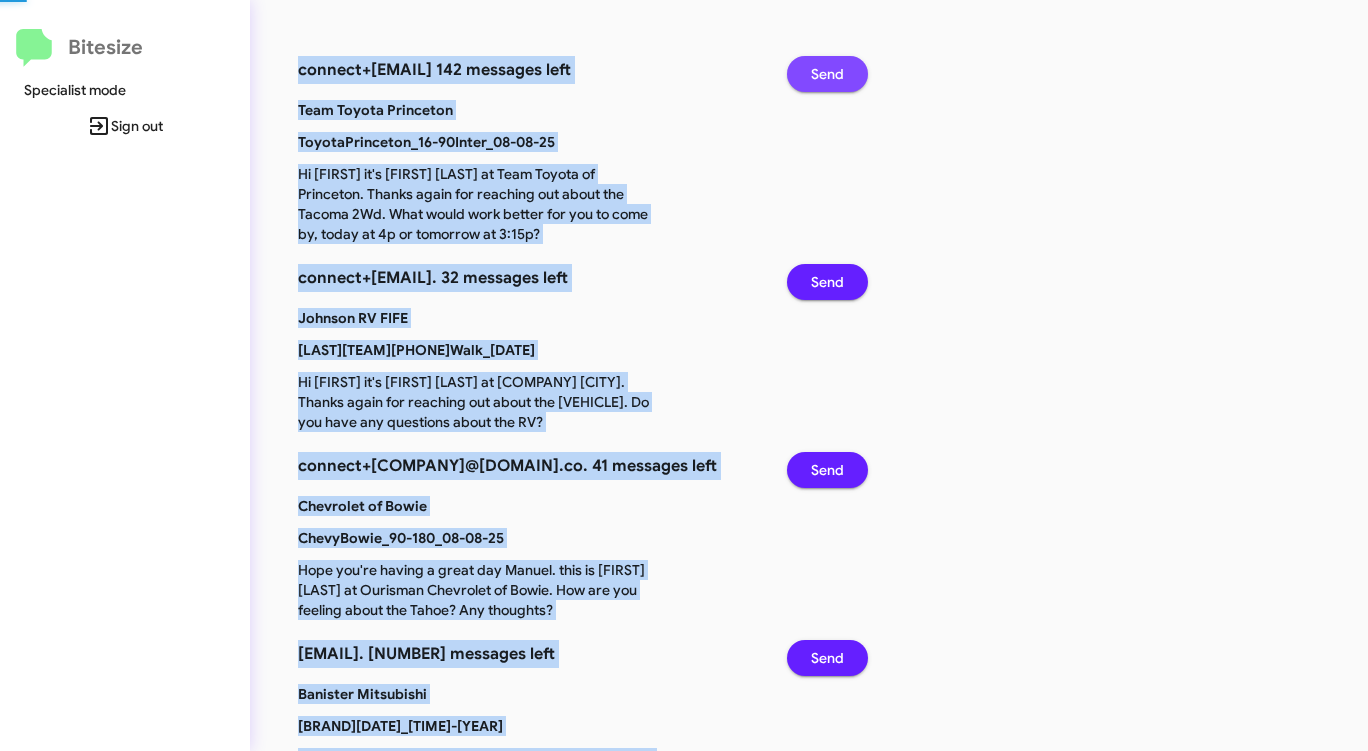 click on "Send" 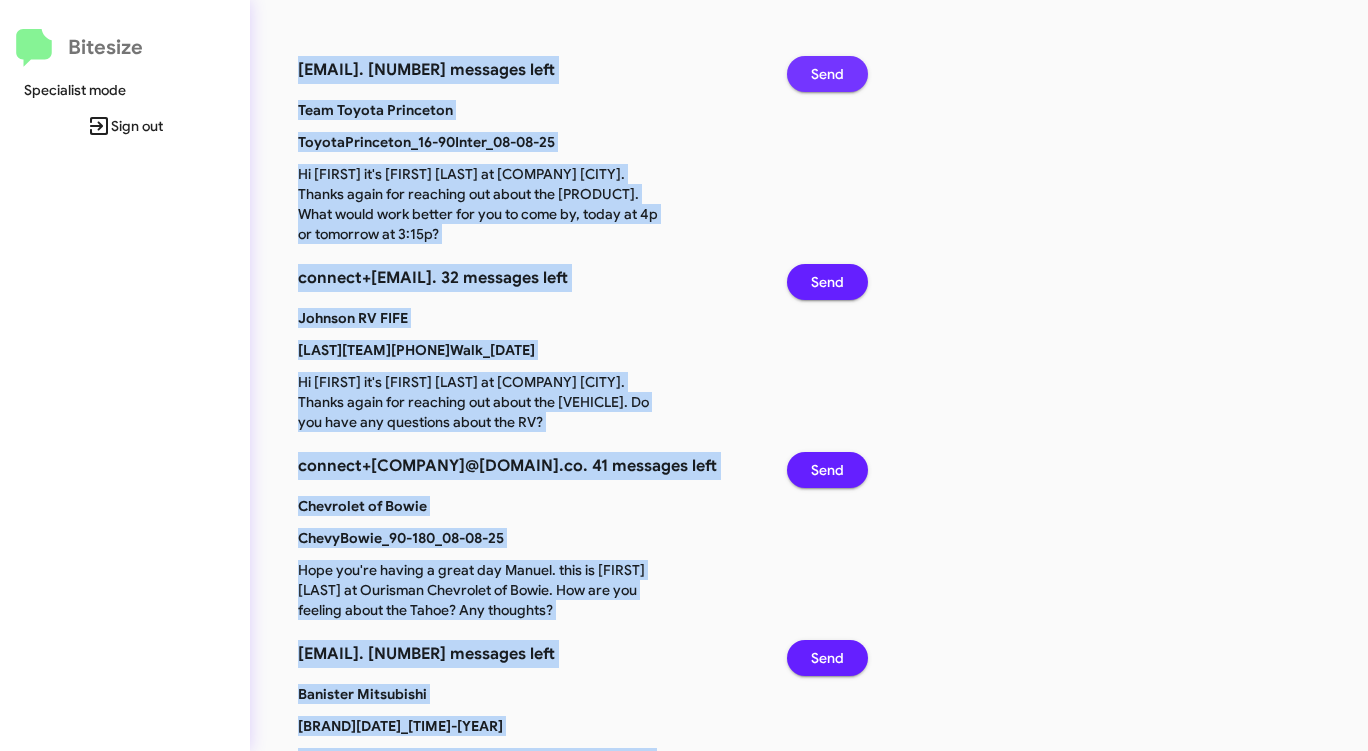 click on "Send" 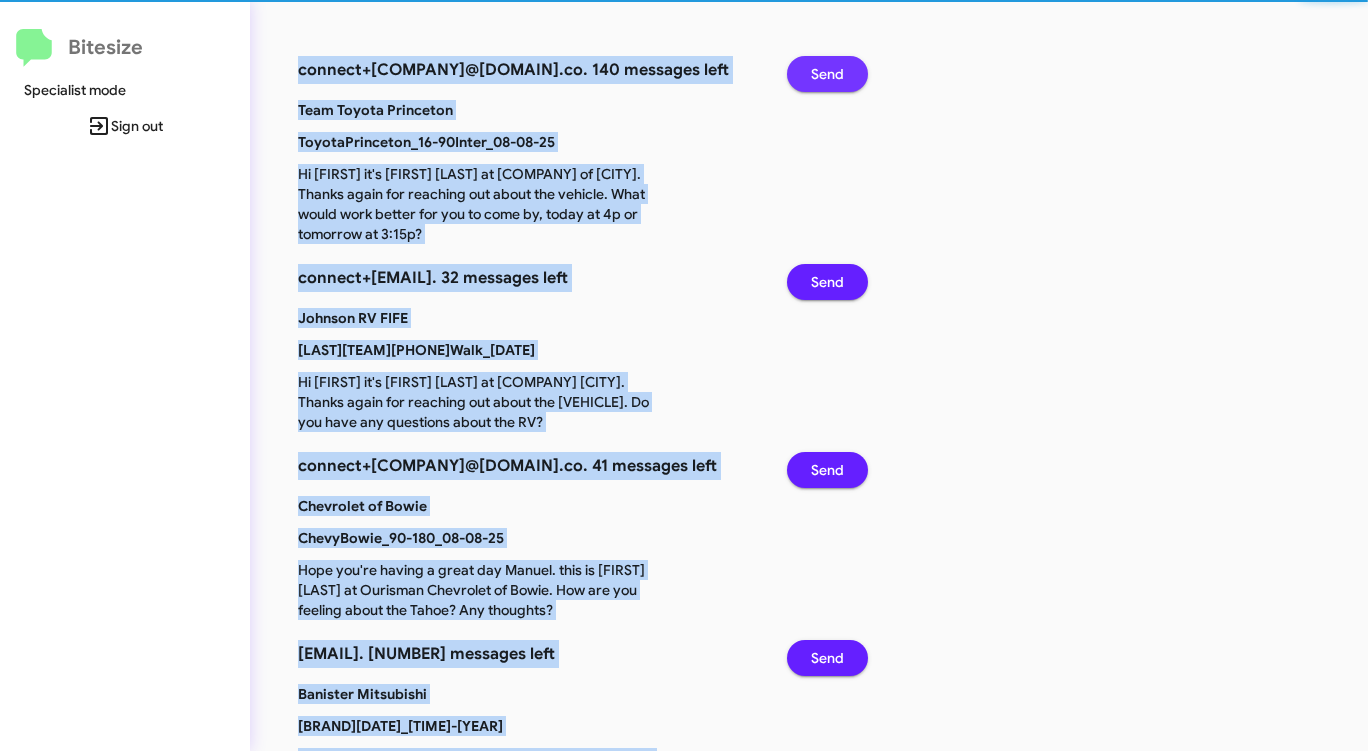 click on "Send" 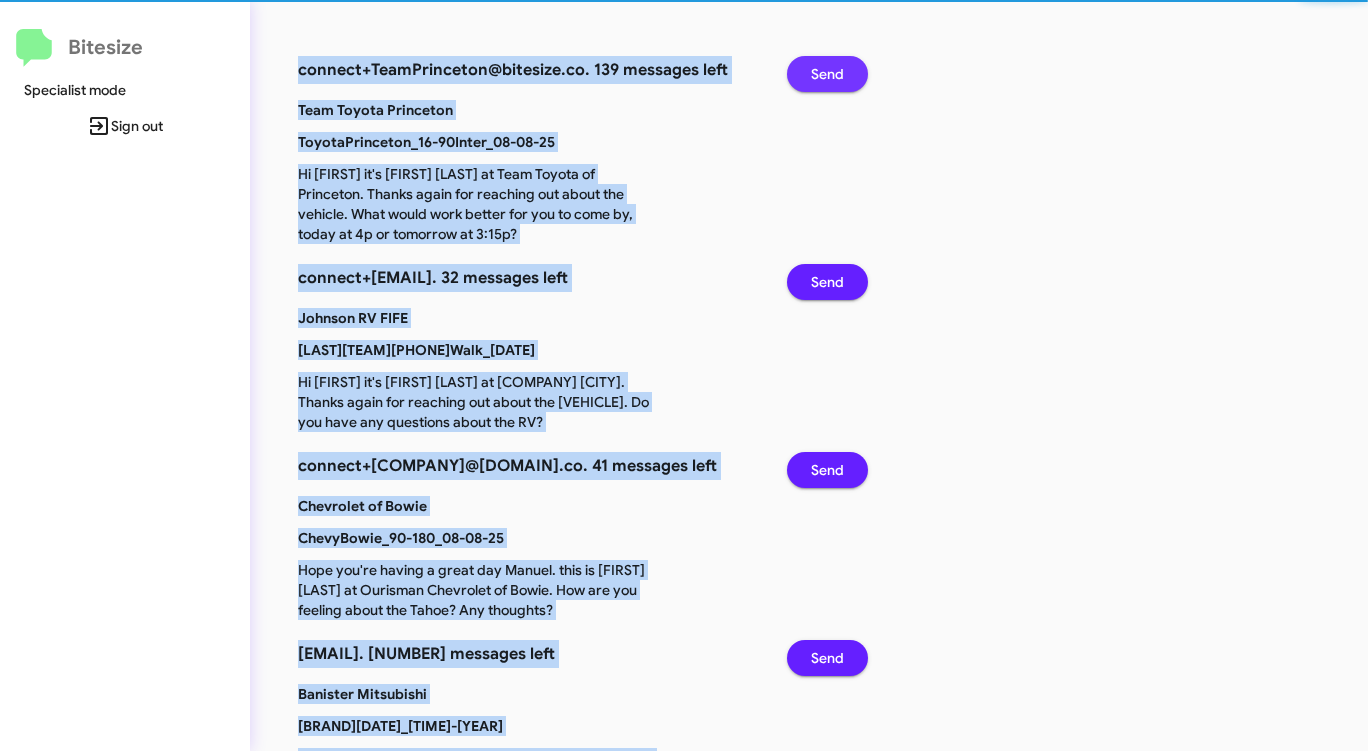 click on "Send" 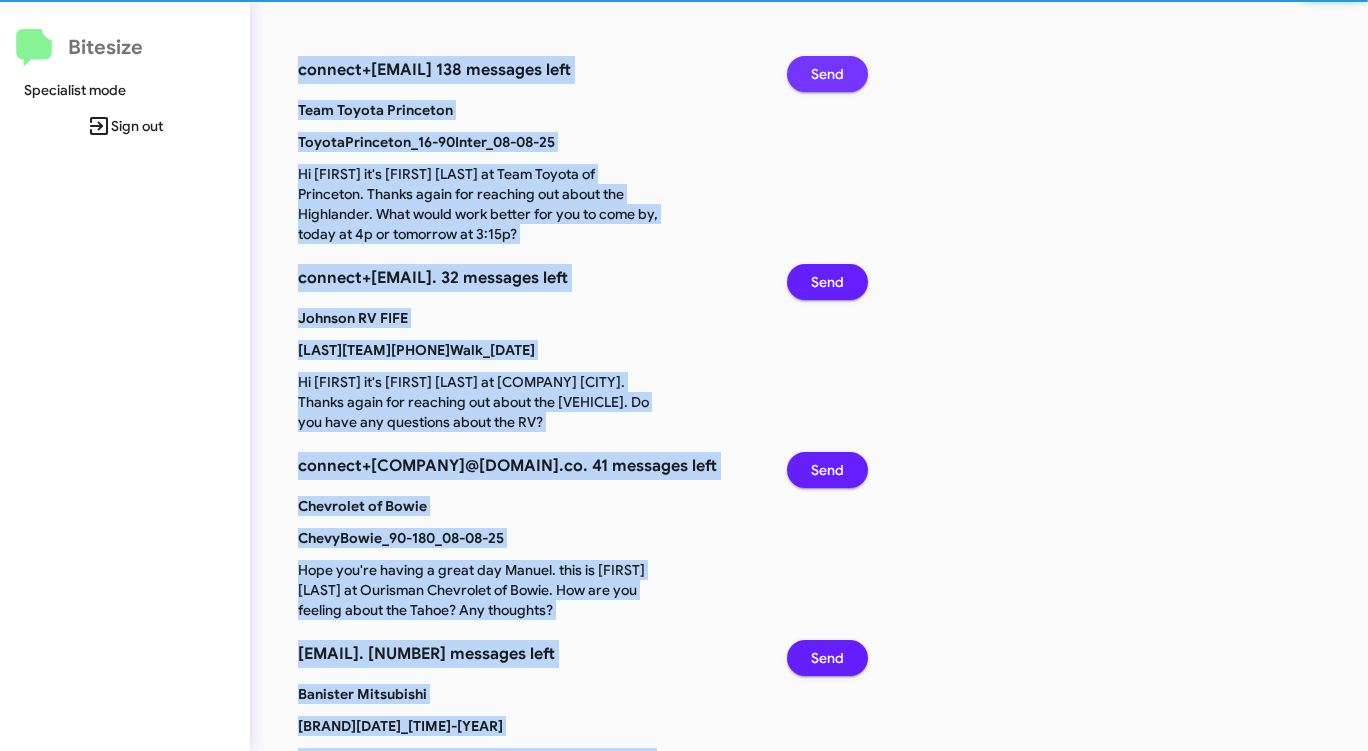 click on "Send" 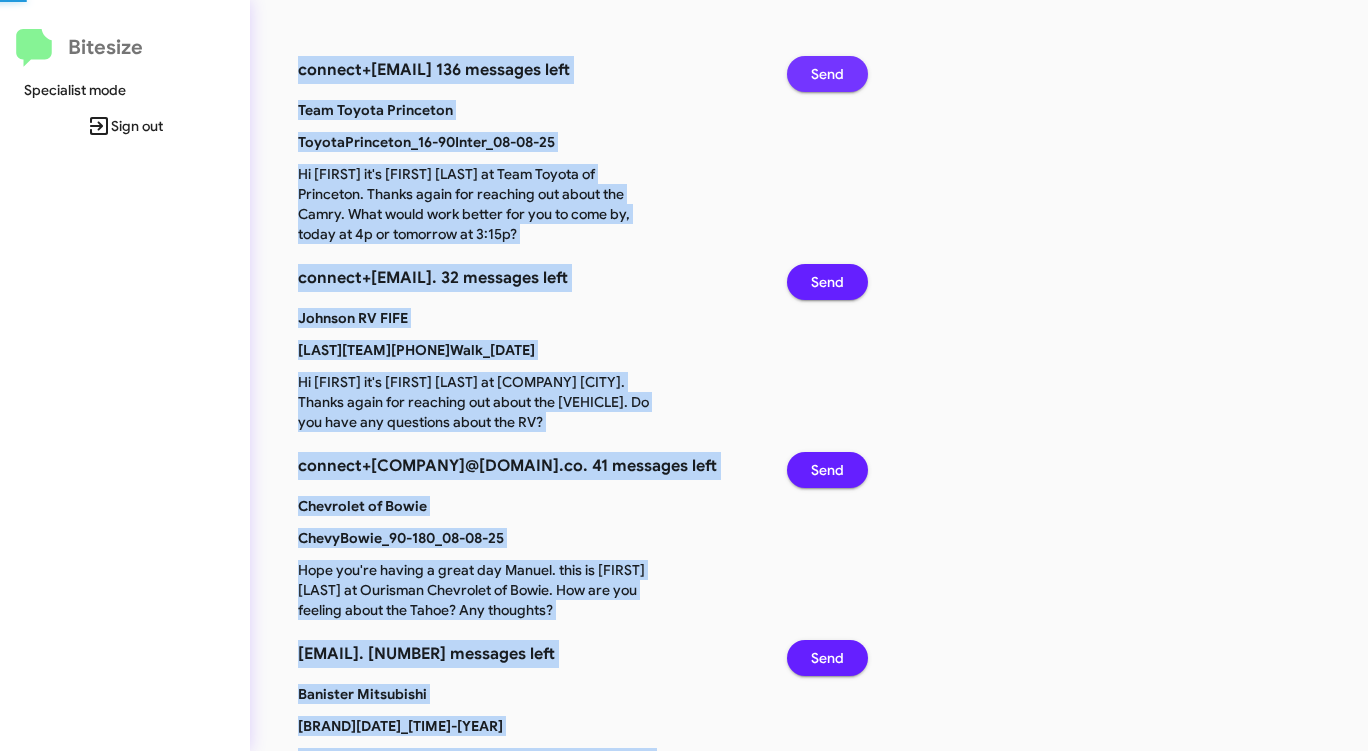 click on "Send" 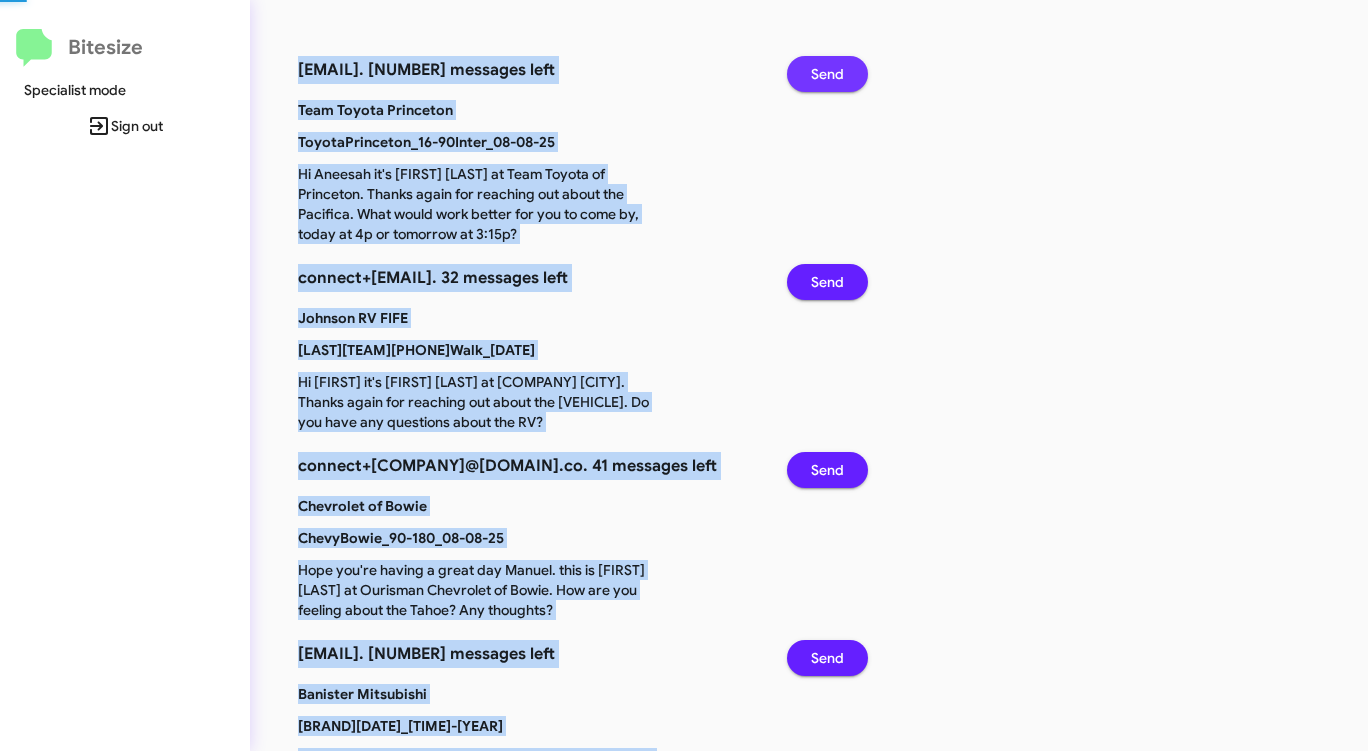 click on "Send" 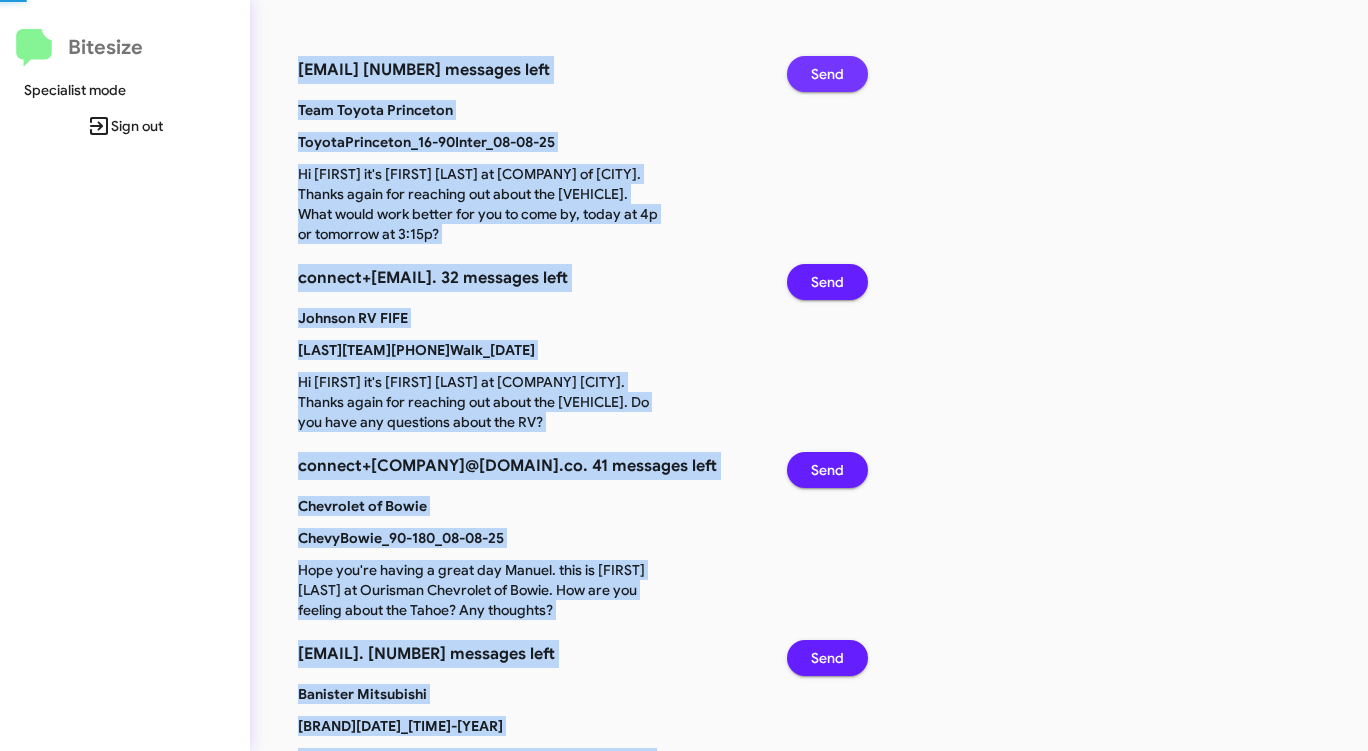 click on "Send" 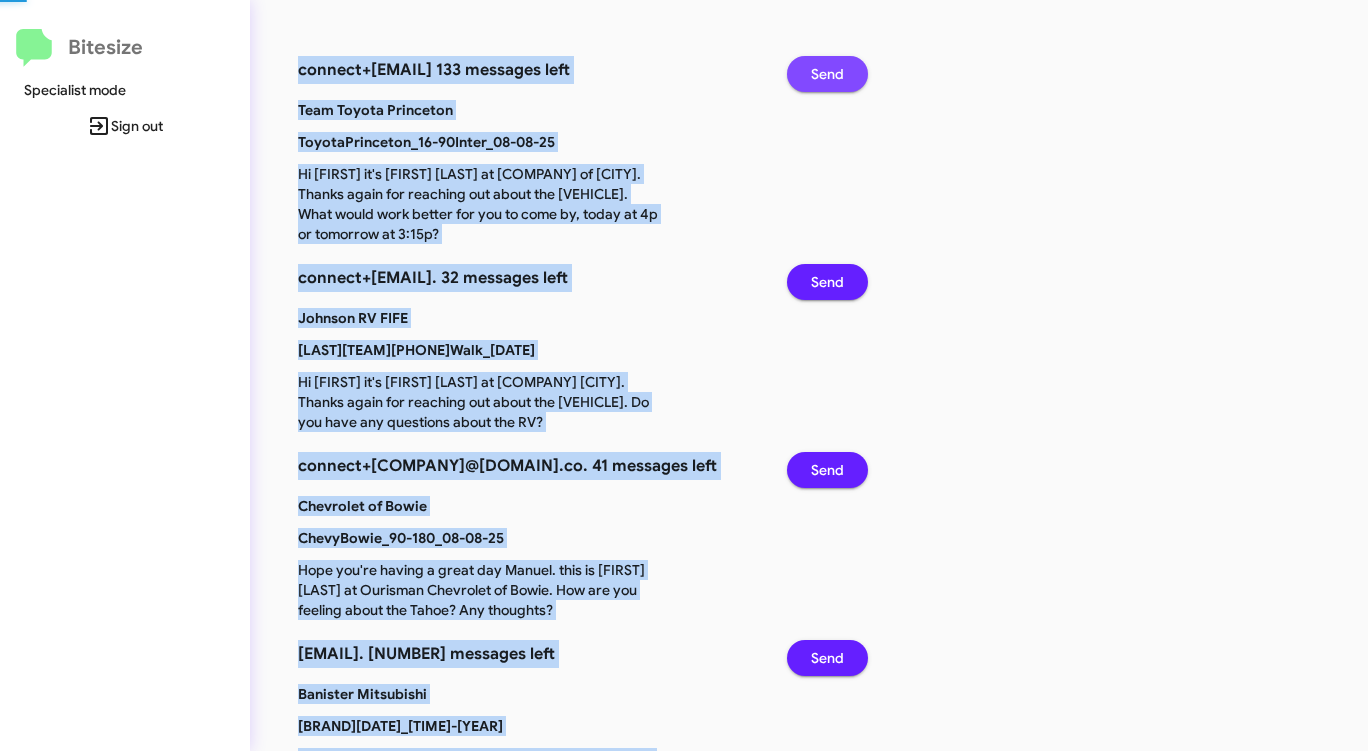 click on "Send" 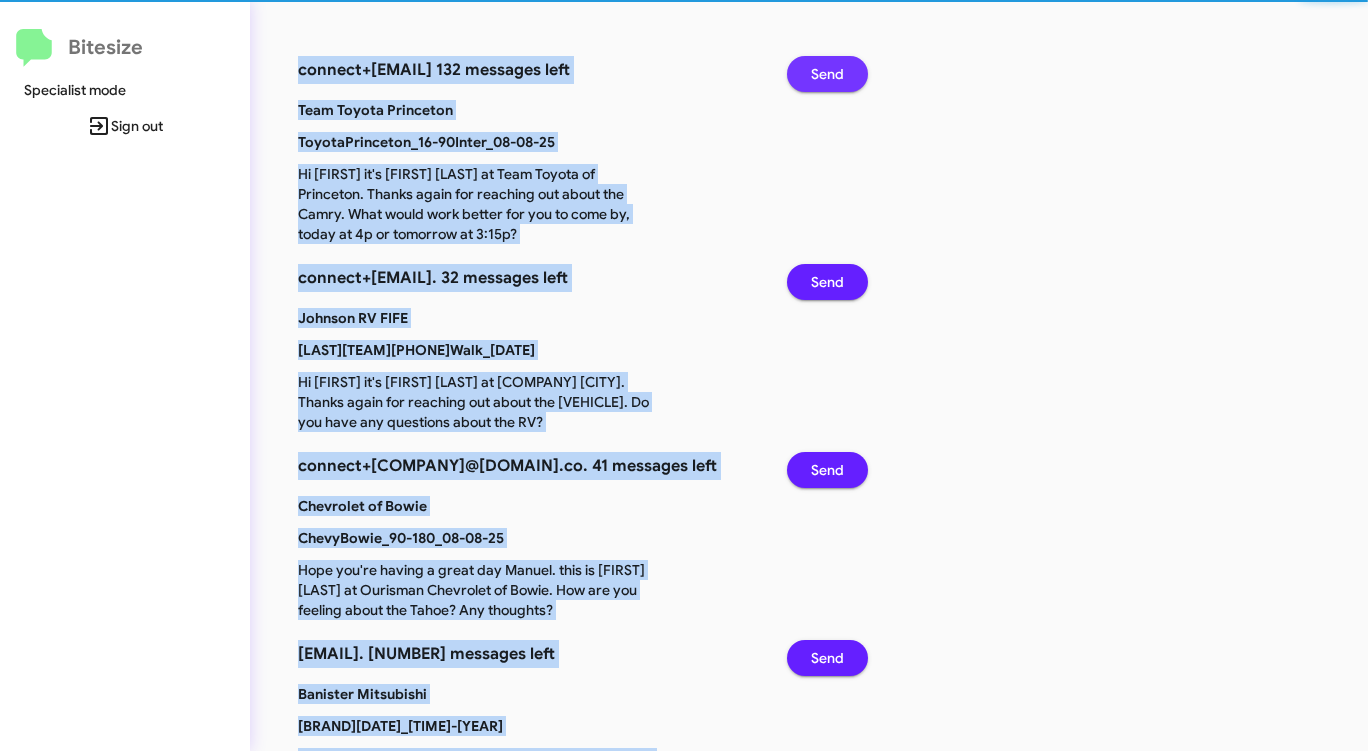 click on "Send" 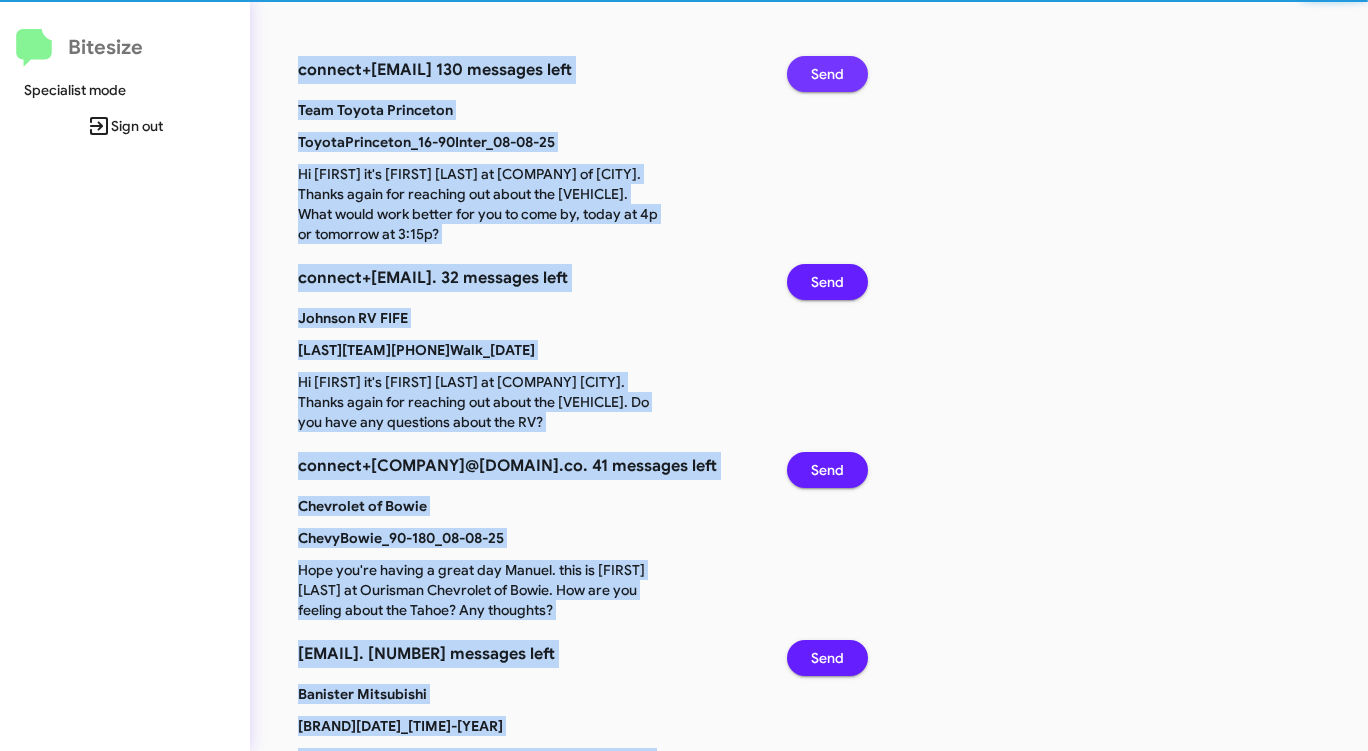 click on "Send" 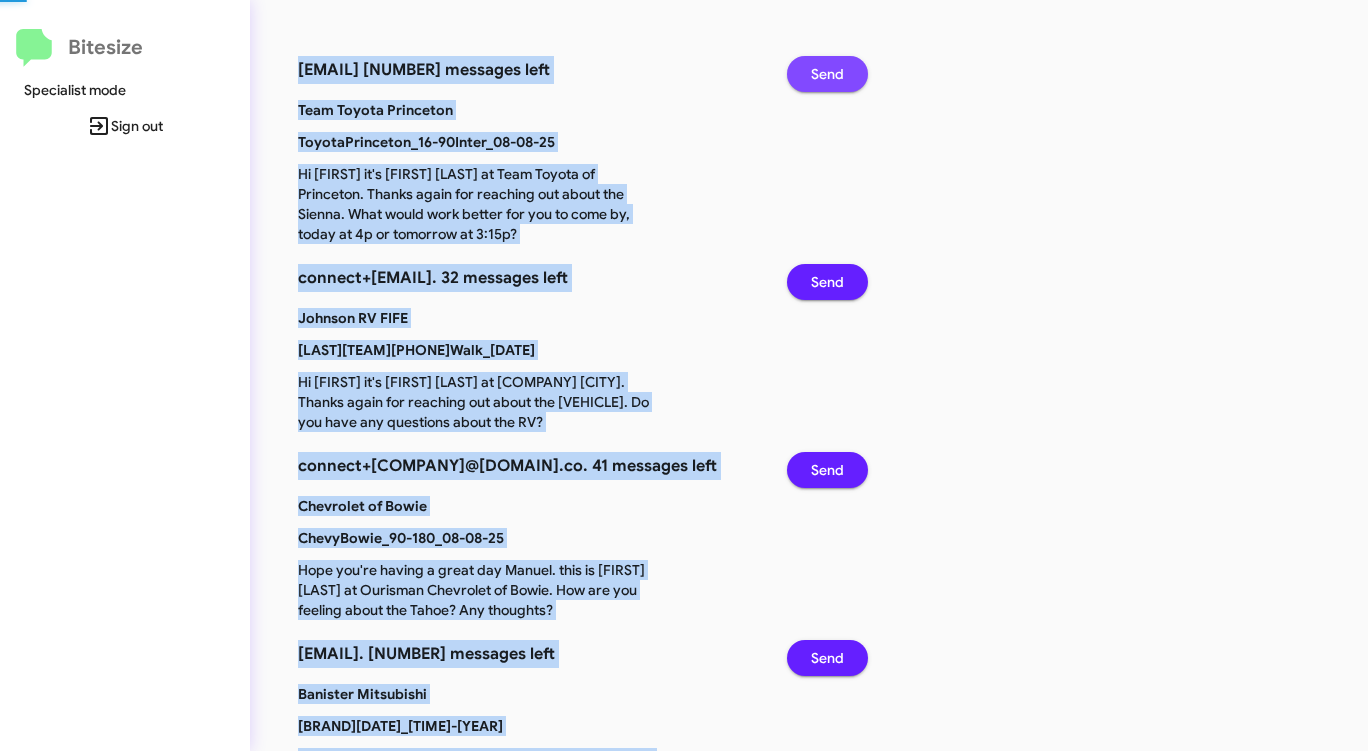 click on "Send" 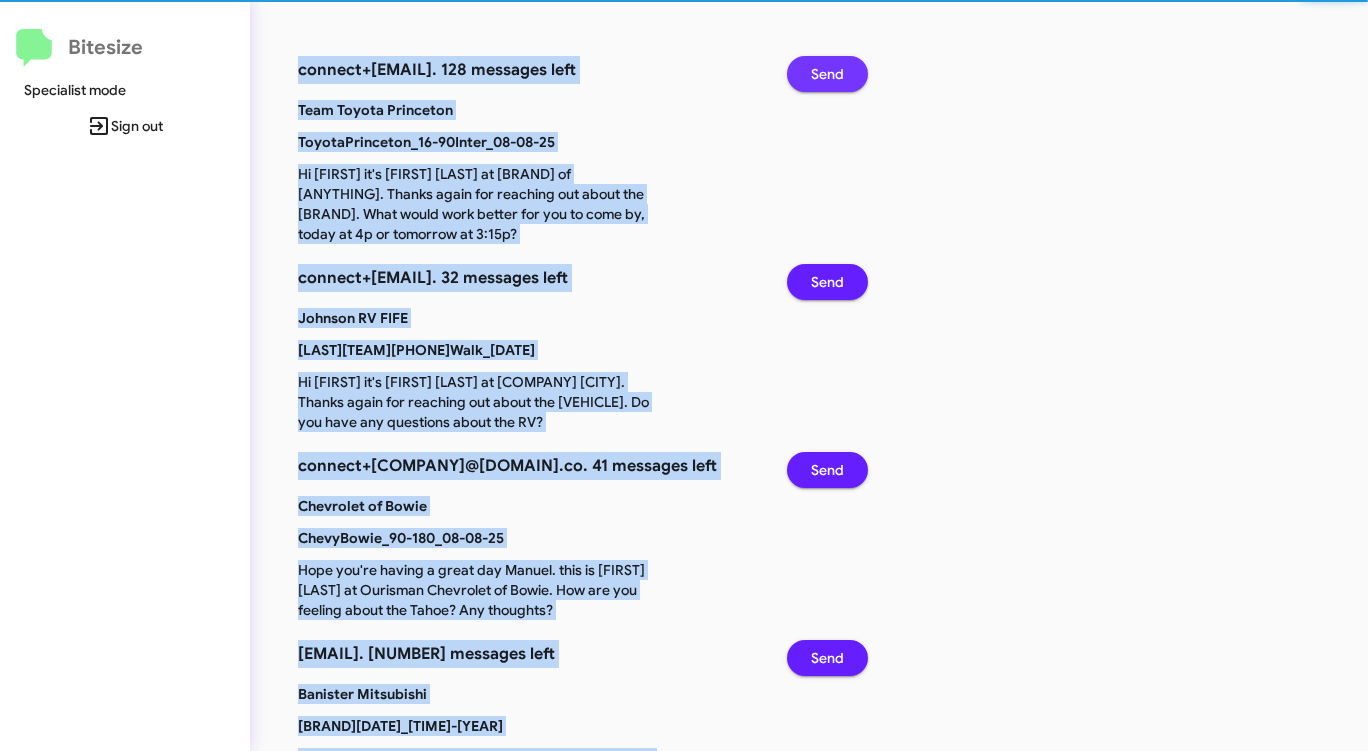 click on "Send" 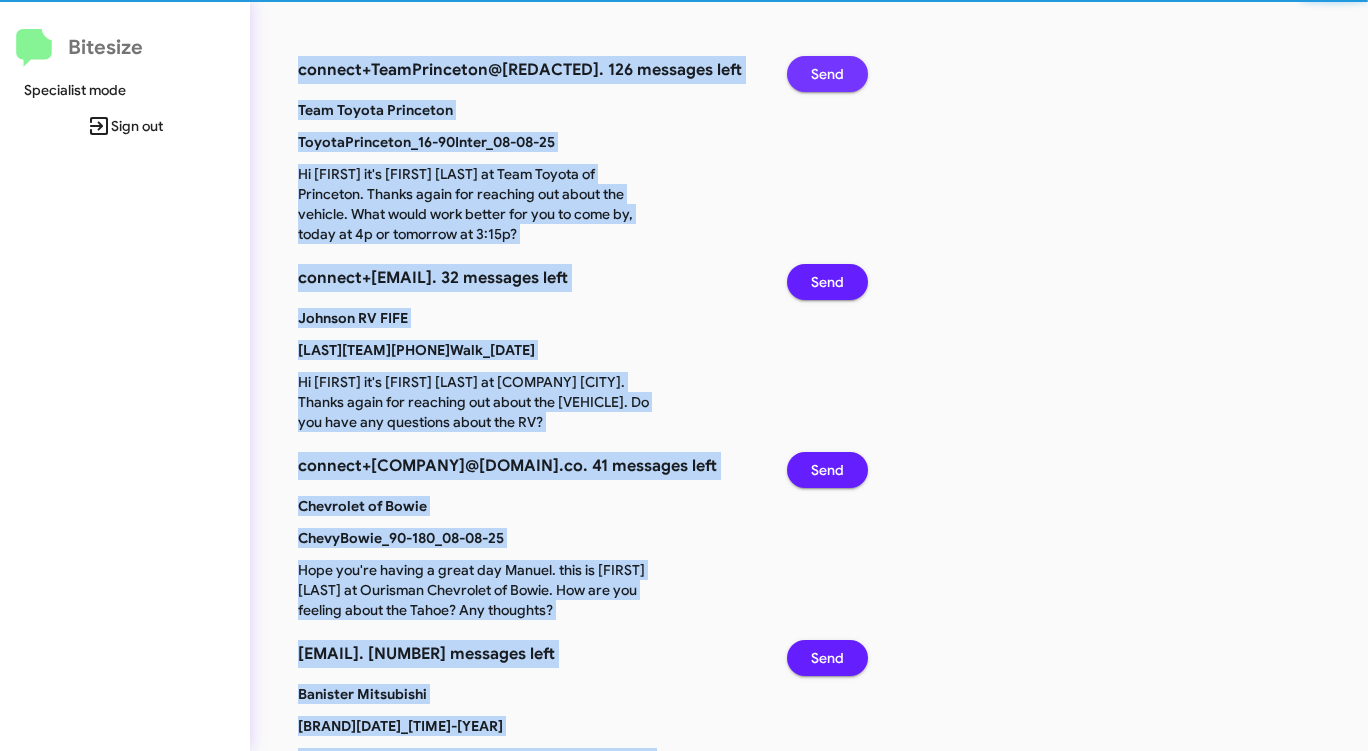 click on "Send" 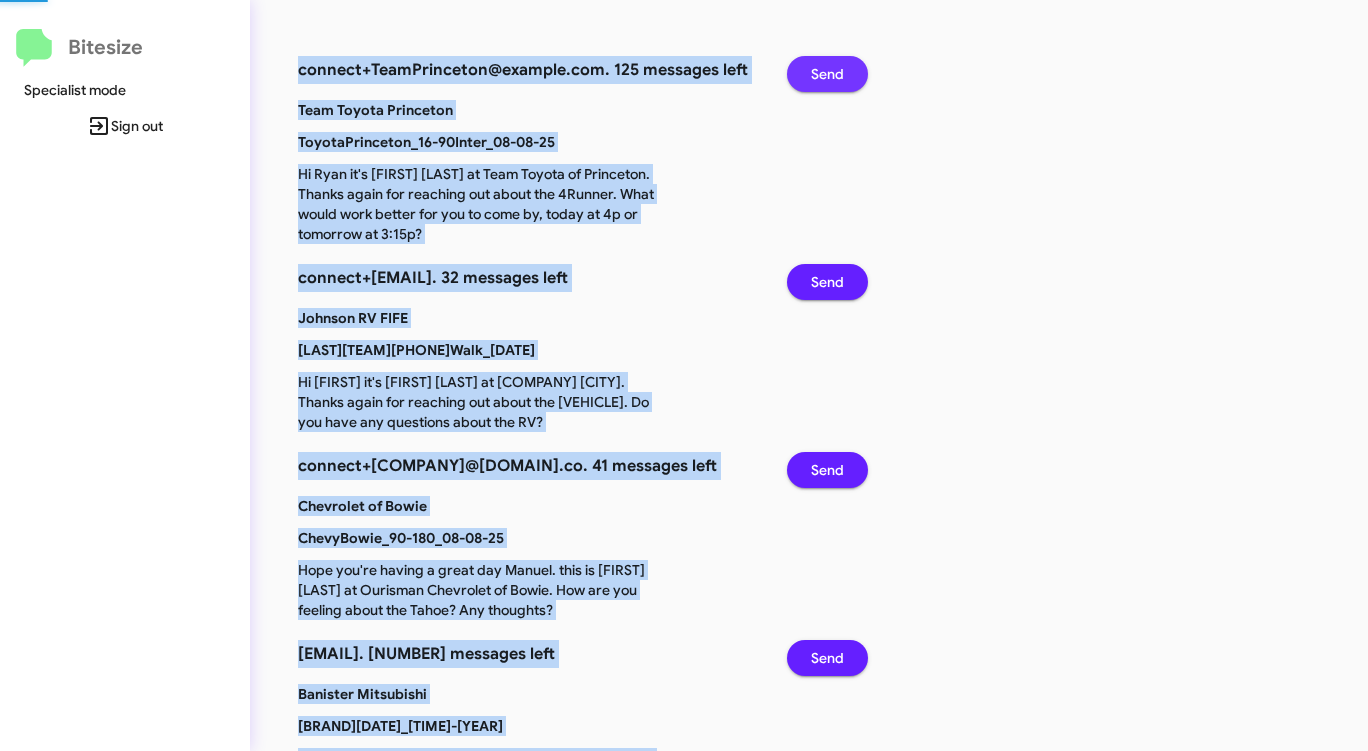 click on "Send" 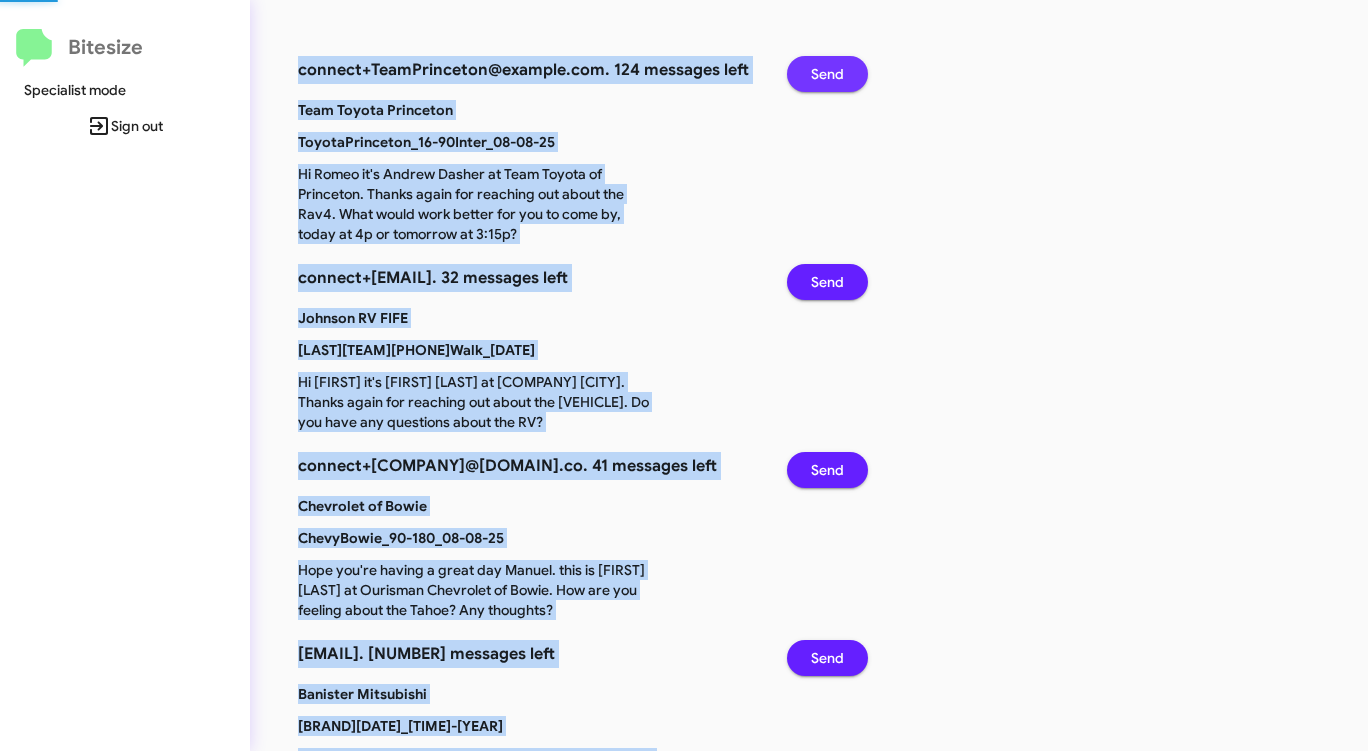 click on "Send" 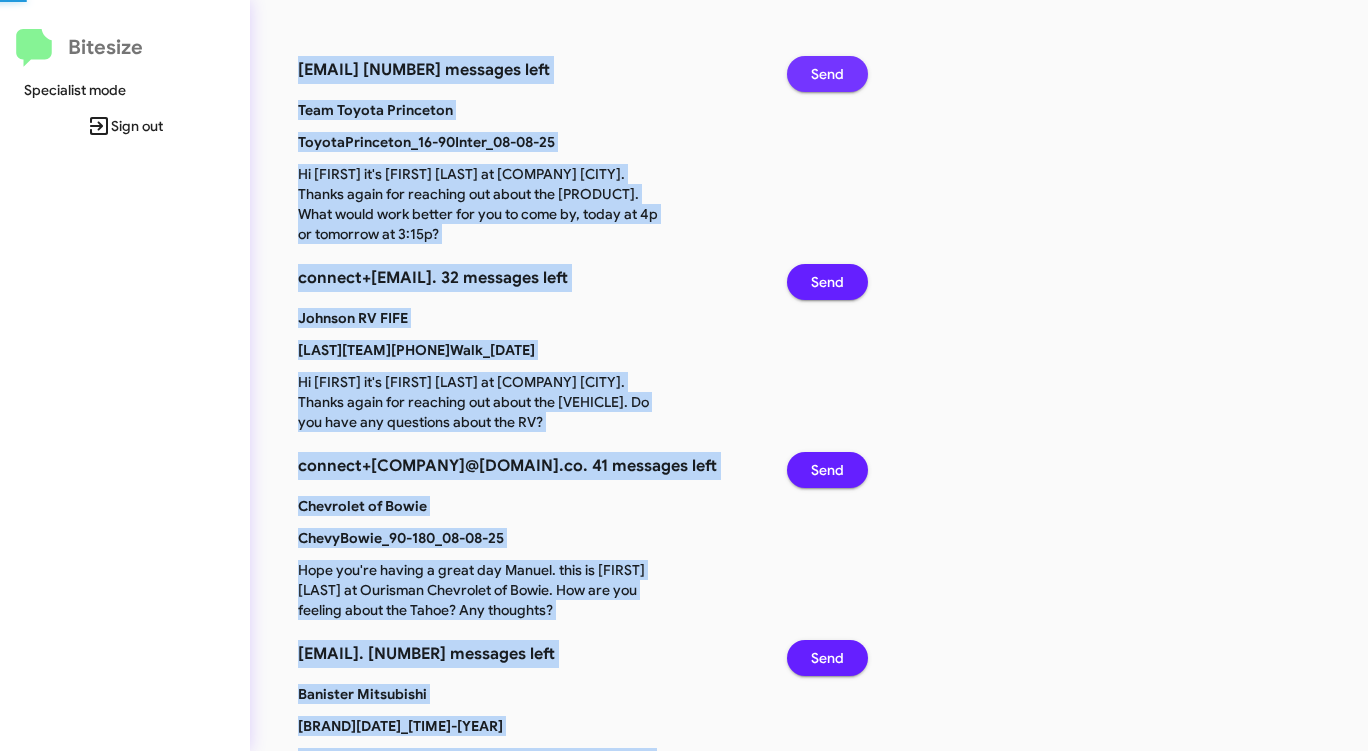 click on "Send" 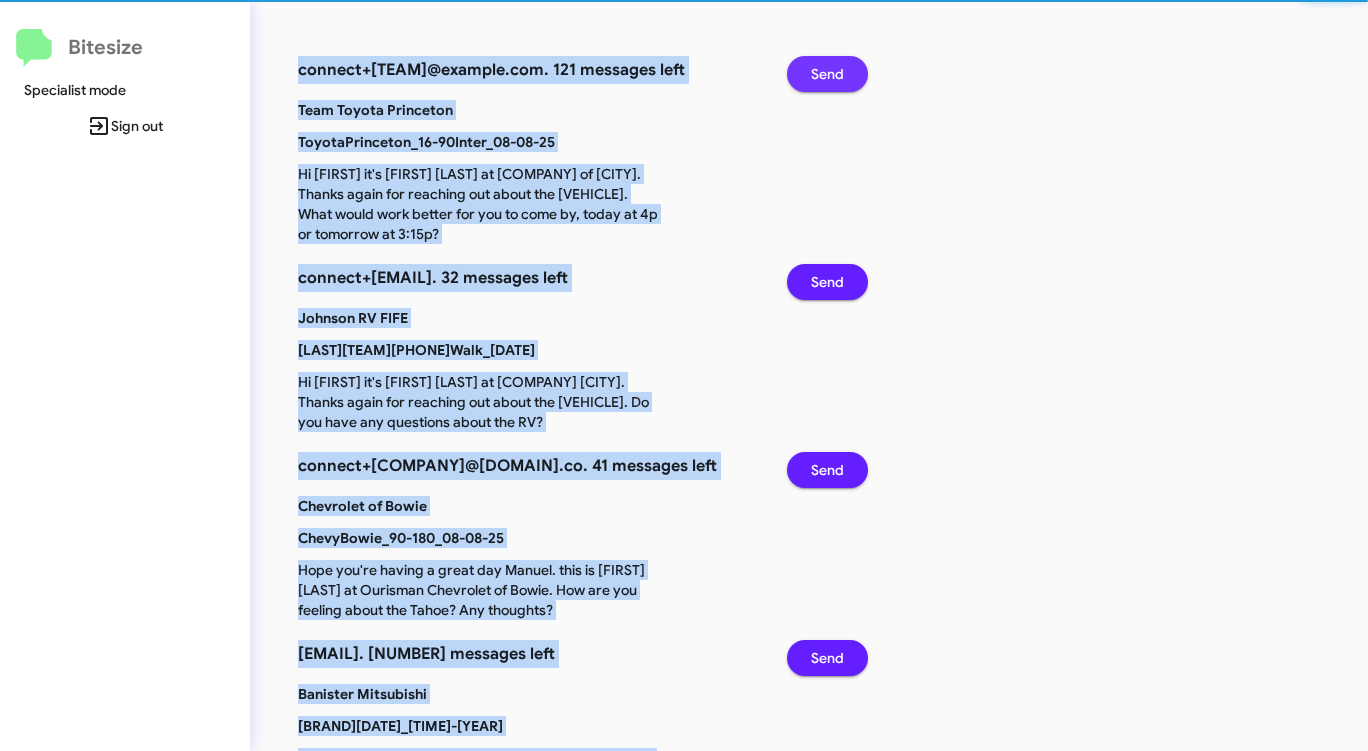 click on "Send" 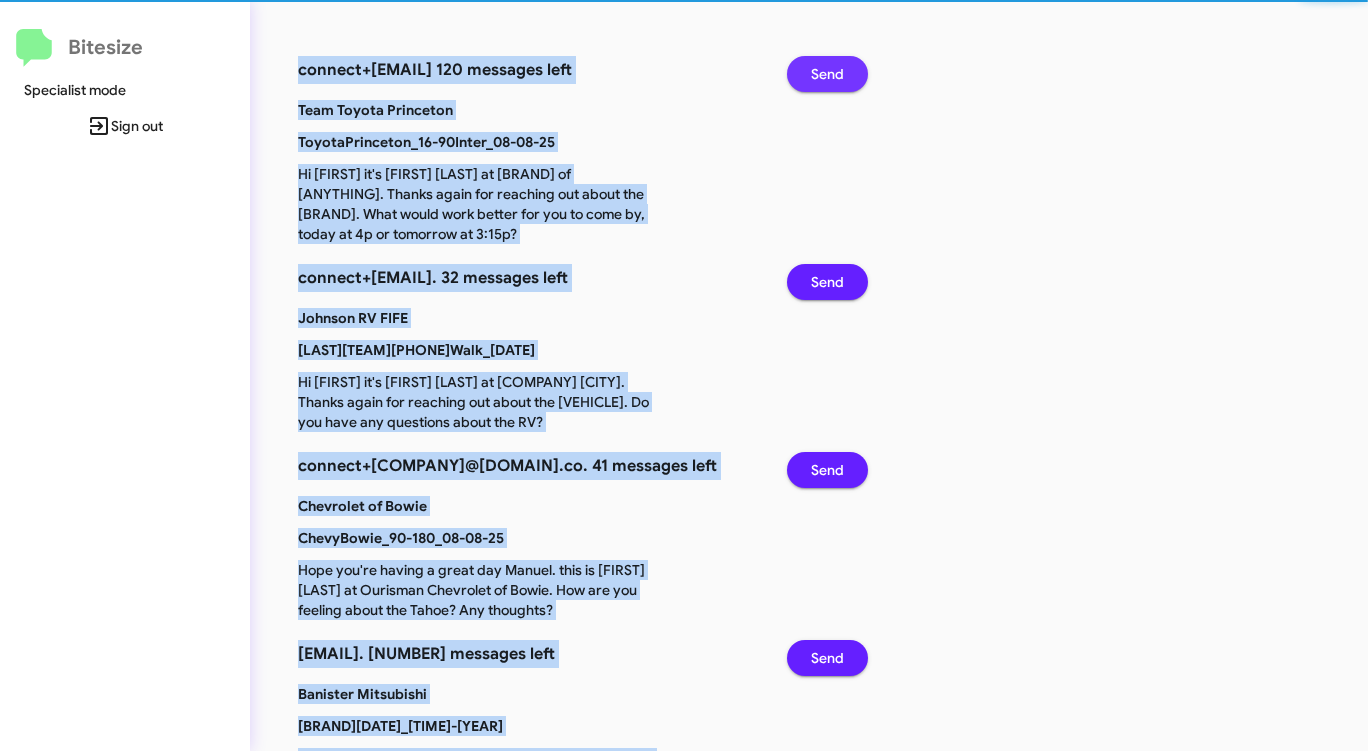click on "Send" 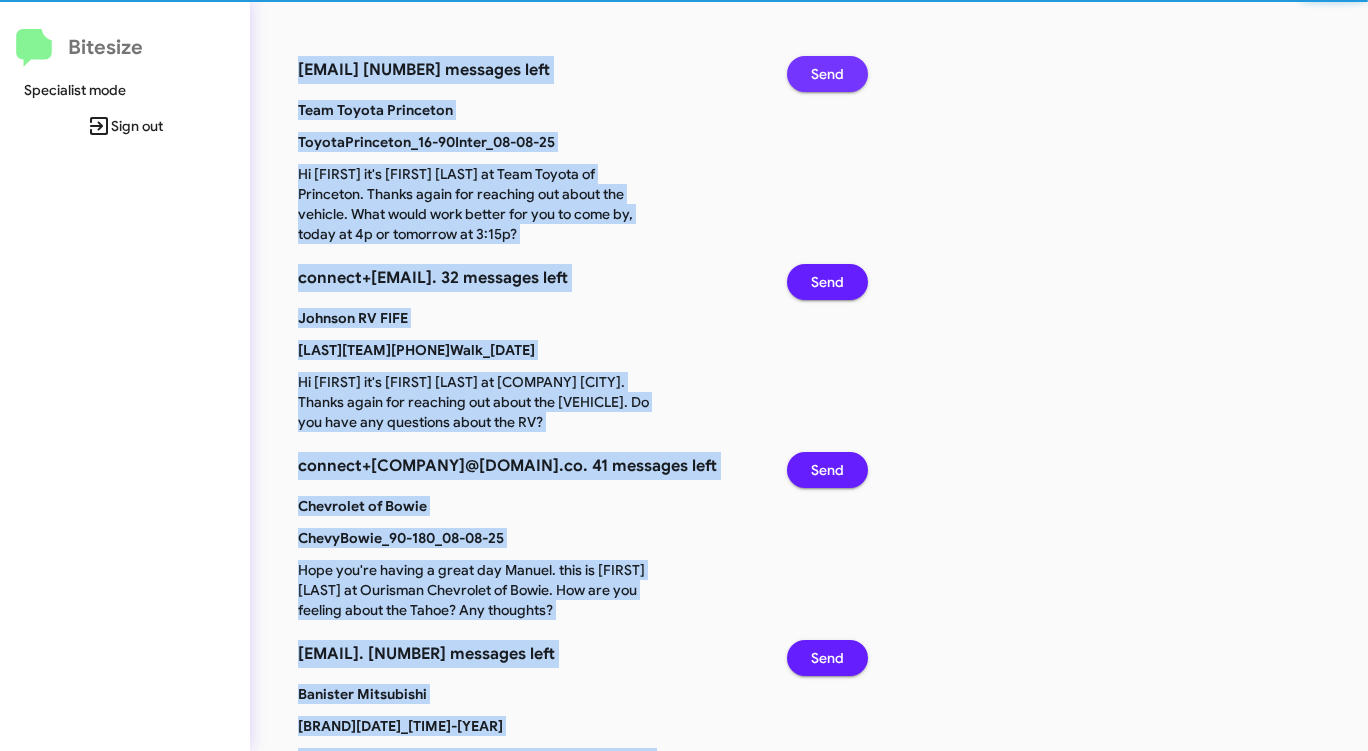 click on "Send" 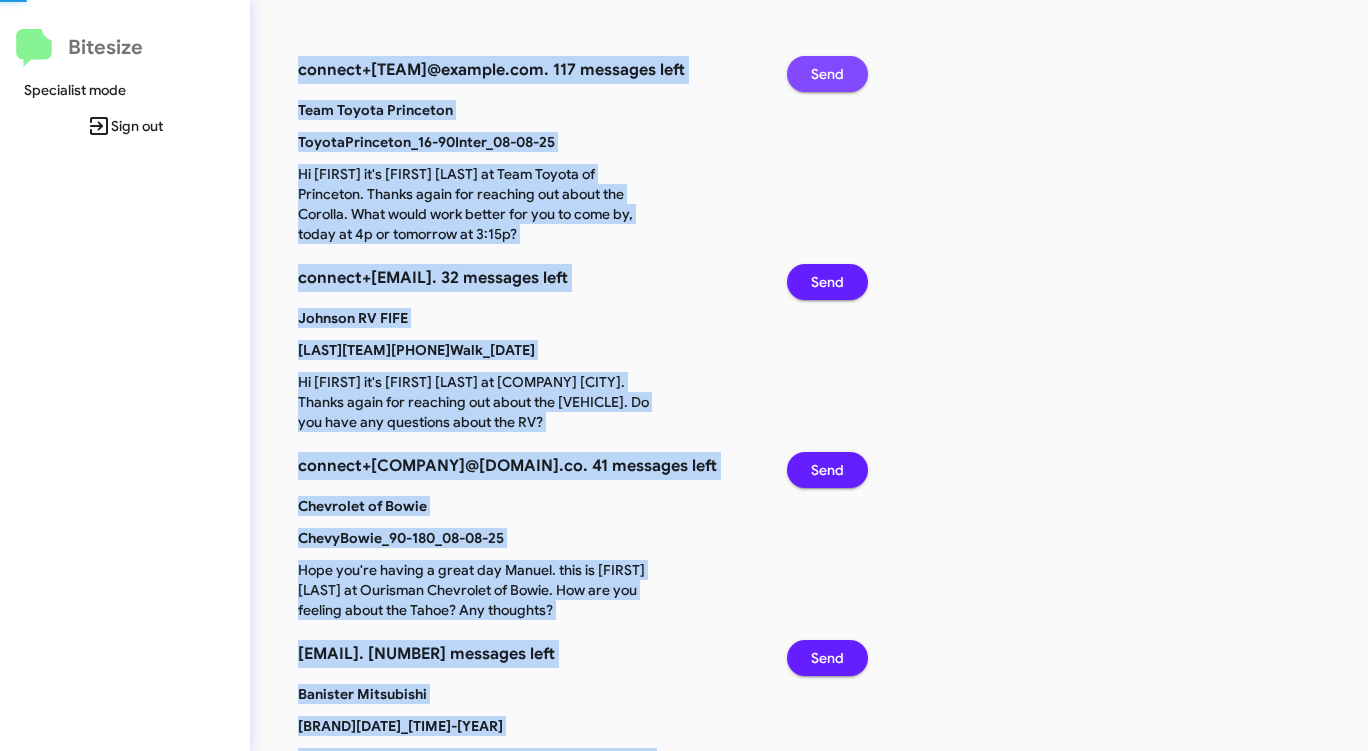 click on "Send" 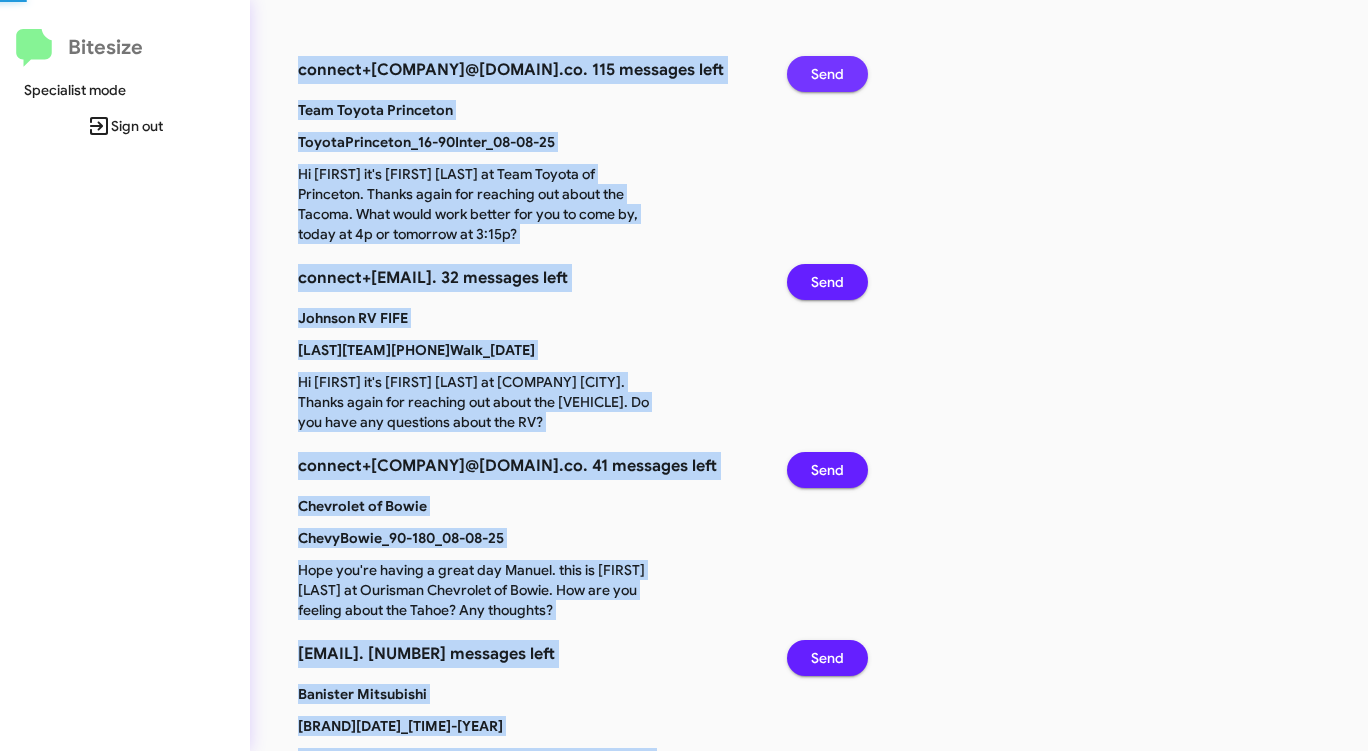 click on "Send" 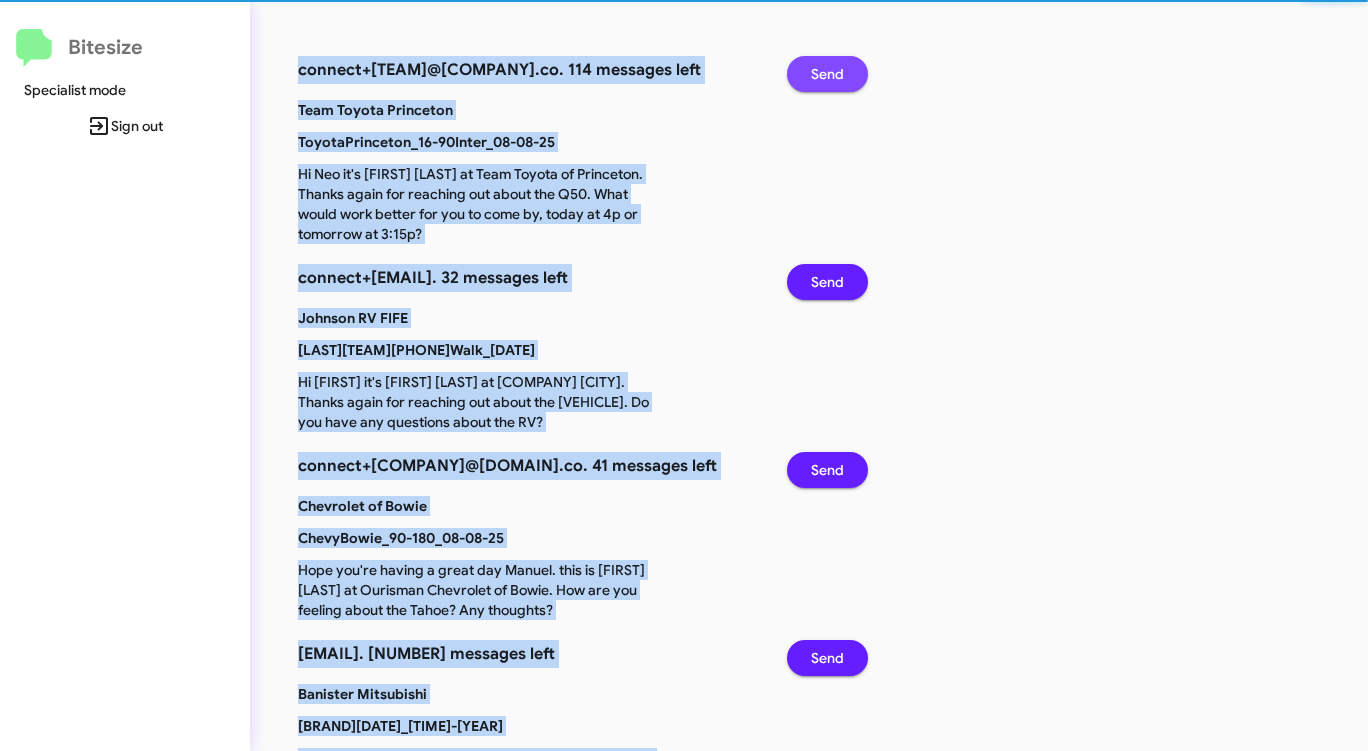 click on "Send" 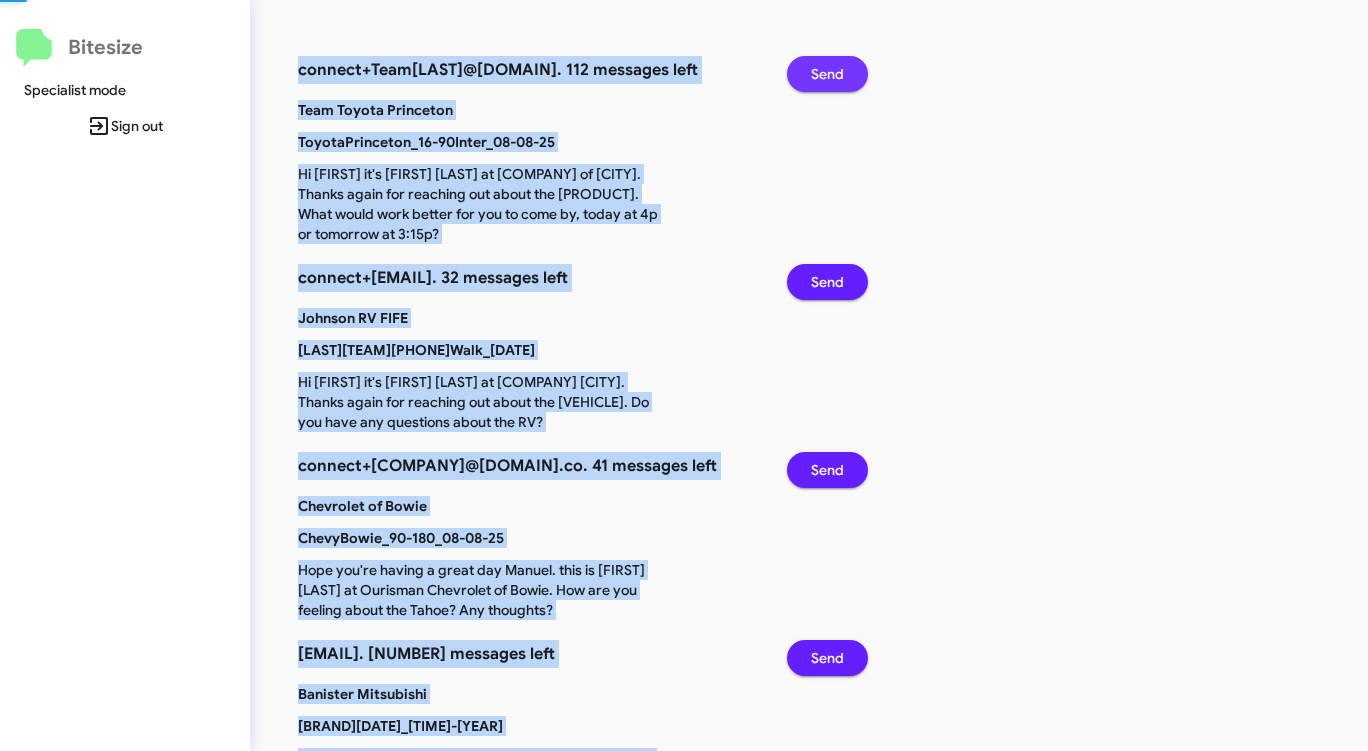 click on "Send" 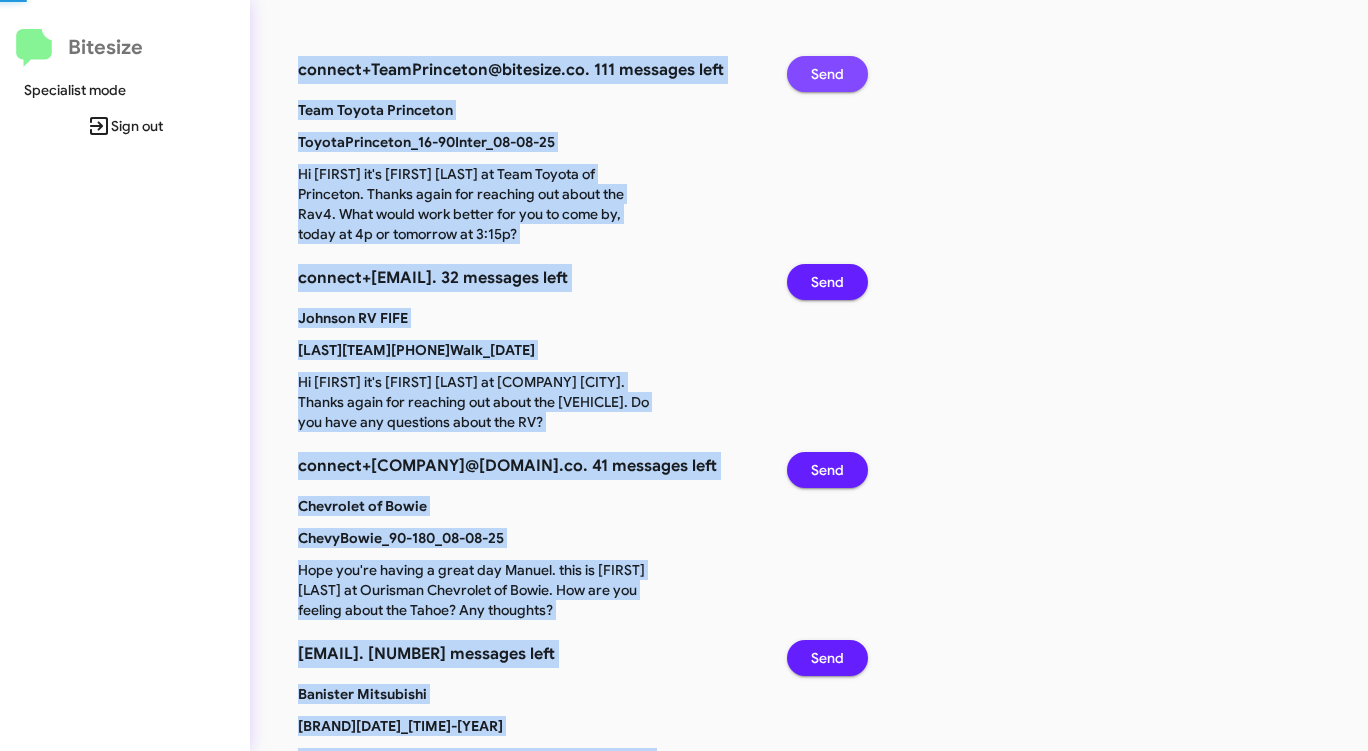 click on "Send" 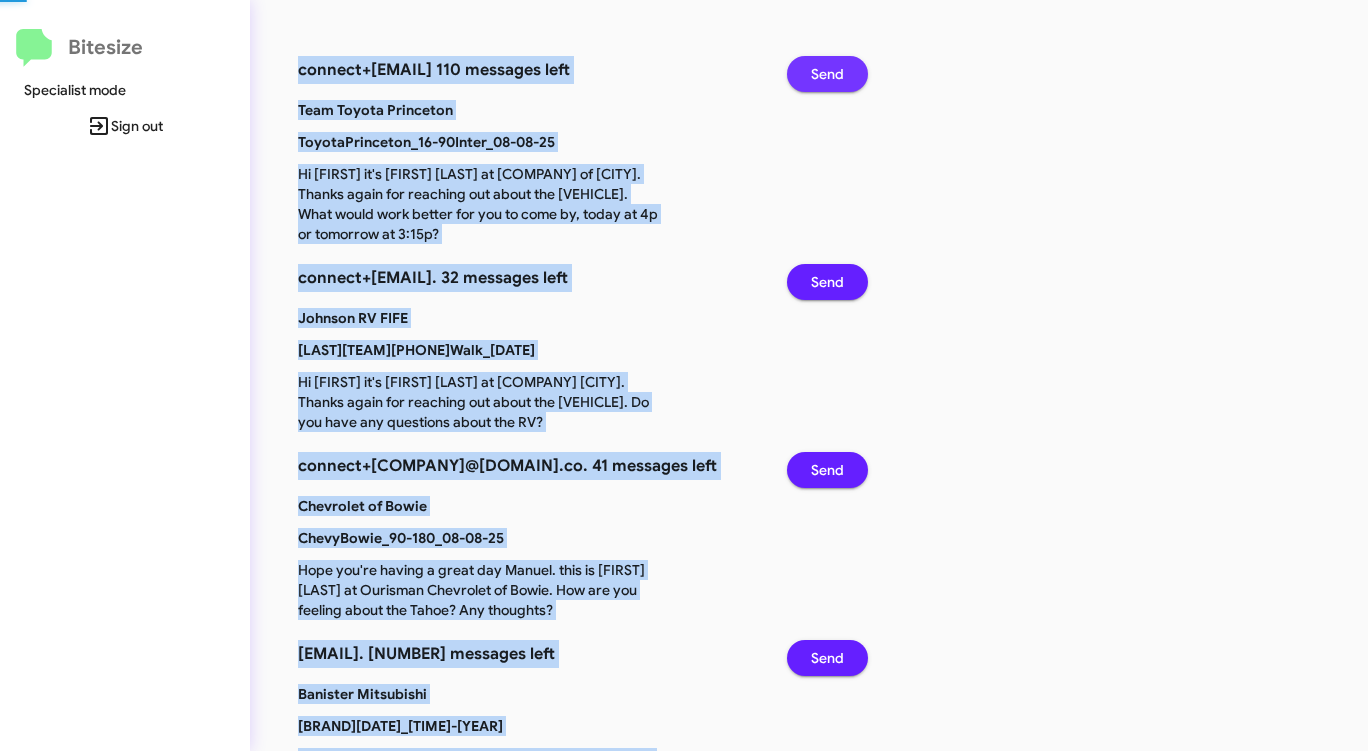click on "Send" 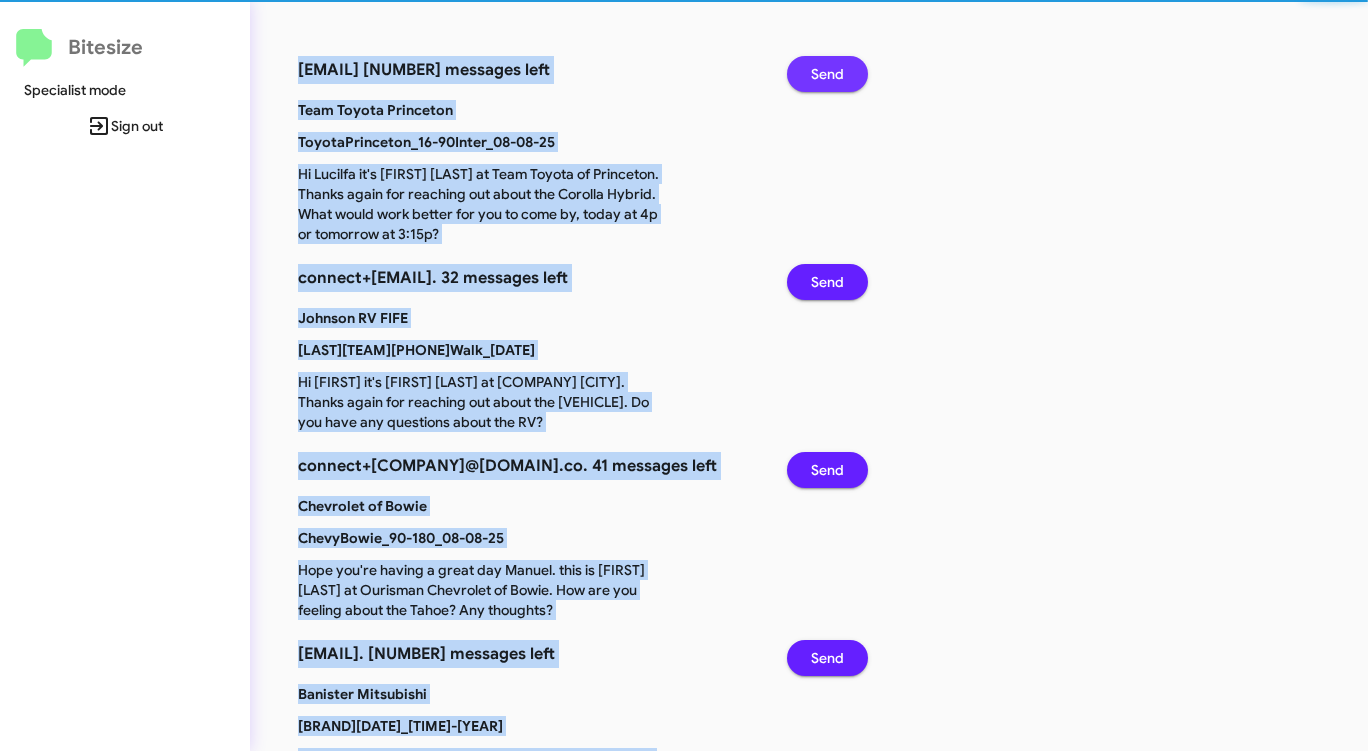 click on "Send" 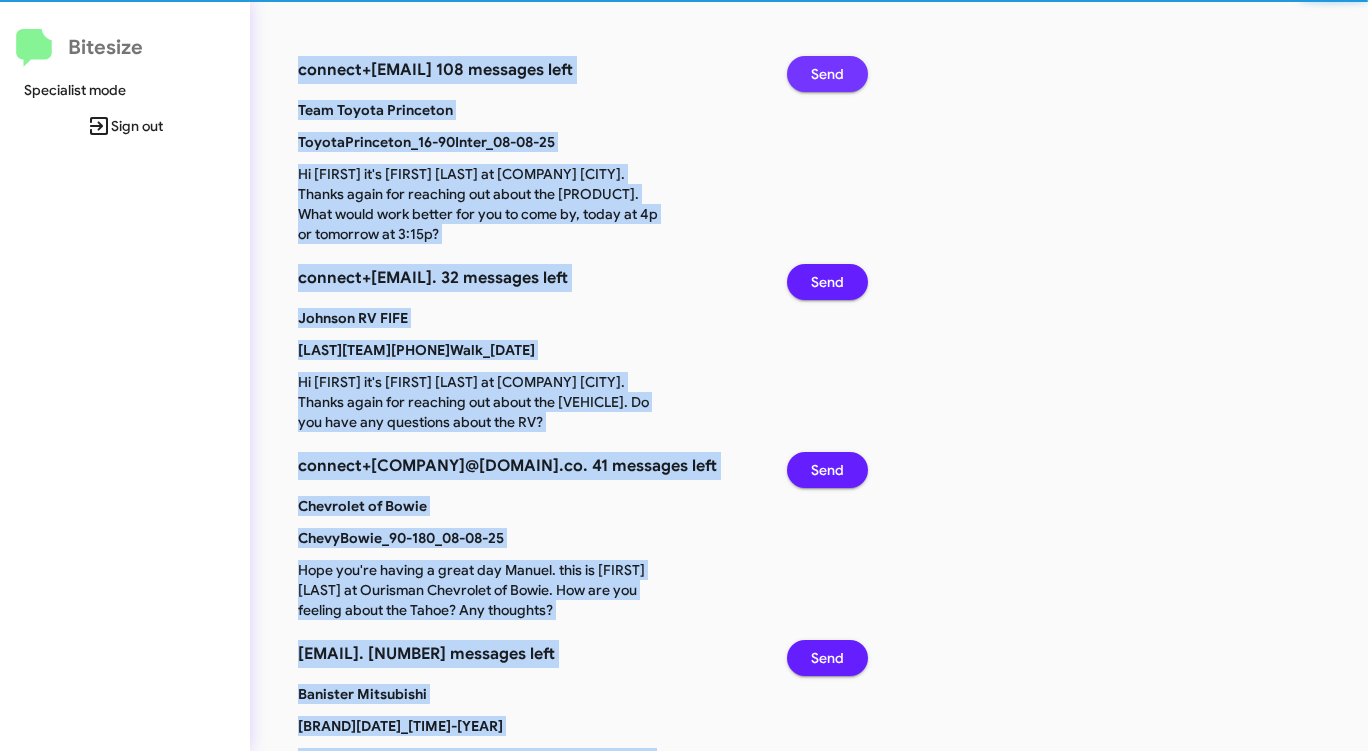 click on "Send" 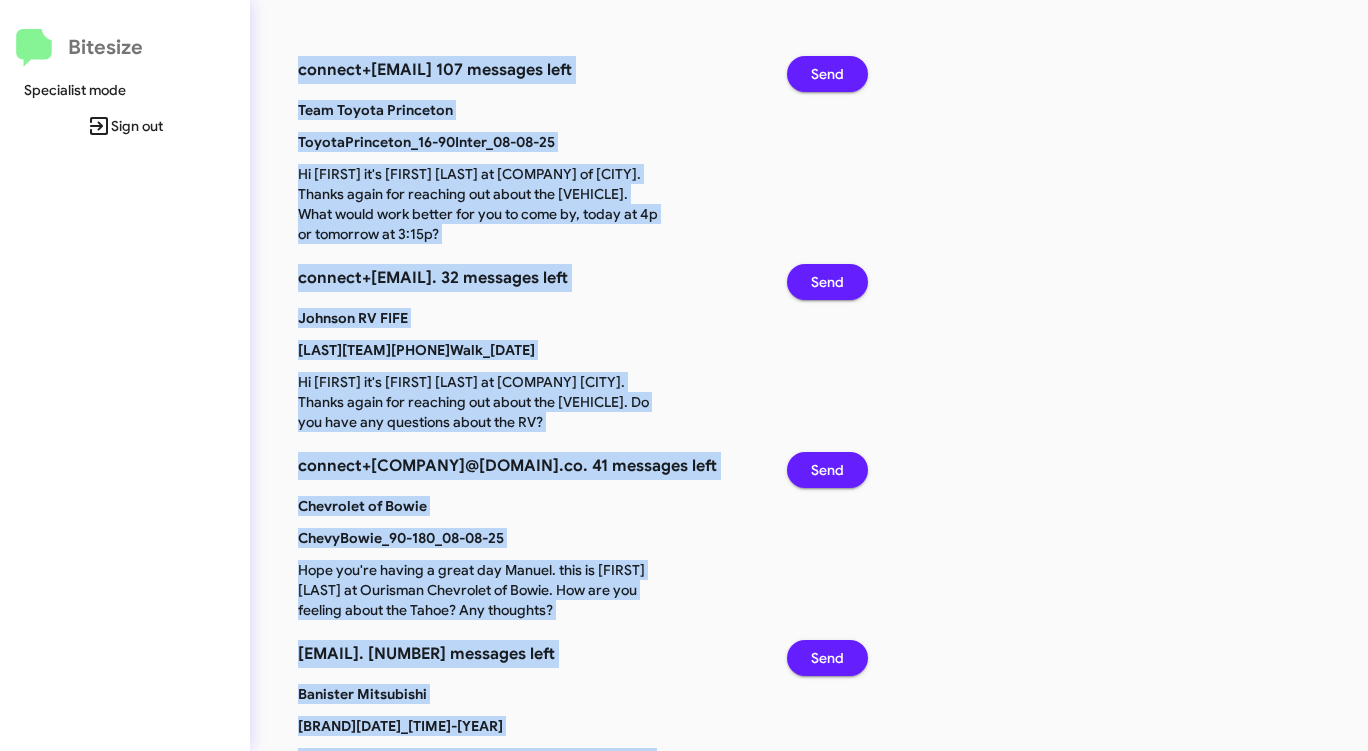 click on "Send" 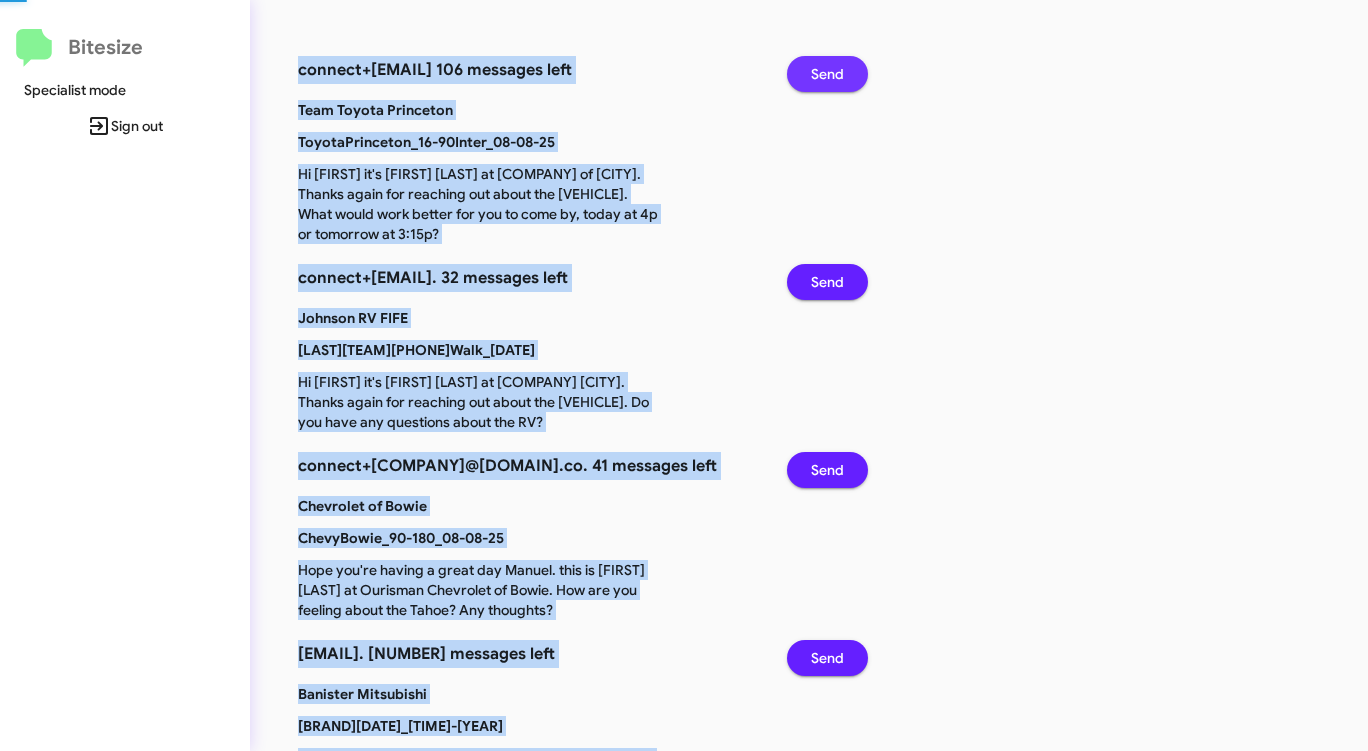 click on "Send" 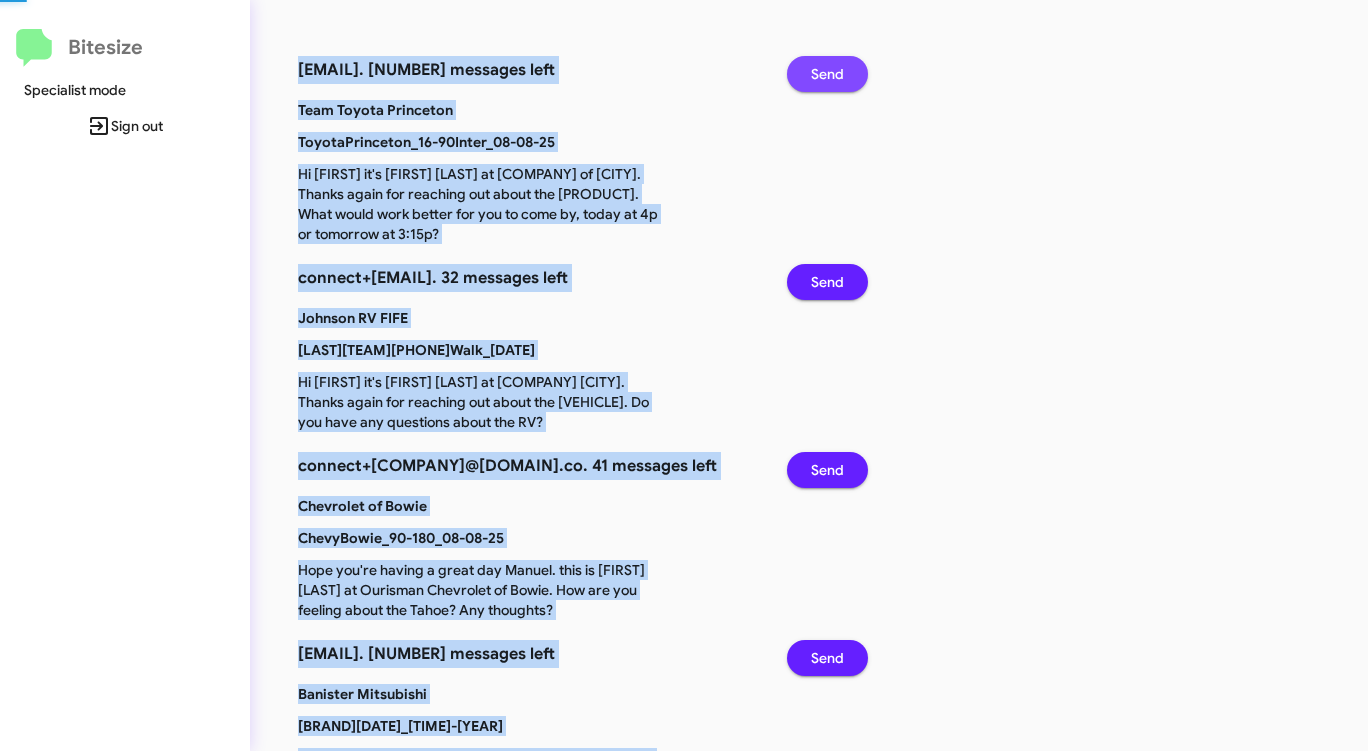 click on "Send" 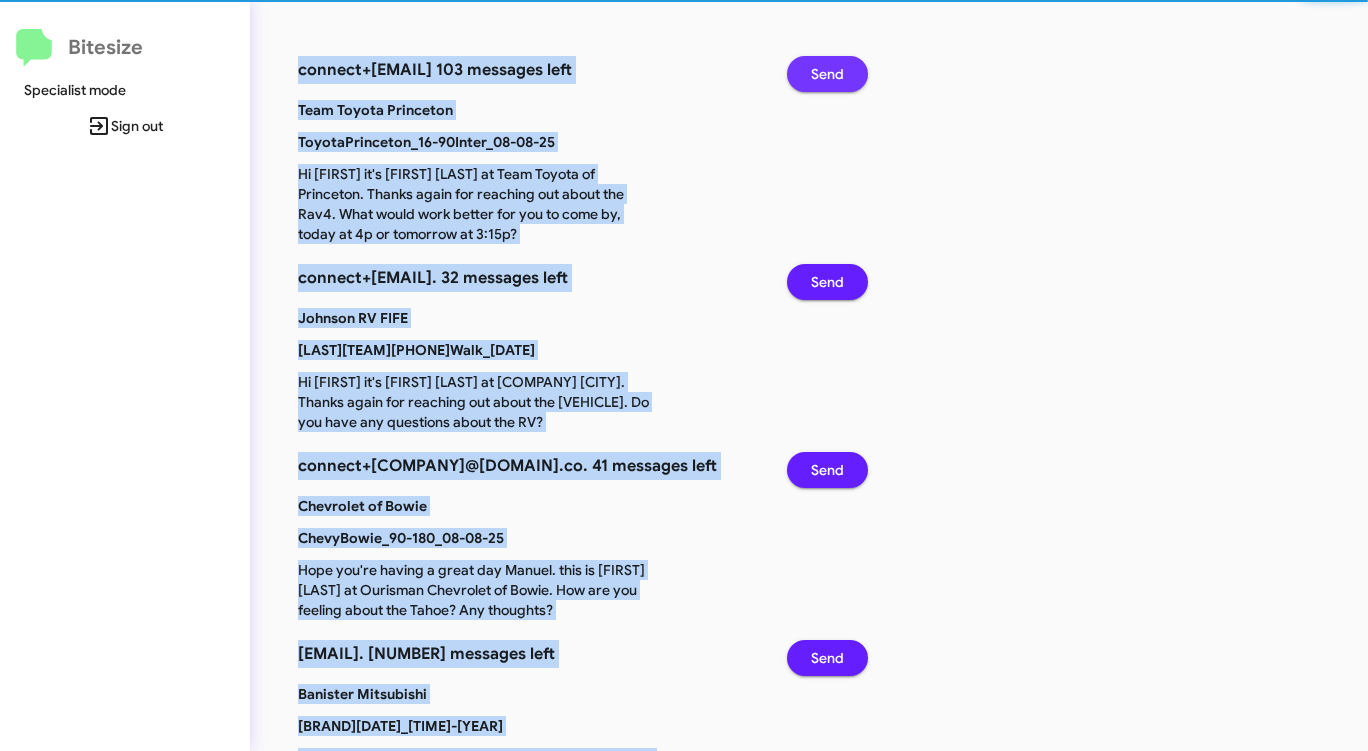 click on "Send" 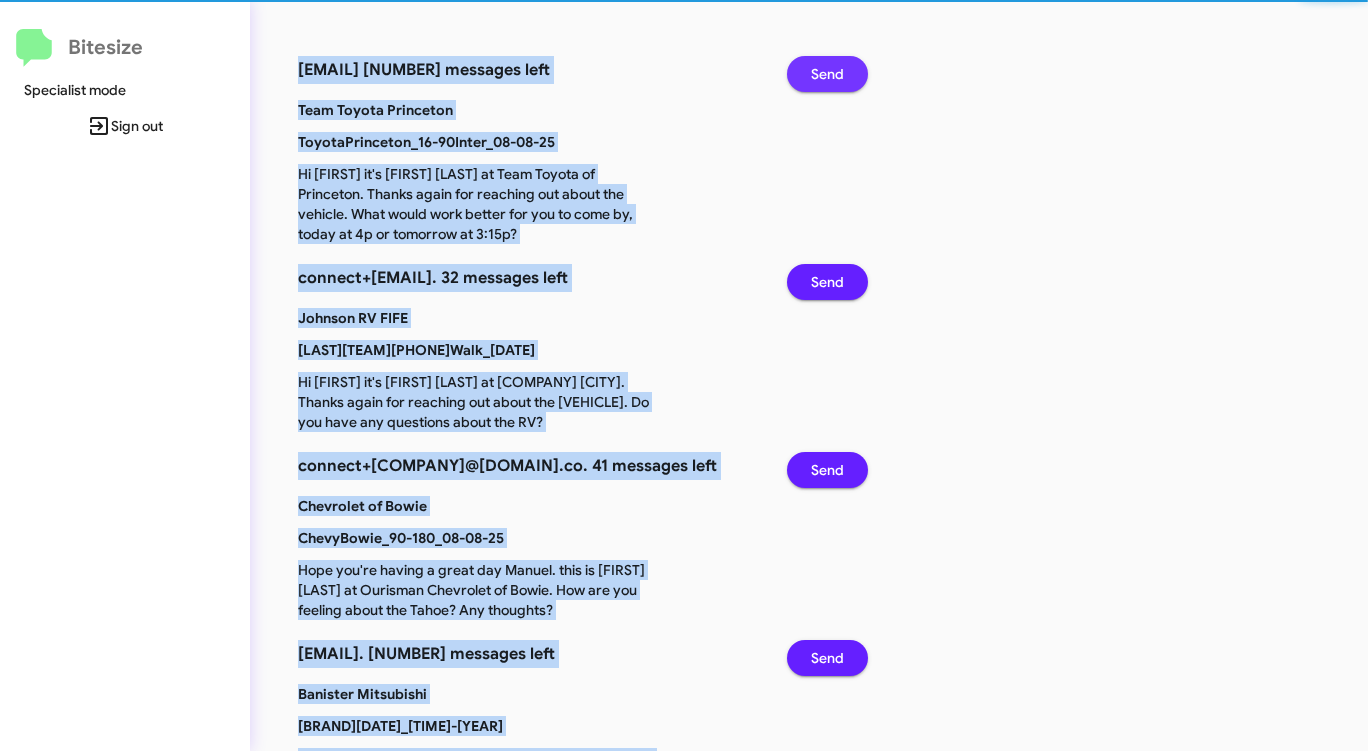click on "Send" 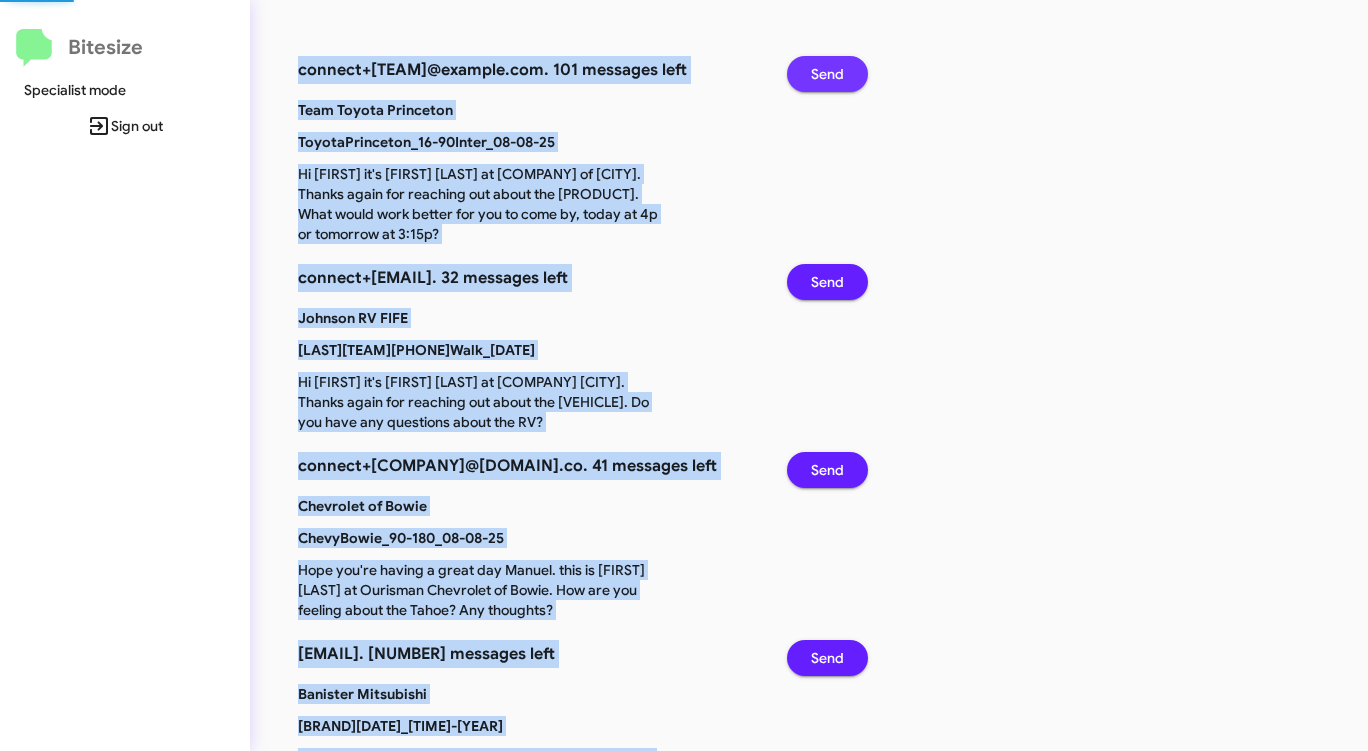 click on "Send" 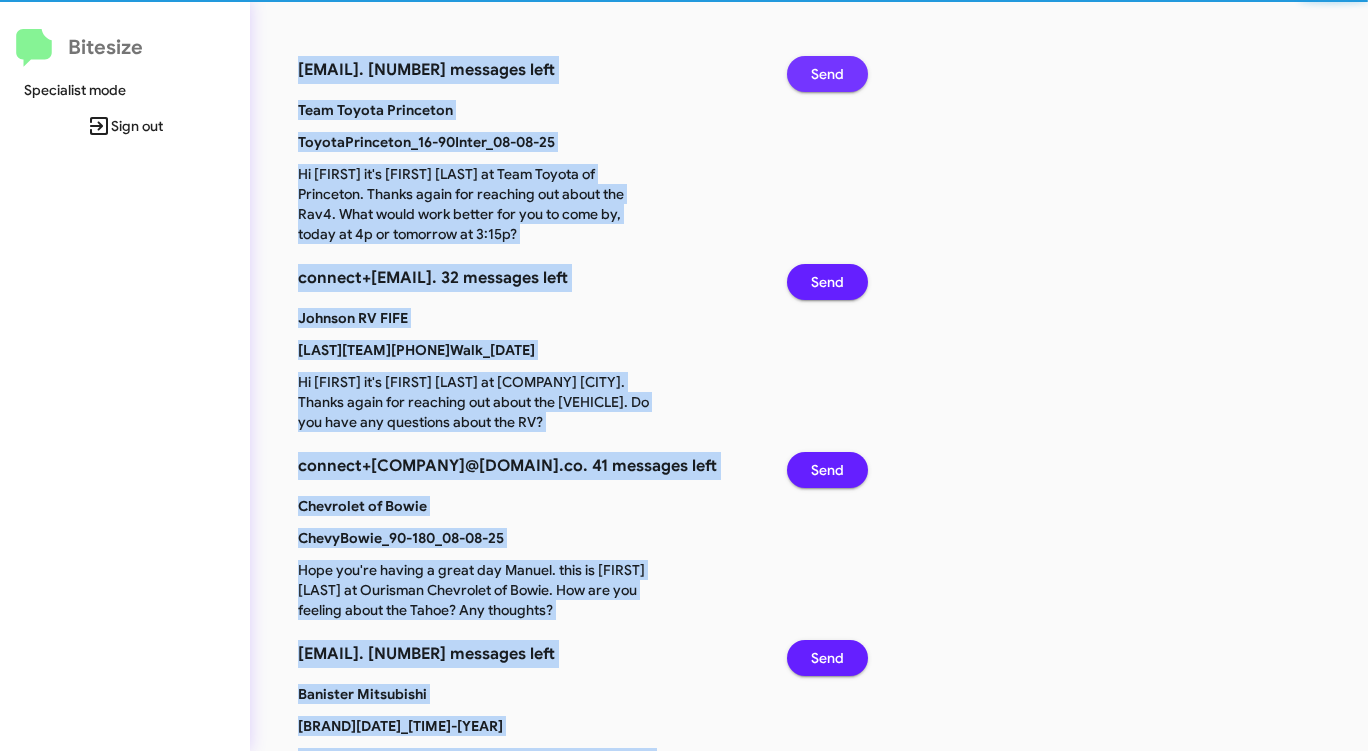 click on "Send" 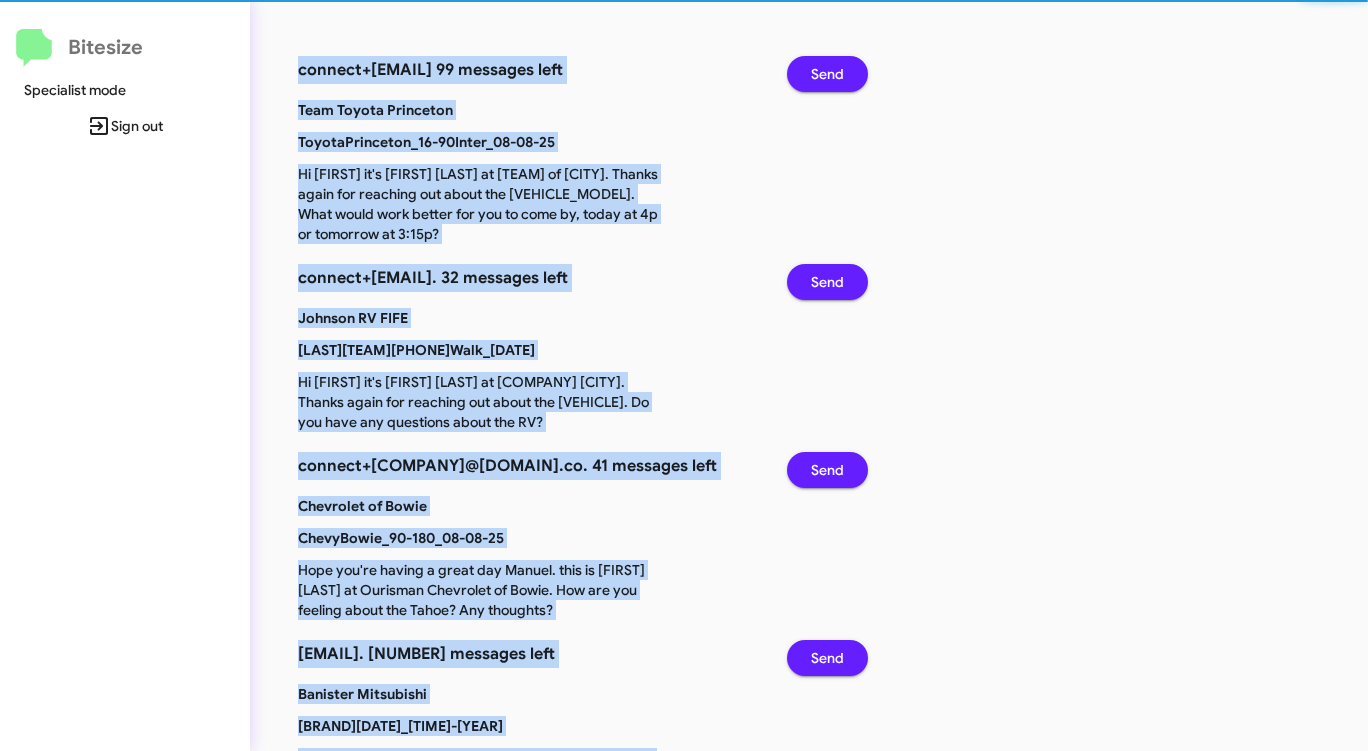 click on "Send" 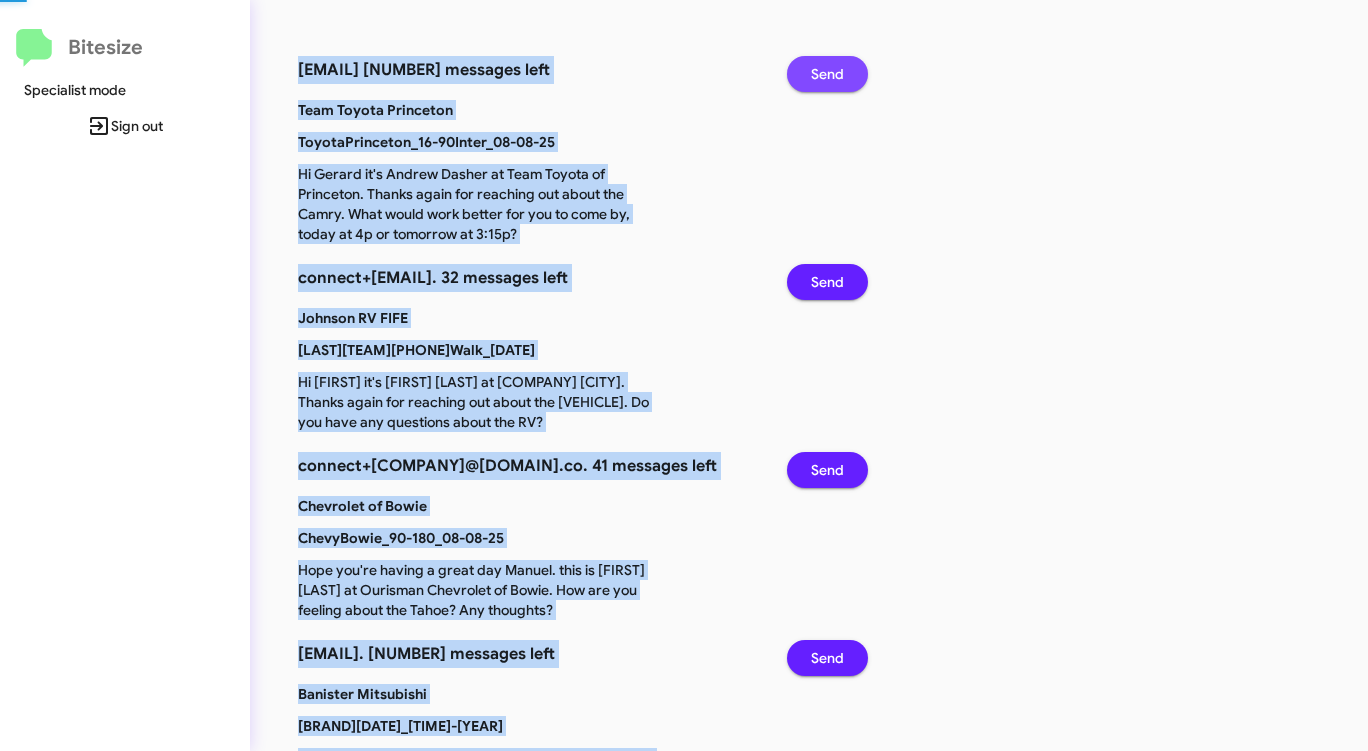 click on "Send" 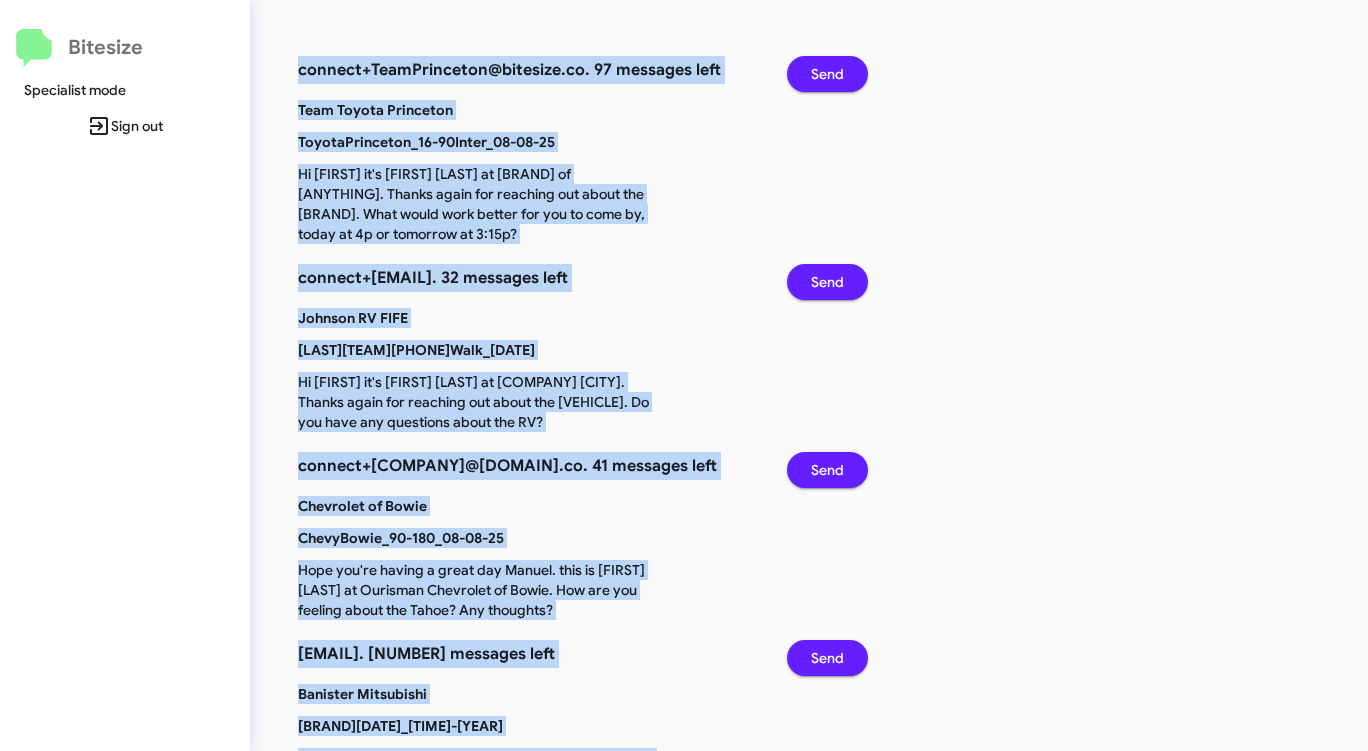click on "Send" 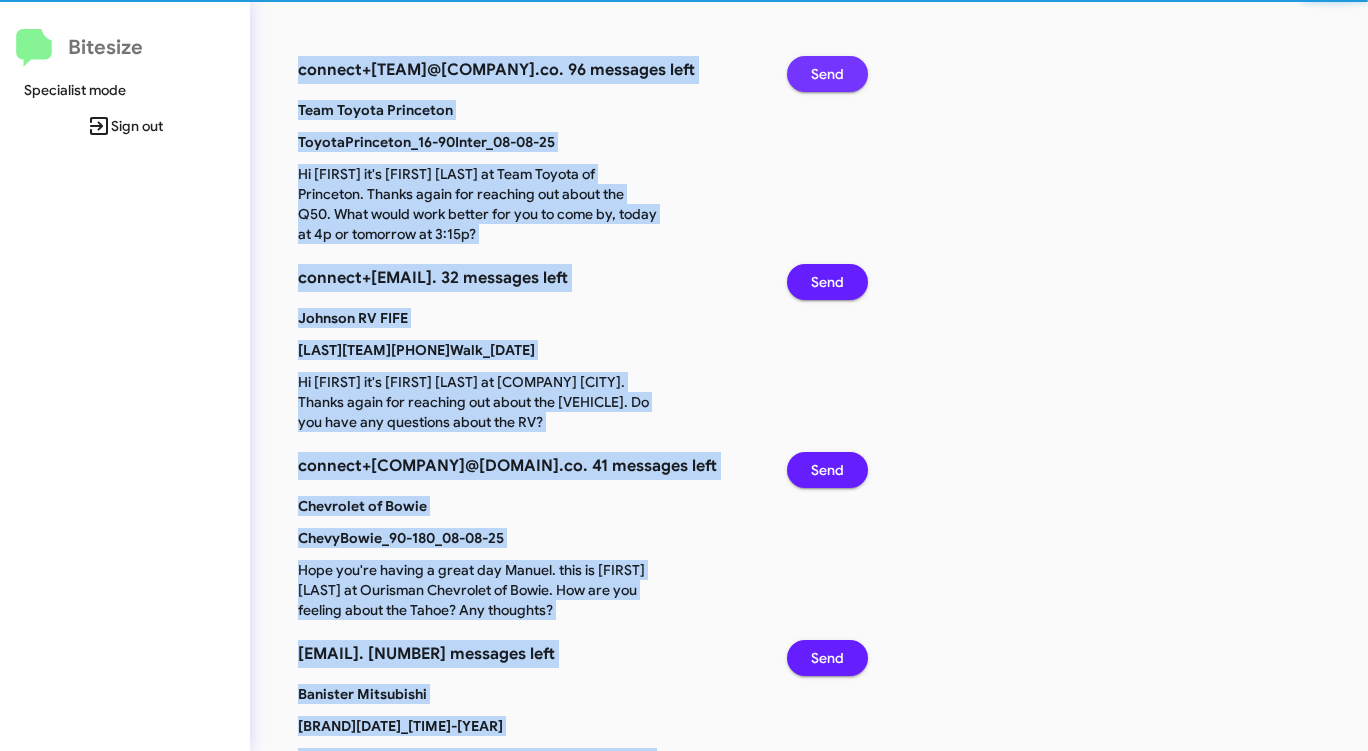 click on "Send" 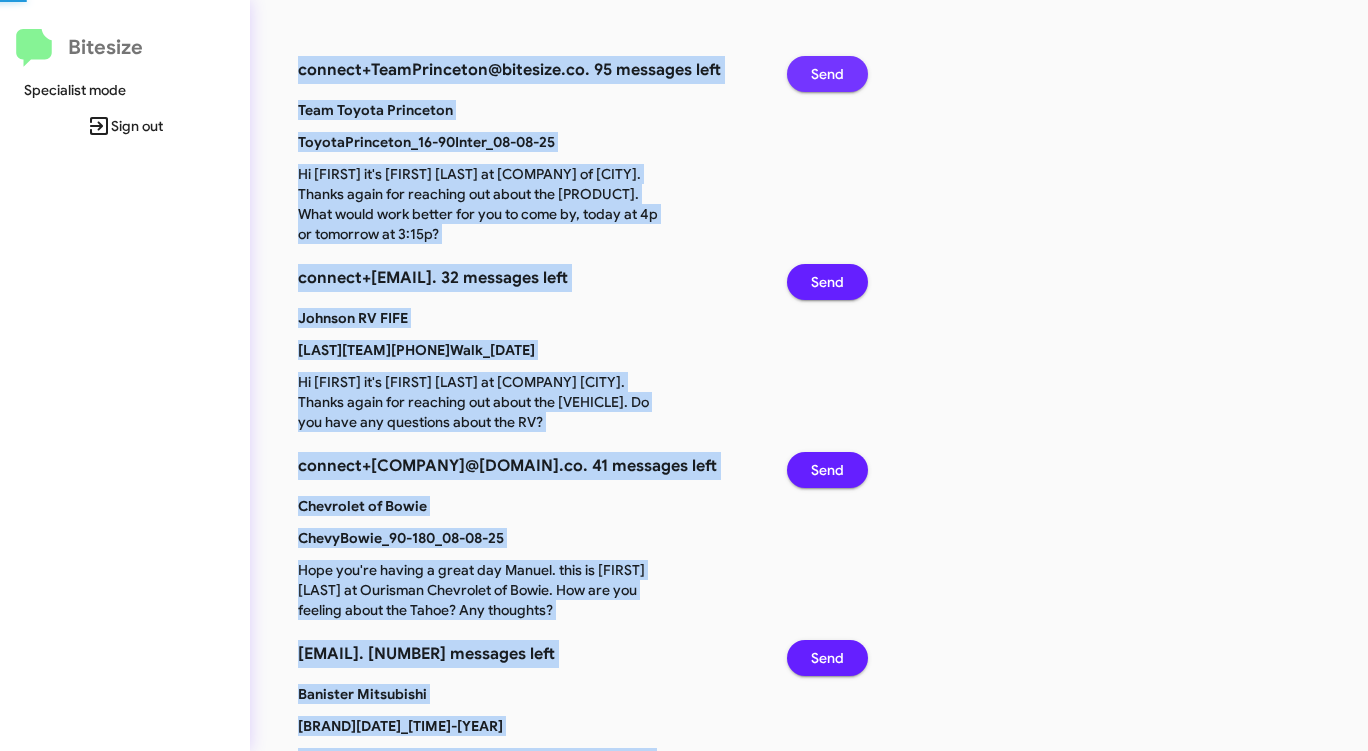 click on "Send" 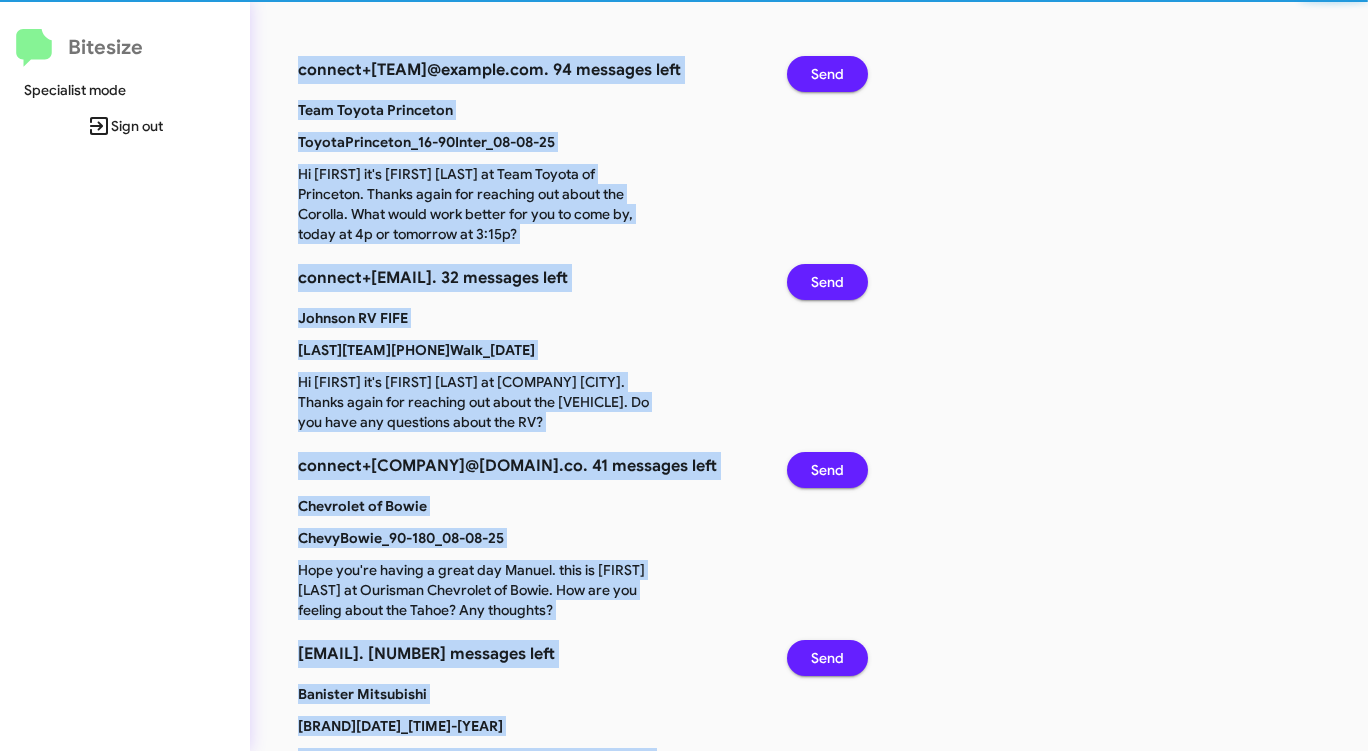 click on "Send" 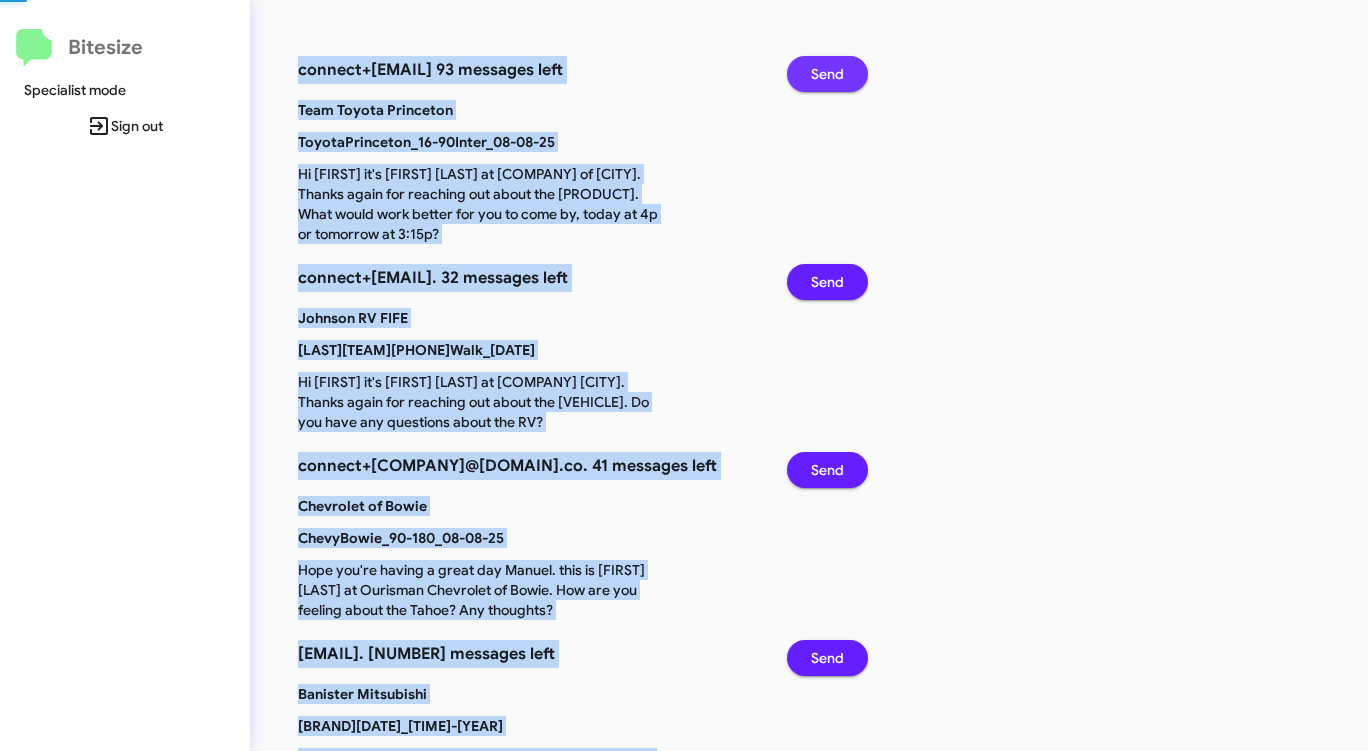 click on "Send" 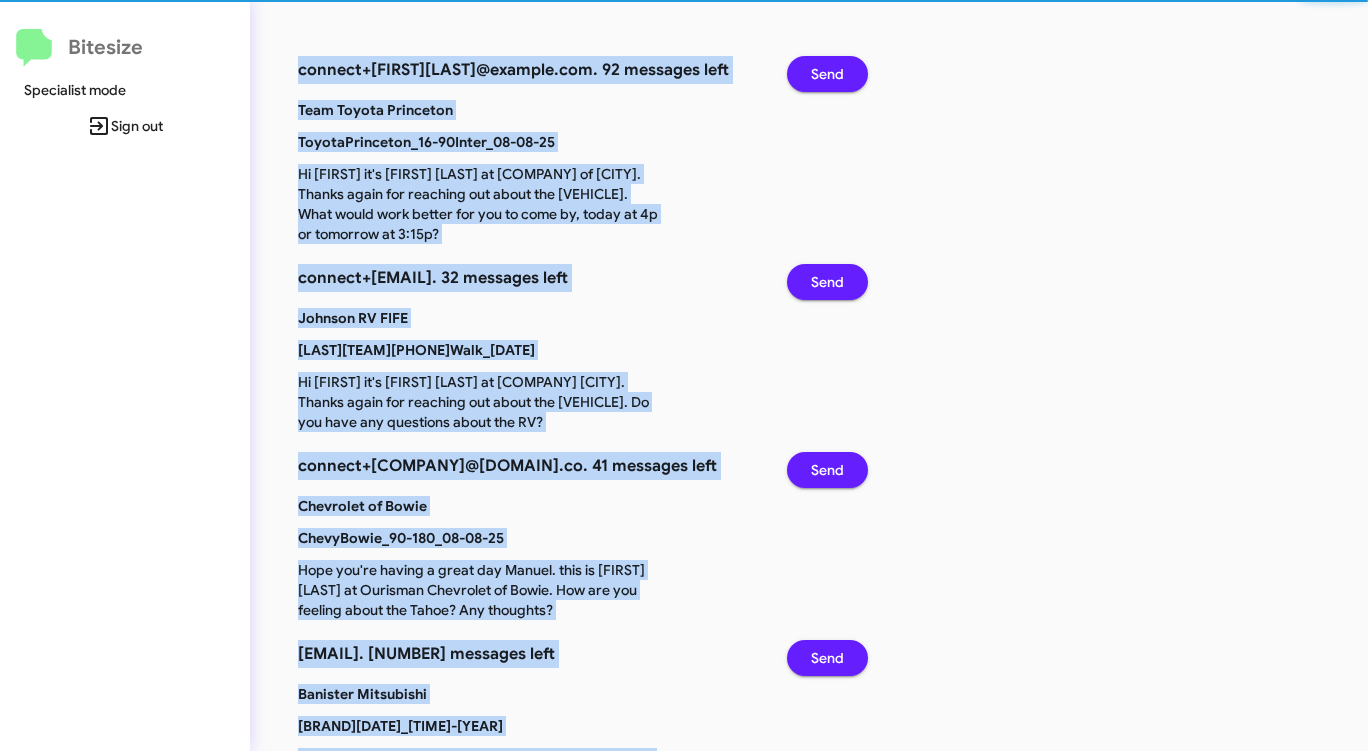 click on "Send" 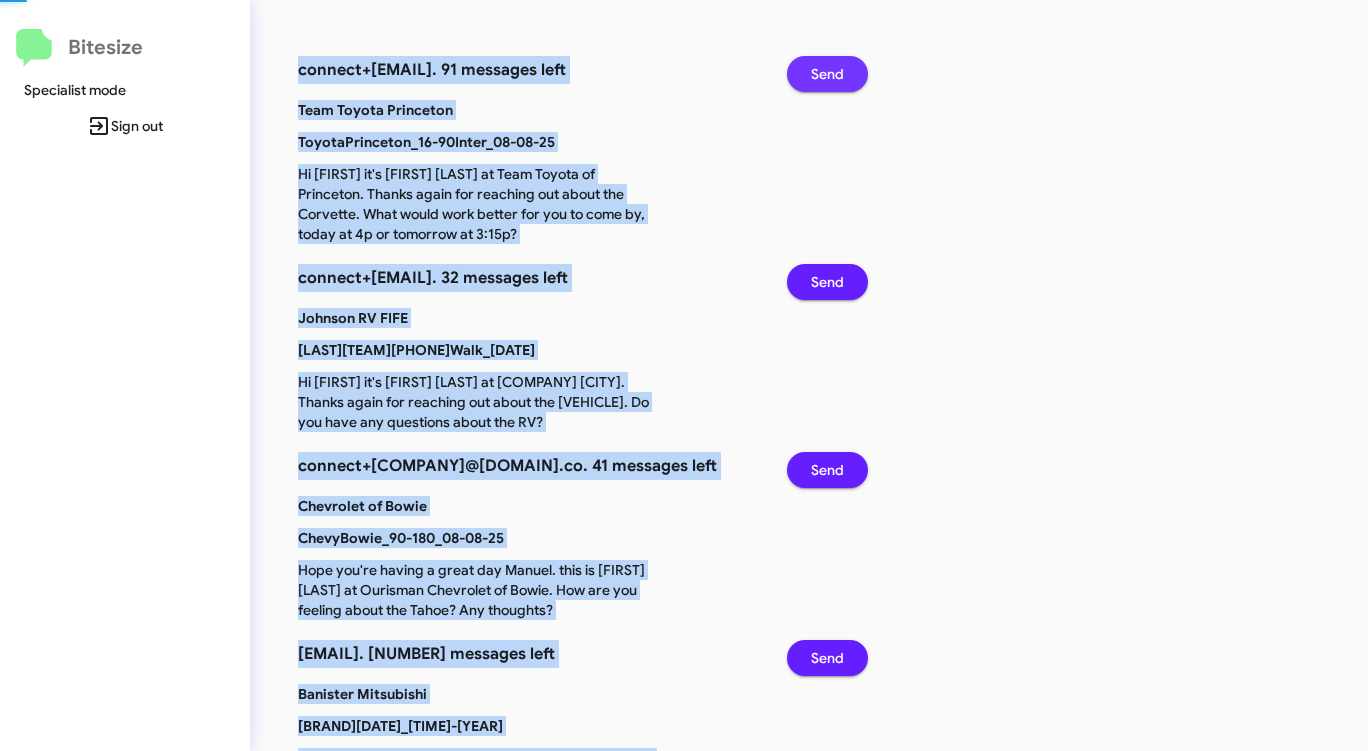 click on "Send" 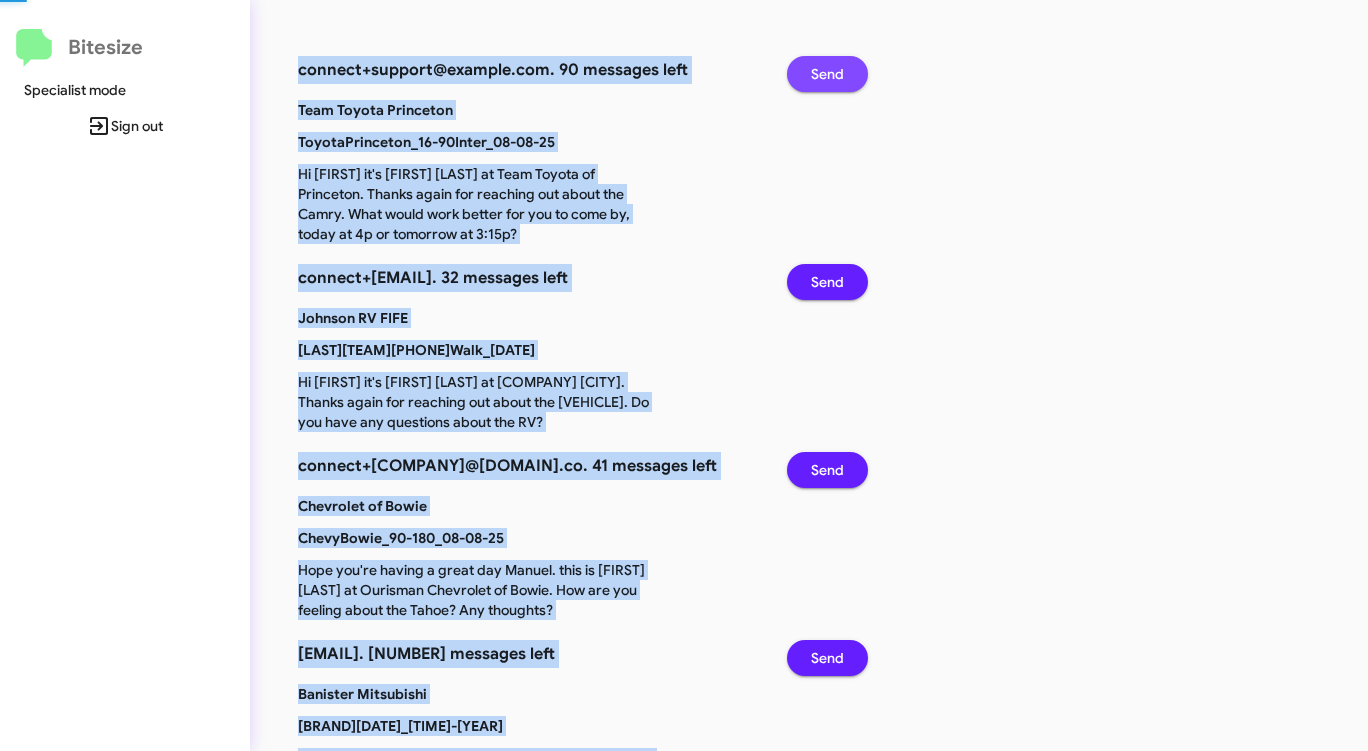 click on "Send" 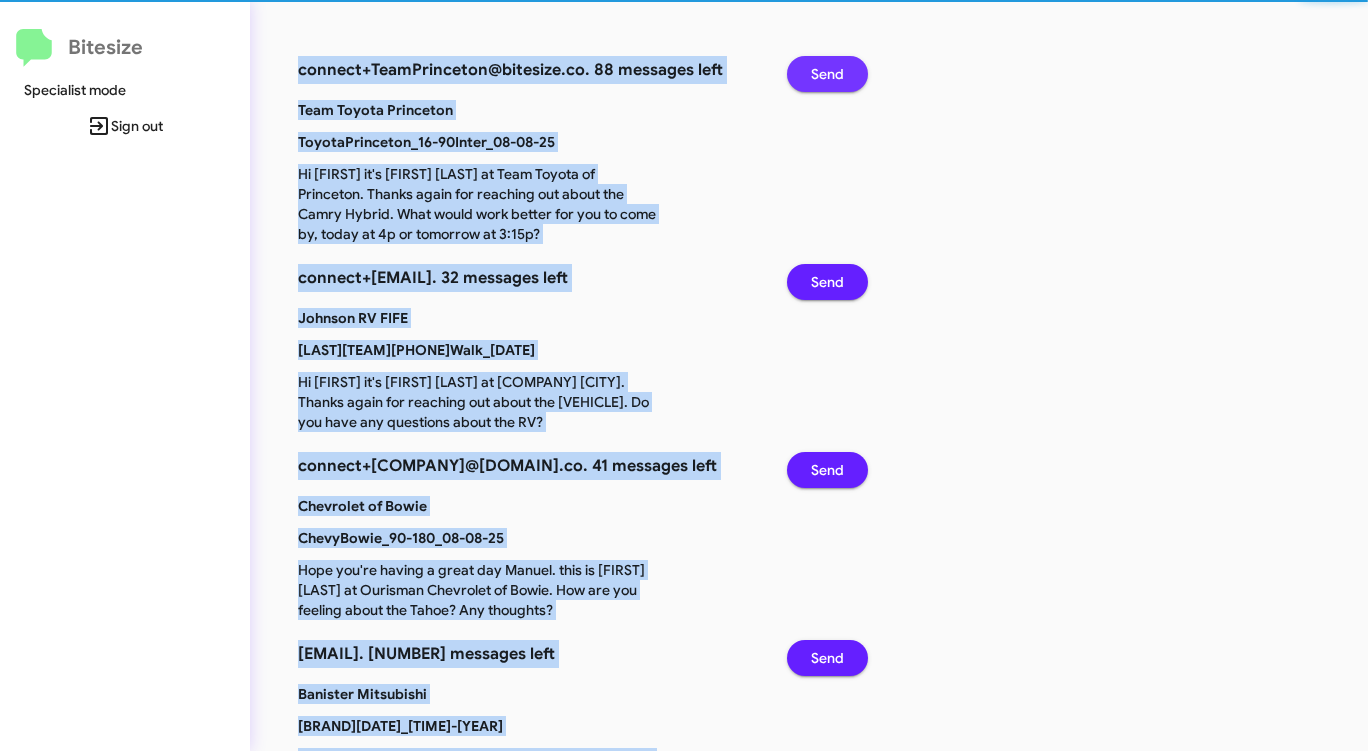 click on "Send" 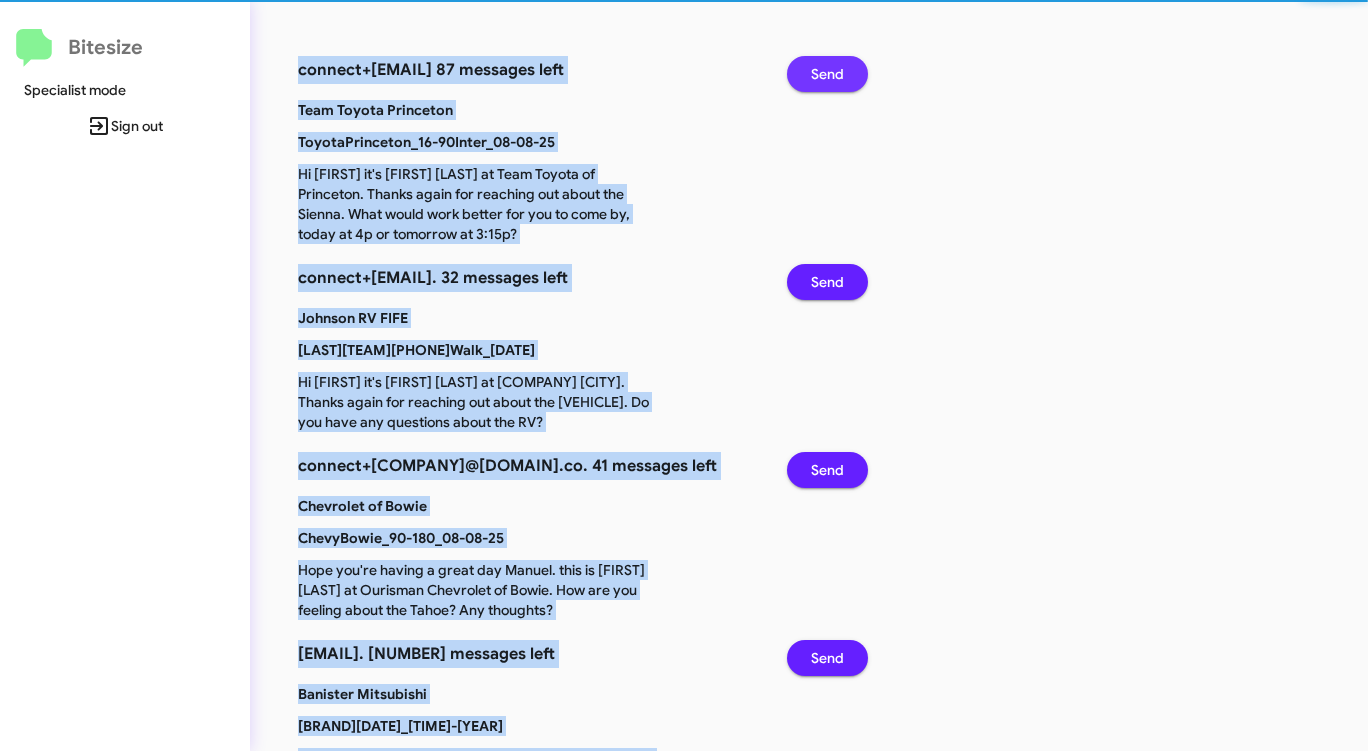click on "Send" 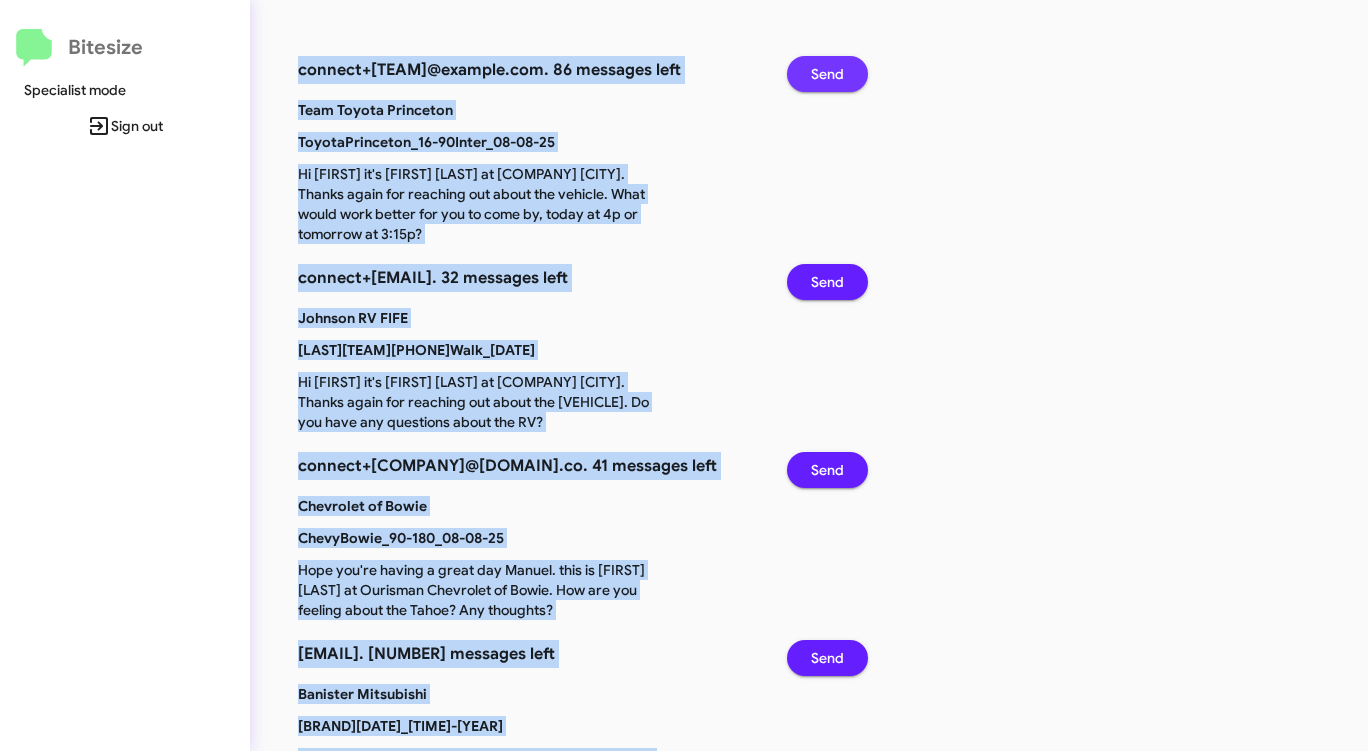 click on "Send" 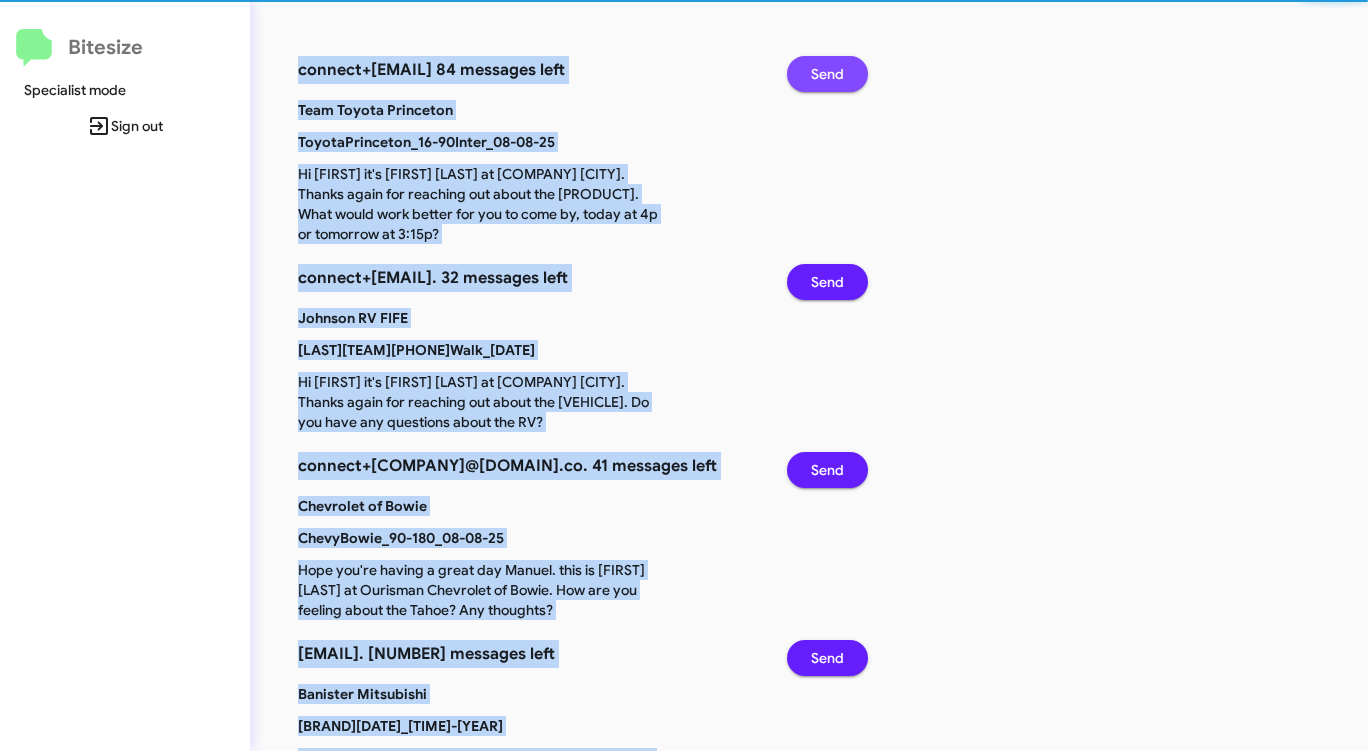 click on "Send" 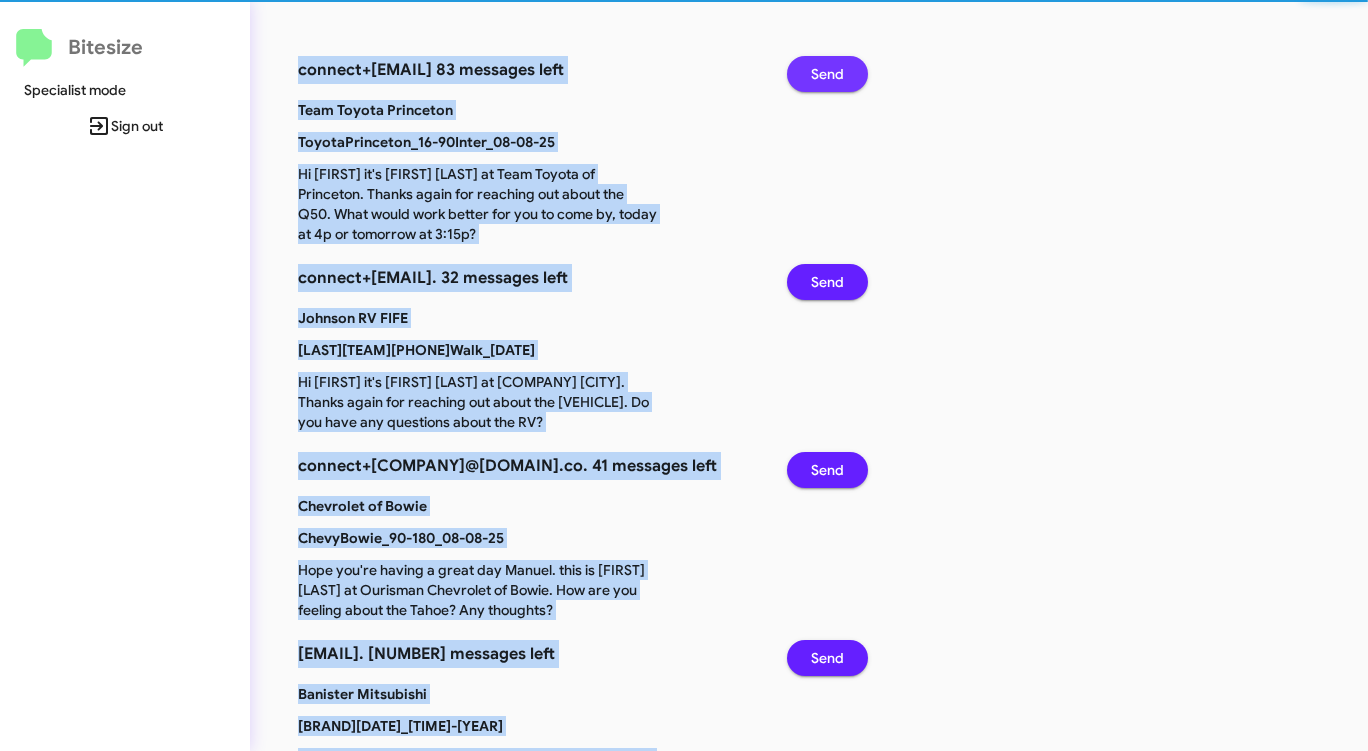 click on "Send" 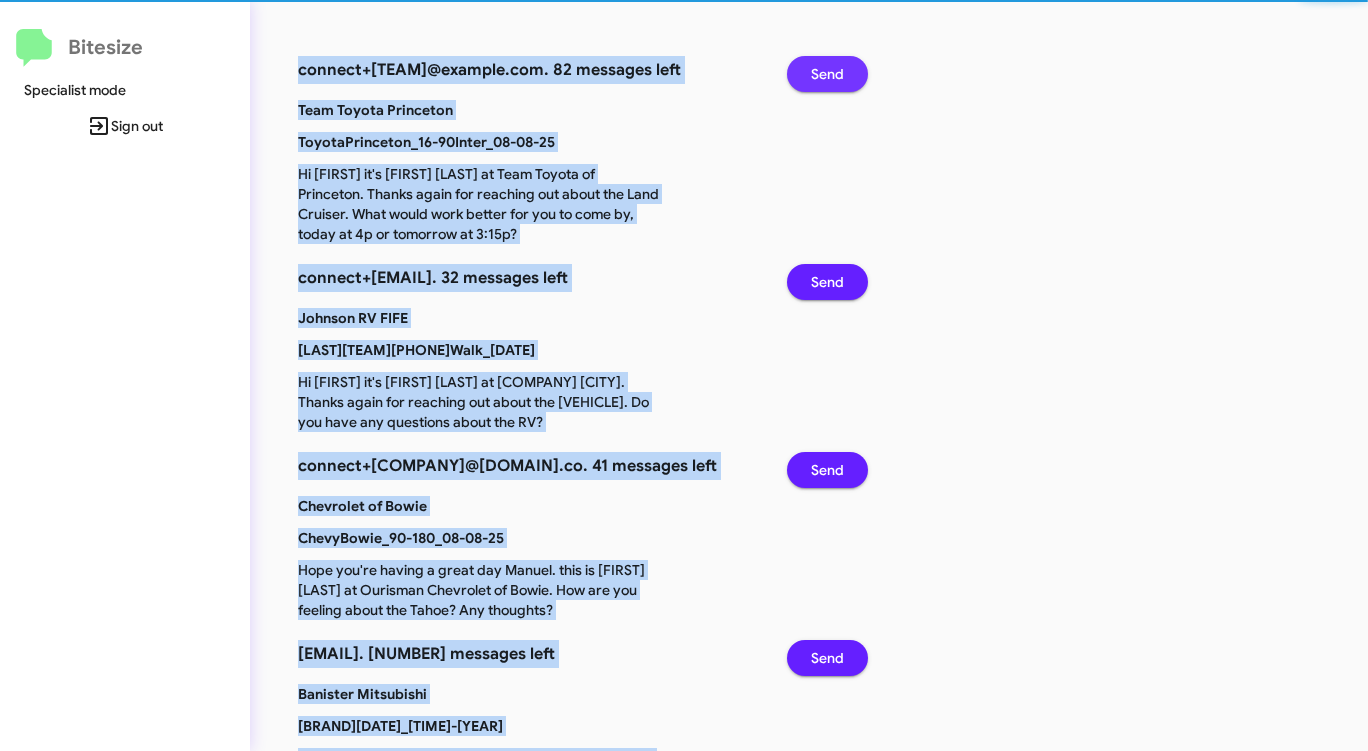 click on "Send" 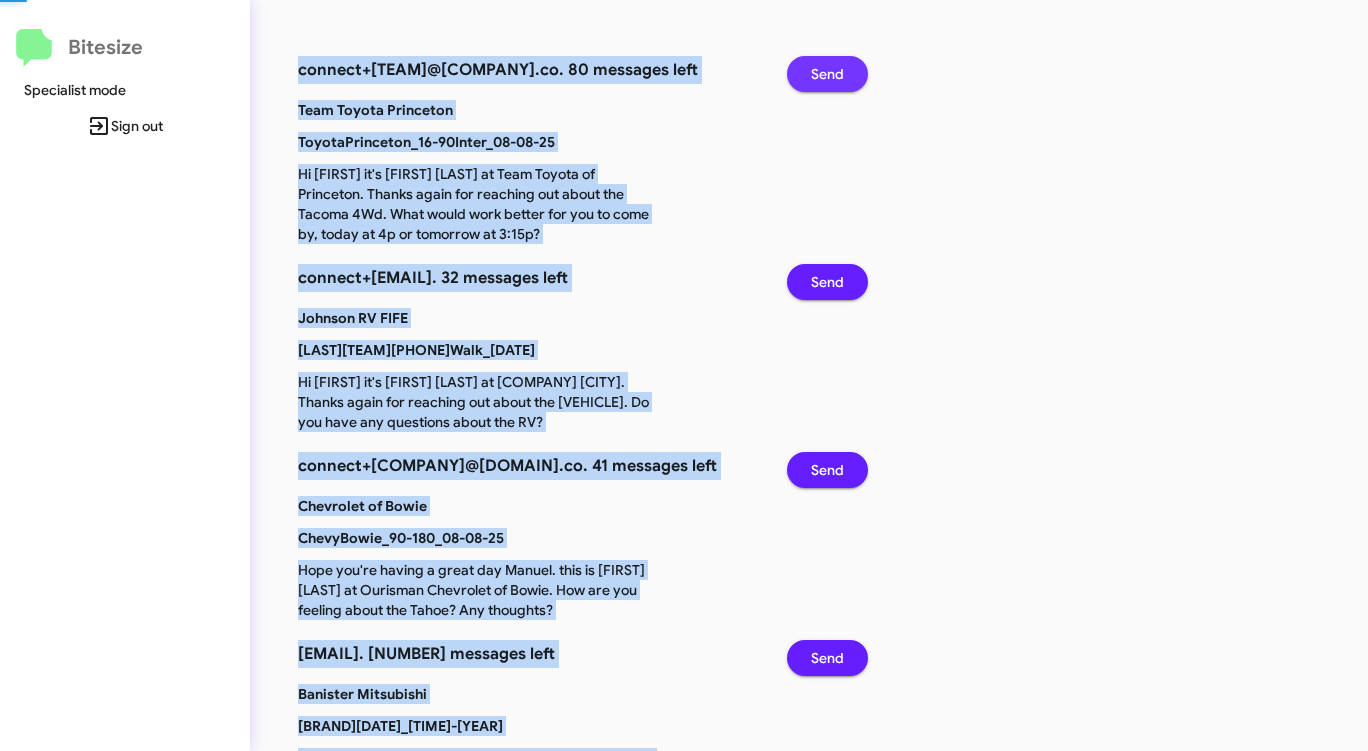 click on "Send" 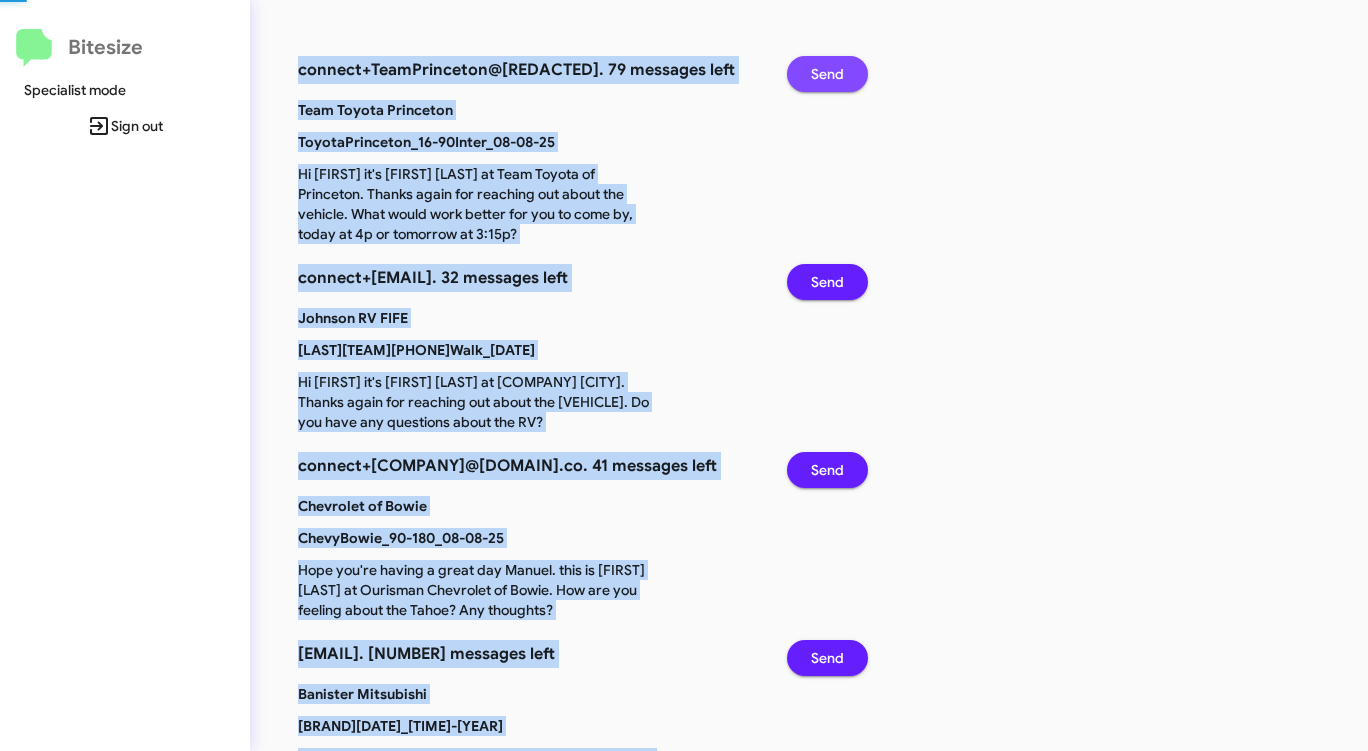 click on "Send" 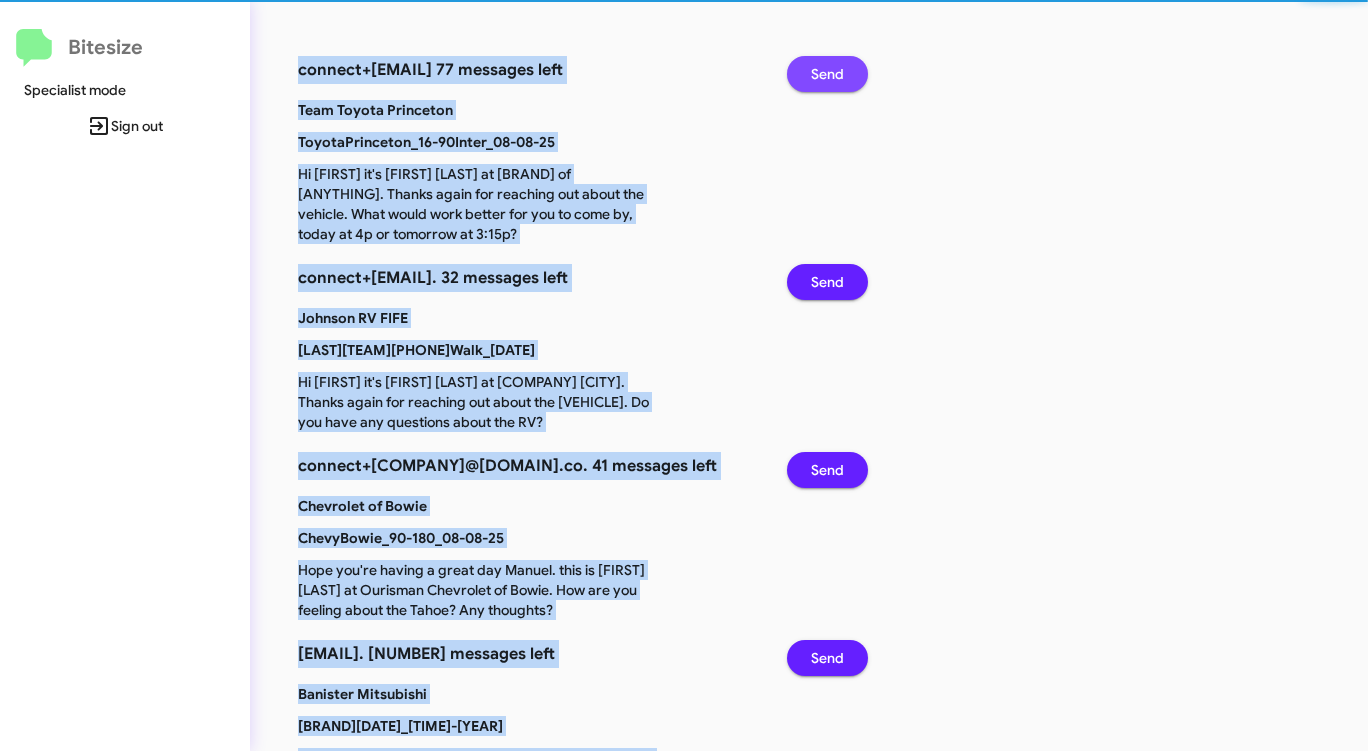 click on "Send" 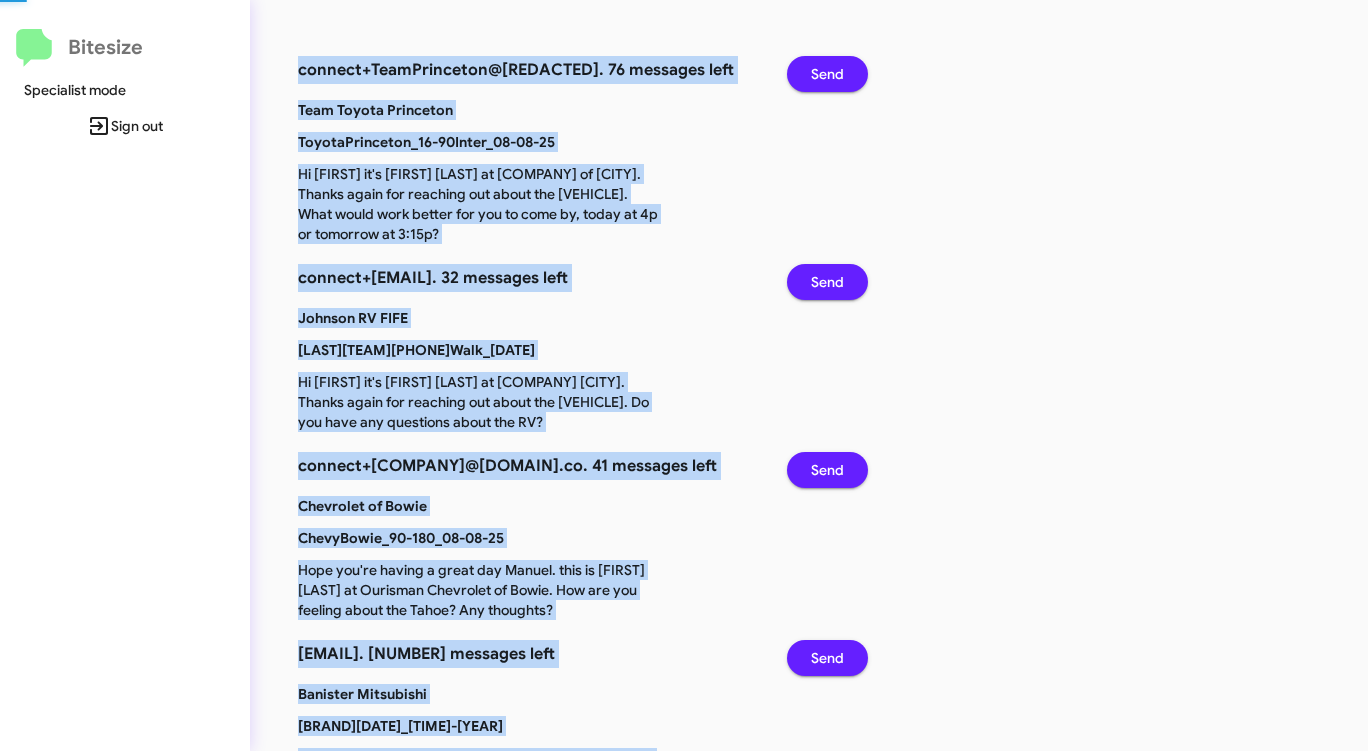 click on "Send" 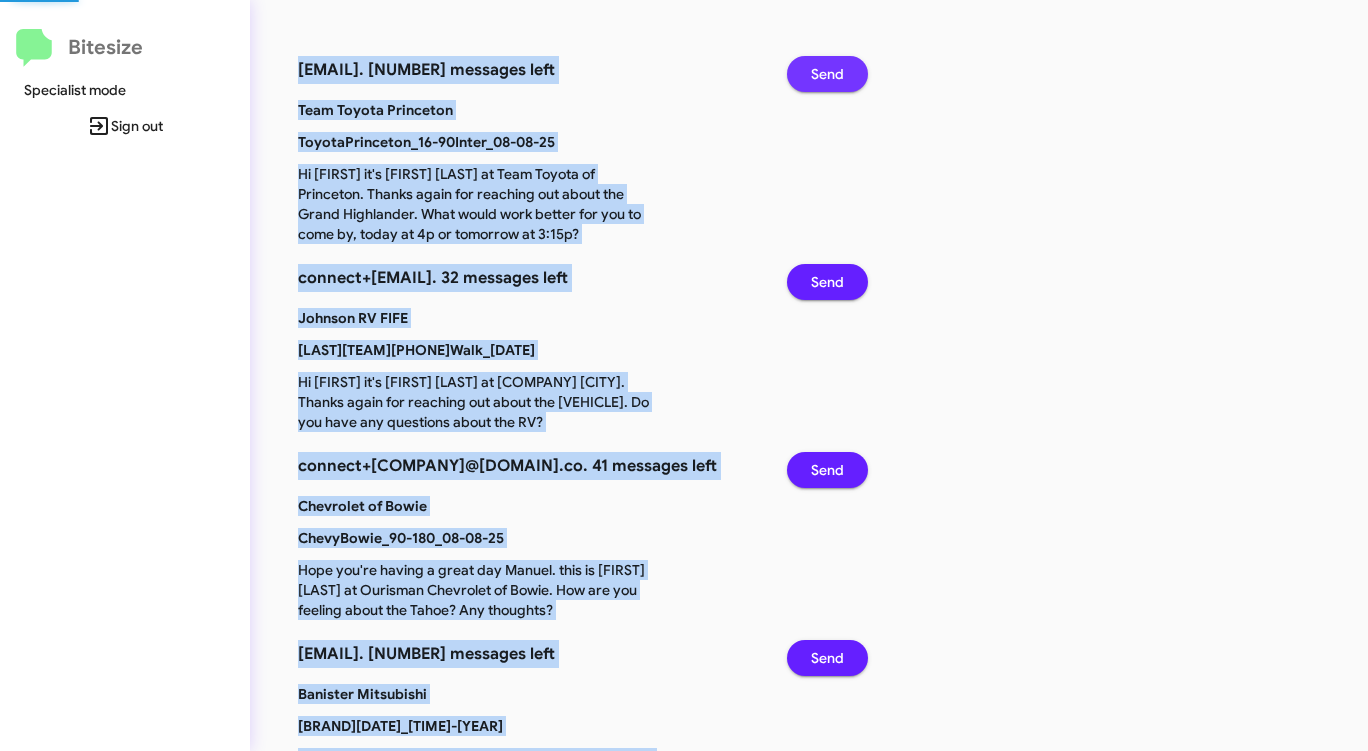 click on "Send" 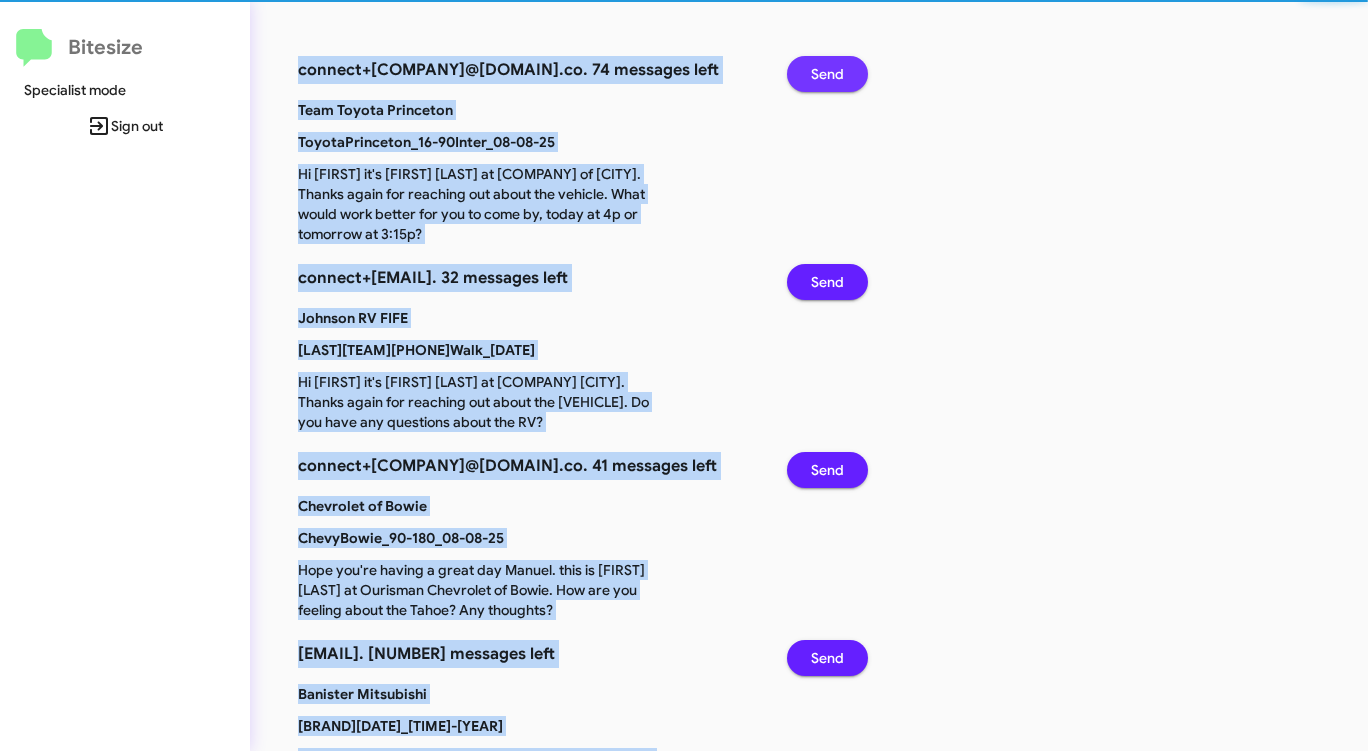 click on "Send" 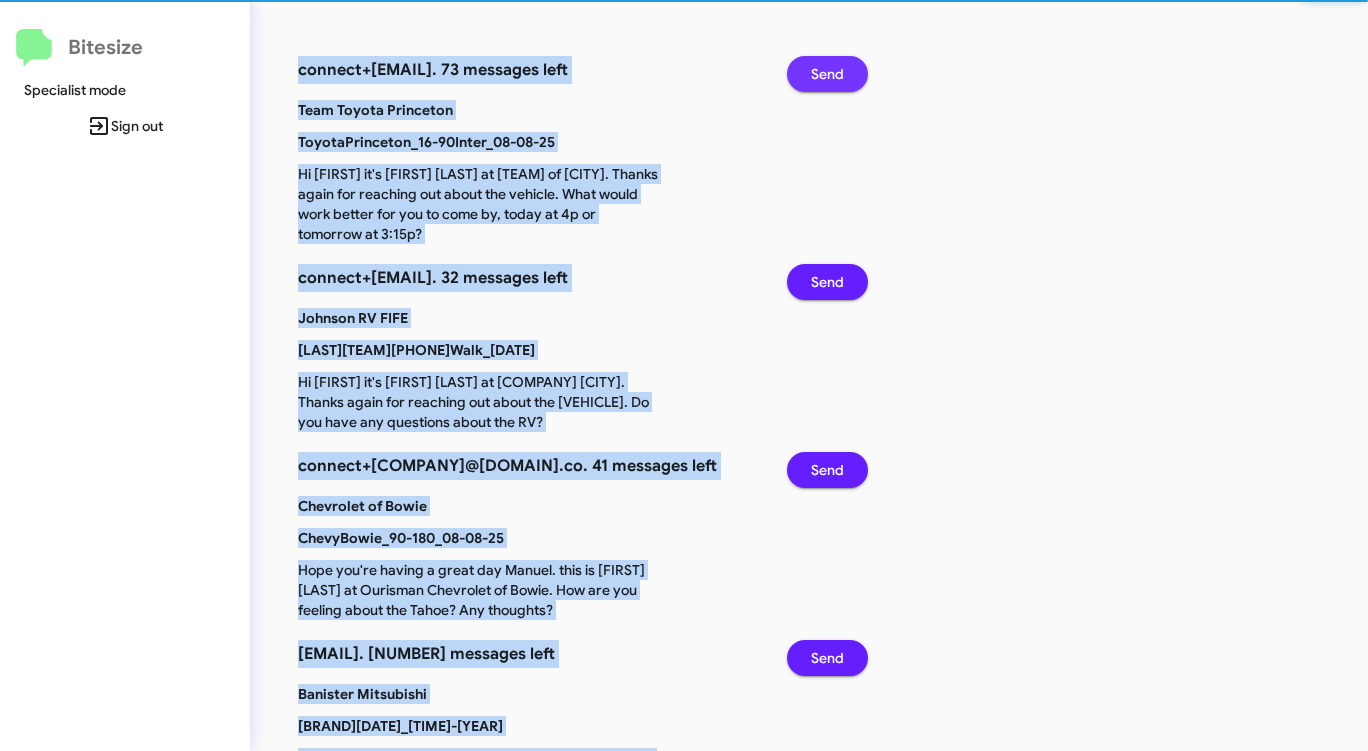 click on "Send" 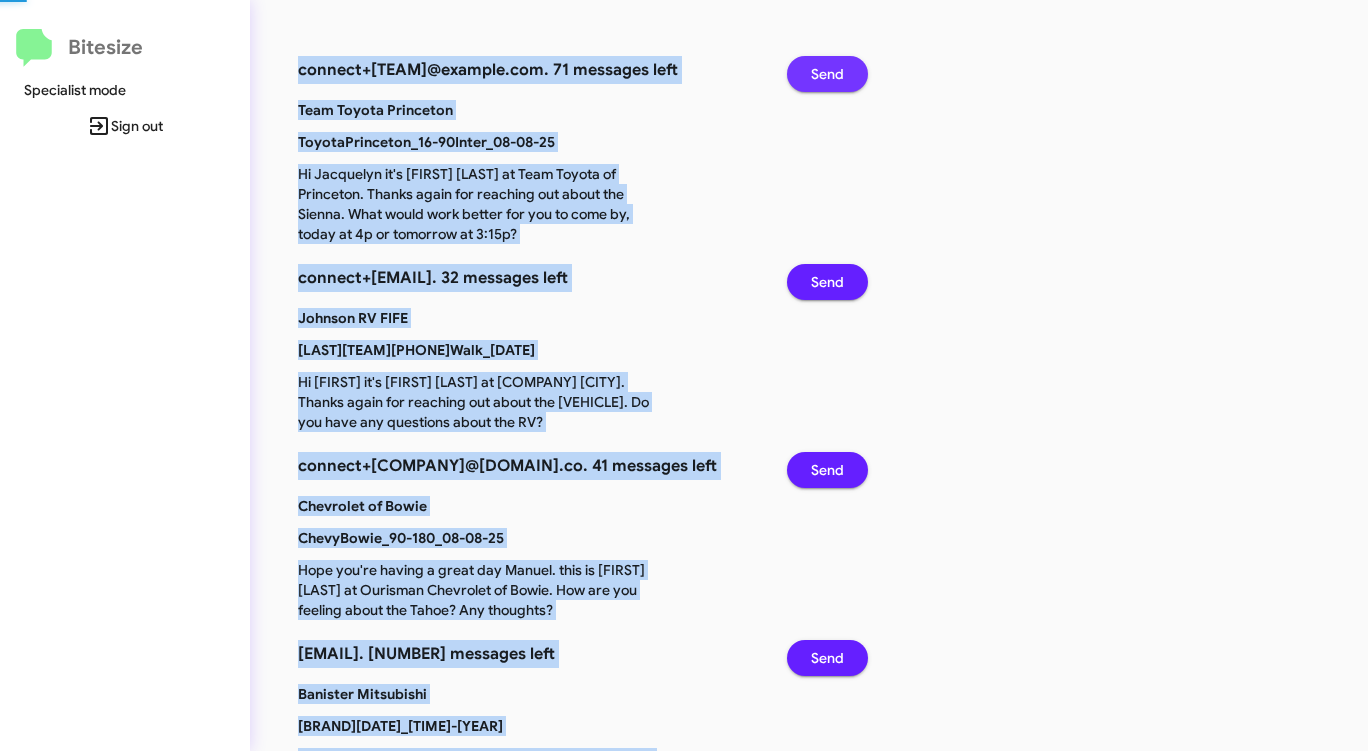 click on "Send" 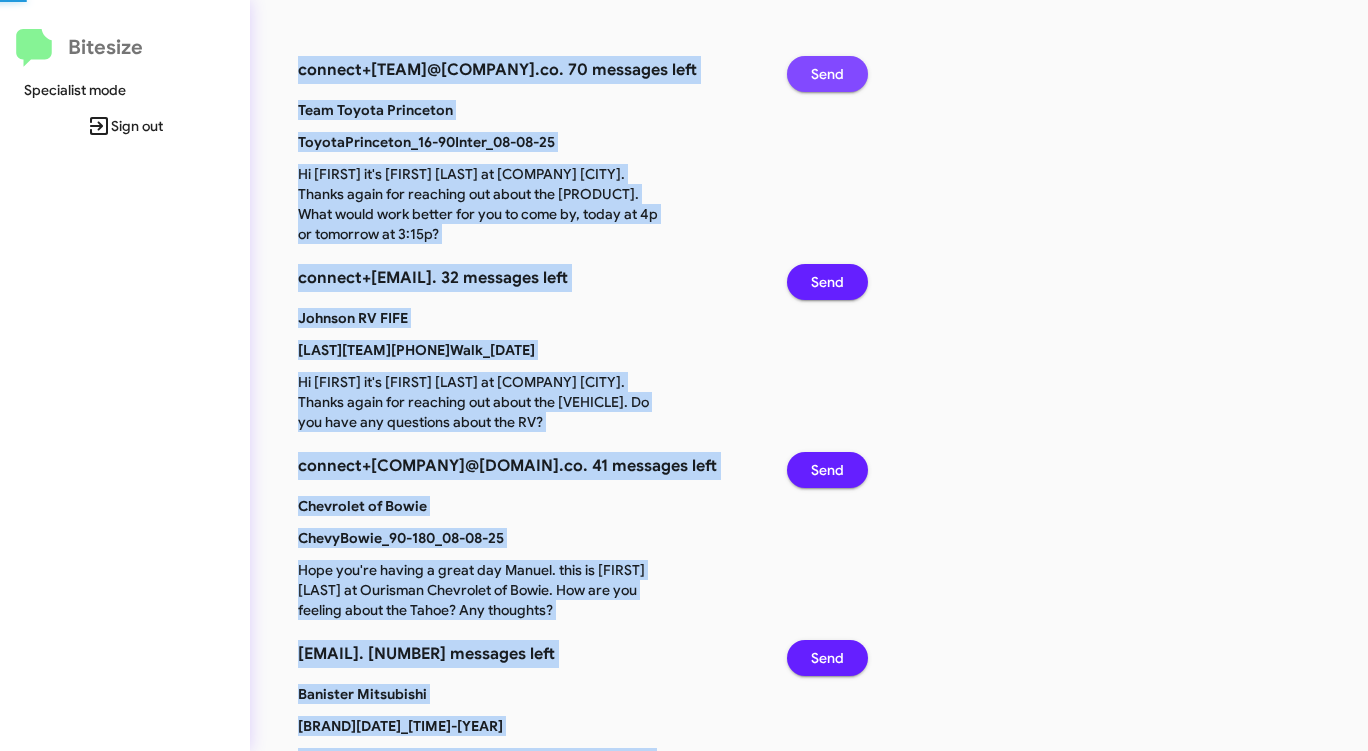 click on "Send" 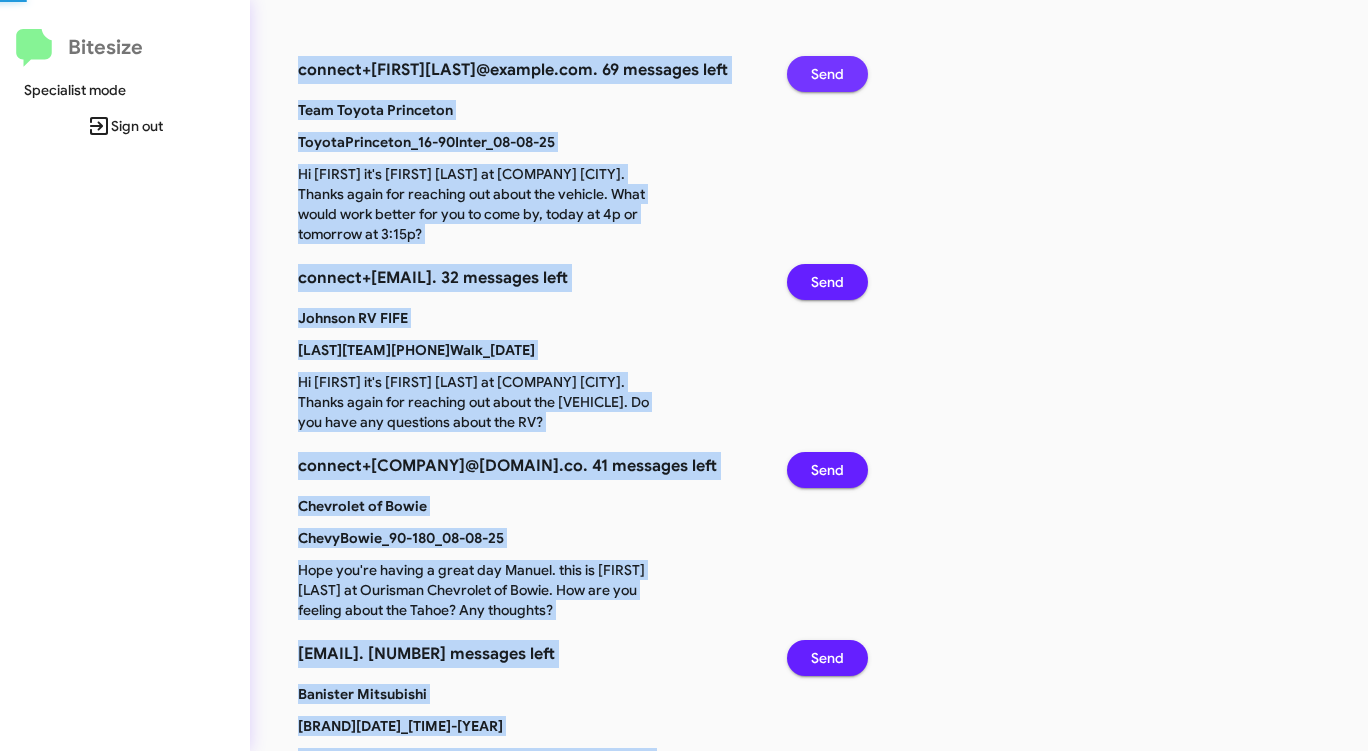 click on "Send" 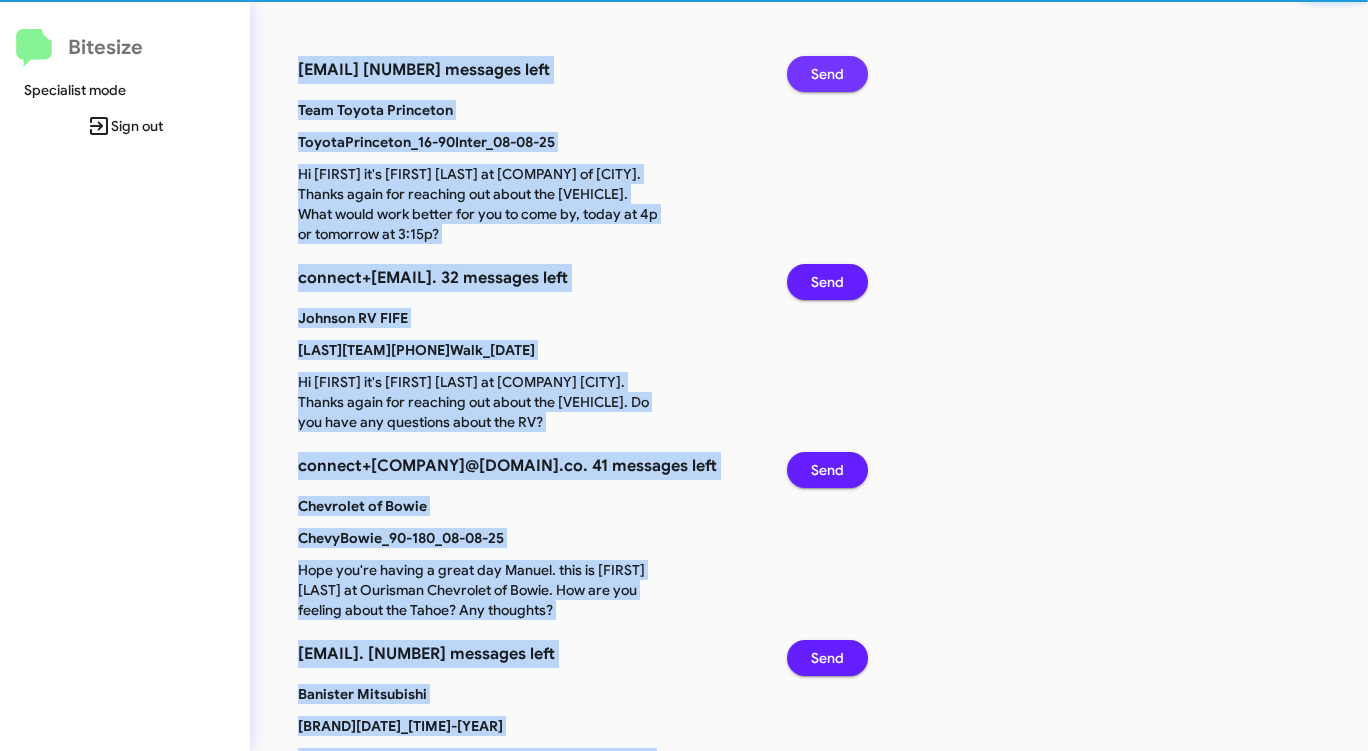 click on "Send" 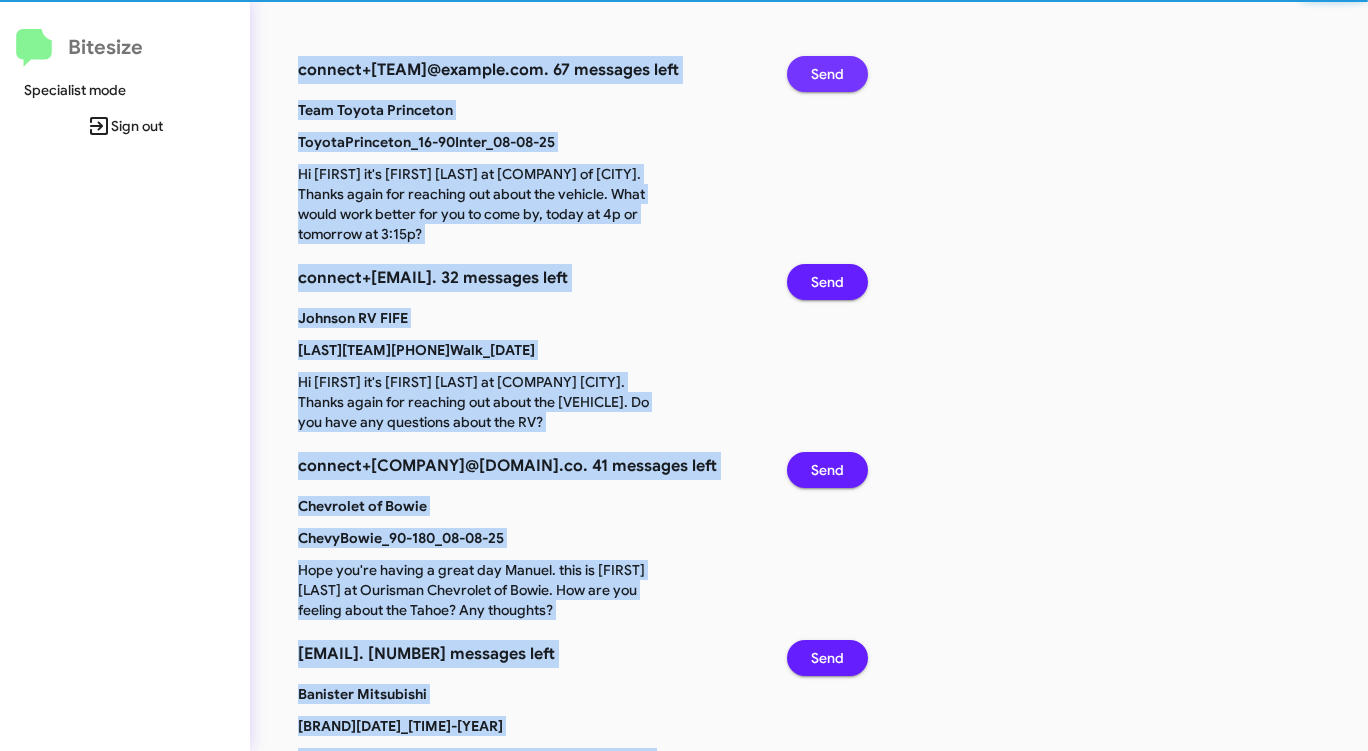 click on "Send" 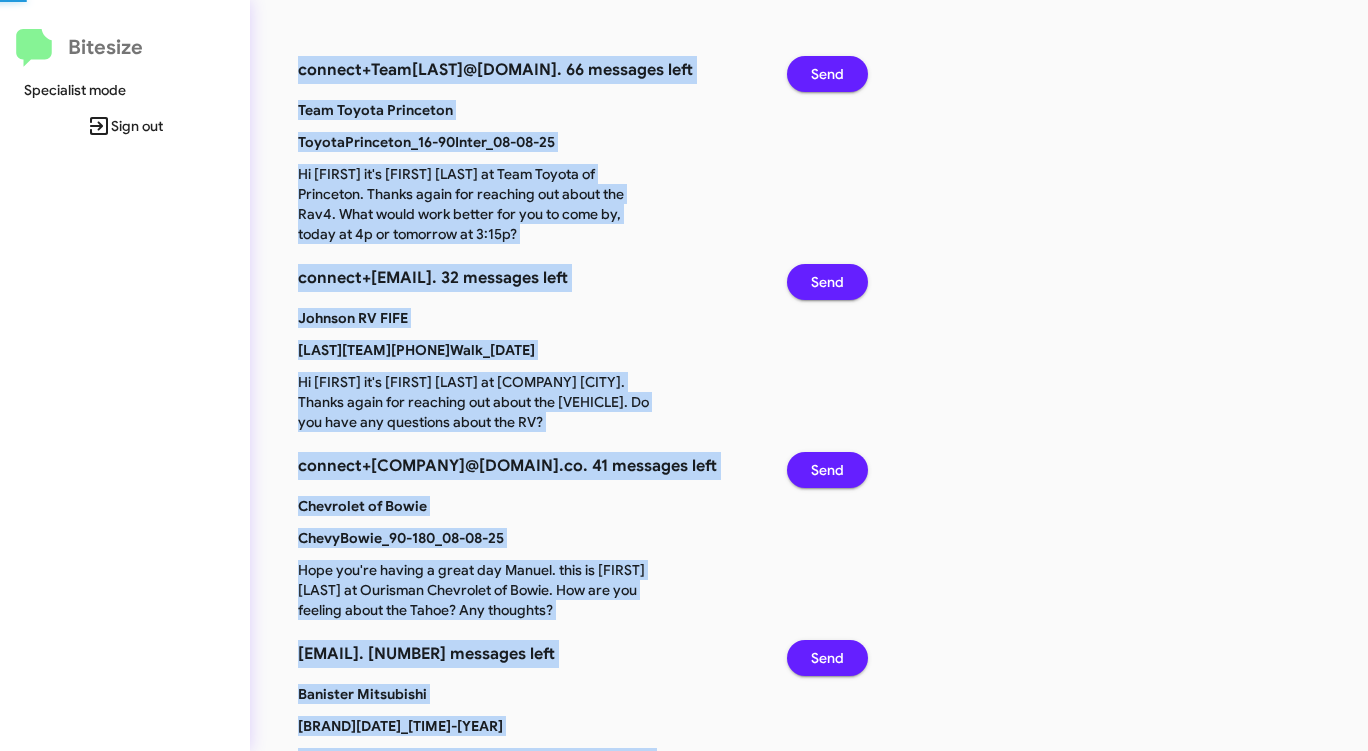 click on "Send" 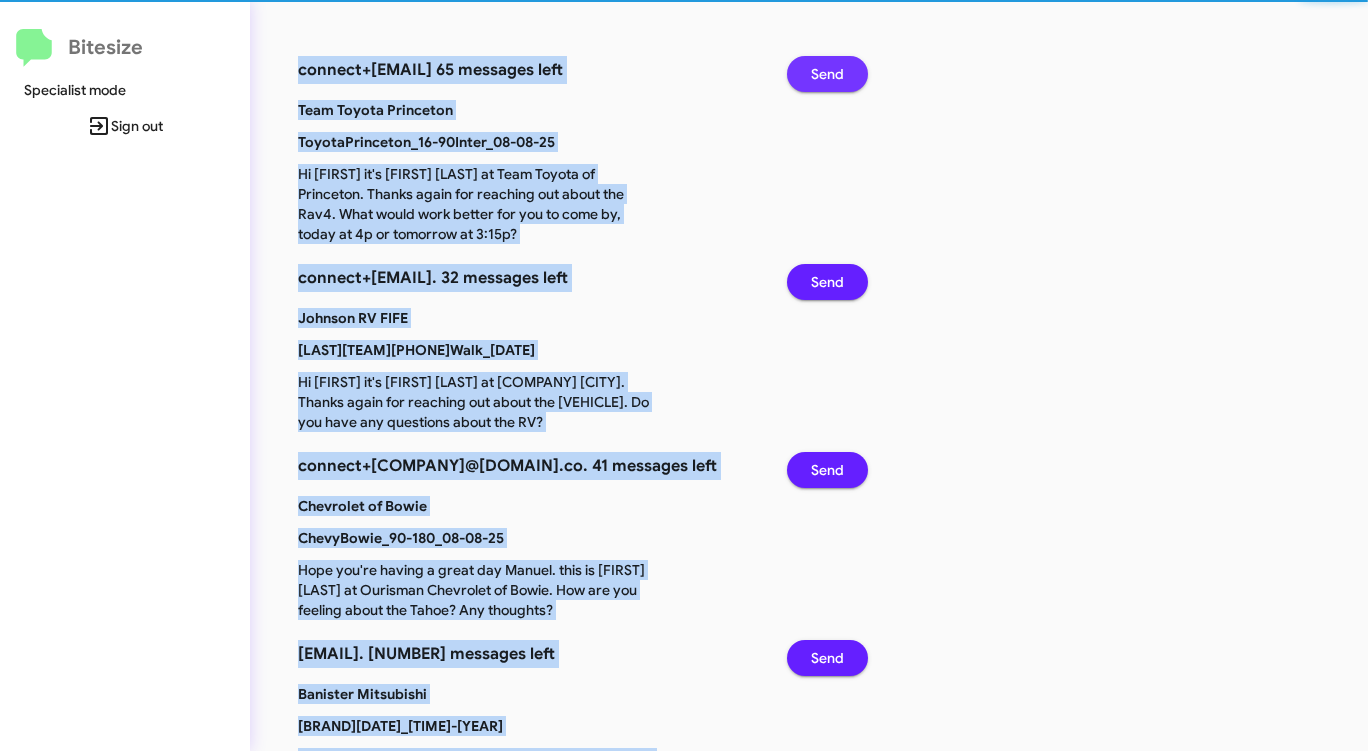 click on "Send" 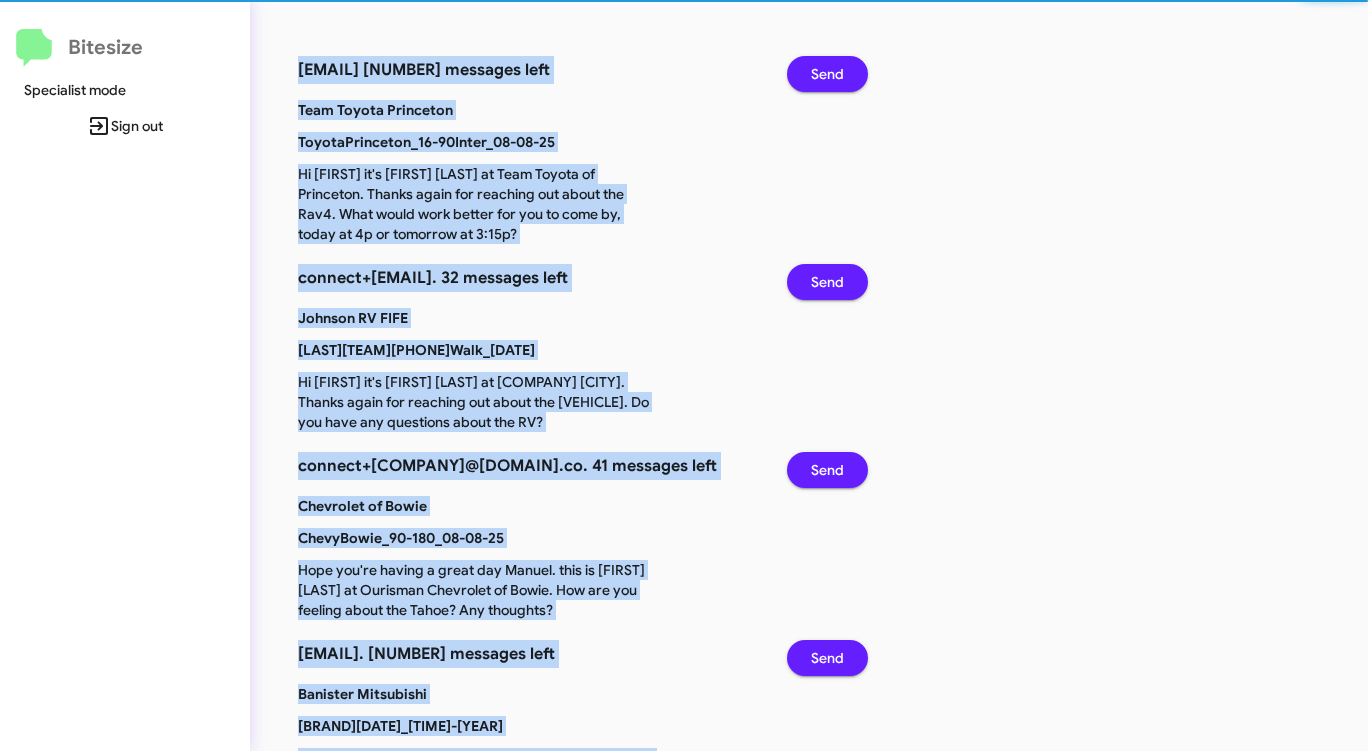 click on "Send" 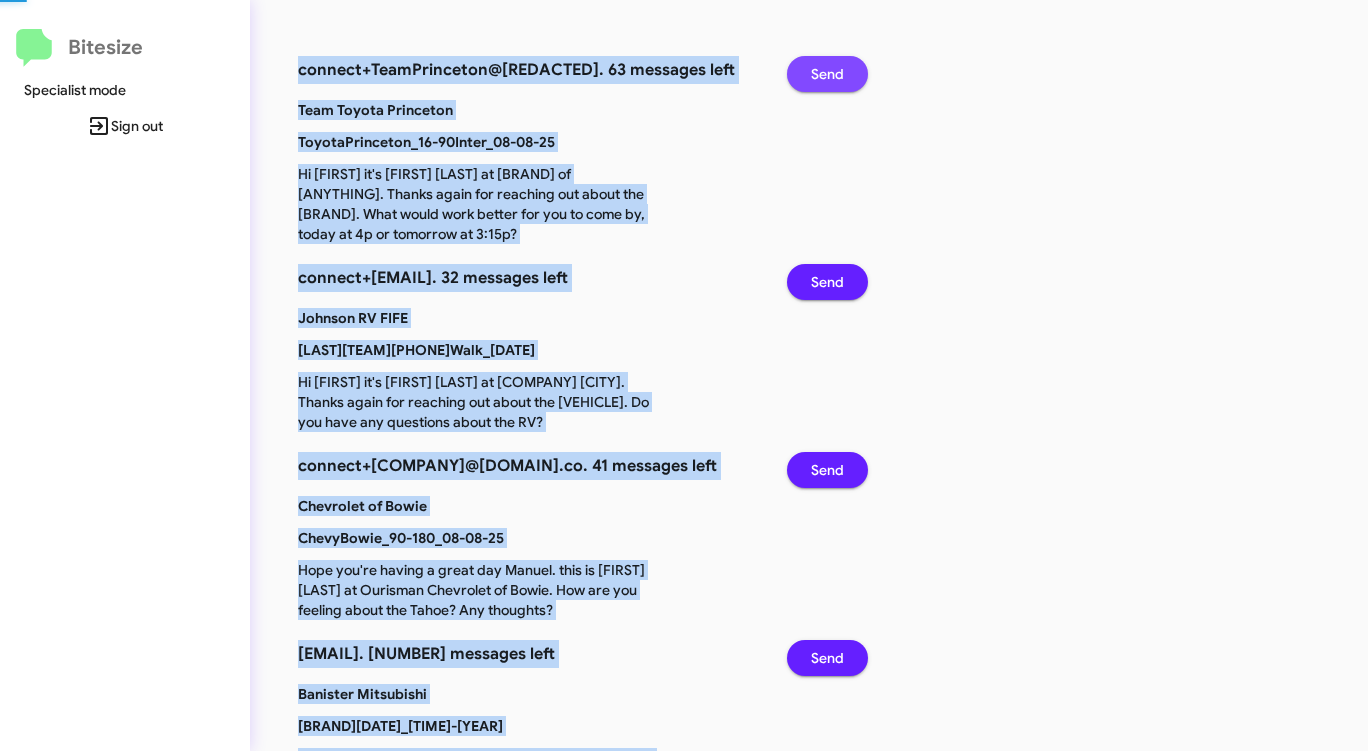 click on "Send" 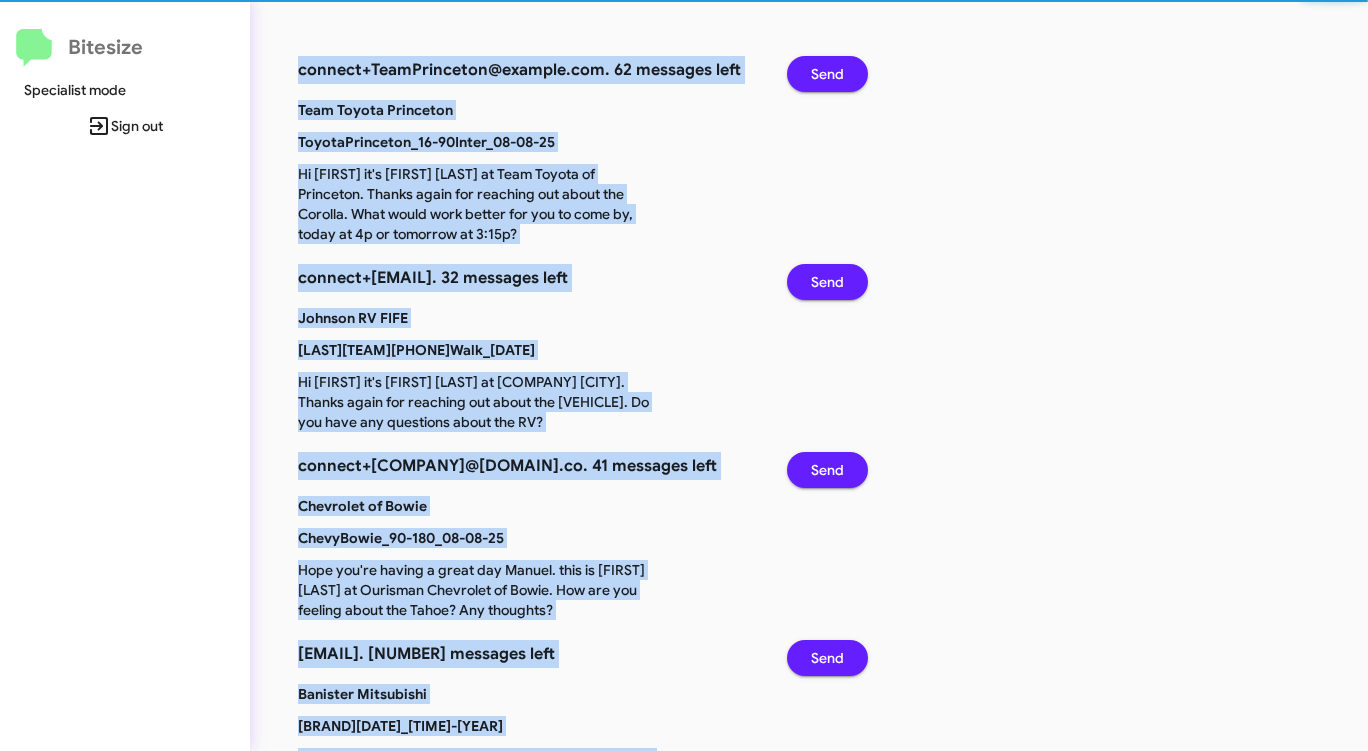 click on "Send" 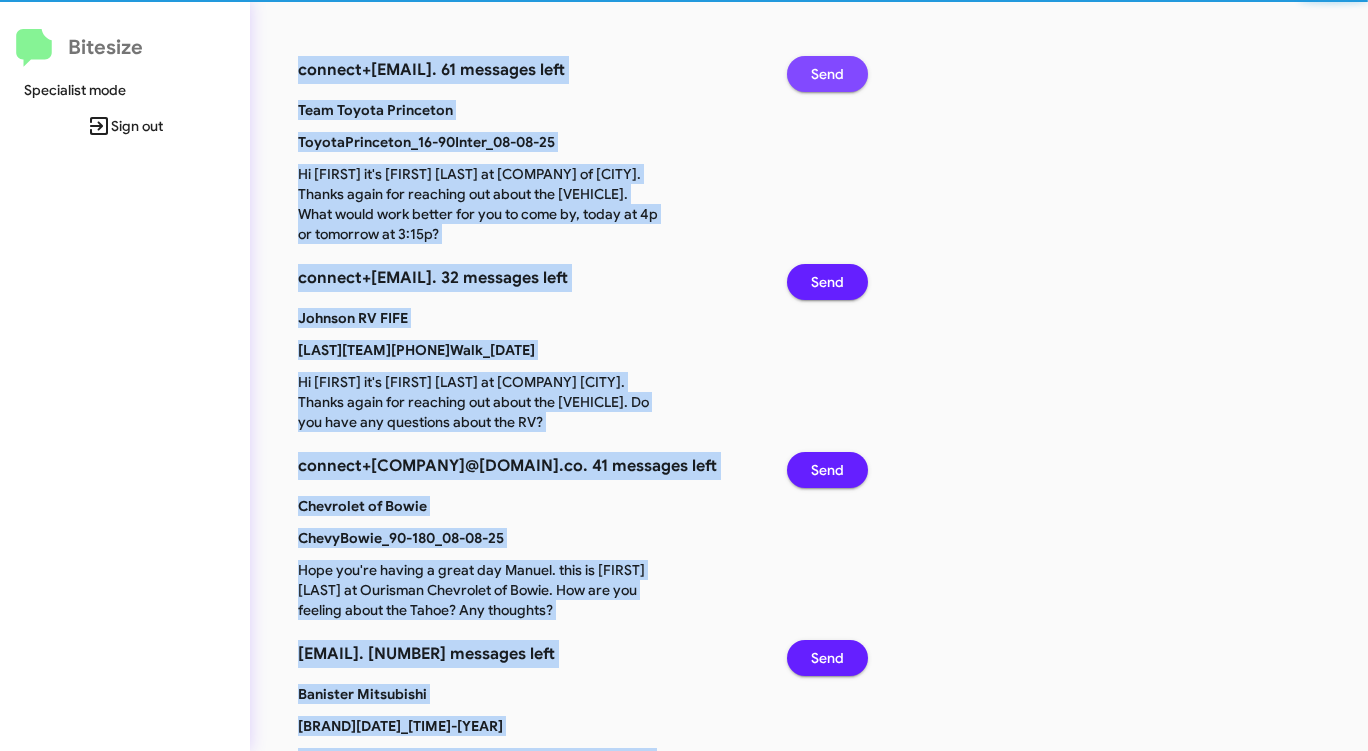 click on "Send" 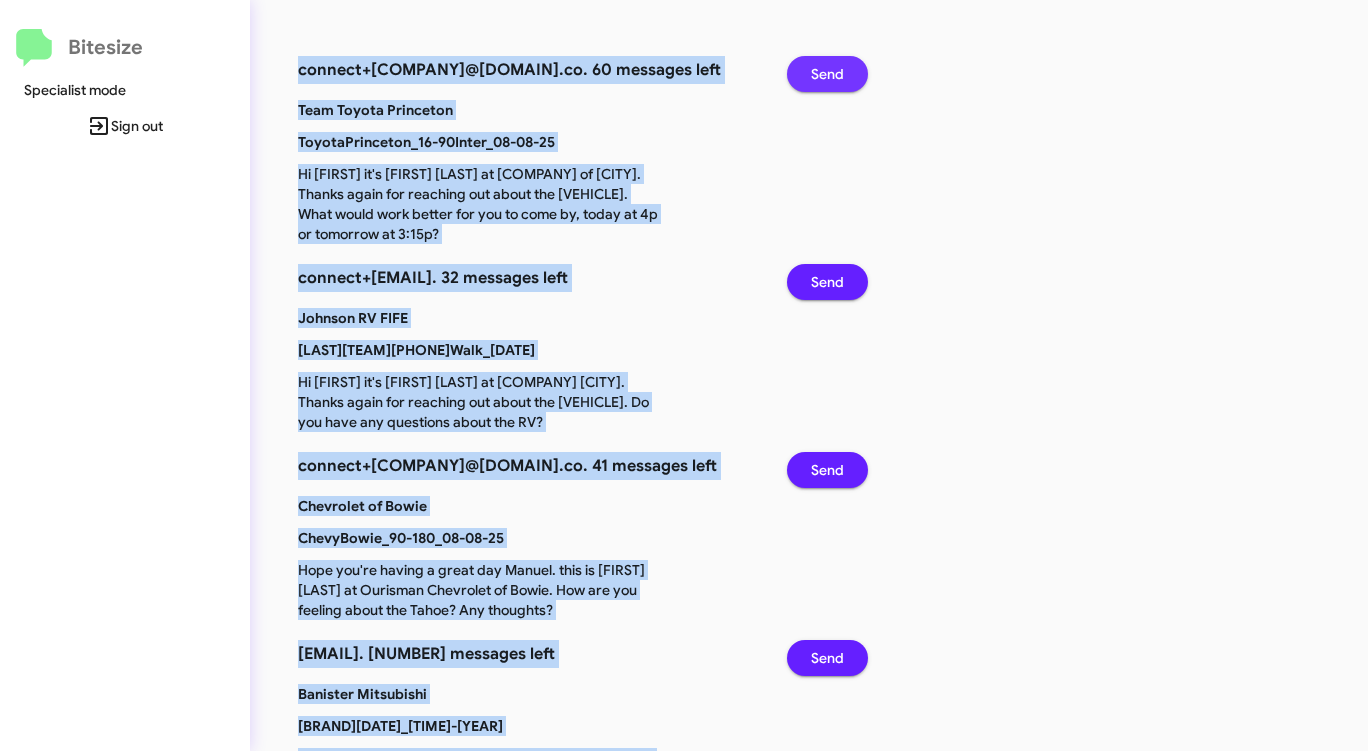 click on "Send" 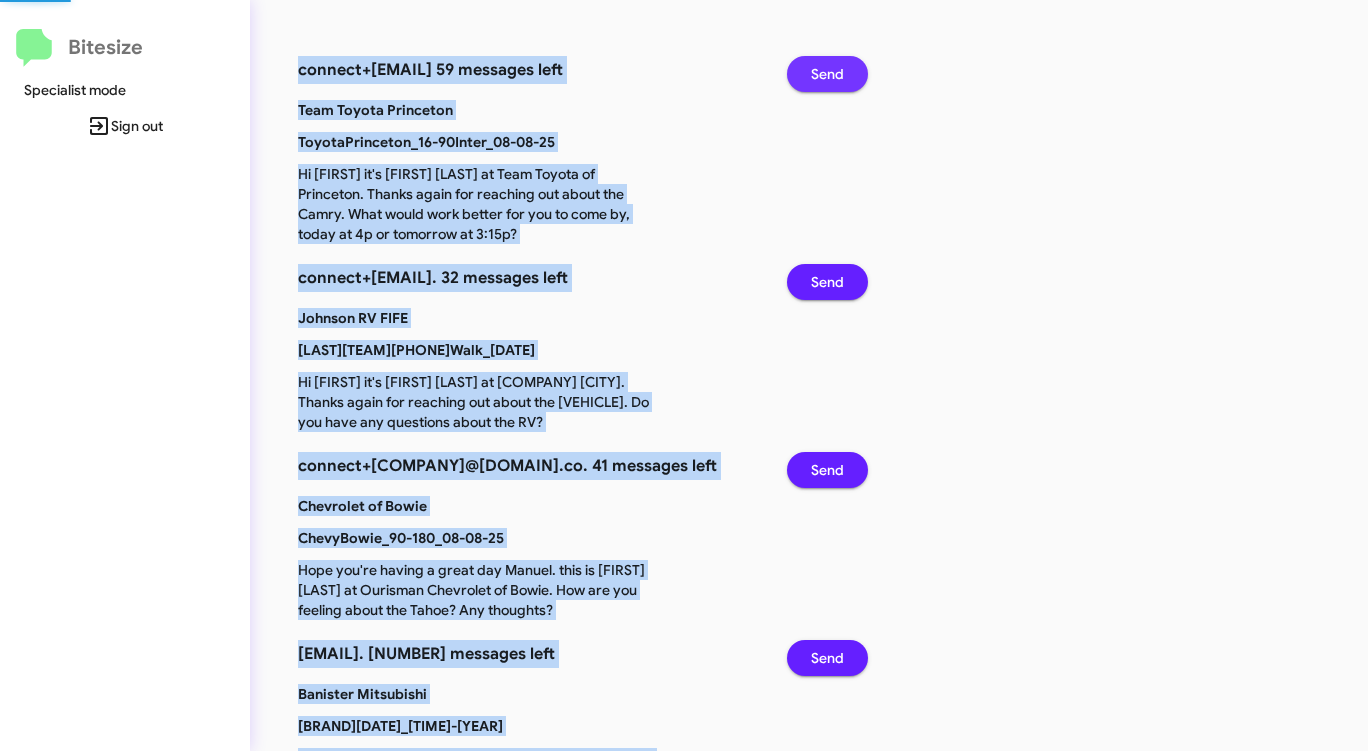 click on "Send" 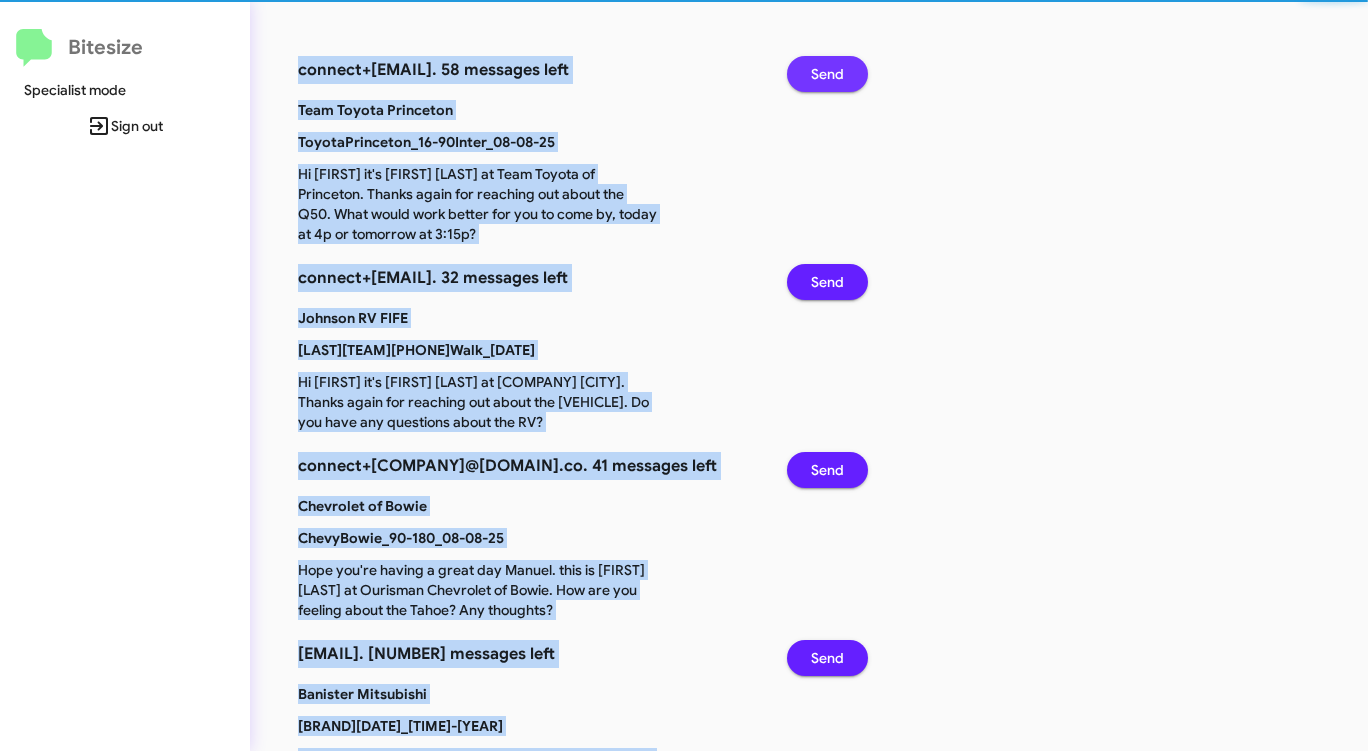 click on "Send" 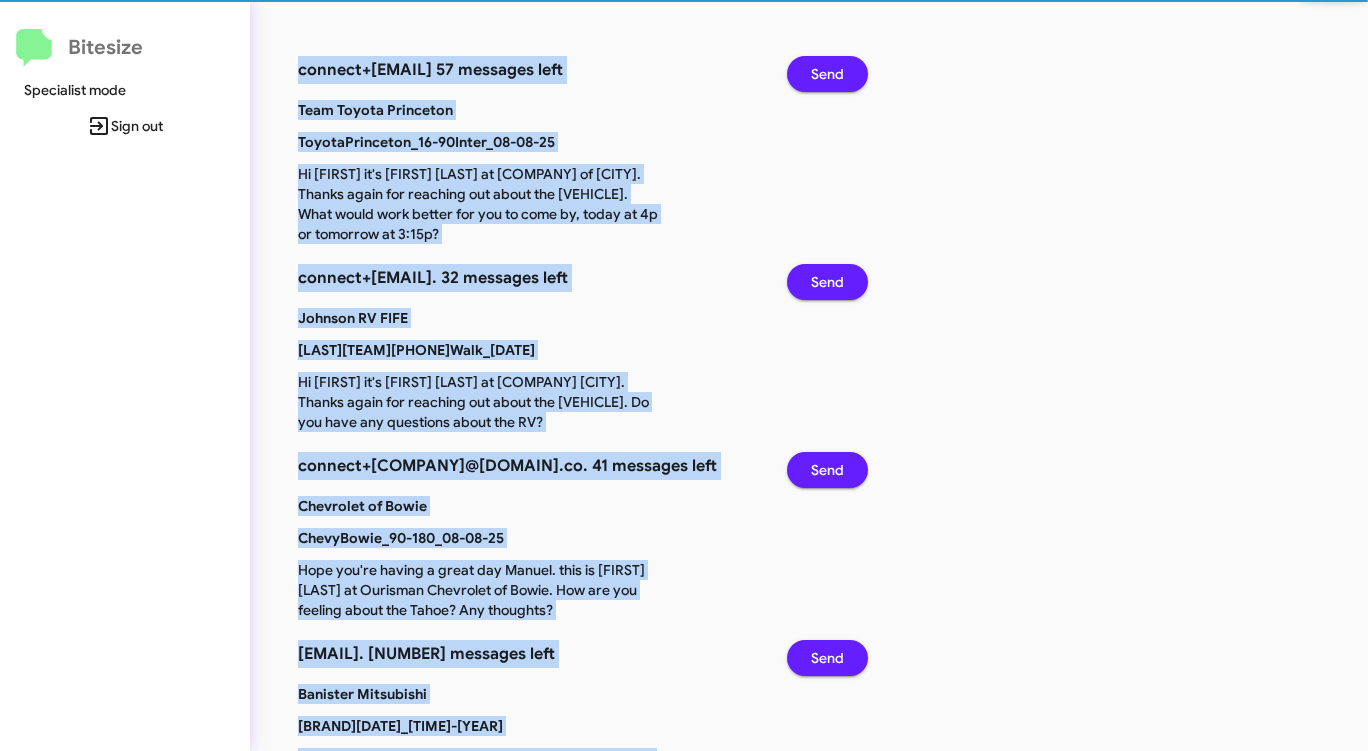 click on "Send" 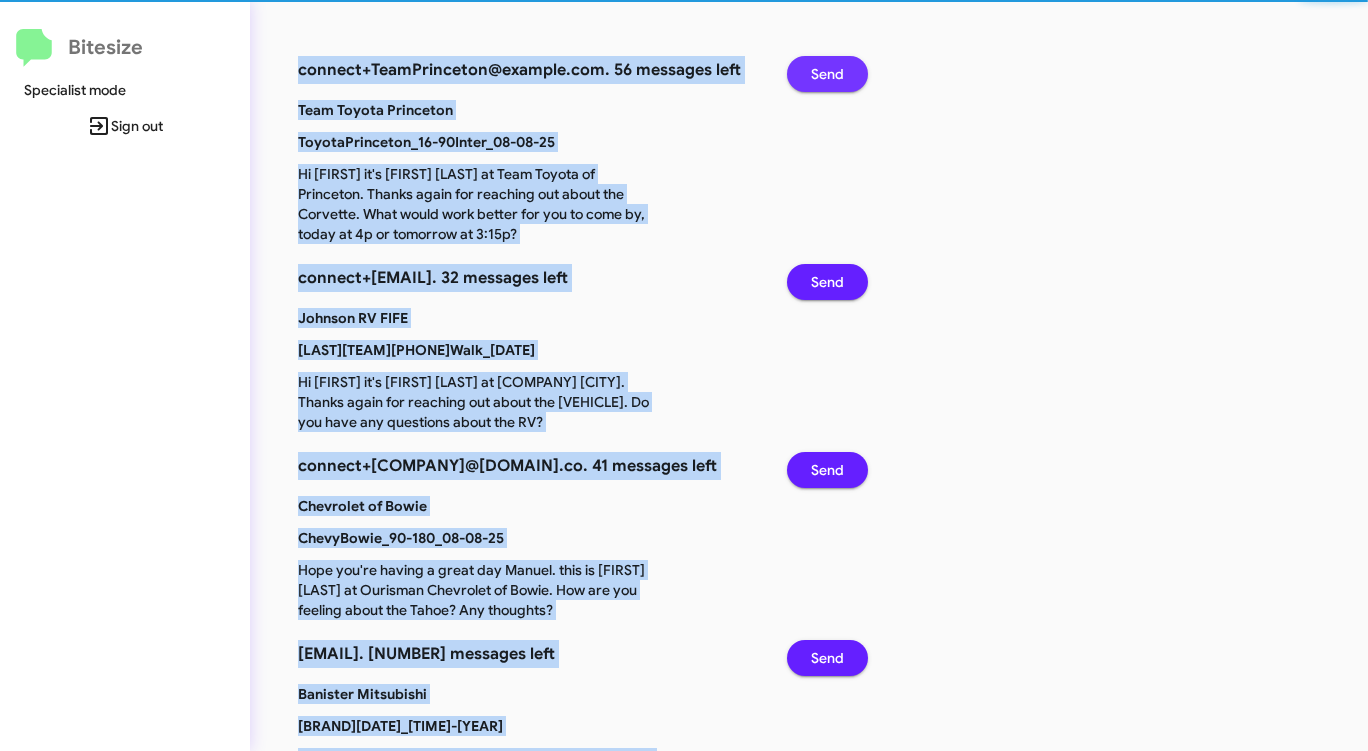 click on "Send" 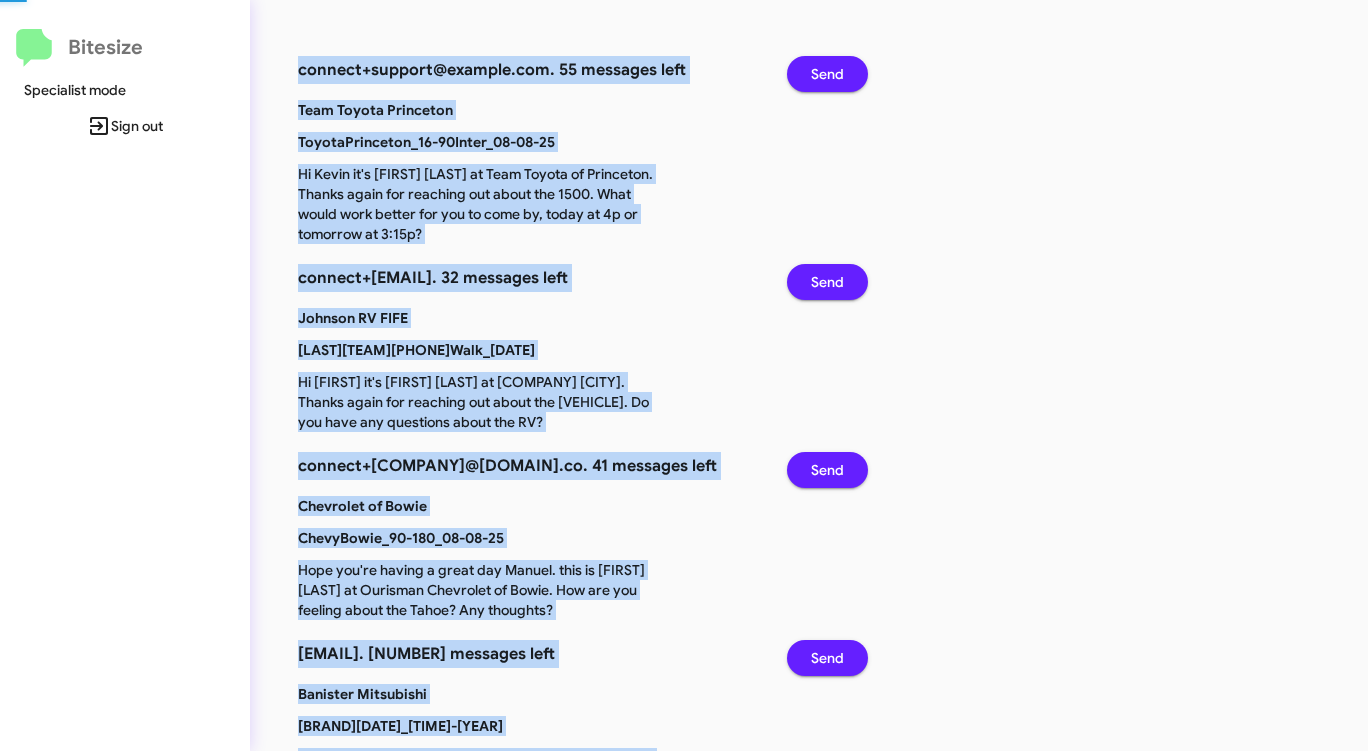 click on "Send" 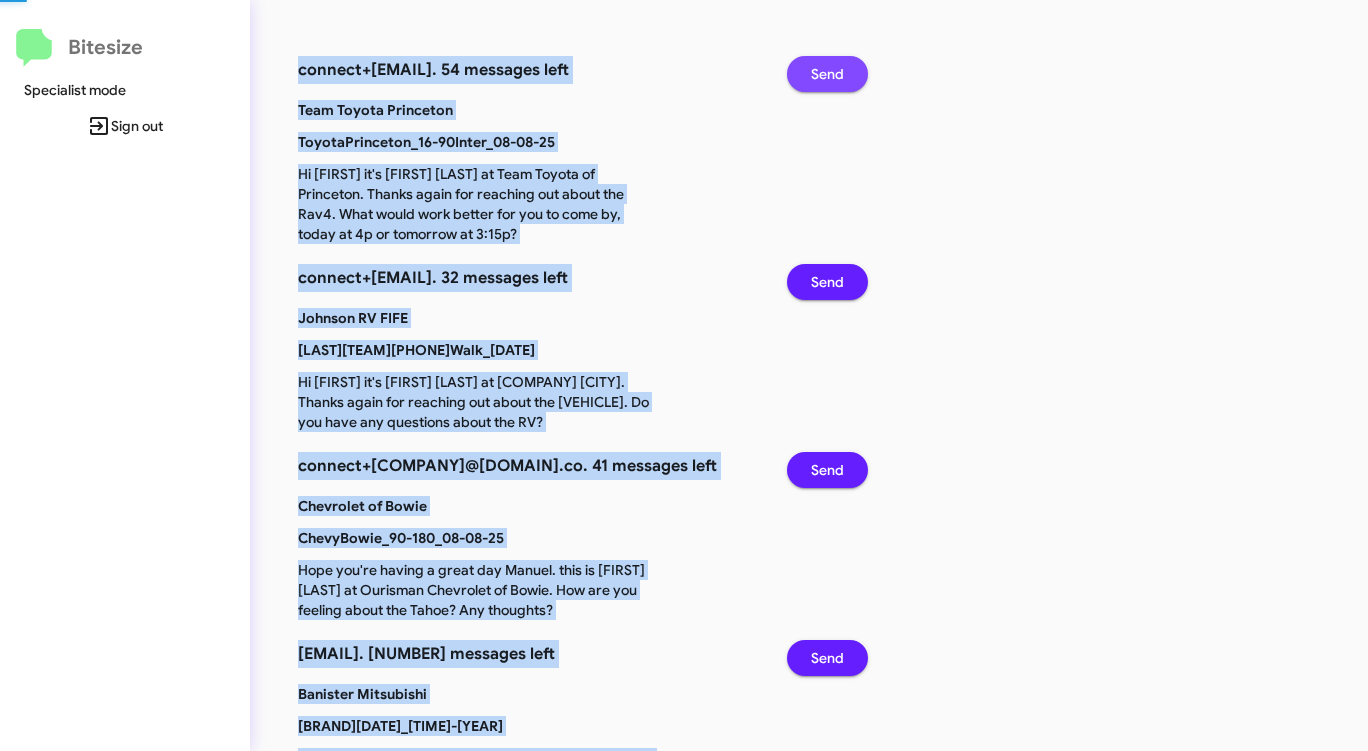 click on "Send" 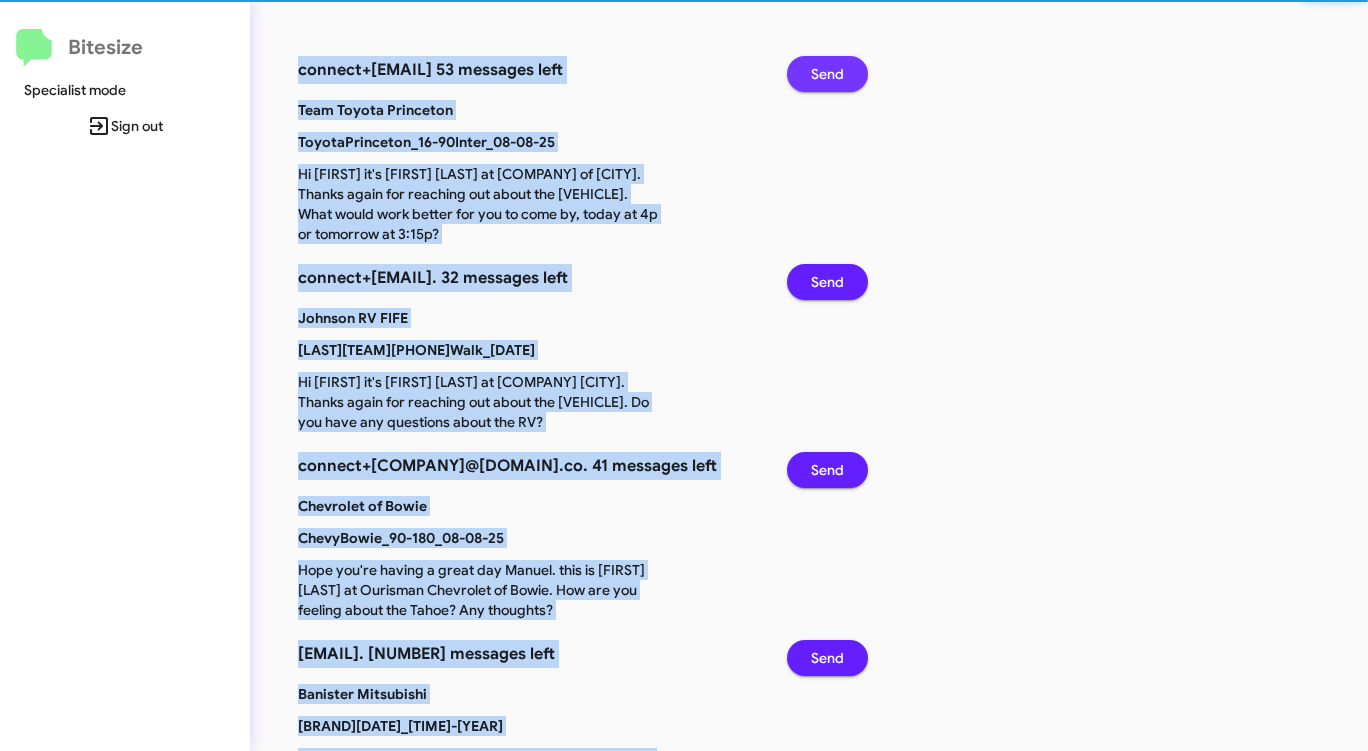 click on "Send" 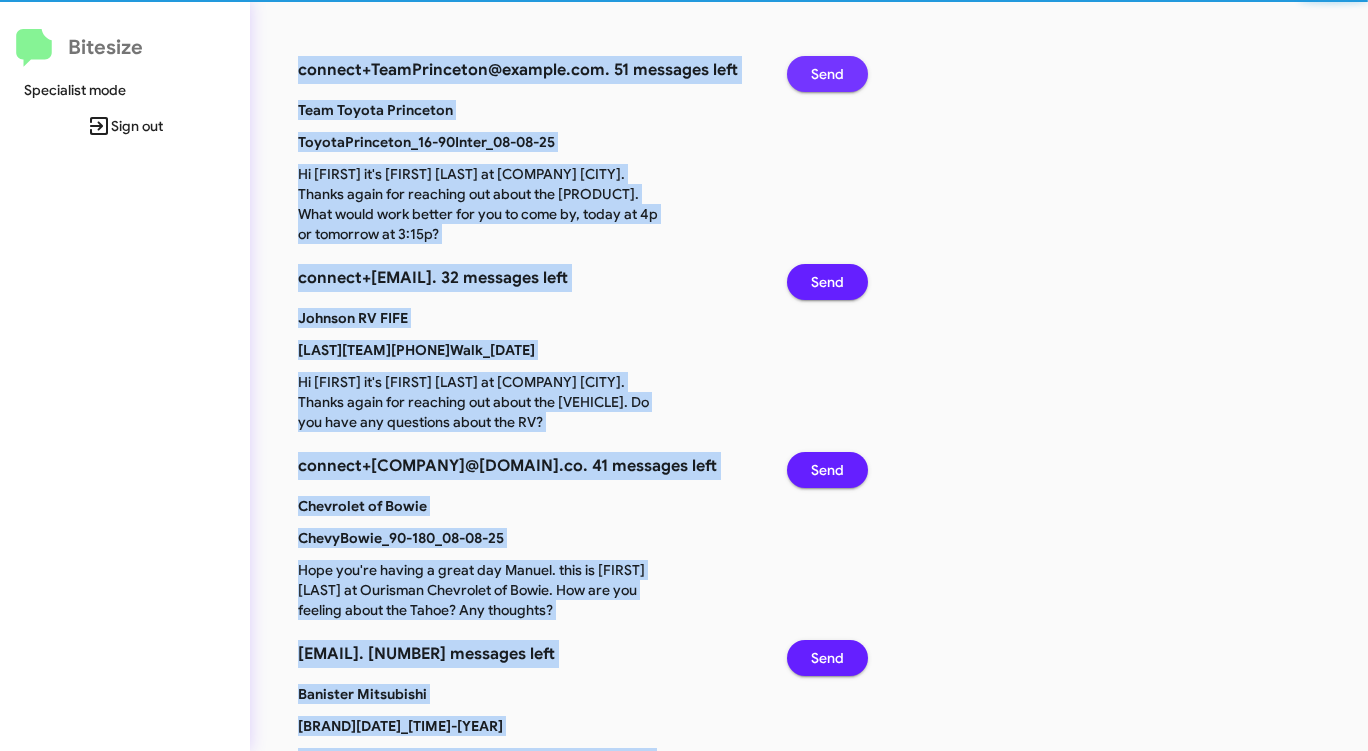 click on "Send" 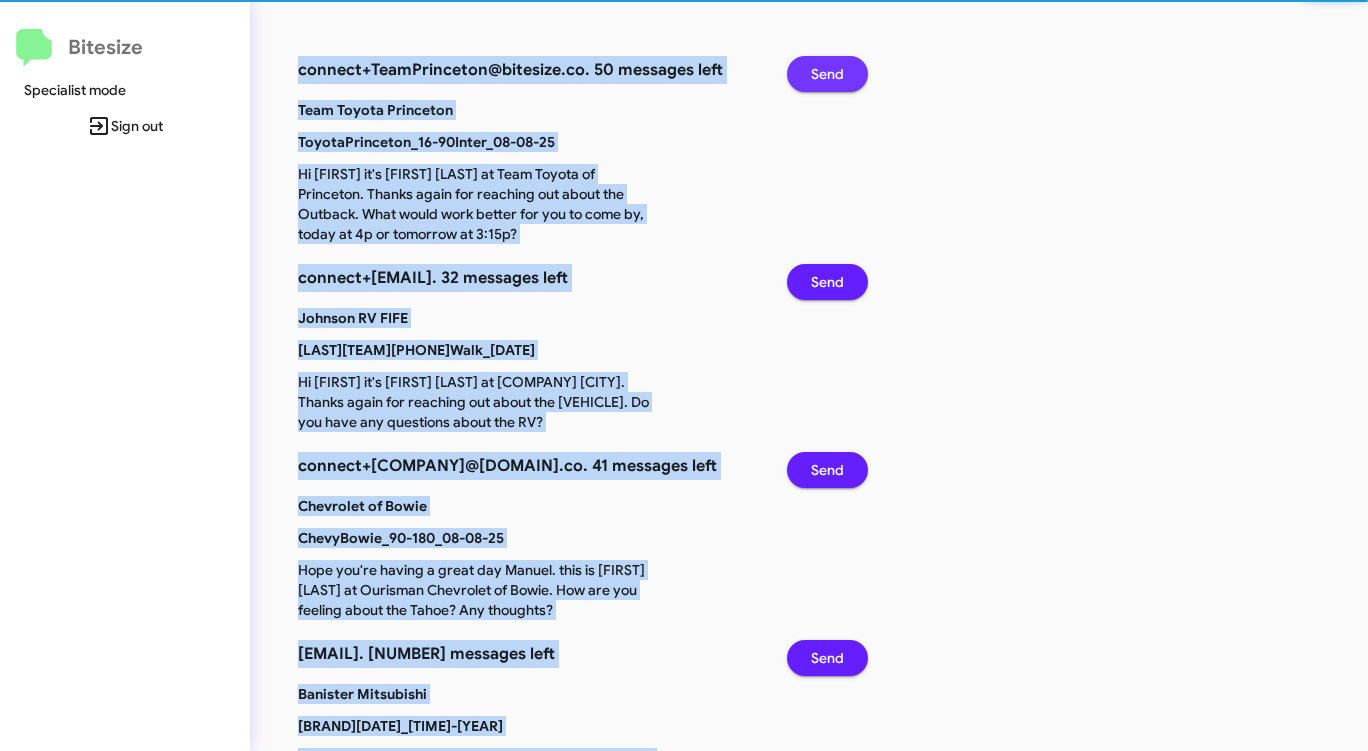 click on "Send" 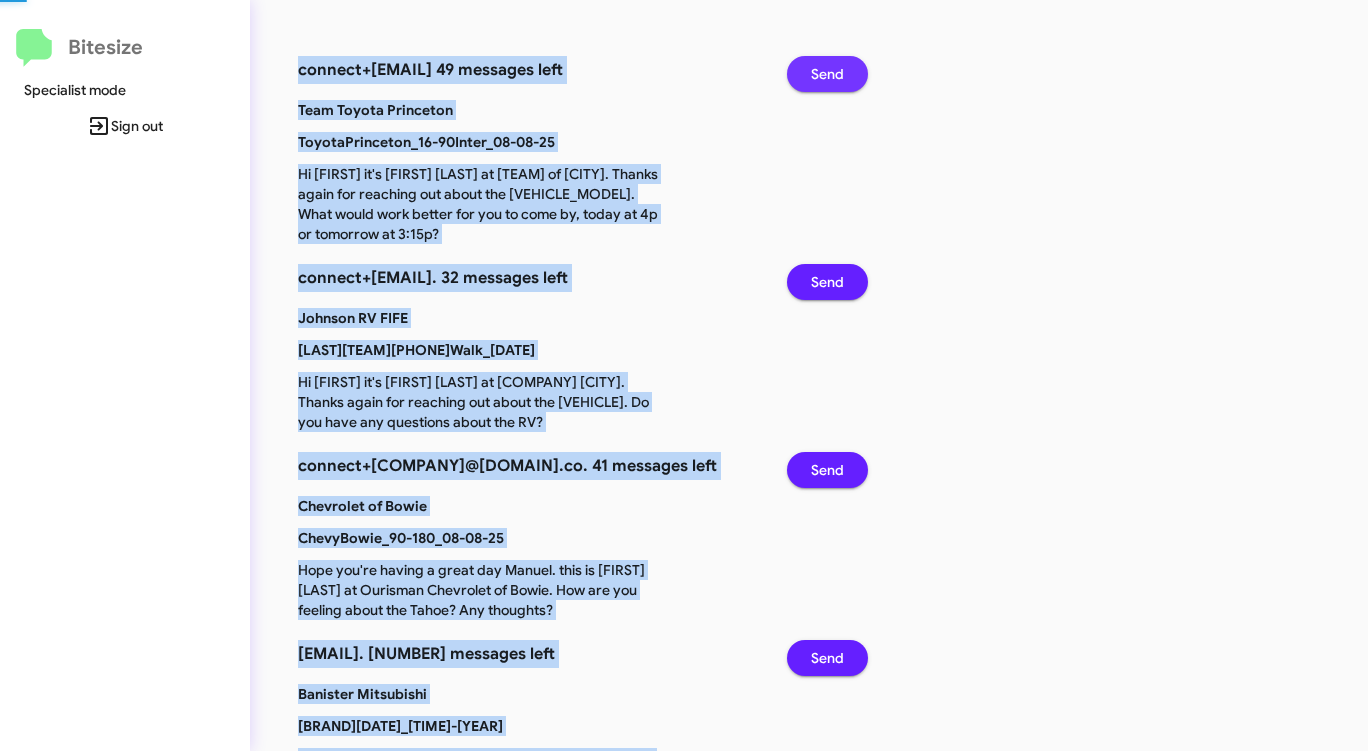 click on "Send" 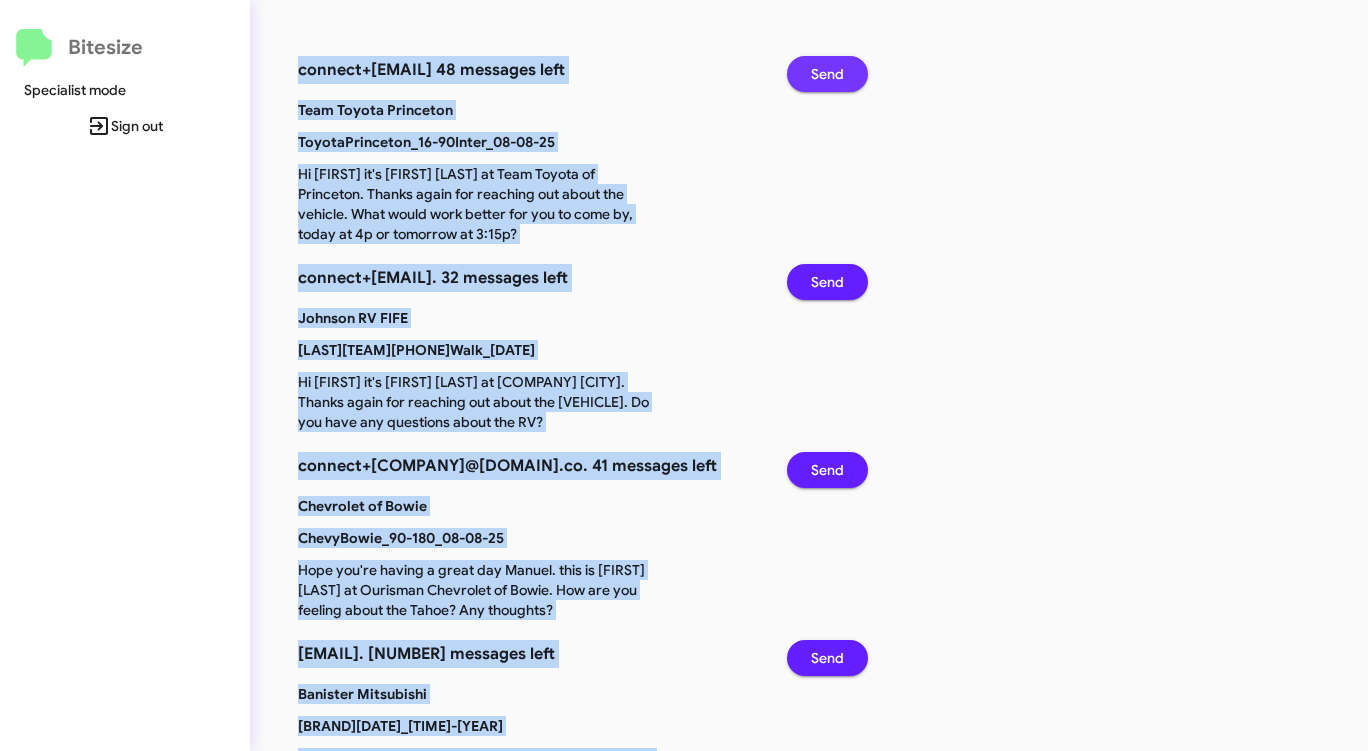 click on "Send" 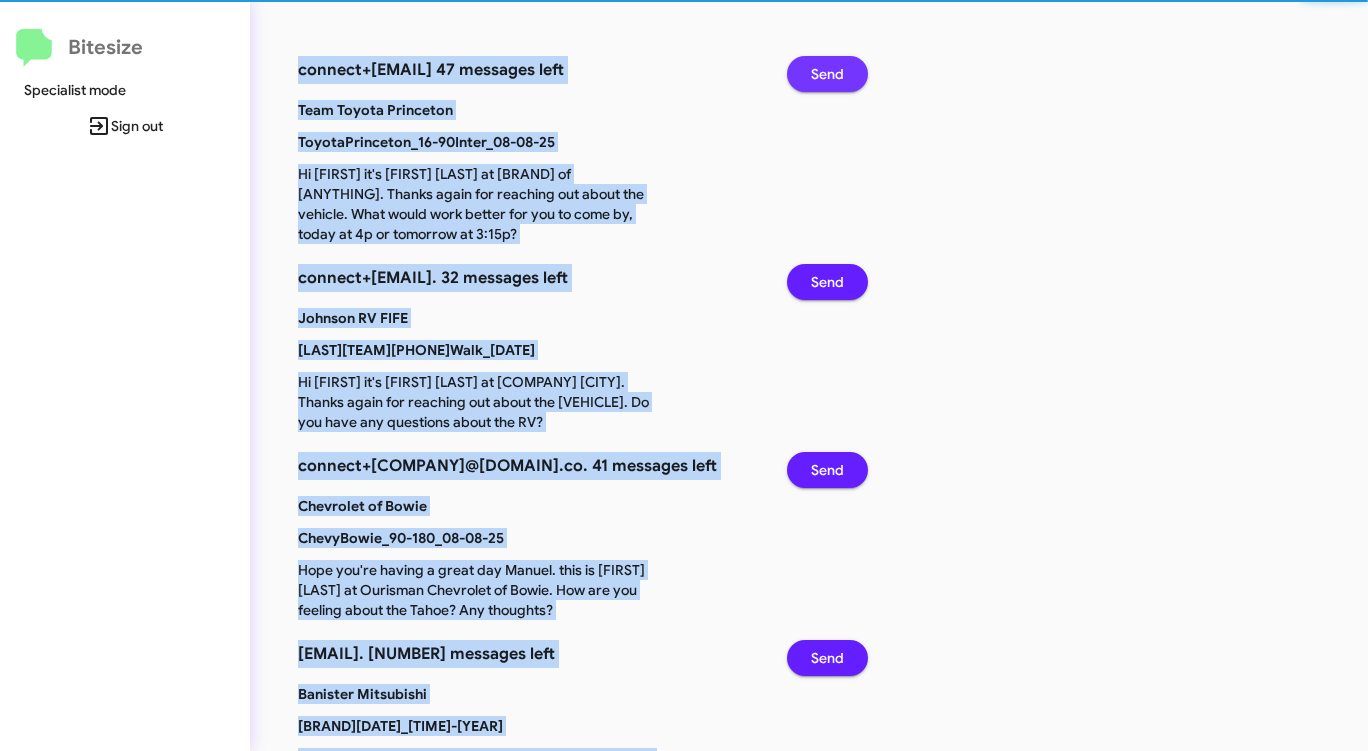 click on "Send" 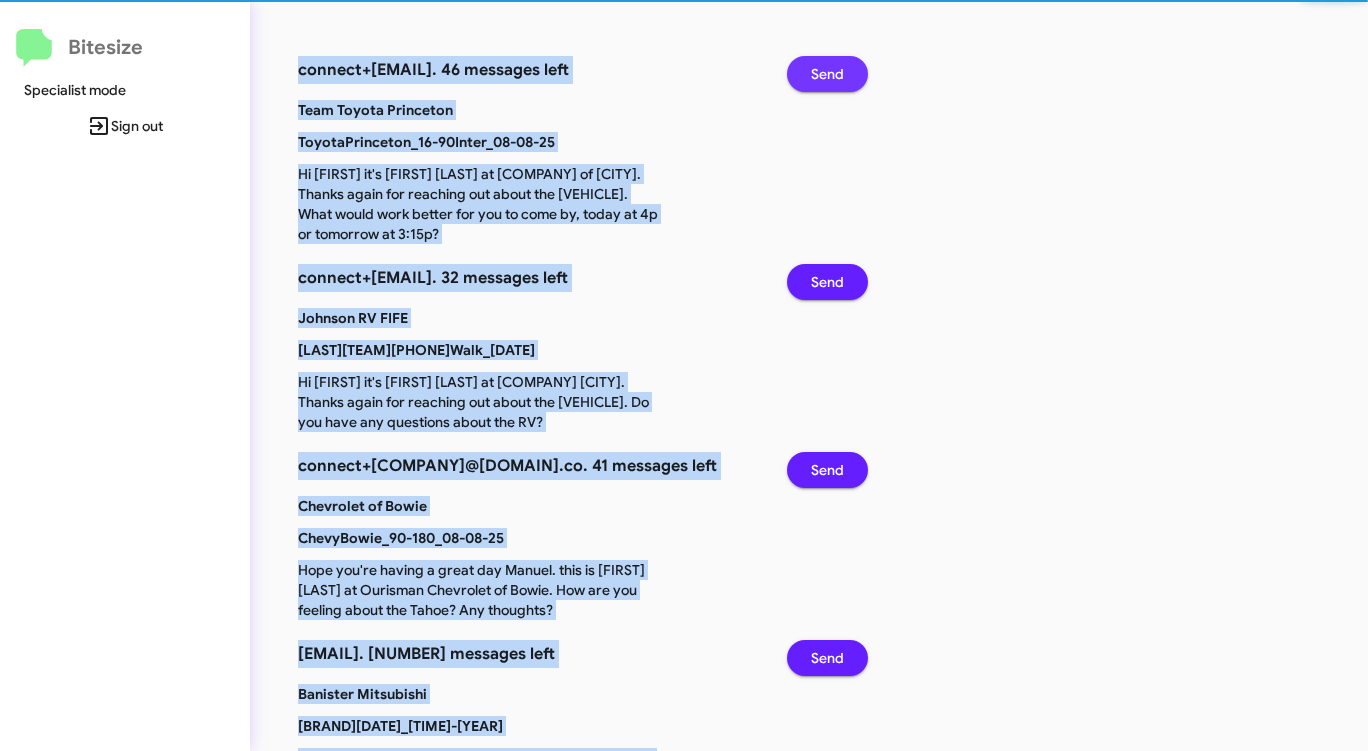 click on "Send" 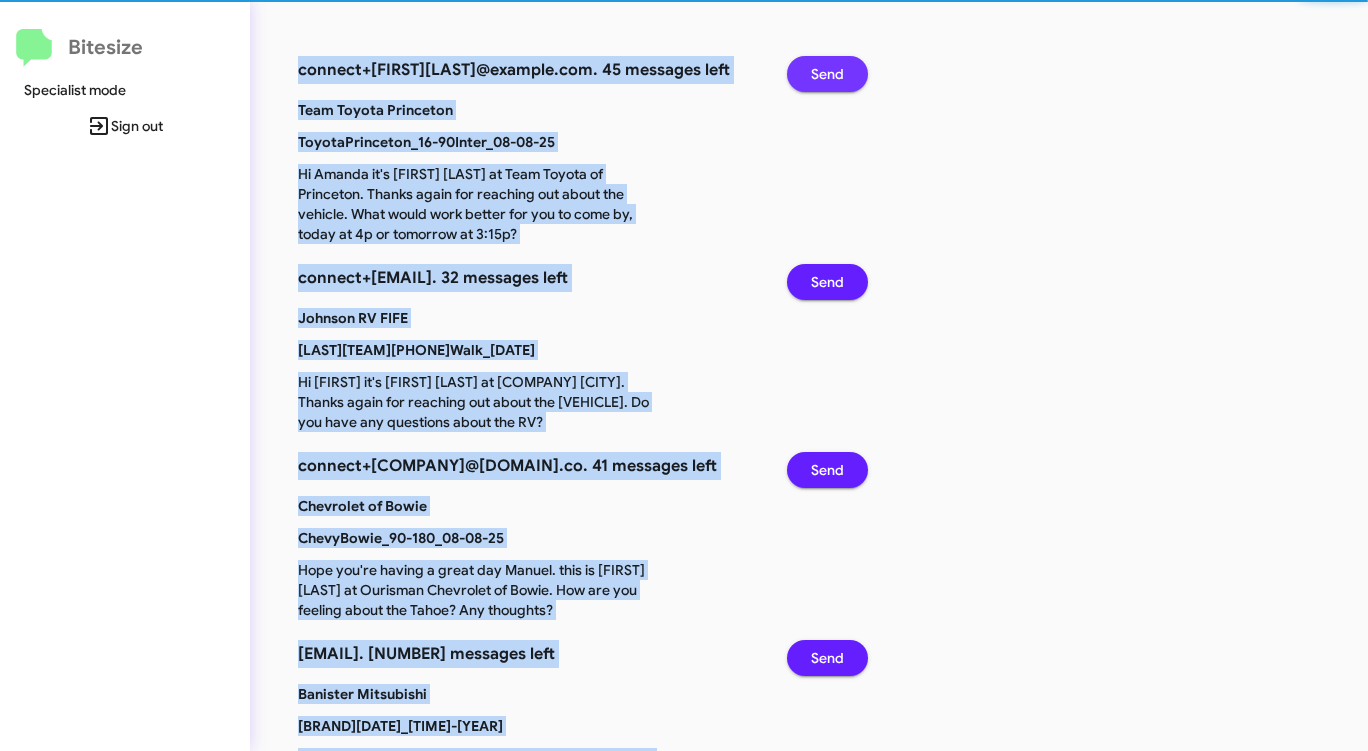 click on "Send" 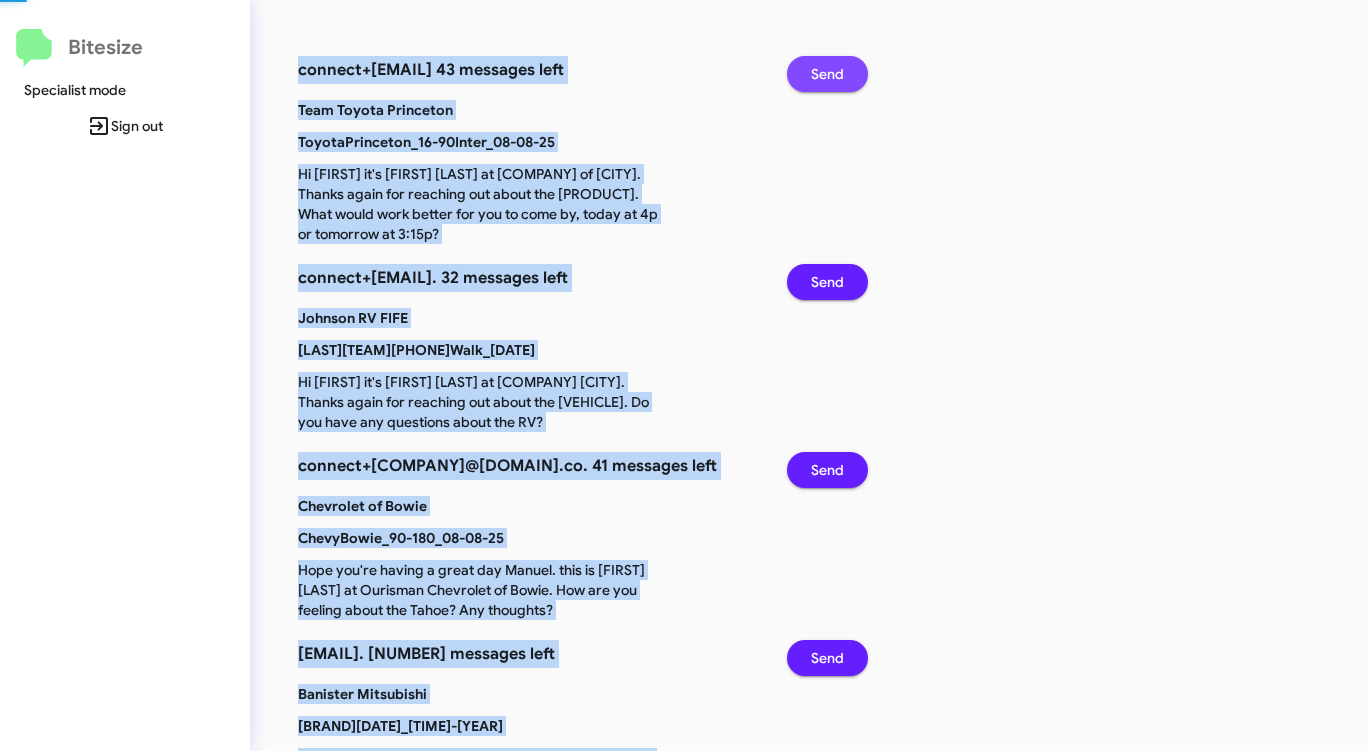 click on "Send" 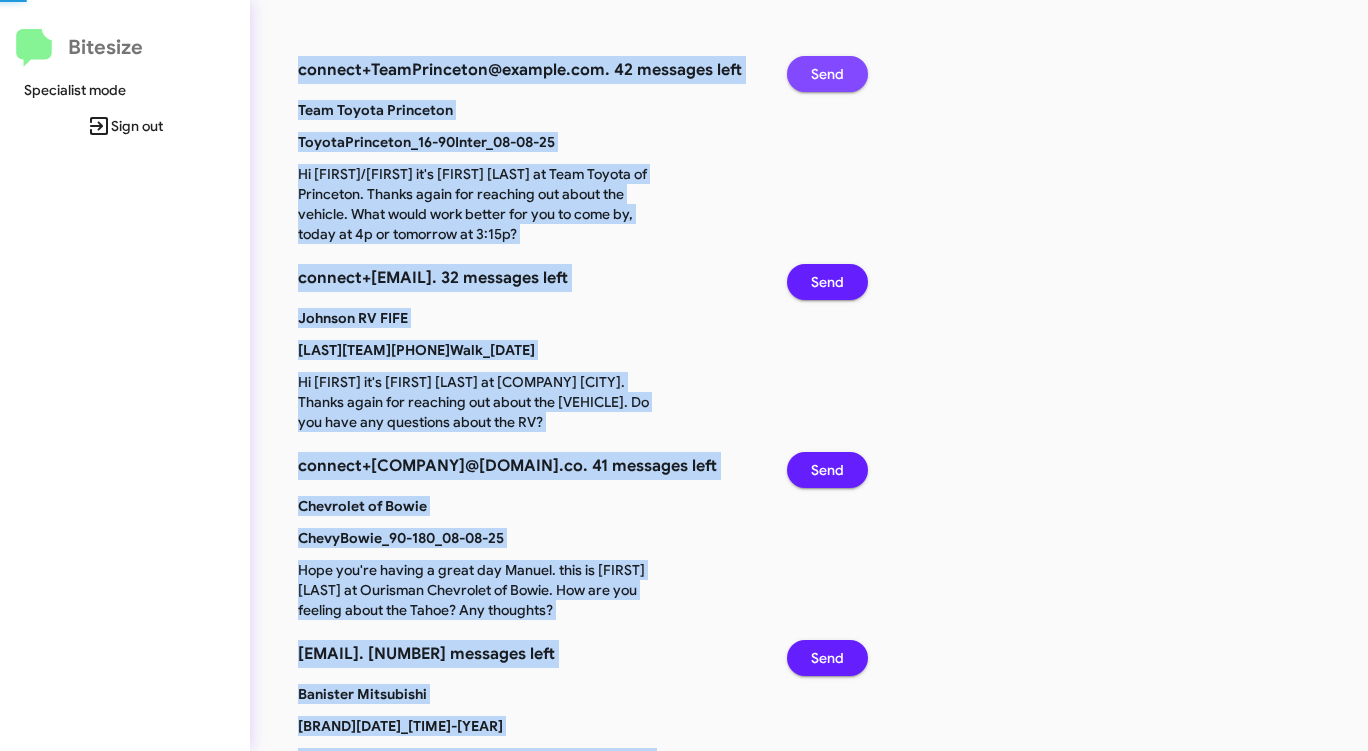 click on "Send" 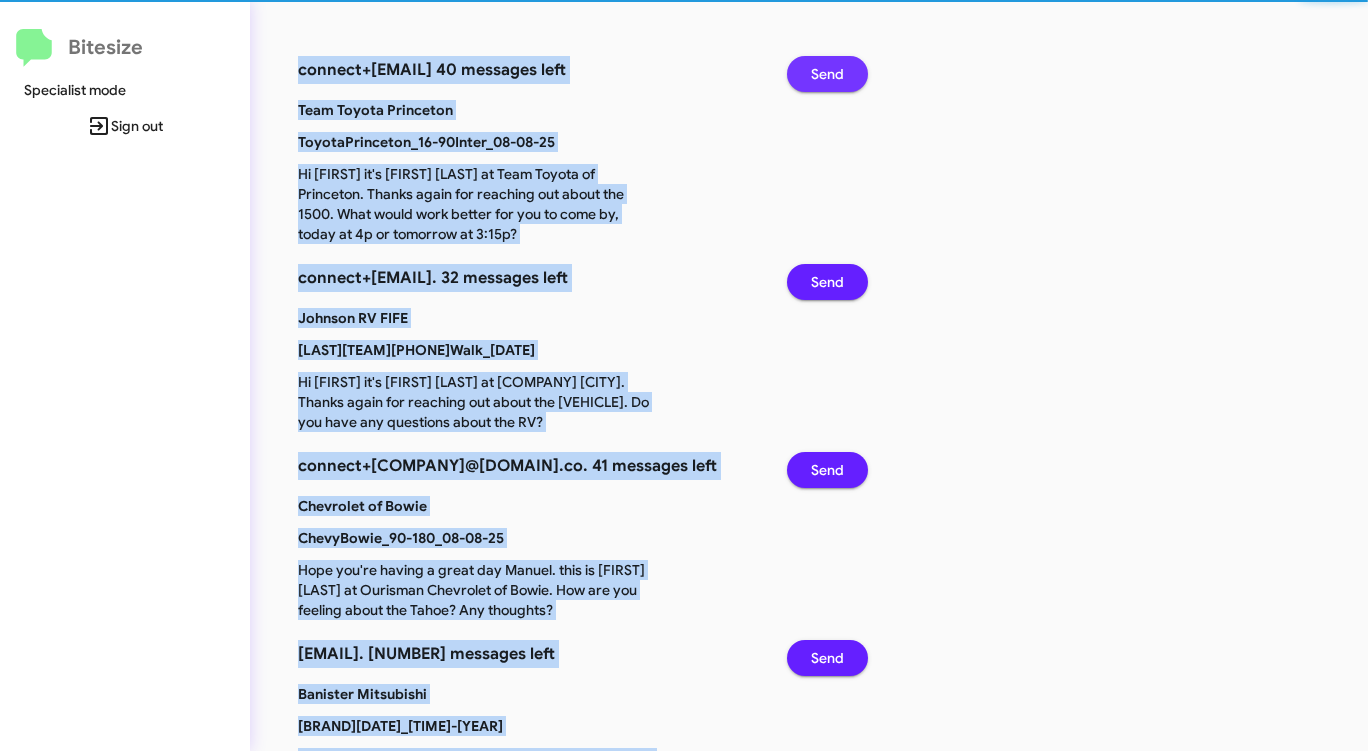 click on "Send" 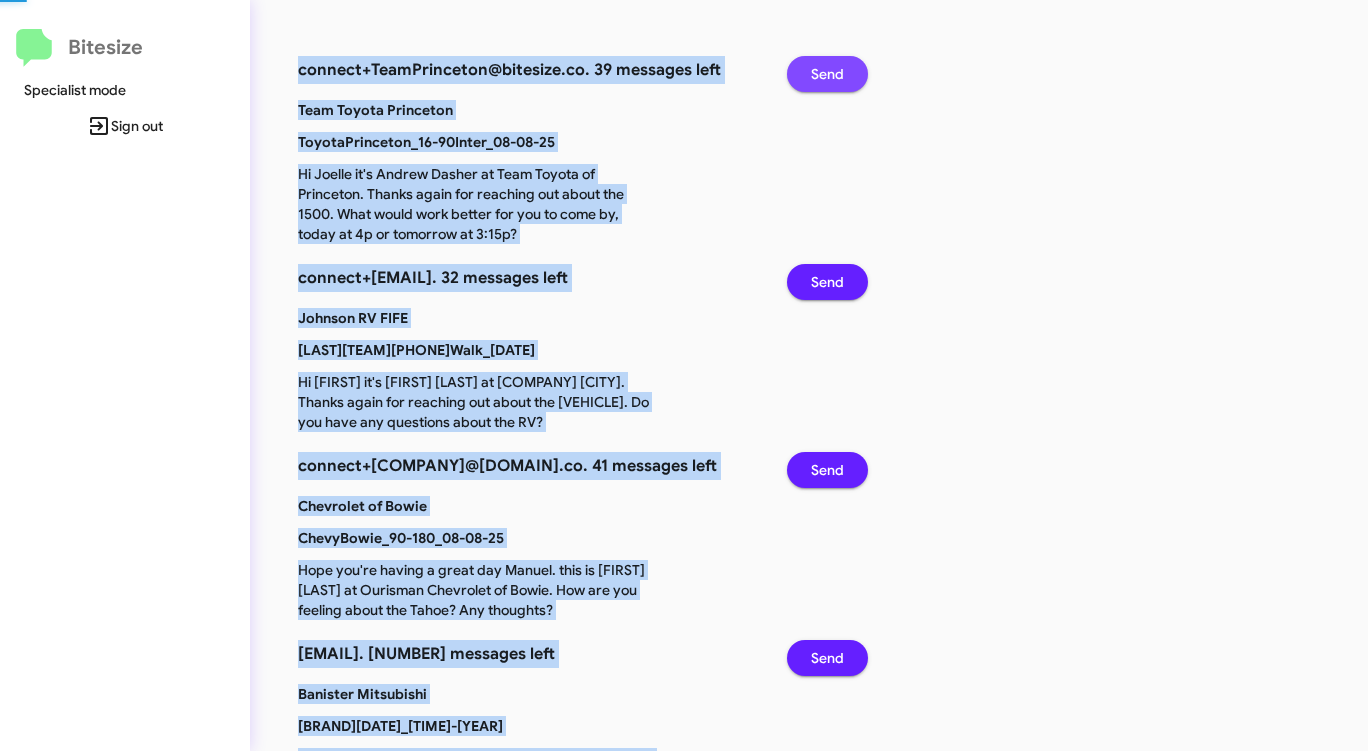 click on "Send" 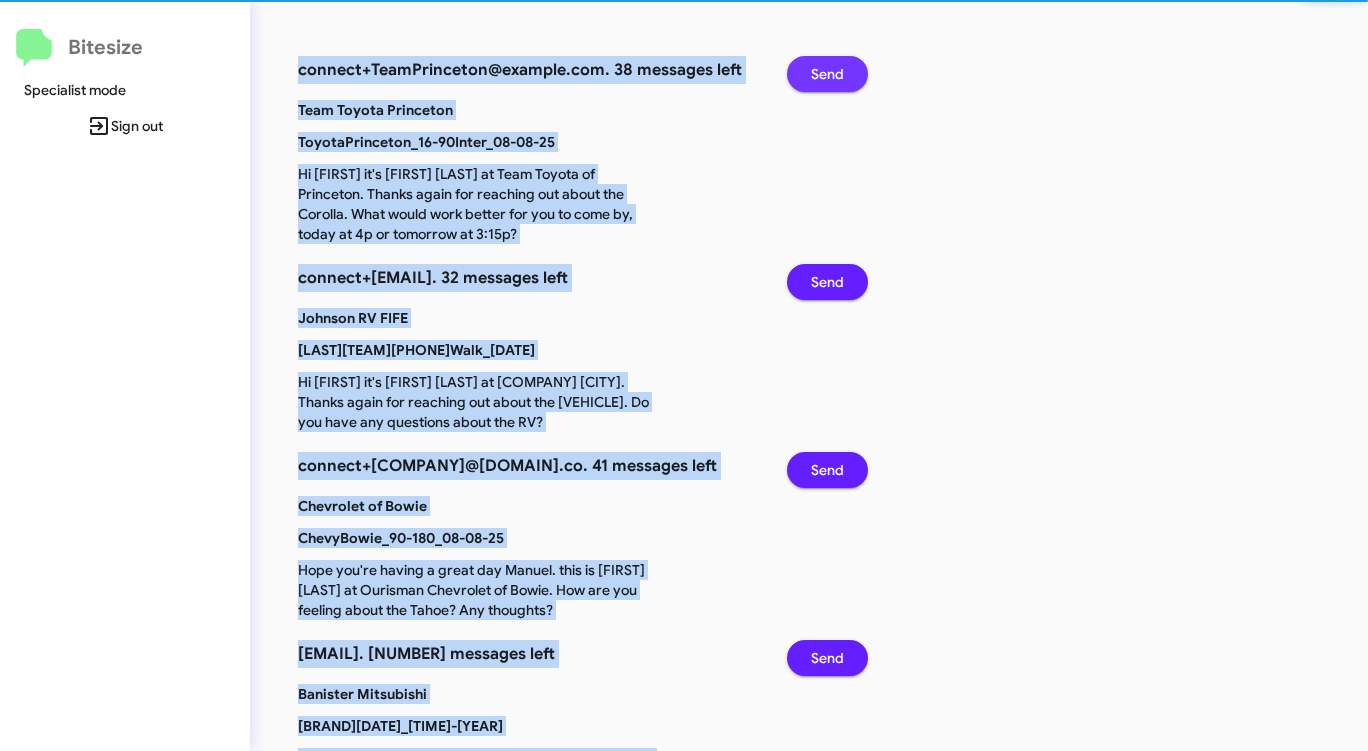 click on "Send" 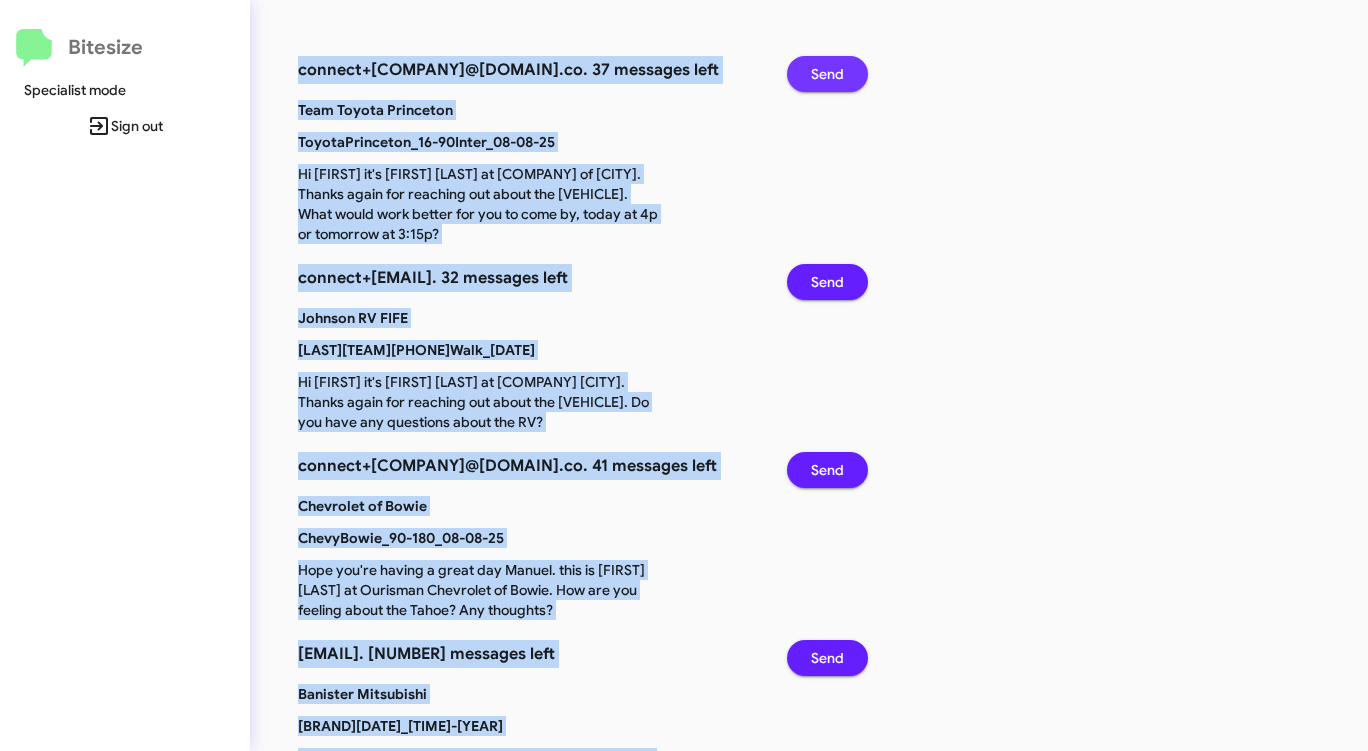 click on "Send" 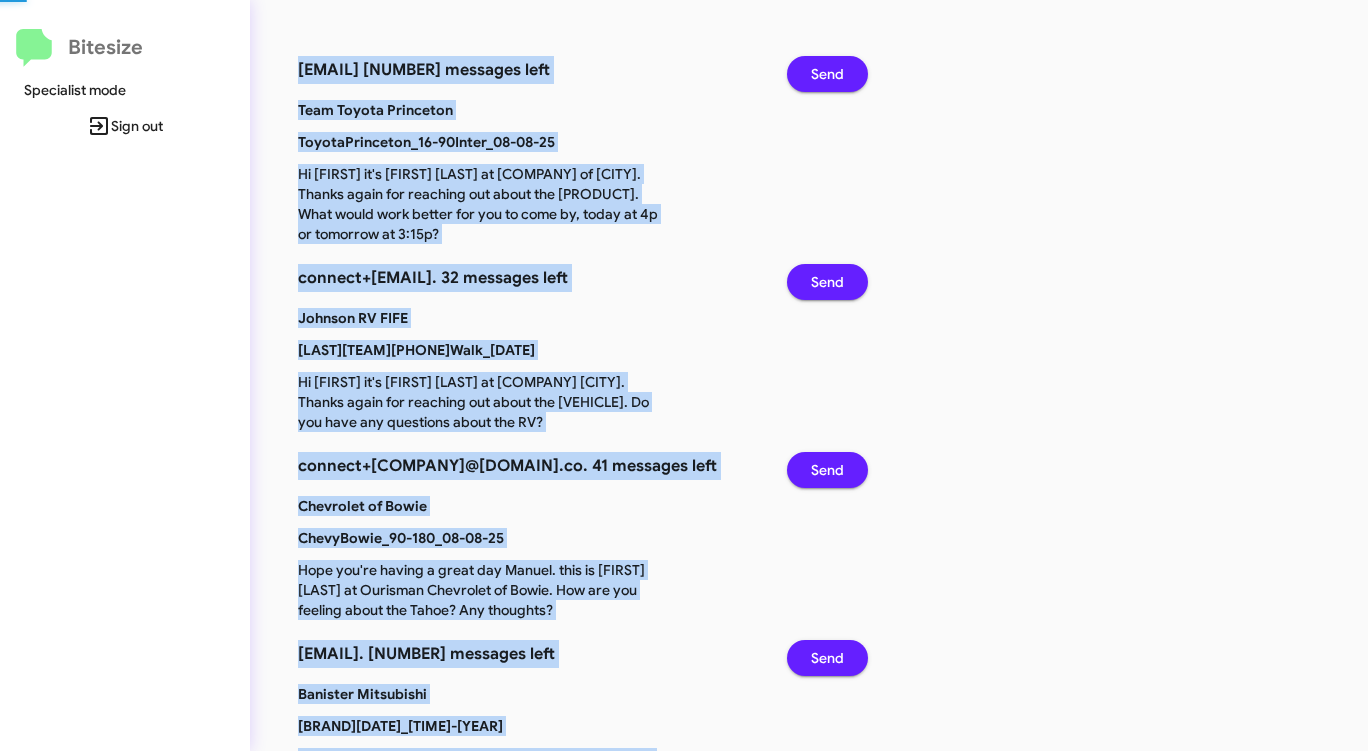 click on "Send" 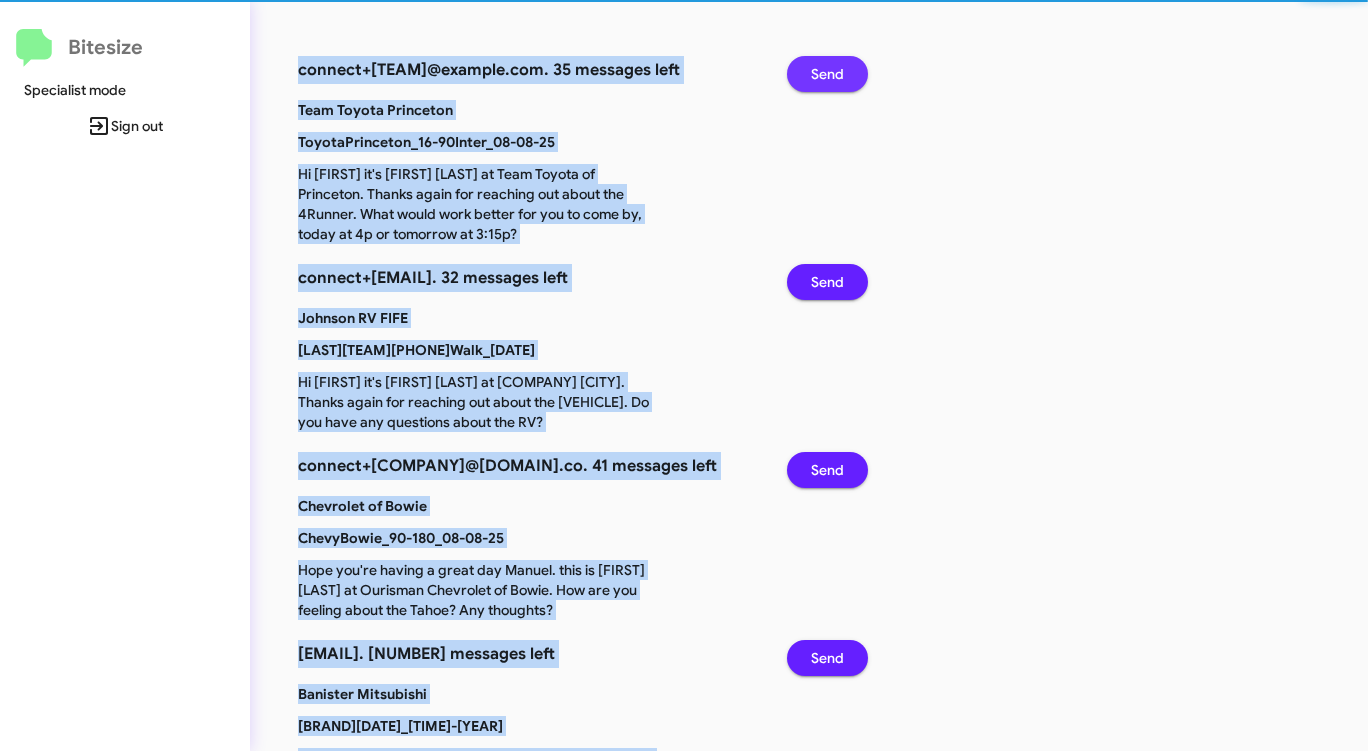 click on "Send" 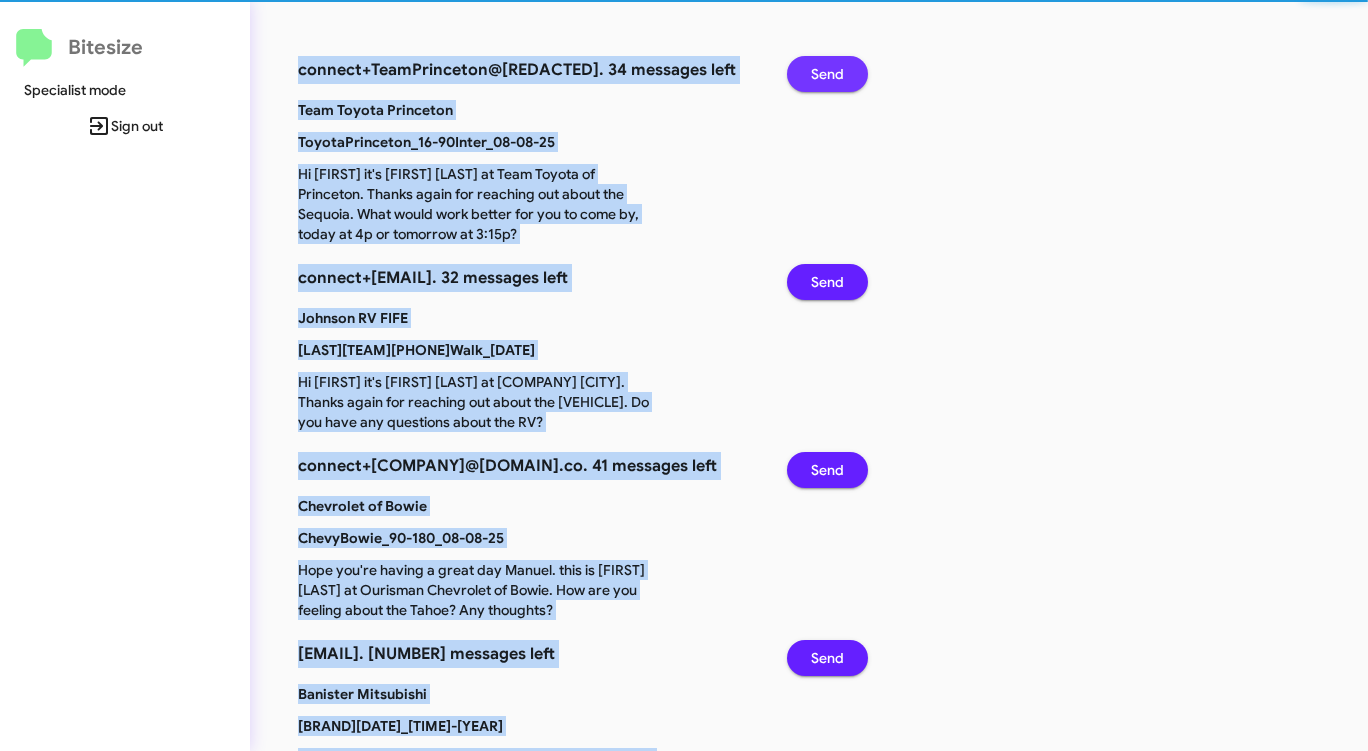 click on "Send" 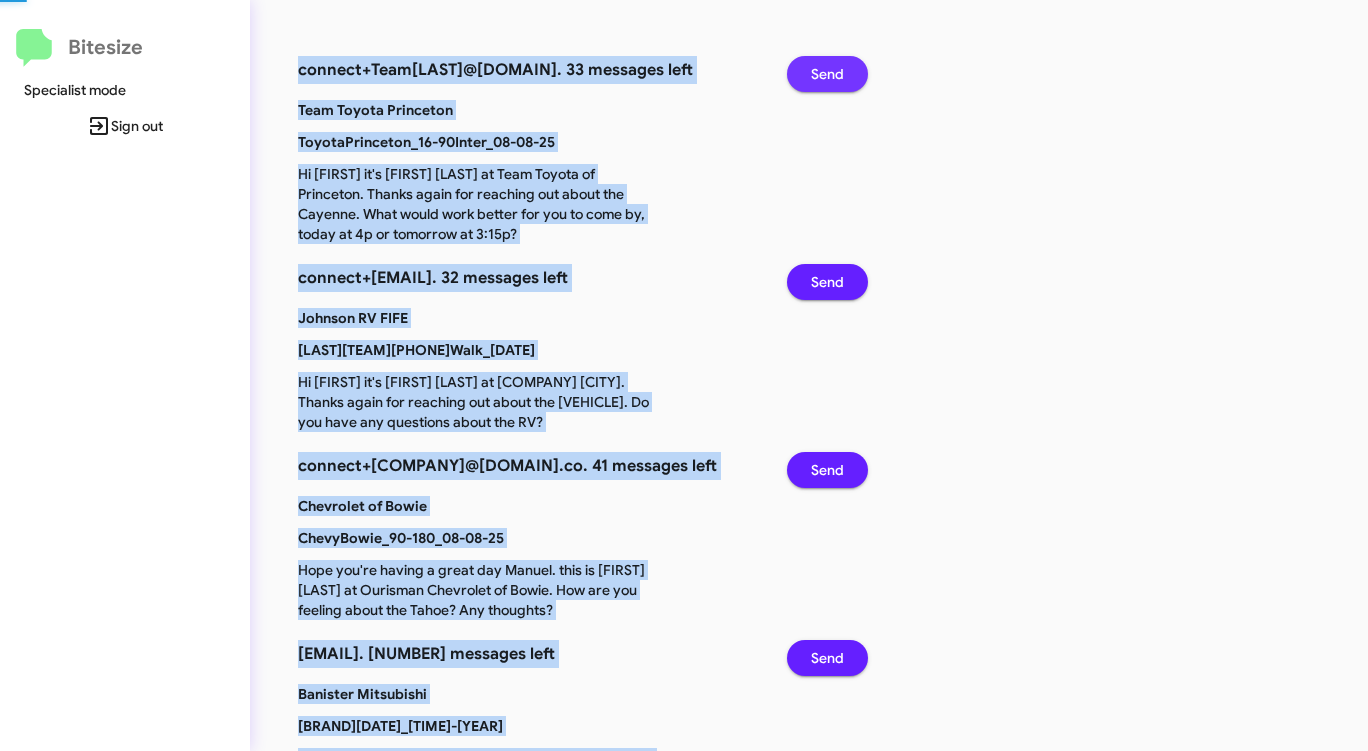 click on "Send" 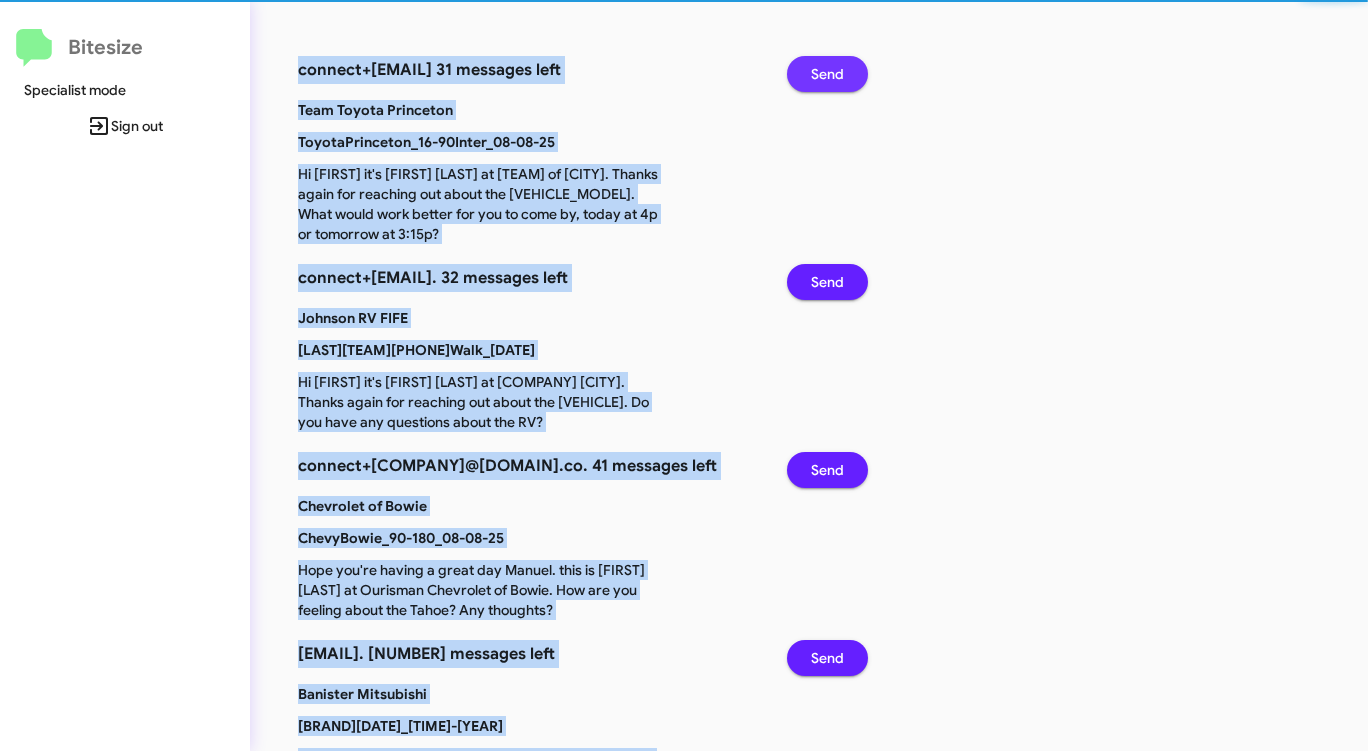 click on "Send" 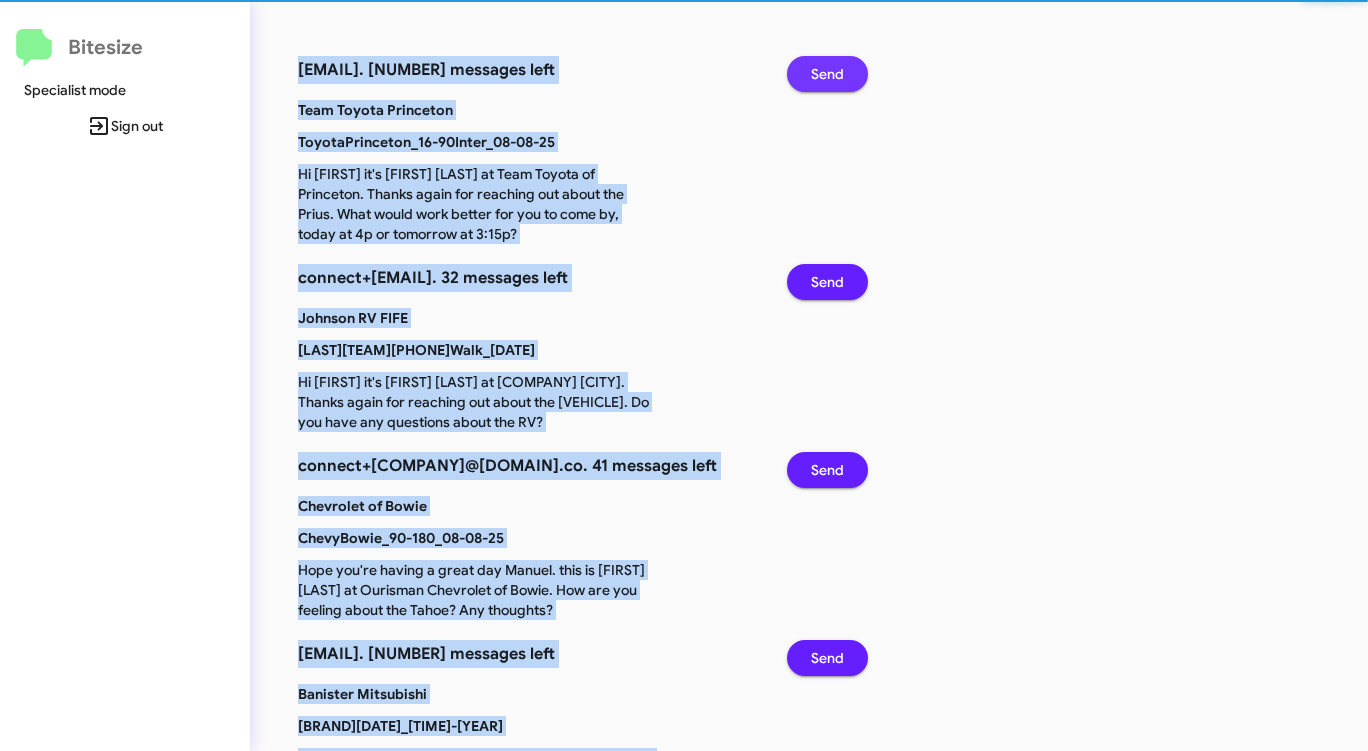 click on "Send" 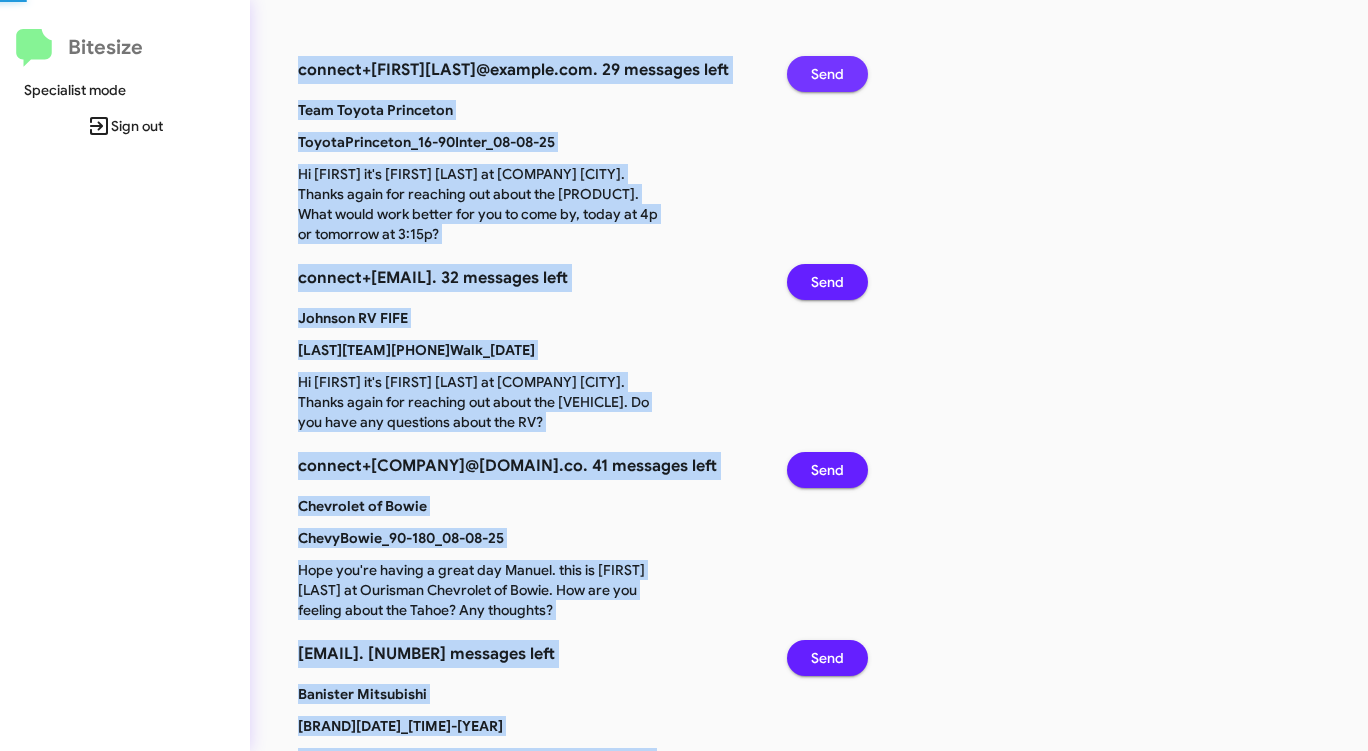 click on "Send" 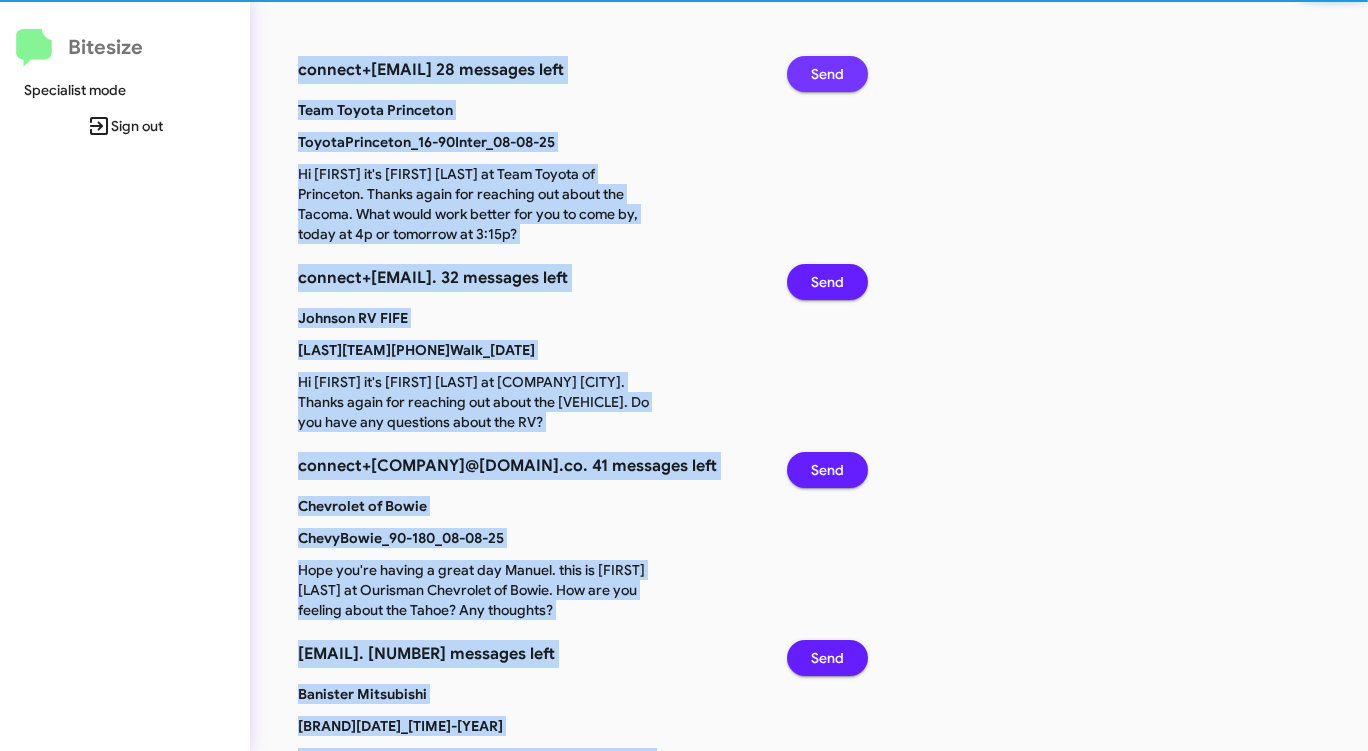 click on "Send" 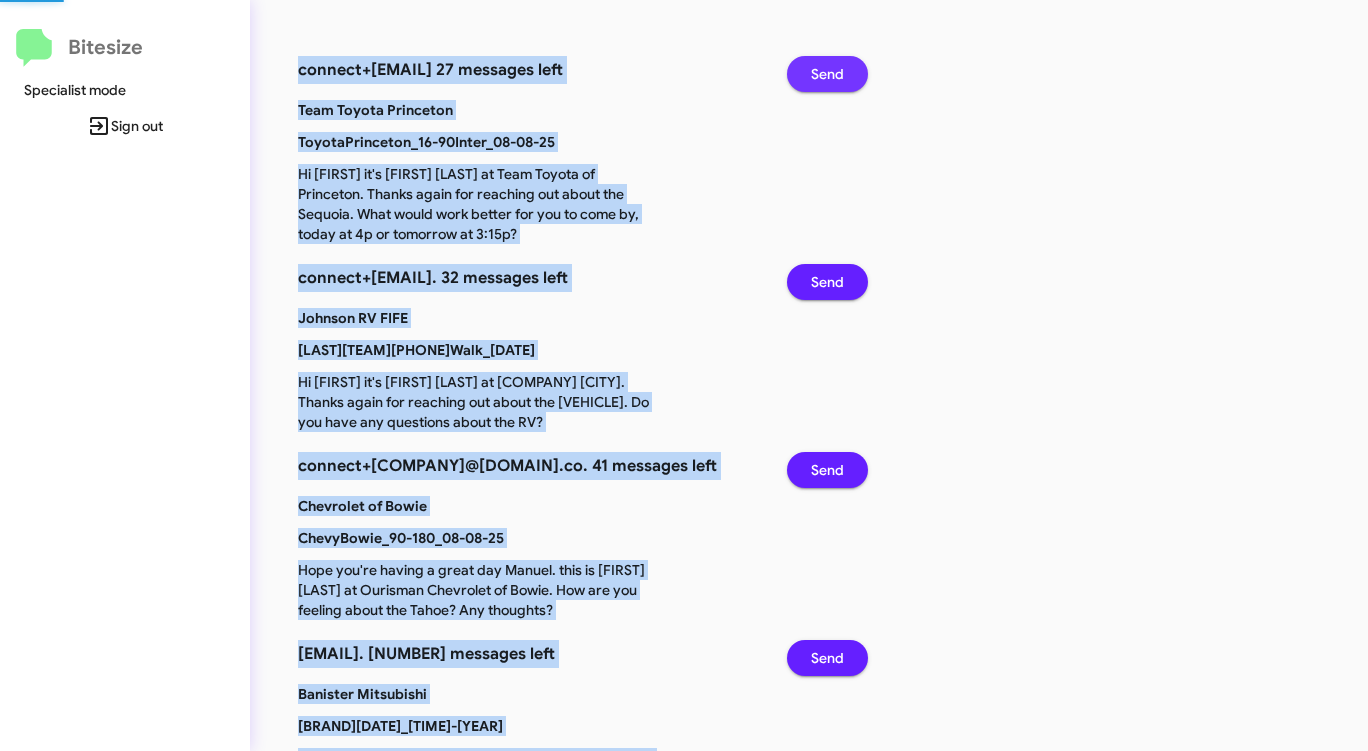 click on "Send" 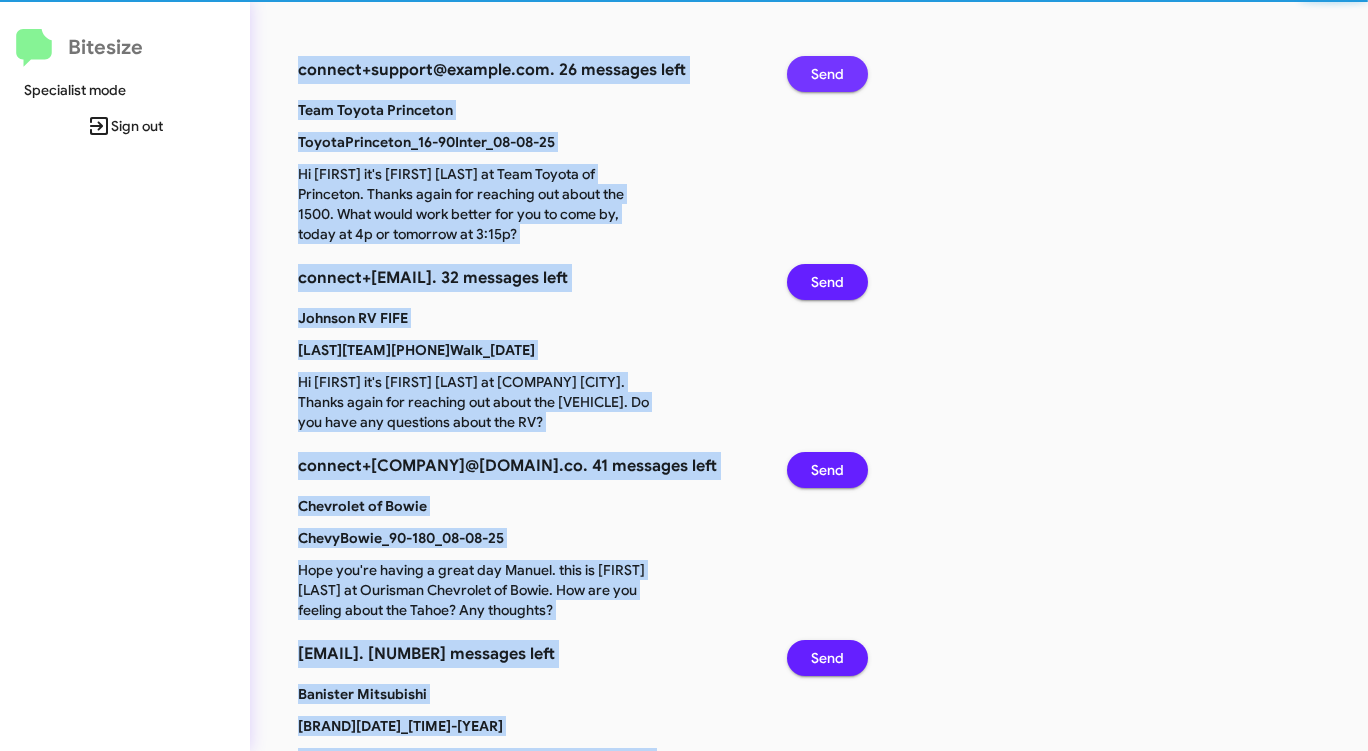 click on "Send" 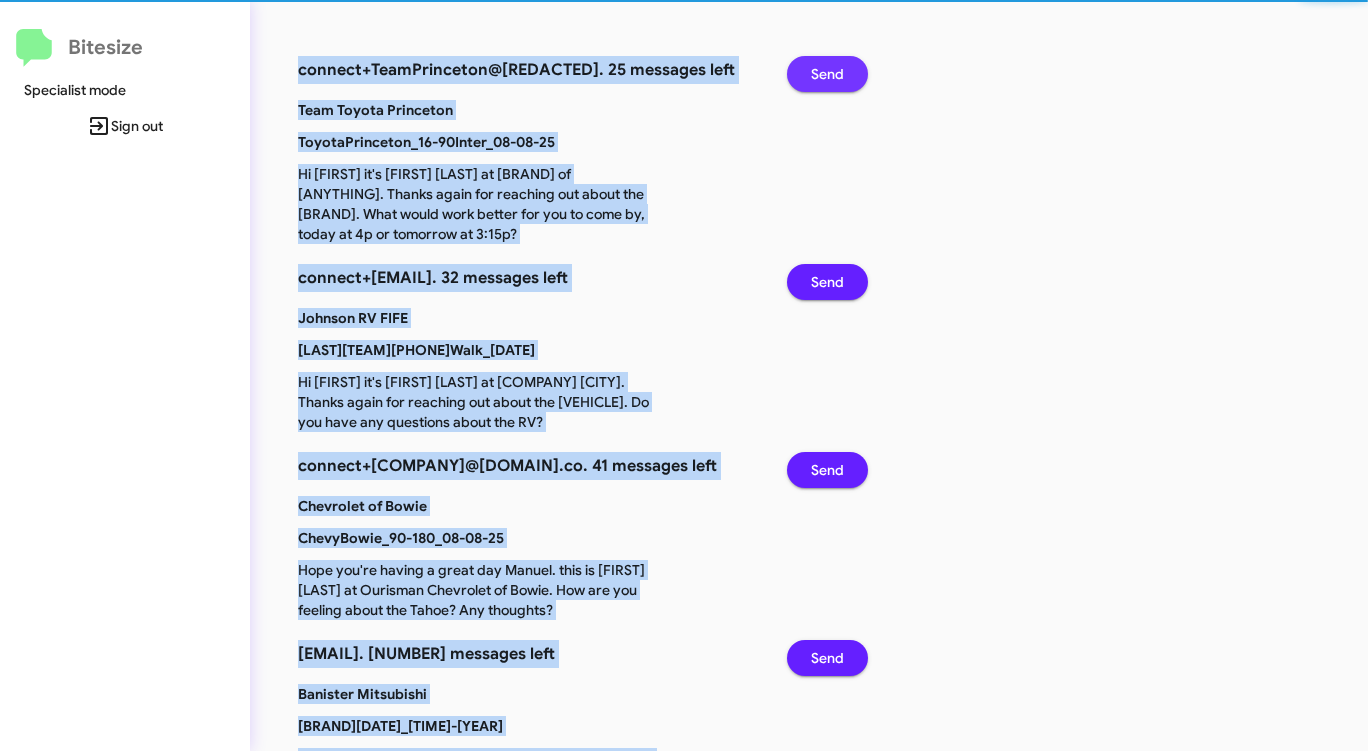 click on "Send" 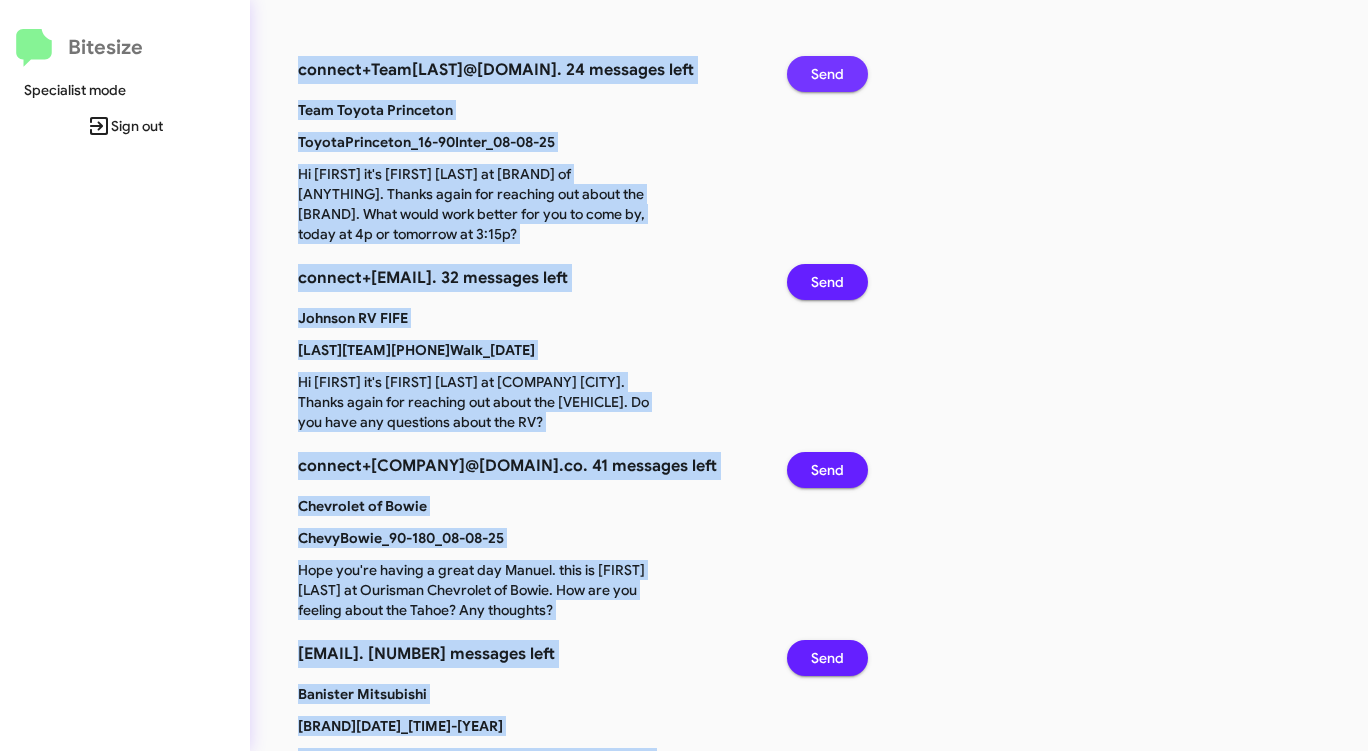 click on "Send" 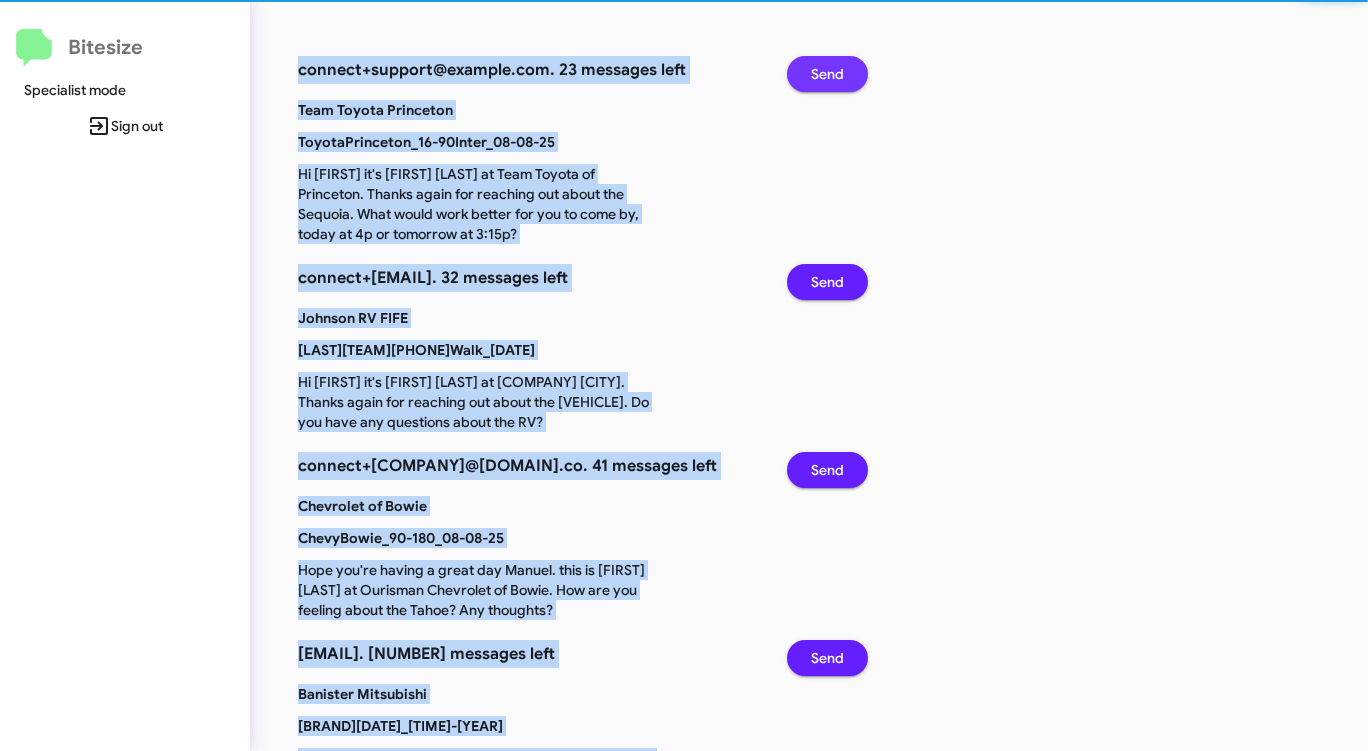 click on "Send" 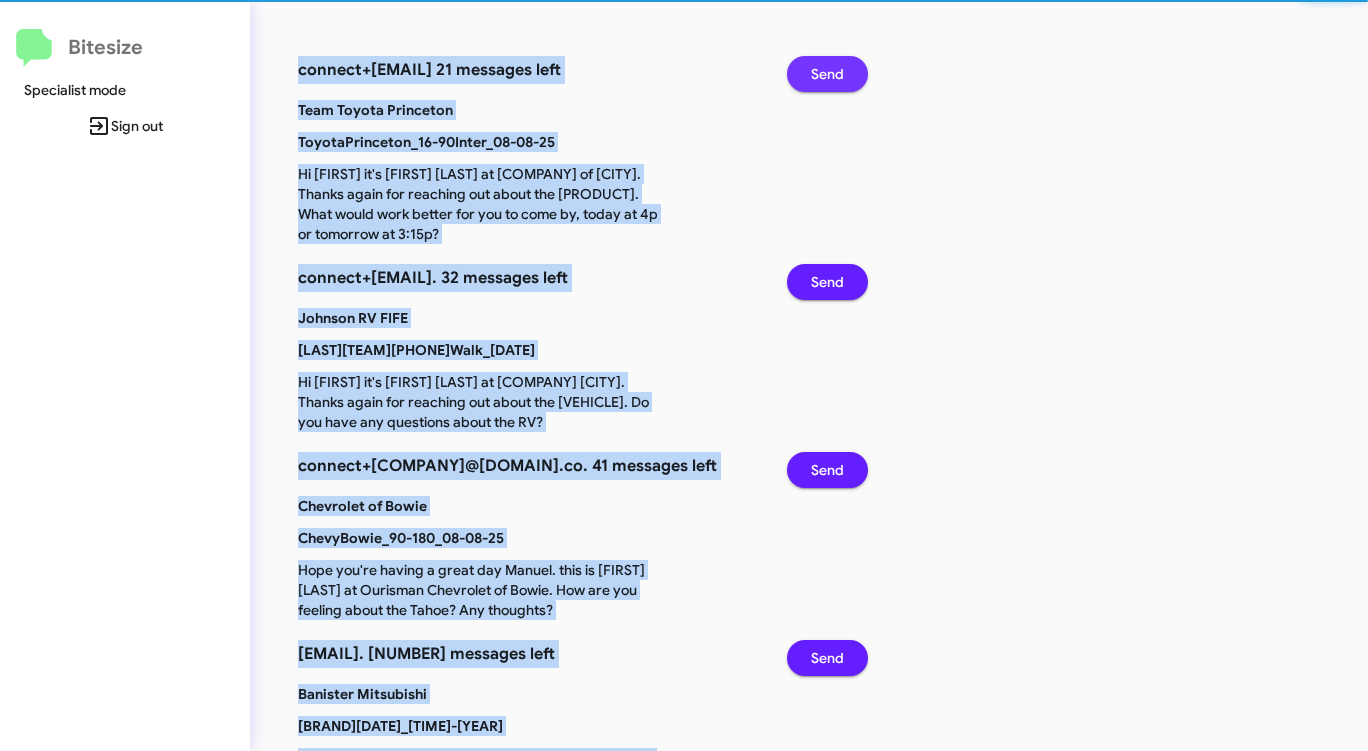click on "Send" 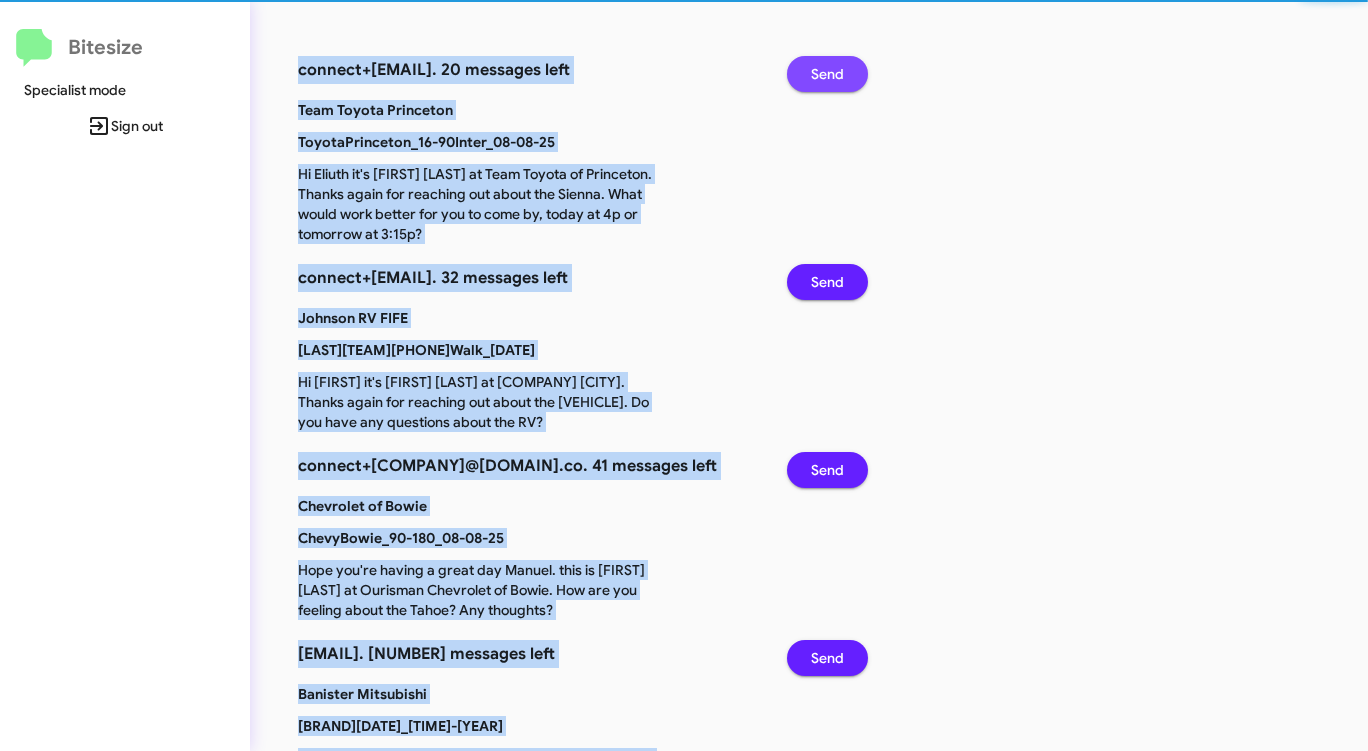 click on "Send" 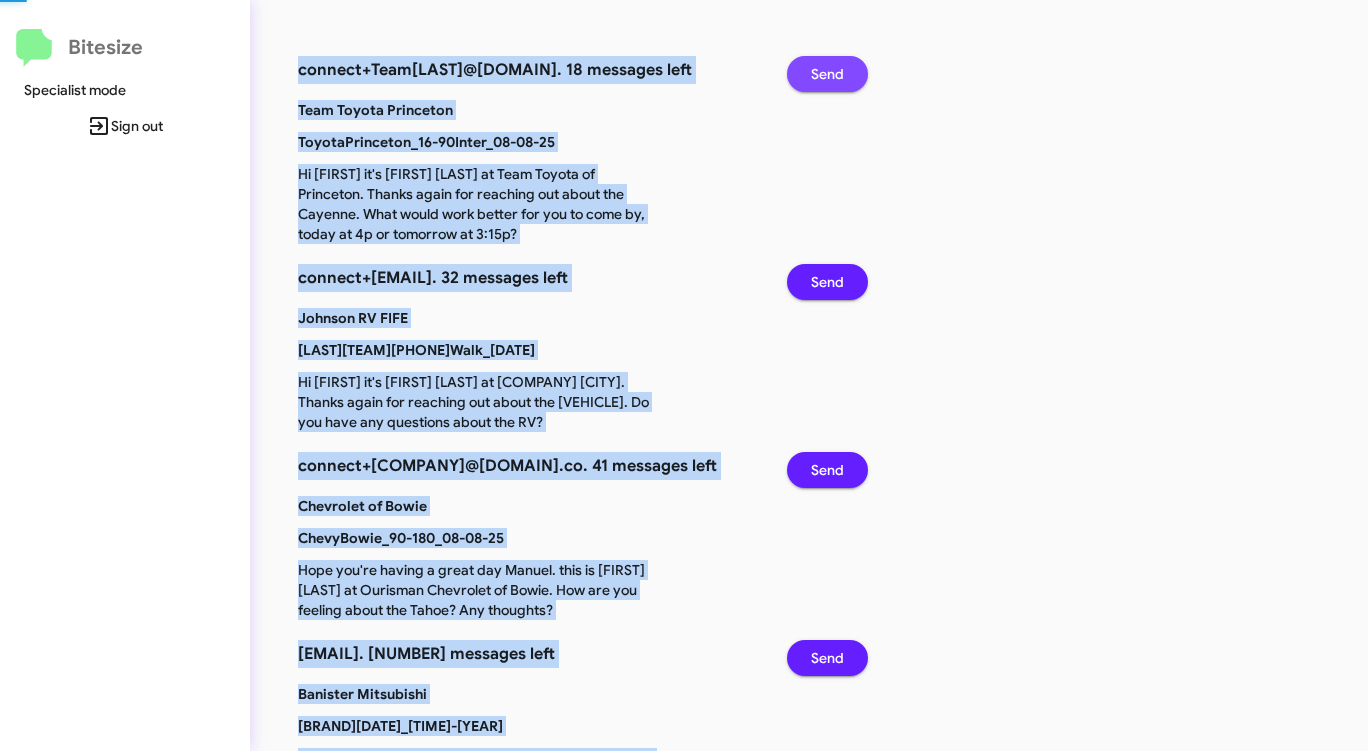 click on "Send" 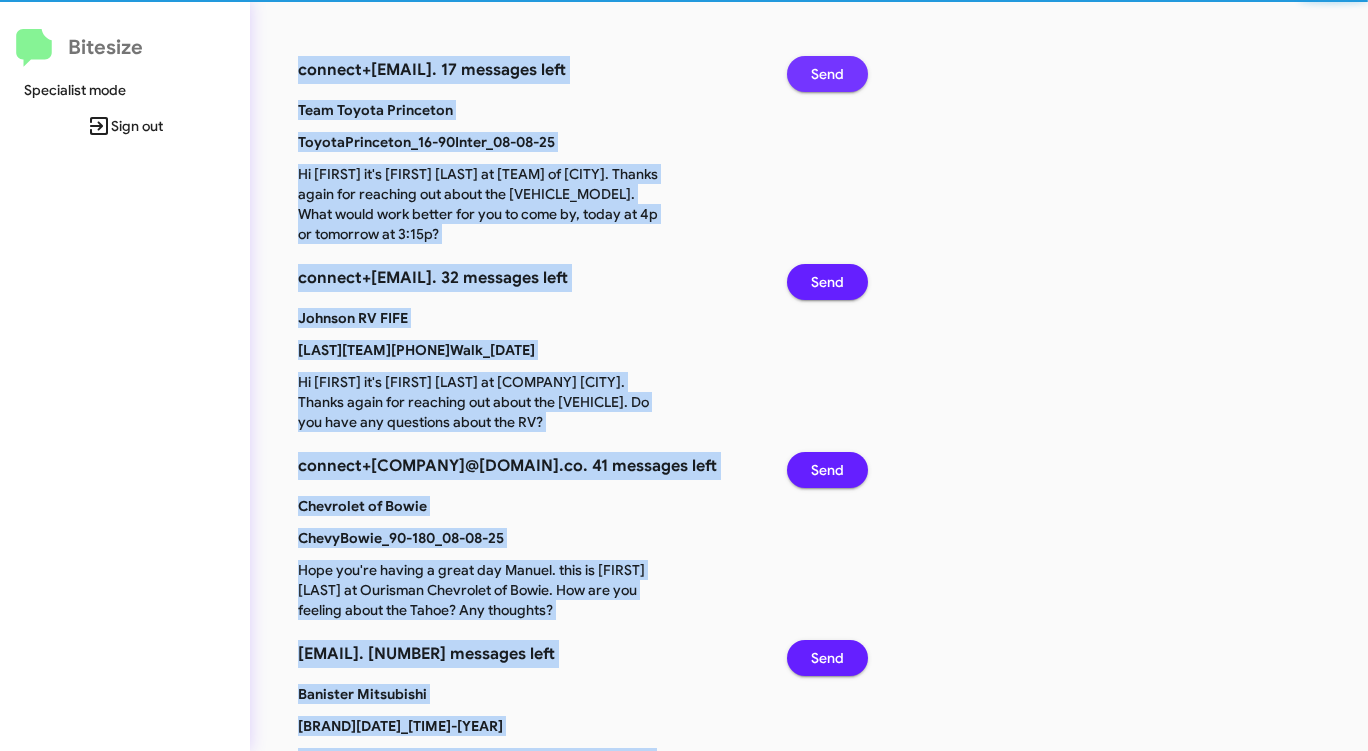 click on "Send" 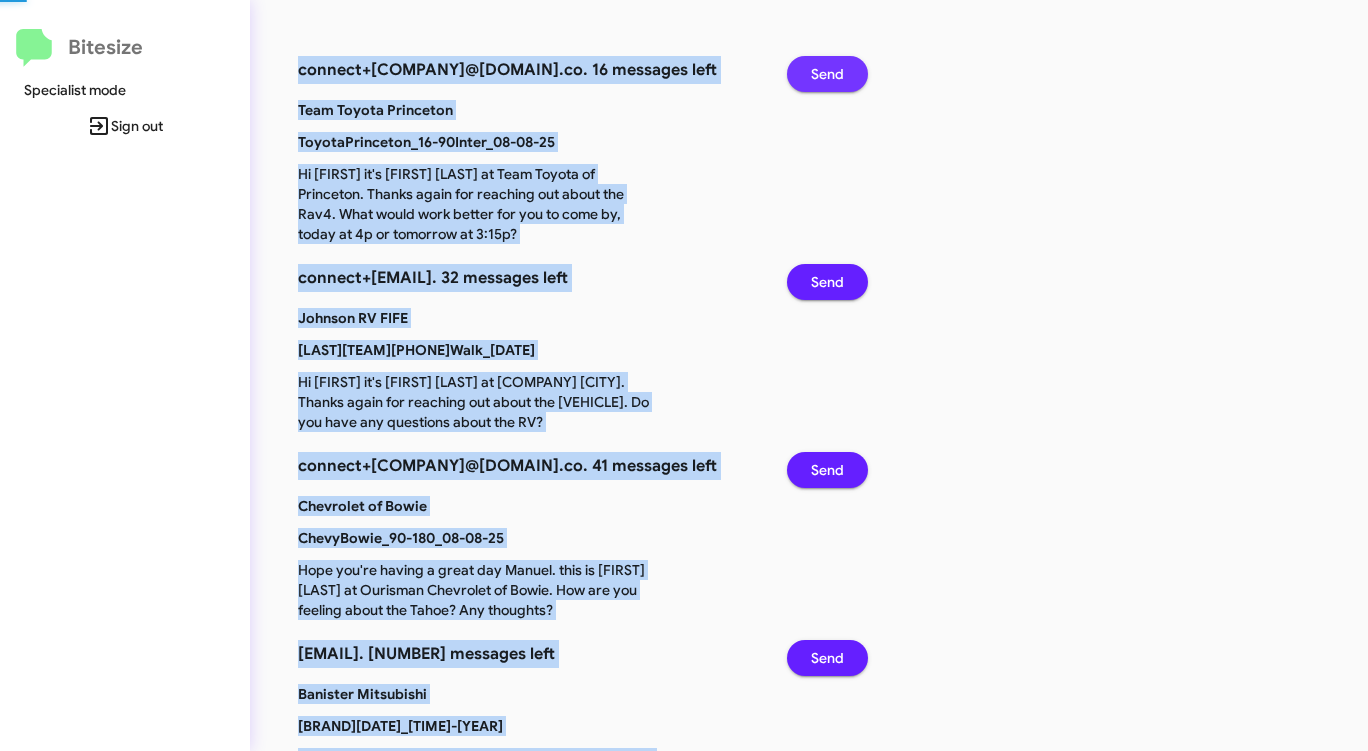 click on "Send" 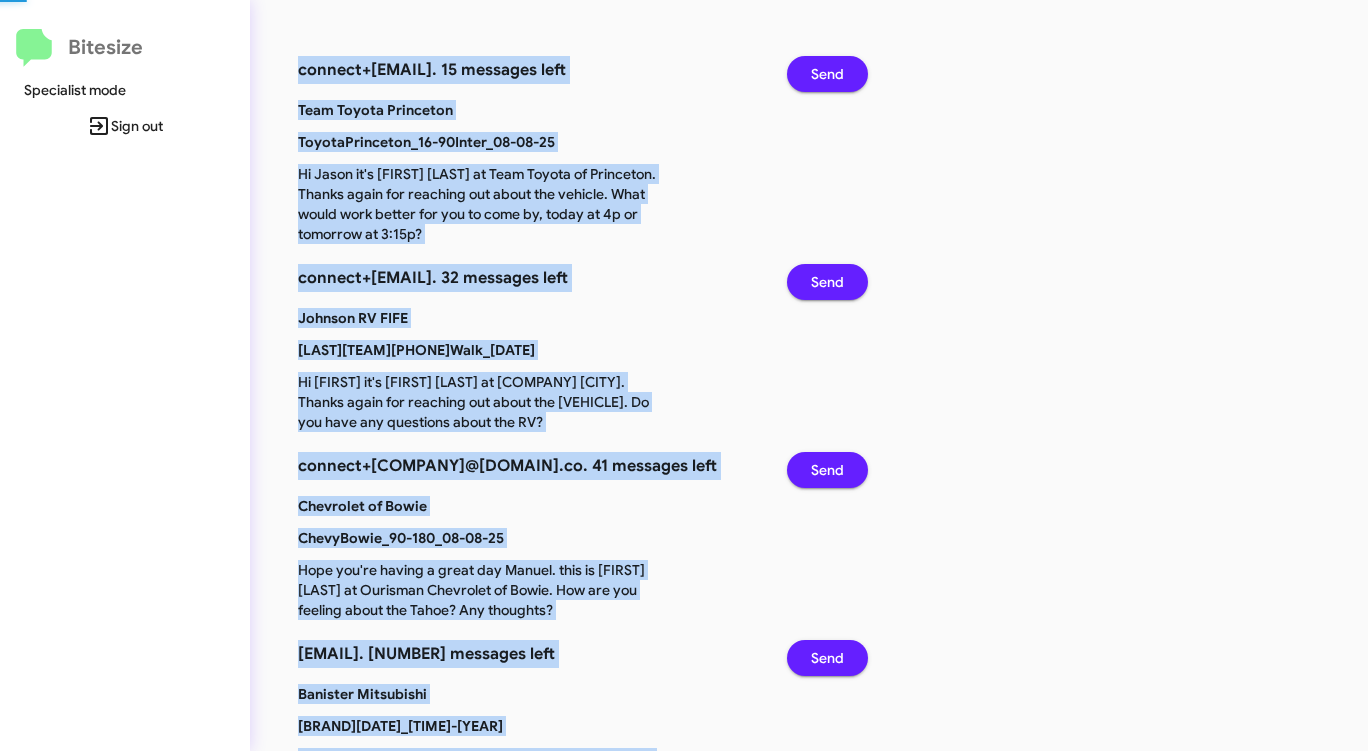 click on "Send" 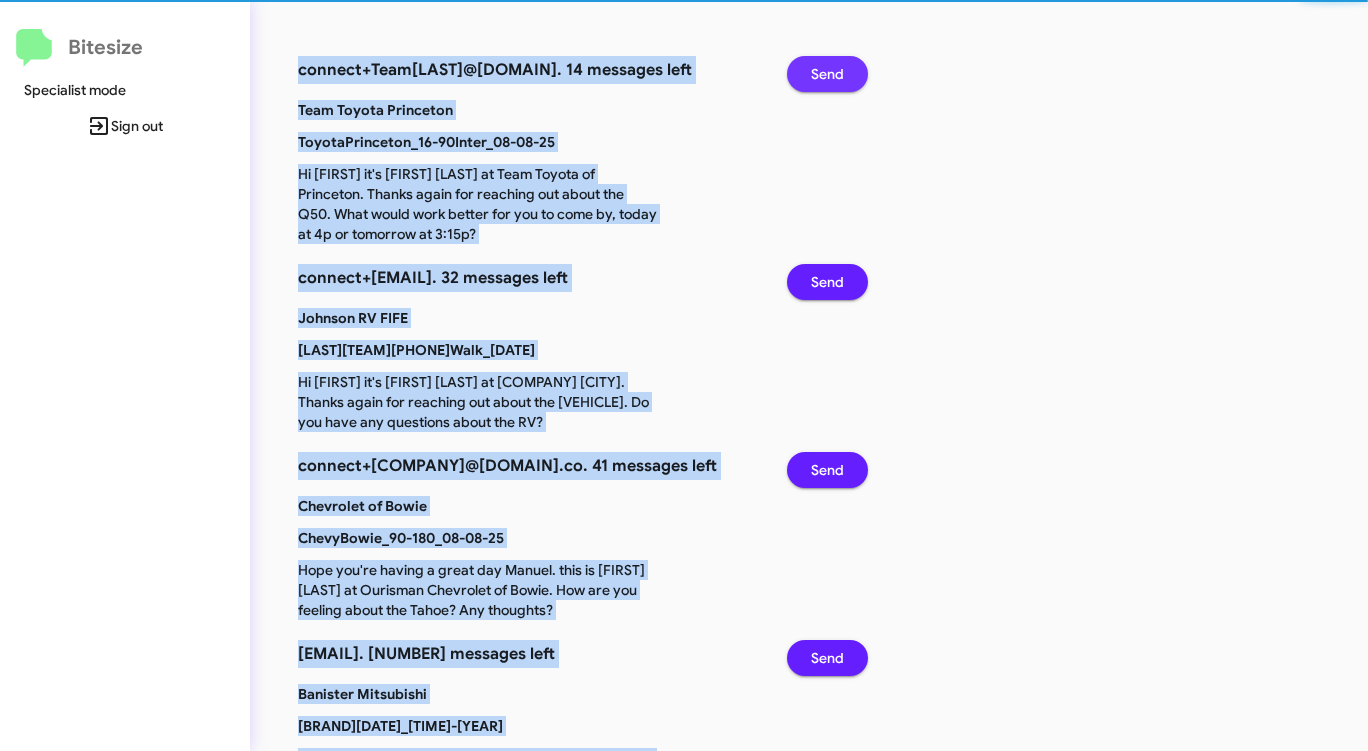 click on "Send" 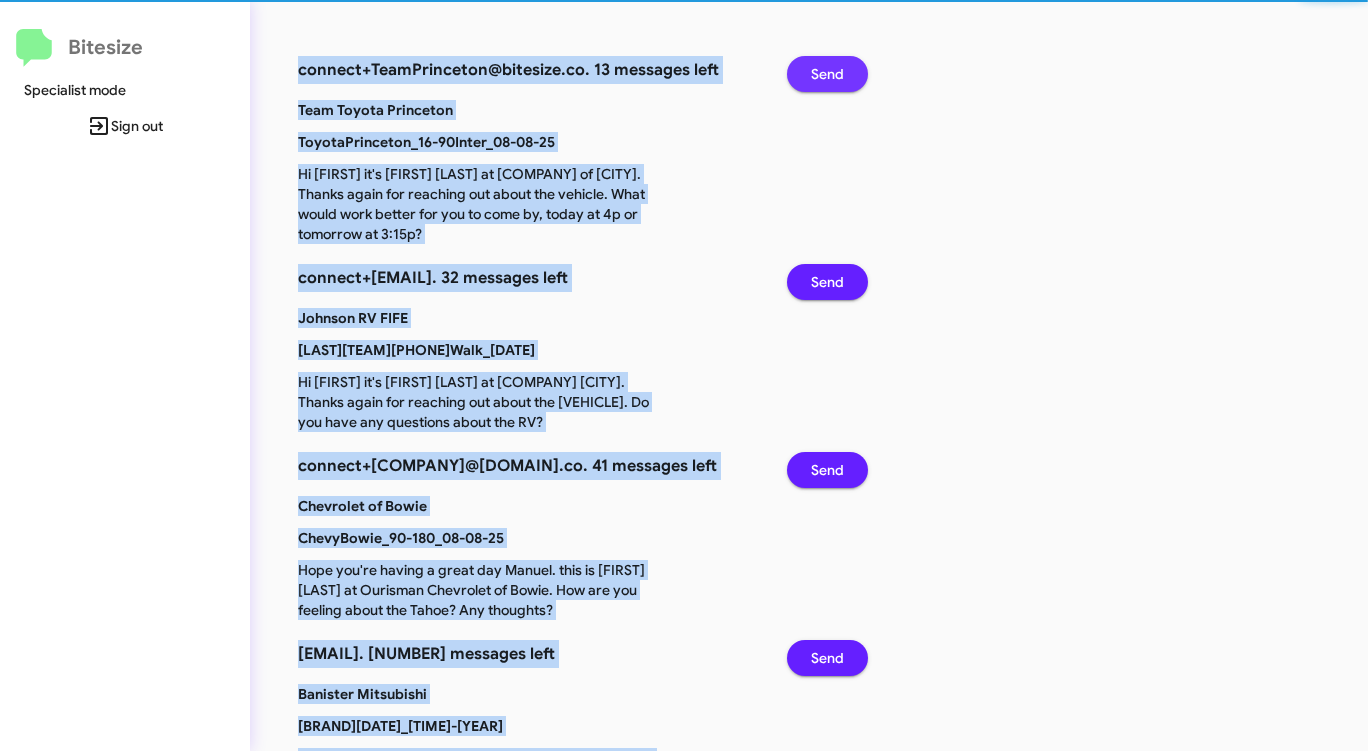 click on "Send" 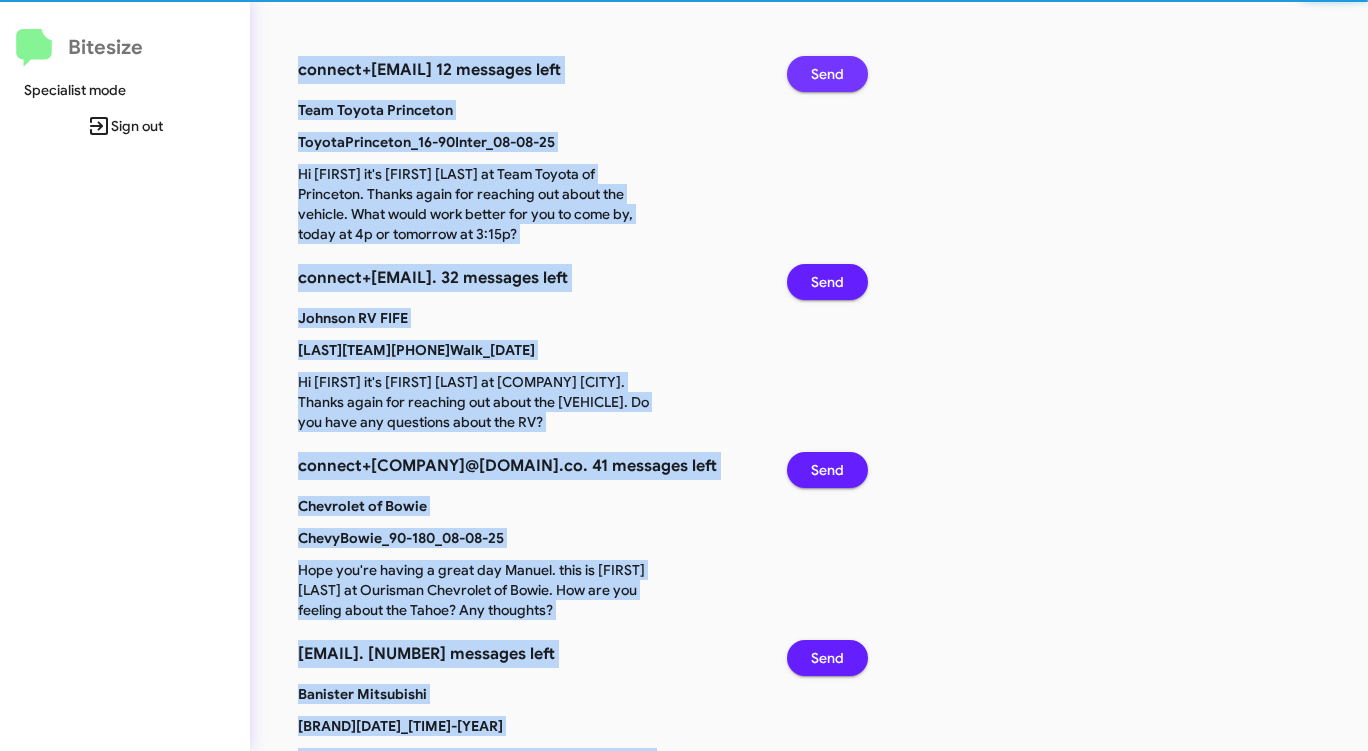 click on "Send" 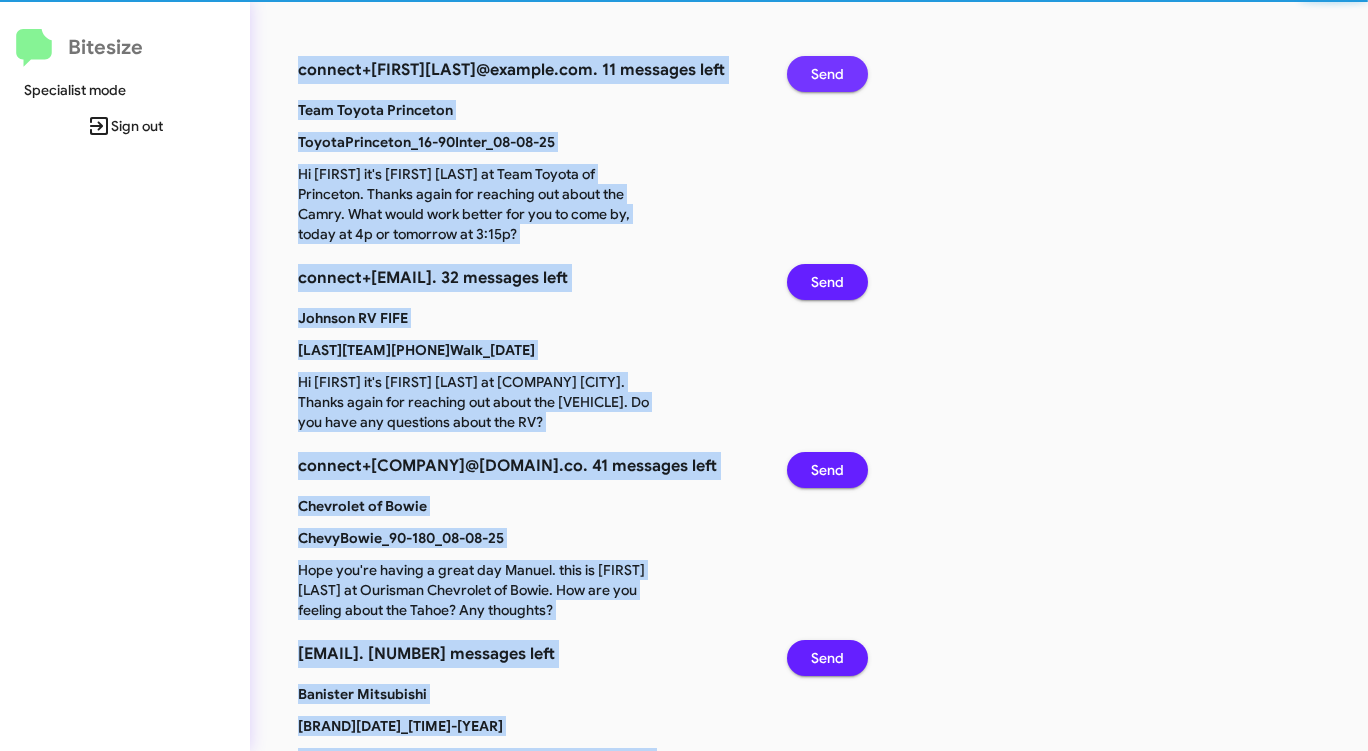 click on "Send" 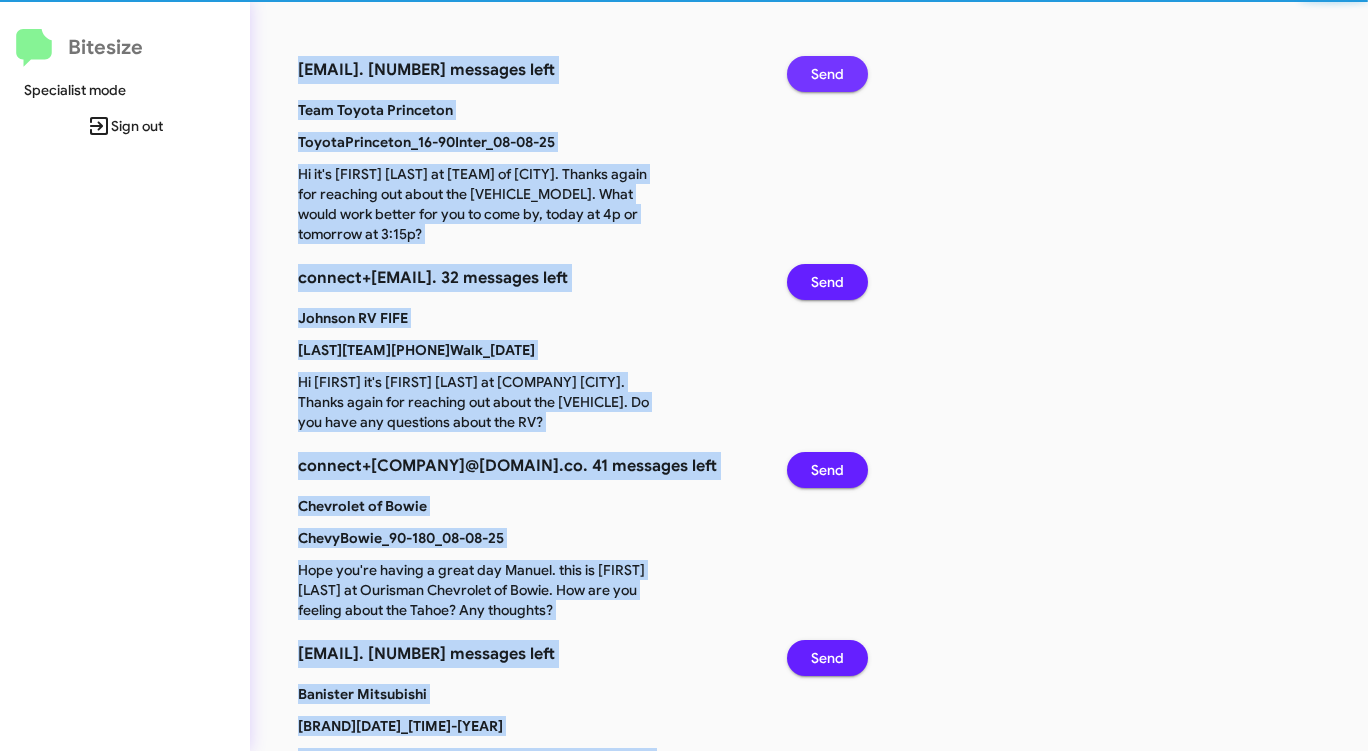 click on "Send" 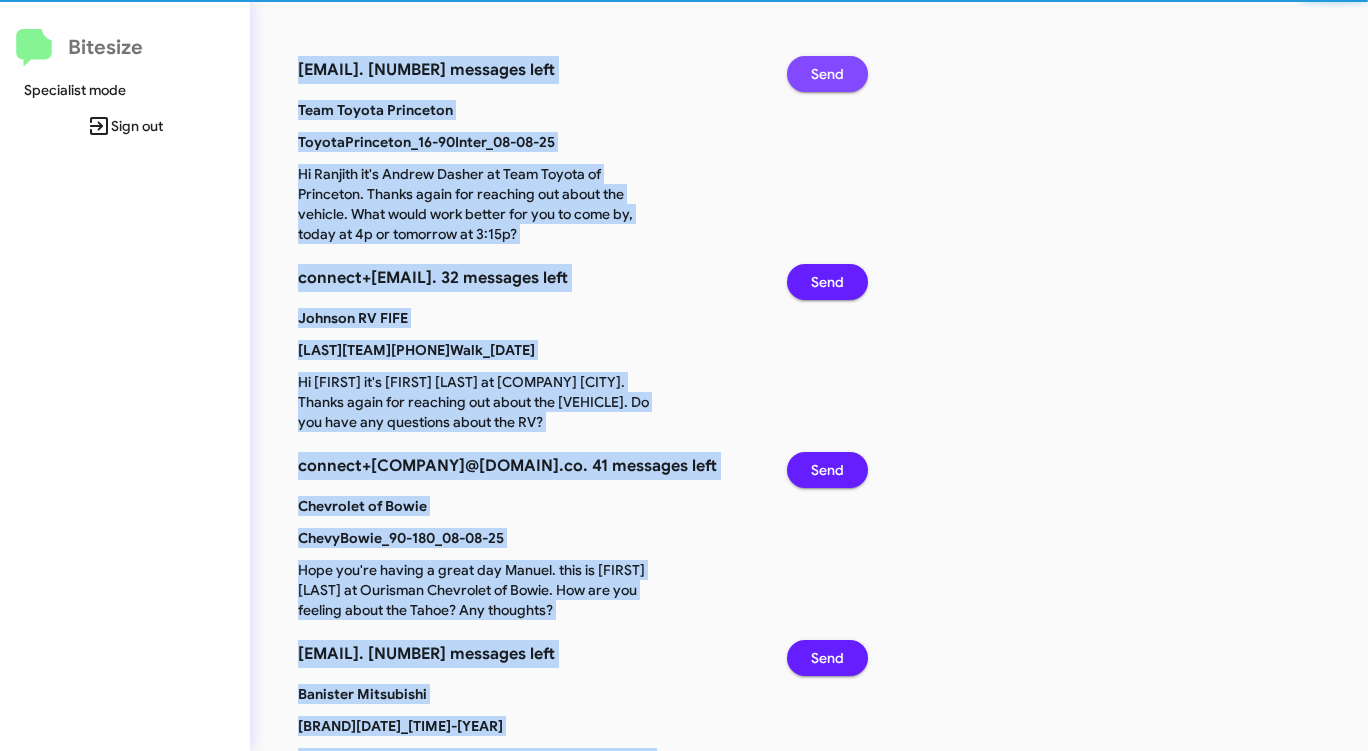 click on "Send" 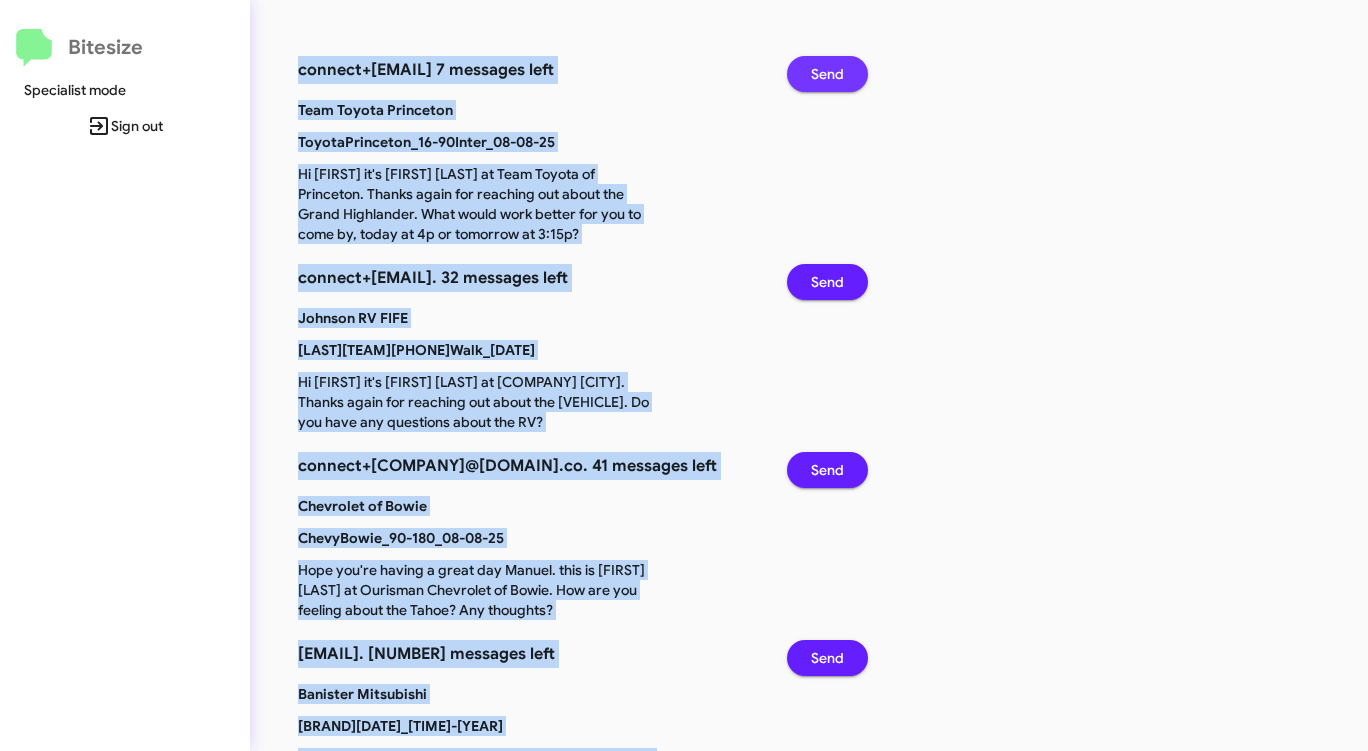 click on "Send" 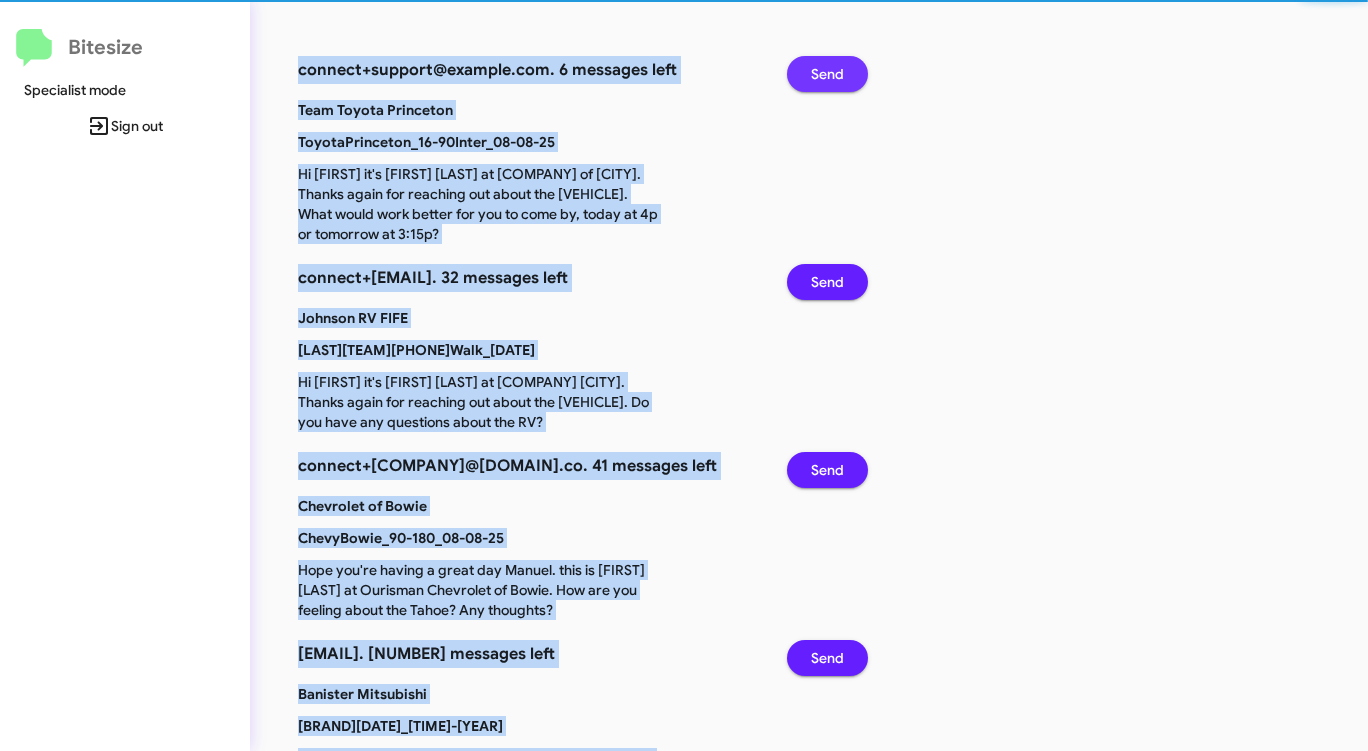 click on "Send" 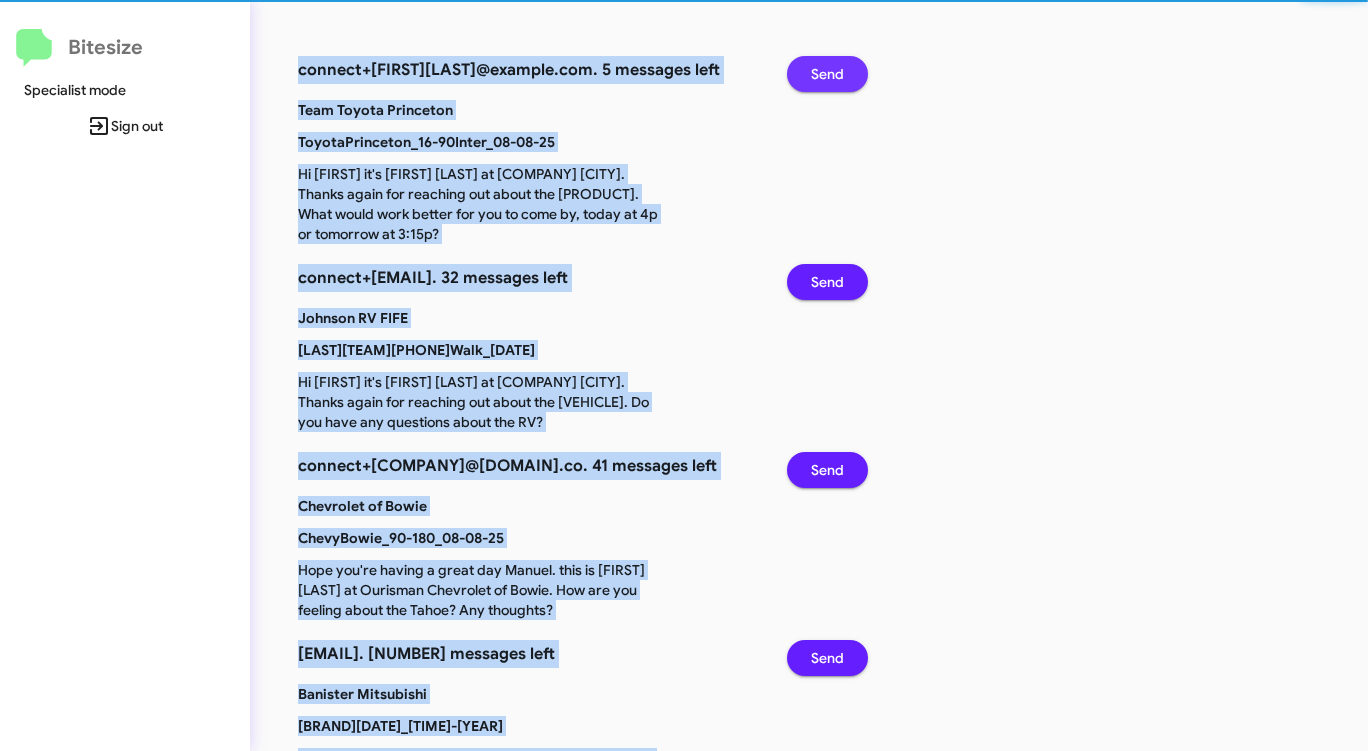 click on "Send" 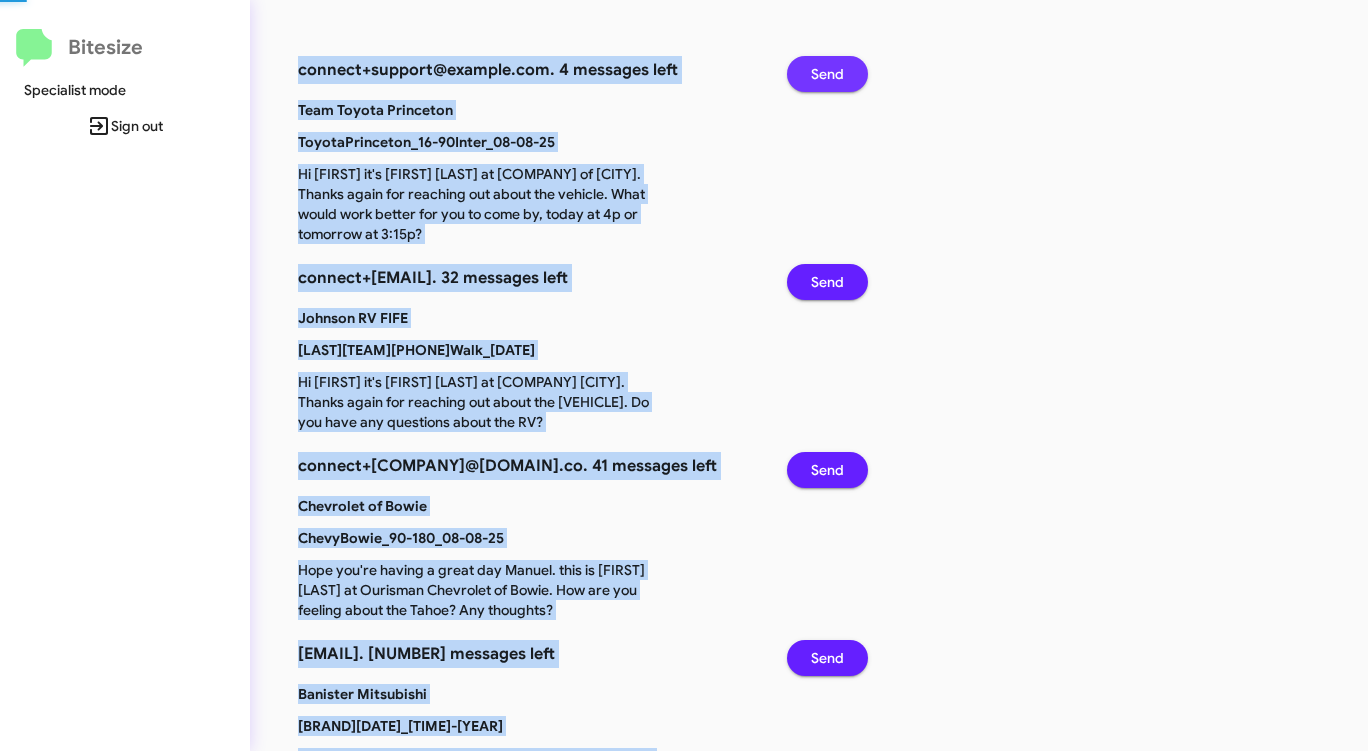 click on "Send" 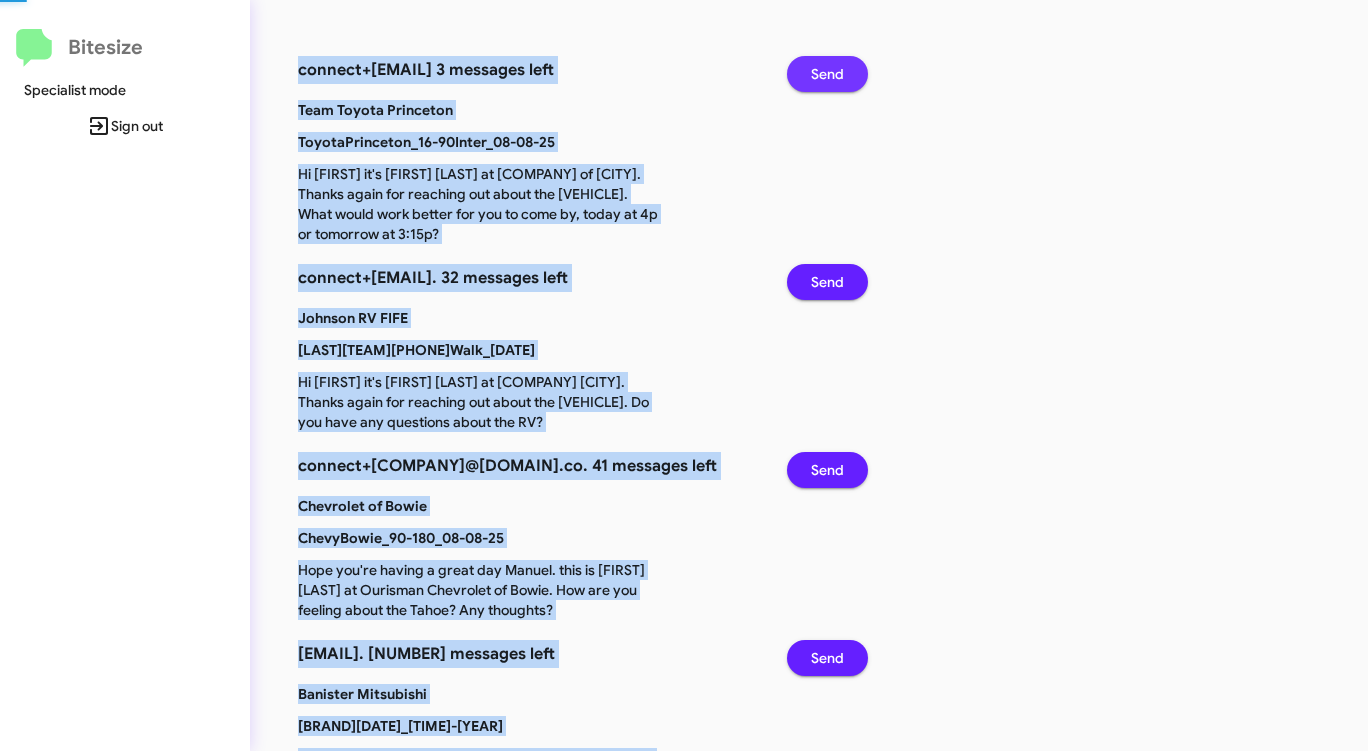 click on "Send" 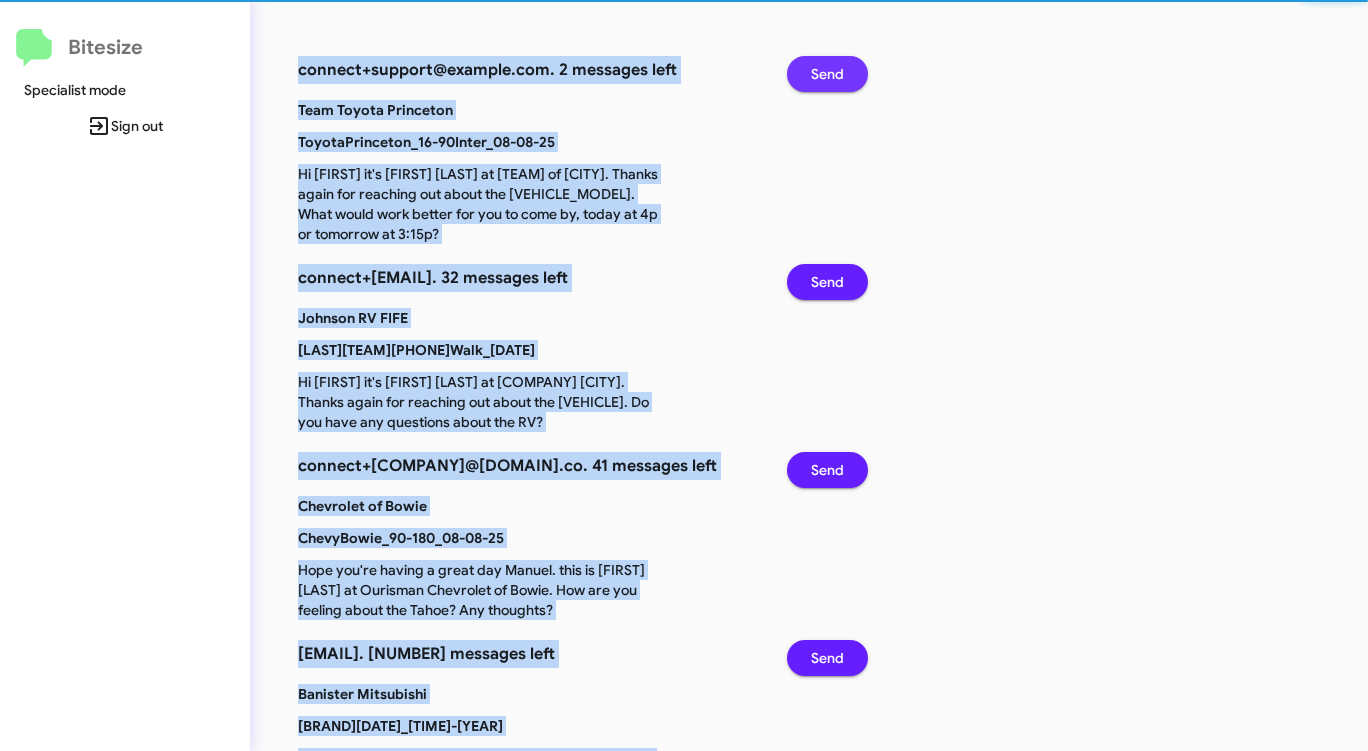 click on "Send" 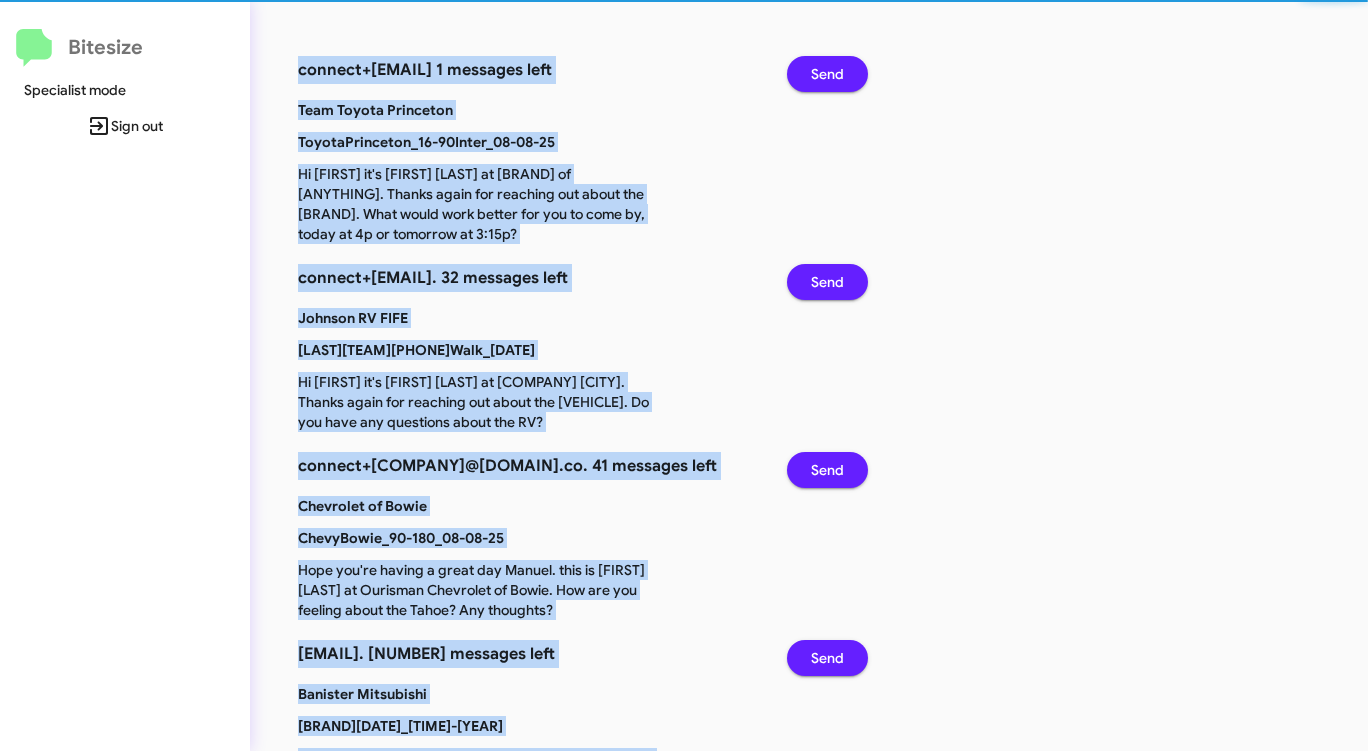 click on "Send" 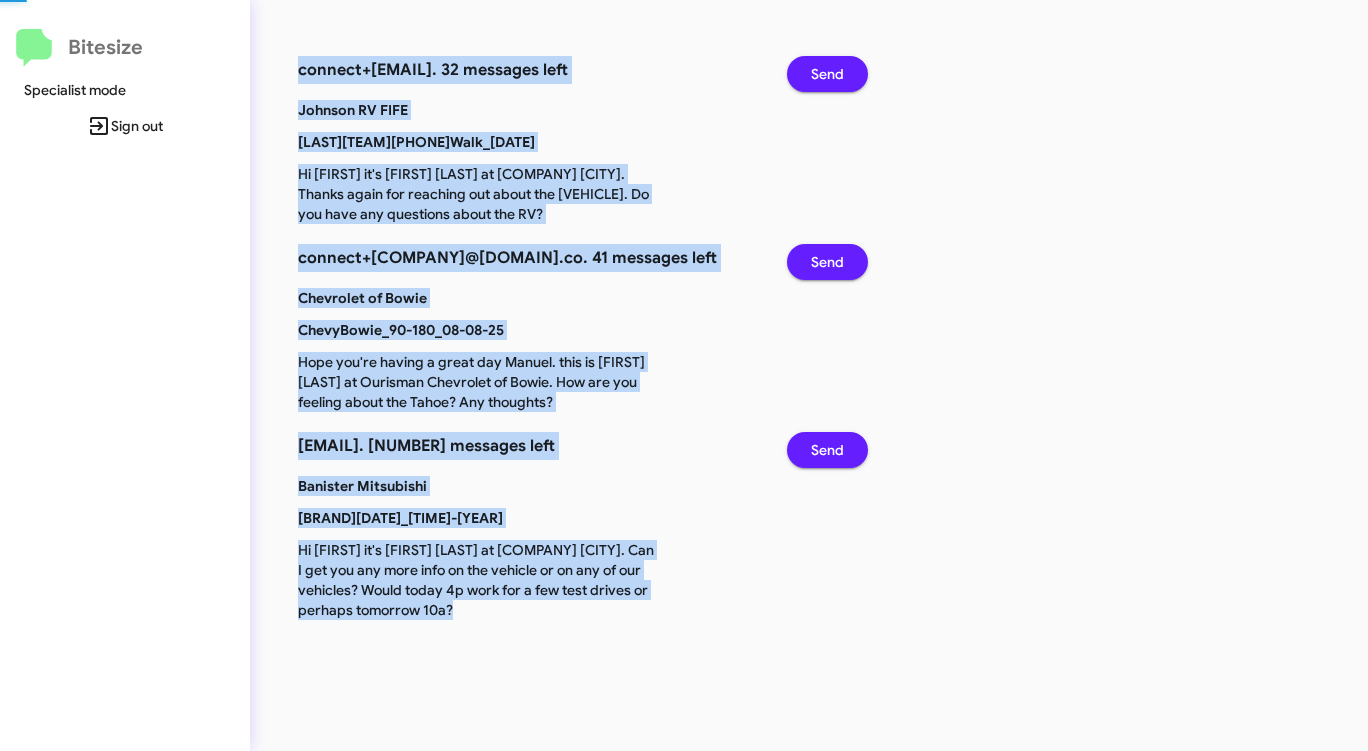 click on "Send" 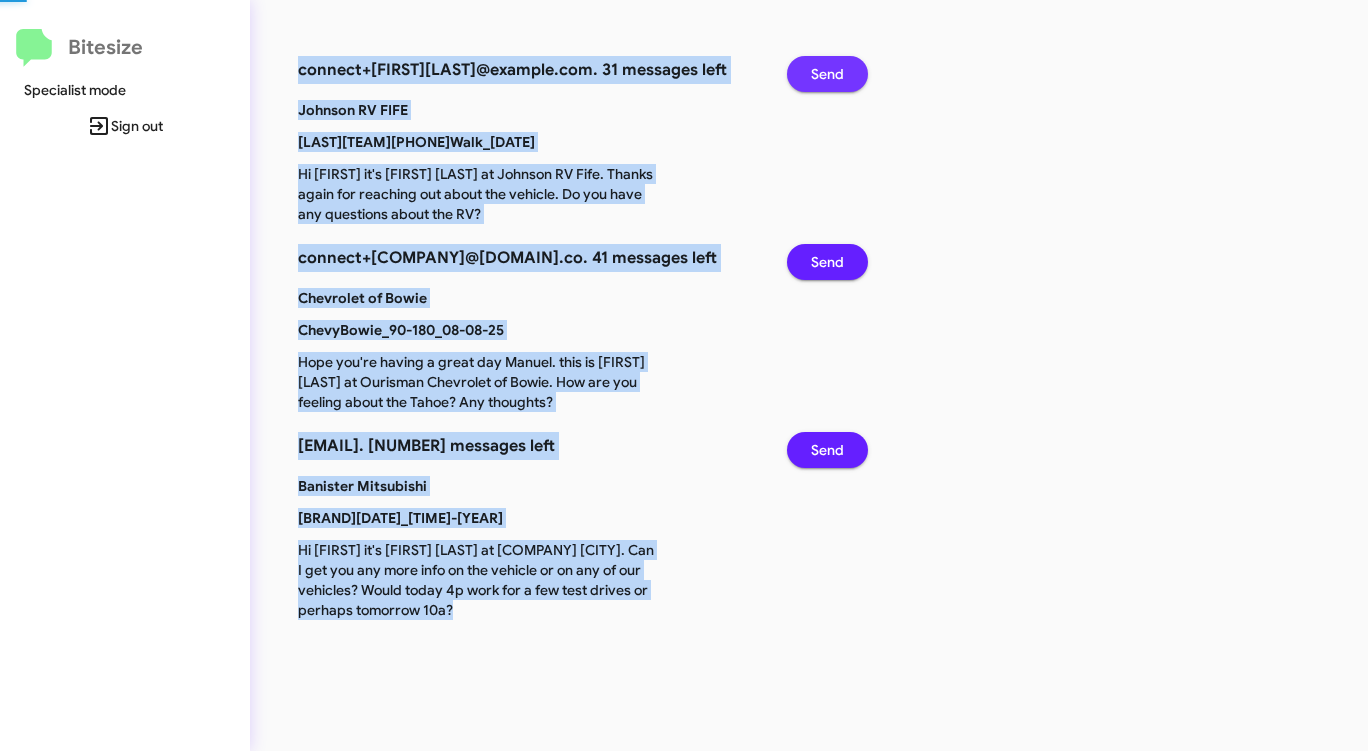 click on "Send" 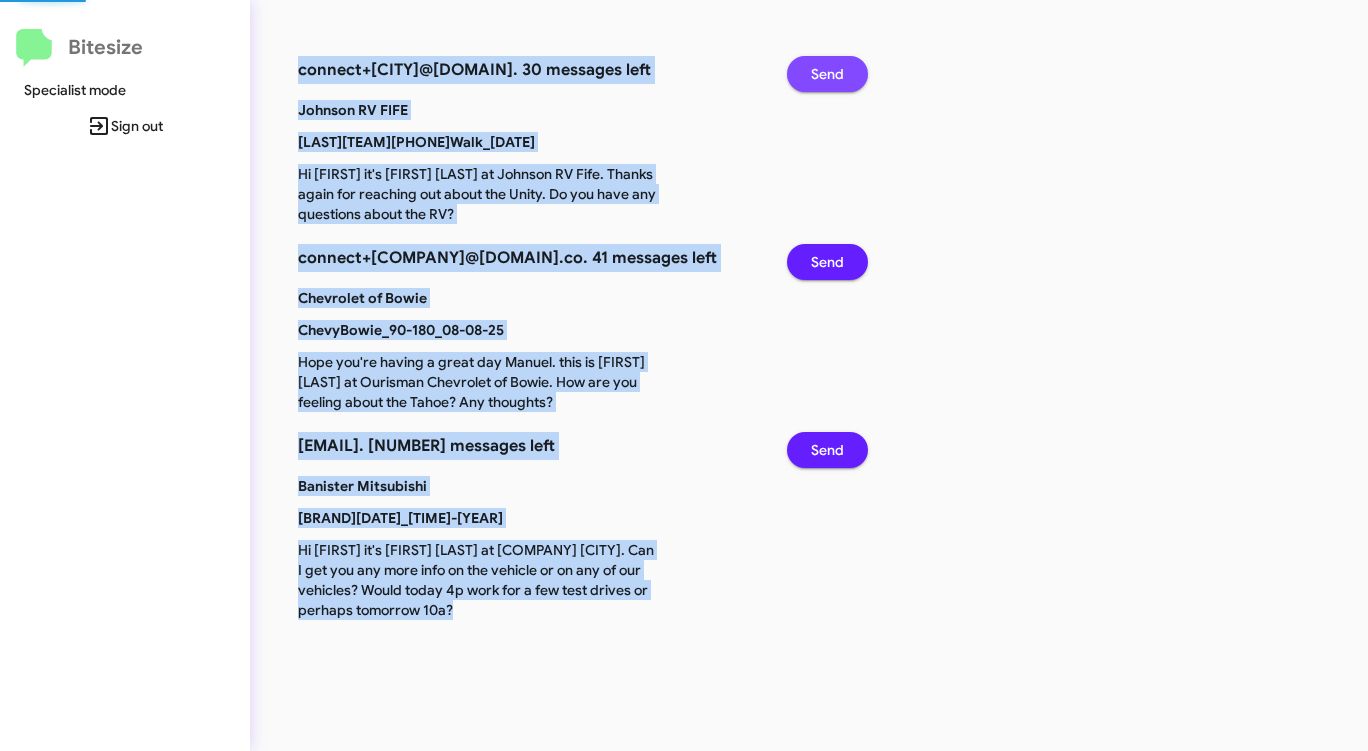 click on "Send" 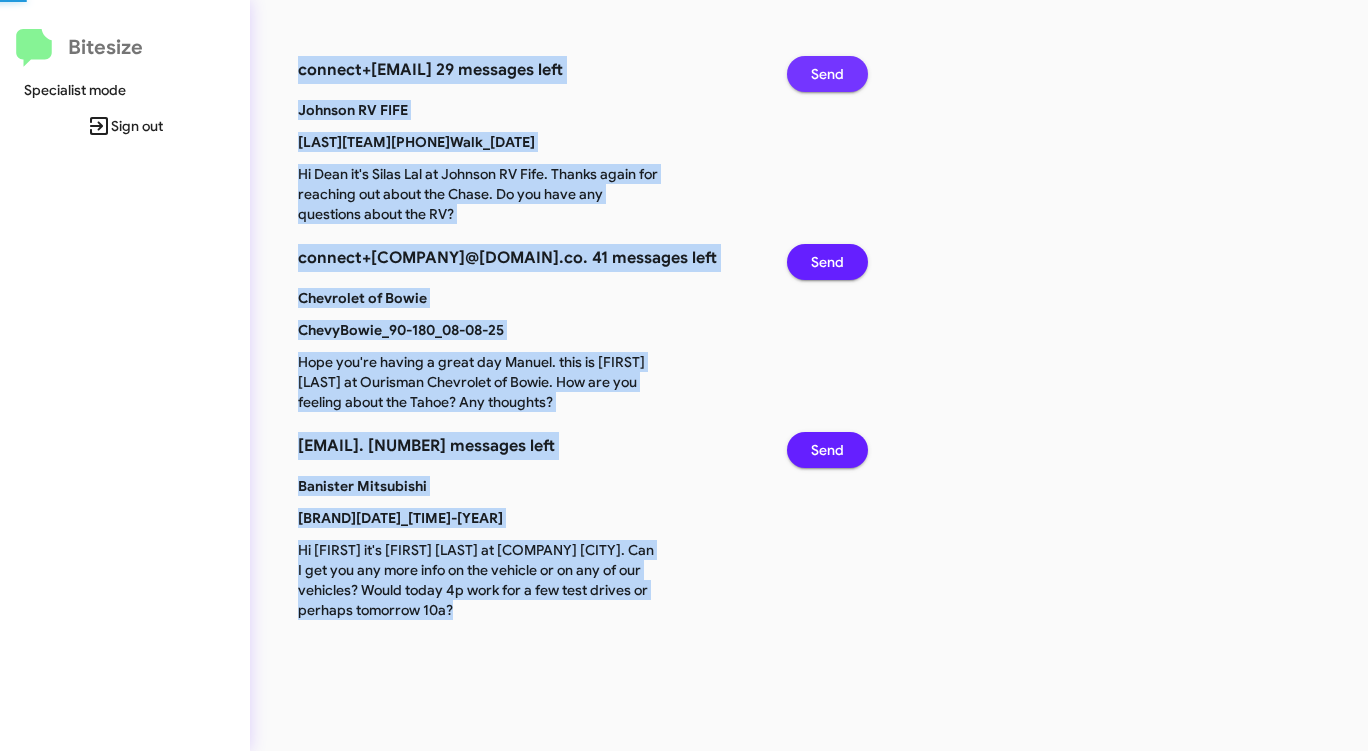 click on "Send" 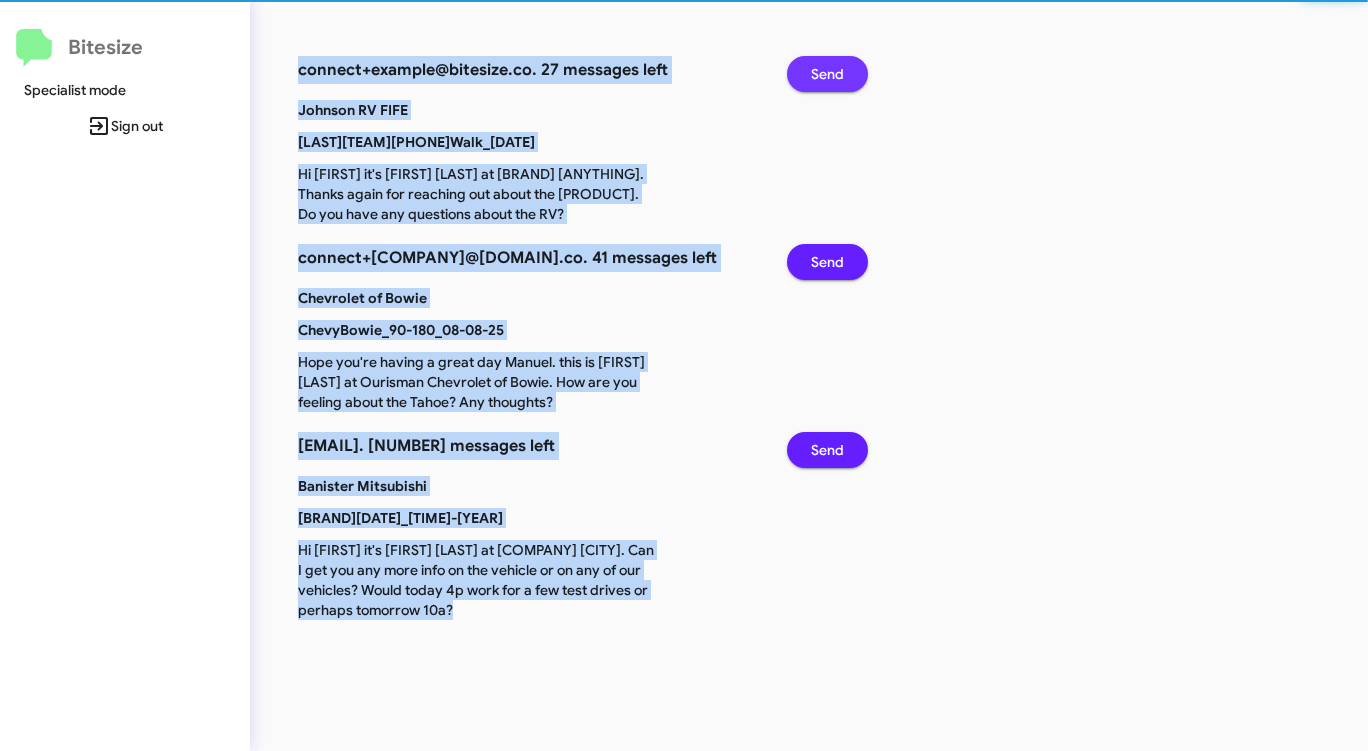 click on "Send" 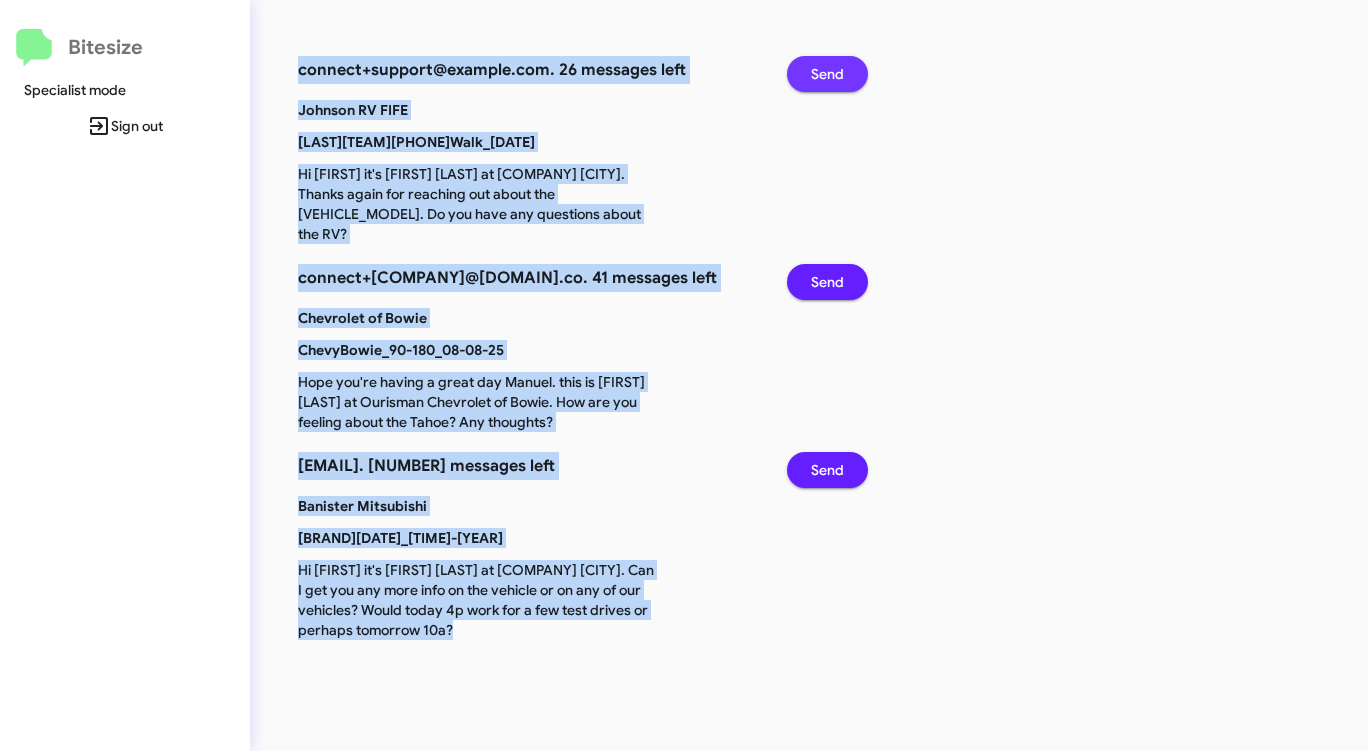 click on "Send" 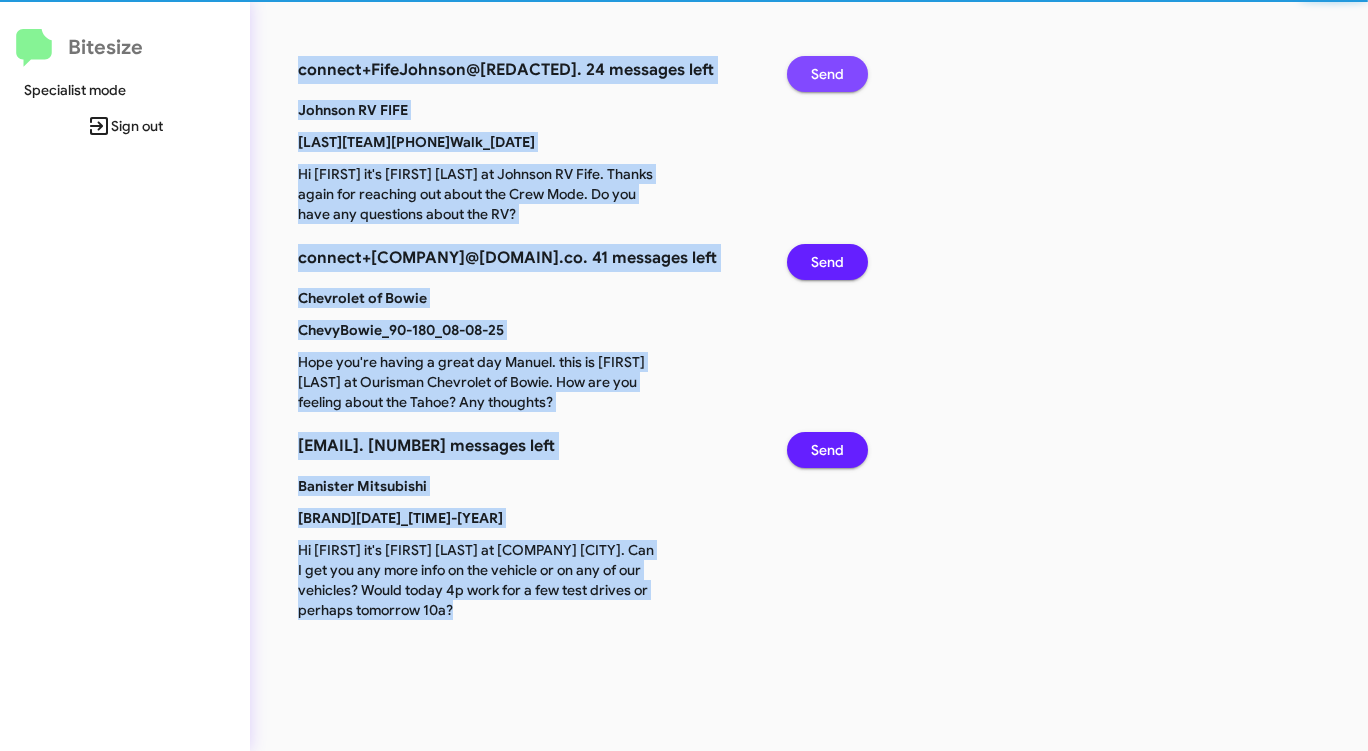 click on "Send" 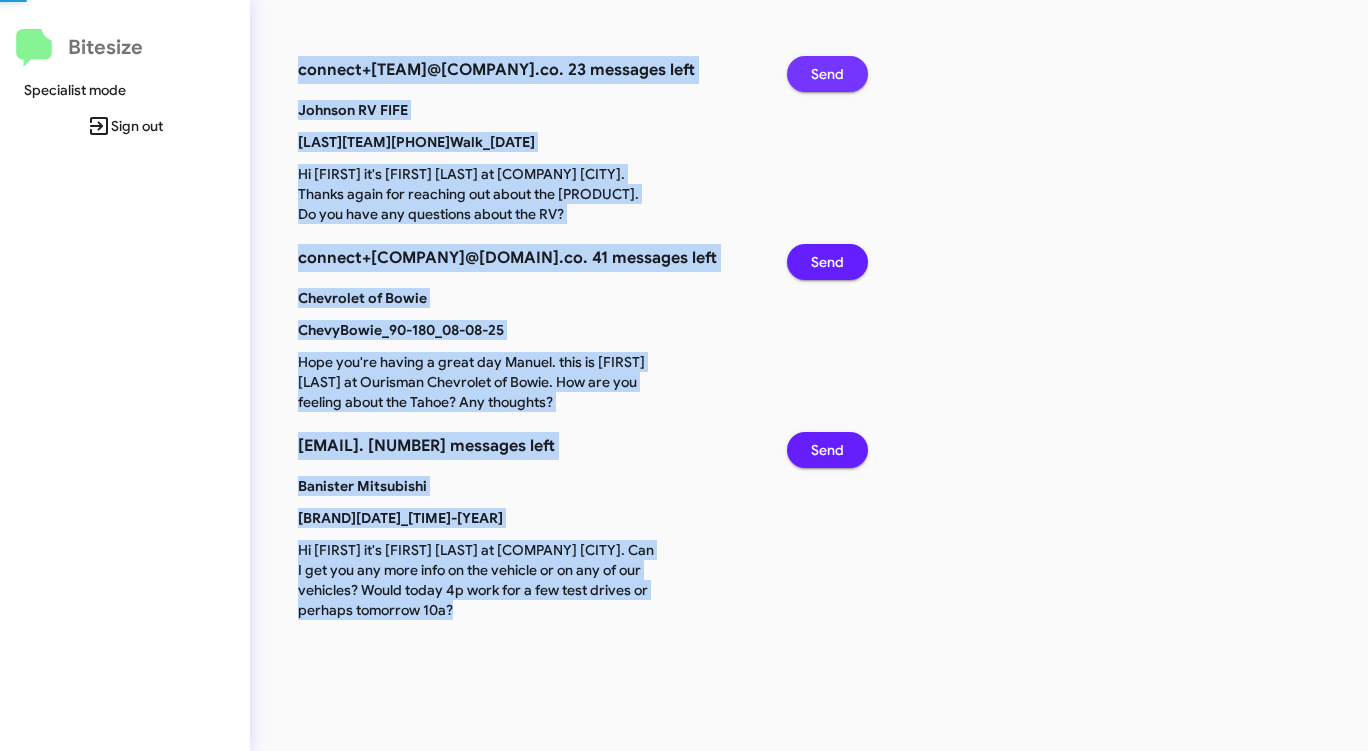click on "Send" 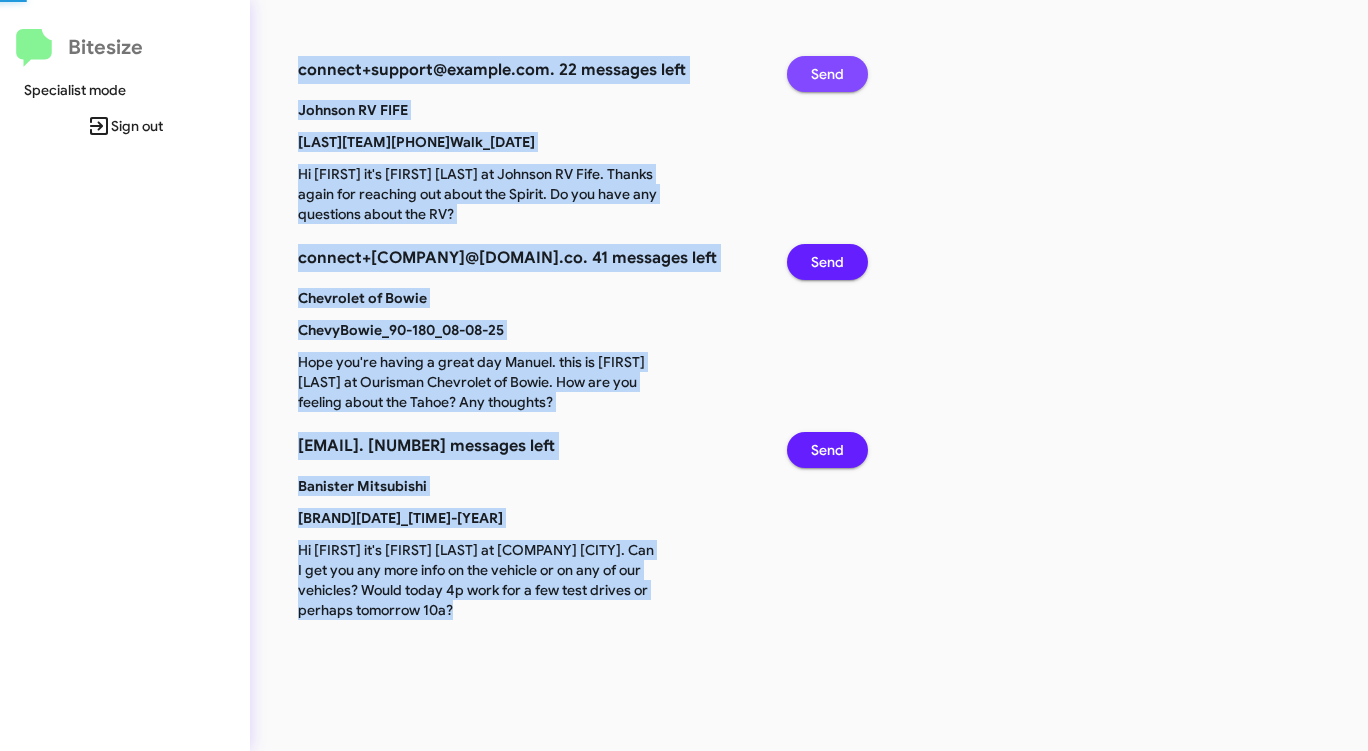 click on "Send" 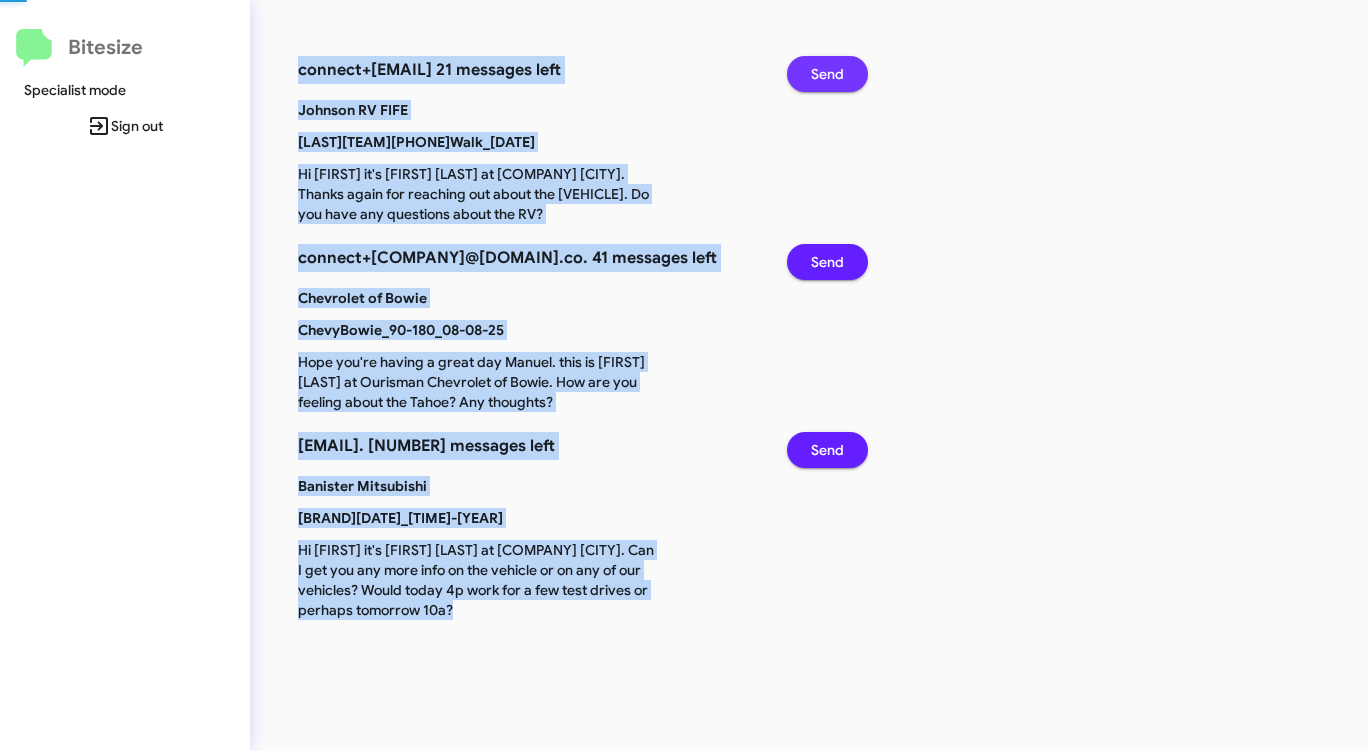 click on "Send" 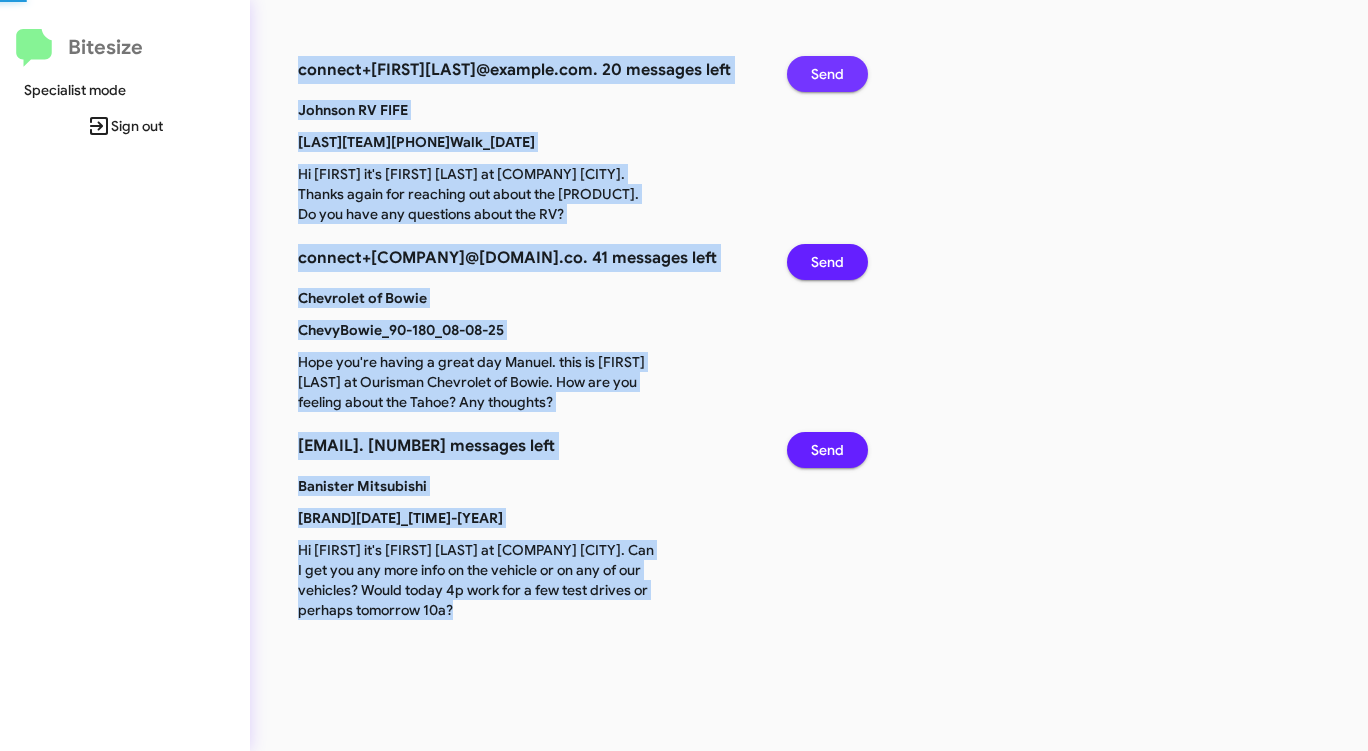 click on "Send" 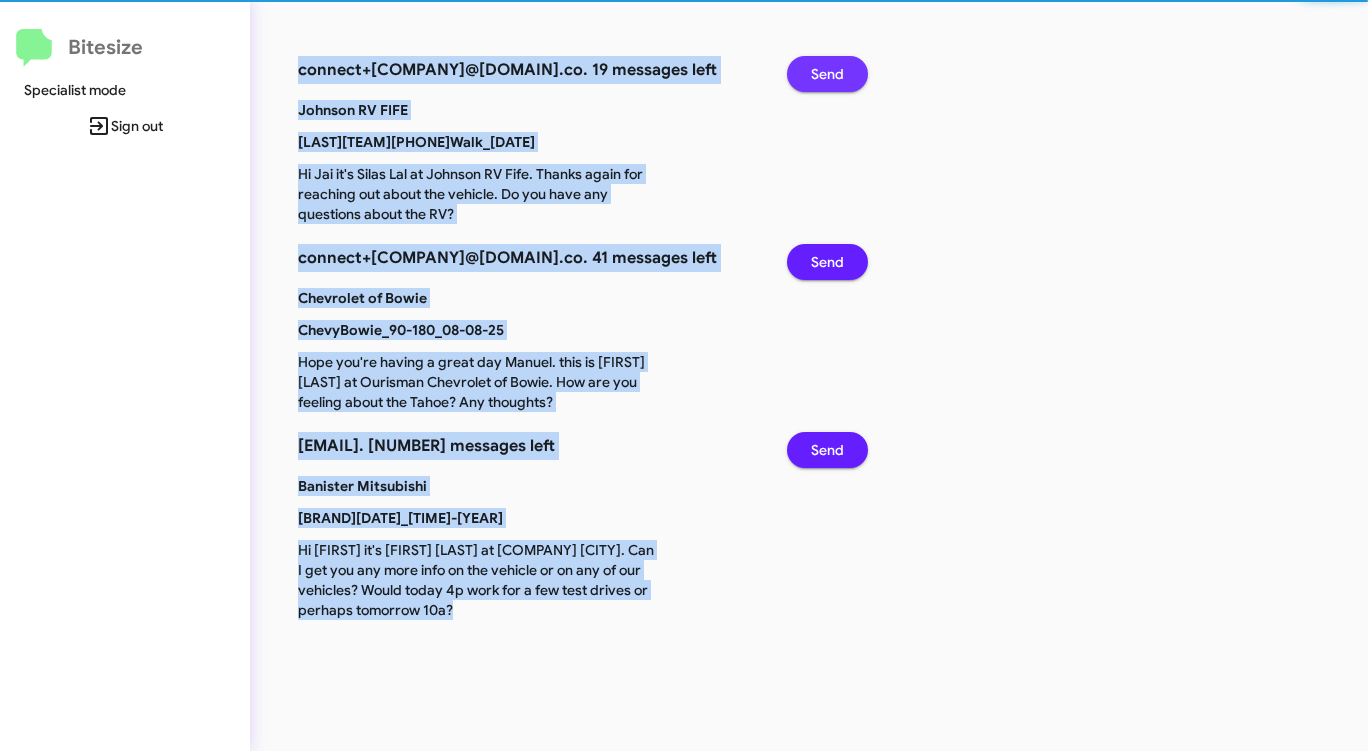 click on "Send" 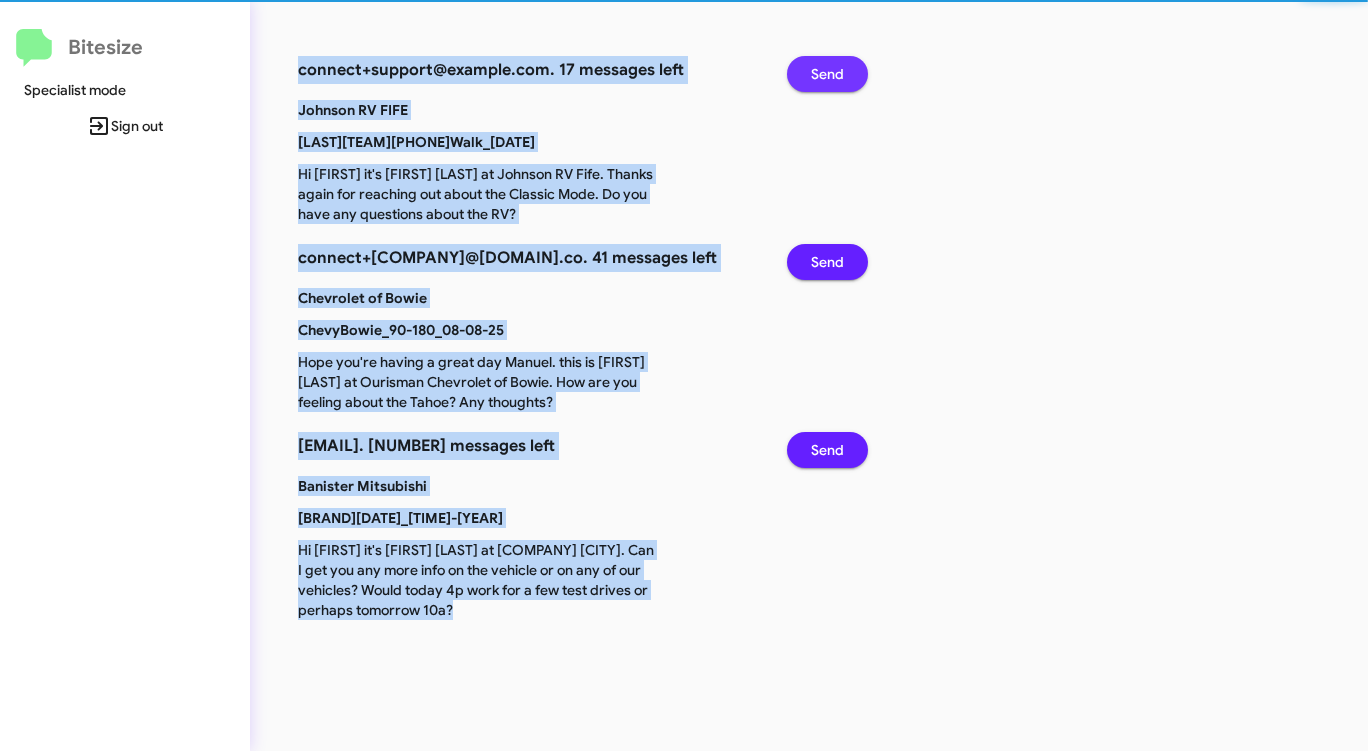 click on "Send" 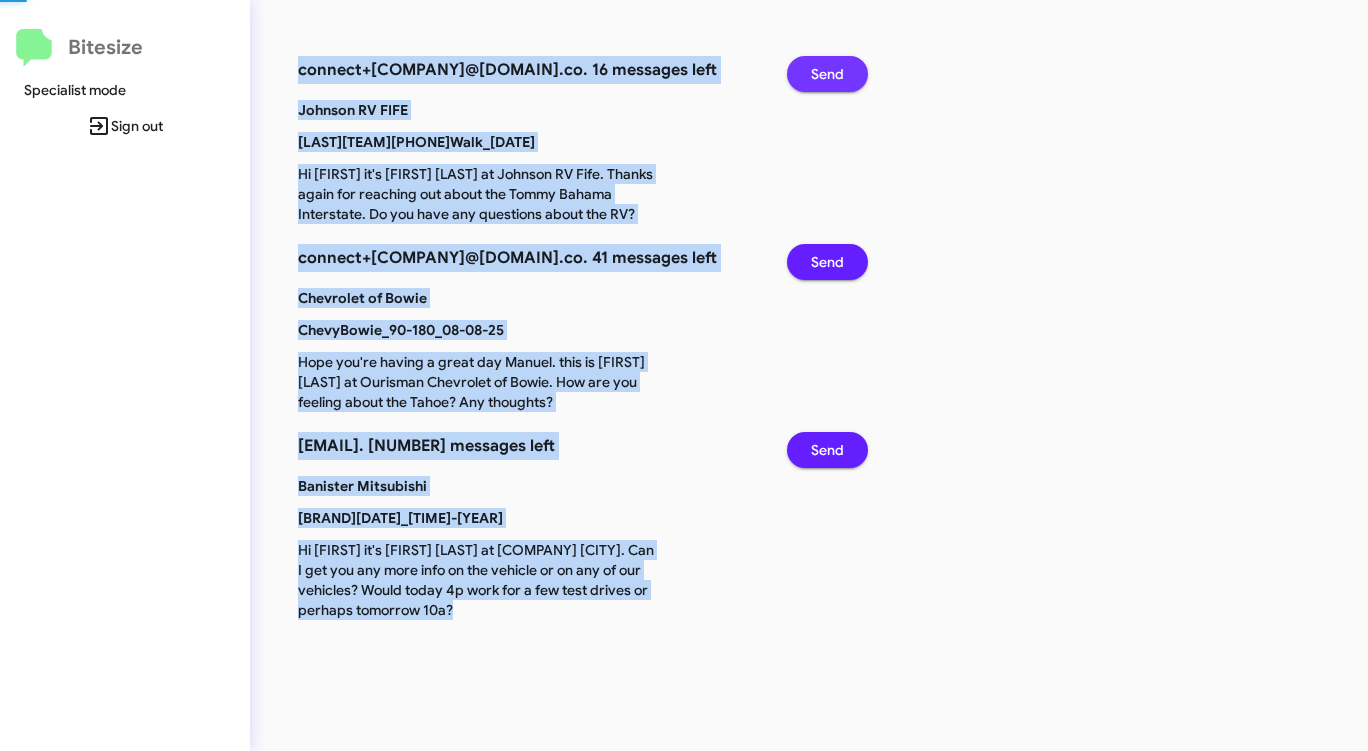 click on "Send" 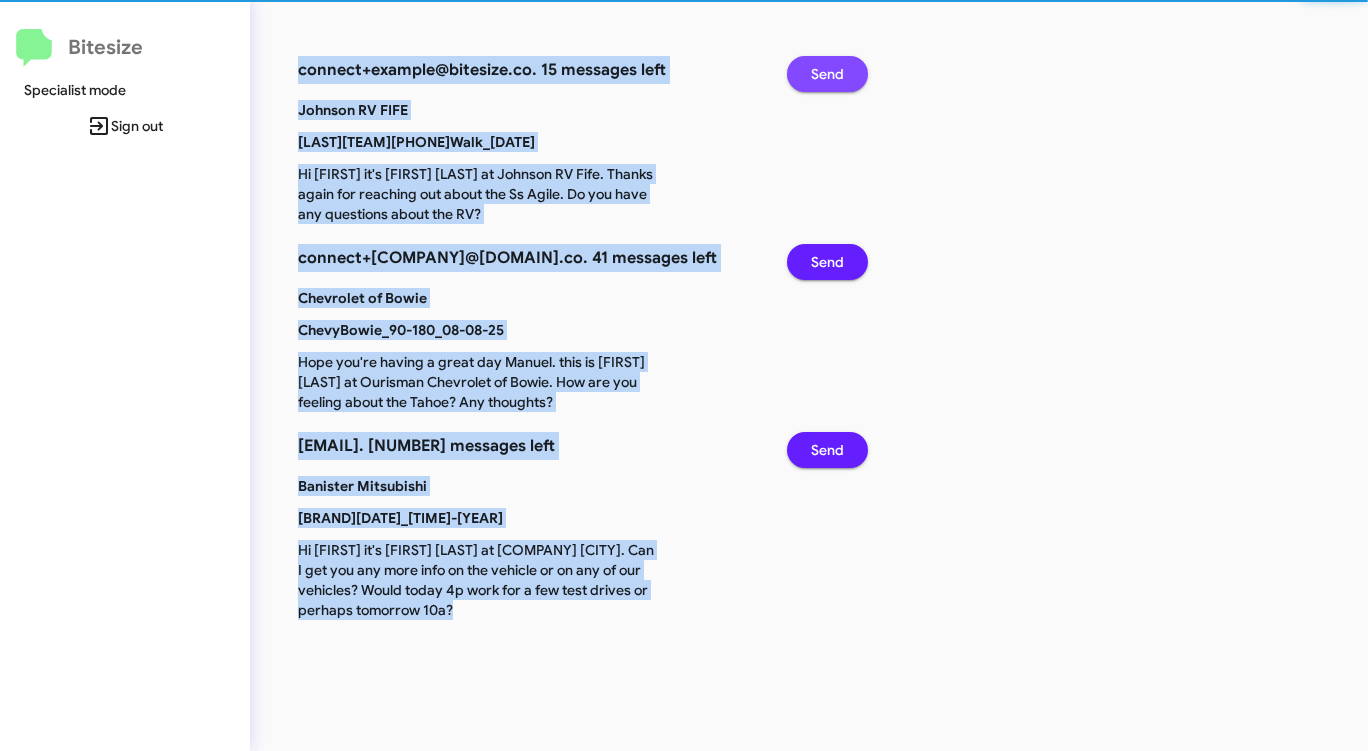 click on "Send" 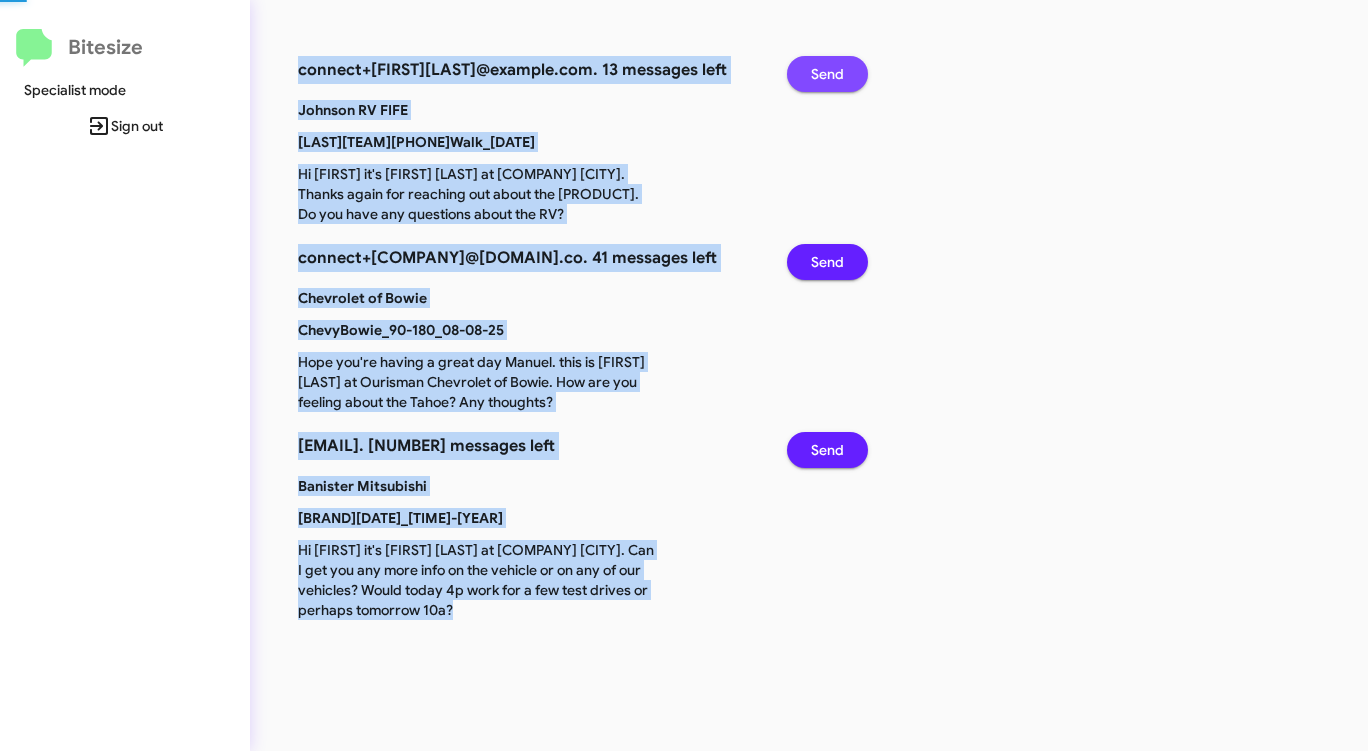 click on "Send" 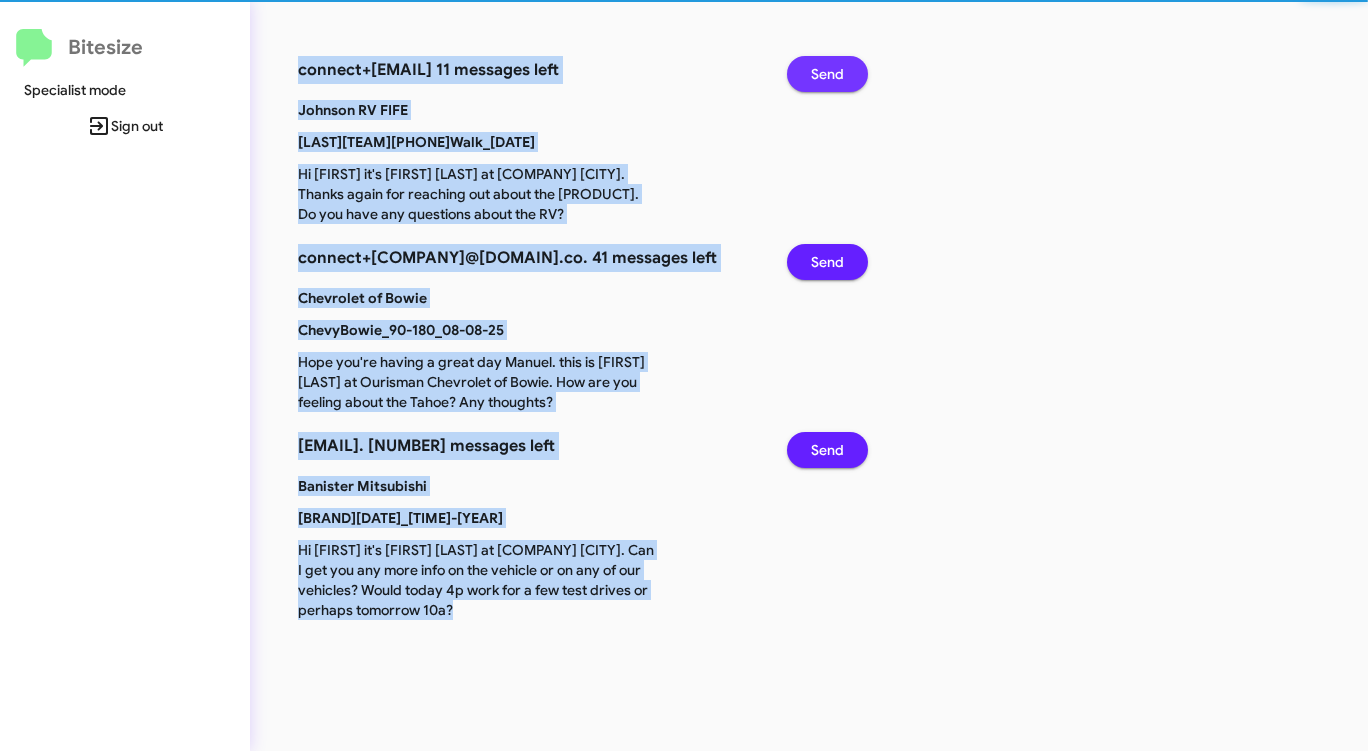 click on "Send" 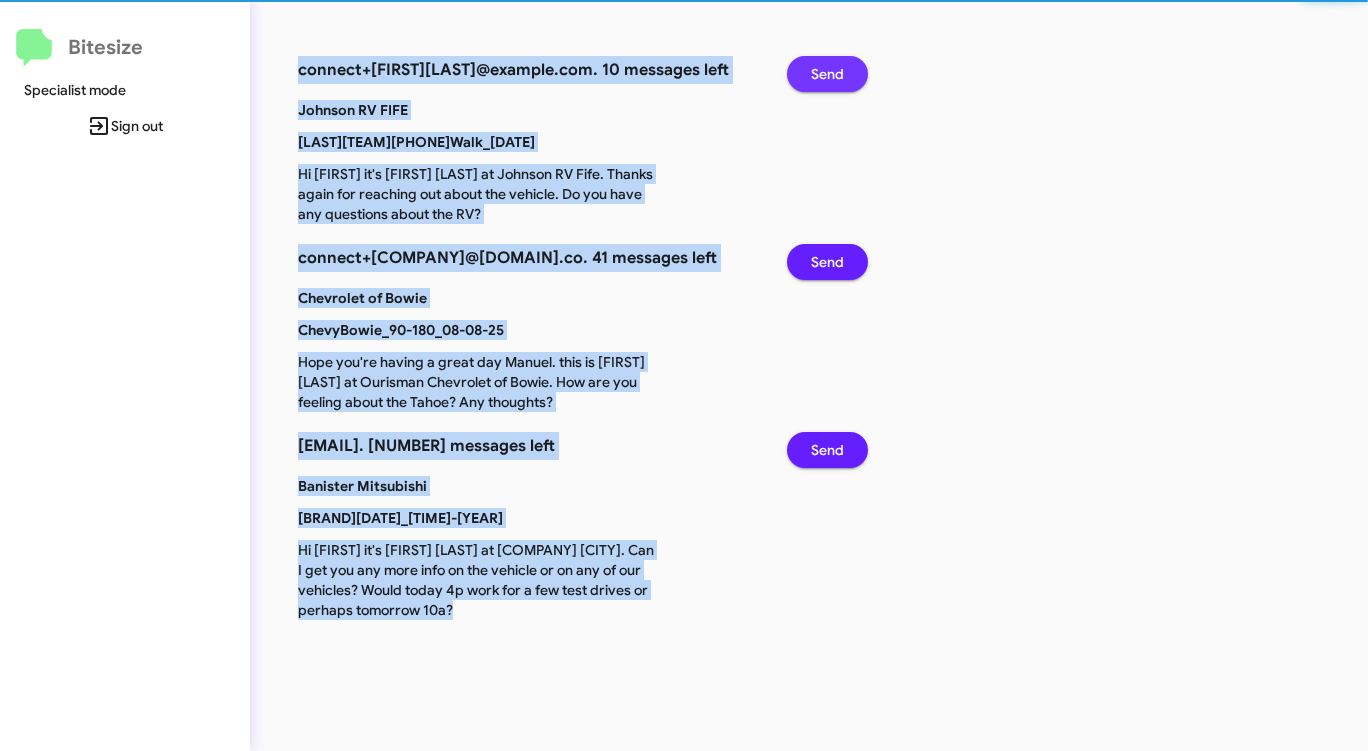 click on "Send" 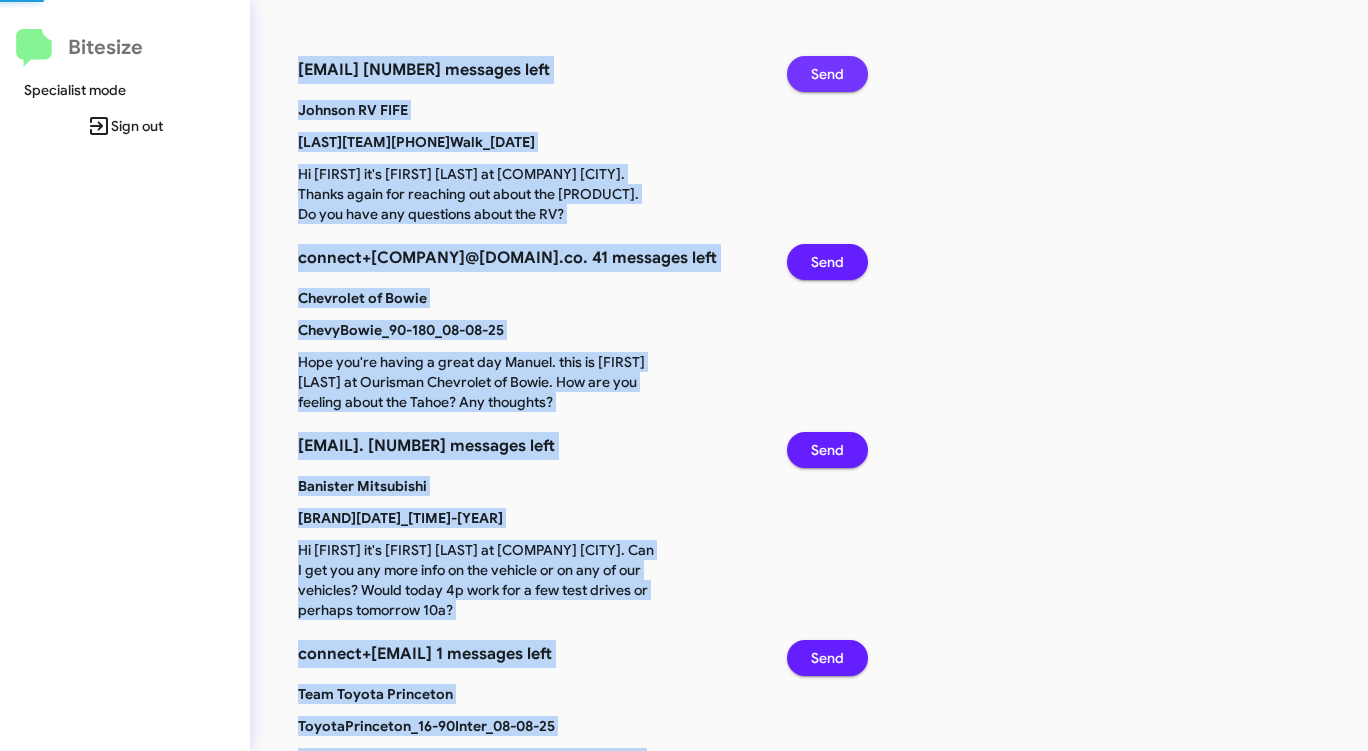 click on "Send" 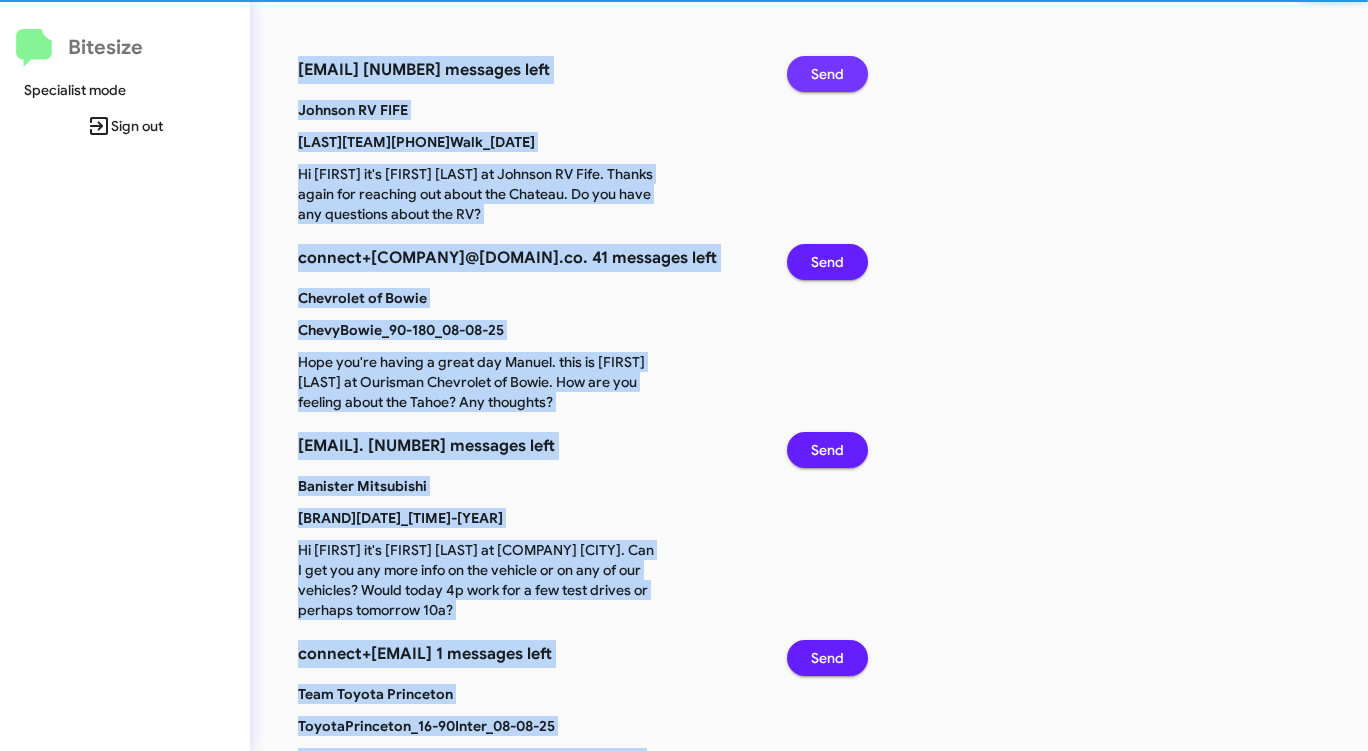 click on "Send" 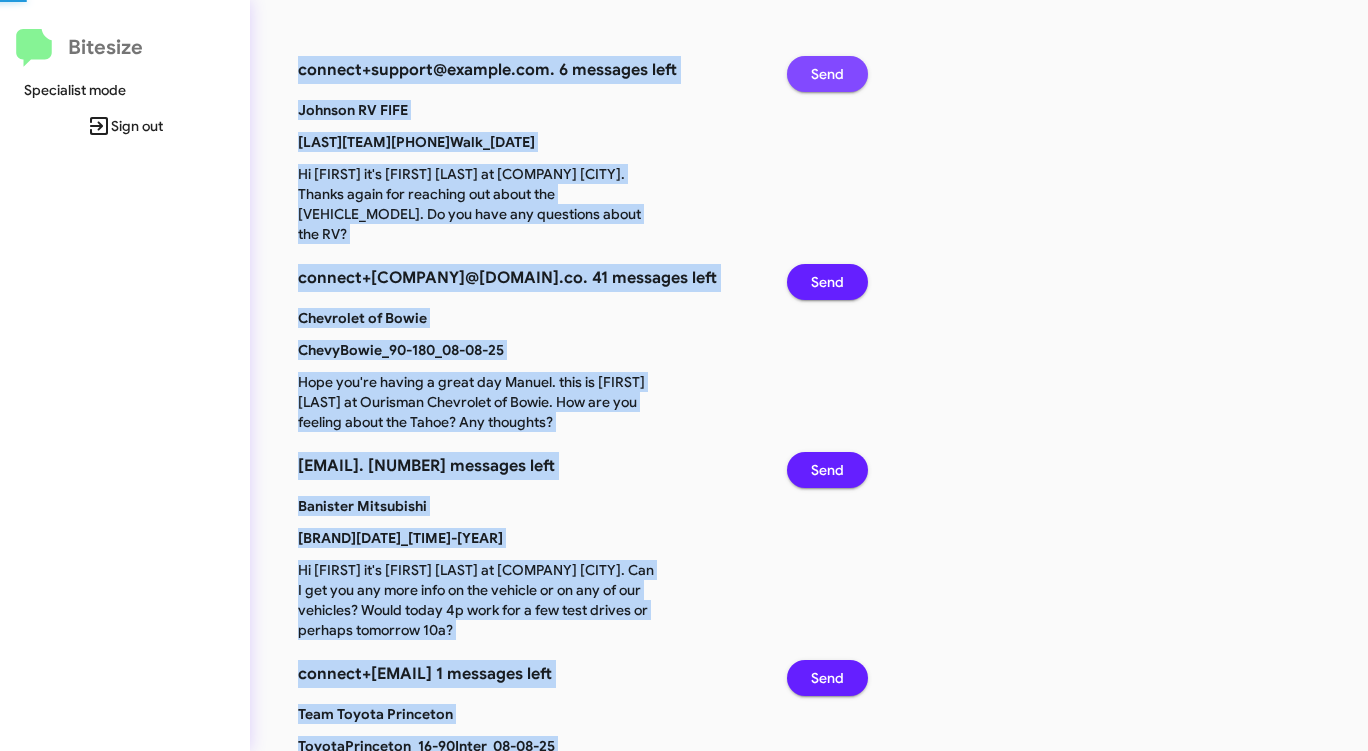 click on "Send" 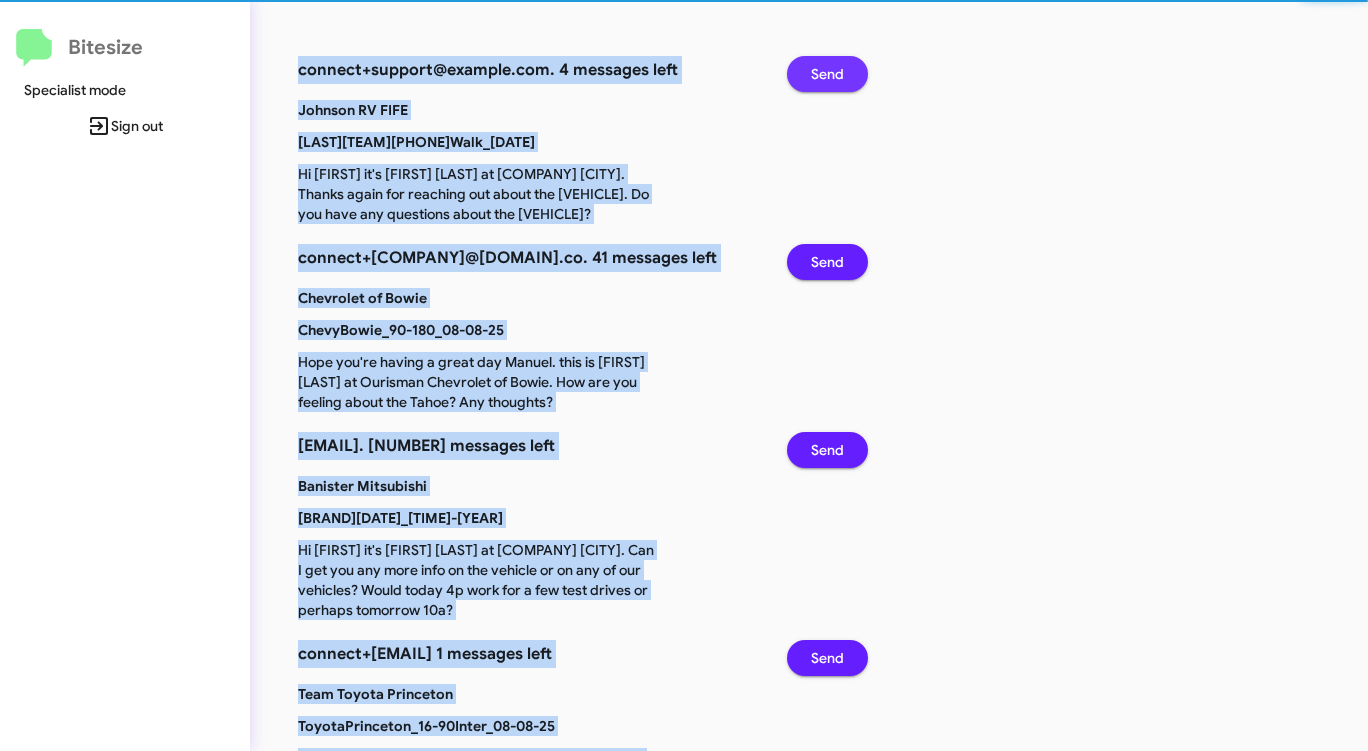 click on "Send" 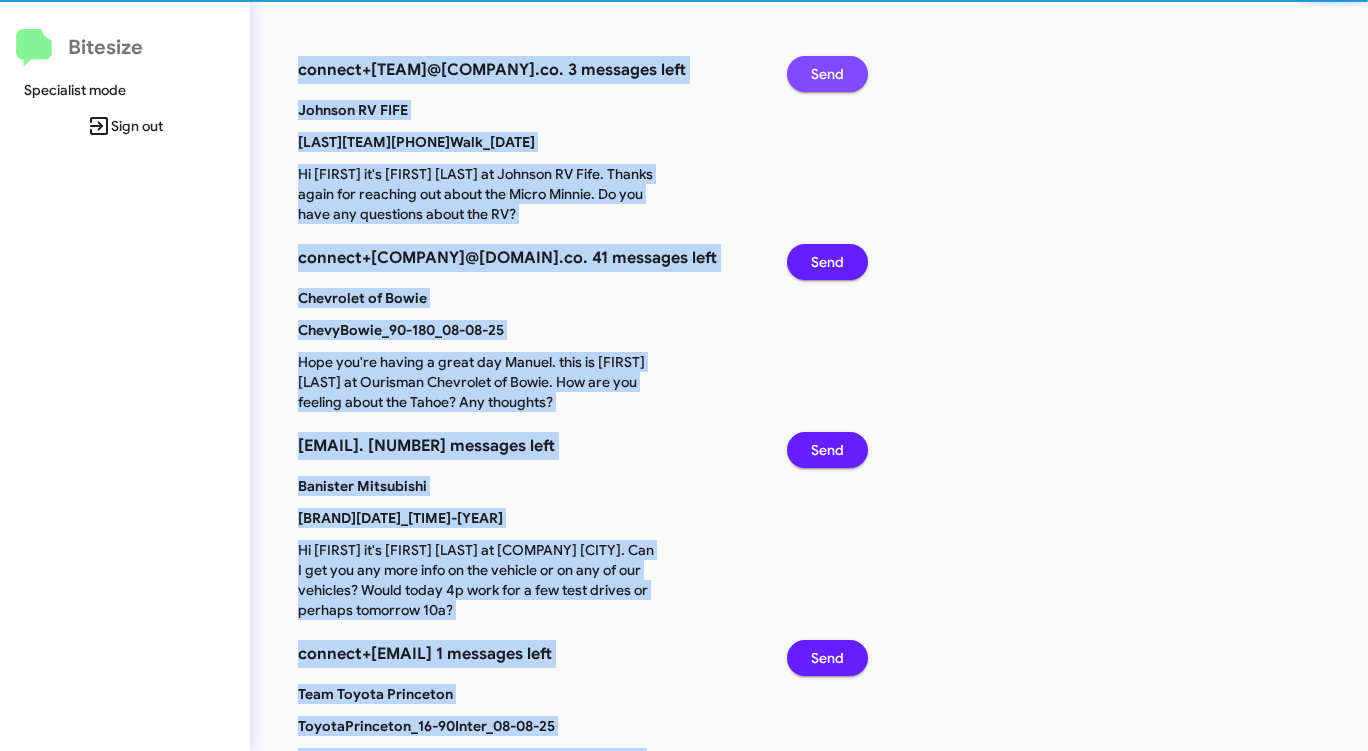 click on "Send" 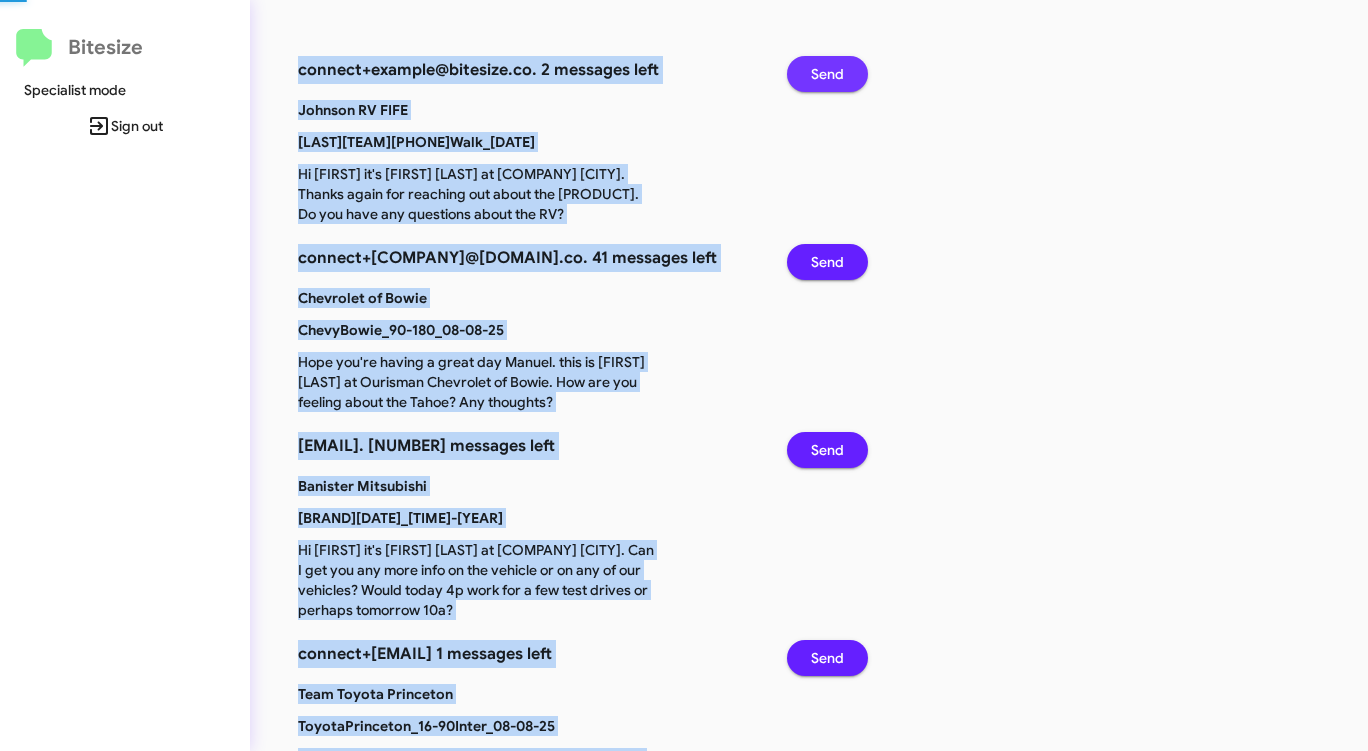 click on "Send" 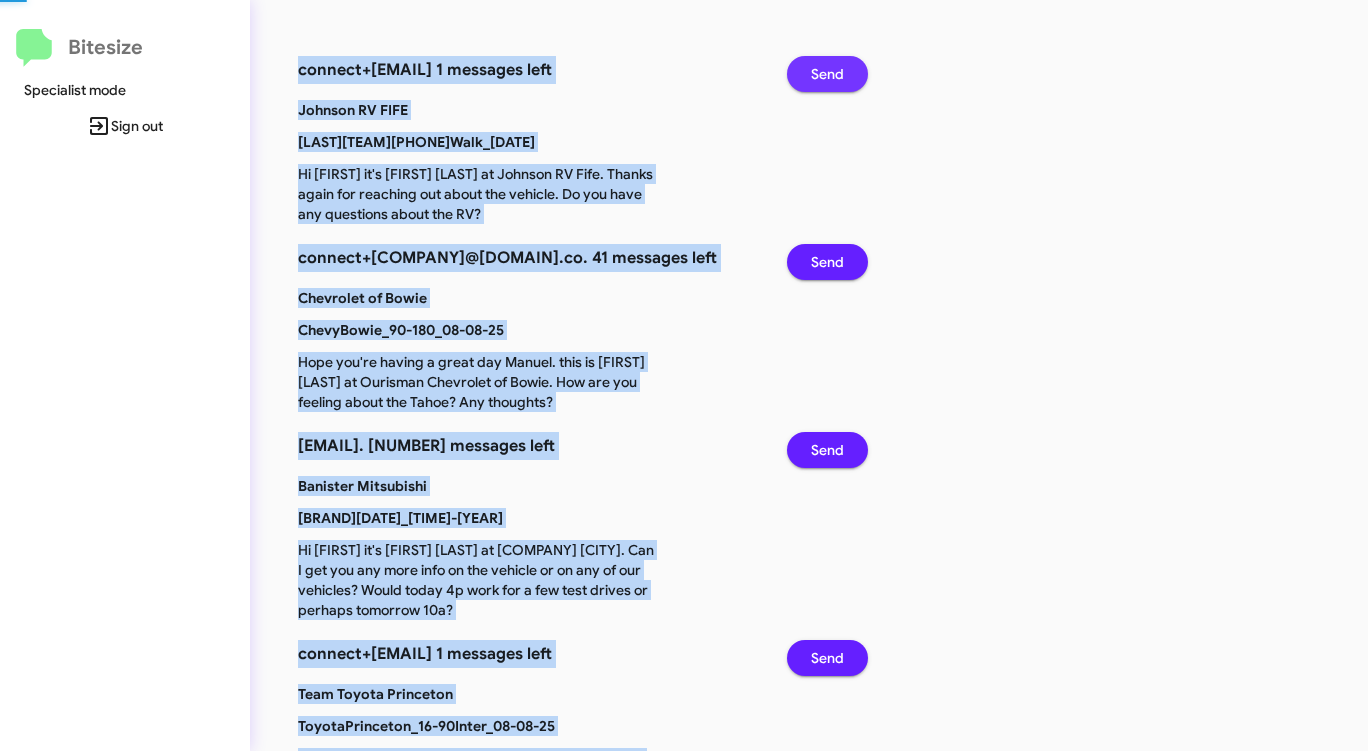click on "Send" 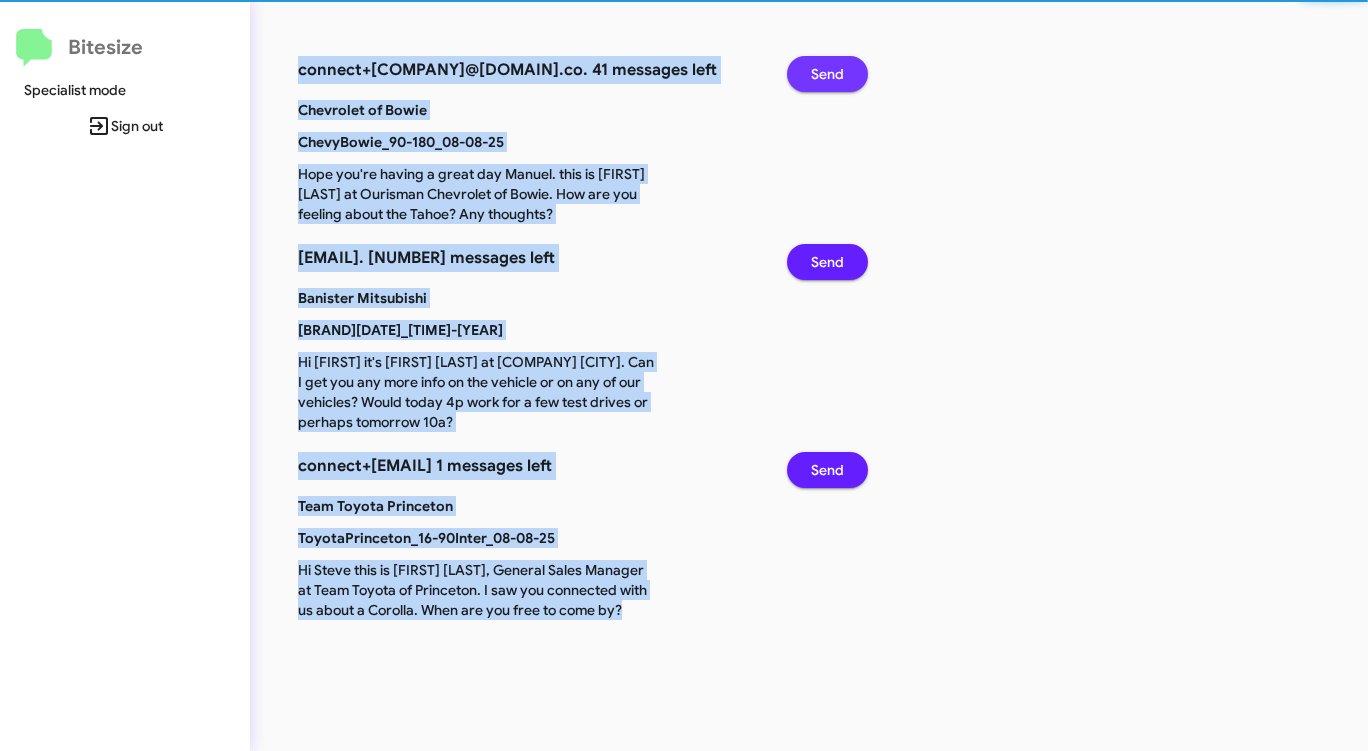 click on "Send" 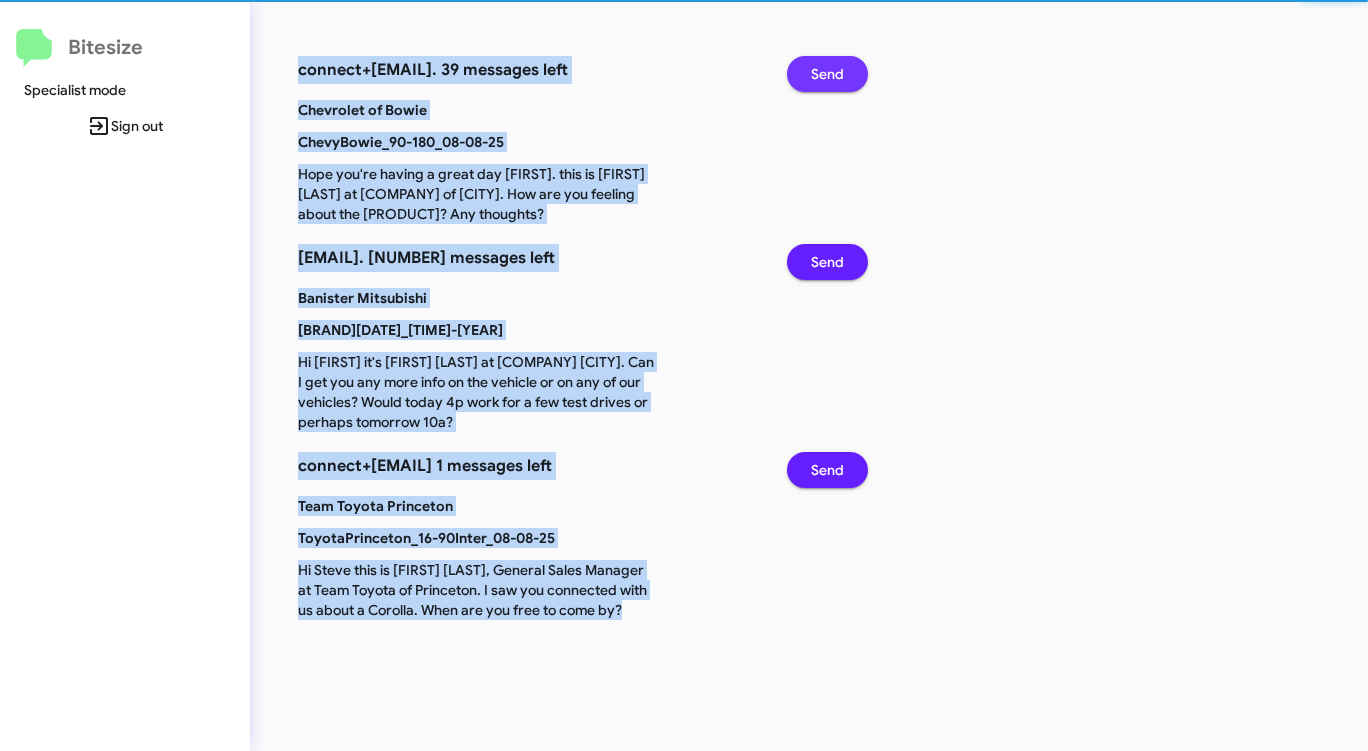 click on "Send" 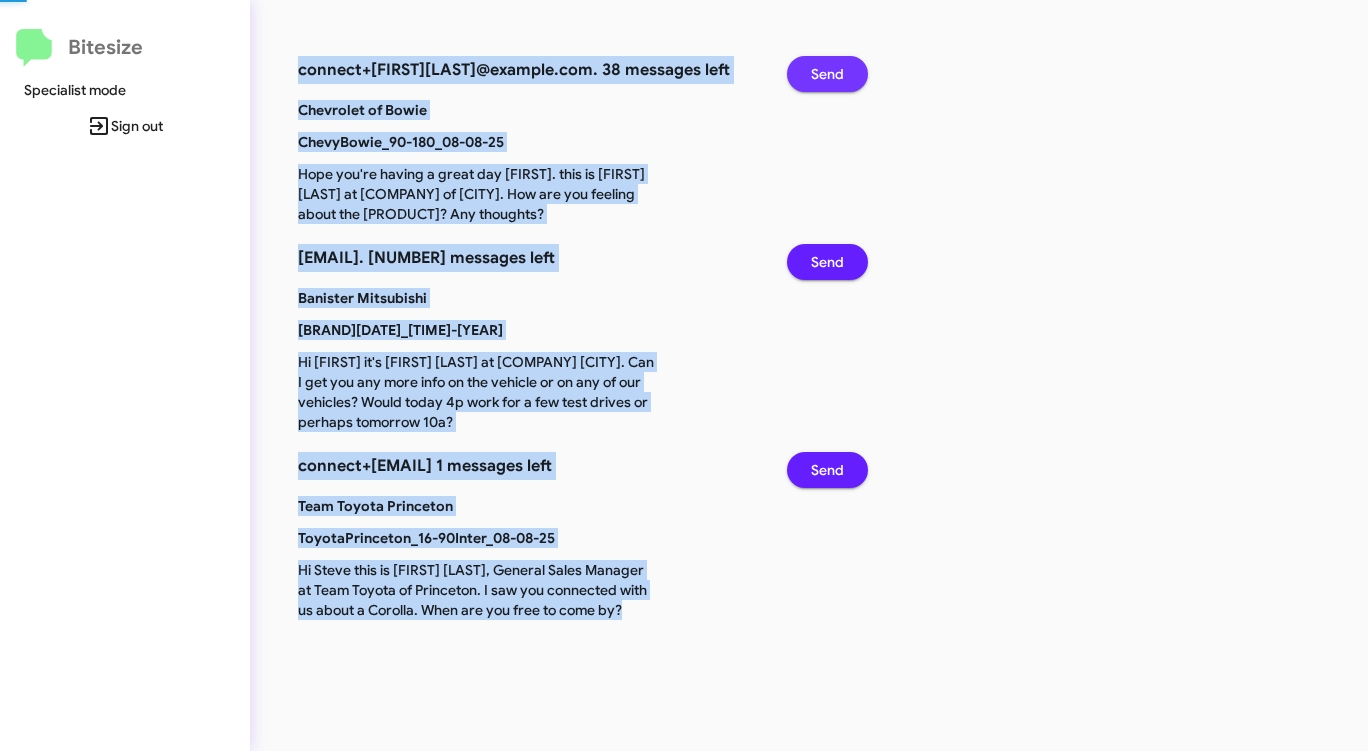 click on "Send" 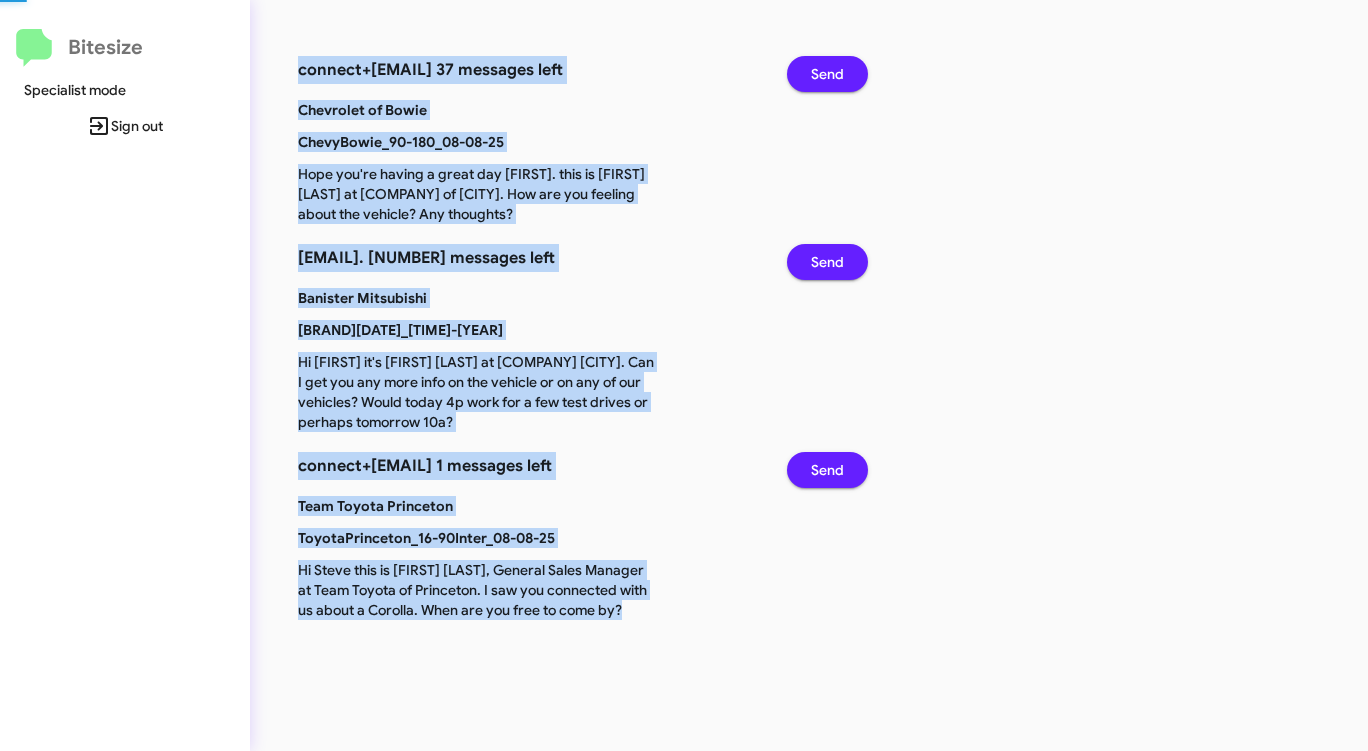 click on "Send" 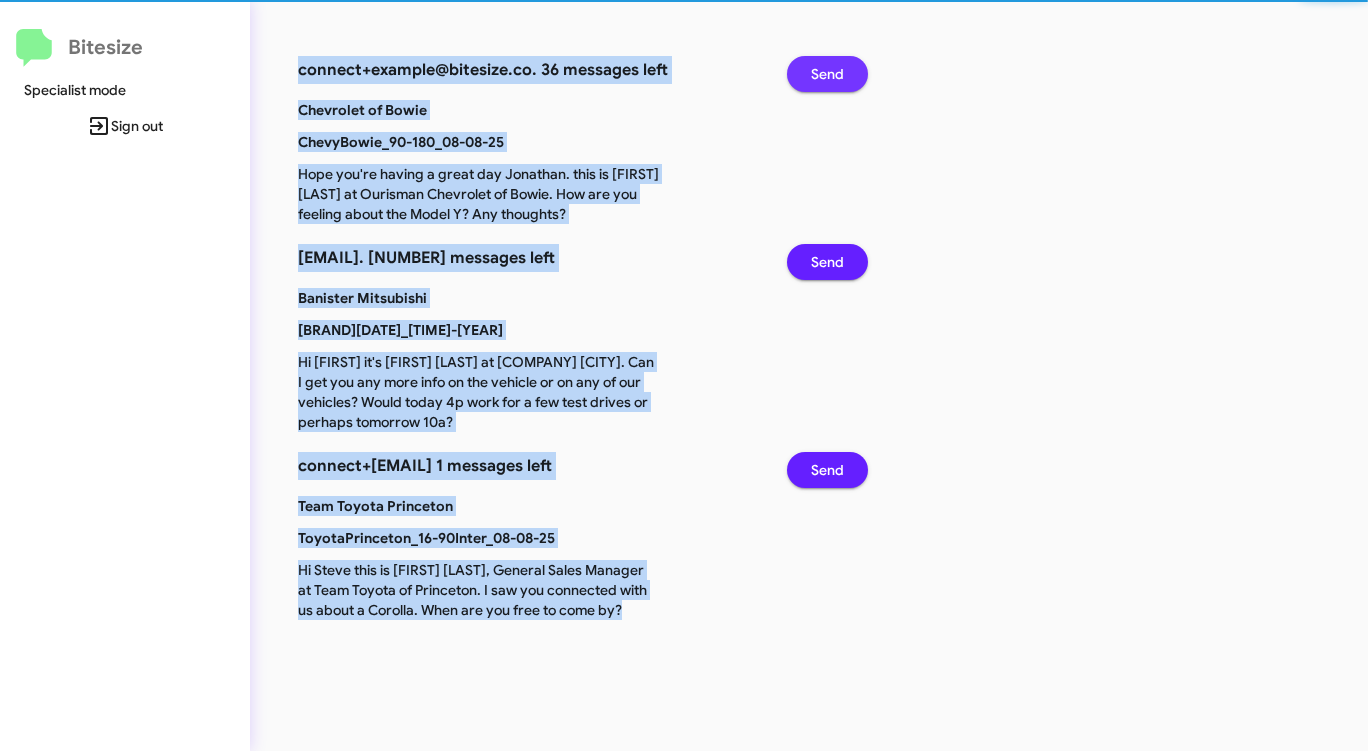 click on "Send" 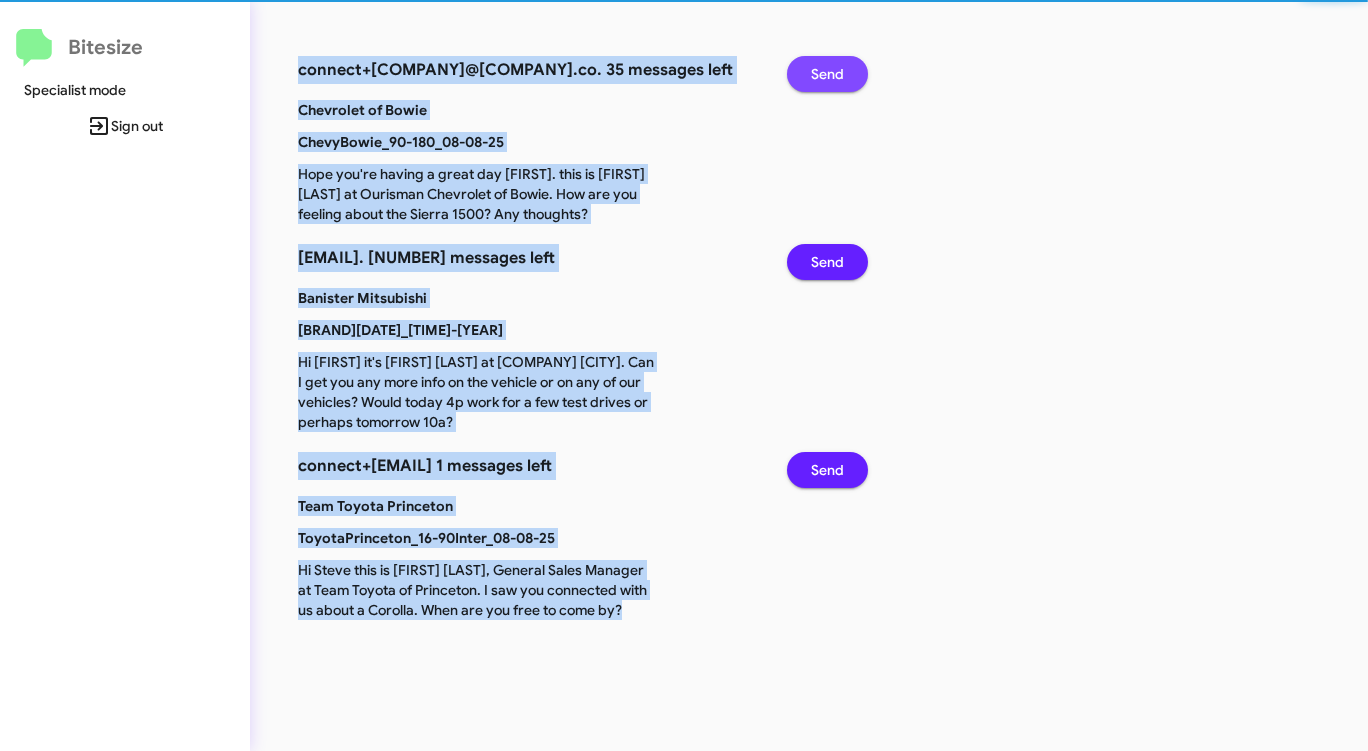 click on "Send" 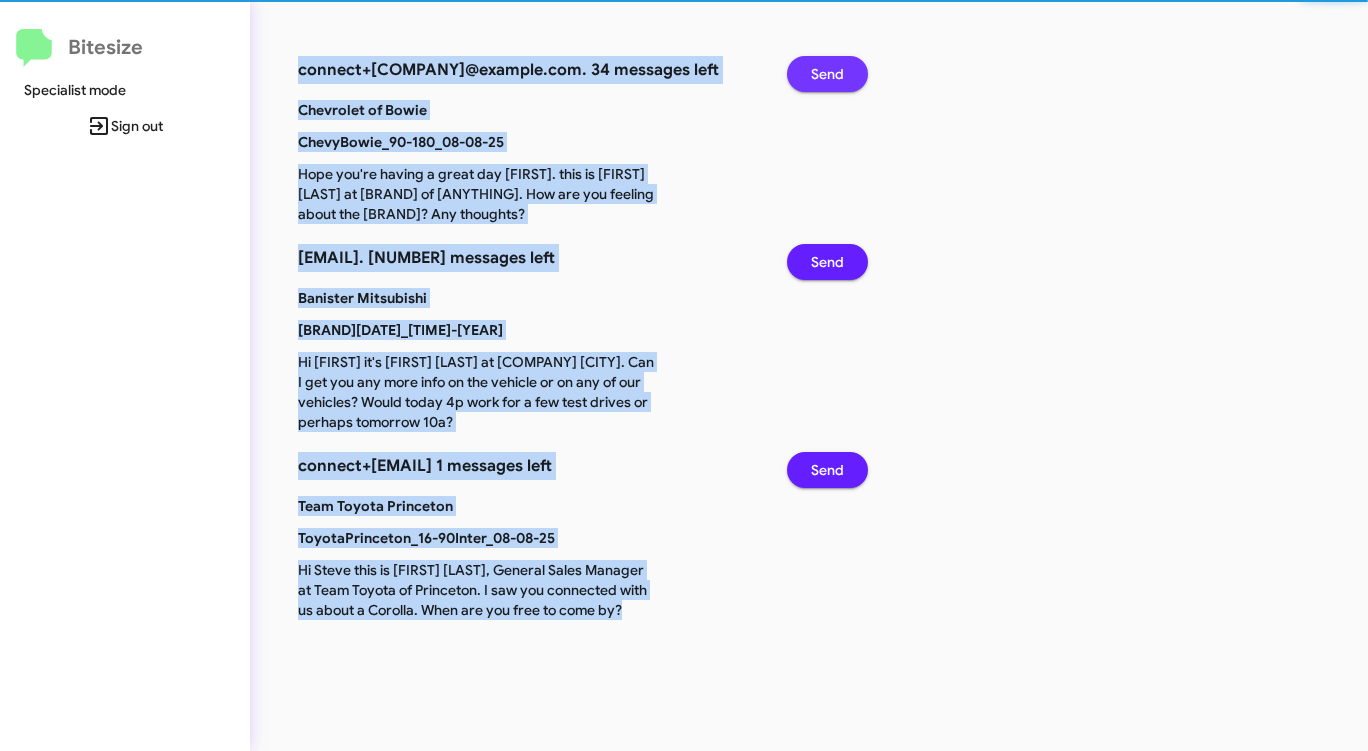 click on "Send" 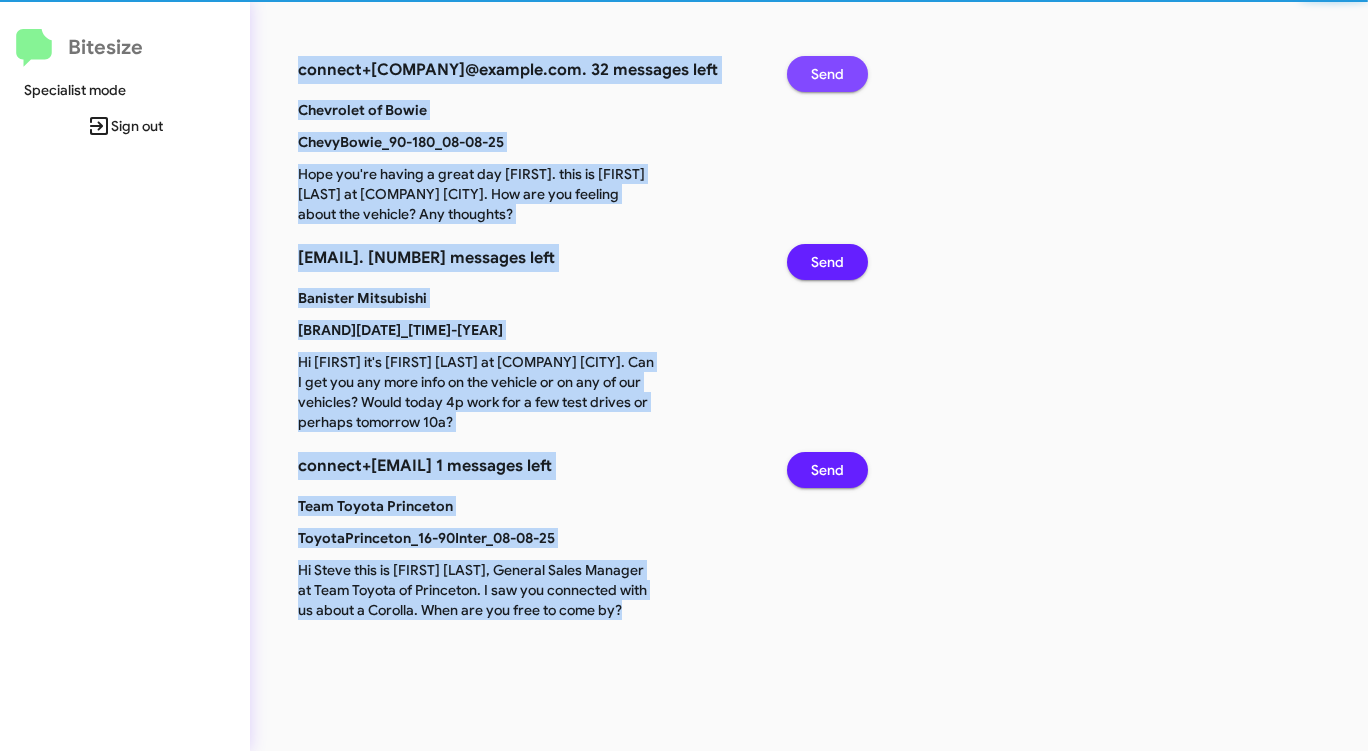 click on "Send" 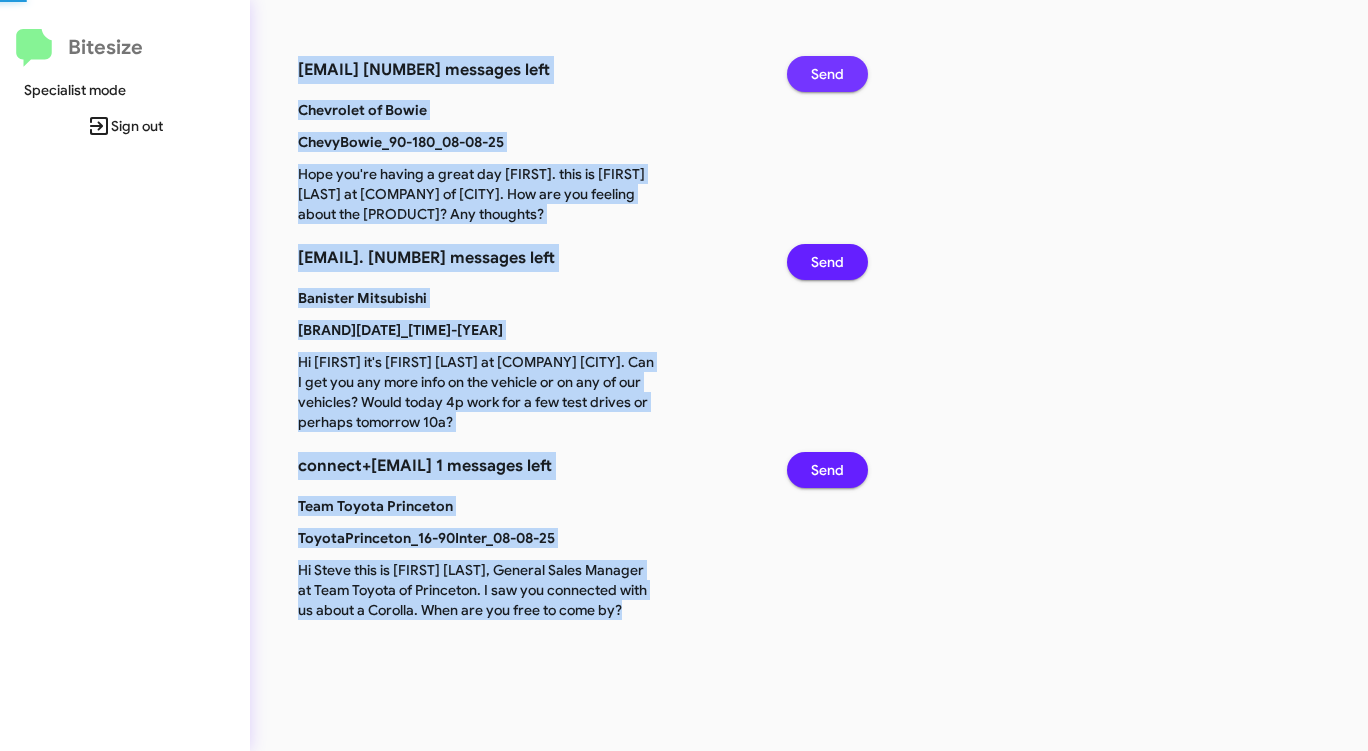 click on "Send" 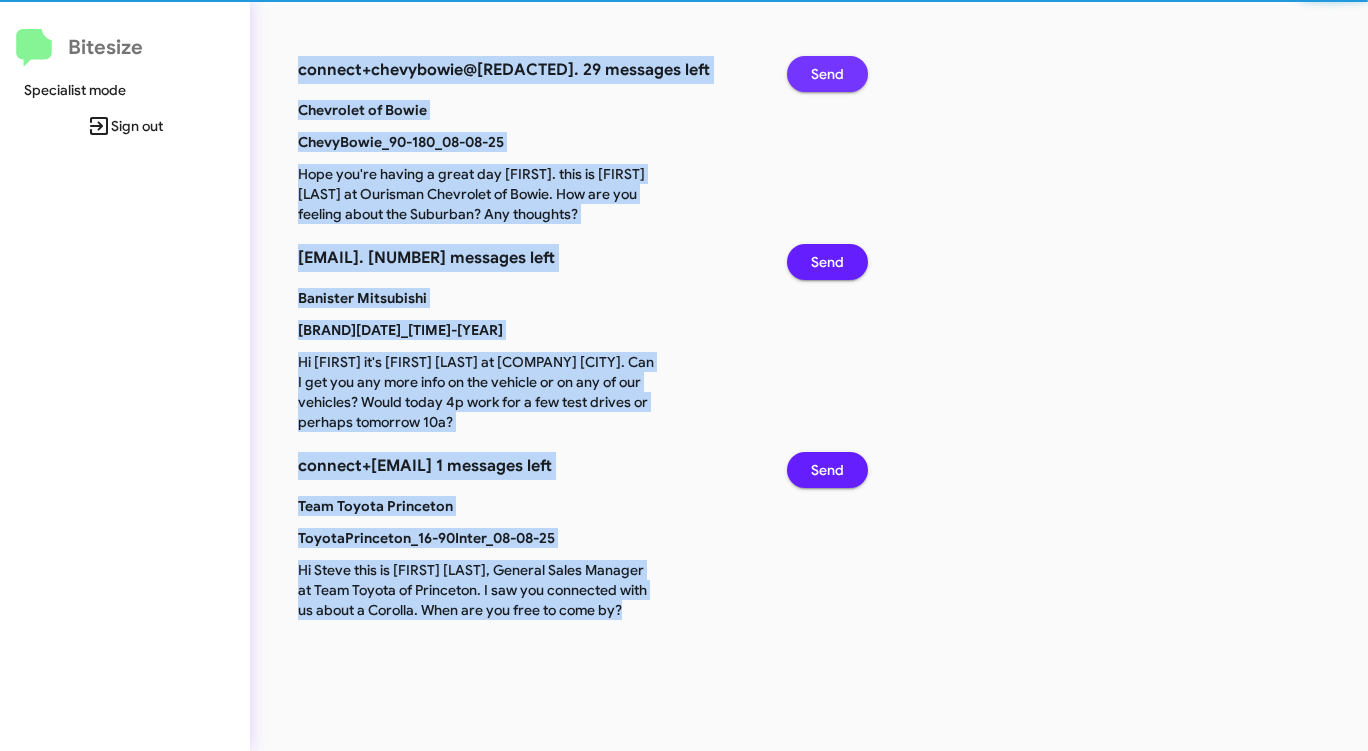 click on "Send" 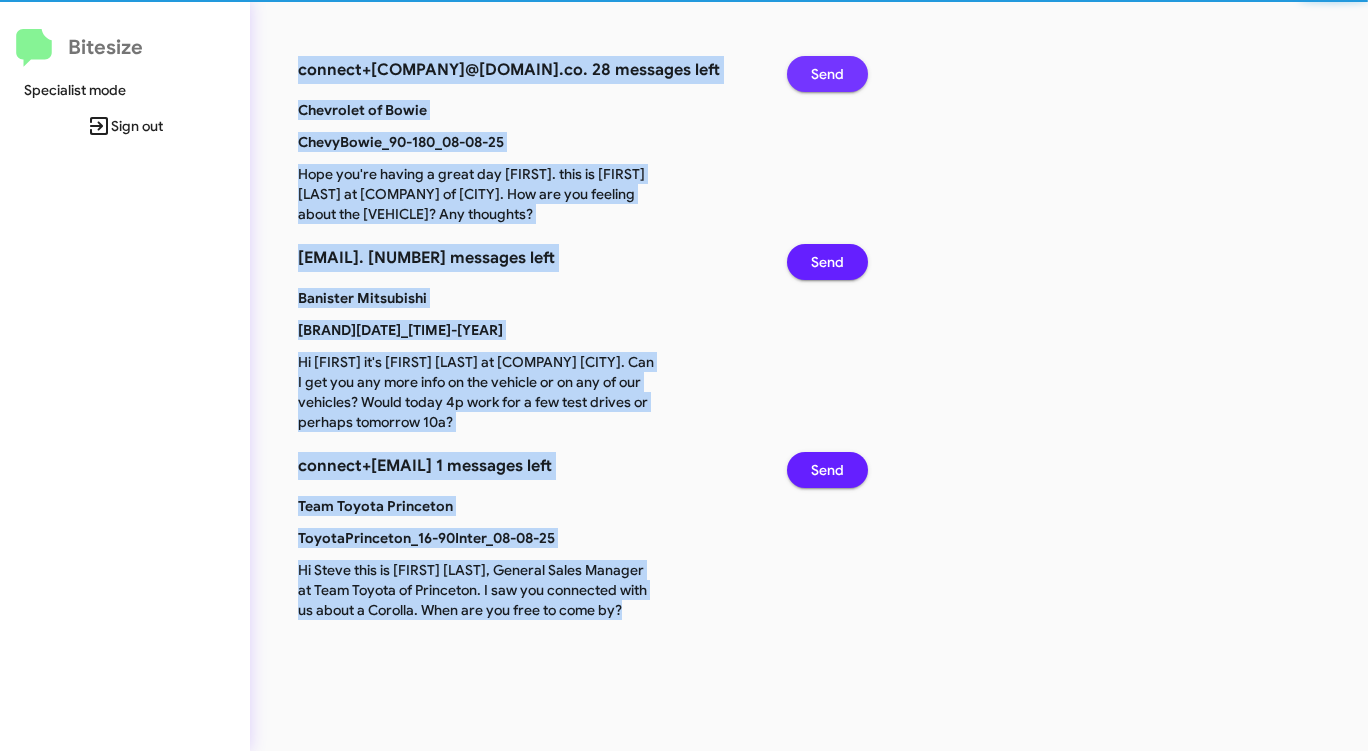 click on "Send" 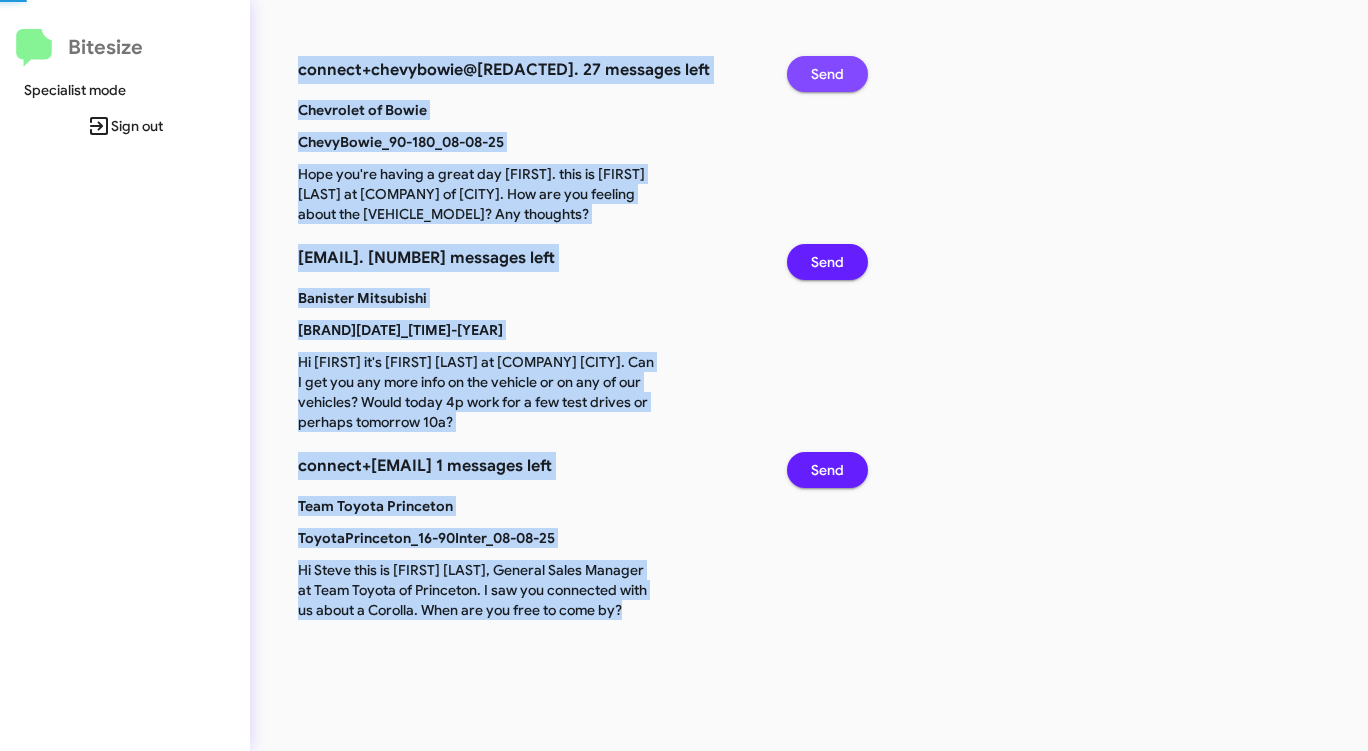 click on "Send" 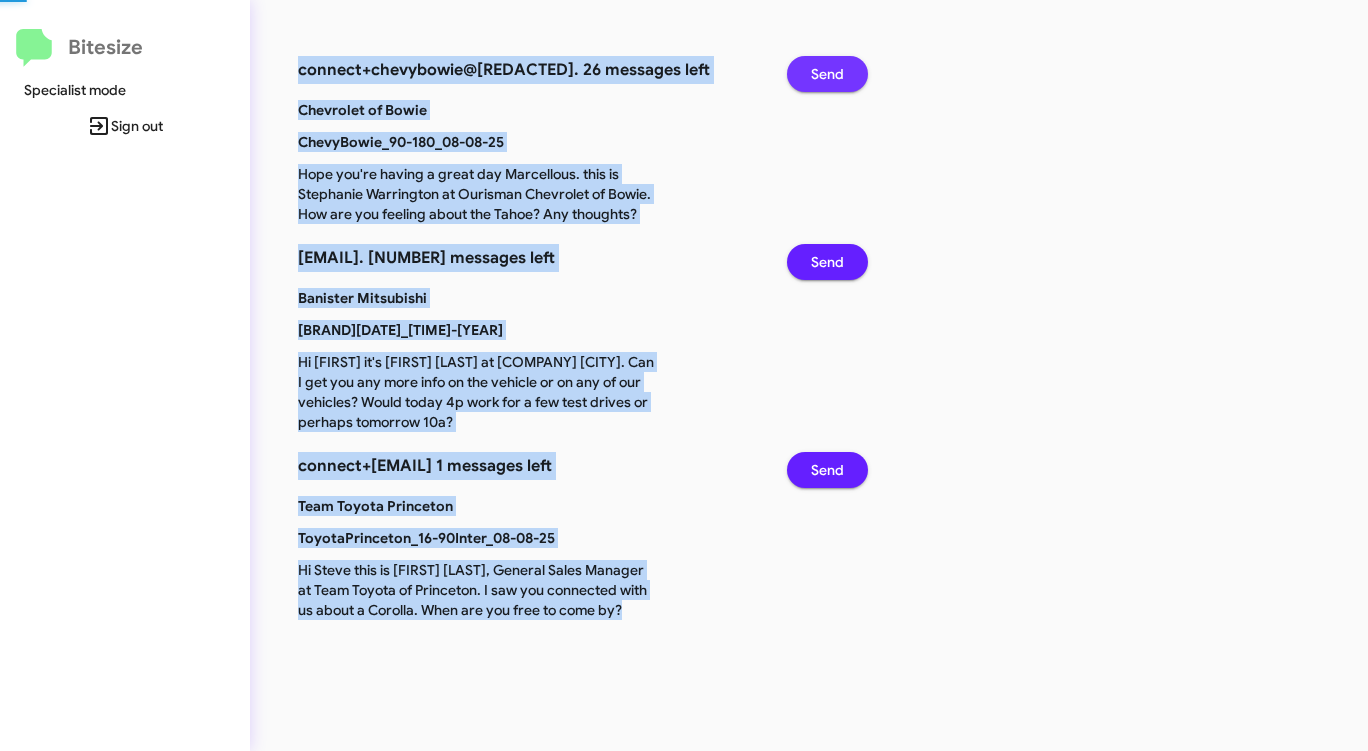click on "Send" 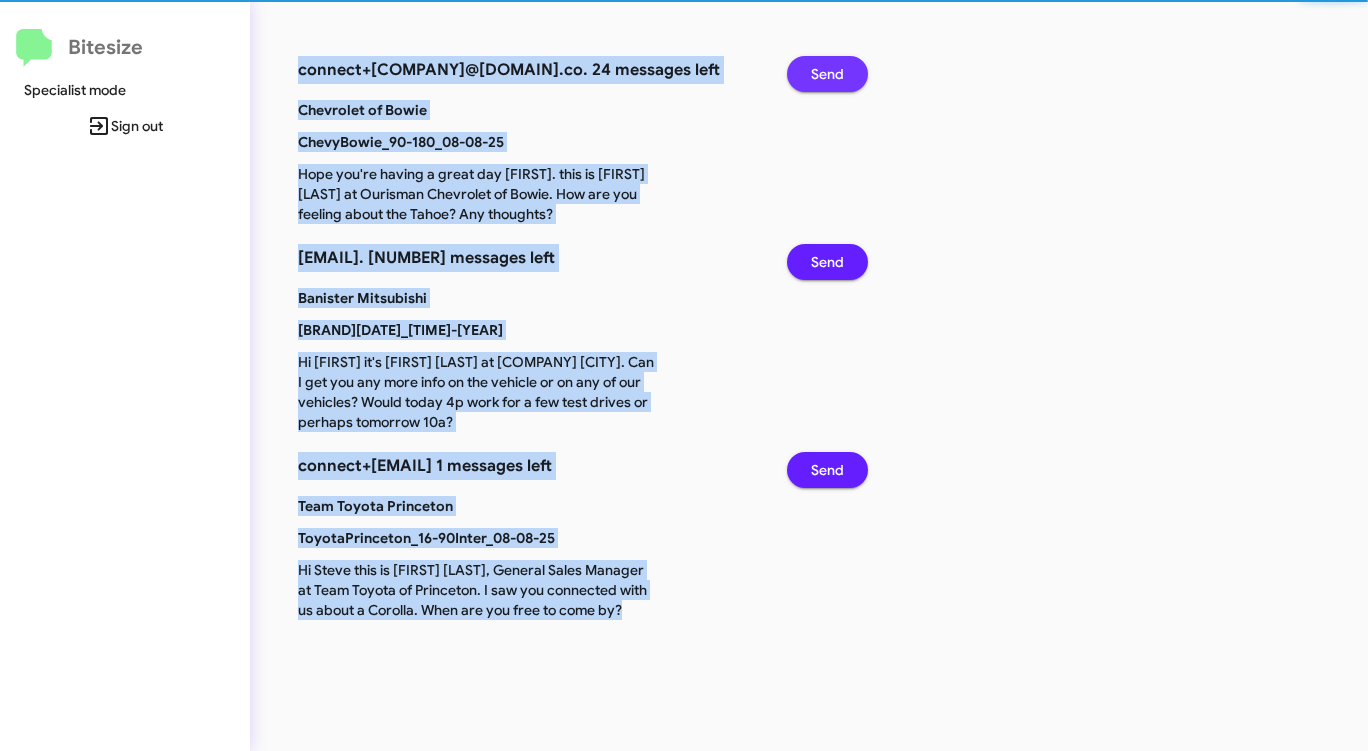 click on "Send" 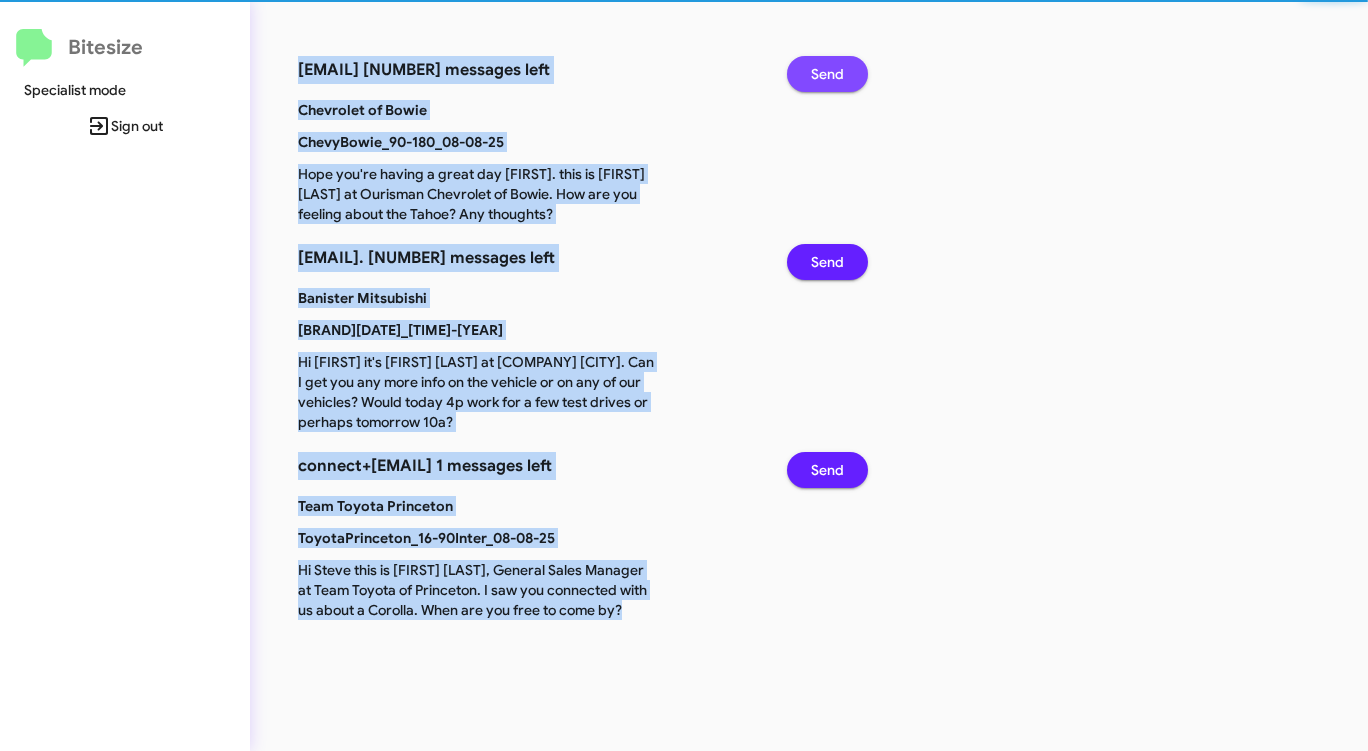 click on "Send" 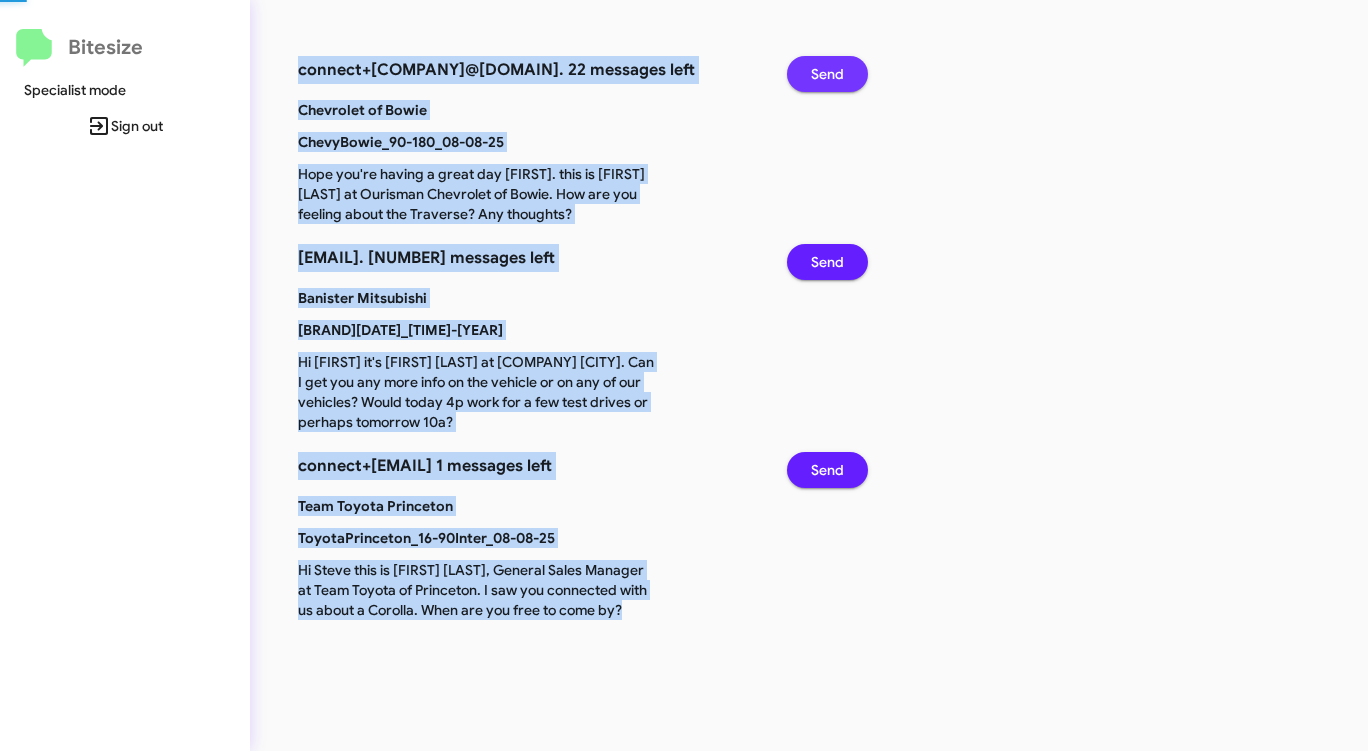 click on "Send" 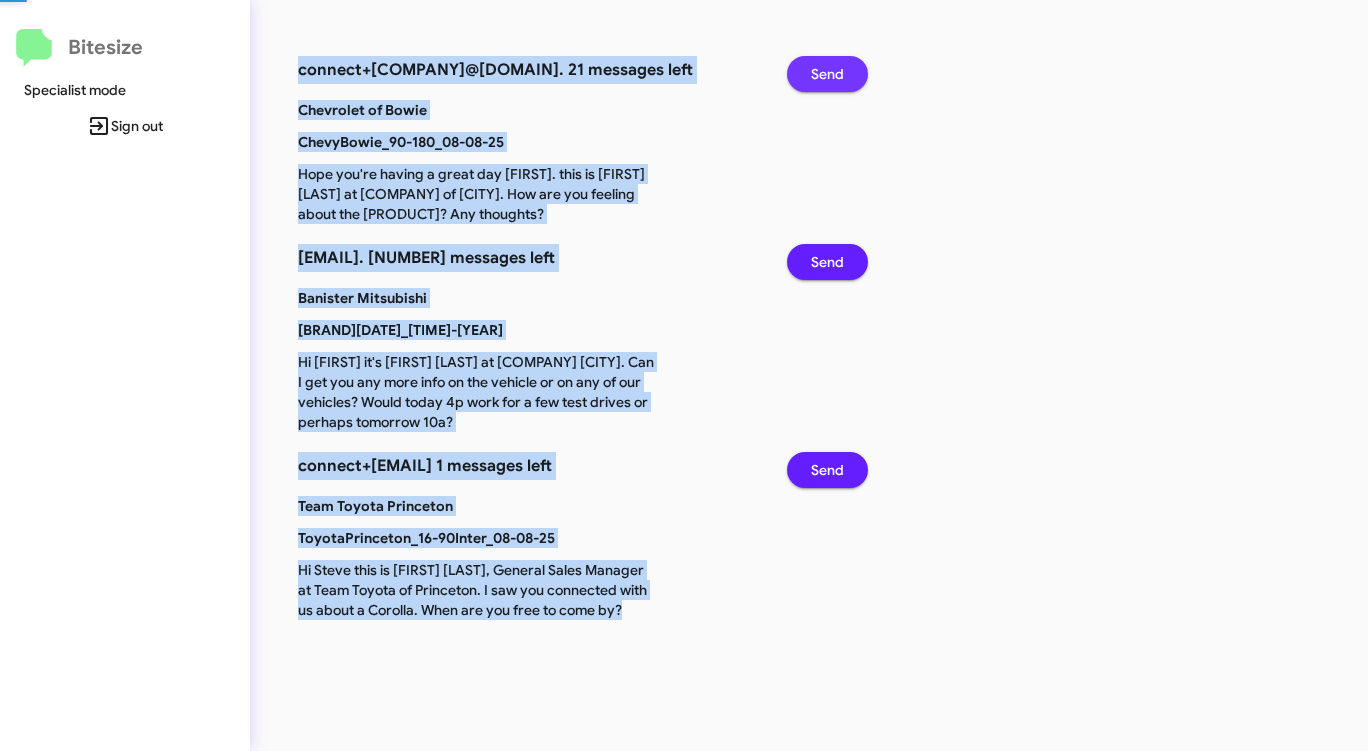 click on "Send" 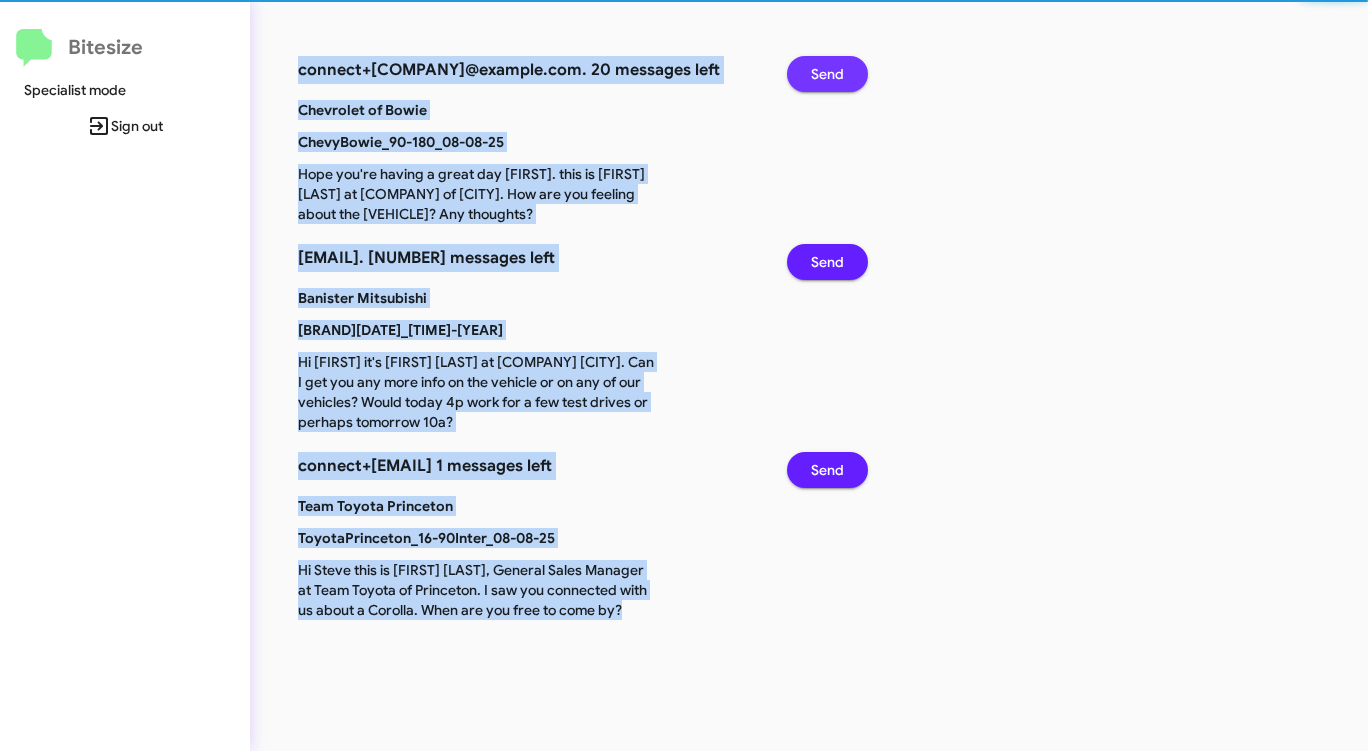 click on "Send" 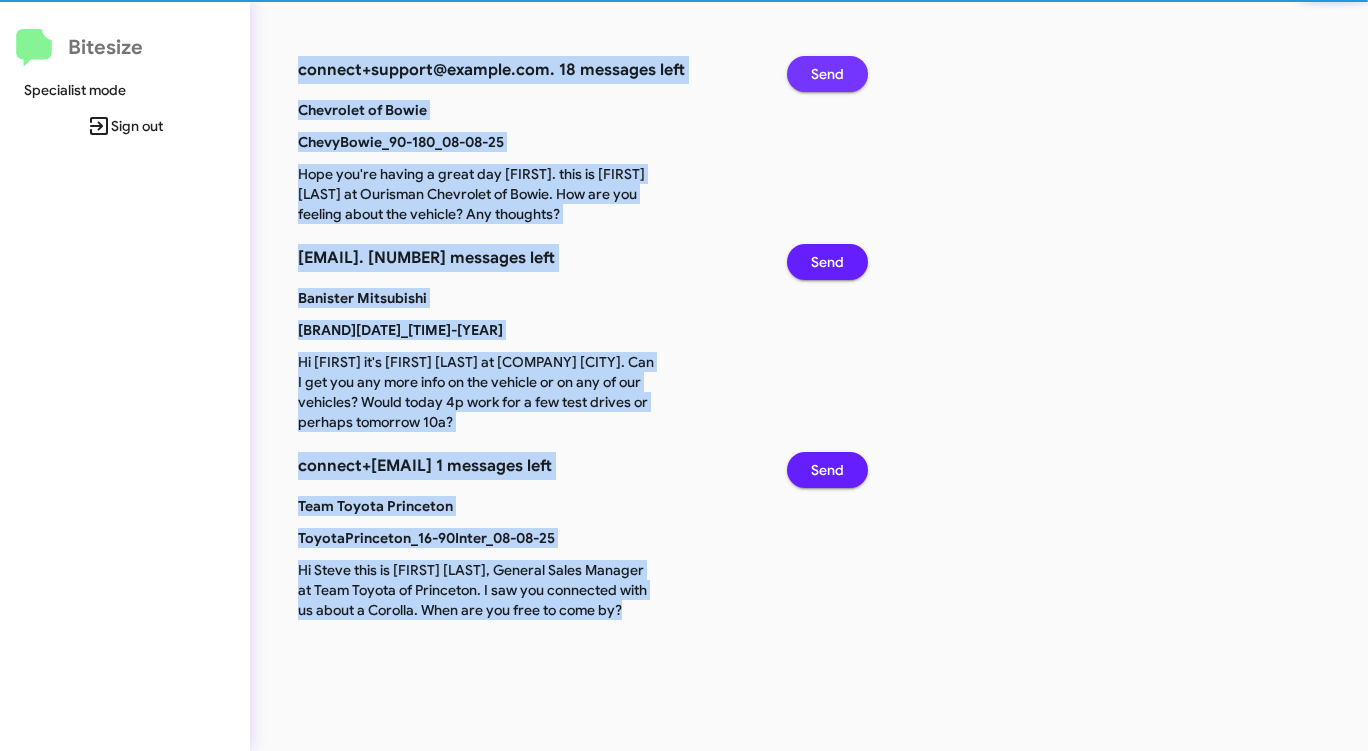 click on "Send" 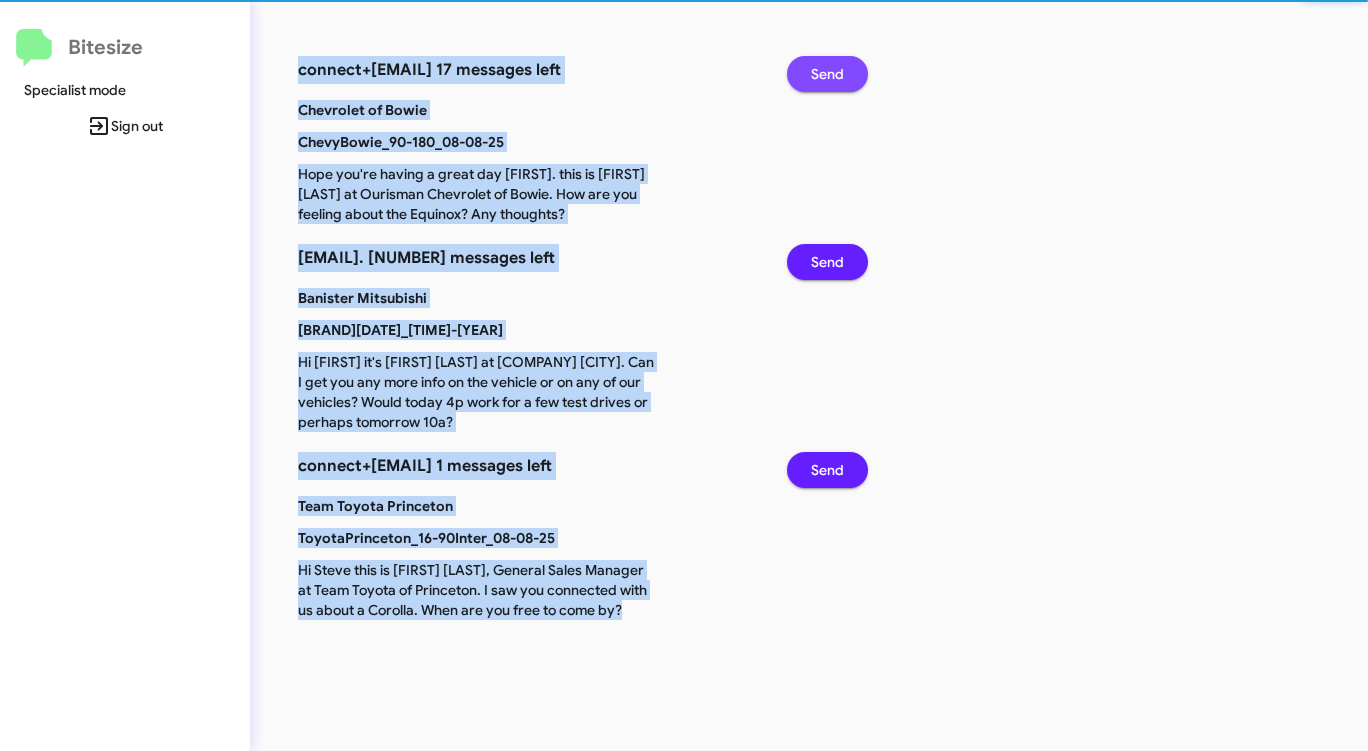 click on "Send" 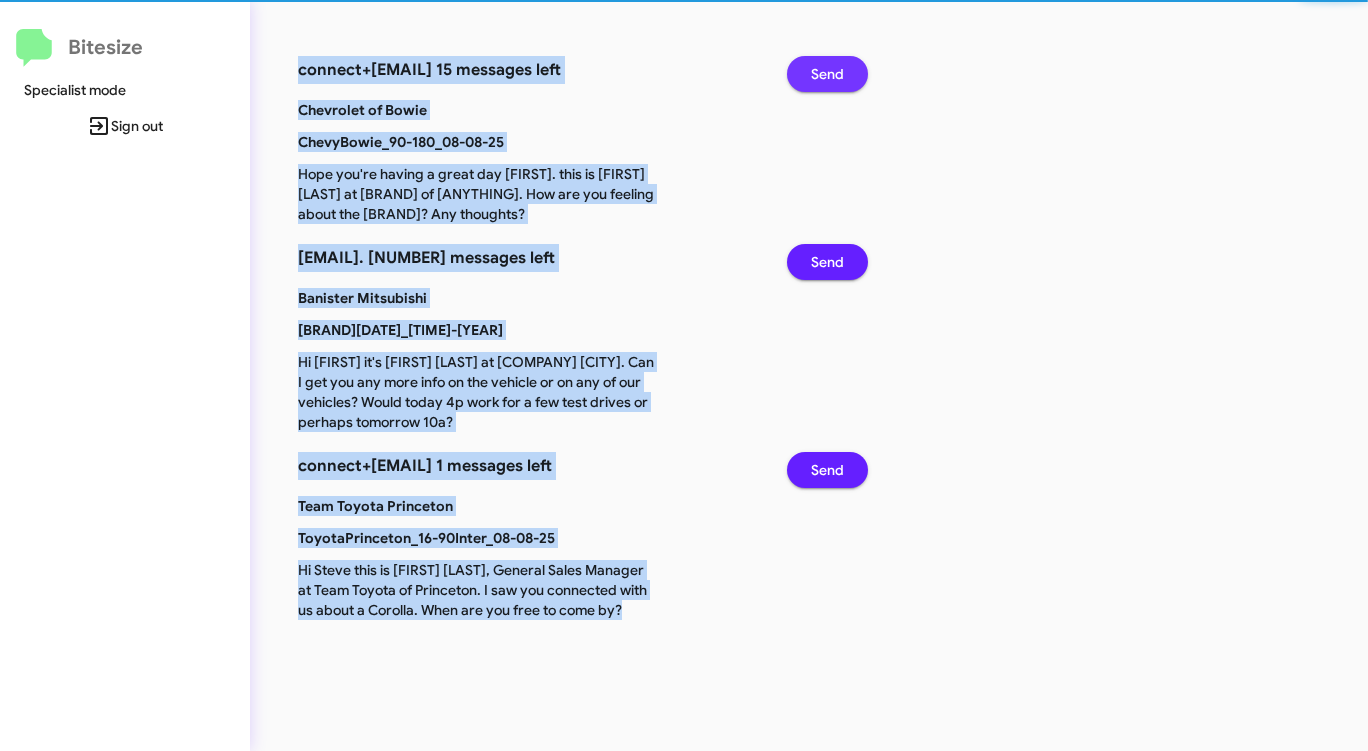 click on "Send" 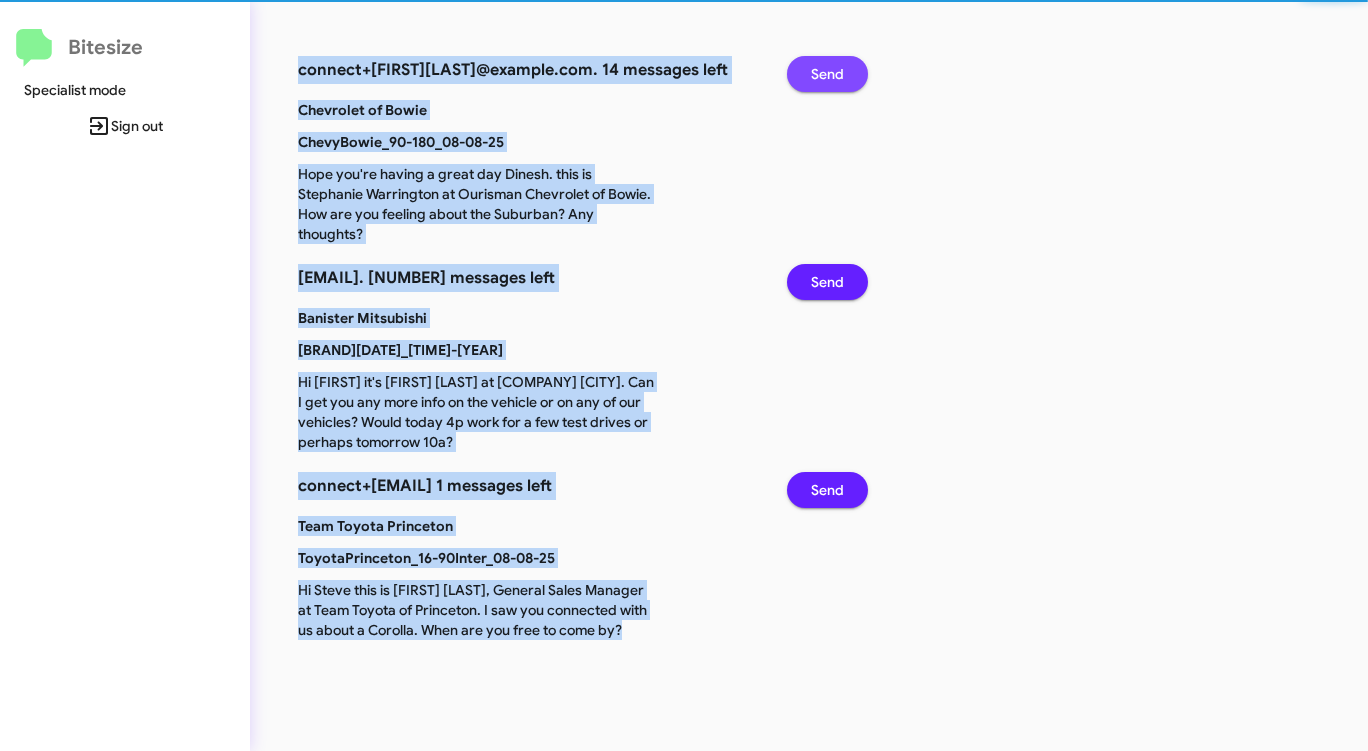 click on "Send" 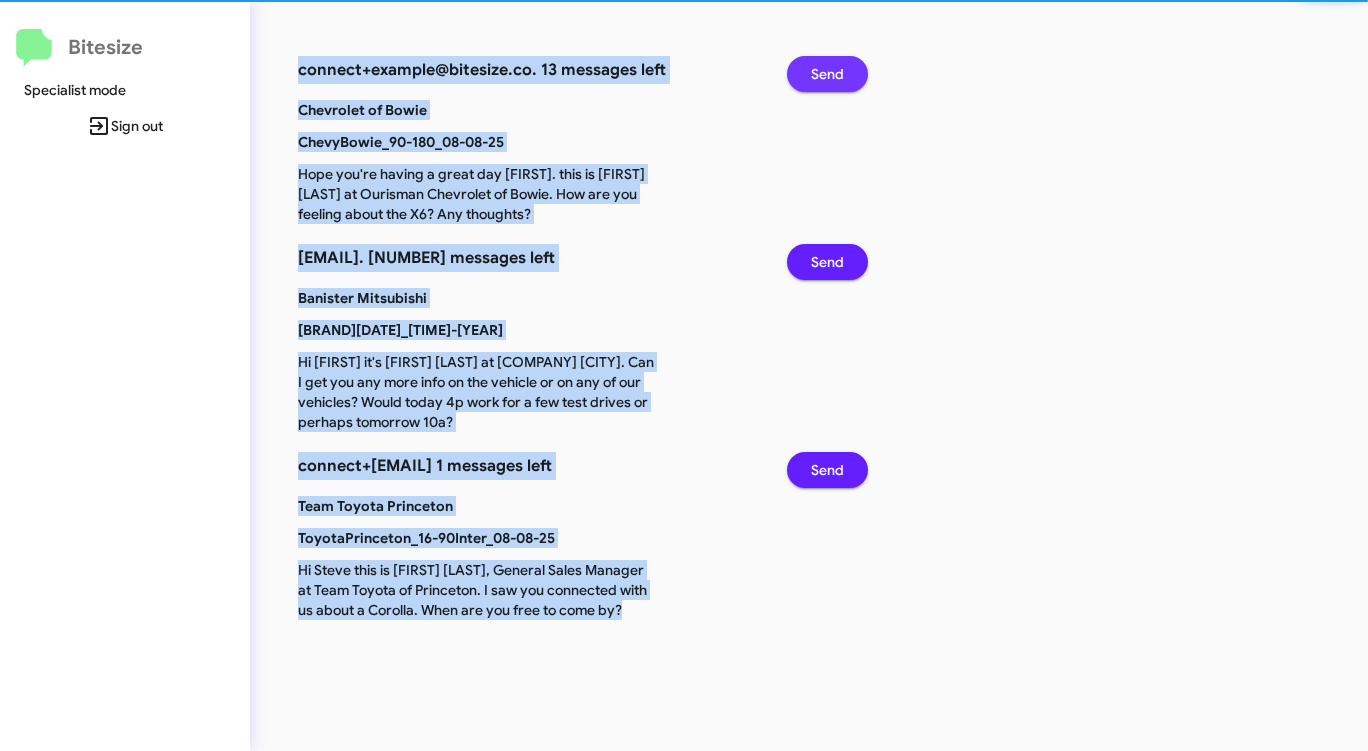 click on "Send" 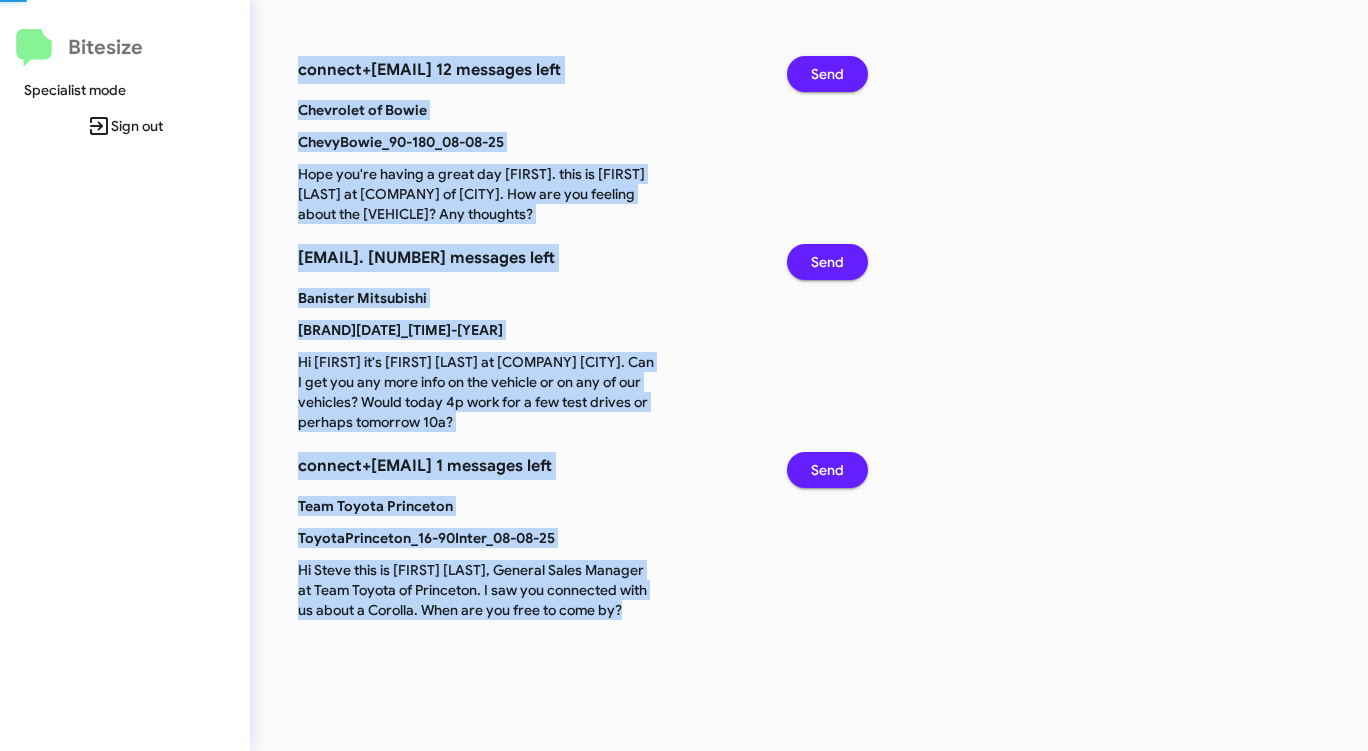 click on "Send" 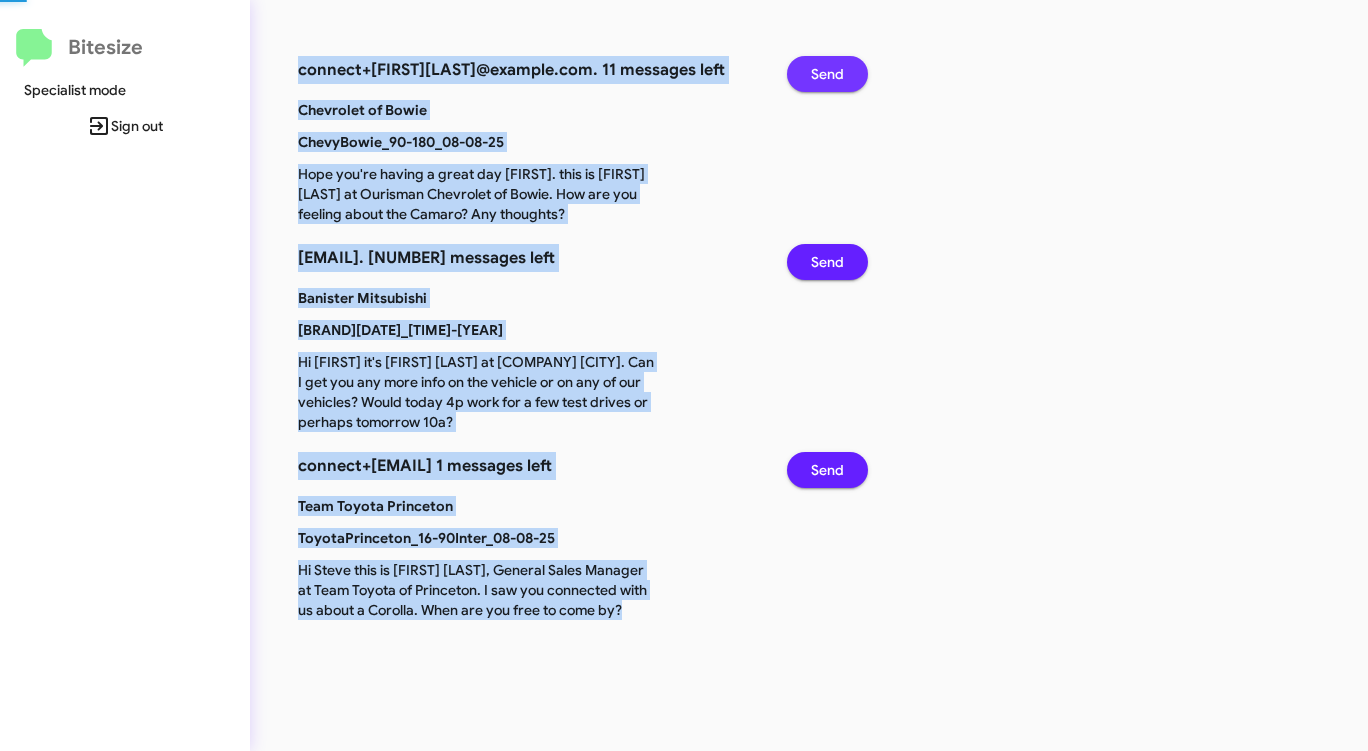 click on "Send" 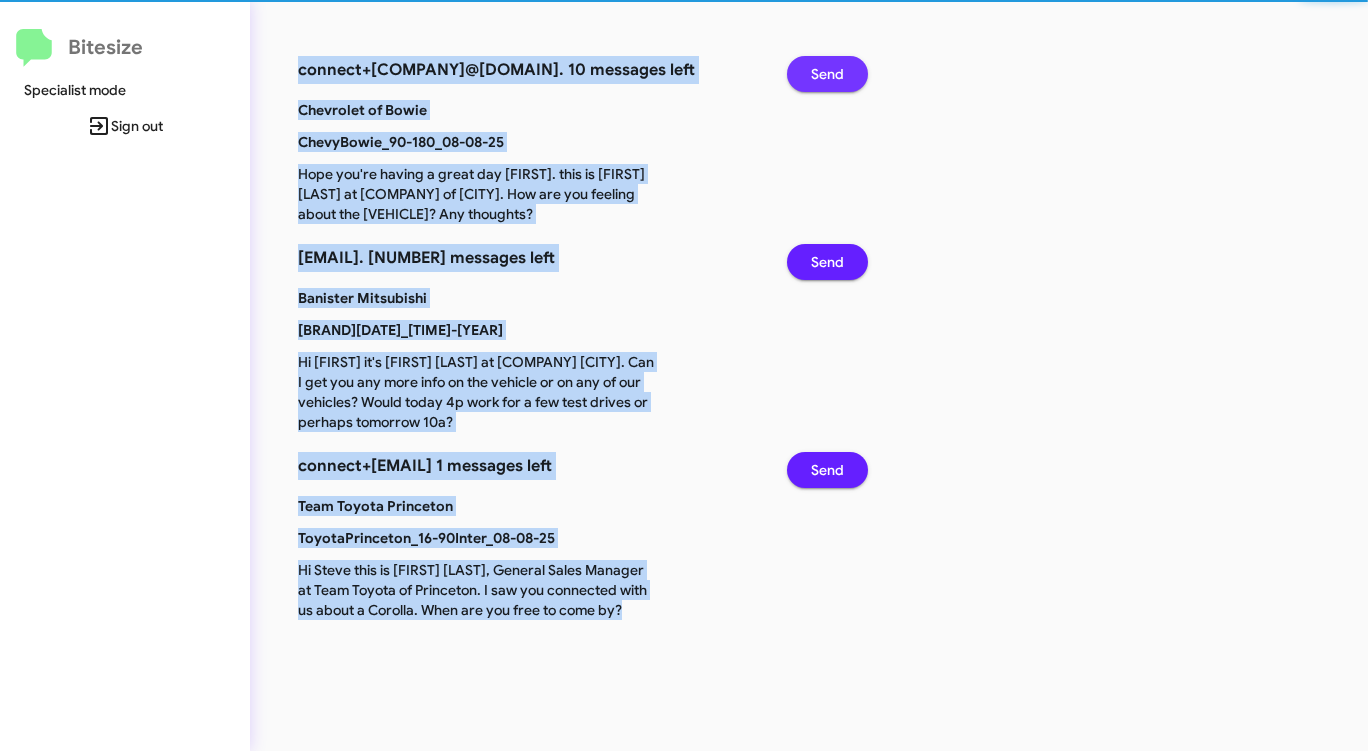 click on "Send" 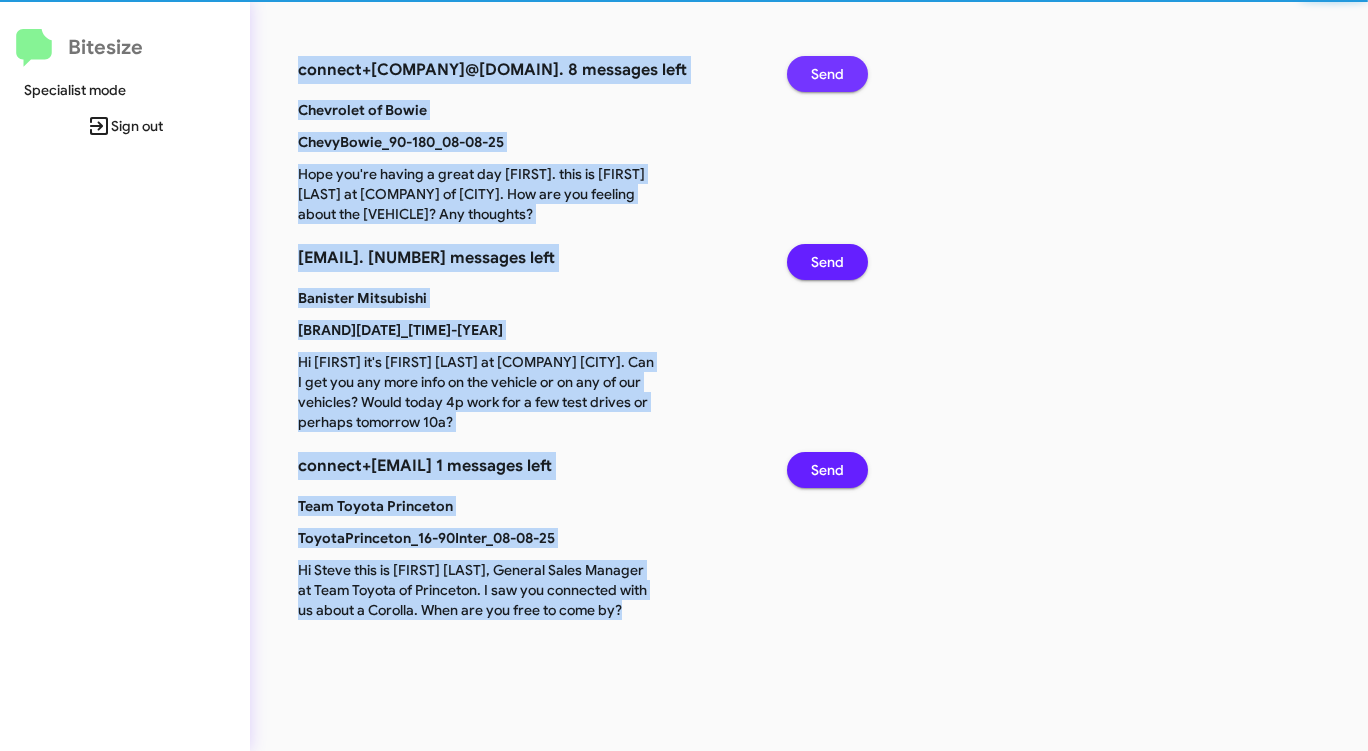 click on "Send" 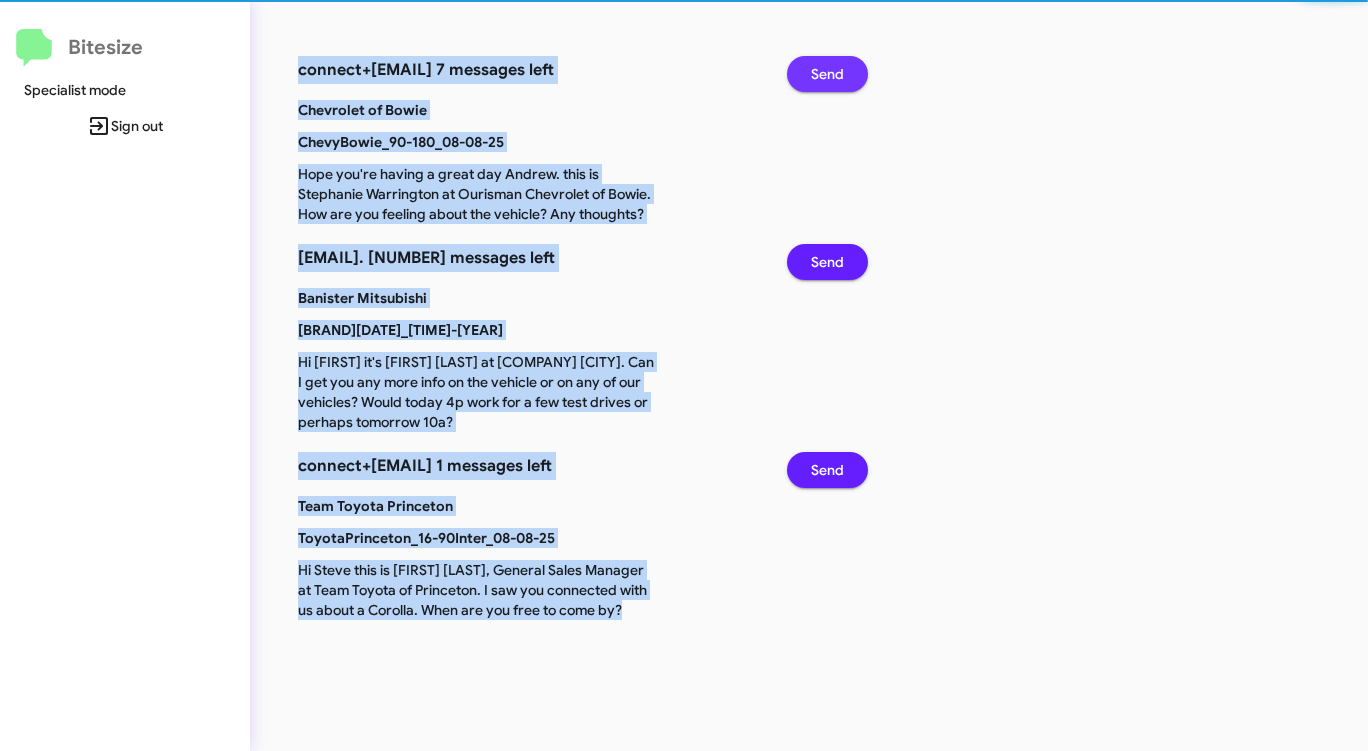 click on "Send" 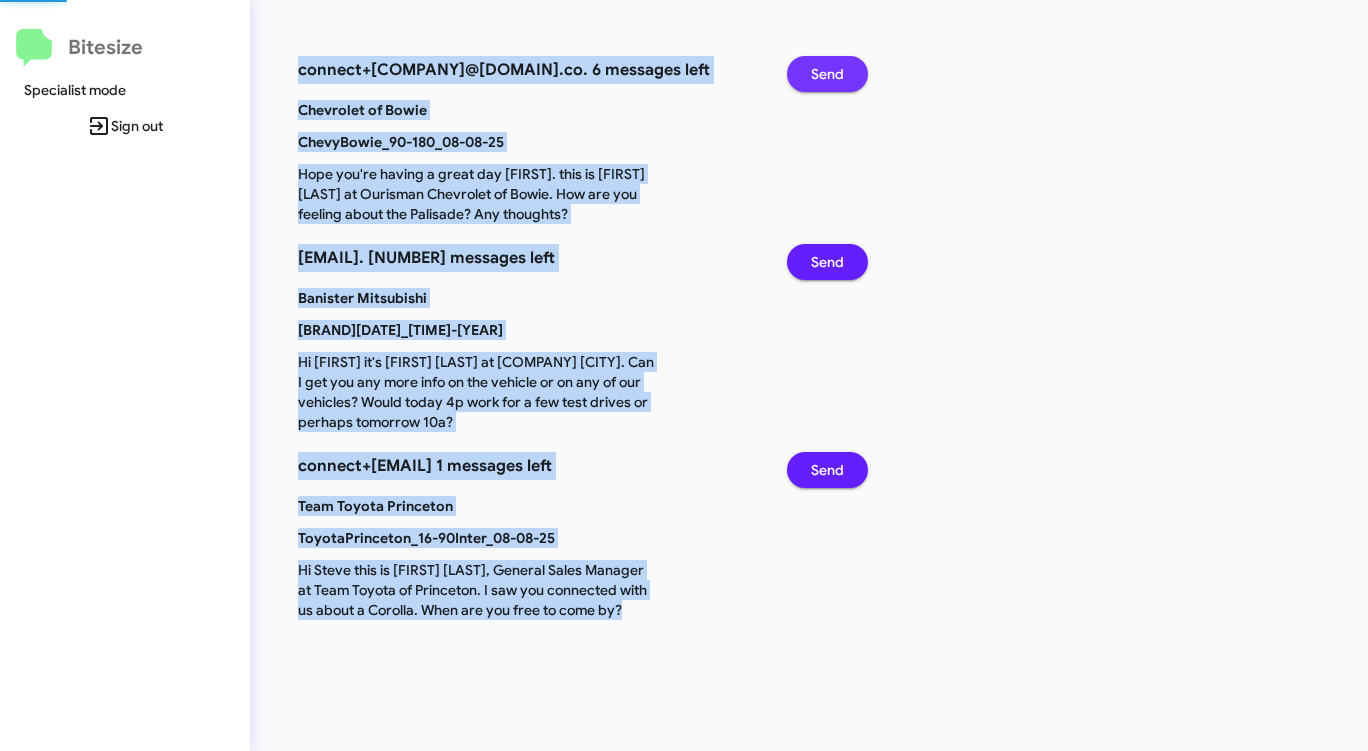 click on "Send" 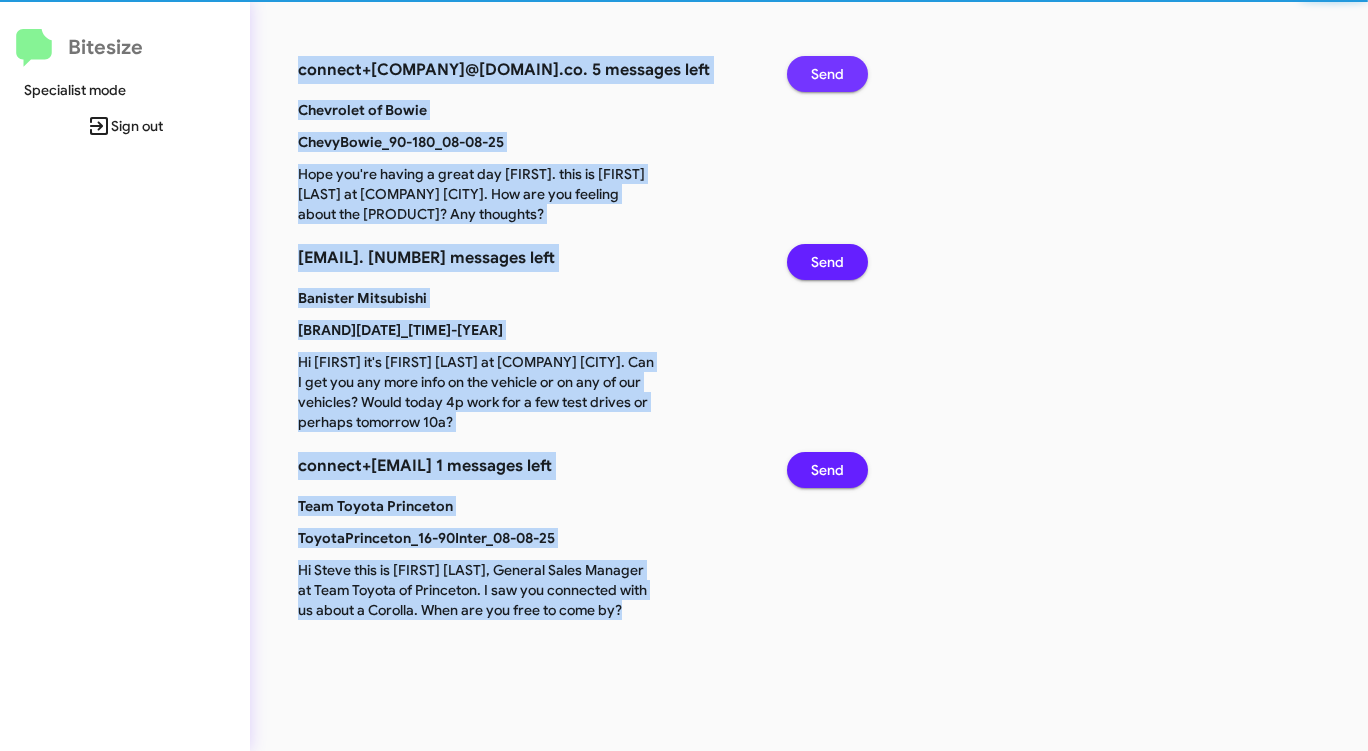 click on "Send" 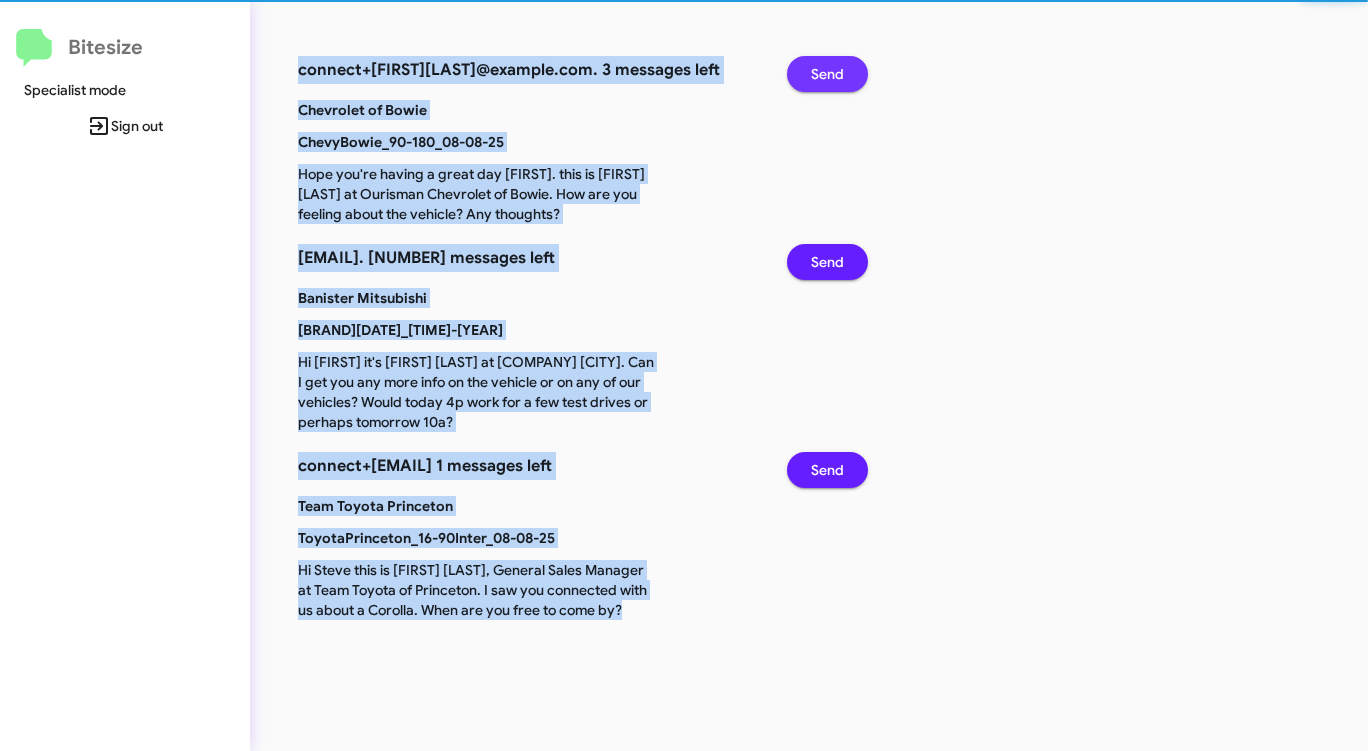 click on "Send" 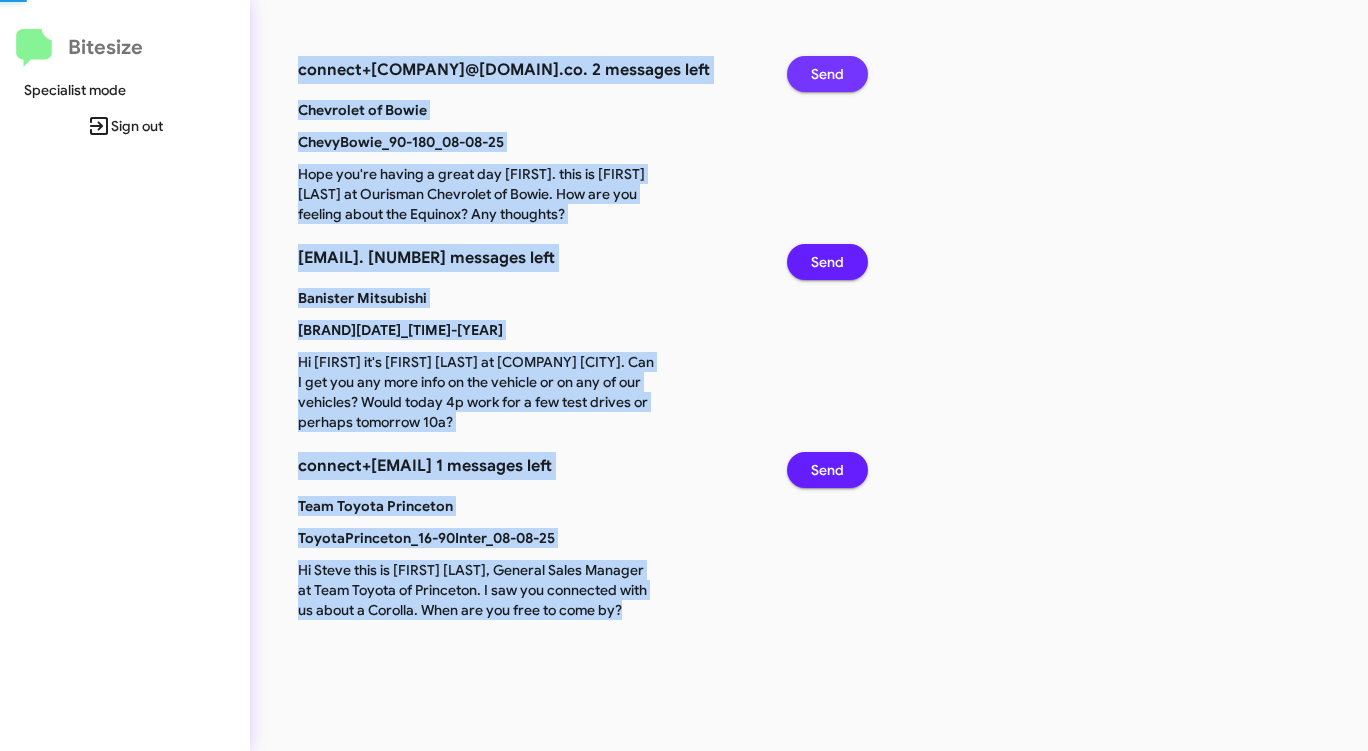 click on "Send" 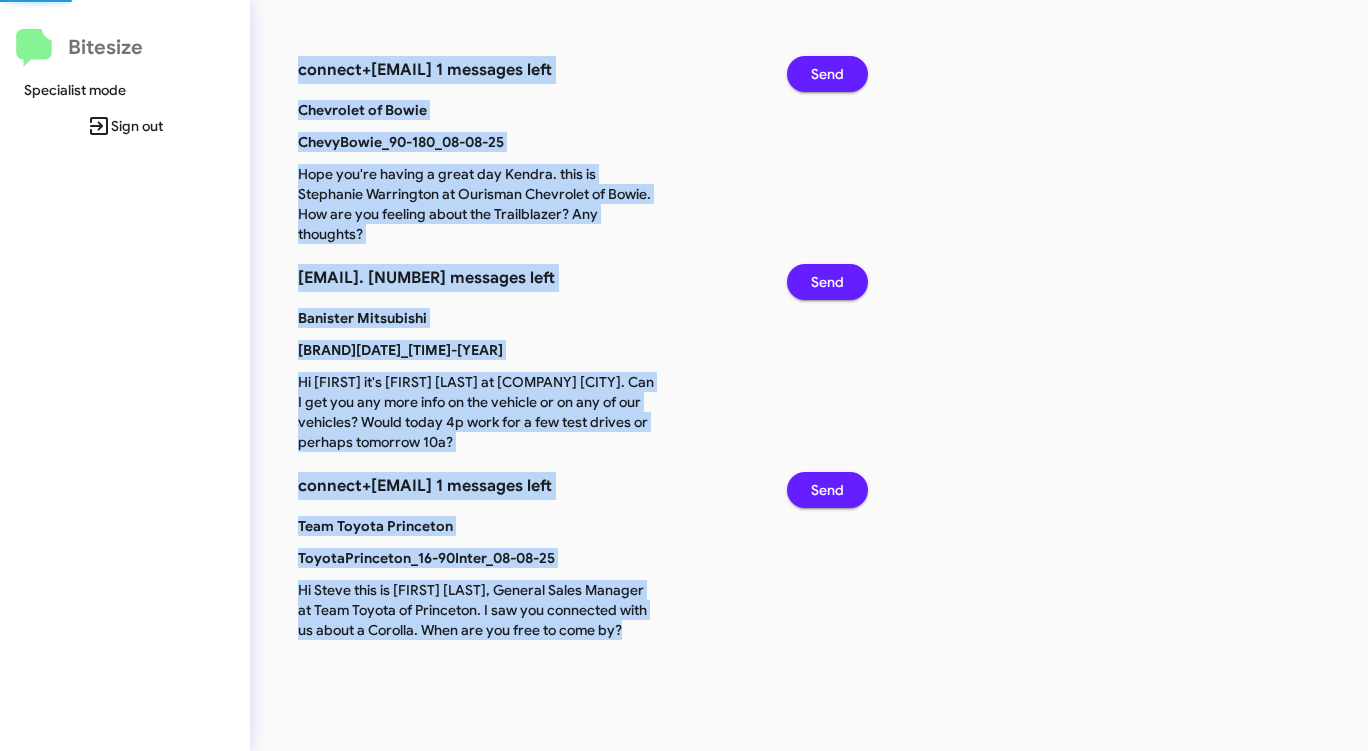 click on "Send" 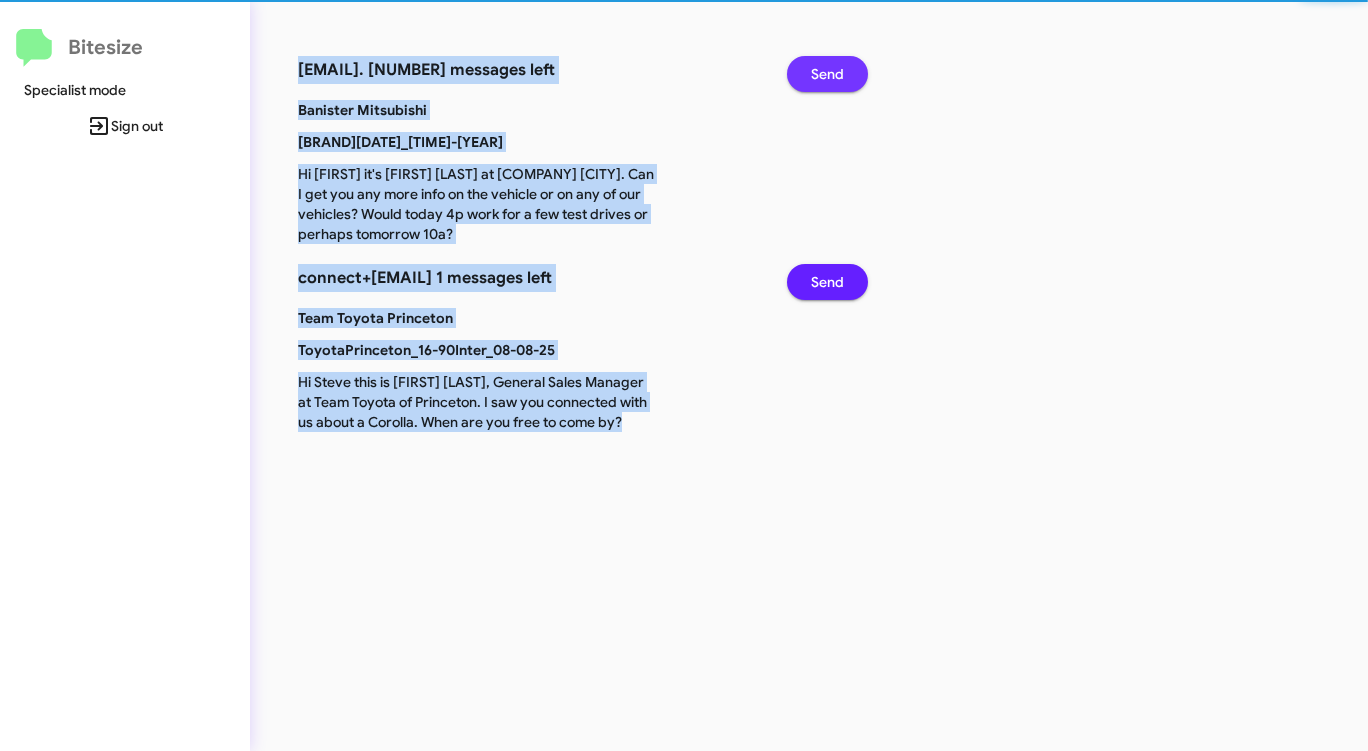 click on "Send" 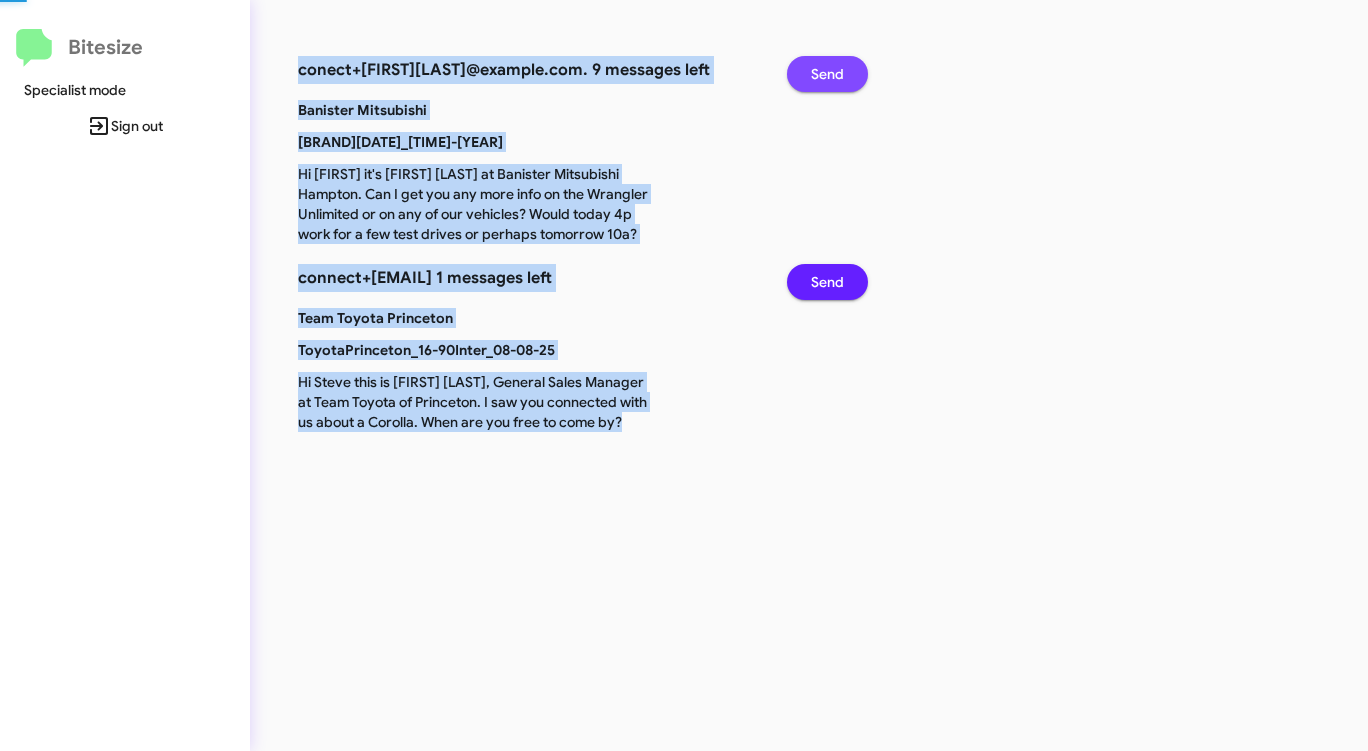 click on "Send" 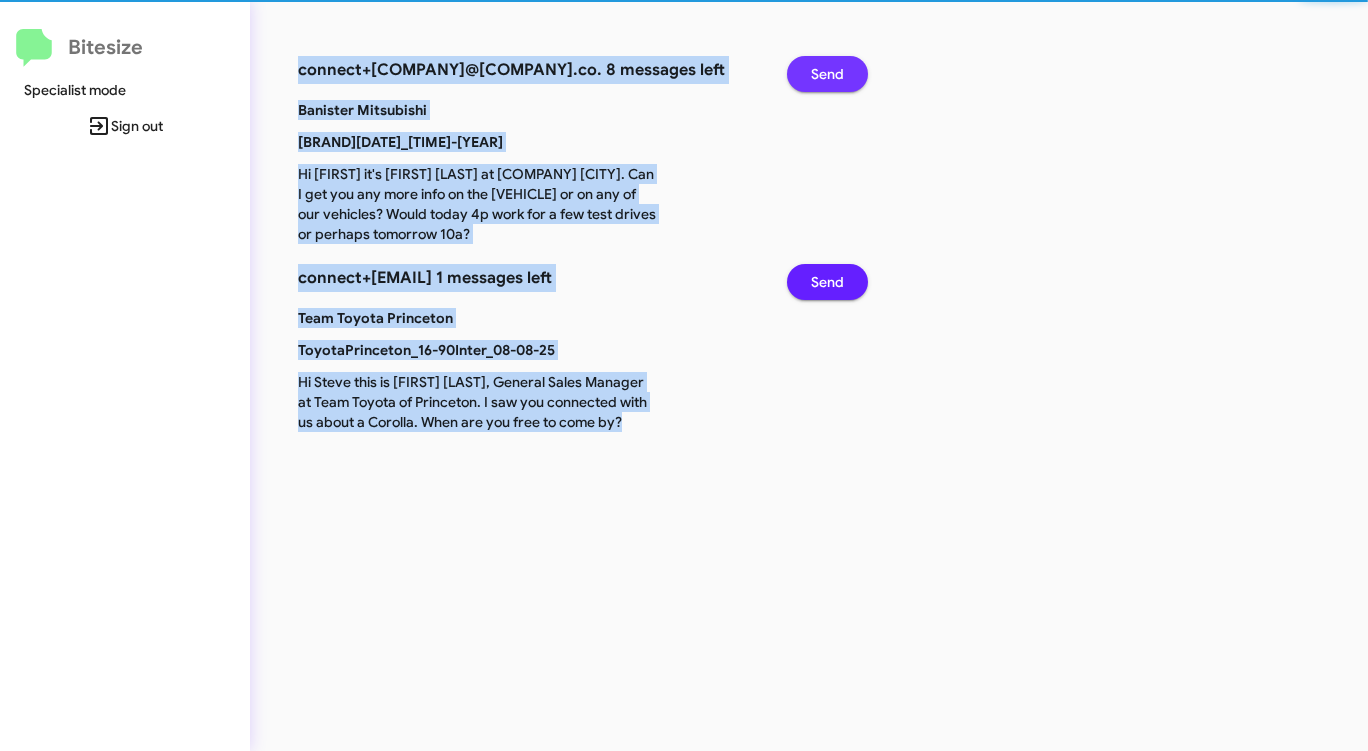click on "Send" 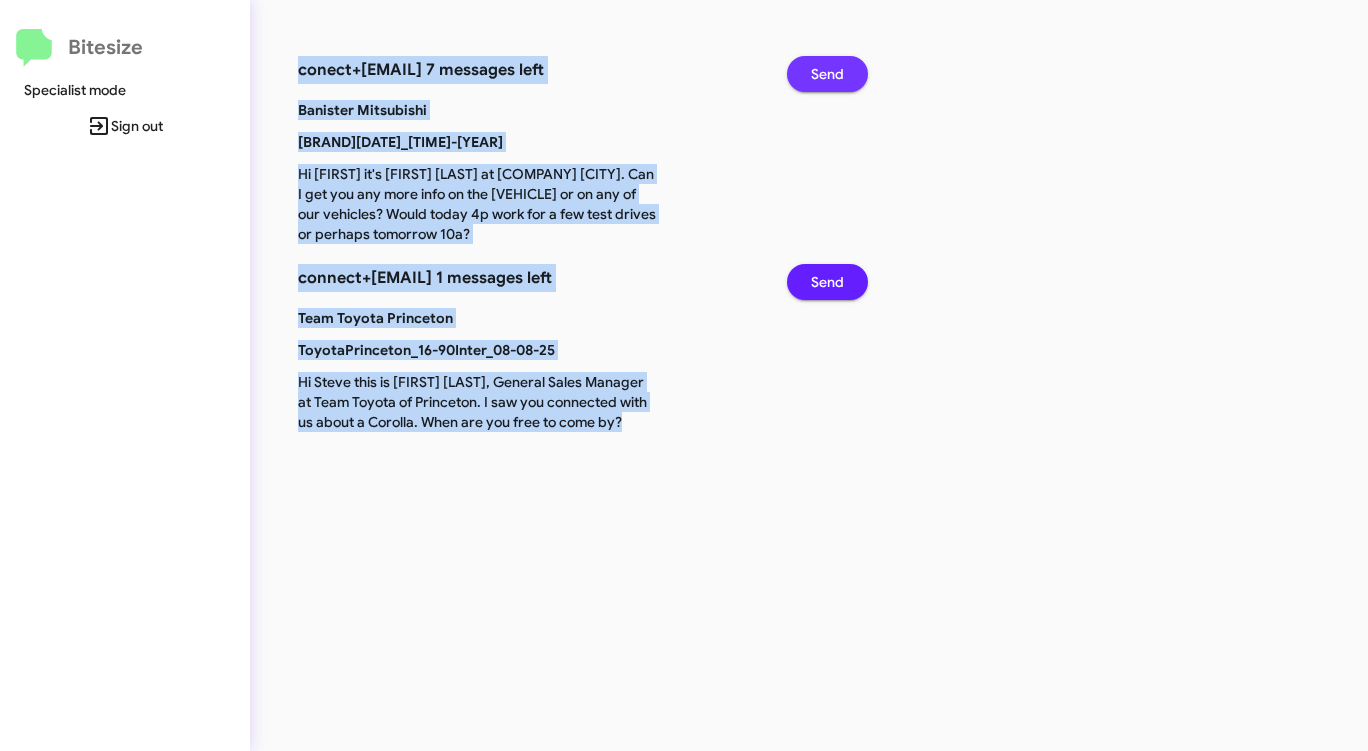 click on "Send" 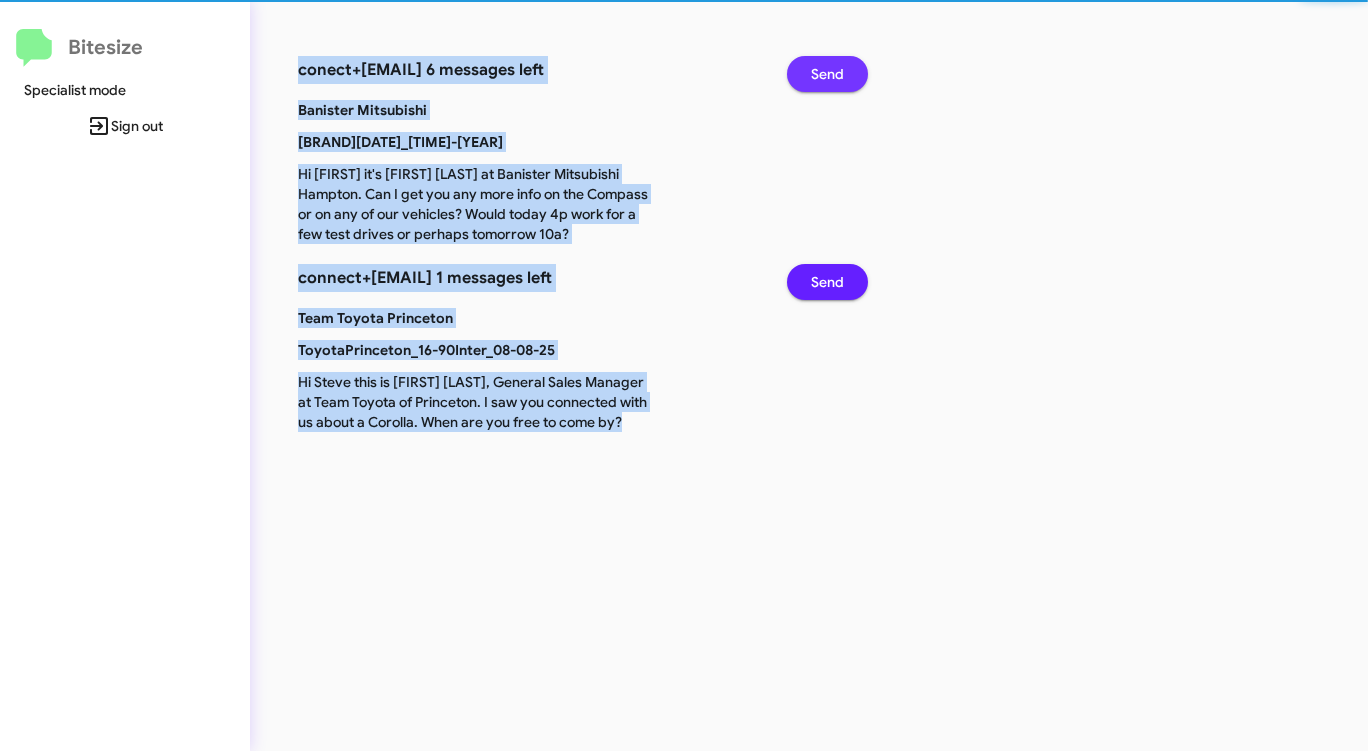 click on "Send" 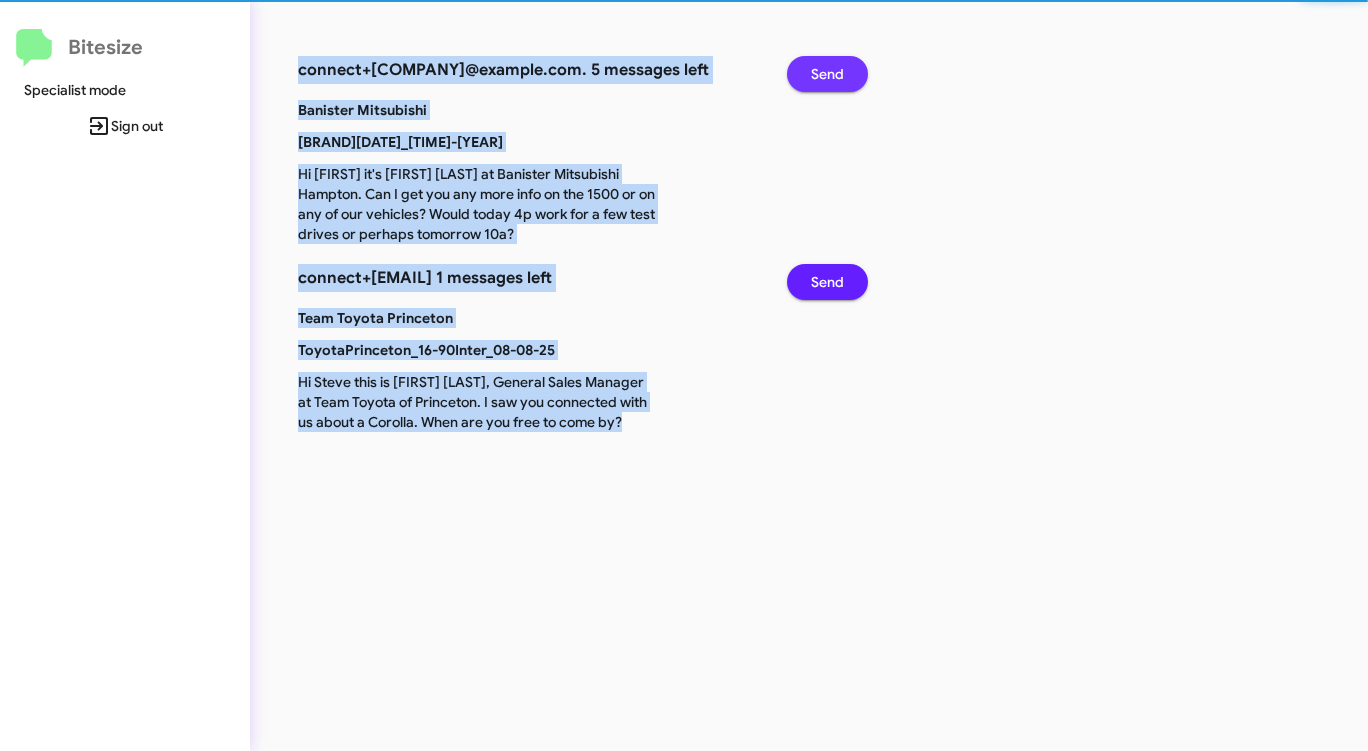 click on "Send" 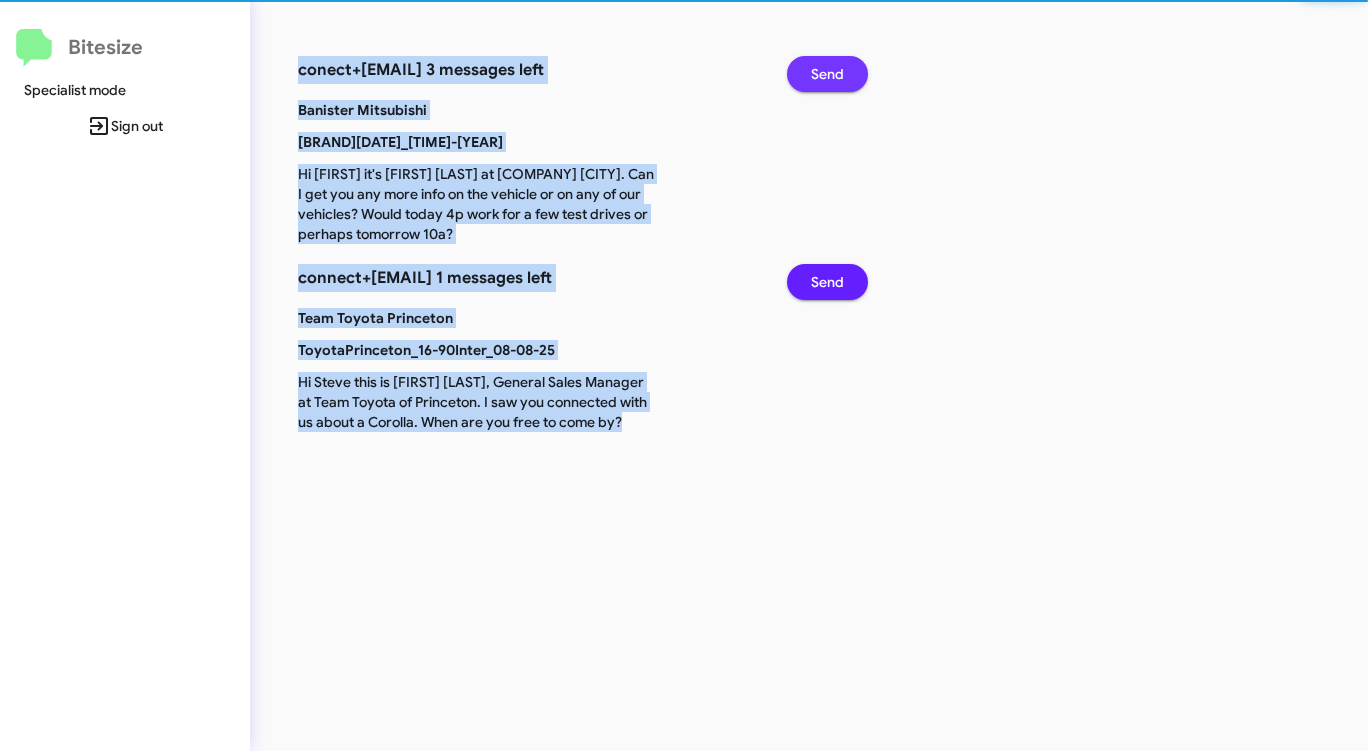 click on "Send" 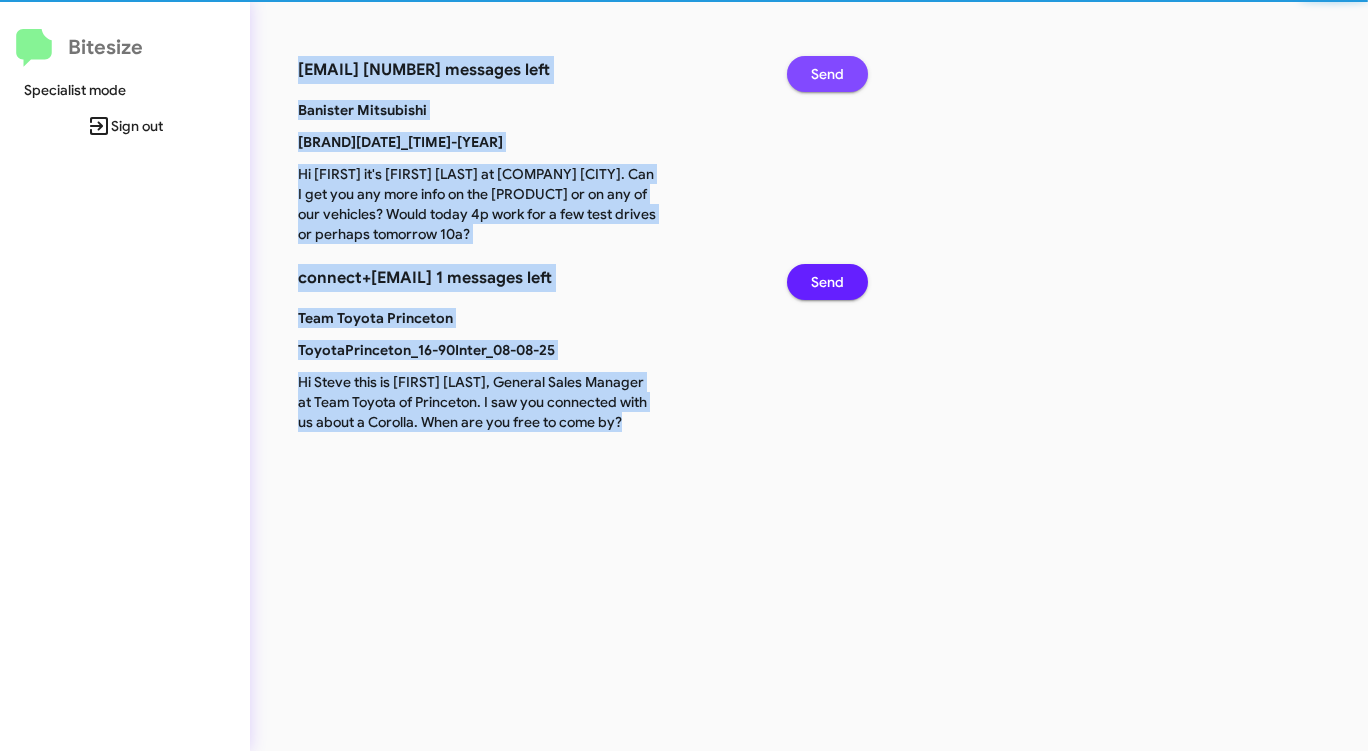 click on "Send" 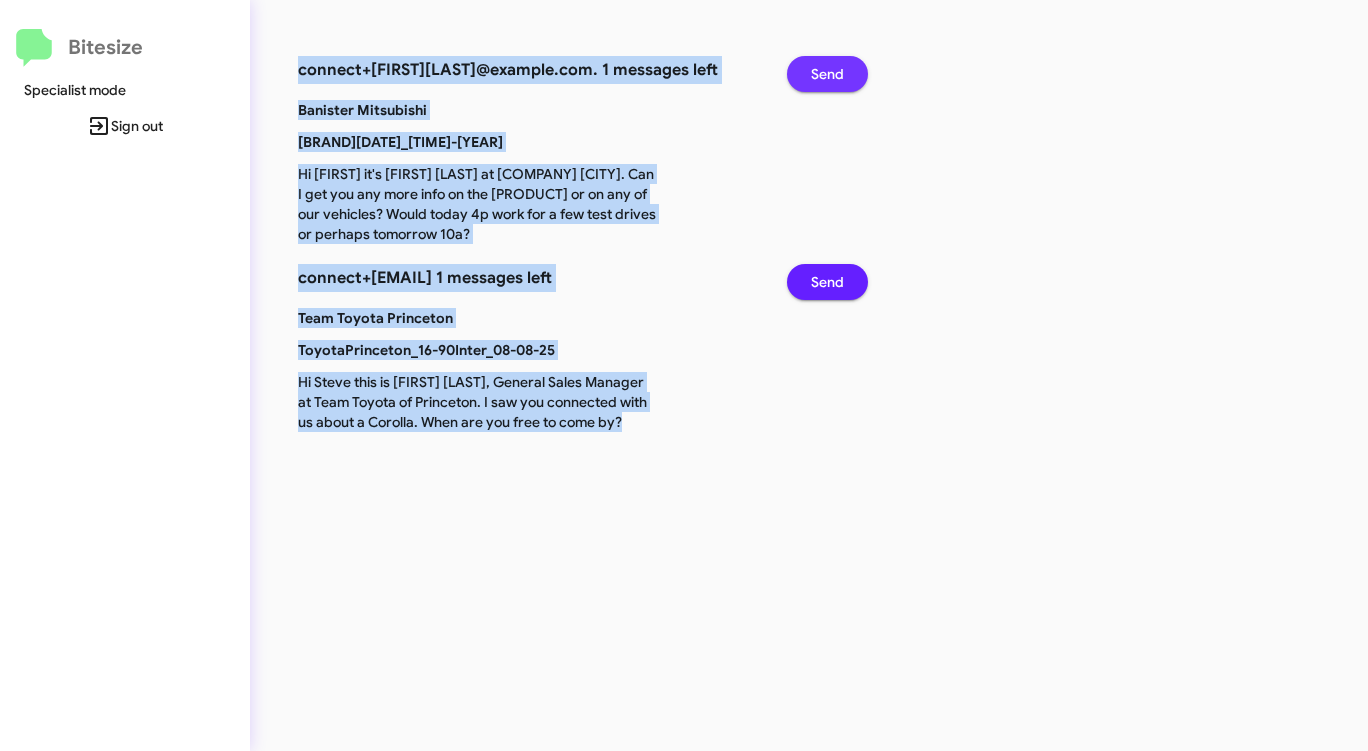 click on "Send" 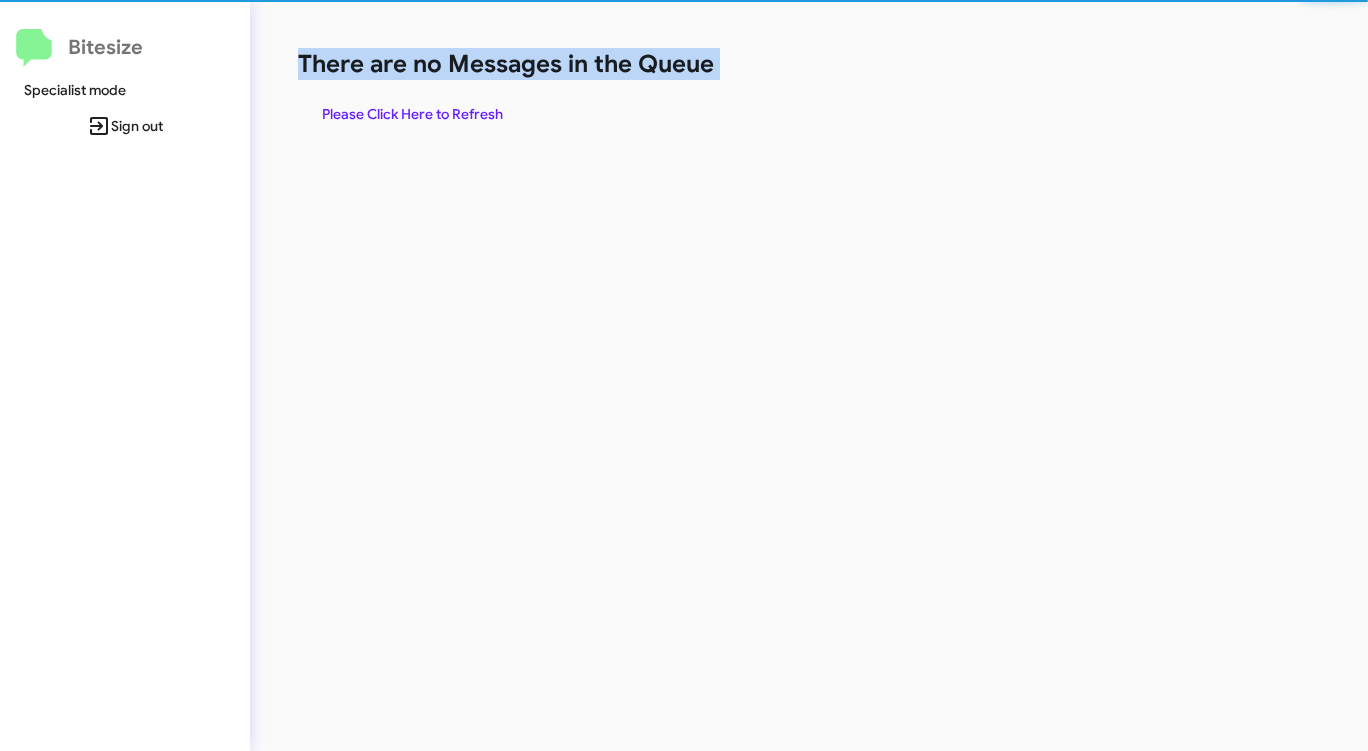 click on "There are no Messages in the Queue" 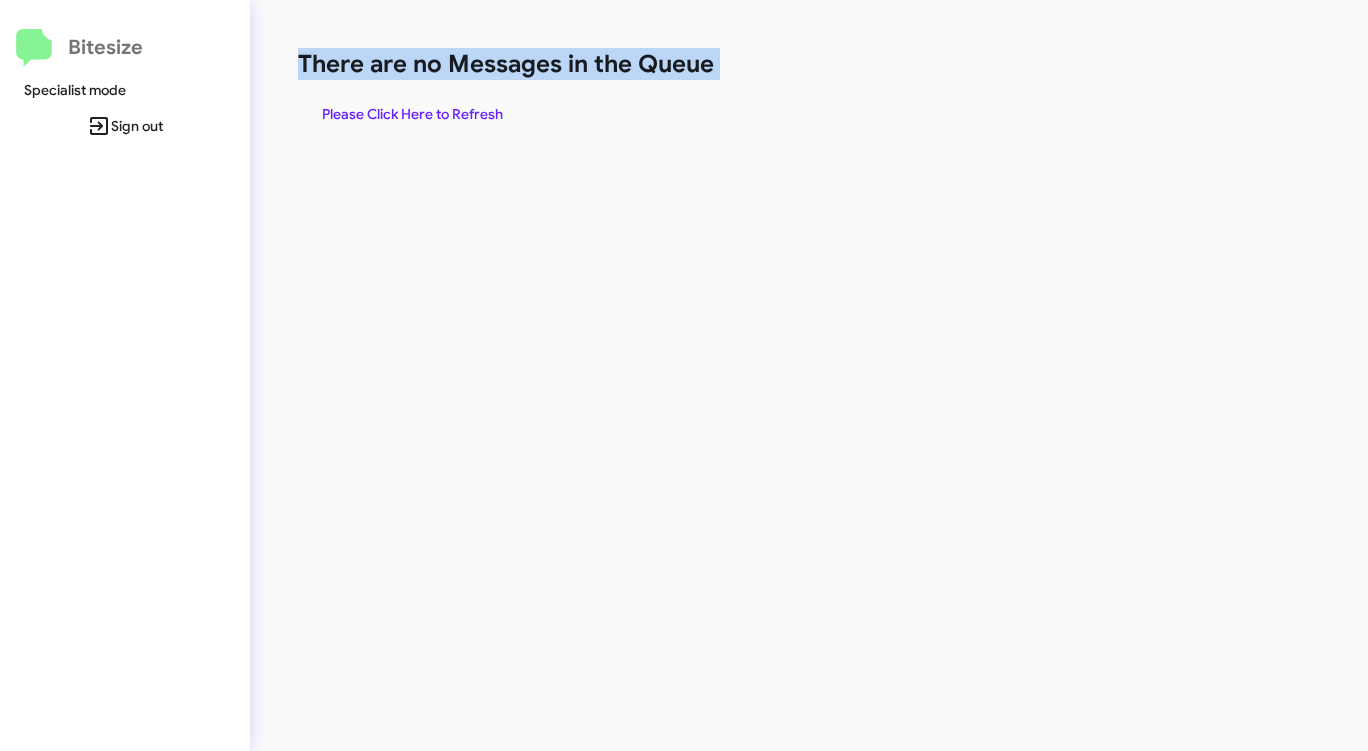 click on "There are no Messages in the Queue" 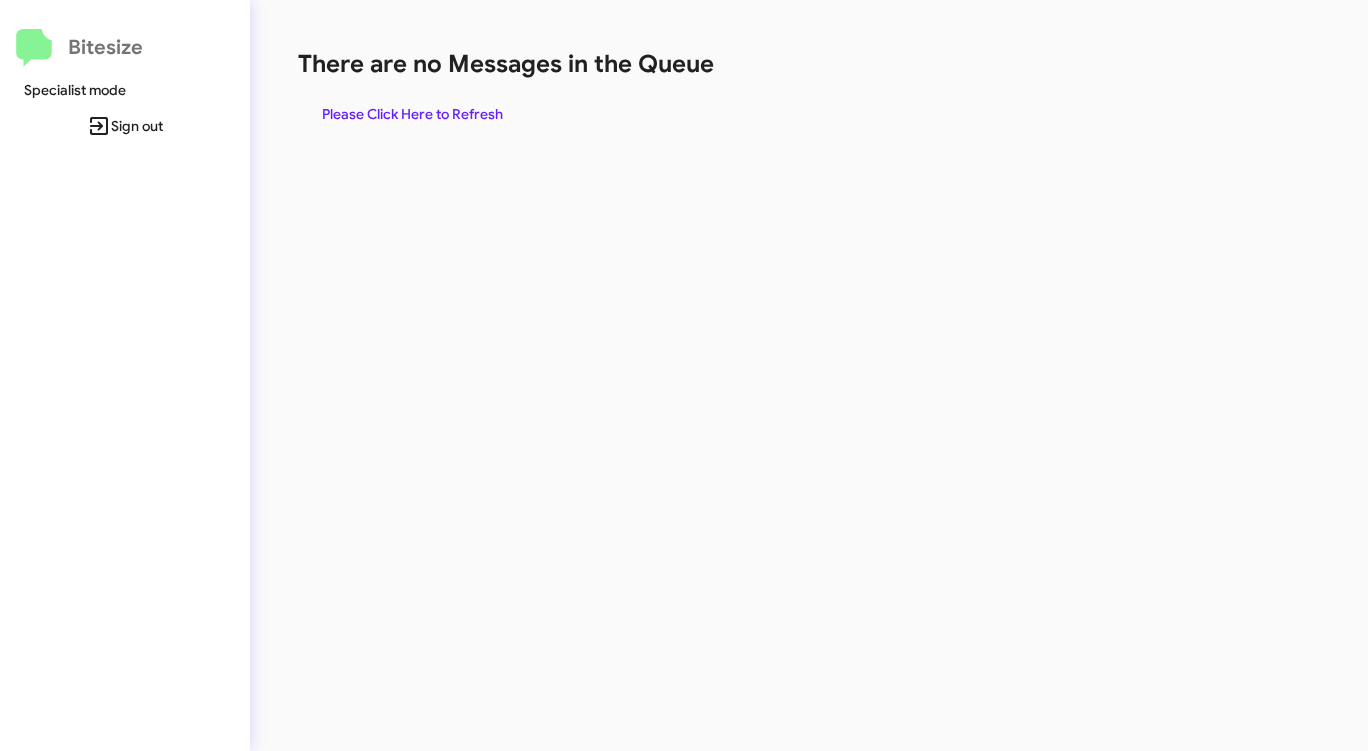 click on "There are no Messages in the Queue" 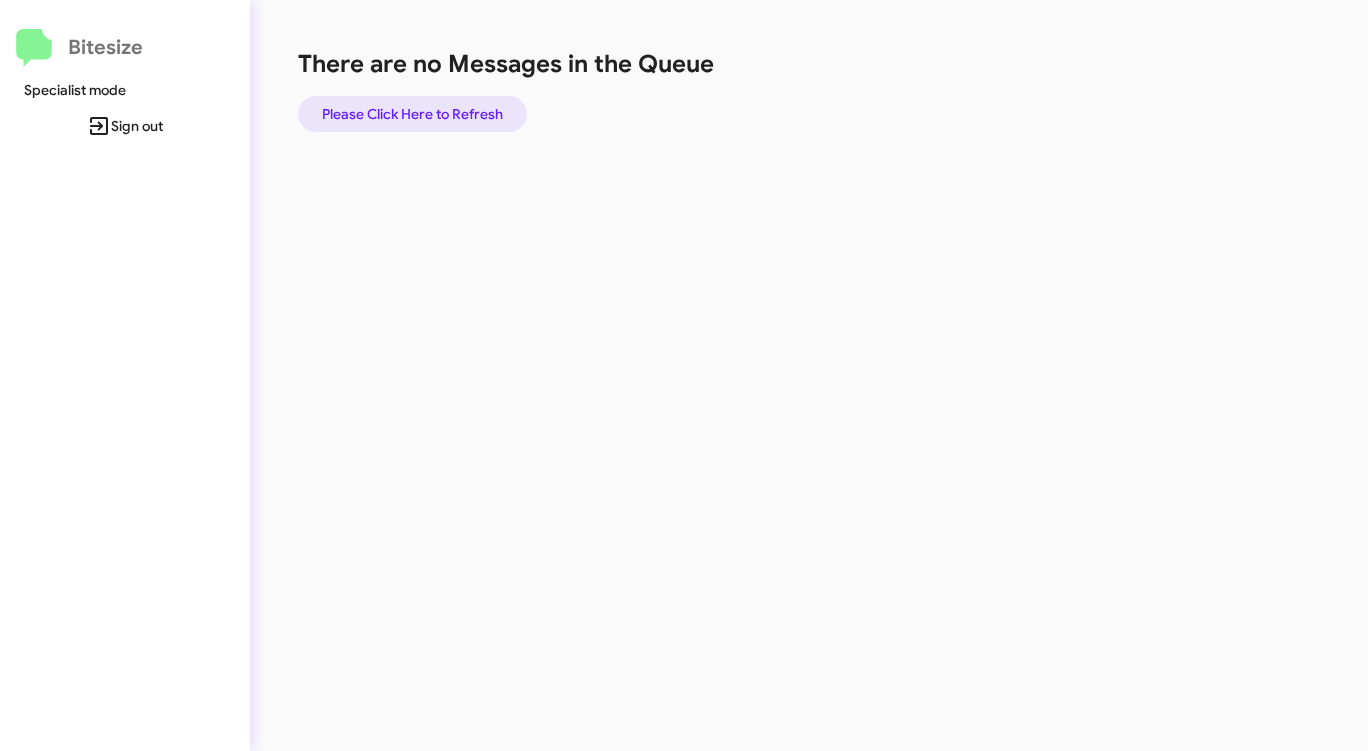 click on "Please Click Here to Refresh" 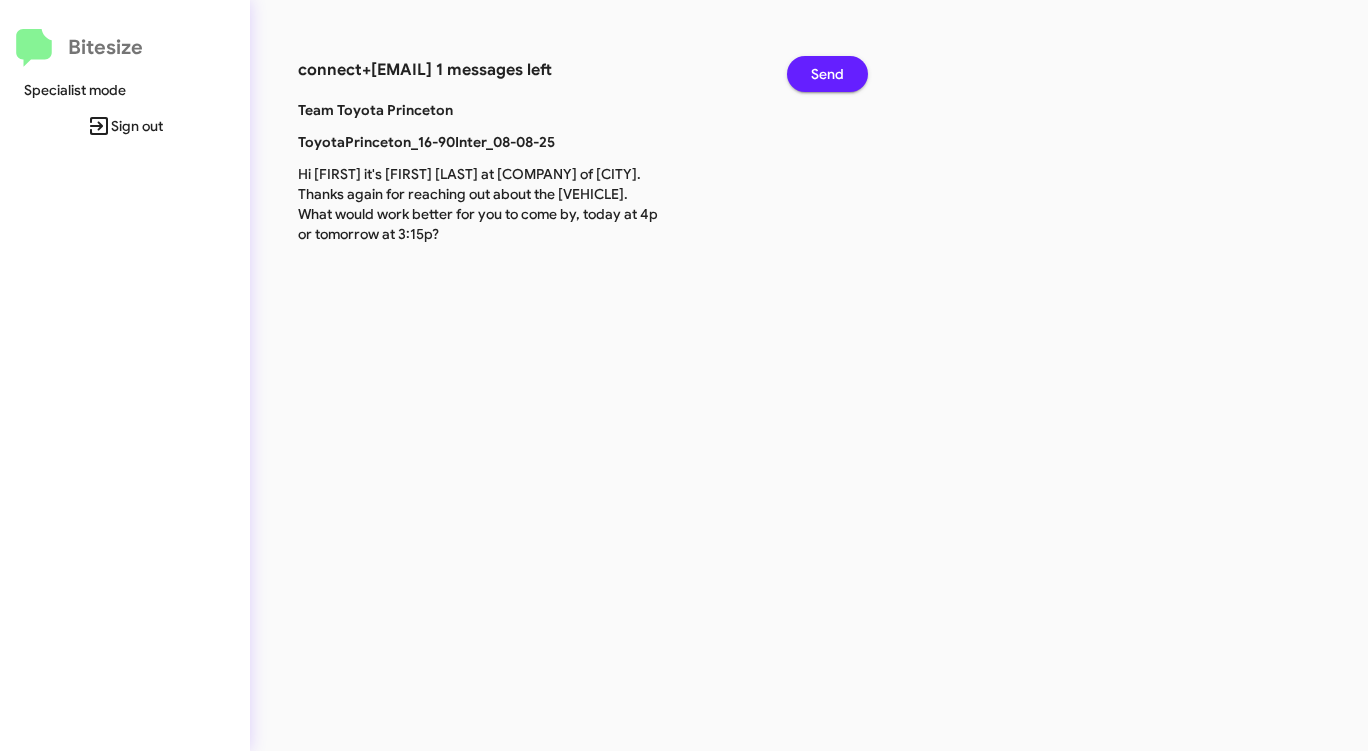 click on "Send" 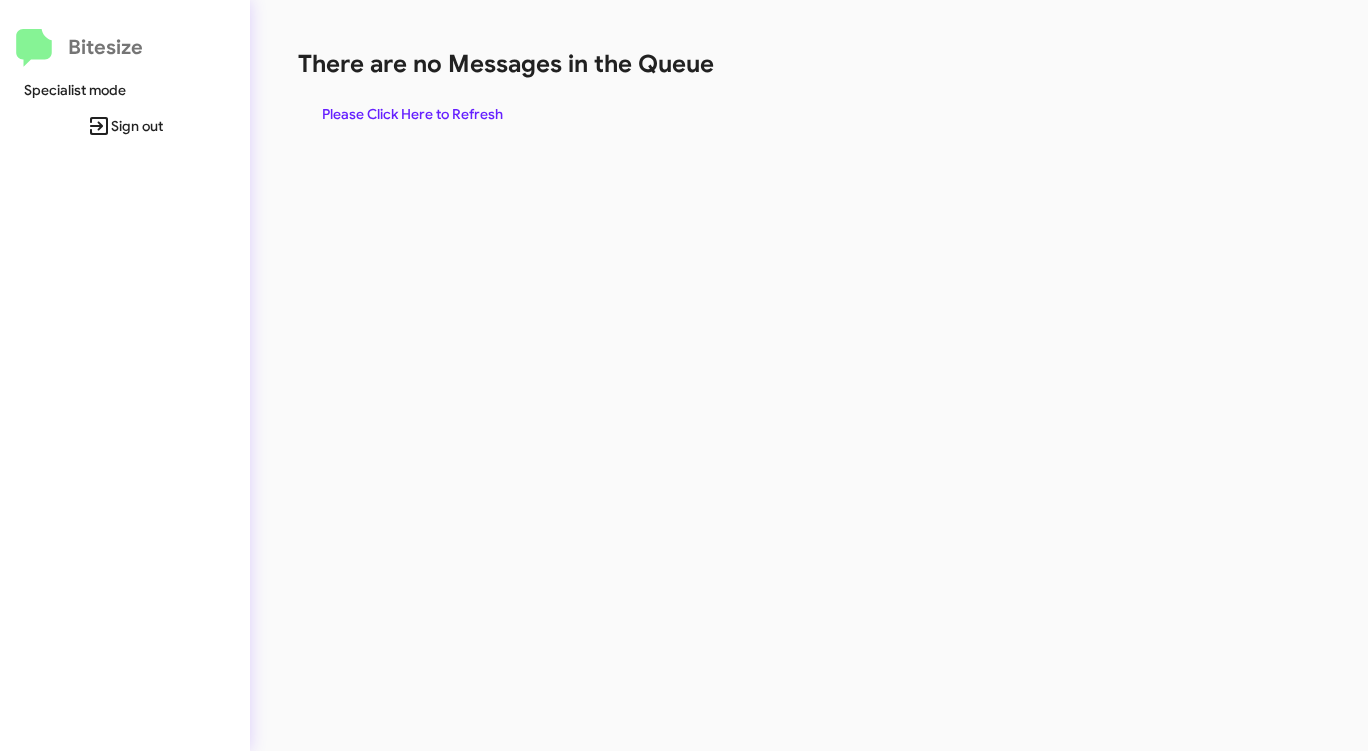 click on "There are no Messages in the Queue  Please Click Here to Refresh" 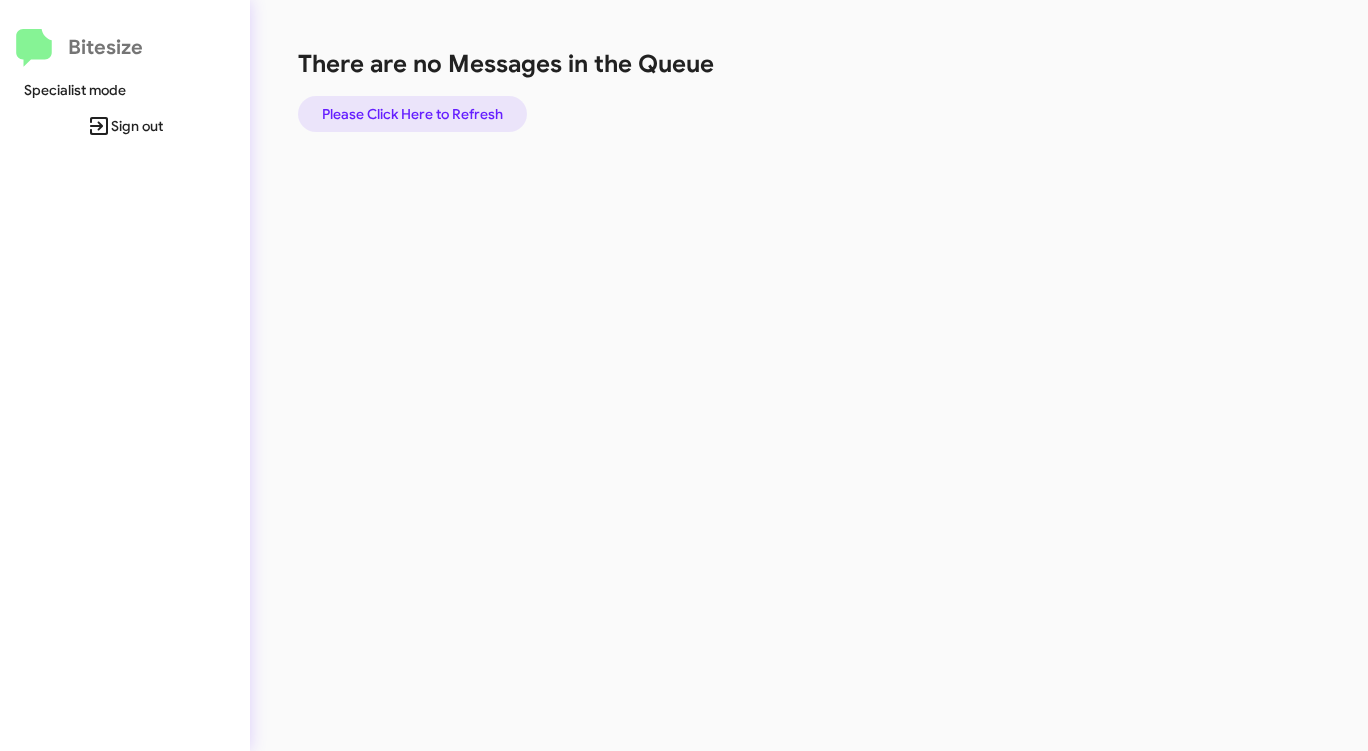 click on "Please Click Here to Refresh" 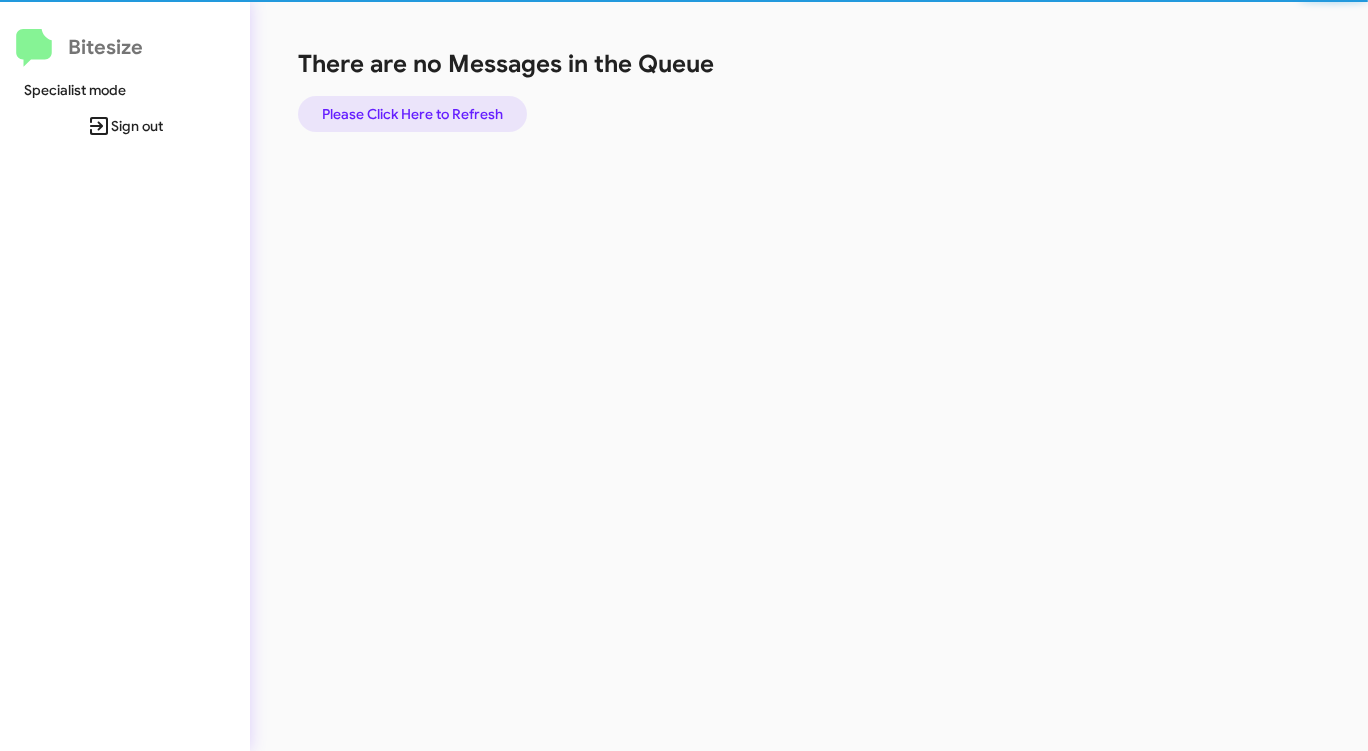 click on "Please Click Here to Refresh" 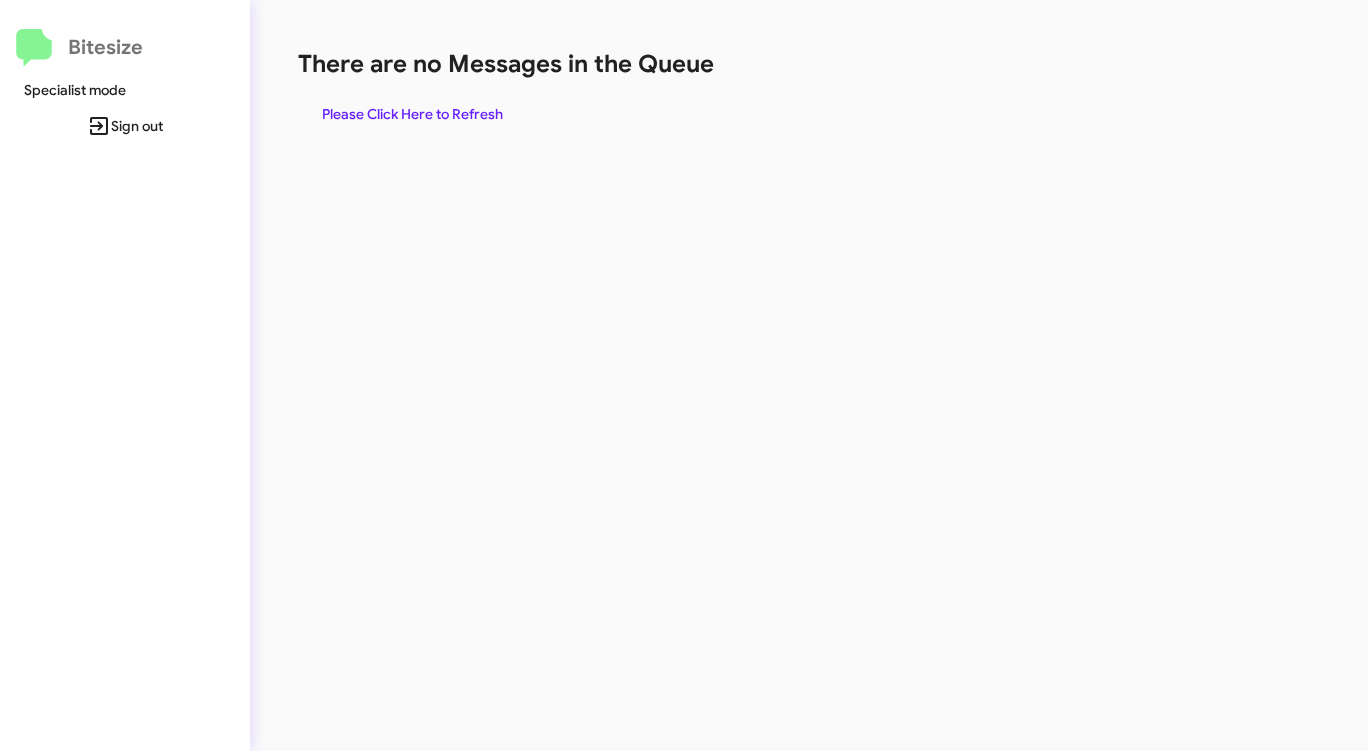 click on "There are no Messages in the Queue  Please Click Here to Refresh" 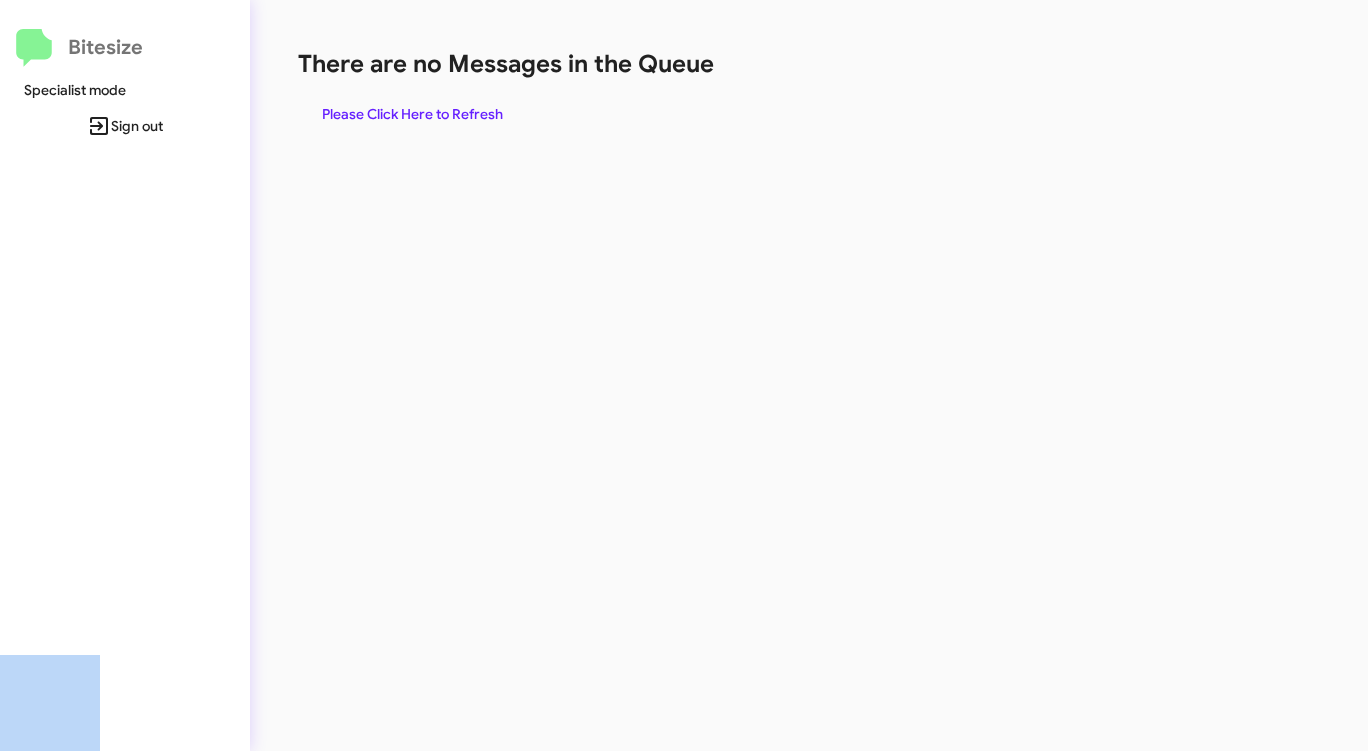 click on "There are no Messages in the Queue  Please Click Here to Refresh" 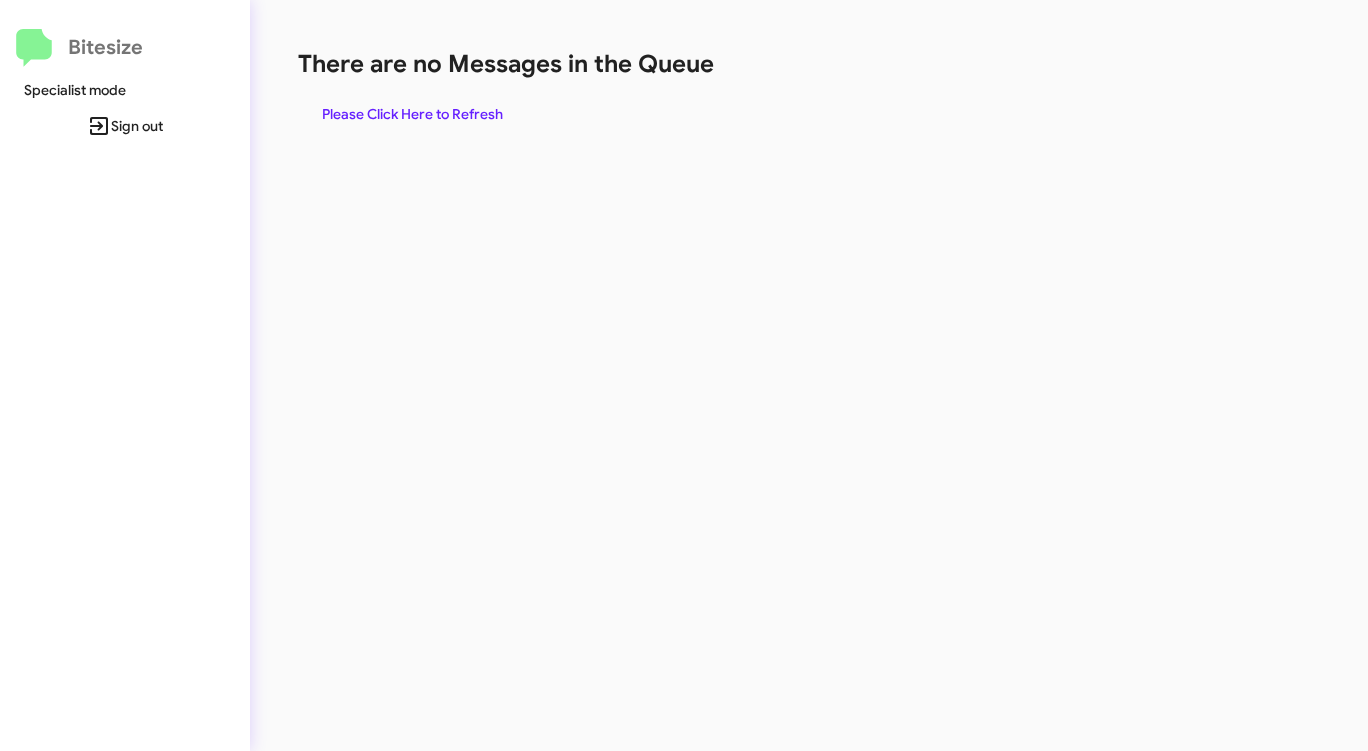 click on "There are no Messages in the Queue  Please Click Here to Refresh" 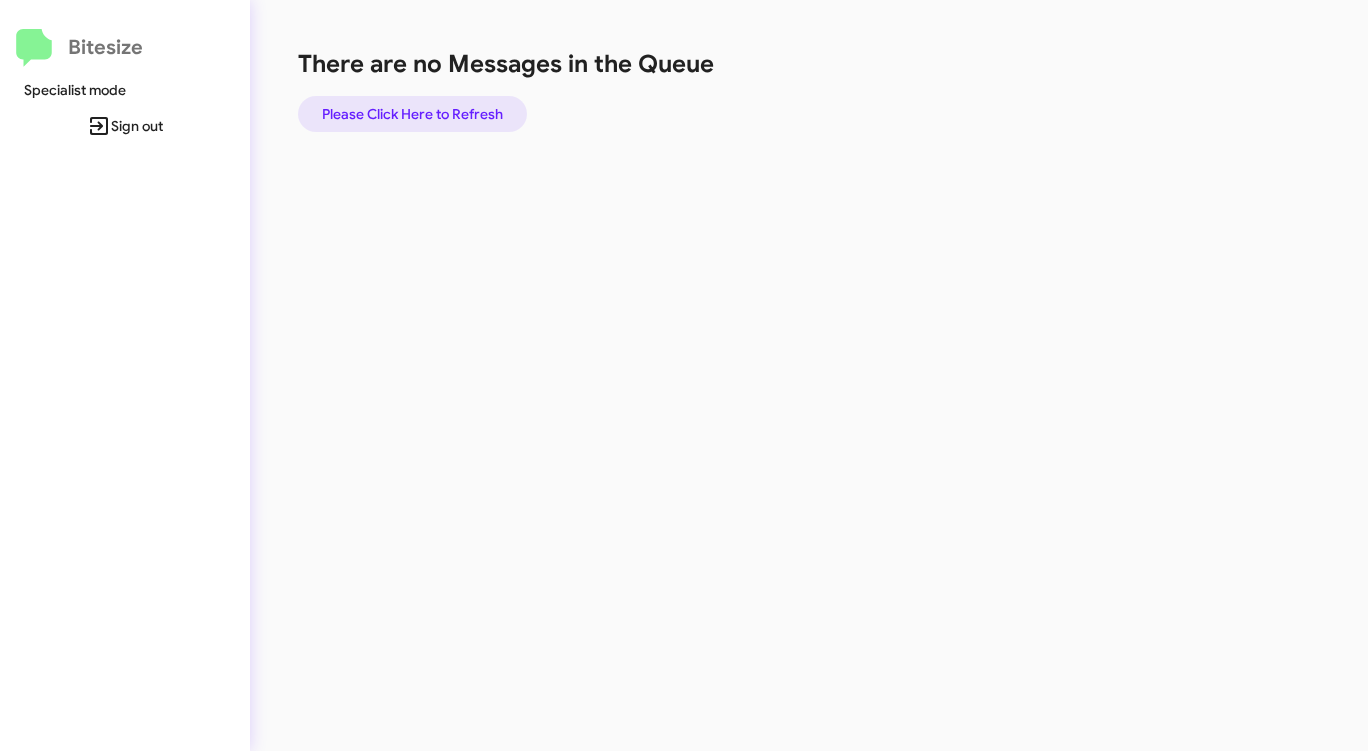 click on "Please Click Here to Refresh" 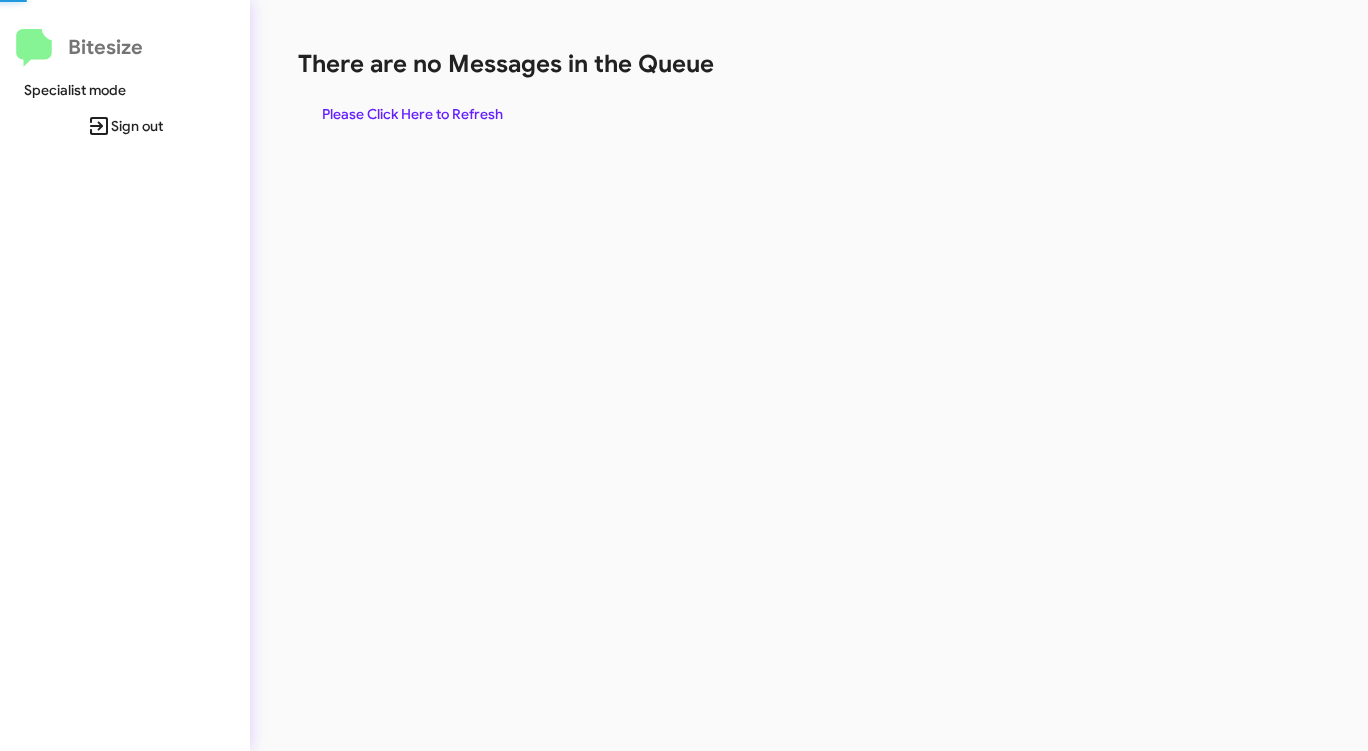 click on "Please Click Here to Refresh" 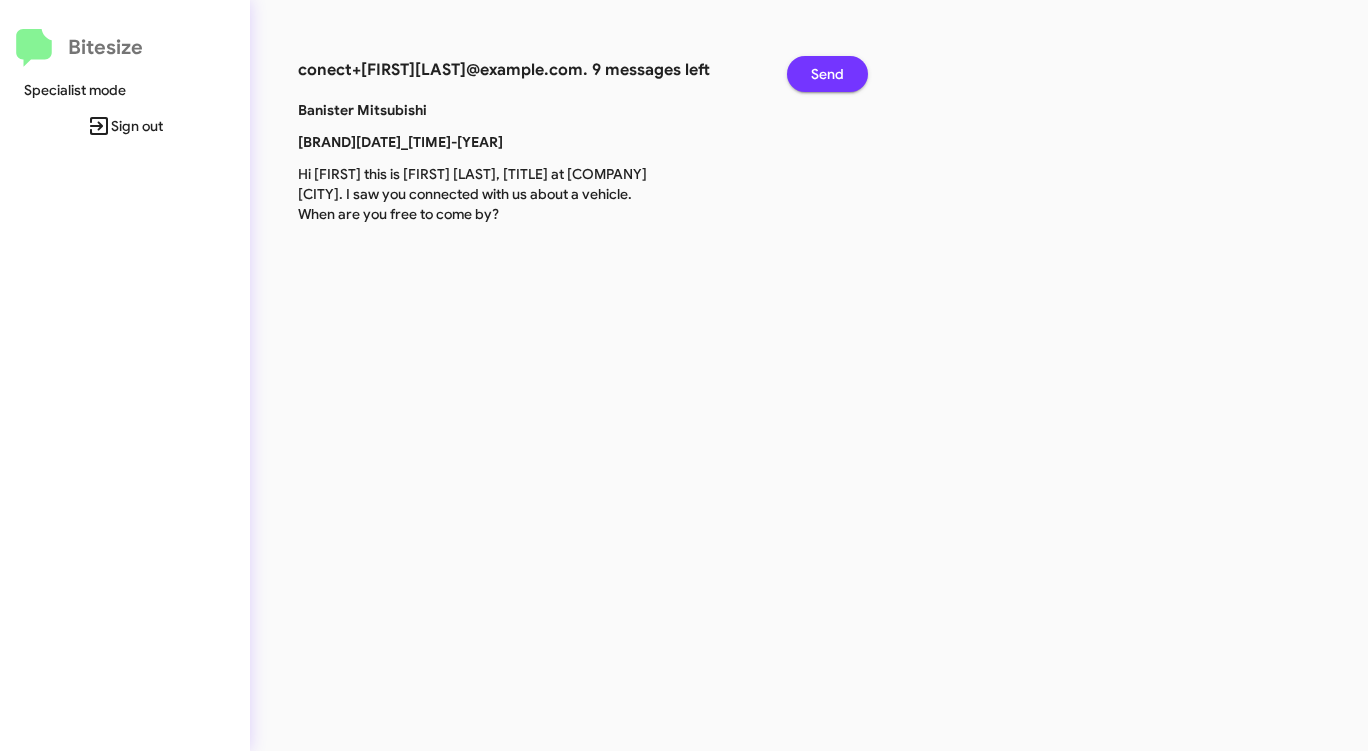 click on "Send" 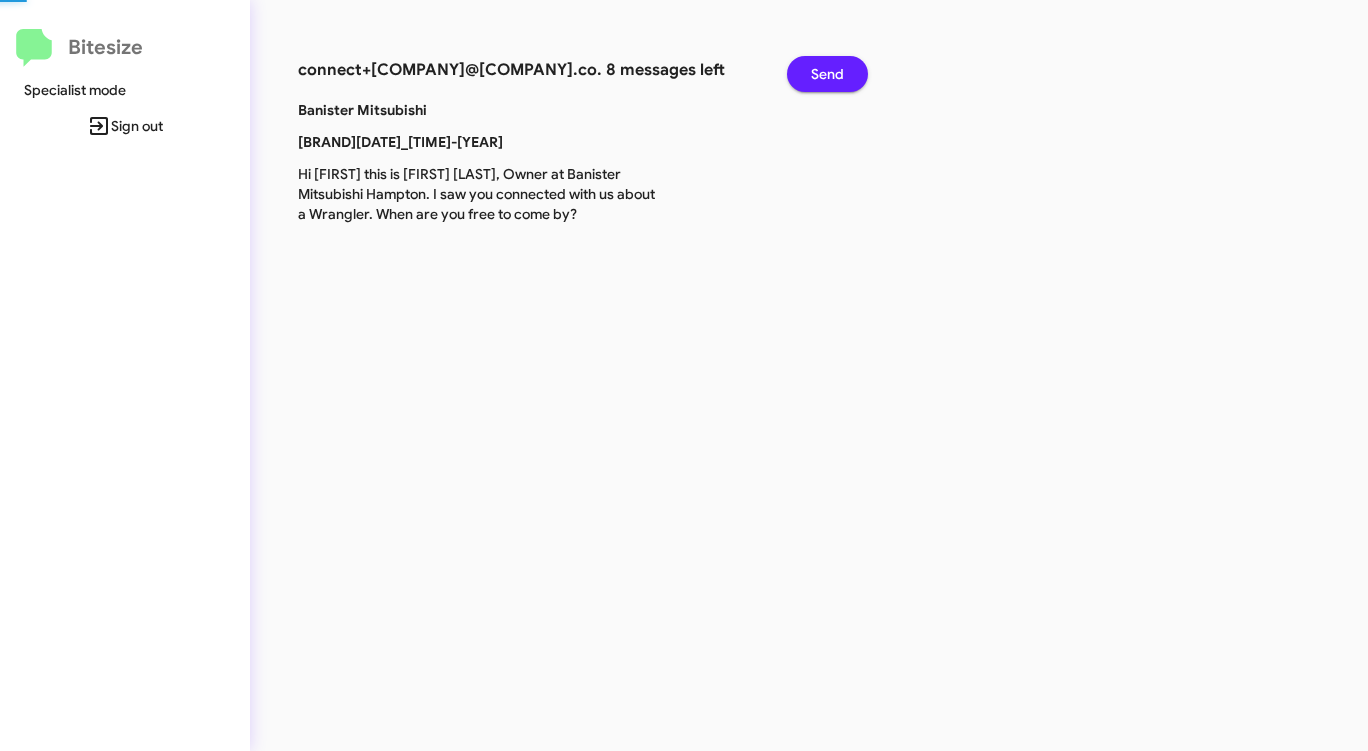 click on "Send" 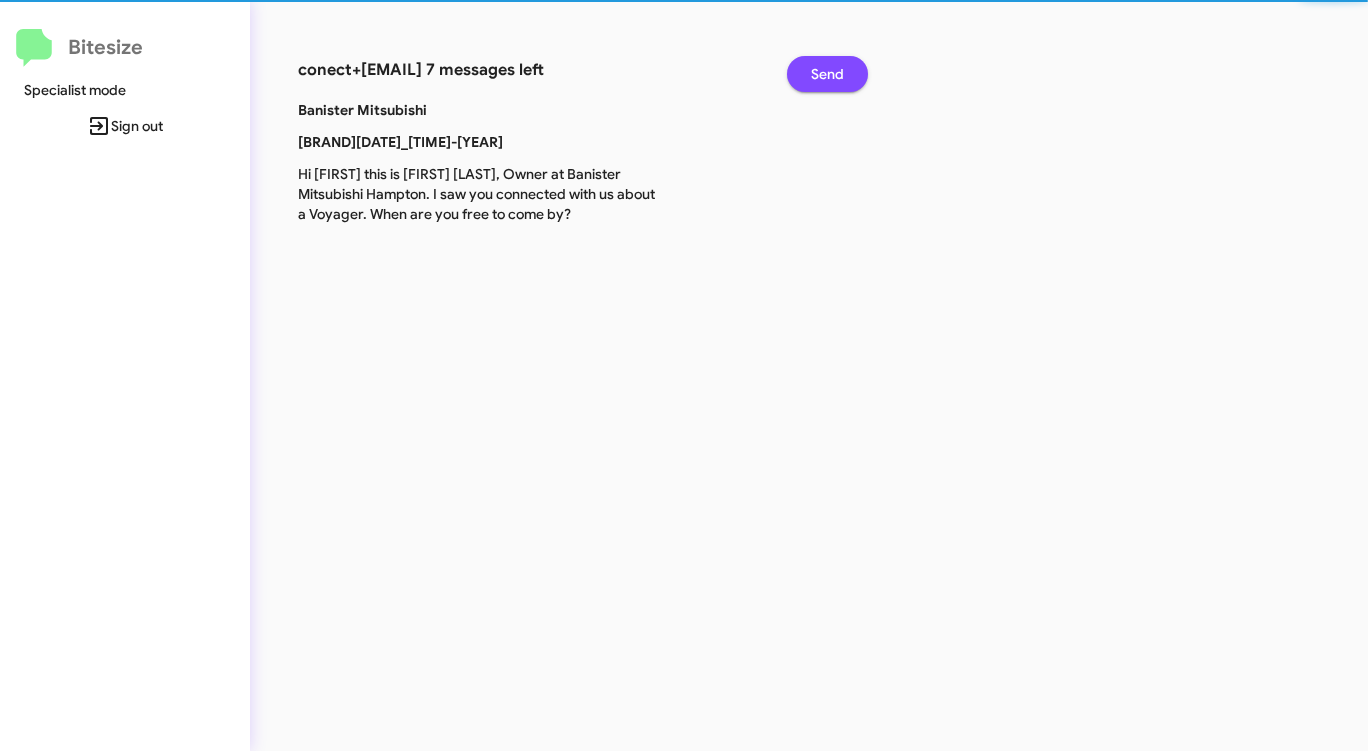 click on "Send" 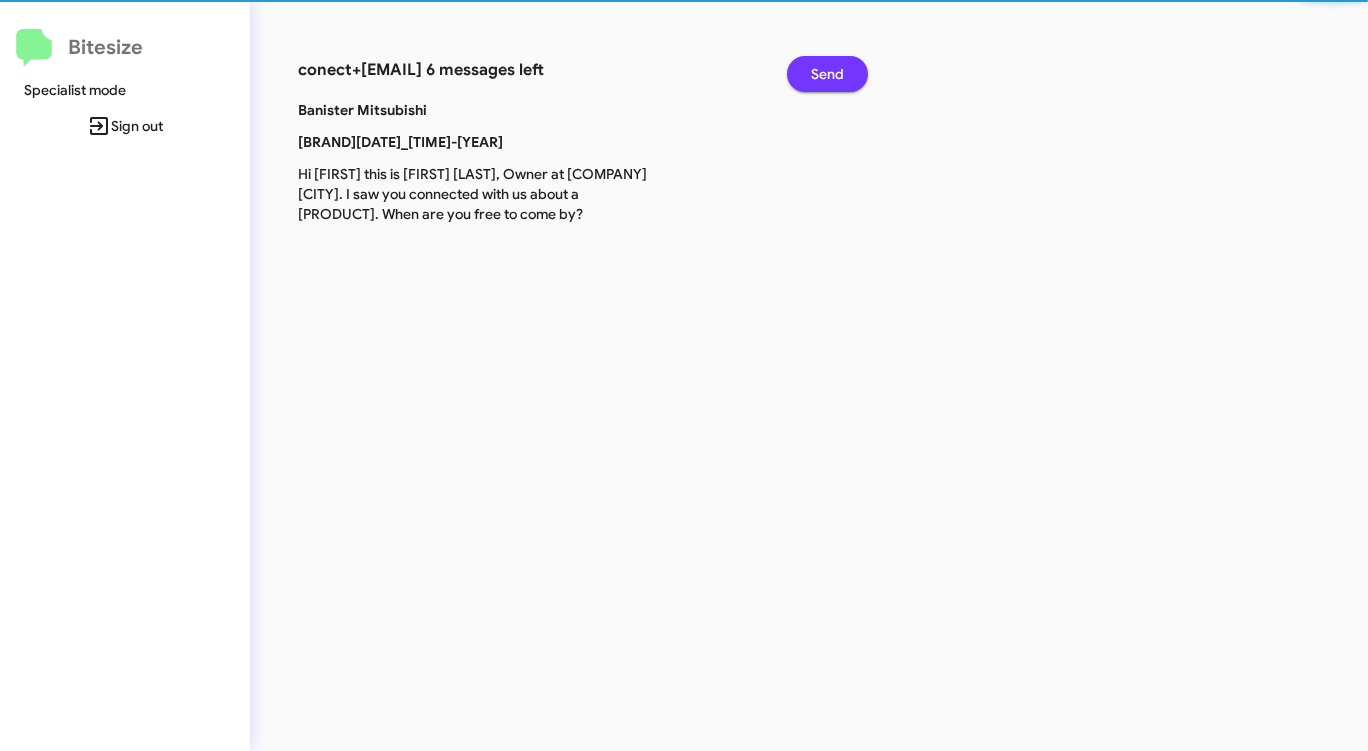 click on "Send" 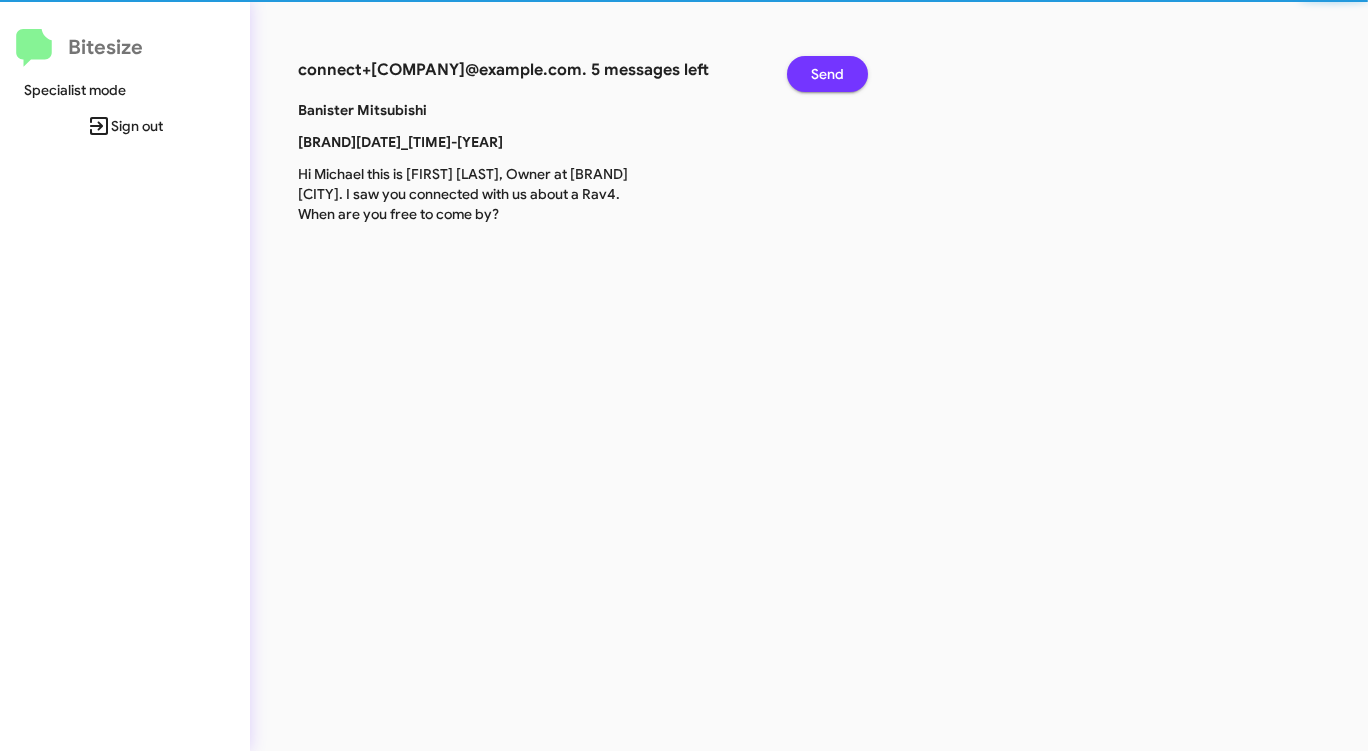 click on "Send" 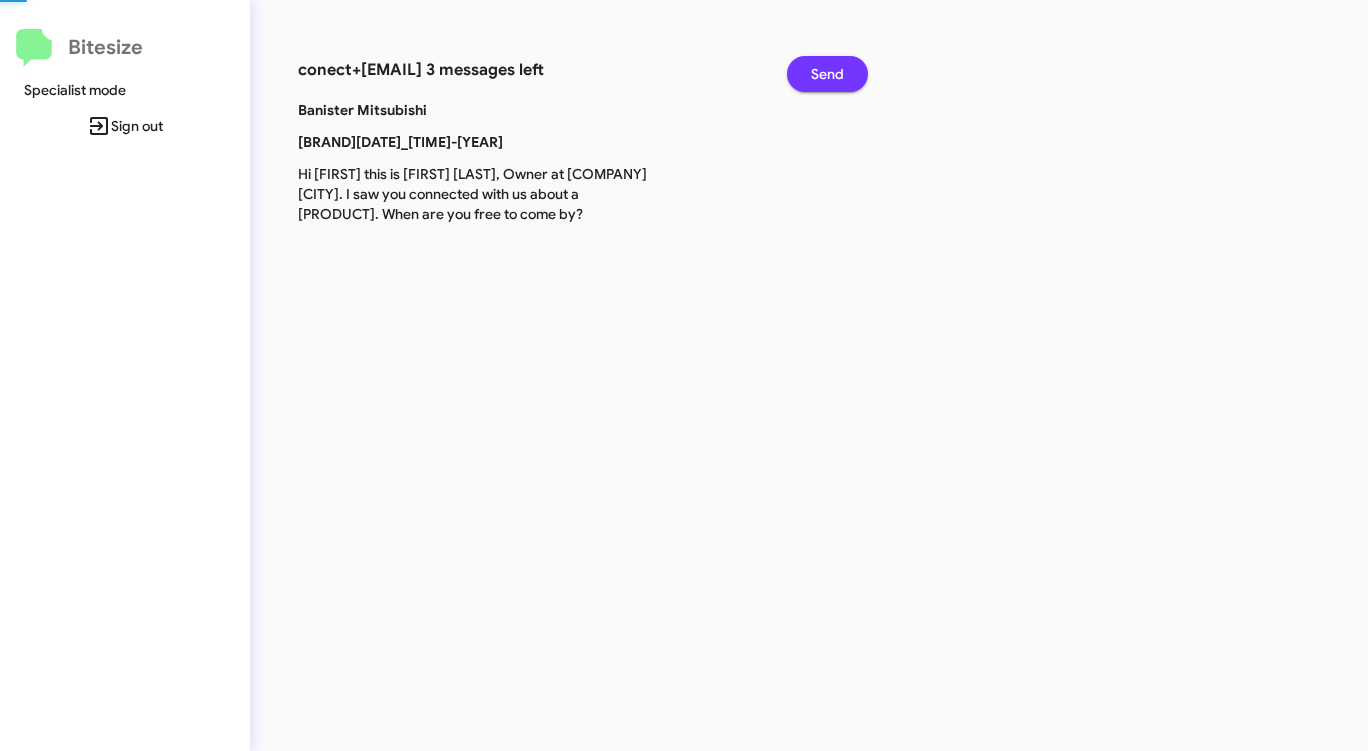 click on "Send" 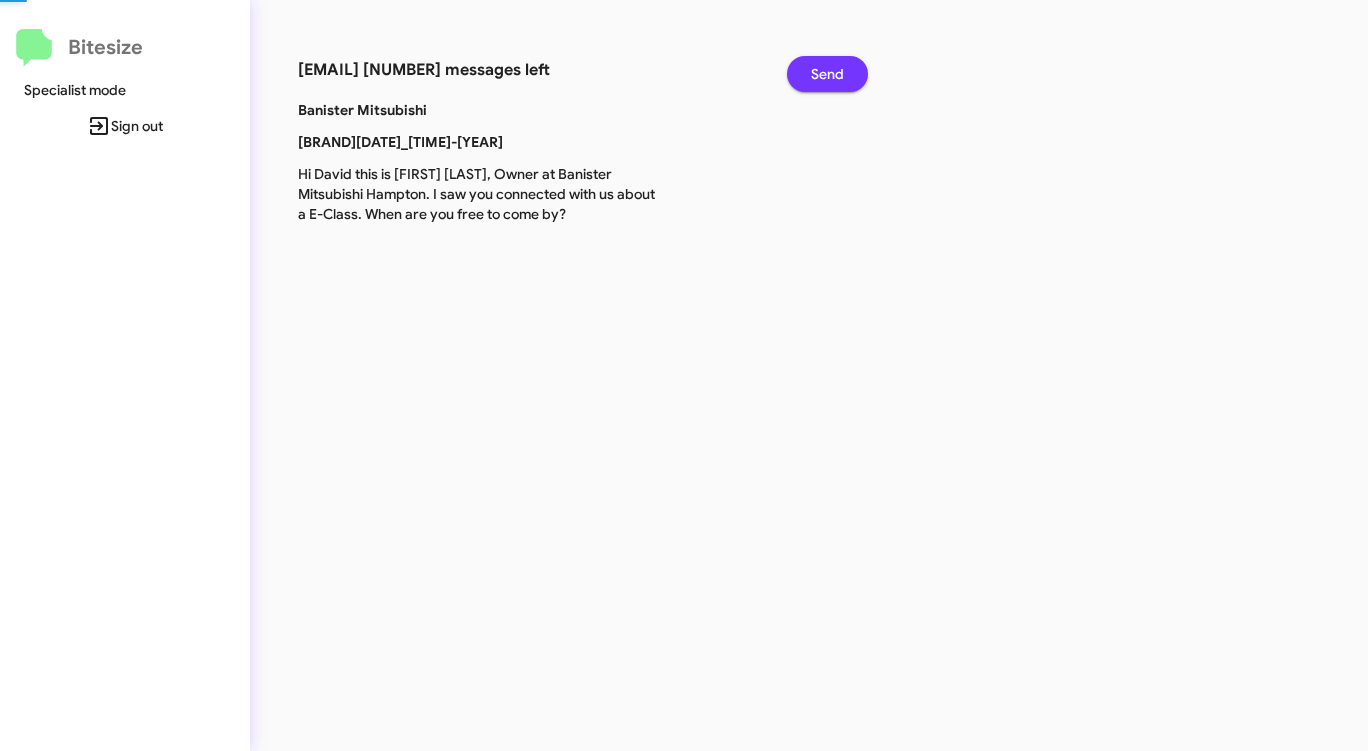 click on "Send" 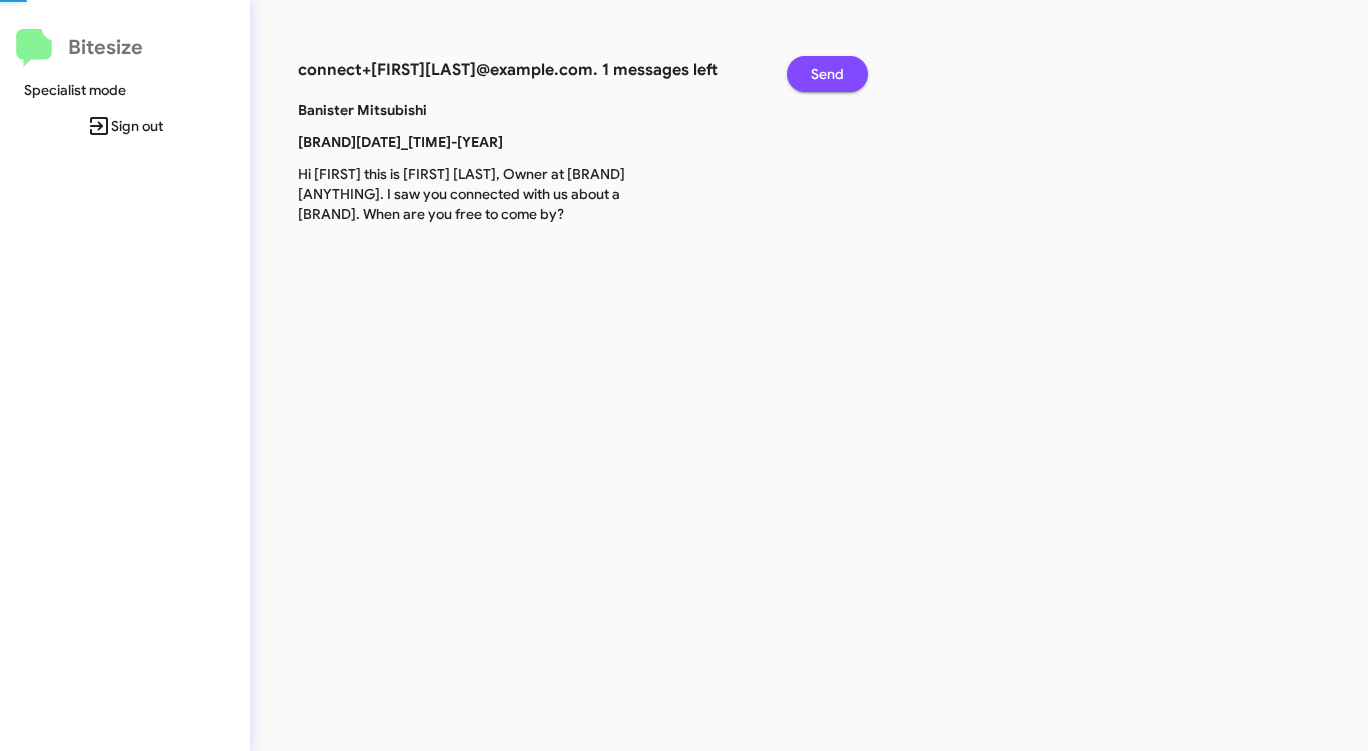 click on "Send" 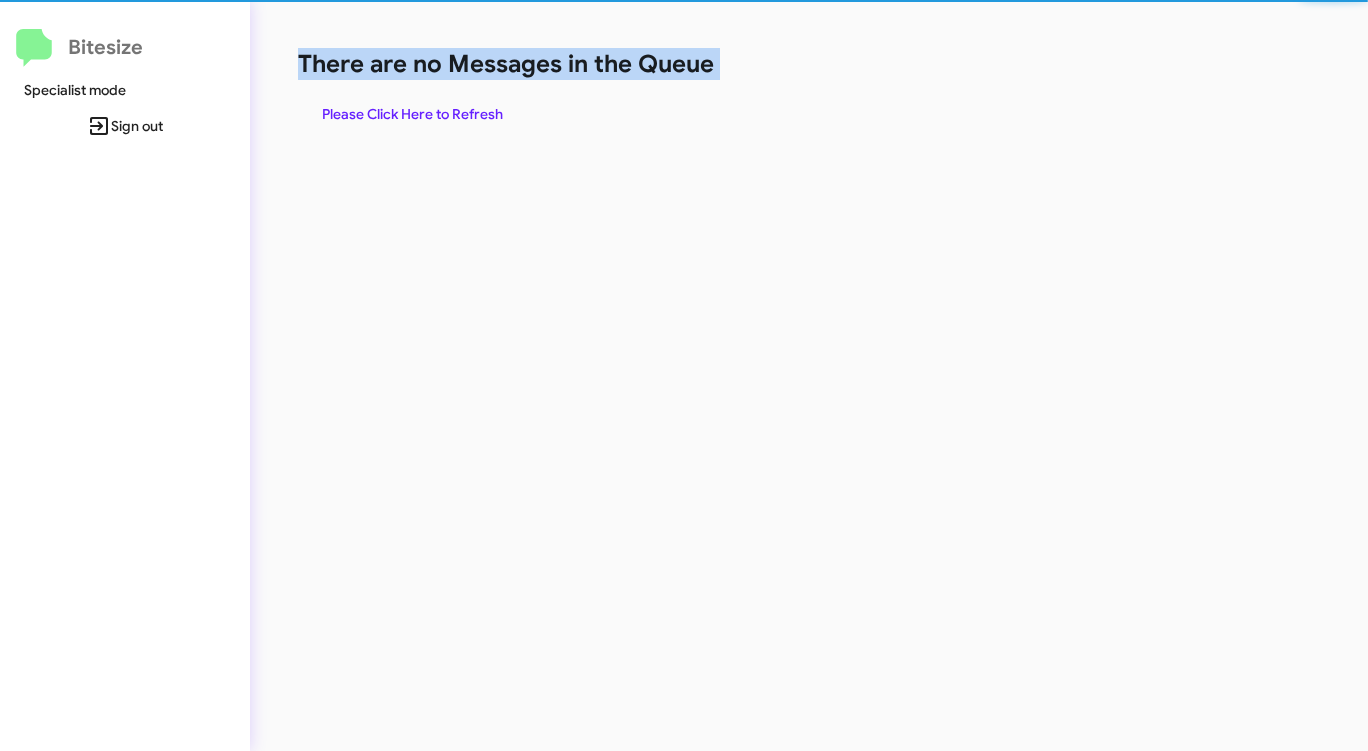 click on "There are no Messages in the Queue" 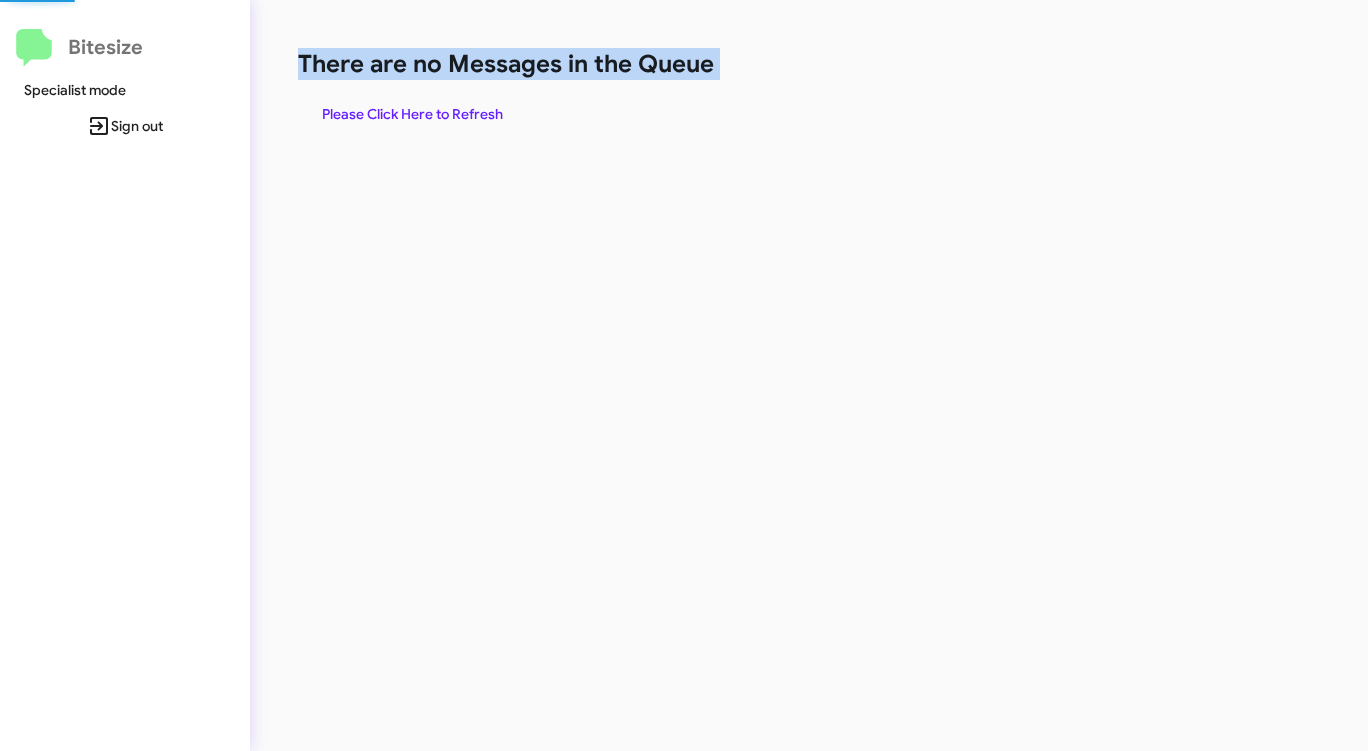 click on "There are no Messages in the Queue" 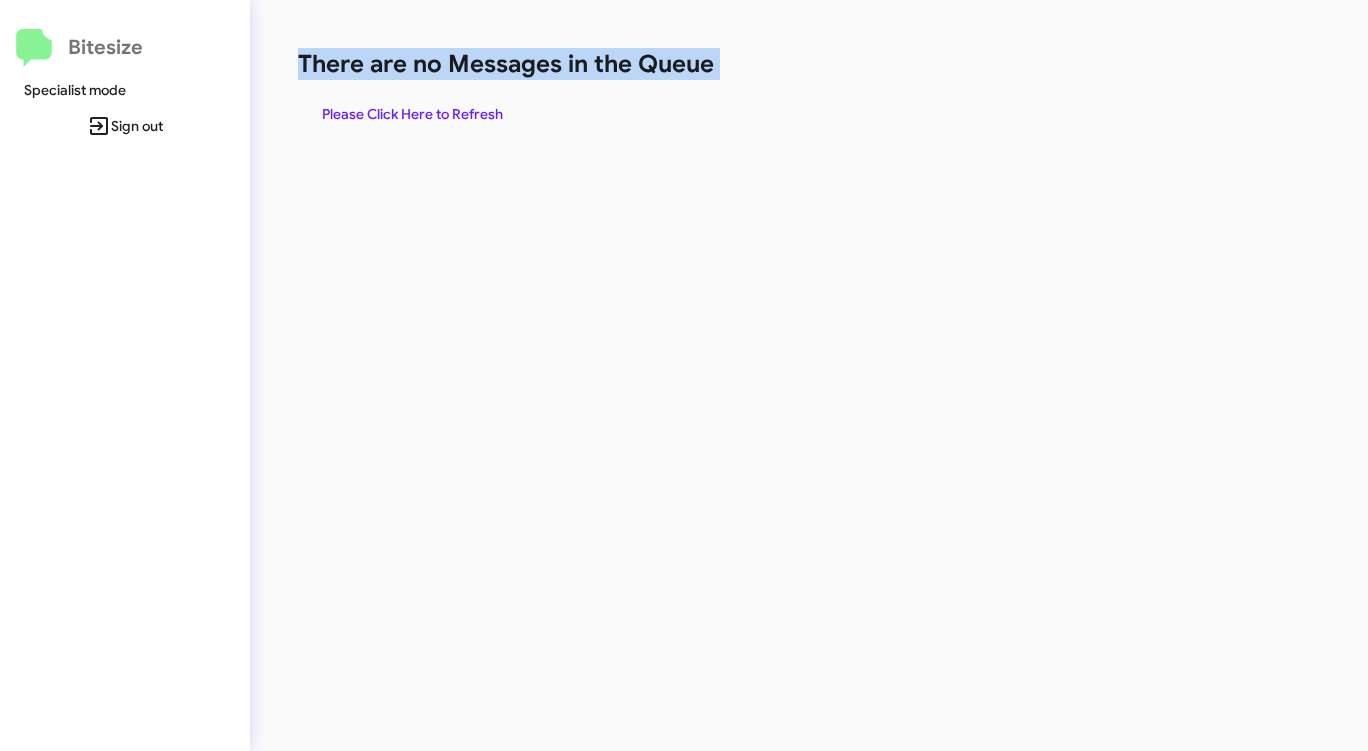 click on "There are no Messages in the Queue" 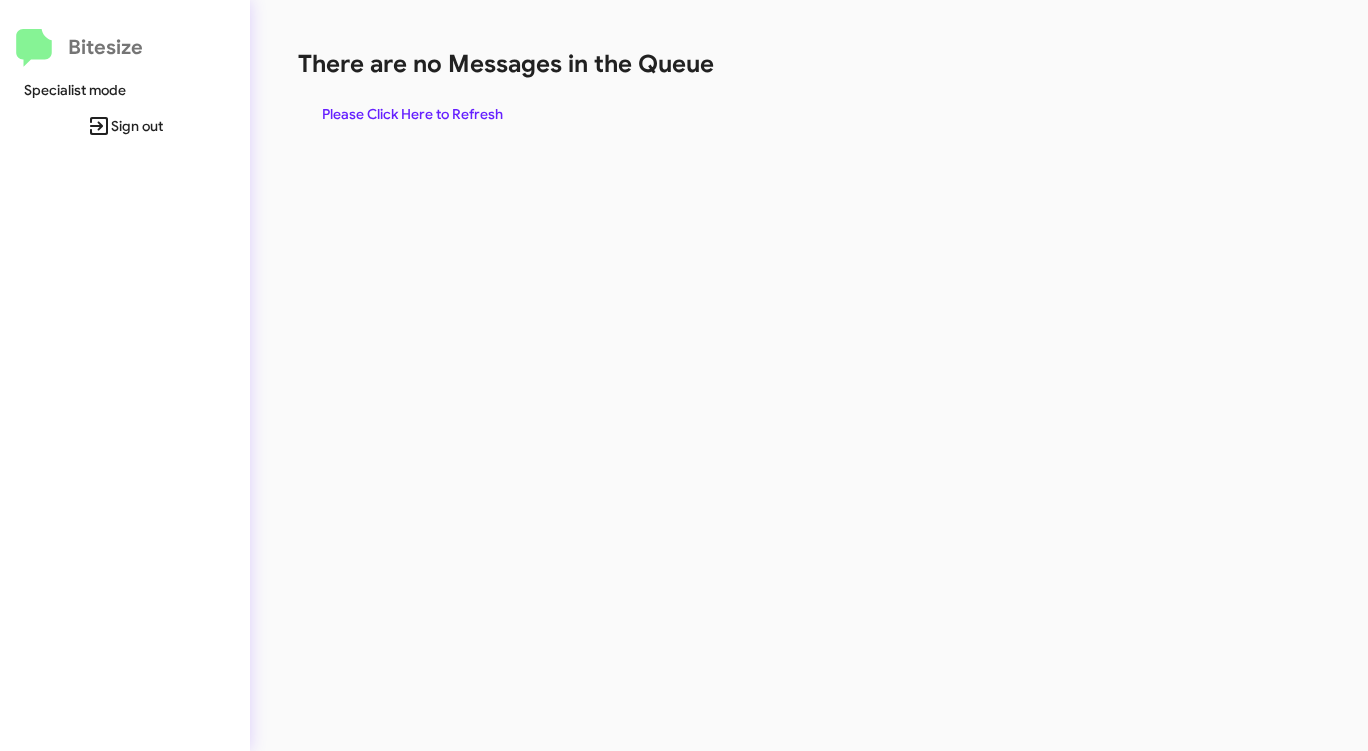 click on "There are no Messages in the Queue  Please Click Here to Refresh" 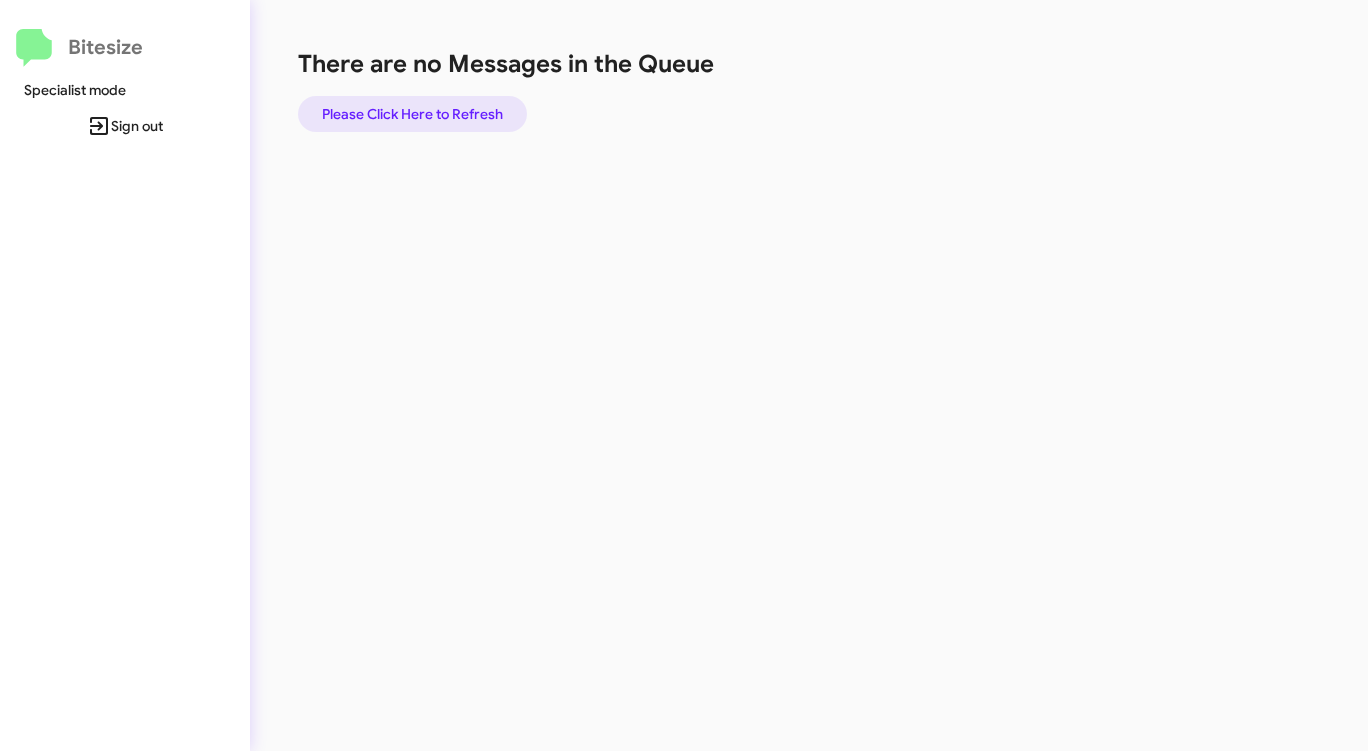 click on "Please Click Here to Refresh" 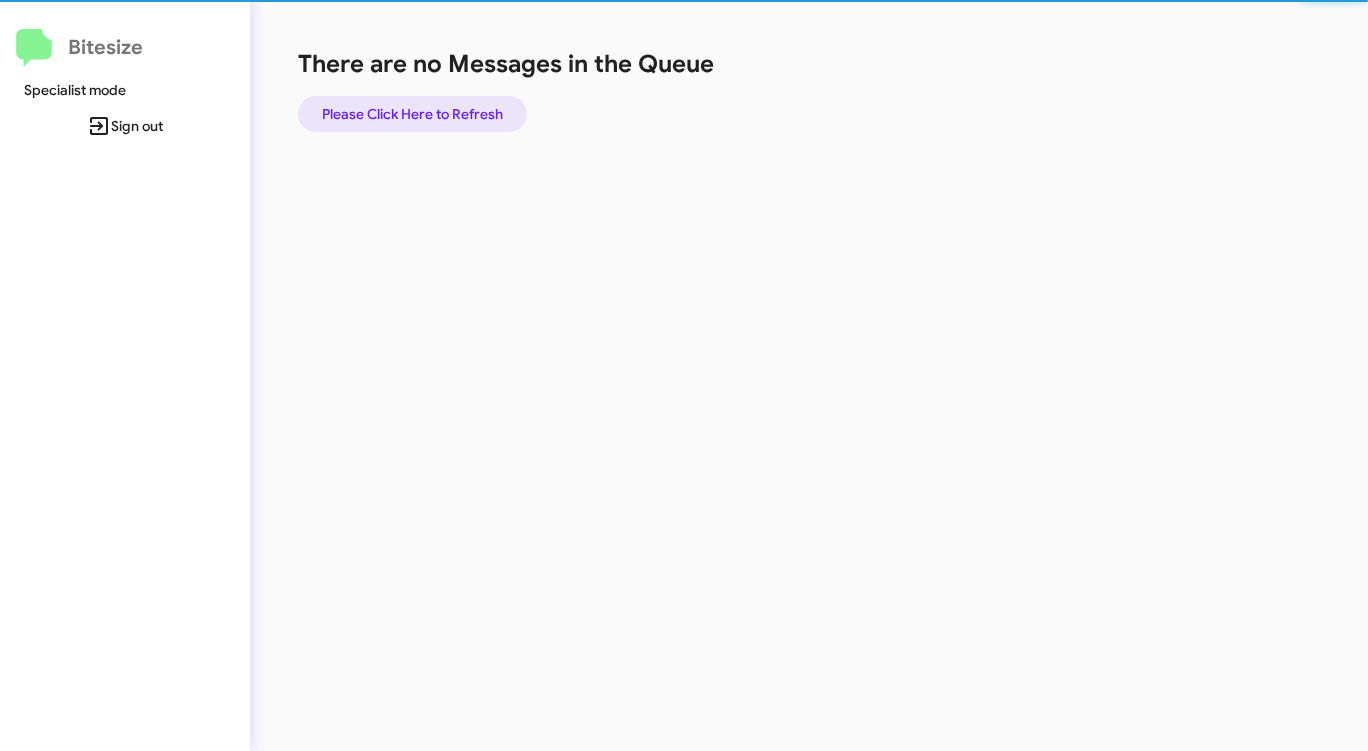 click on "Please Click Here to Refresh" 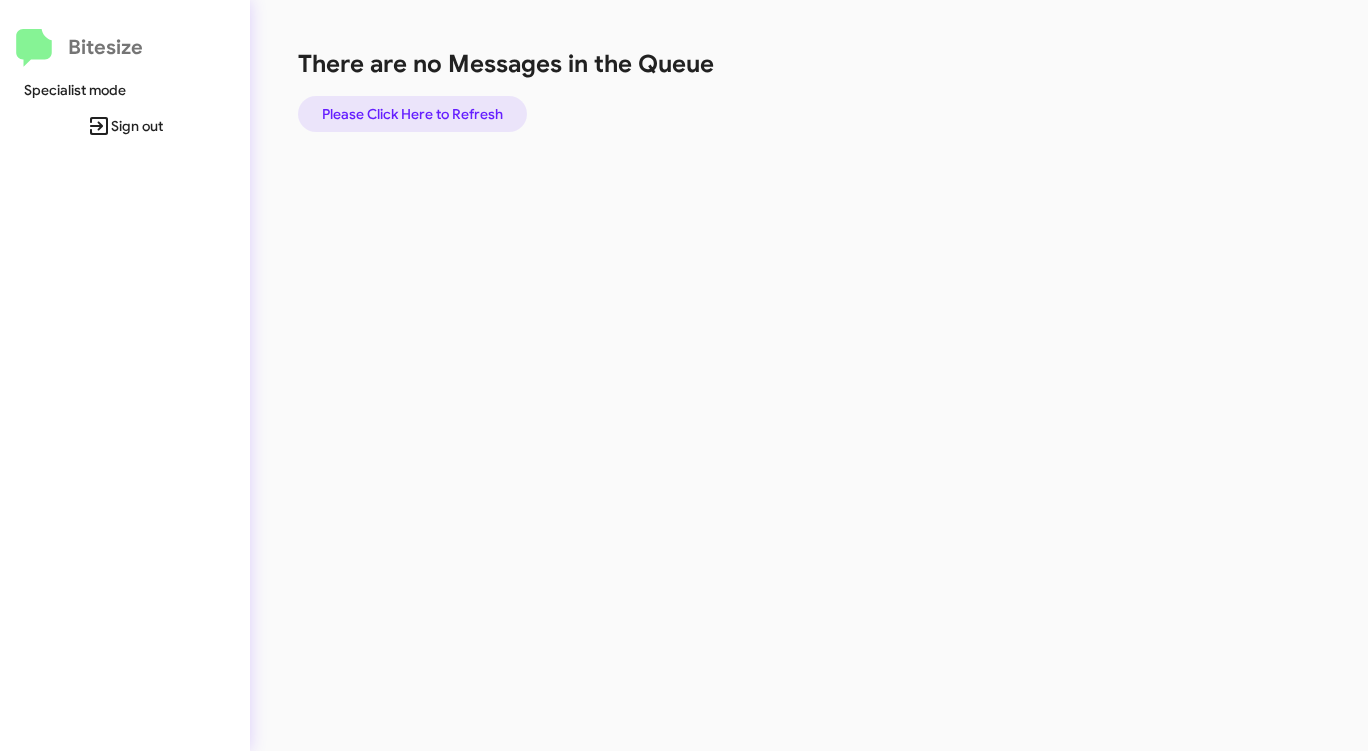 click on "Please Click Here to Refresh" 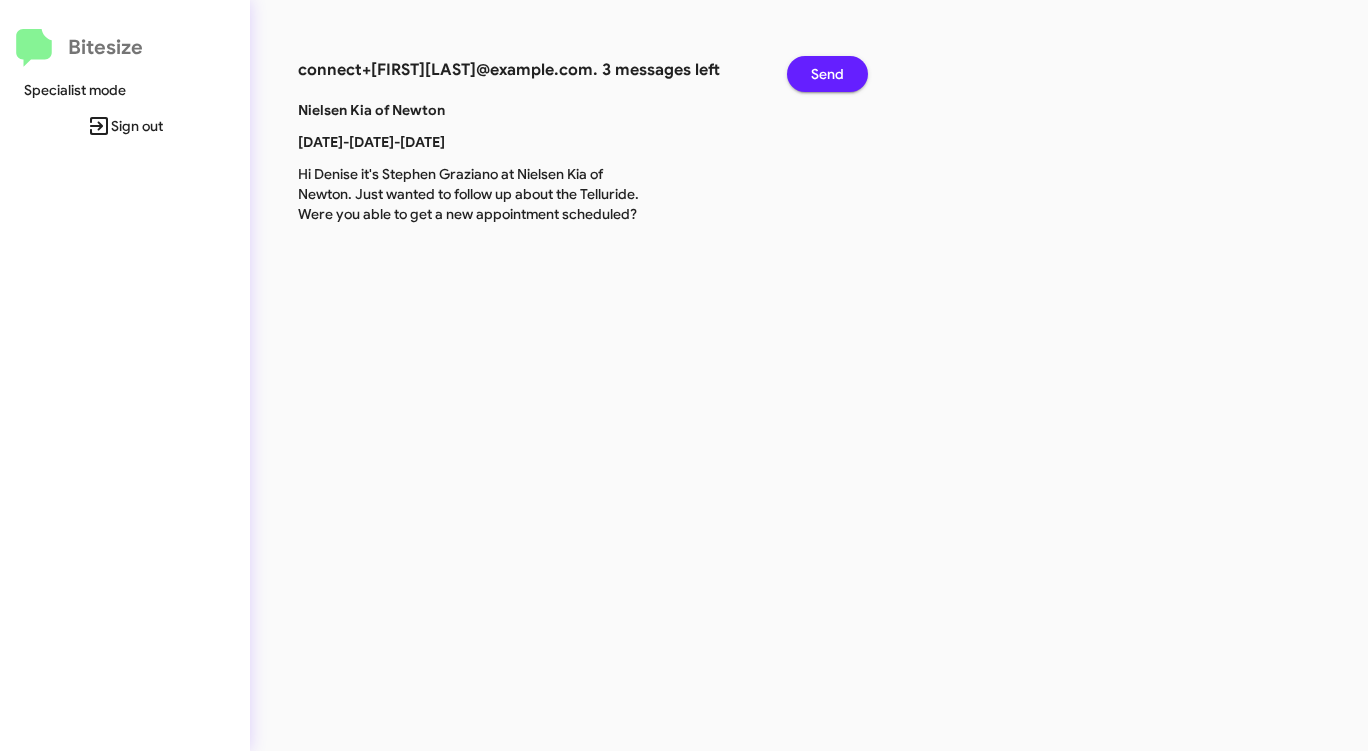 click on "Send" 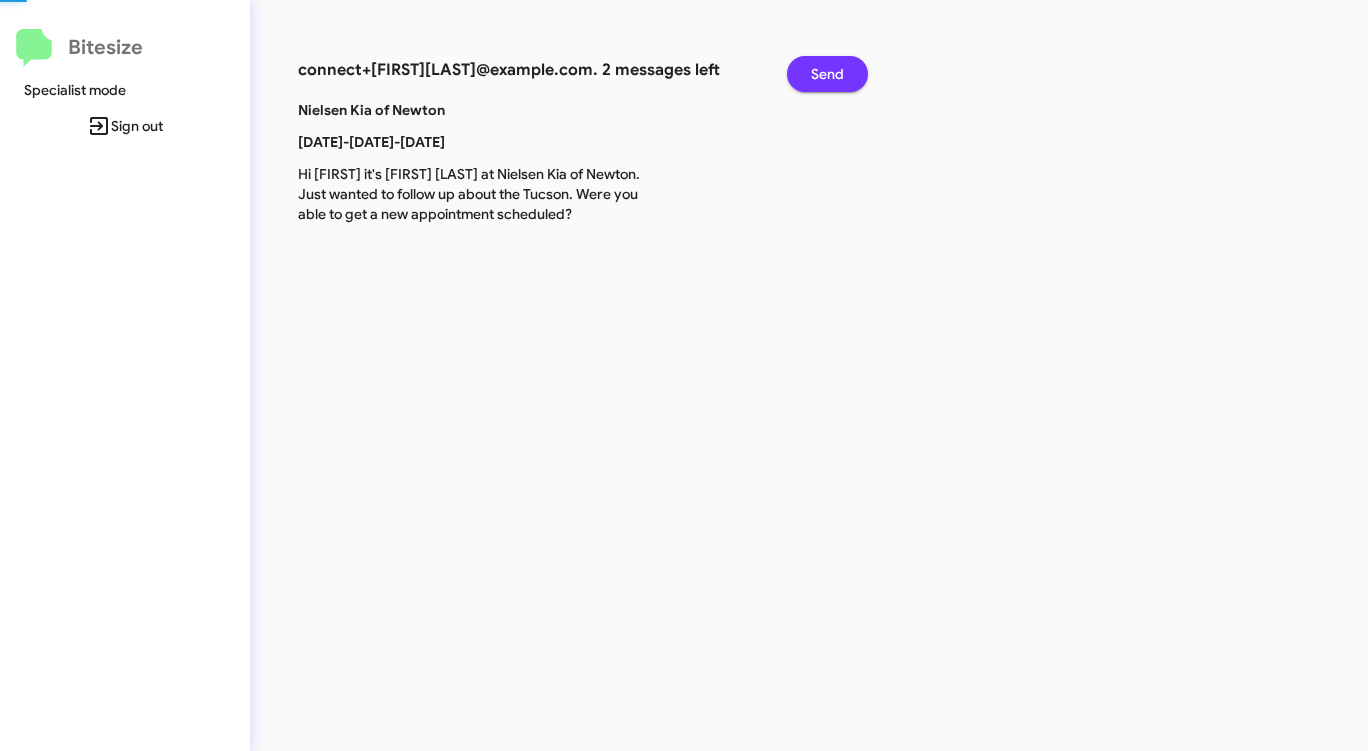 click on "Send" 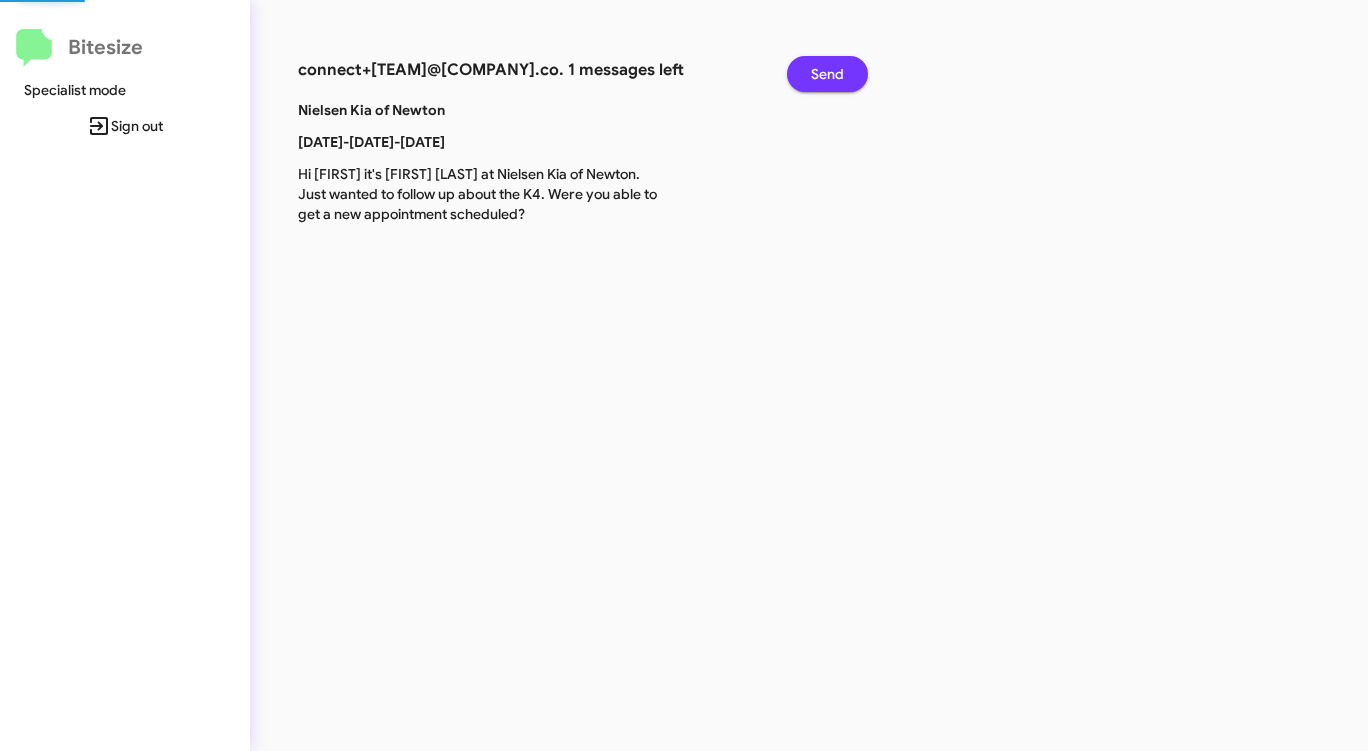 click on "Send" 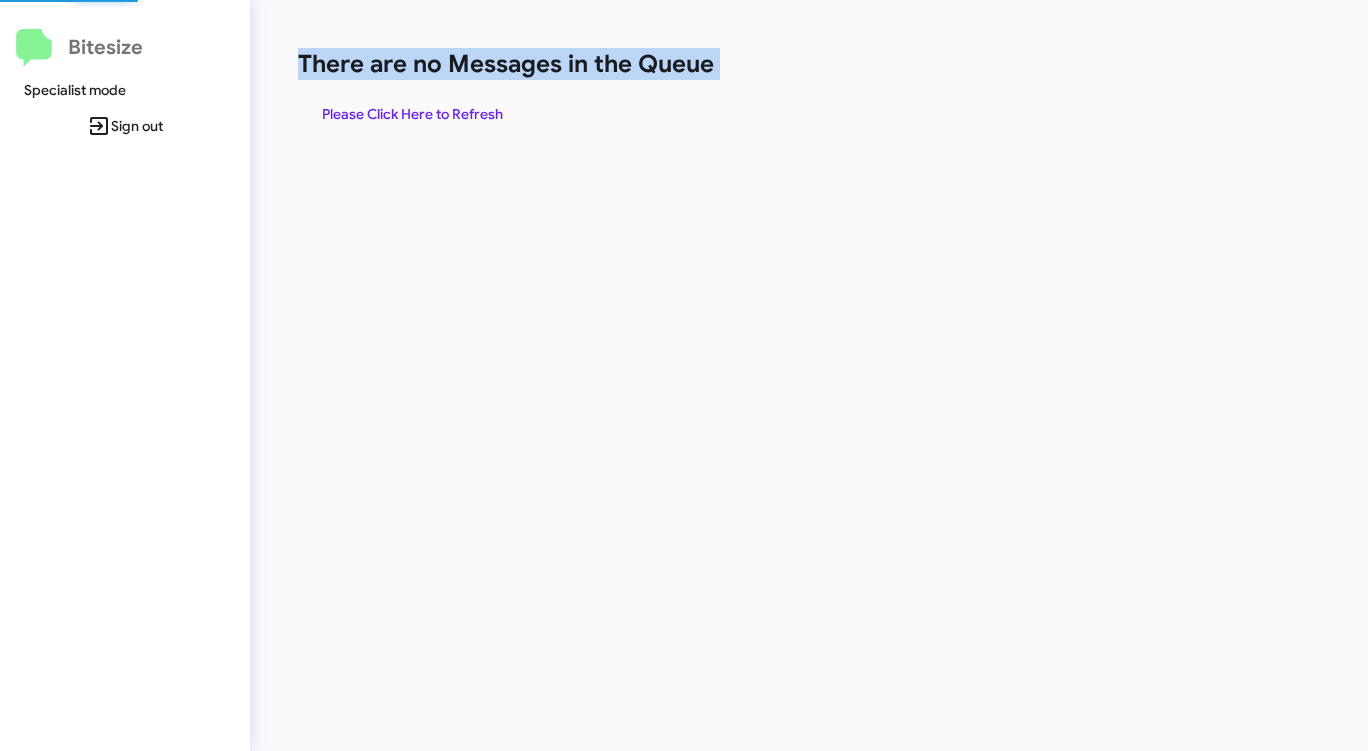 click on "There are no Messages in the Queue" 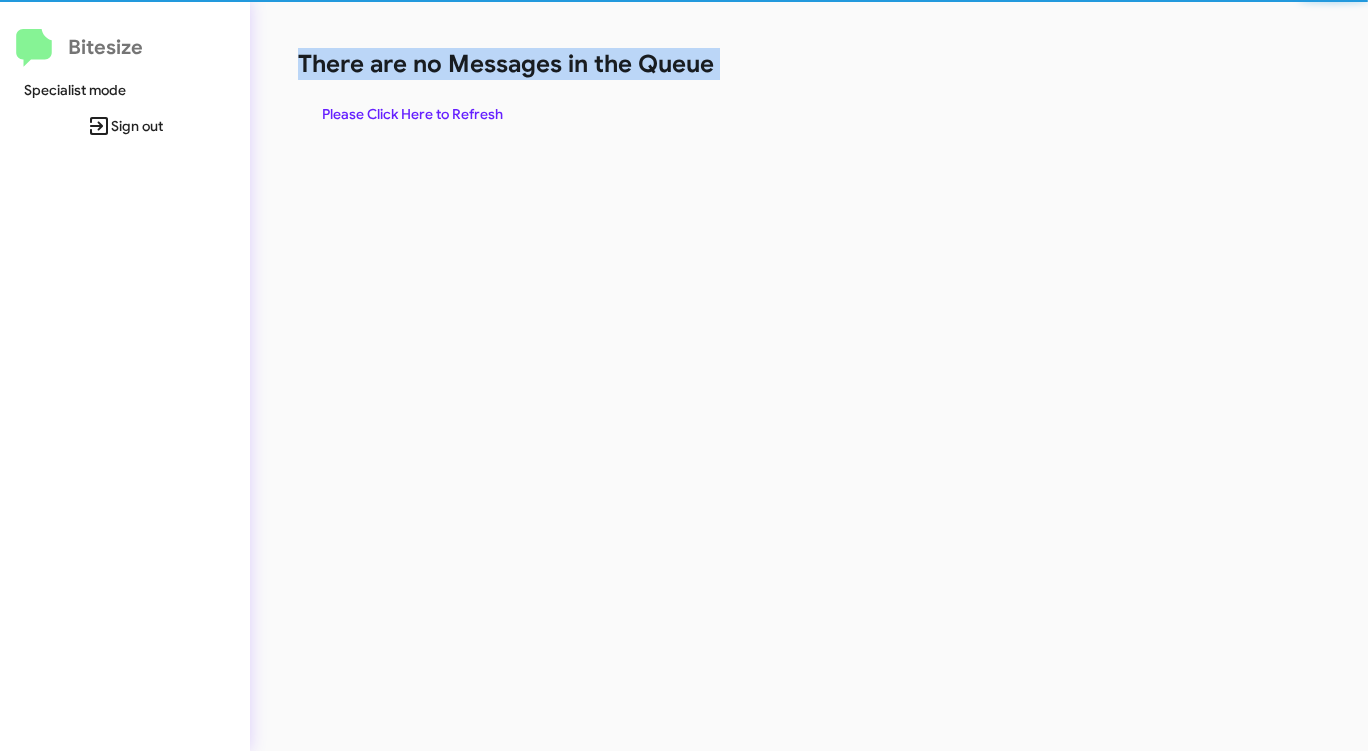 click on "There are no Messages in the Queue" 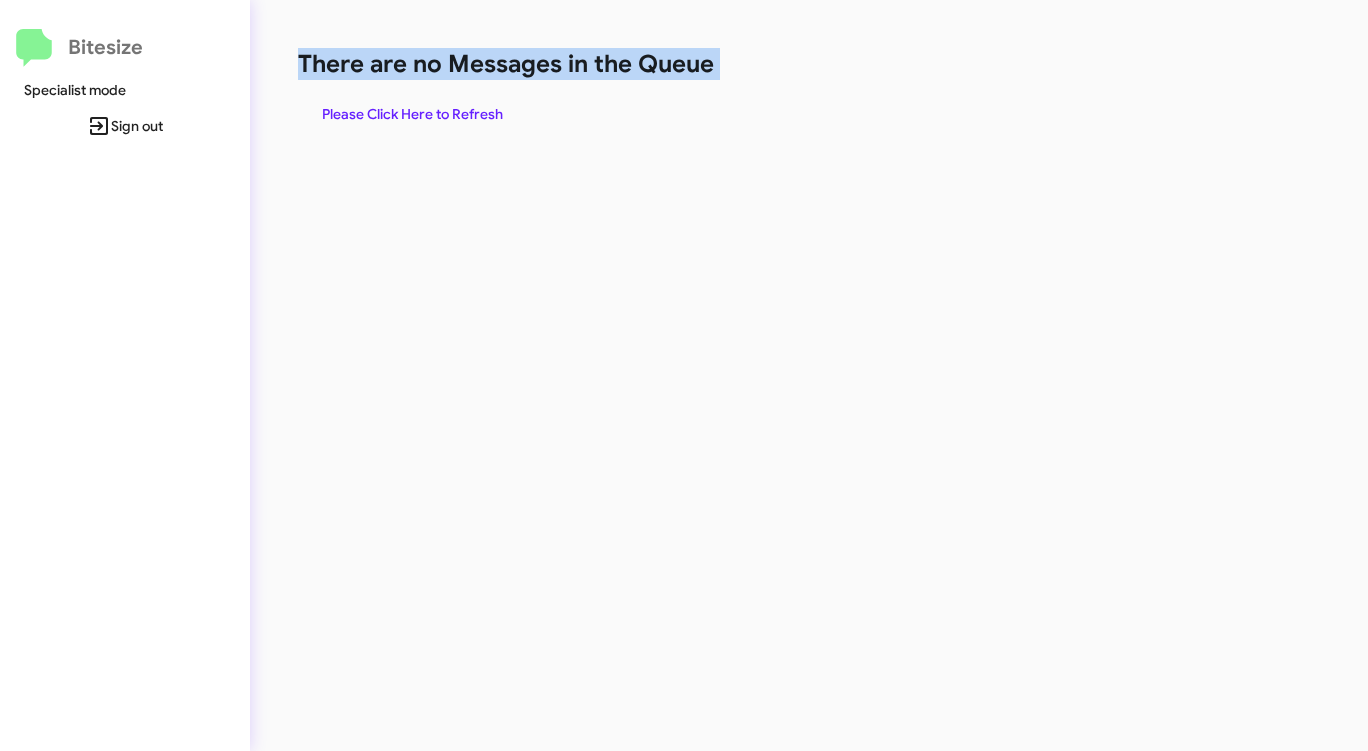 click on "There are no Messages in the Queue" 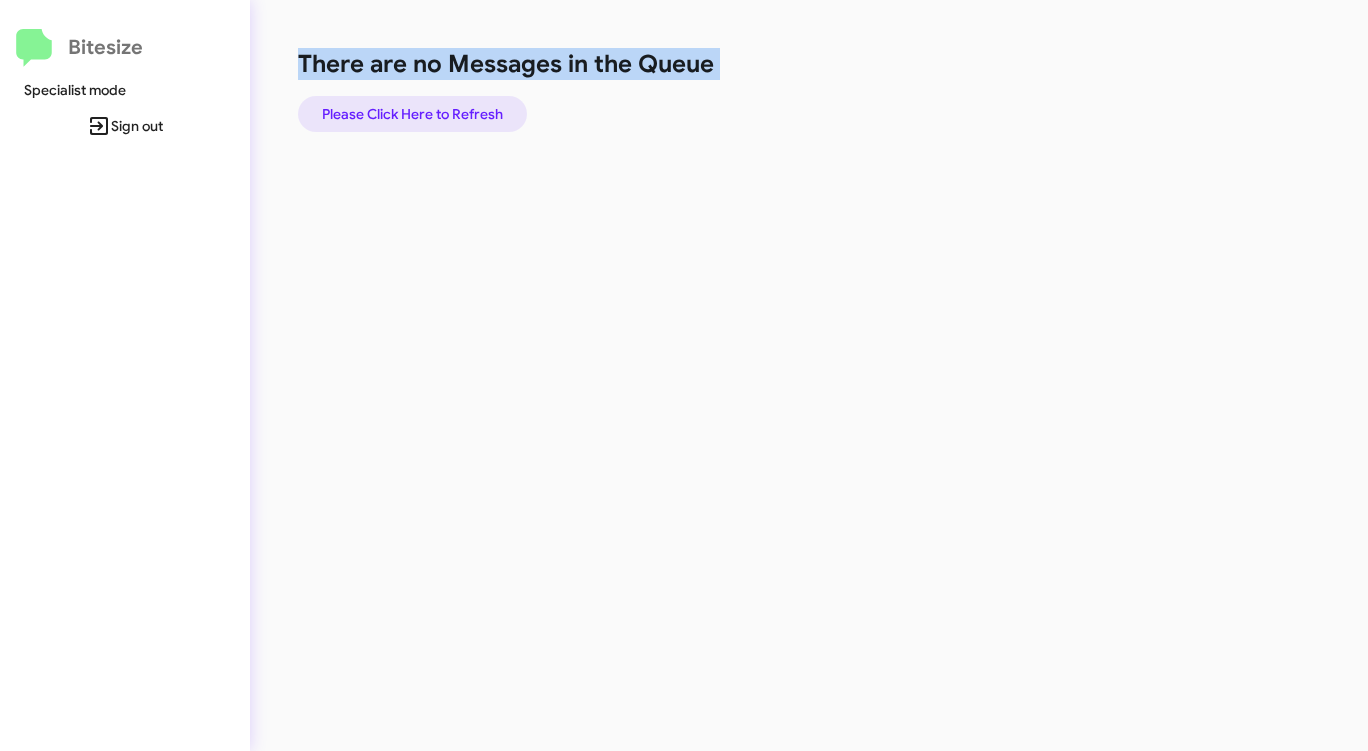 click on "Please Click Here to Refresh" 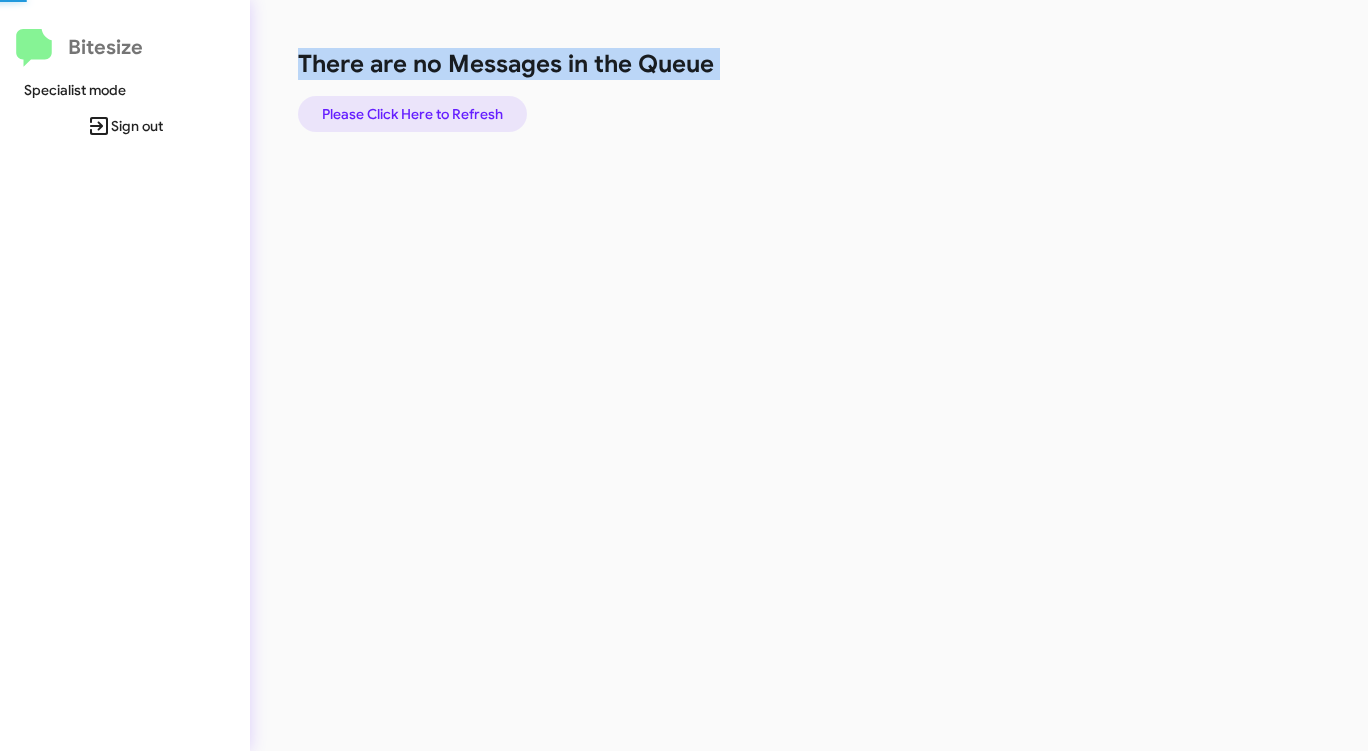 click on "Please Click Here to Refresh" 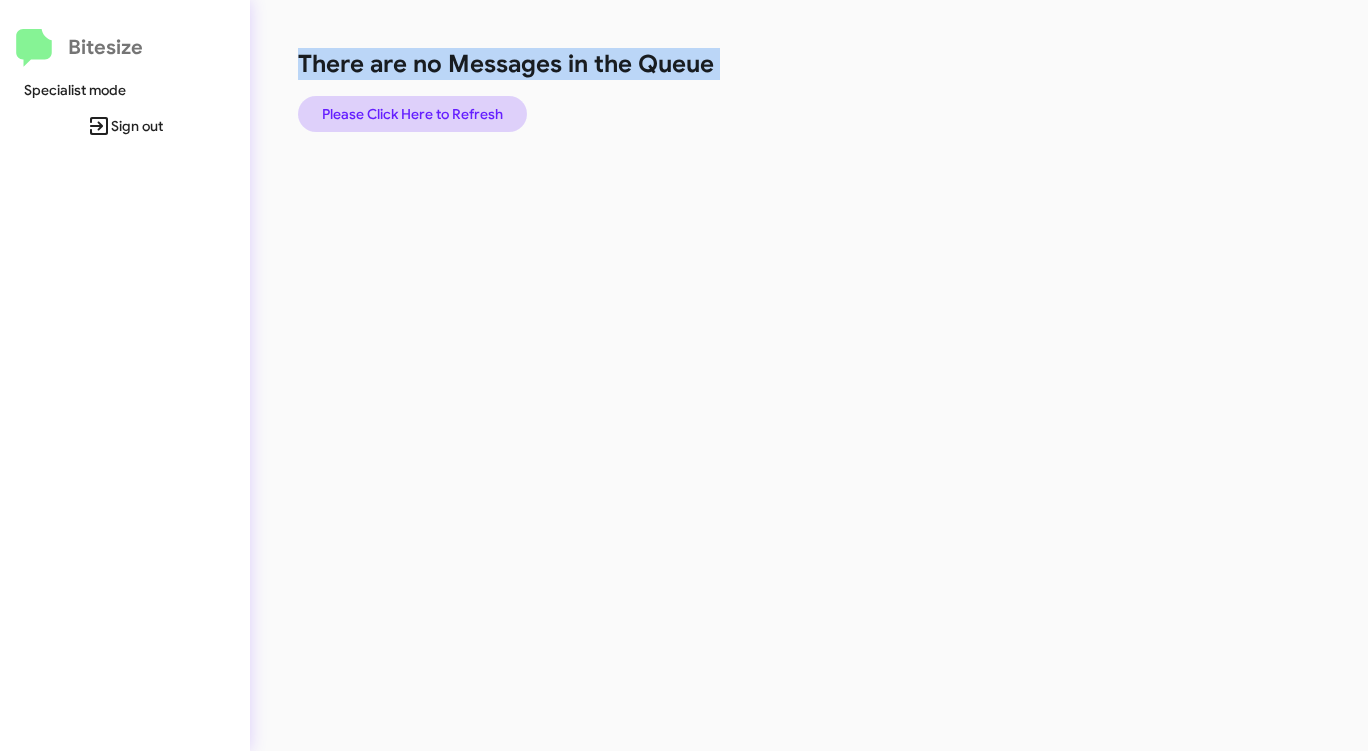 click on "Please Click Here to Refresh" 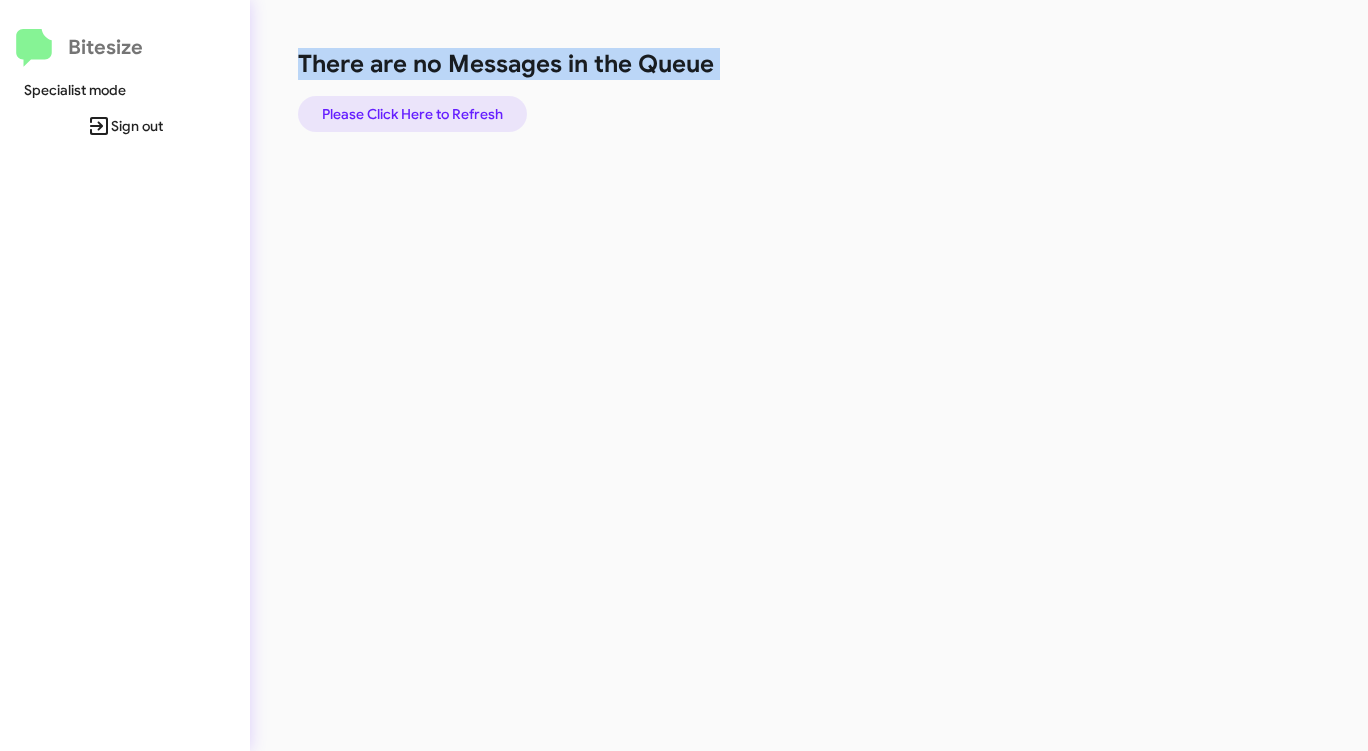 click on "Please Click Here to Refresh" 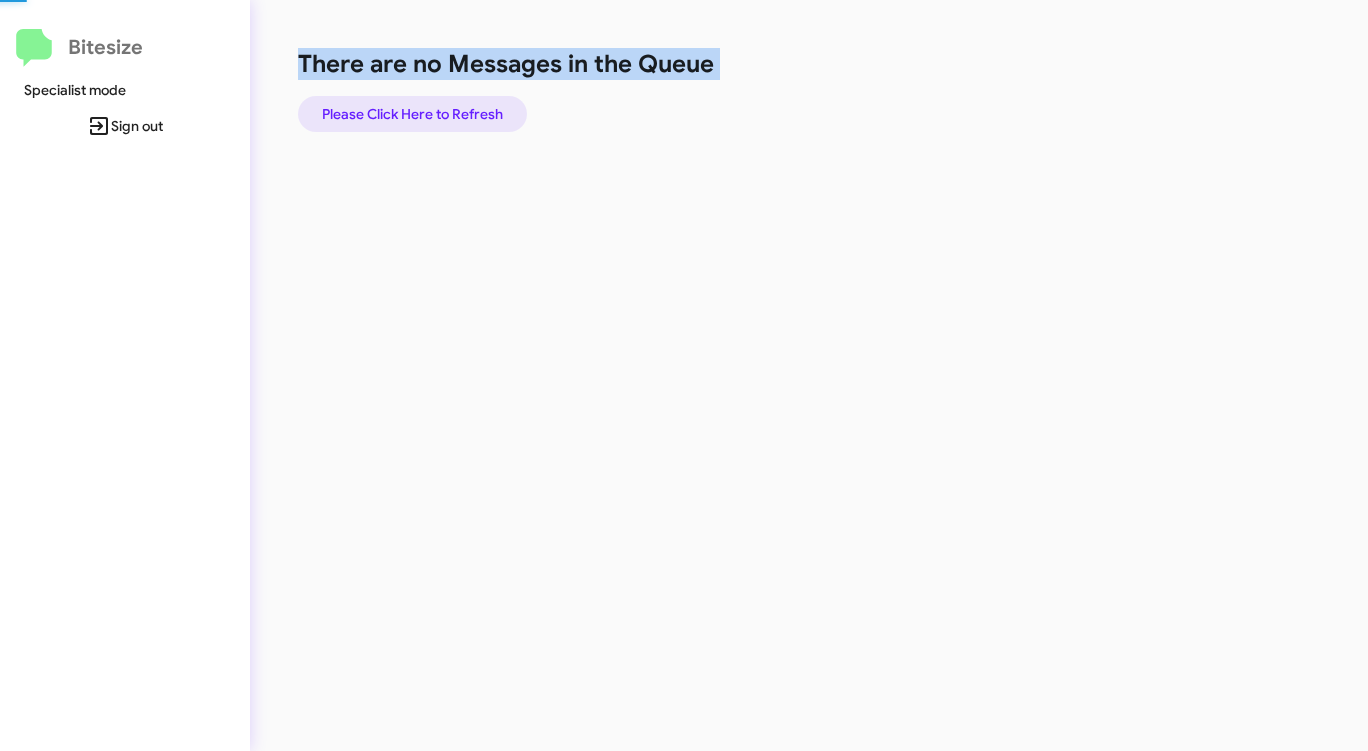 click on "Please Click Here to Refresh" 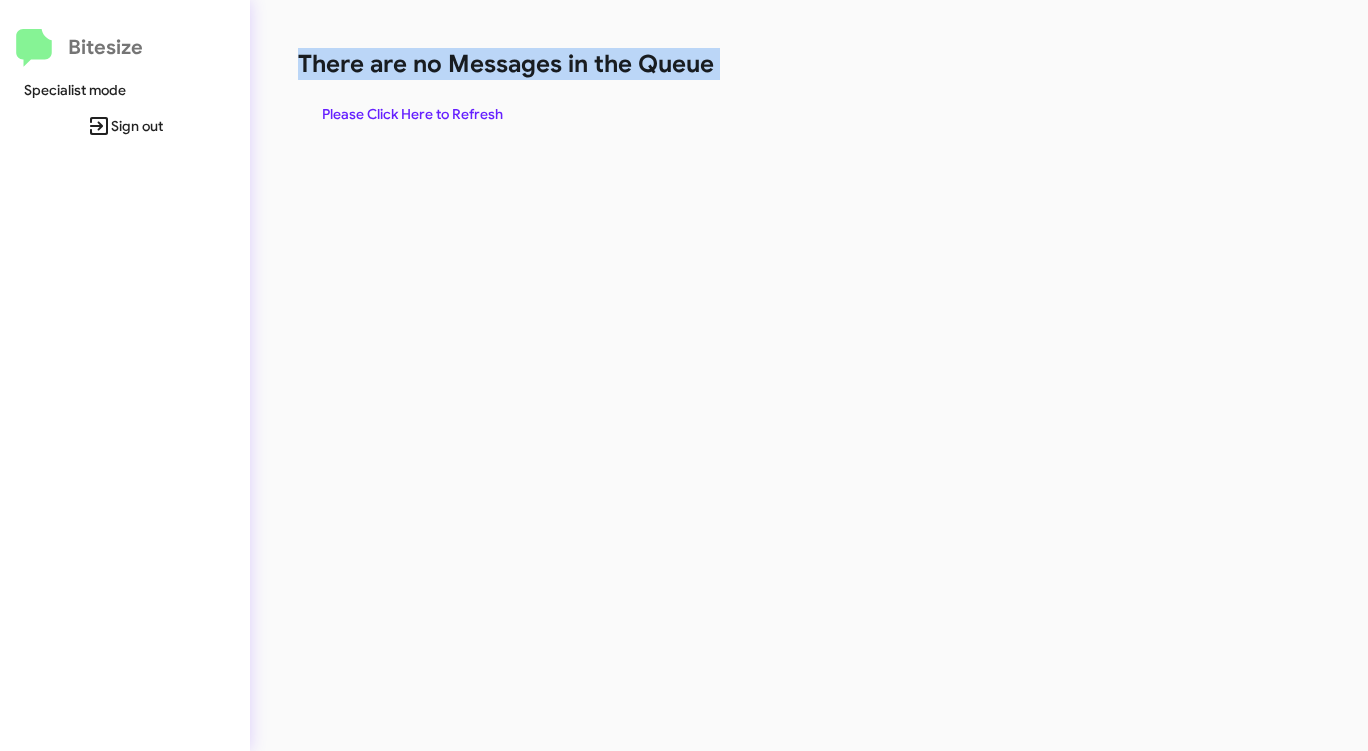 click on "Please Click Here to Refresh" 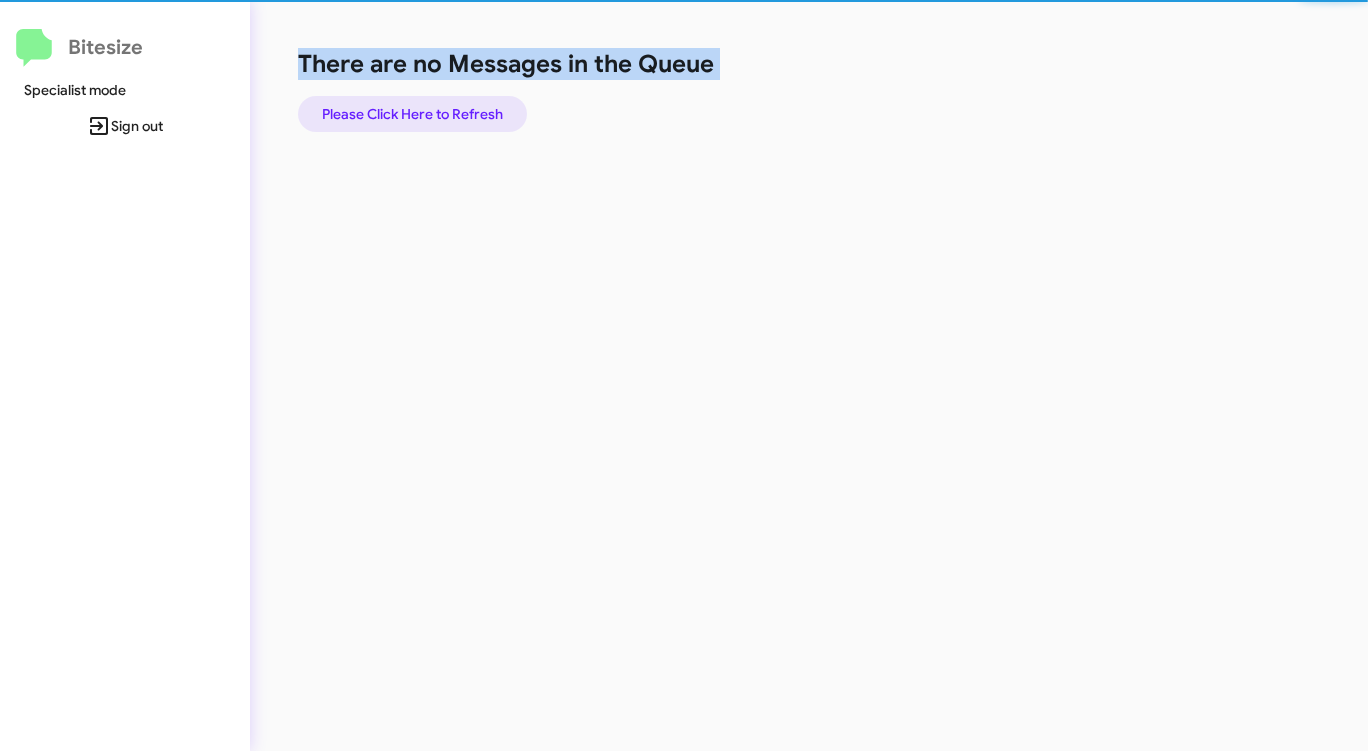 click on "Please Click Here to Refresh" 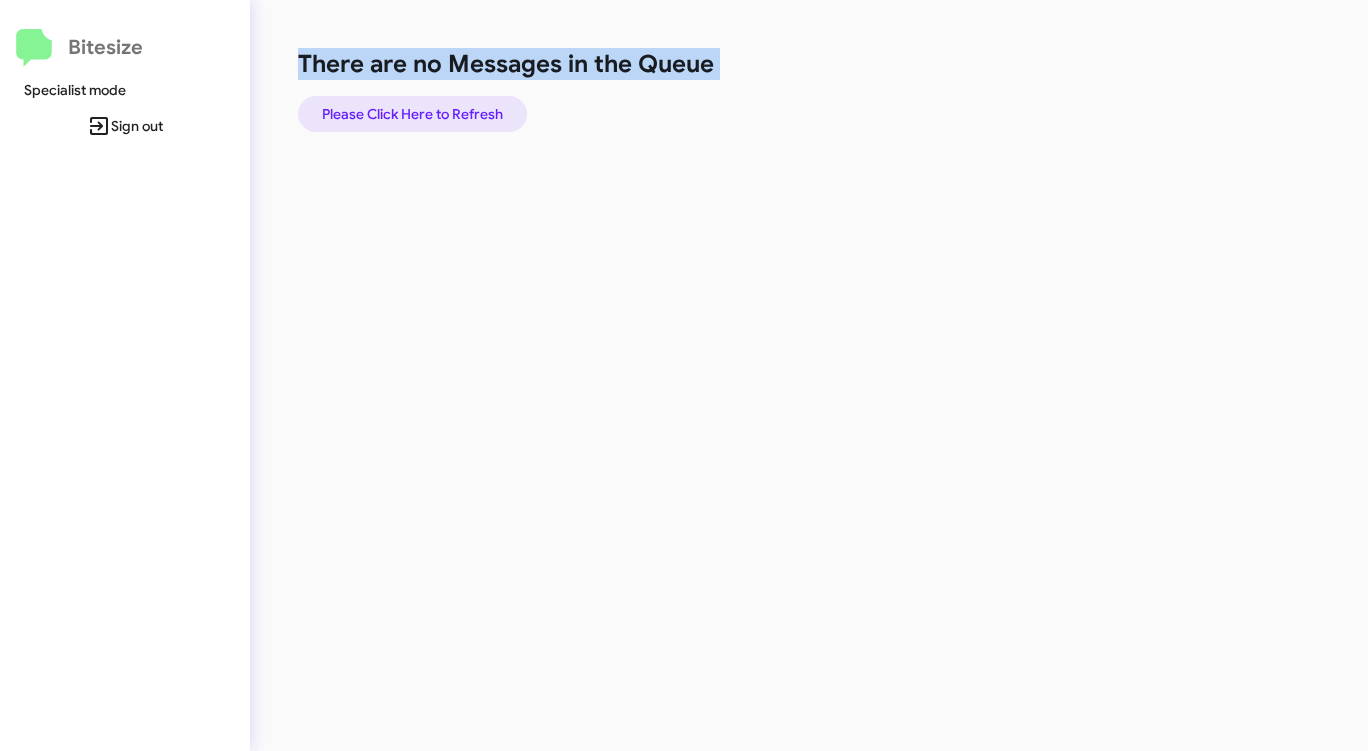 click on "Please Click Here to Refresh" 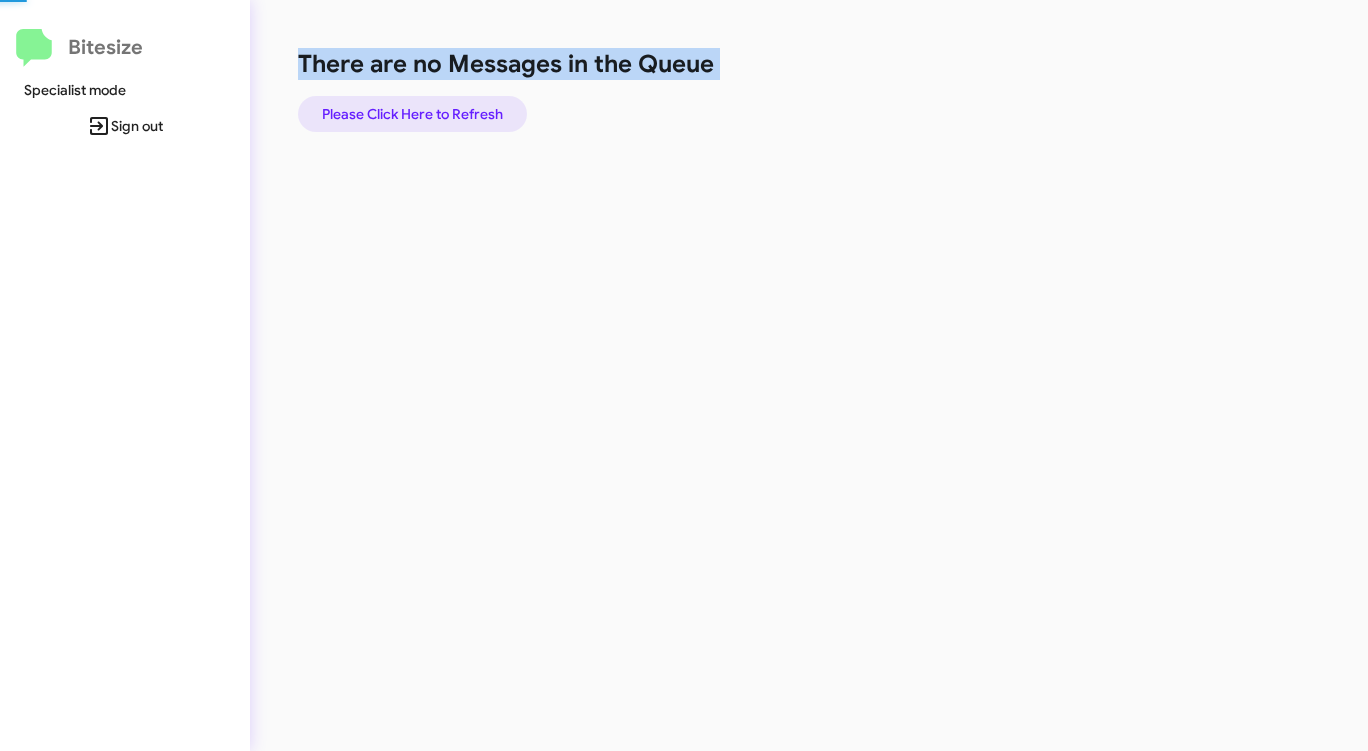 click on "Please Click Here to Refresh" 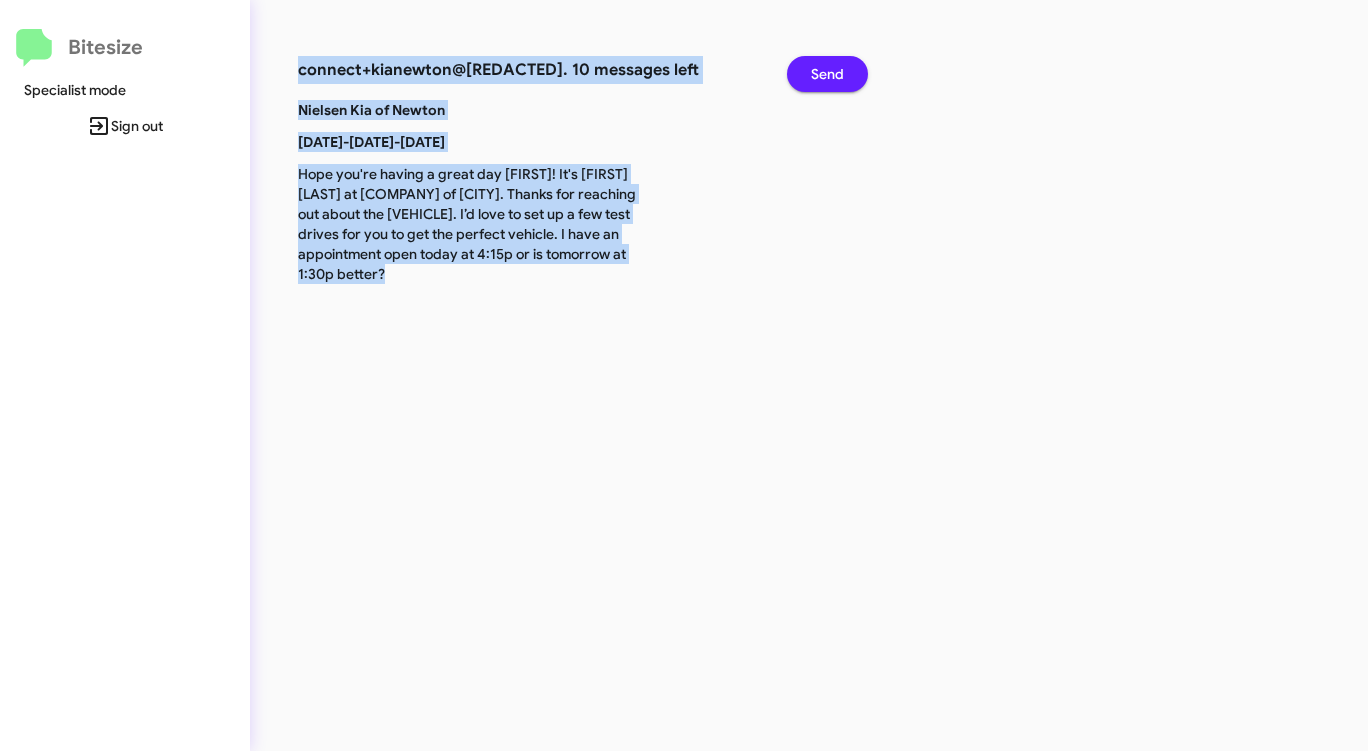 click on "Send" 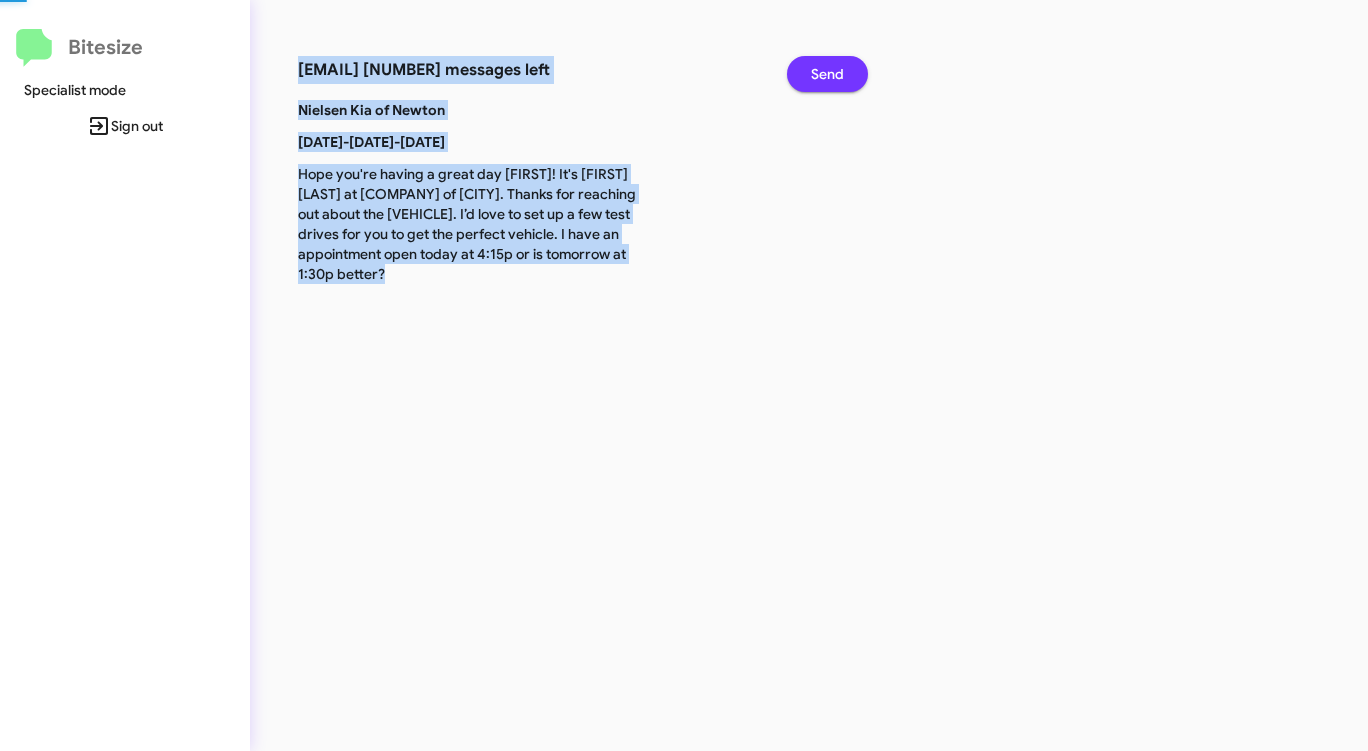 click on "Send" 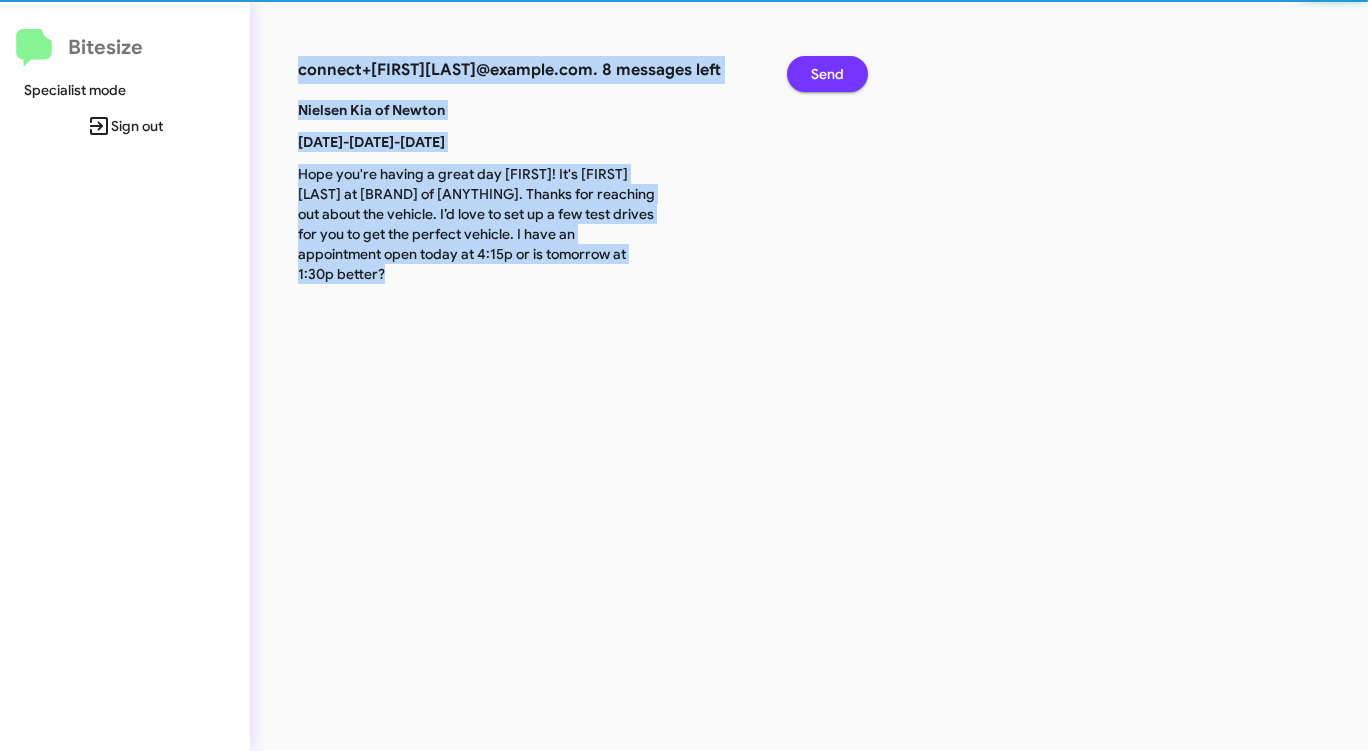 click on "Send" 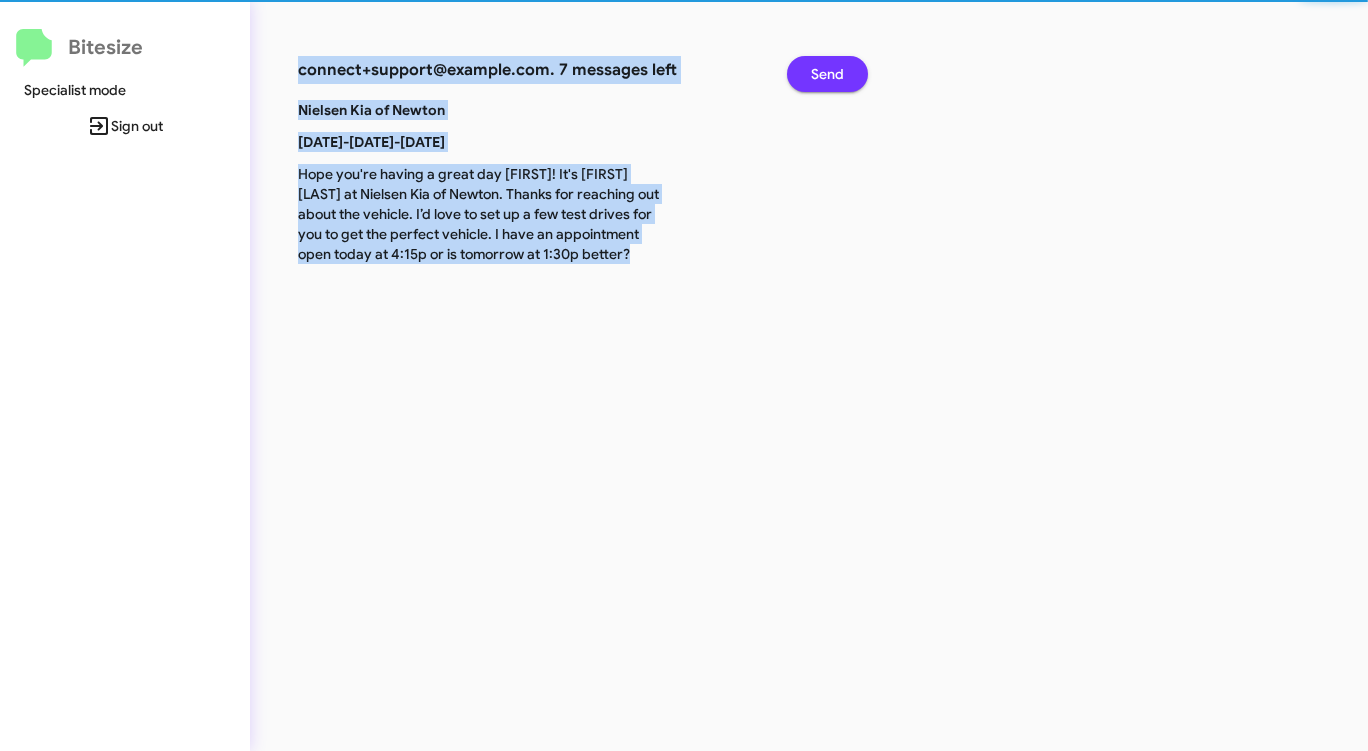 click on "Send" 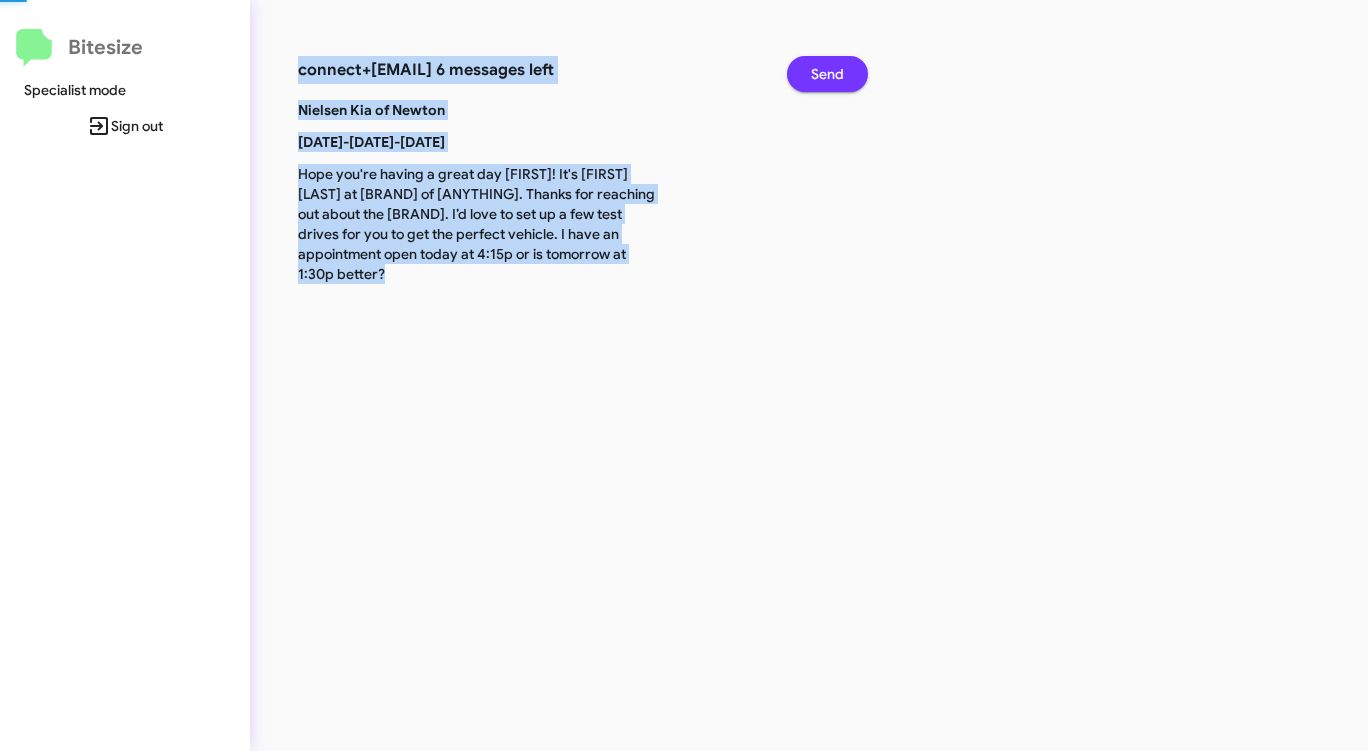click on "Send" 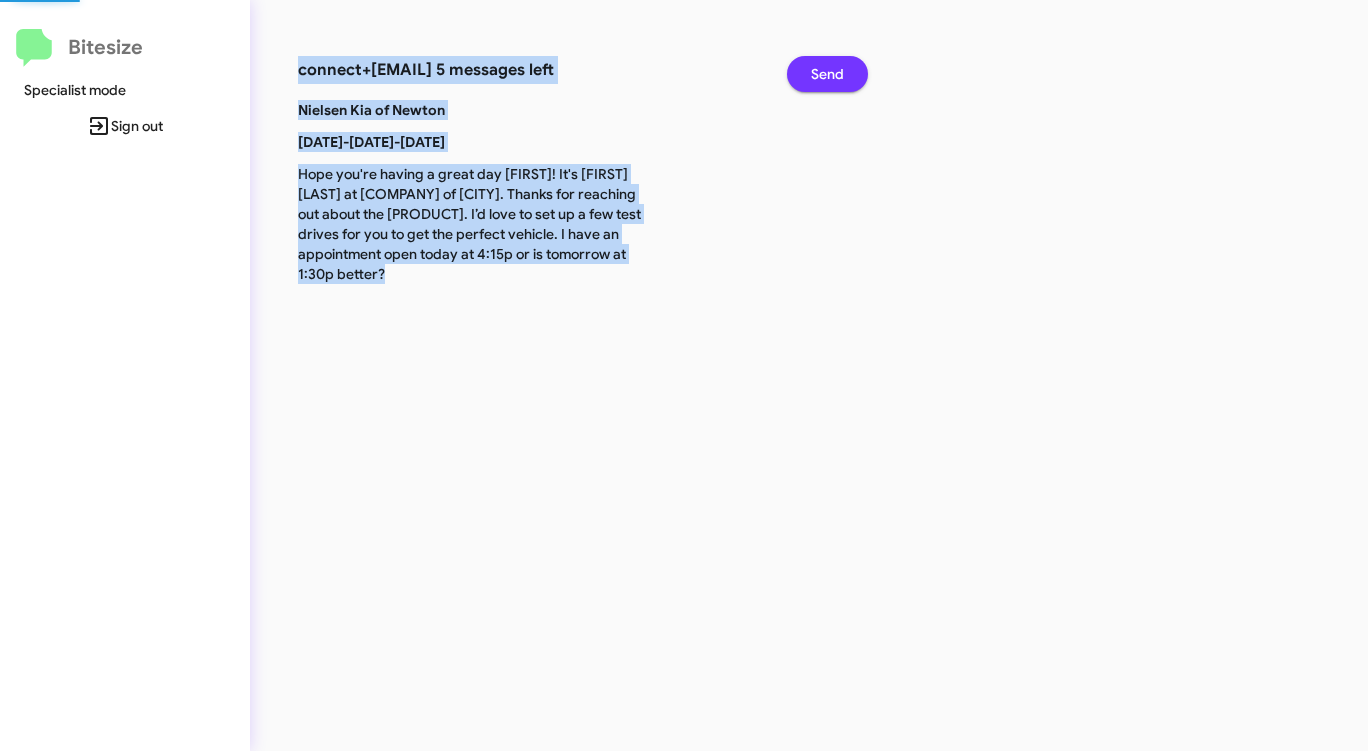 click on "Send" 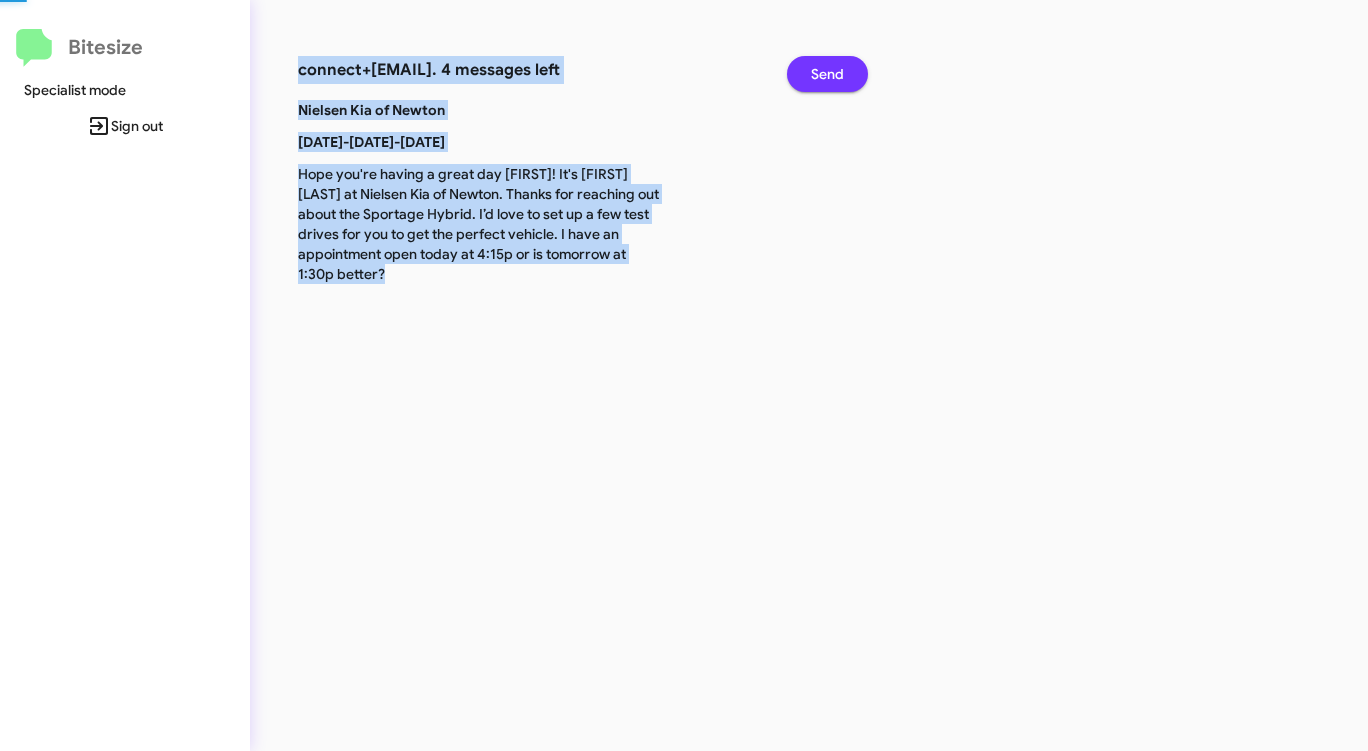 click on "Send" 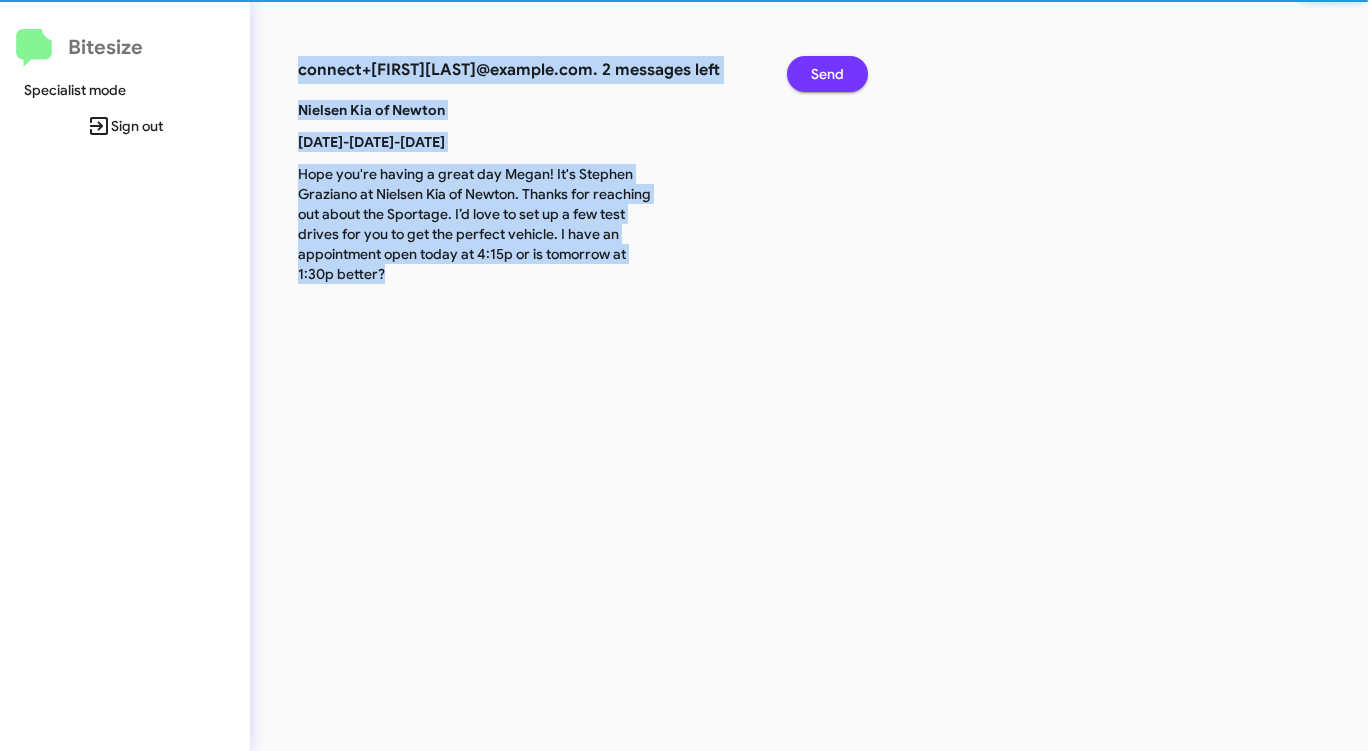 click on "Send" 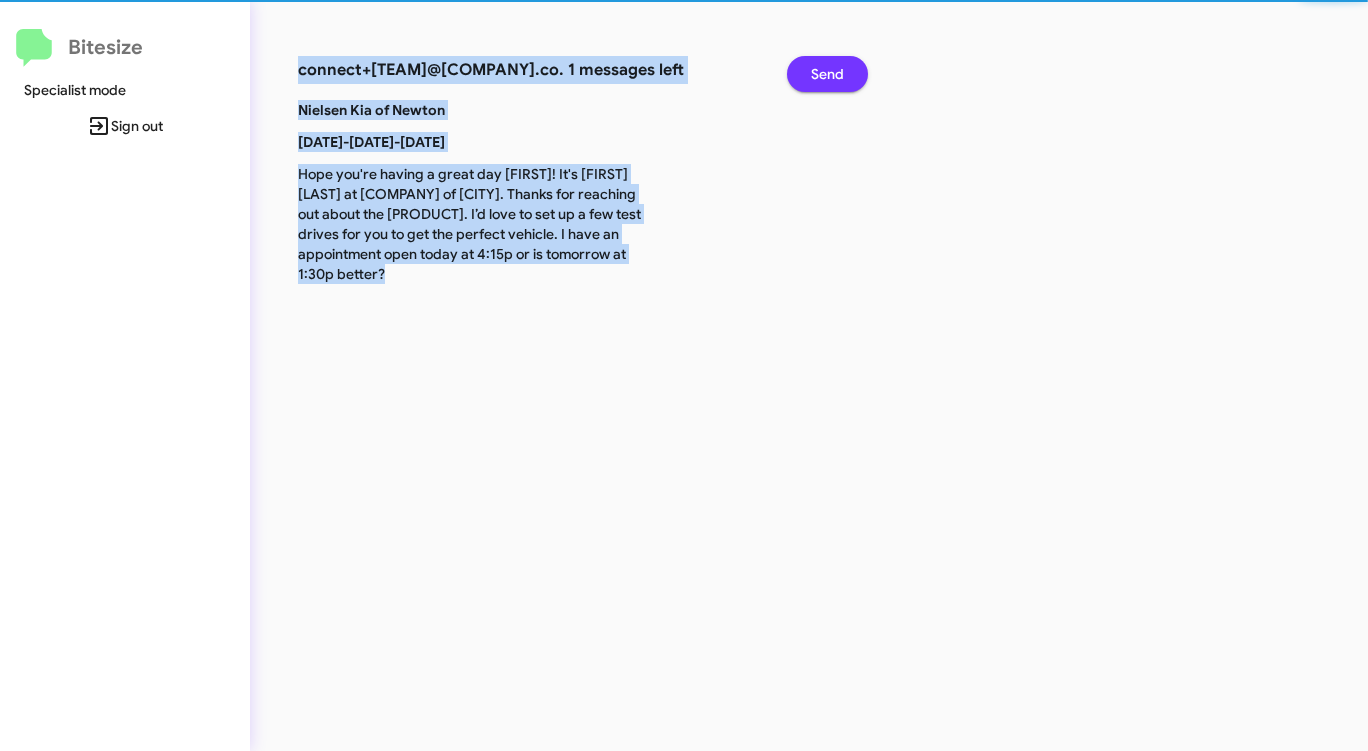 click on "Send" 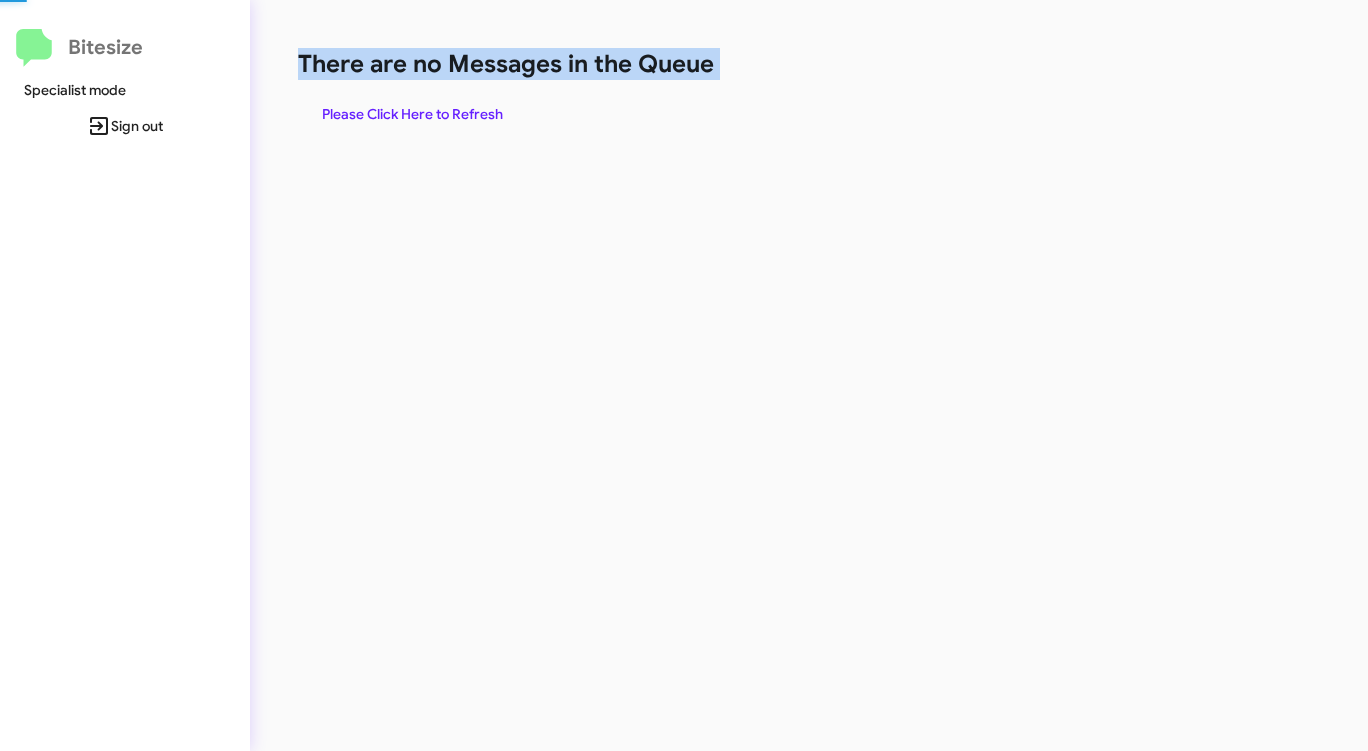 click on "There are no Messages in the Queue" 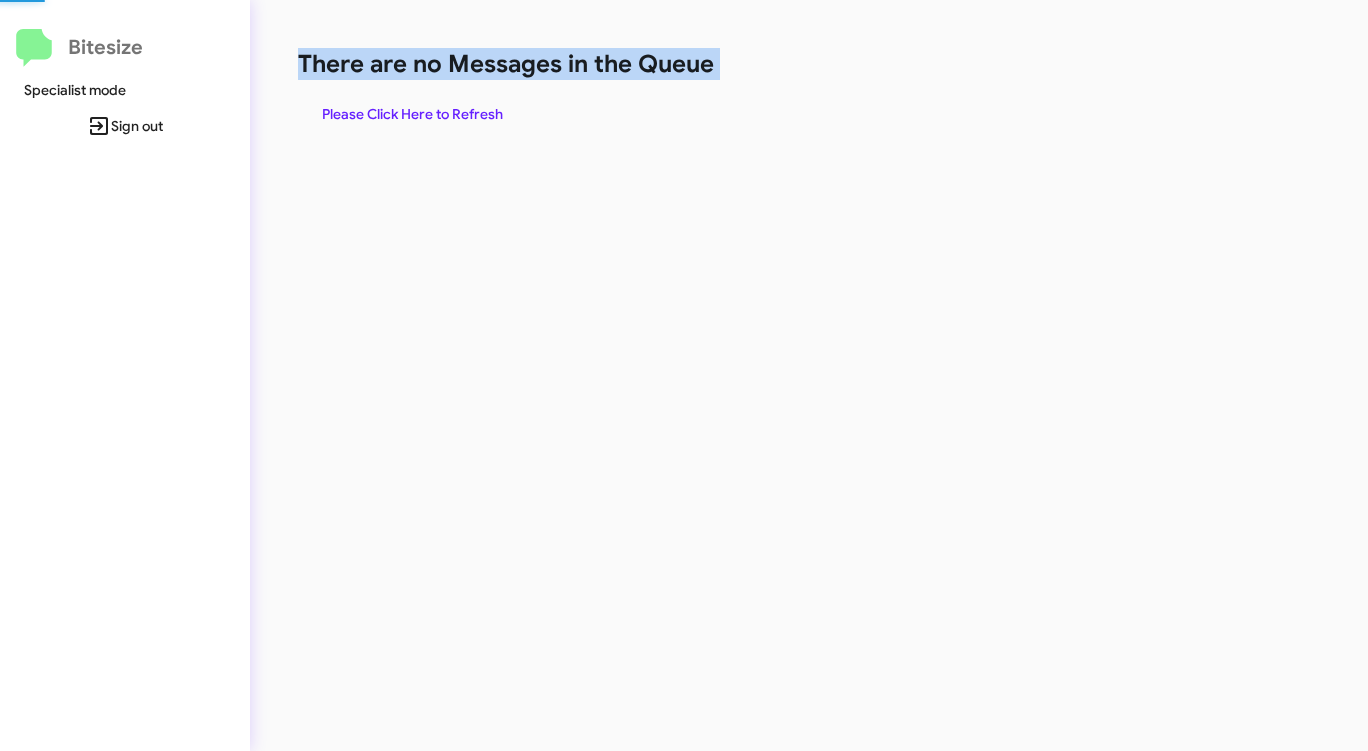 click on "There are no Messages in the Queue" 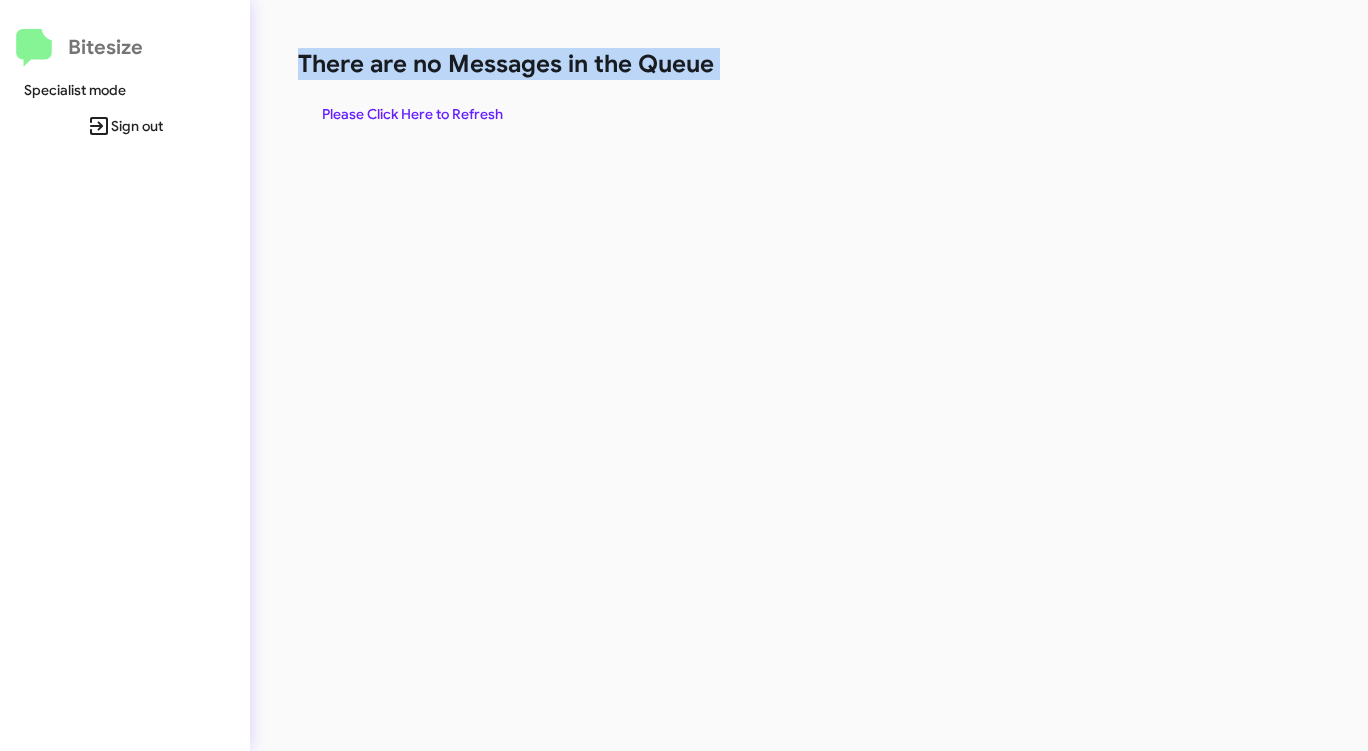 click on "There are no Messages in the Queue" 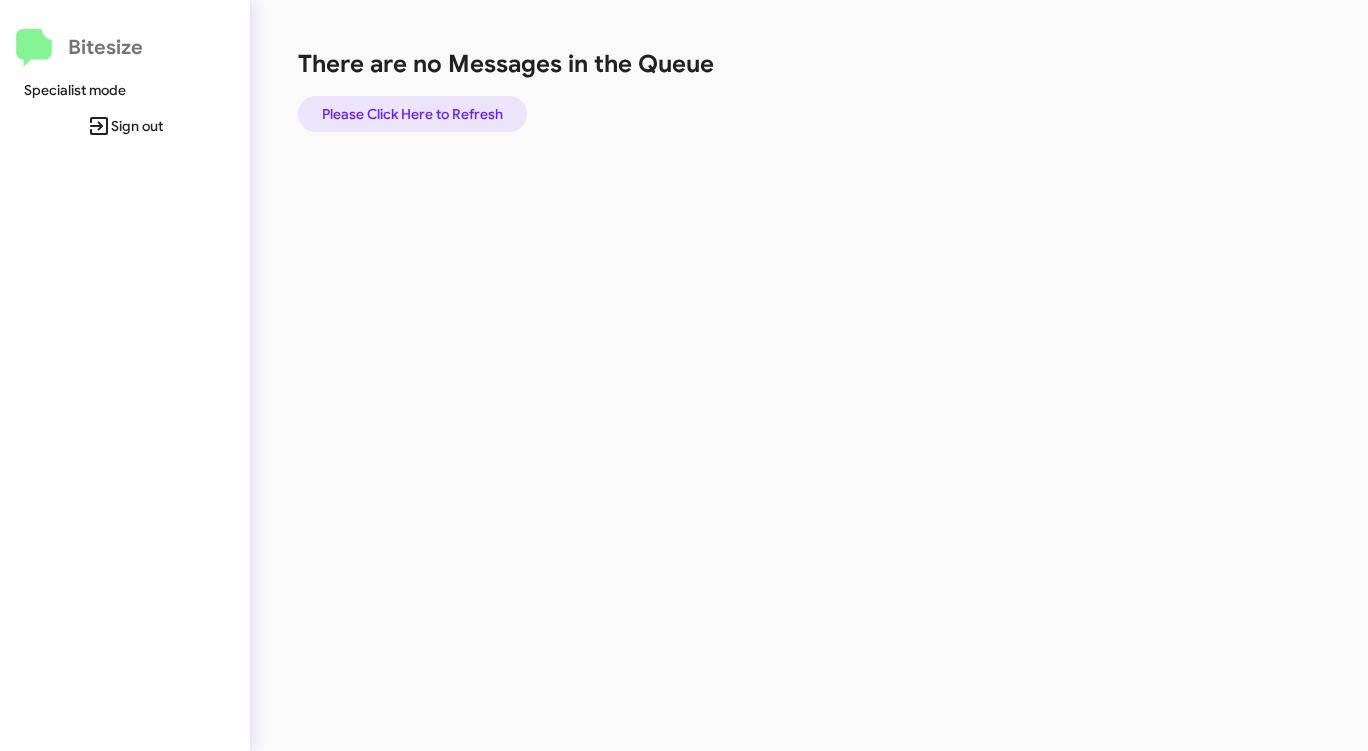 click on "Please Click Here to Refresh" 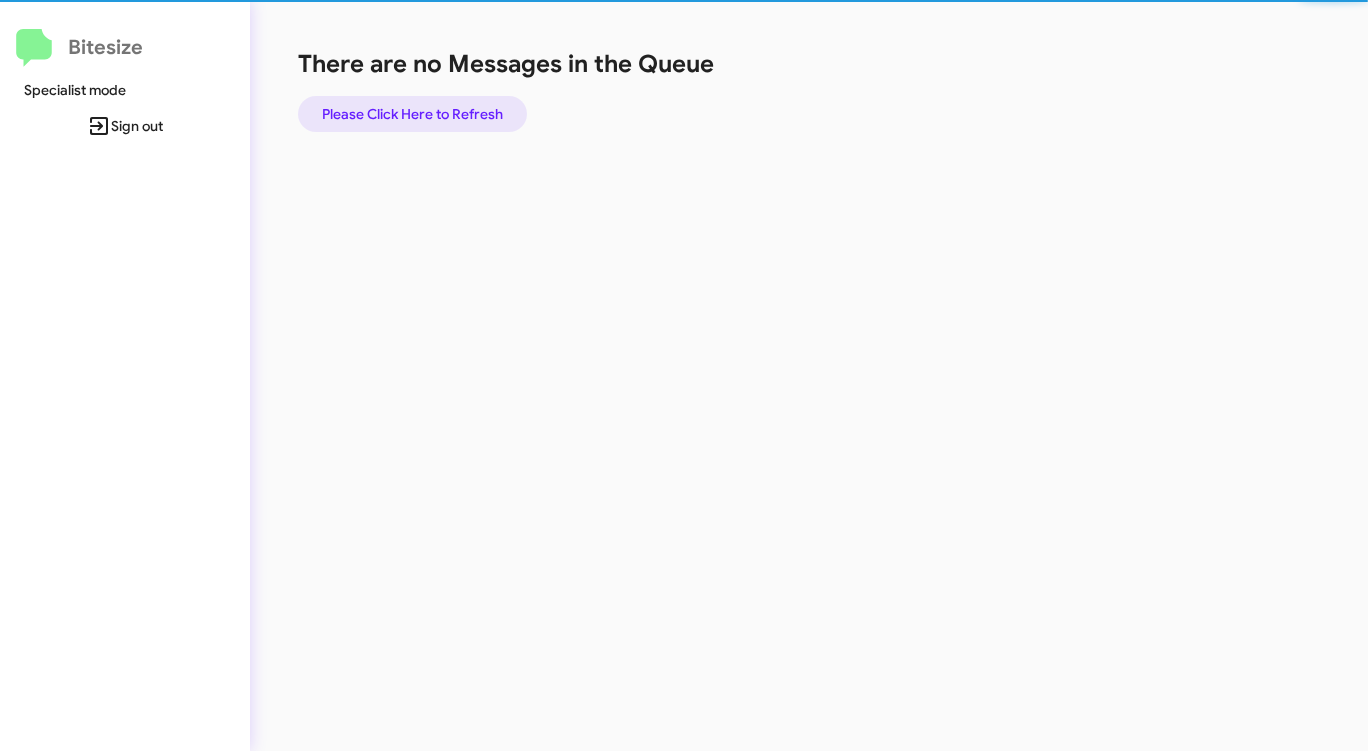 click on "Please Click Here to Refresh" 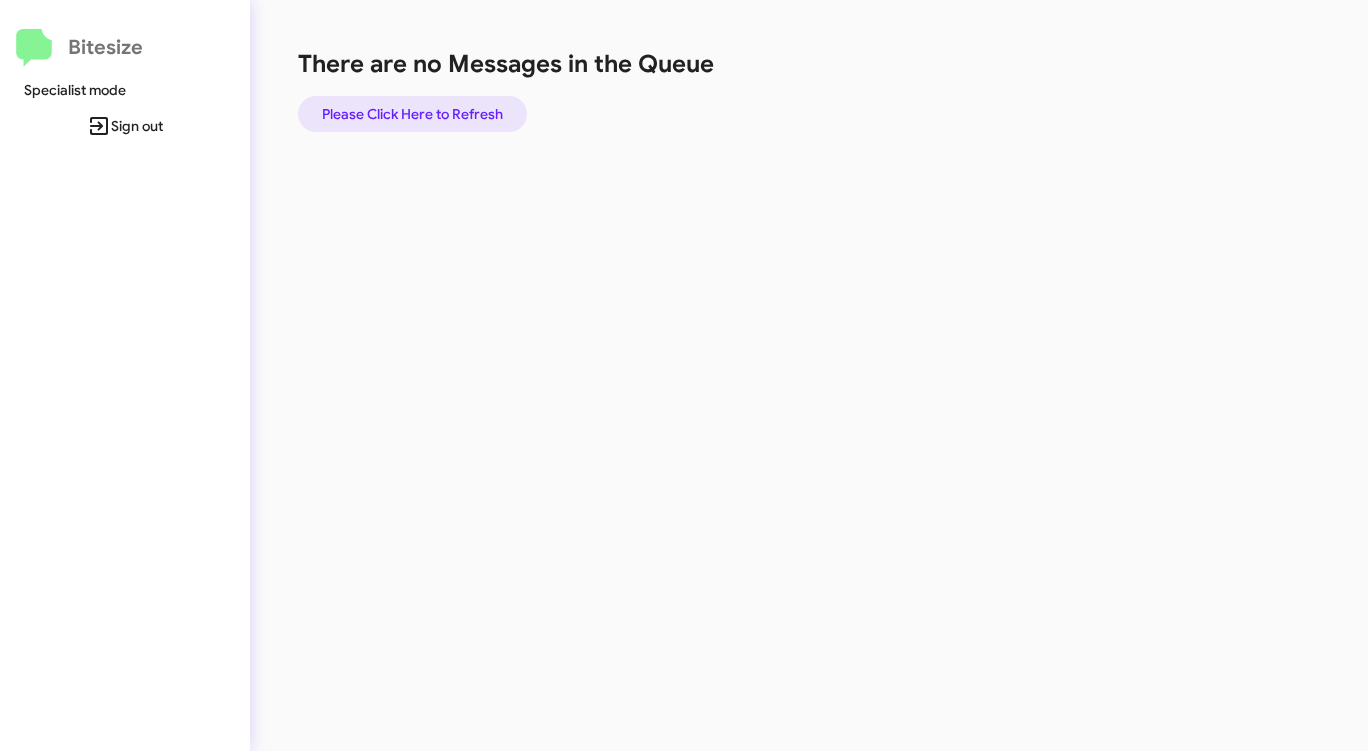 click on "Please Click Here to Refresh" 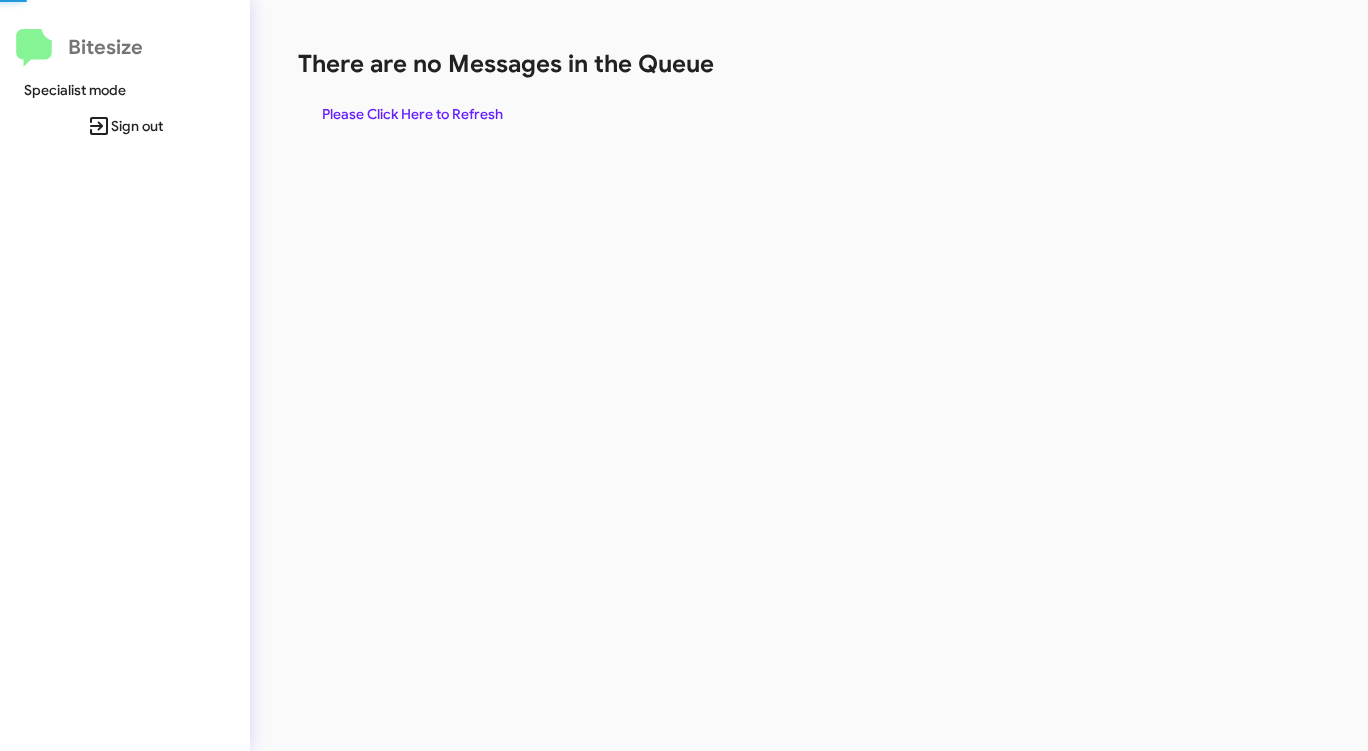 click on "Please Click Here to Refresh" 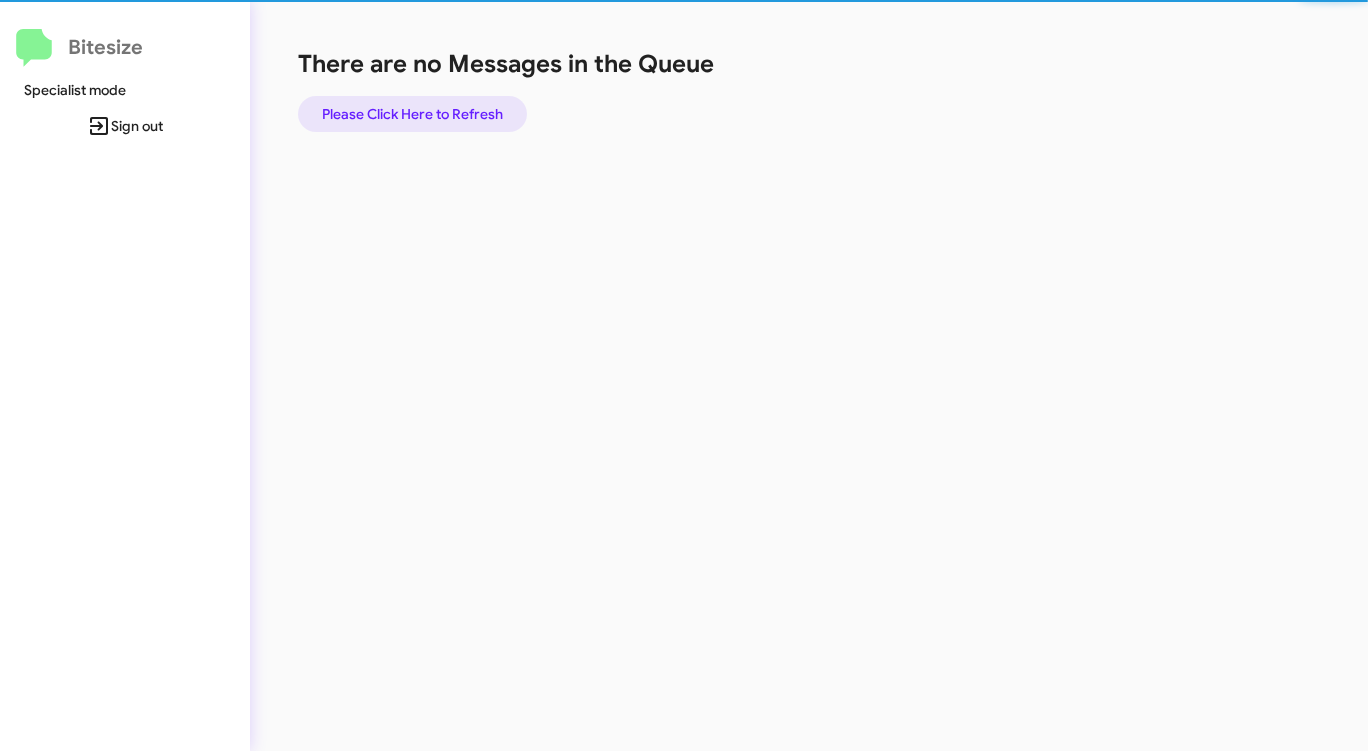 click on "Please Click Here to Refresh" 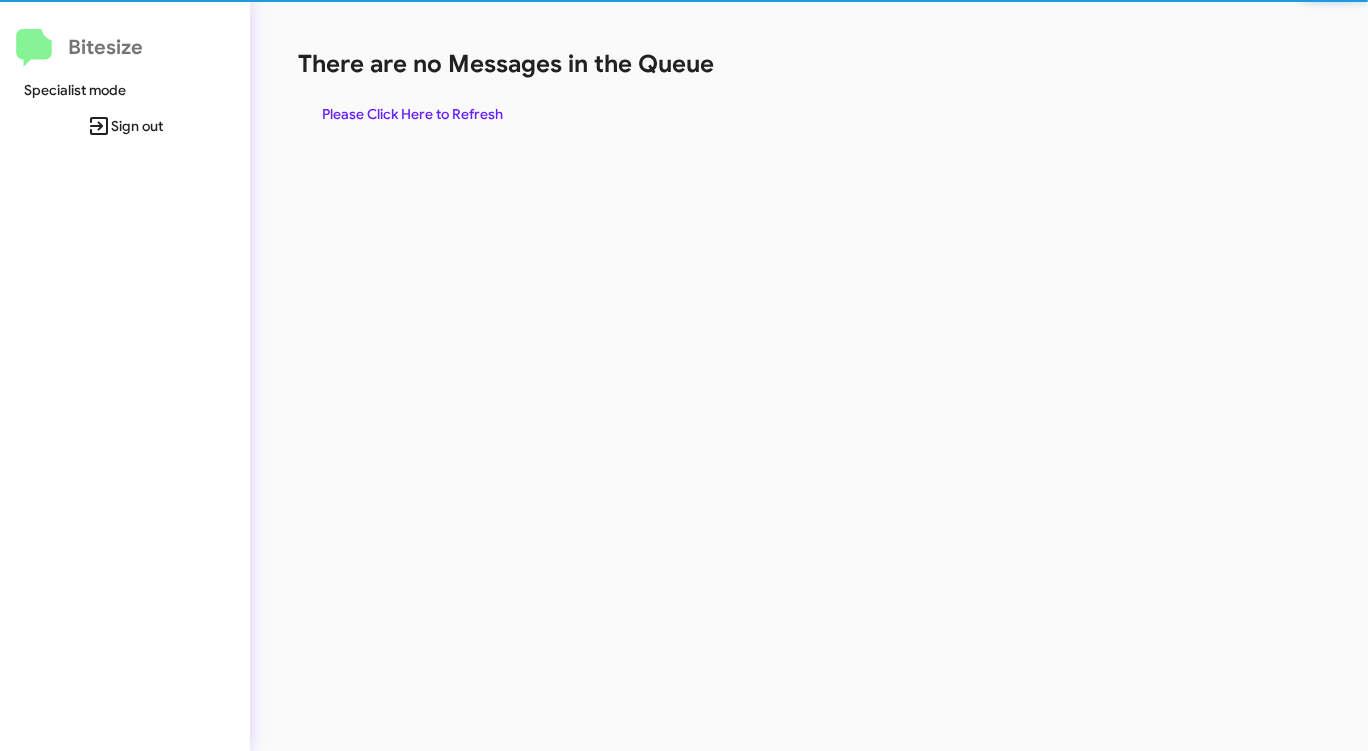click on "Please Click Here to Refresh" 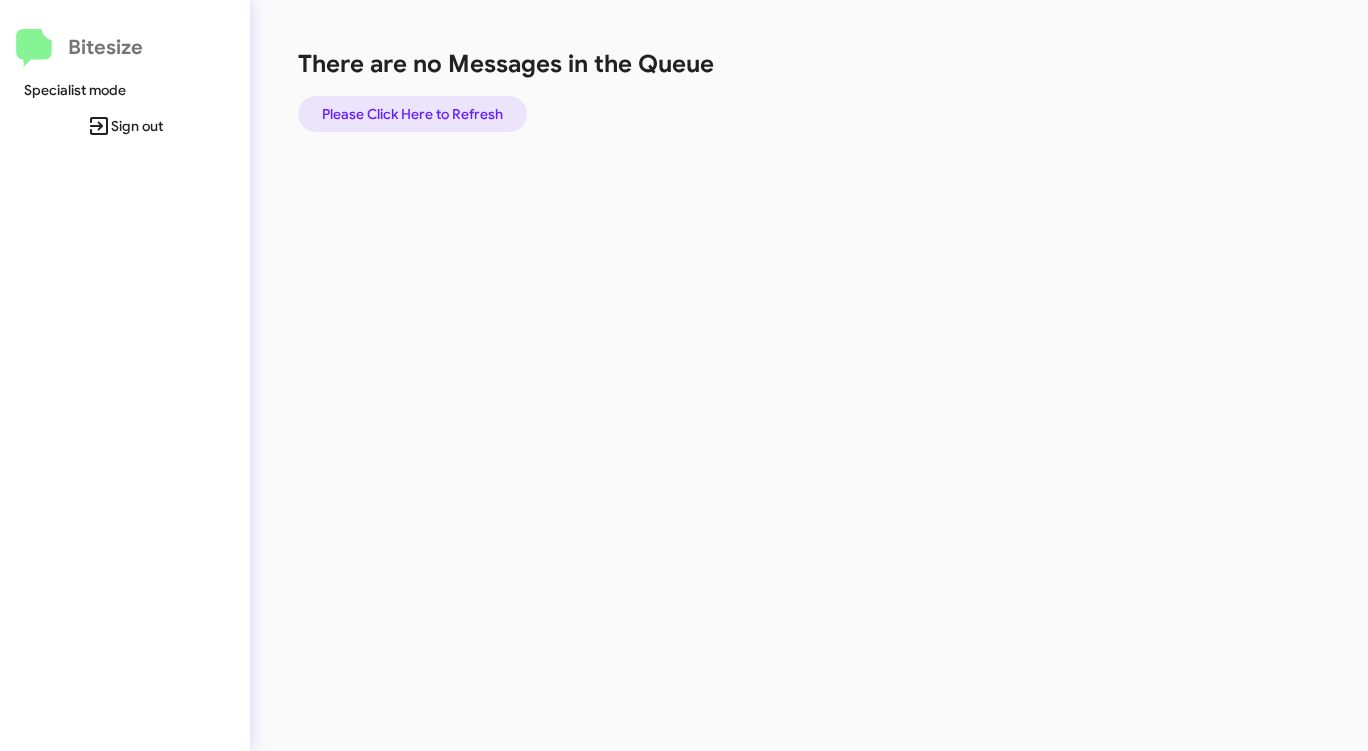 click on "Please Click Here to Refresh" 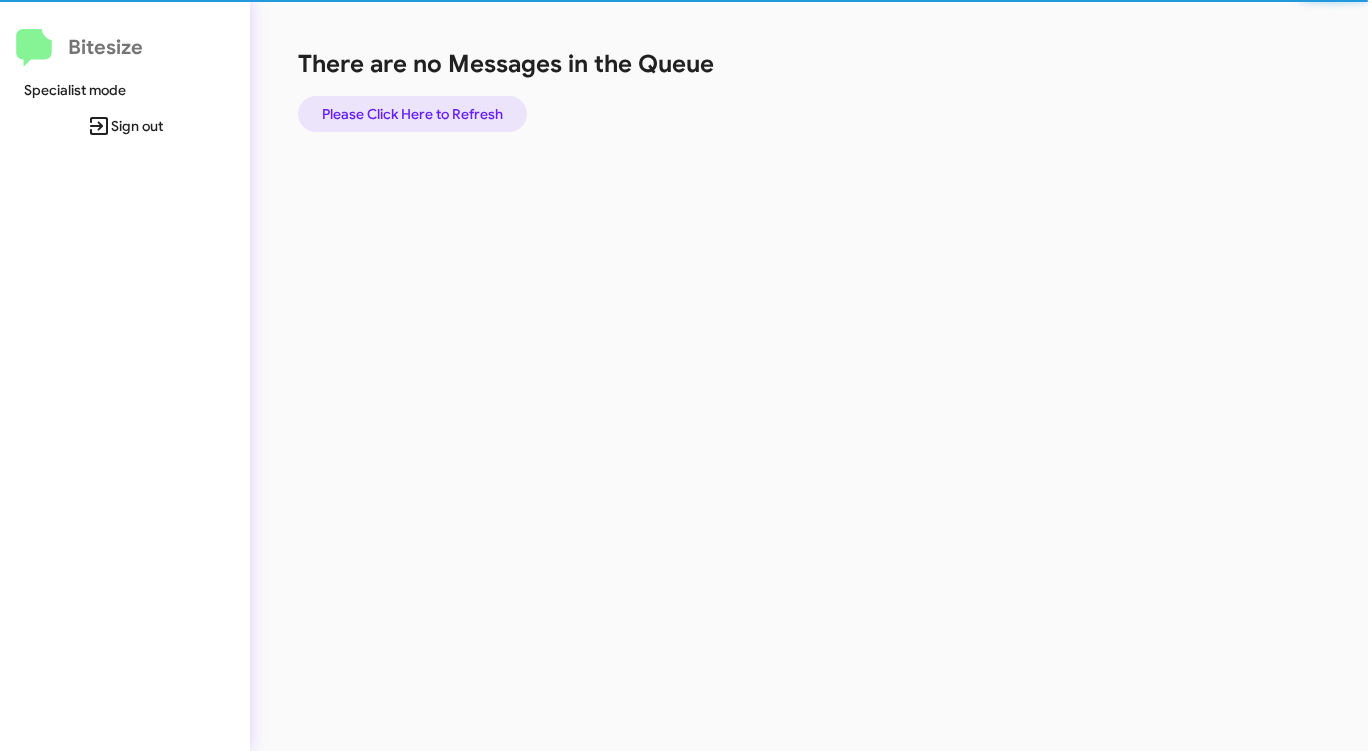 click on "Please Click Here to Refresh" 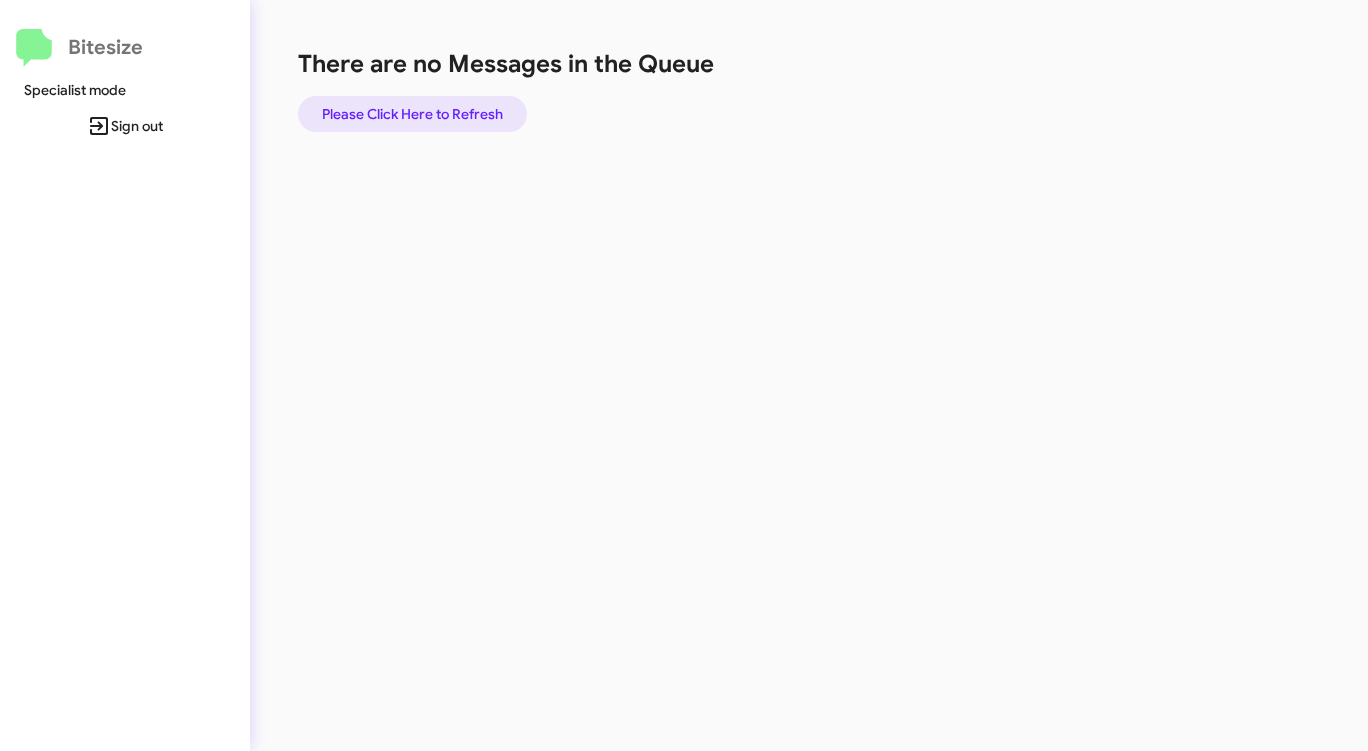 click on "Please Click Here to Refresh" 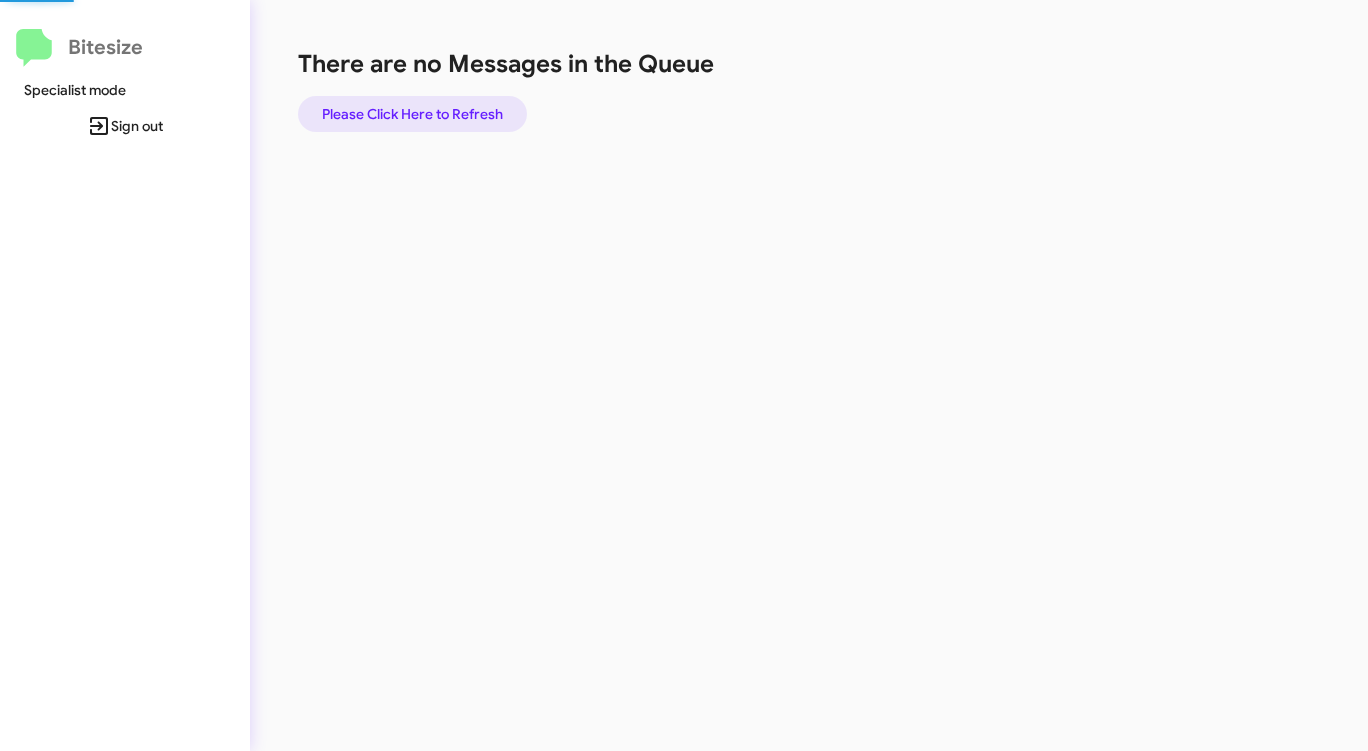 click on "Please Click Here to Refresh" 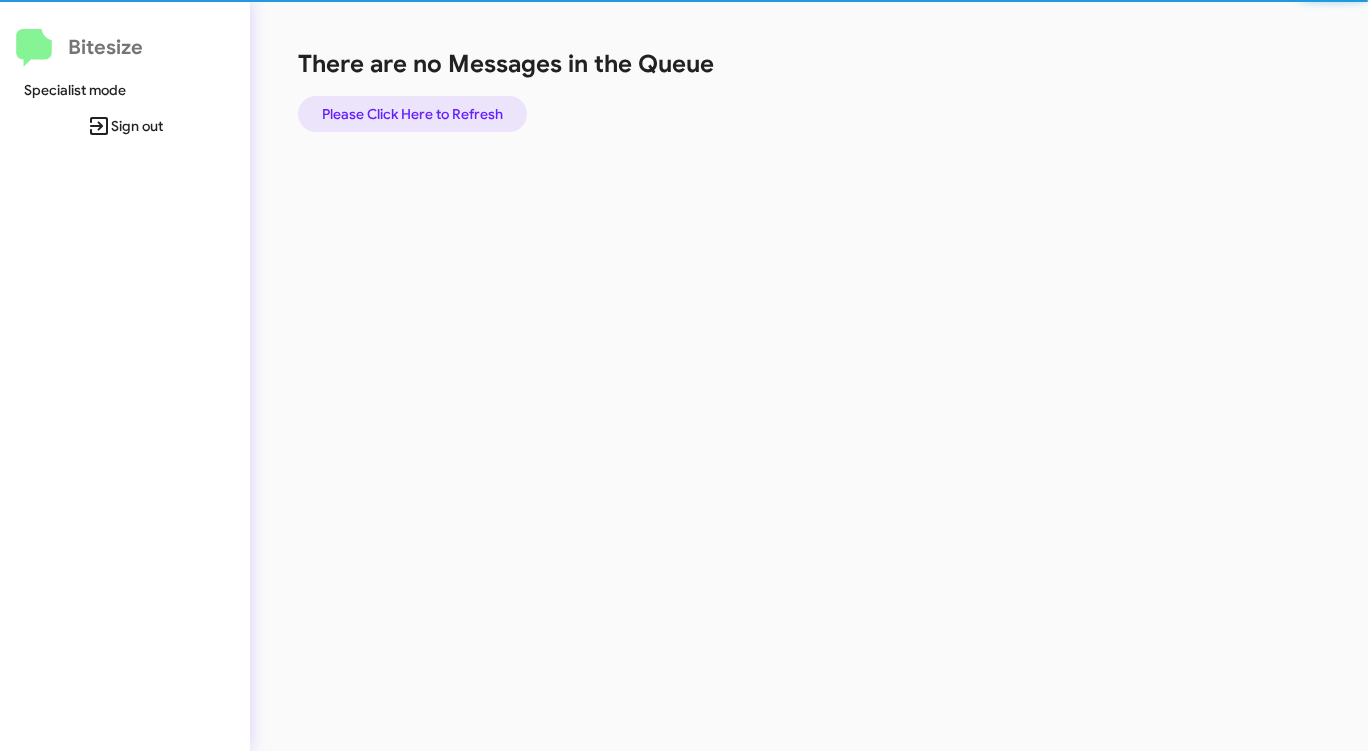 click on "Please Click Here to Refresh" 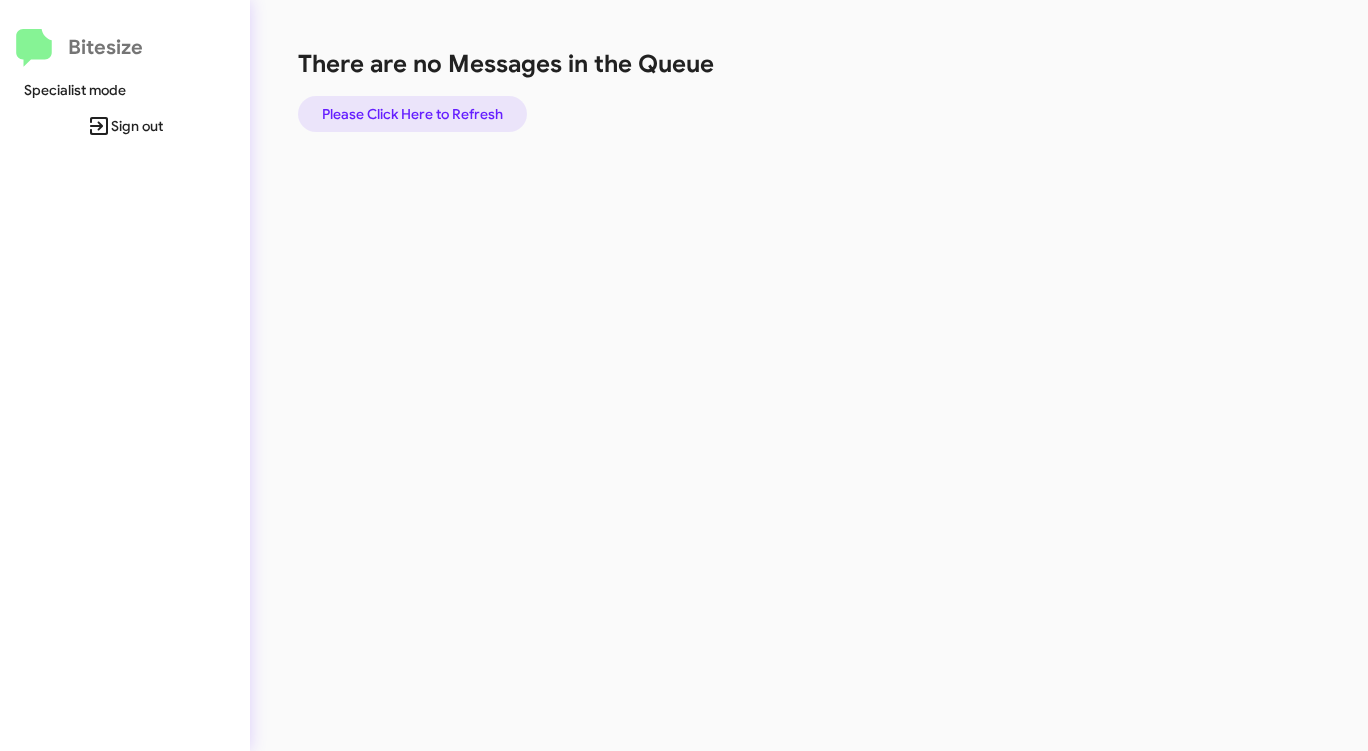 click on "Please Click Here to Refresh" 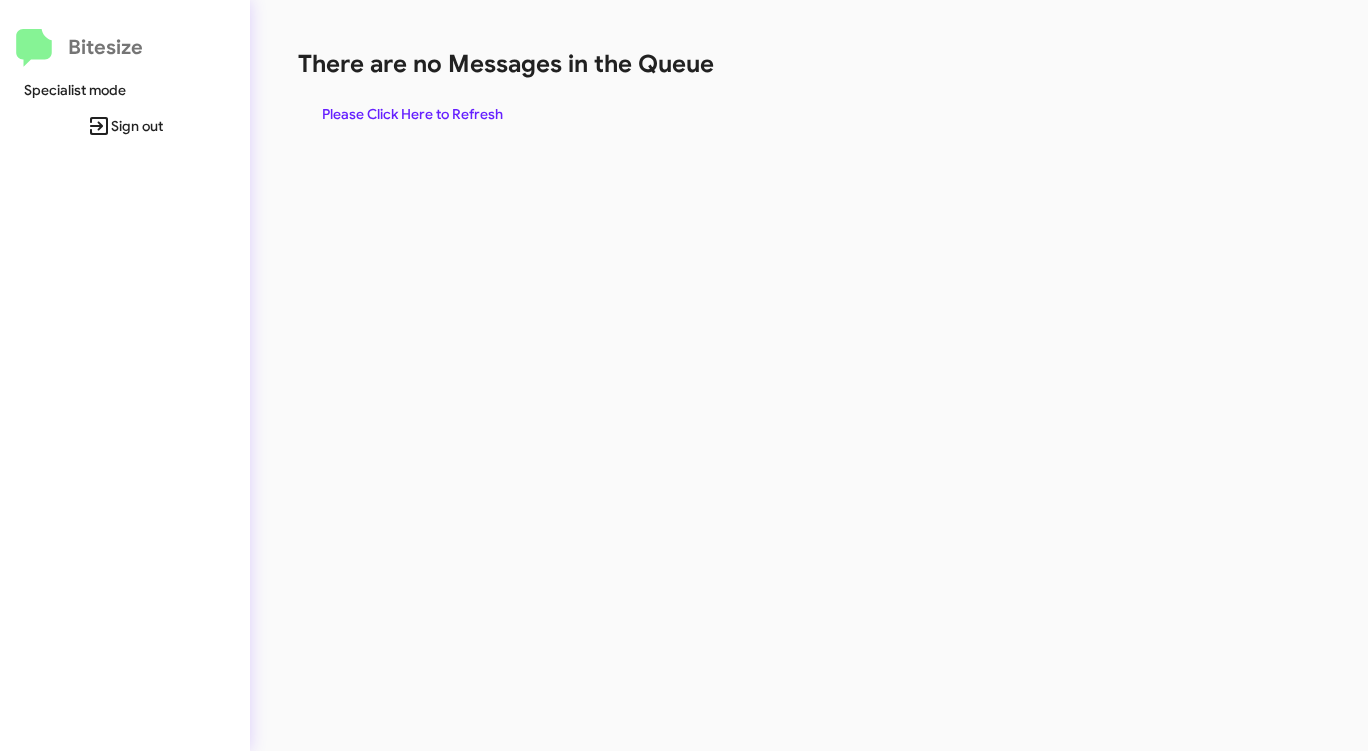click on "Please Click Here to Refresh" 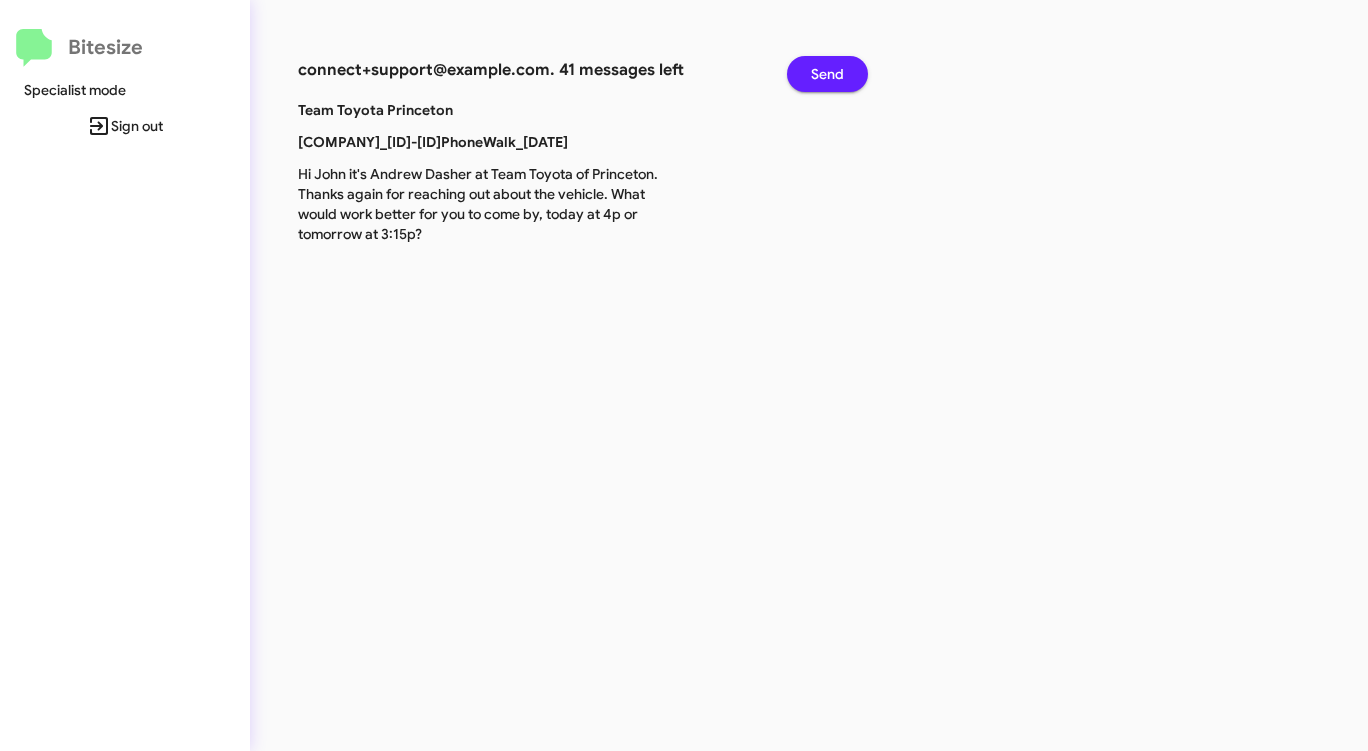 click on "Send" 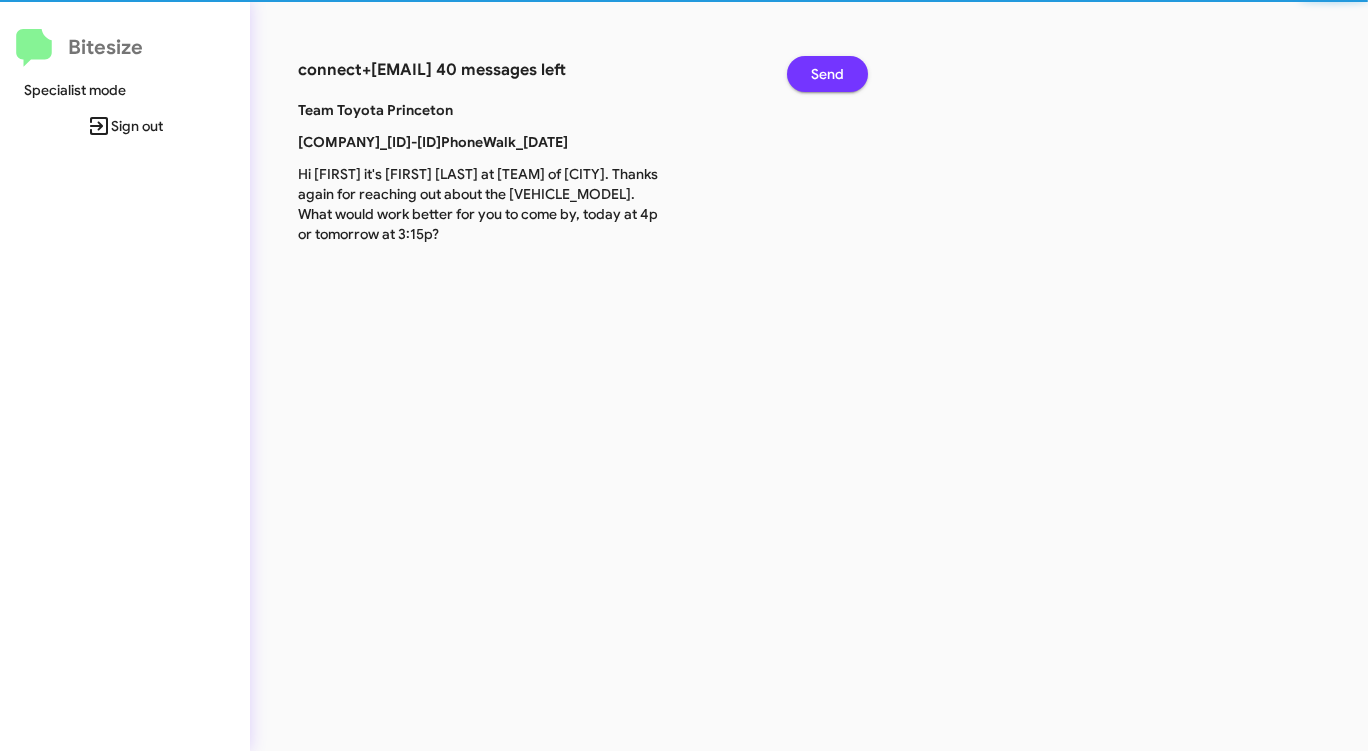 click on "Send" 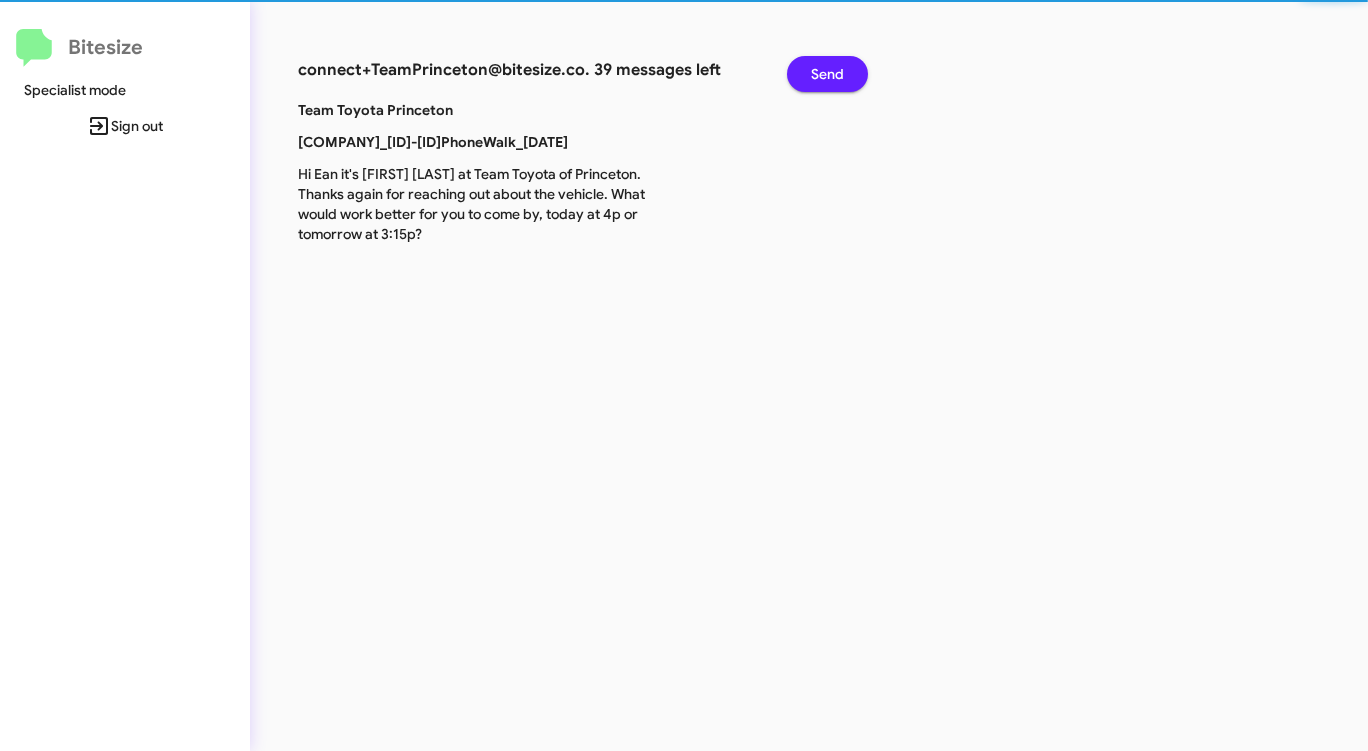 click on "Send" 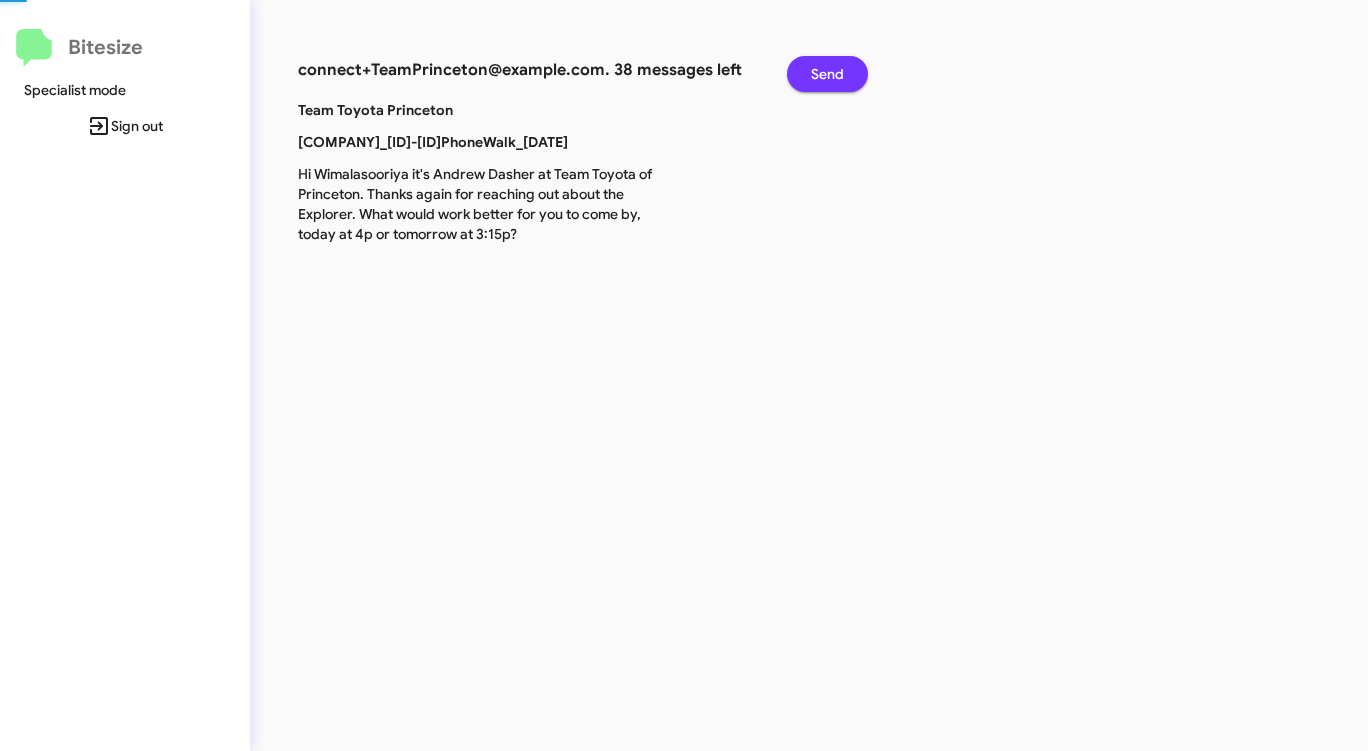 click on "Send" 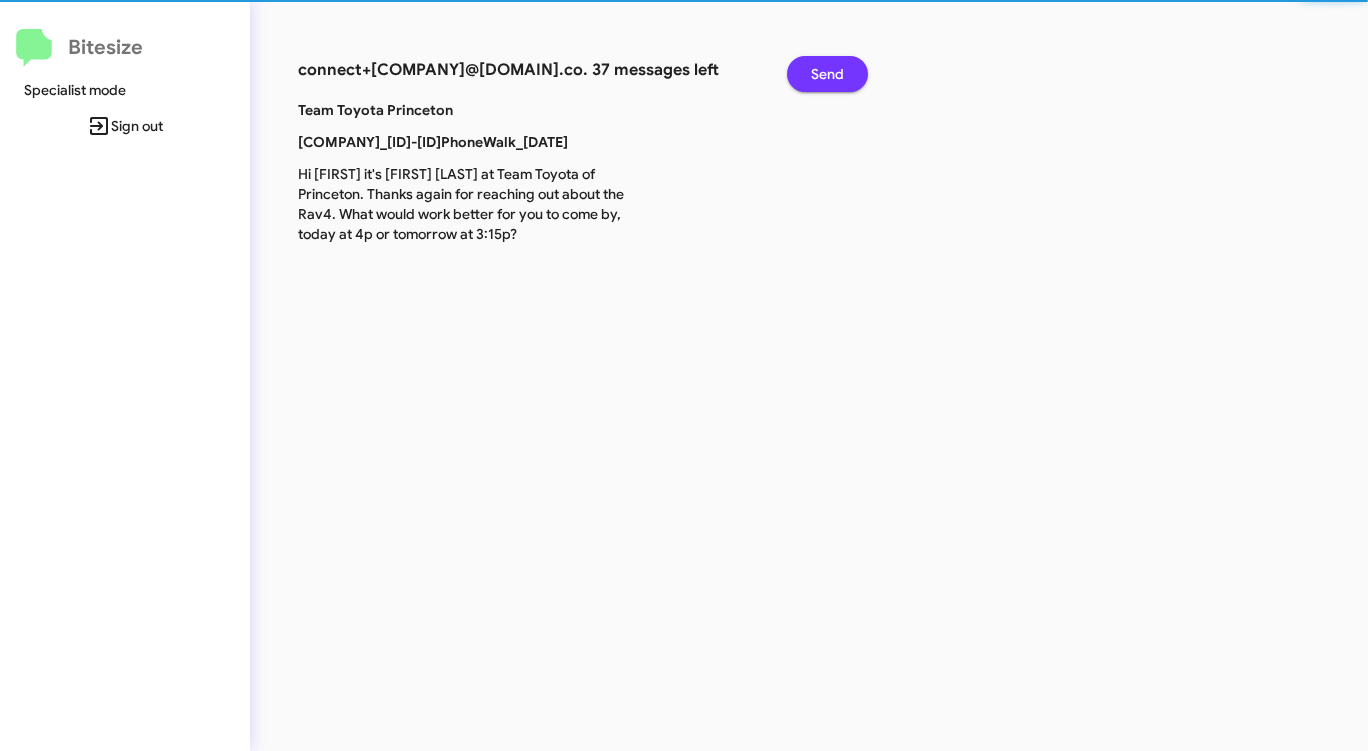 click on "Send" 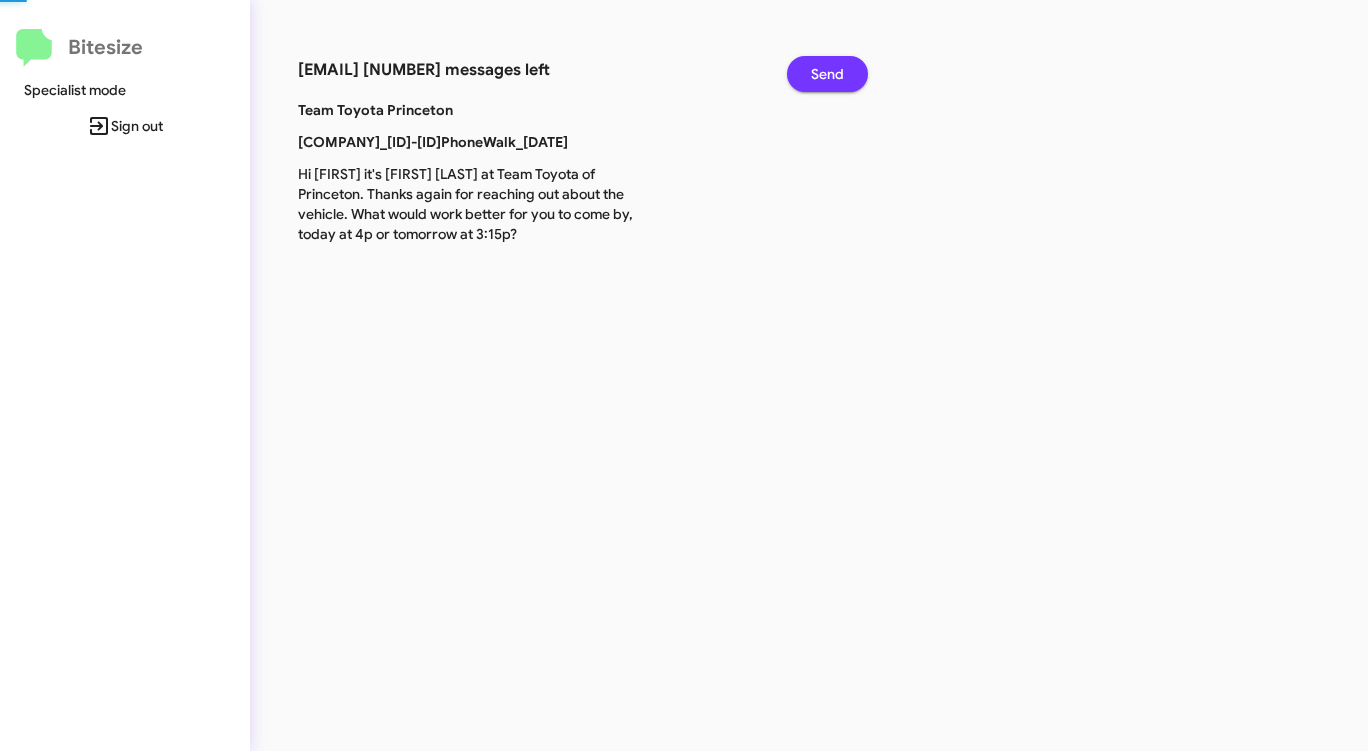 click on "Send" 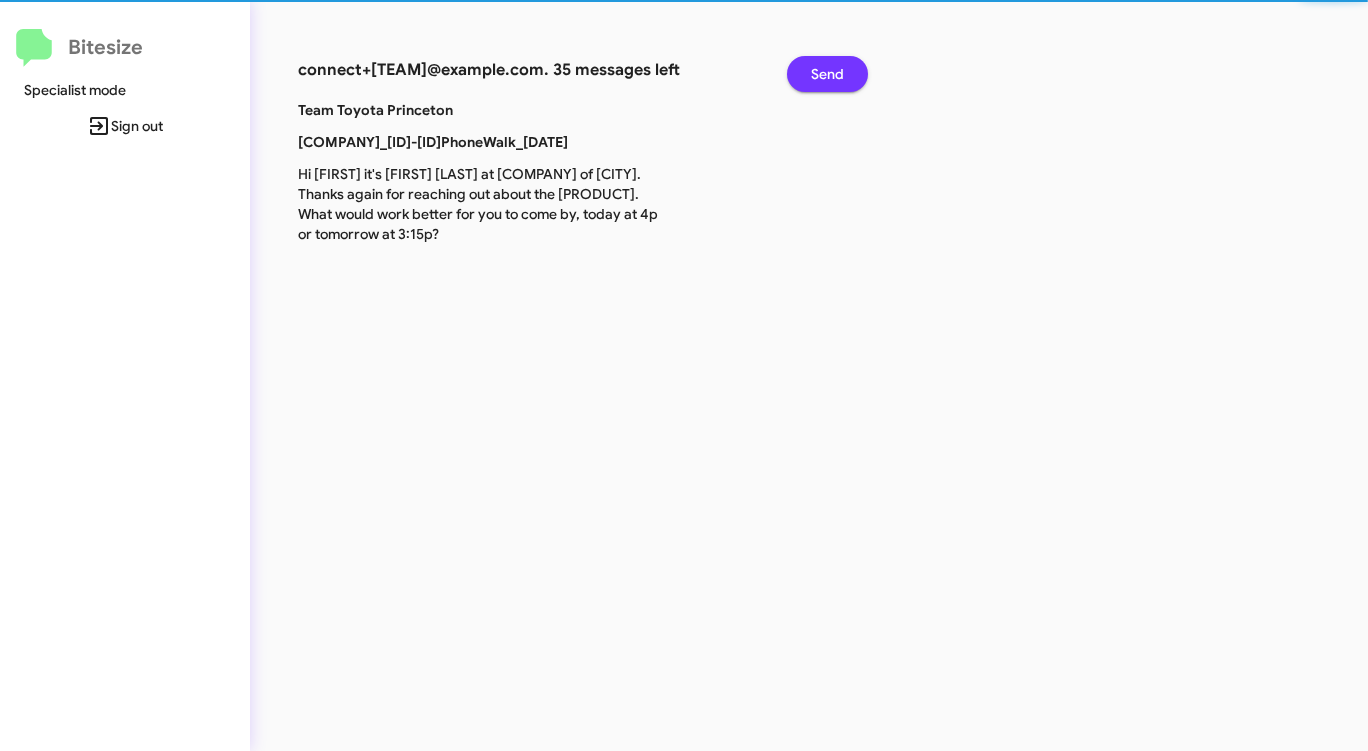 click on "Send" 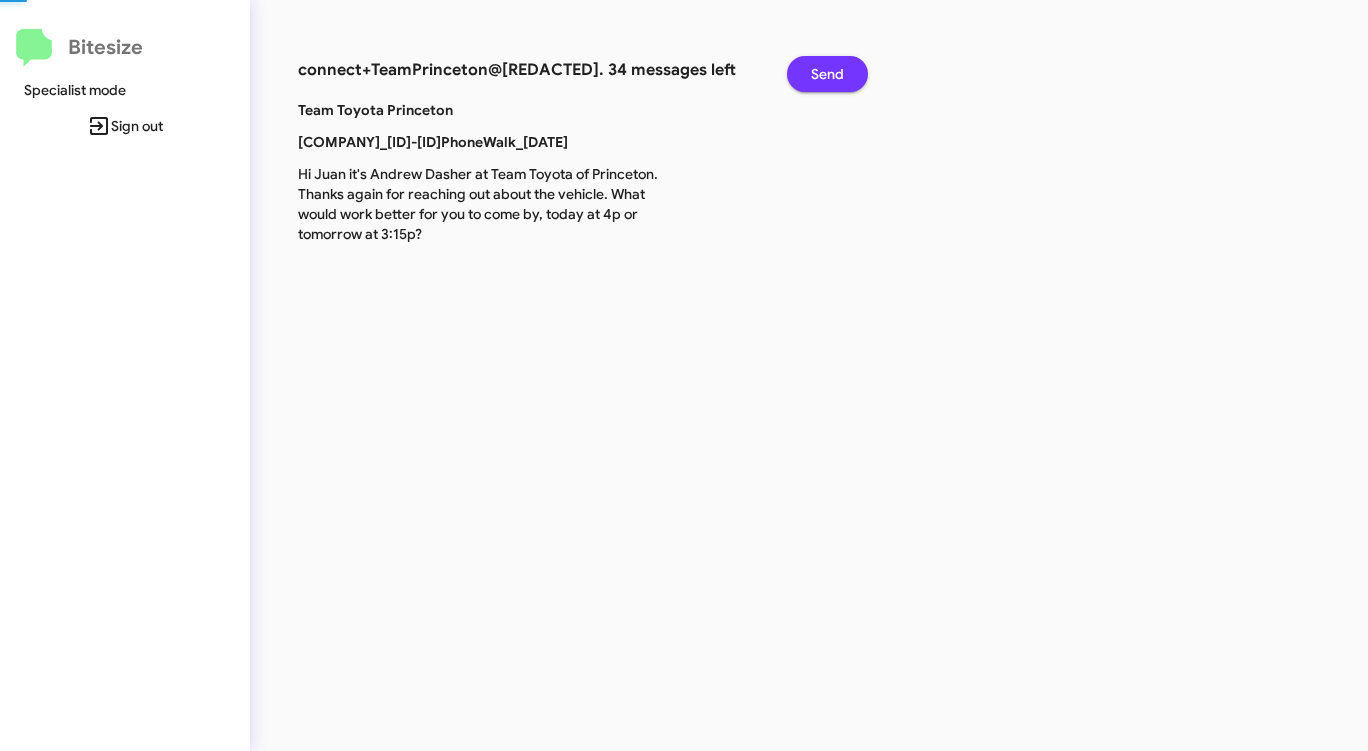 click on "Send" 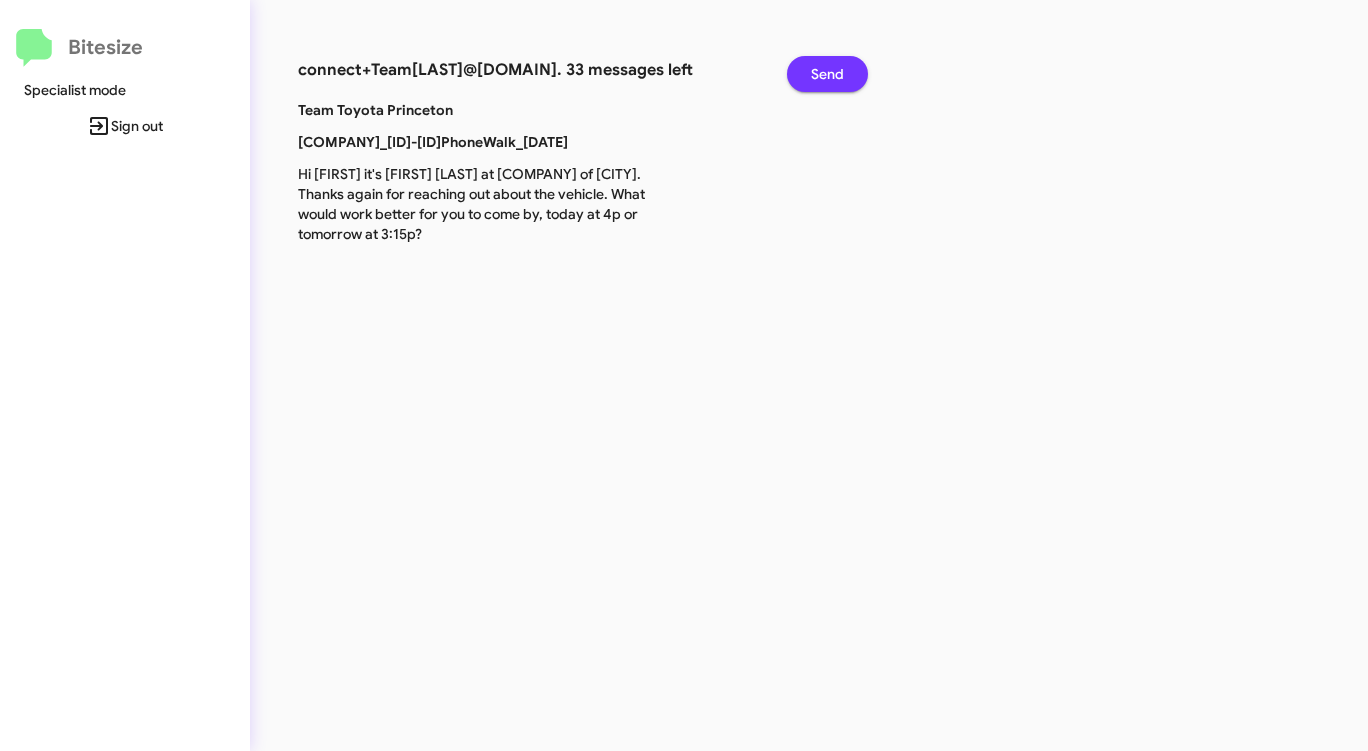 click on "Send" 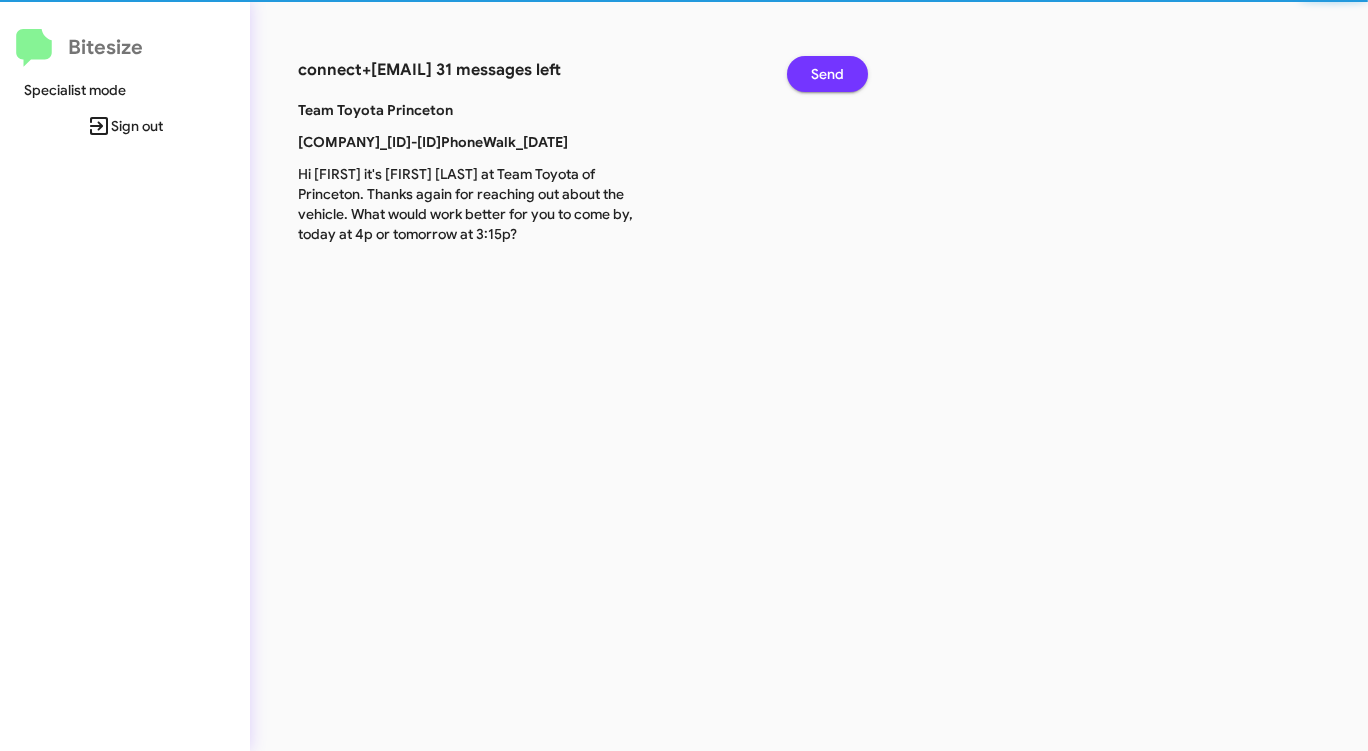 click on "Send" 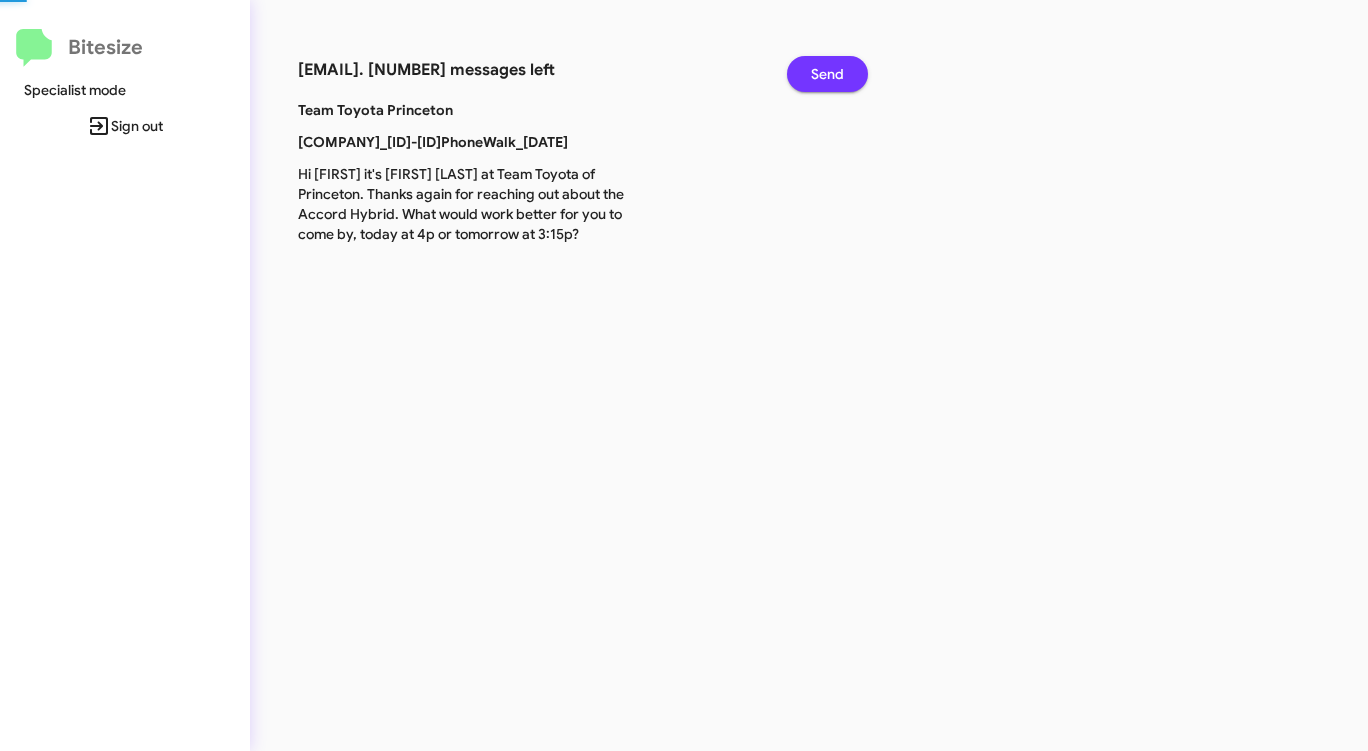 click on "Send" 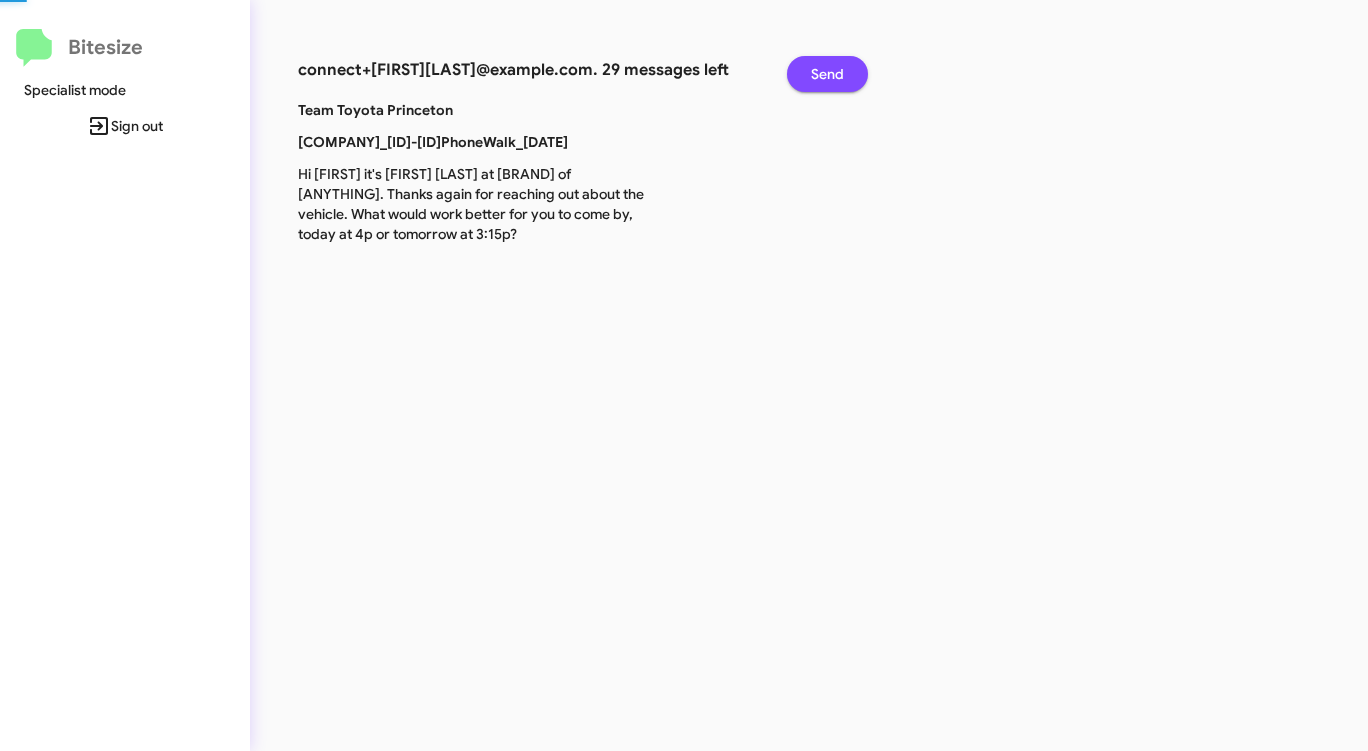 click on "Send" 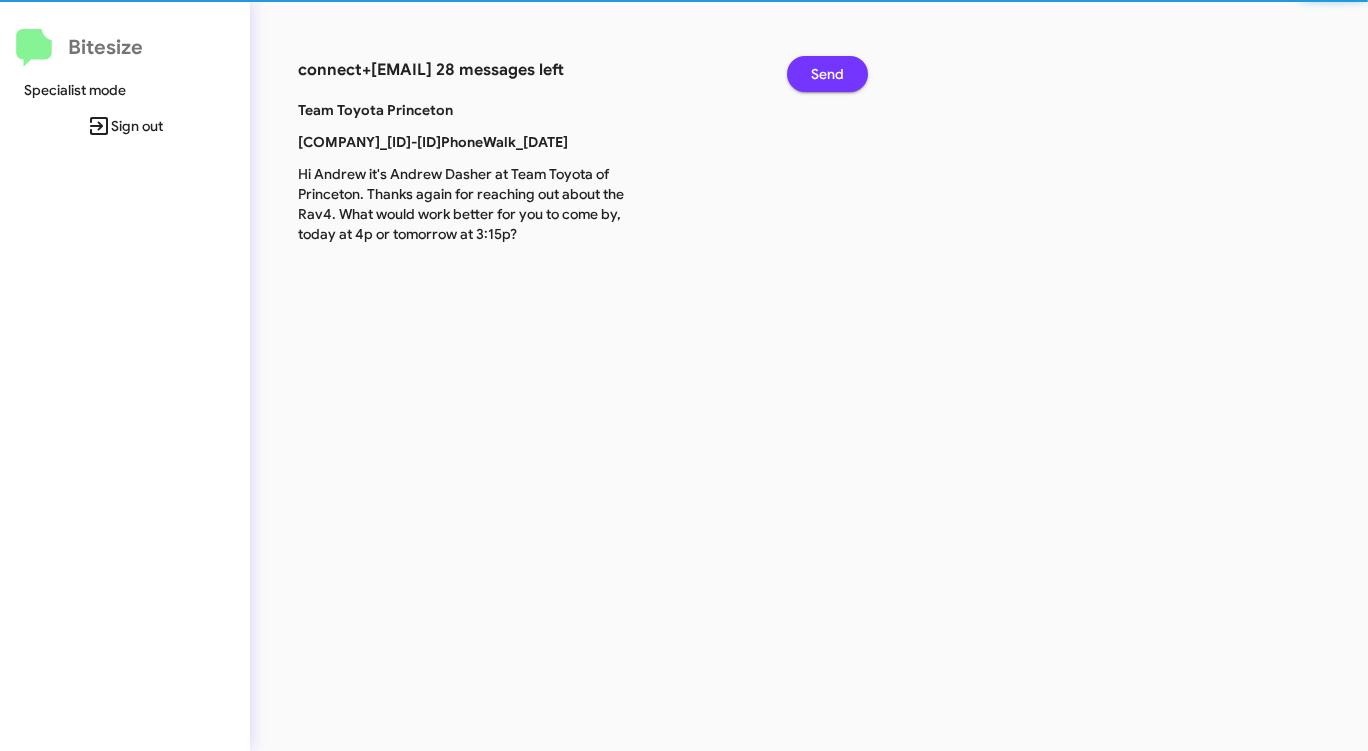 click on "Send" 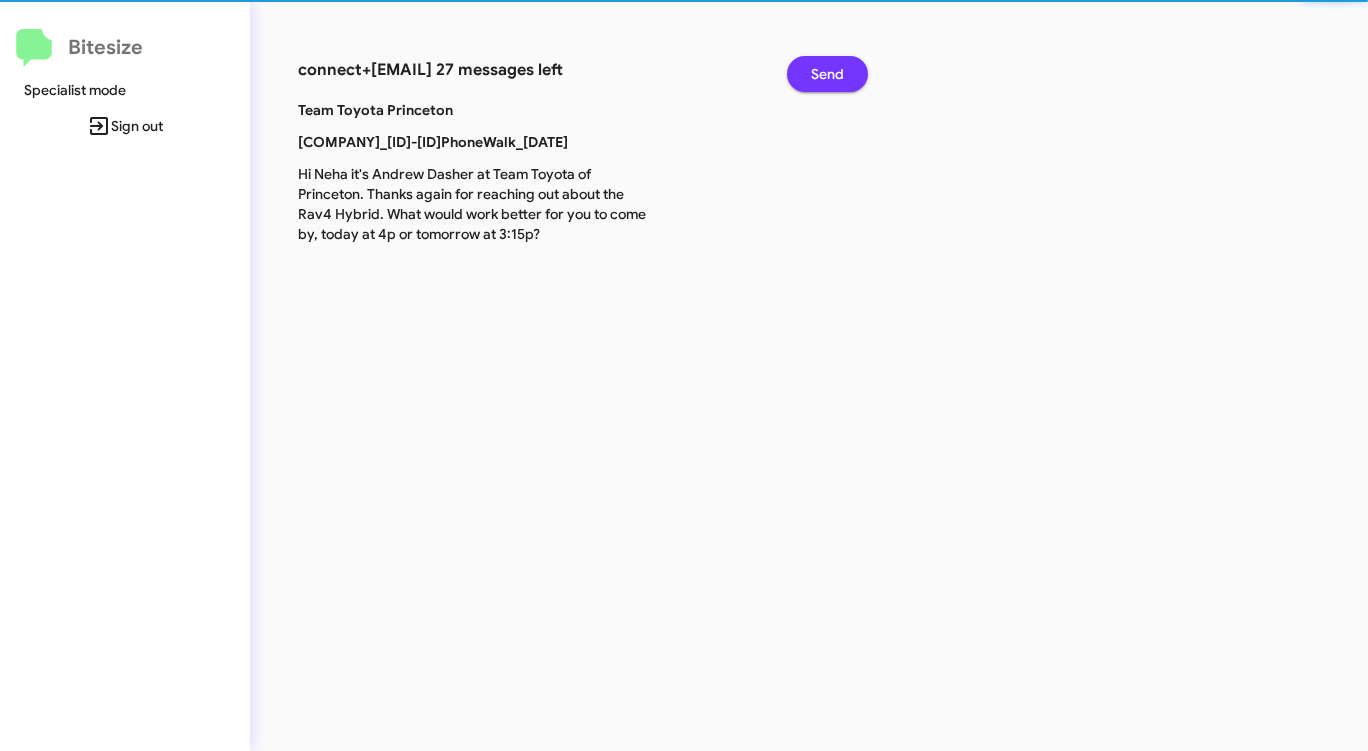 click on "Send" 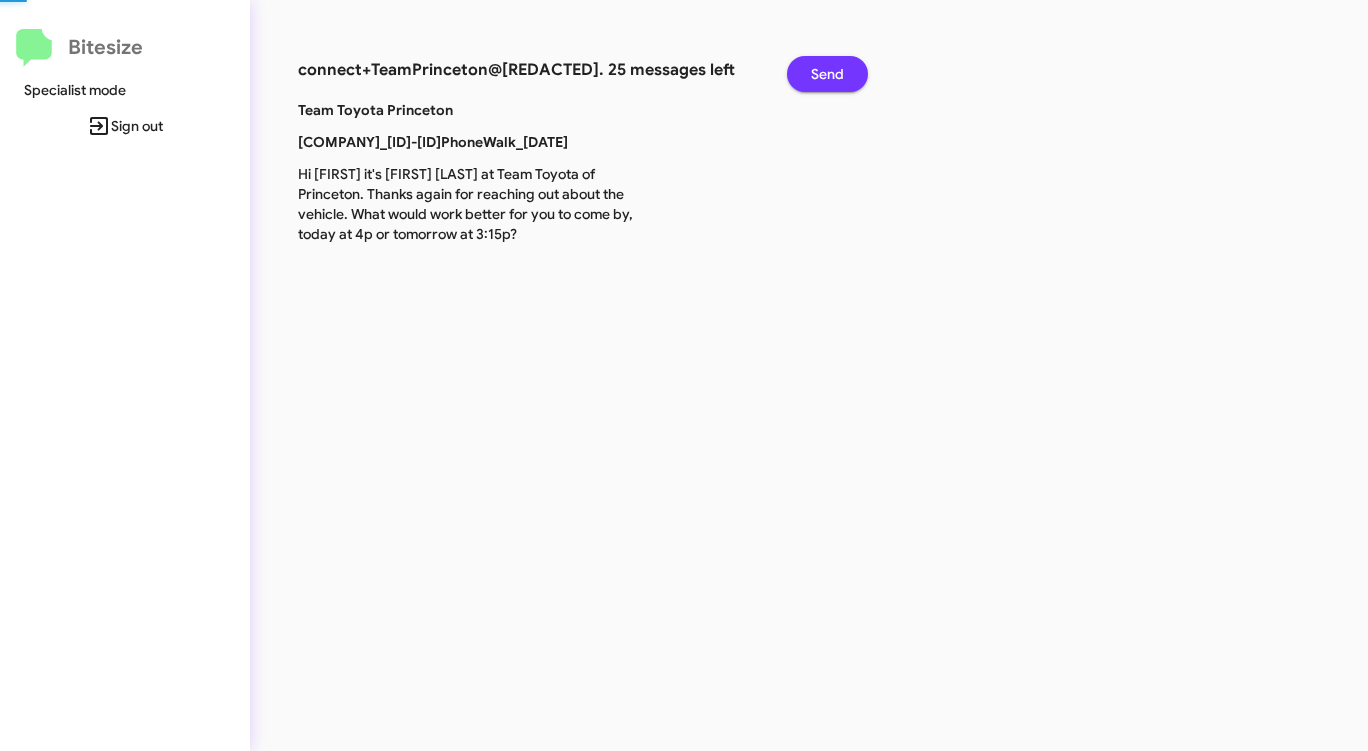 click on "Send" 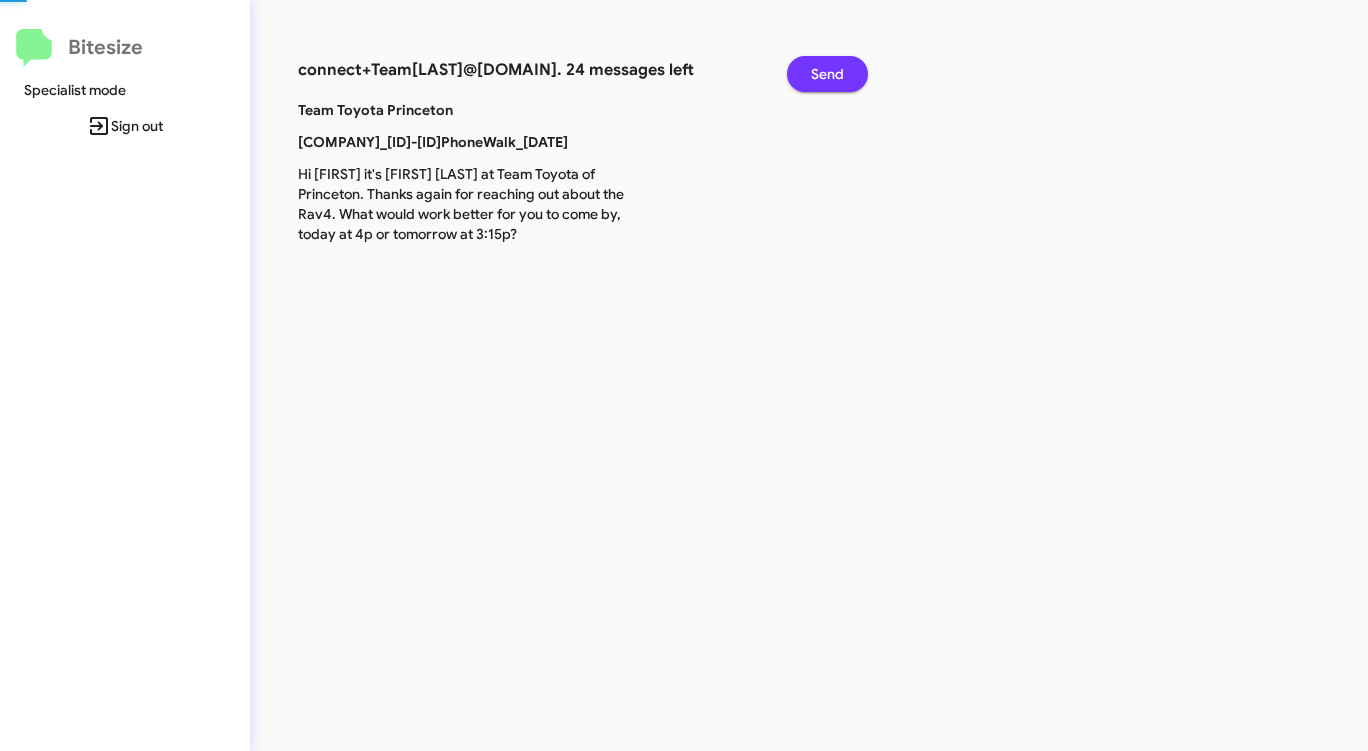 click on "Send" 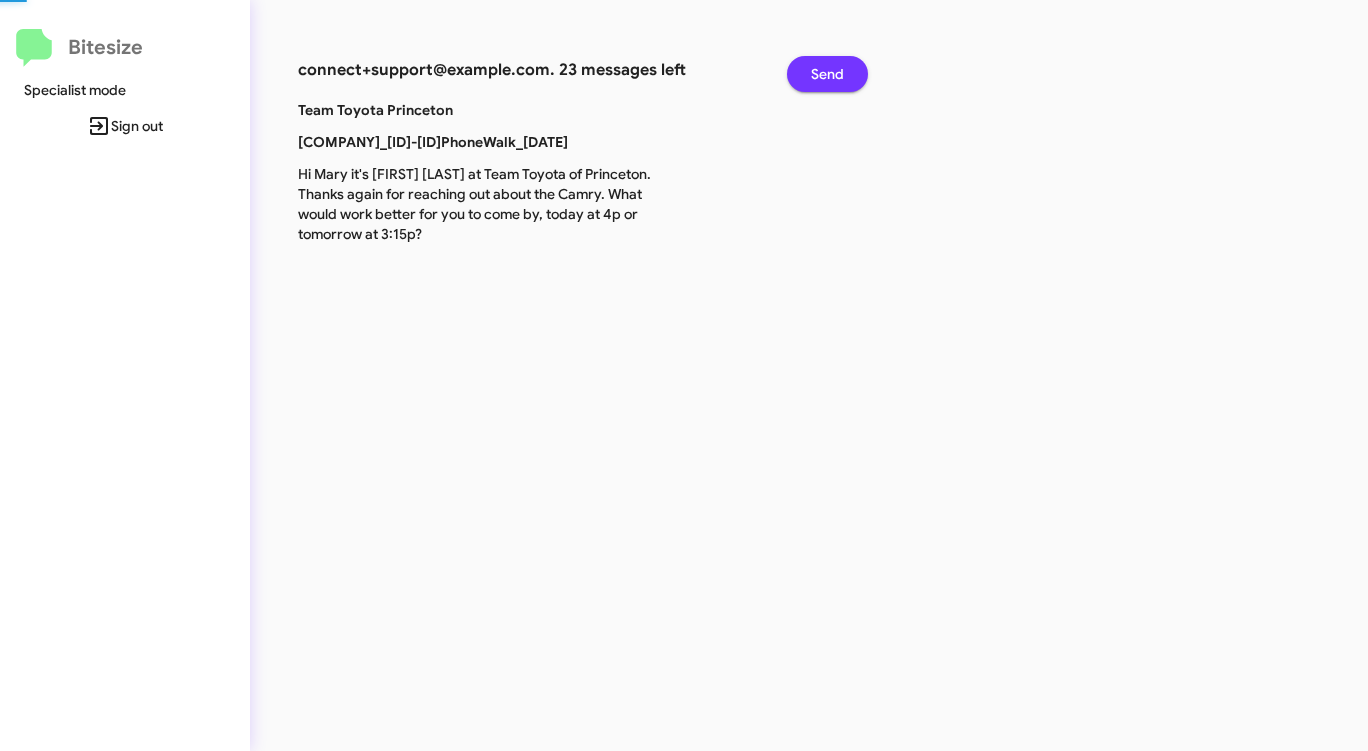 click on "Send" 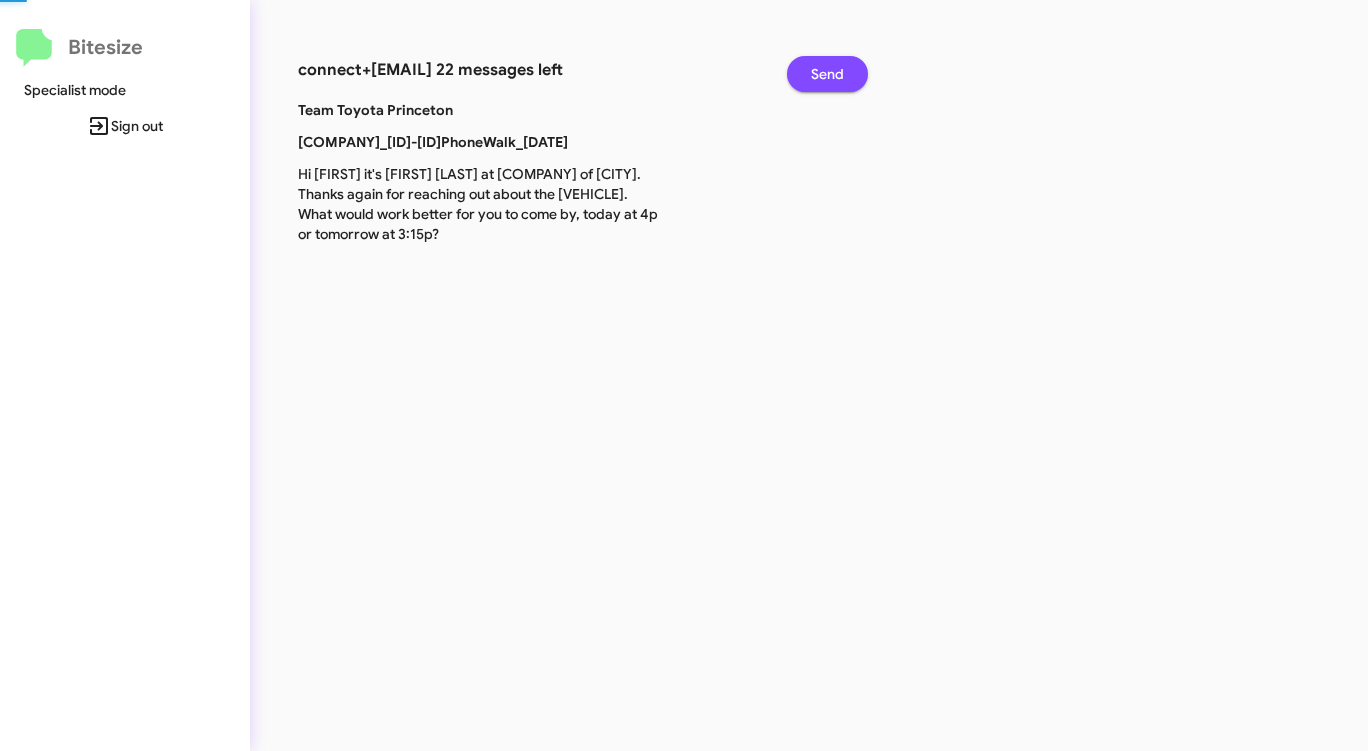click on "Send" 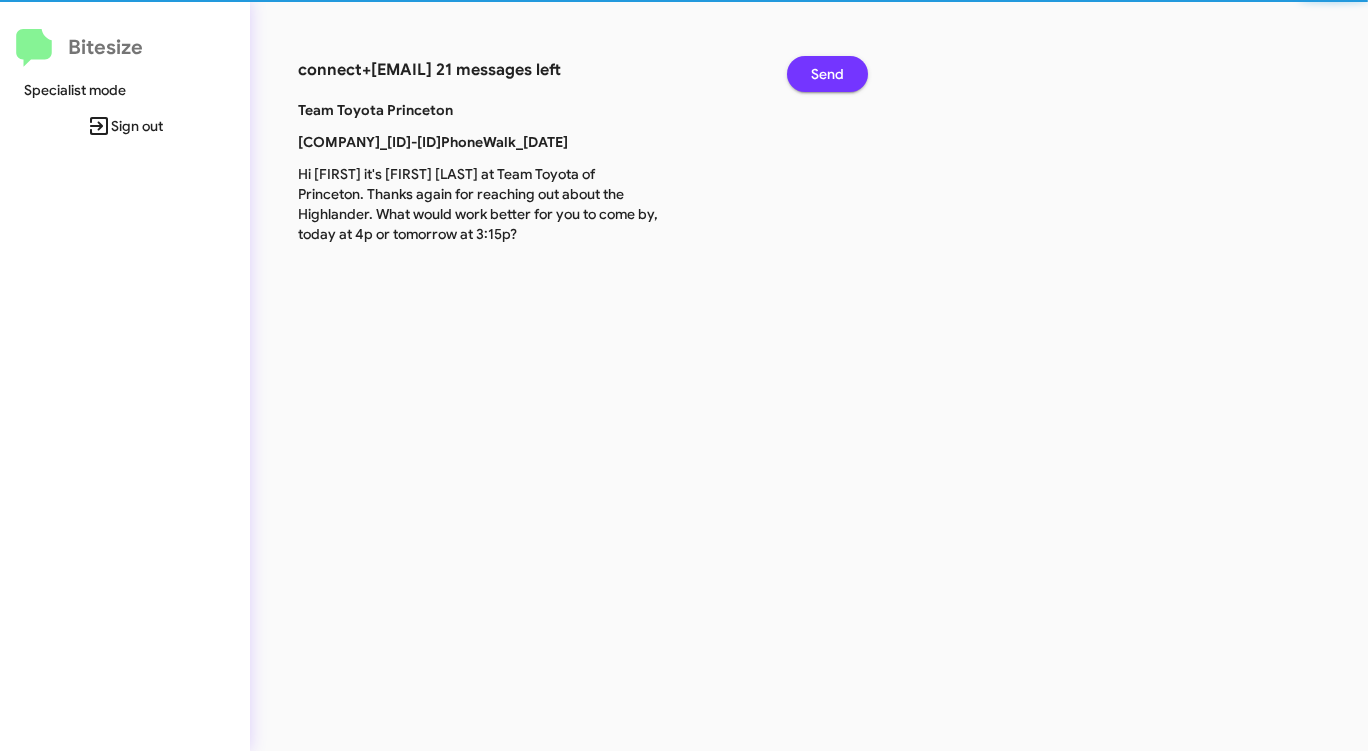 click on "Send" 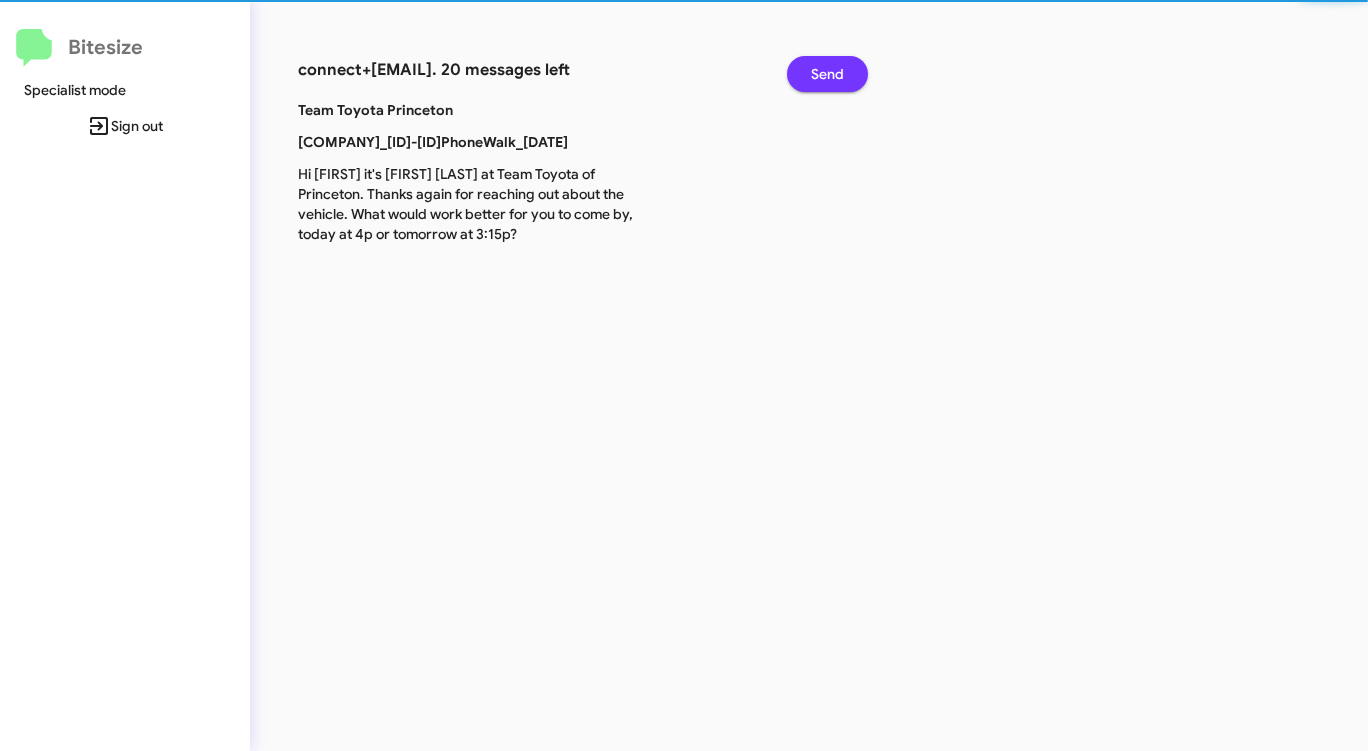 click on "Send" 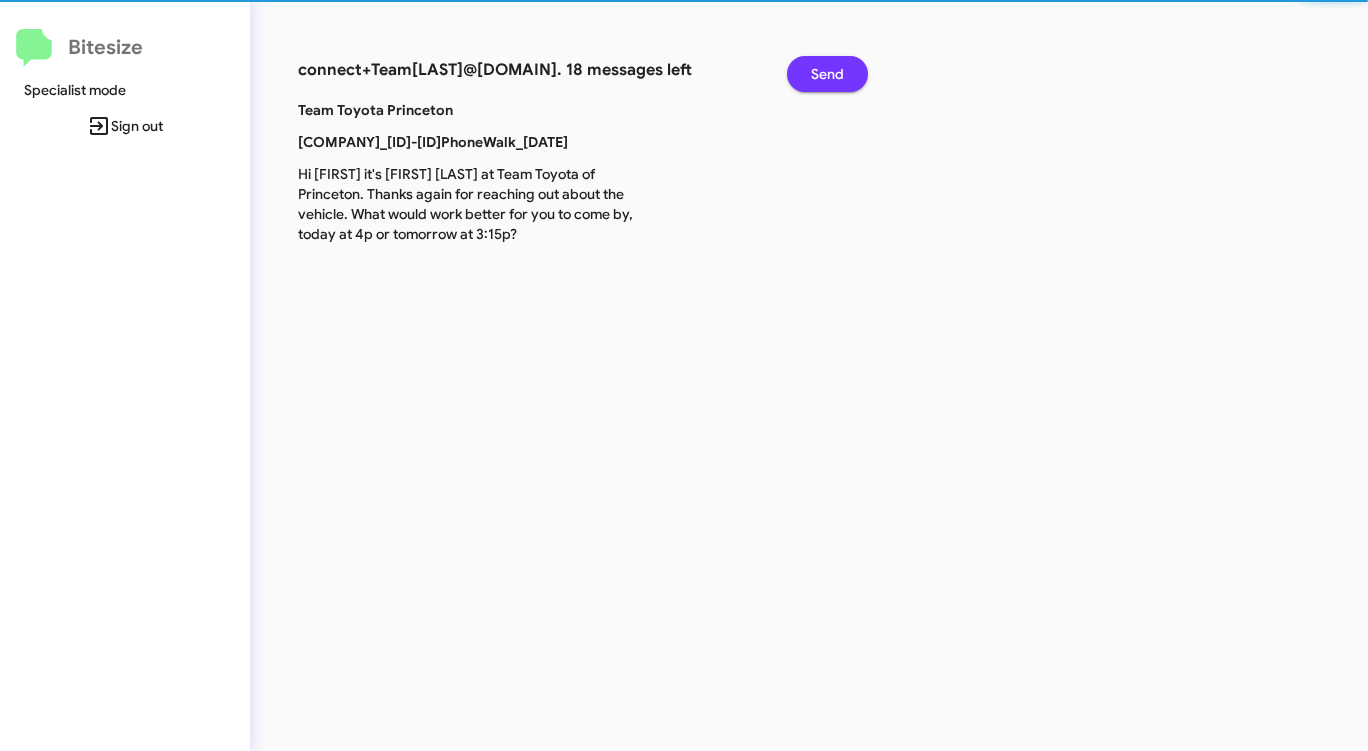 click on "Send" 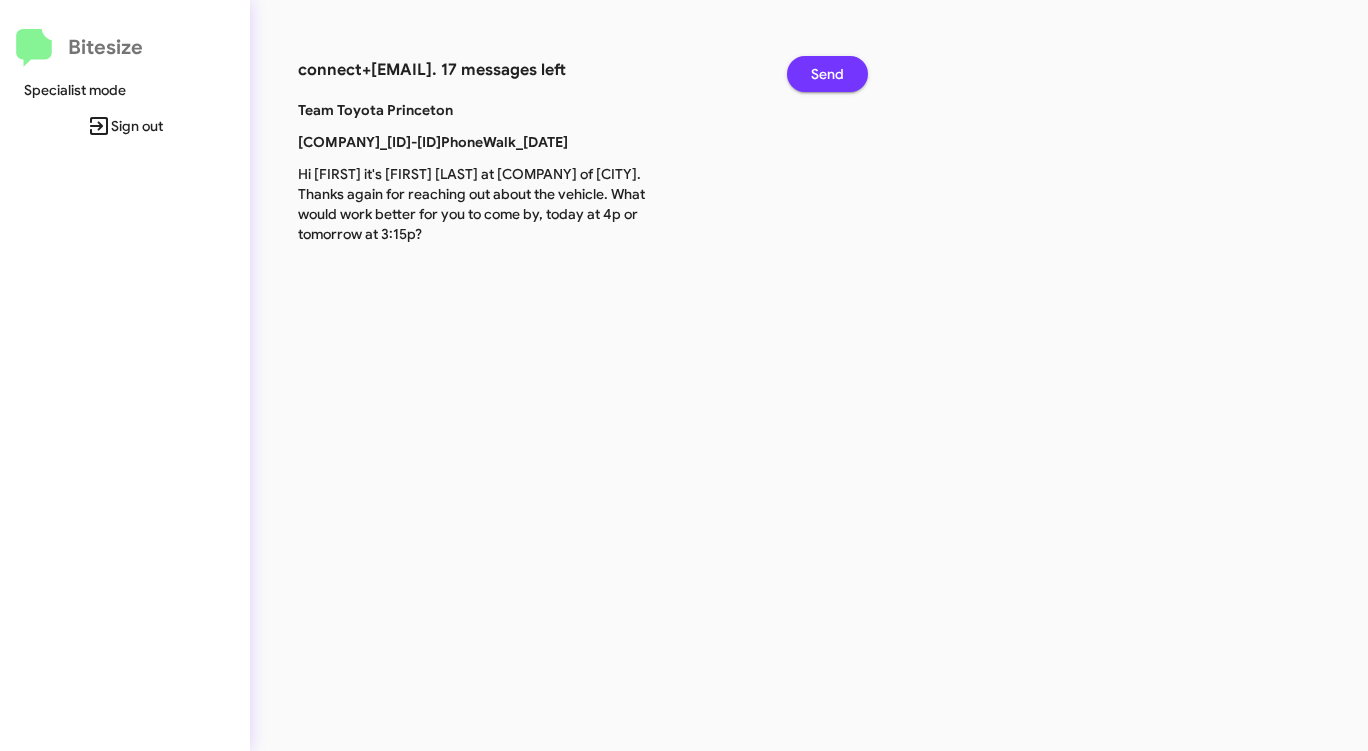 click on "Send" 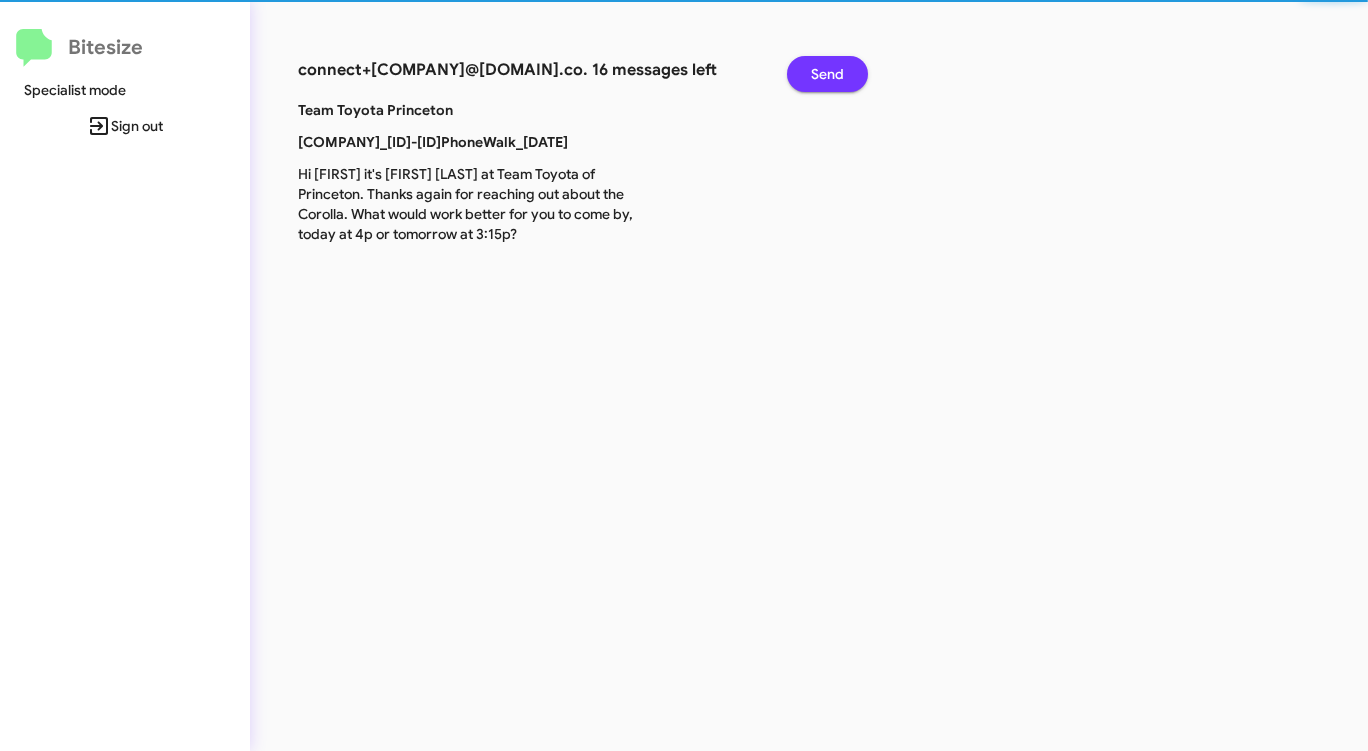 click on "Send" 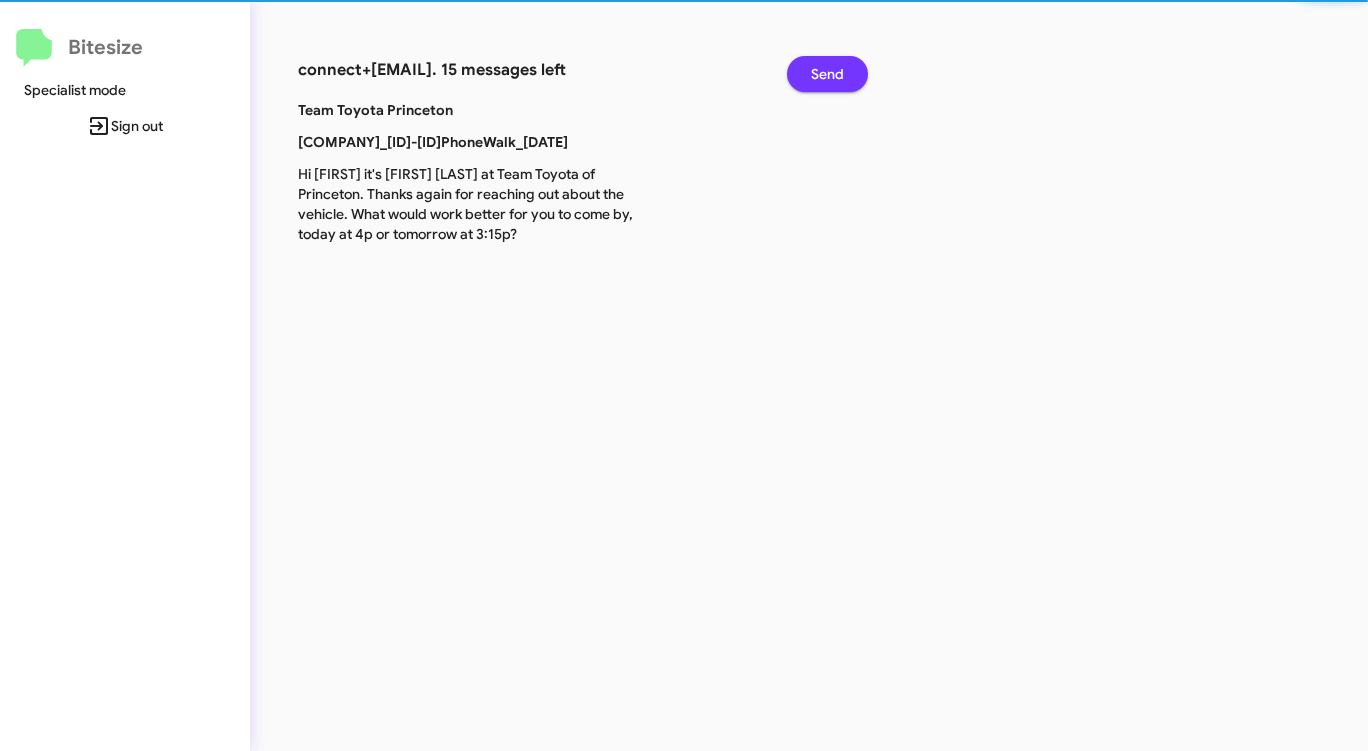 click on "Send" 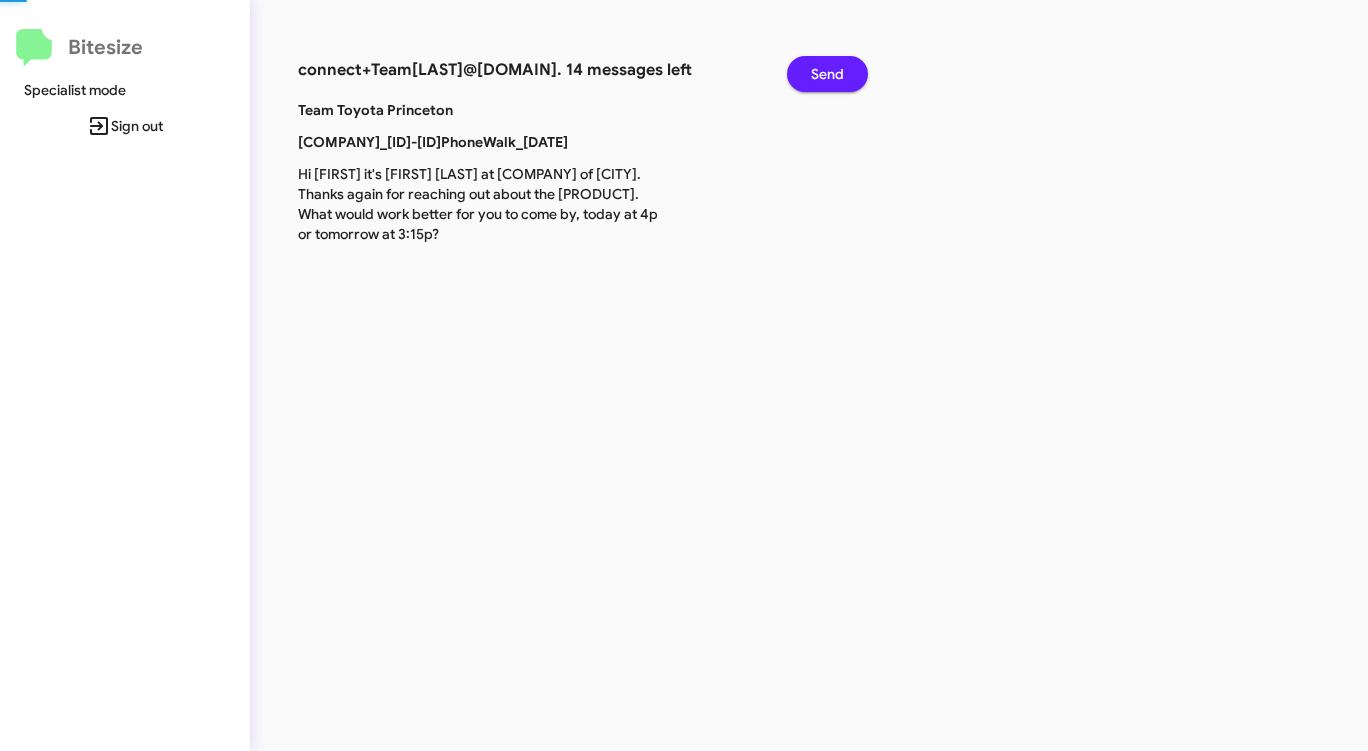 click on "Send" 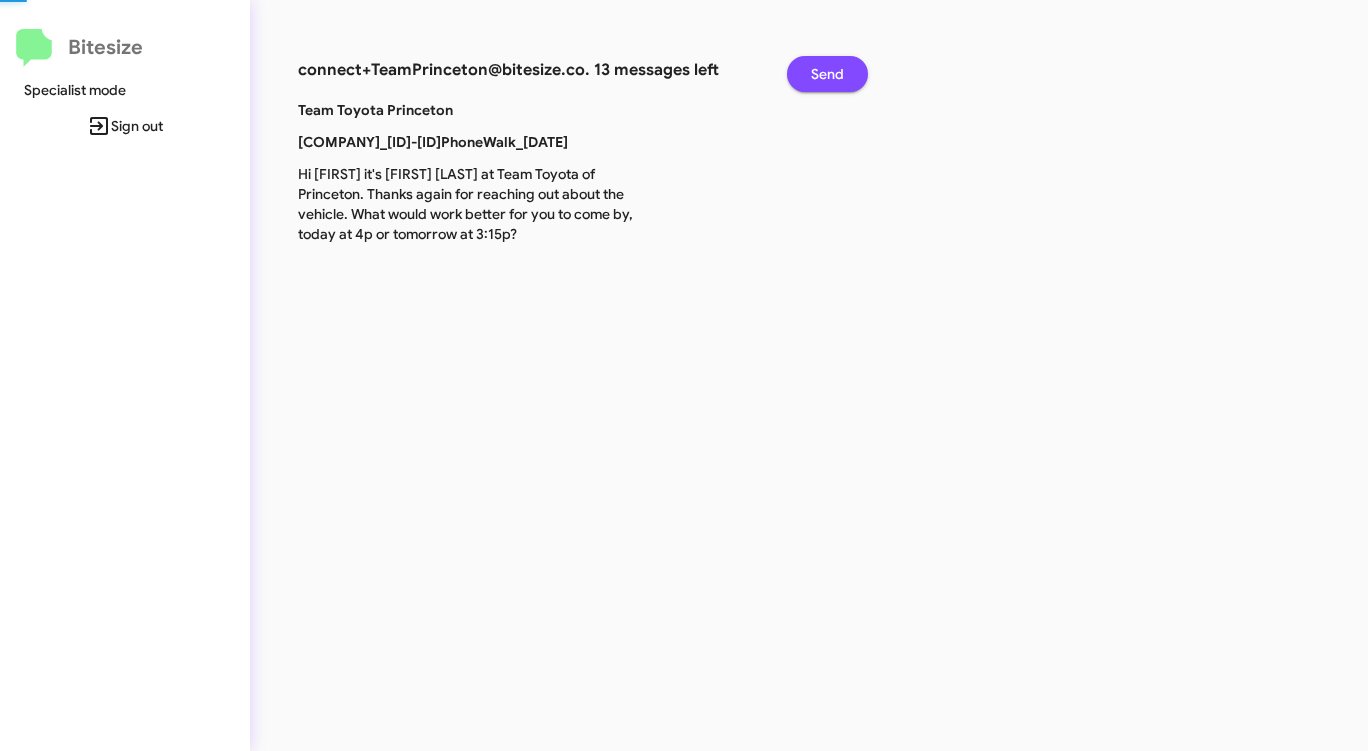 click on "Send" 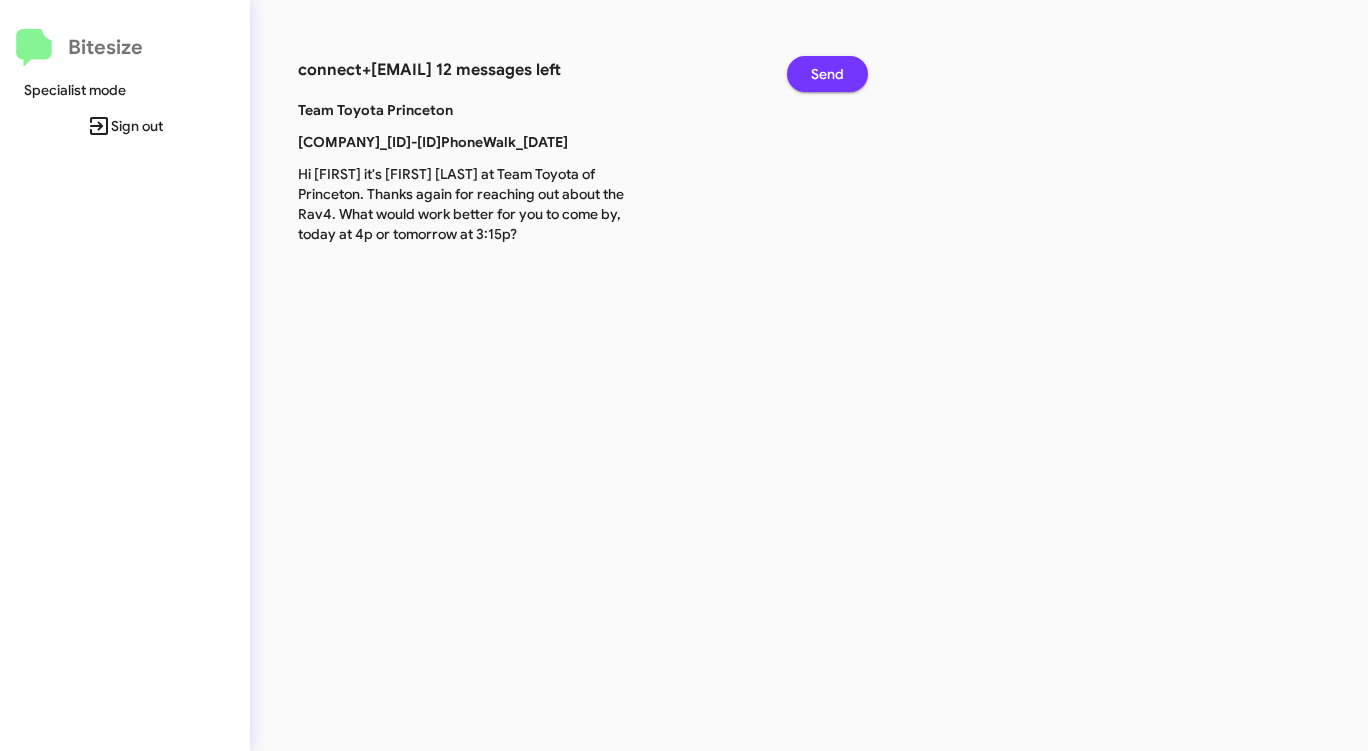 click on "Send" 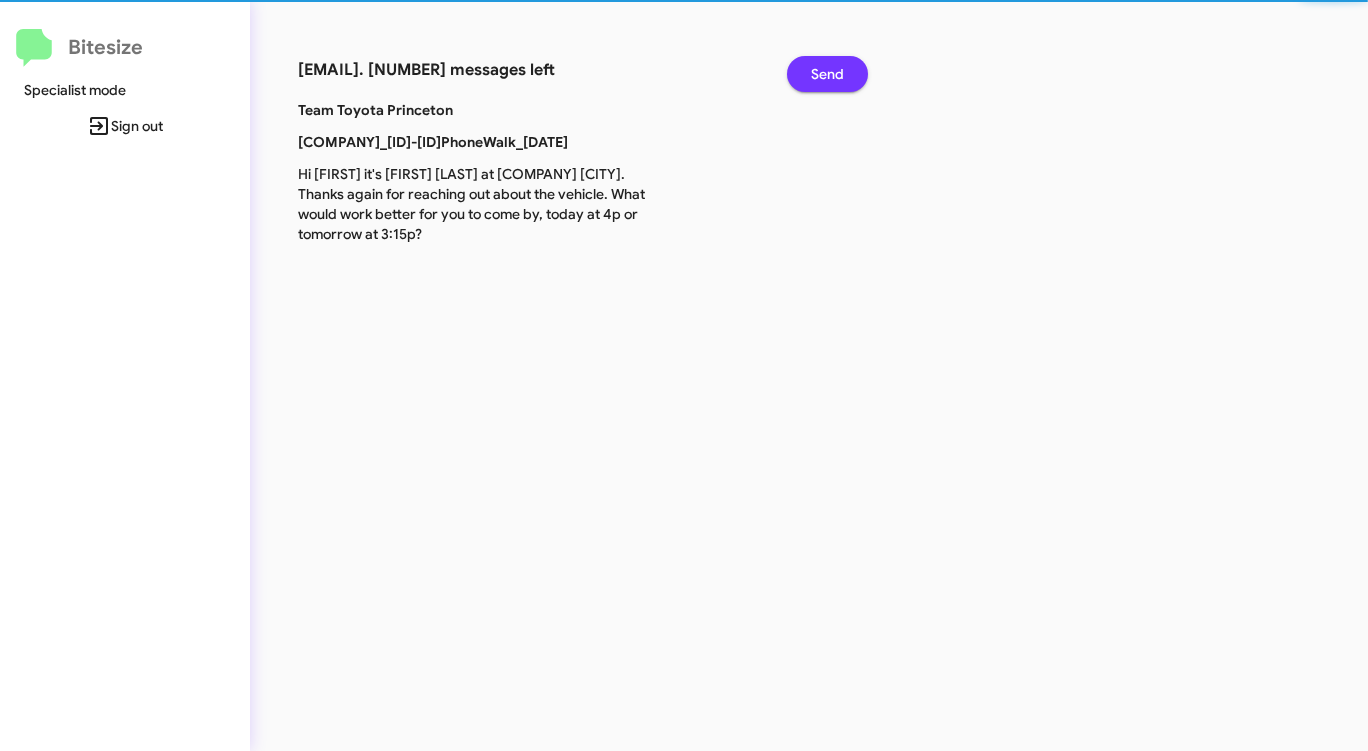 click on "Send" 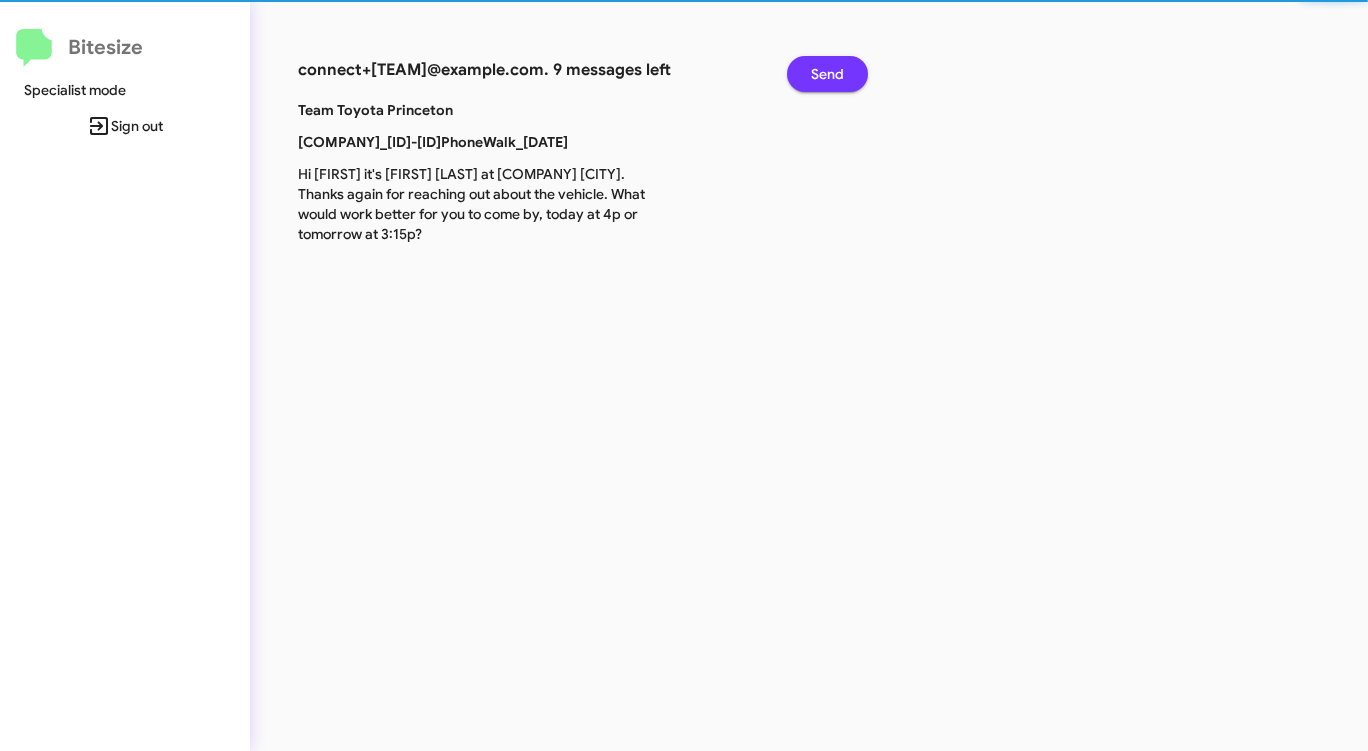 click on "Send" 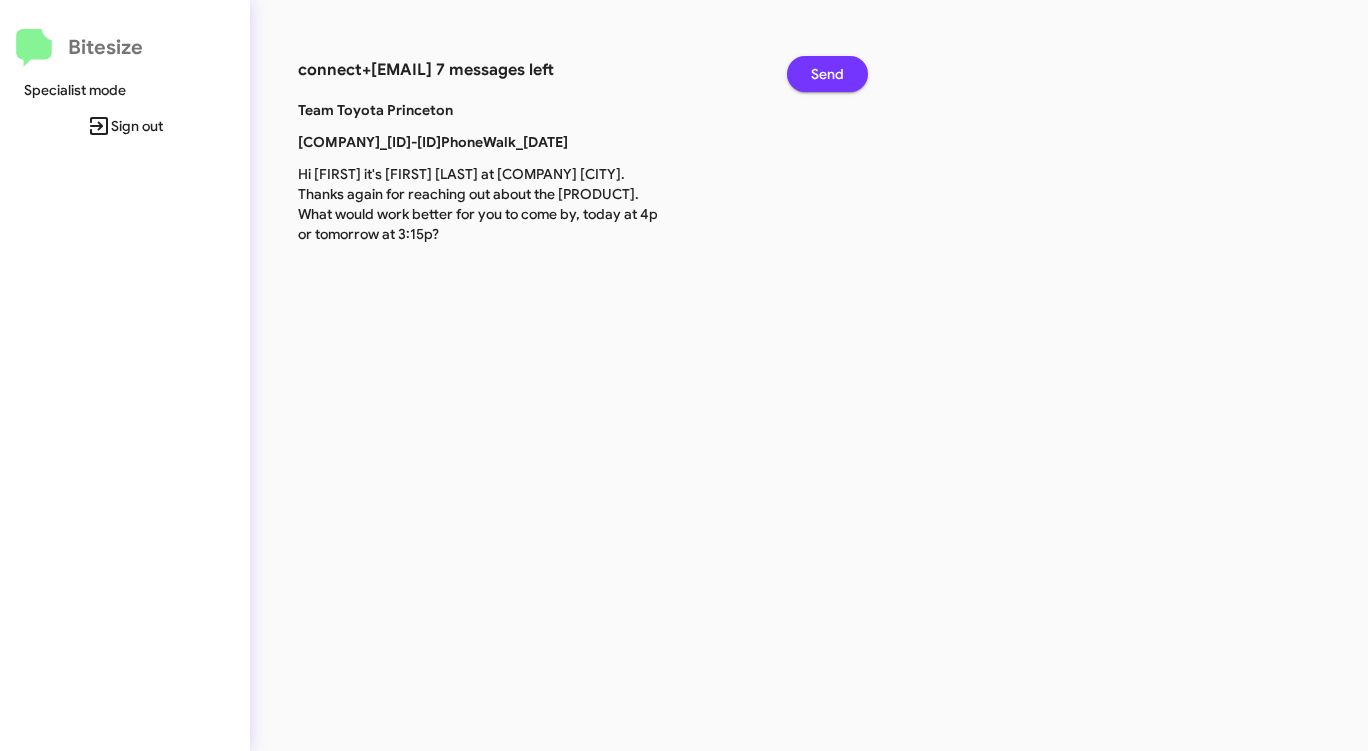 click on "Send" 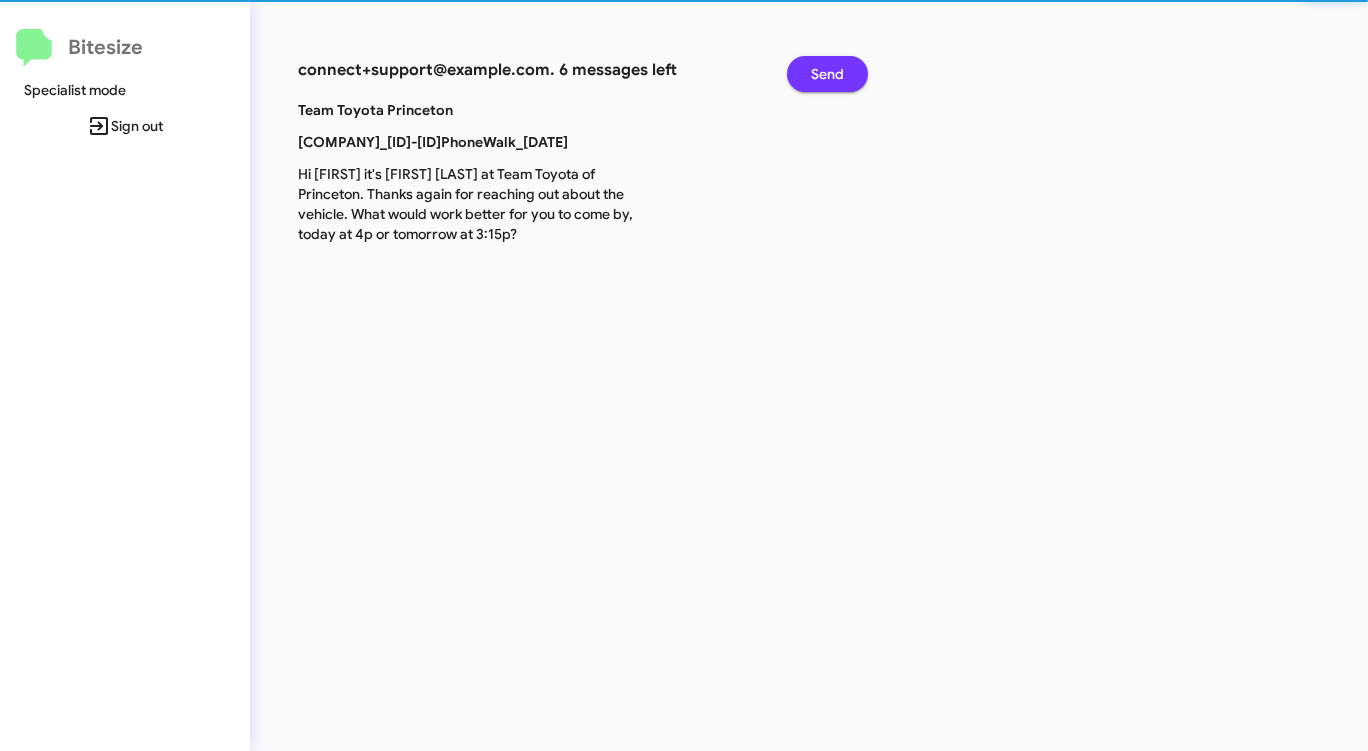 click on "Send" 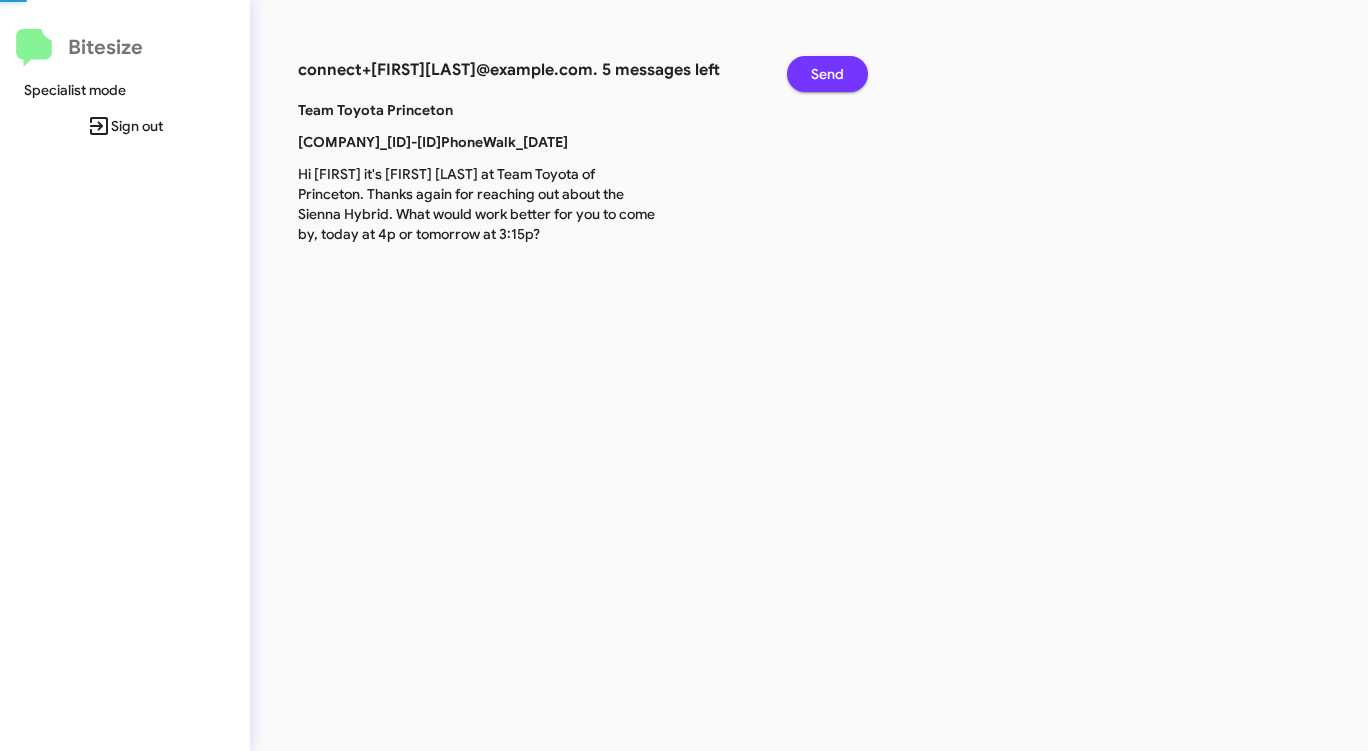 click on "Send" 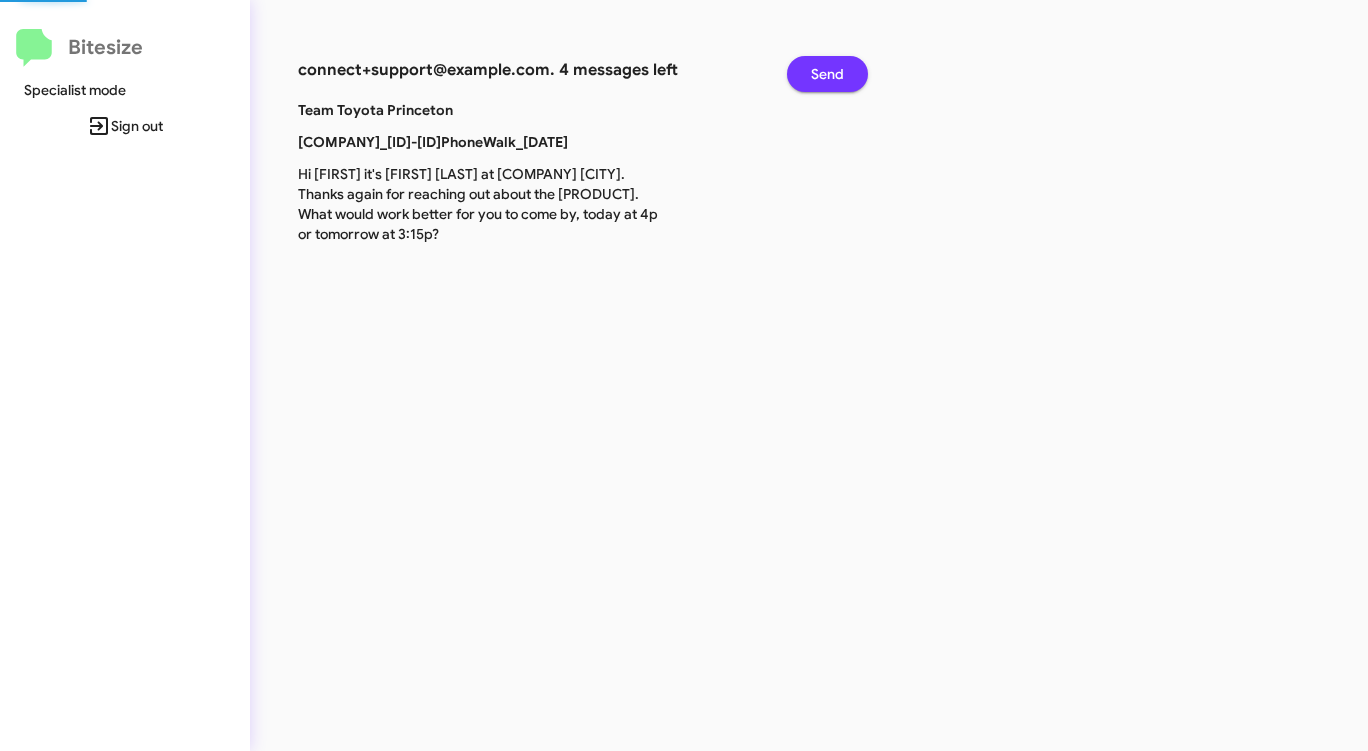 click on "Send" 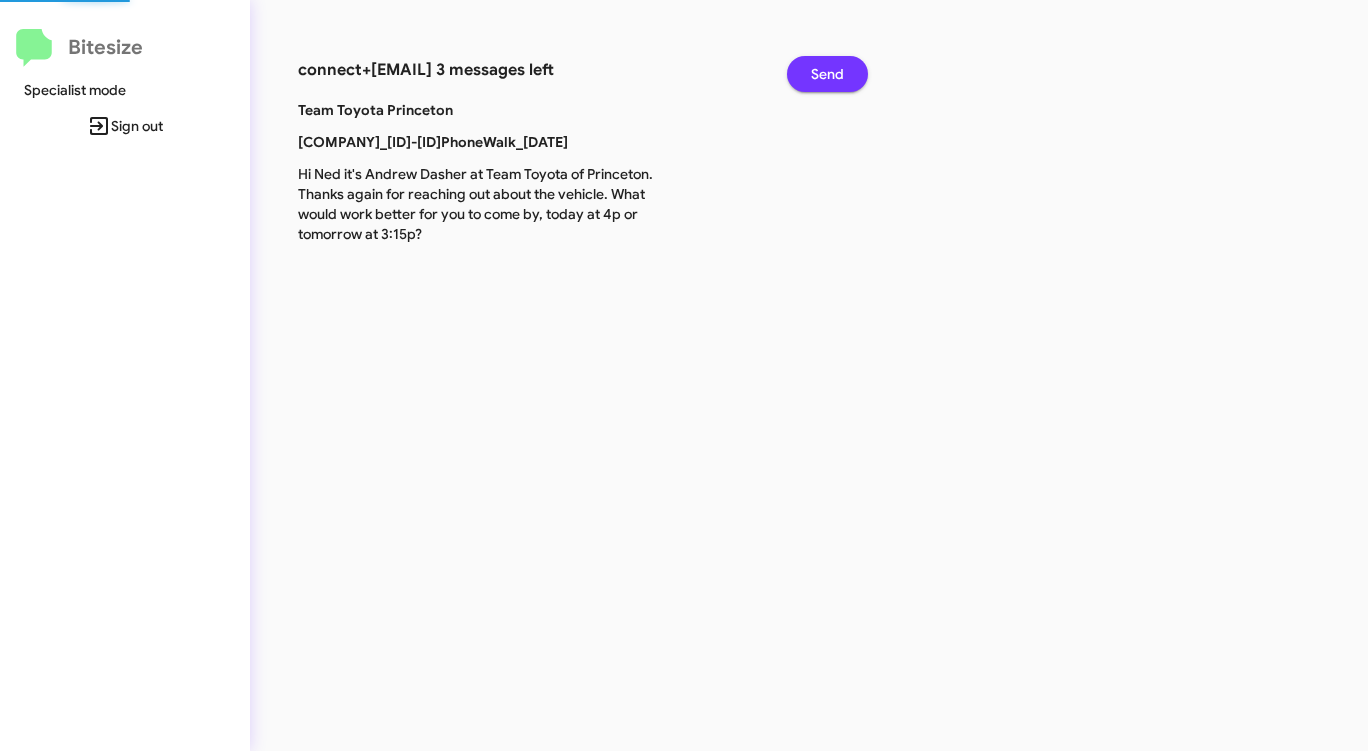 click on "Send" 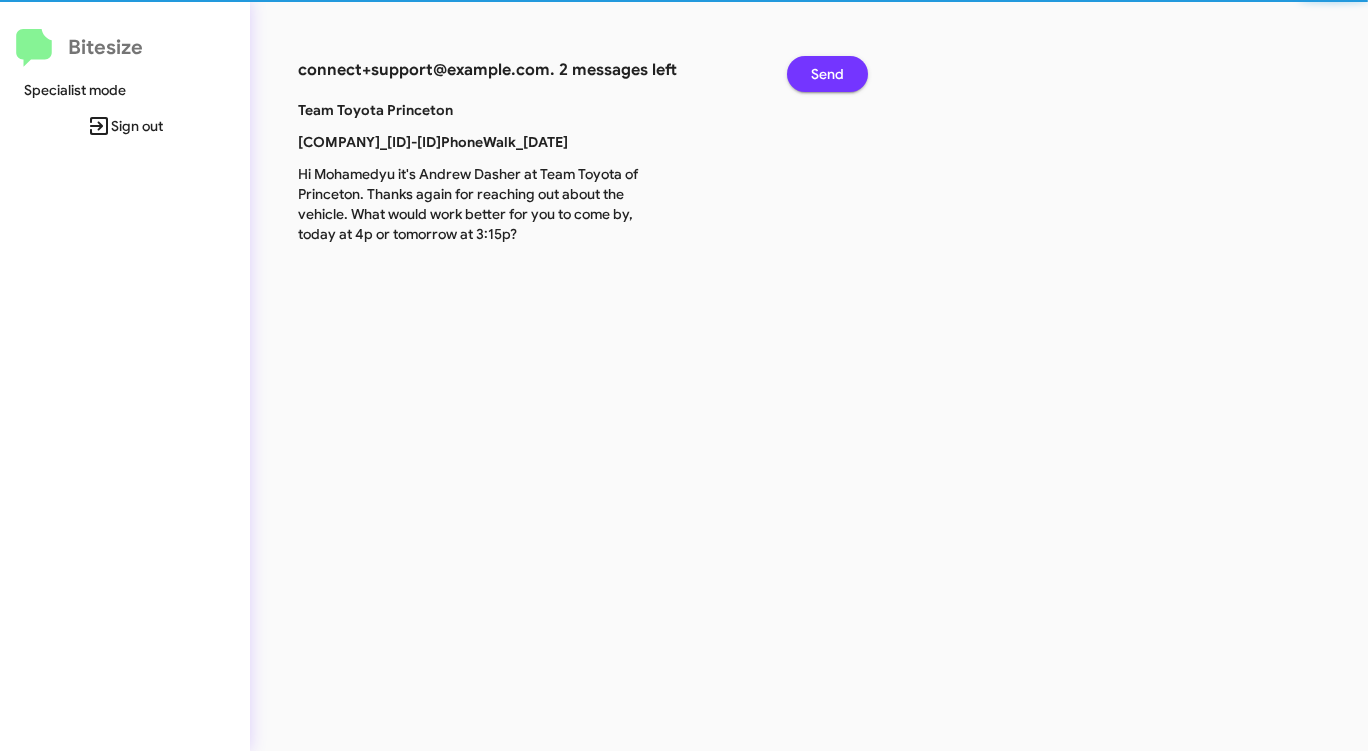 click on "Send" 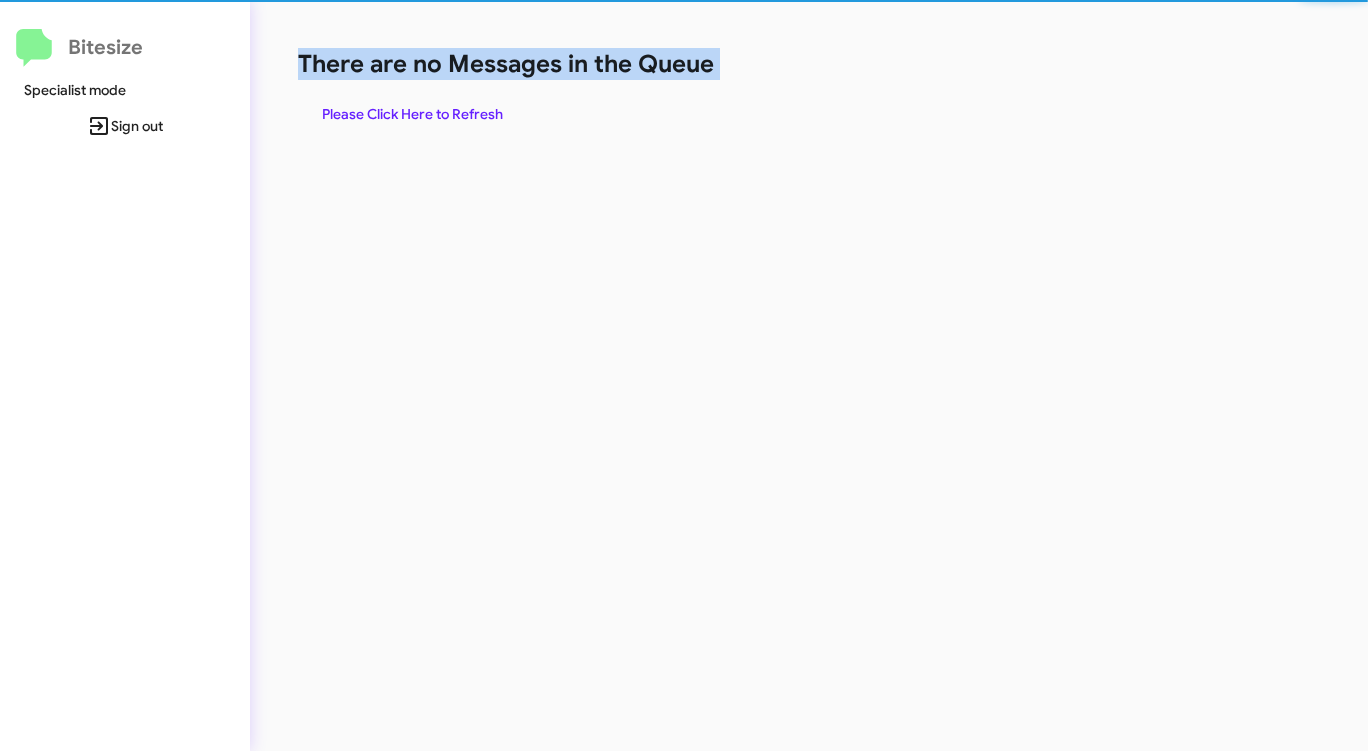 click on "There are no Messages in the Queue" 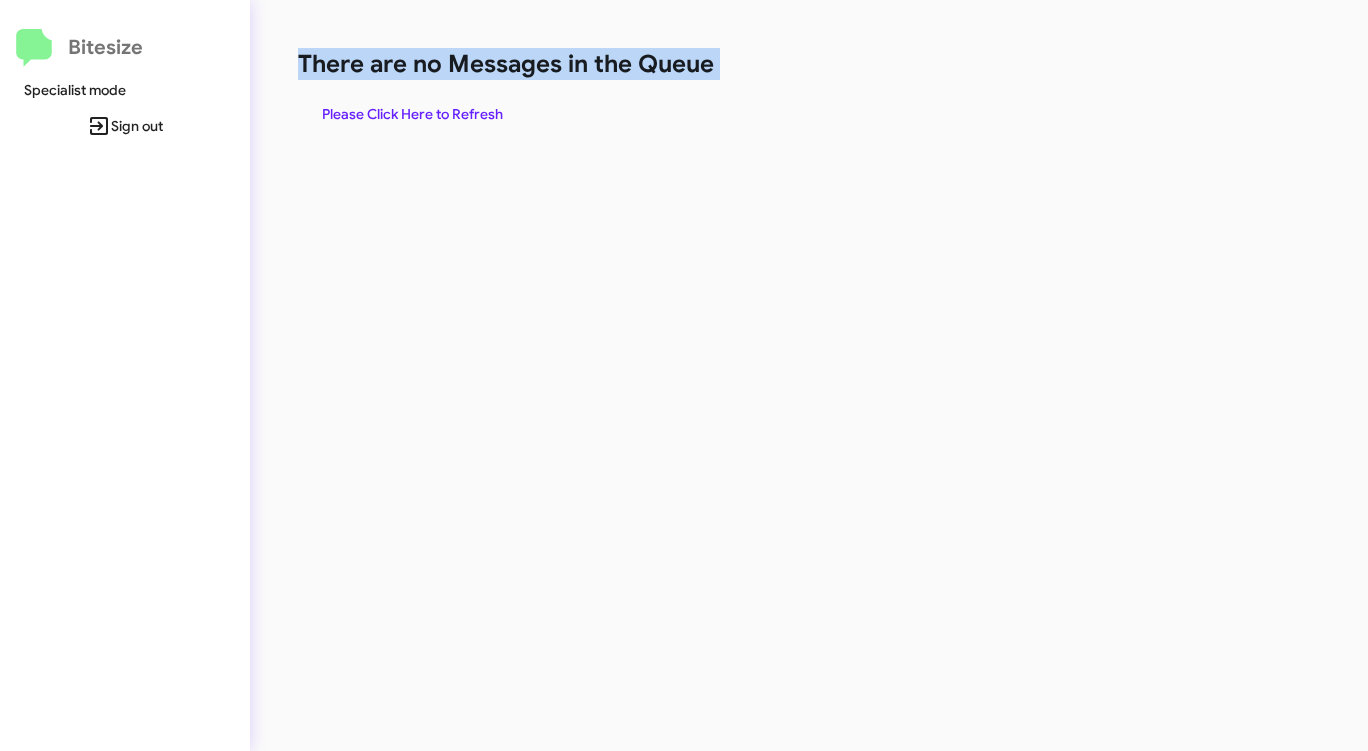 click on "There are no Messages in the Queue" 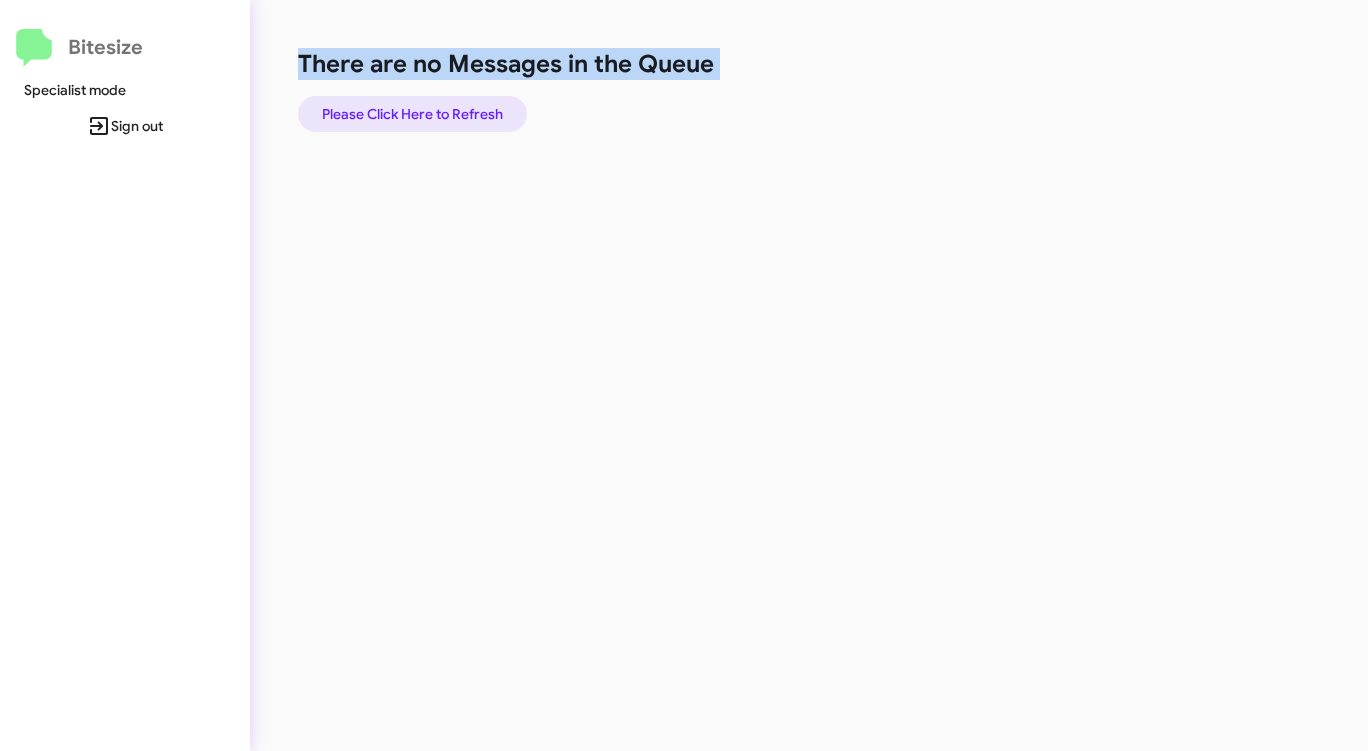 click on "Please Click Here to Refresh" 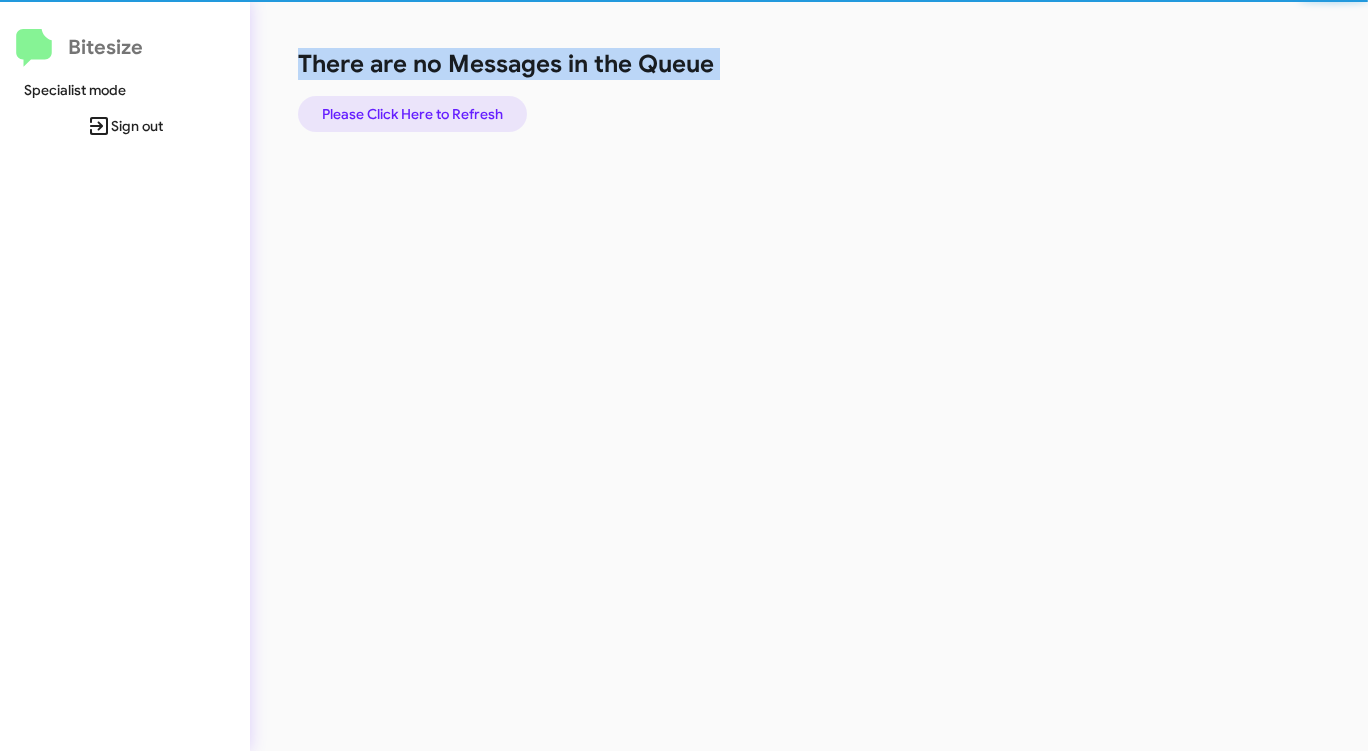 click on "Please Click Here to Refresh" 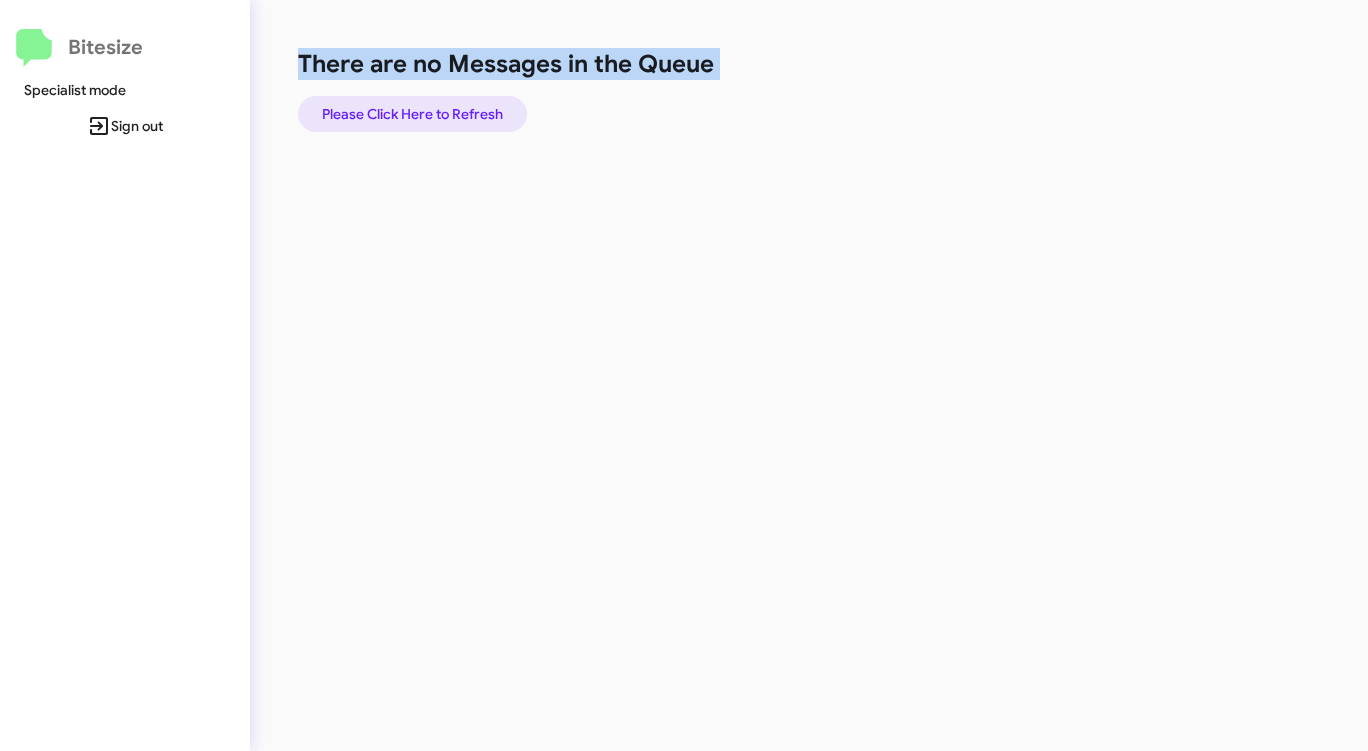 click on "Please Click Here to Refresh" 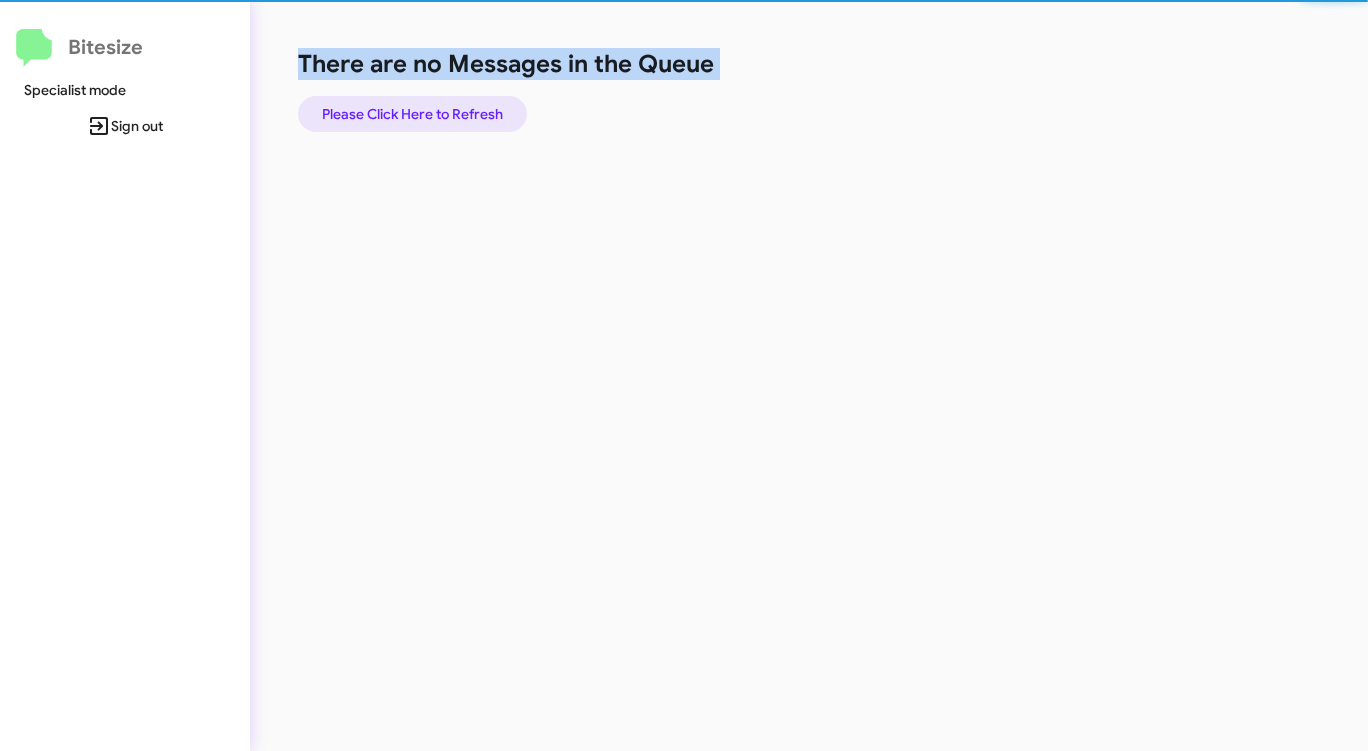 click on "Please Click Here to Refresh" 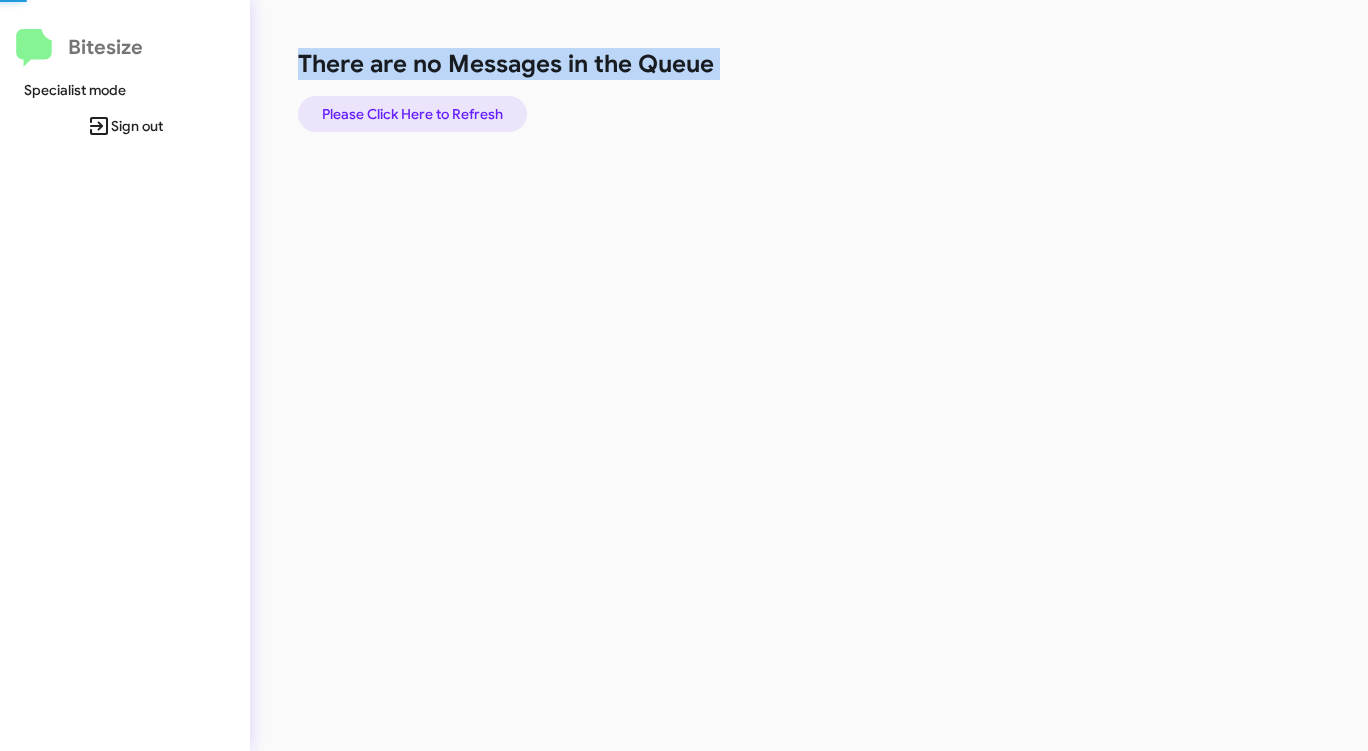 click on "Please Click Here to Refresh" 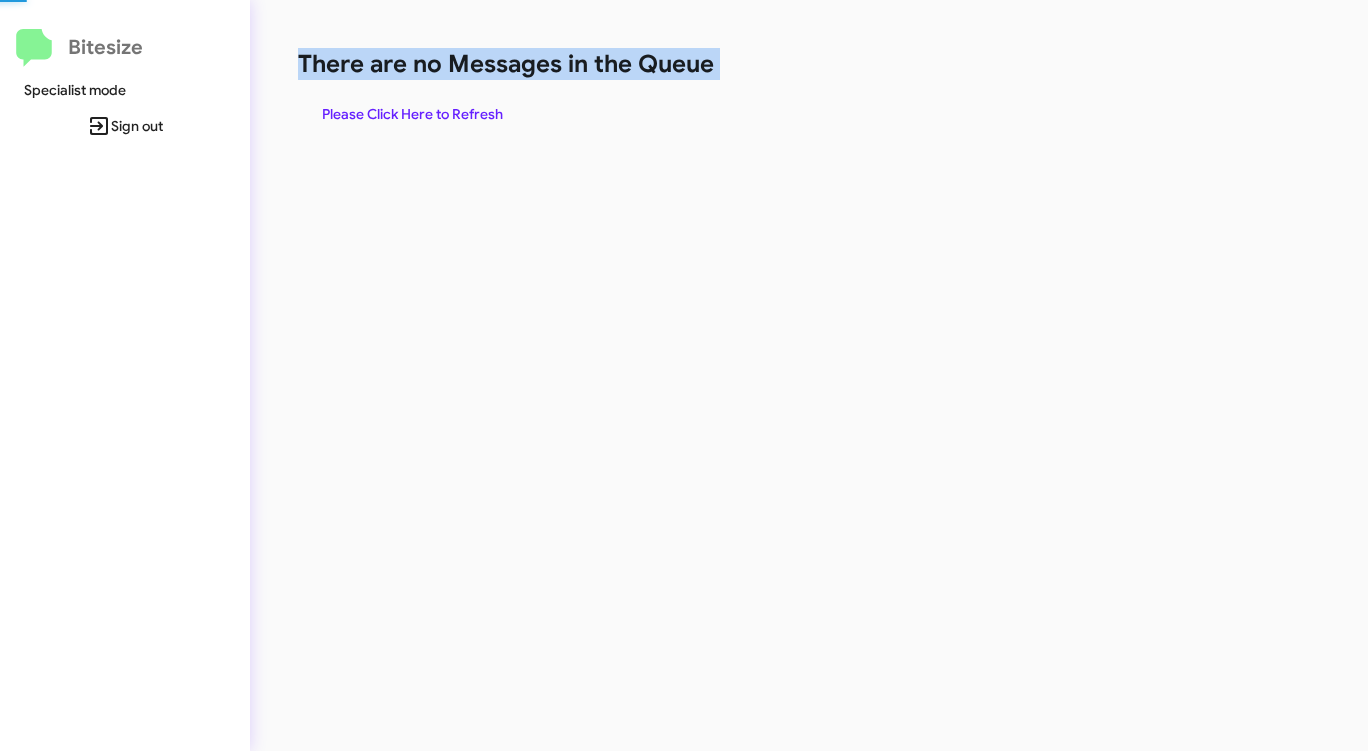 click on "Please Click Here to Refresh" 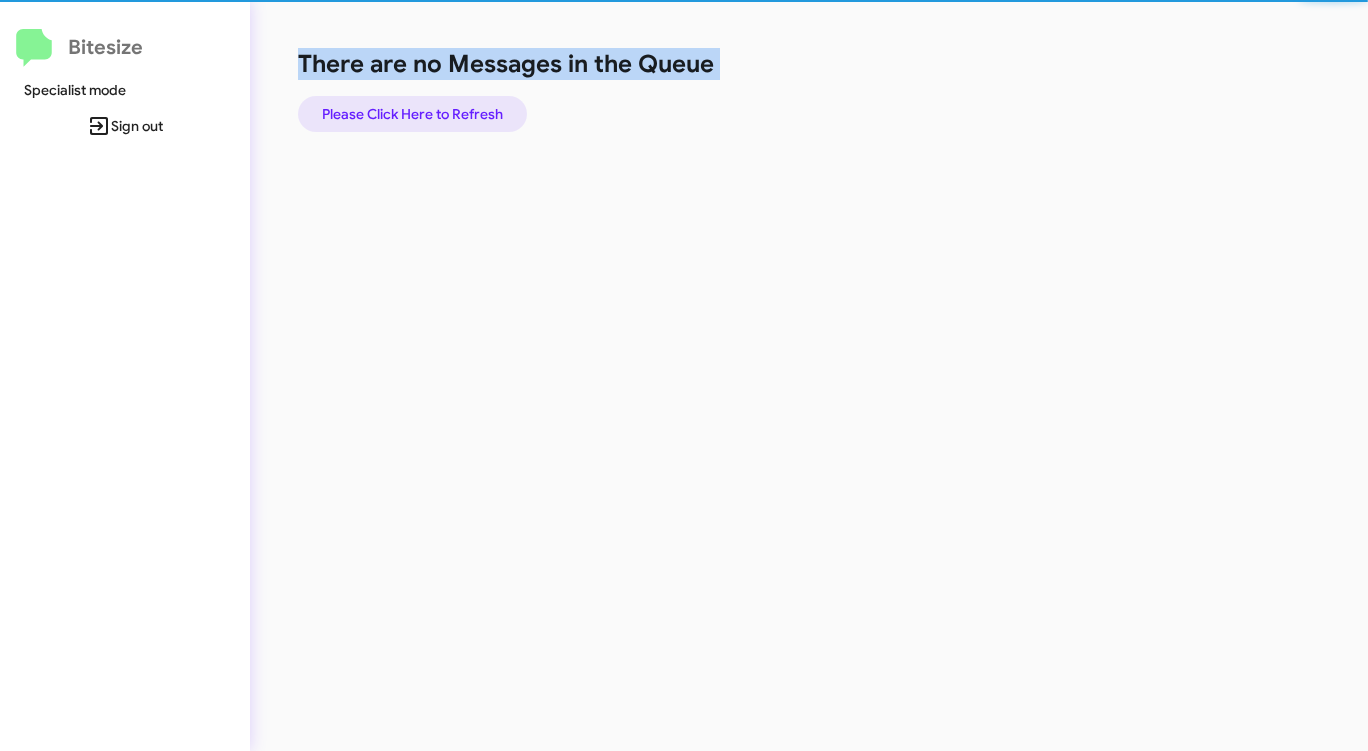click on "Please Click Here to Refresh" 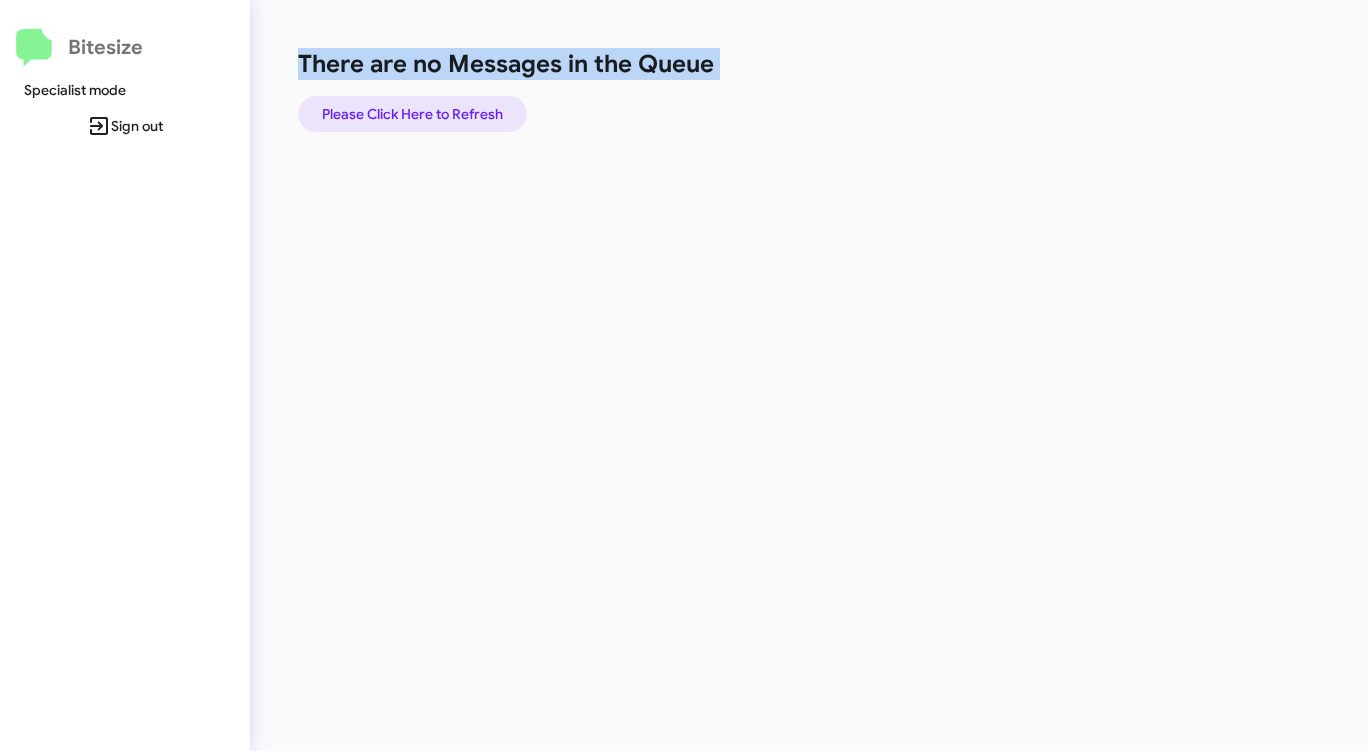 click on "Please Click Here to Refresh" 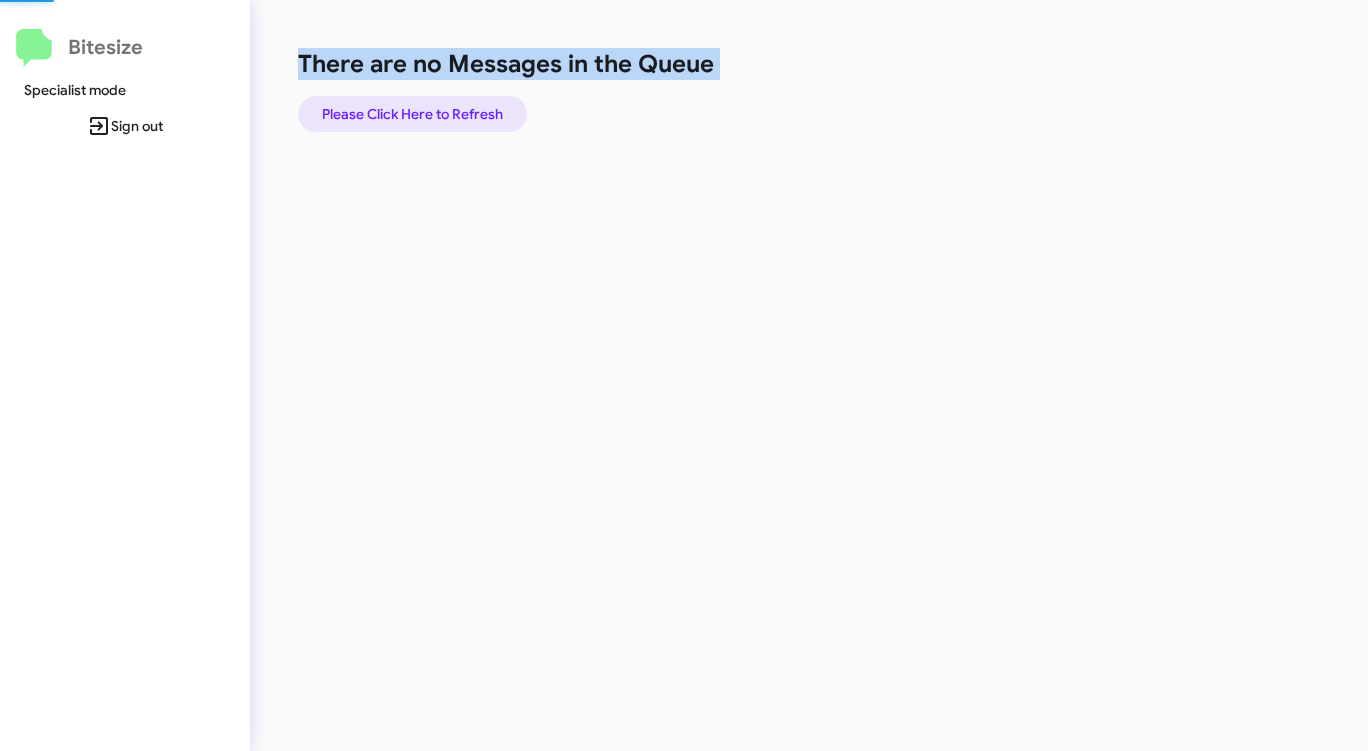 click on "Please Click Here to Refresh" 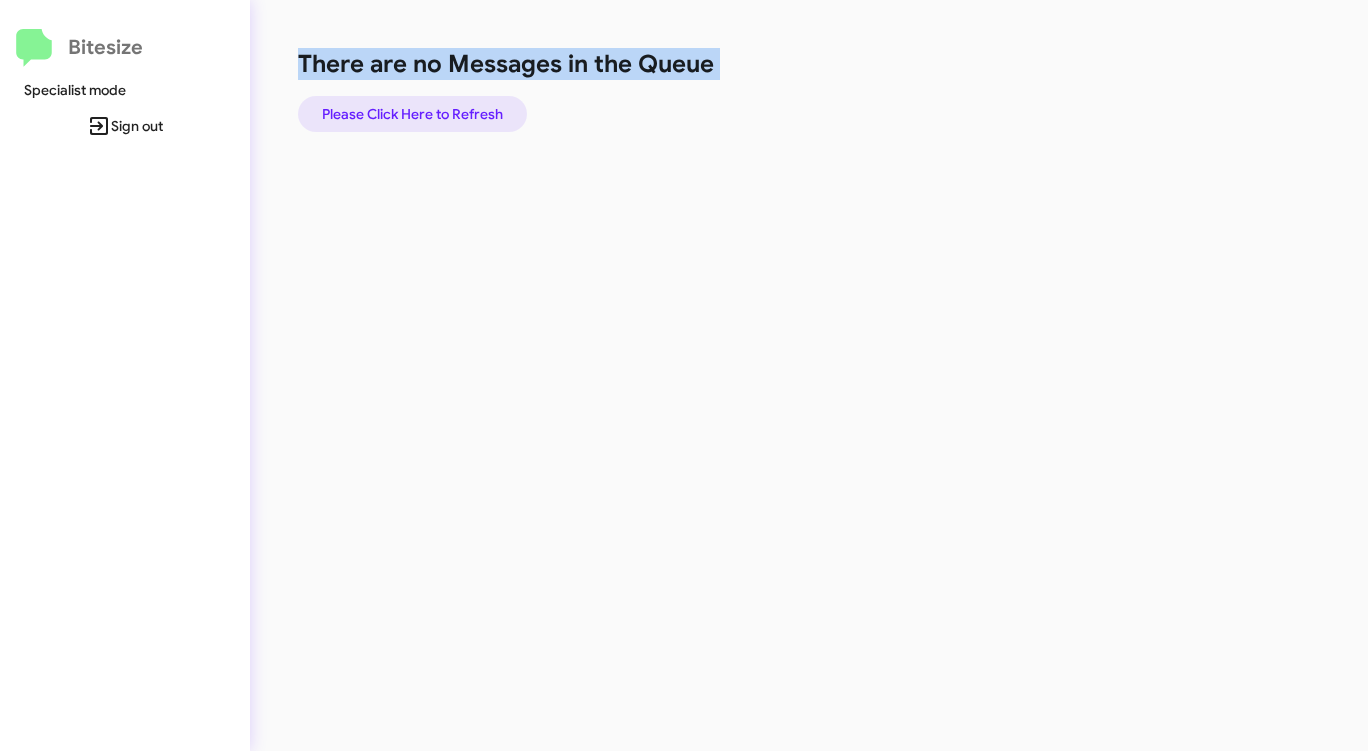 click on "Please Click Here to Refresh" 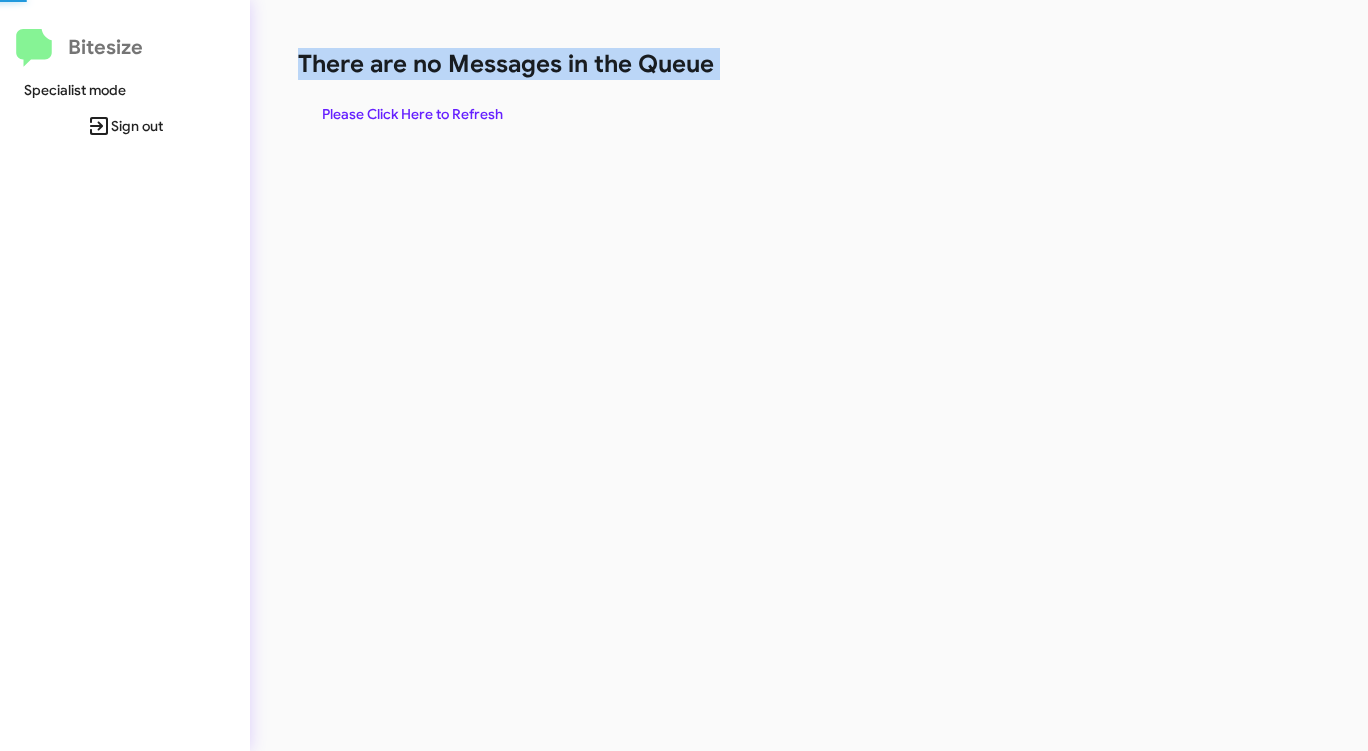 click on "Please Click Here to Refresh" 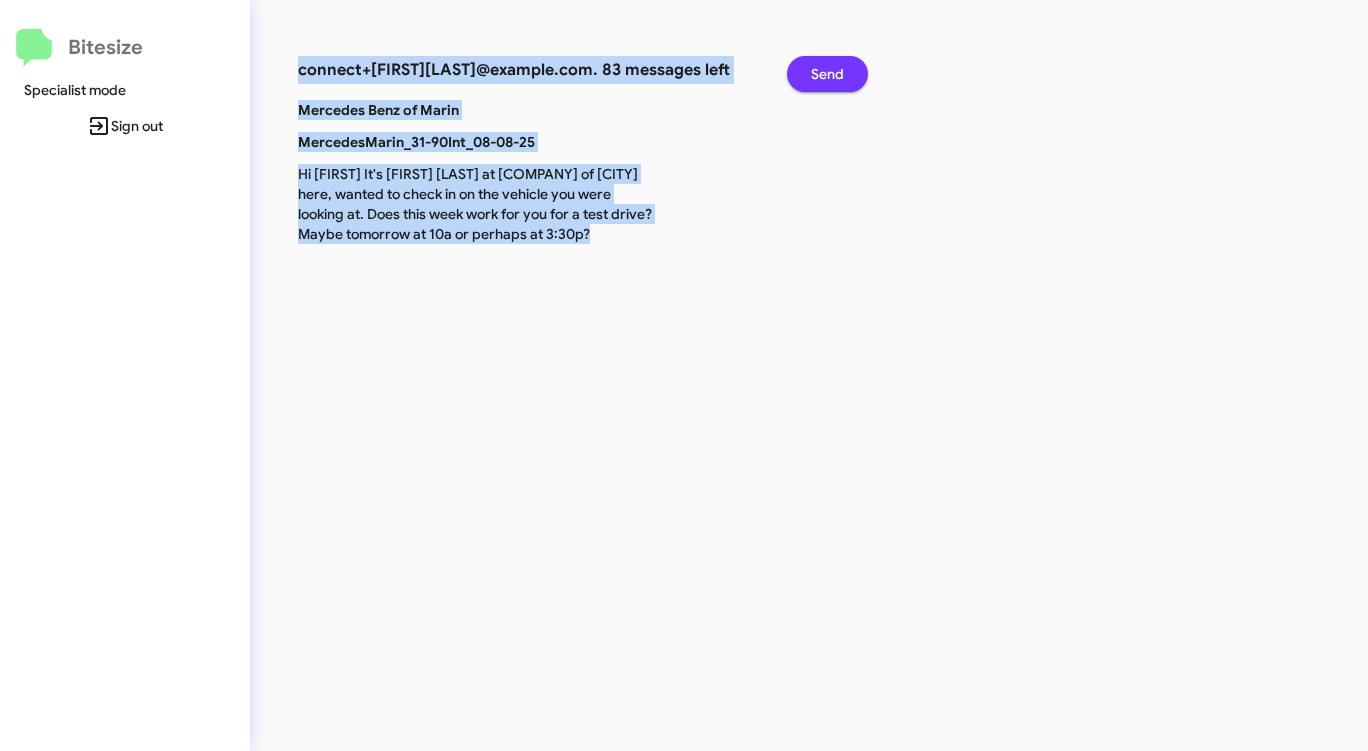 click on "Send" 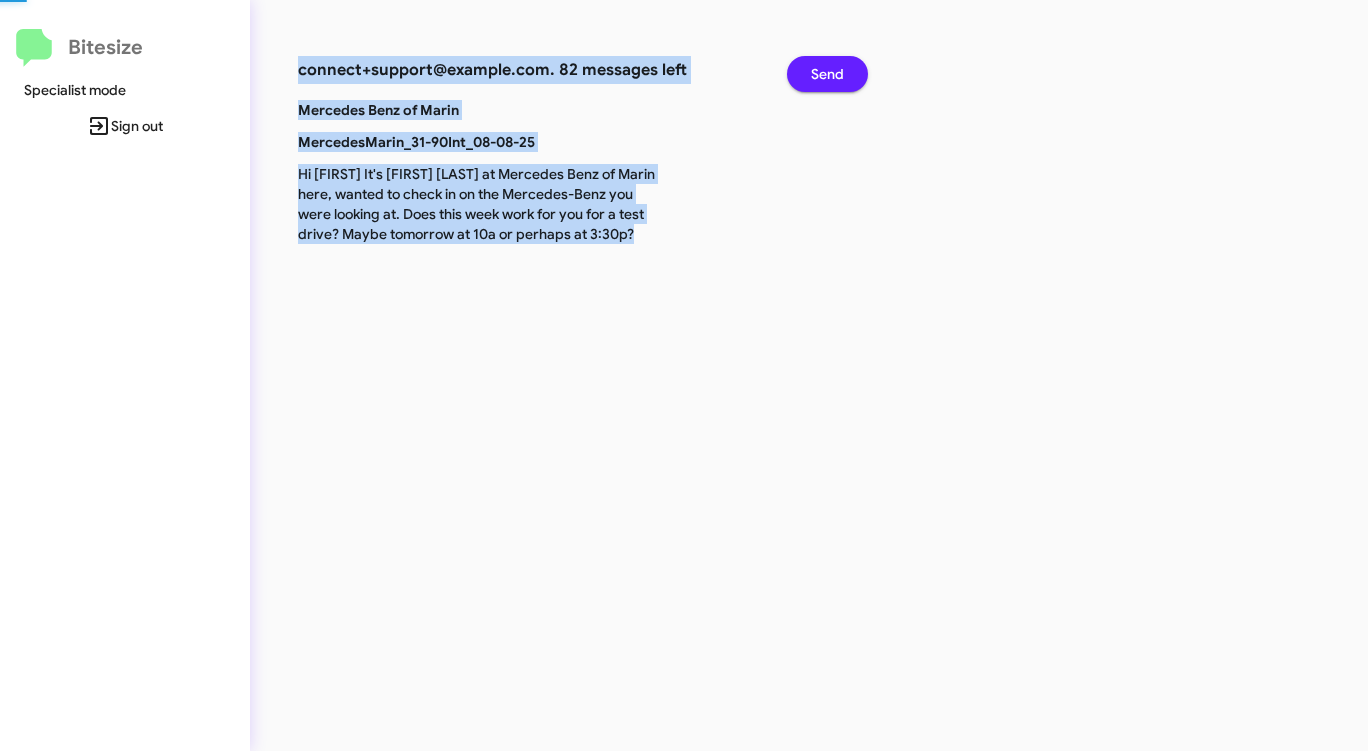 click on "Send" 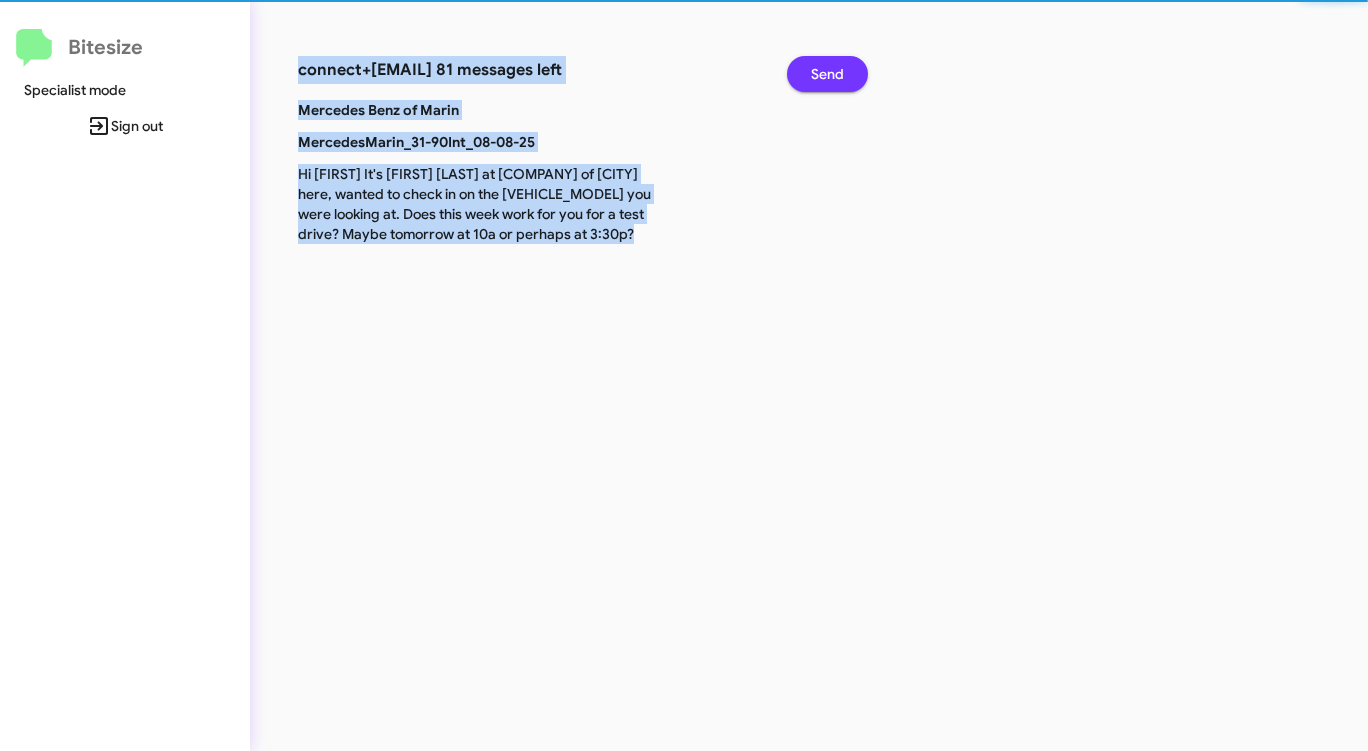 click on "Send" 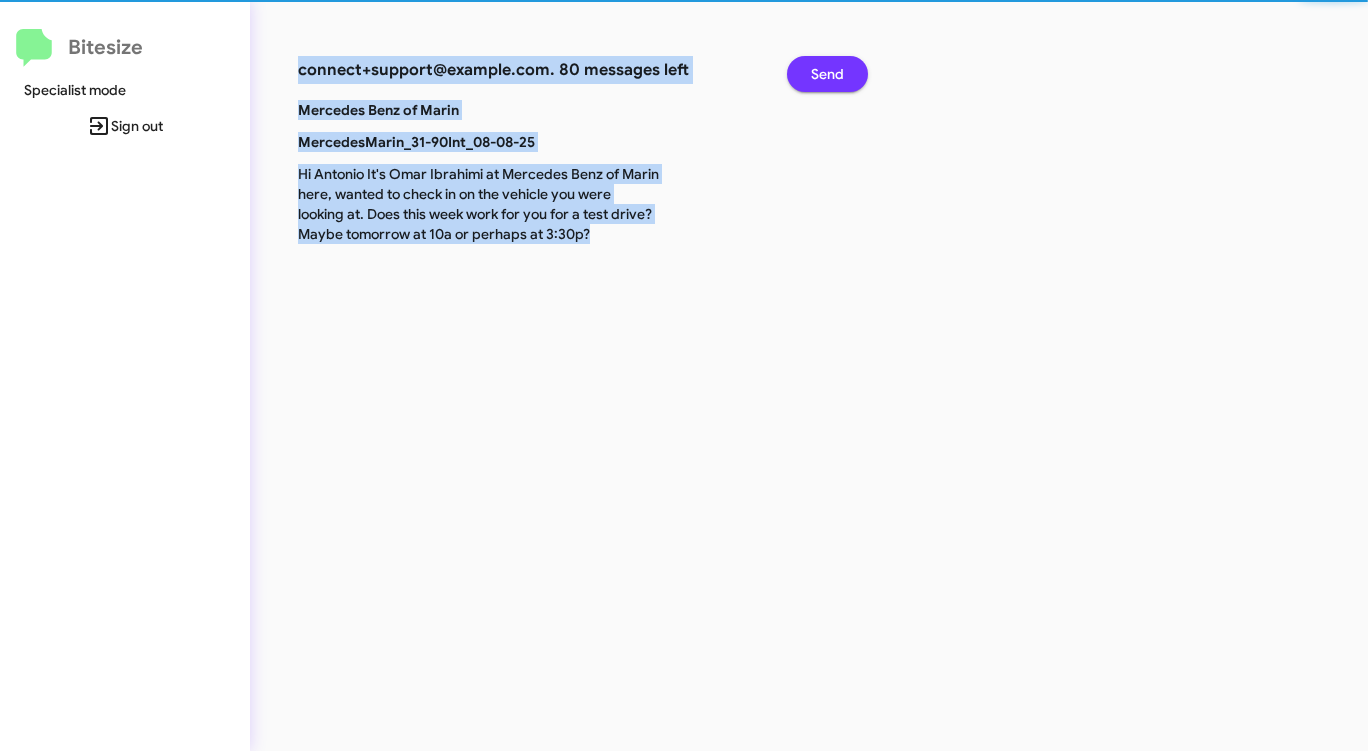 click on "Send" 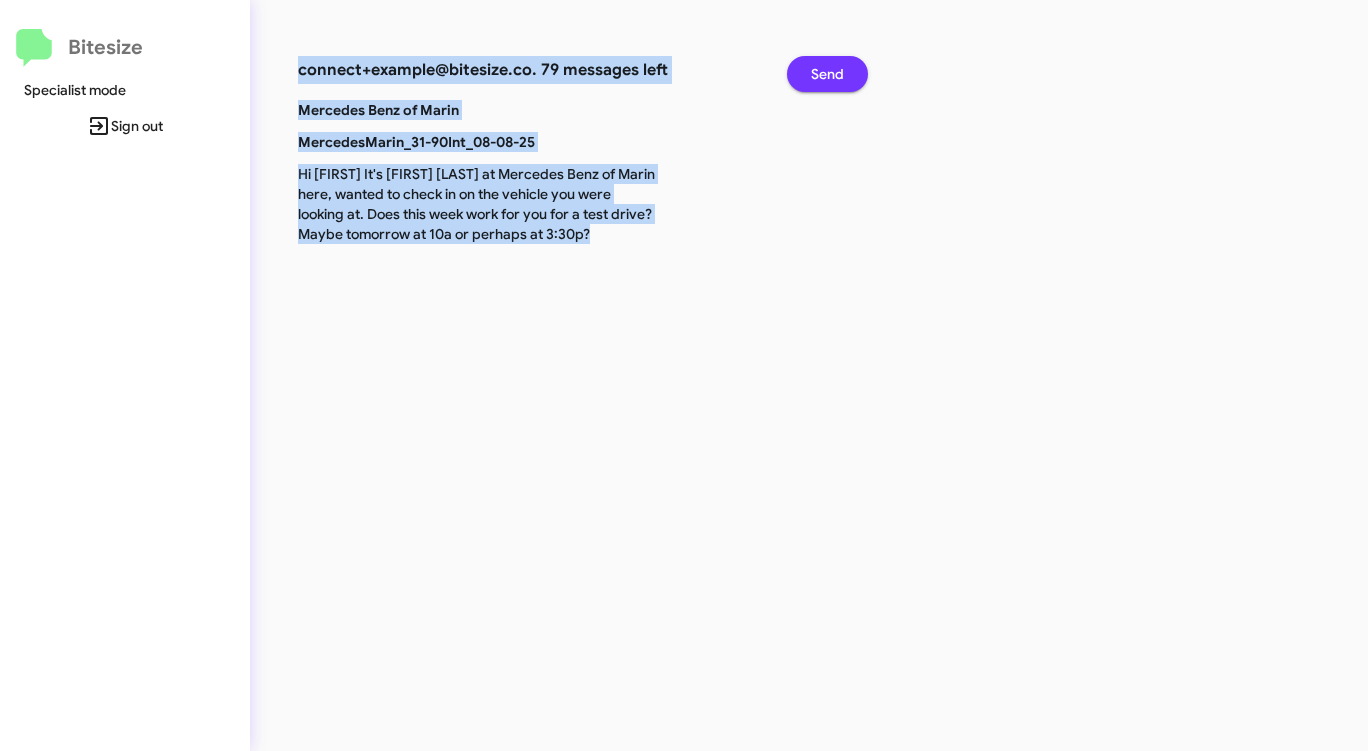 click on "Send" 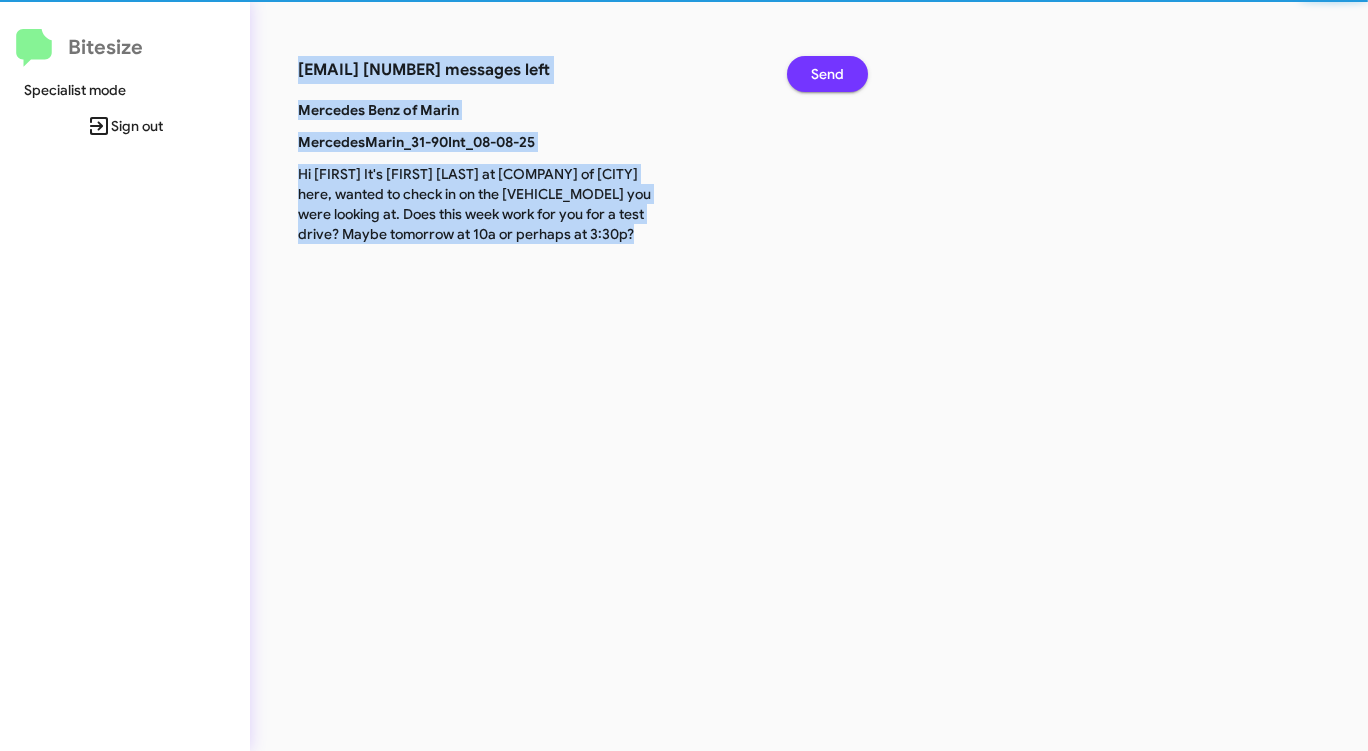 click on "Send" 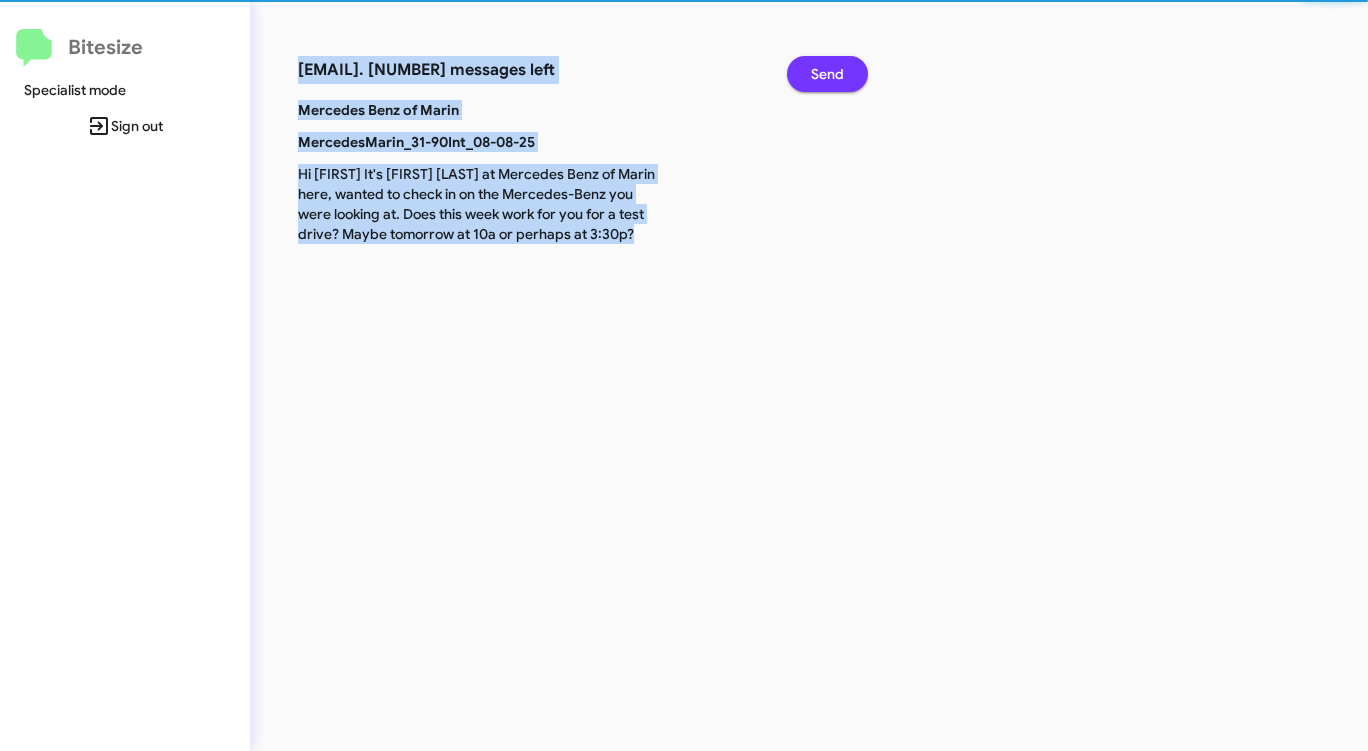click on "Send" 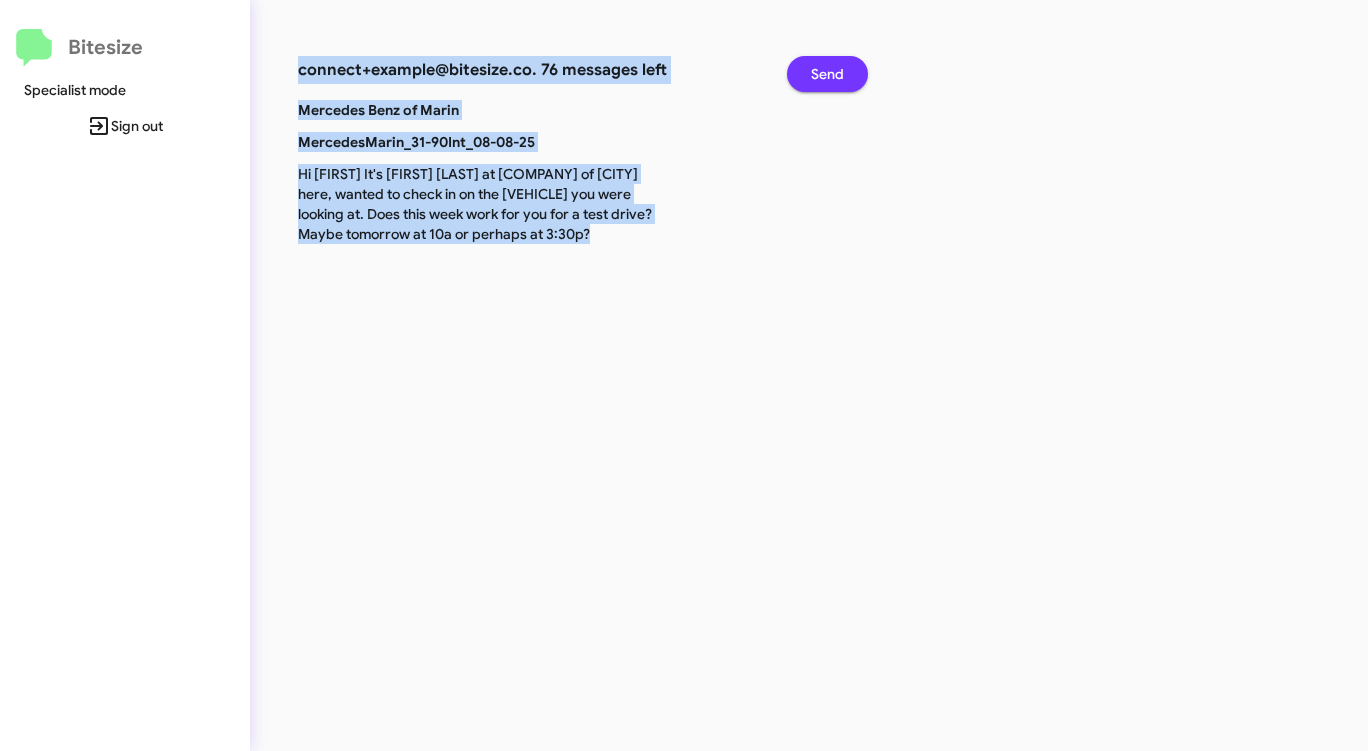 click on "Send" 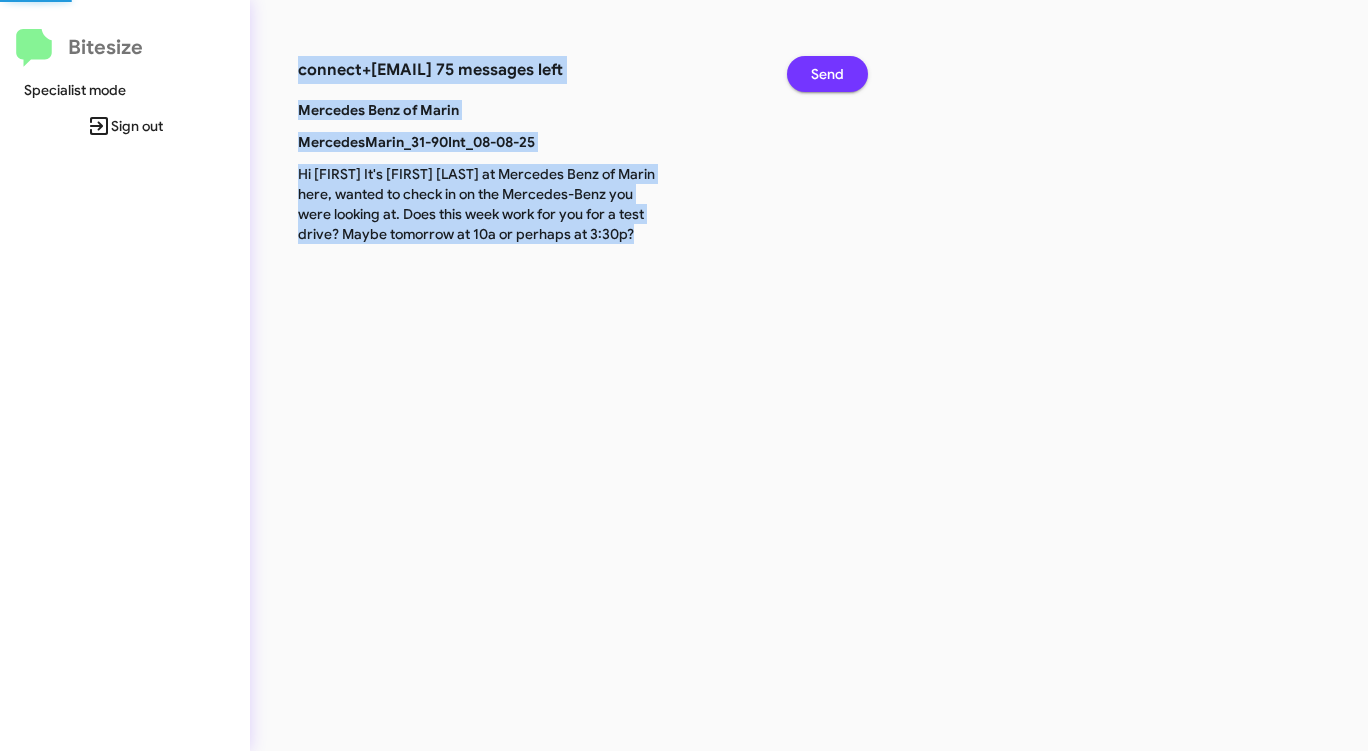 click on "Send" 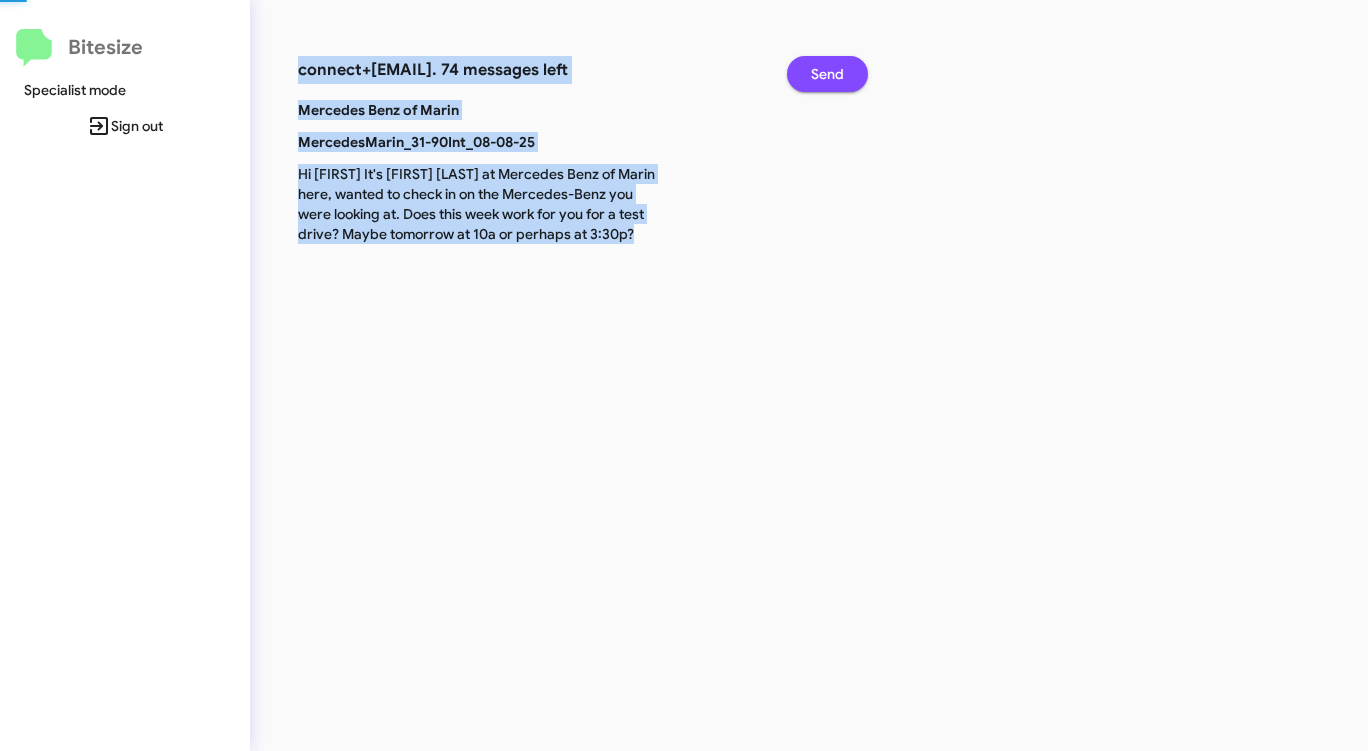 click on "Send" 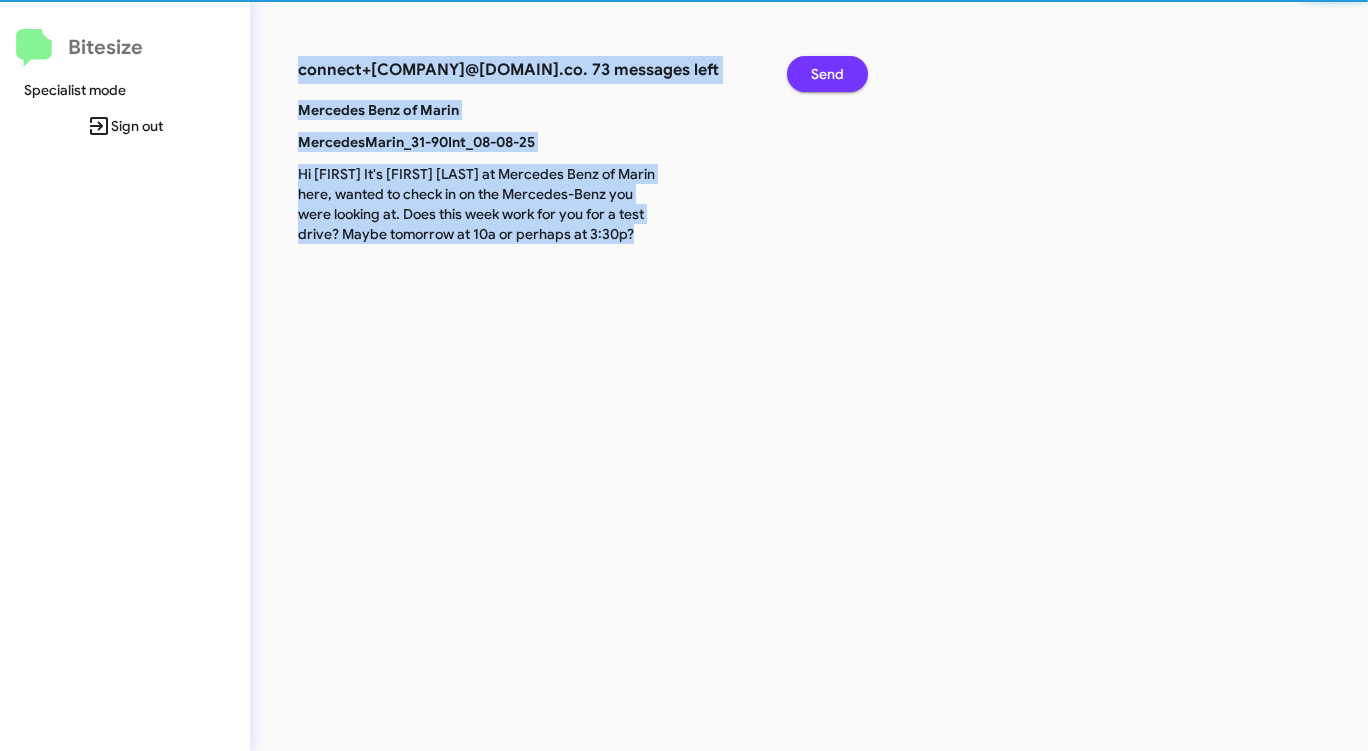 click on "Send" 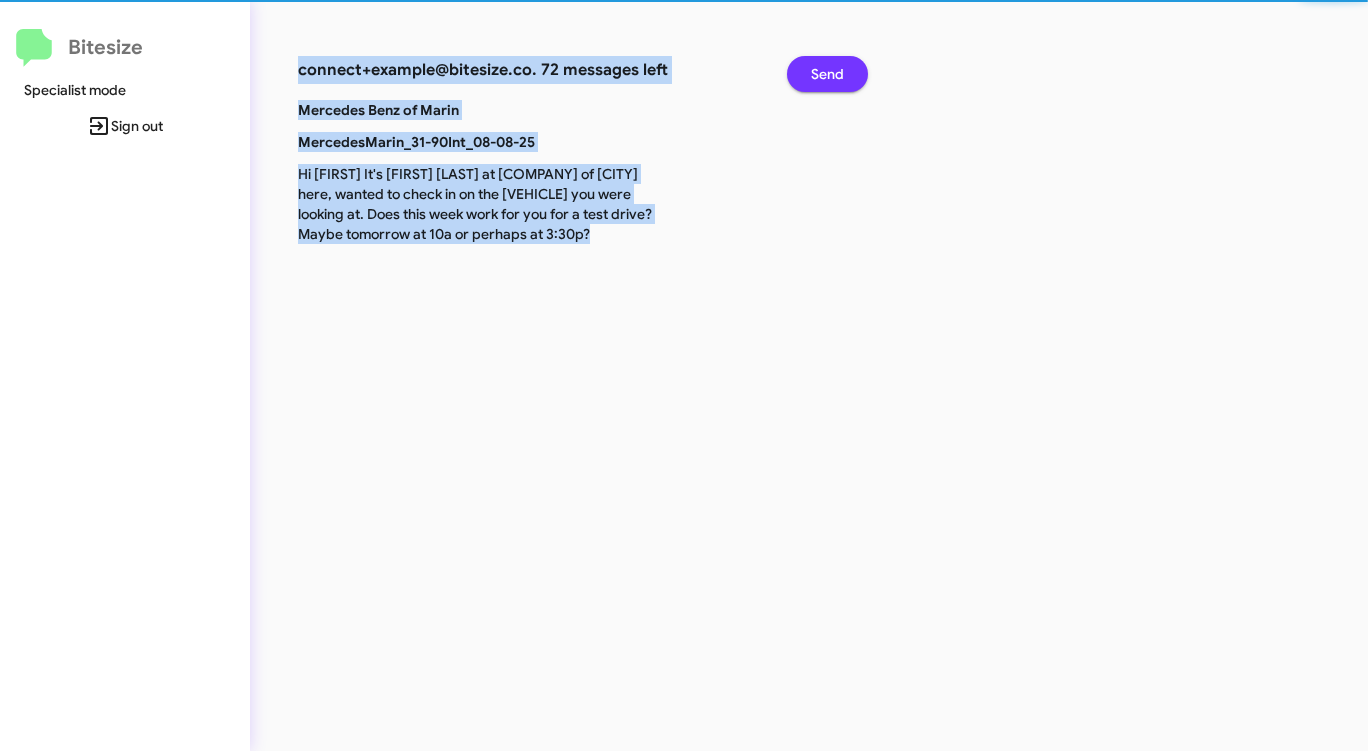 click on "Send" 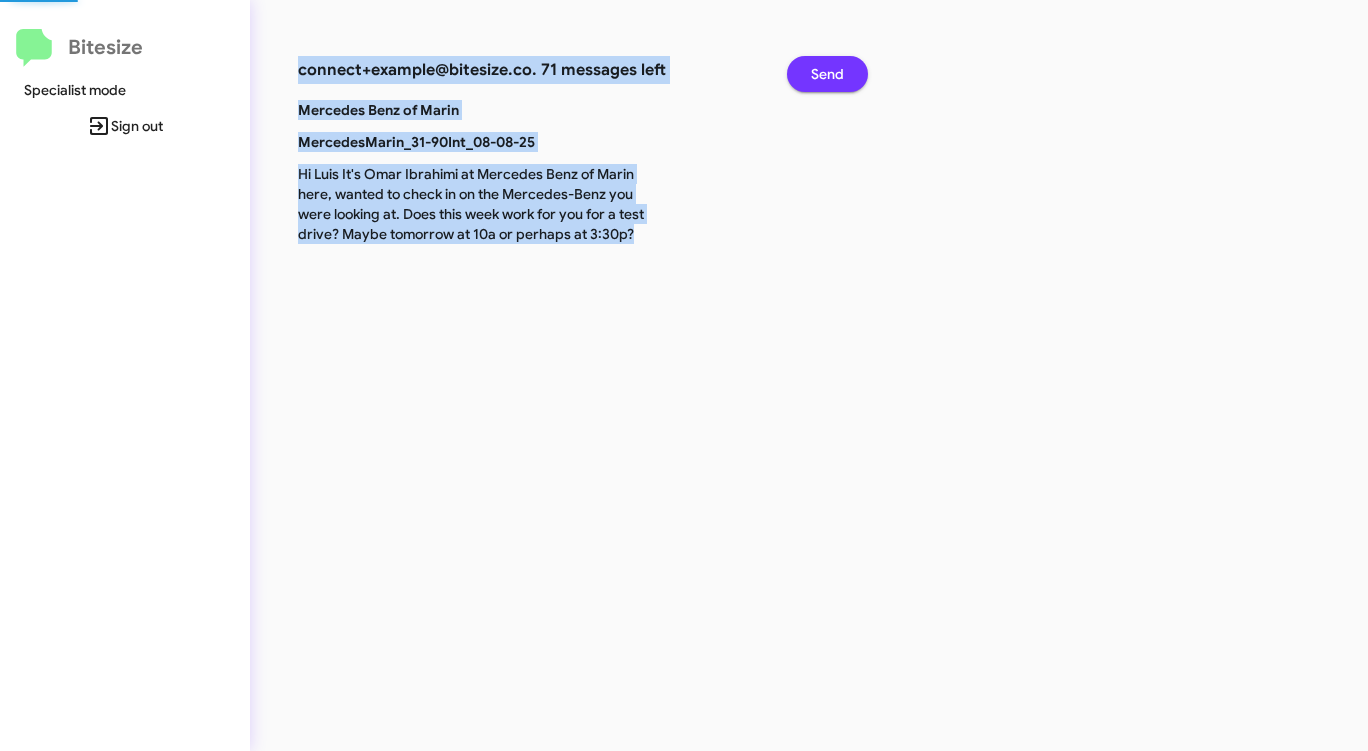 click on "Send" 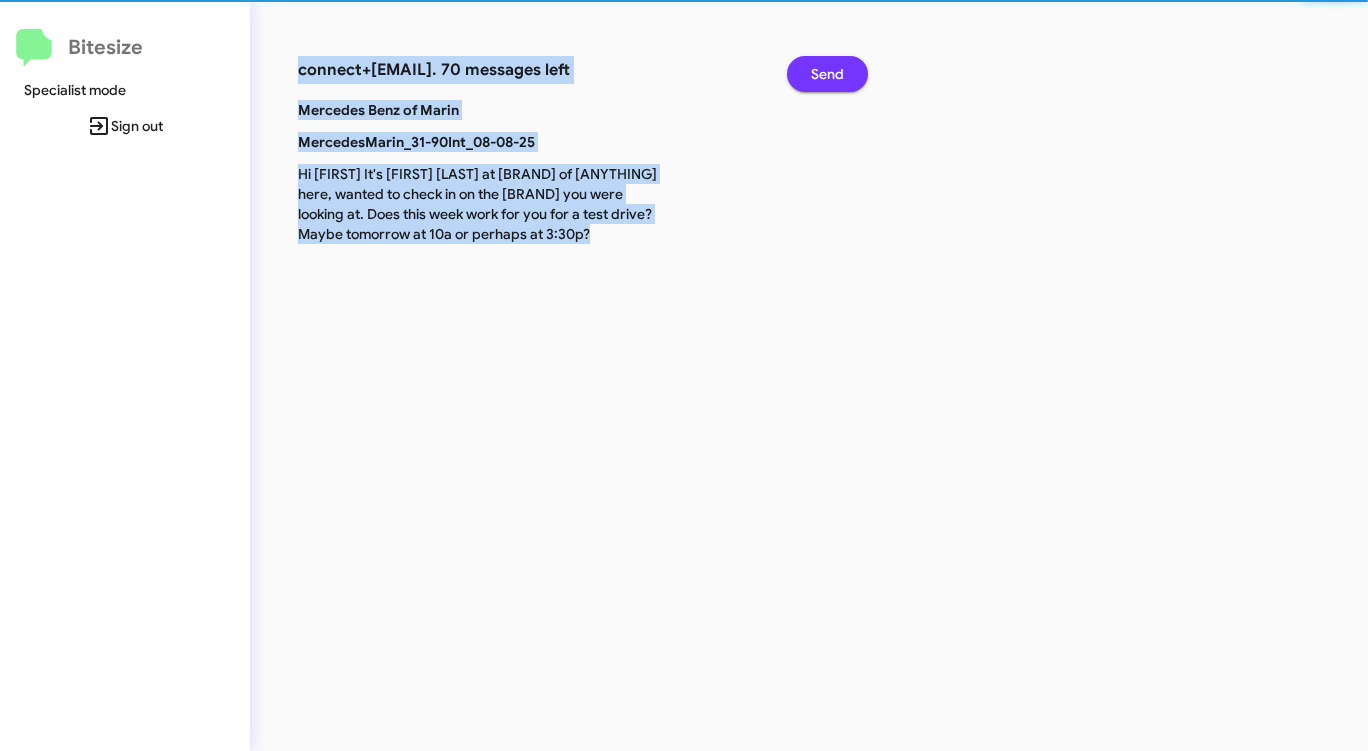 click on "Send" 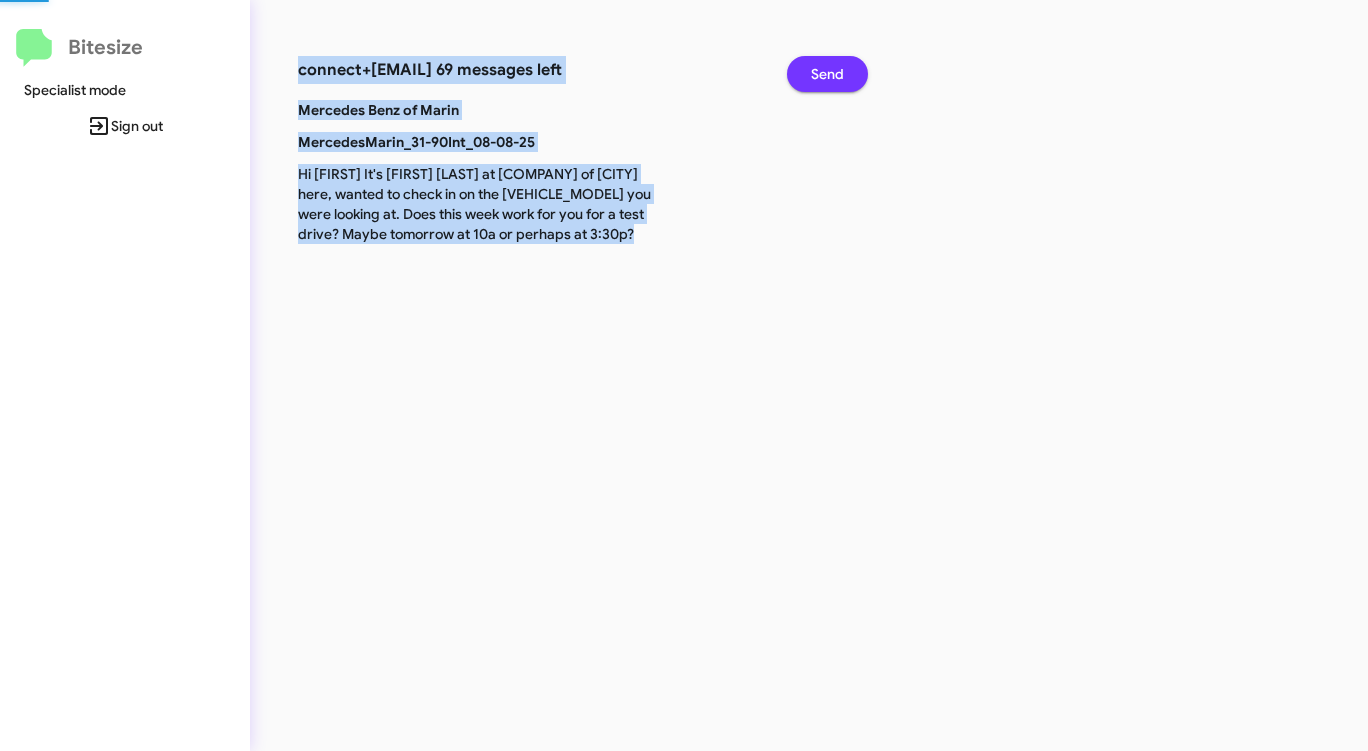 click on "Send" 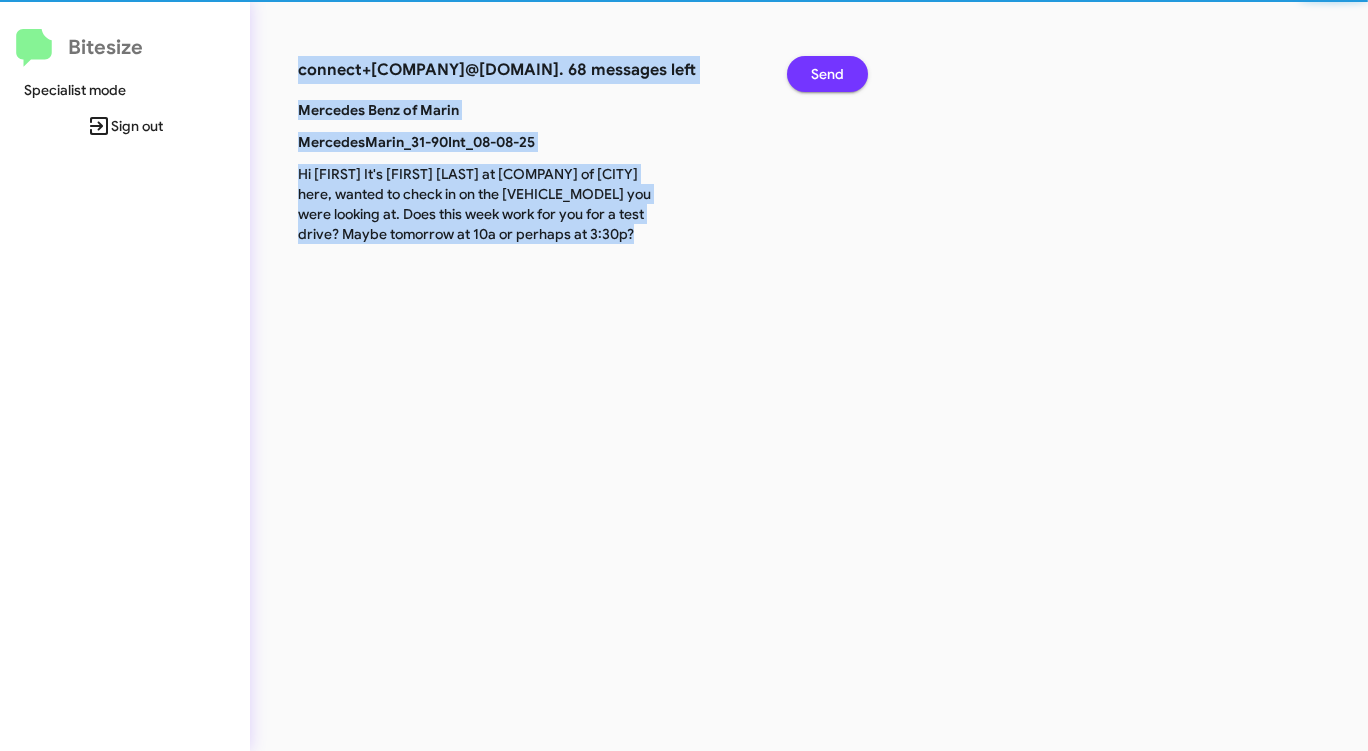 click on "Send" 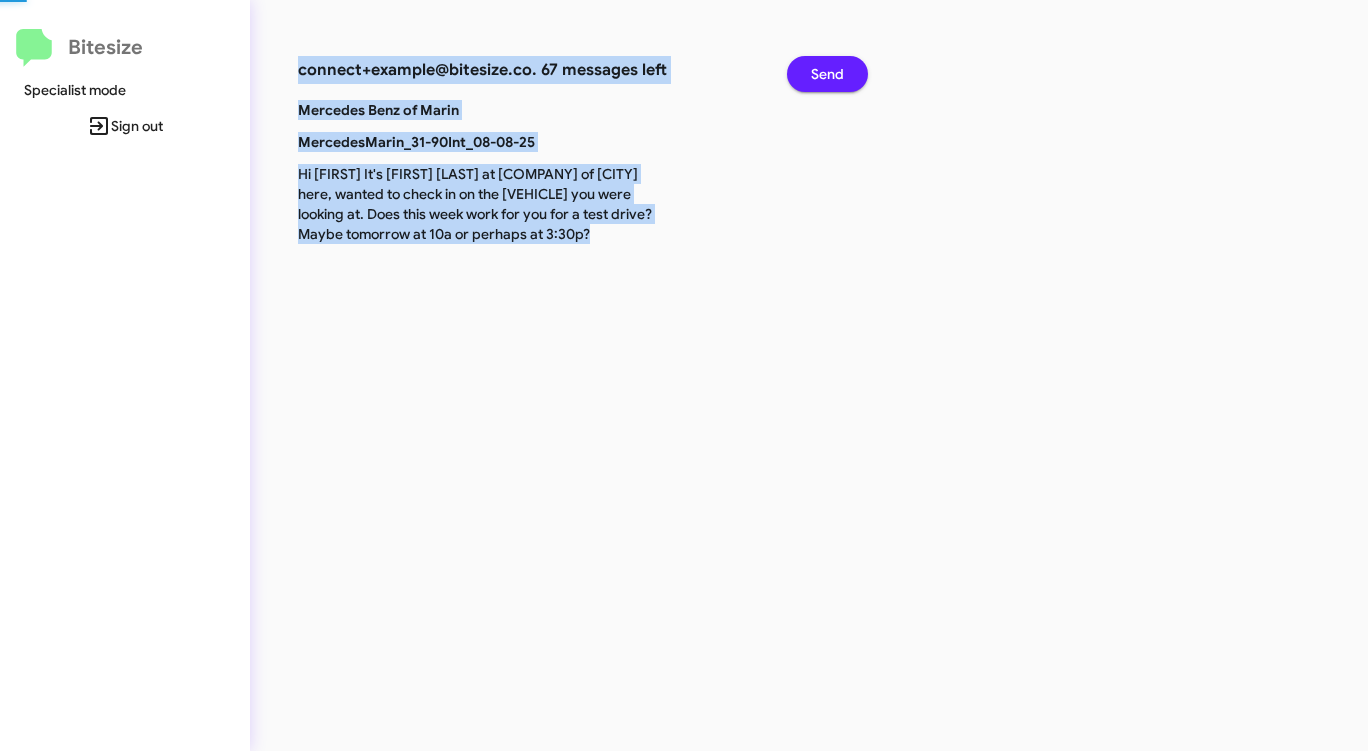 click on "Send" 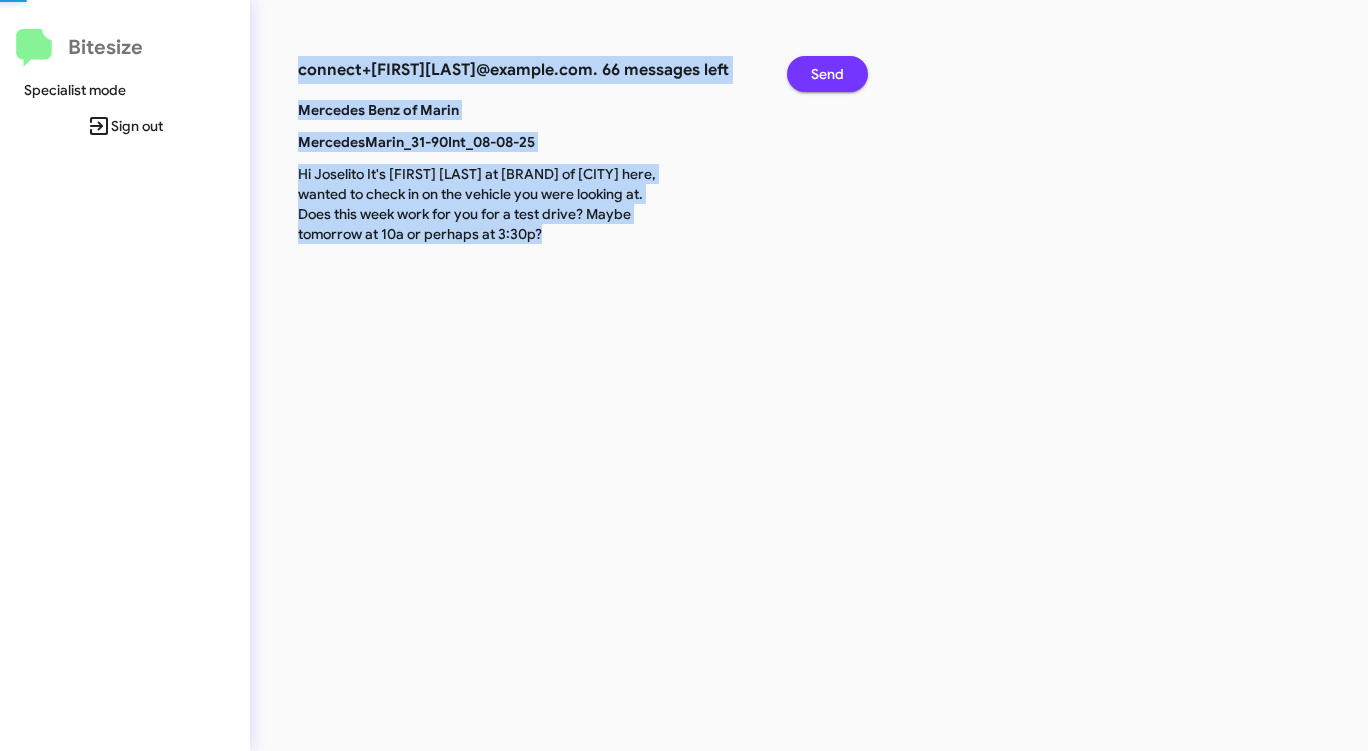 click on "Send" 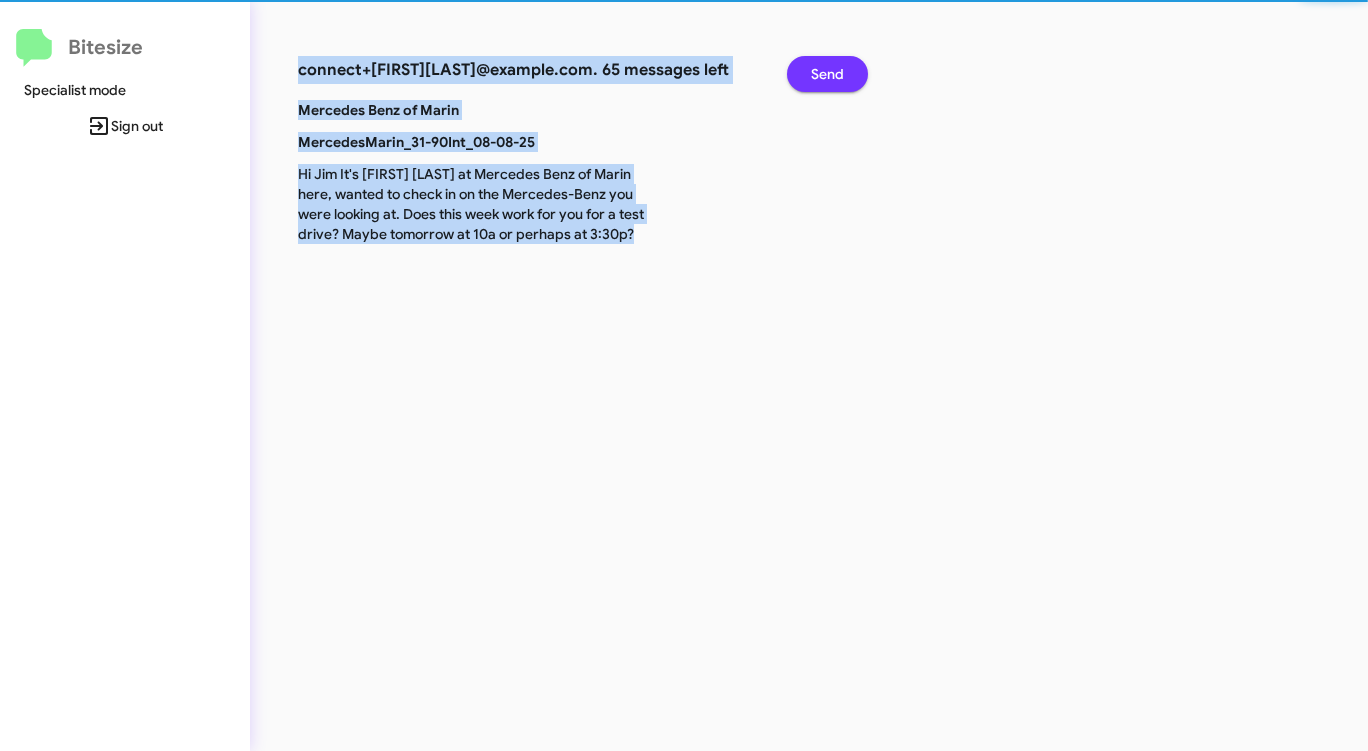 click on "Send" 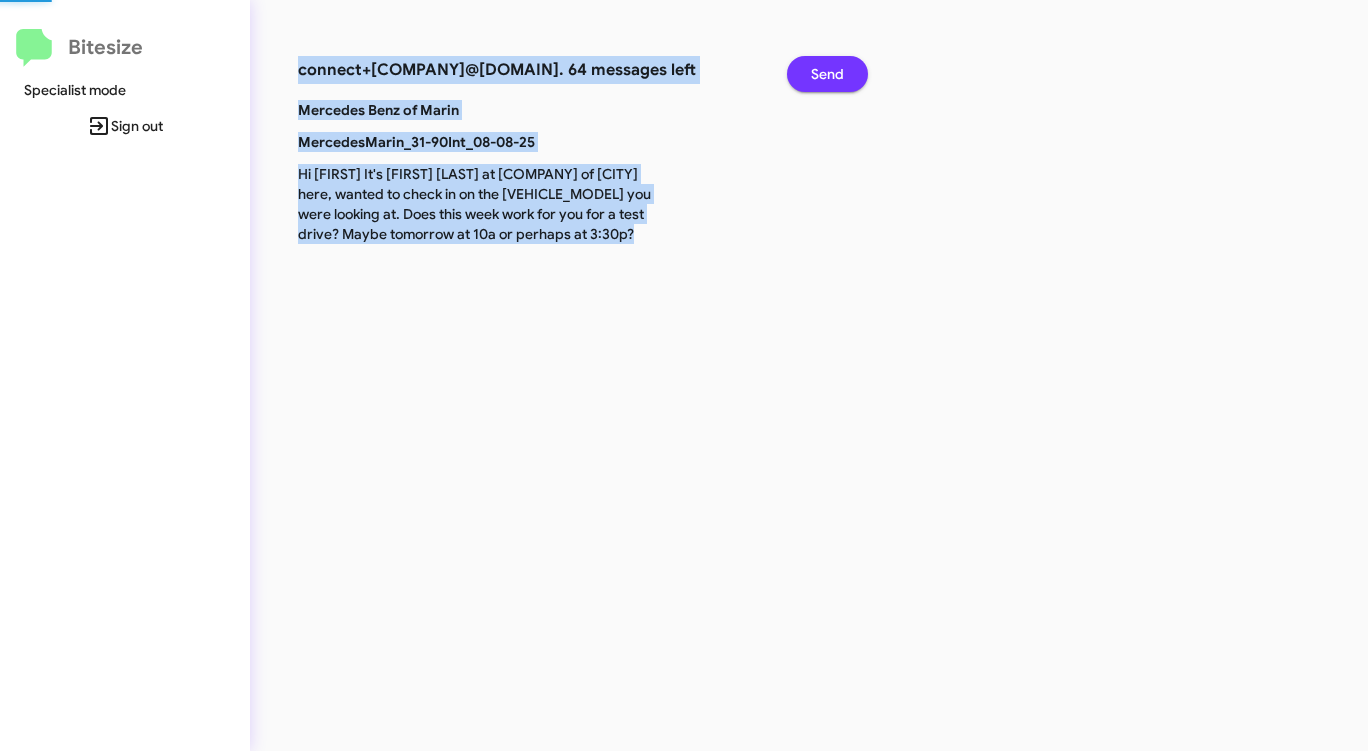click on "Send" 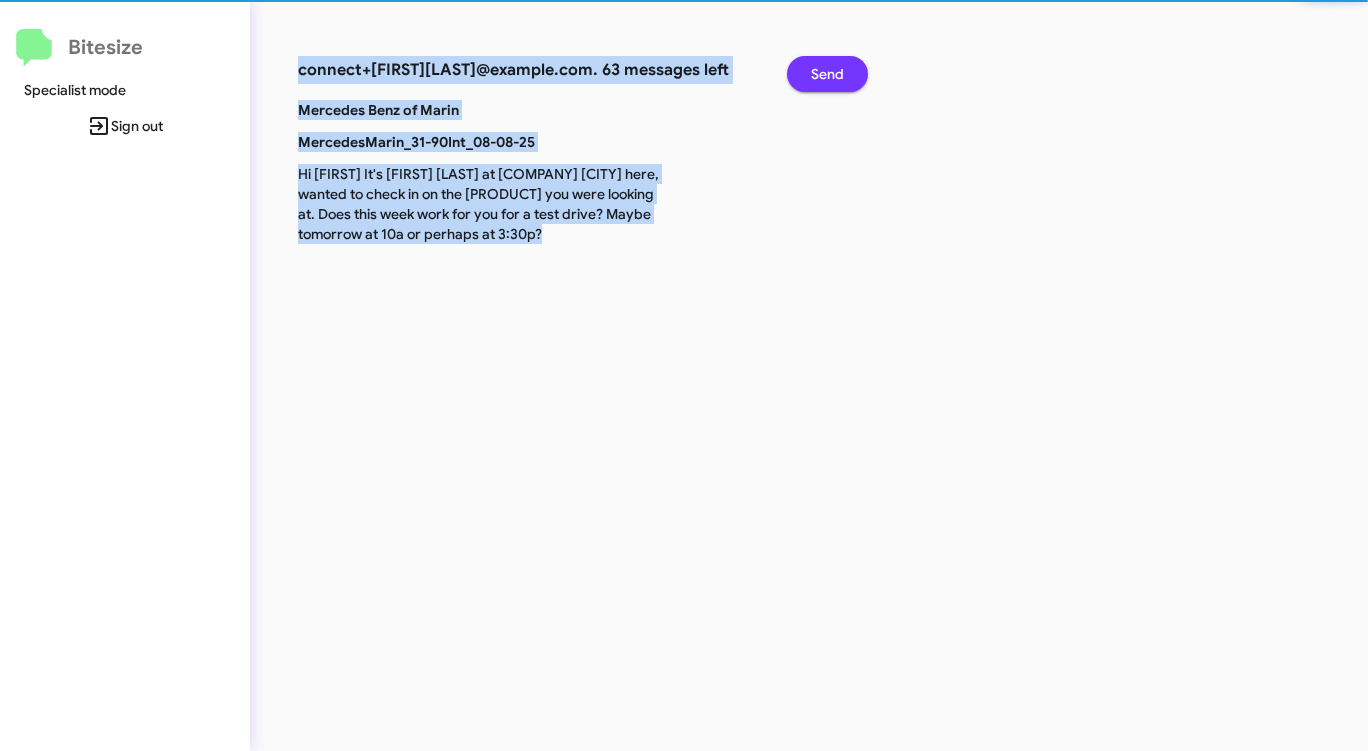 click on "Send" 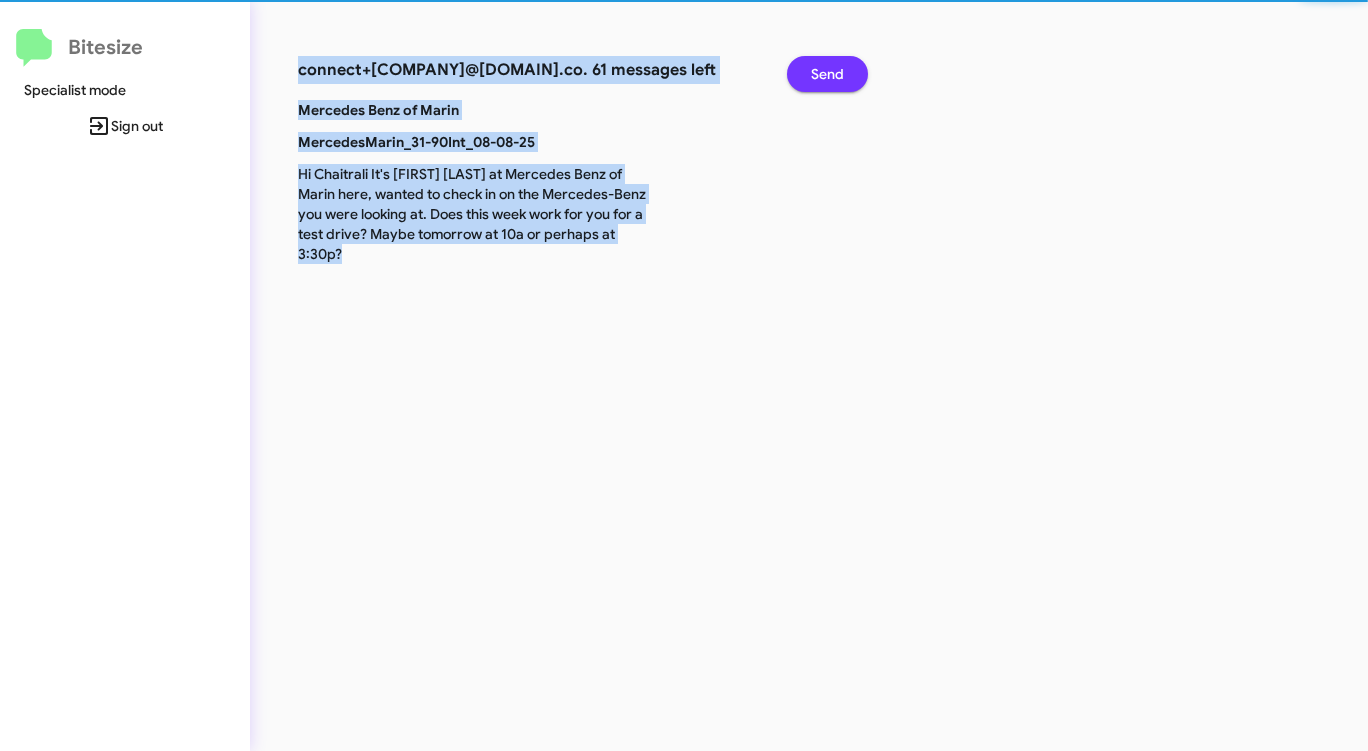 click on "Send" 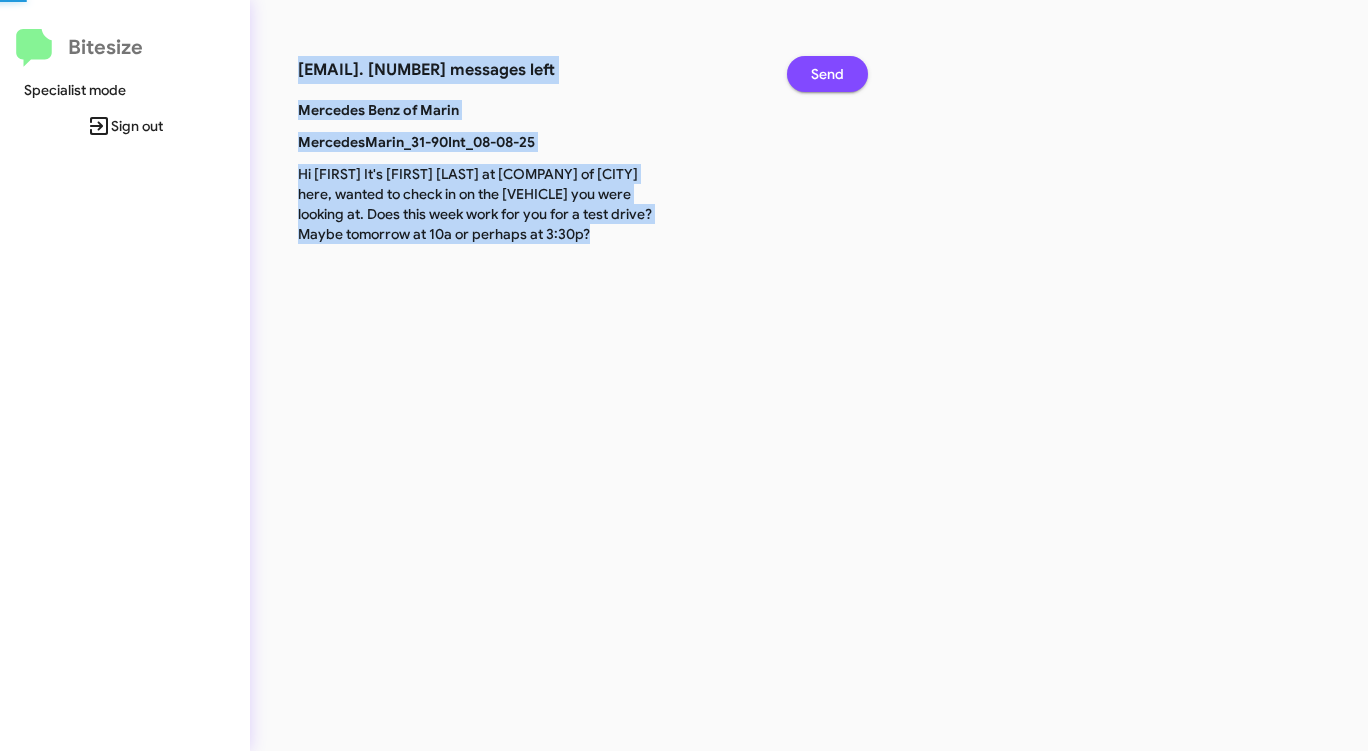 click on "Send" 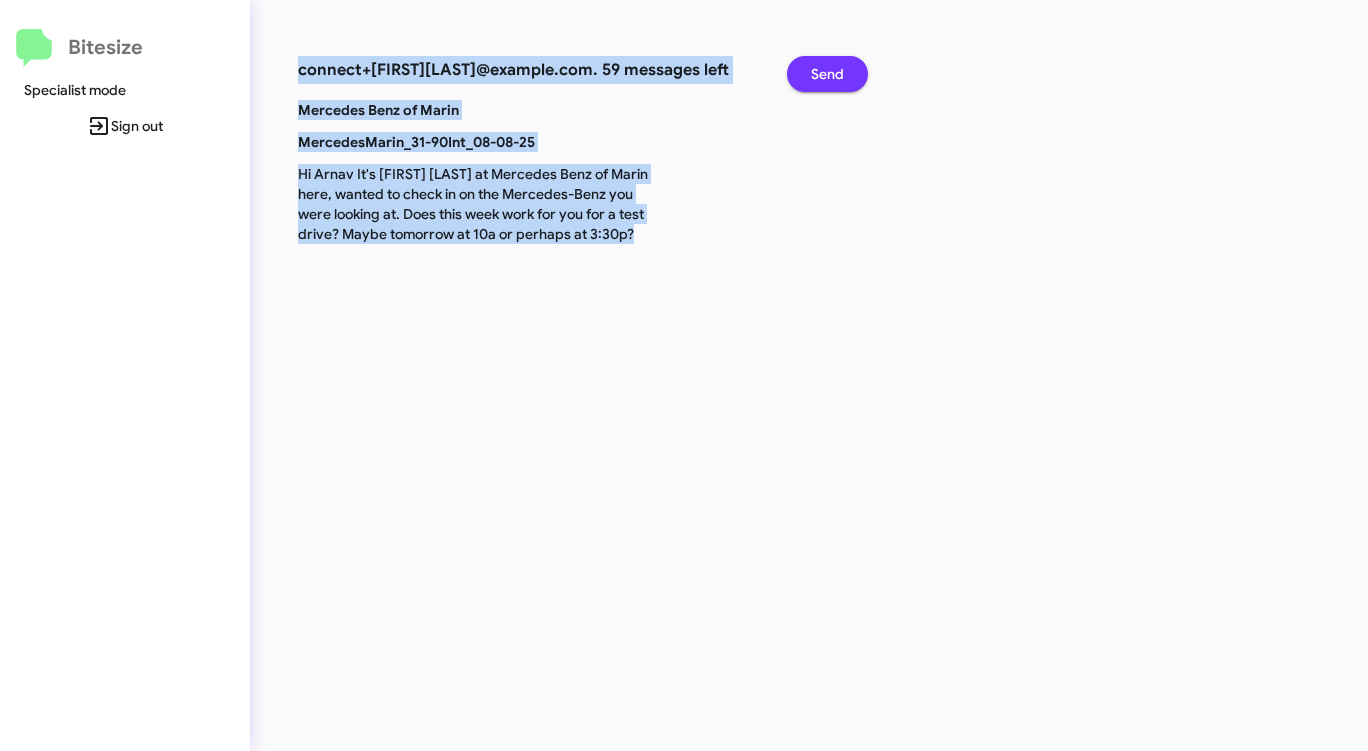 click on "Send" 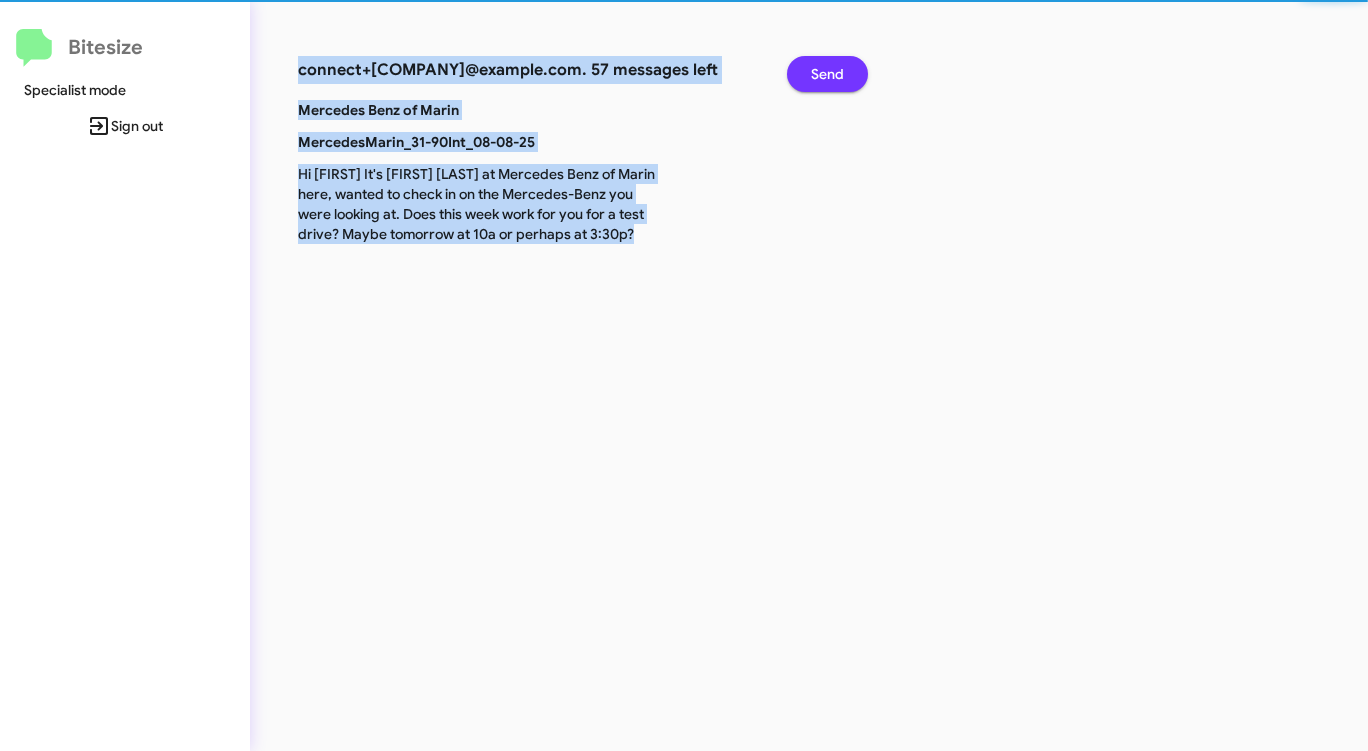 click on "Send" 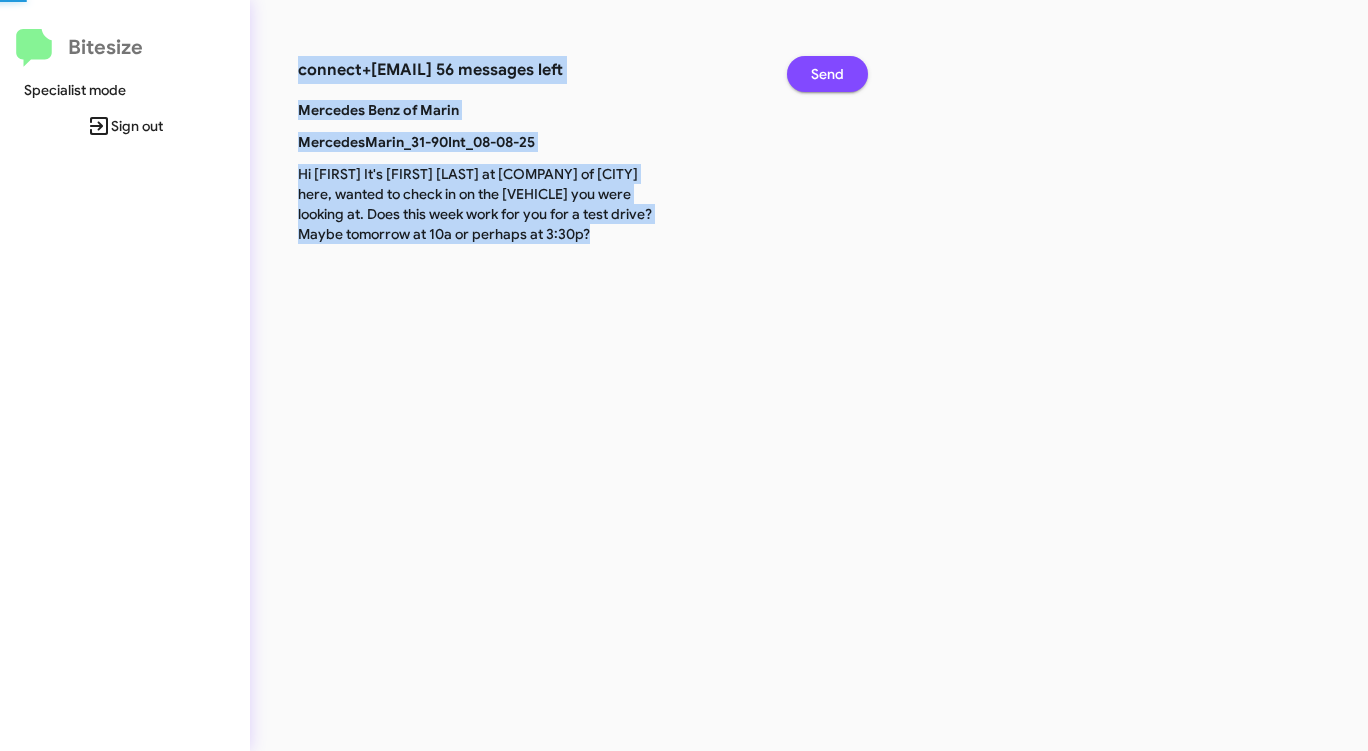 click on "Send" 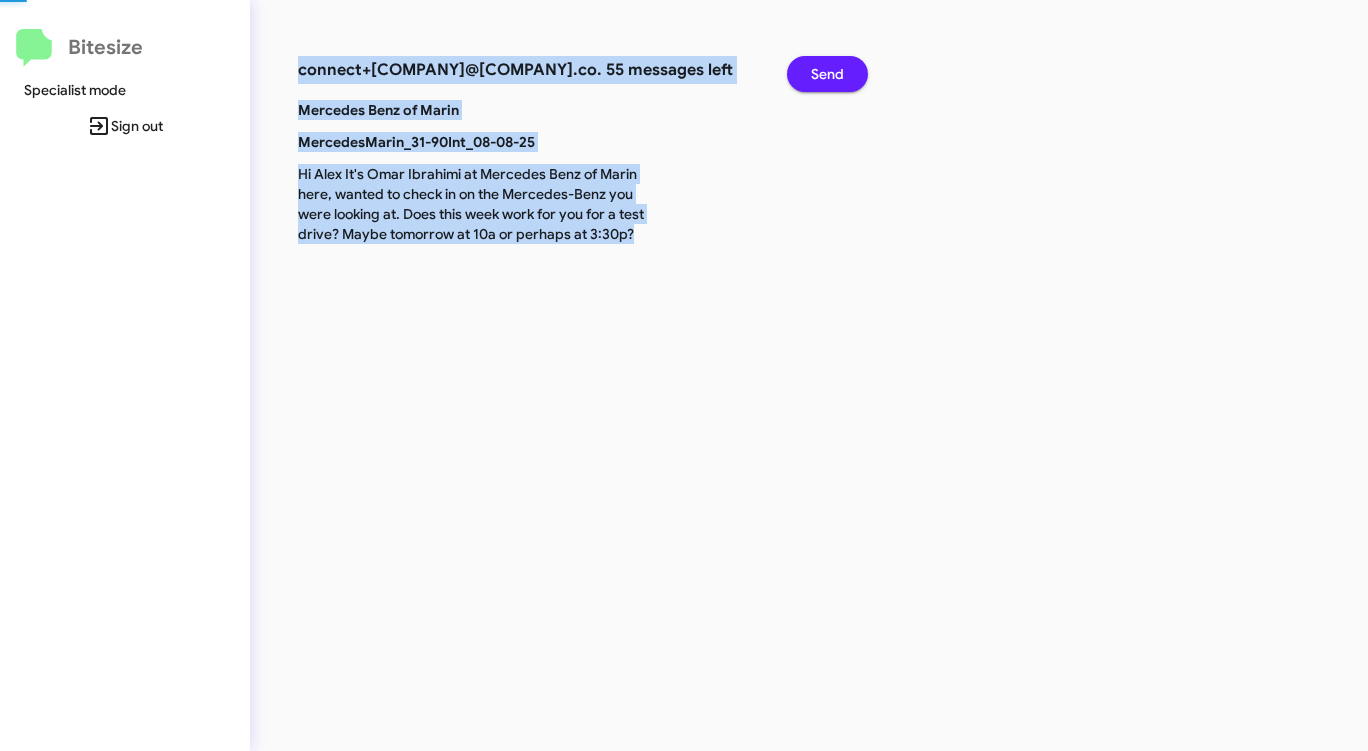 click on "Send" 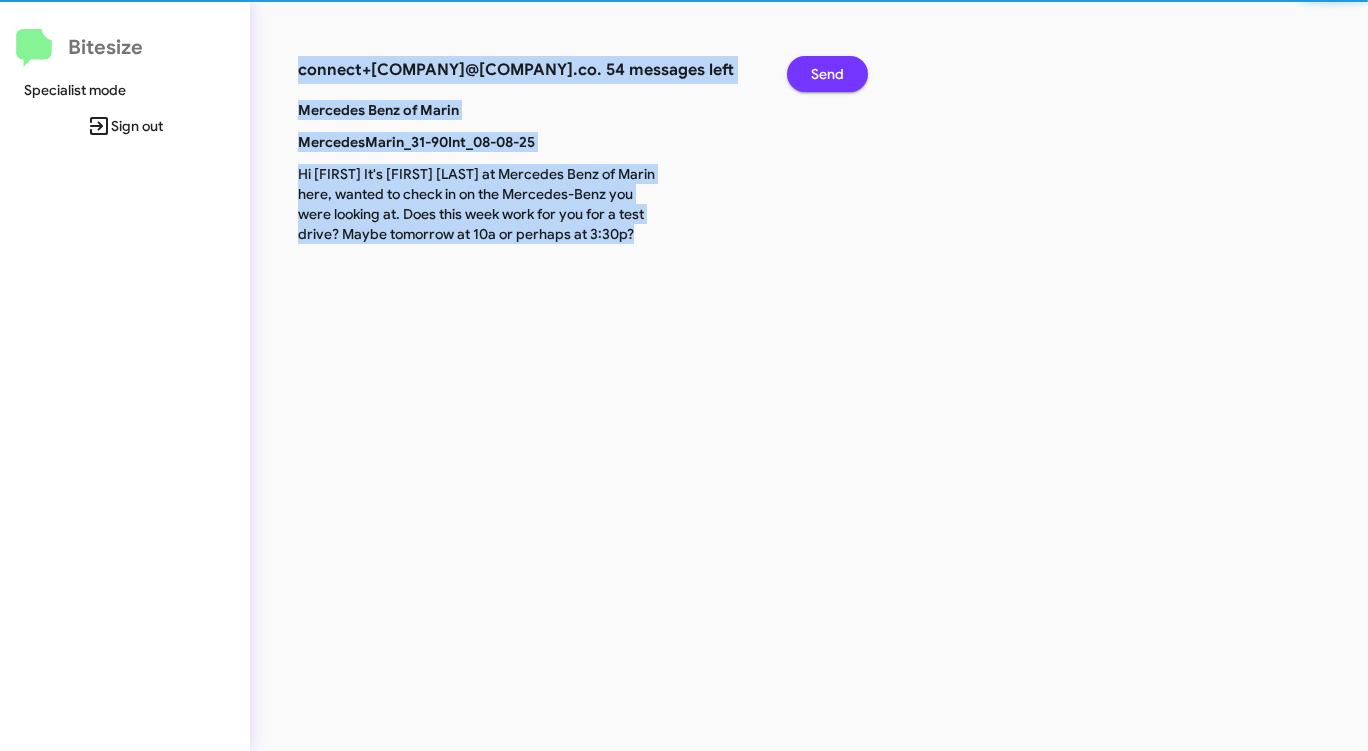 click on "Send" 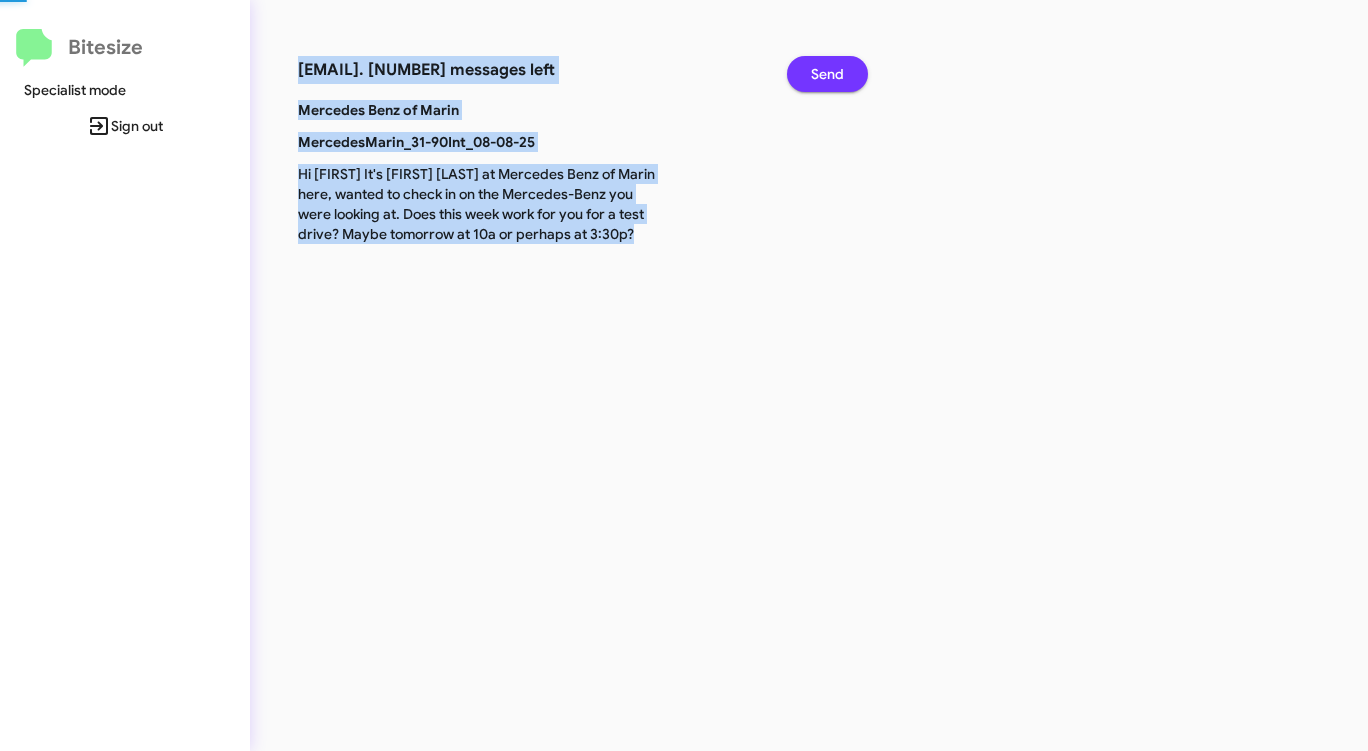 click on "Send" 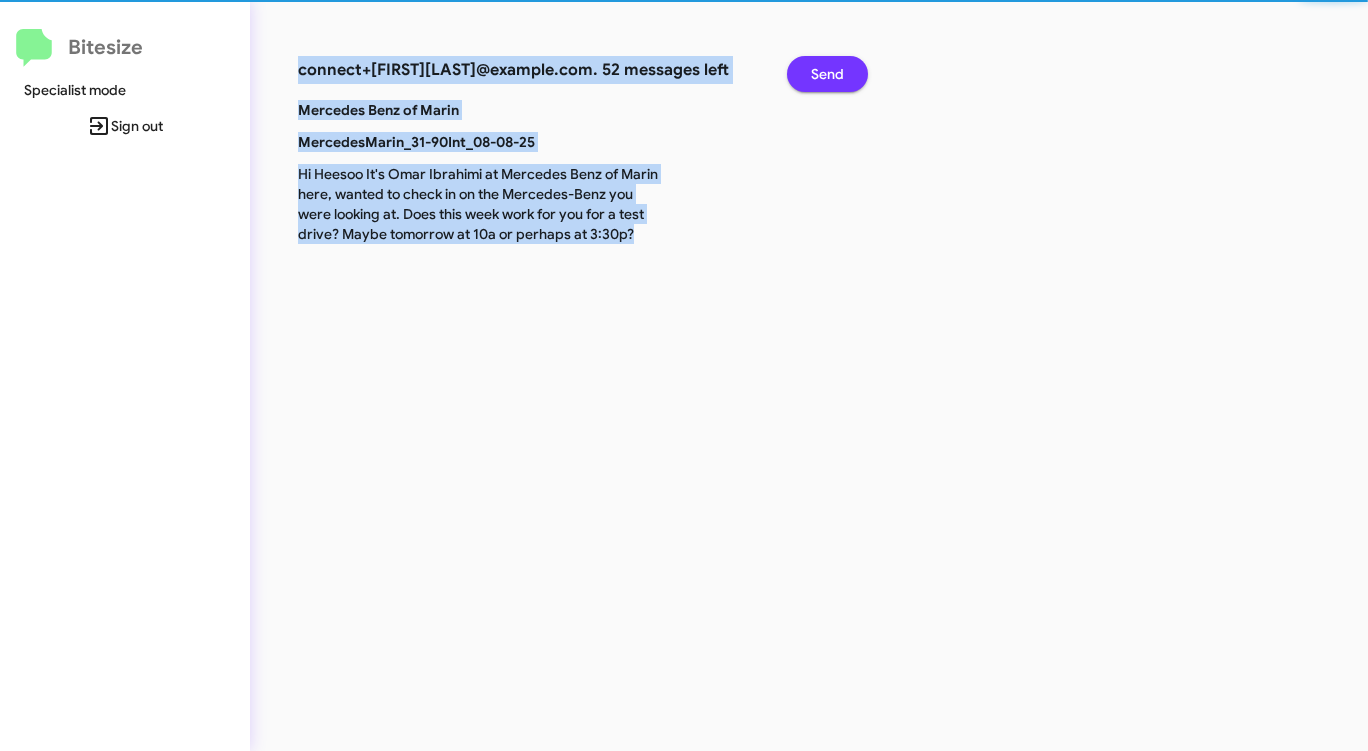 click on "Send" 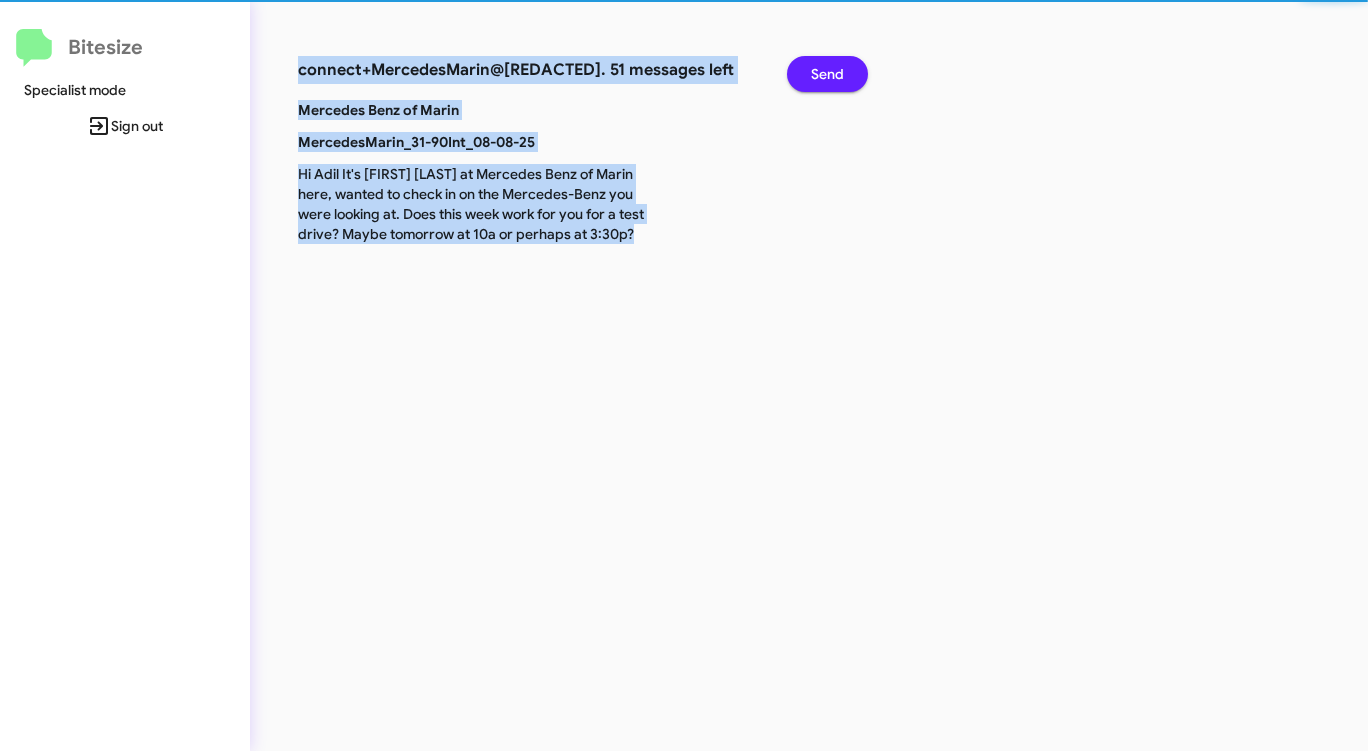 click on "Send" 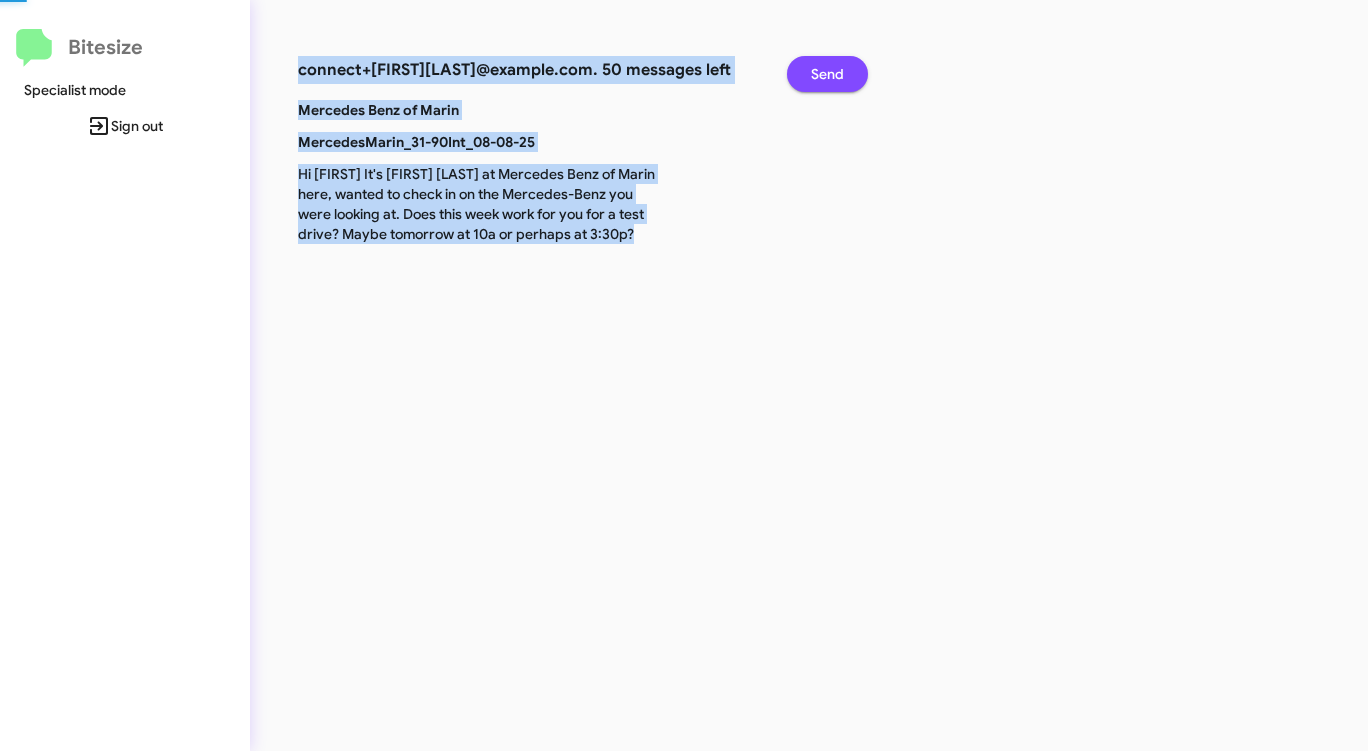 click on "Send" 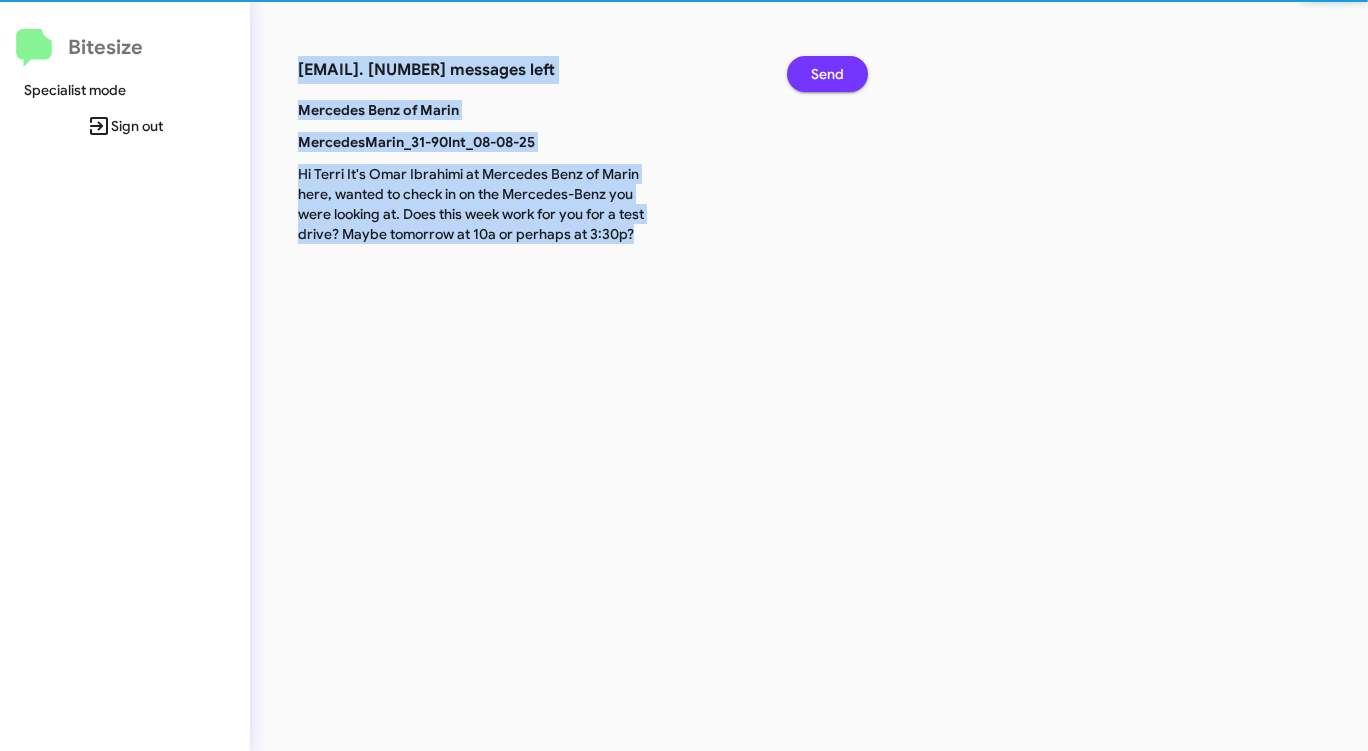 click on "Send" 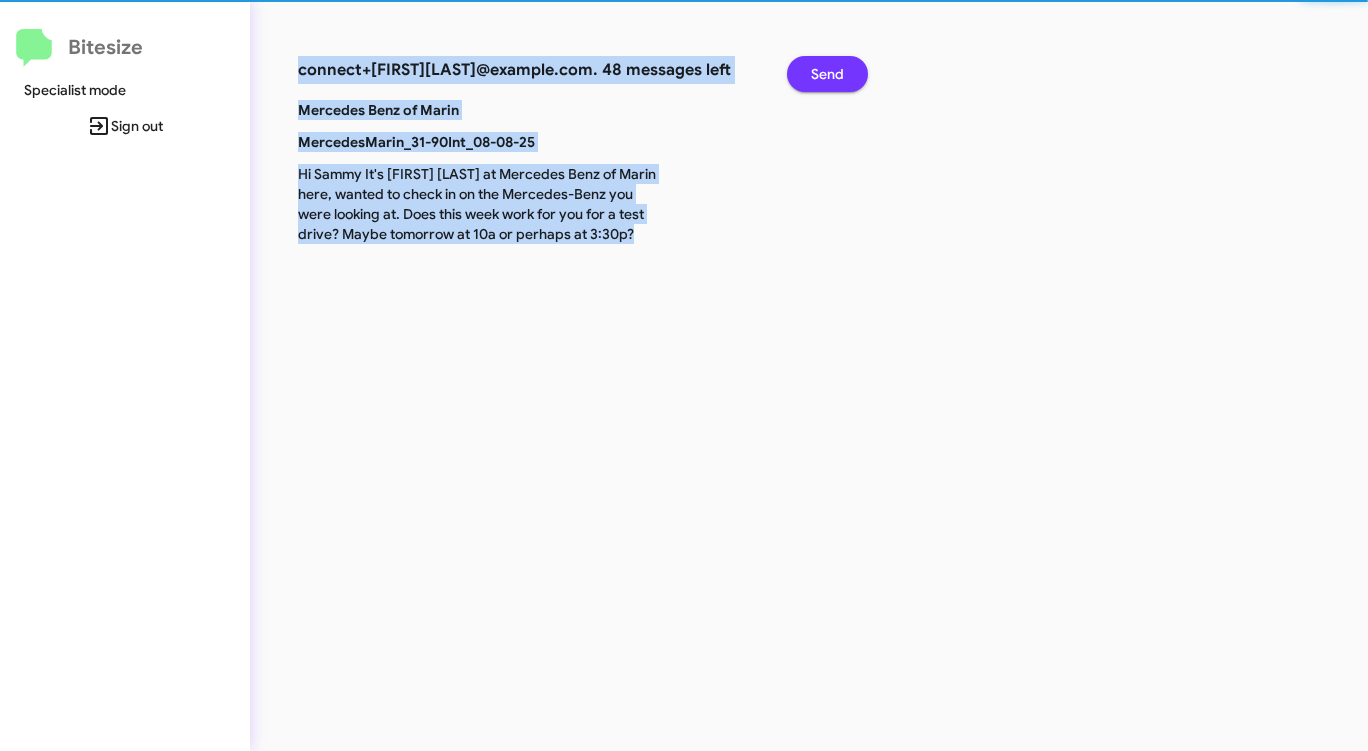 click on "Send" 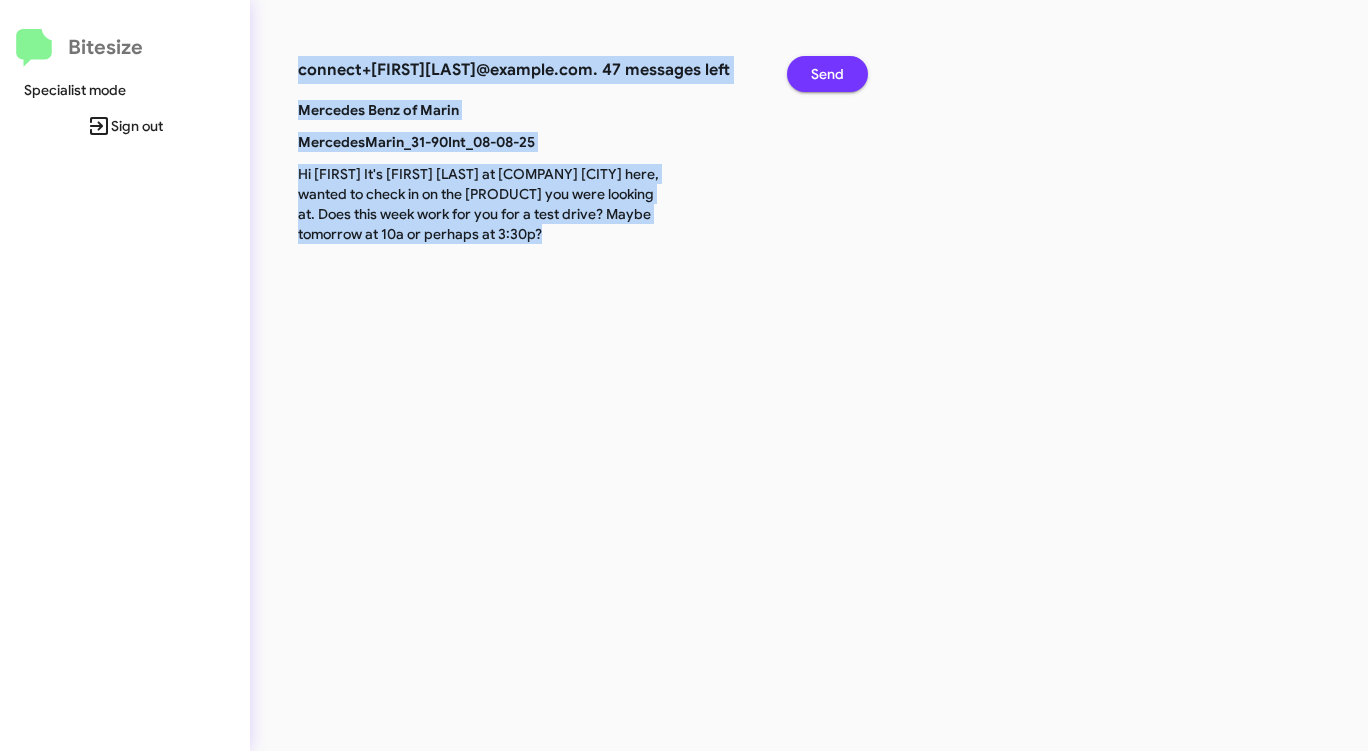 click on "Send" 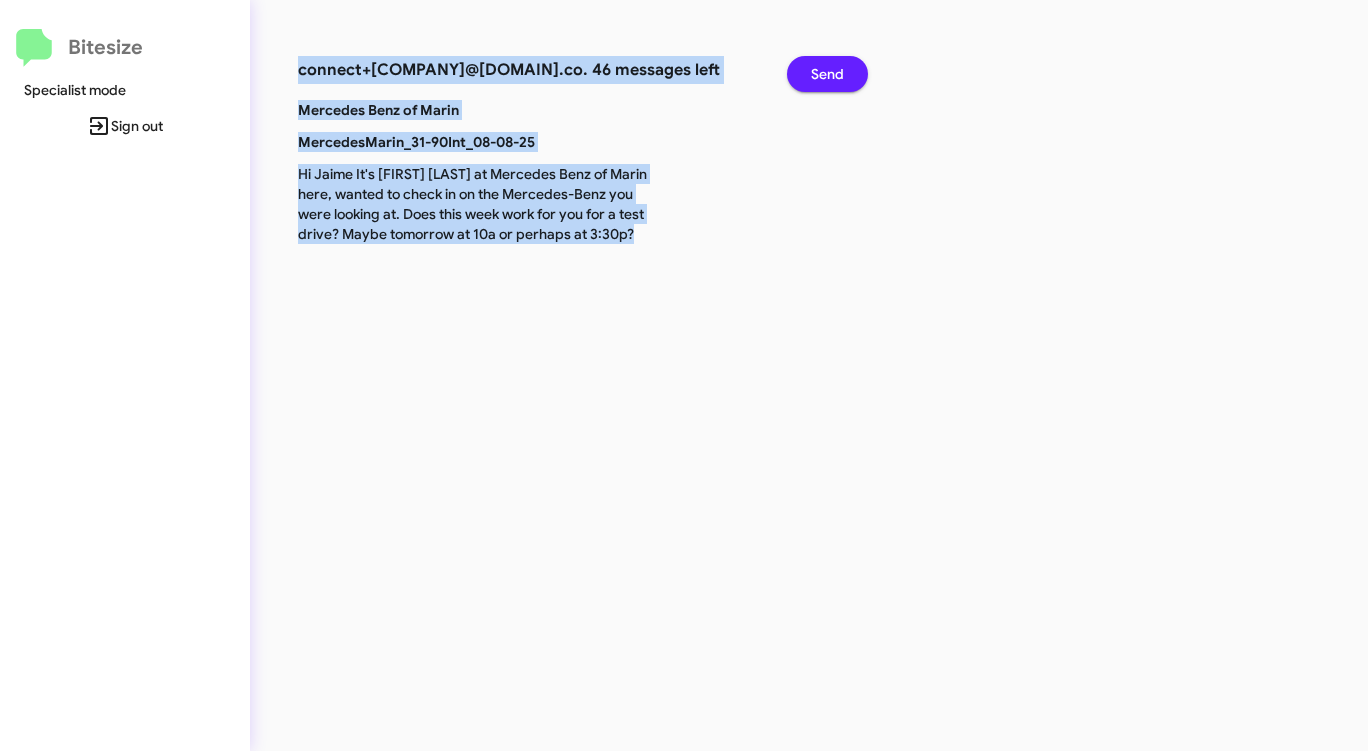 click on "Send" 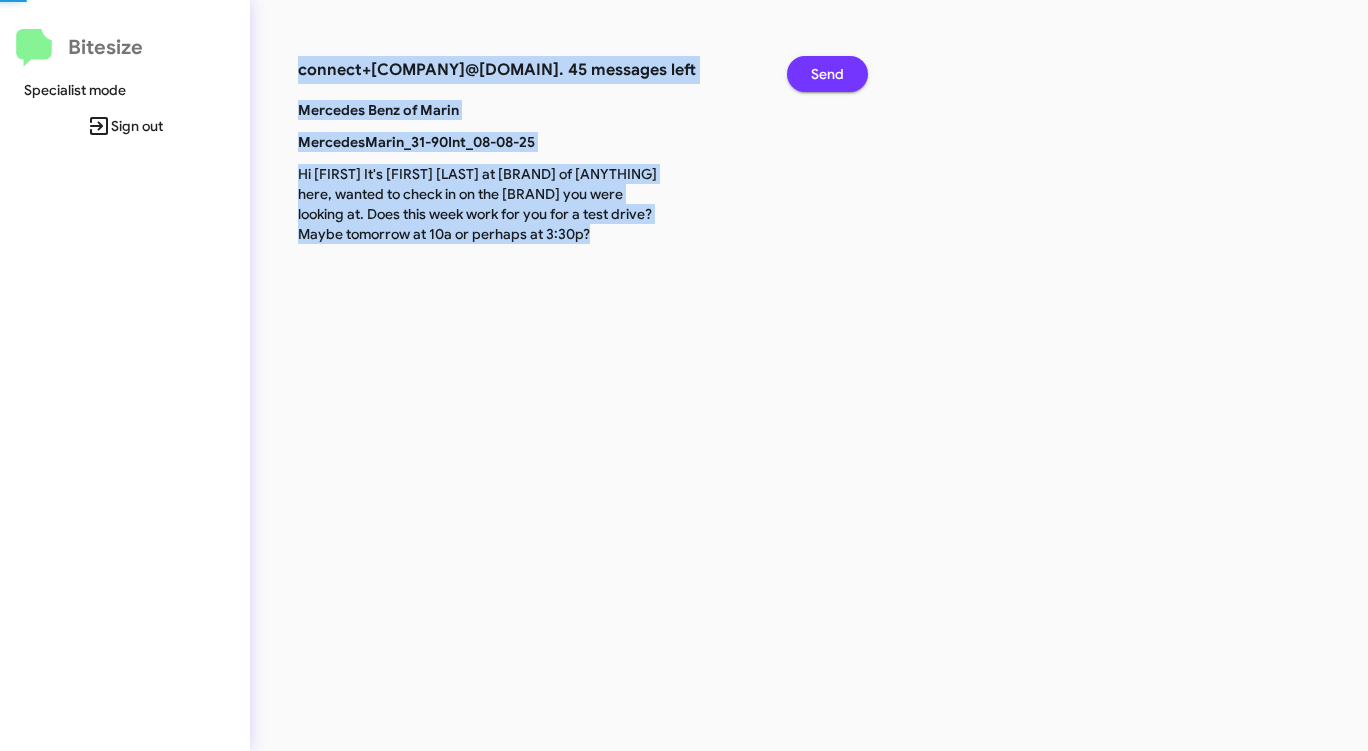 click on "Send" 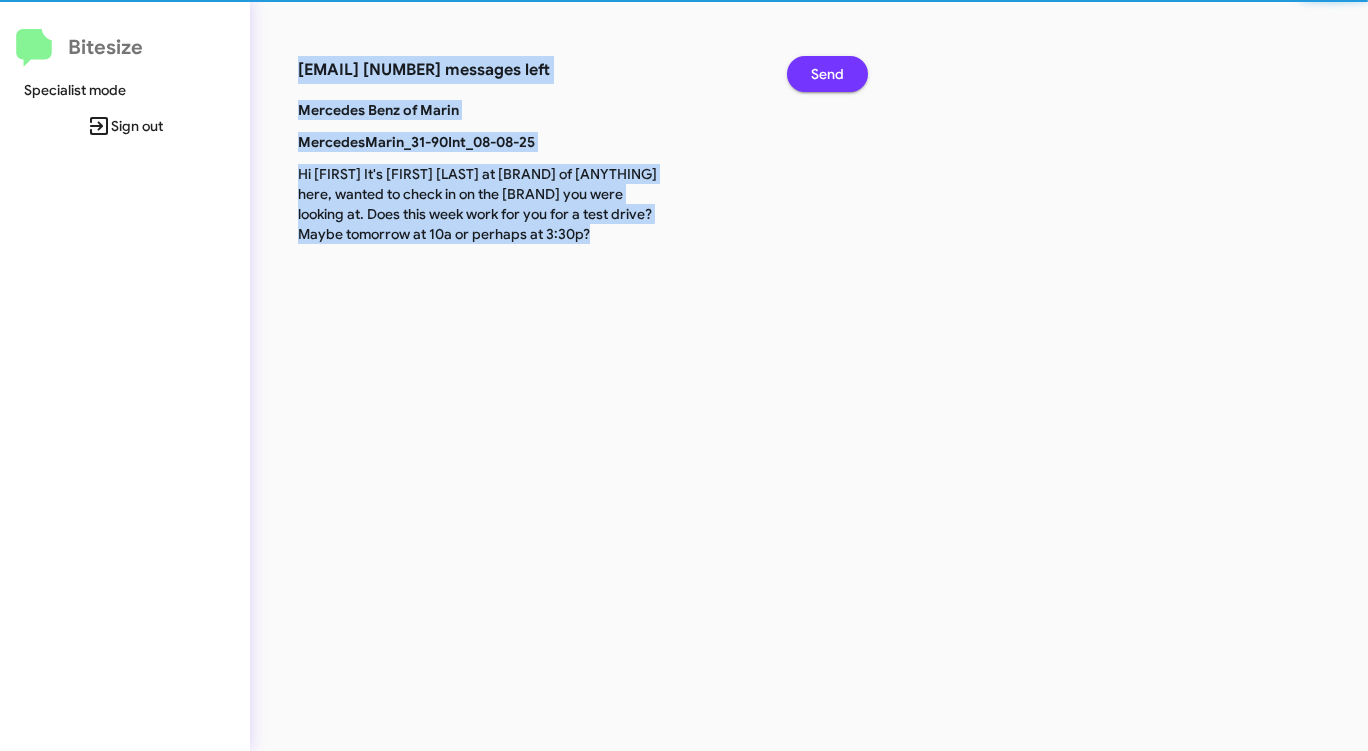 click on "Send" 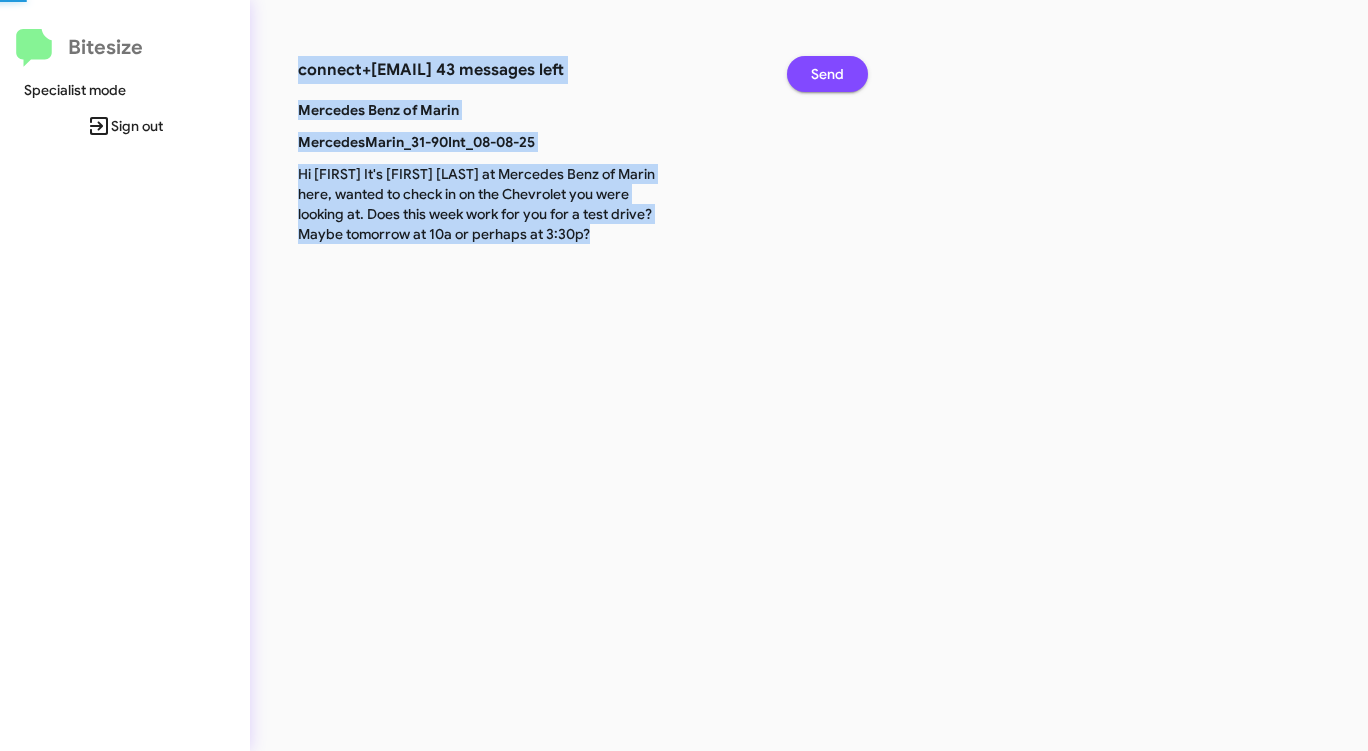click on "Send" 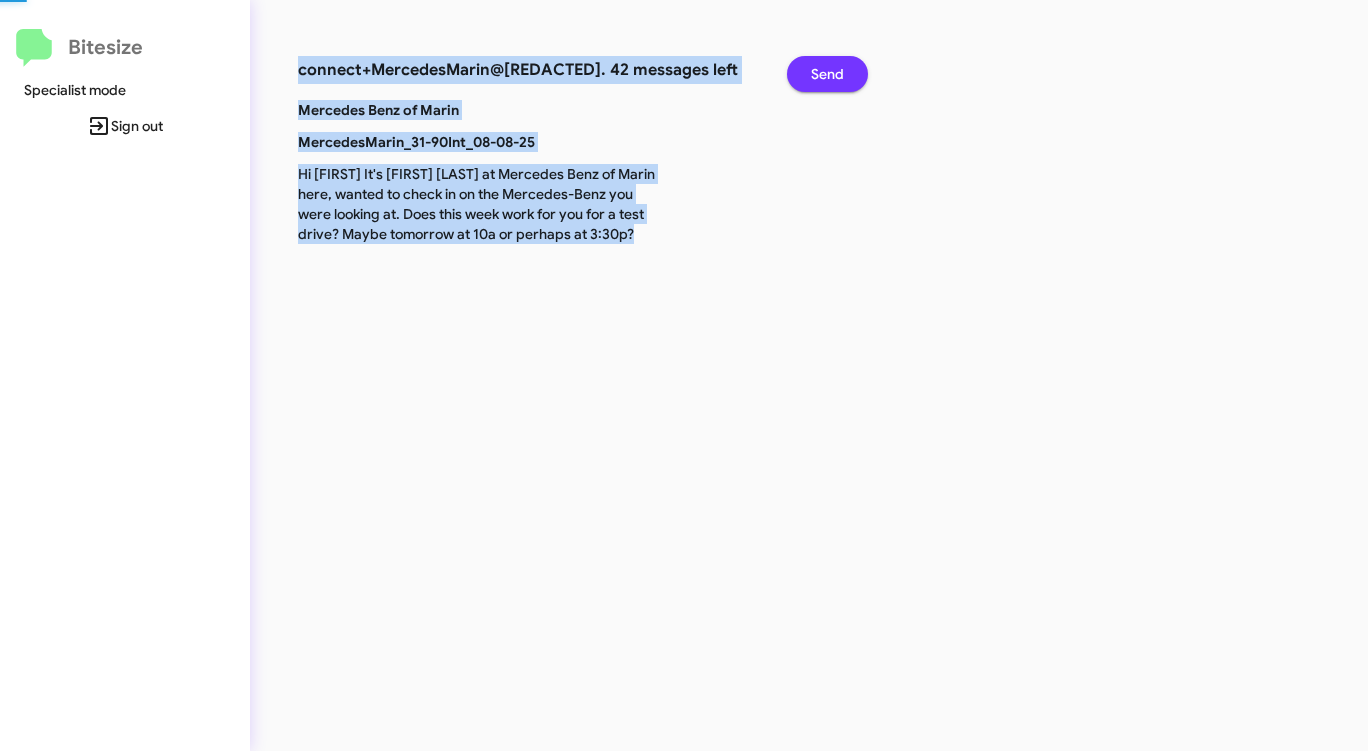 click on "Send" 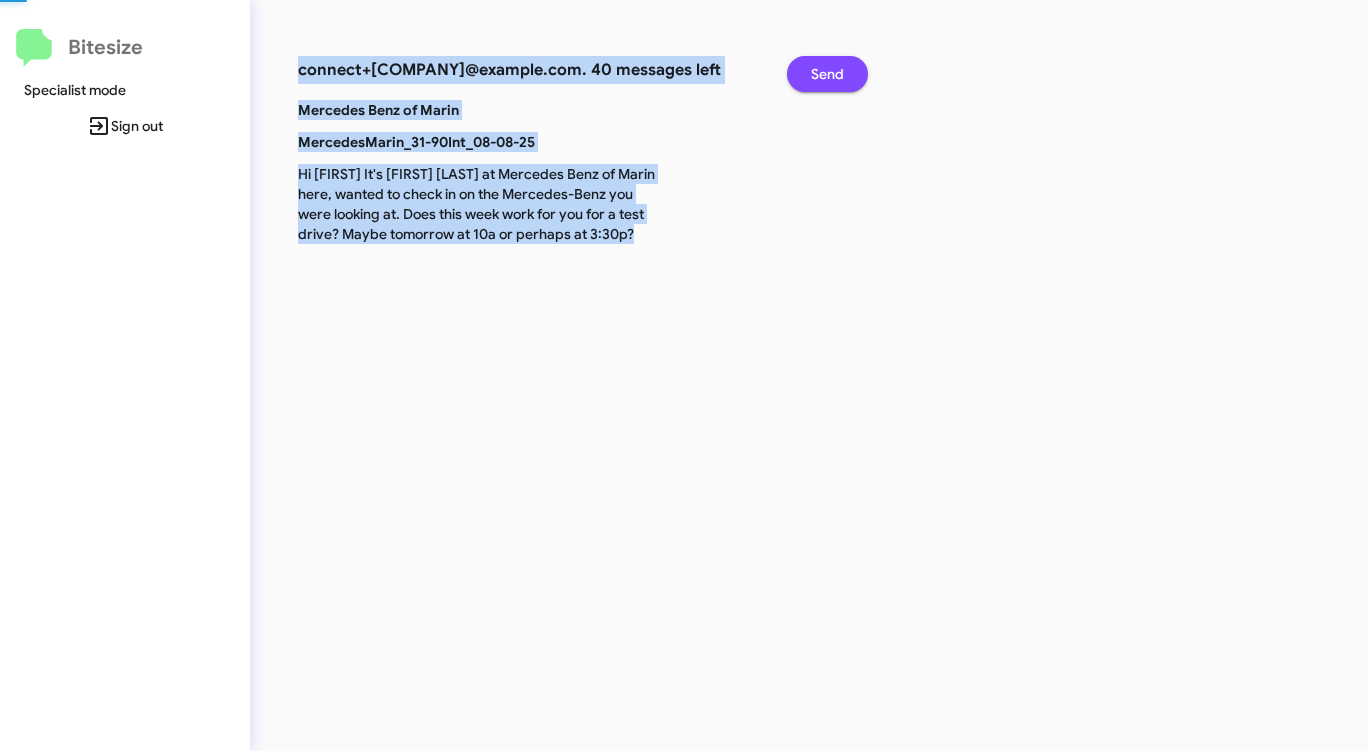 click on "Send" 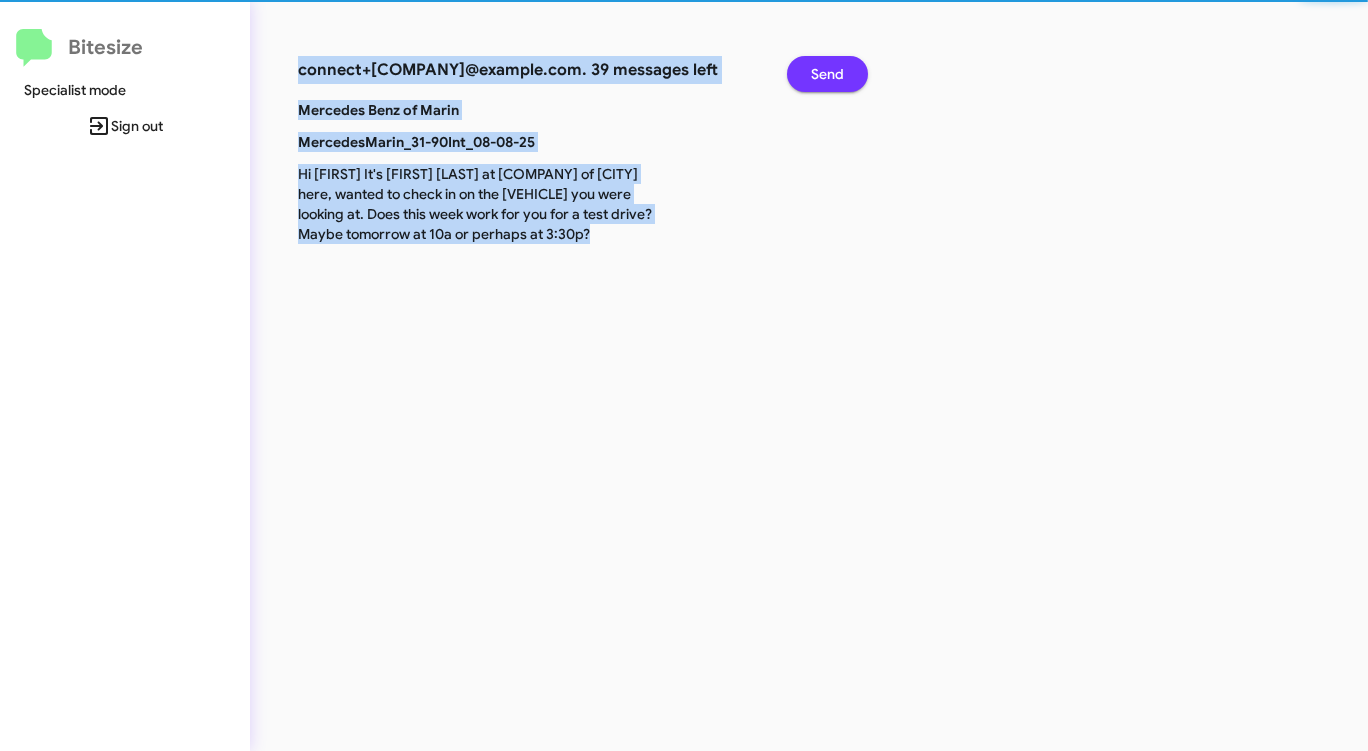click on "Send" 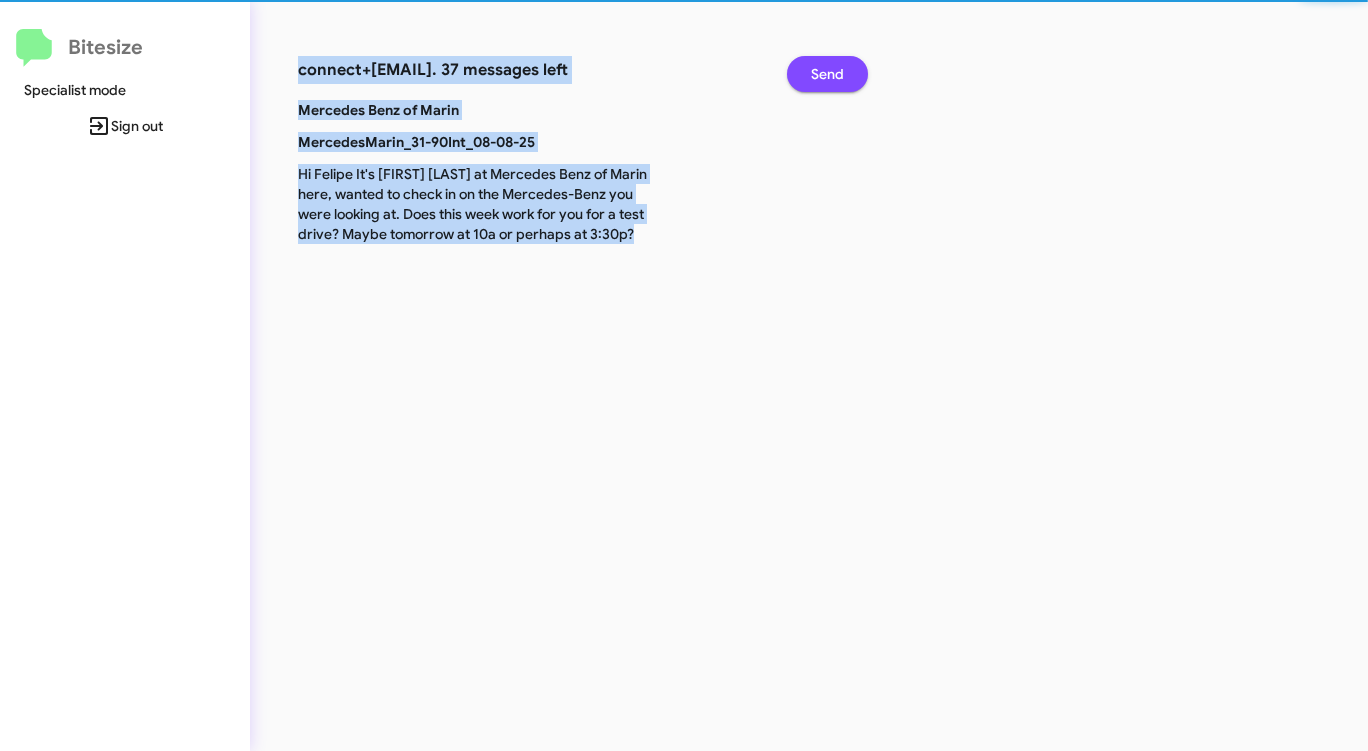 click on "Send" 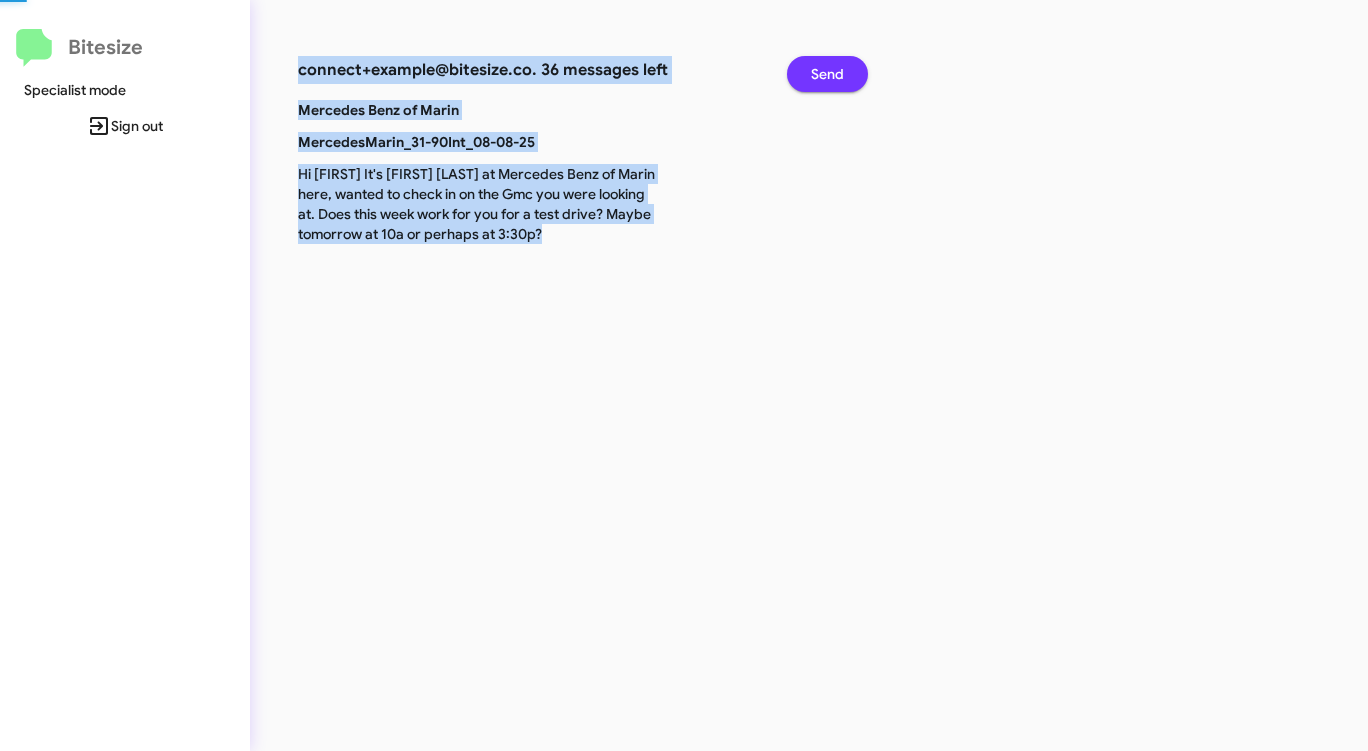 click on "Send" 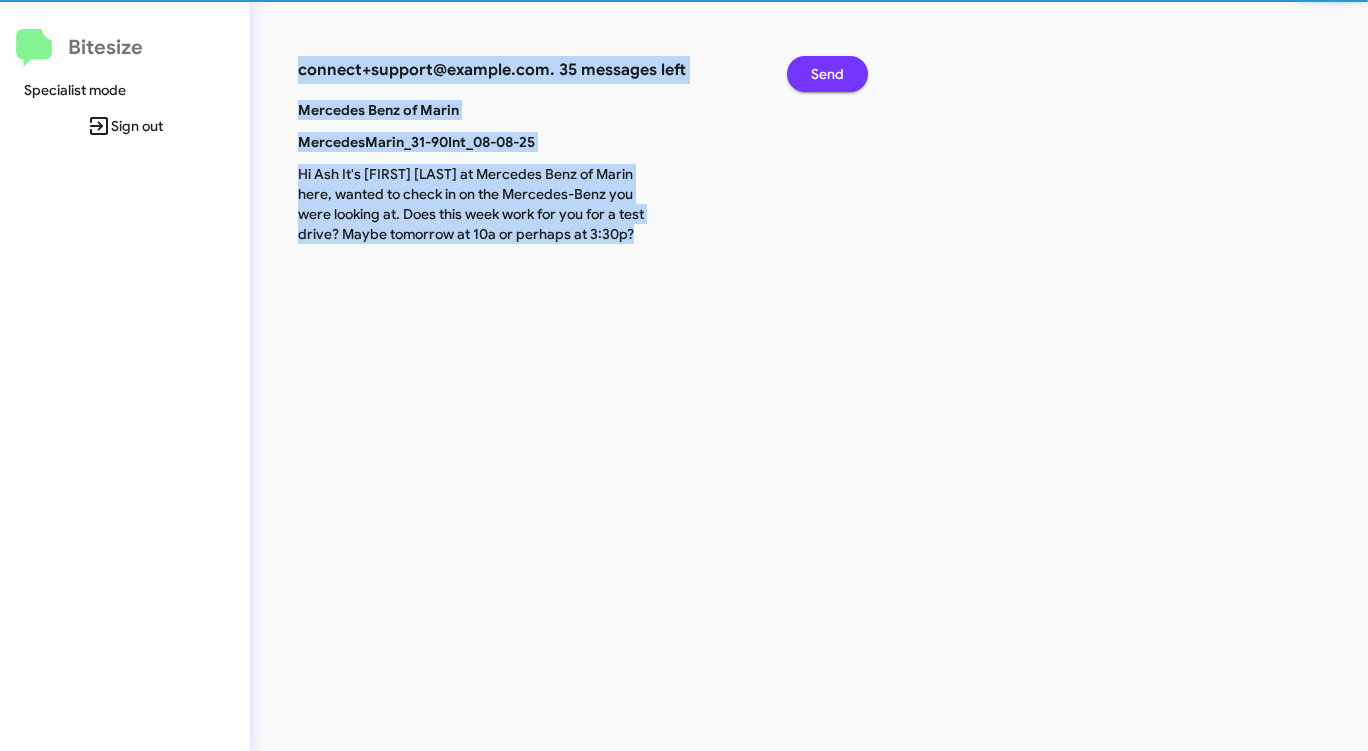 click on "Send" 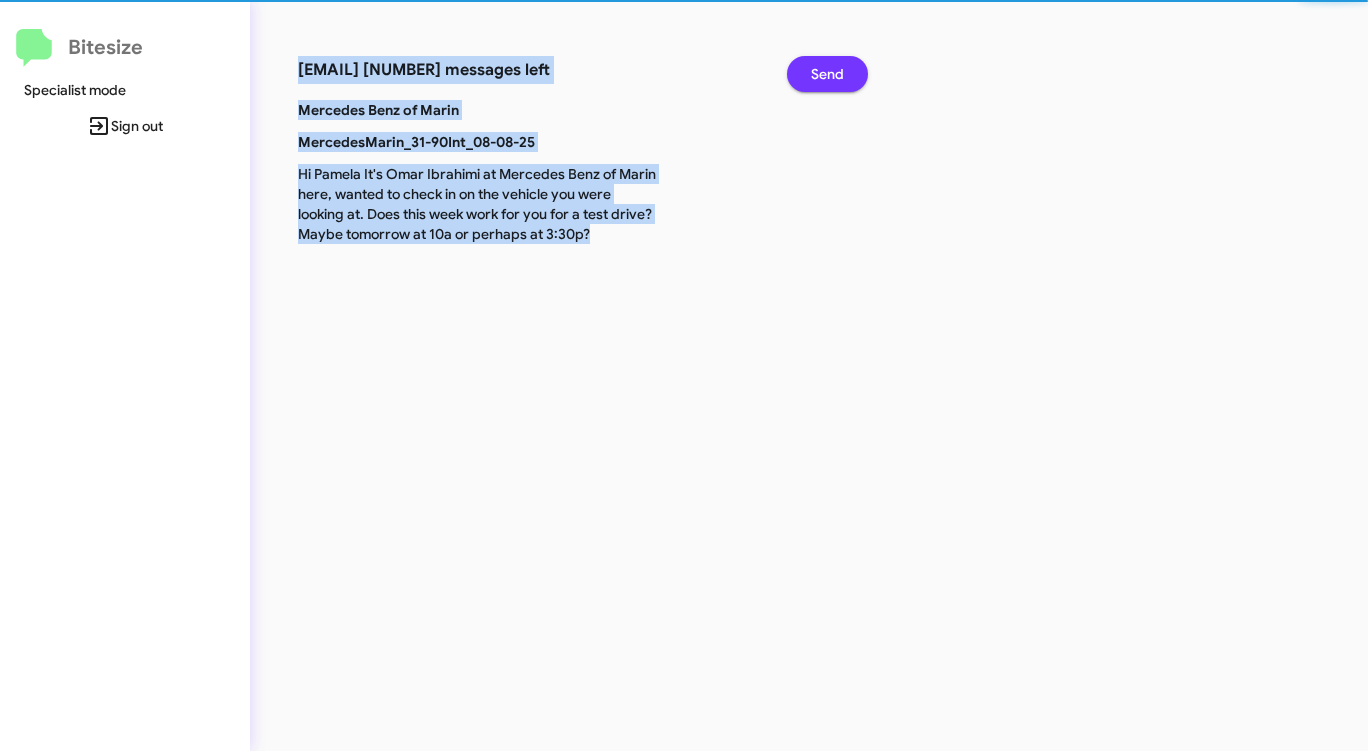 click on "Send" 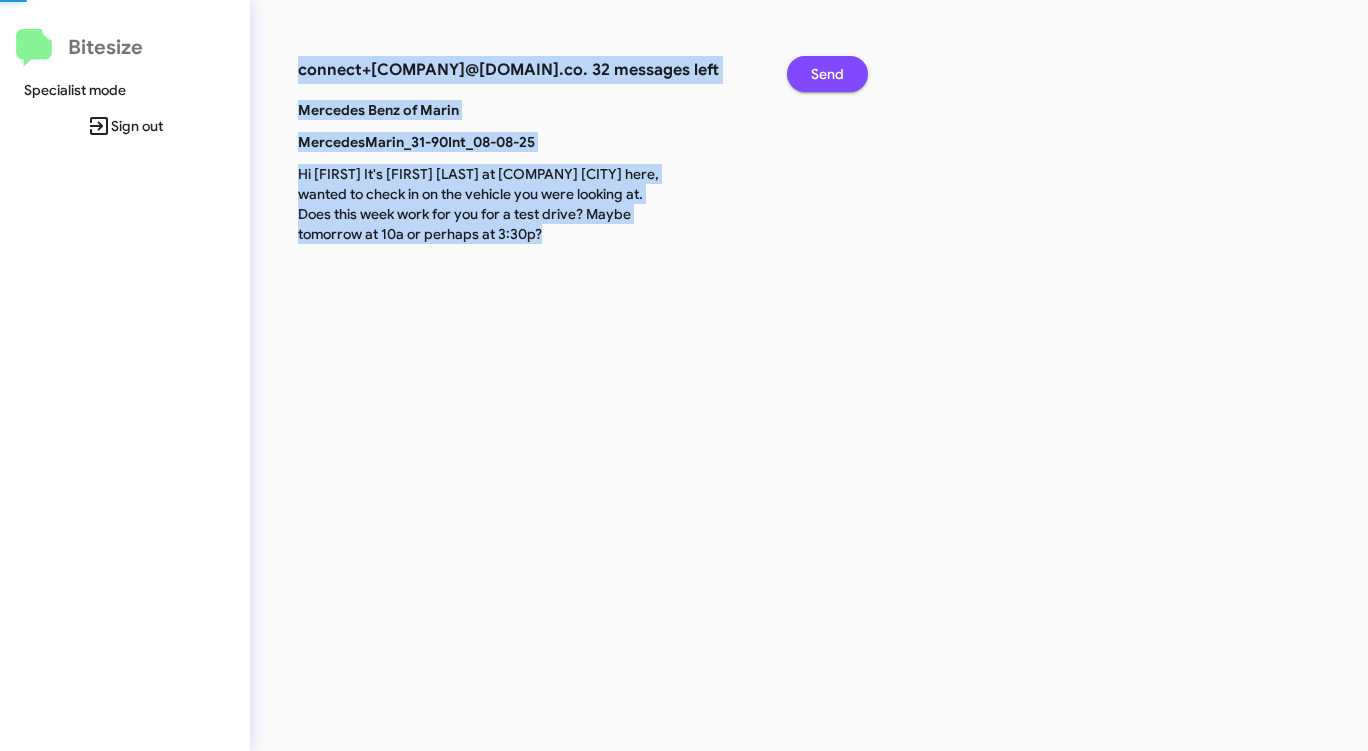click on "Send" 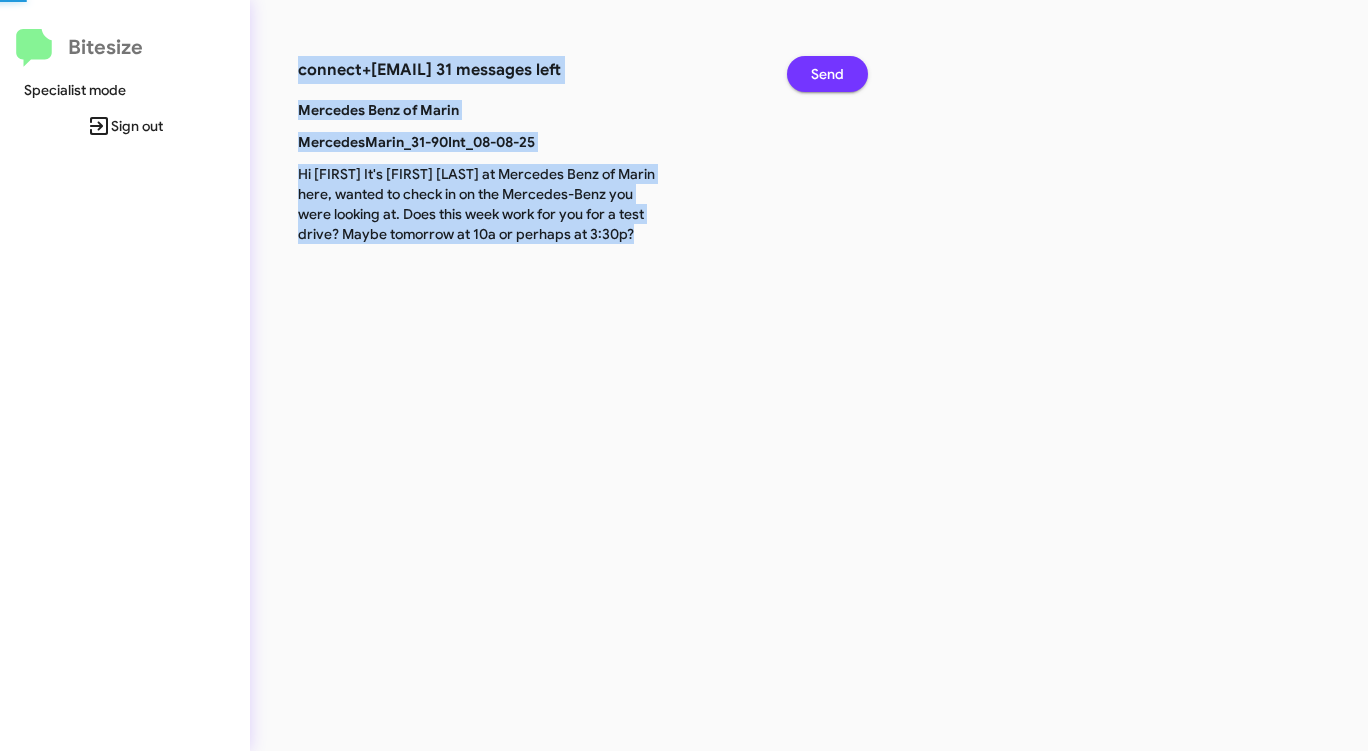 click on "Send" 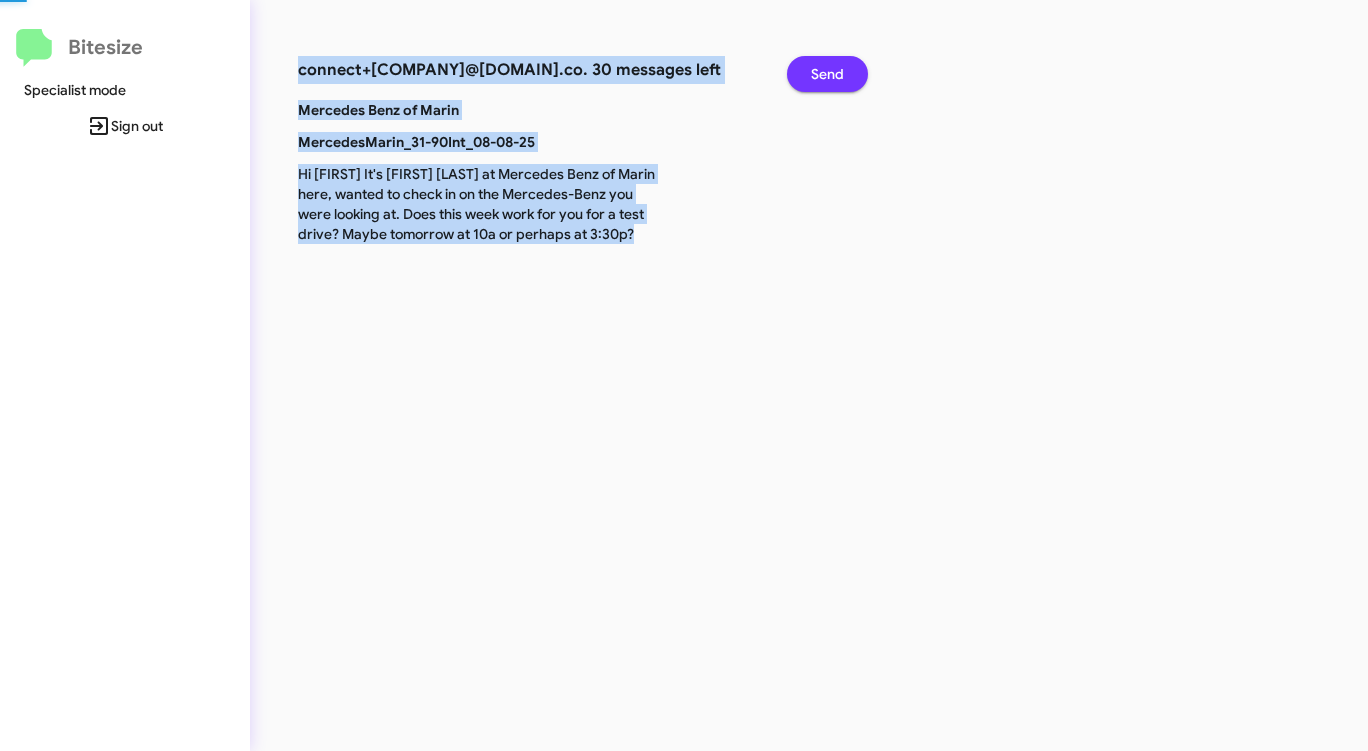 click on "Send" 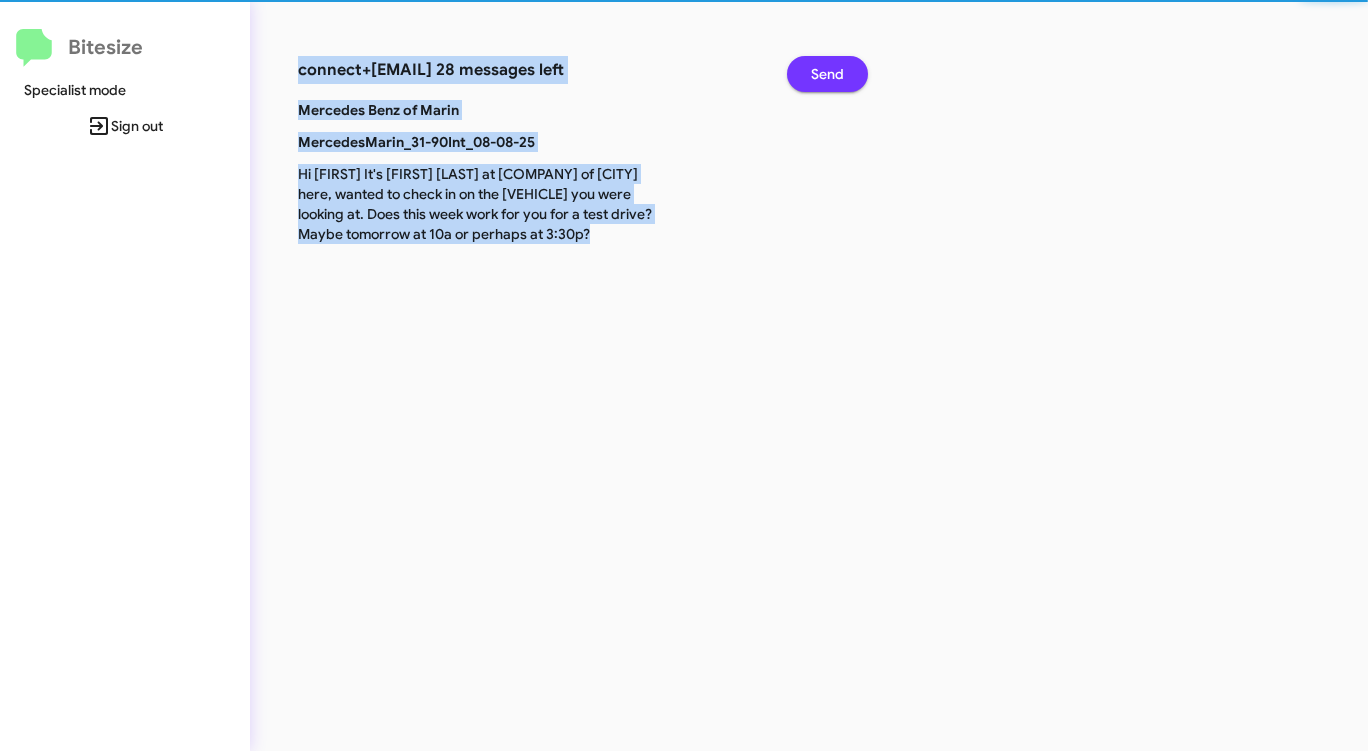 click on "Send" 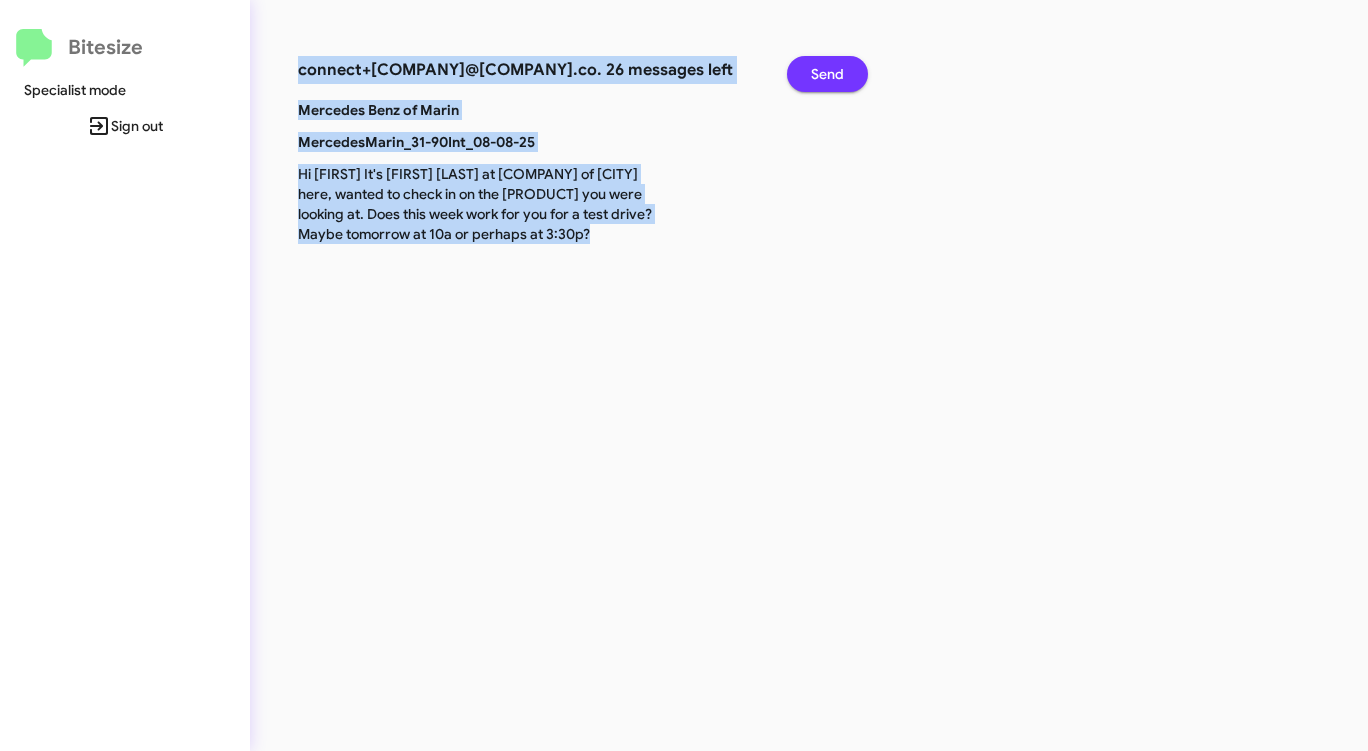 click on "Send" 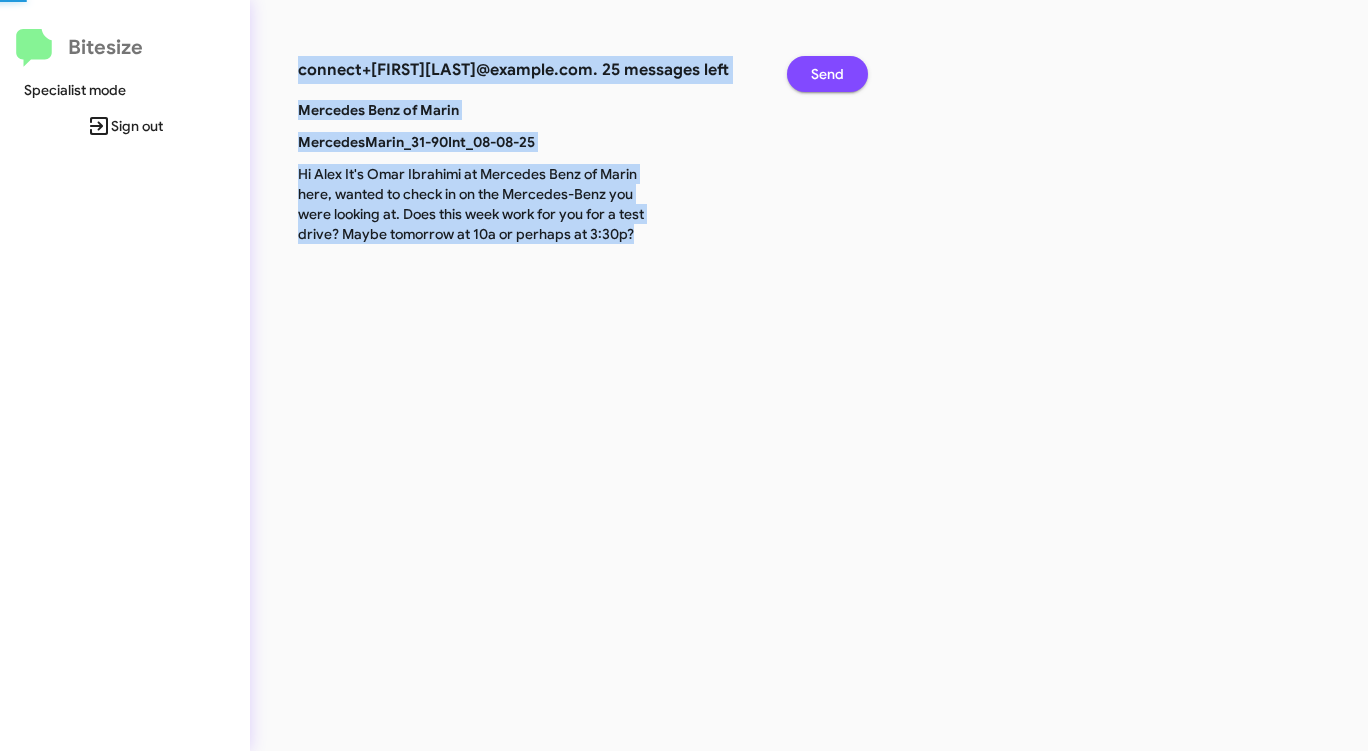click on "Send" 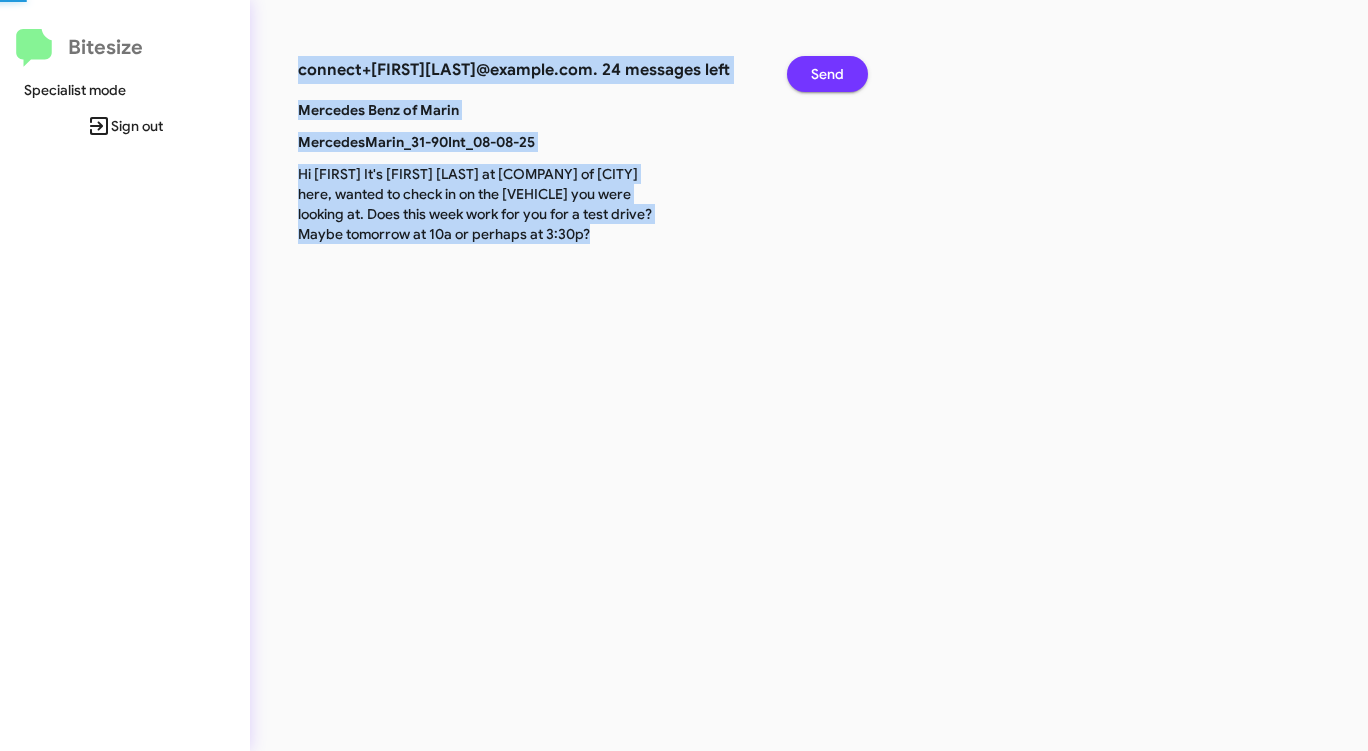 click on "Send" 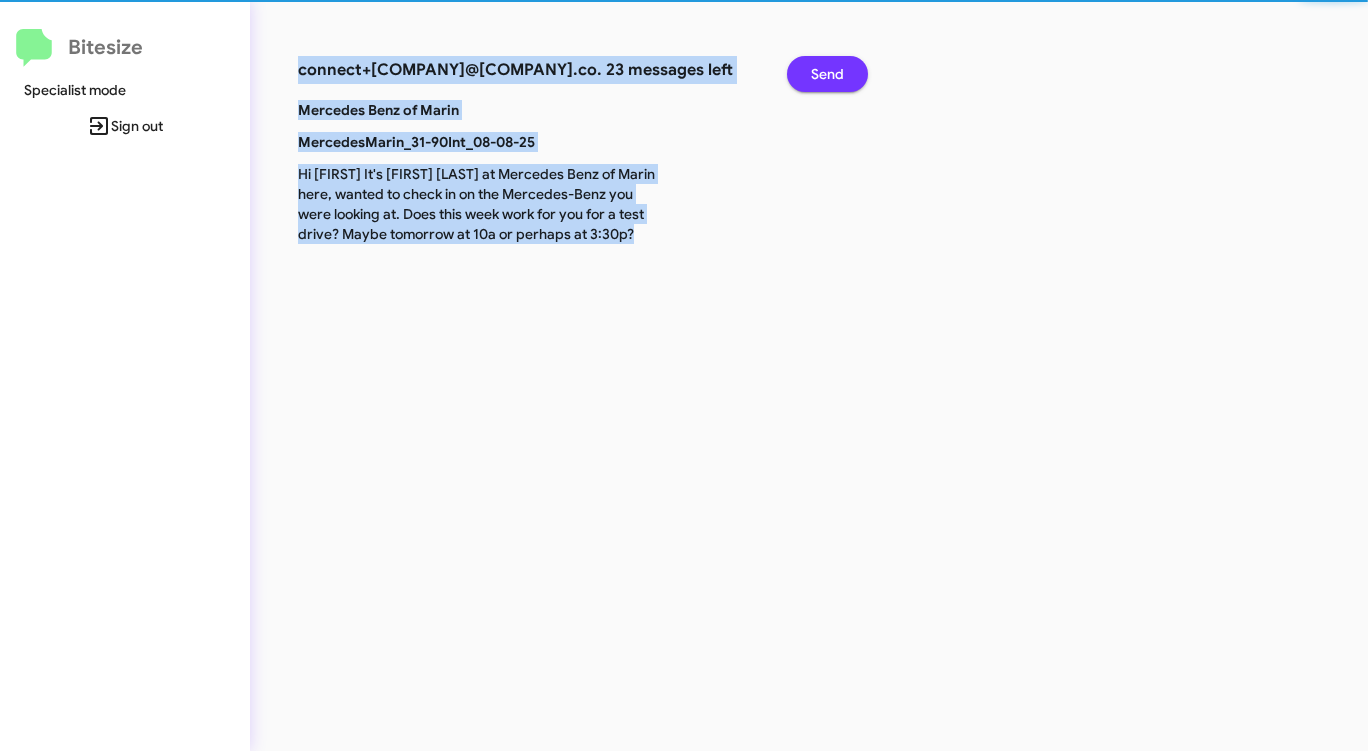 click on "Send" 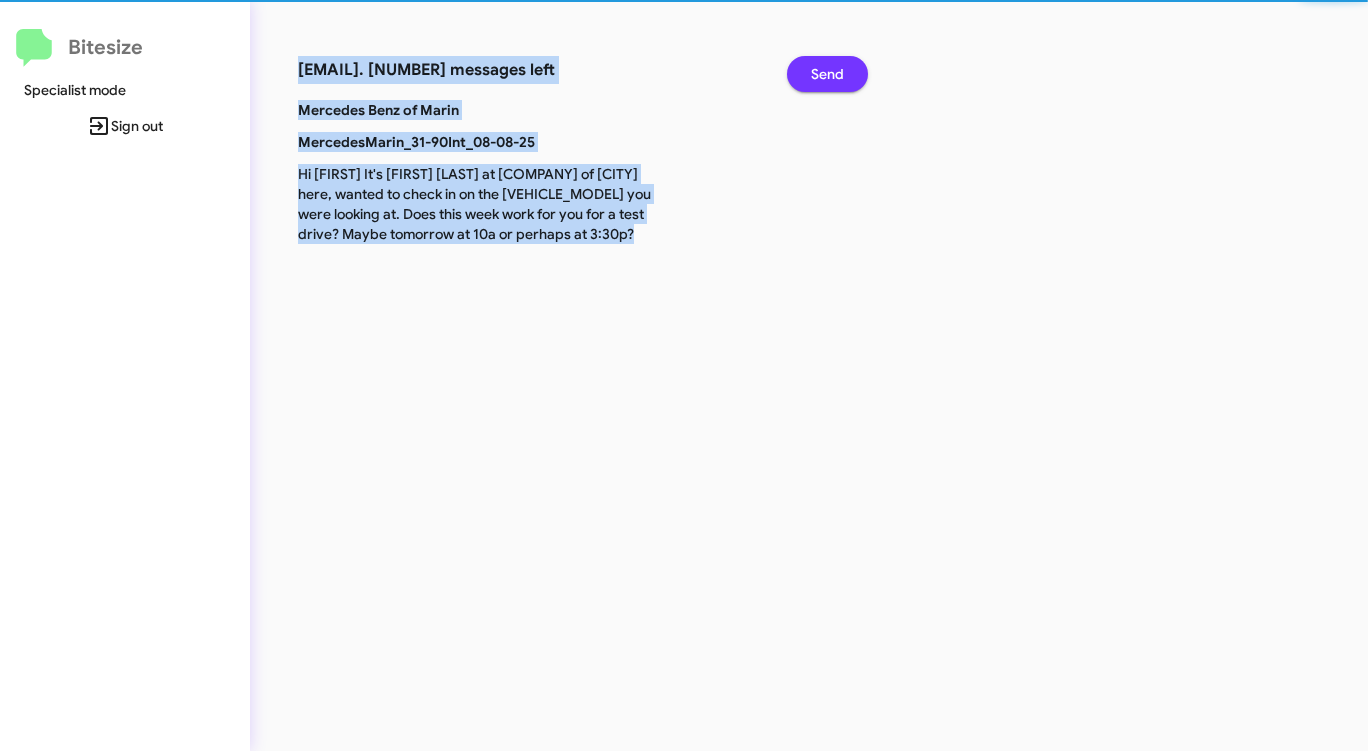 click on "Send" 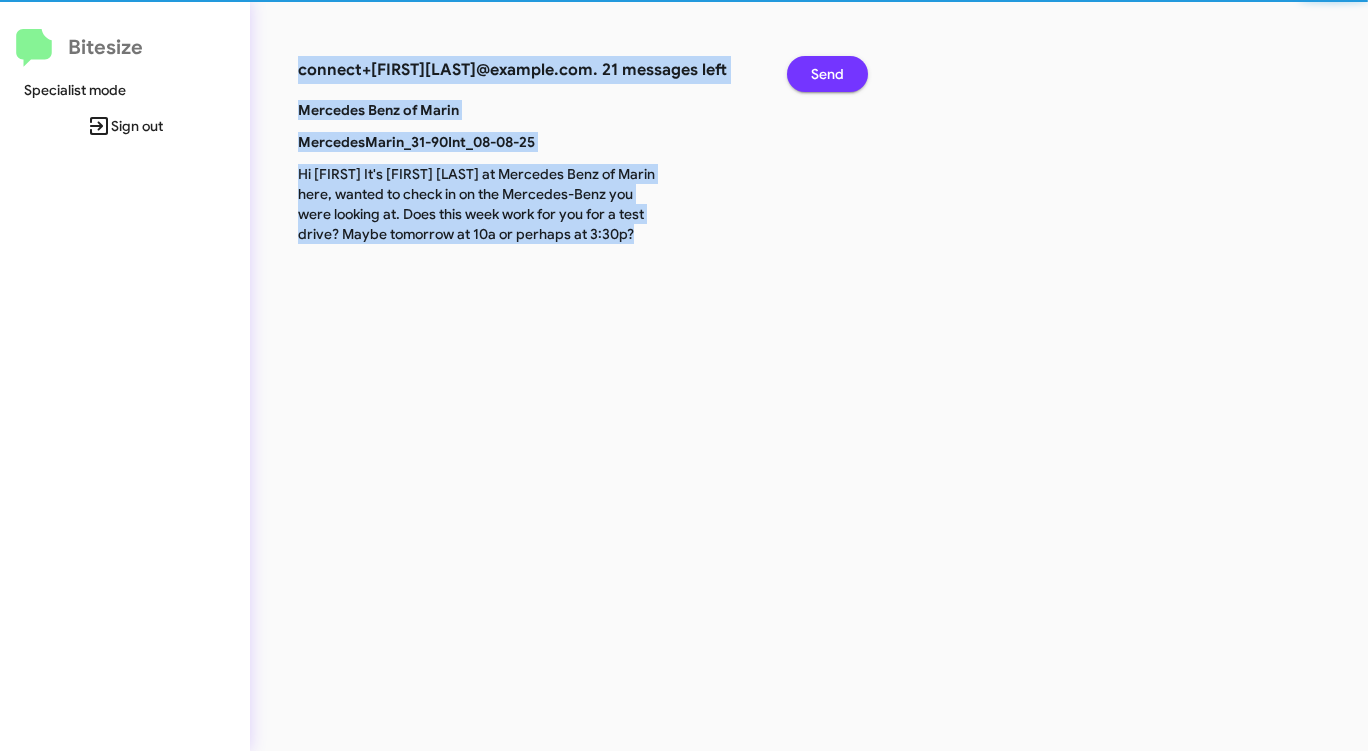 click on "Send" 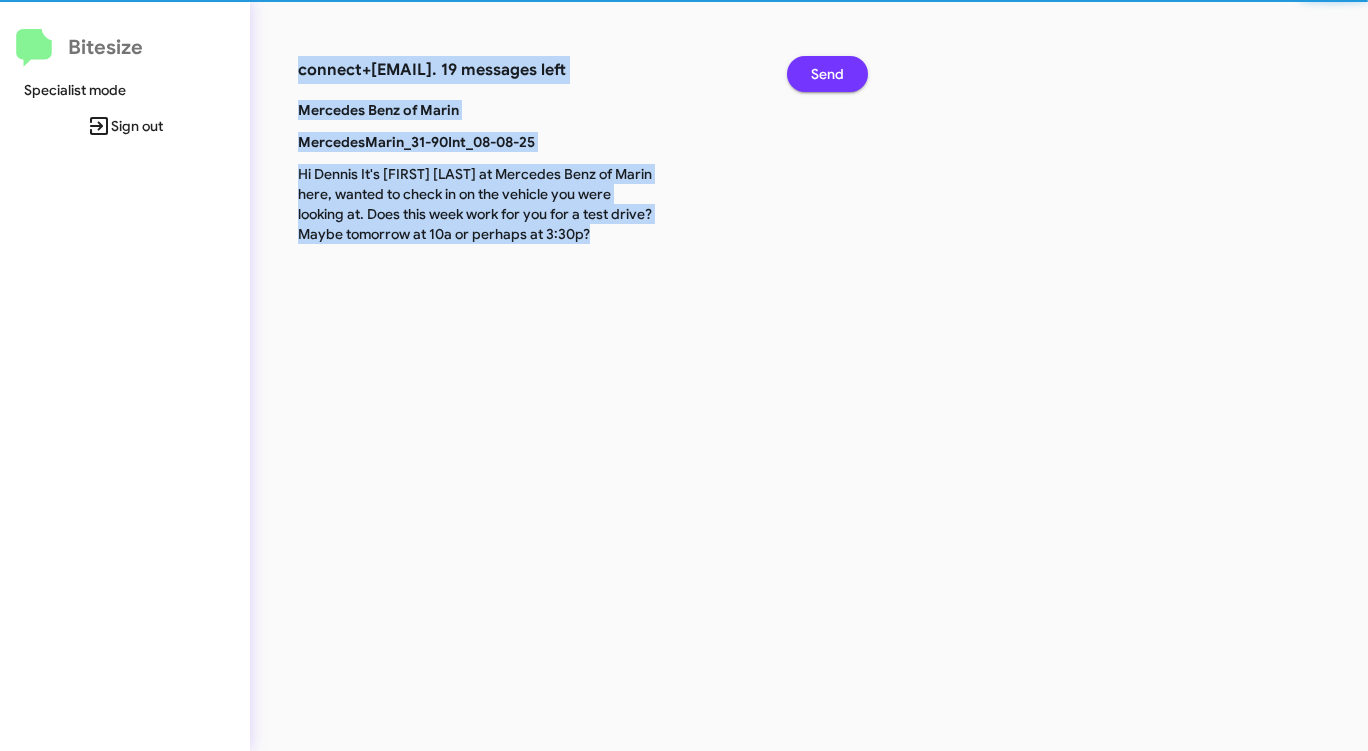 click on "Send" 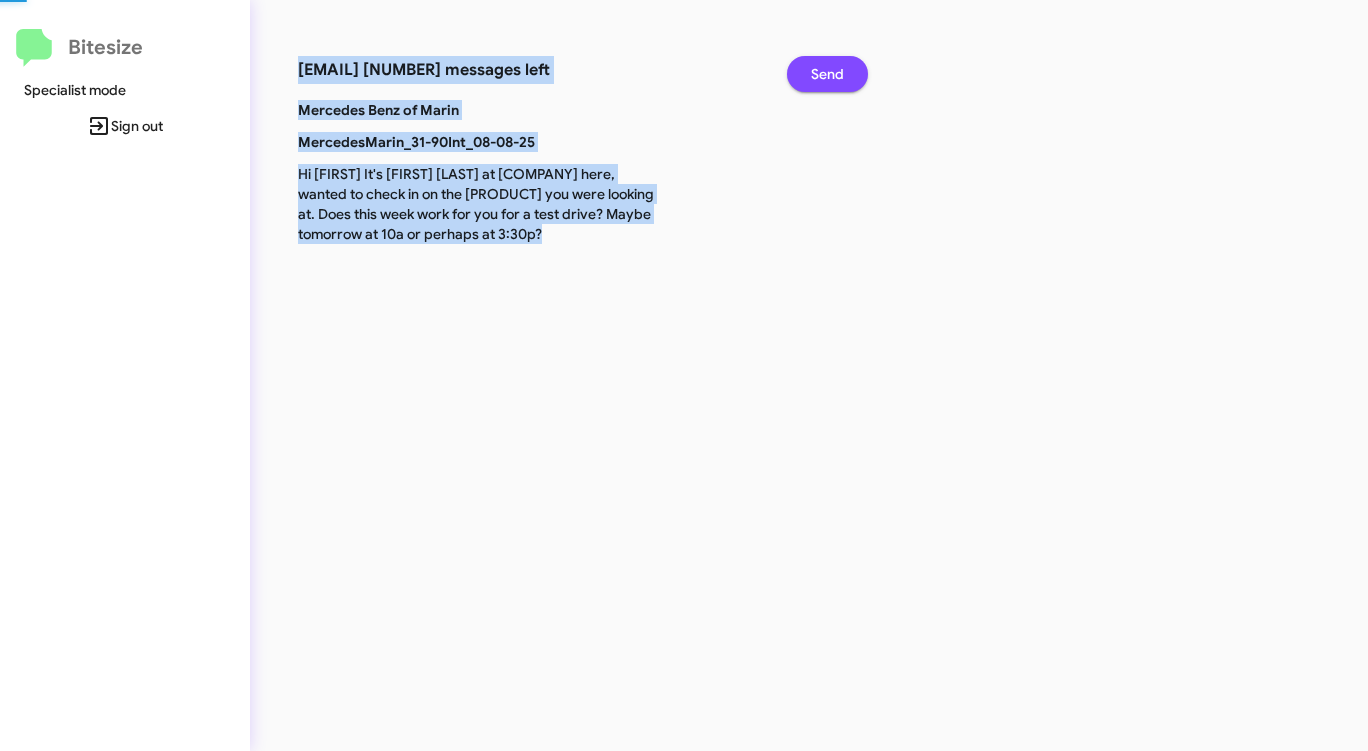 click on "Send" 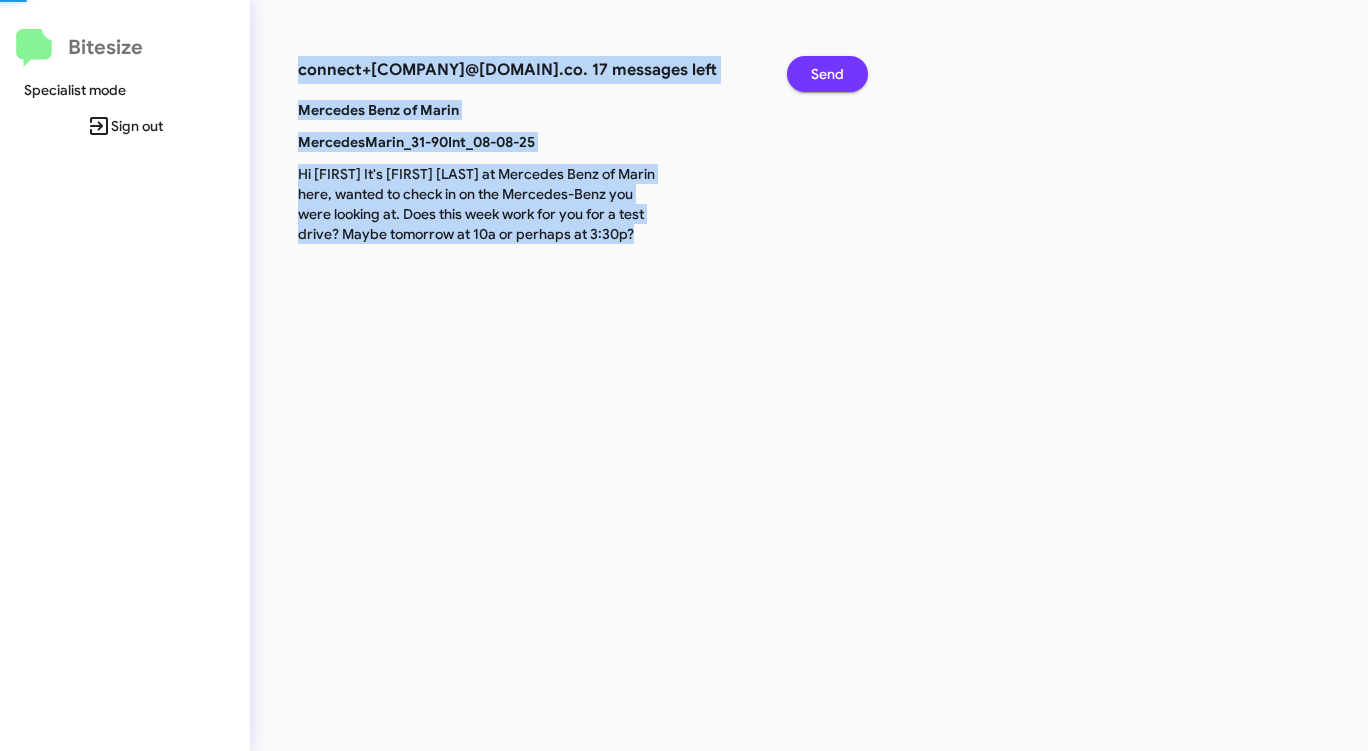 click on "Send" 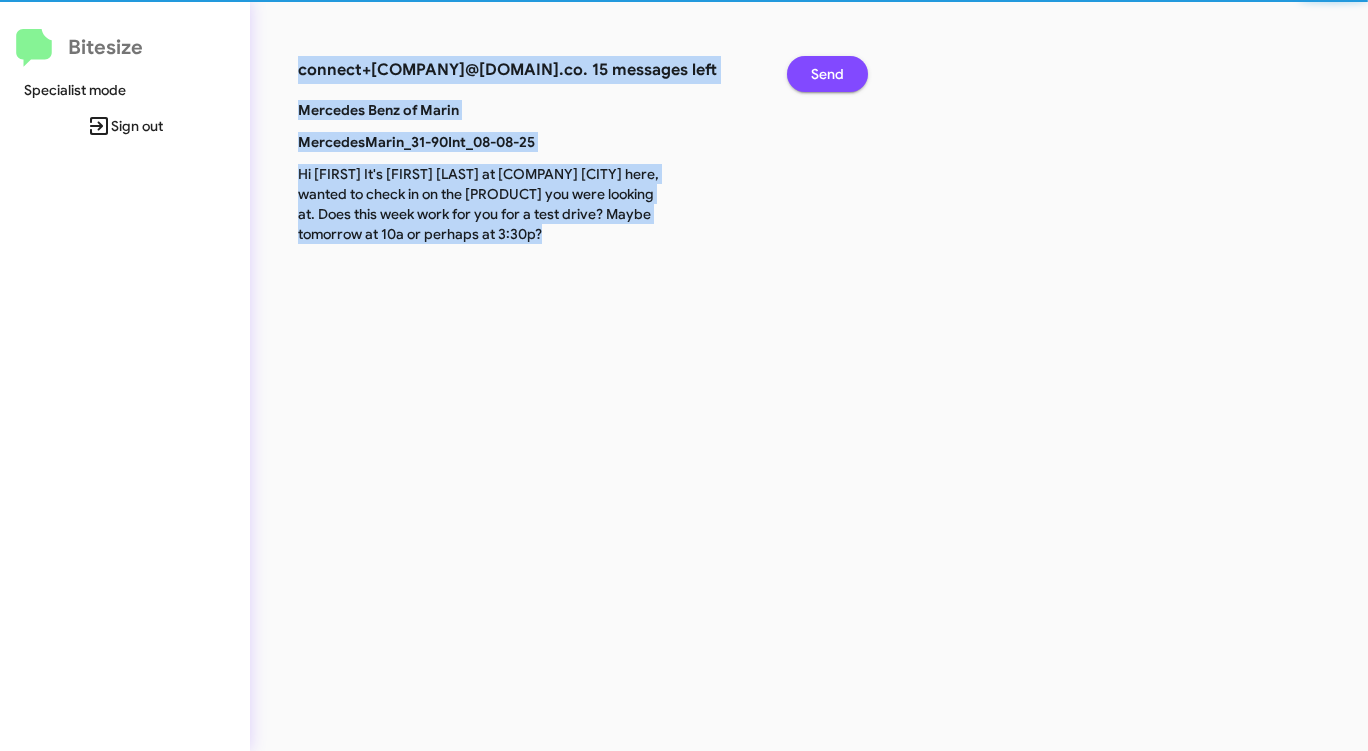 click on "Send" 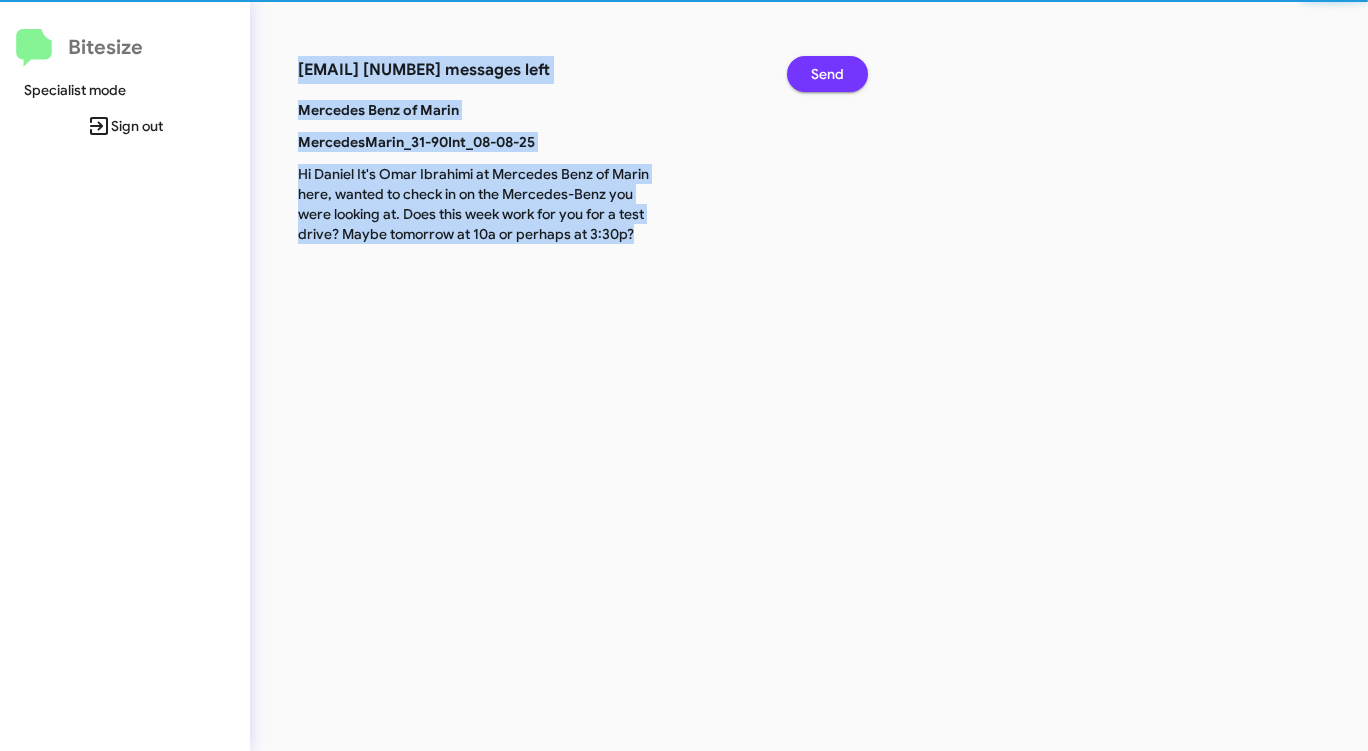 click on "Send" 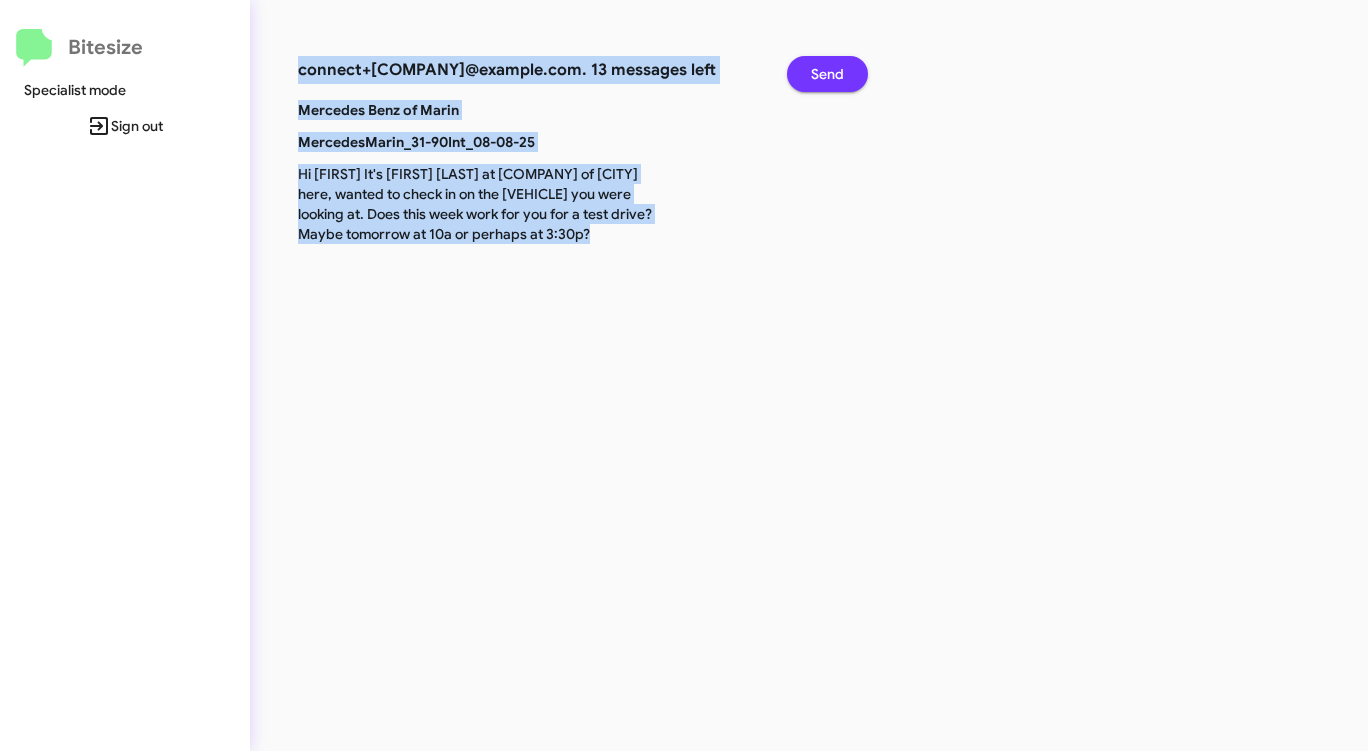 click on "Send" 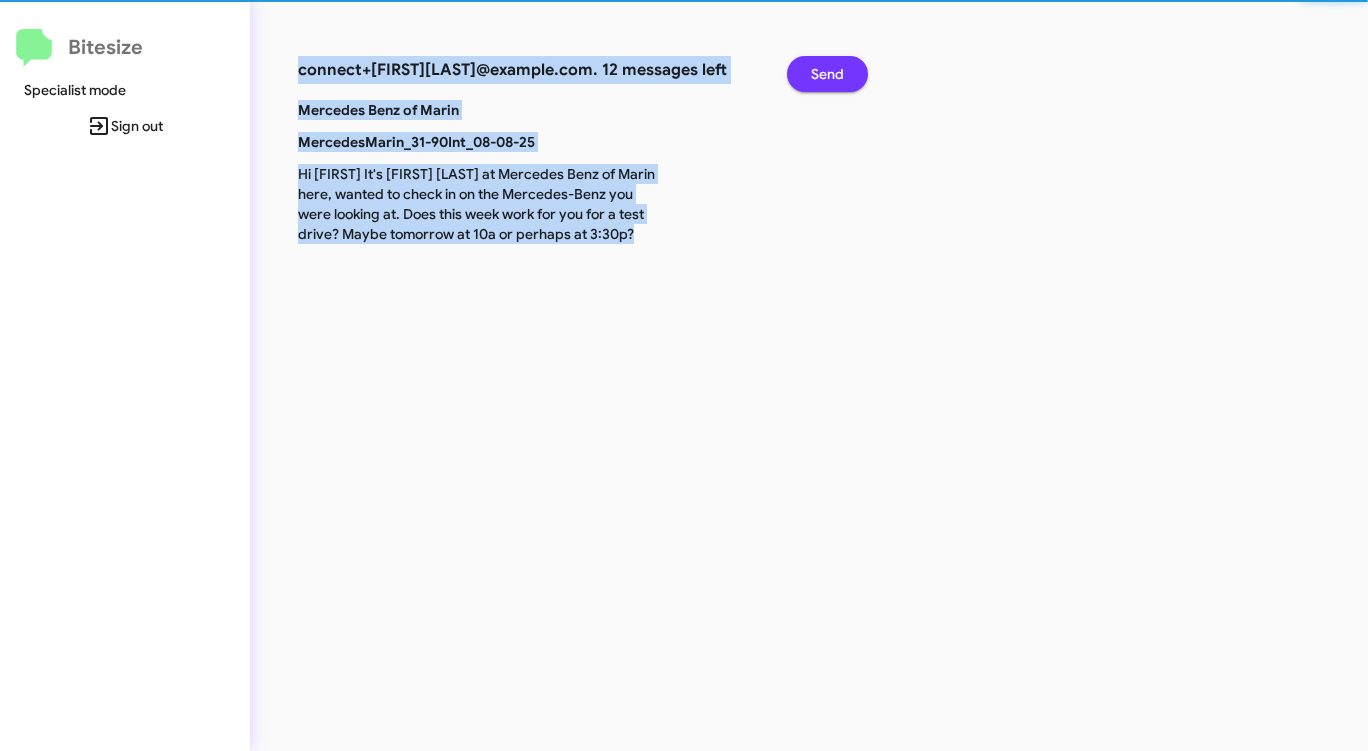 click on "Send" 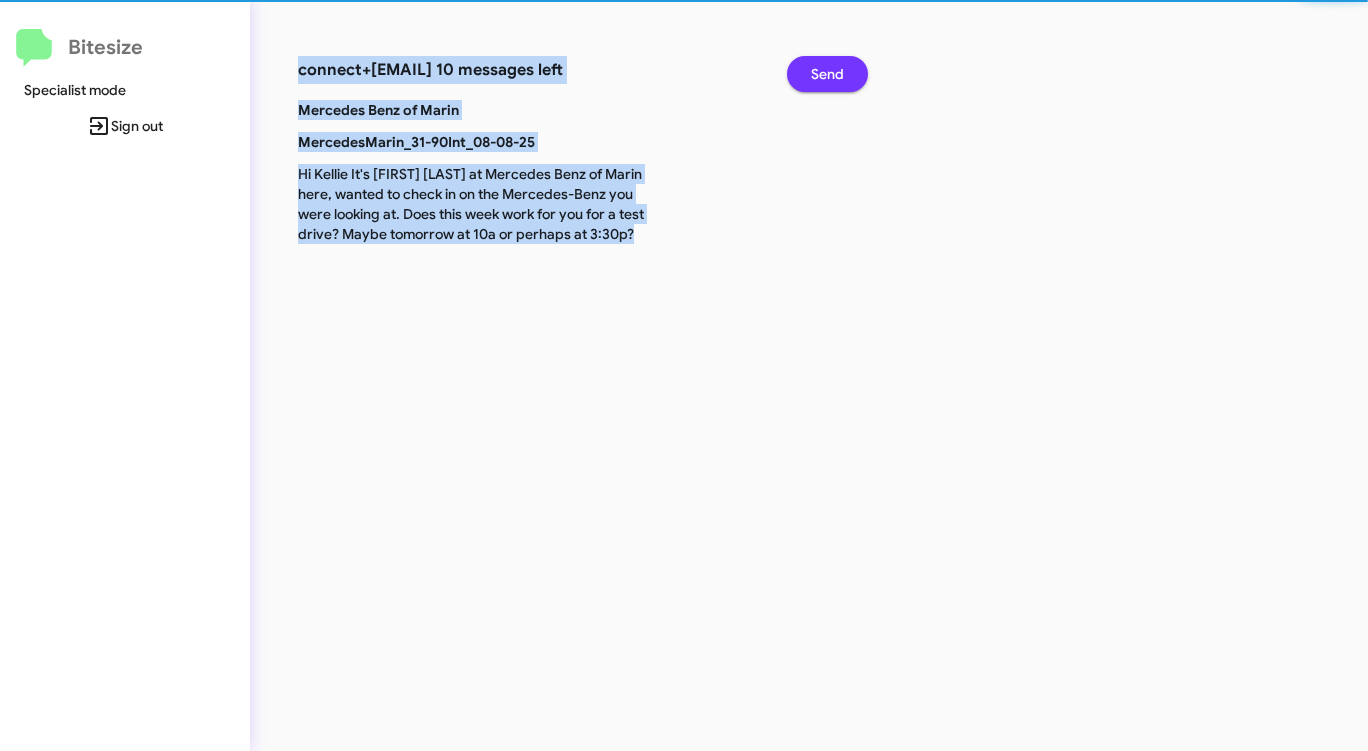 click on "Send" 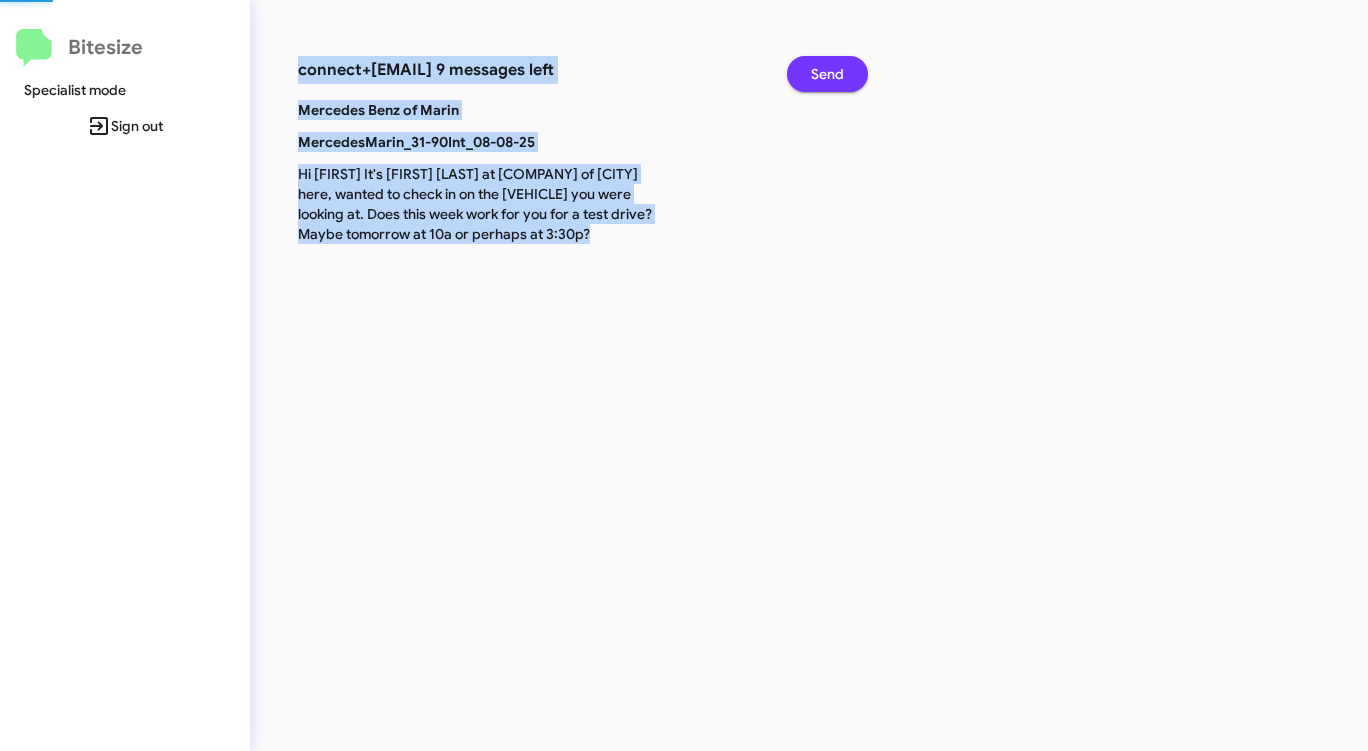click on "Send" 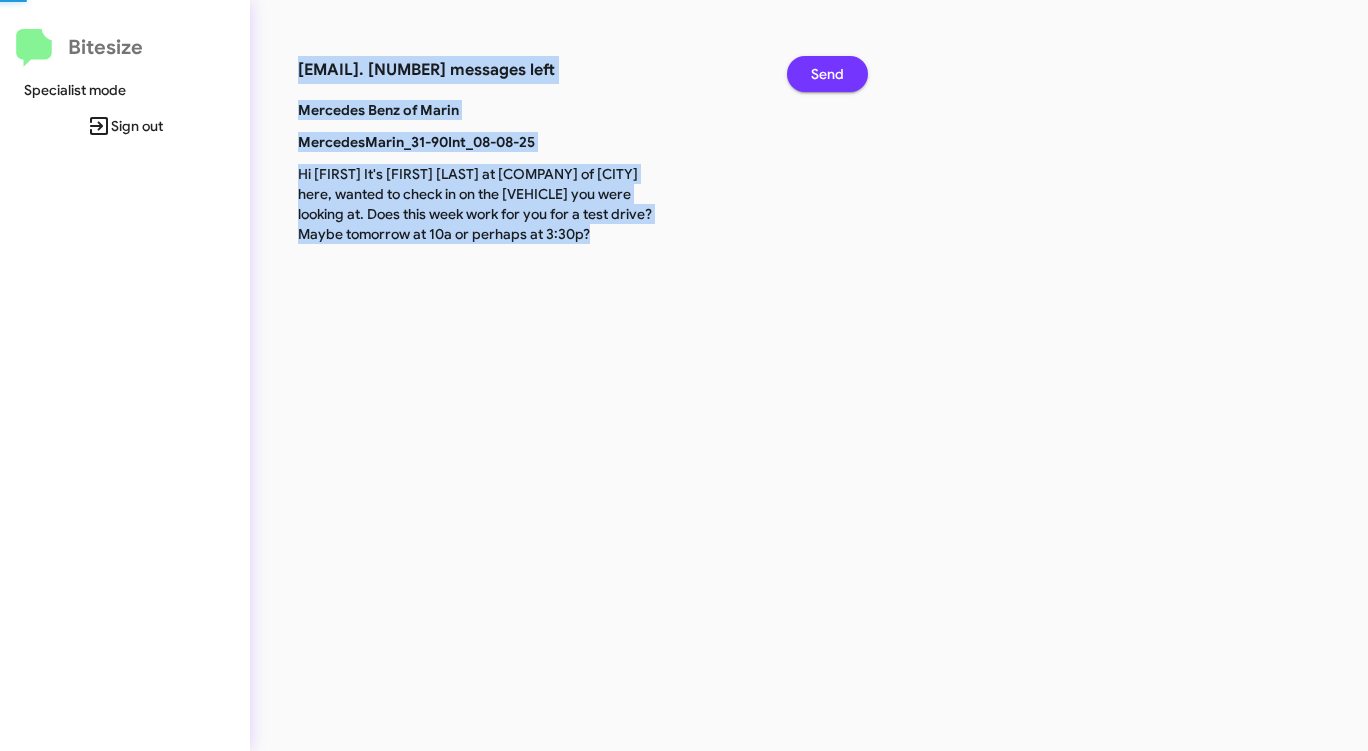click on "Send" 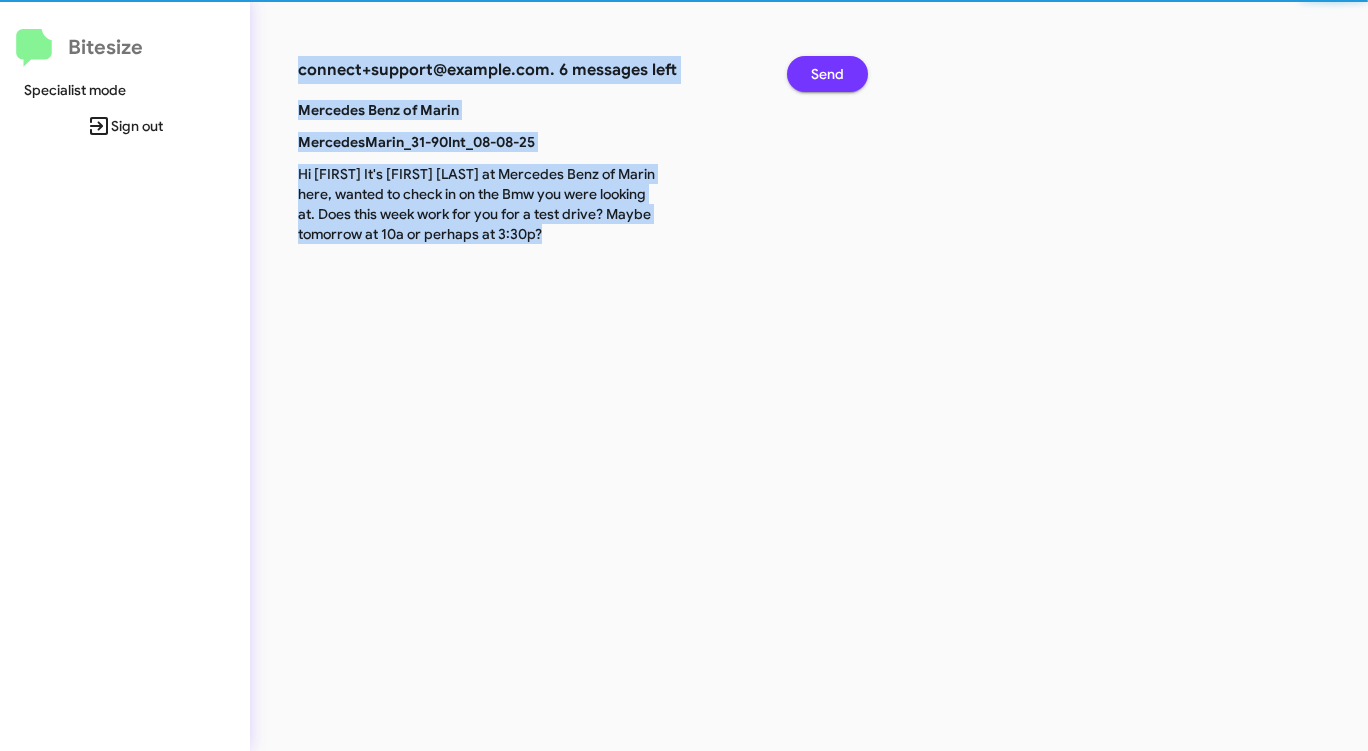 click on "Send" 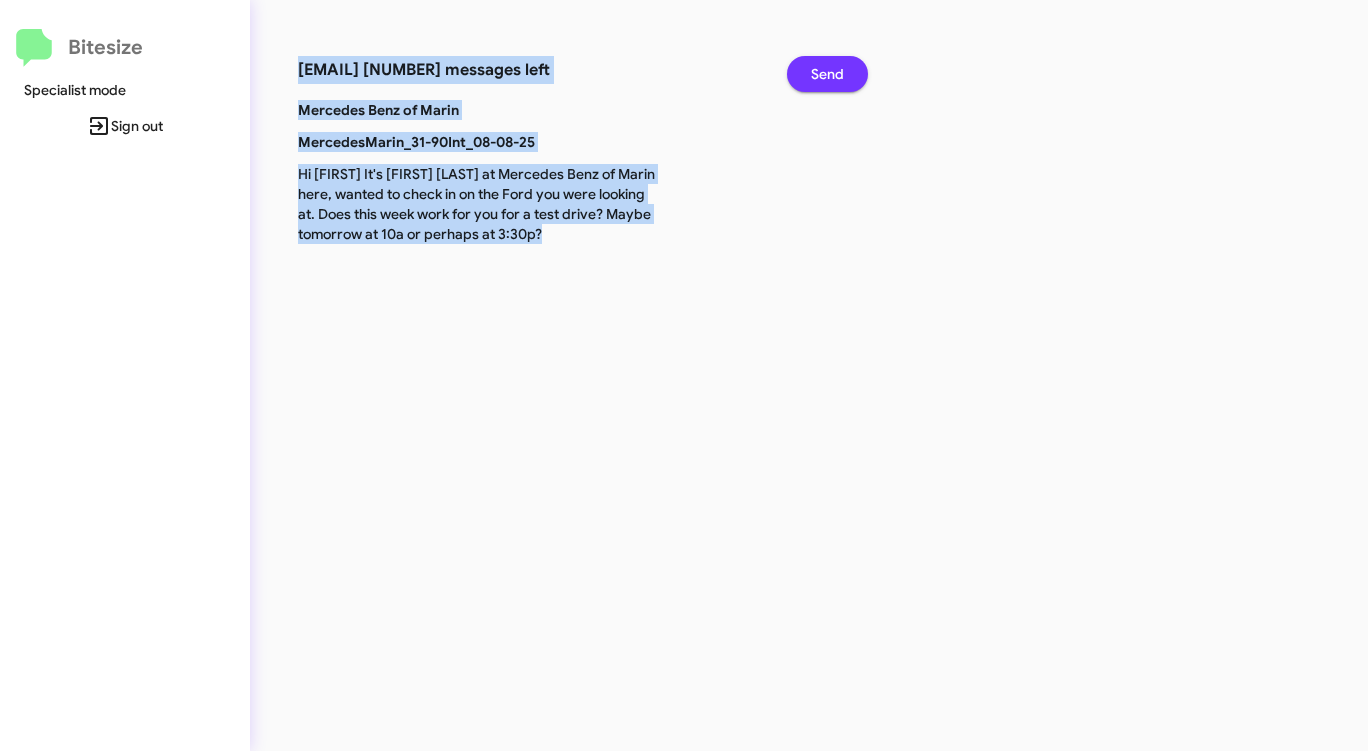 click on "Send" 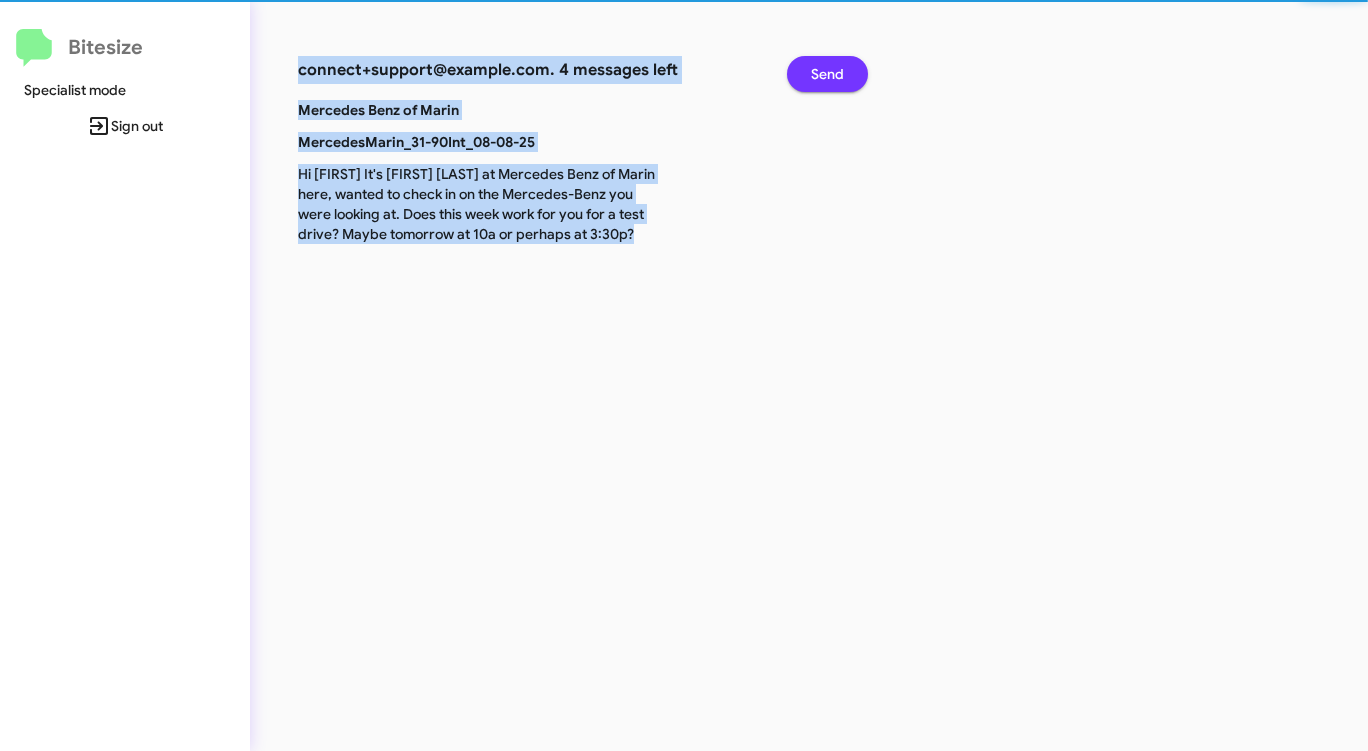 click on "Send" 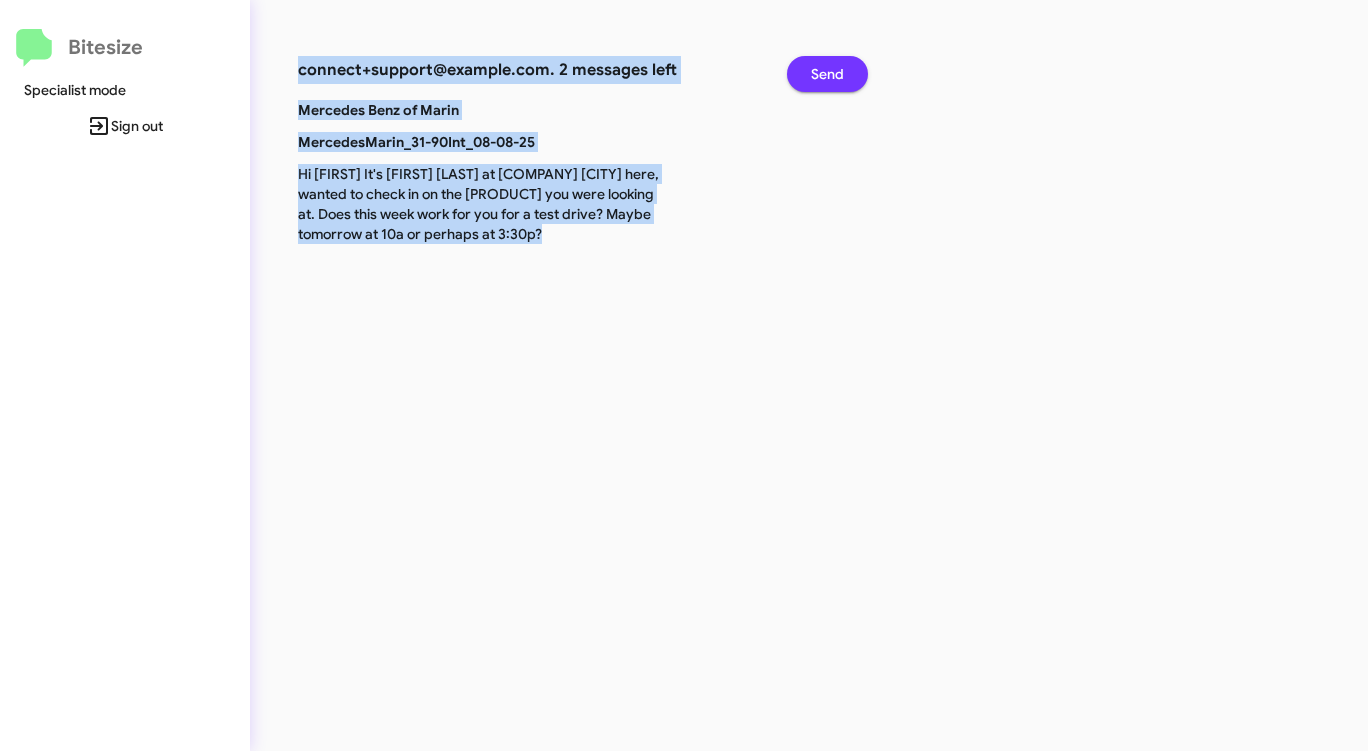 click on "Send" 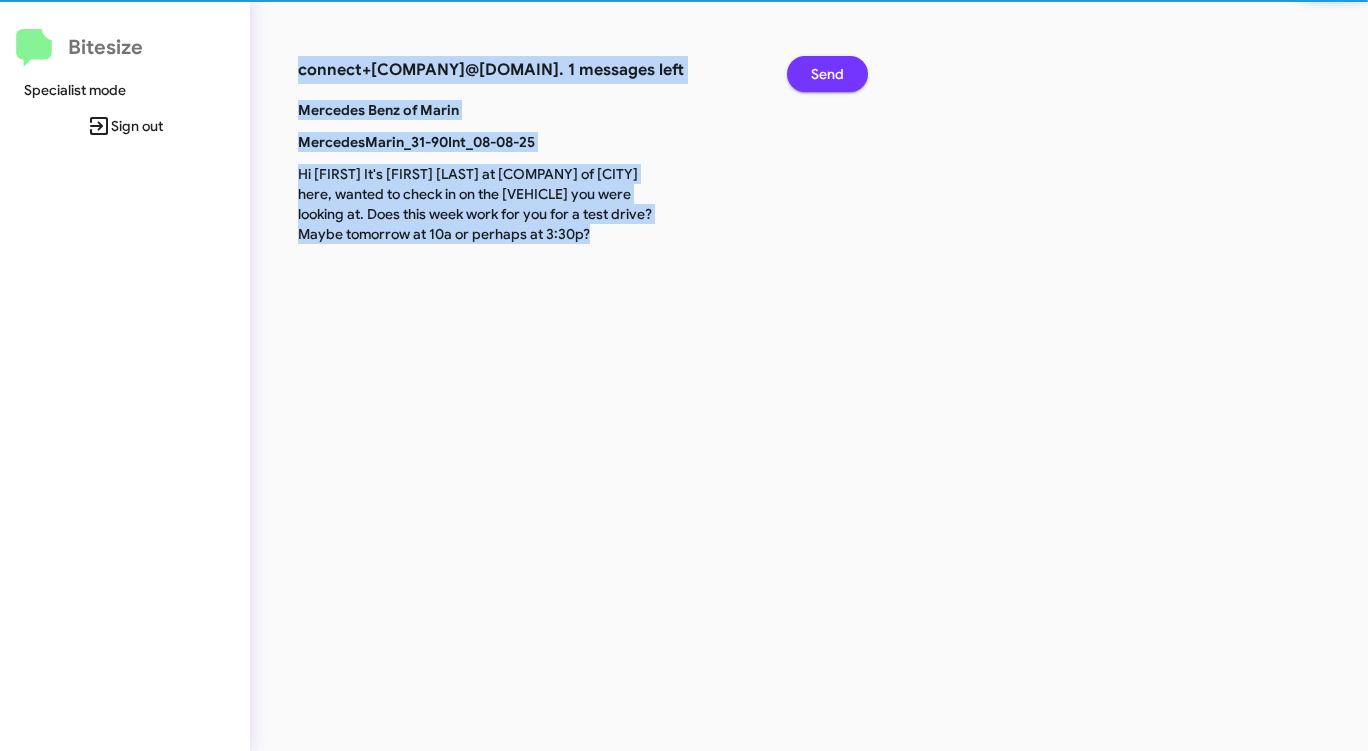 click on "Send" 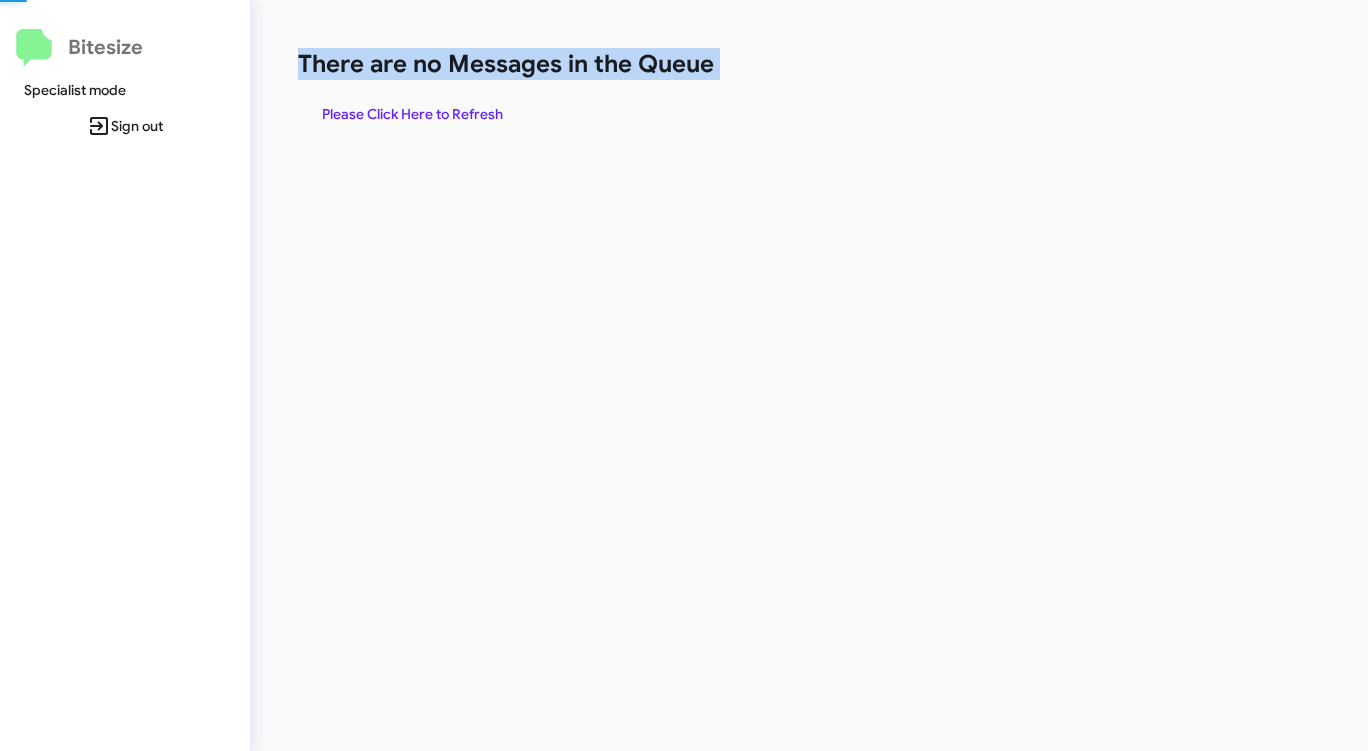 click on "There are no Messages in the Queue" 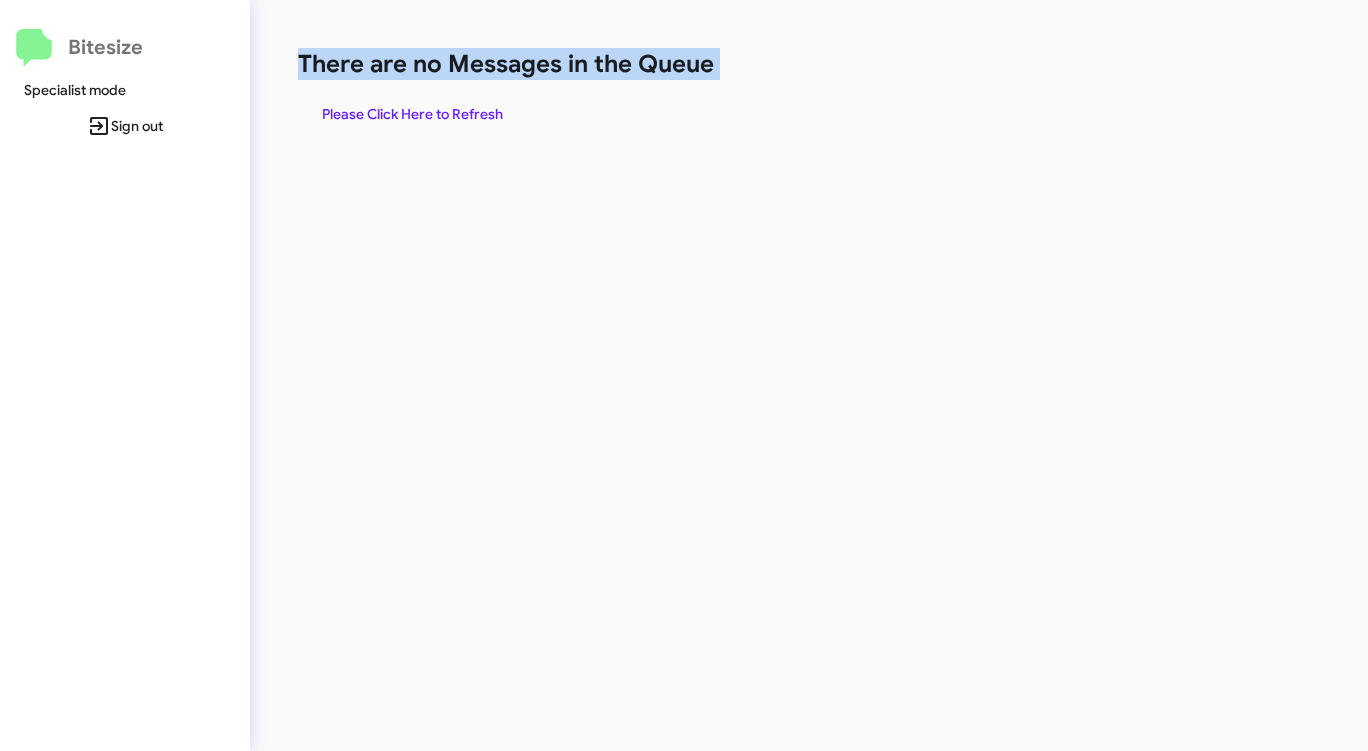 click on "There are no Messages in the Queue" 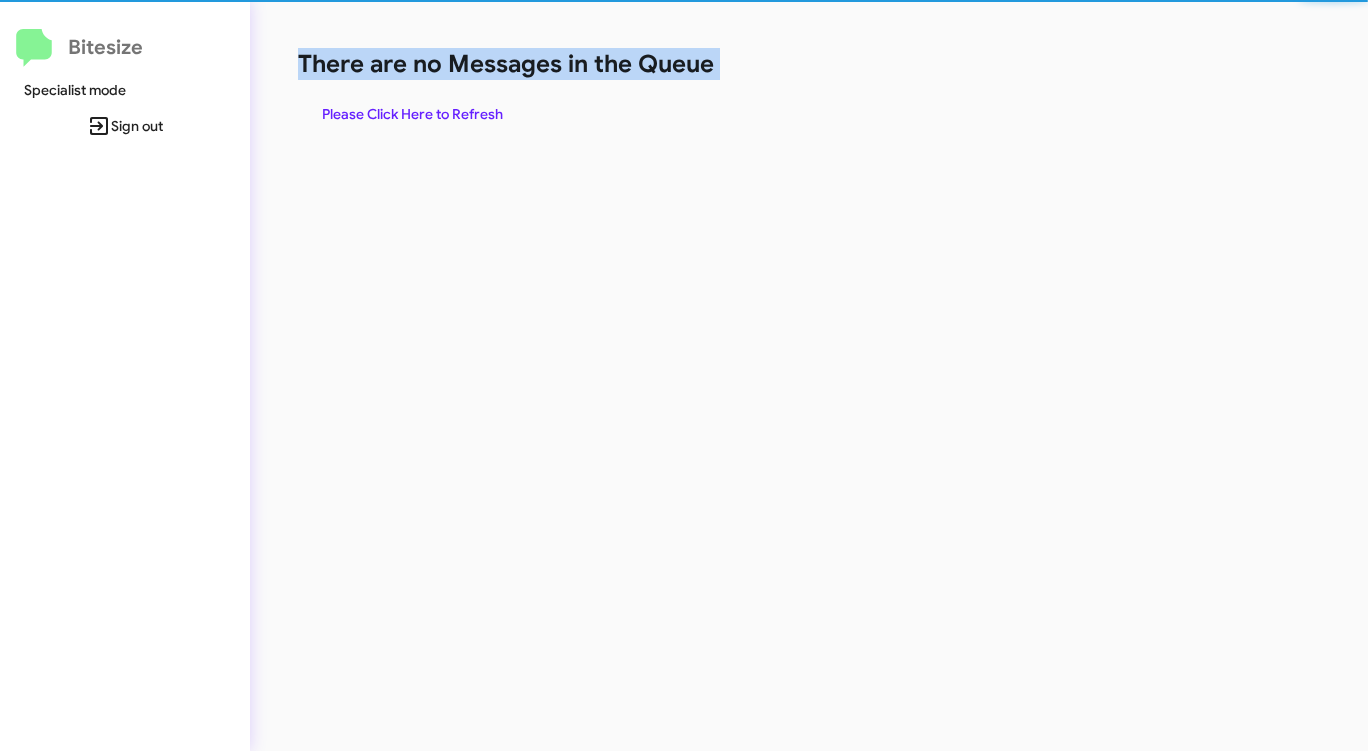 click on "Please Click Here to Refresh" 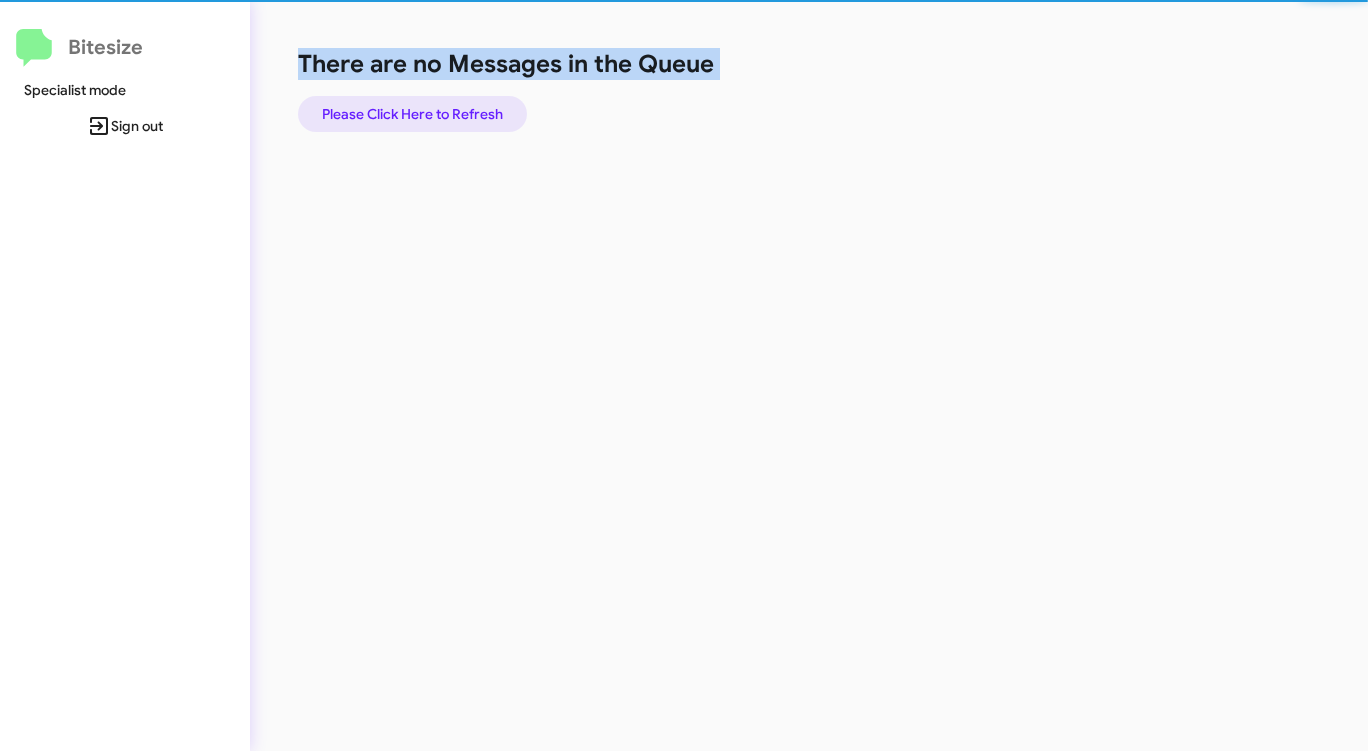 click on "Please Click Here to Refresh" 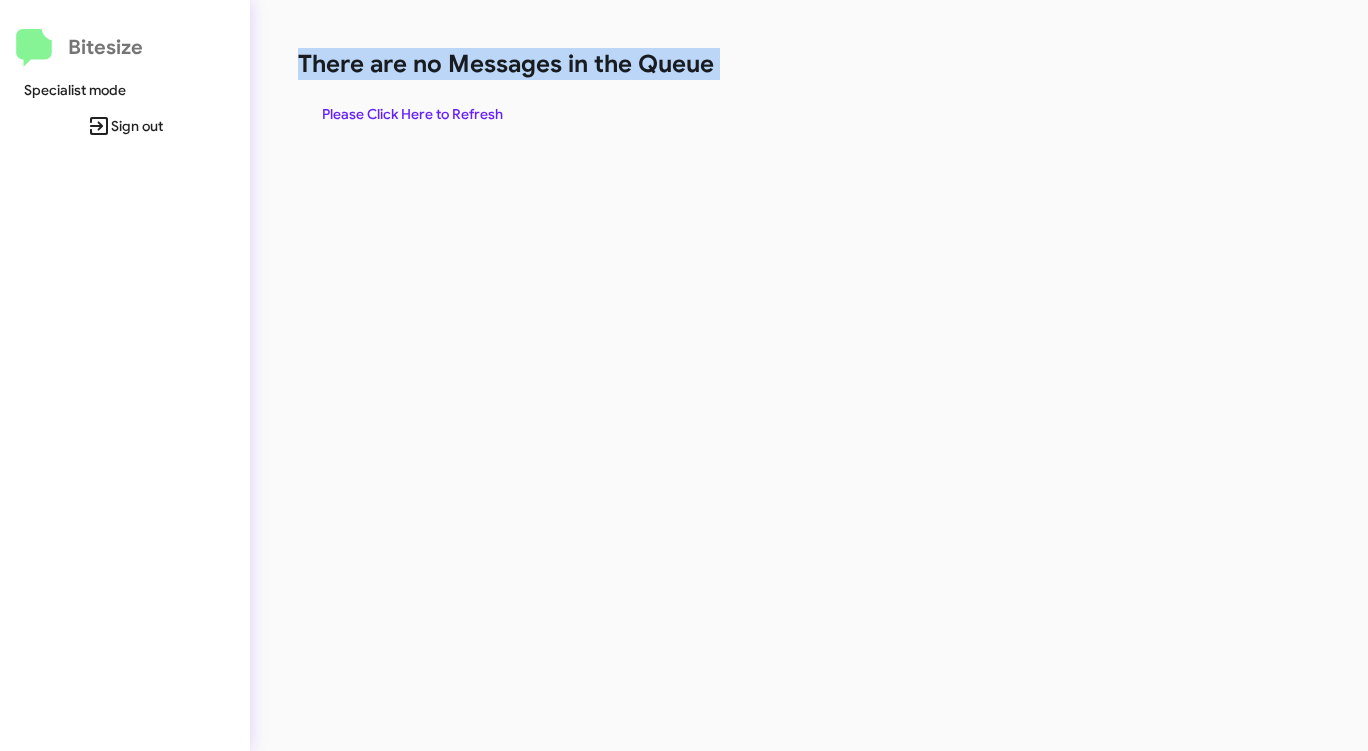 click on "Please Click Here to Refresh" 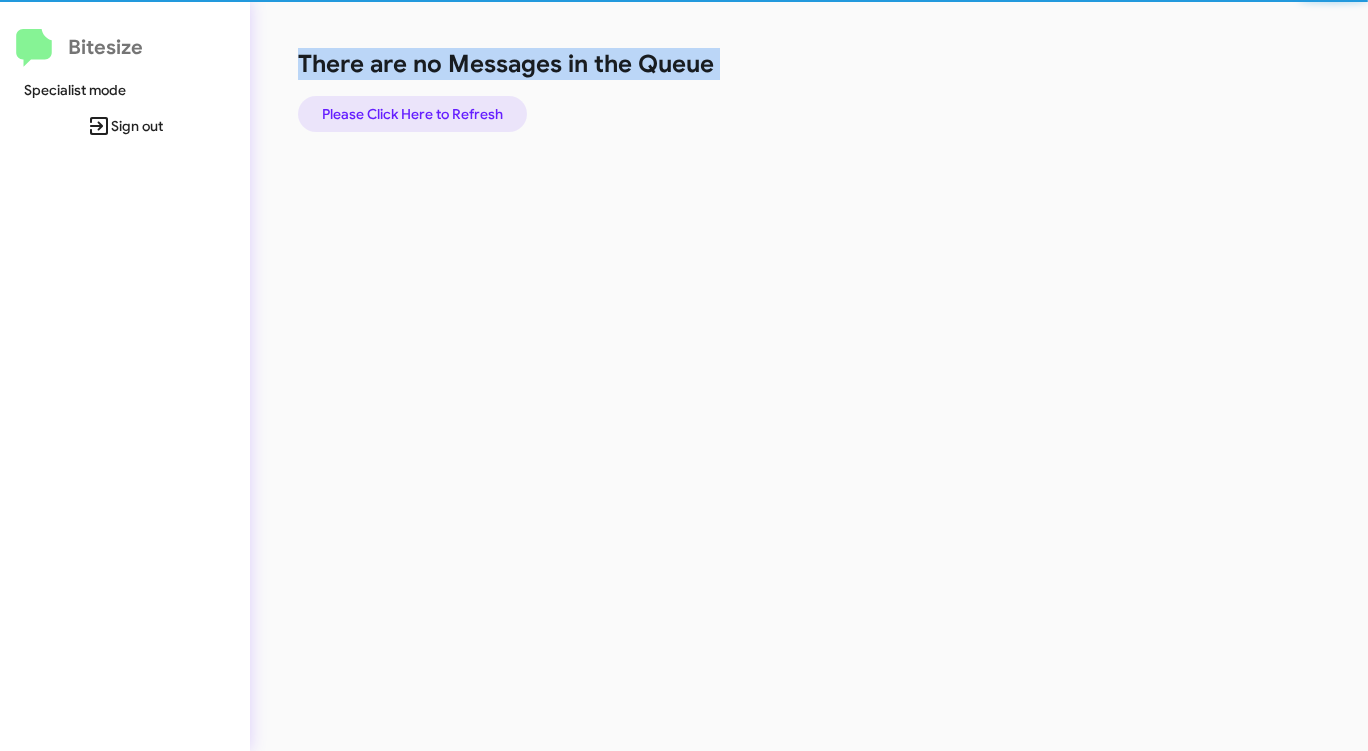 click on "Please Click Here to Refresh" 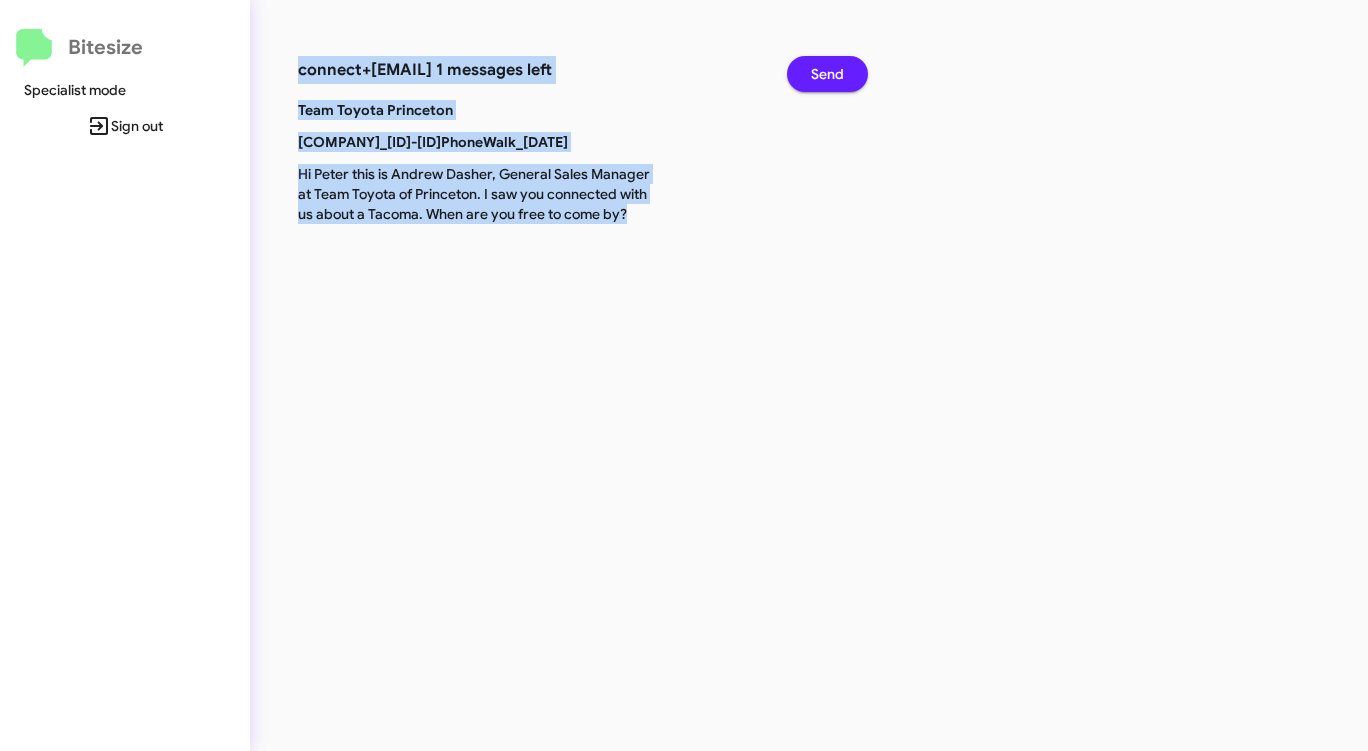 click on "Send" 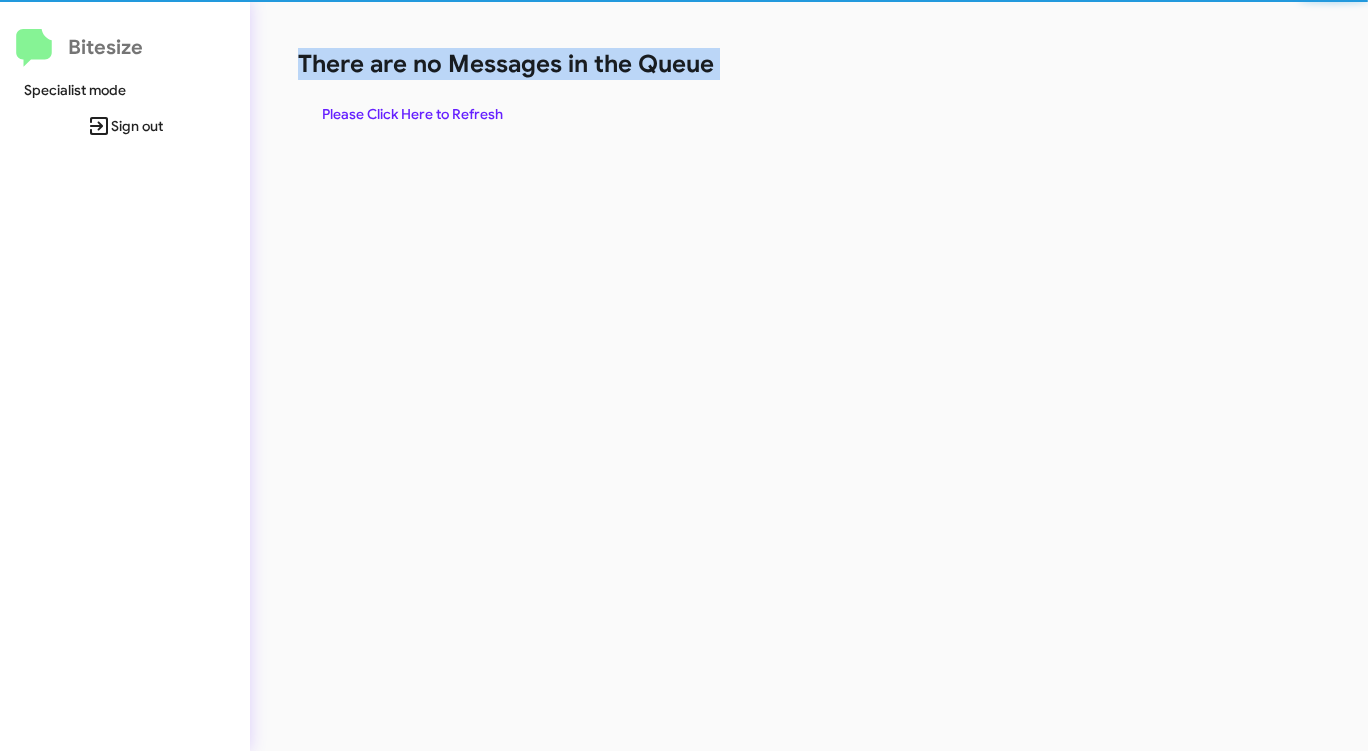 click on "There are no Messages in the Queue" 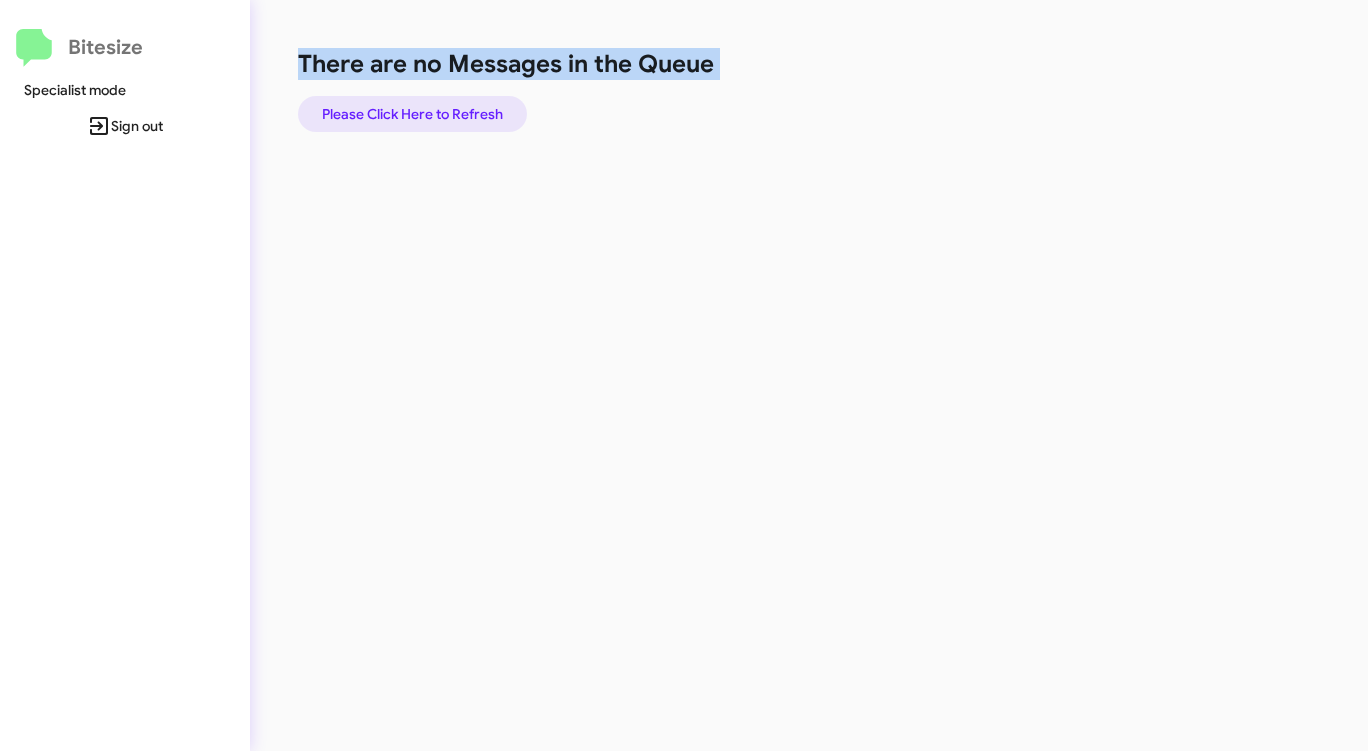 click on "Please Click Here to Refresh" 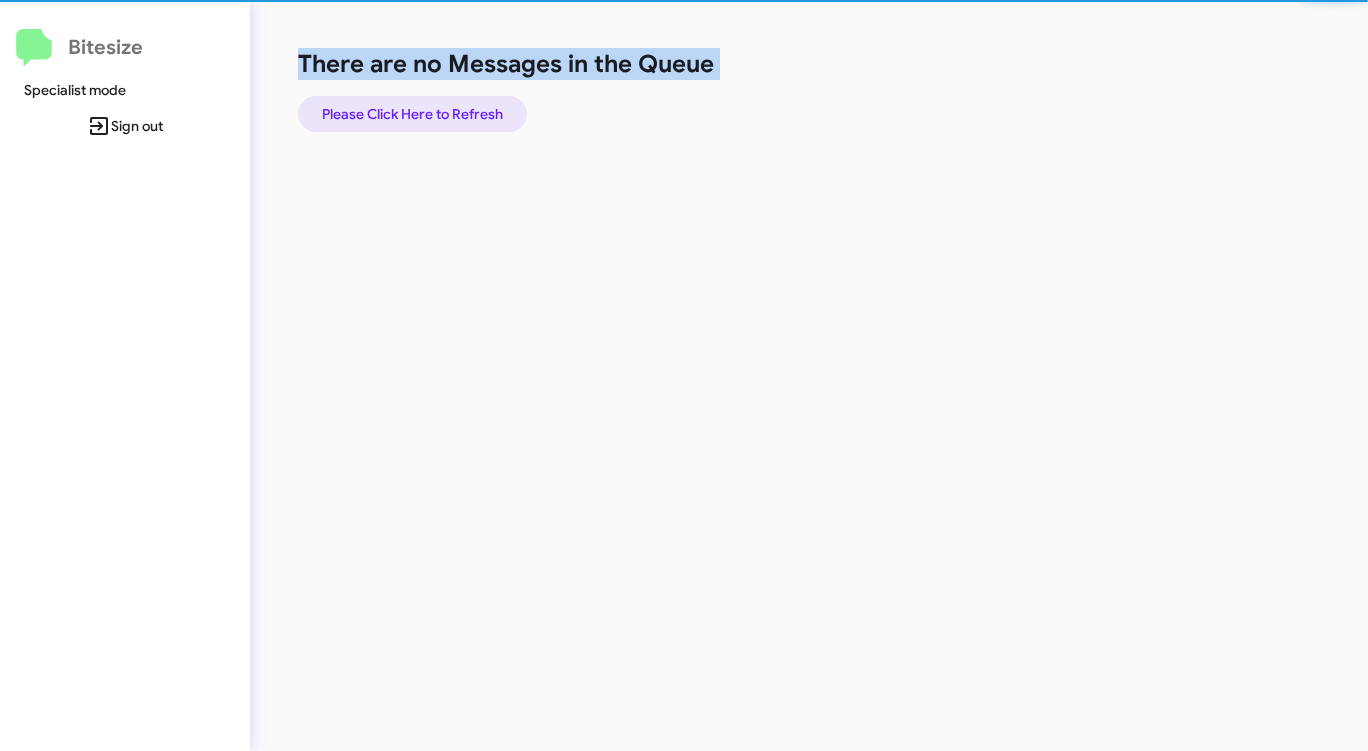 click on "Please Click Here to Refresh" 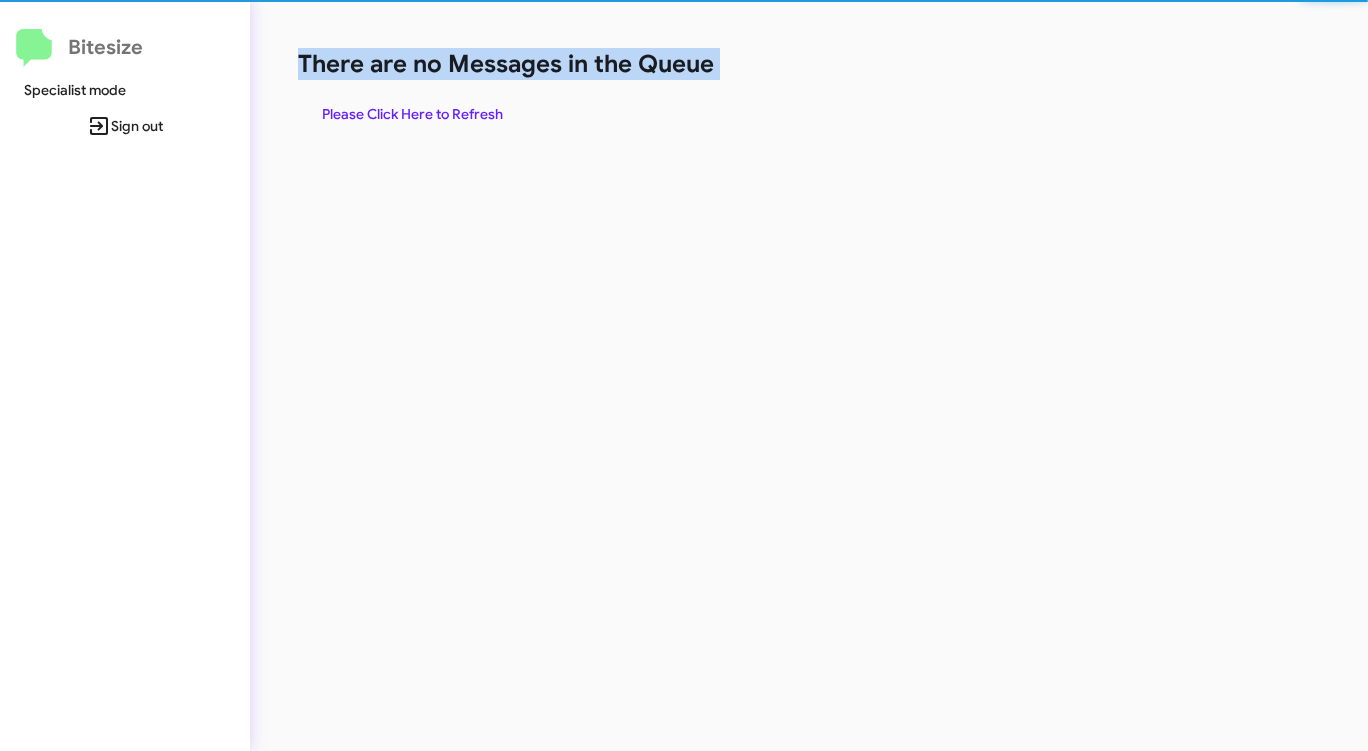 click on "Please Click Here to Refresh" 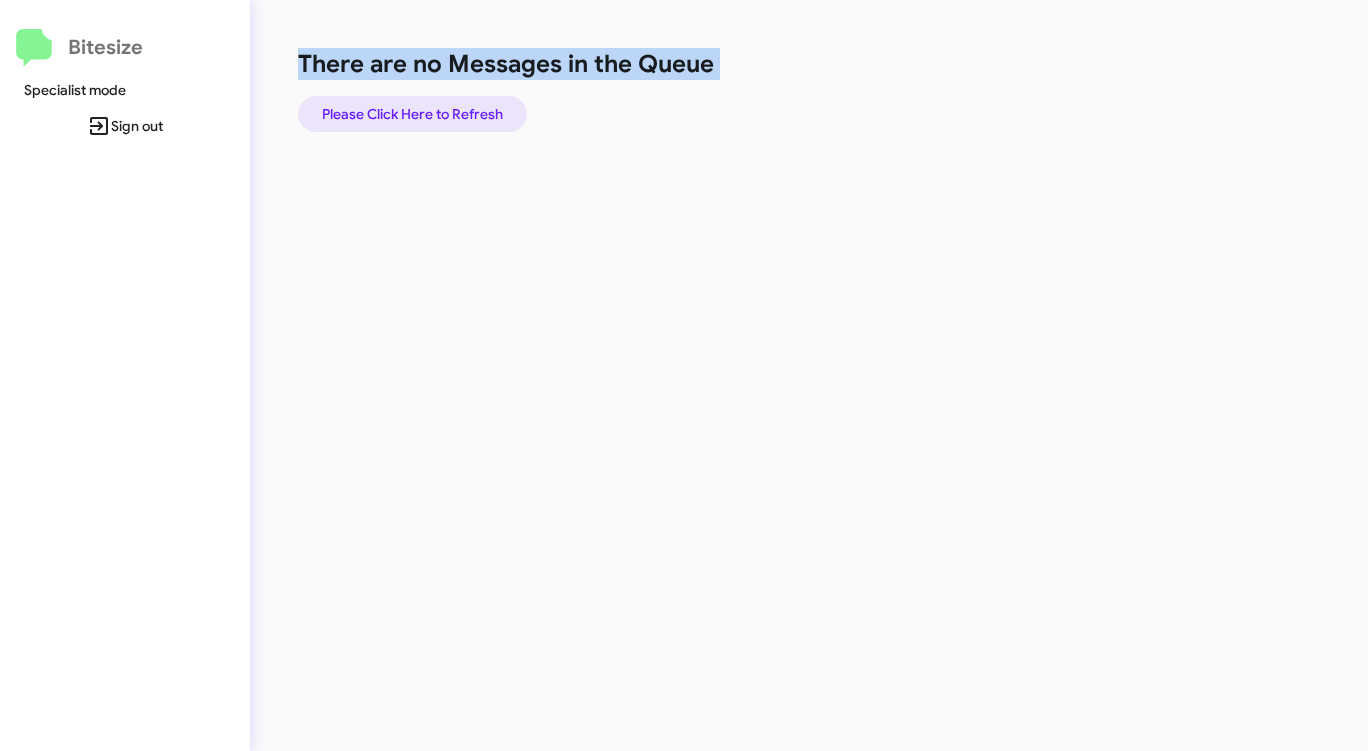 click on "Please Click Here to Refresh" 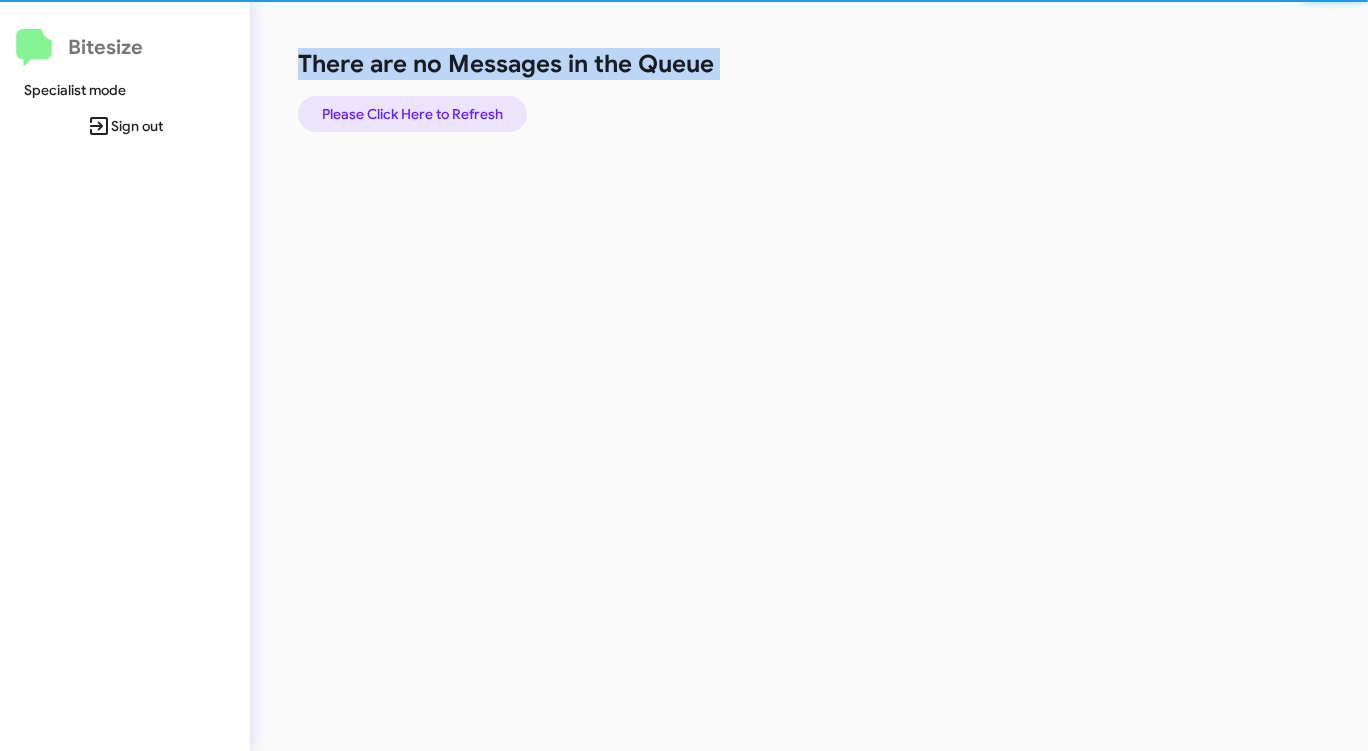 click on "Please Click Here to Refresh" 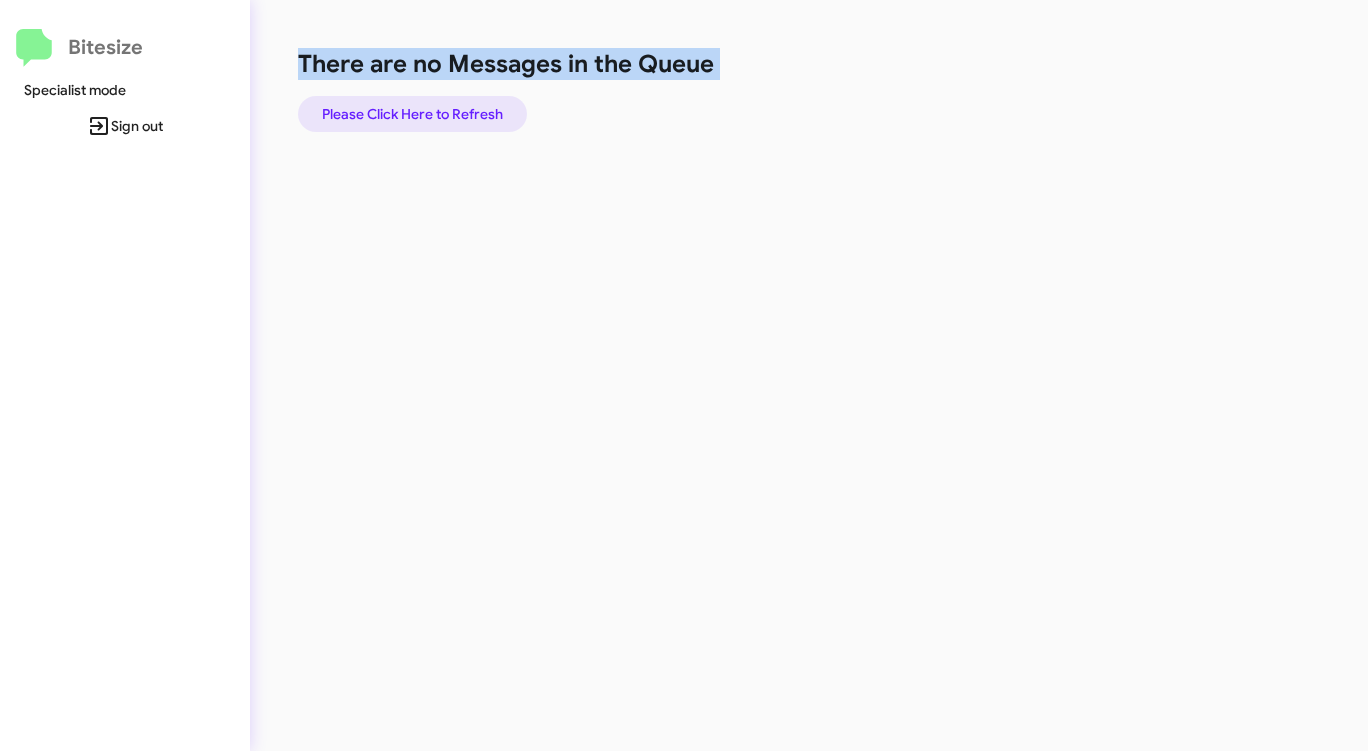 click on "Please Click Here to Refresh" 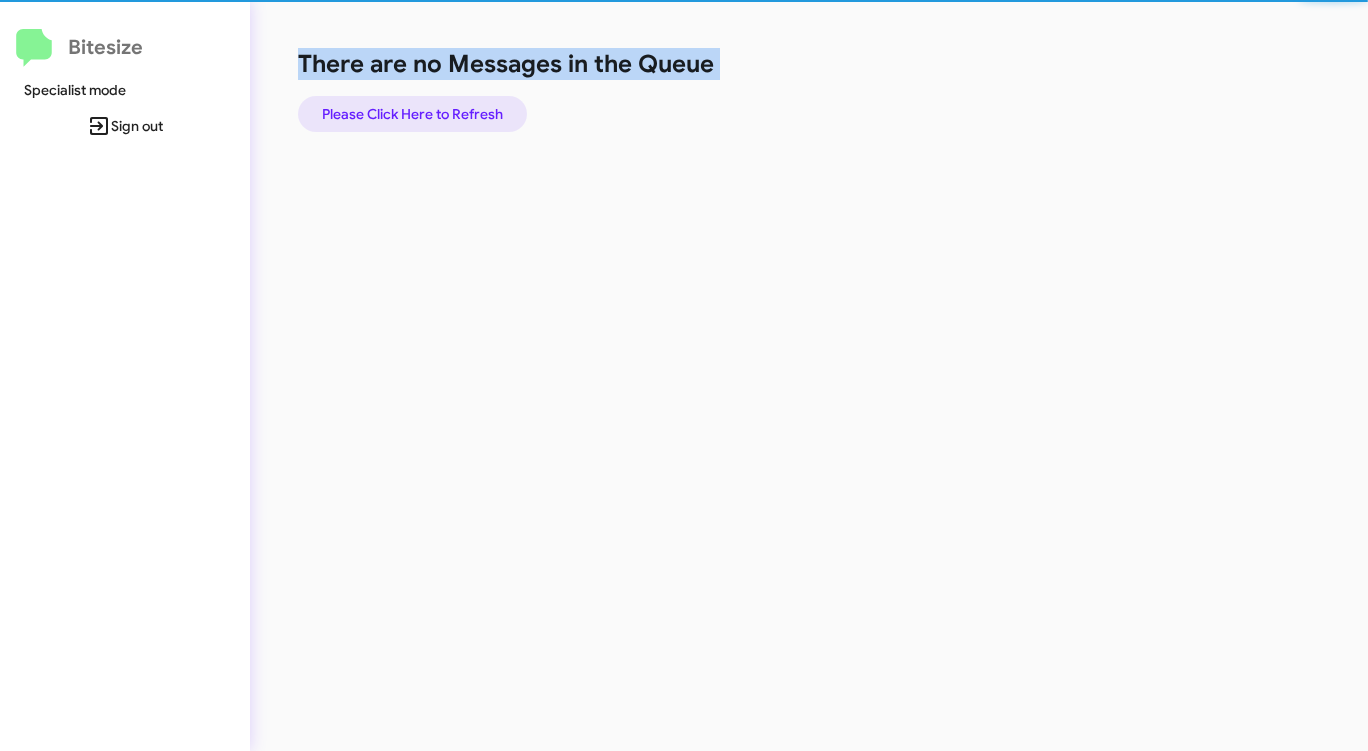 click on "Please Click Here to Refresh" 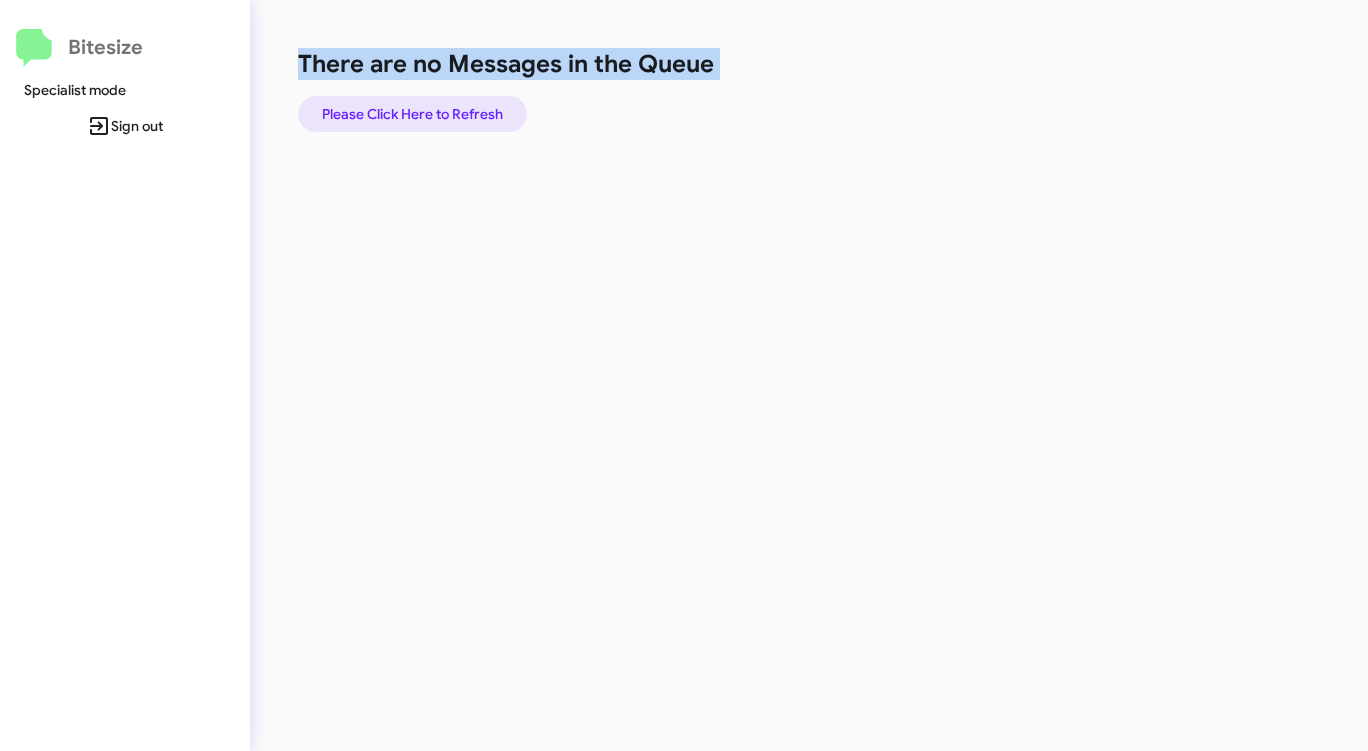 click on "Please Click Here to Refresh" 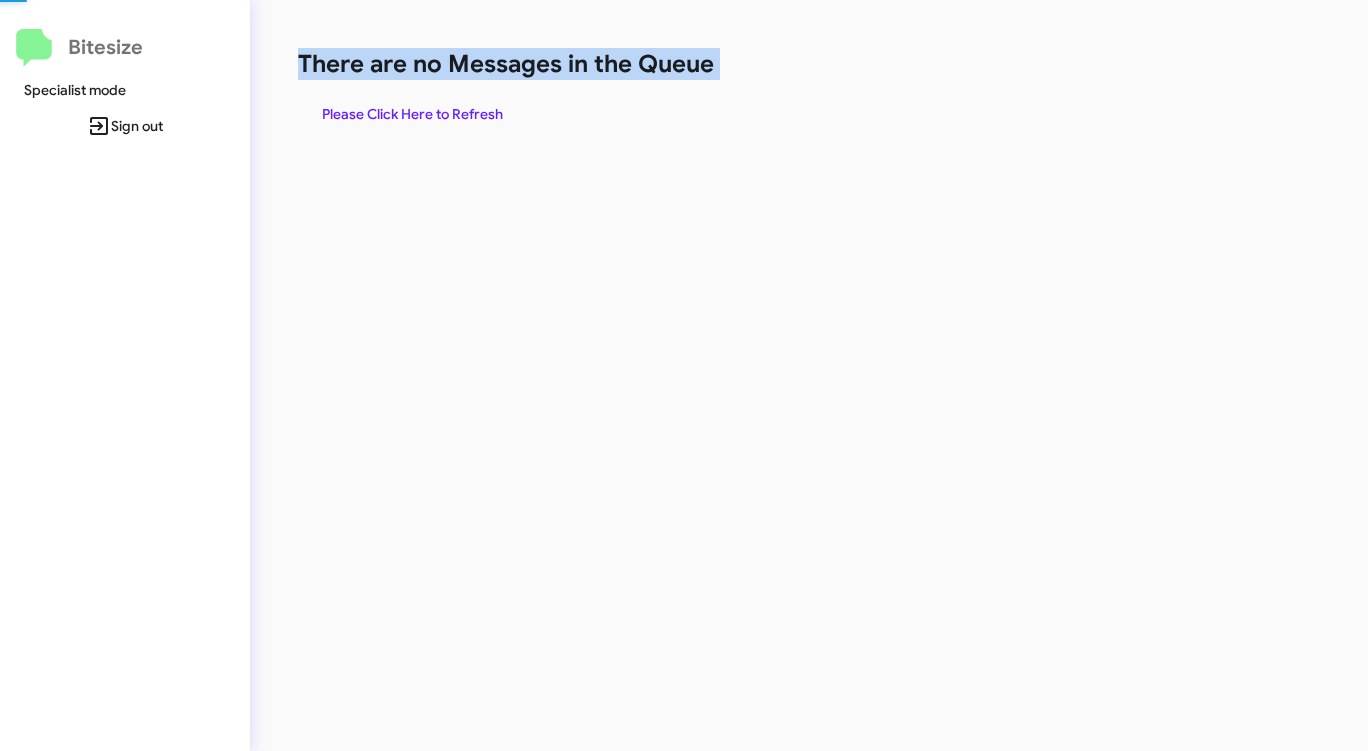 click on "Please Click Here to Refresh" 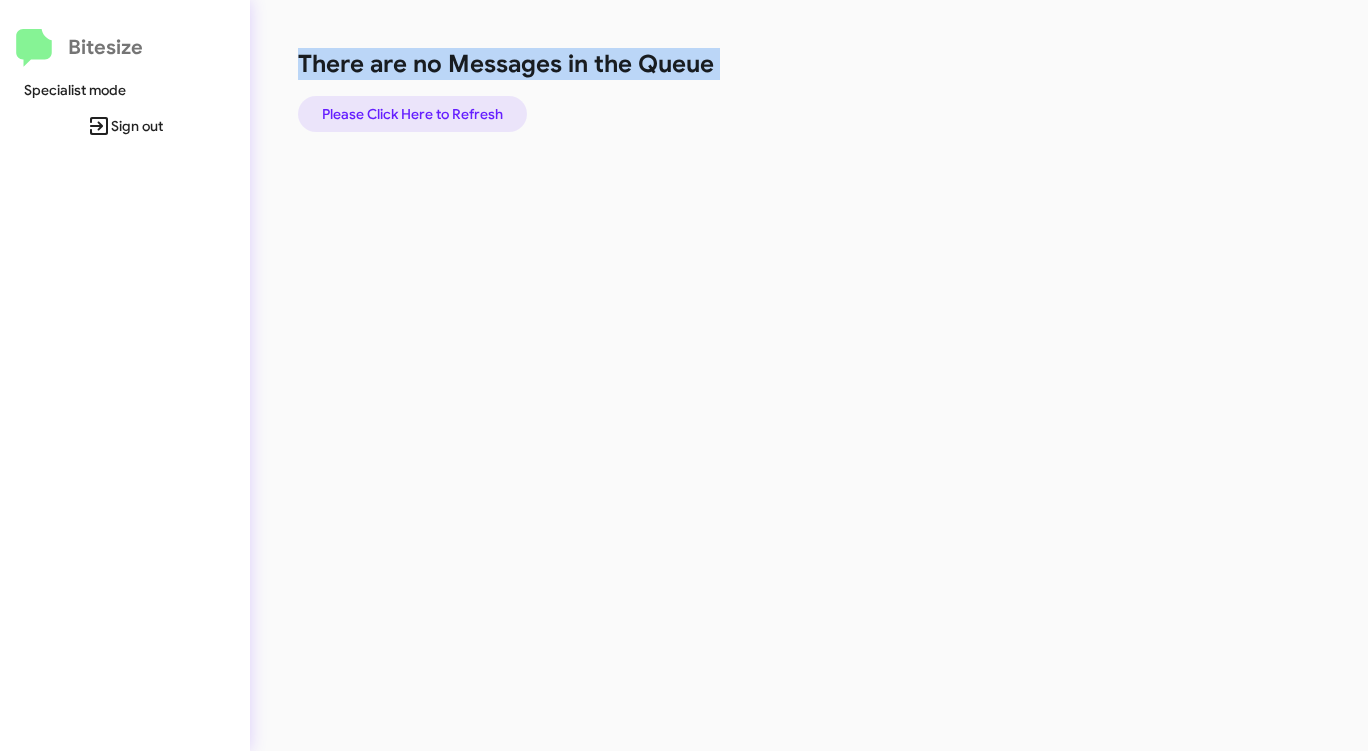 click on "Please Click Here to Refresh" 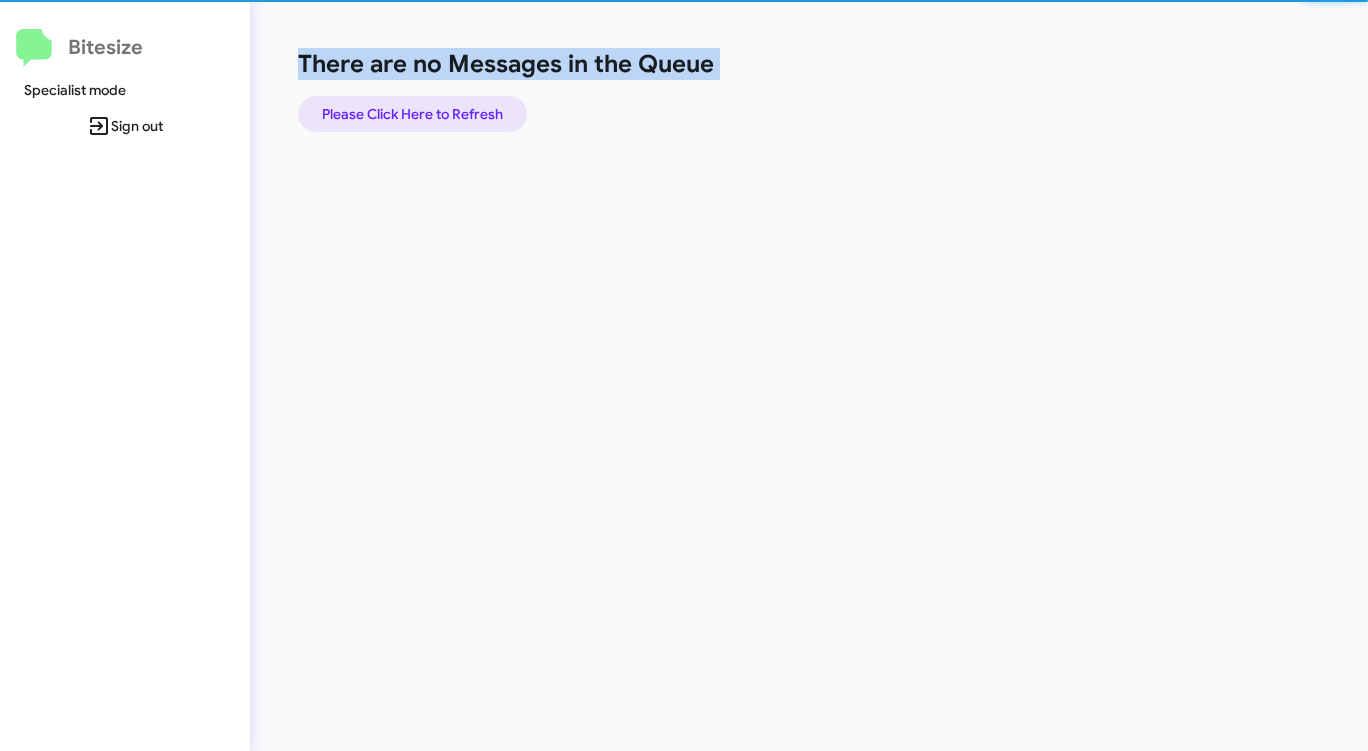 click on "Please Click Here to Refresh" 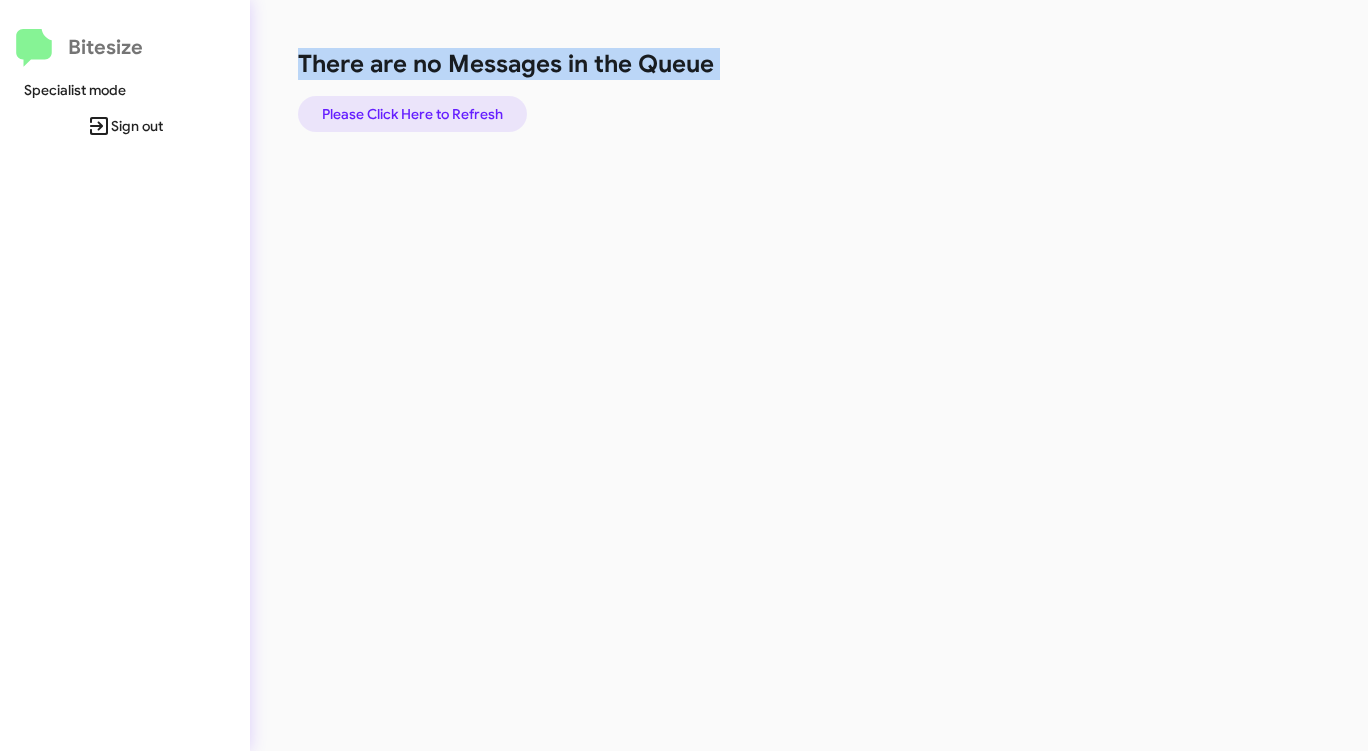 click on "Please Click Here to Refresh" 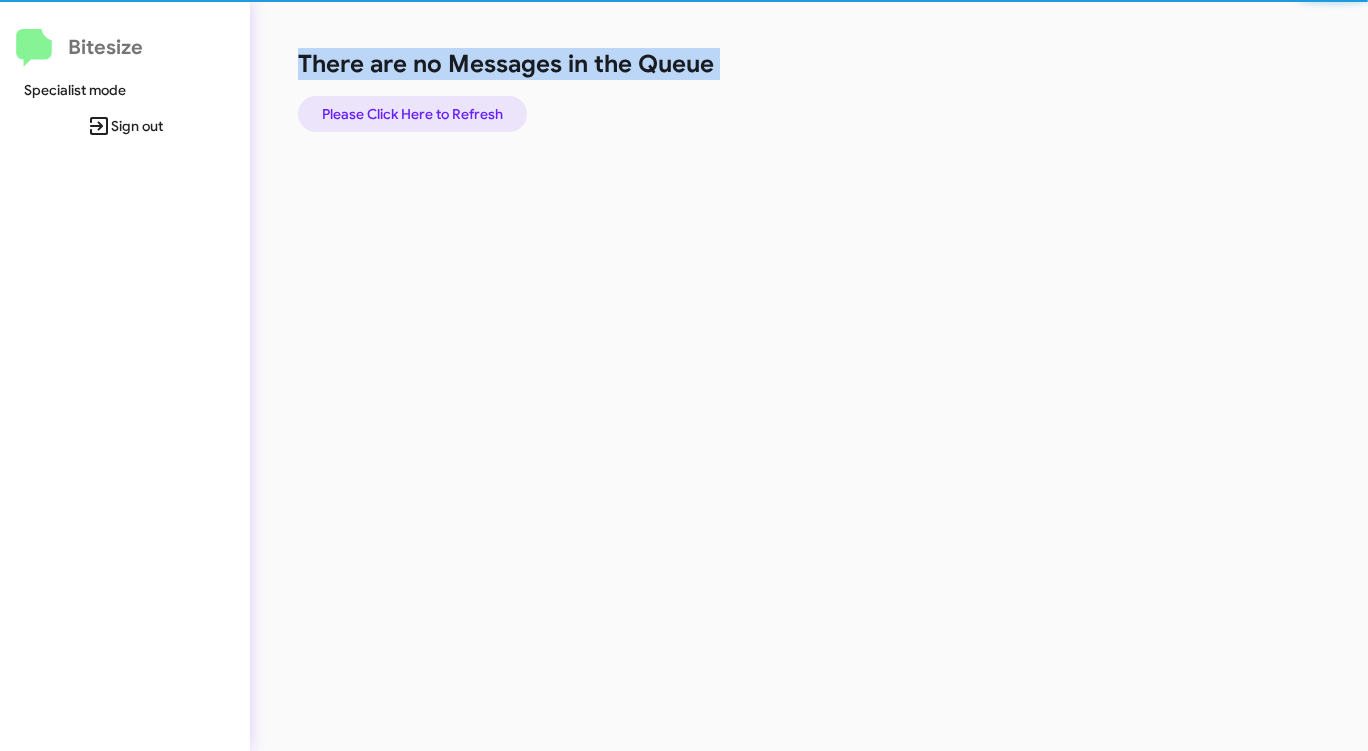 click on "Please Click Here to Refresh" 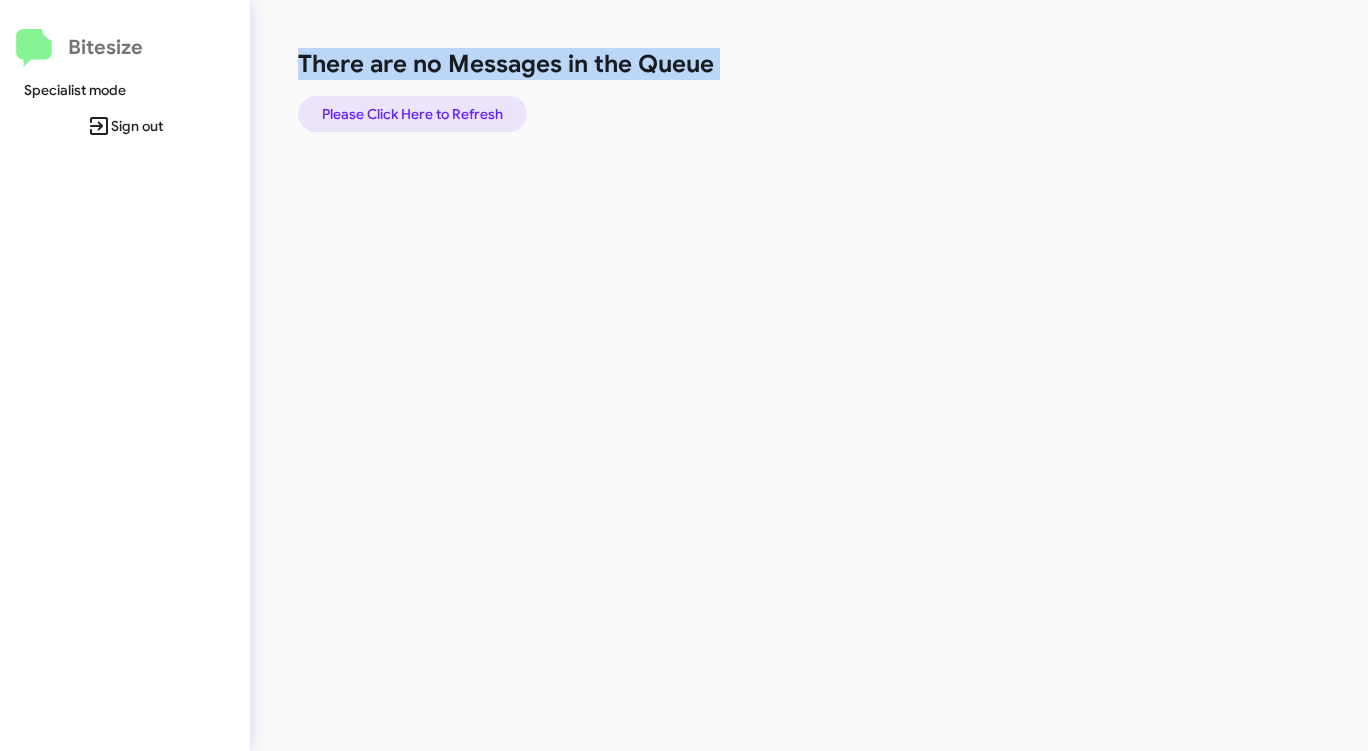 click on "Please Click Here to Refresh" 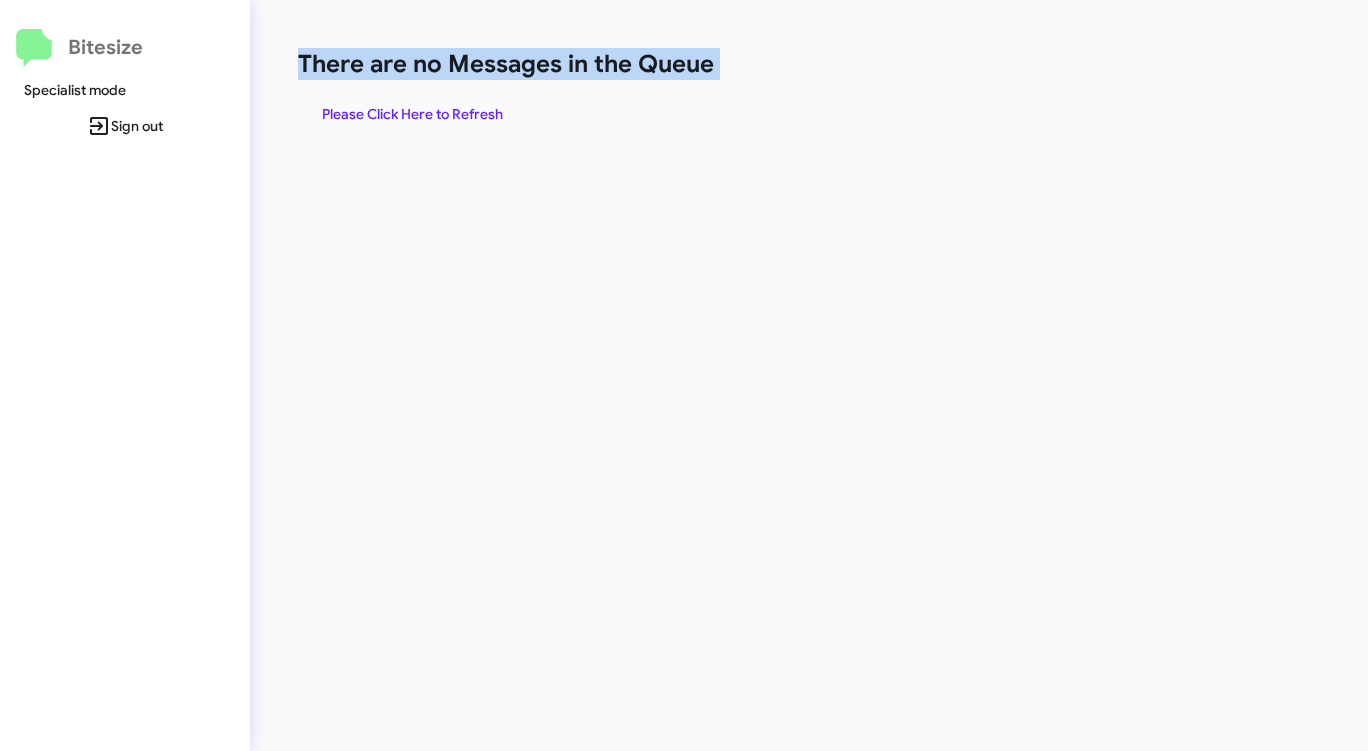 click on "Please Click Here to Refresh" 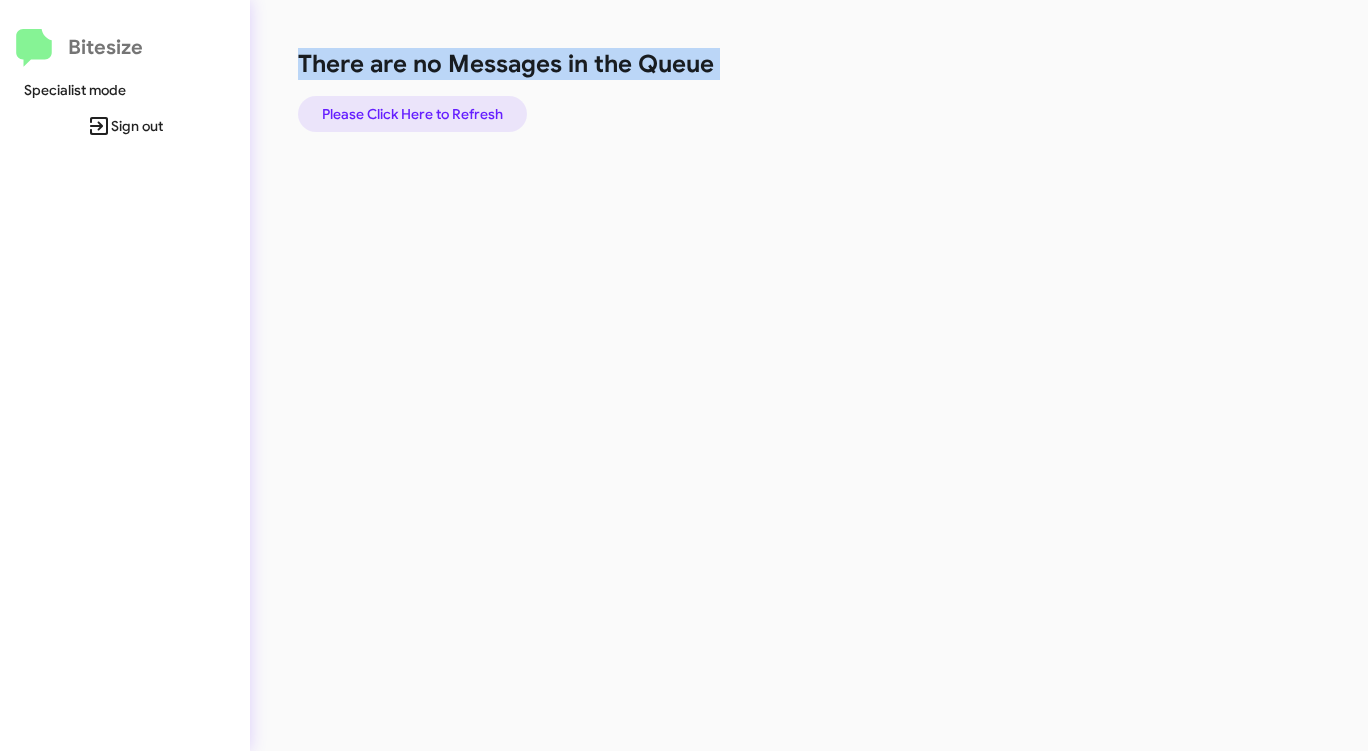 click on "Please Click Here to Refresh" 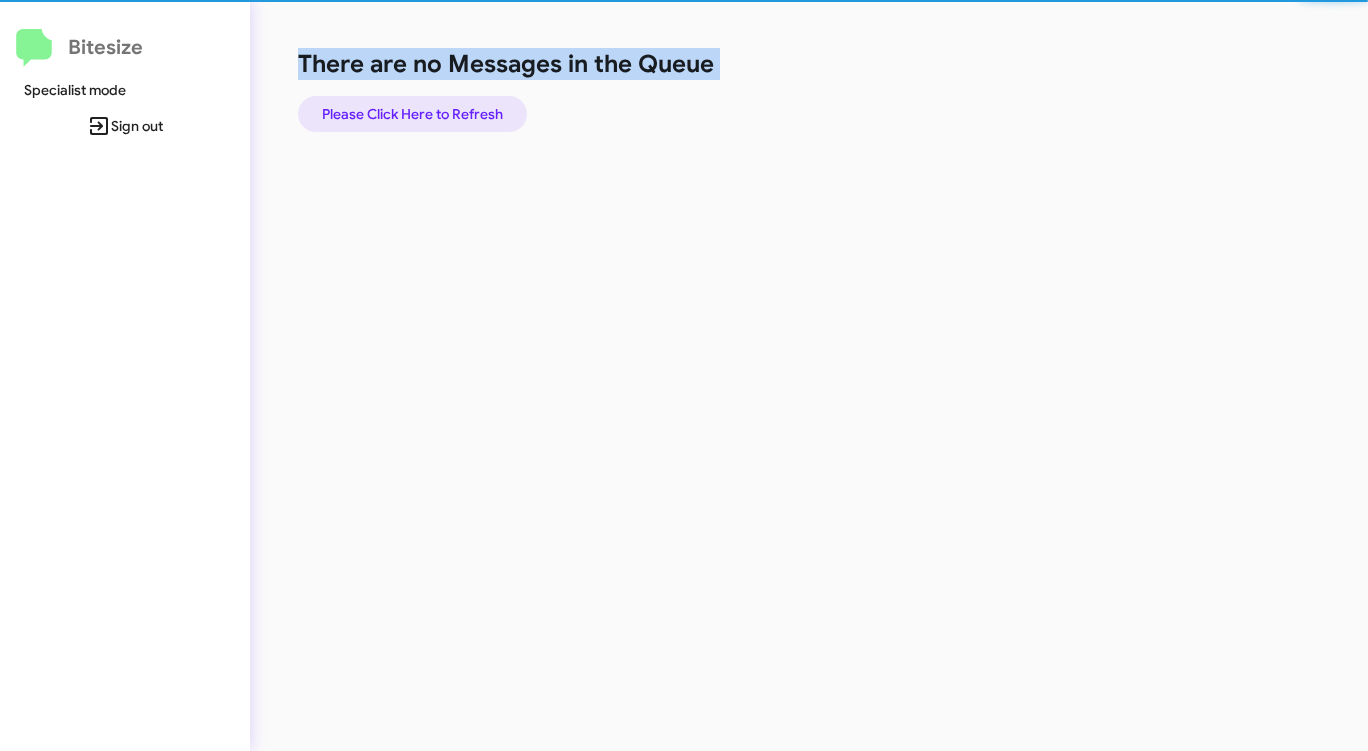 click on "Please Click Here to Refresh" 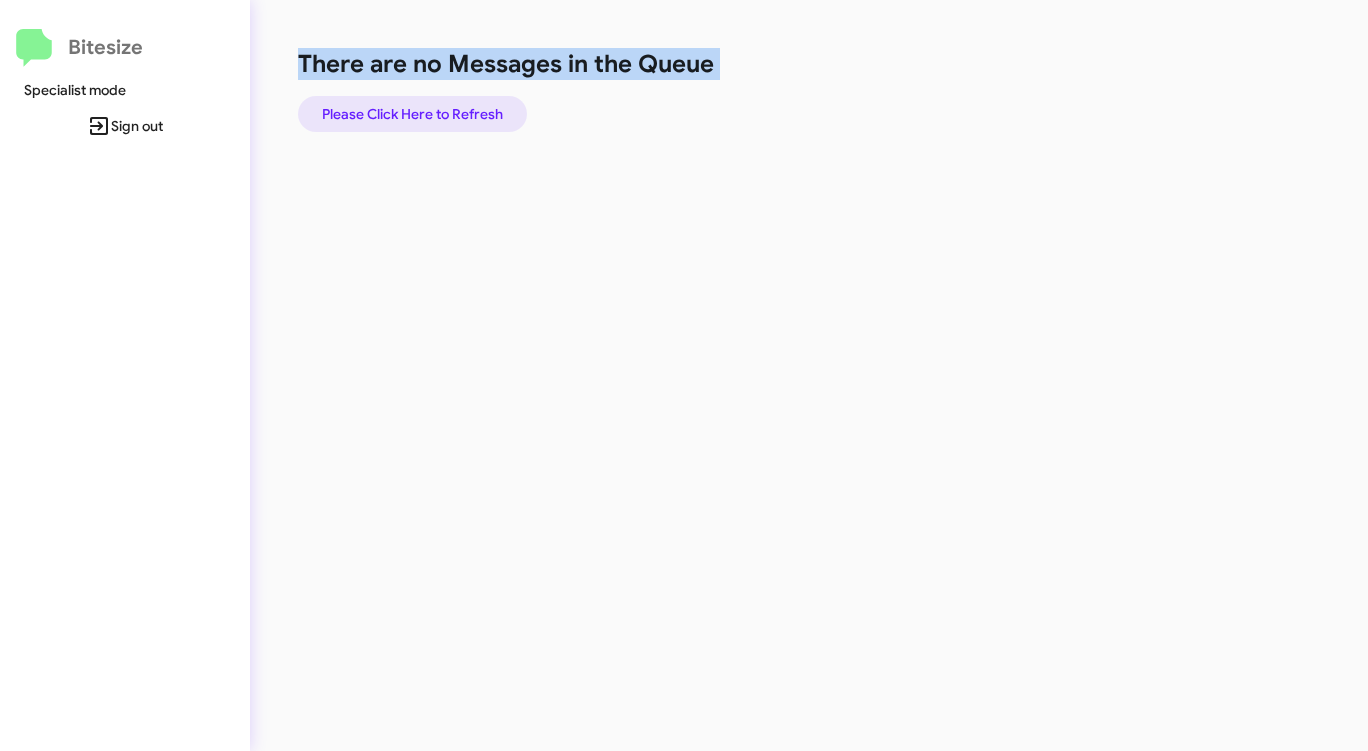 click on "Please Click Here to Refresh" 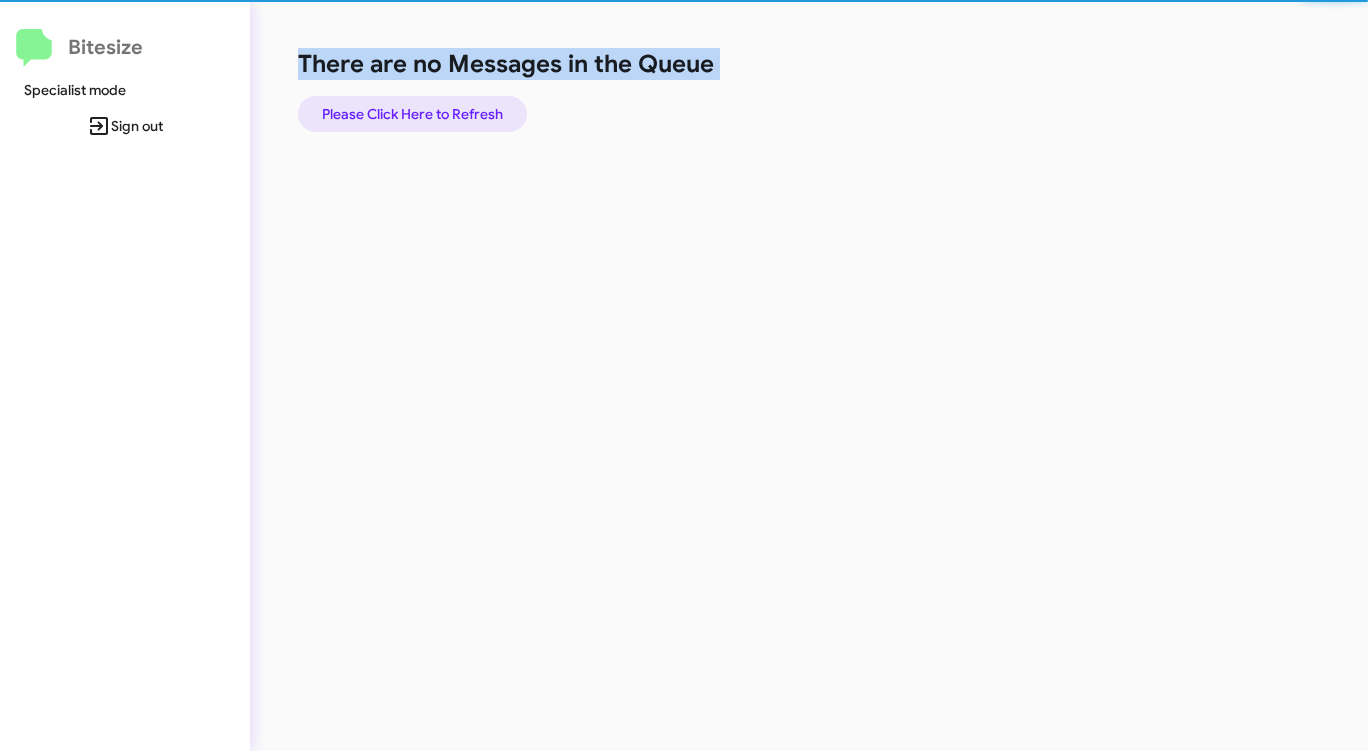 click on "Please Click Here to Refresh" 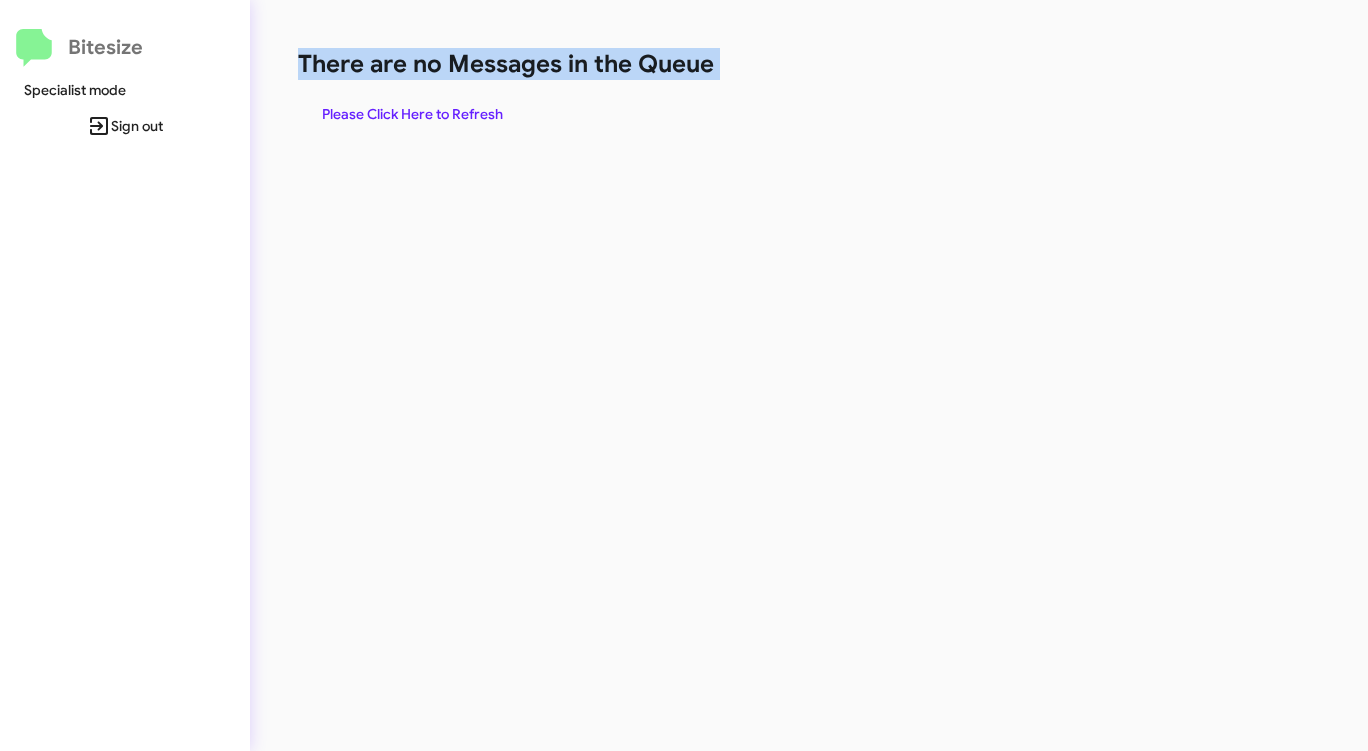click on "Please Click Here to Refresh" 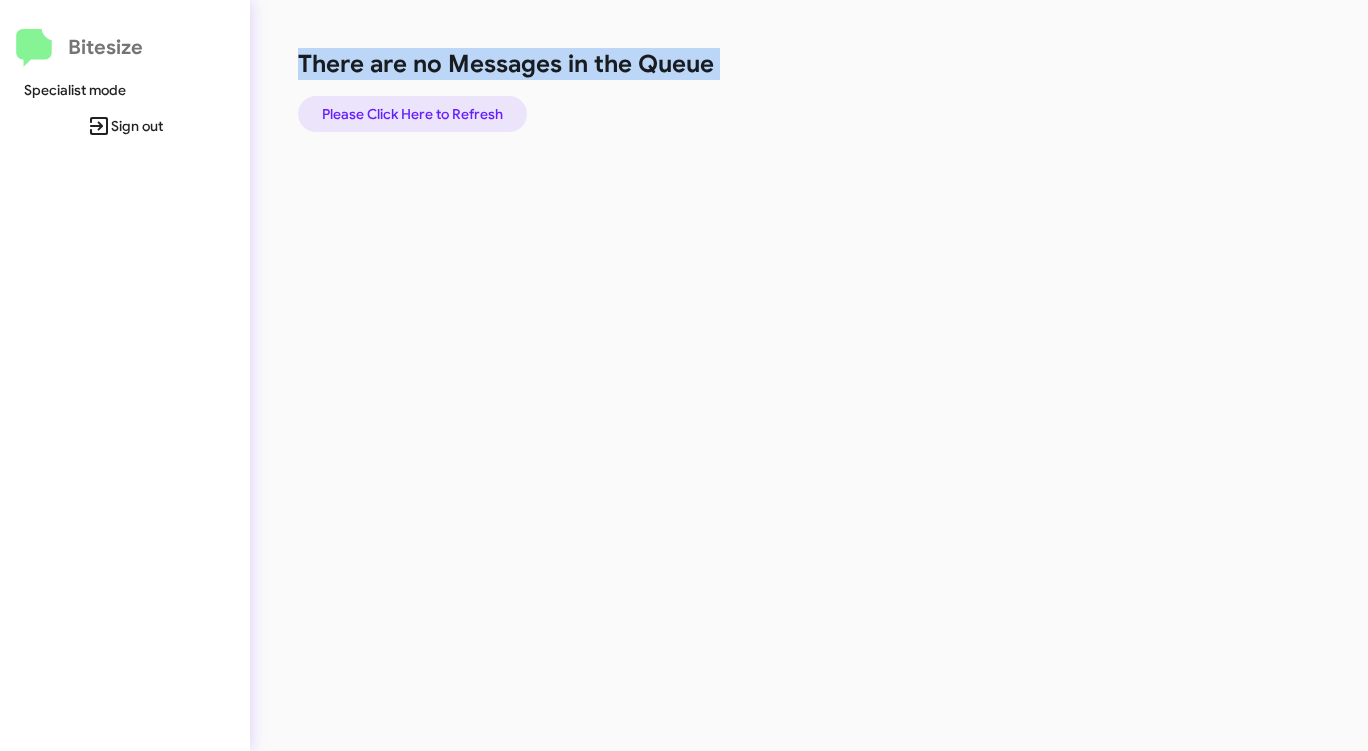 click on "Please Click Here to Refresh" 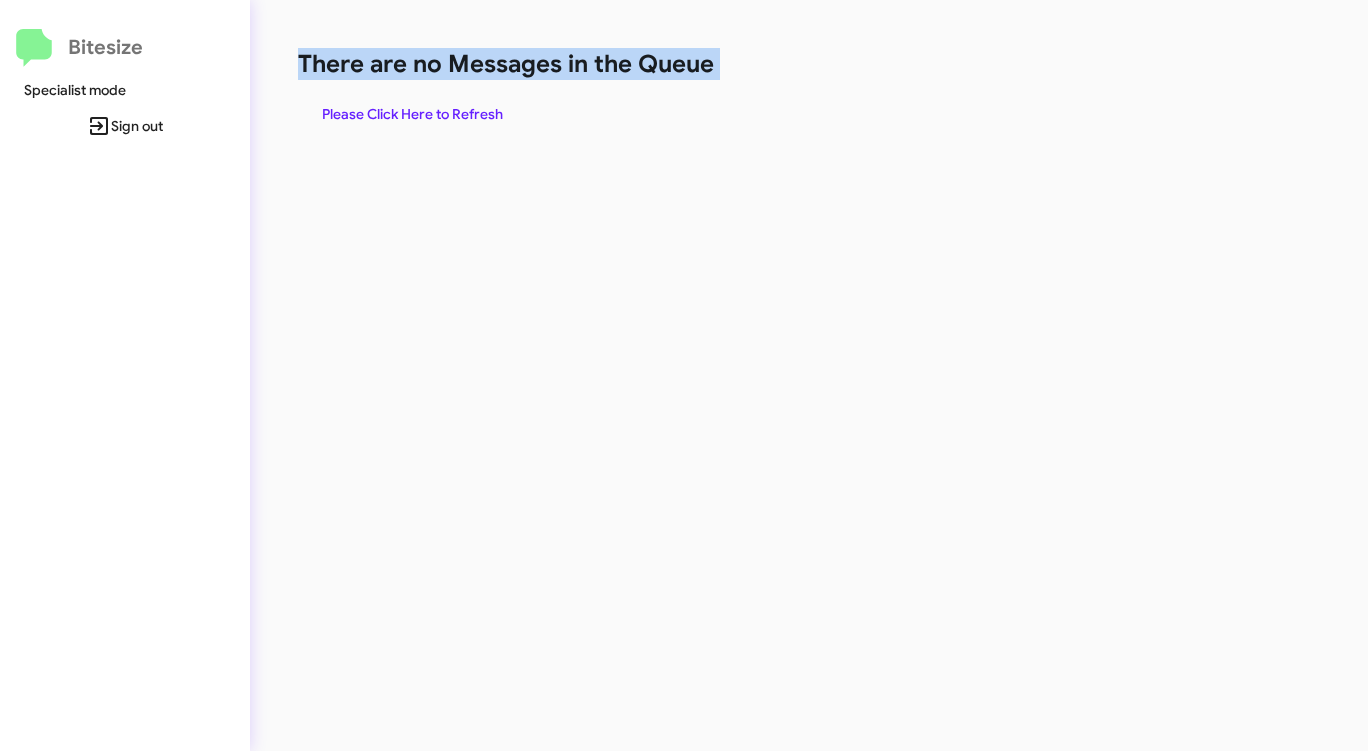 click on "Please Click Here to Refresh" 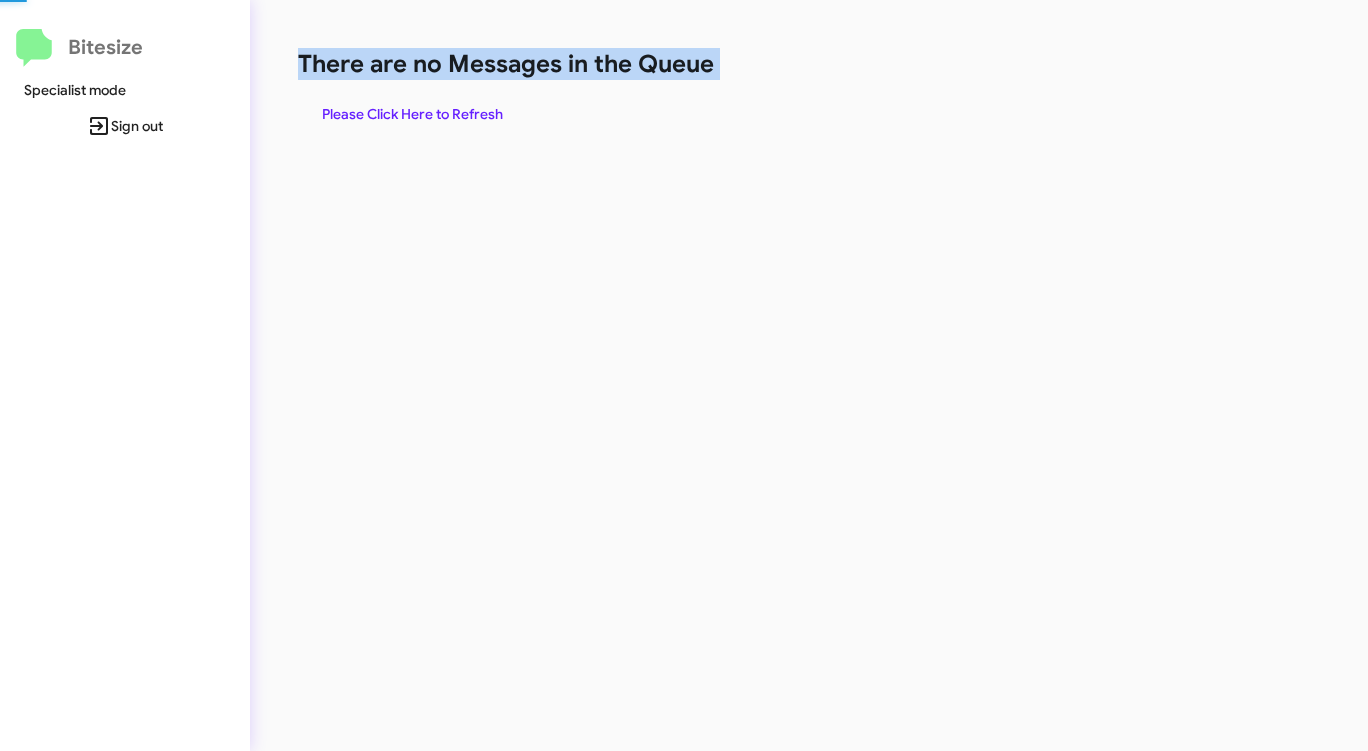 click on "Please Click Here to Refresh" 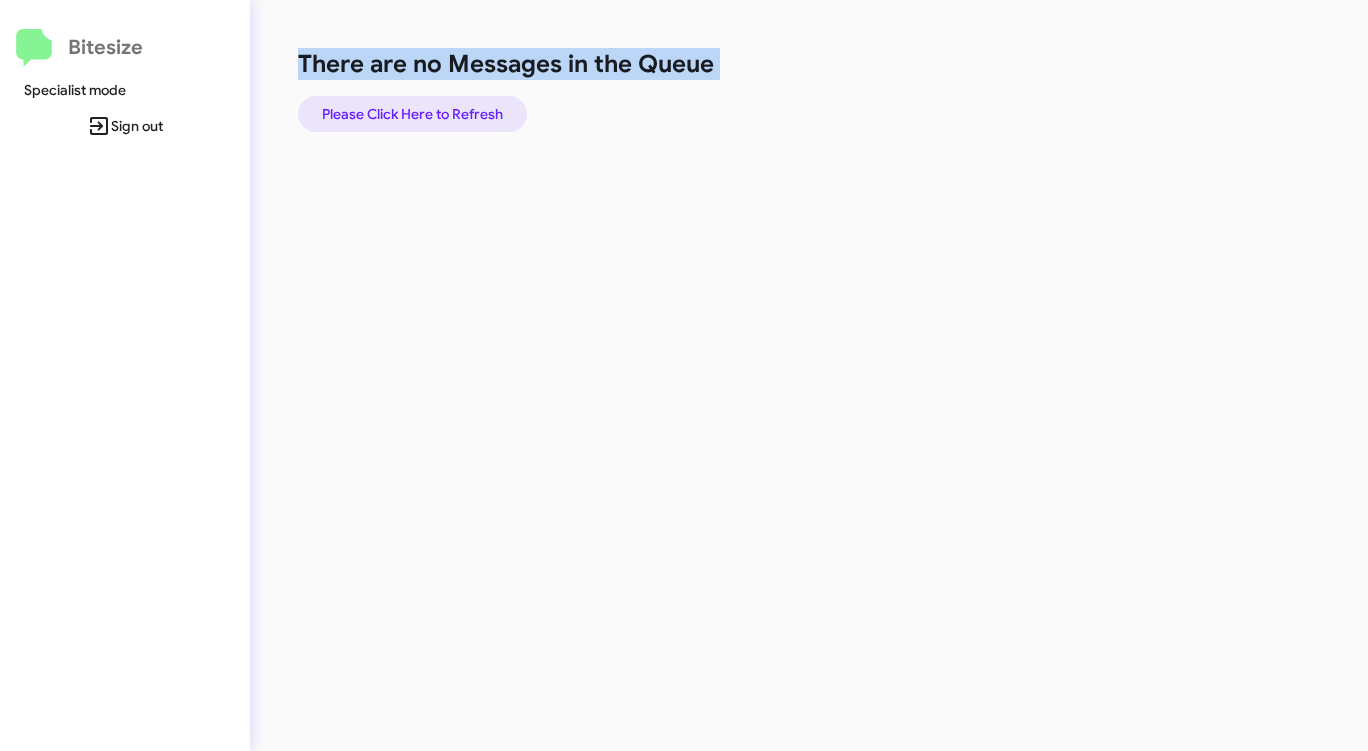 click on "Please Click Here to Refresh" 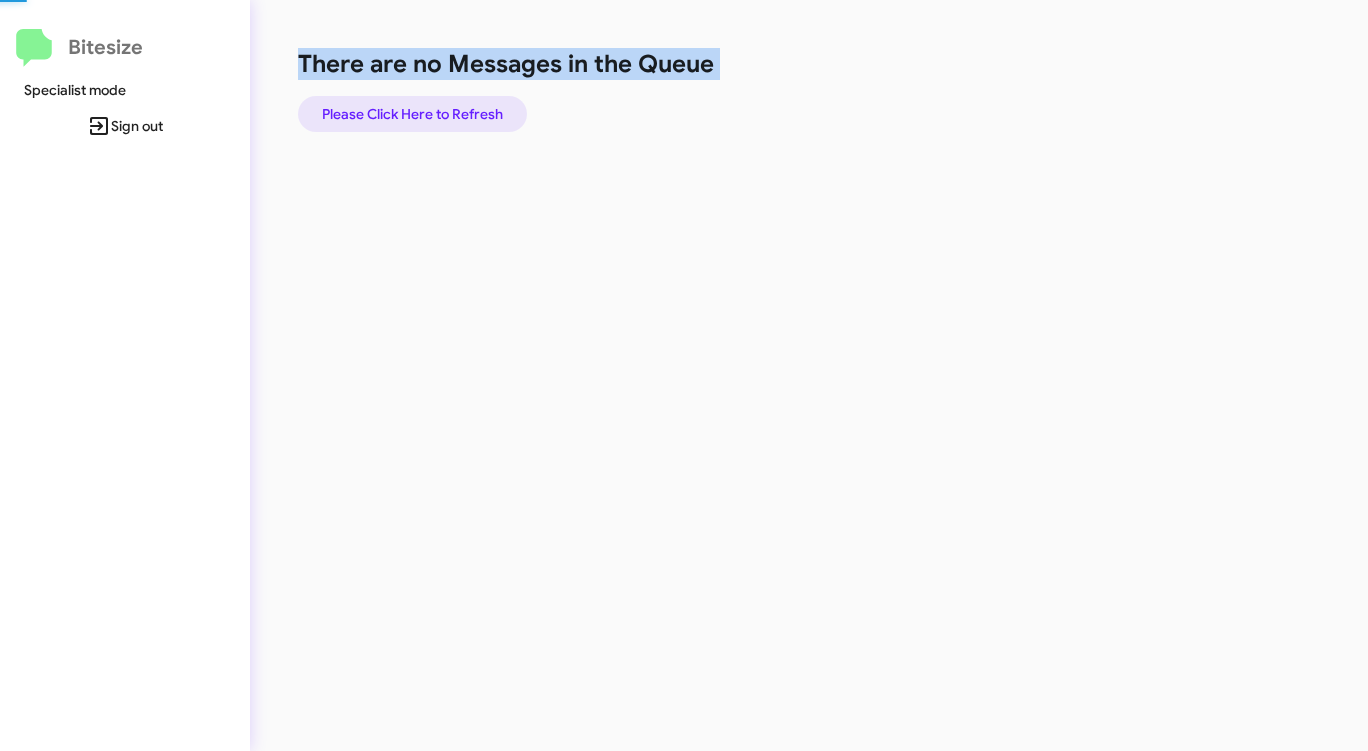 click on "Please Click Here to Refresh" 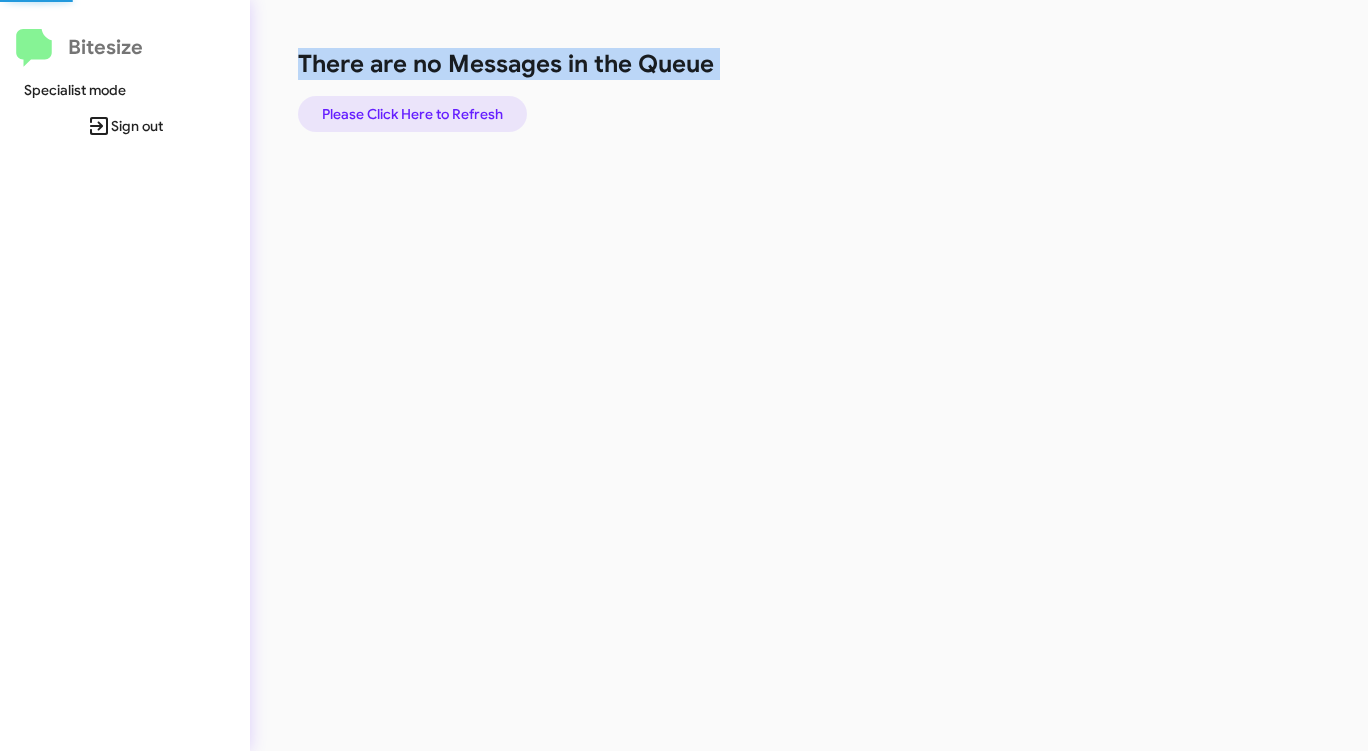 click on "Please Click Here to Refresh" 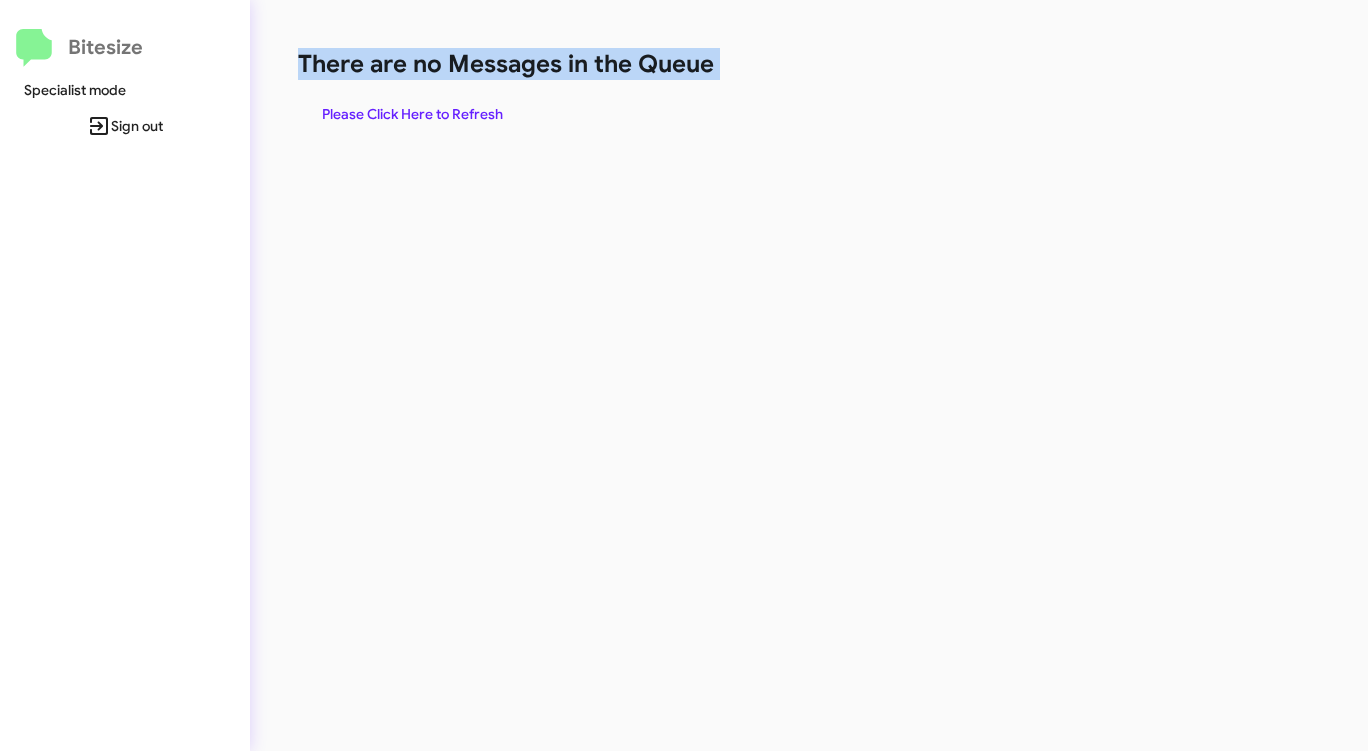 click on "Please Click Here to Refresh" 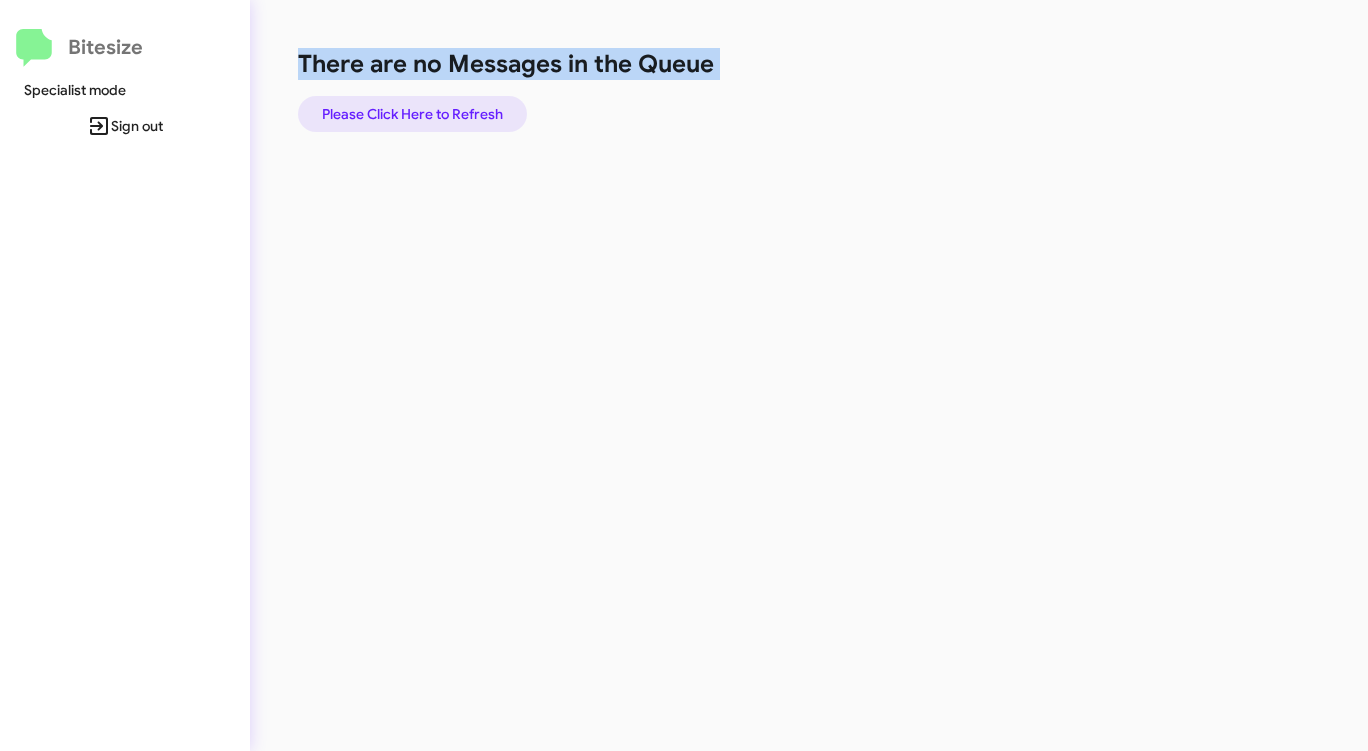 click on "Please Click Here to Refresh" 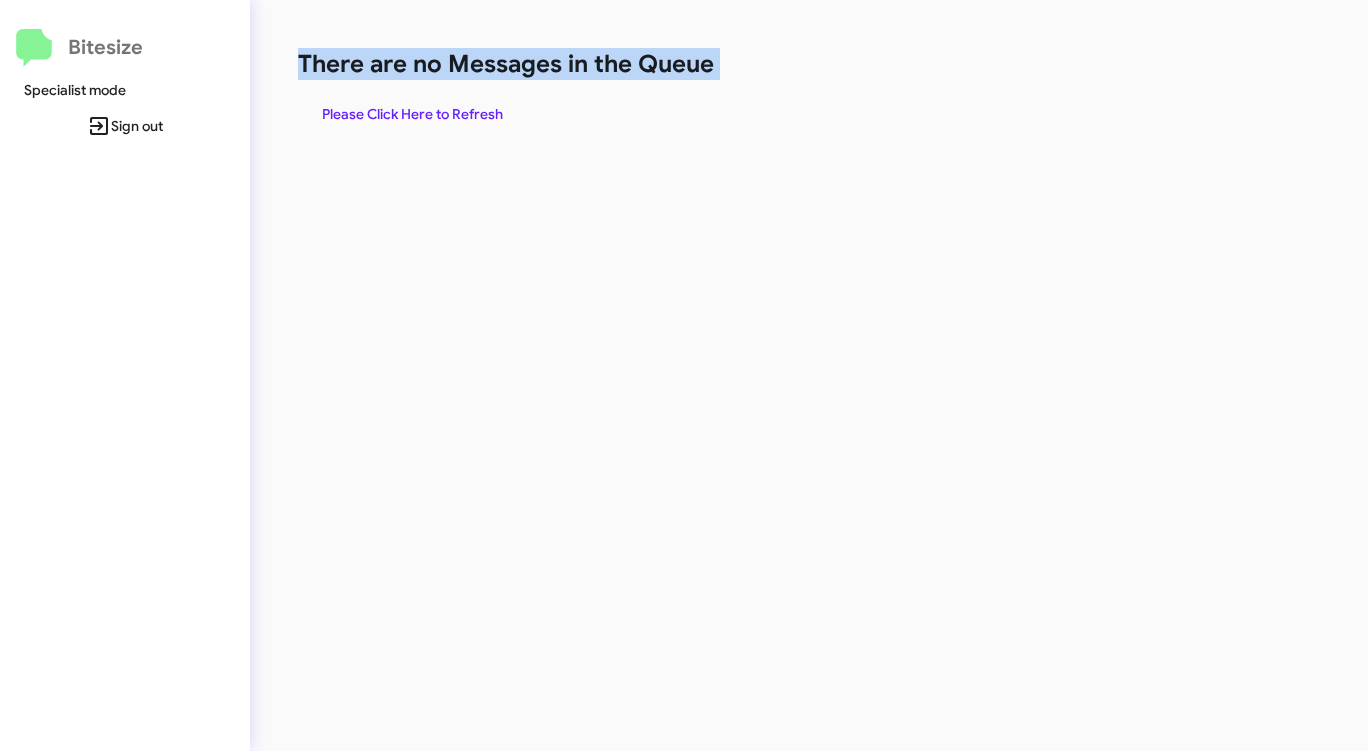 click on "Please Click Here to Refresh" 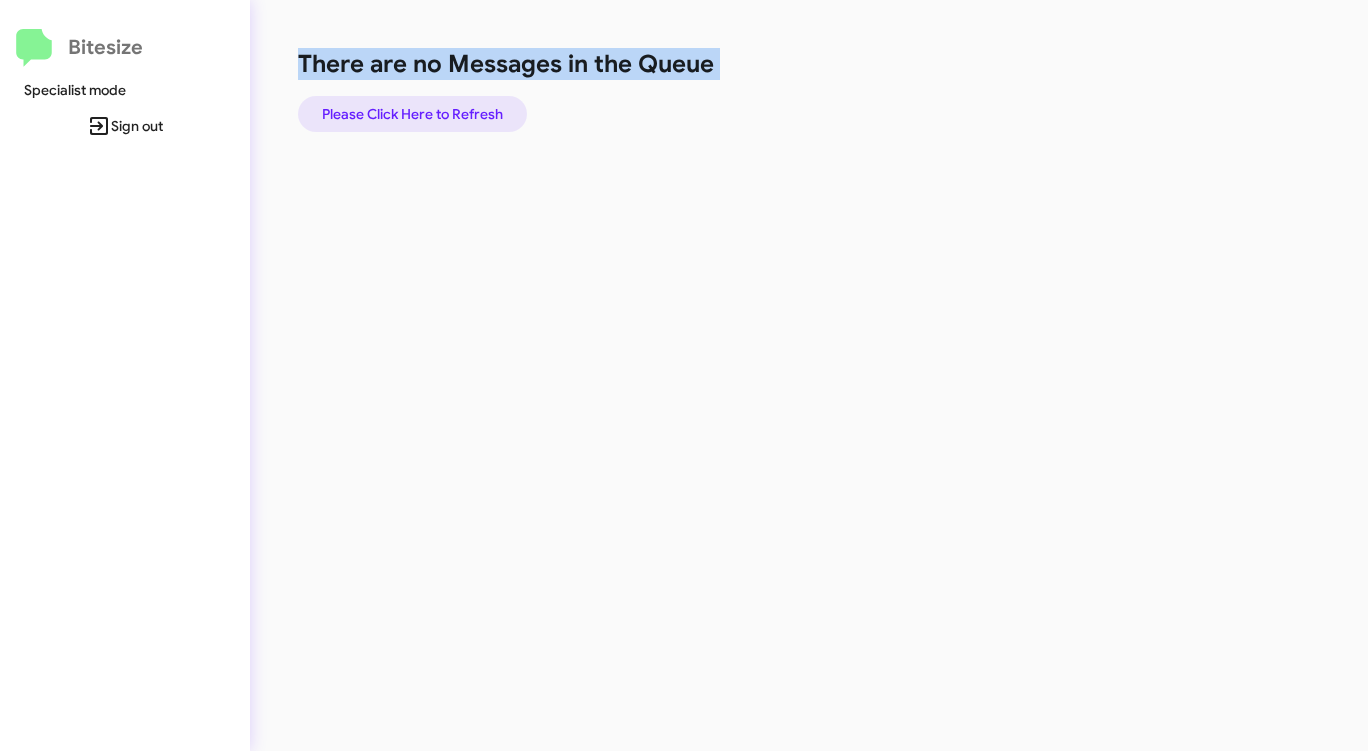 click on "Please Click Here to Refresh" 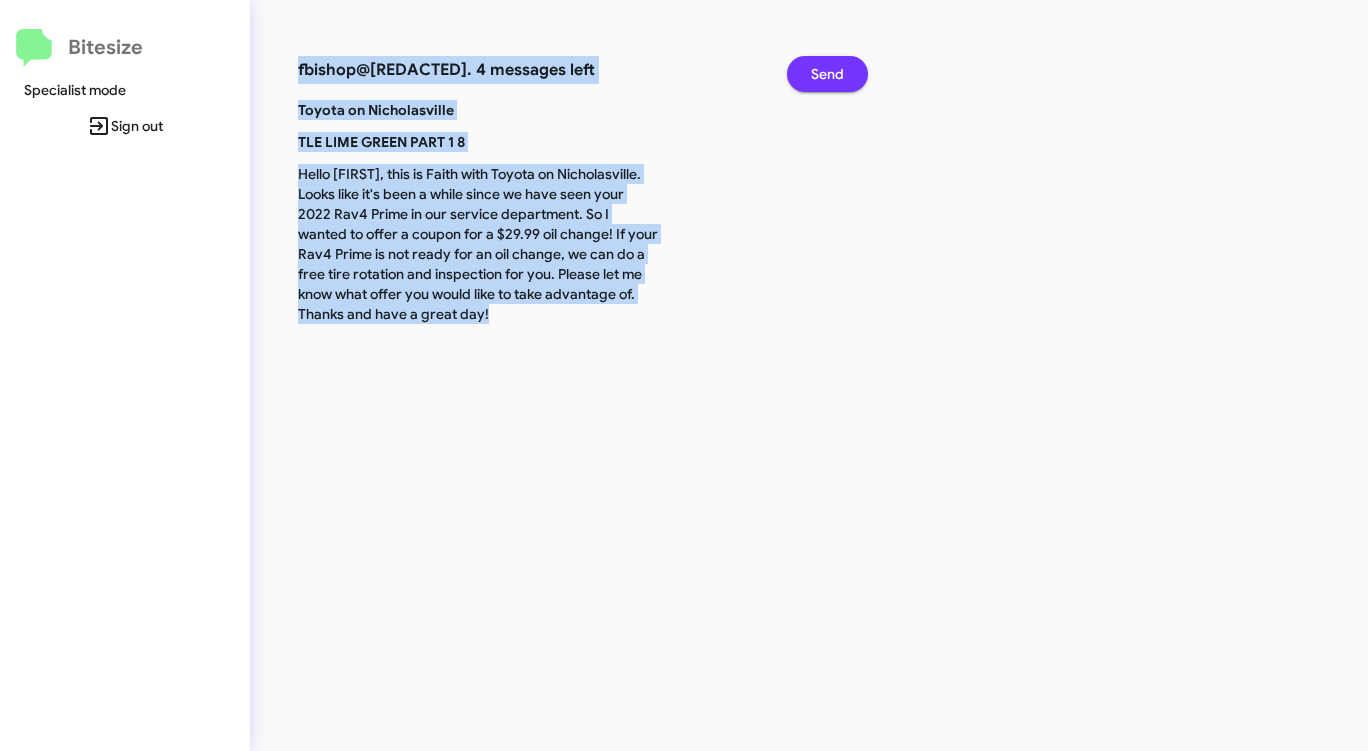 click on "Send" 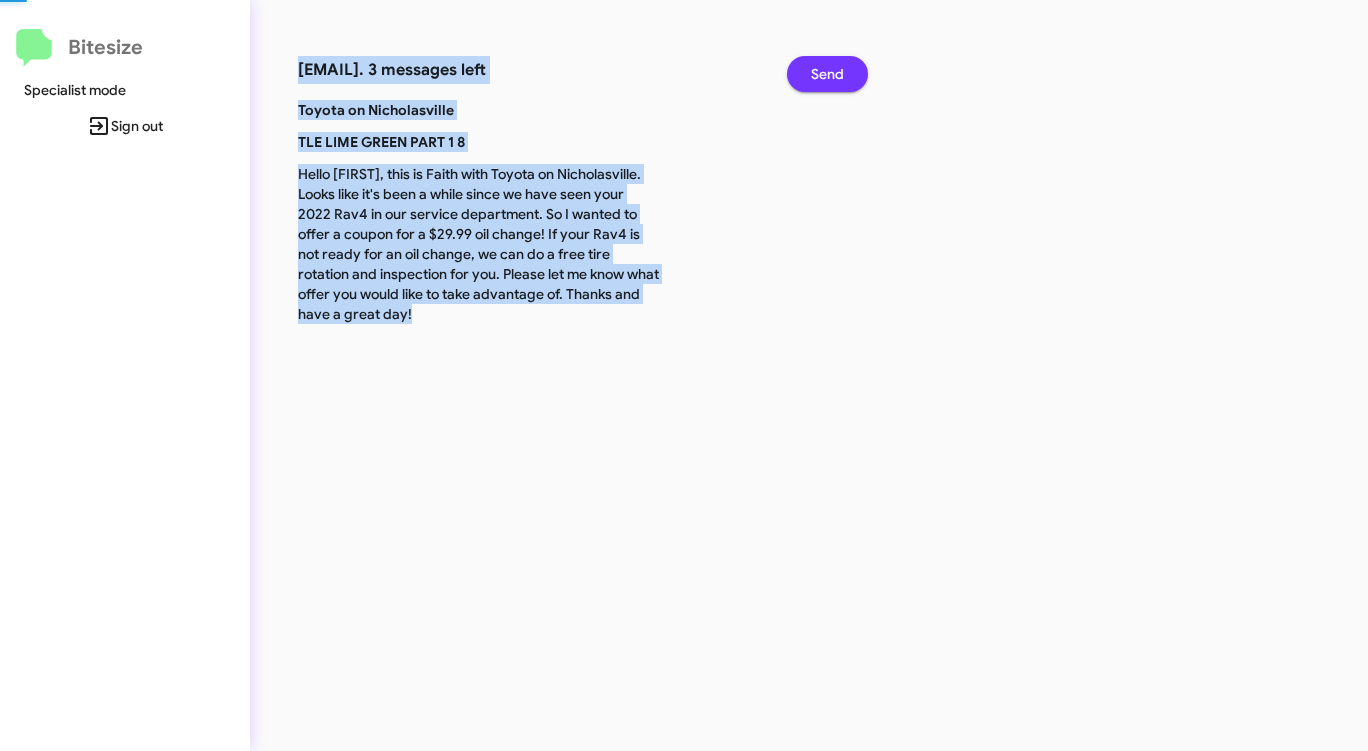 click on "Send" 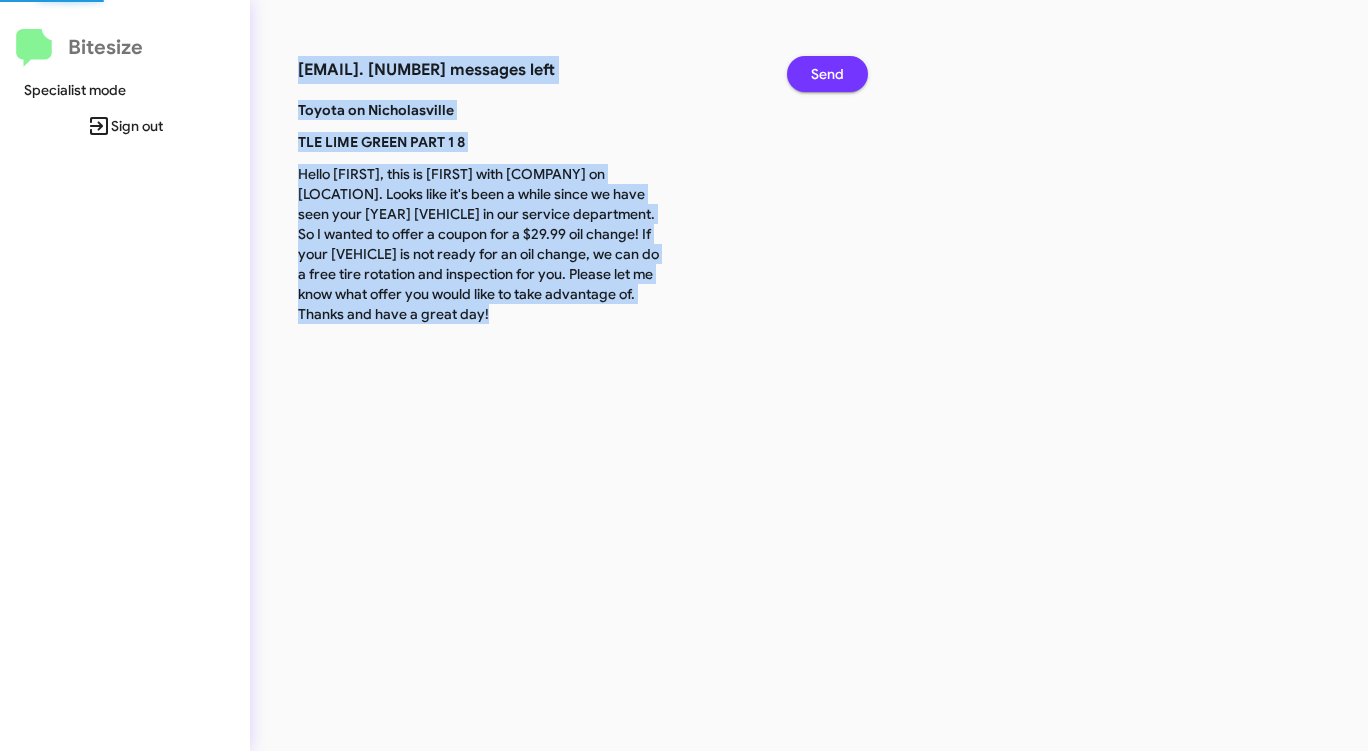 click on "Send" 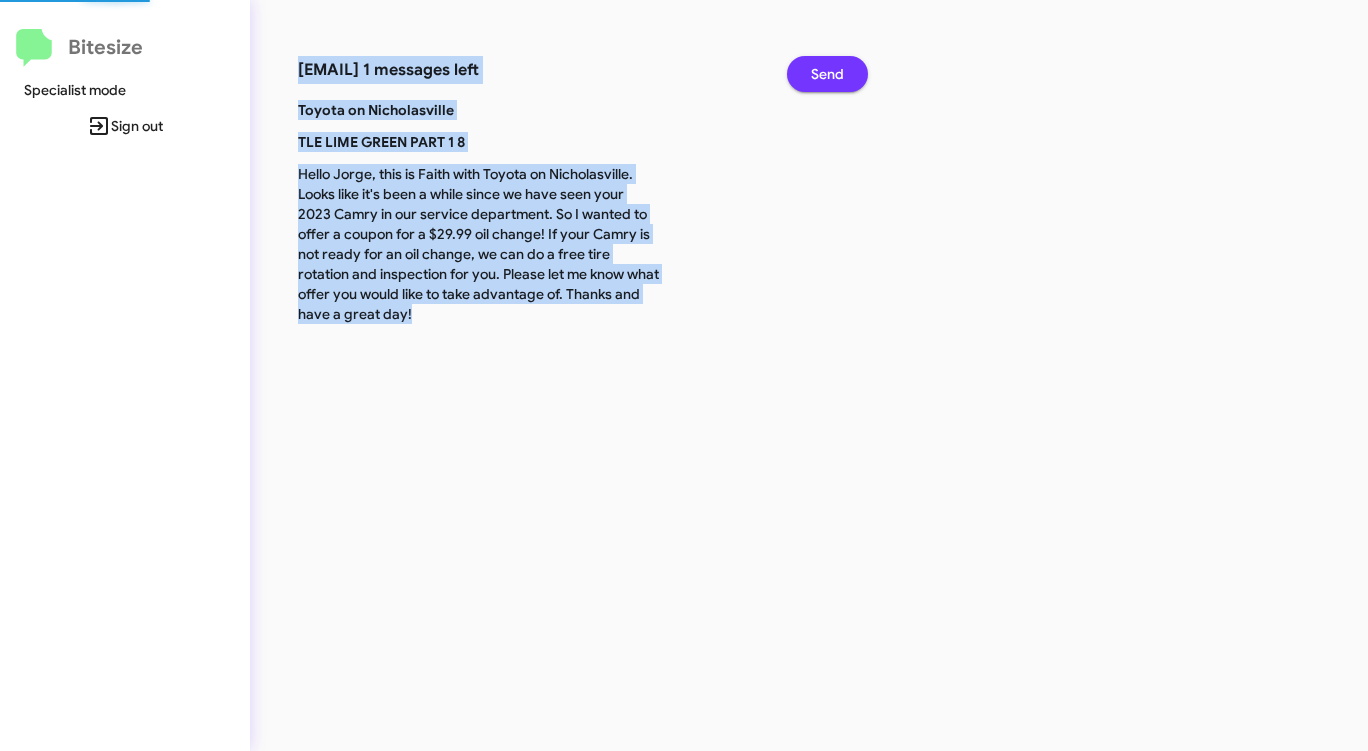 click on "Send" 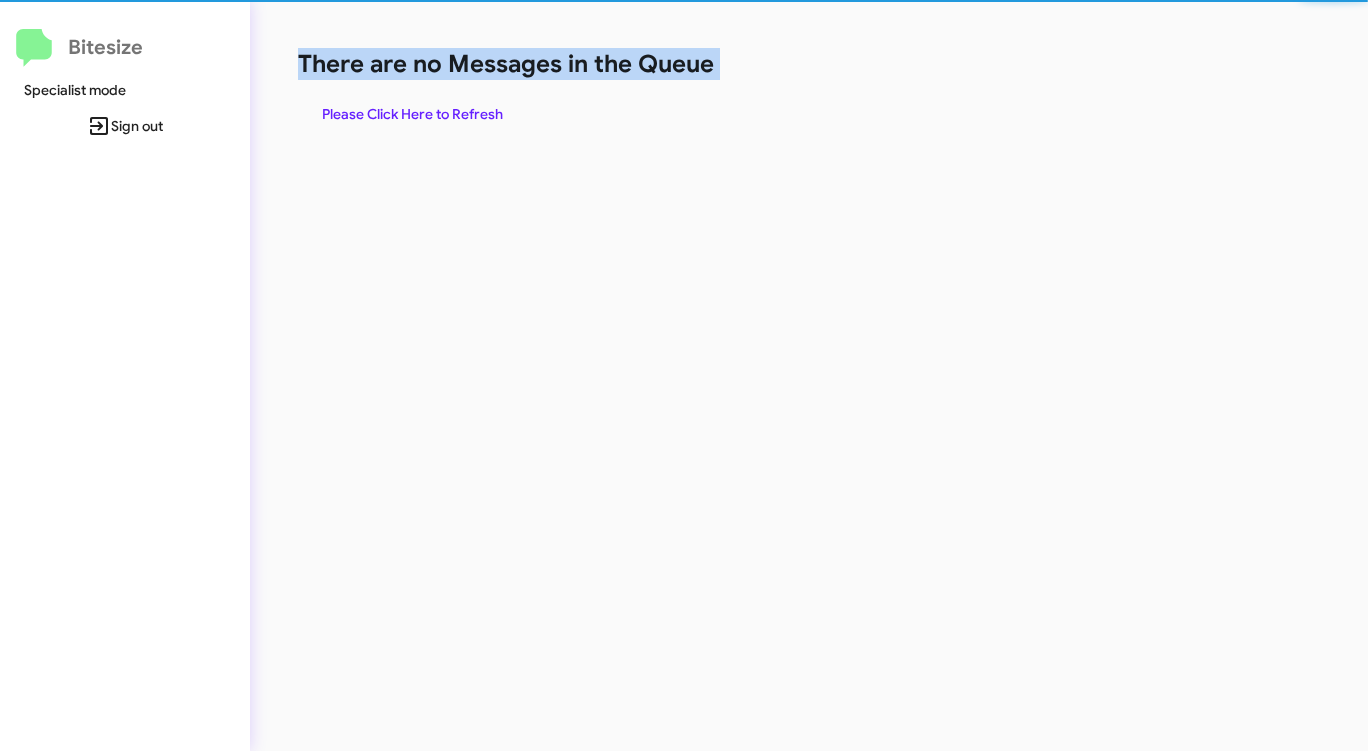 click on "There are no Messages in the Queue" 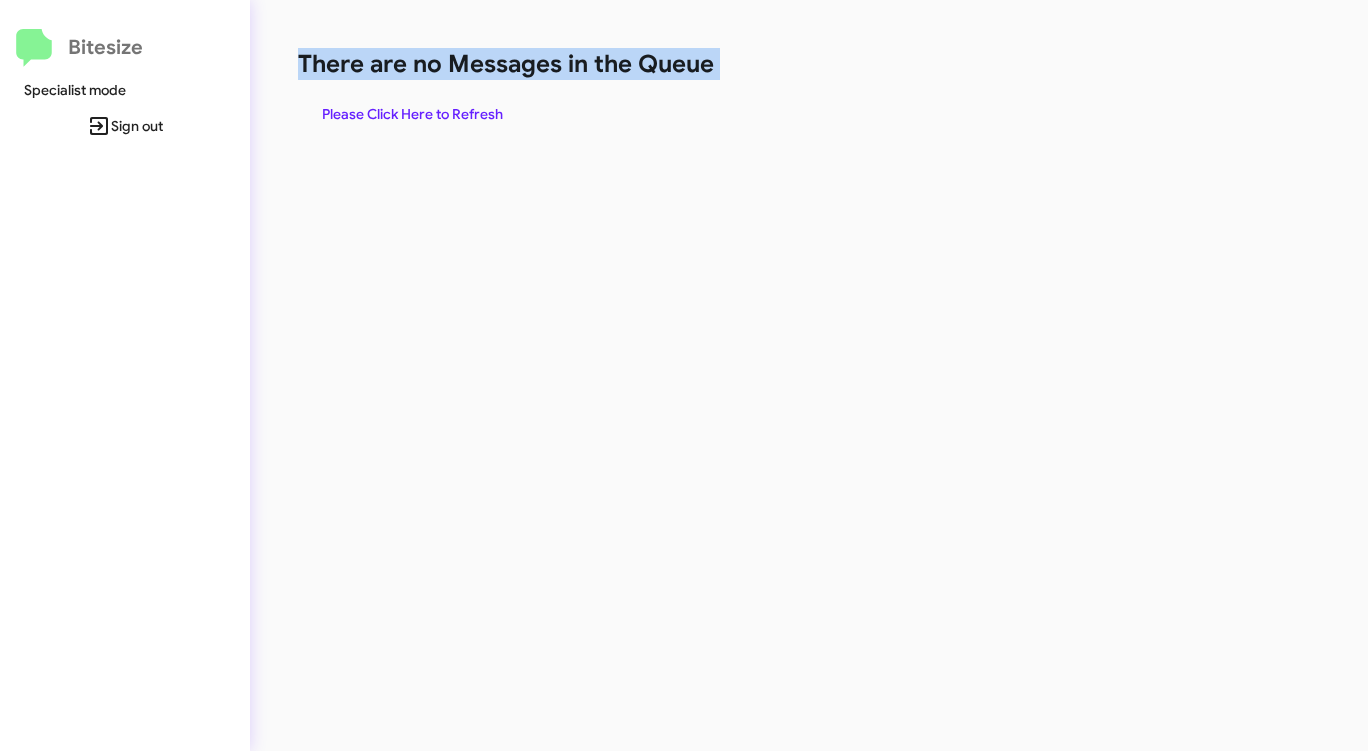 click on "There are no Messages in the Queue" 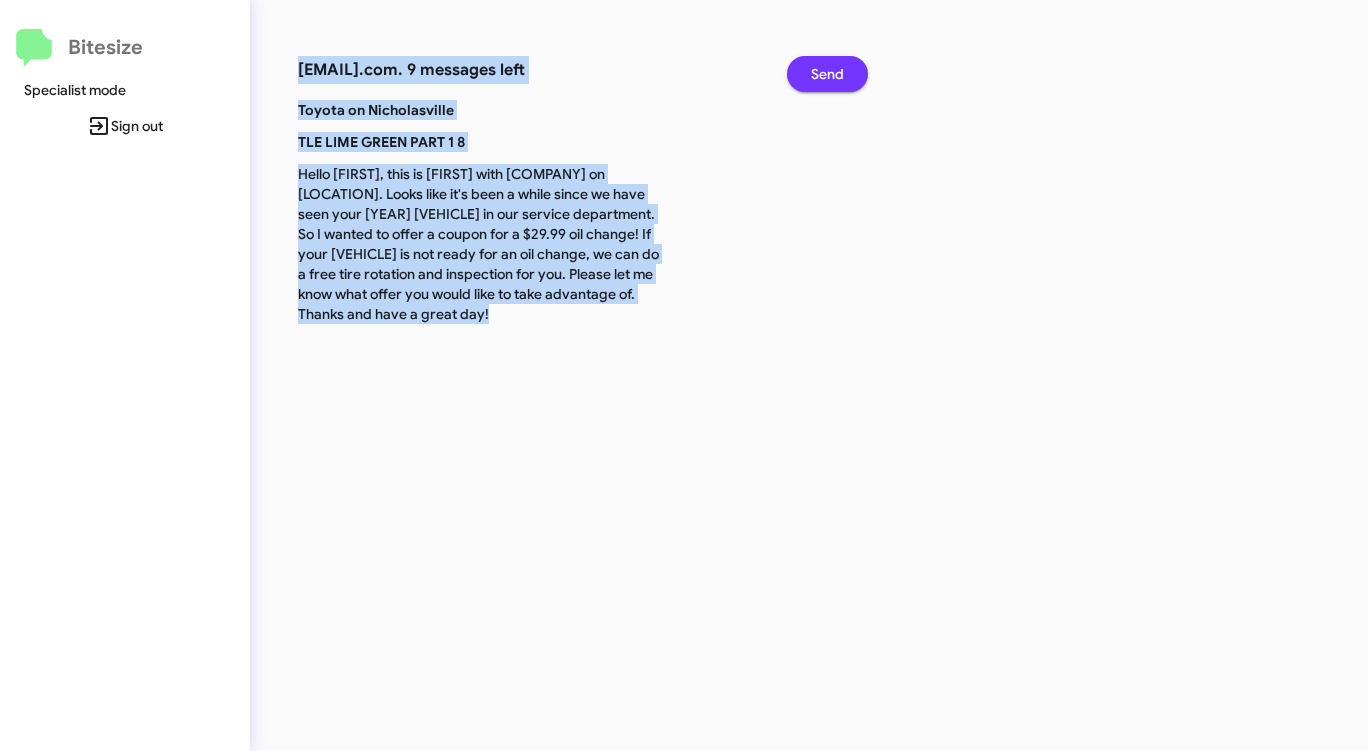 click on "Send" 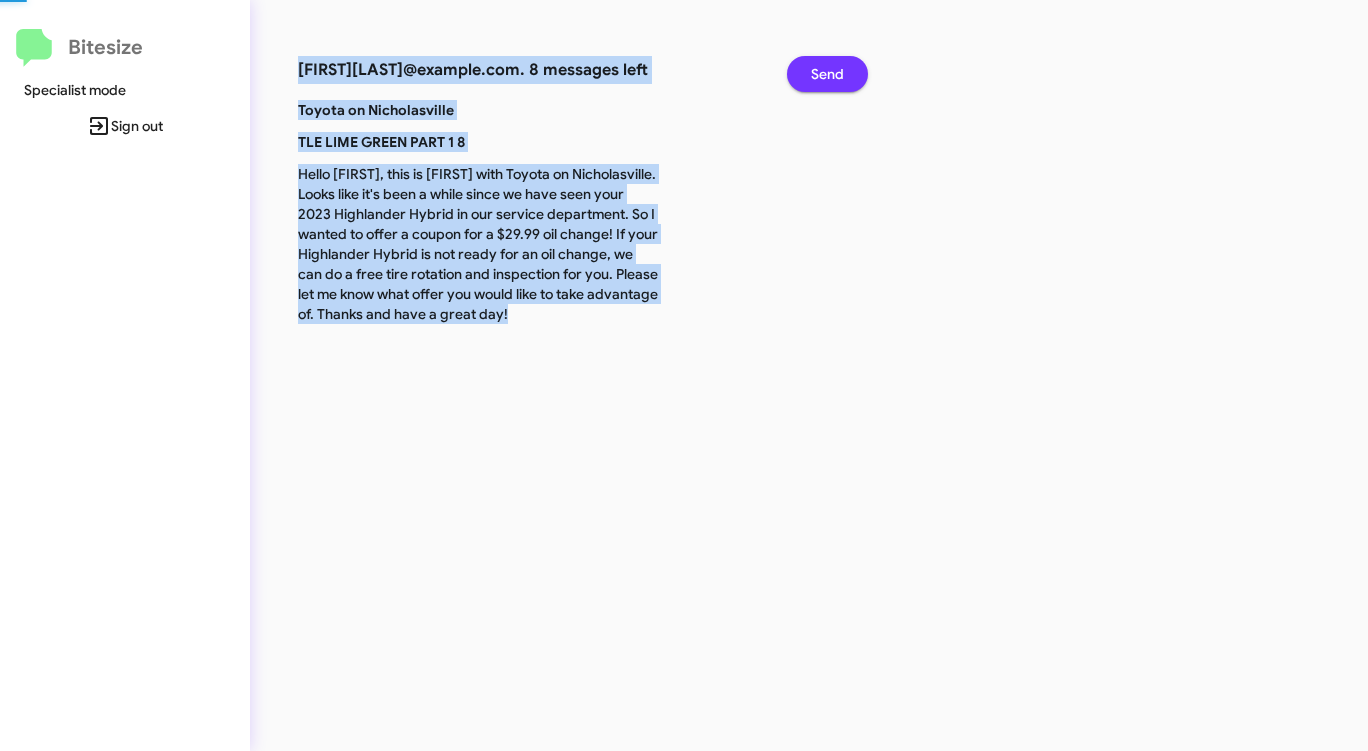 click on "Send" 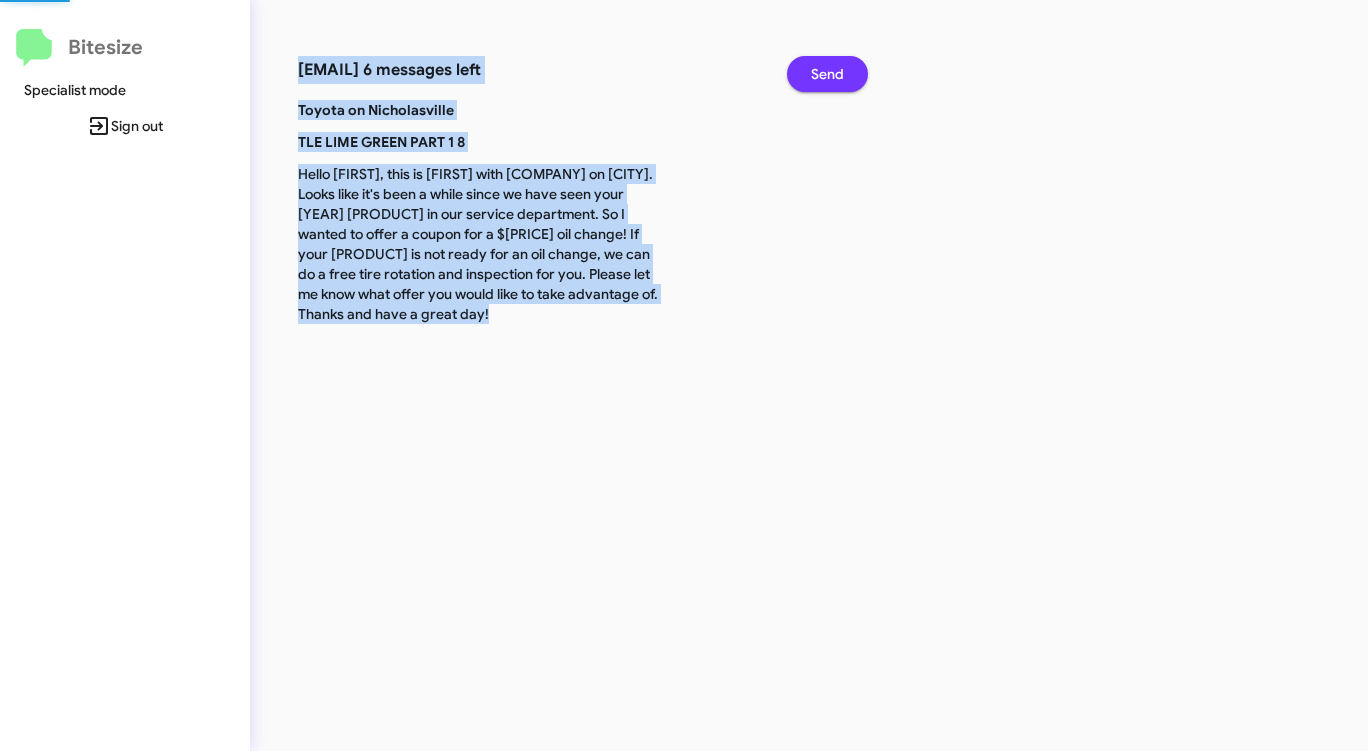 click on "Send" 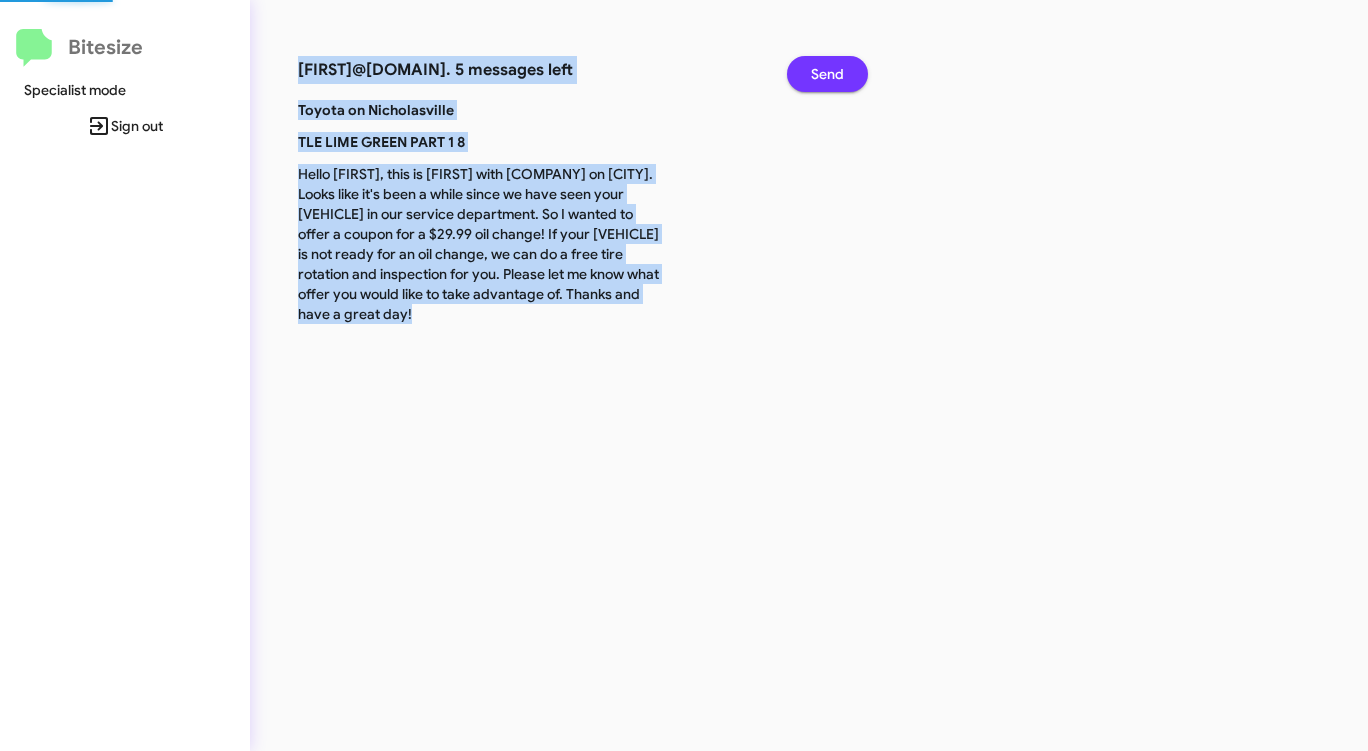 click on "Send" 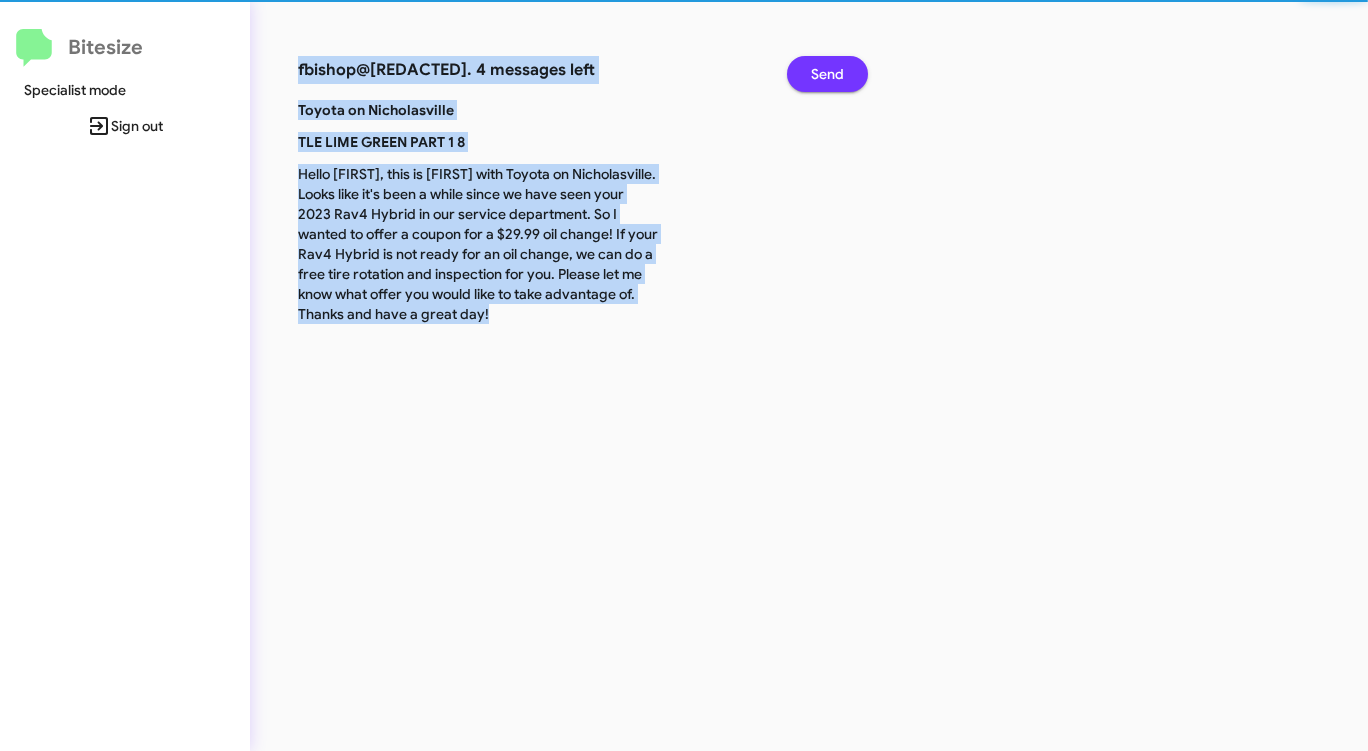 click on "Send" 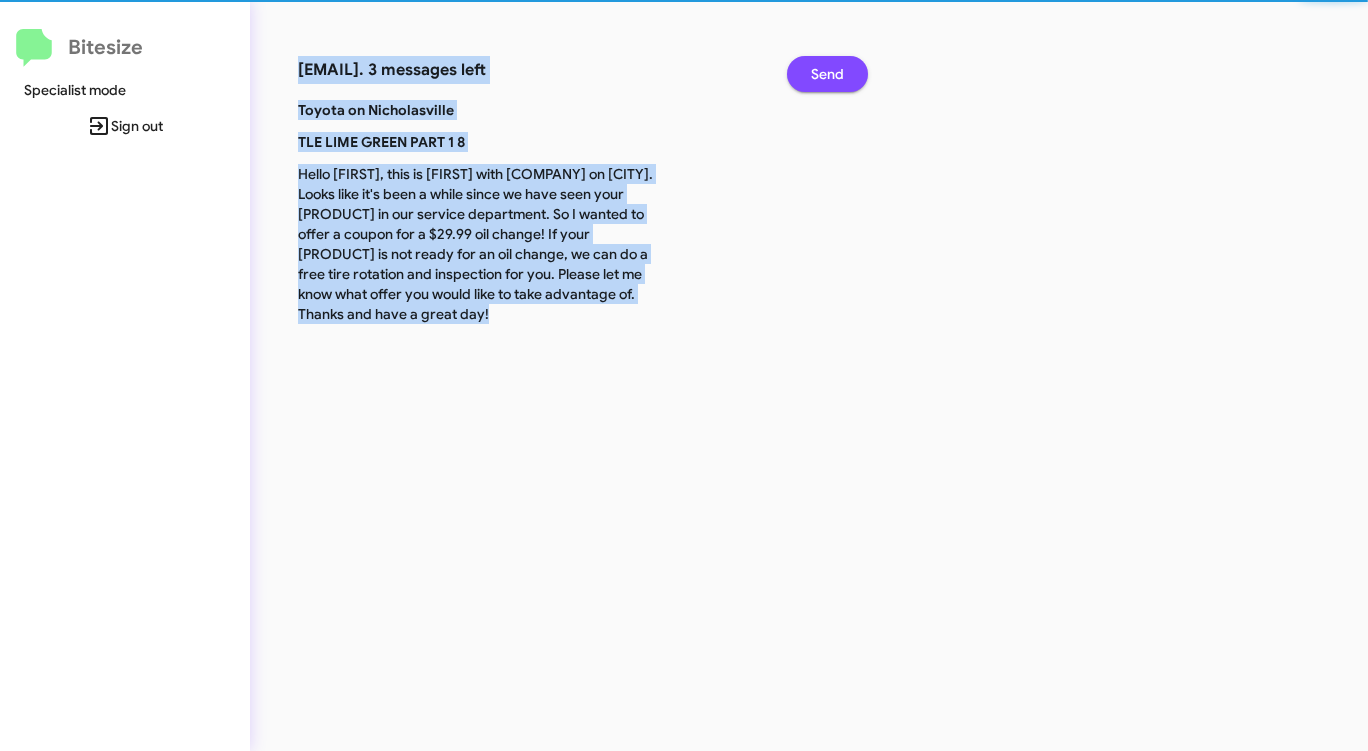 click on "Send" 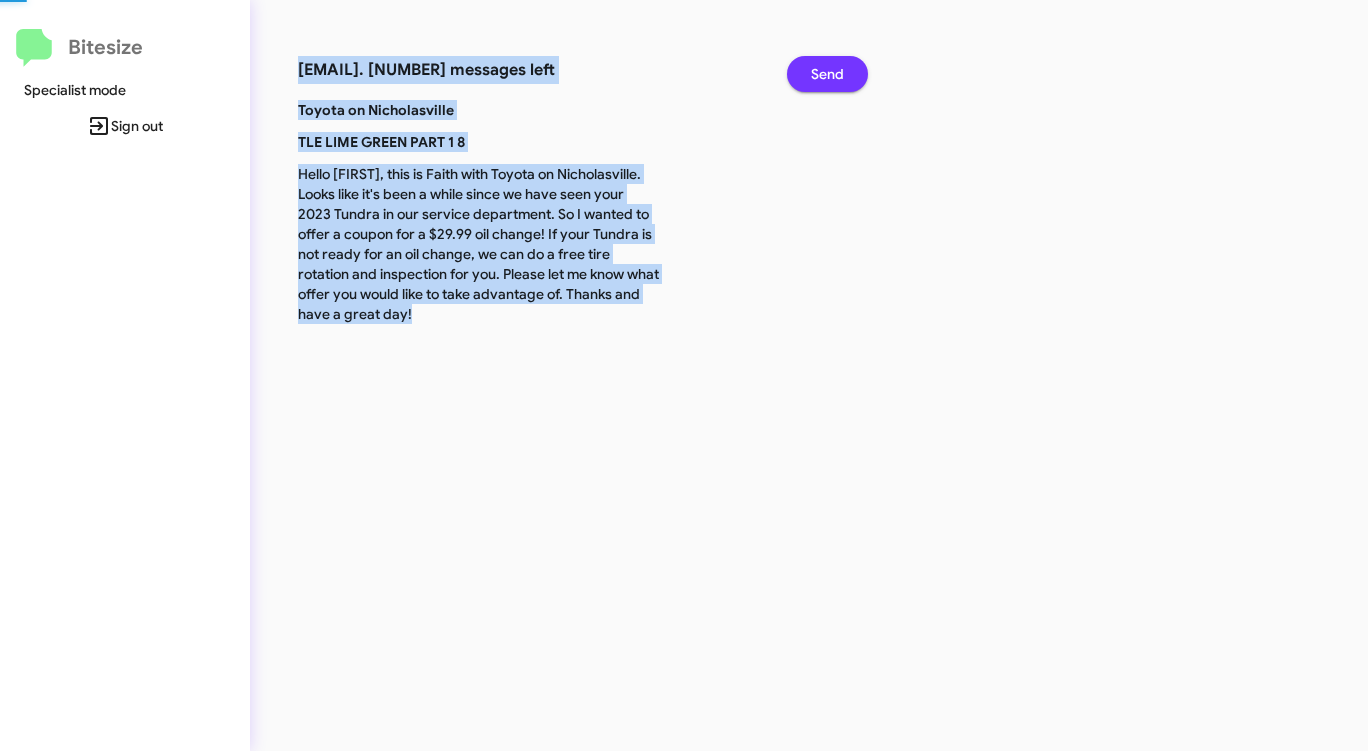 click on "Send" 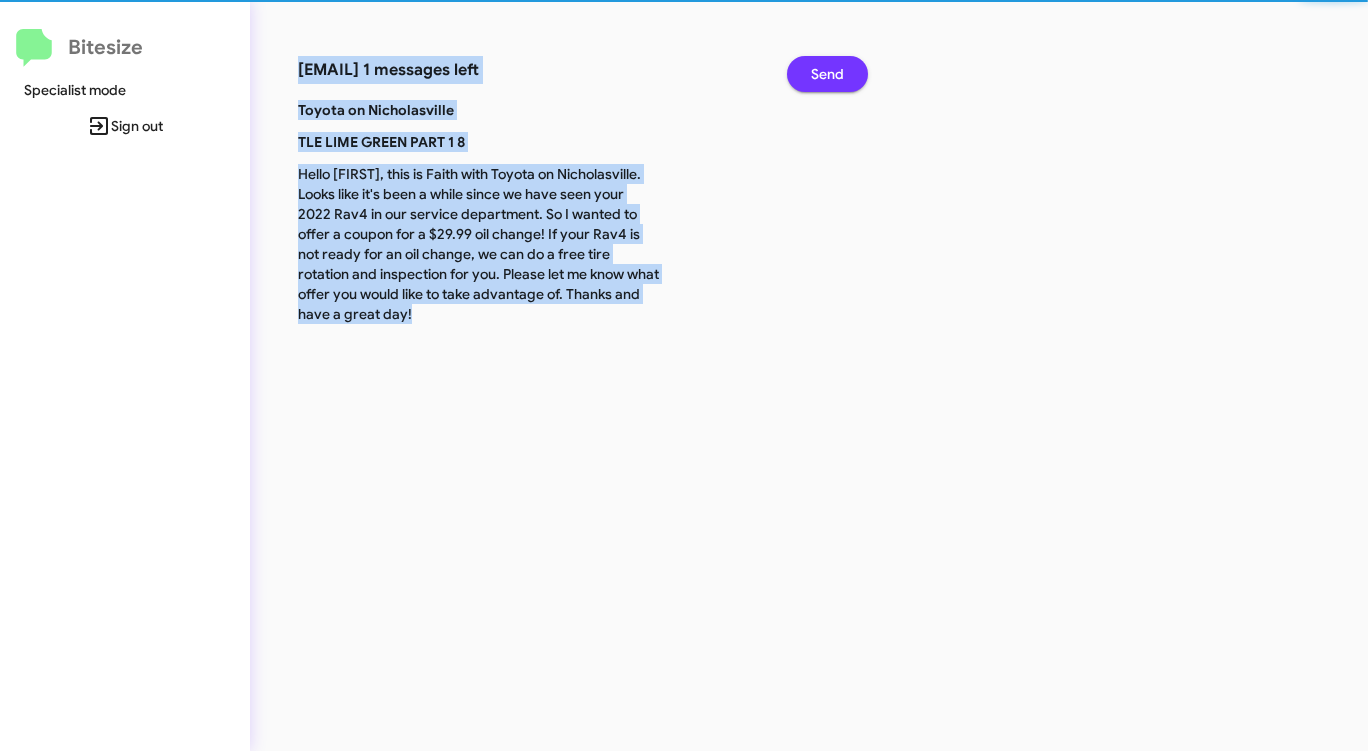 click on "Send" 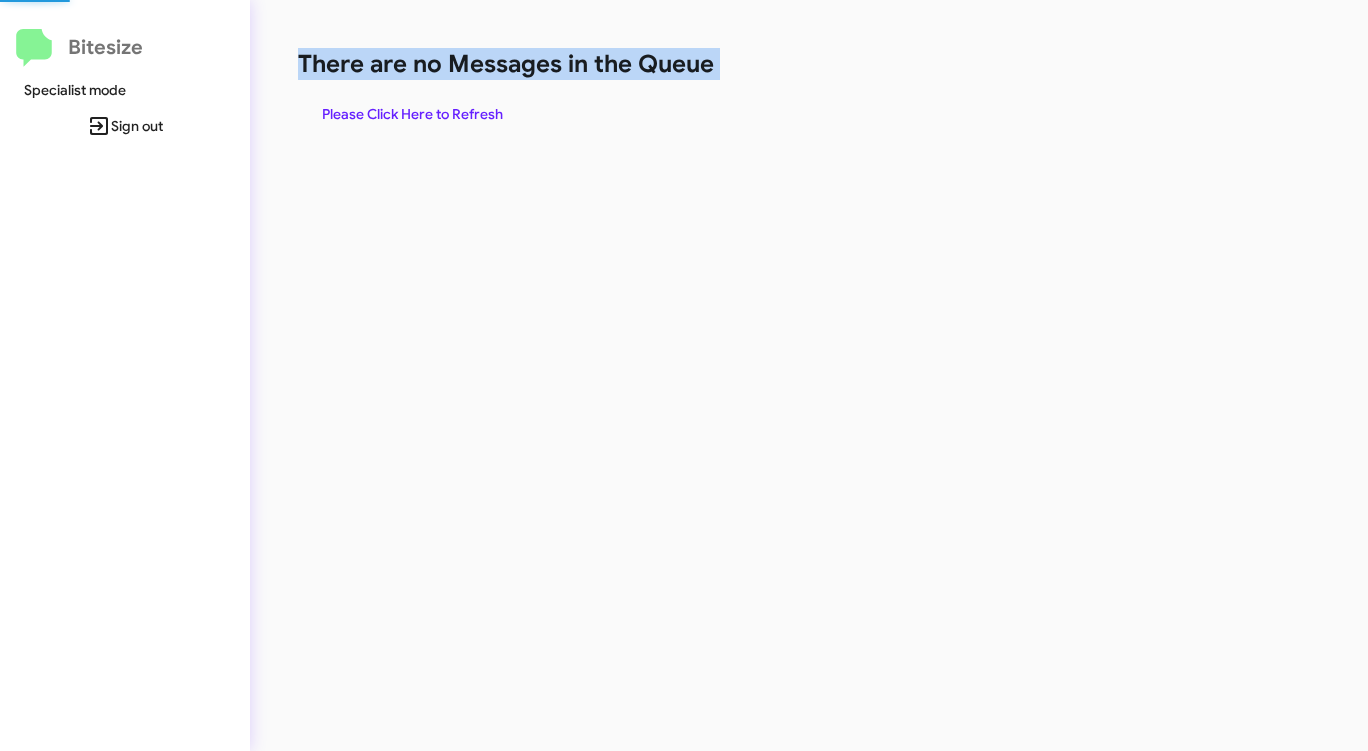 click on "There are no Messages in the Queue" 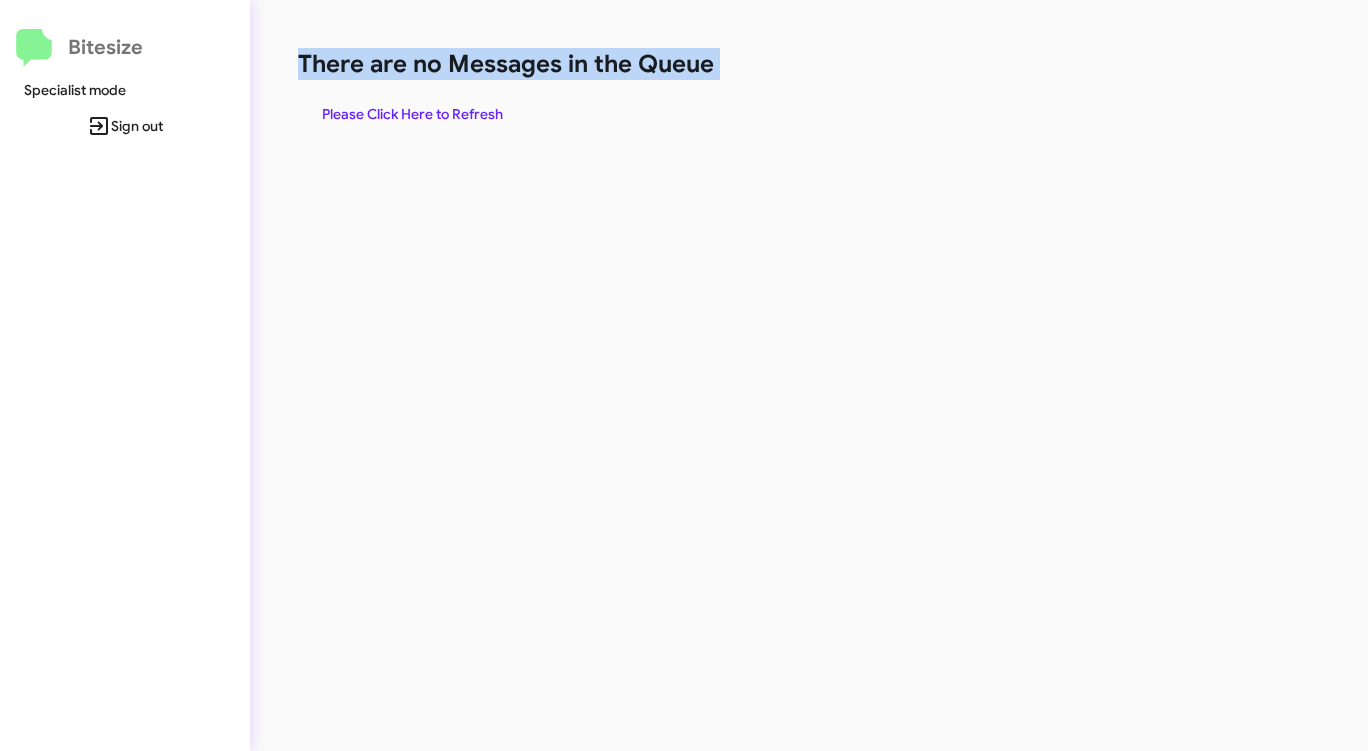 click on "There are no Messages in the Queue" 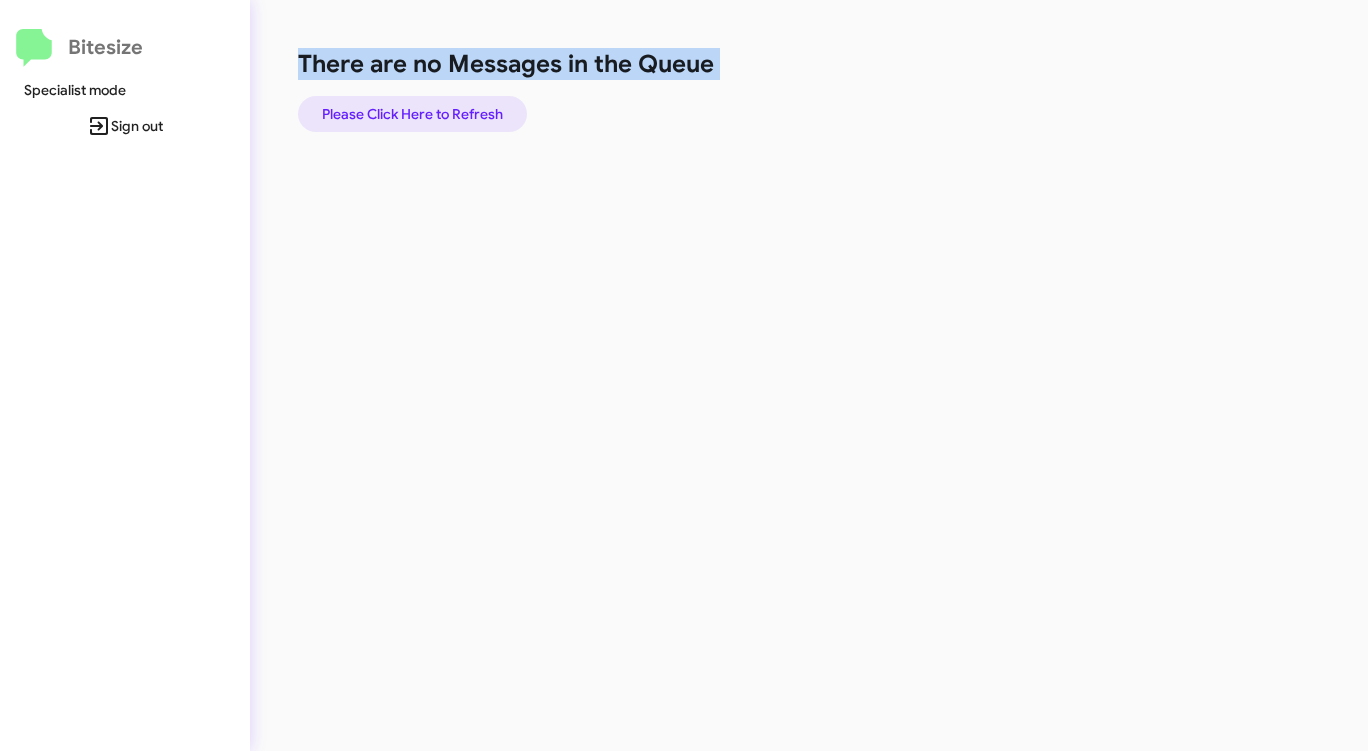 click on "Please Click Here to Refresh" 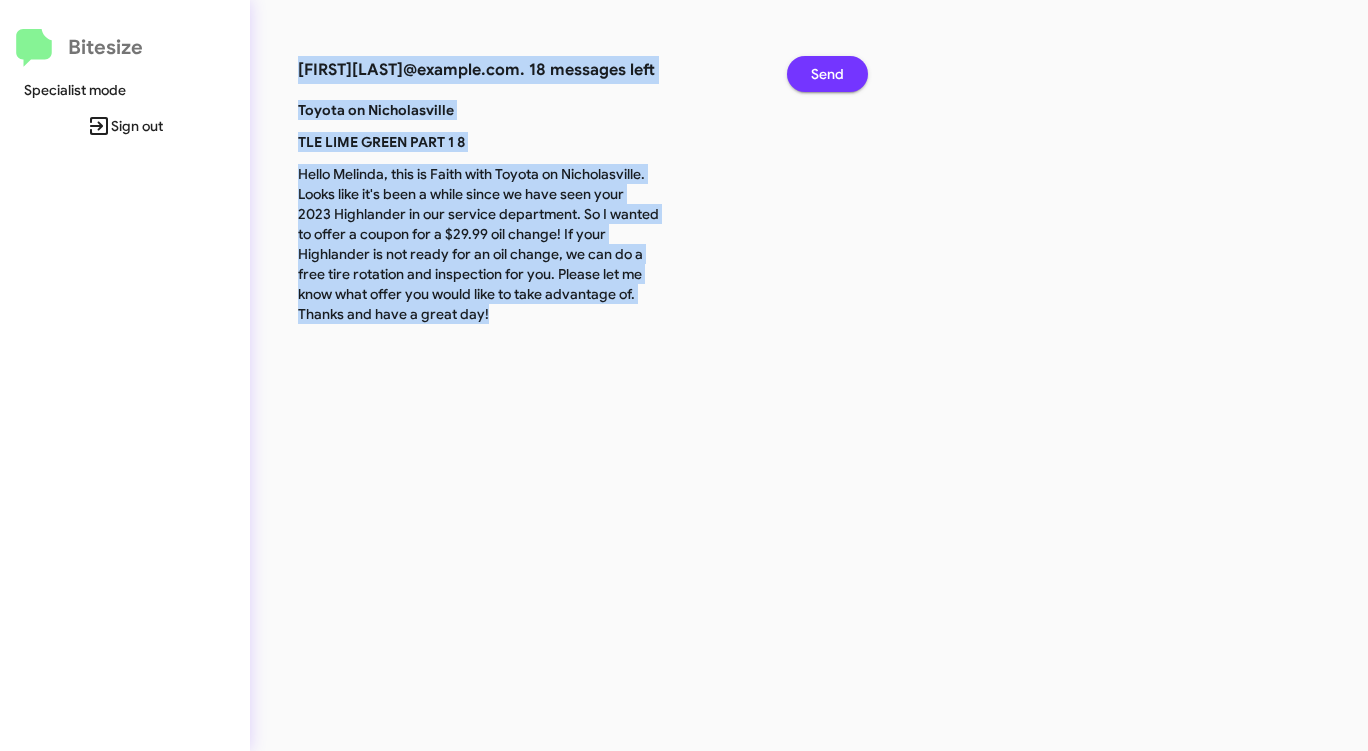 click on "Send" 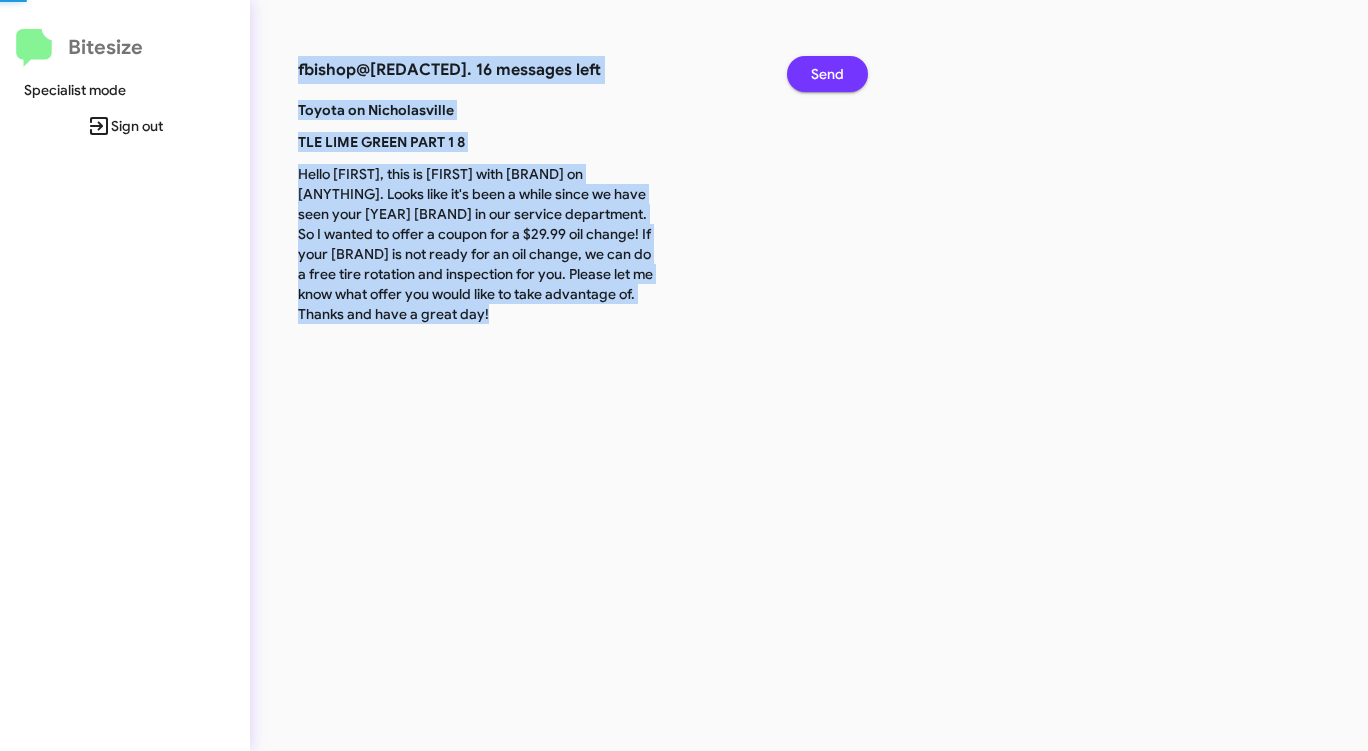 click on "Send" 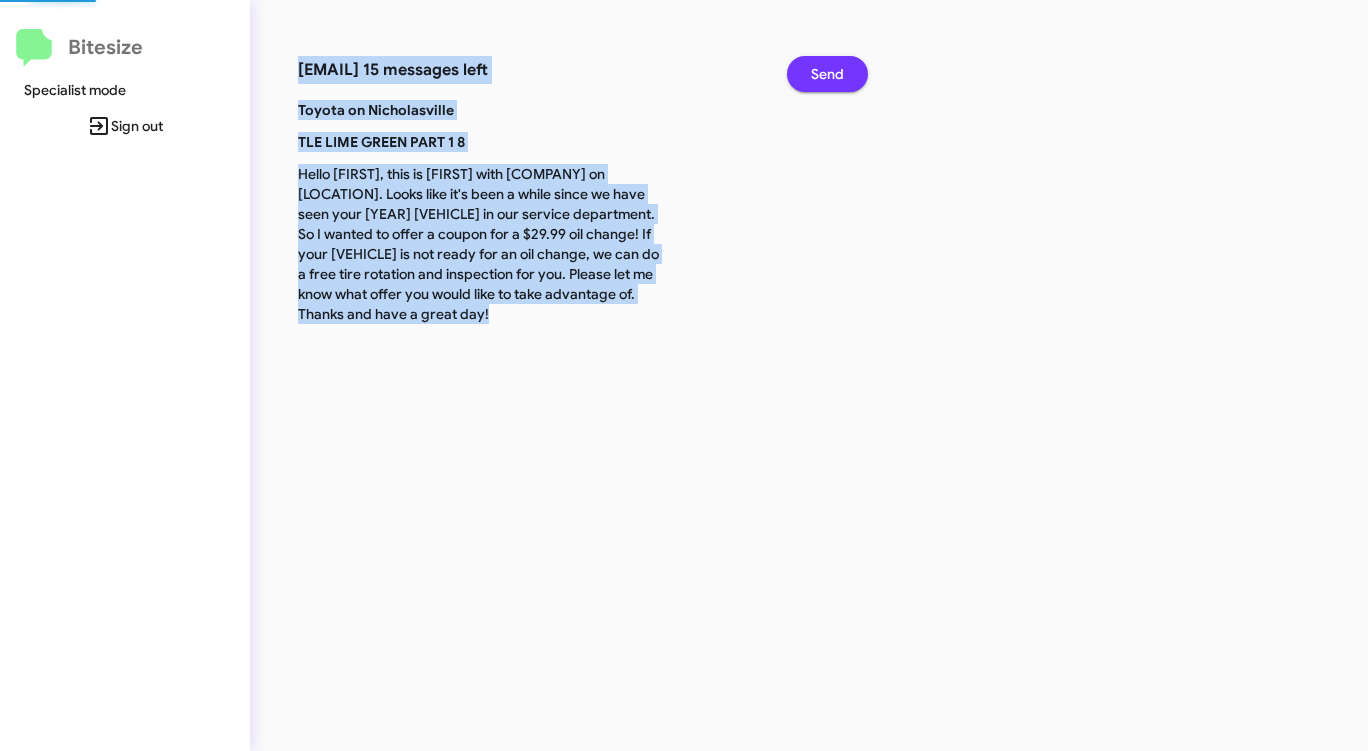 click on "Send" 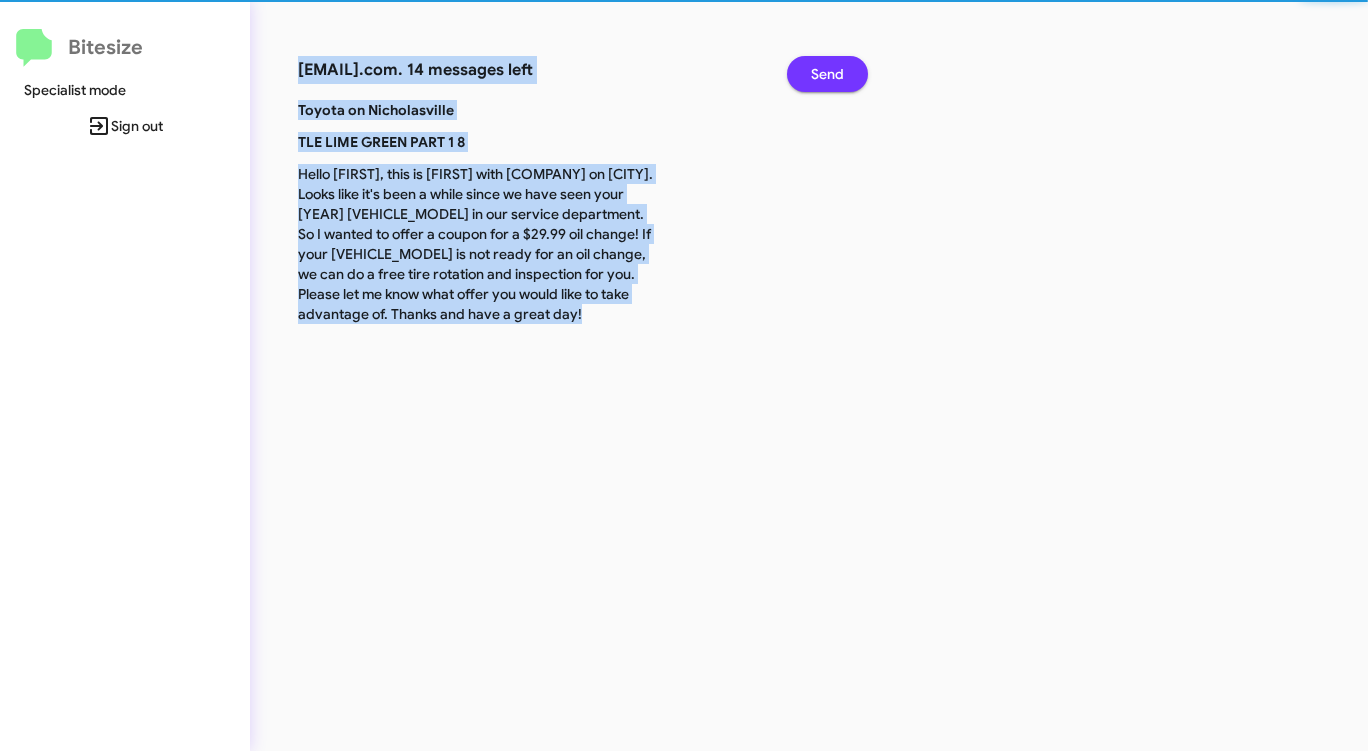 click on "Send" 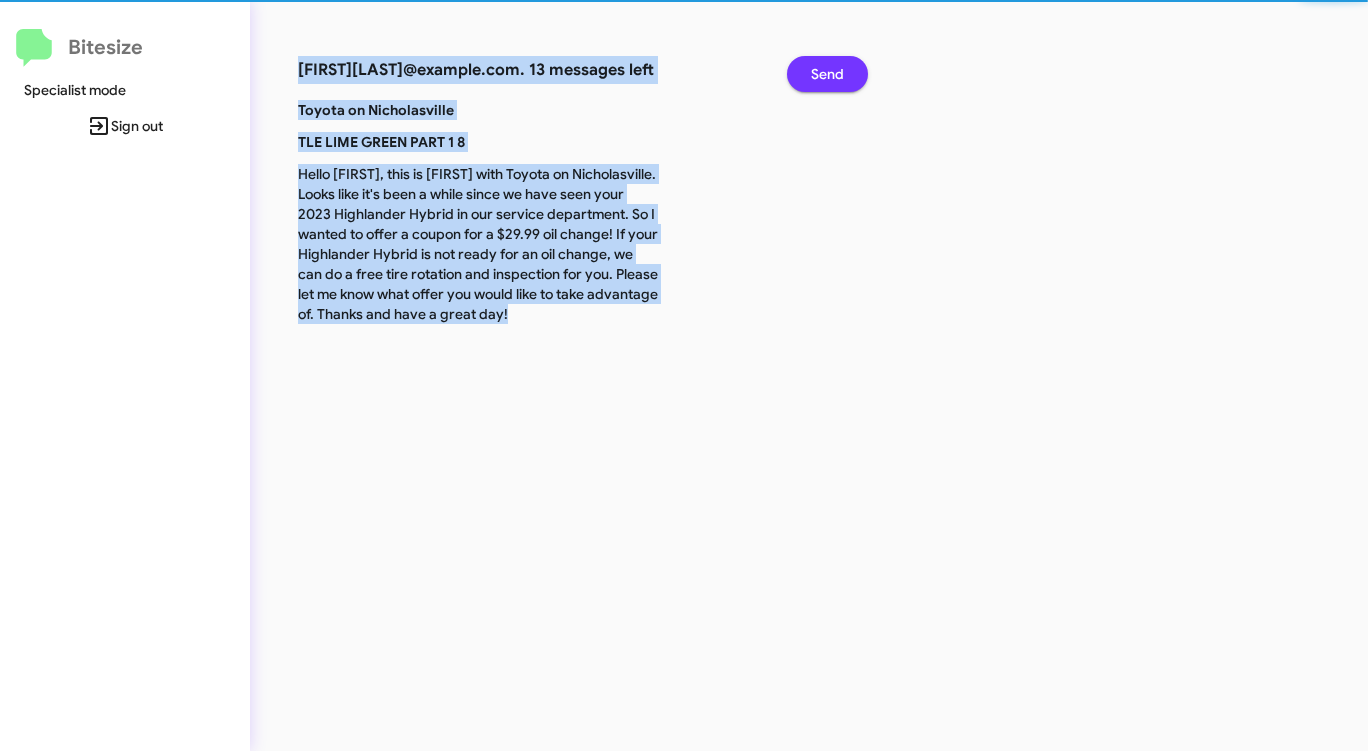 click on "Send" 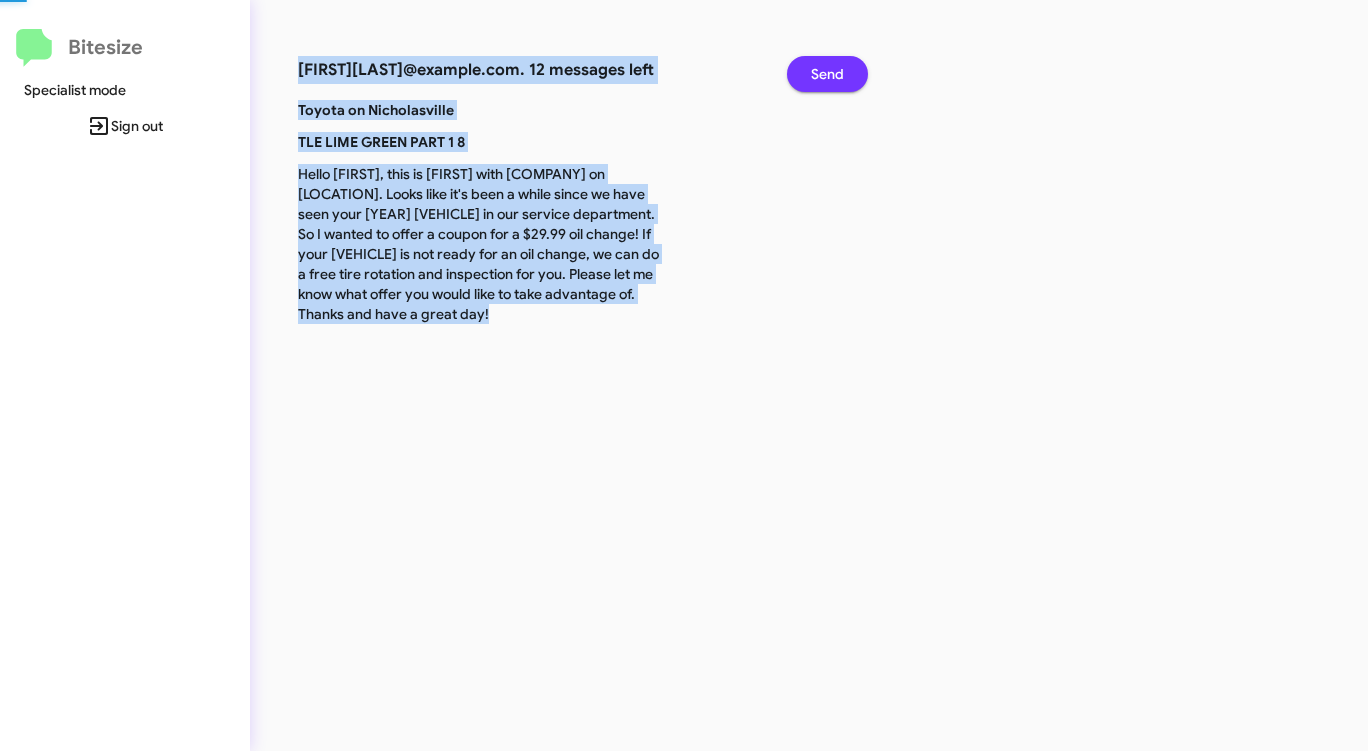 click on "Send" 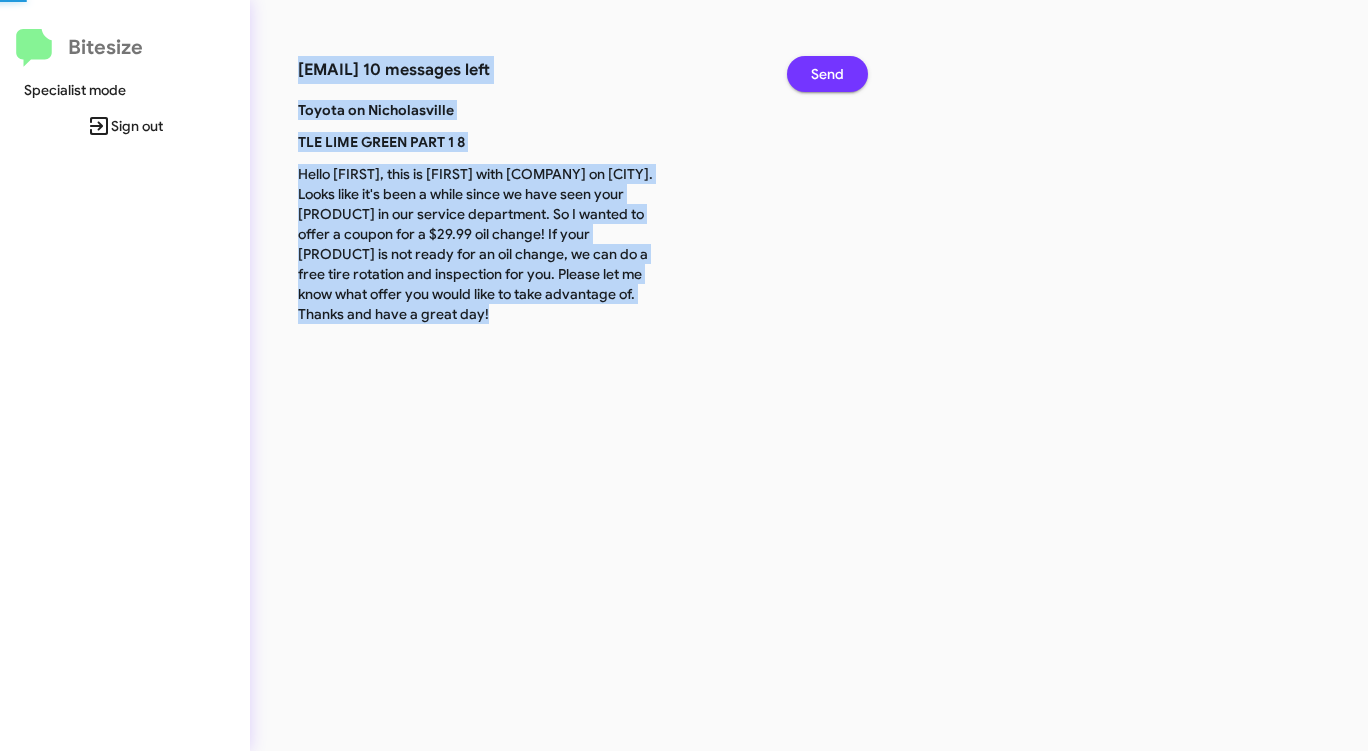 click on "Send" 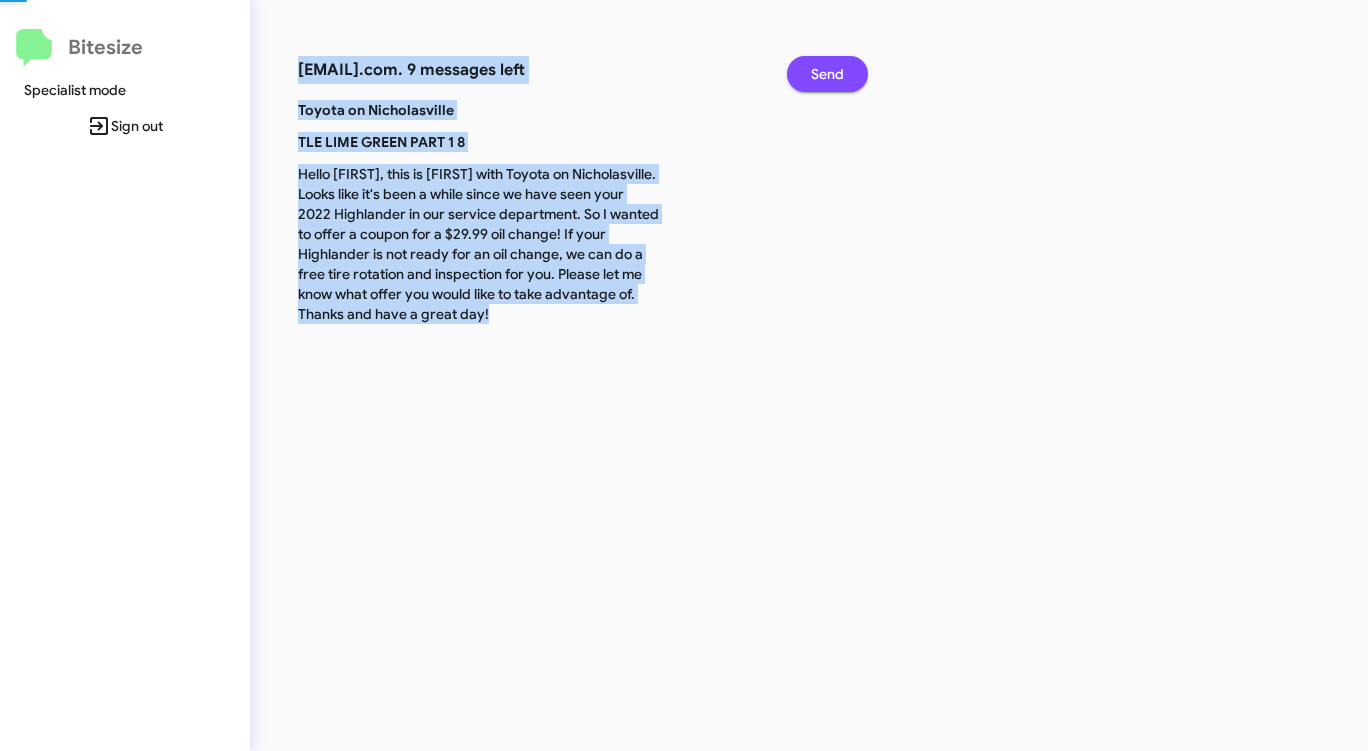 click on "Send" 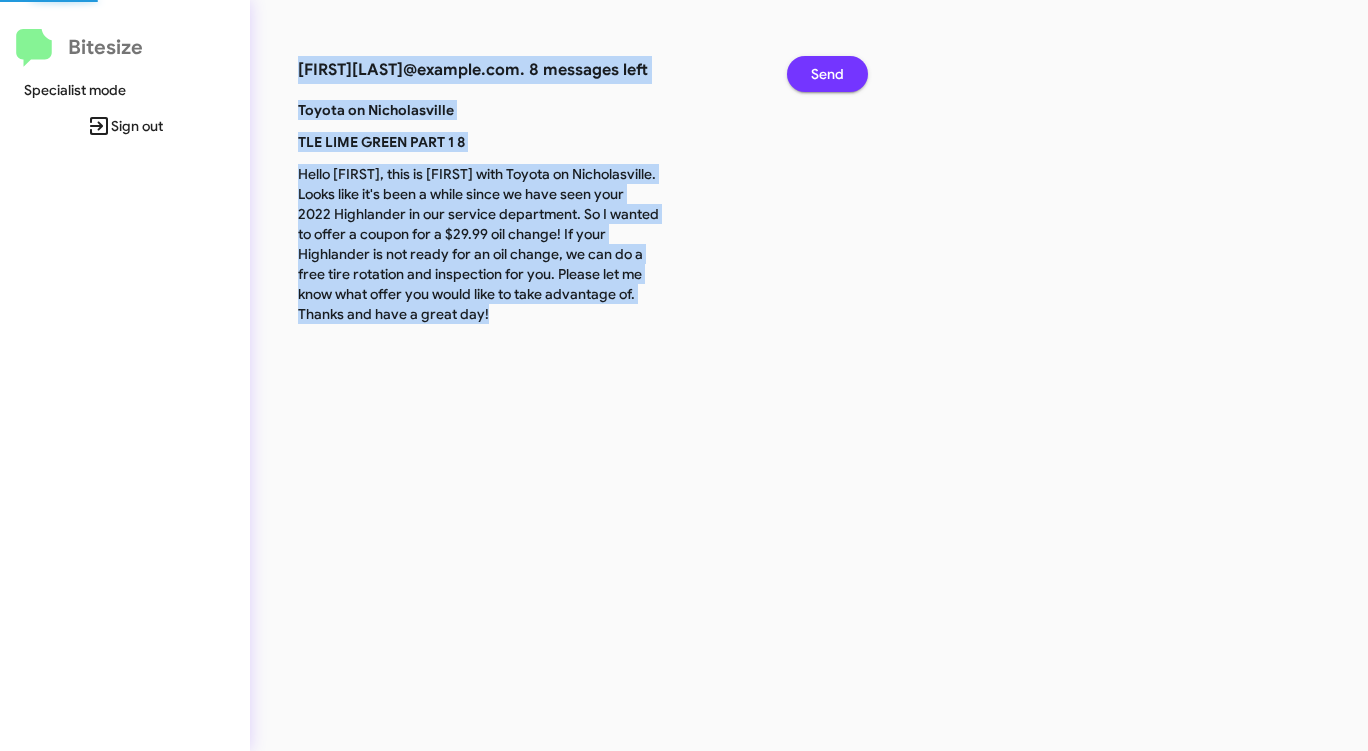 click on "Send" 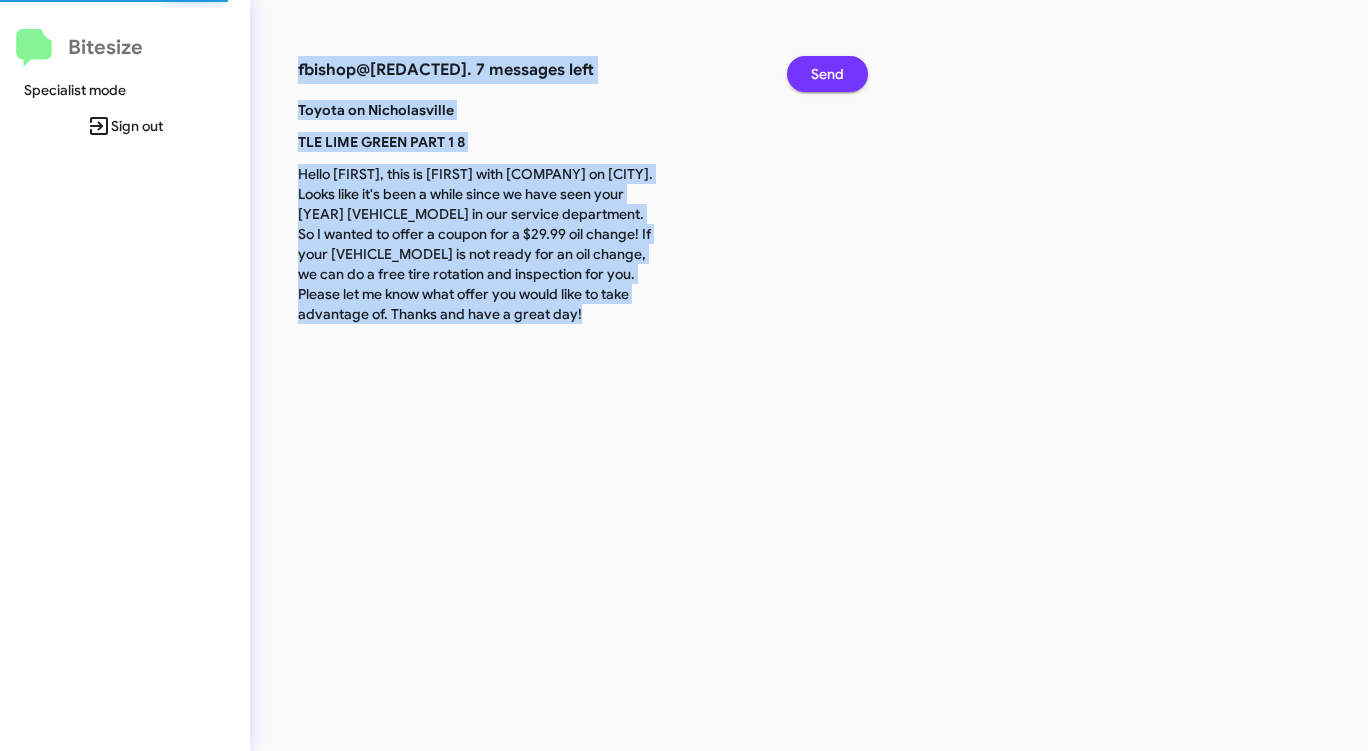 click on "Send" 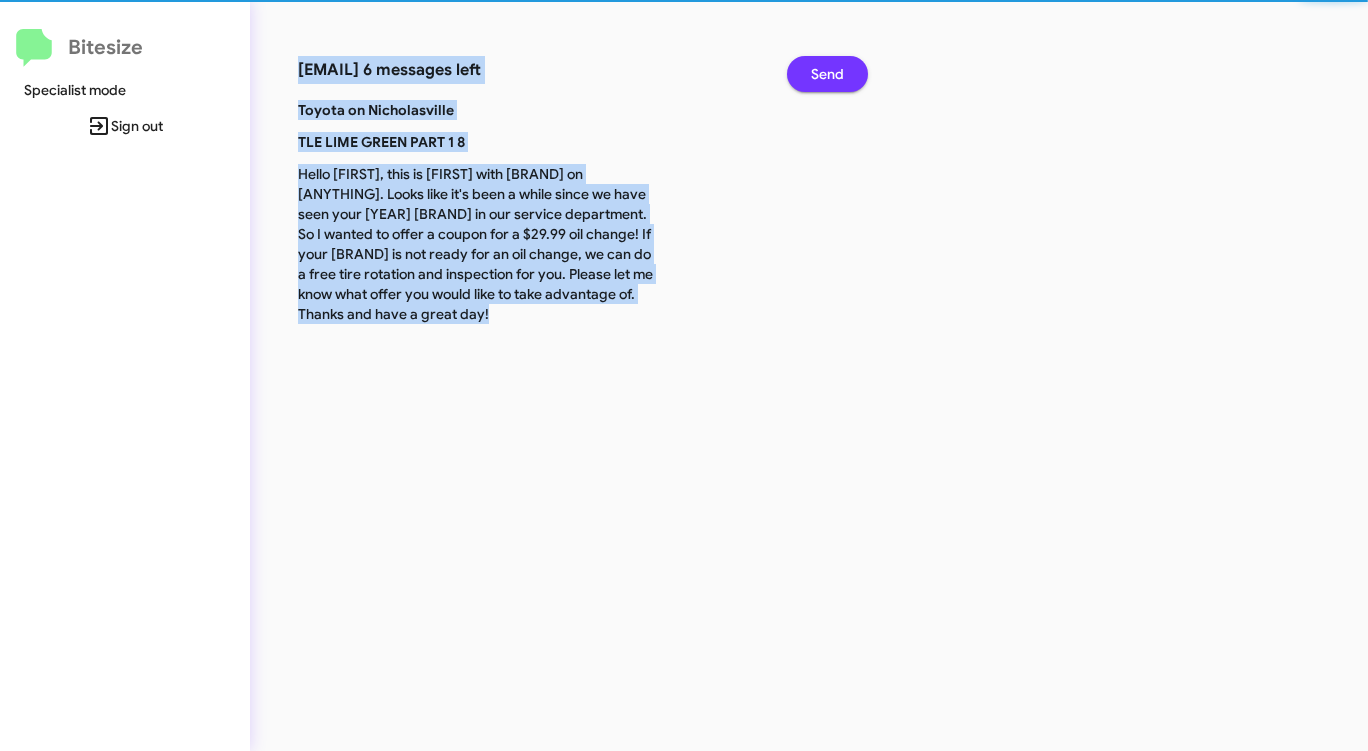 click on "Send" 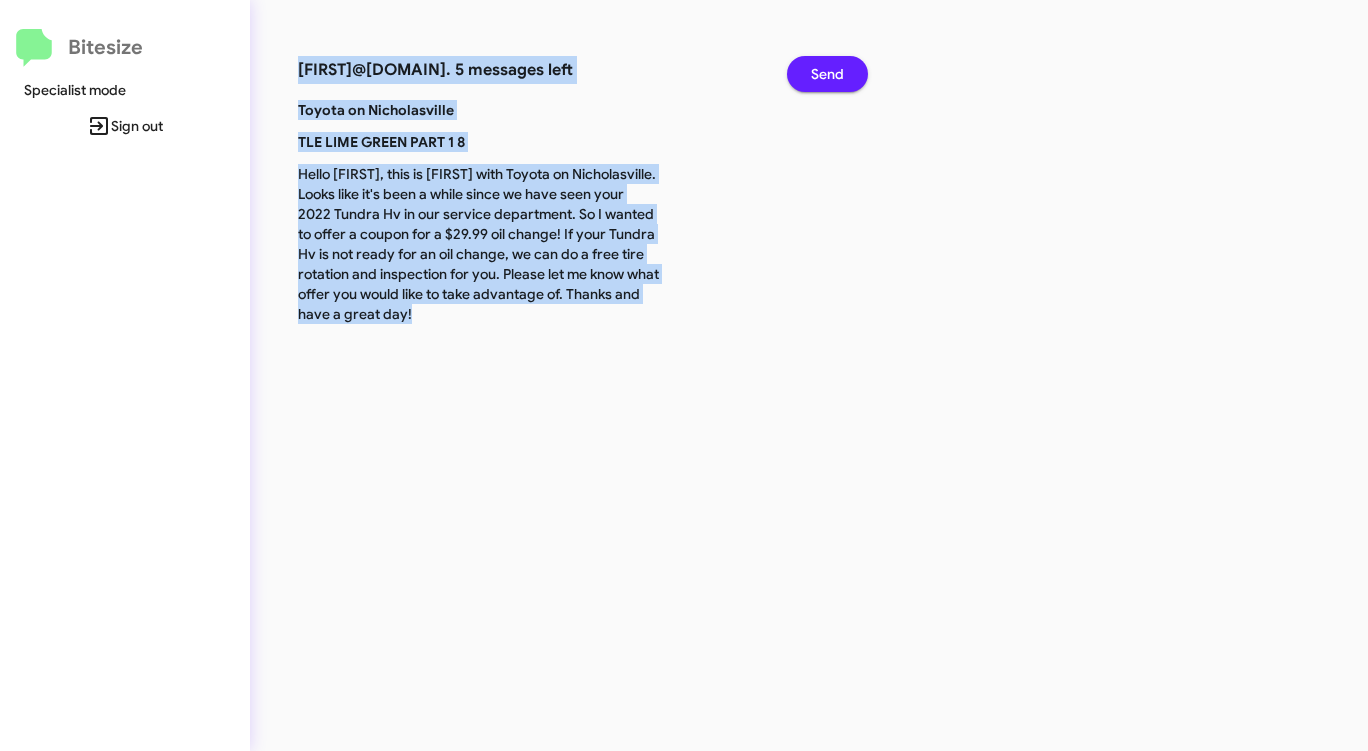click on "Send" 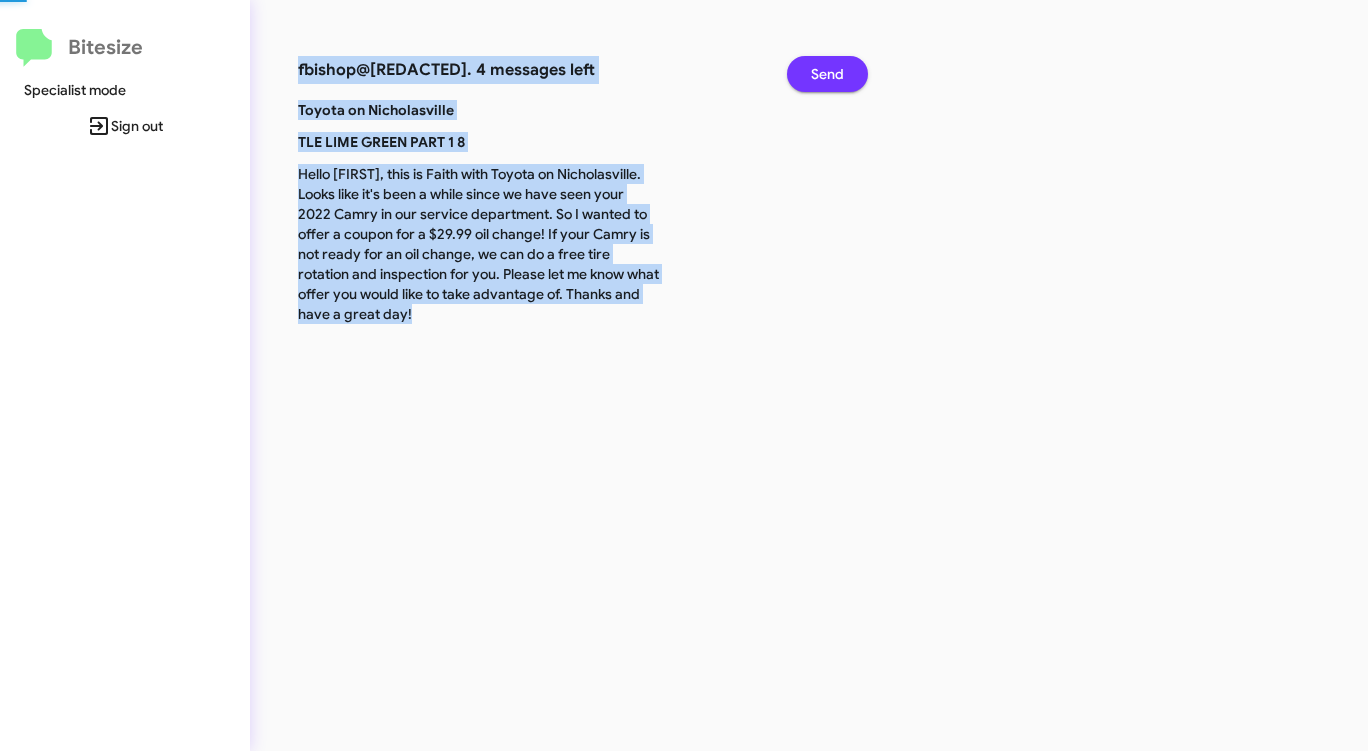 click on "Send" 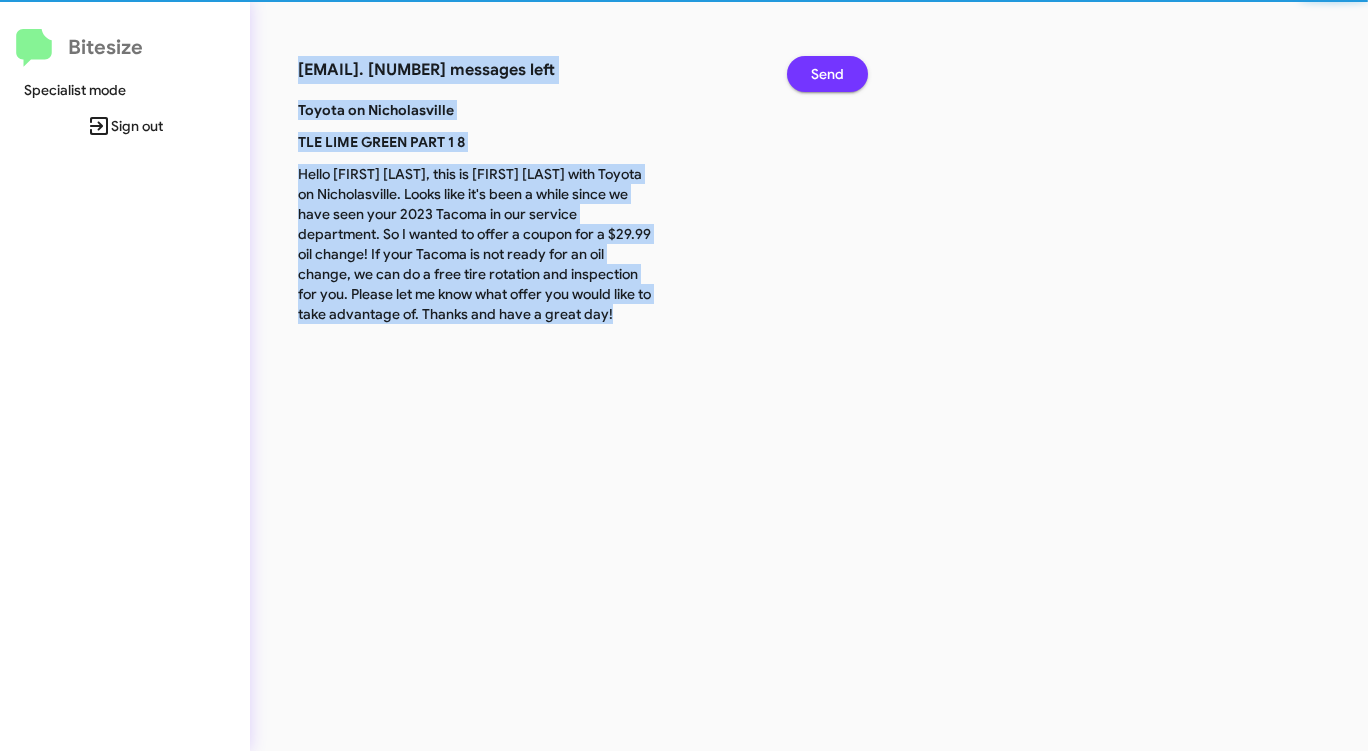 click on "Send" 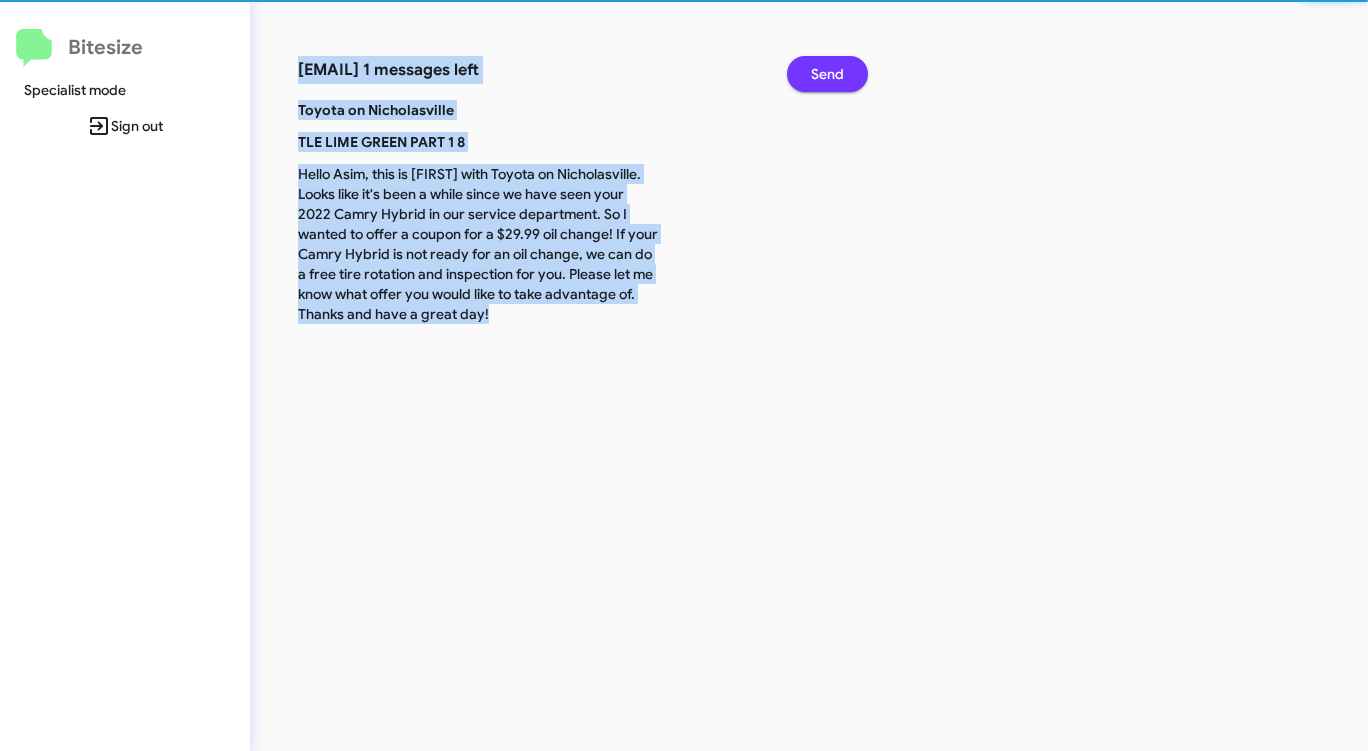 click on "Send" 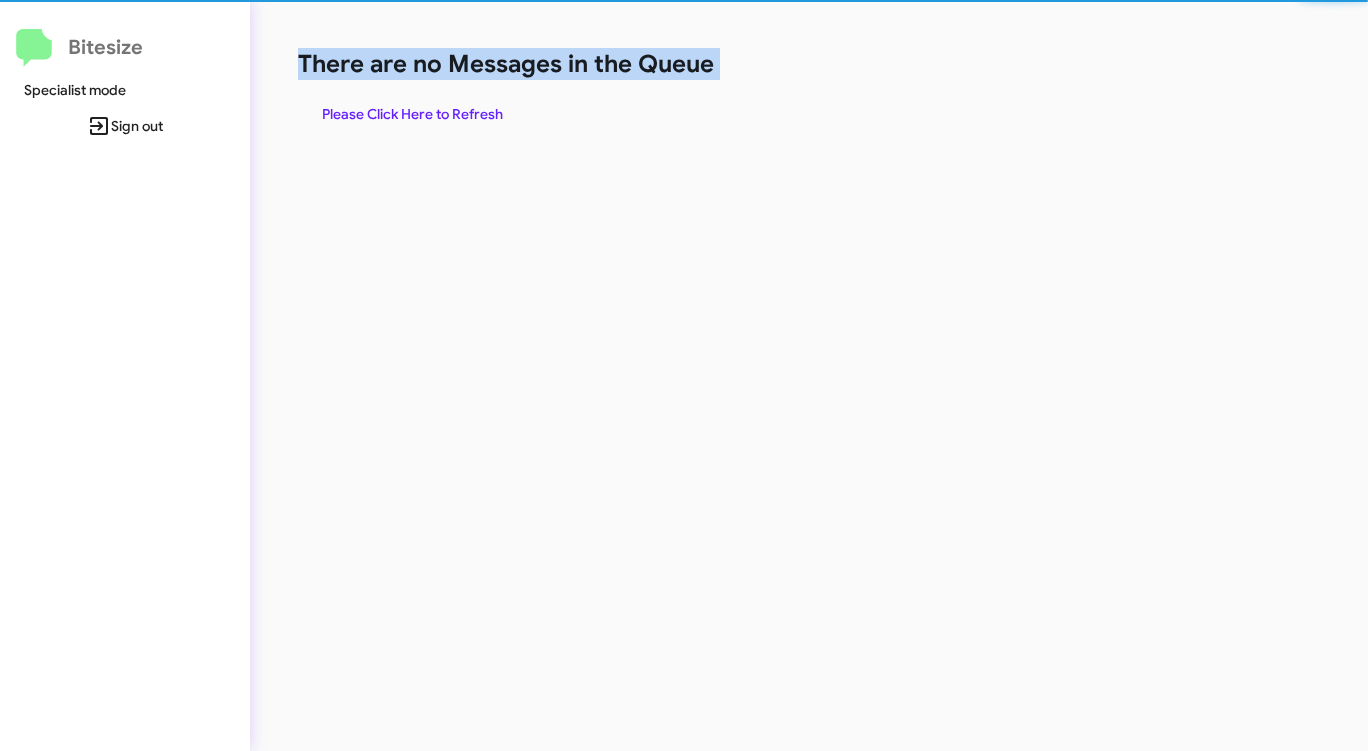 click on "There are no Messages in the Queue" 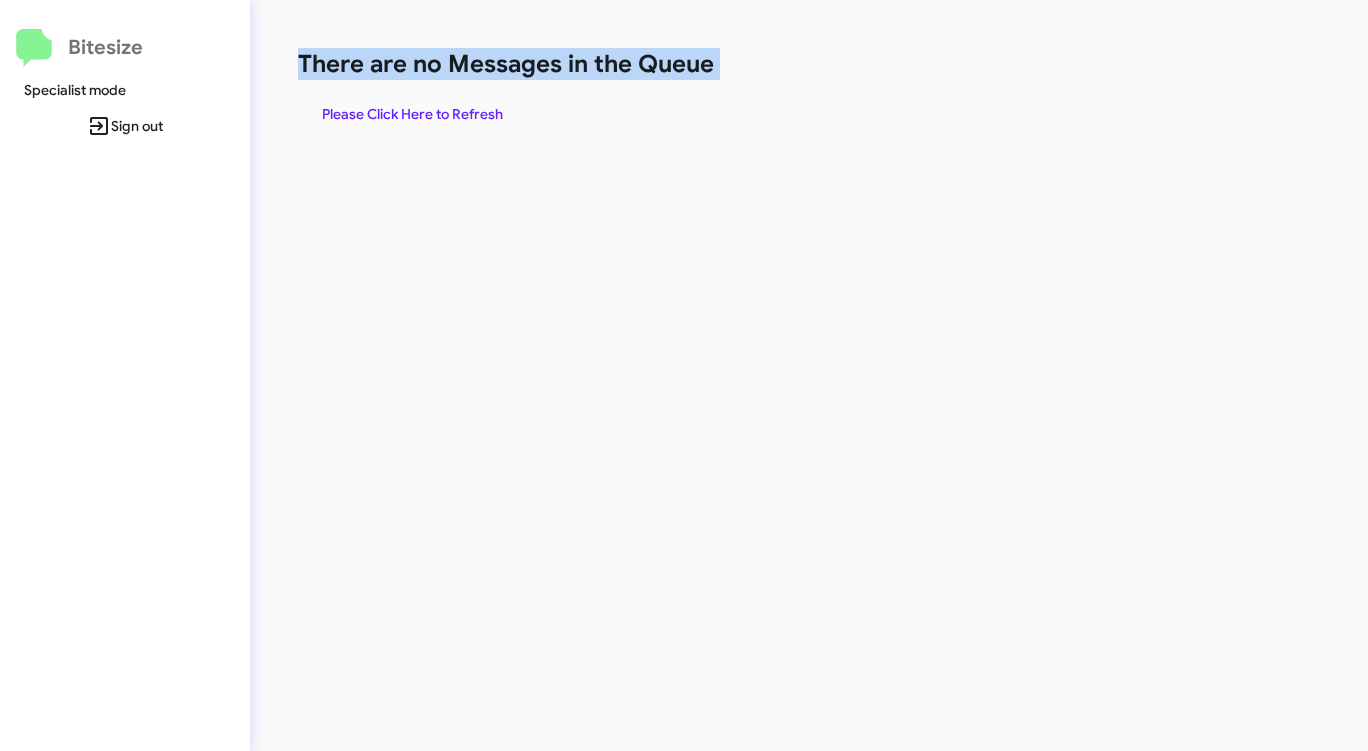 click on "There are no Messages in the Queue" 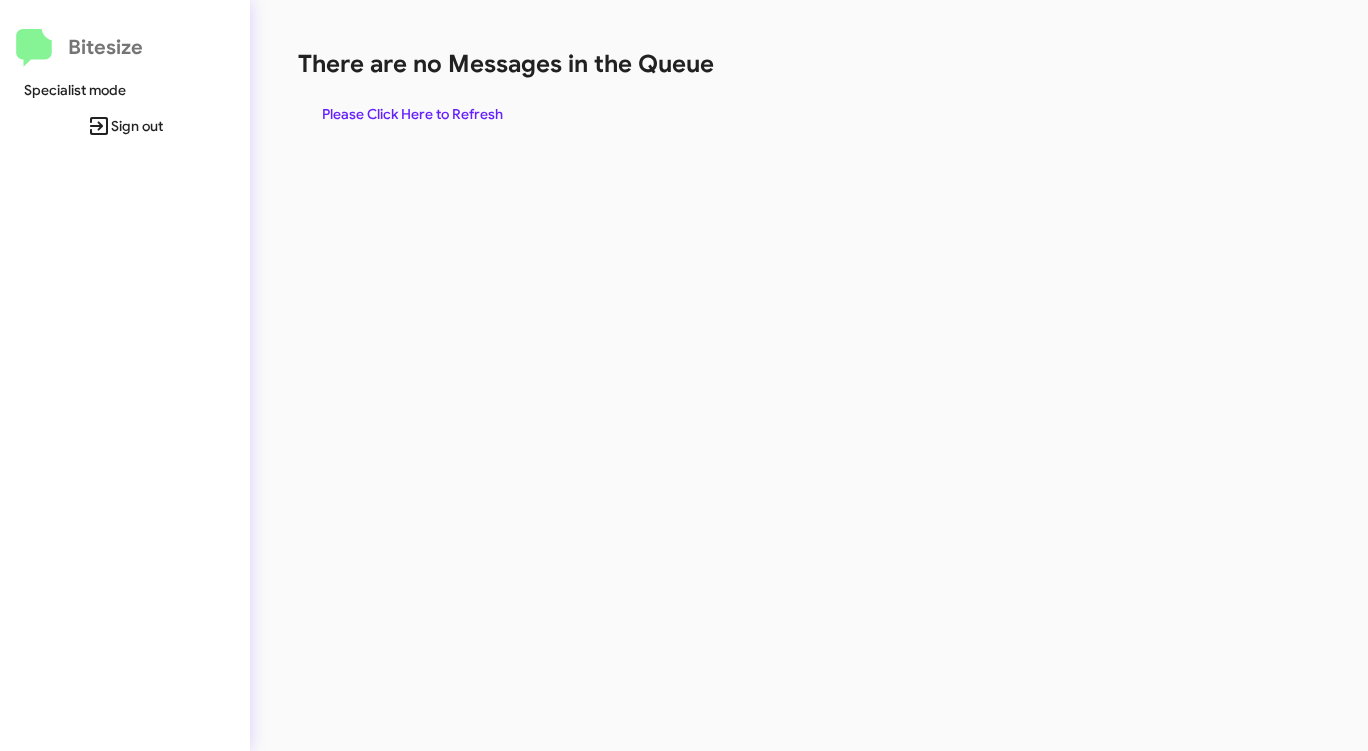 click on "There are no Messages in the Queue" 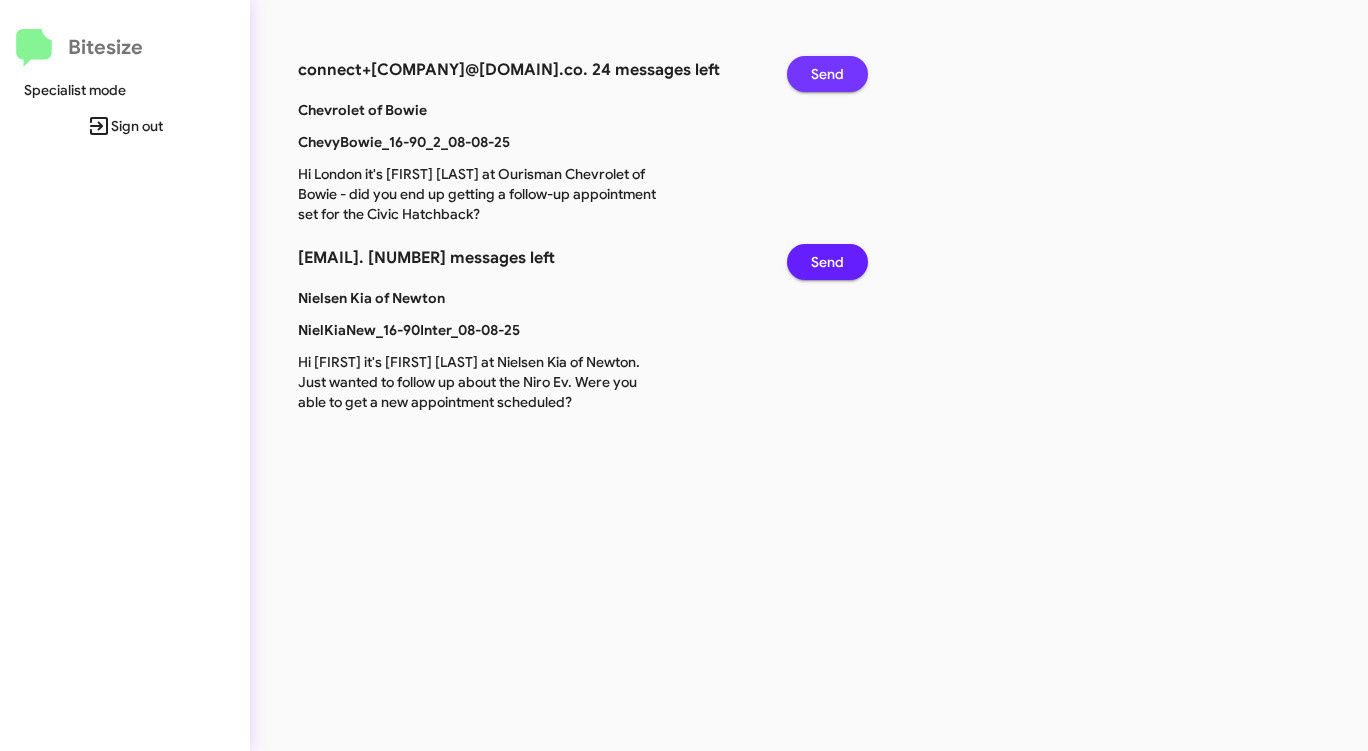 click on "Send" 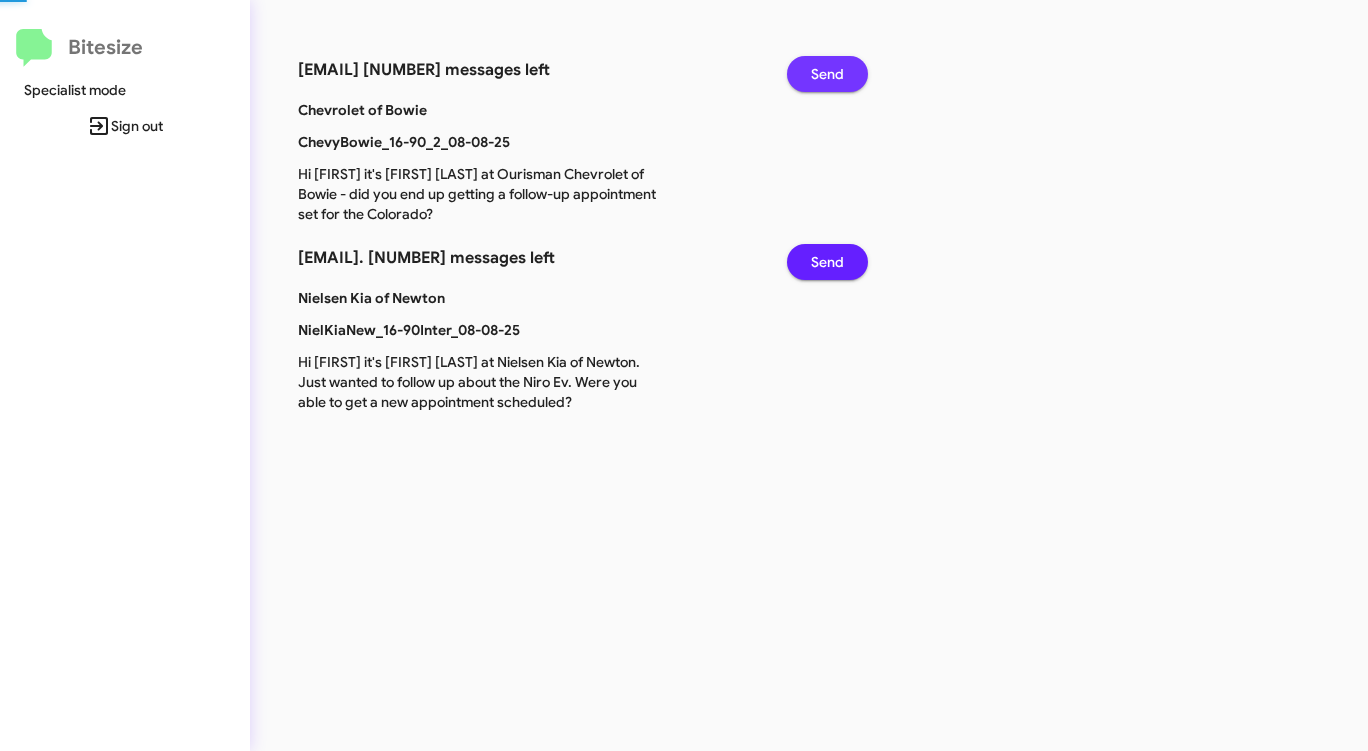 click on "Send" 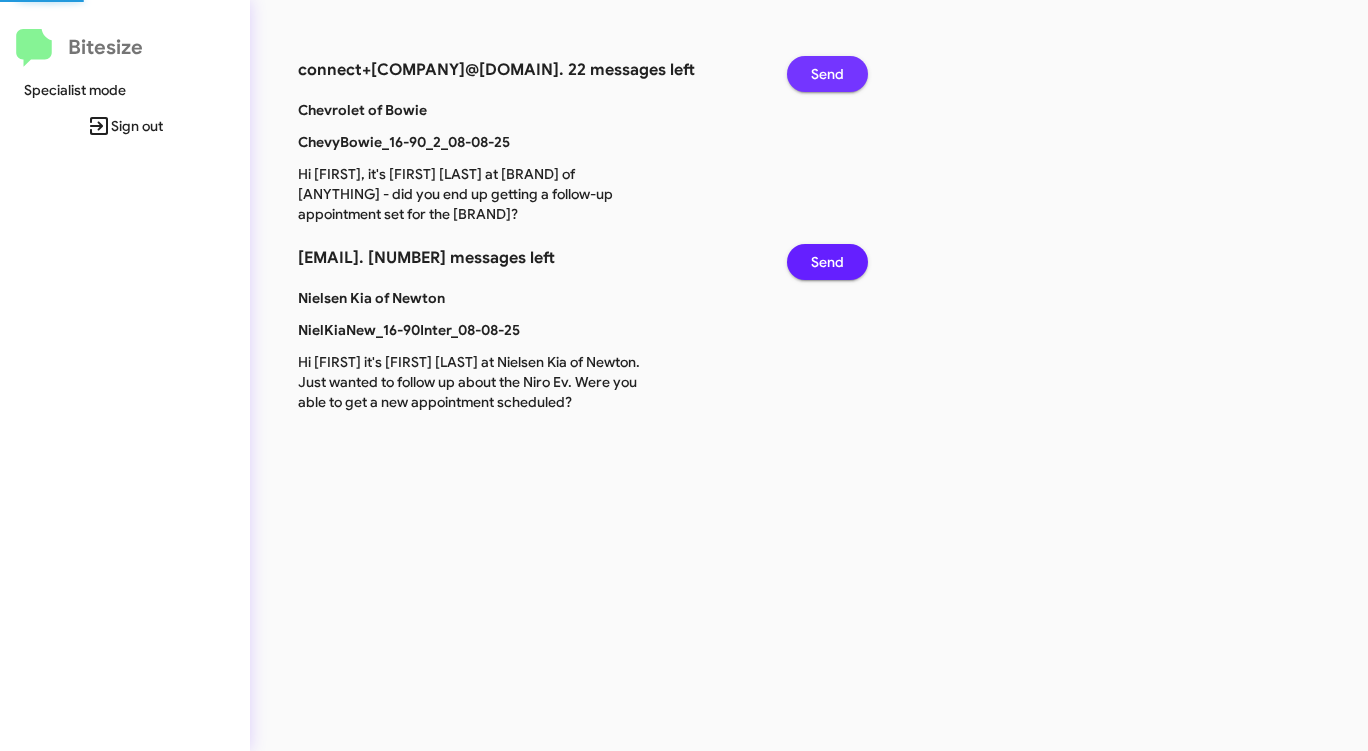 click on "Send" 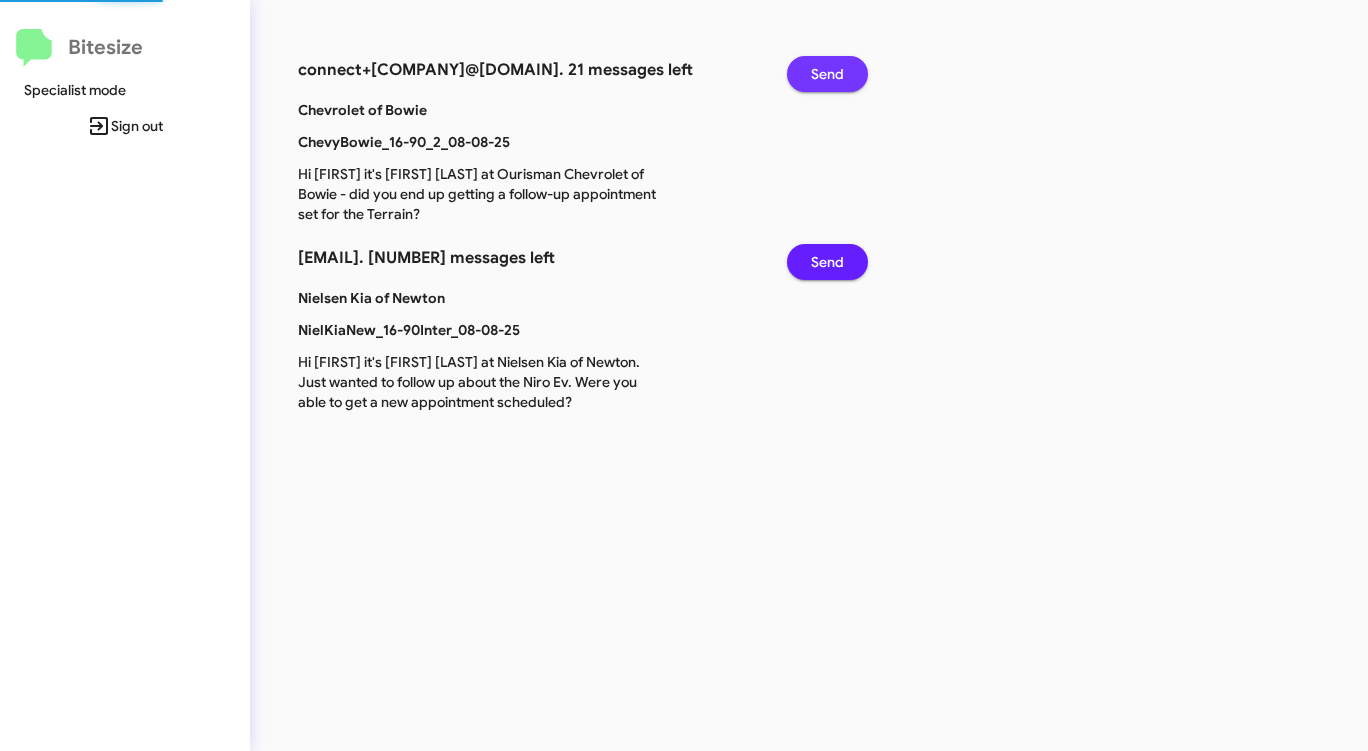 click on "Send" 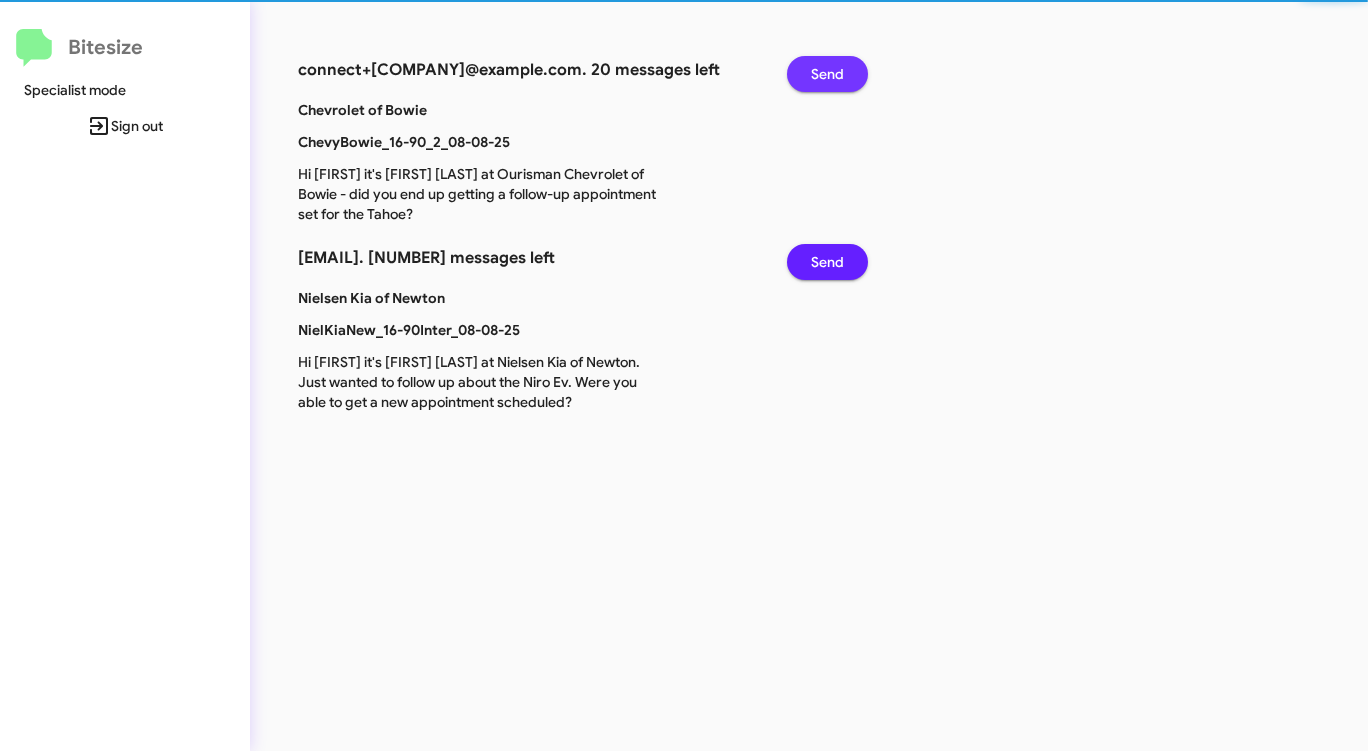 click on "Send" 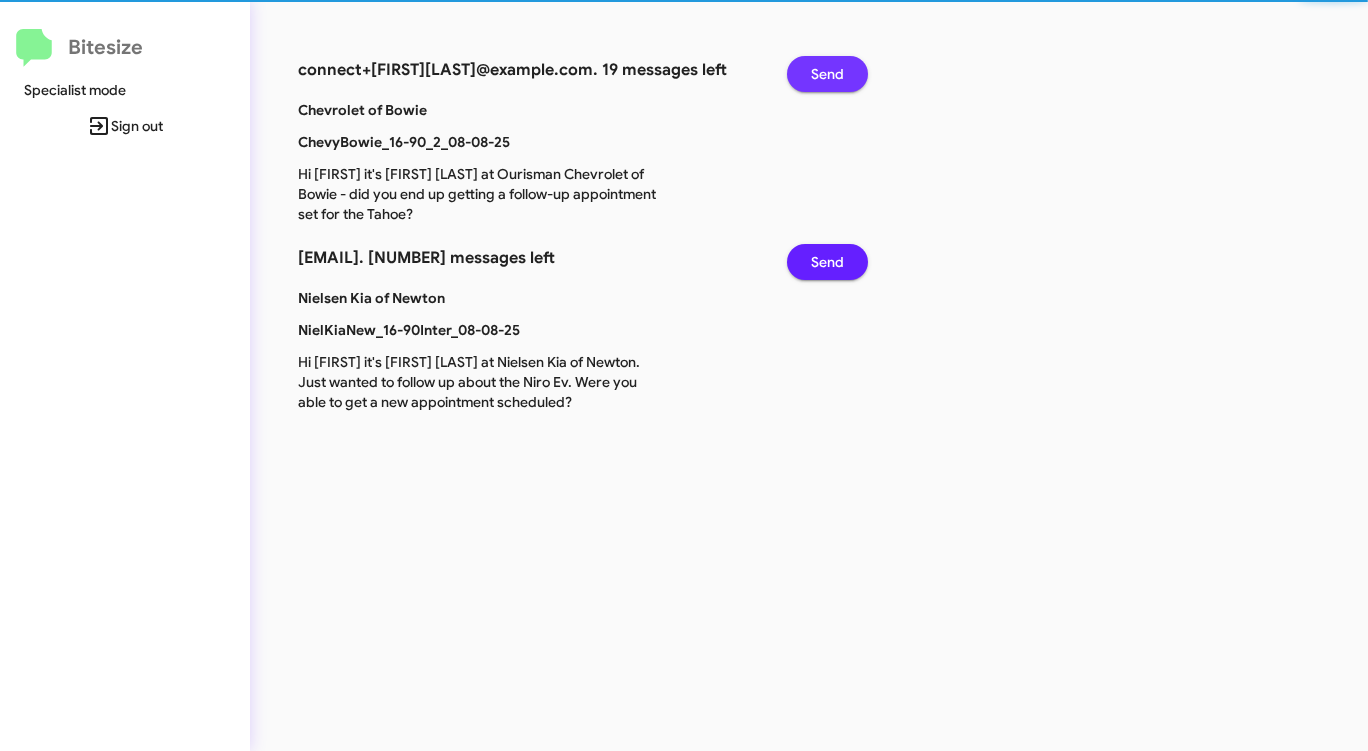 click on "Send" 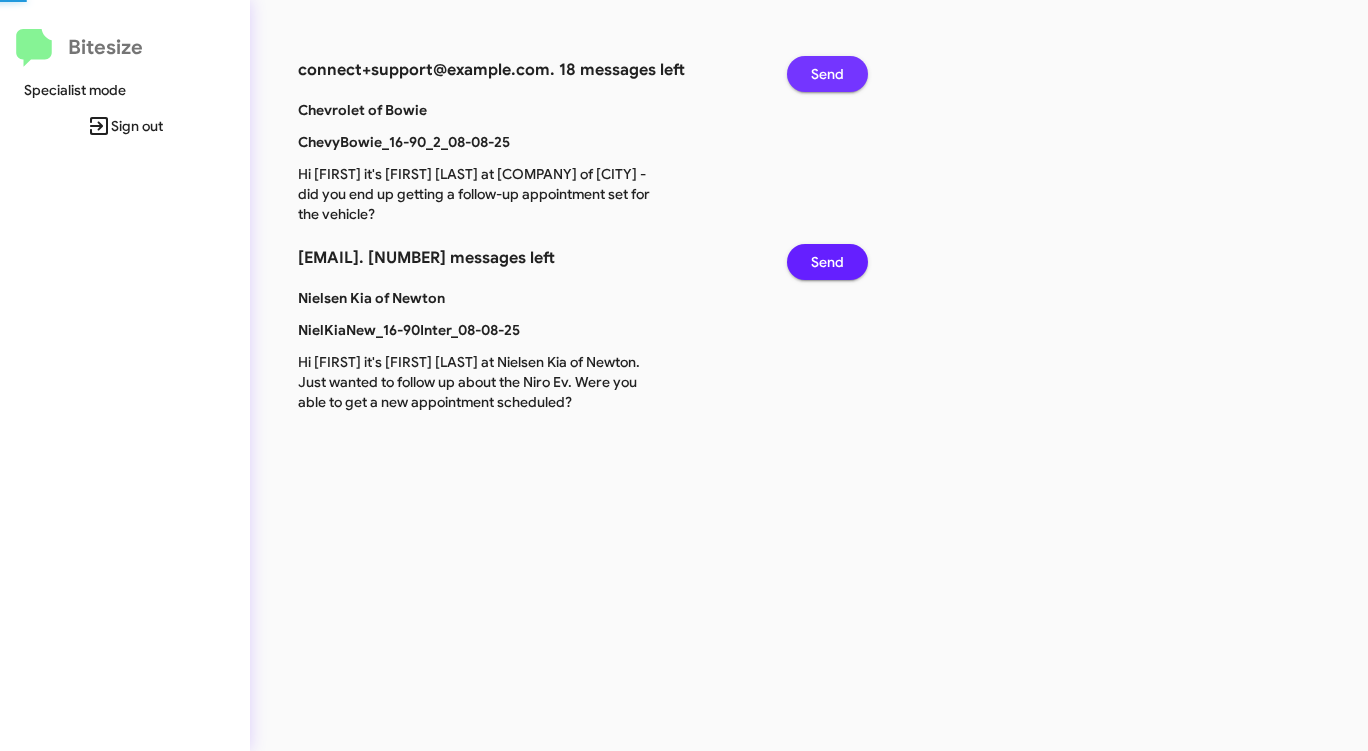 click on "Send" 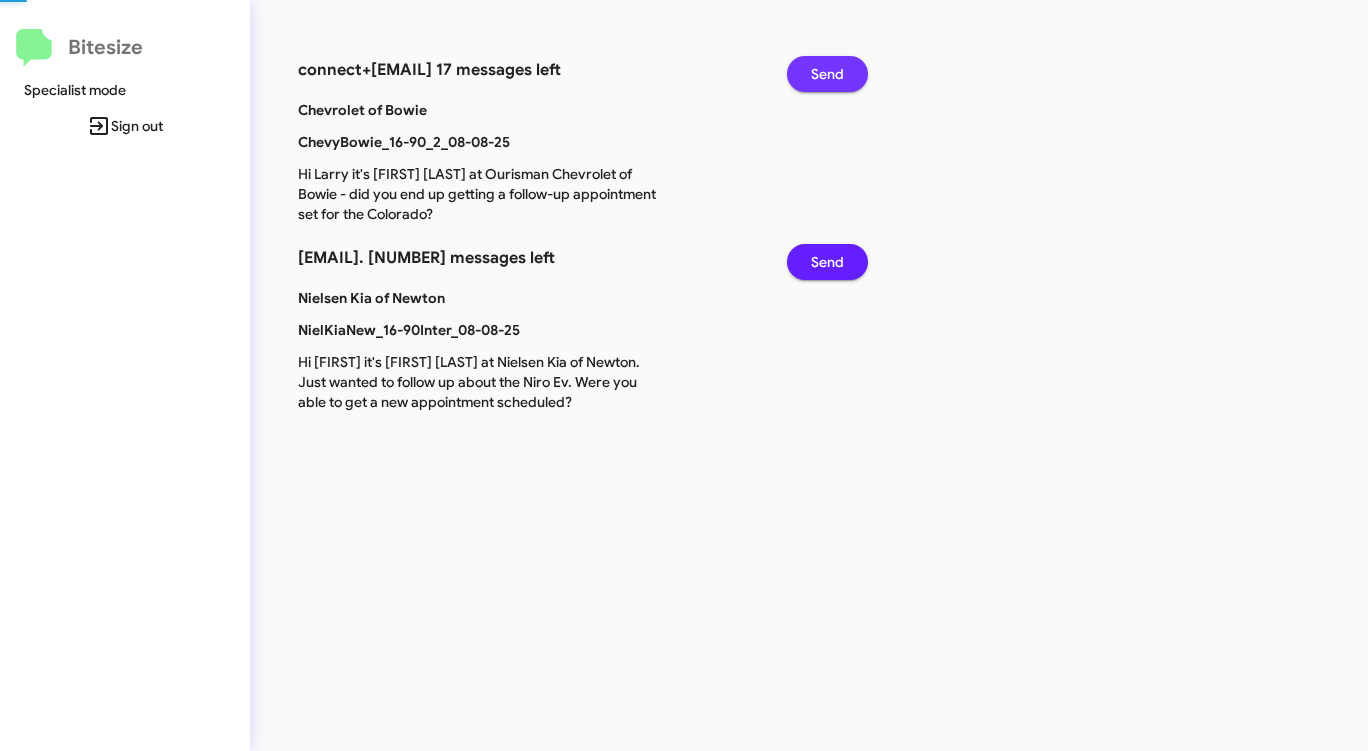 click on "Send" 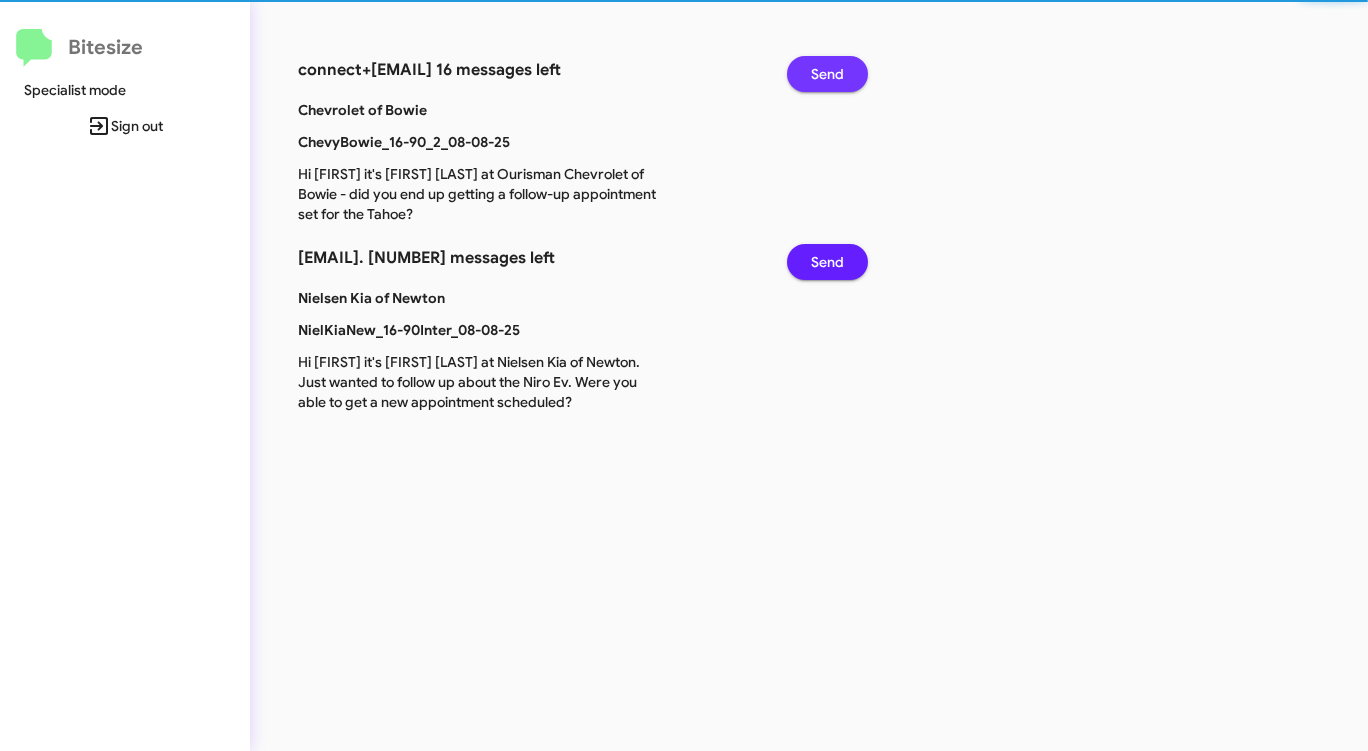 click on "Send" 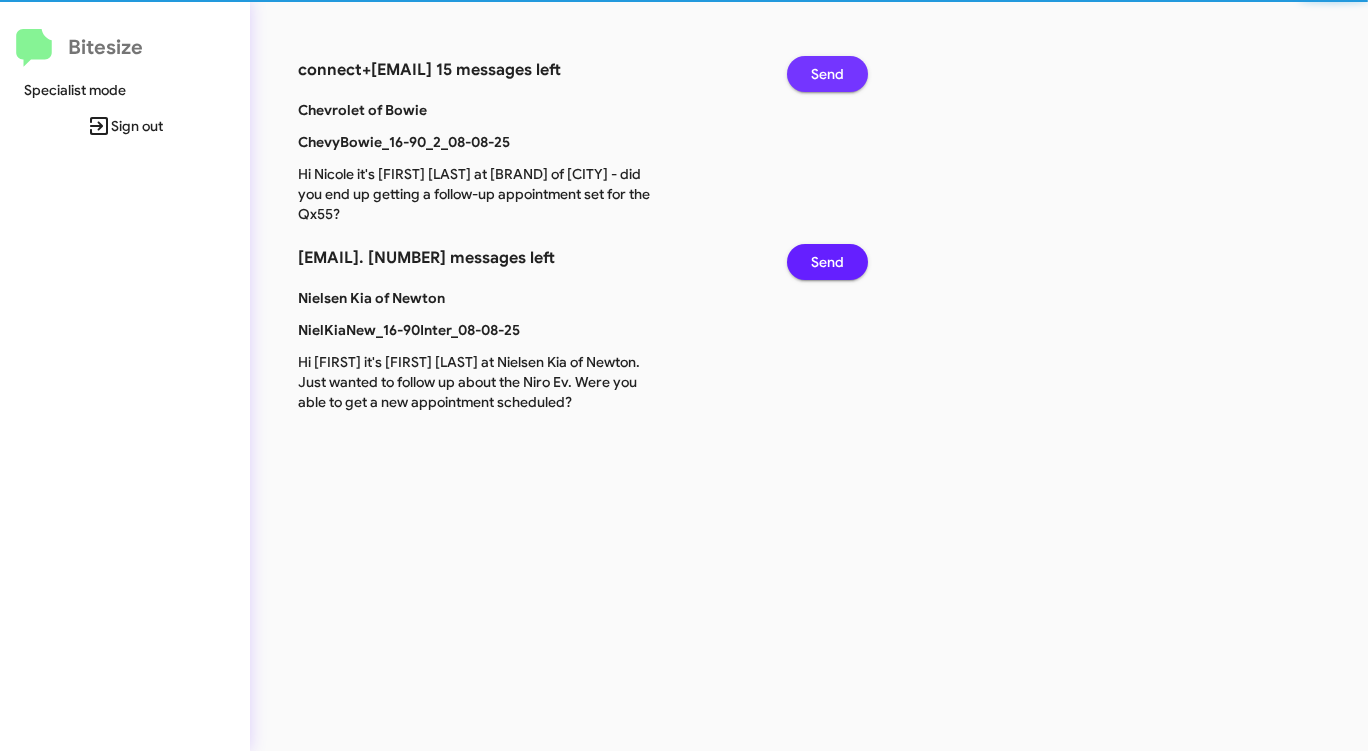 click on "Send" 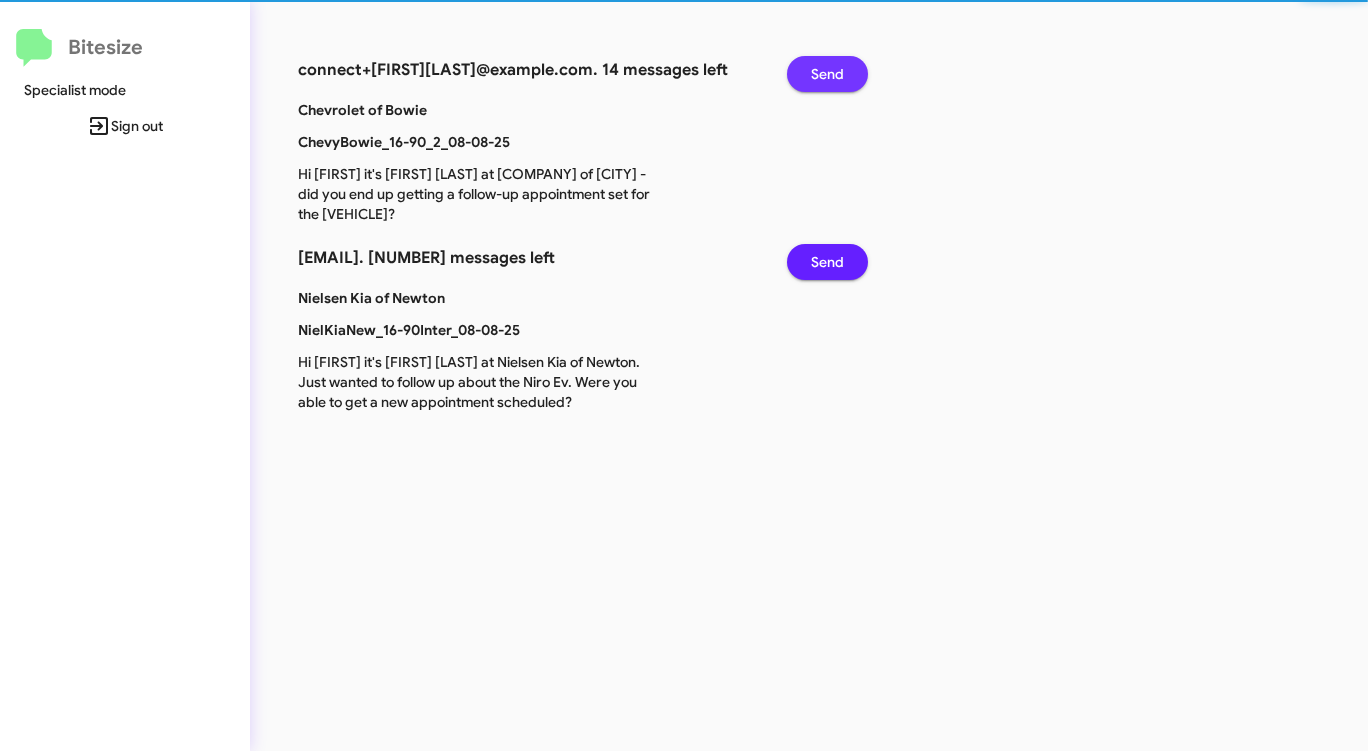 click on "Send" 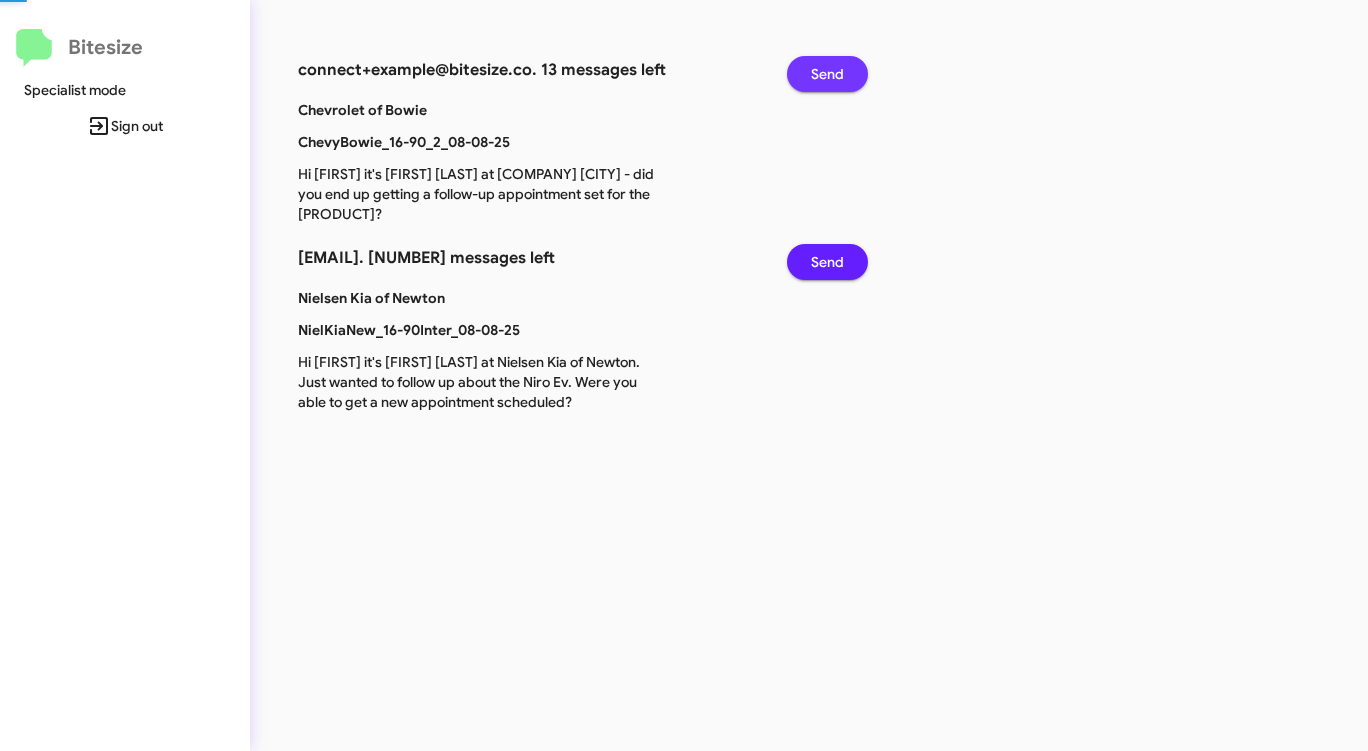 click on "Send" 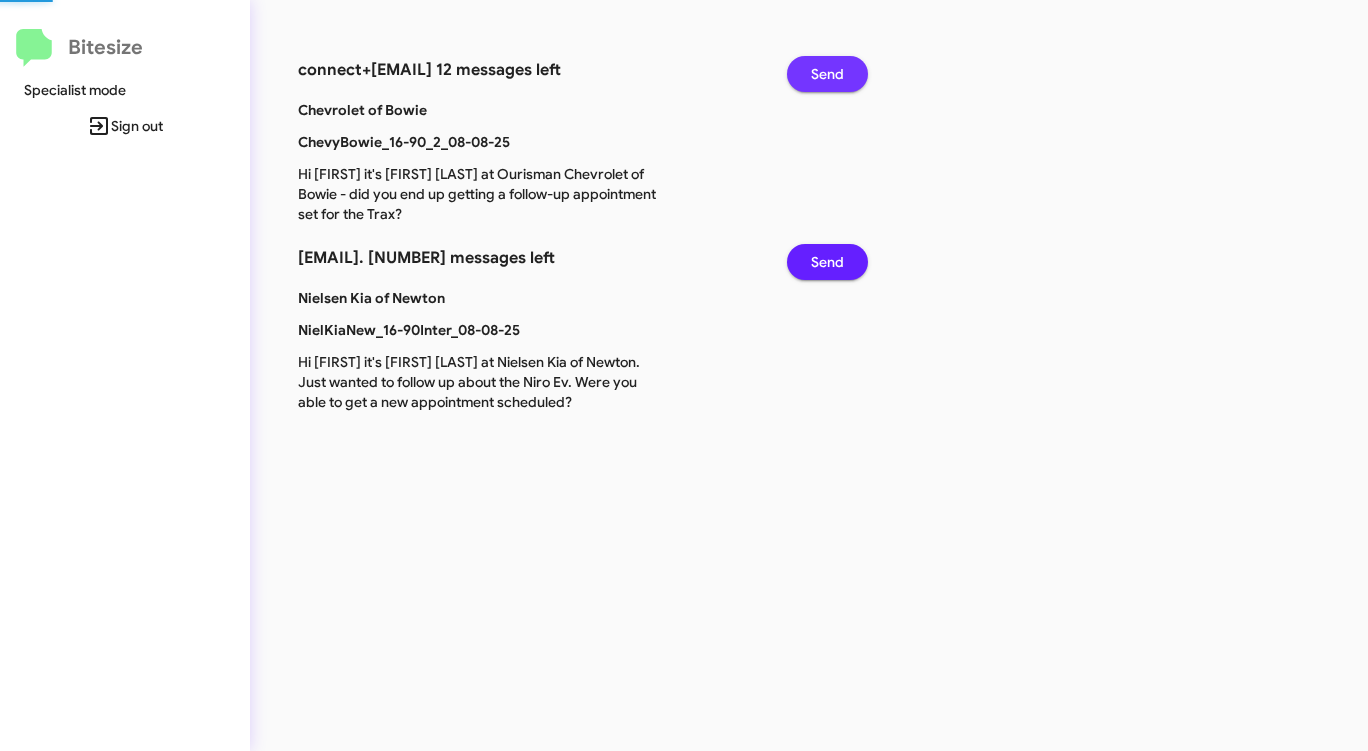 click on "Send" 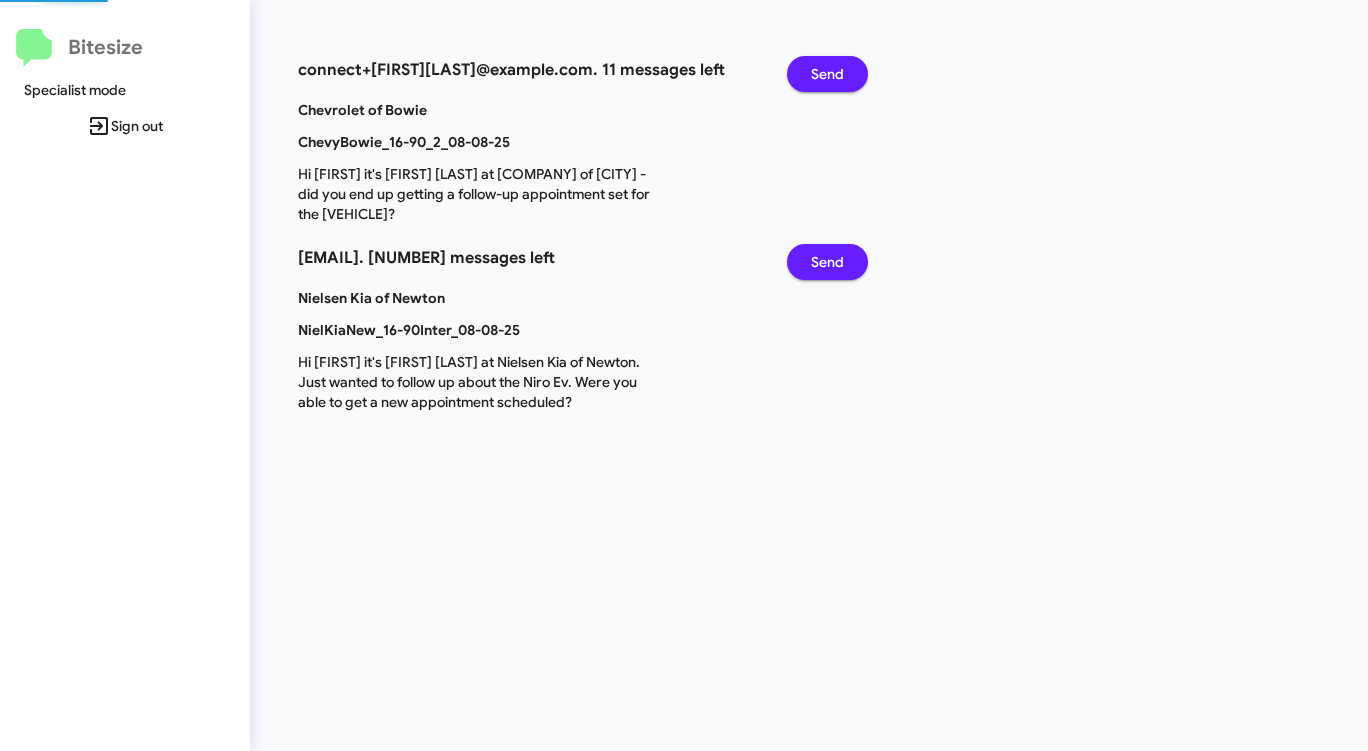 click on "Send" 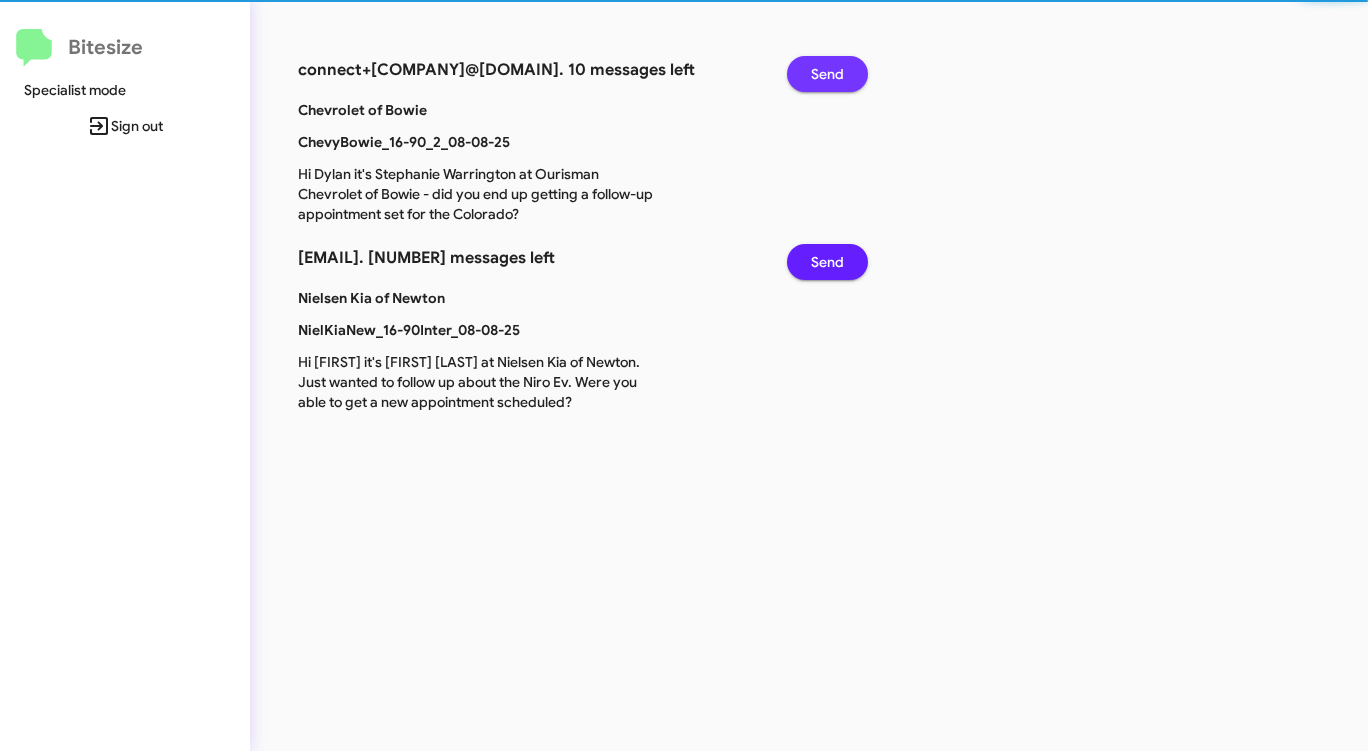 click on "Send" 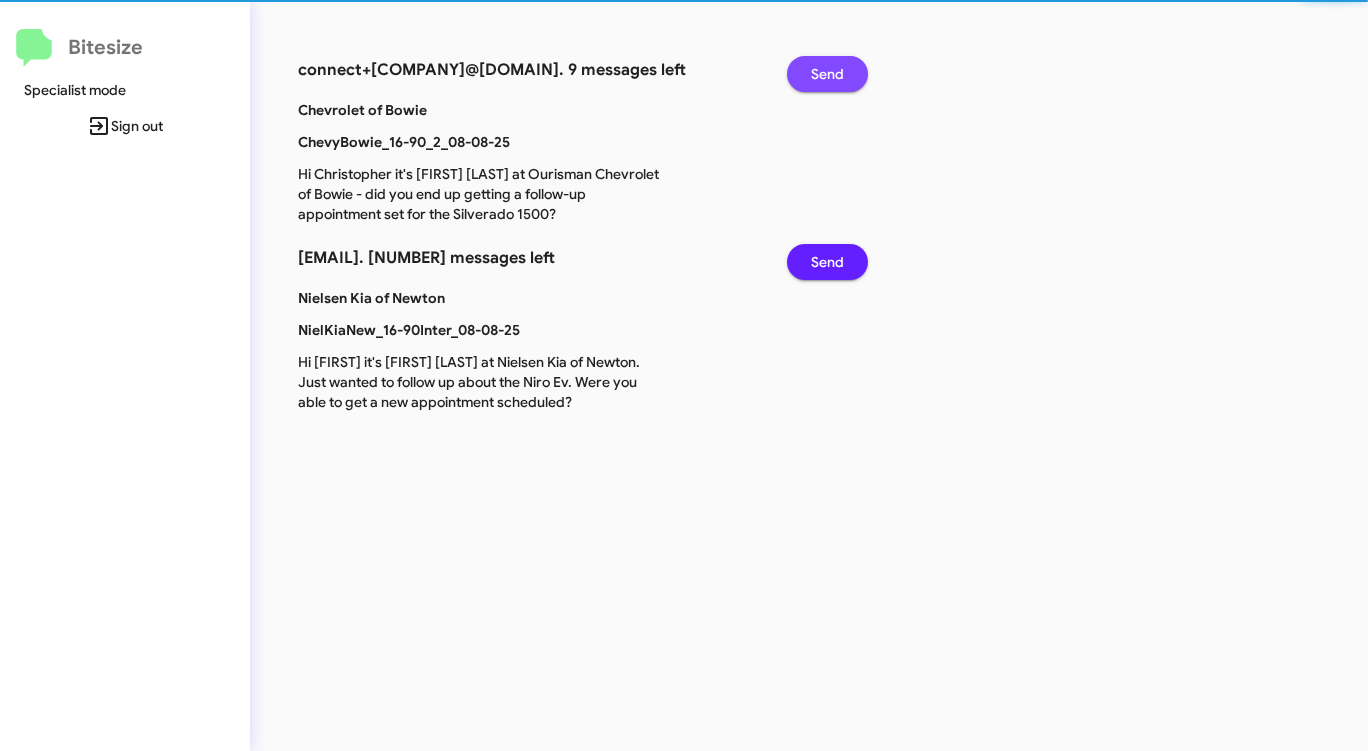 click on "Send" 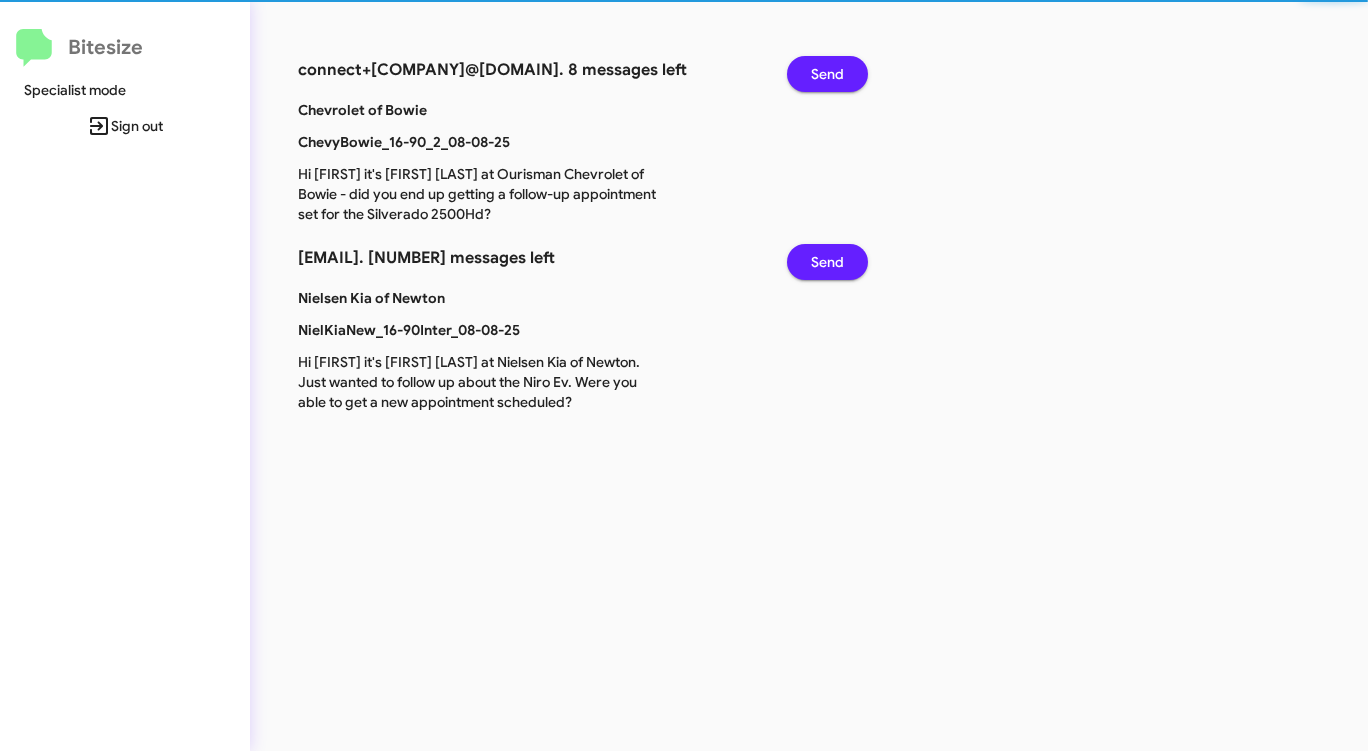 click on "Send" 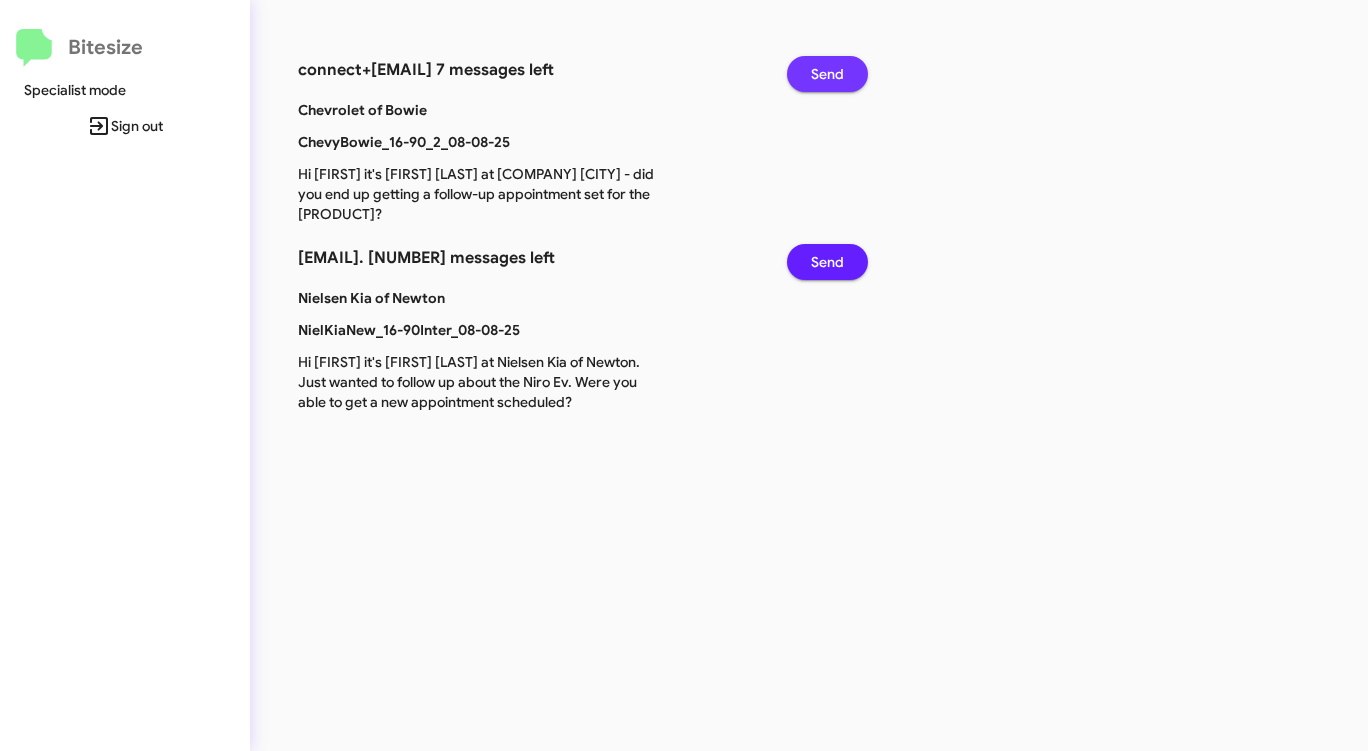 click on "Send" 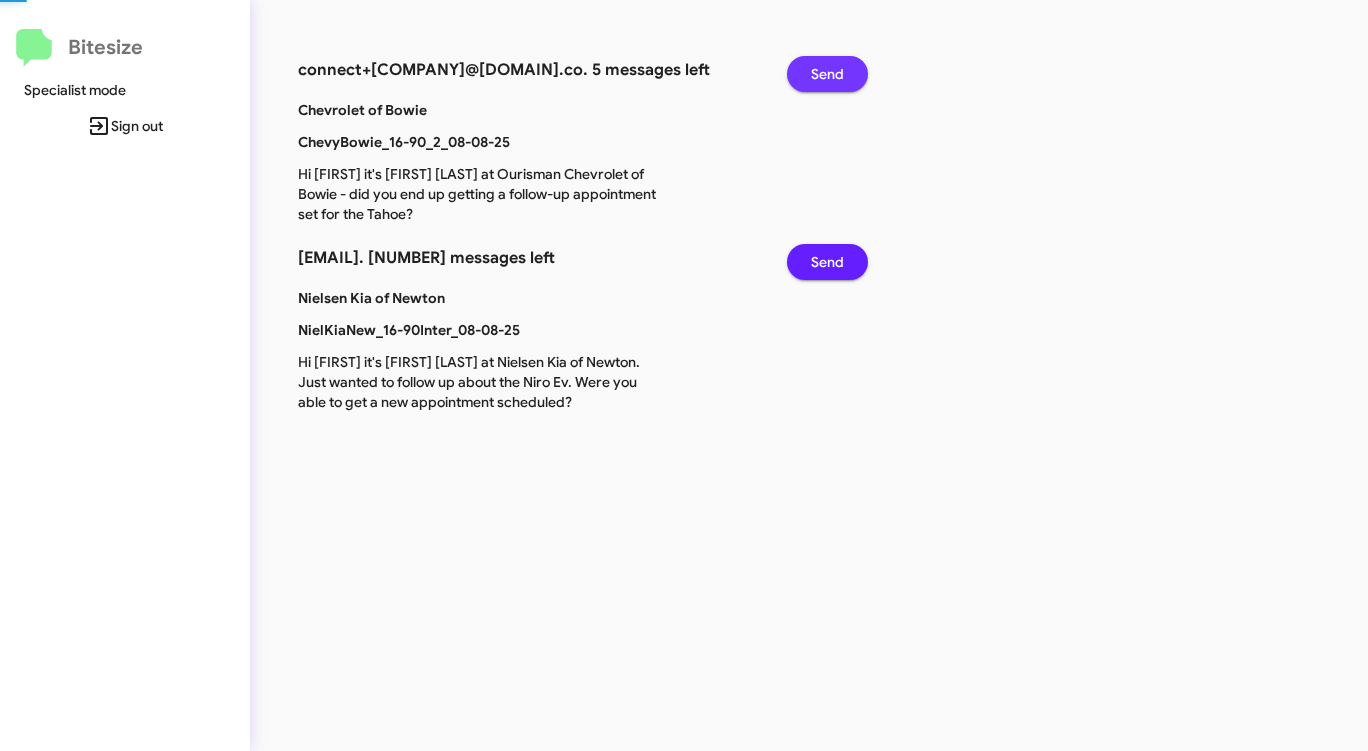 click on "Send" 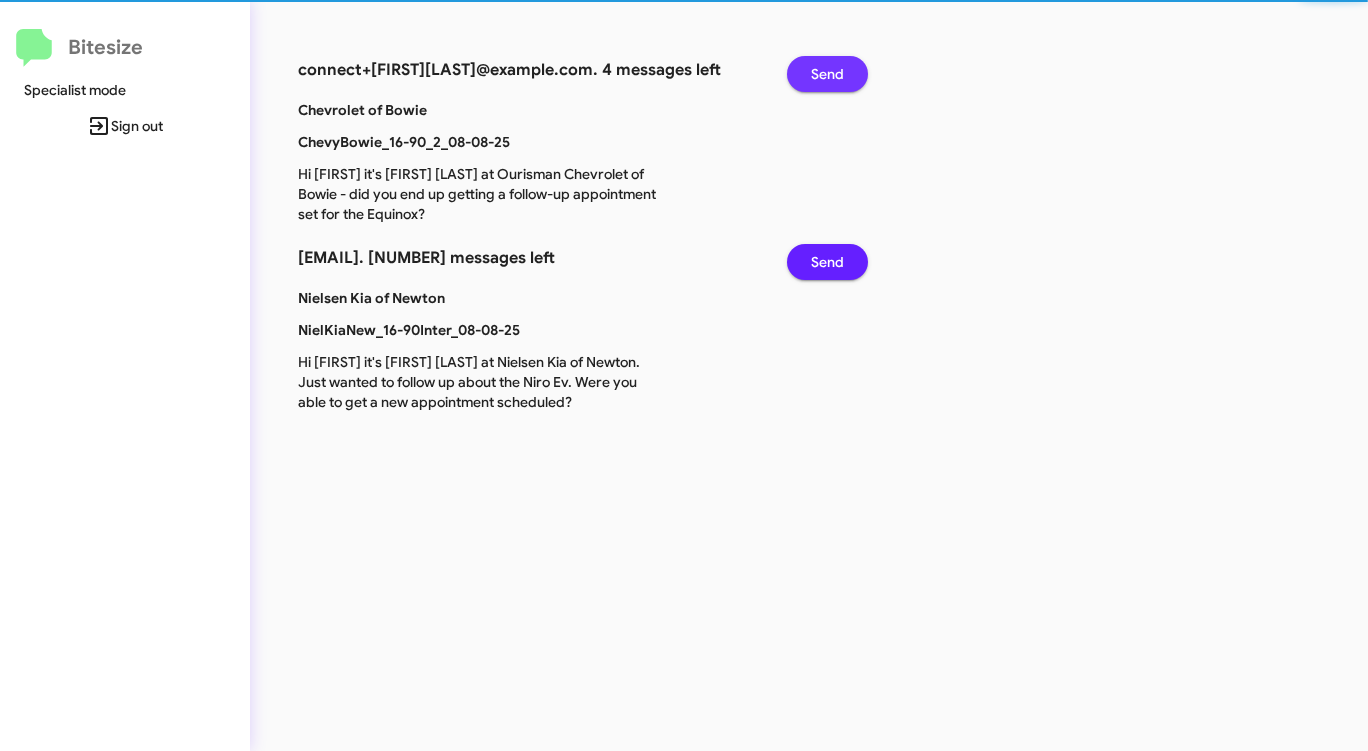 click on "Send" 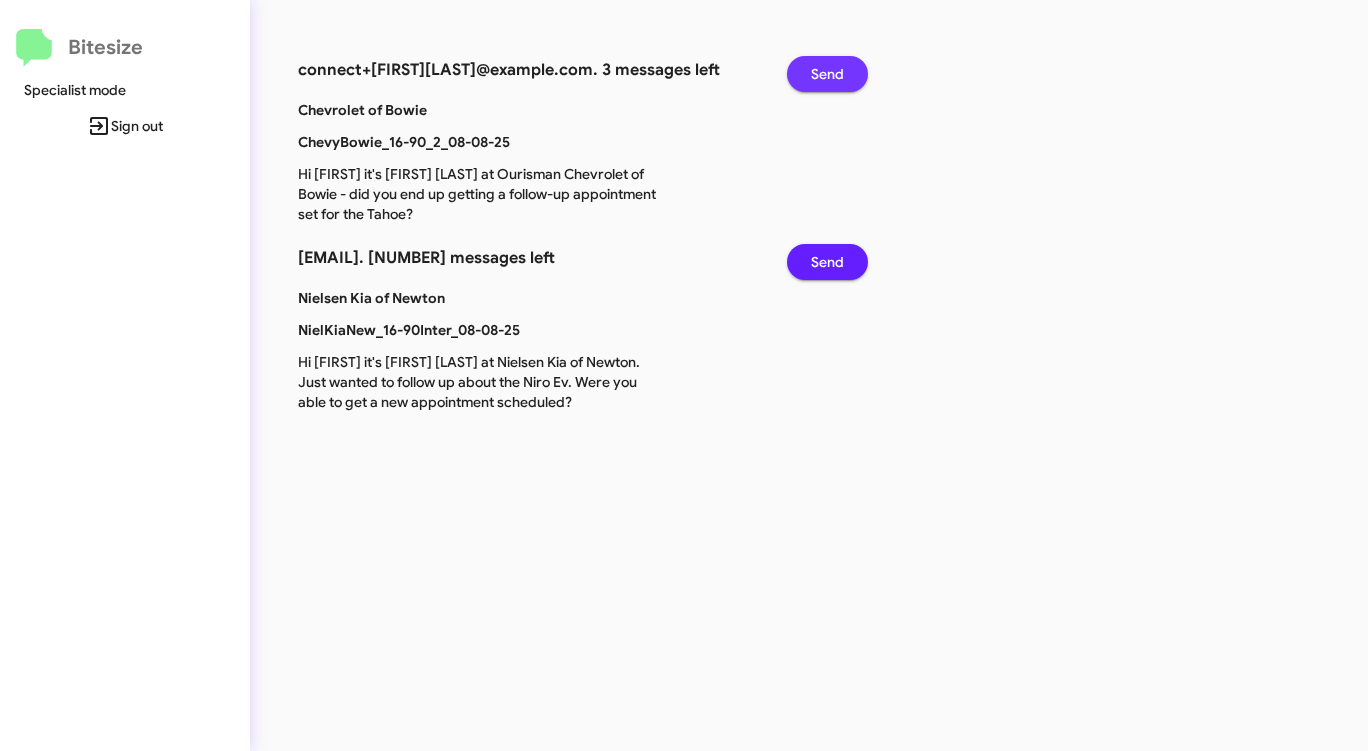 click on "Send" 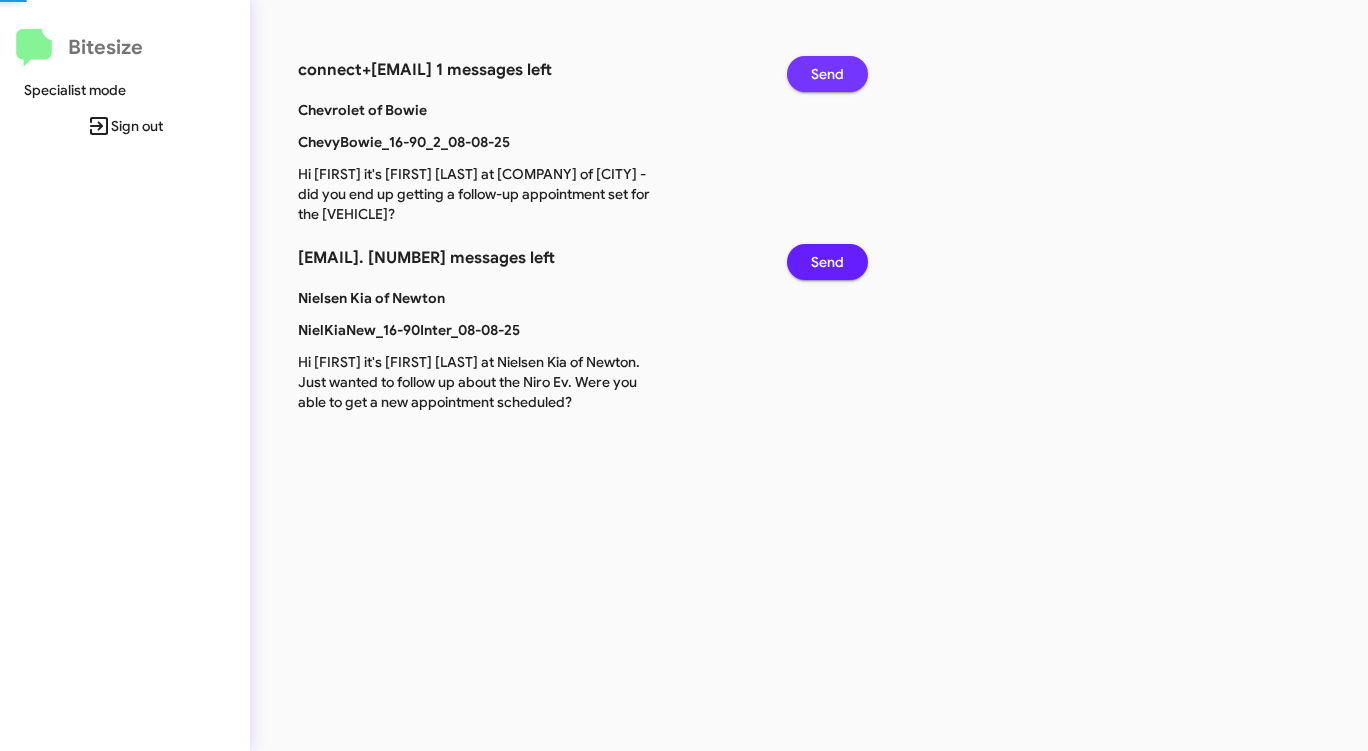 click on "Send" 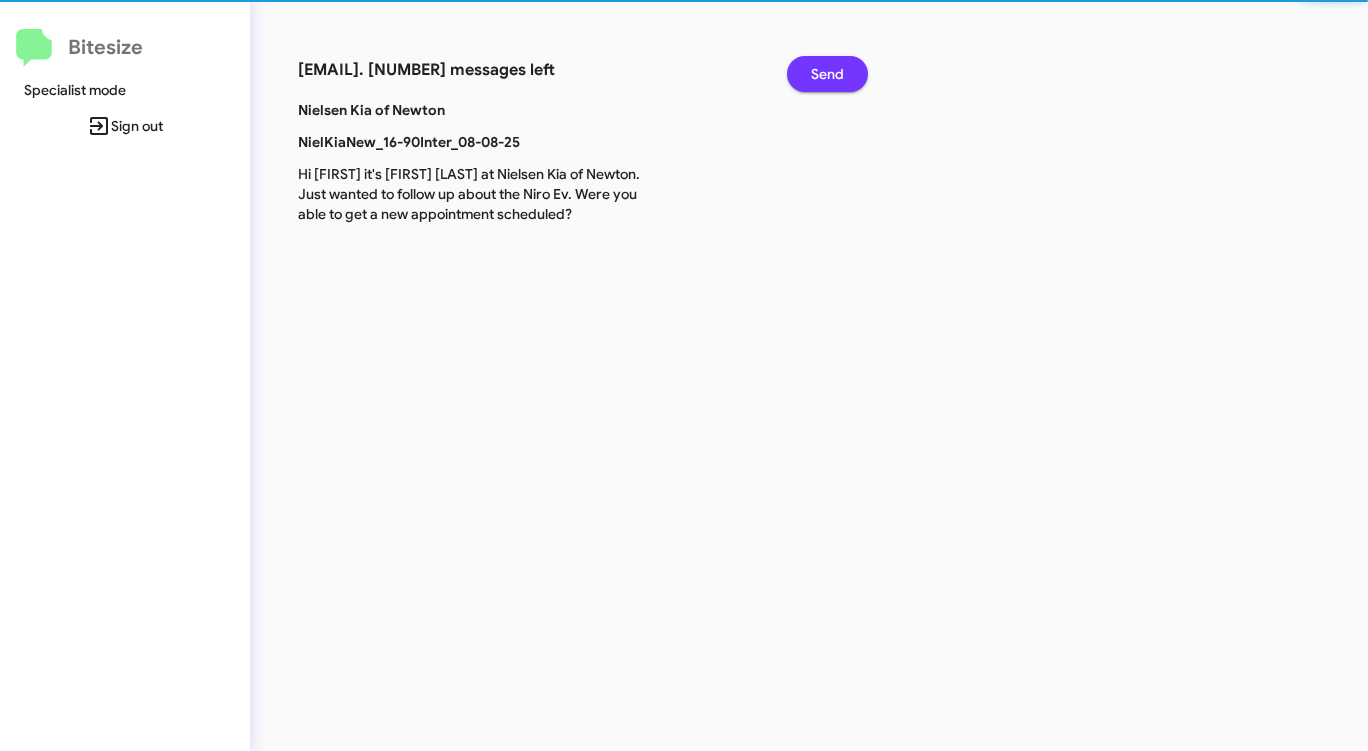 click on "Send" 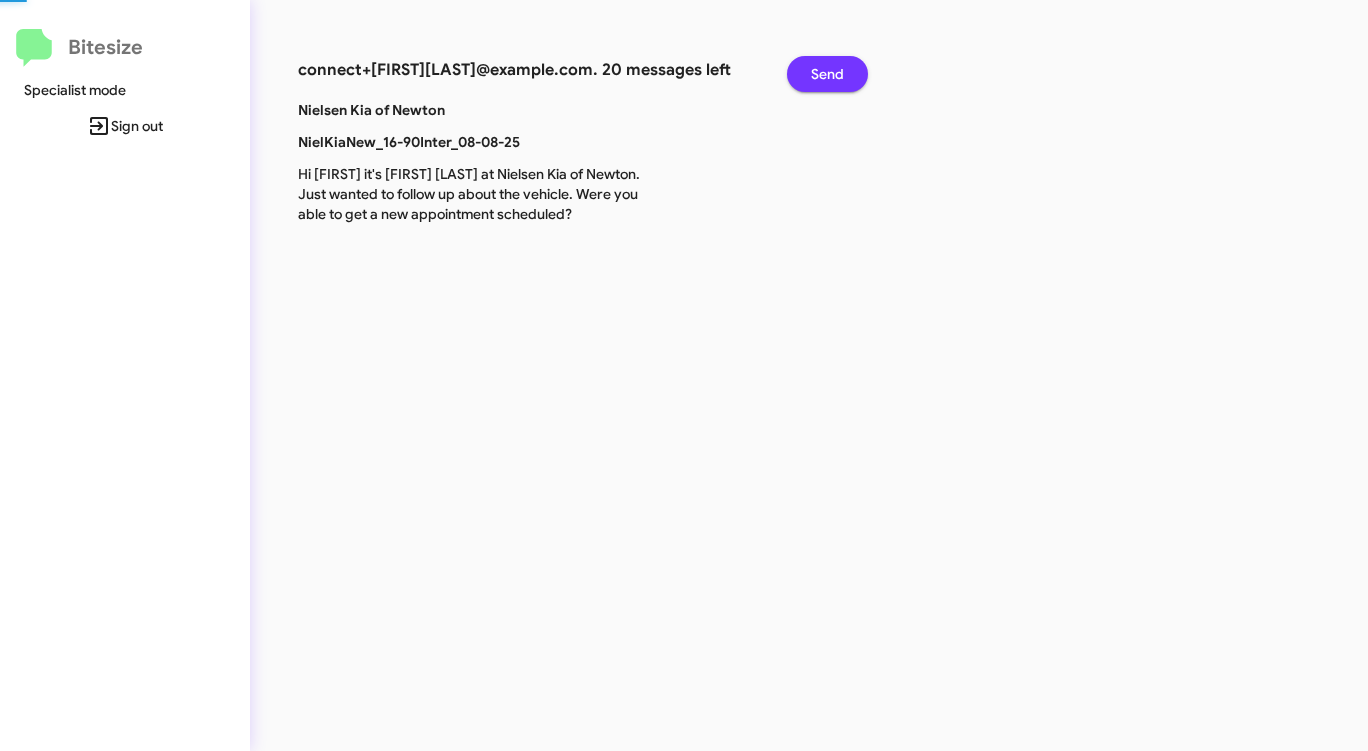 click on "Send" 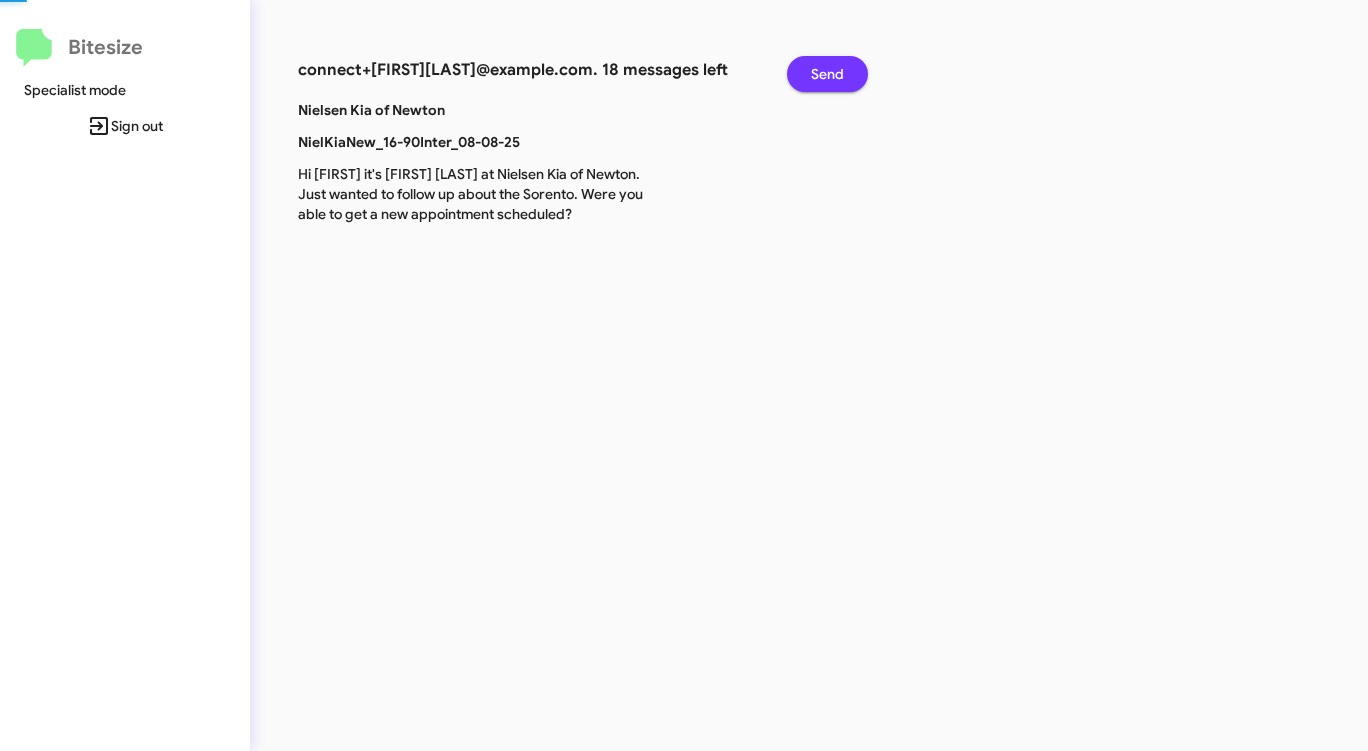 click on "Send" 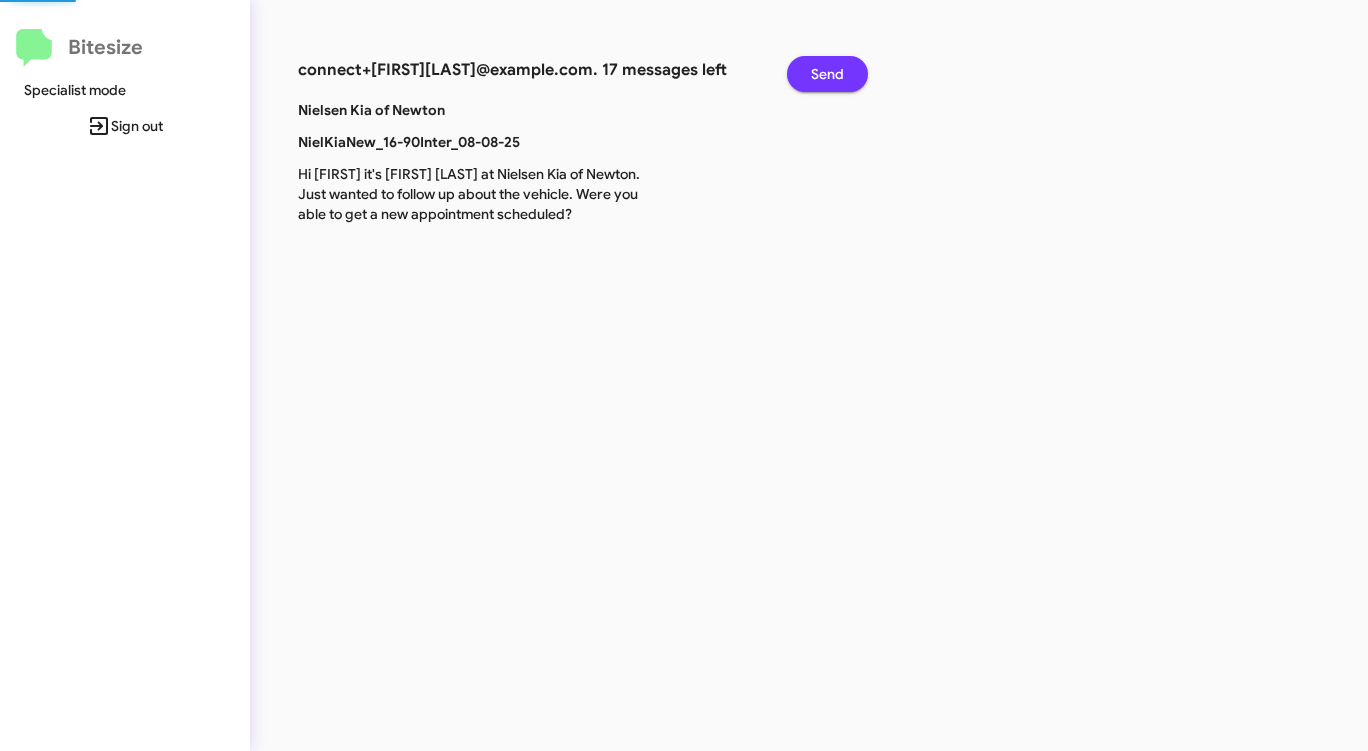 click on "Send" 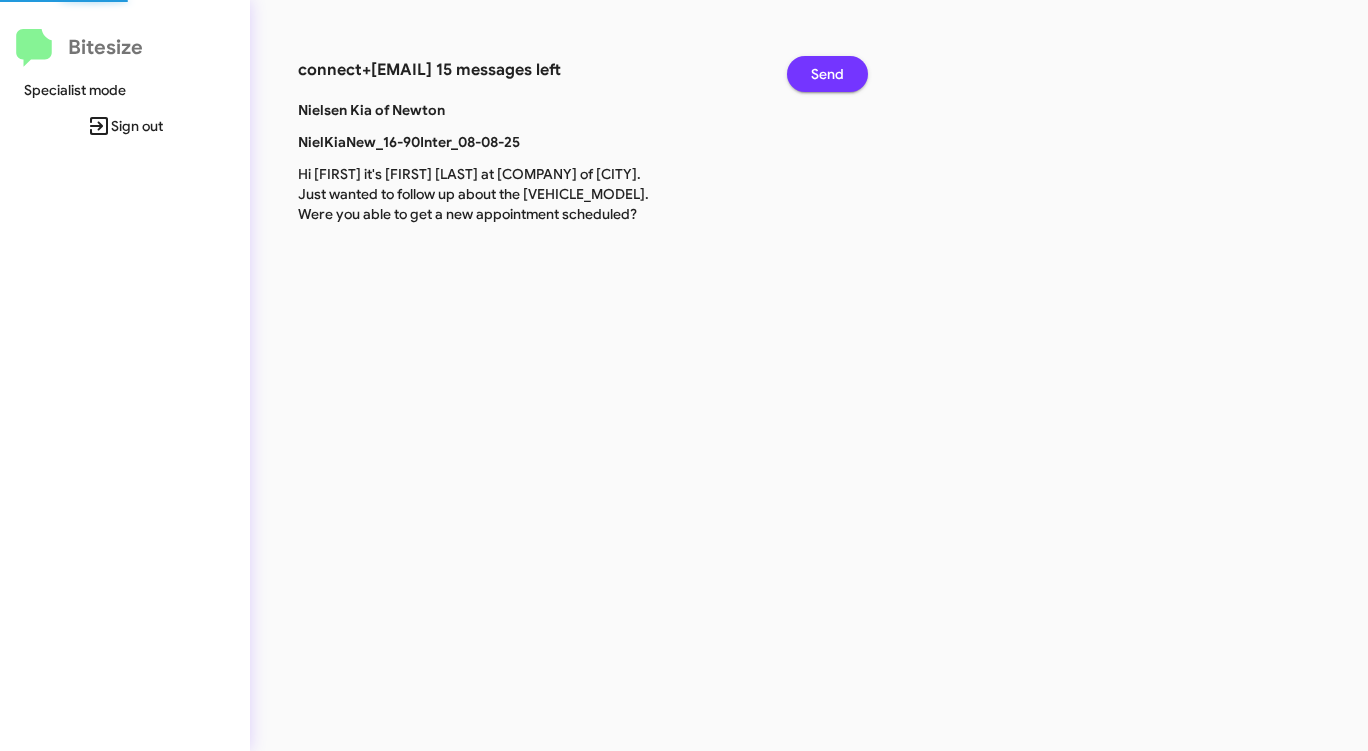 click on "Send" 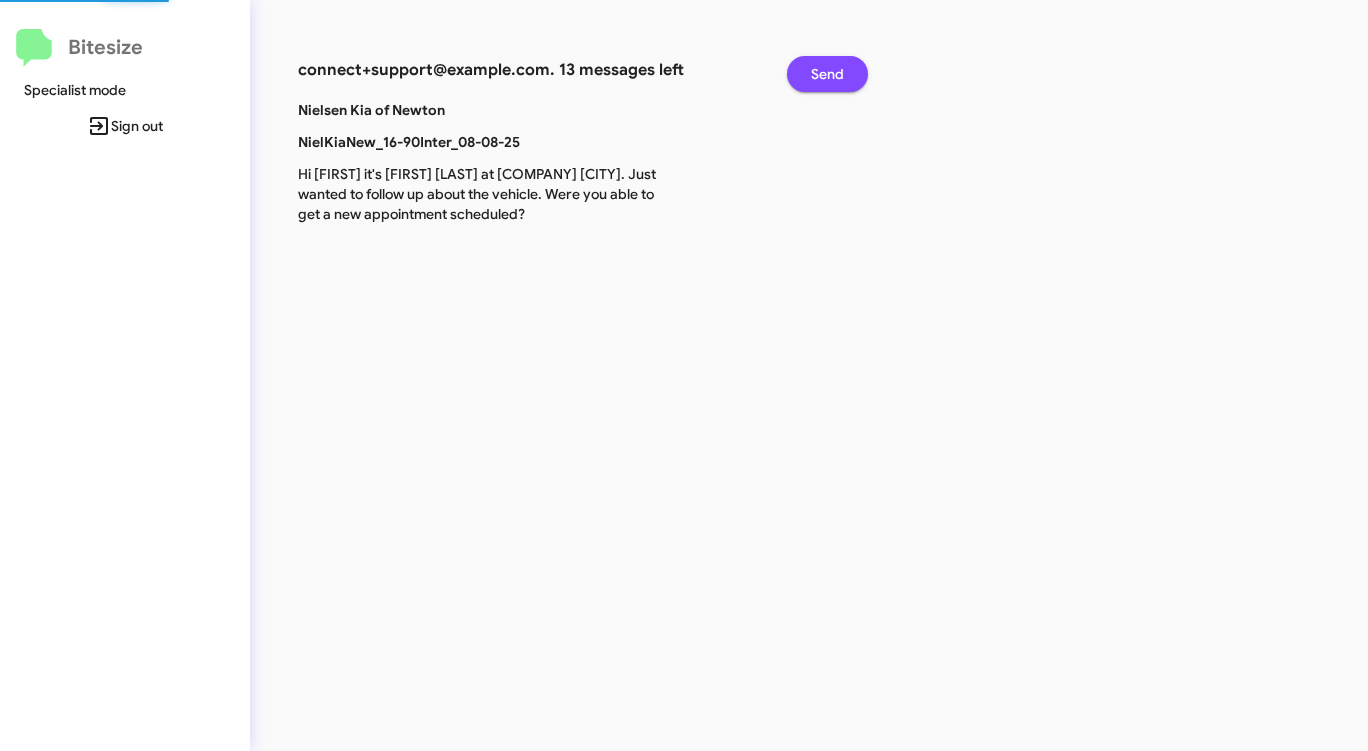 click on "Send" 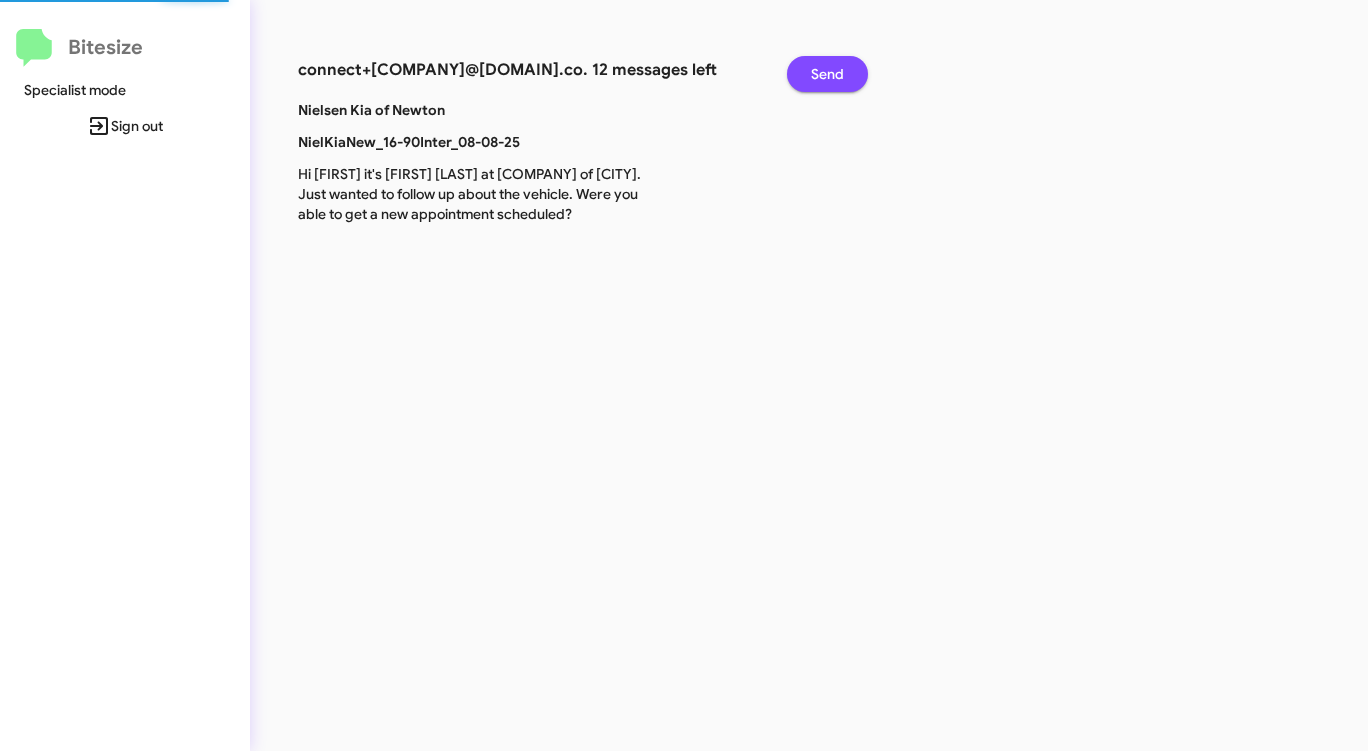 click on "Send" 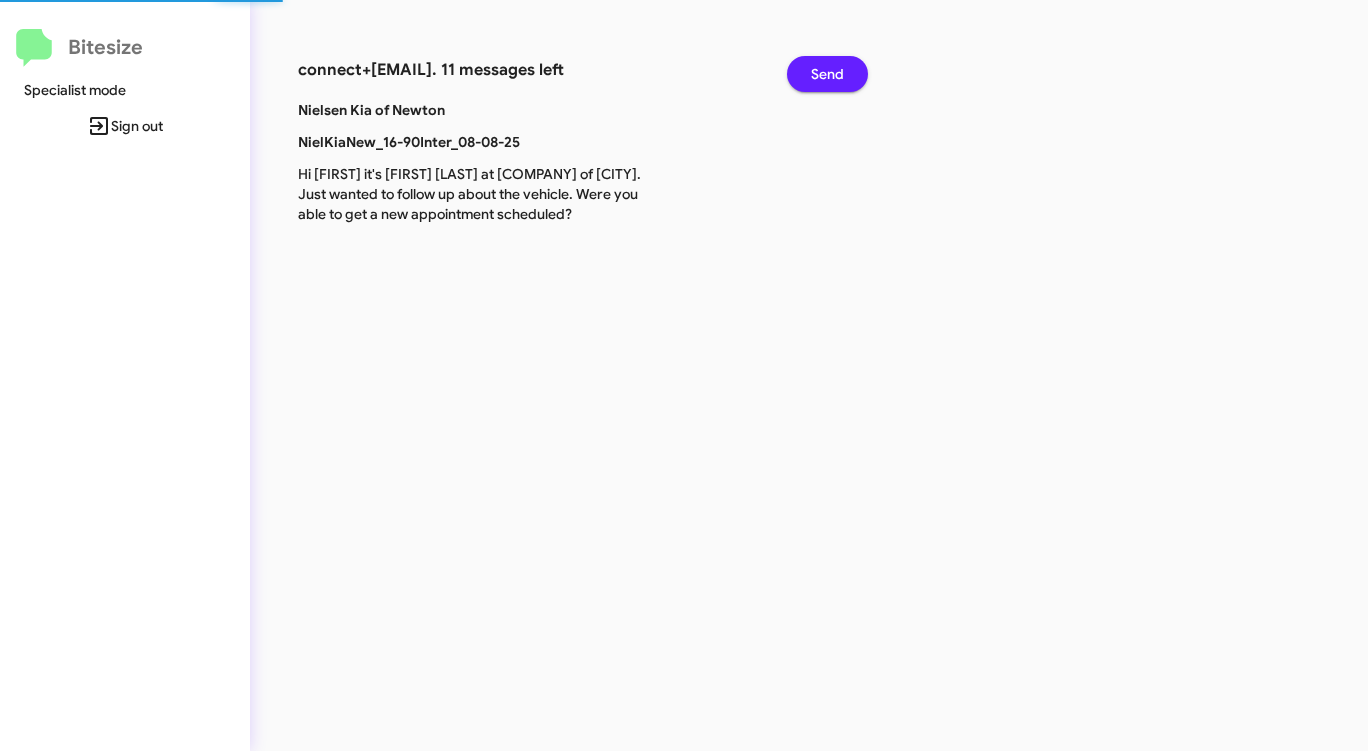 click on "Send" 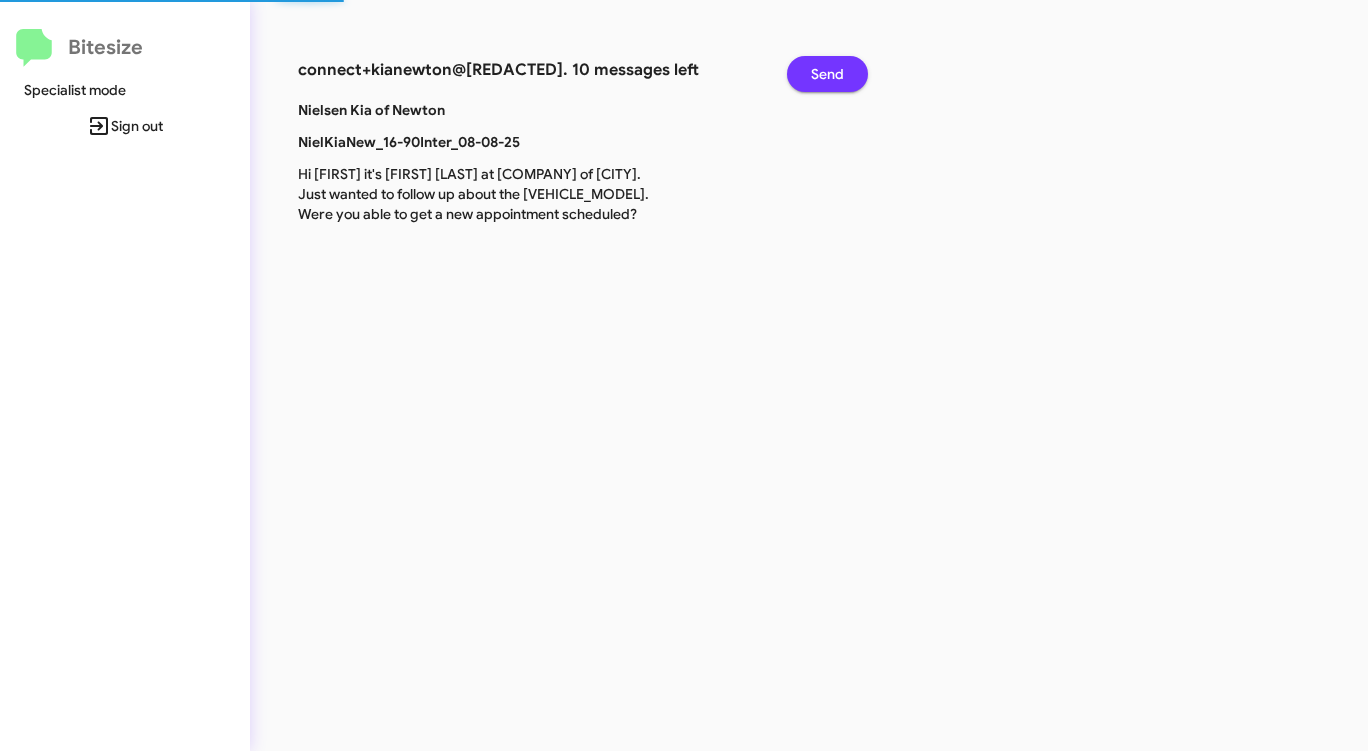 click on "Send" 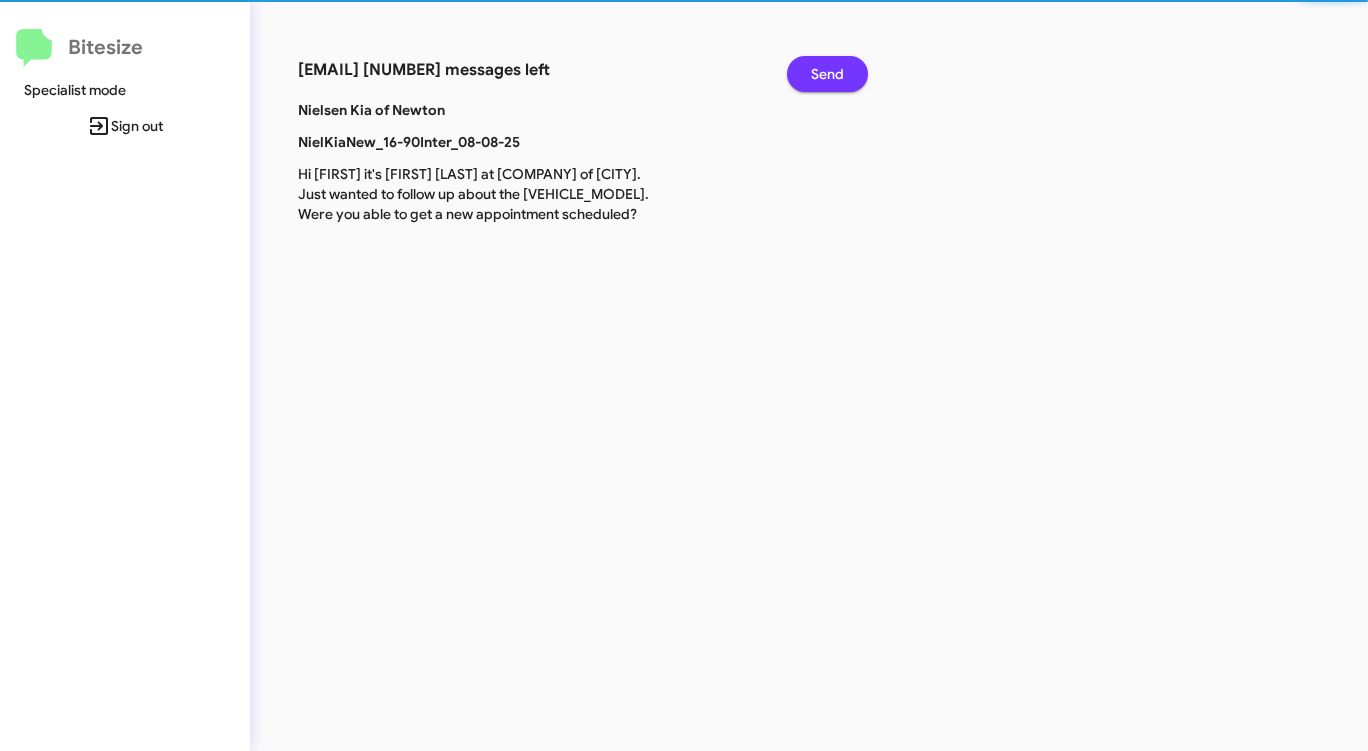 click on "Send" 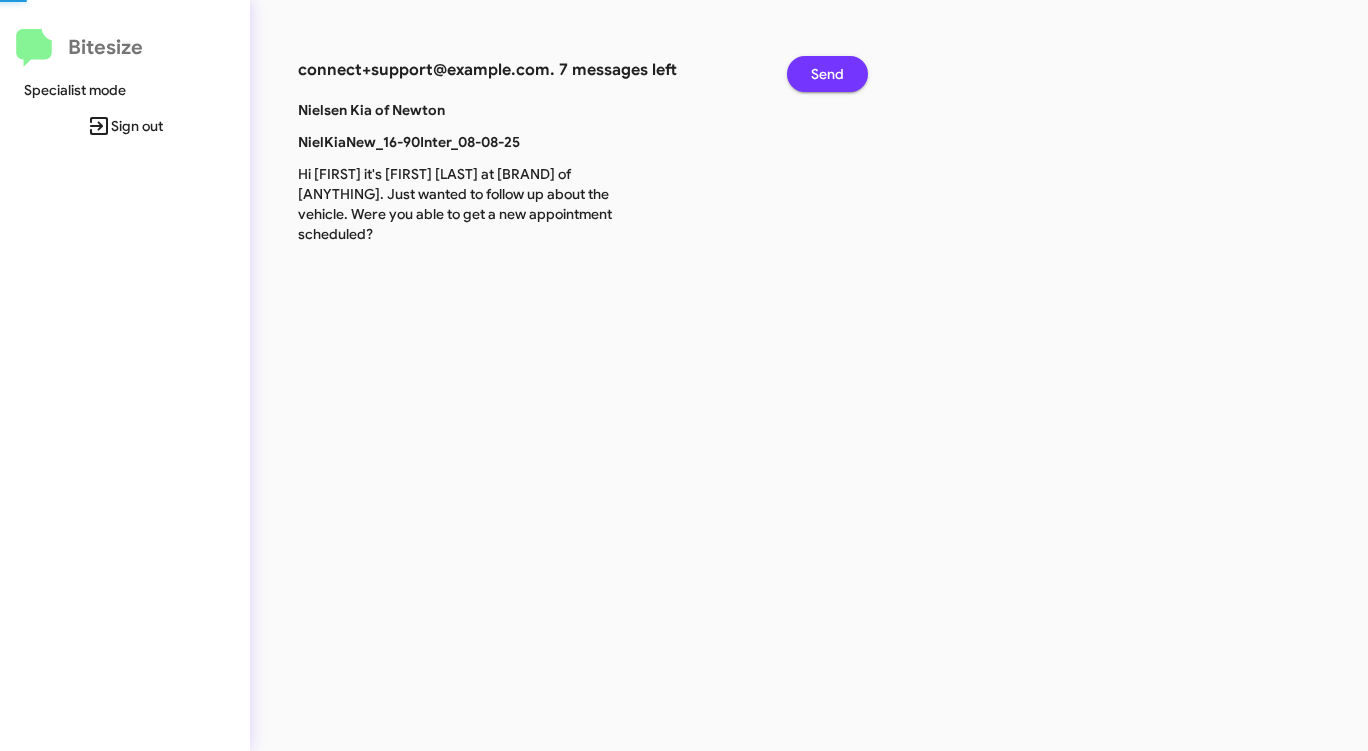 click on "Send" 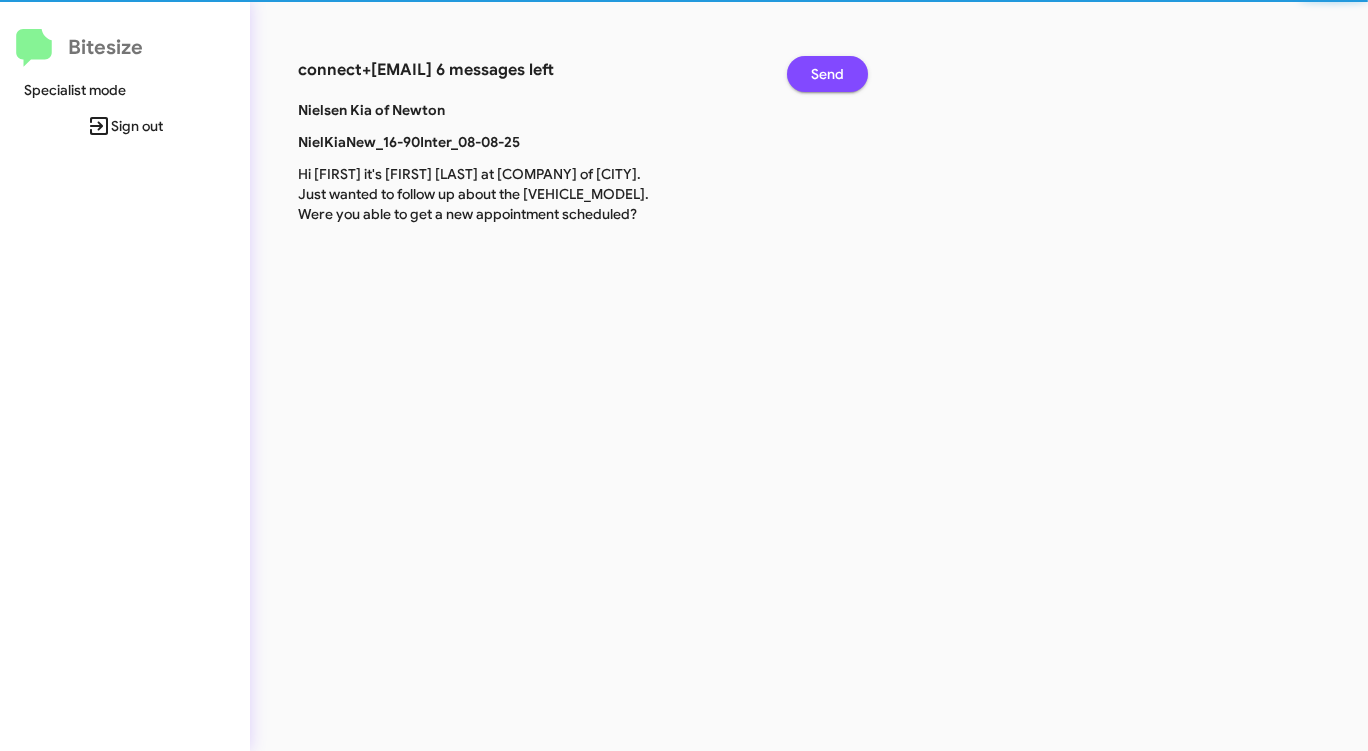 click 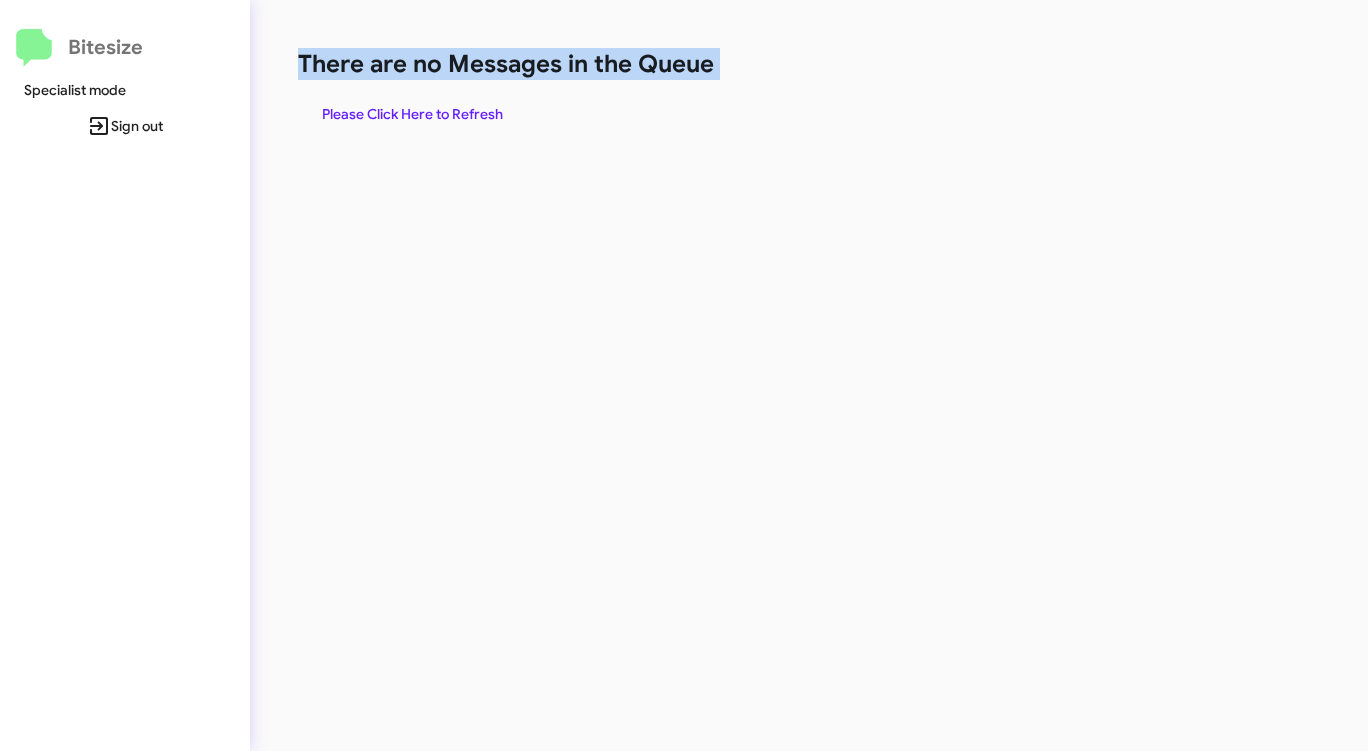 drag, startPoint x: 822, startPoint y: 71, endPoint x: 754, endPoint y: 88, distance: 70.0928 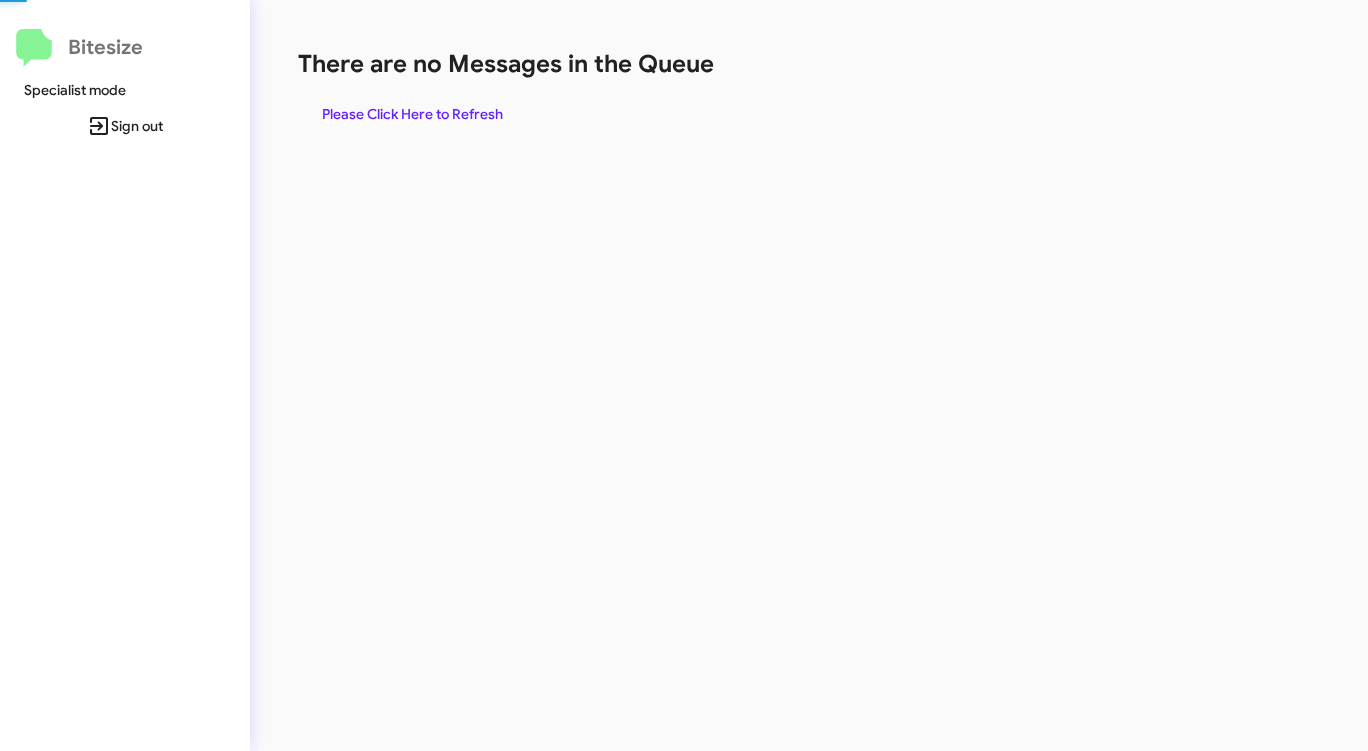 scroll, scrollTop: 0, scrollLeft: 0, axis: both 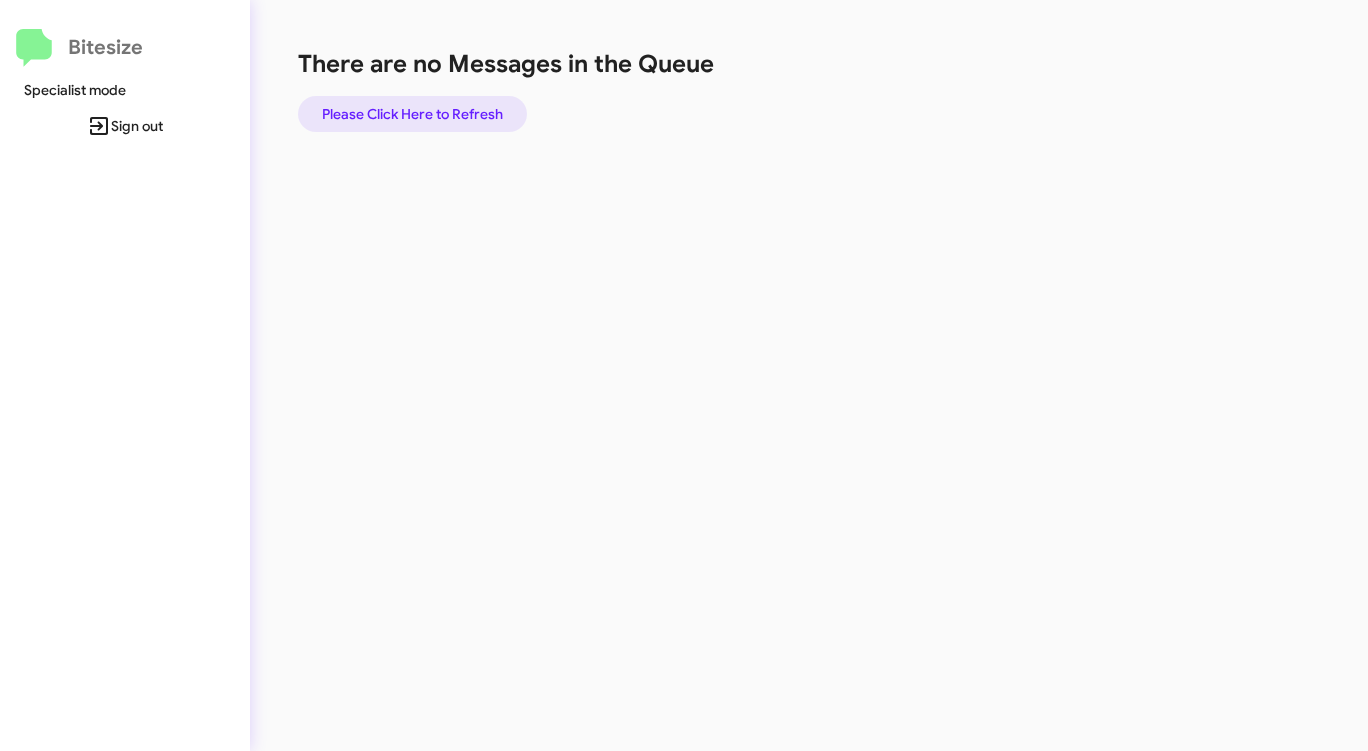 click on "Please Click Here to Refresh" 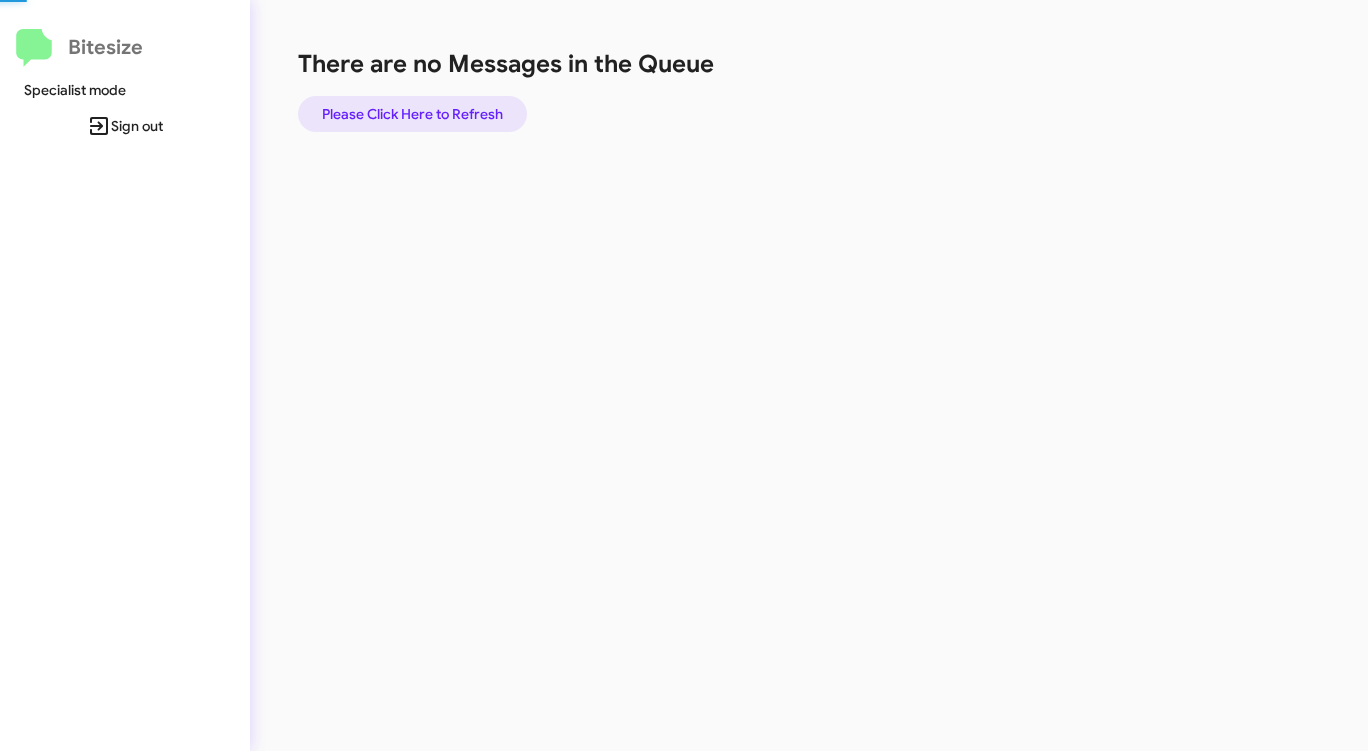 click on "Please Click Here to Refresh" 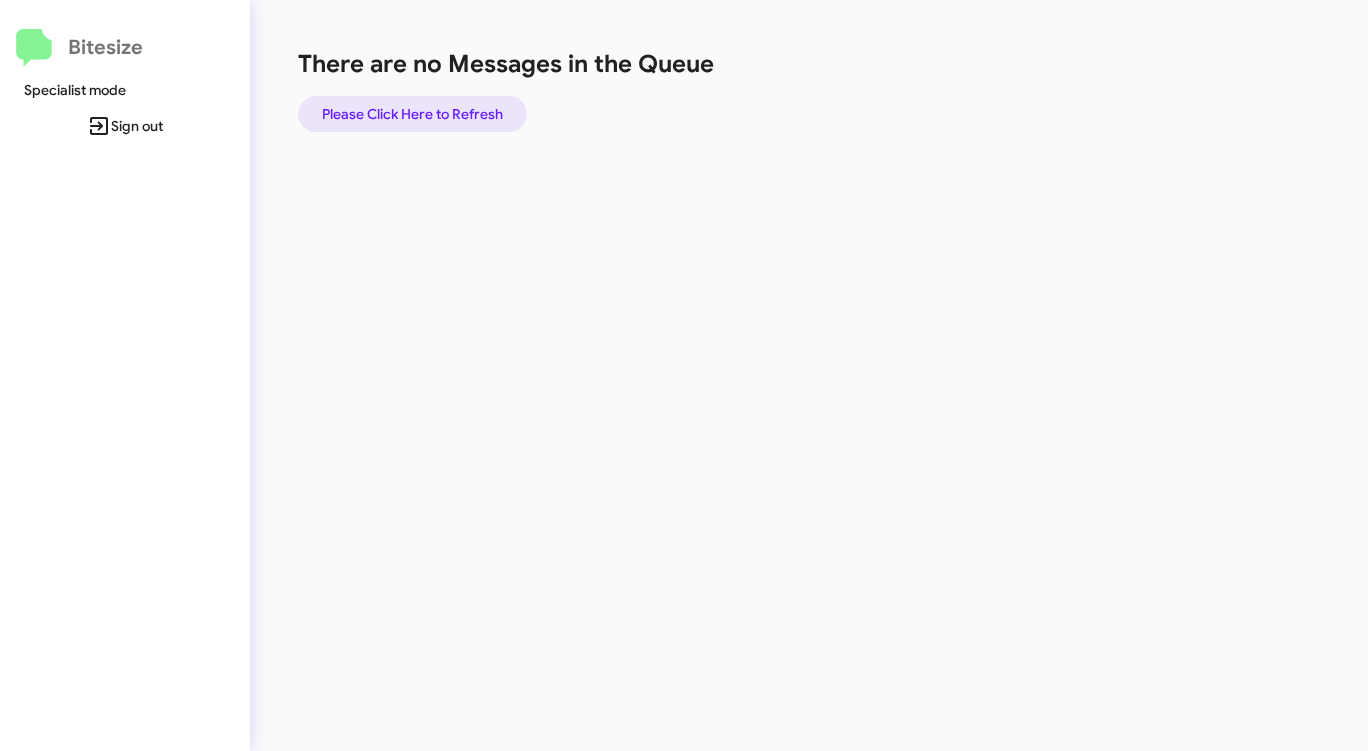 click on "Please Click Here to Refresh" 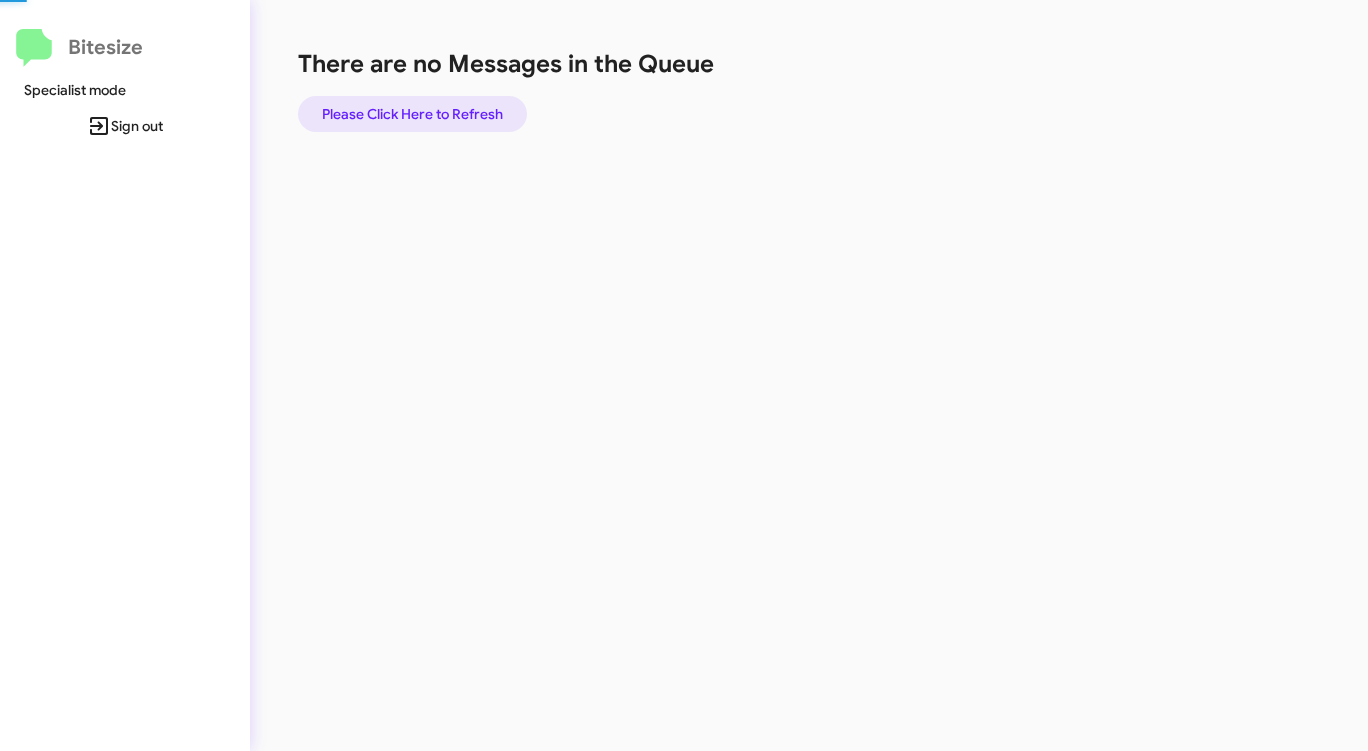 click on "Please Click Here to Refresh" 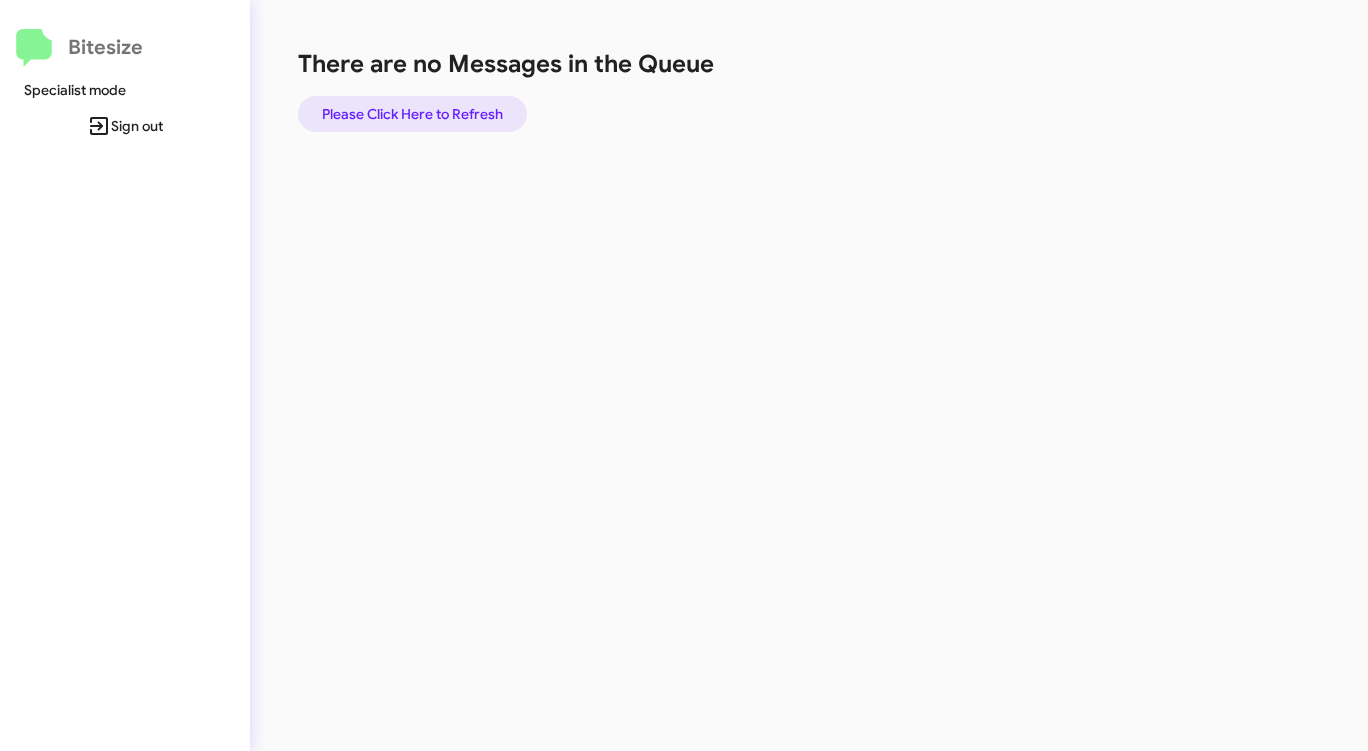 click on "Please Click Here to Refresh" 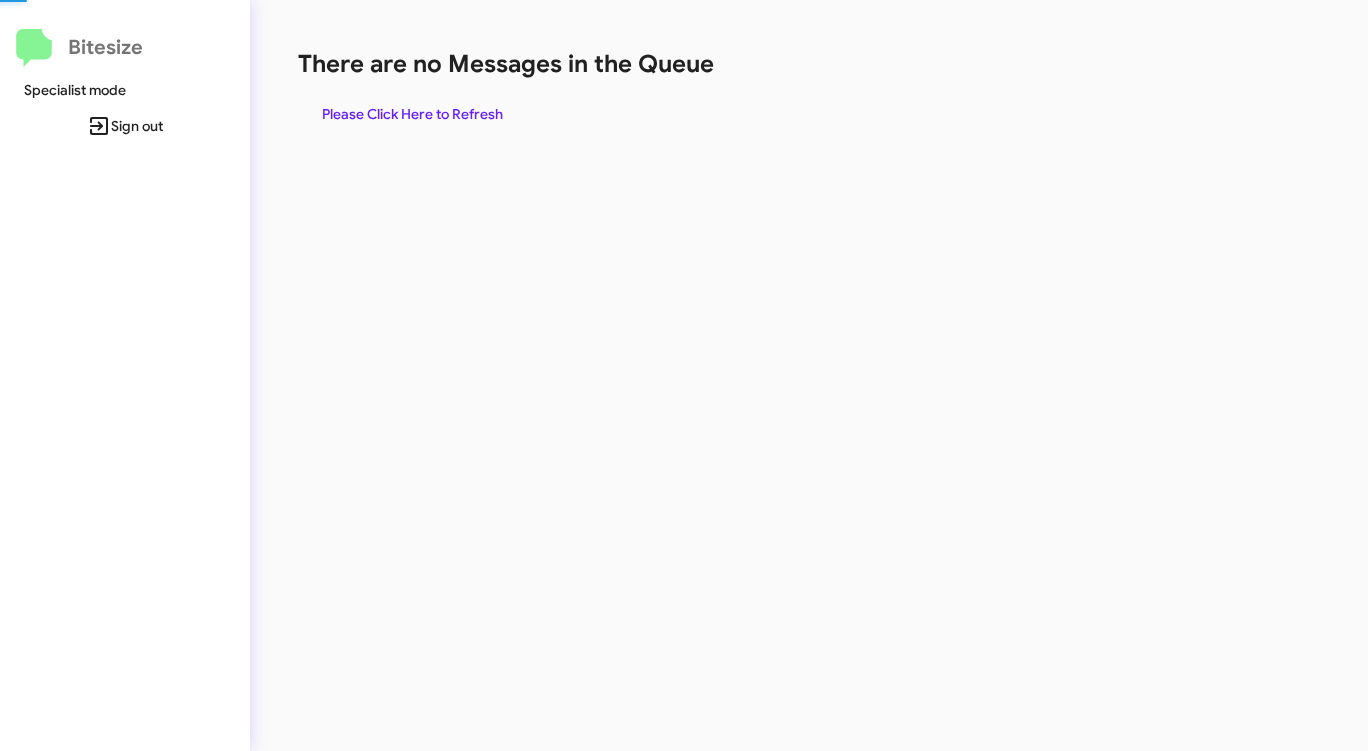 click on "Please Click Here to Refresh" 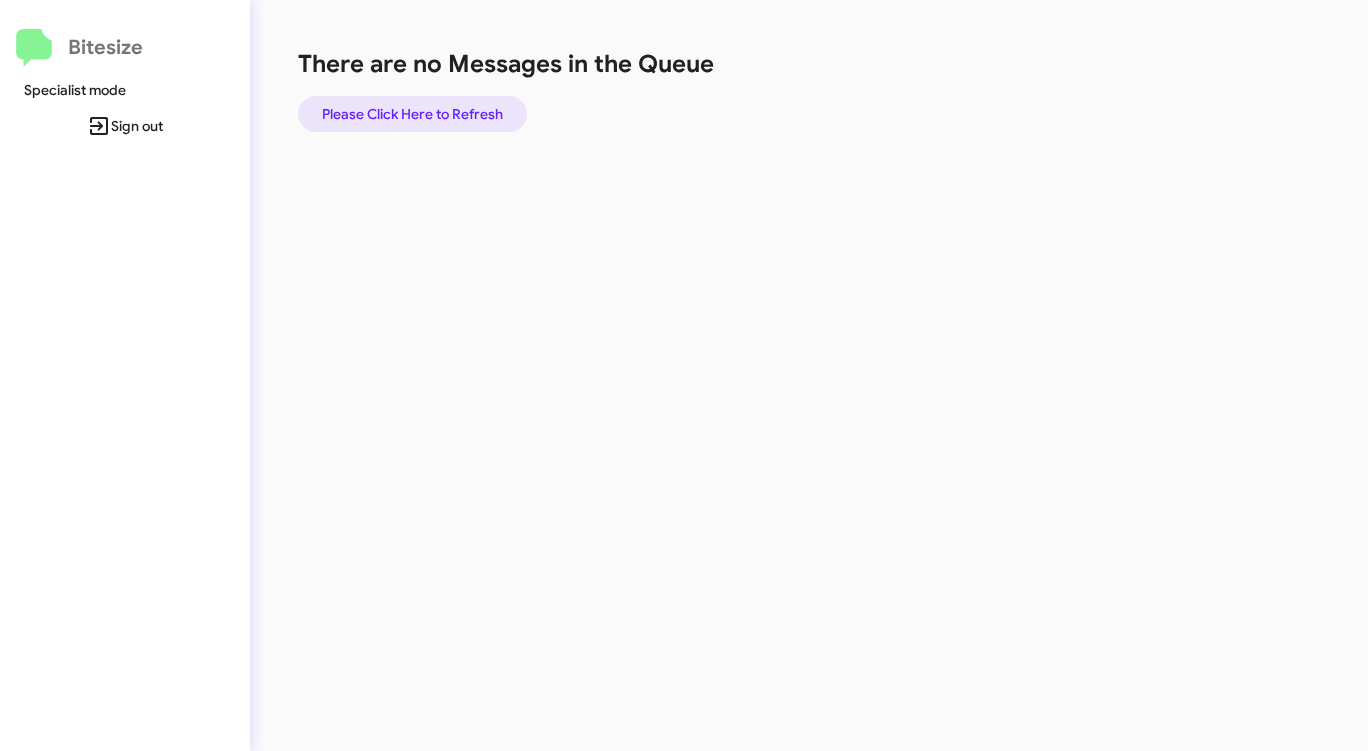 click on "Please Click Here to Refresh" 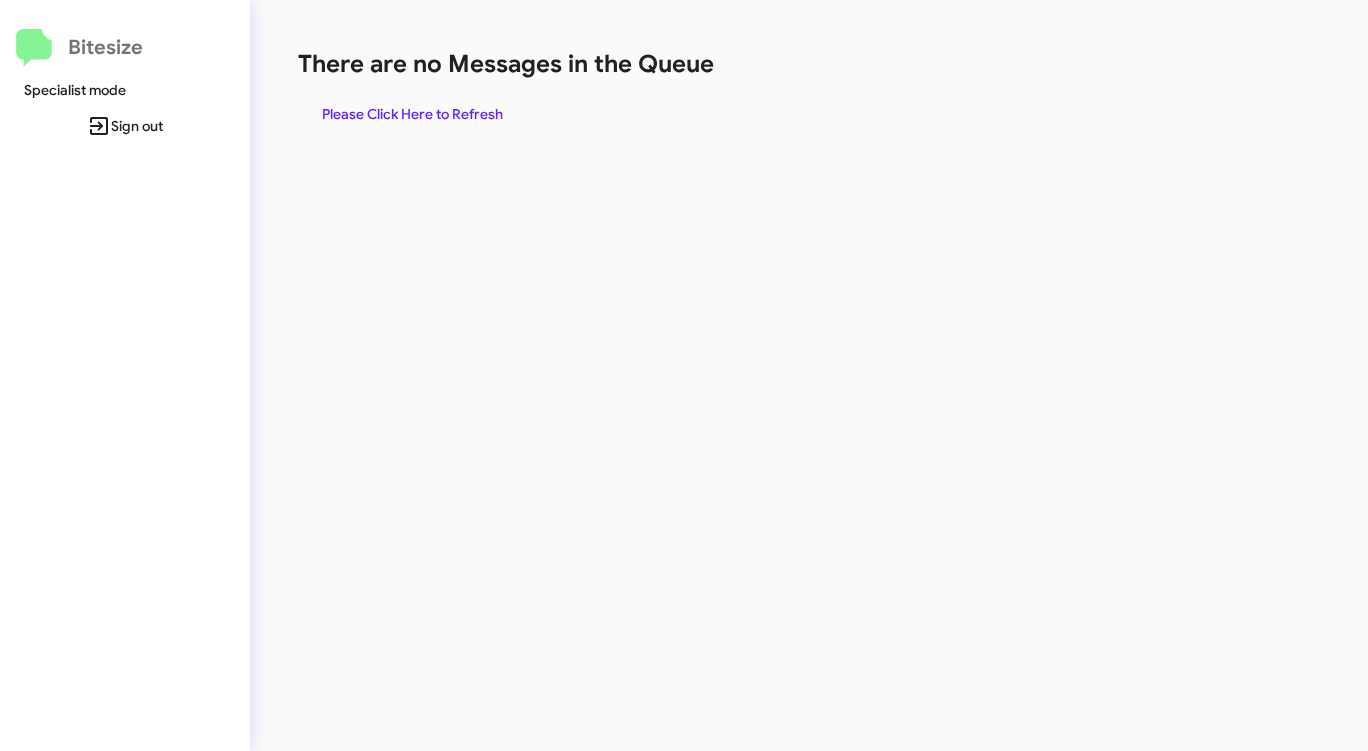 click on "Please Click Here to Refresh" 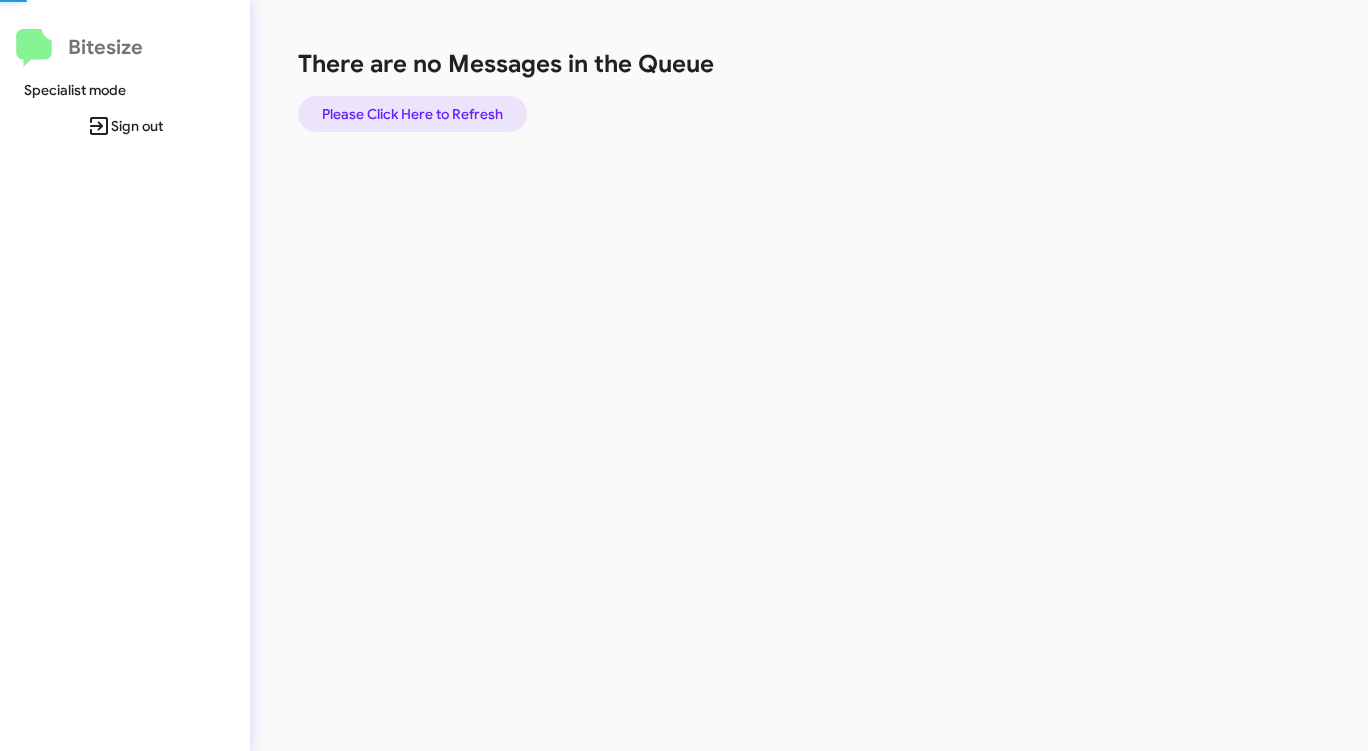 click on "Please Click Here to Refresh" 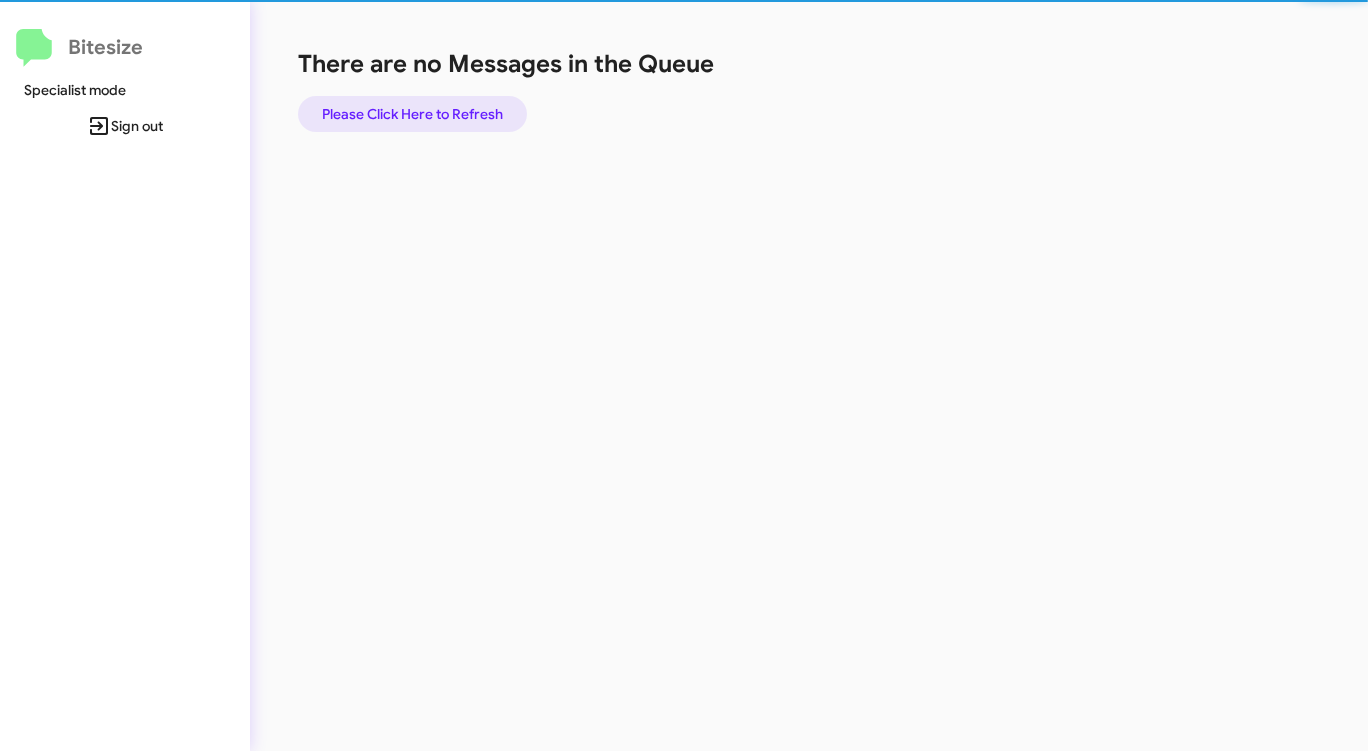click on "Please Click Here to Refresh" 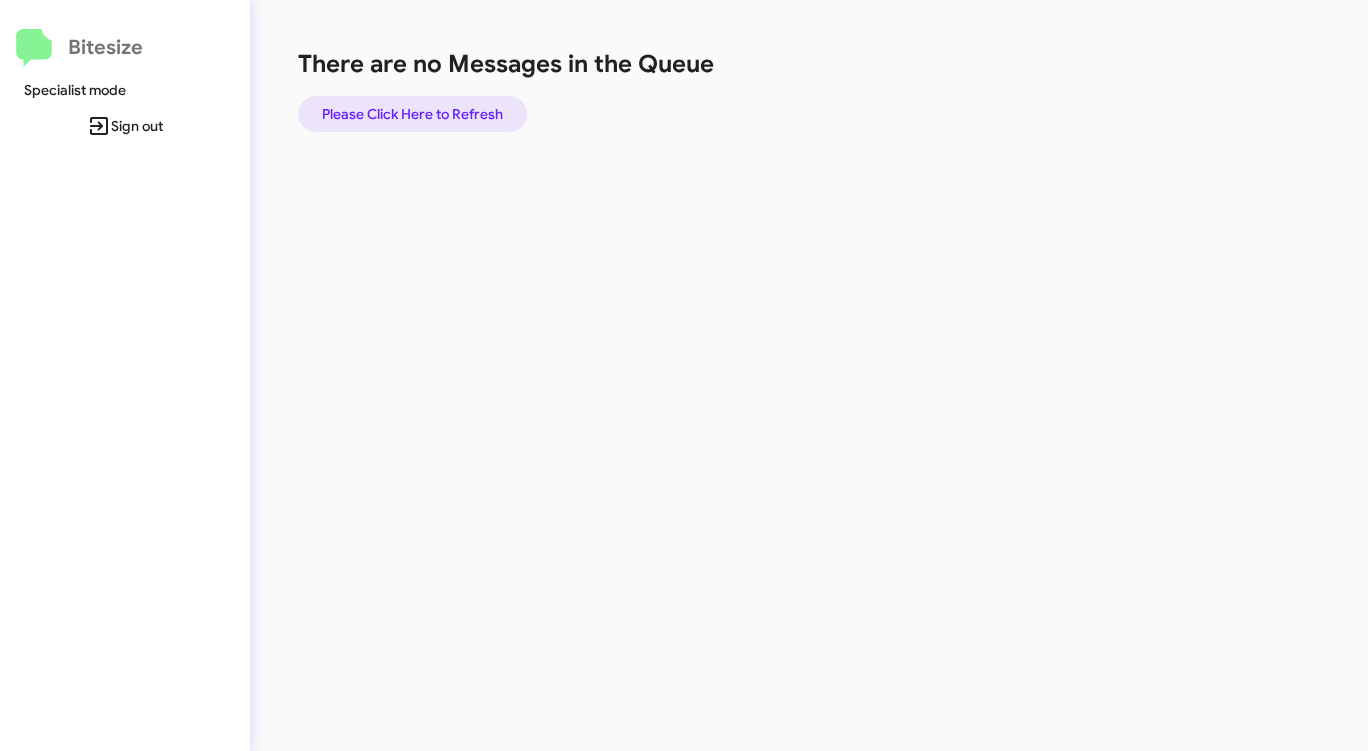 click on "Please Click Here to Refresh" 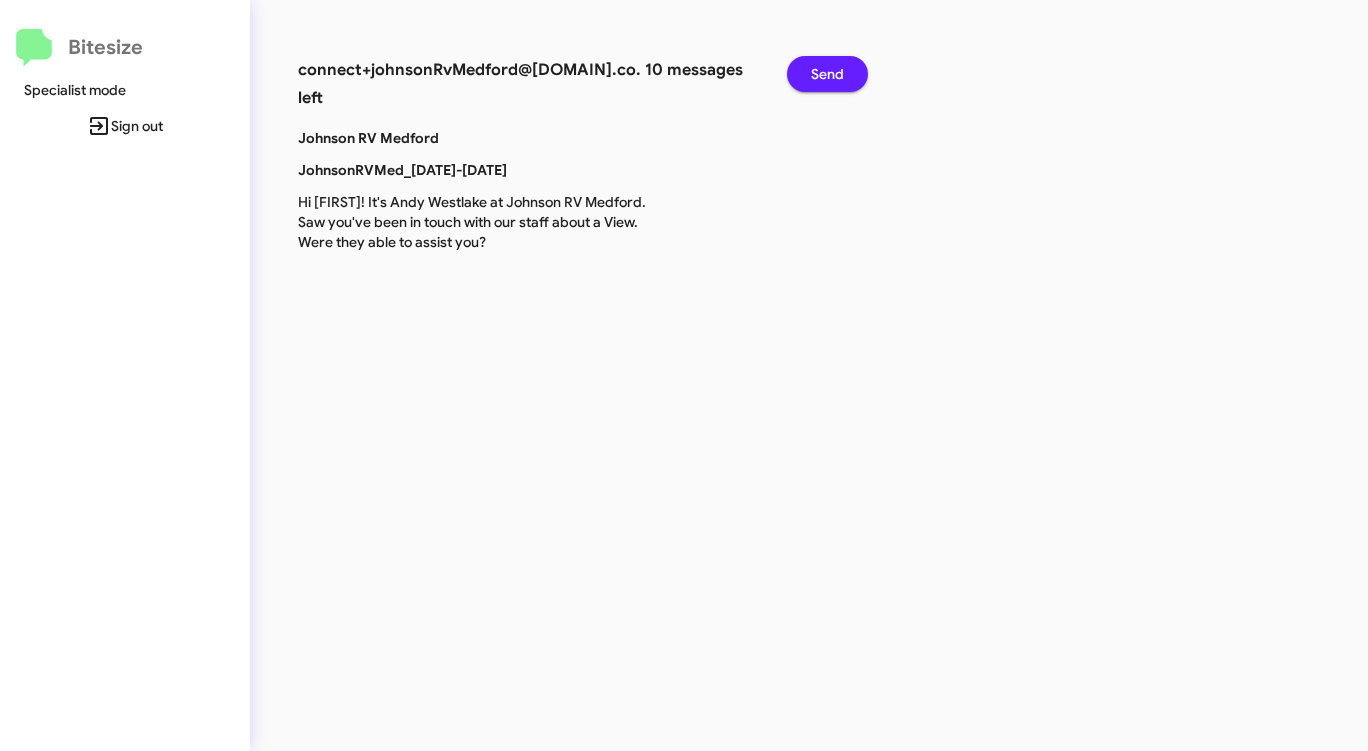 click on "Send" 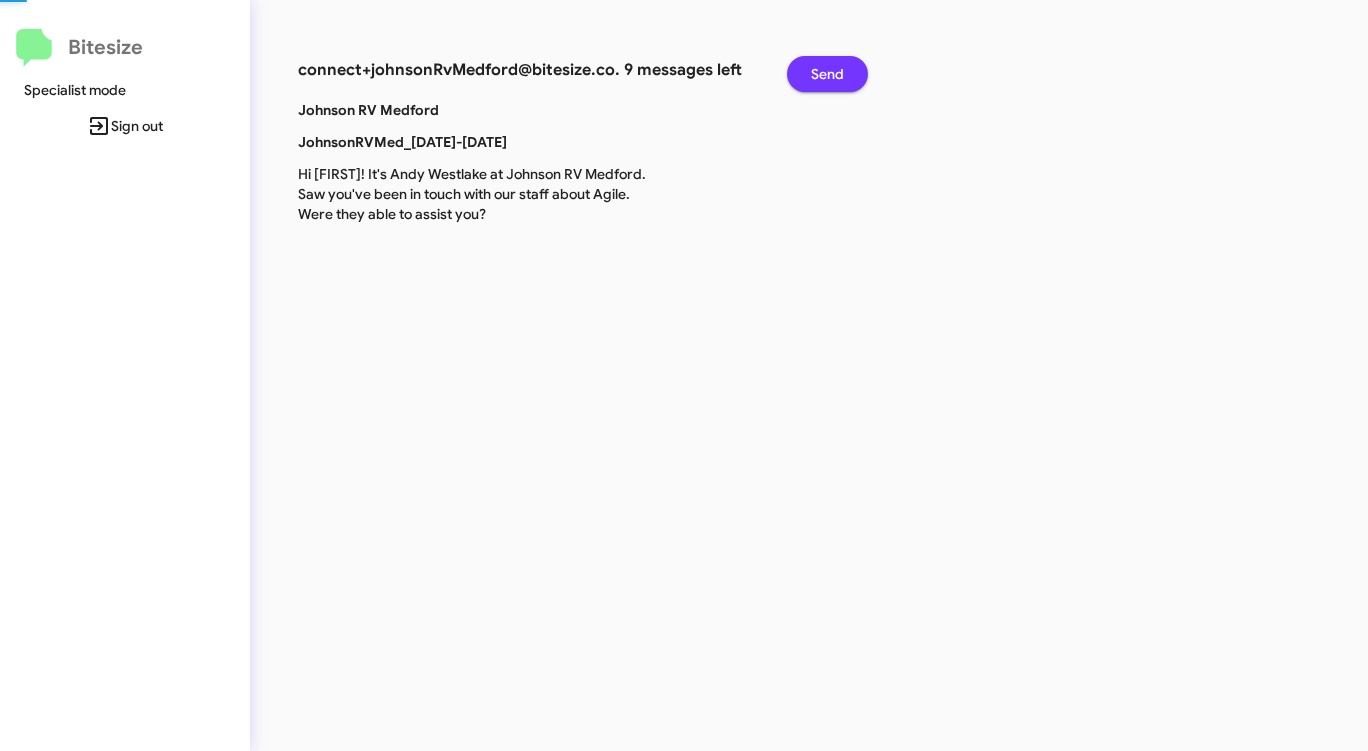 click on "Send" 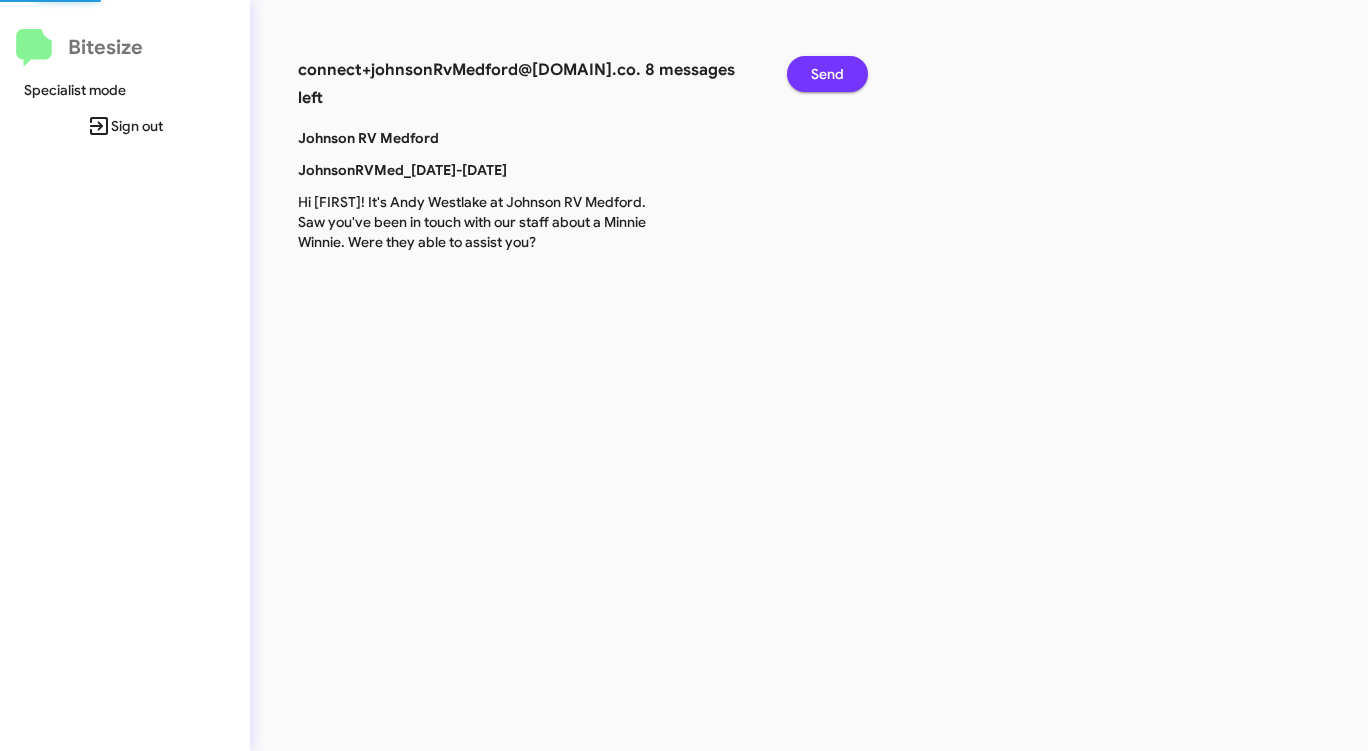 click on "Send" 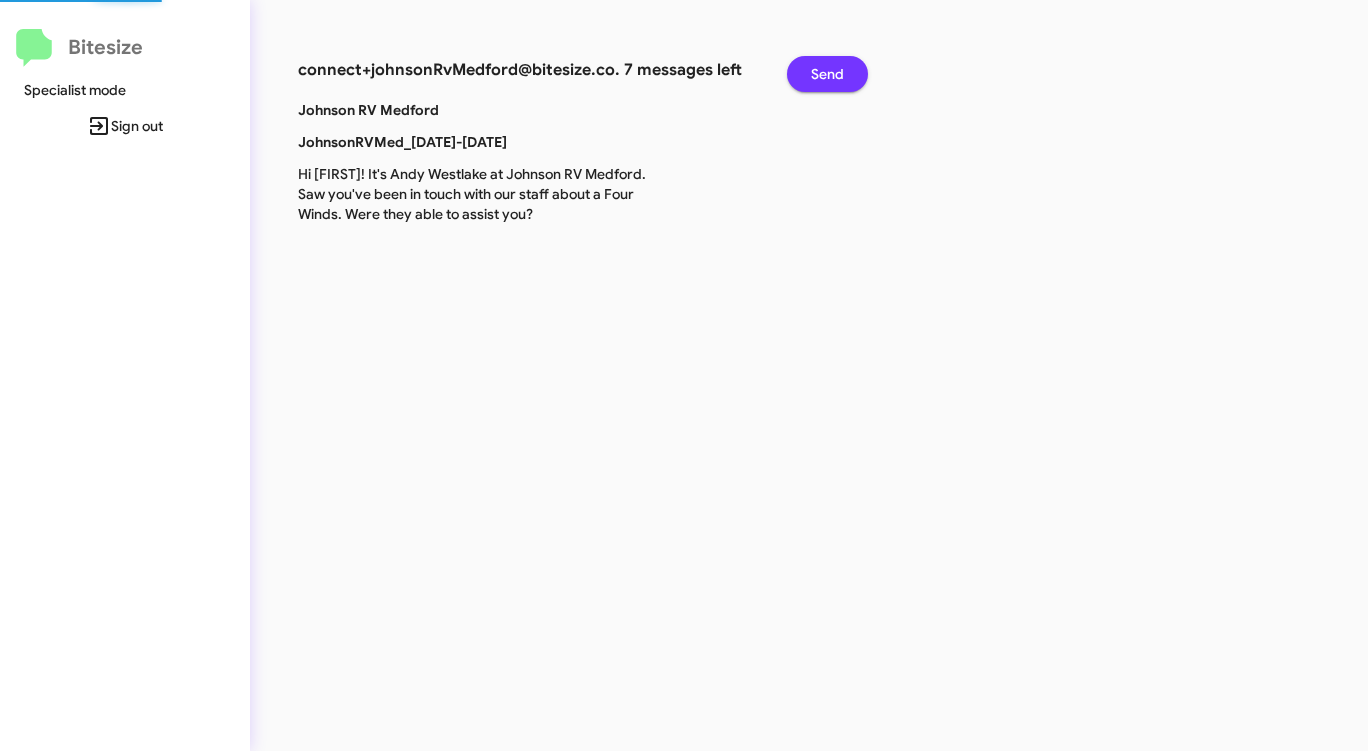 click on "Send" 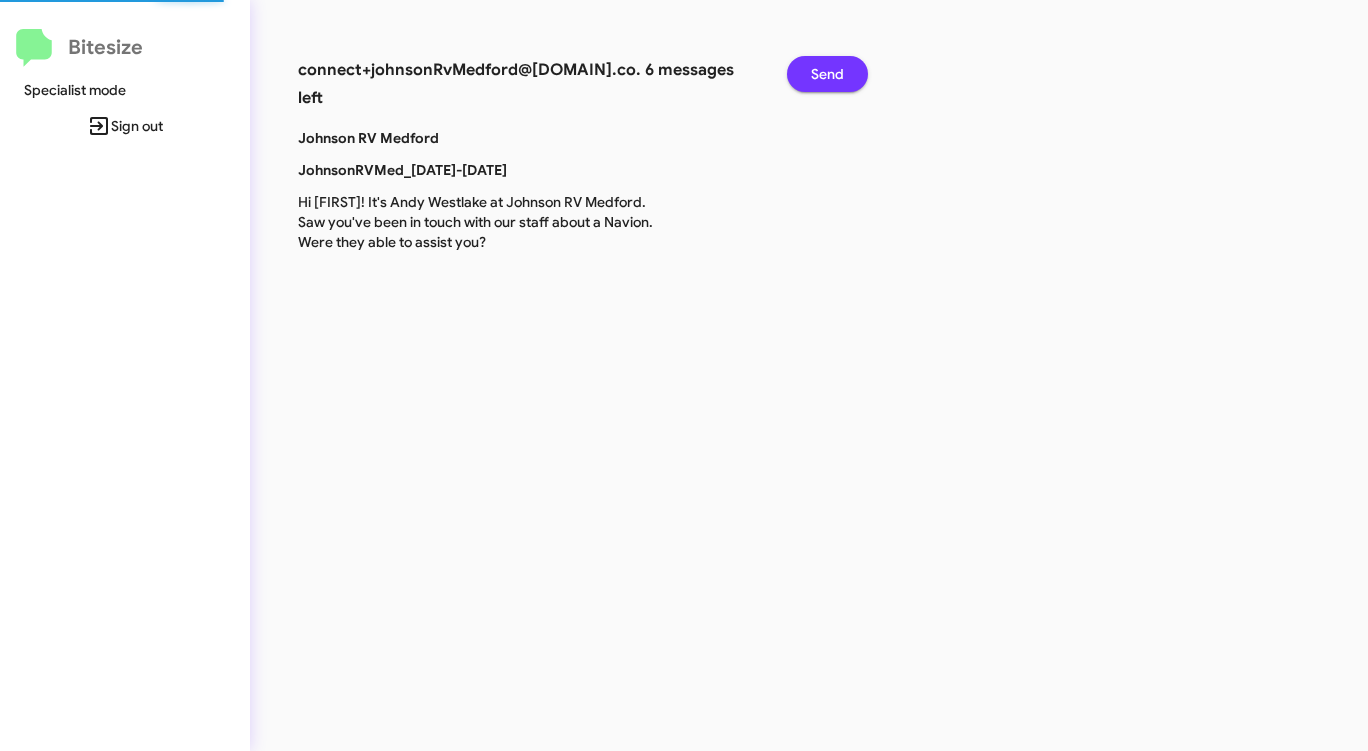 click on "Send" 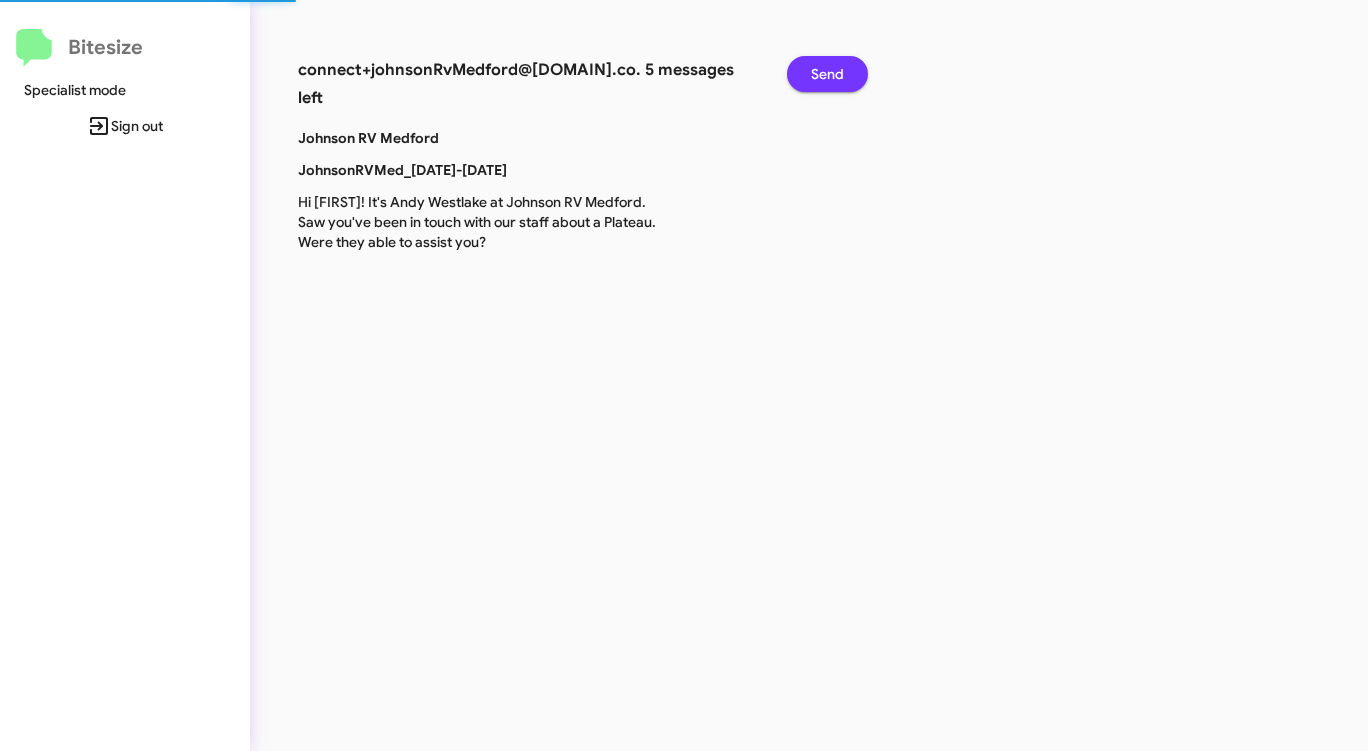 click on "Send" 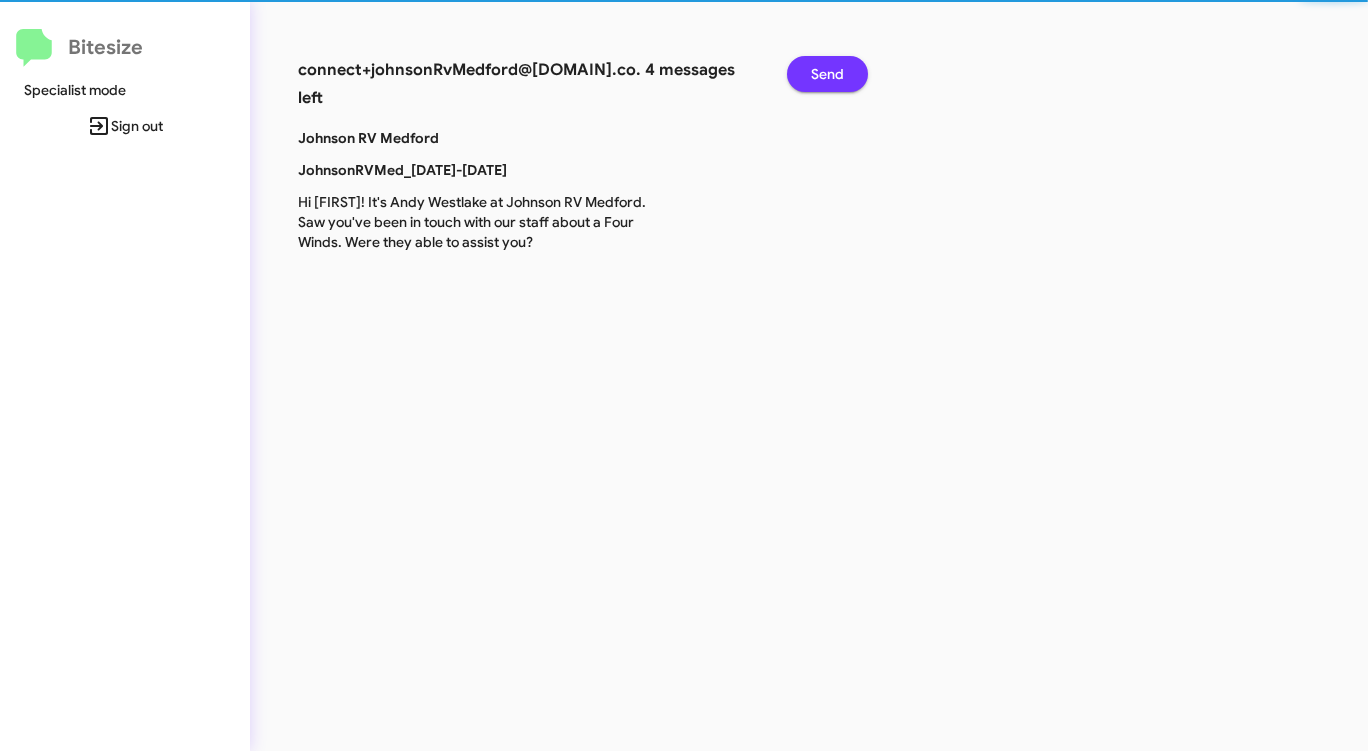 click on "Send" 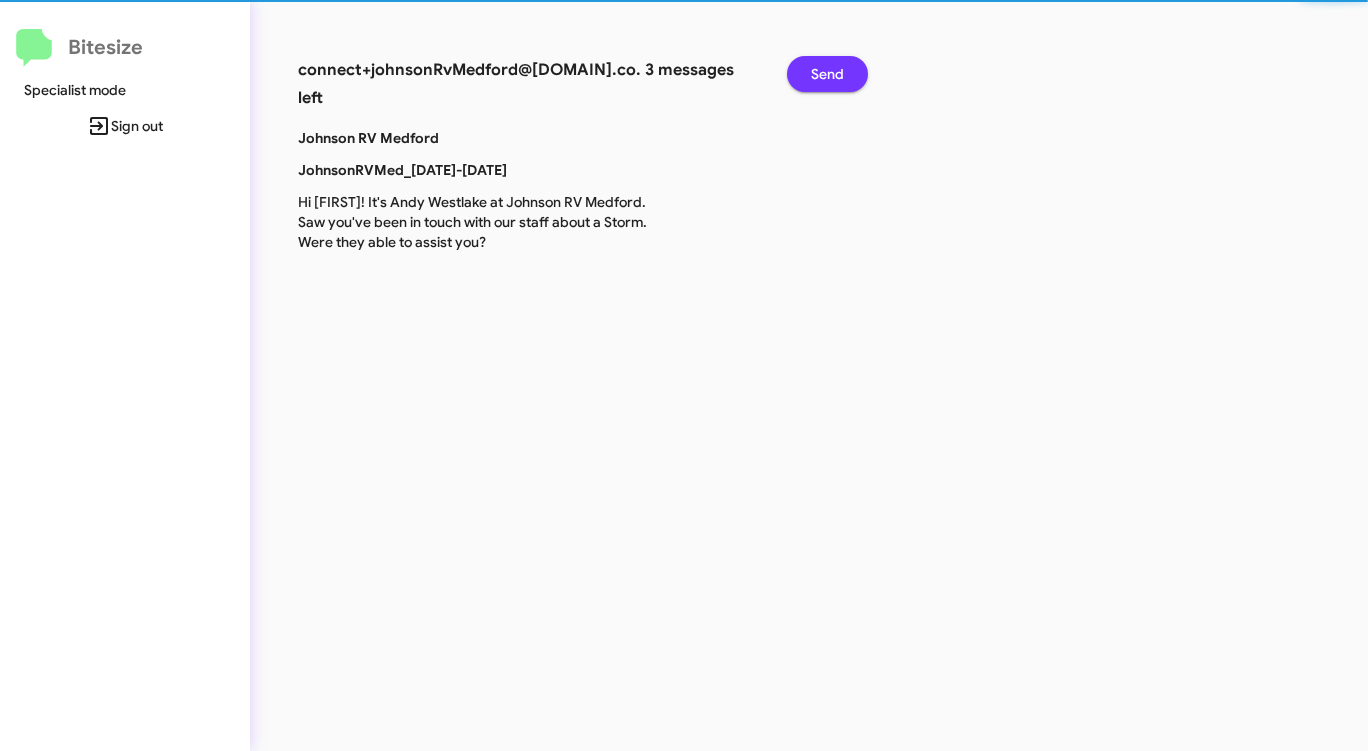 click on "Send" 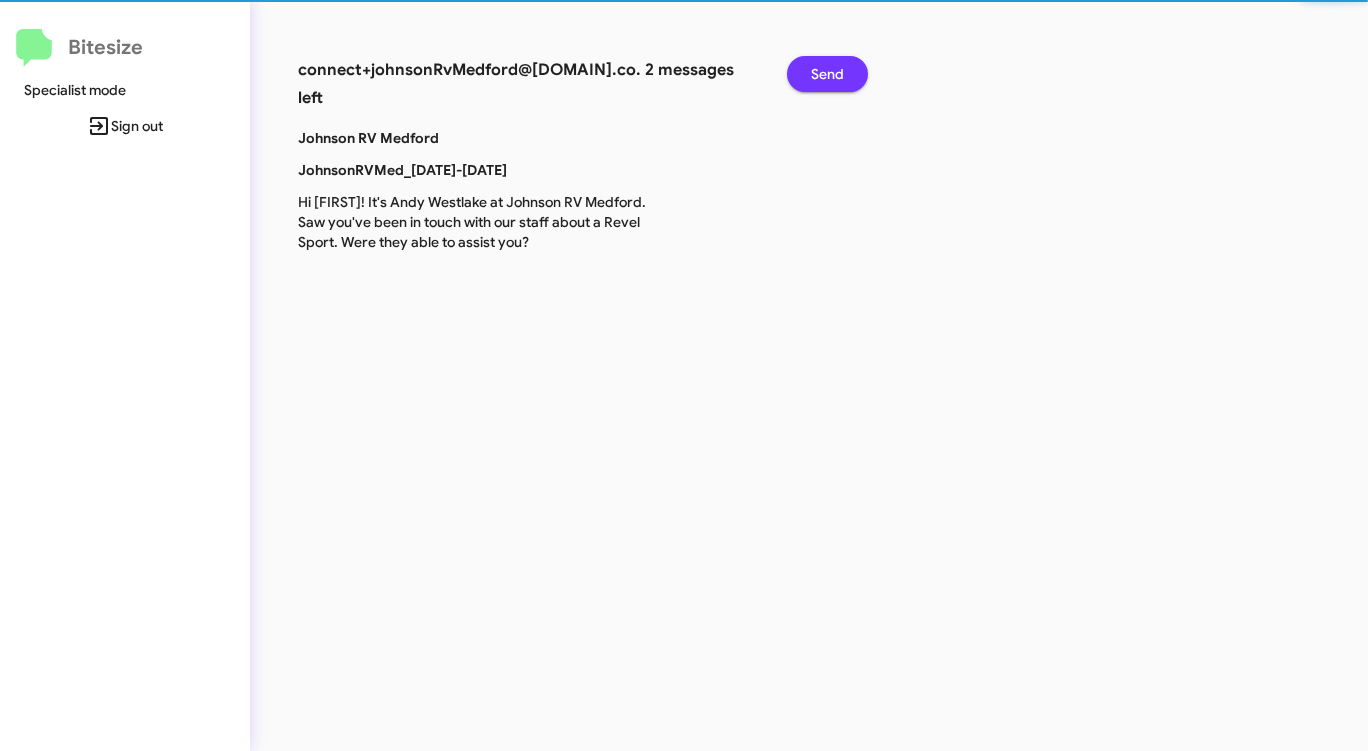 click on "Send" 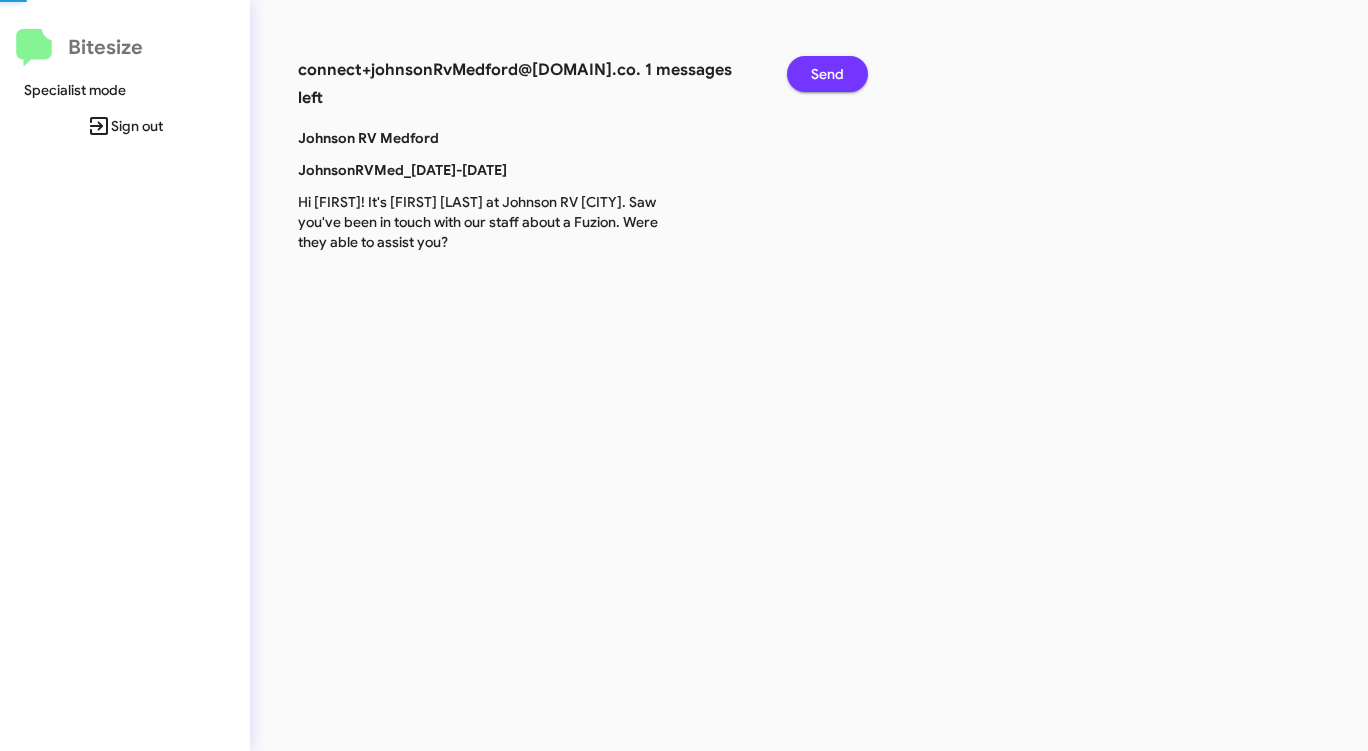 click on "Send" 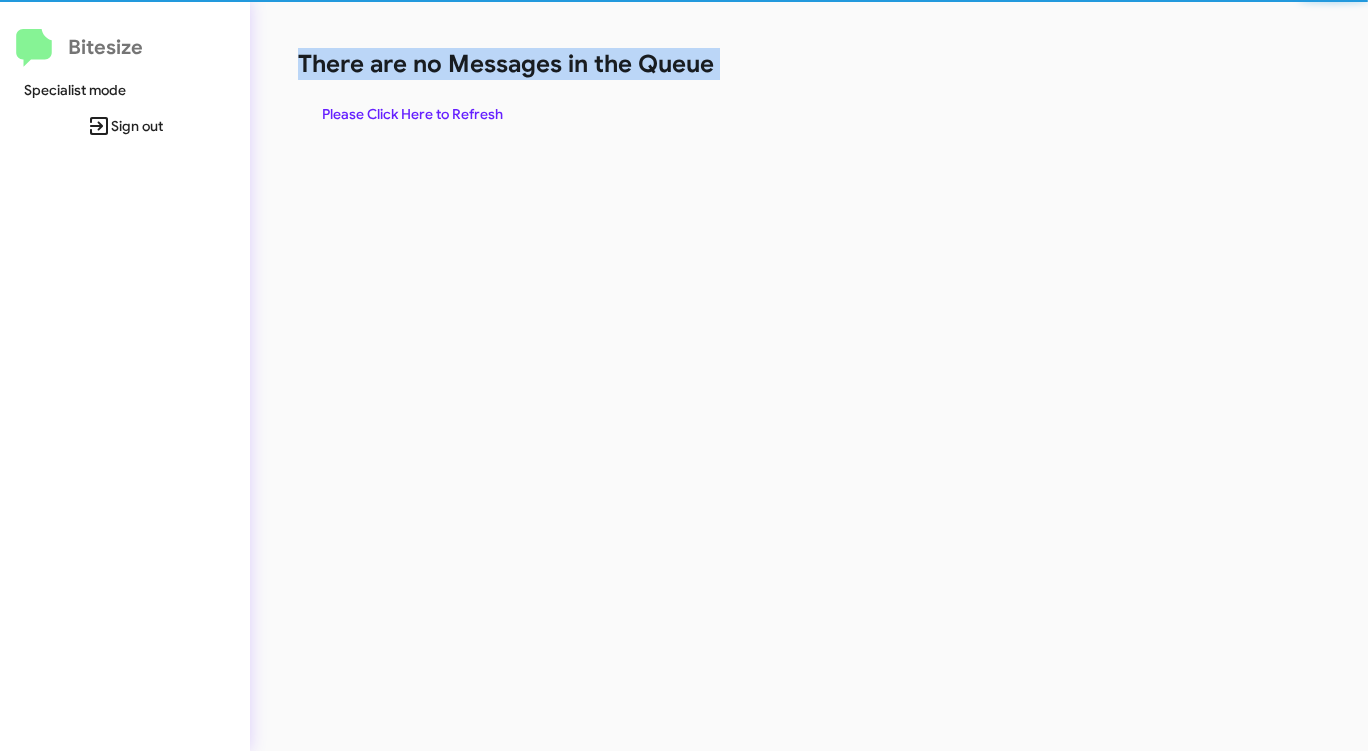 click on "There are no Messages in the Queue" 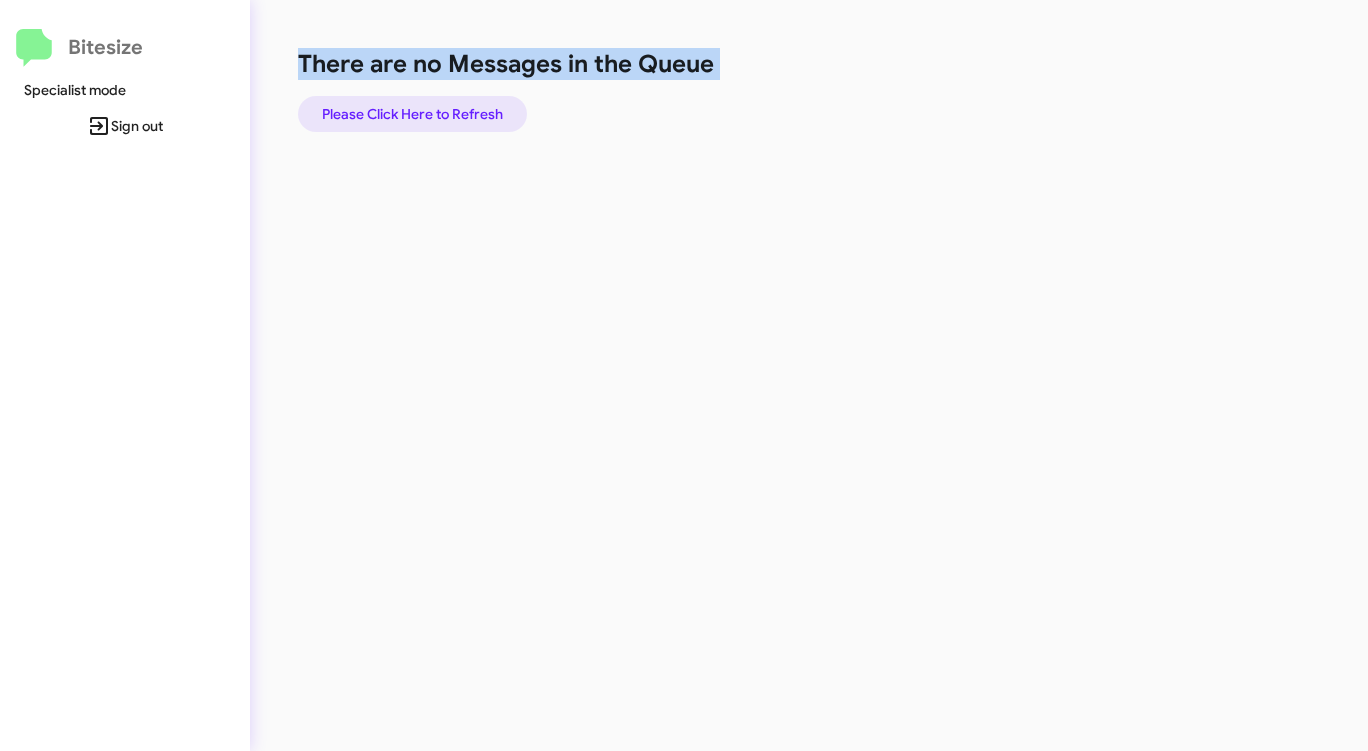 click on "Please Click Here to Refresh" 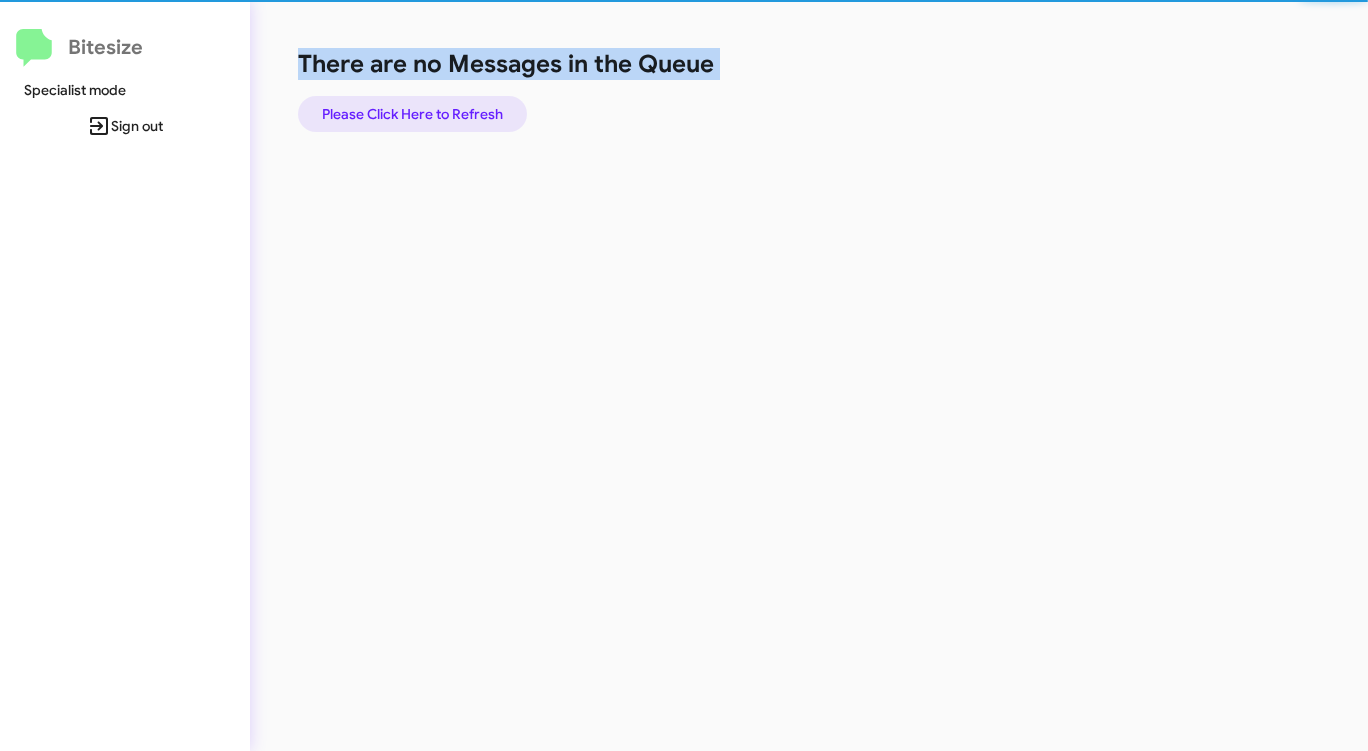 click on "Please Click Here to Refresh" 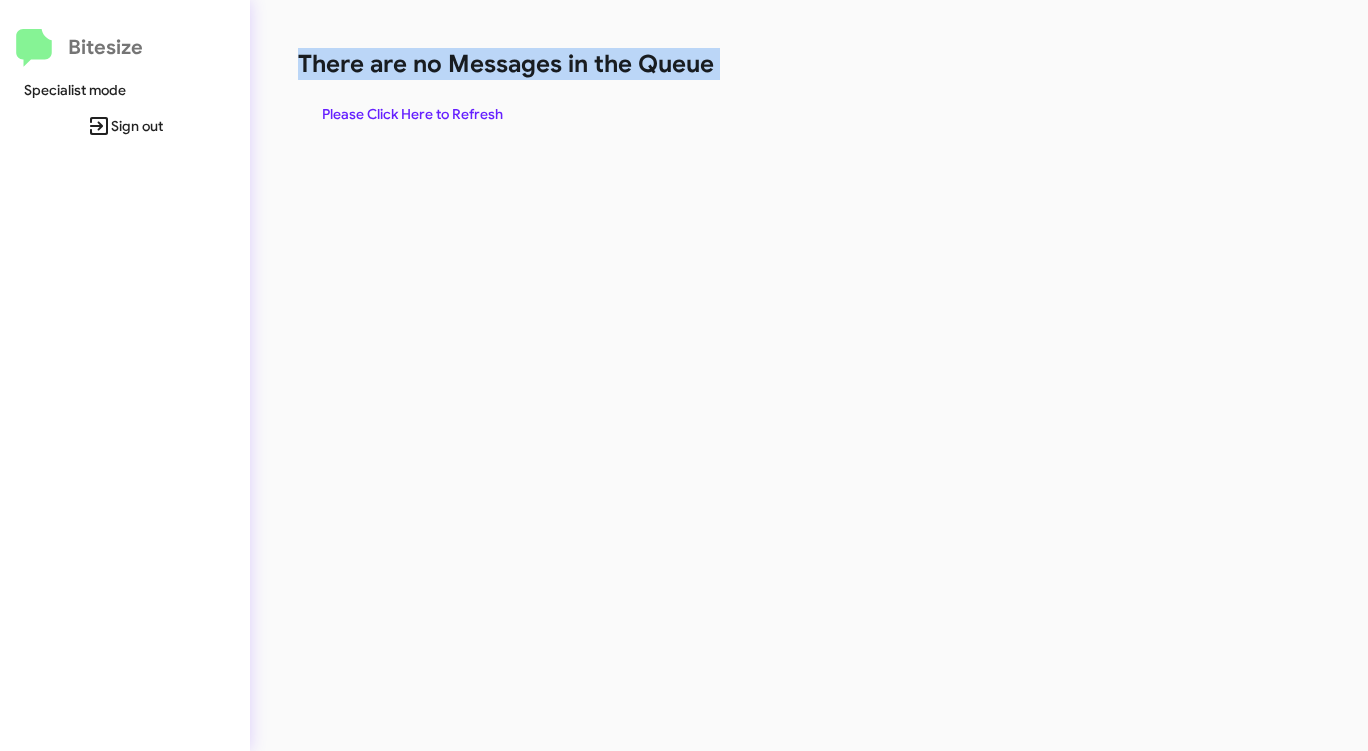 click on "Please Click Here to Refresh" 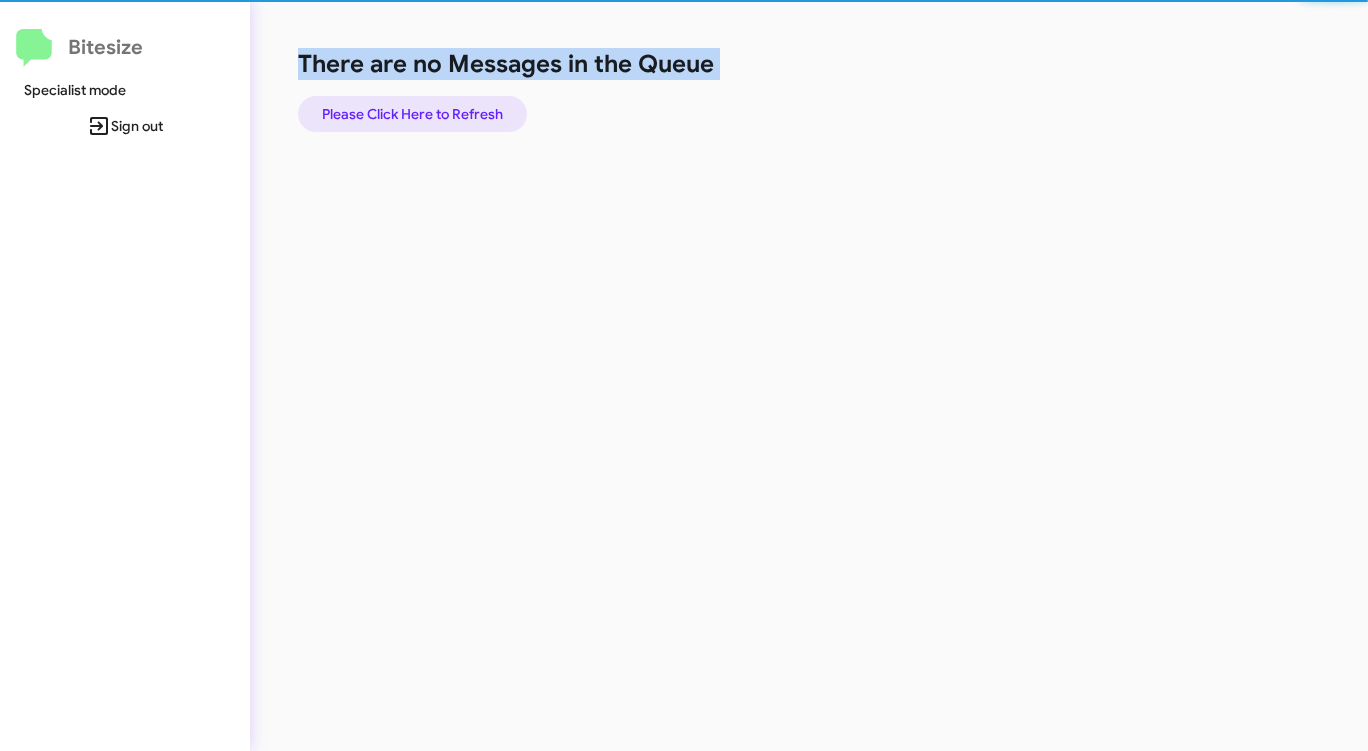 click on "Please Click Here to Refresh" 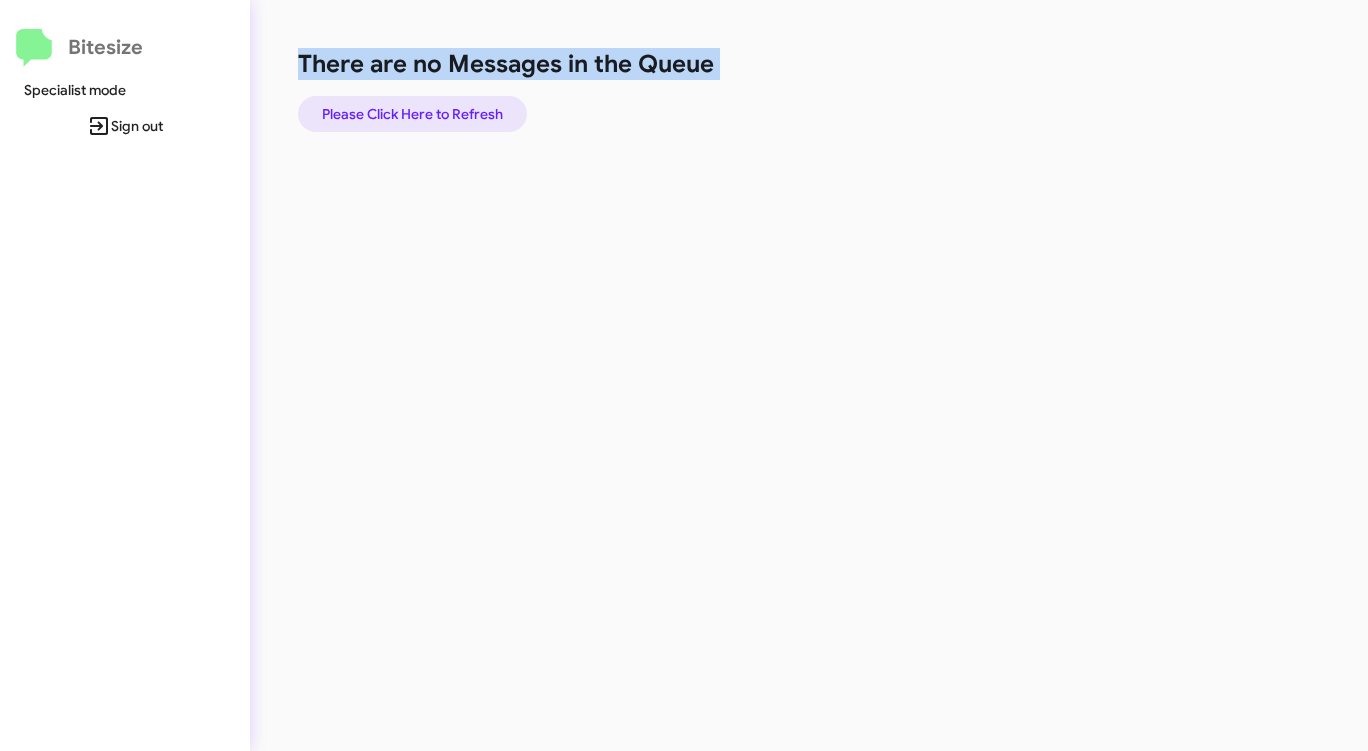 click on "Please Click Here to Refresh" 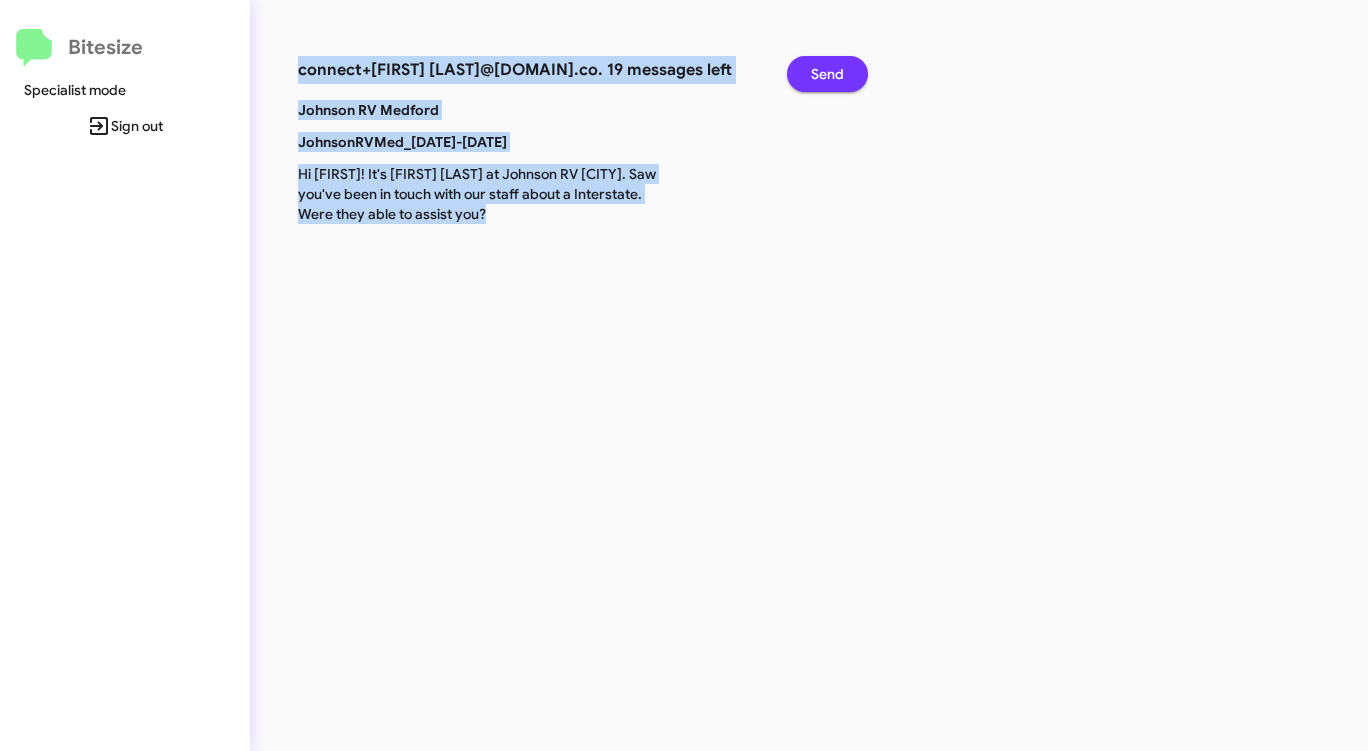 click on "Send" 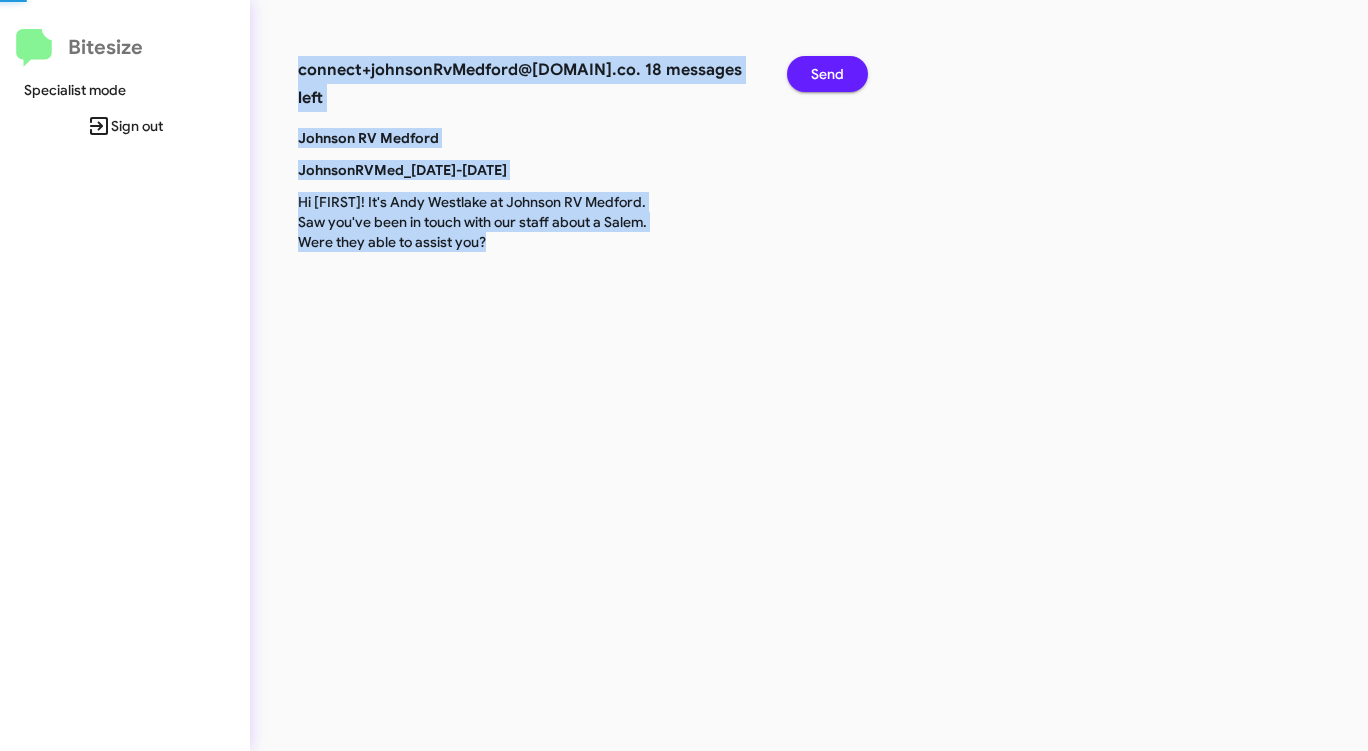 click on "Send" 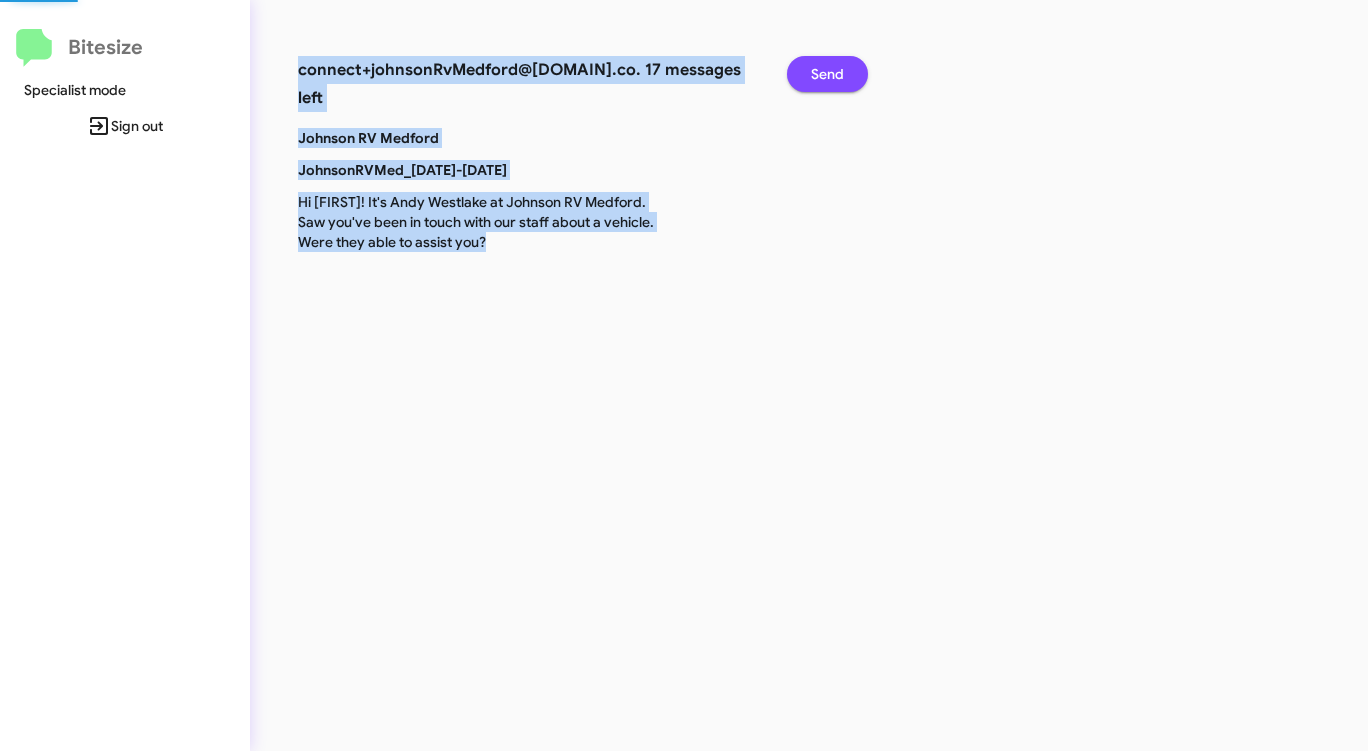 click on "Send" 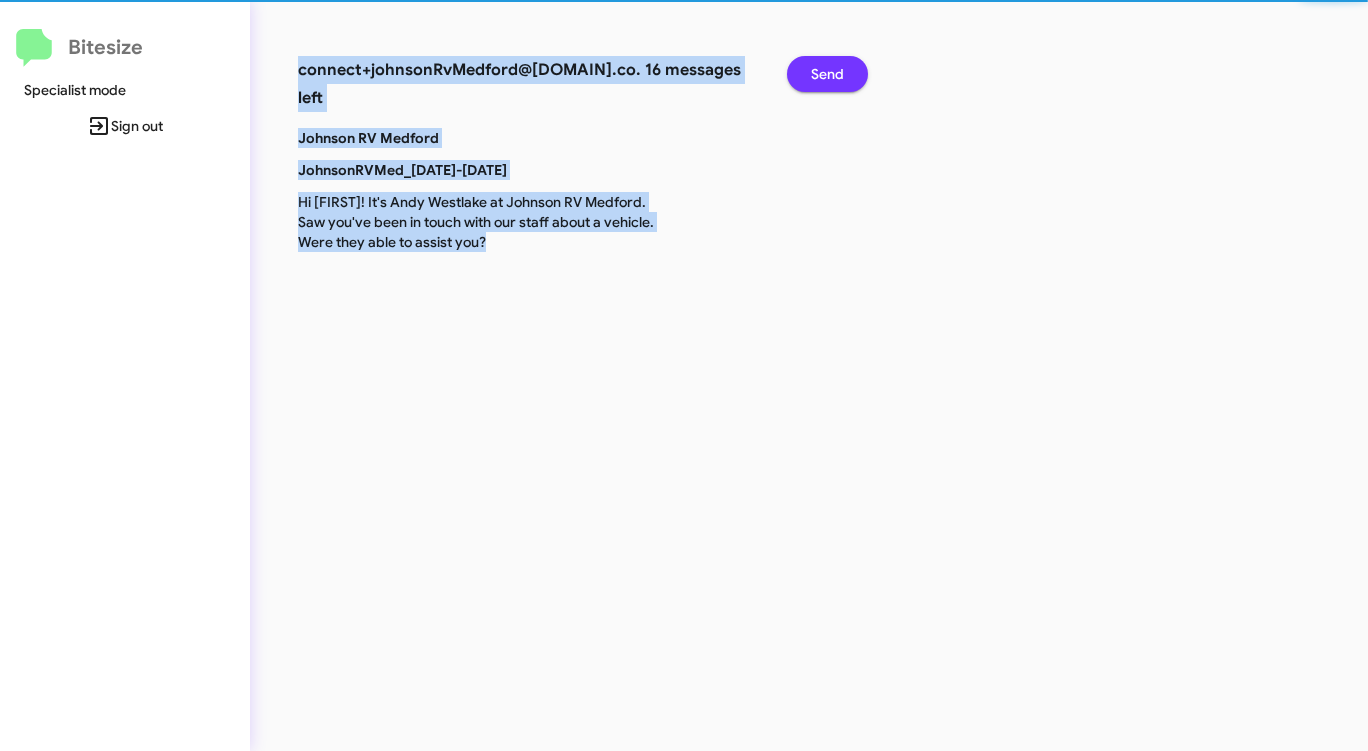 click on "Send" 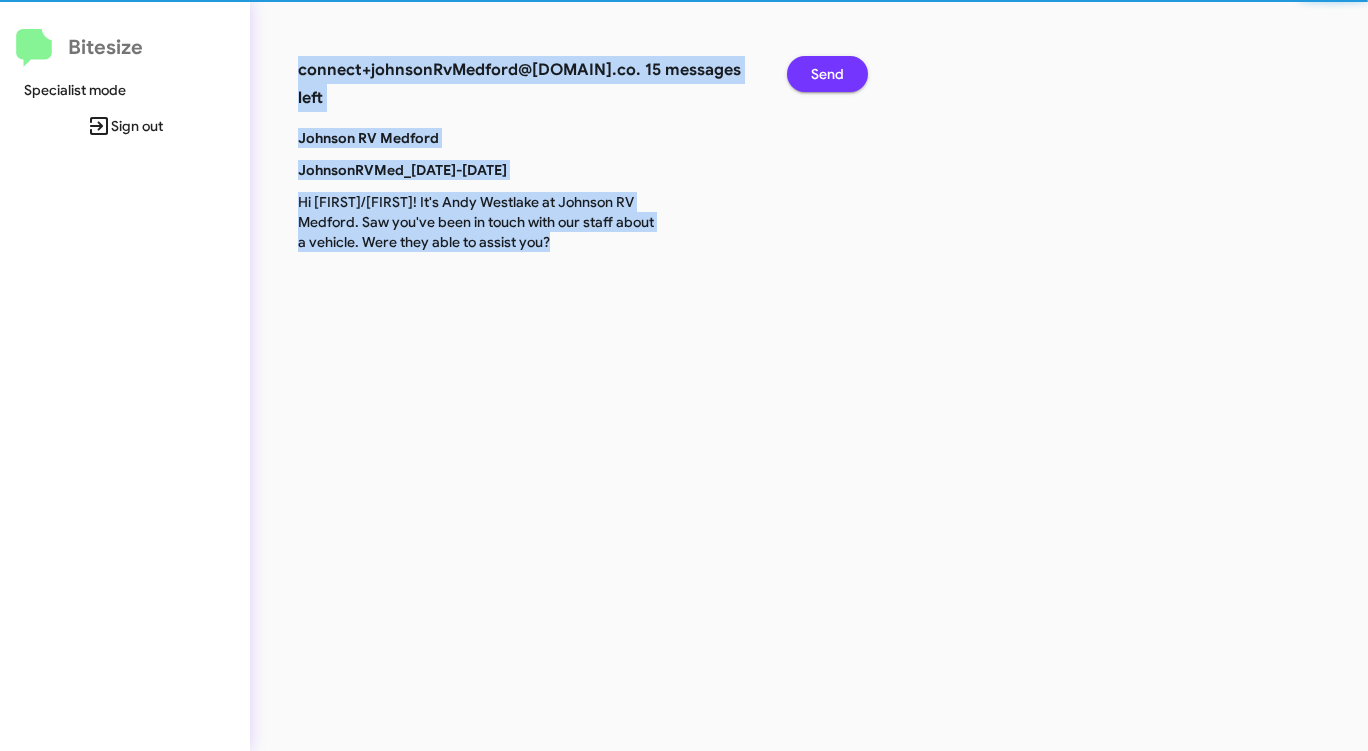 click on "Send" 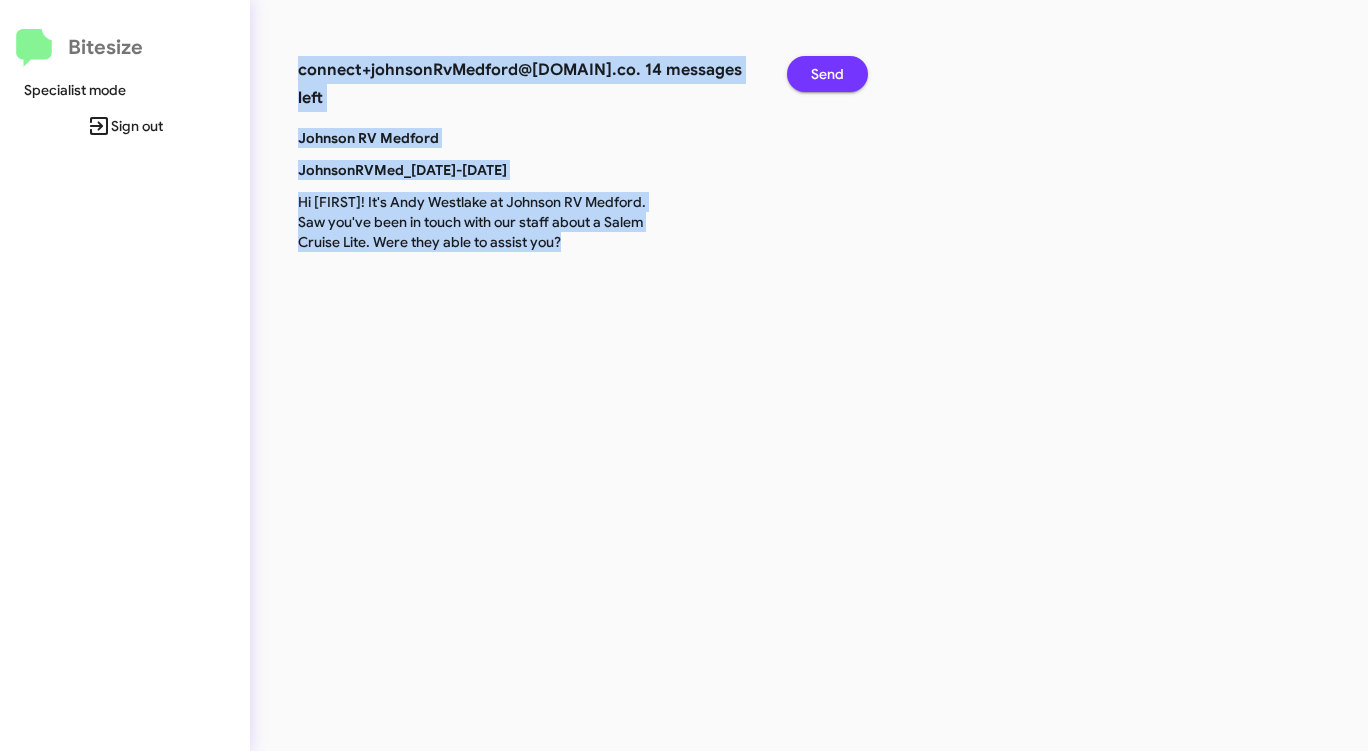 click on "Send" 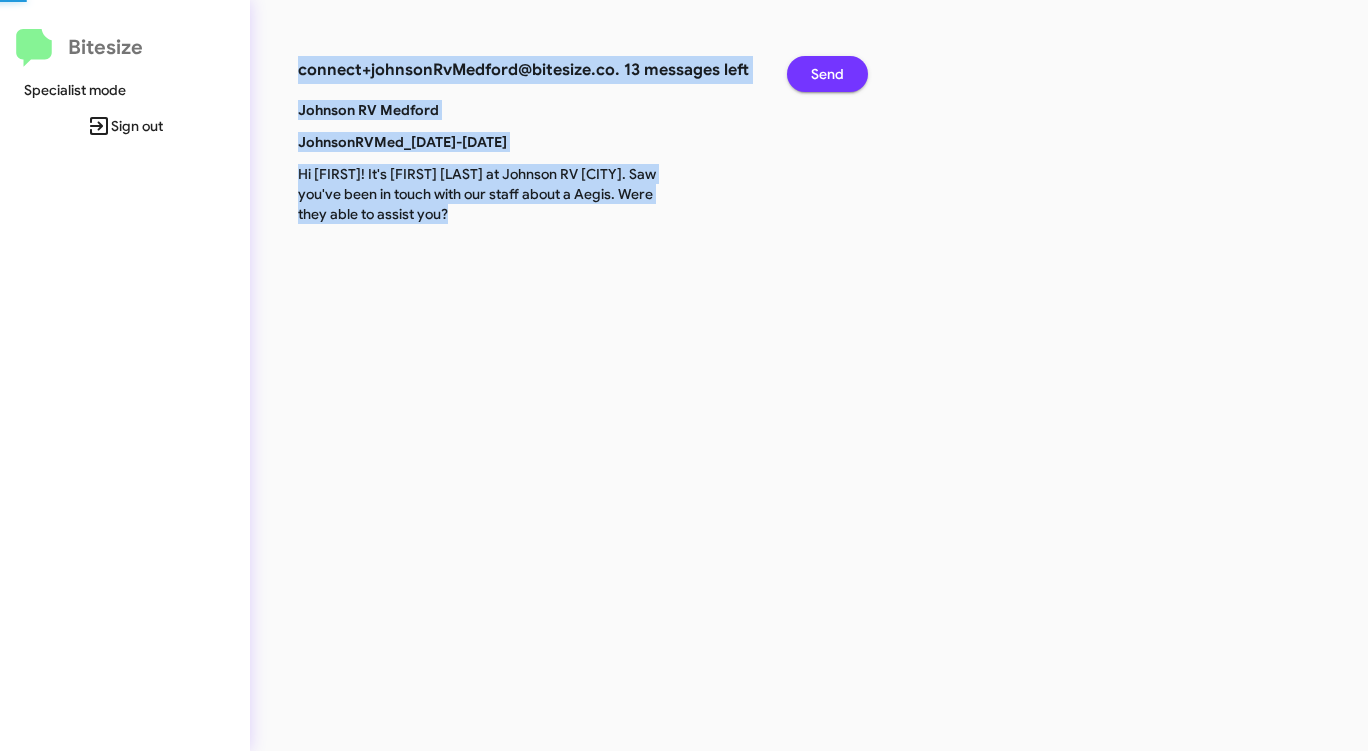 click on "Send" 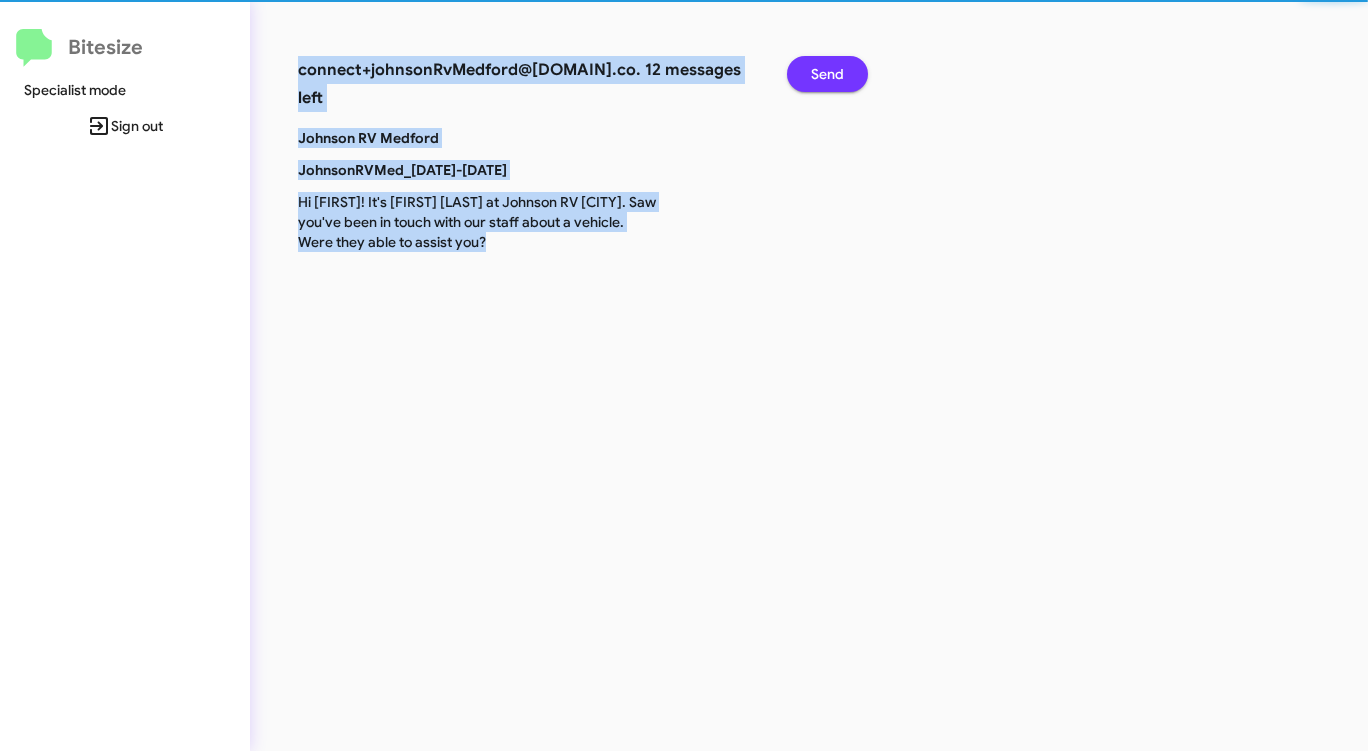 click on "Send" 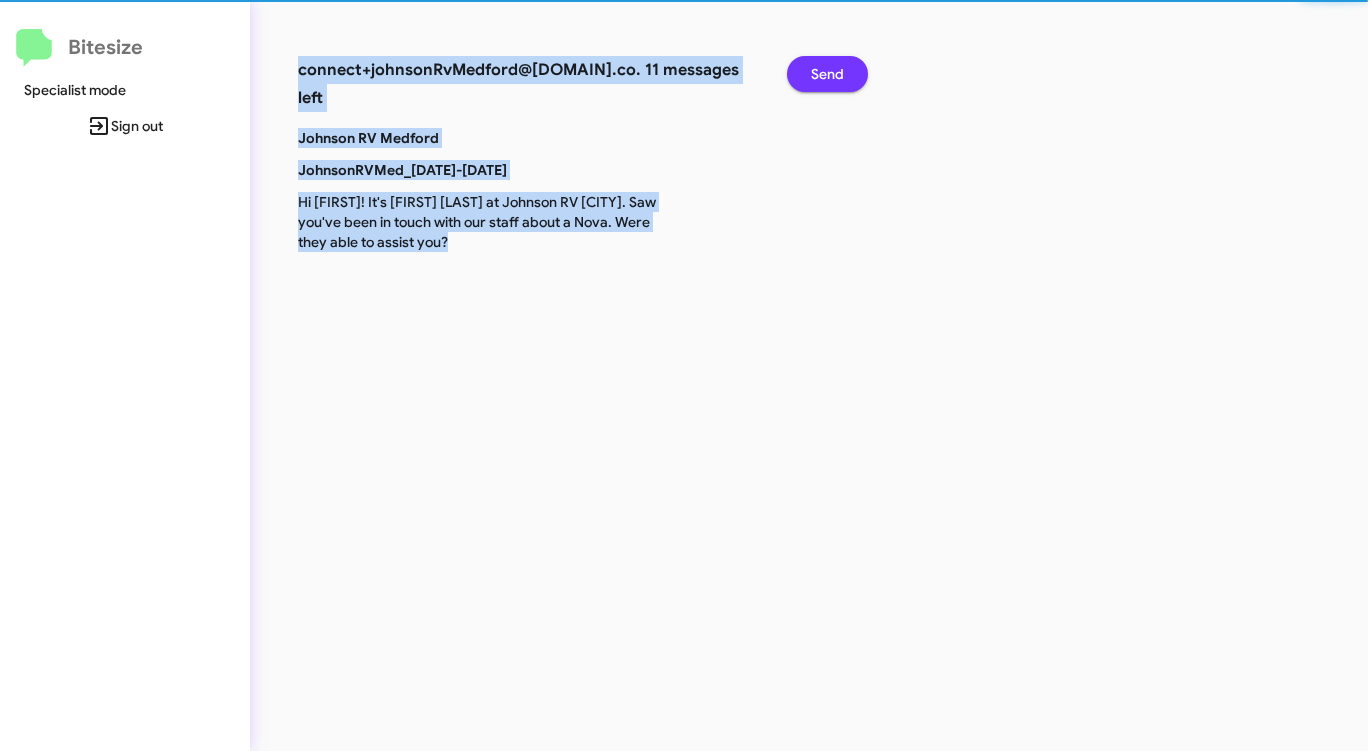 click on "Send" 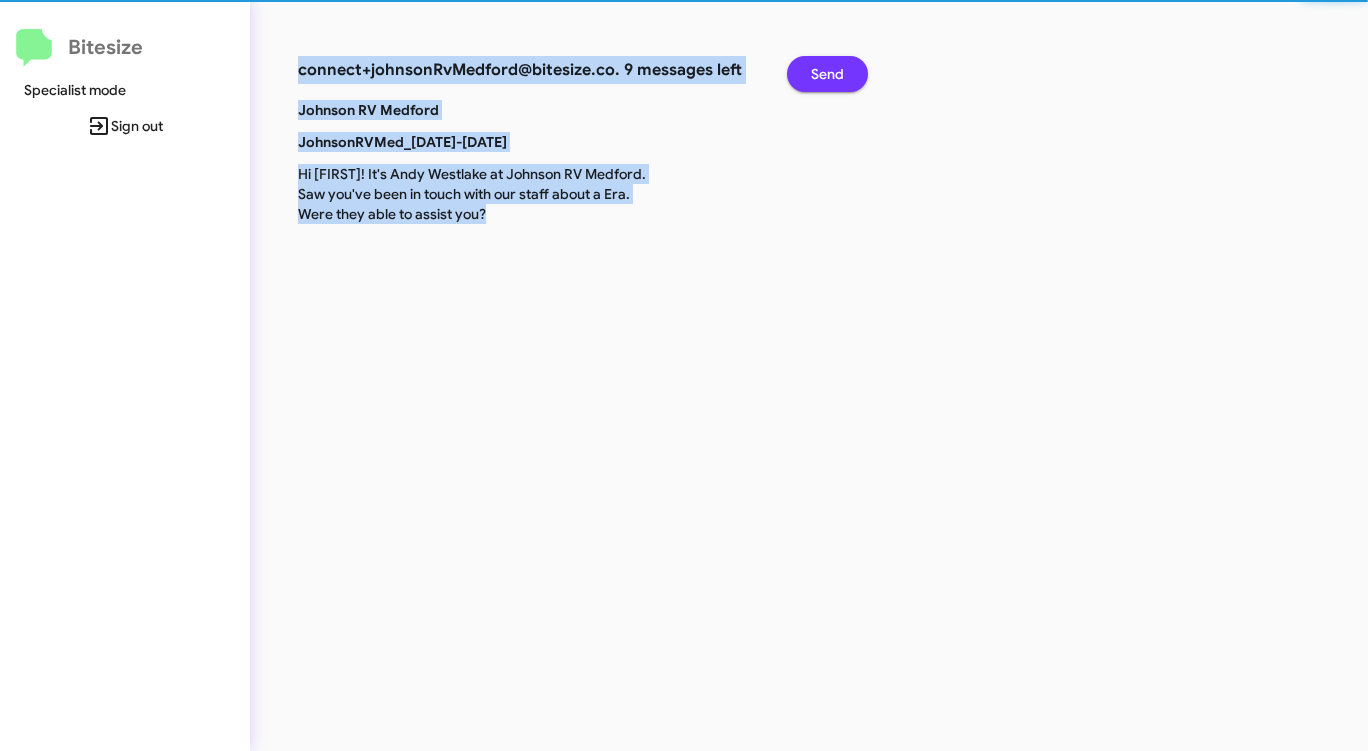 click on "Send" 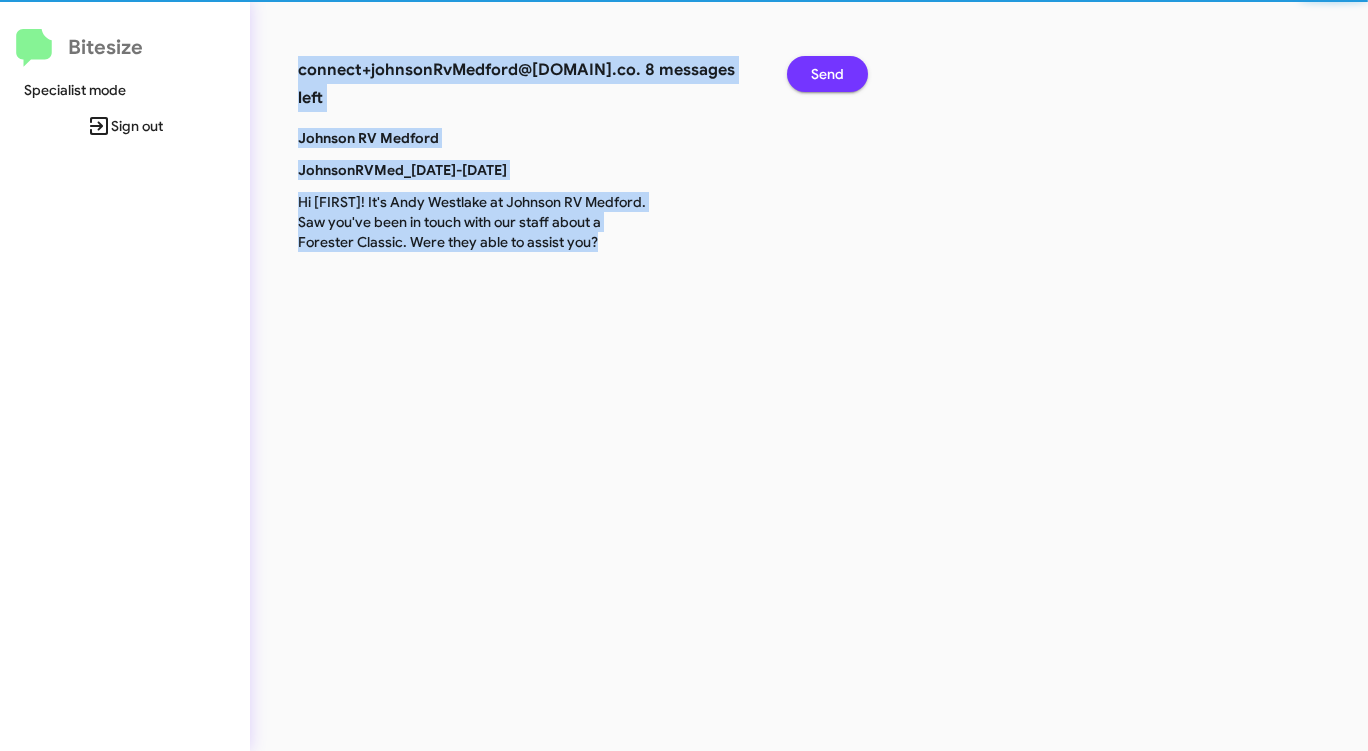 click on "Send" 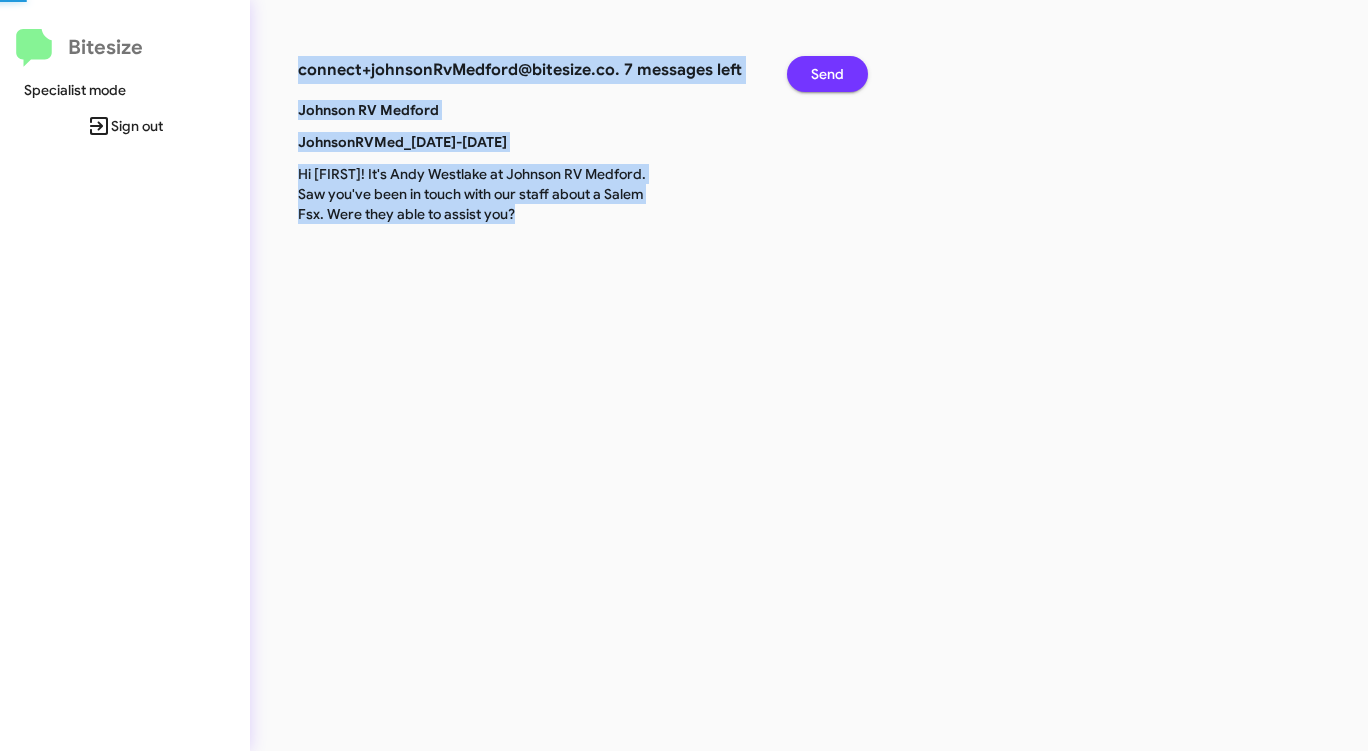 click on "Send" 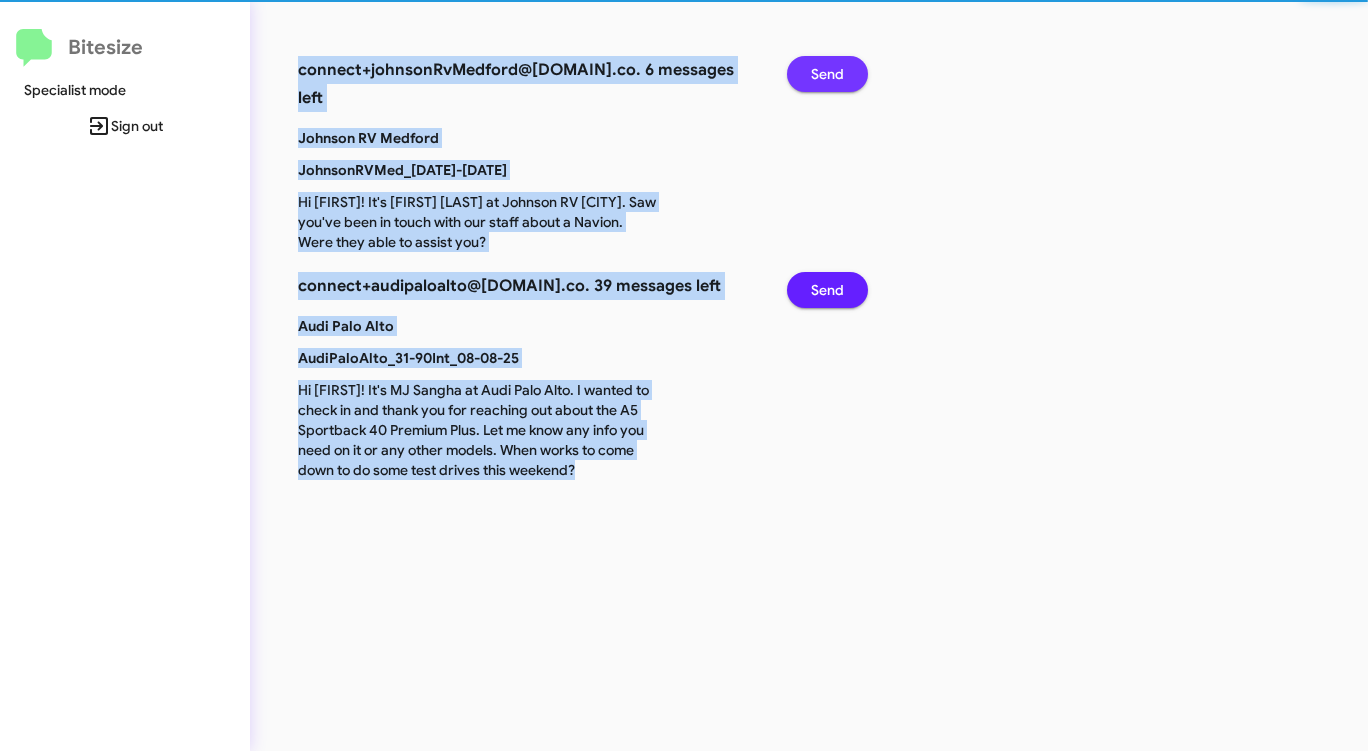 click on "Send" 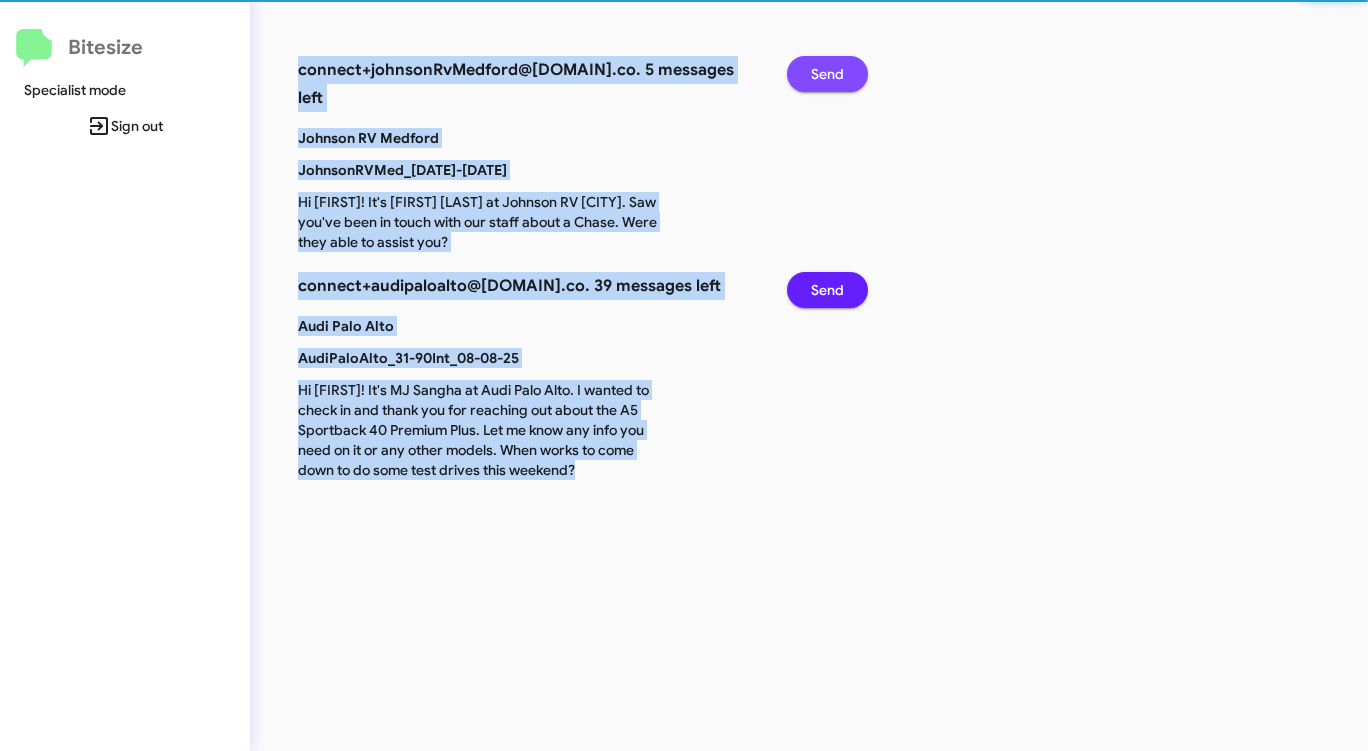 click on "Send" 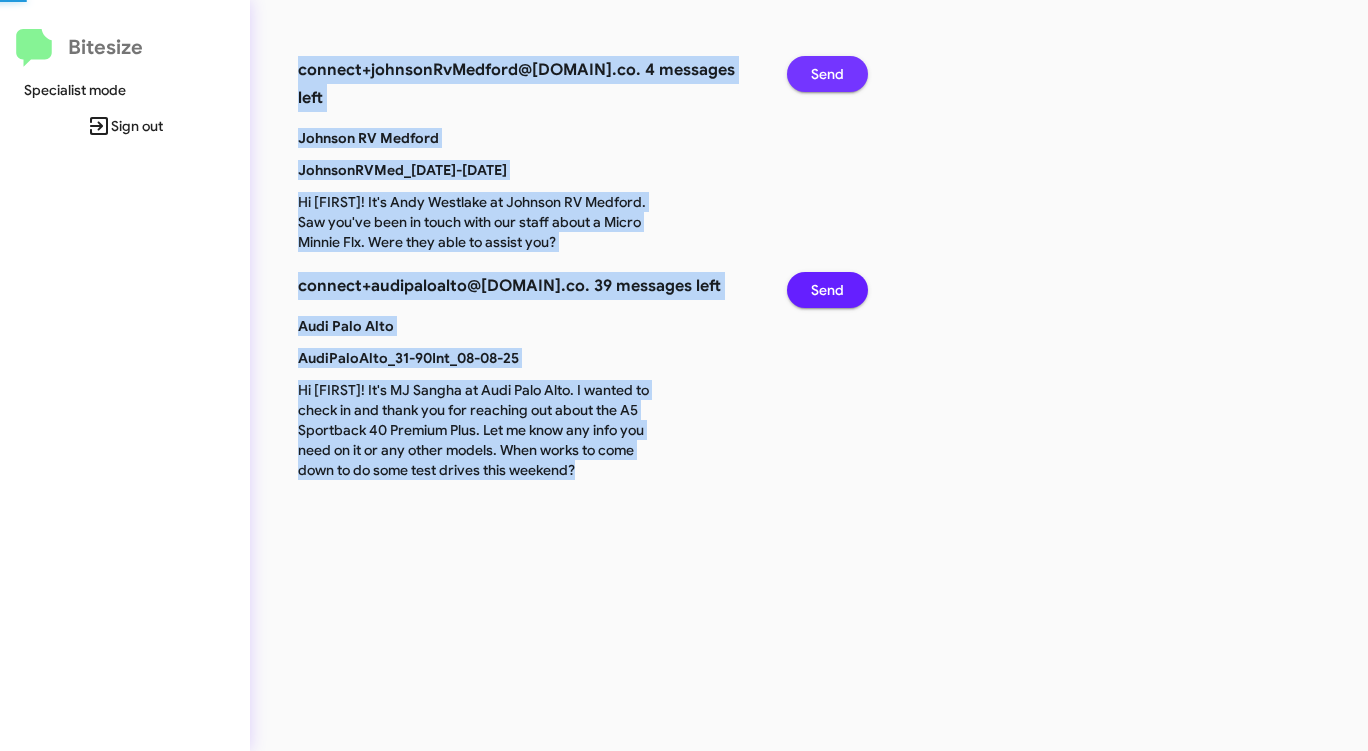 click on "Send" 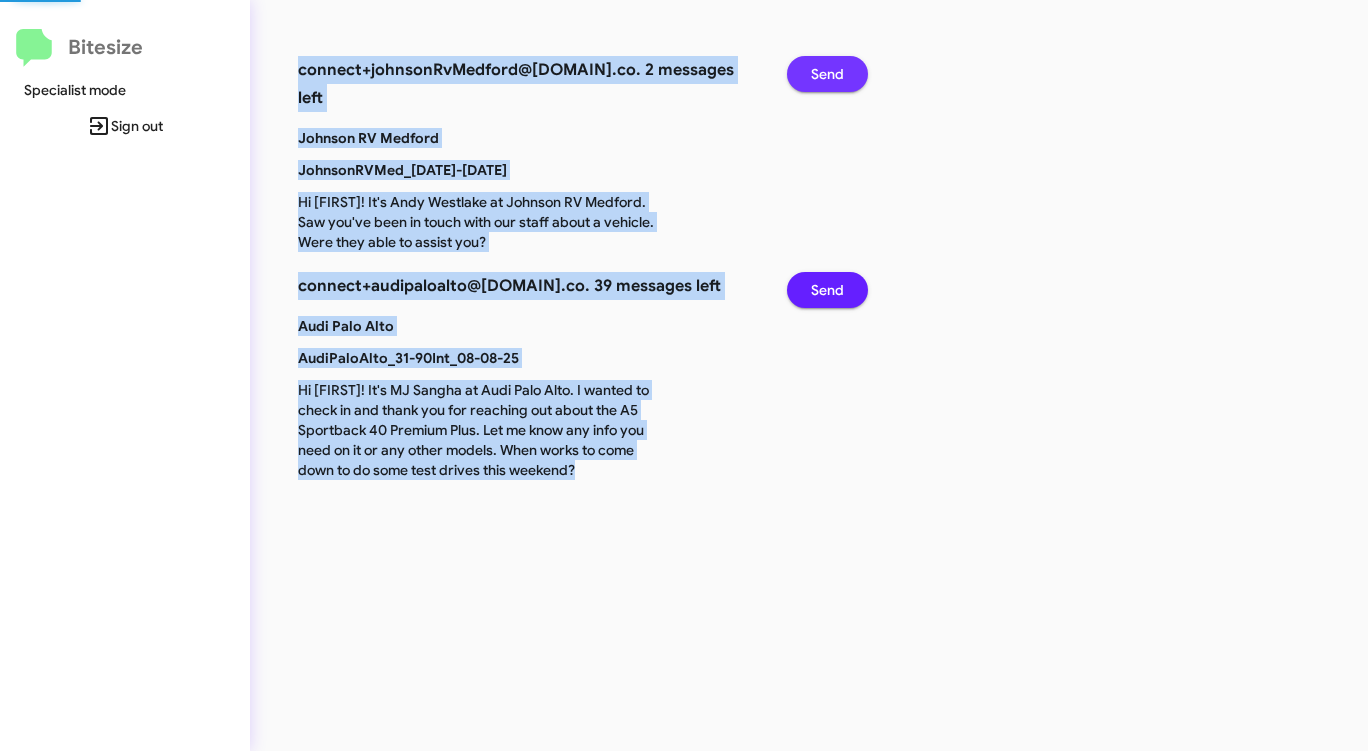 click on "Send" 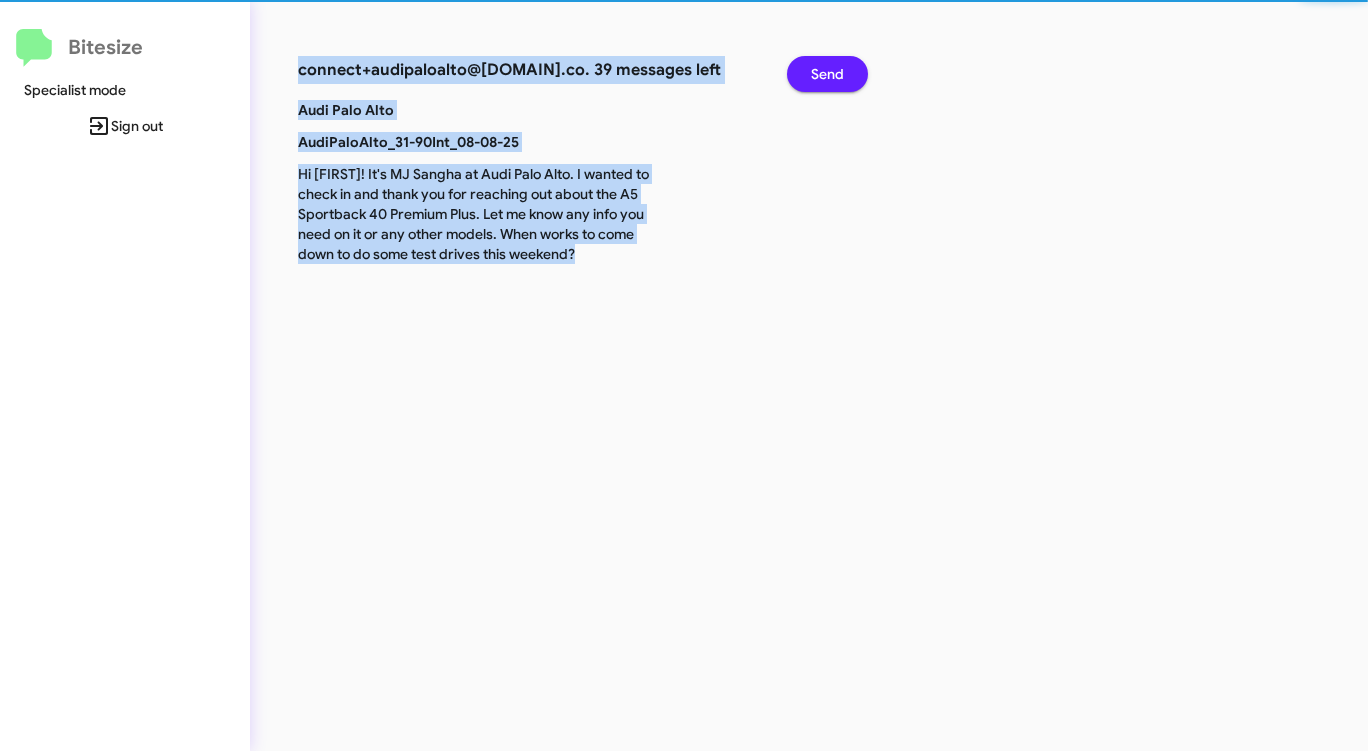click on "Send" 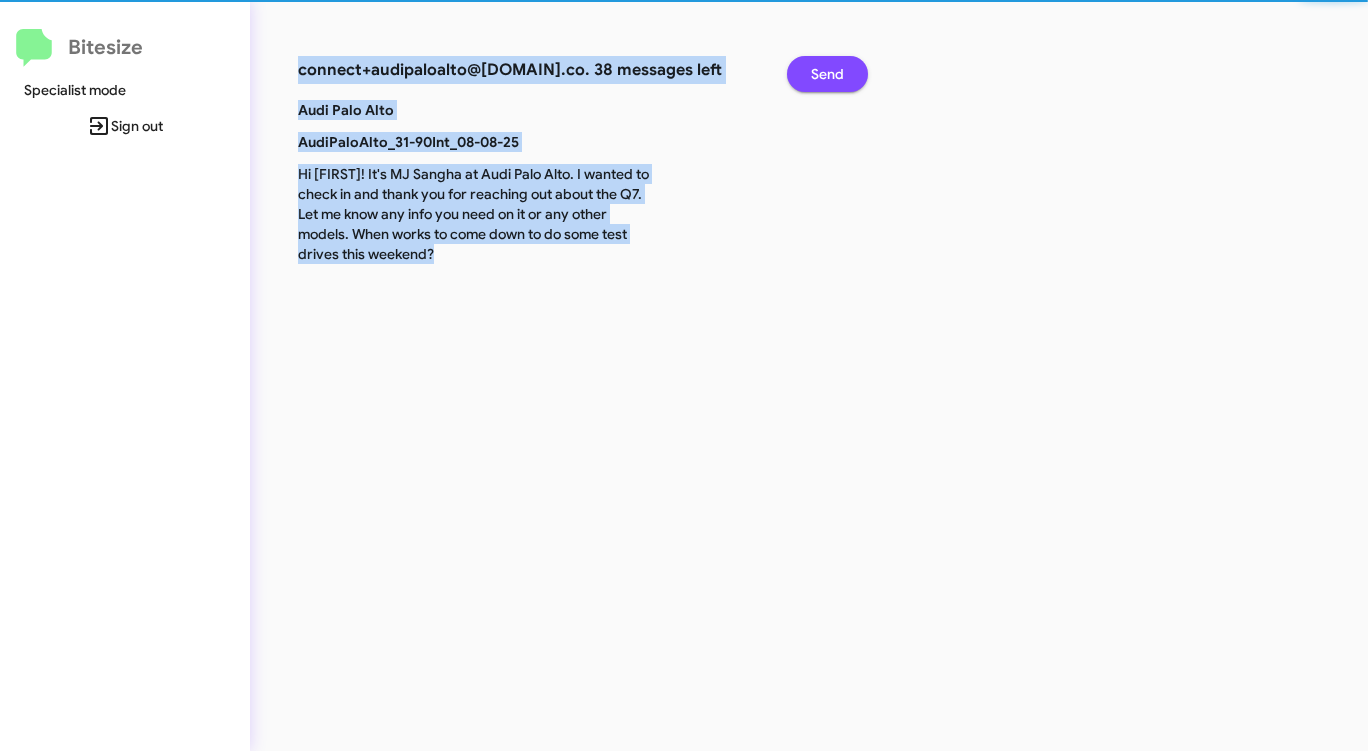 click on "Send" 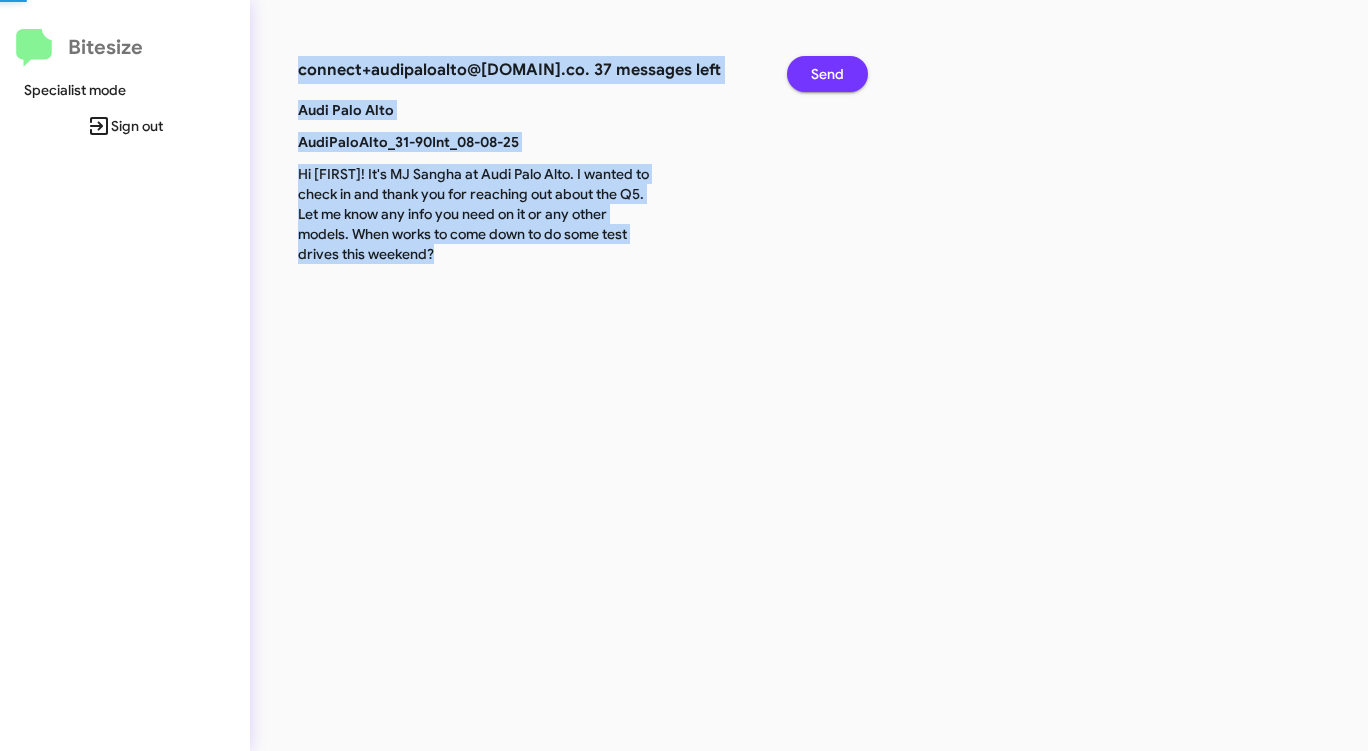 click on "Send" 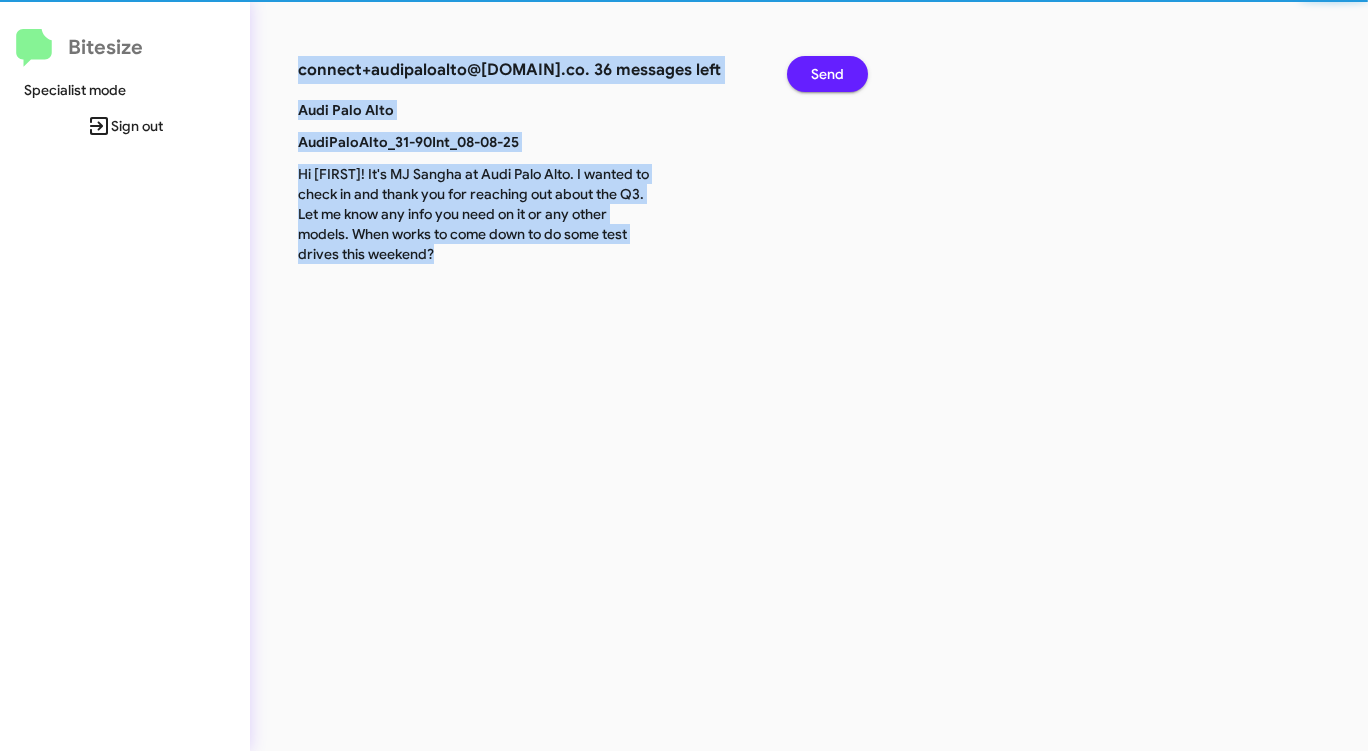 click on "Send" 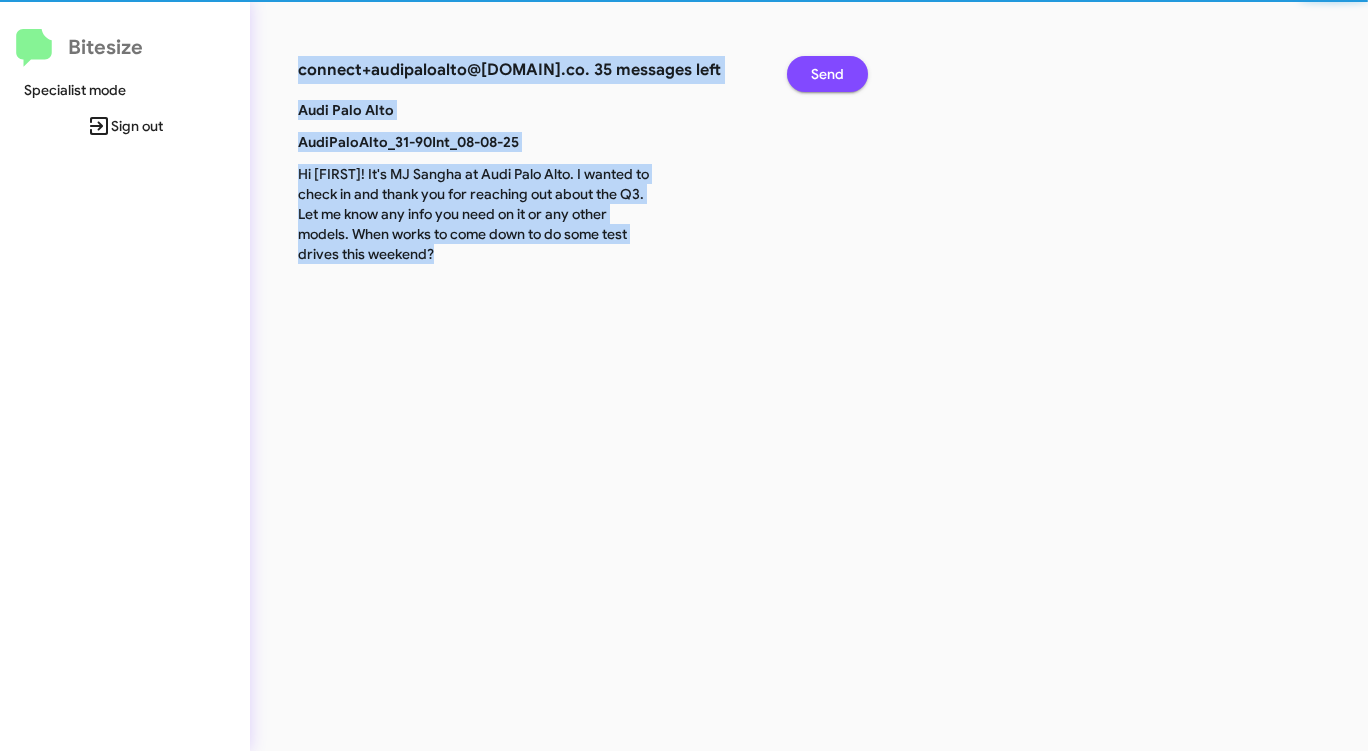 click on "Send" 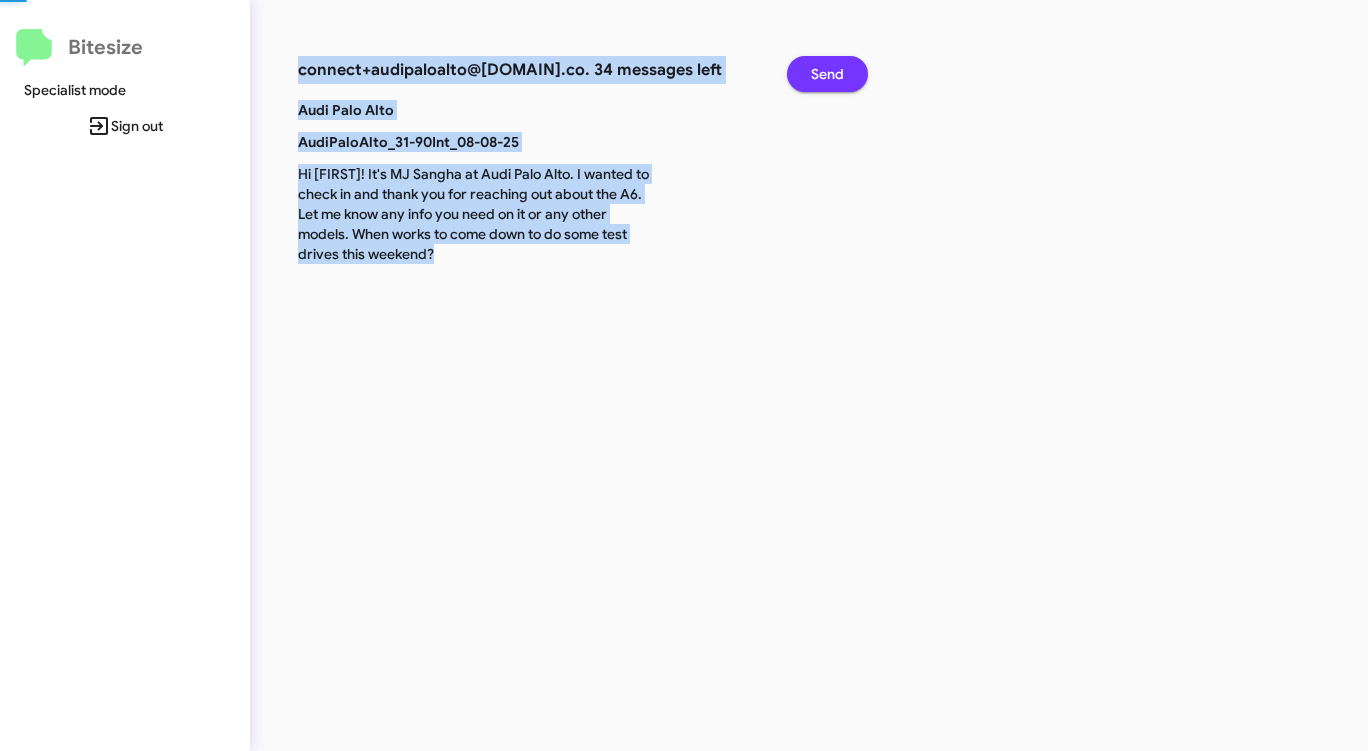 click on "Send" 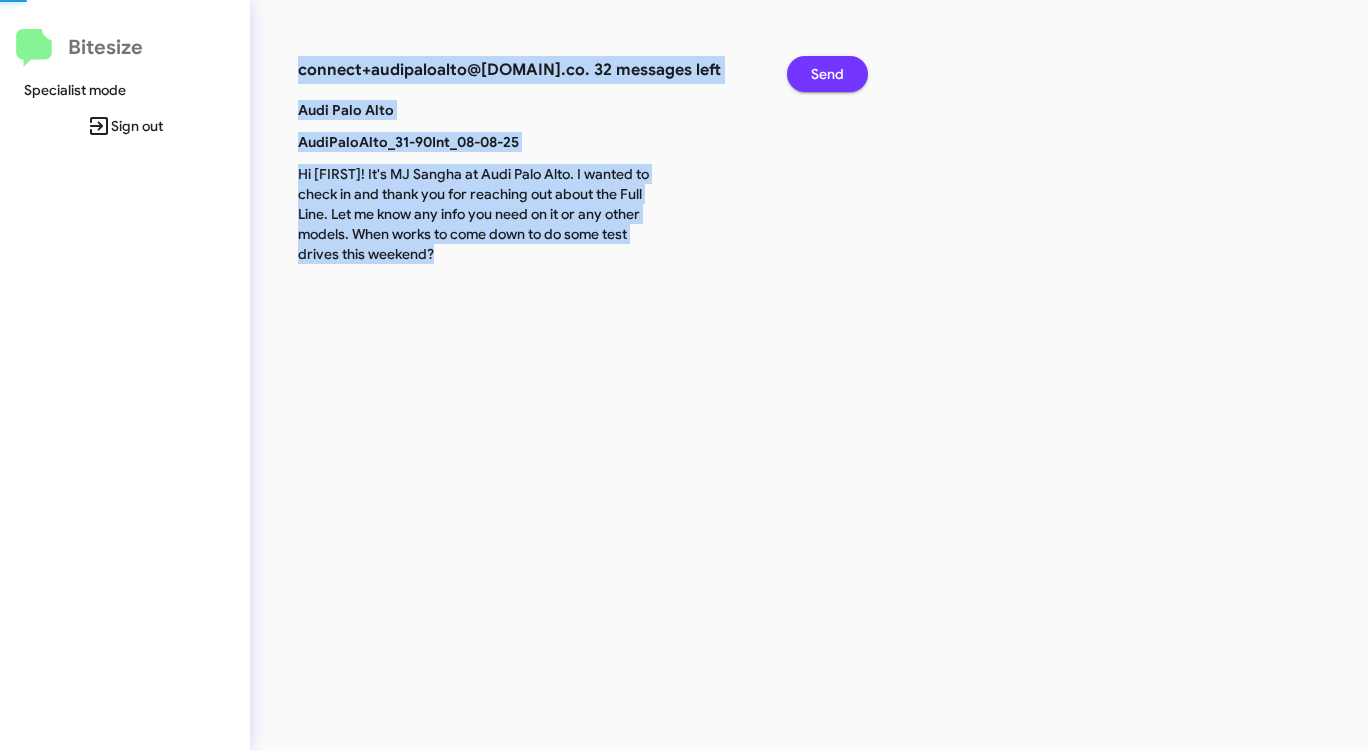 click on "Send" 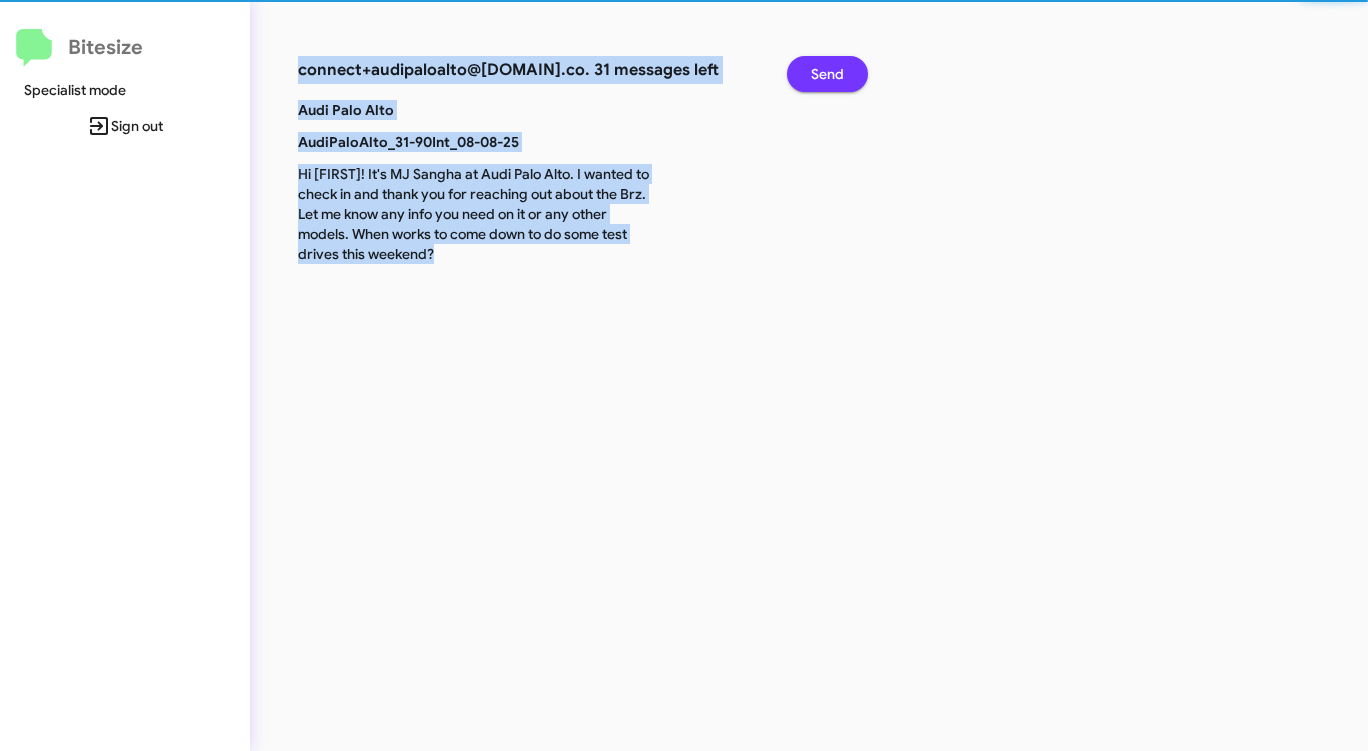 click on "Send" 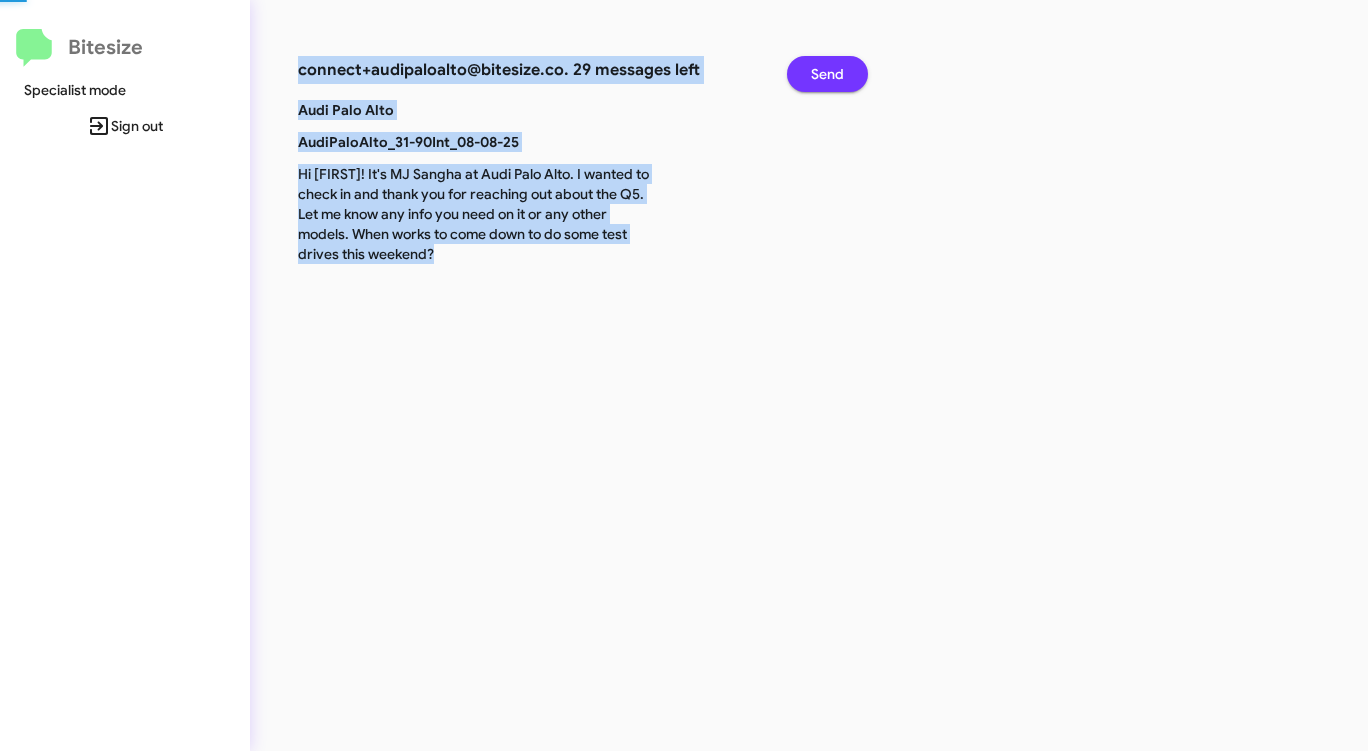 click on "Send" 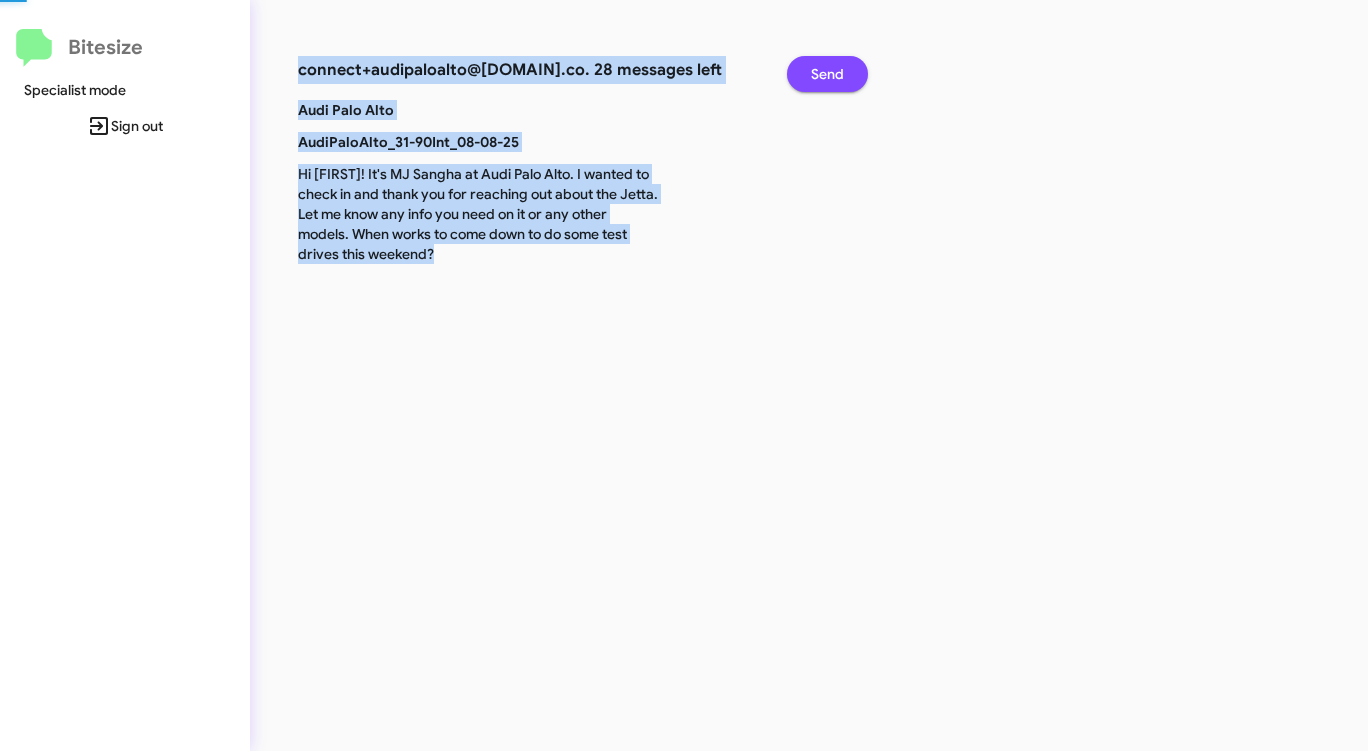 click on "Send" 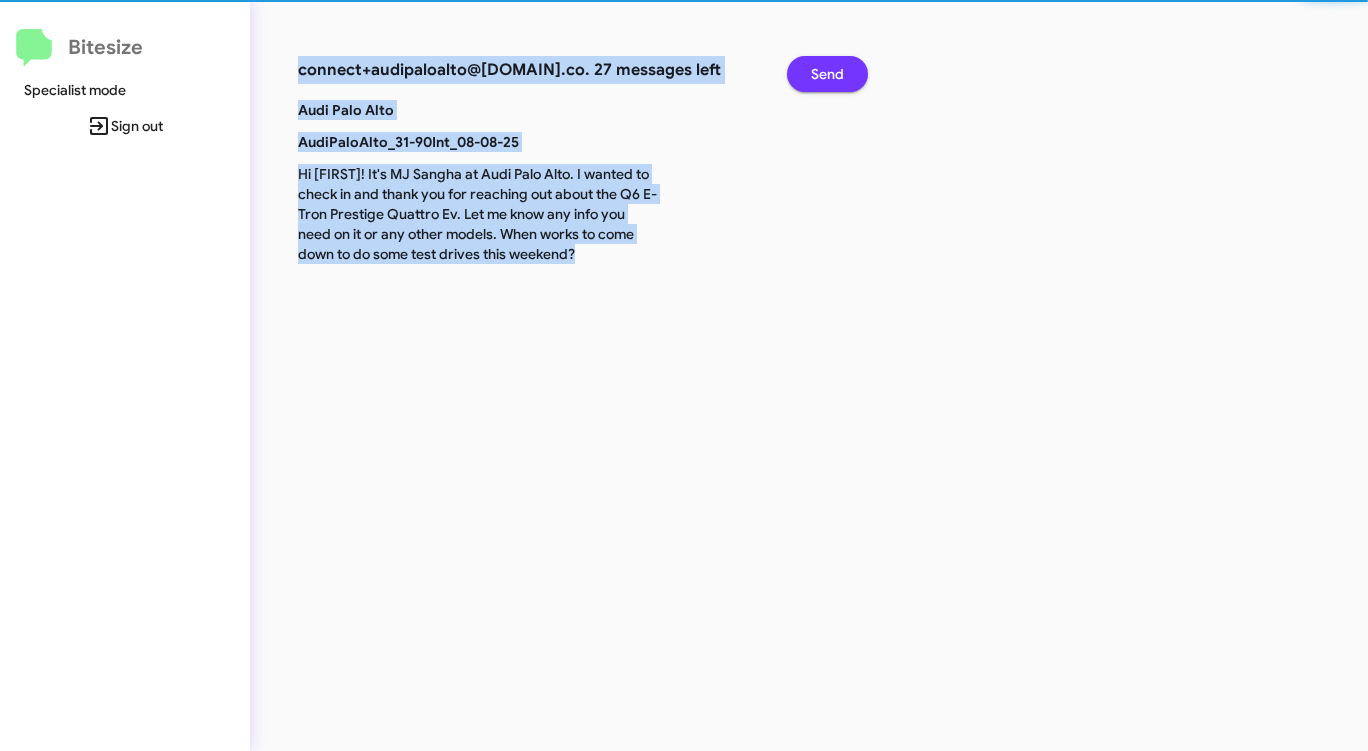 click on "Send" 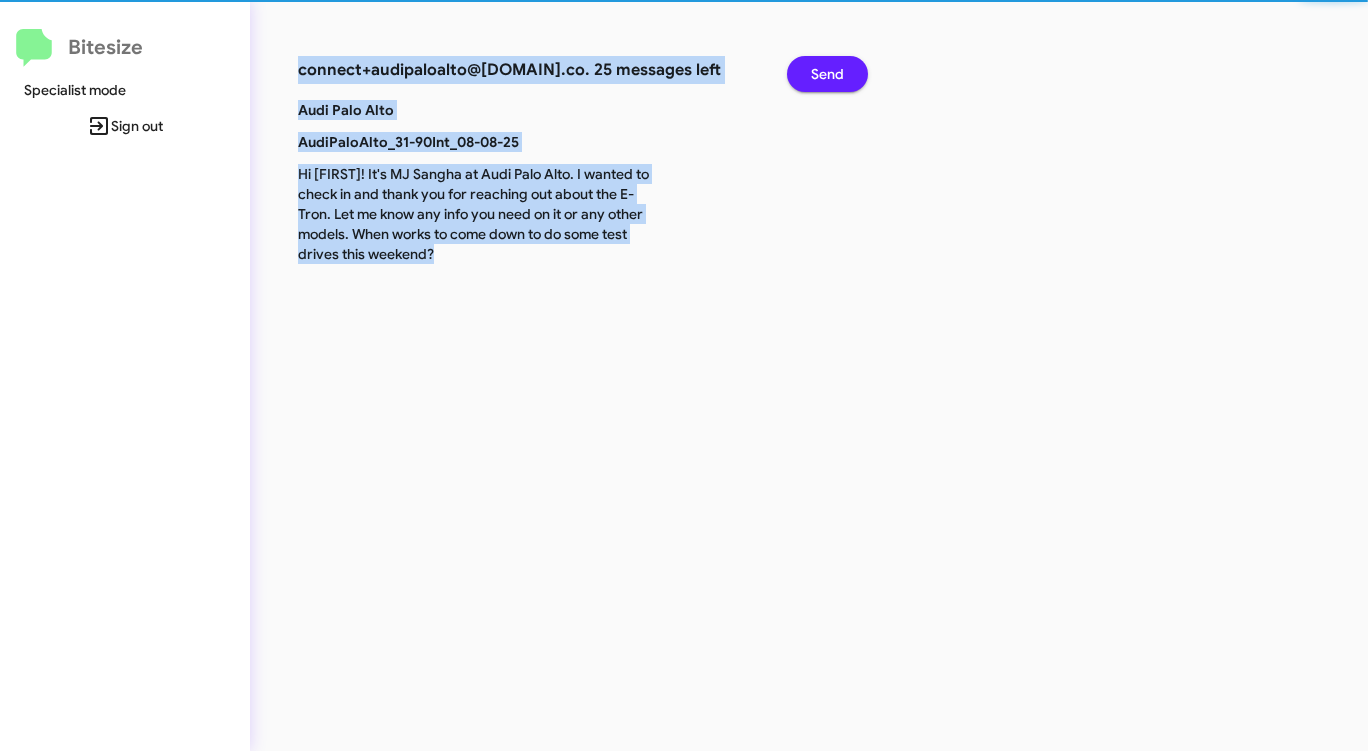 click on "Send" 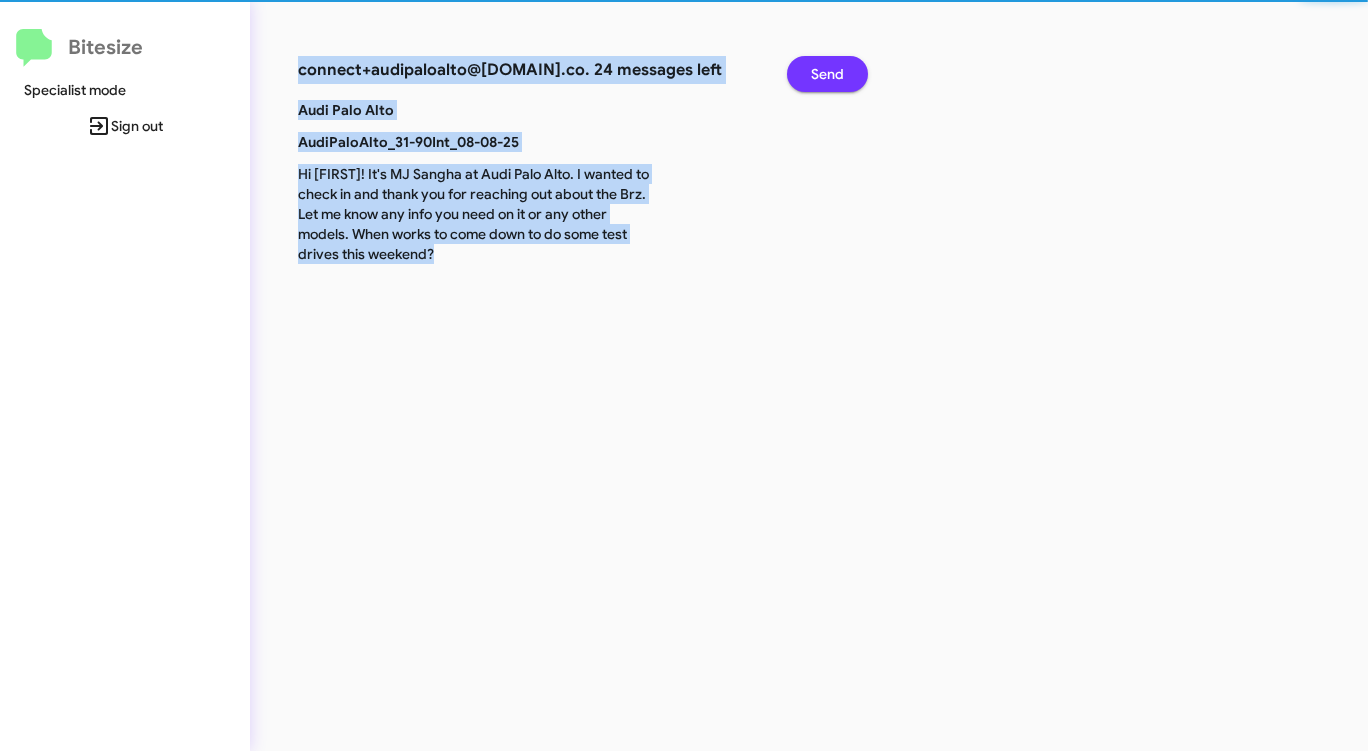 click on "Send" 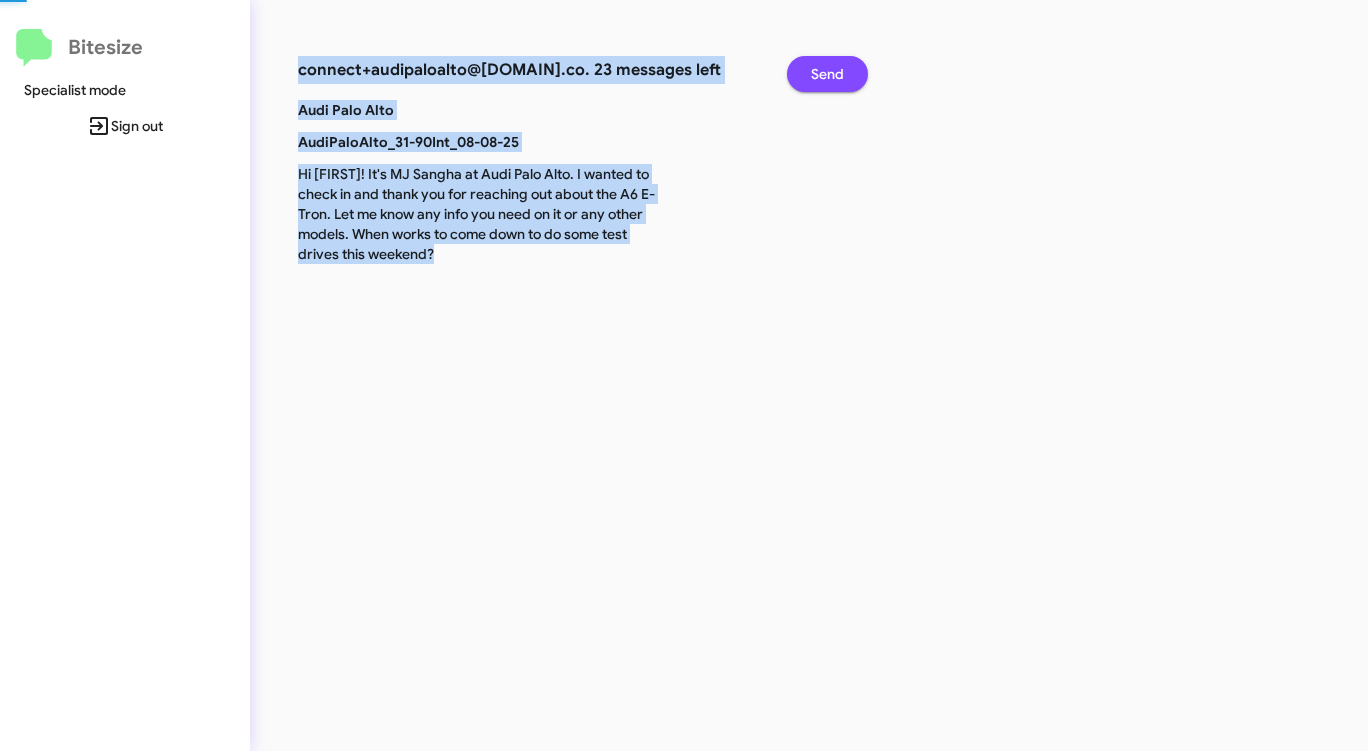 click on "Send" 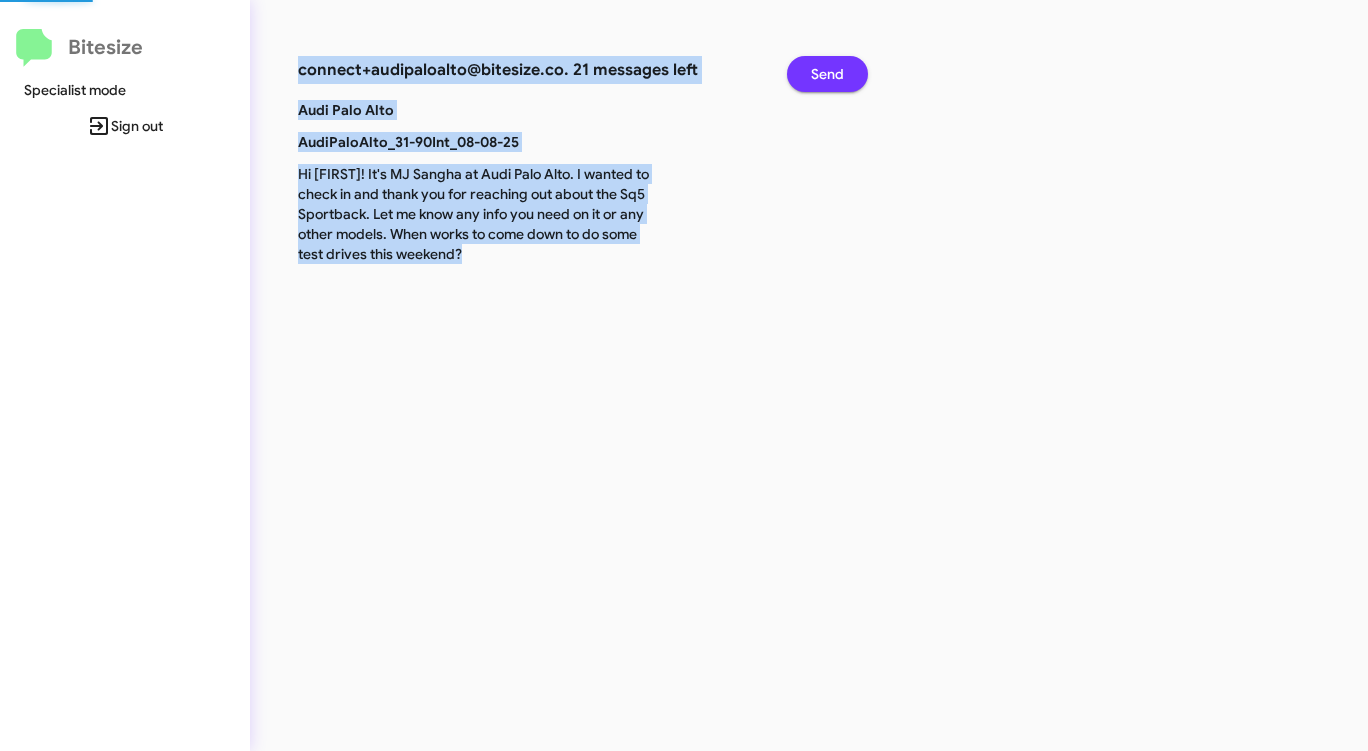 click on "Send" 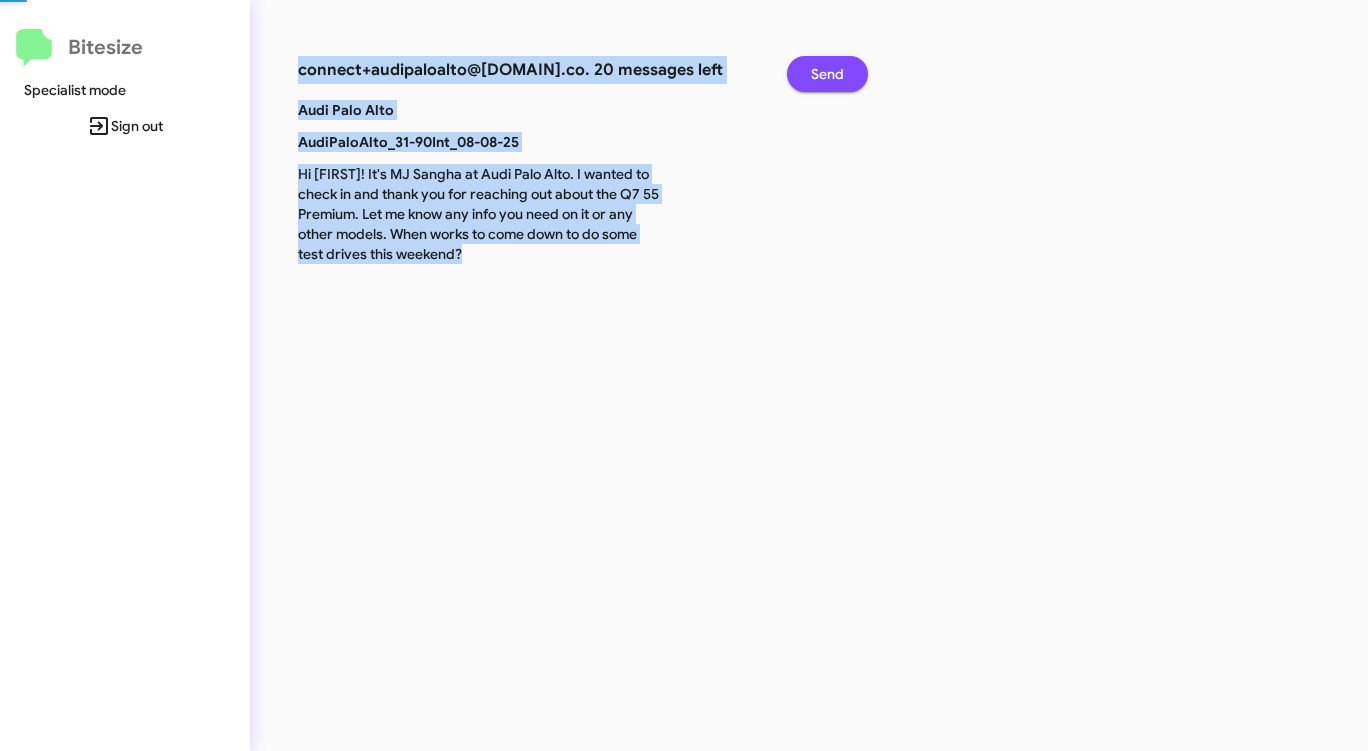 click on "Send" 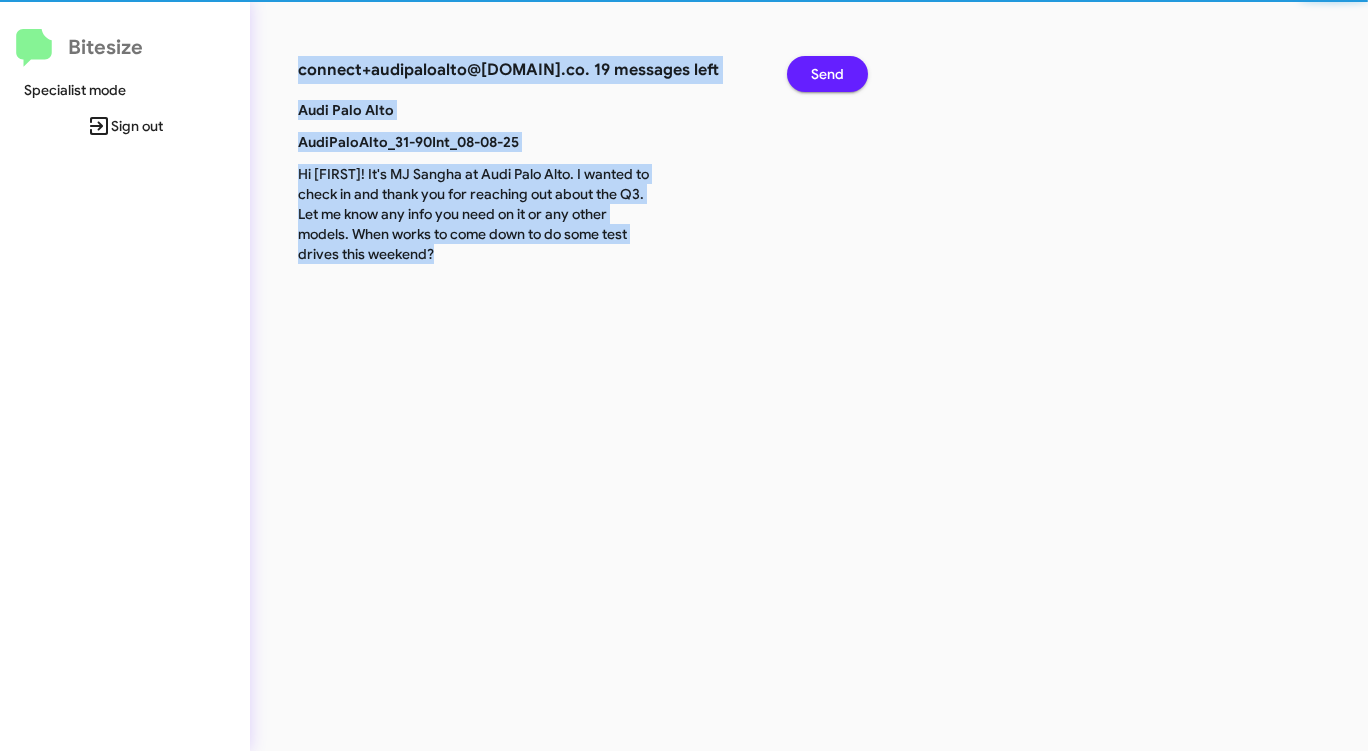 click on "Send" 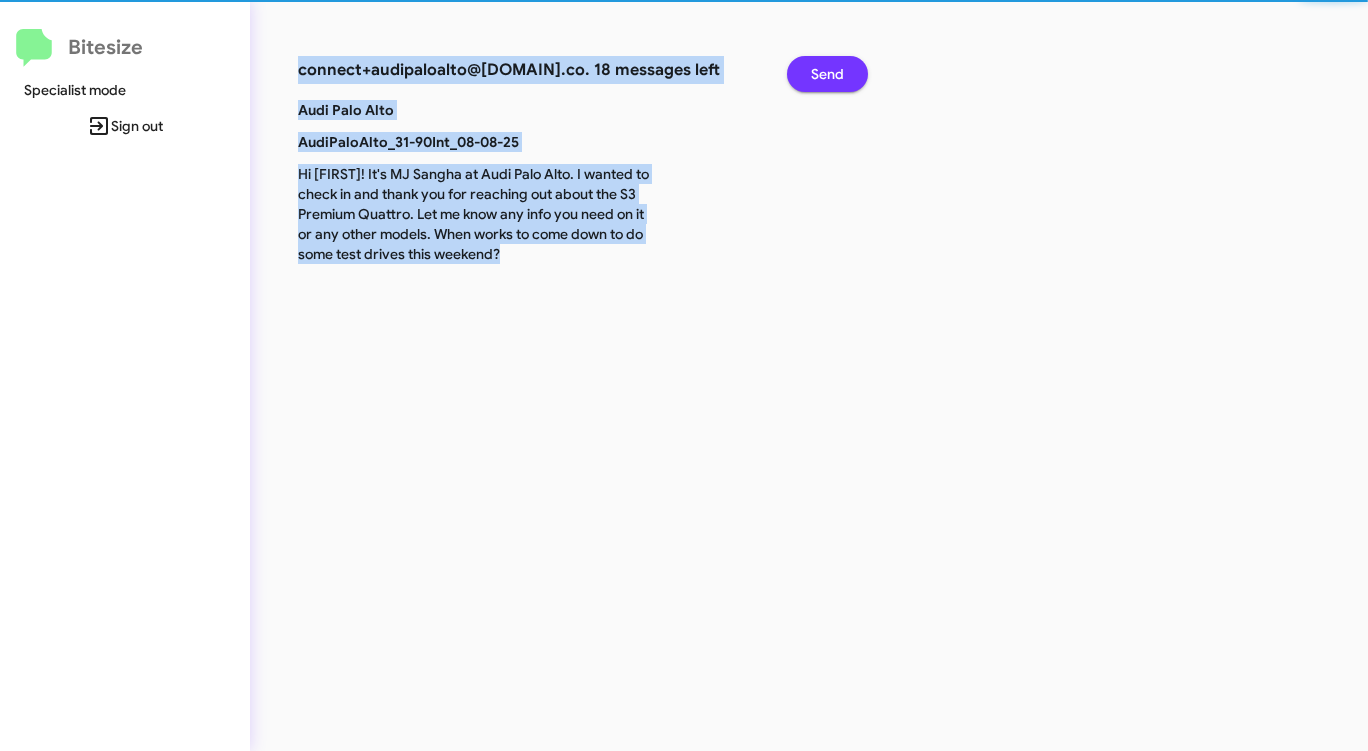 click on "Send" 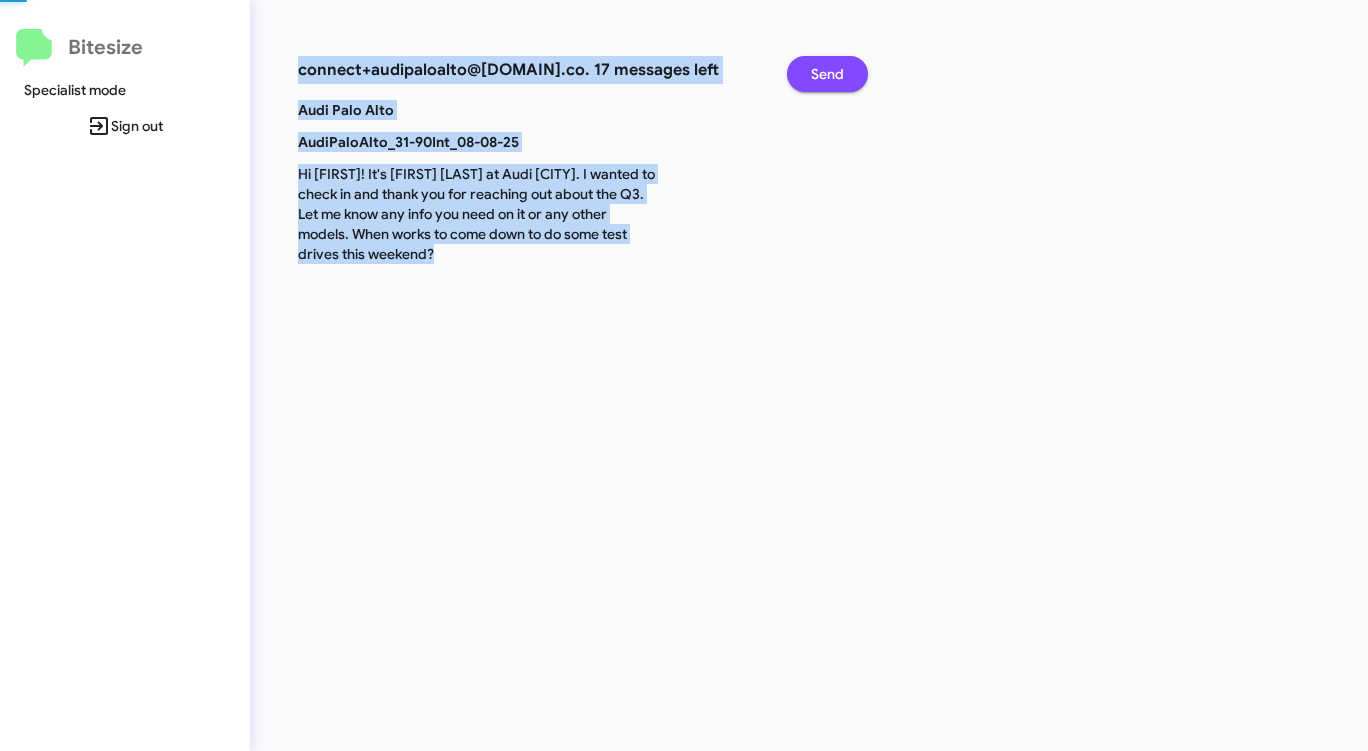 click on "Send" 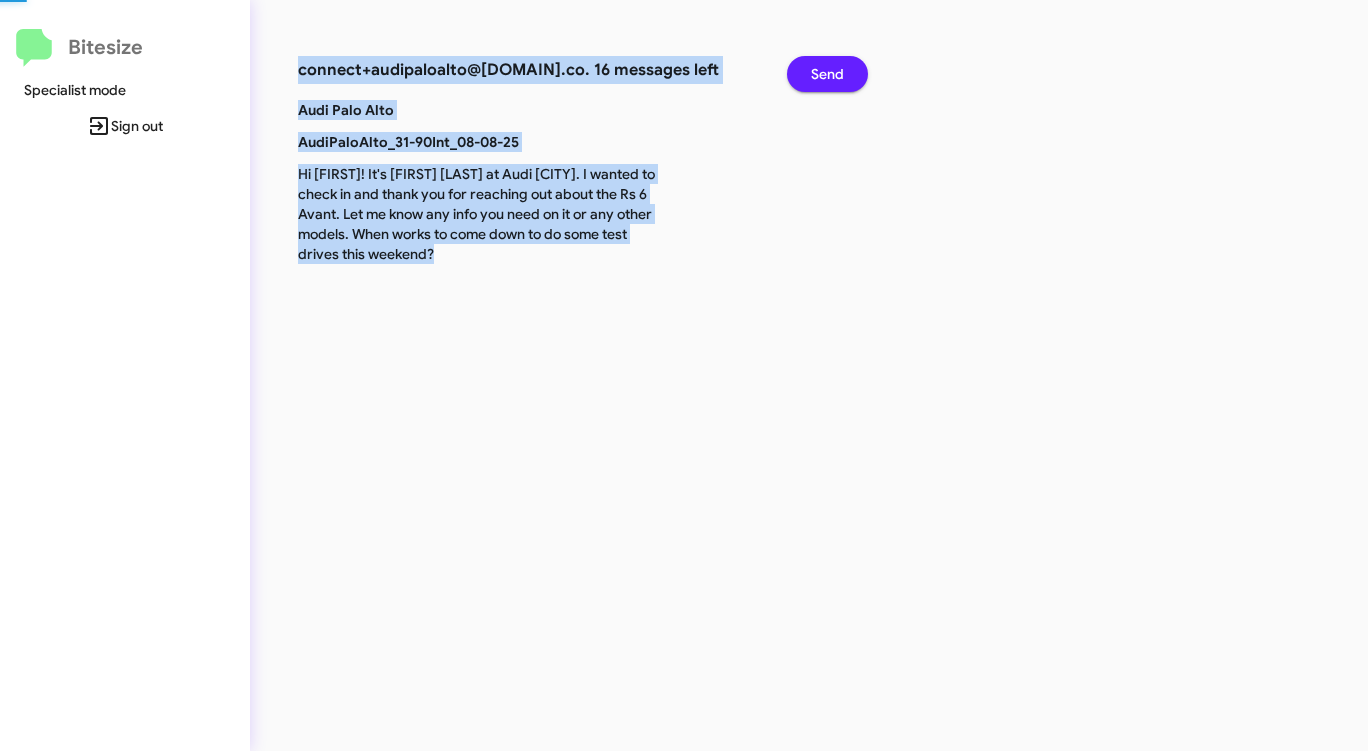 click on "Send" 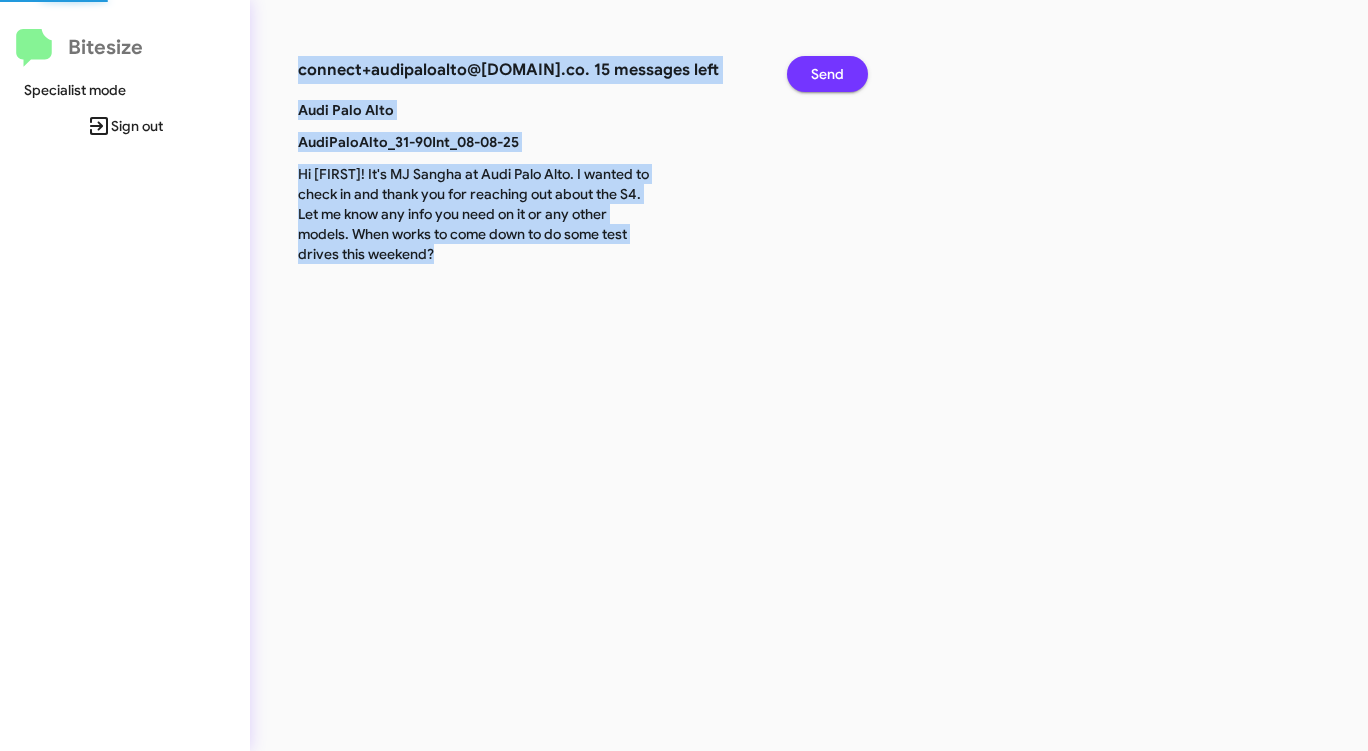 click on "Send" 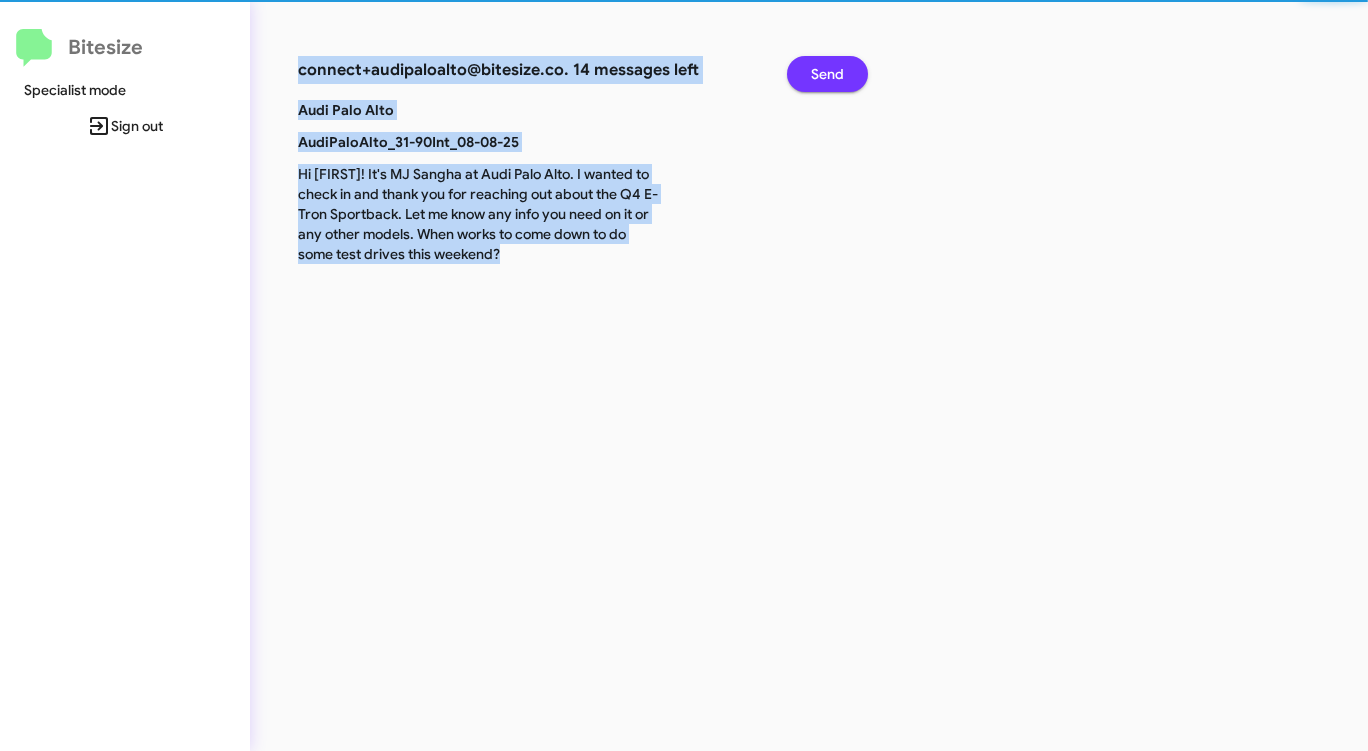 click on "Send" 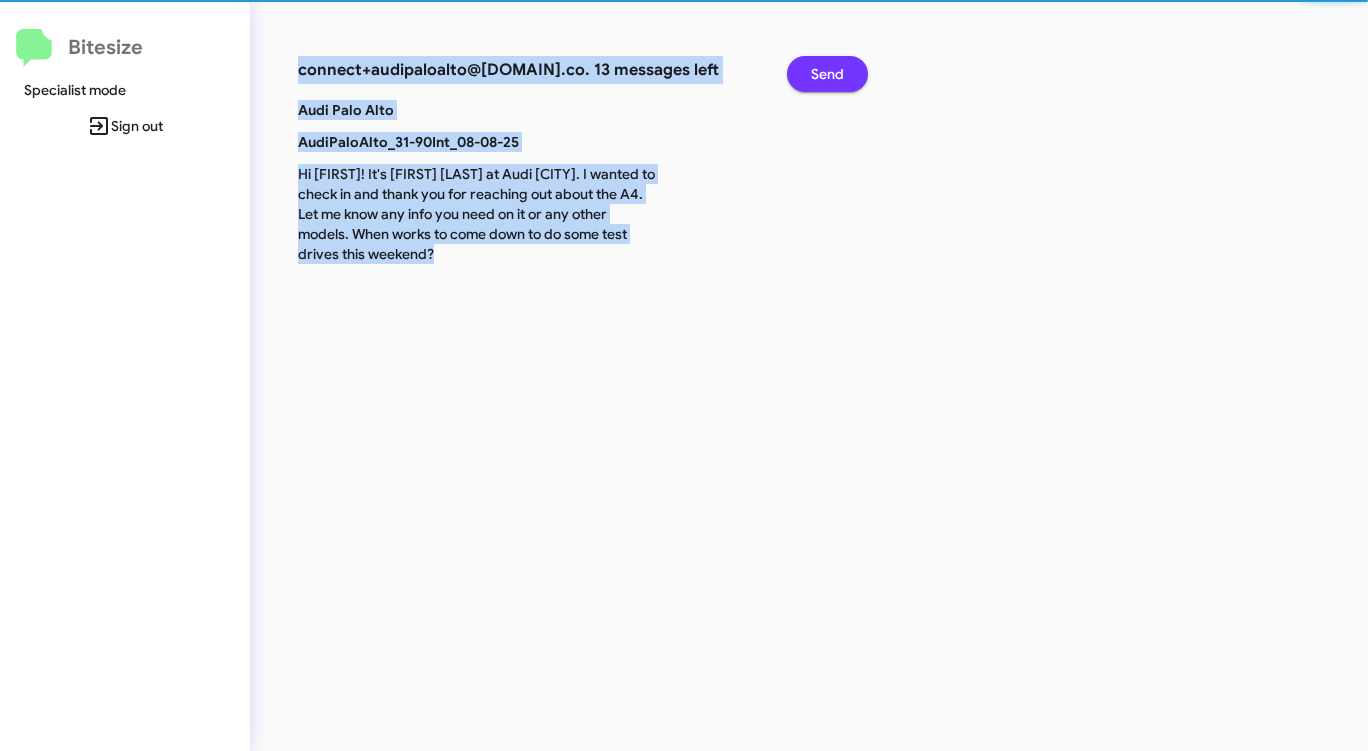 click on "Send" 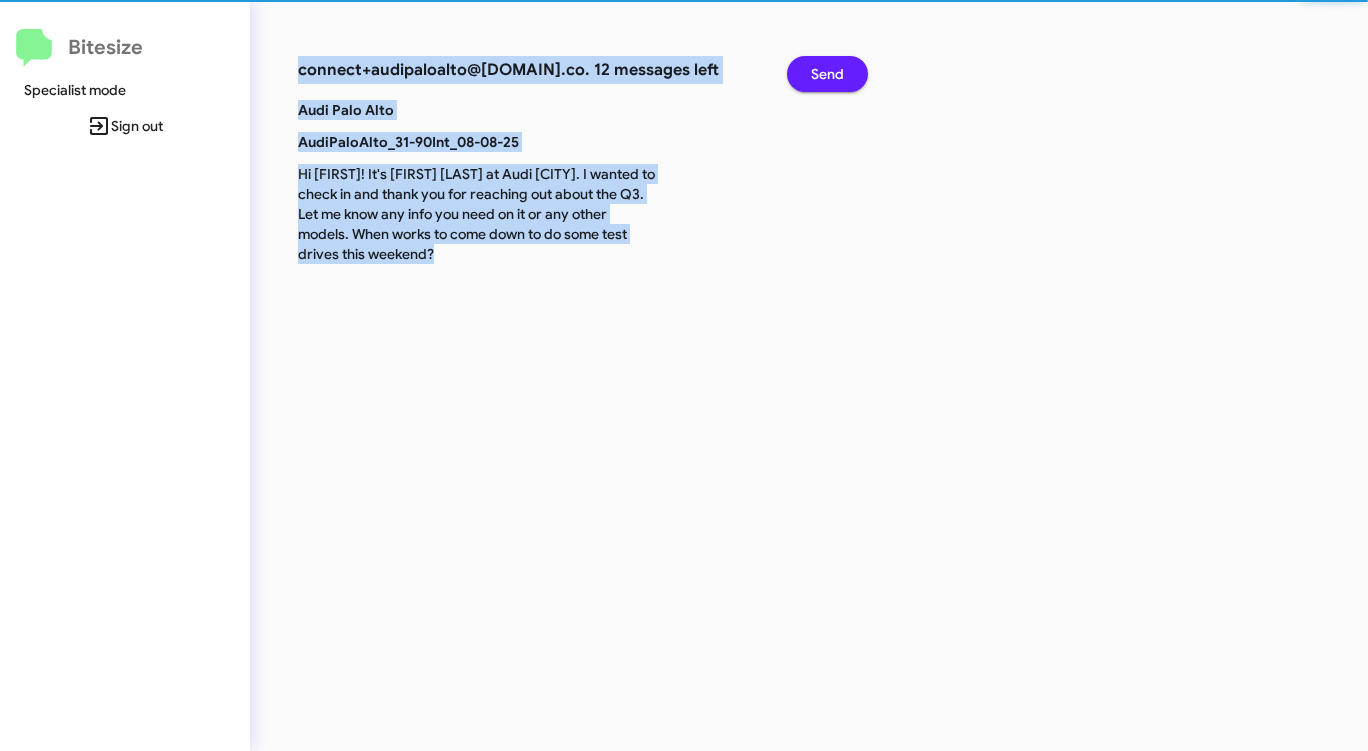 click on "Send" 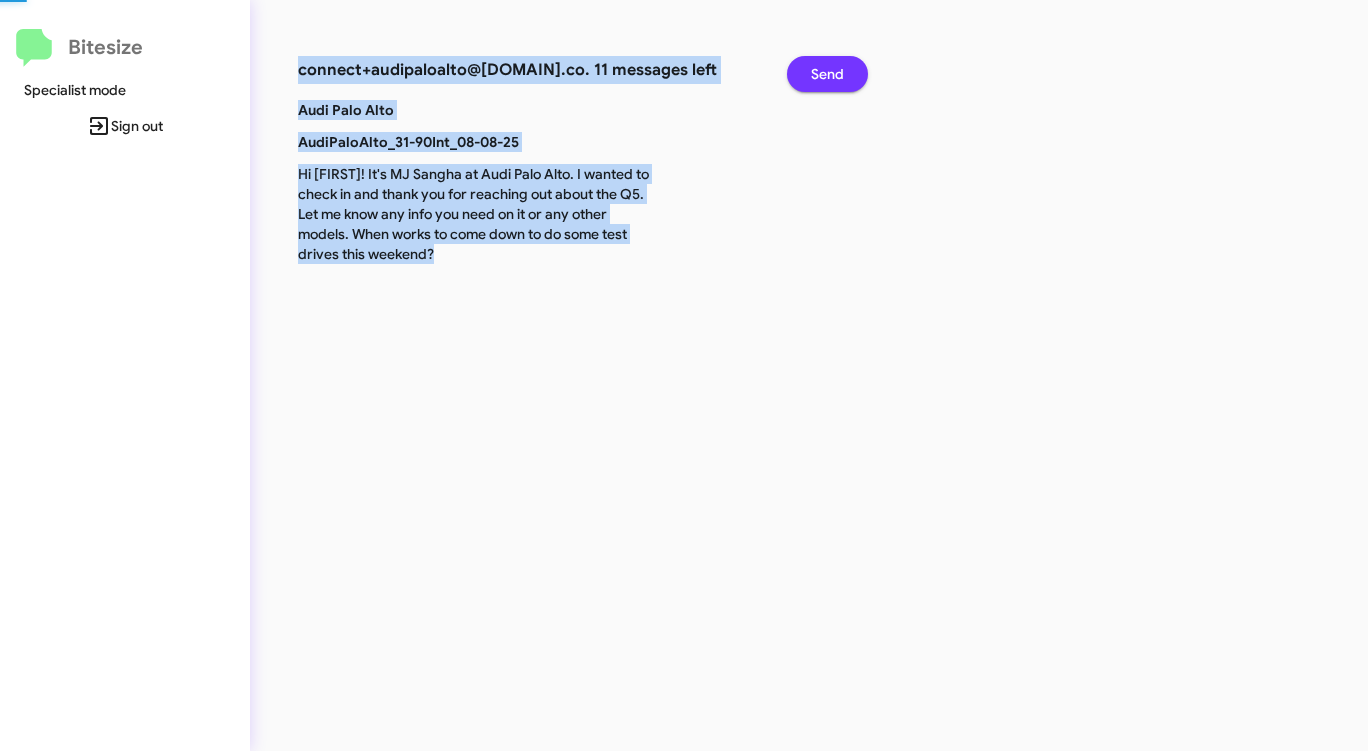click on "Send" 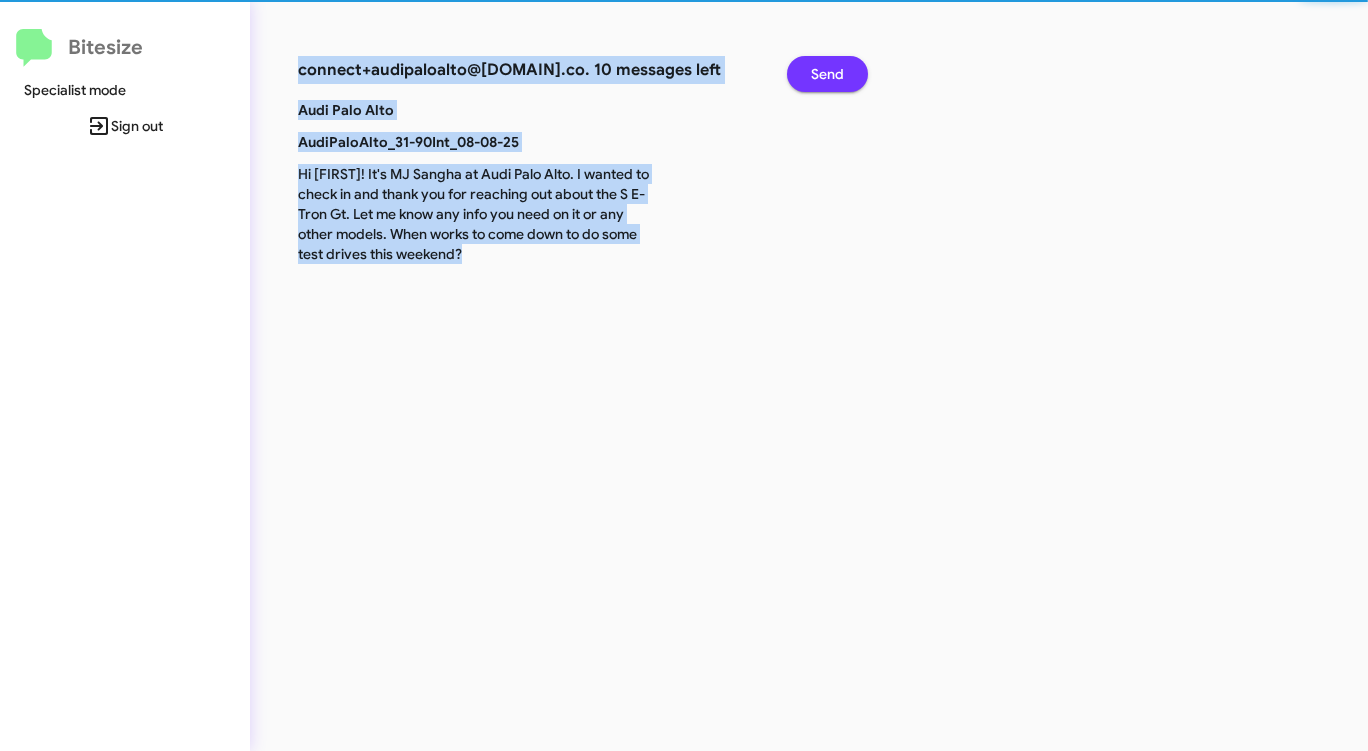 click on "Send" 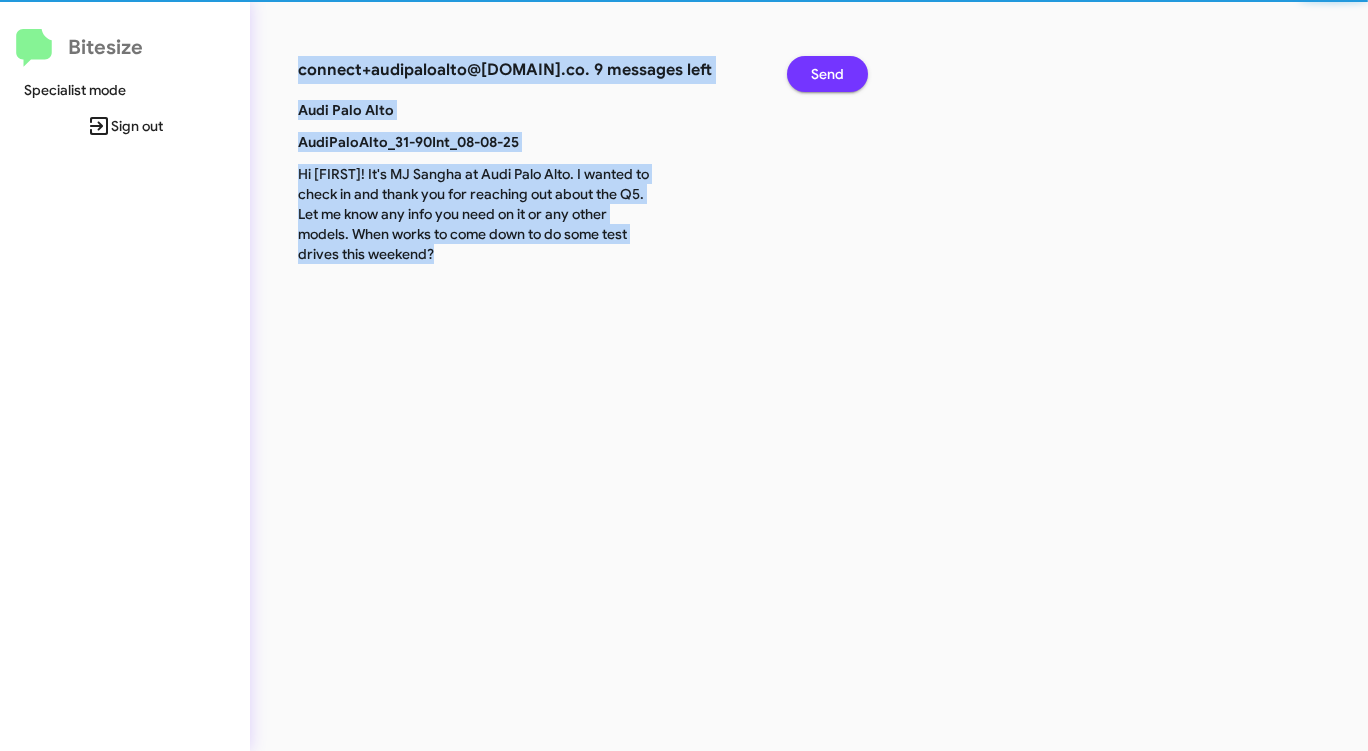 click on "Send" 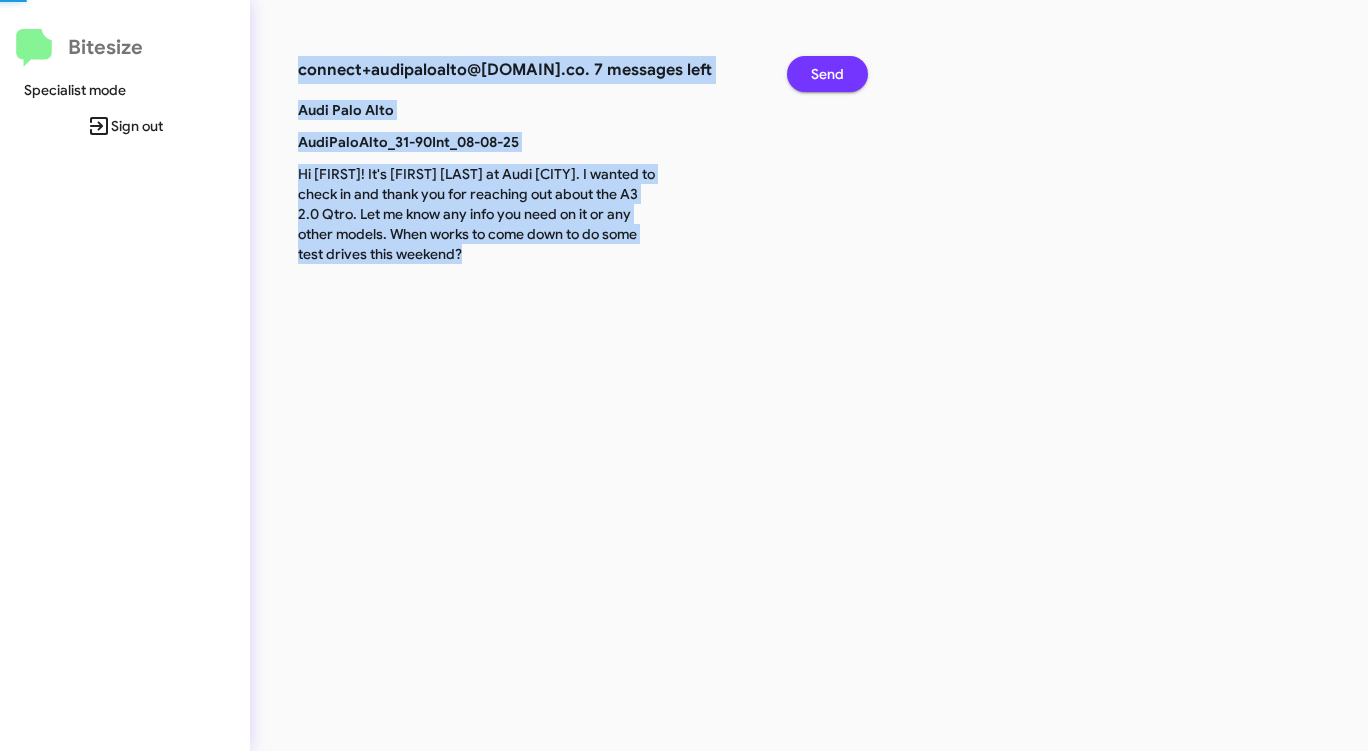 click on "Send" 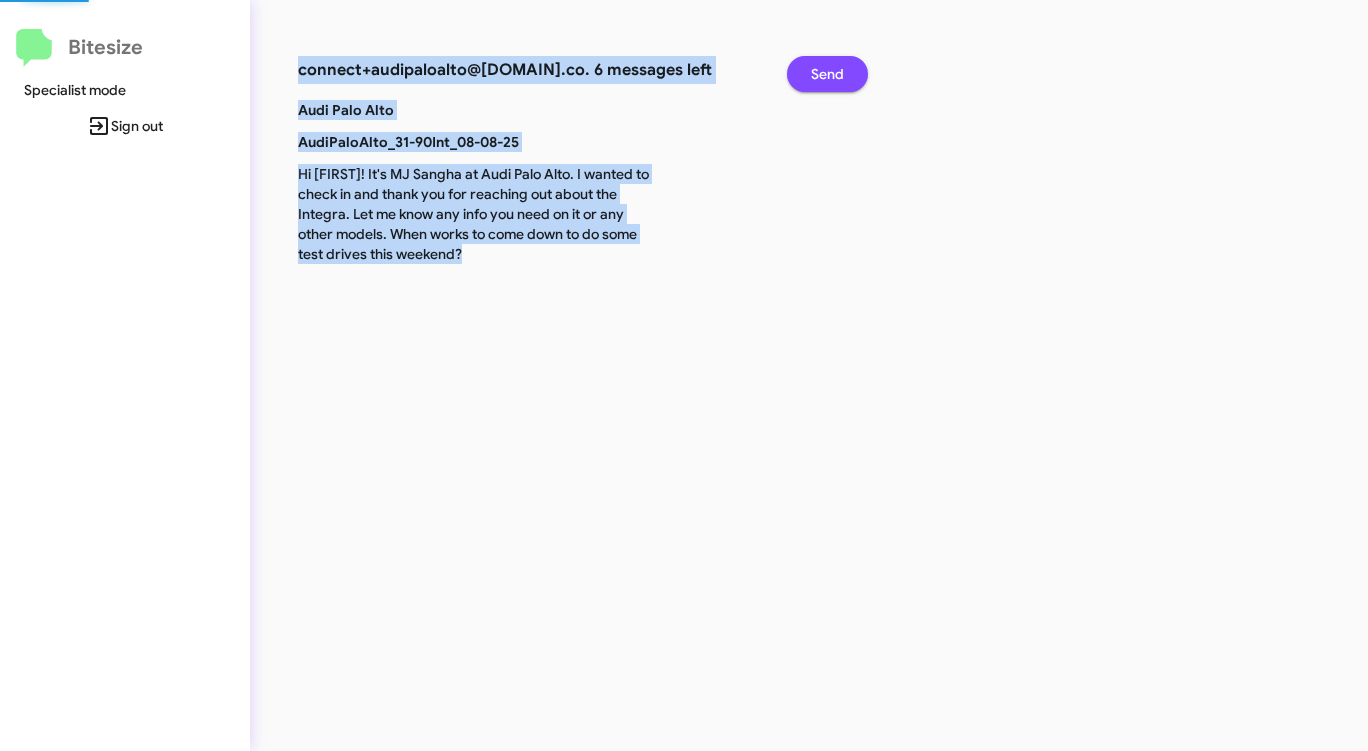 click on "Send" 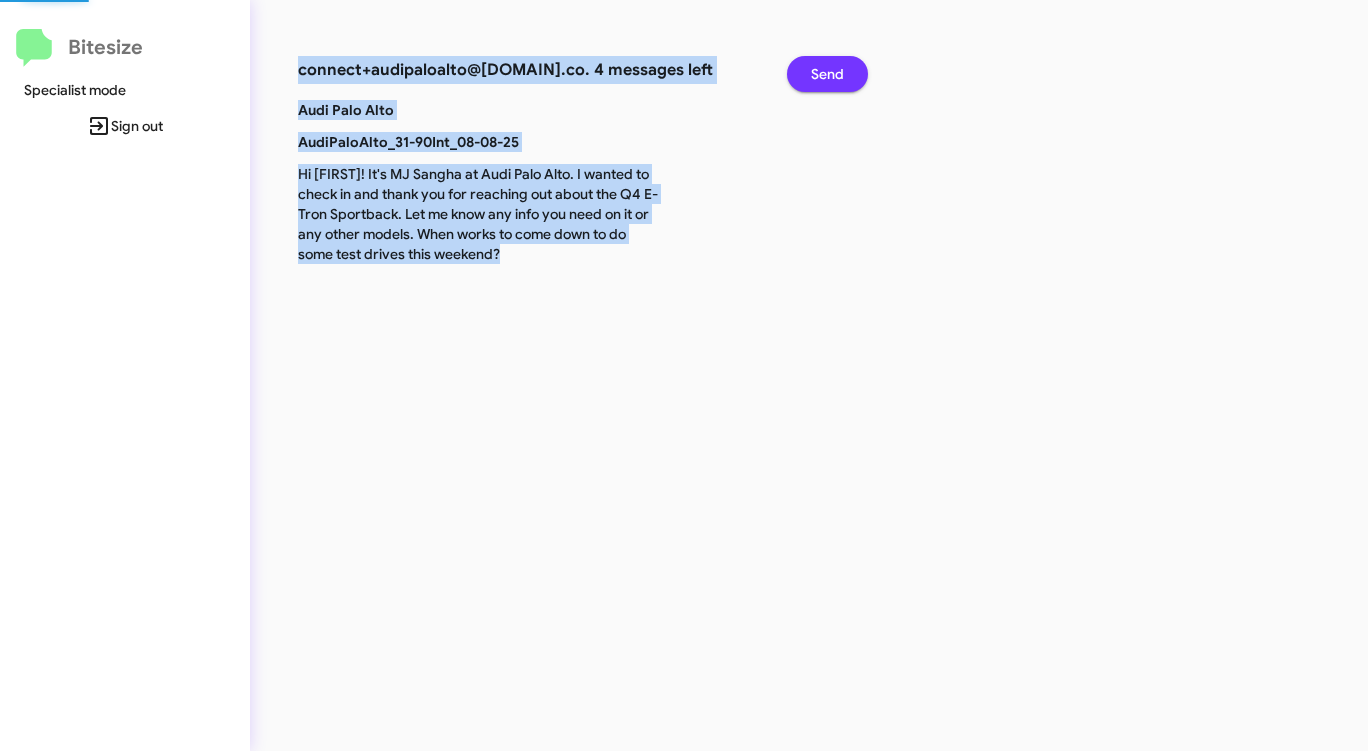 click on "Send" 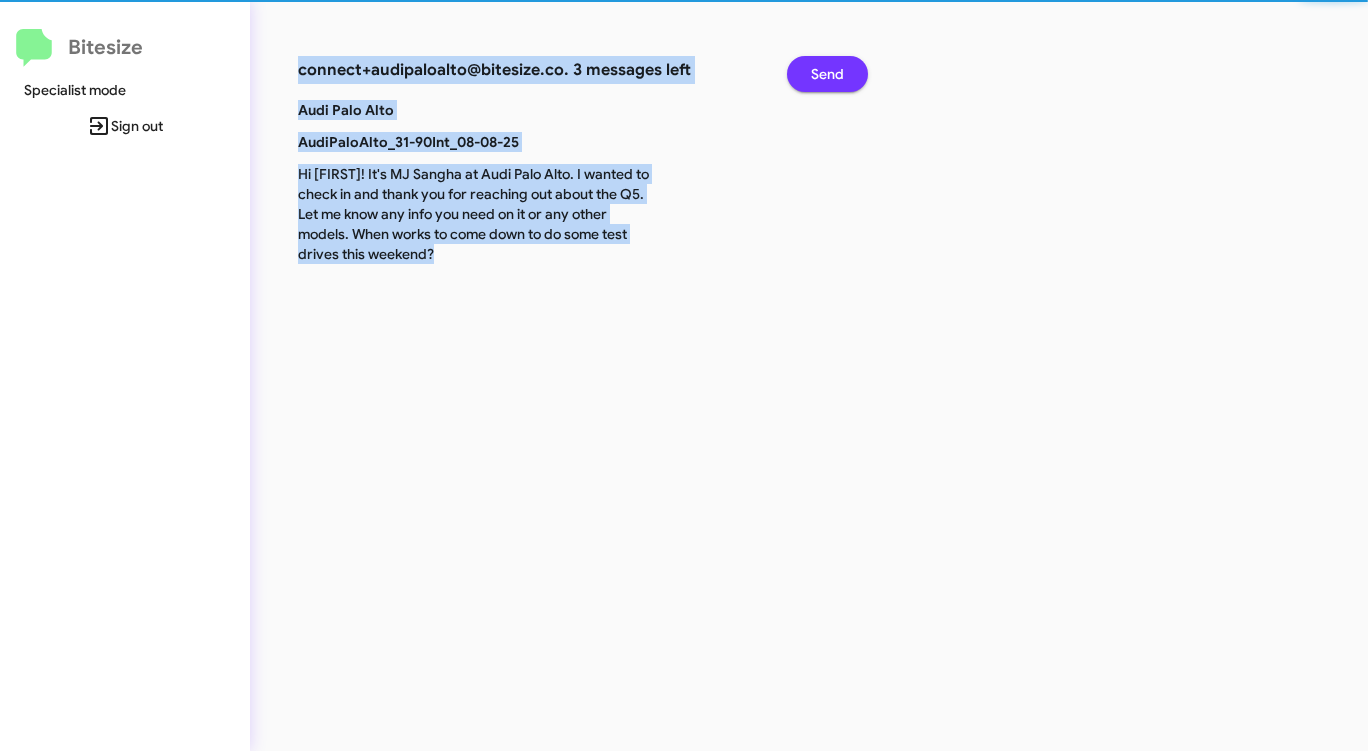 click on "Send" 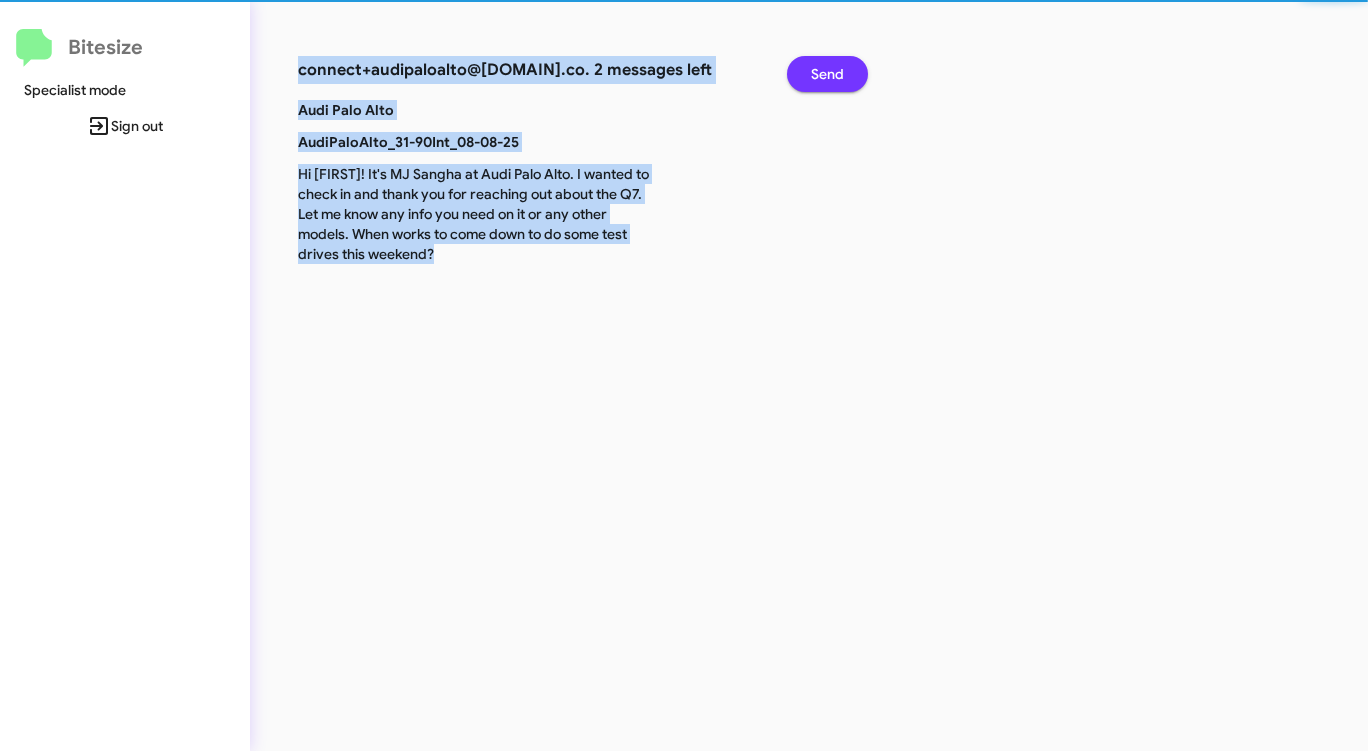 click on "Send" 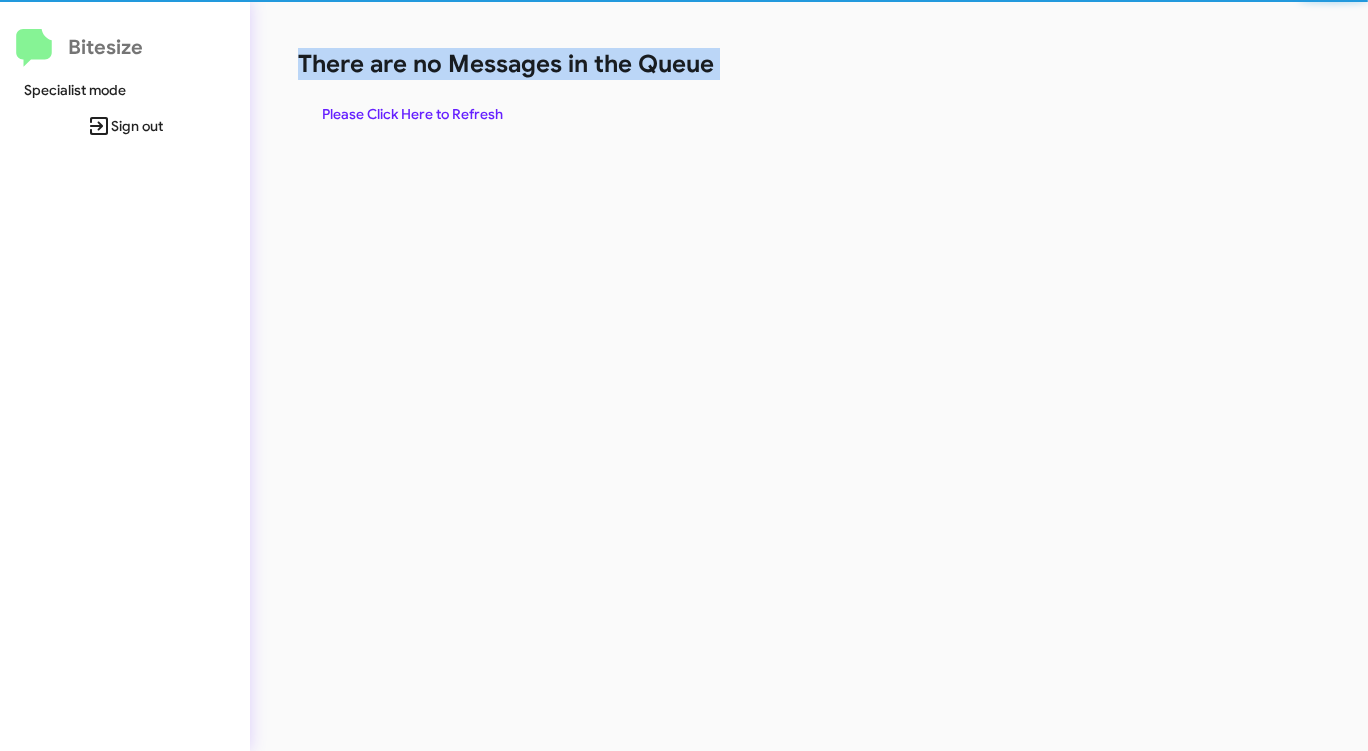 click on "There are no Messages in the Queue" 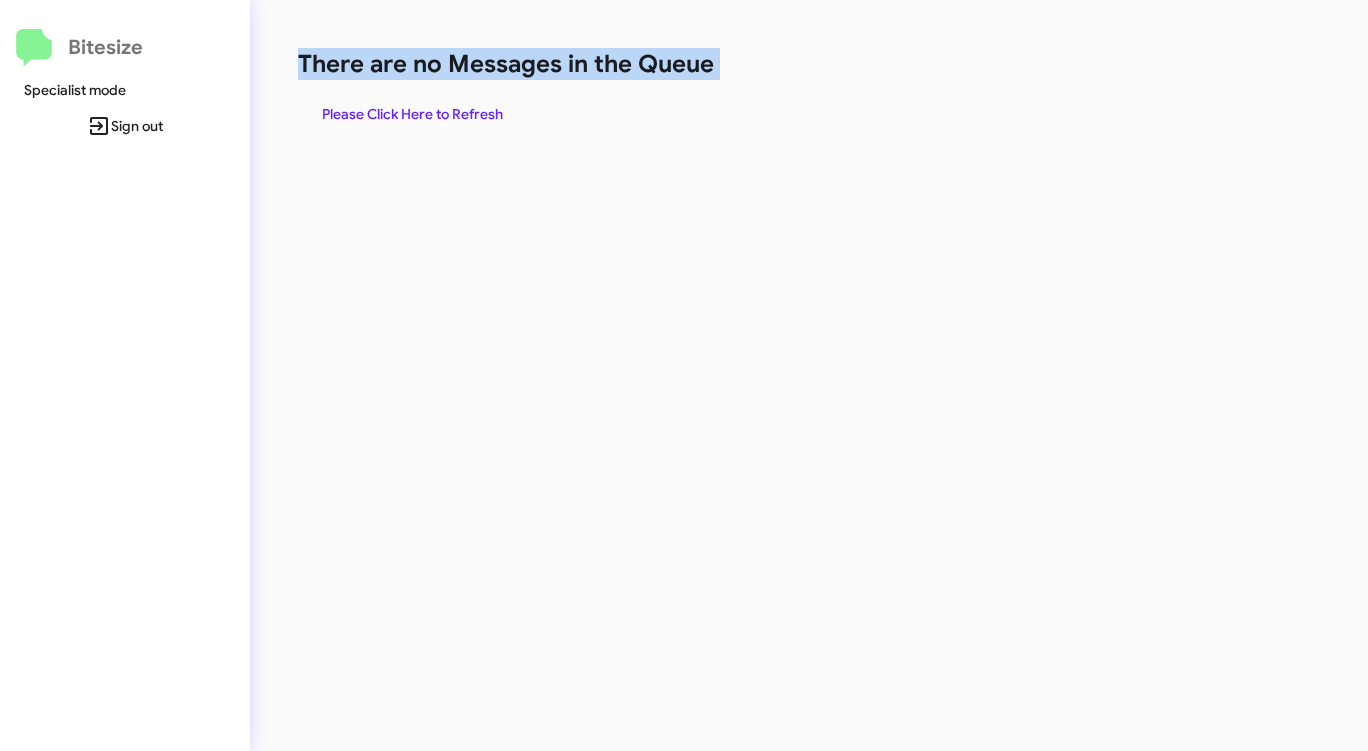 click on "There are no Messages in the Queue" 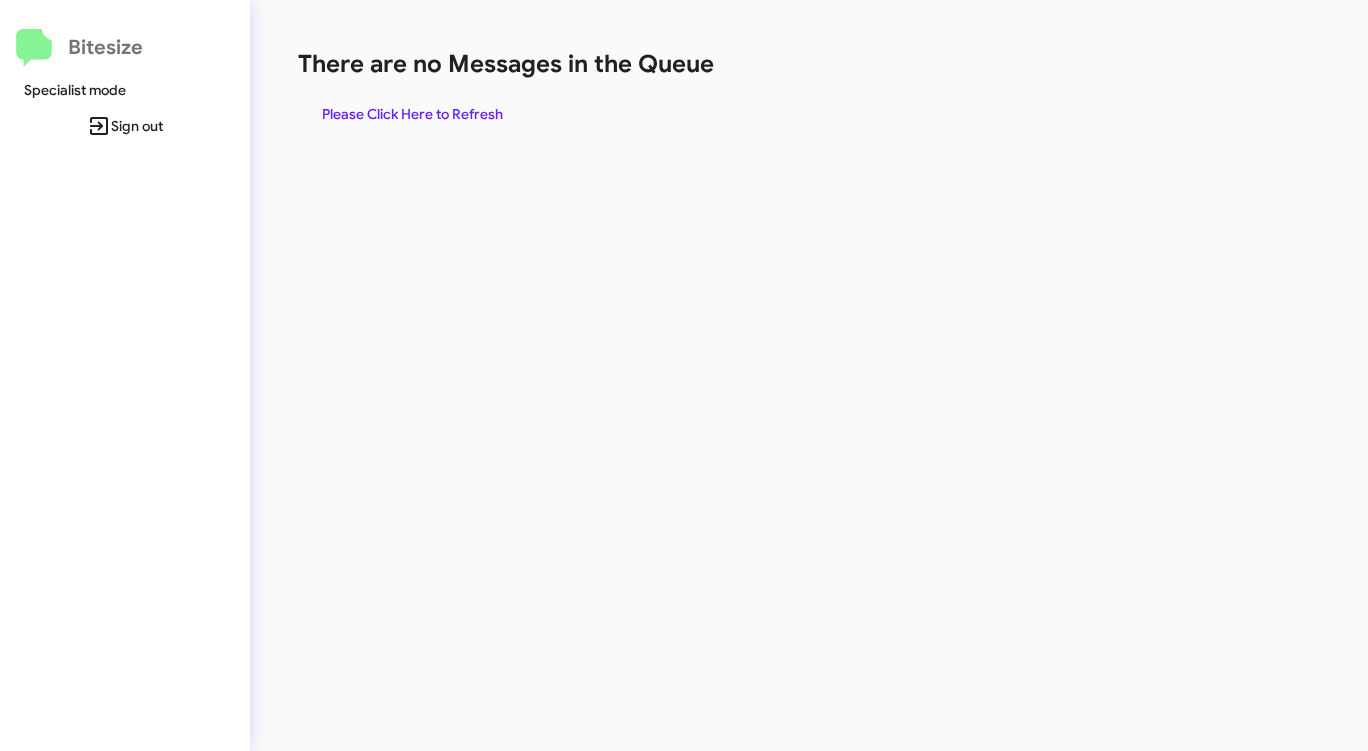 click on "There are no Messages in the Queue" 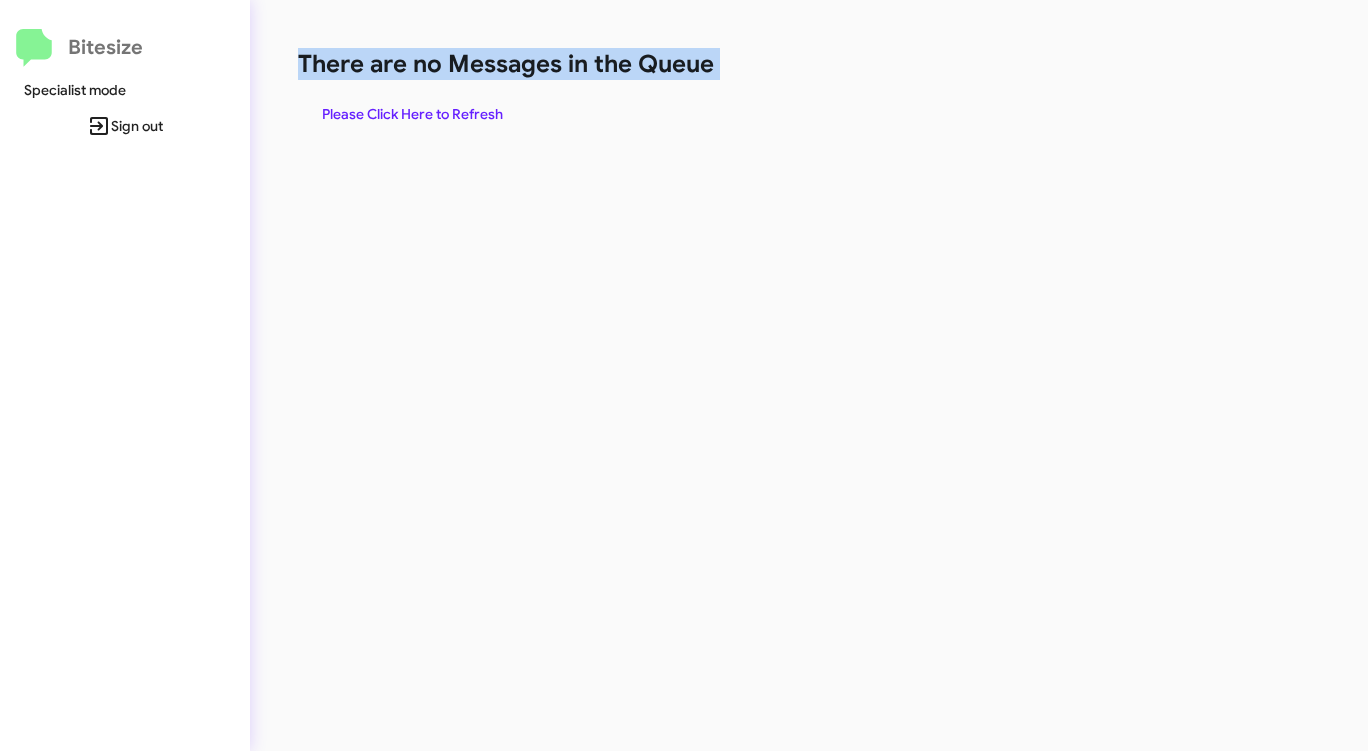 click on "There are no Messages in the Queue" 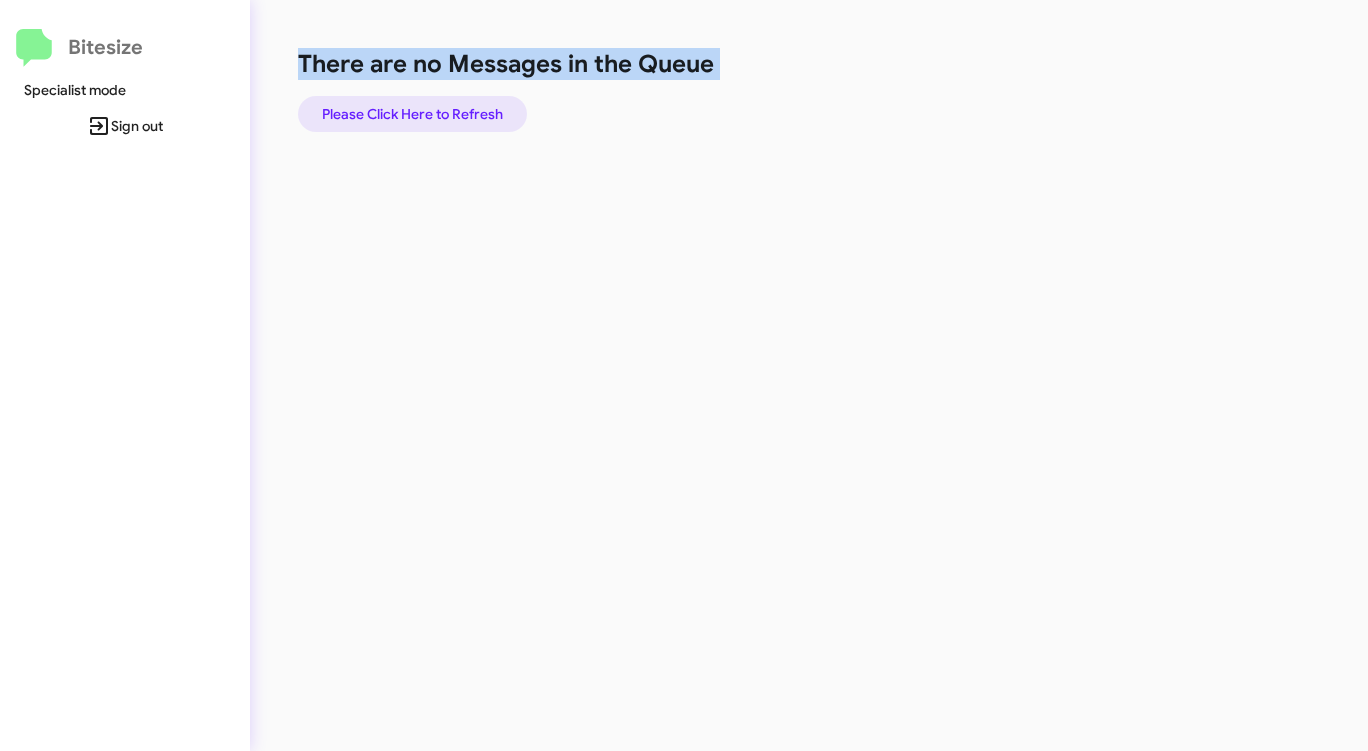 click on "Please Click Here to Refresh" 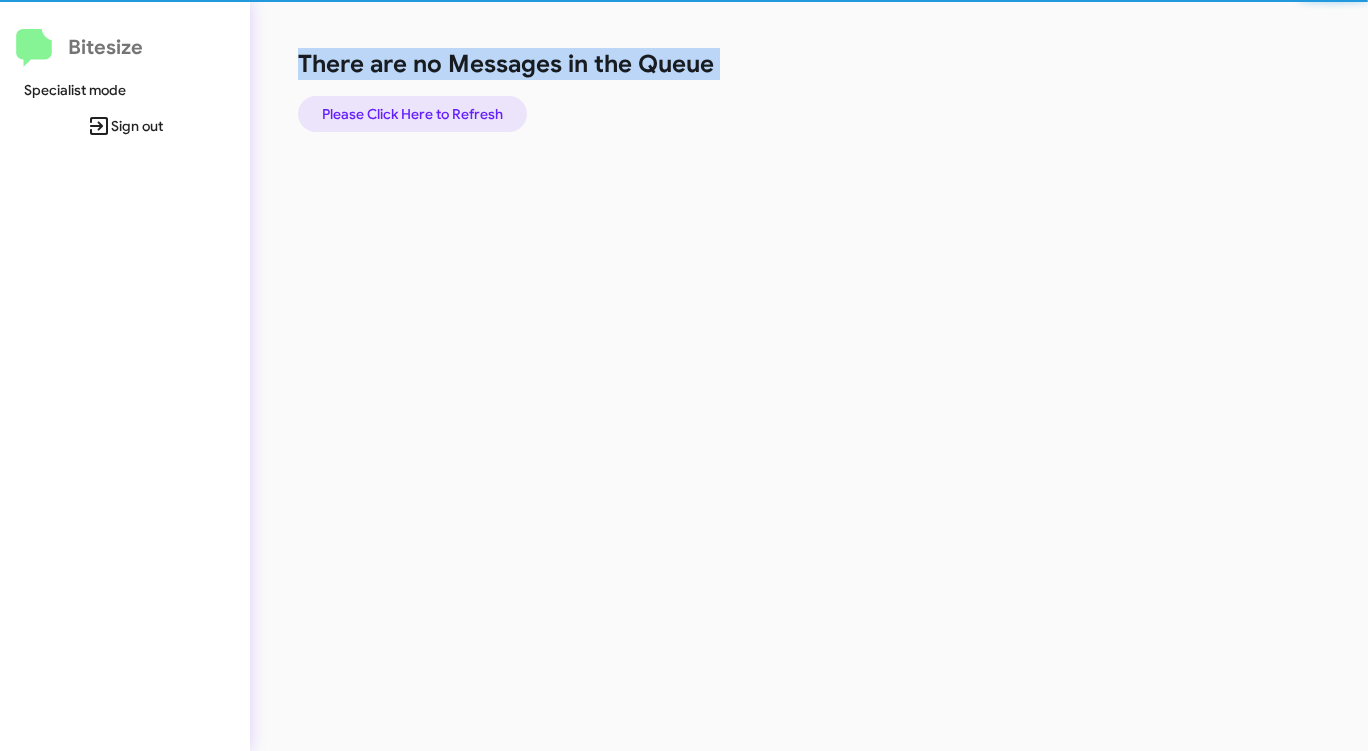 click on "Please Click Here to Refresh" 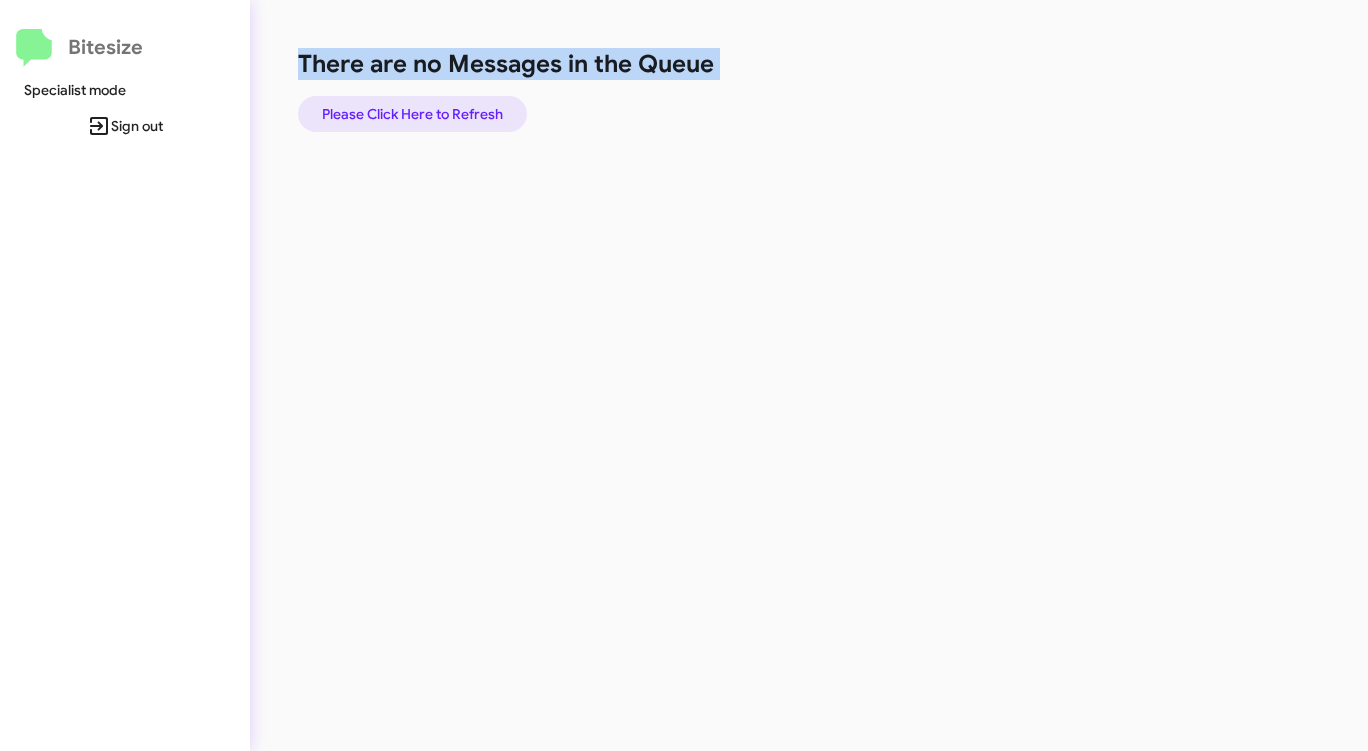 click on "Please Click Here to Refresh" 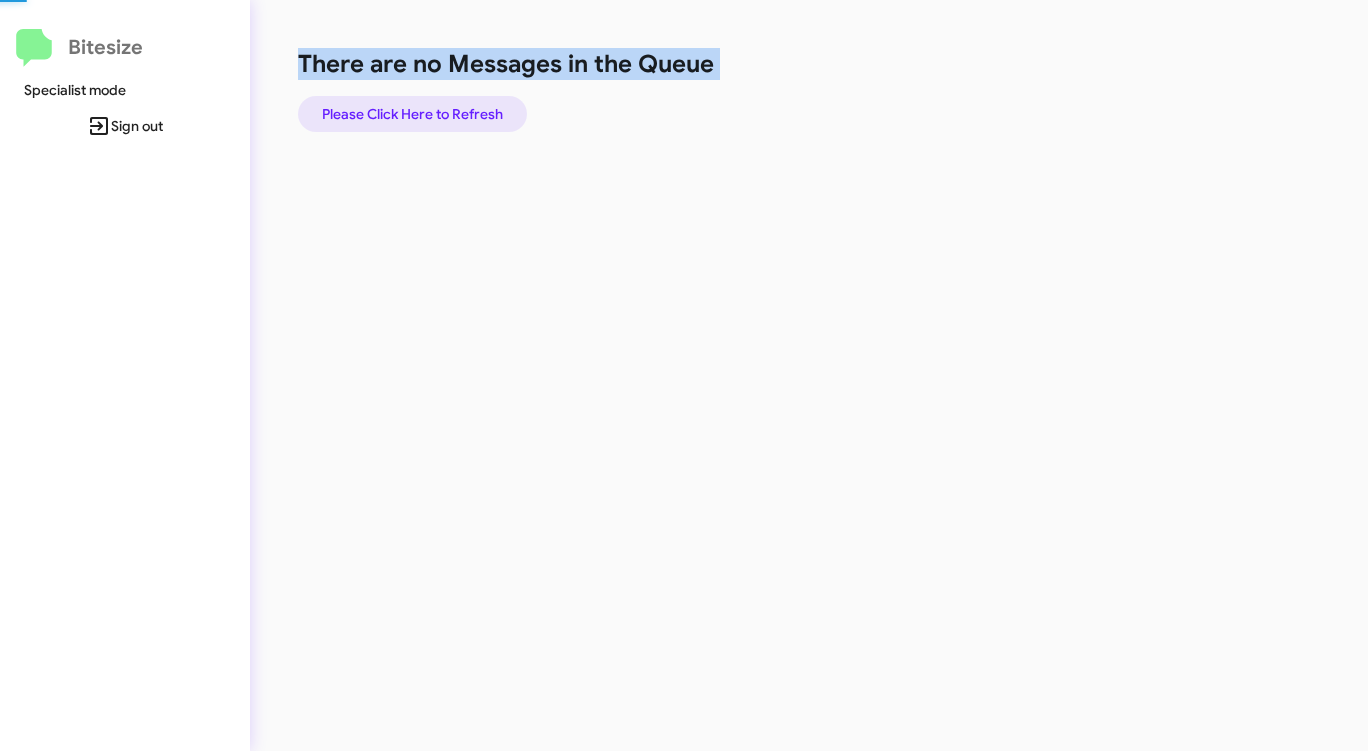 click on "Please Click Here to Refresh" 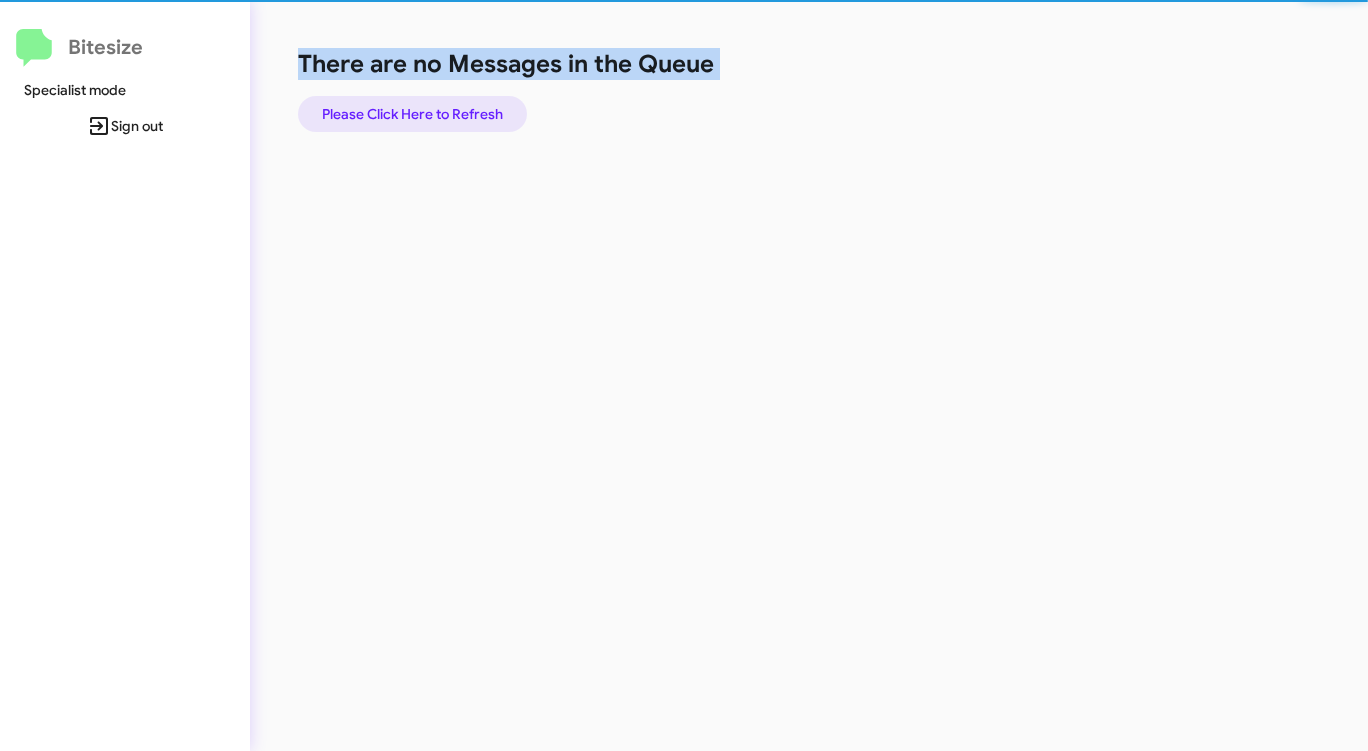 click on "Please Click Here to Refresh" 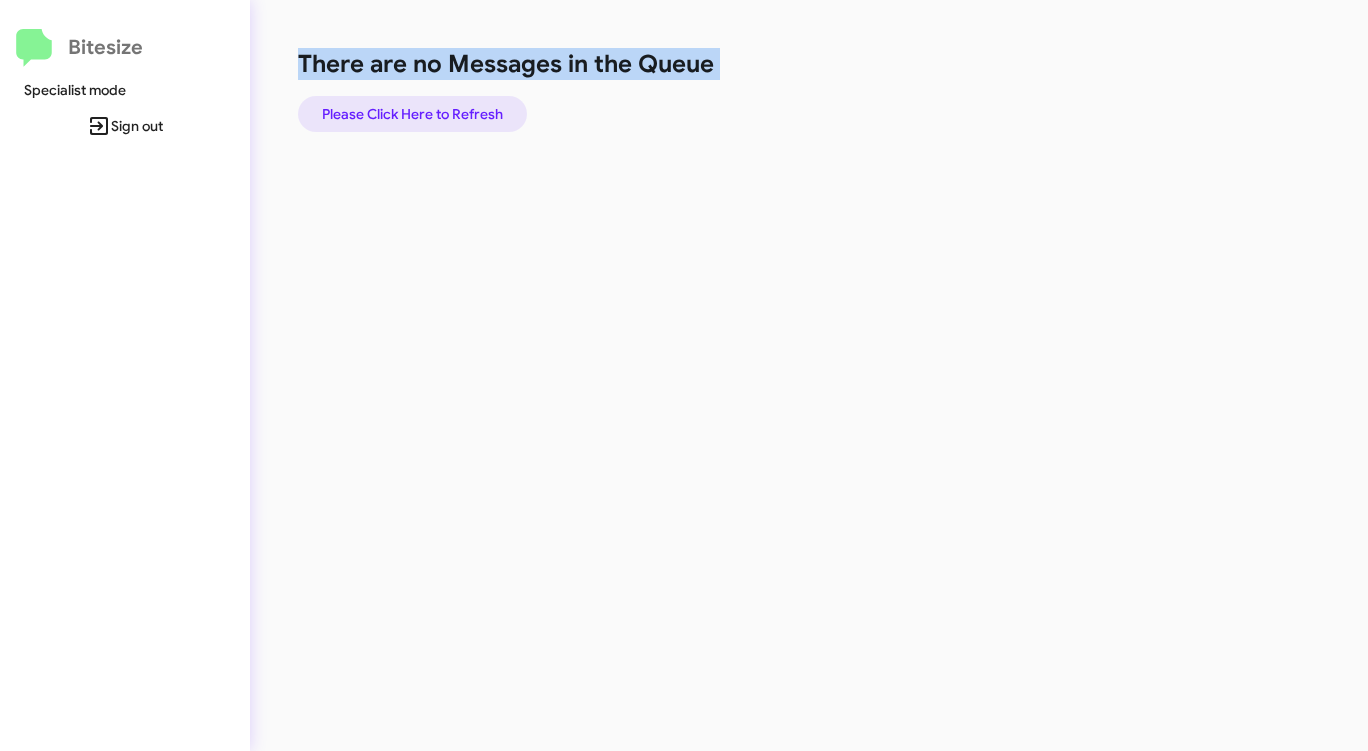 click on "Please Click Here to Refresh" 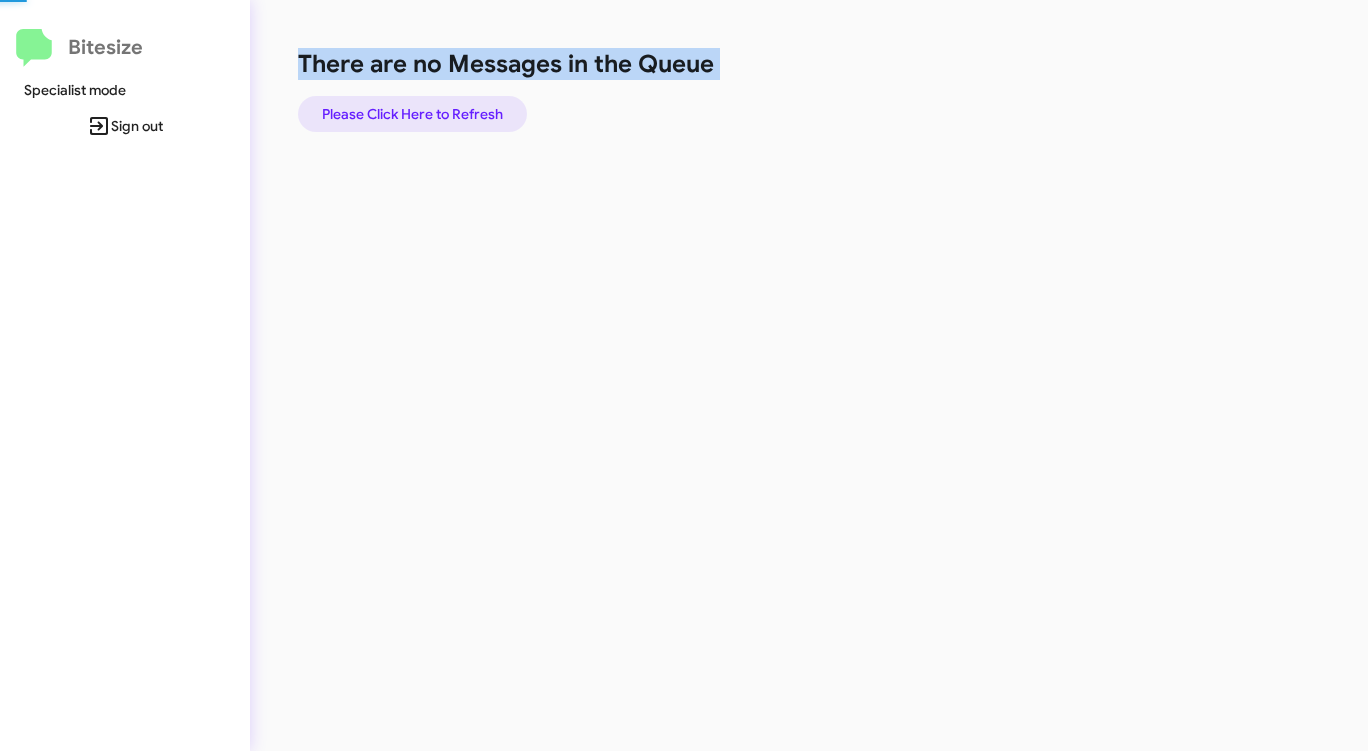 click on "Please Click Here to Refresh" 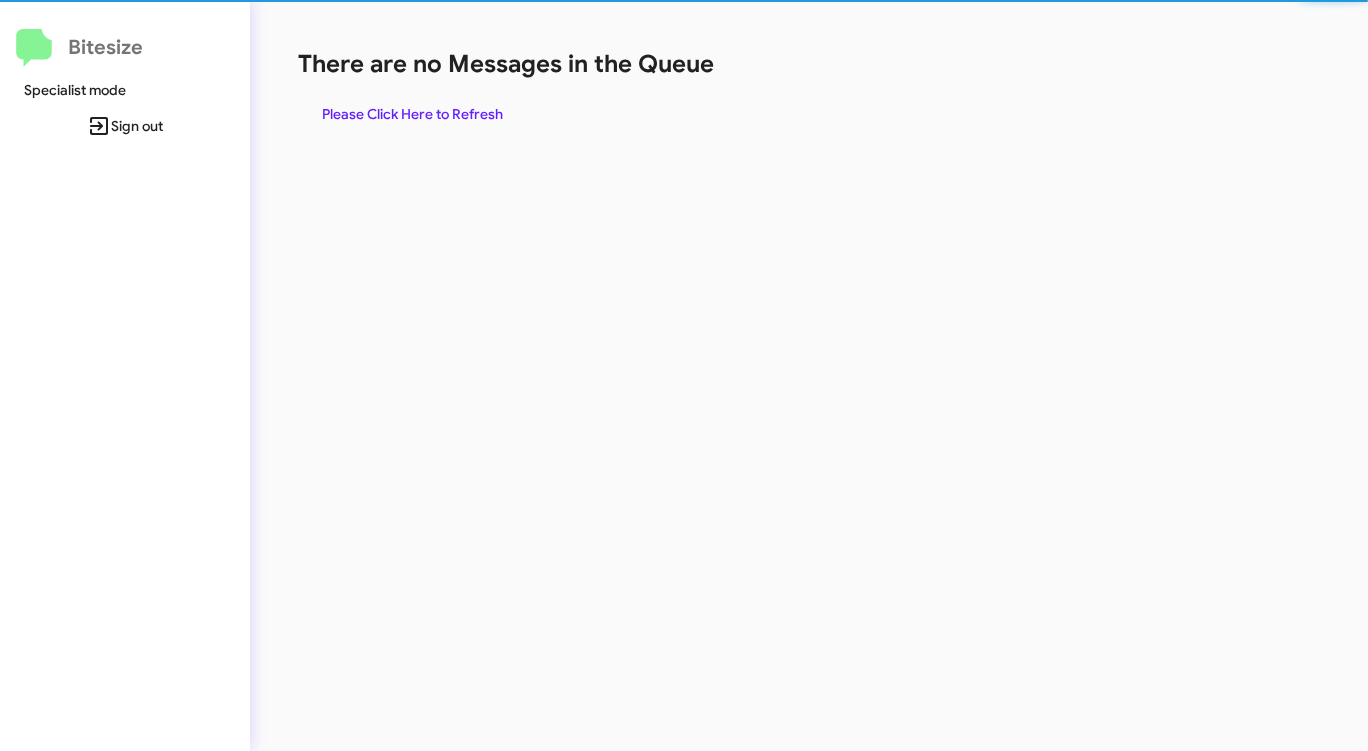 scroll, scrollTop: 0, scrollLeft: 0, axis: both 